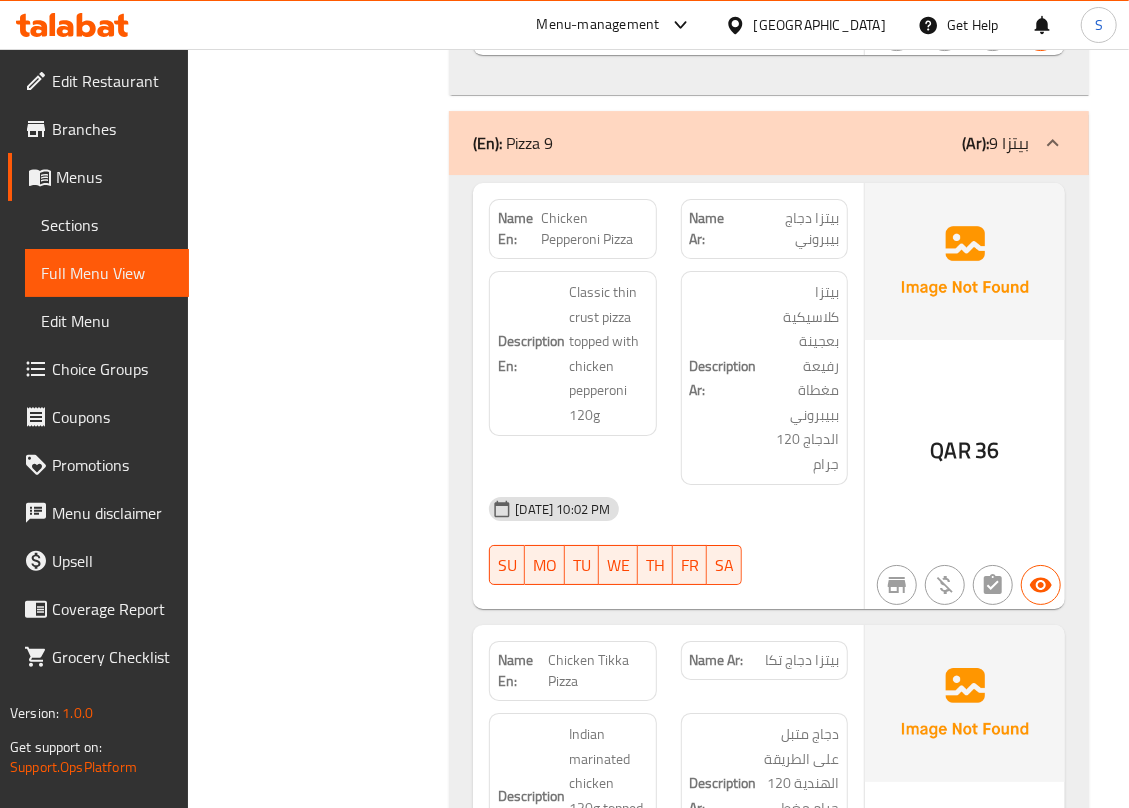 scroll, scrollTop: 3058, scrollLeft: 0, axis: vertical 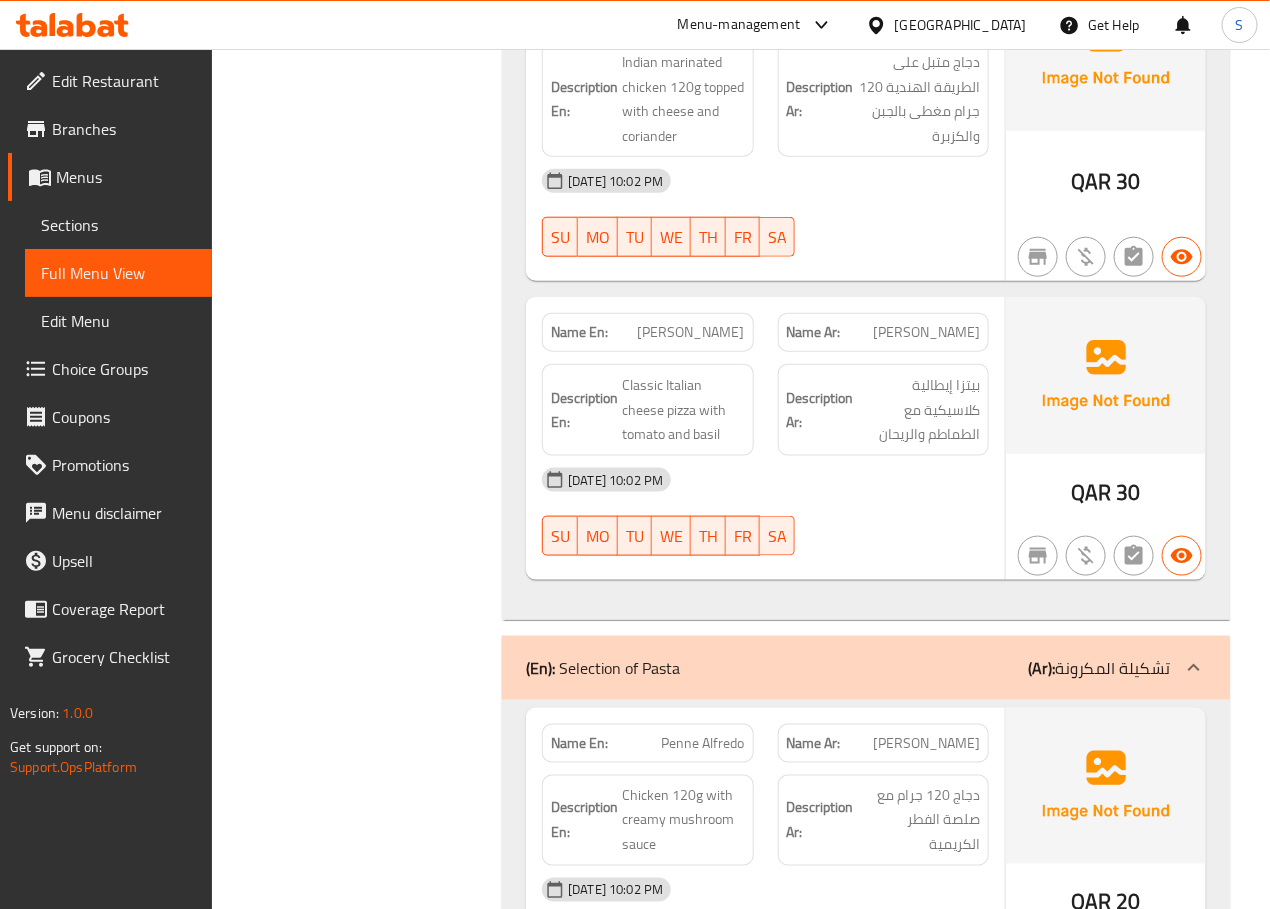 click on "Filter Branches Branches Popular filters Free items Branch specific items Has choices Upsell items Availability filters Available Not available View filters Collapse sections Collapse categories Collapse Choices" at bounding box center (365, 11319) 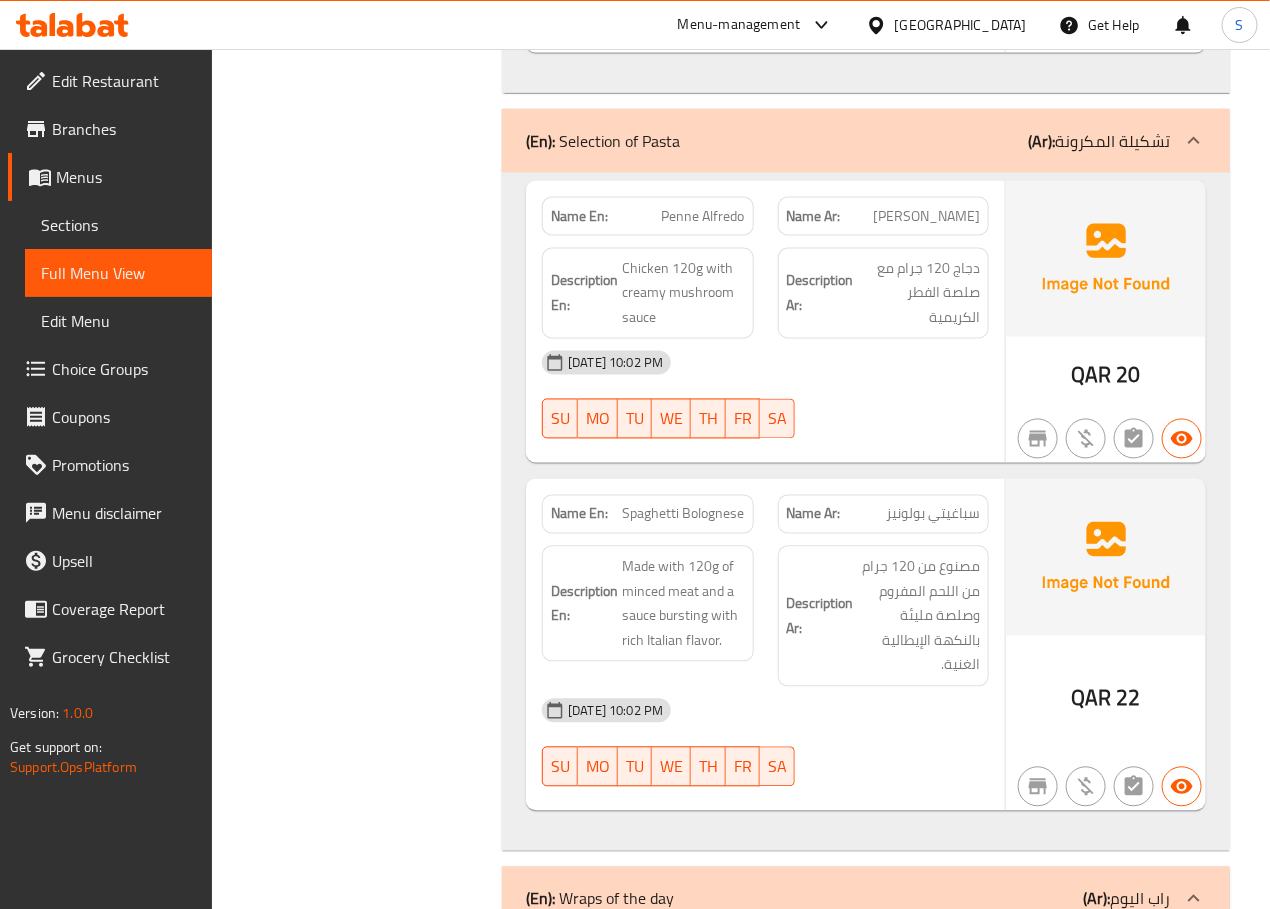 scroll, scrollTop: 3621, scrollLeft: 0, axis: vertical 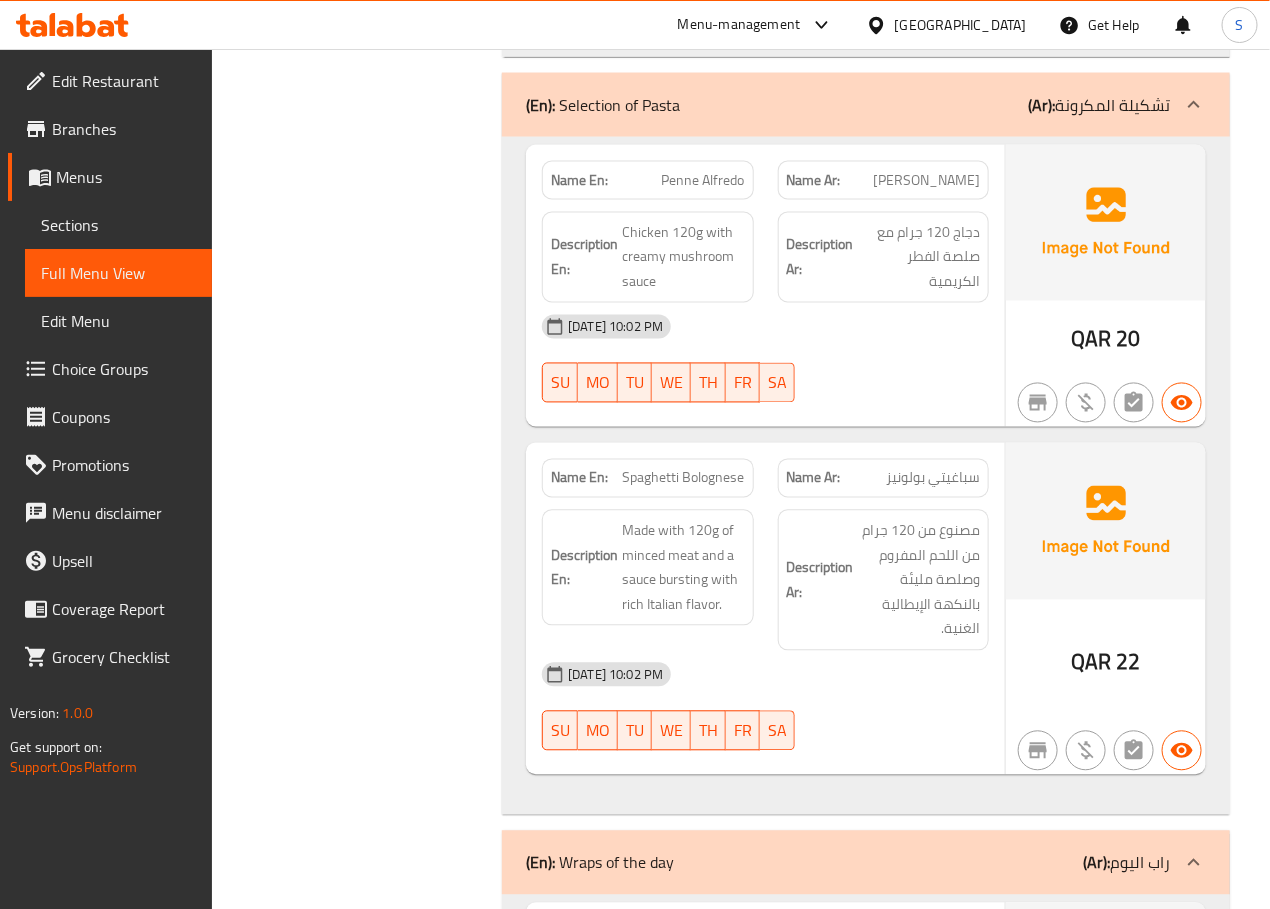 click on "Filter Branches Branches Popular filters Free items Branch specific items Has choices Upsell items Availability filters Available Not available View filters Collapse sections Collapse categories Collapse Choices" at bounding box center [365, 10756] 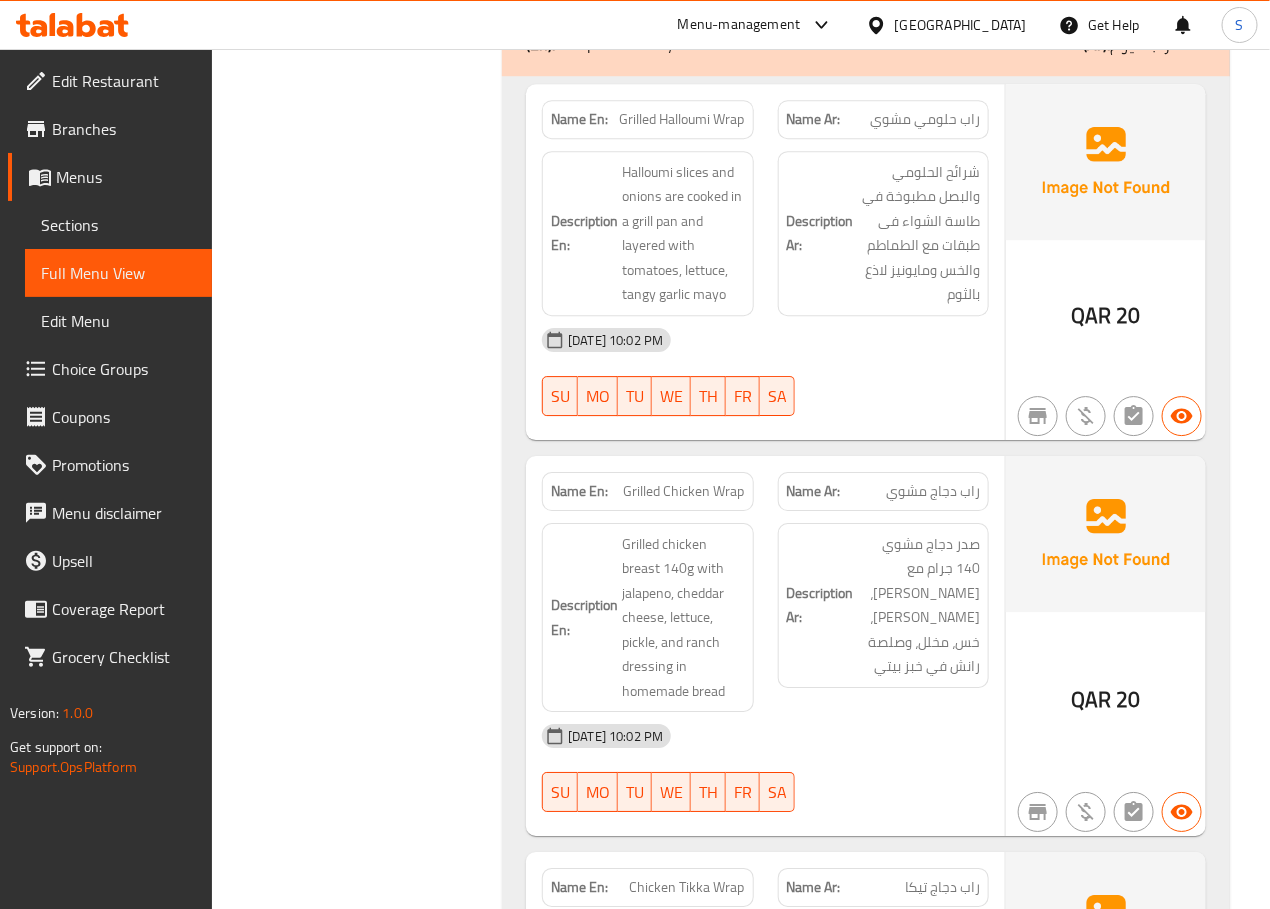 scroll, scrollTop: 4438, scrollLeft: 0, axis: vertical 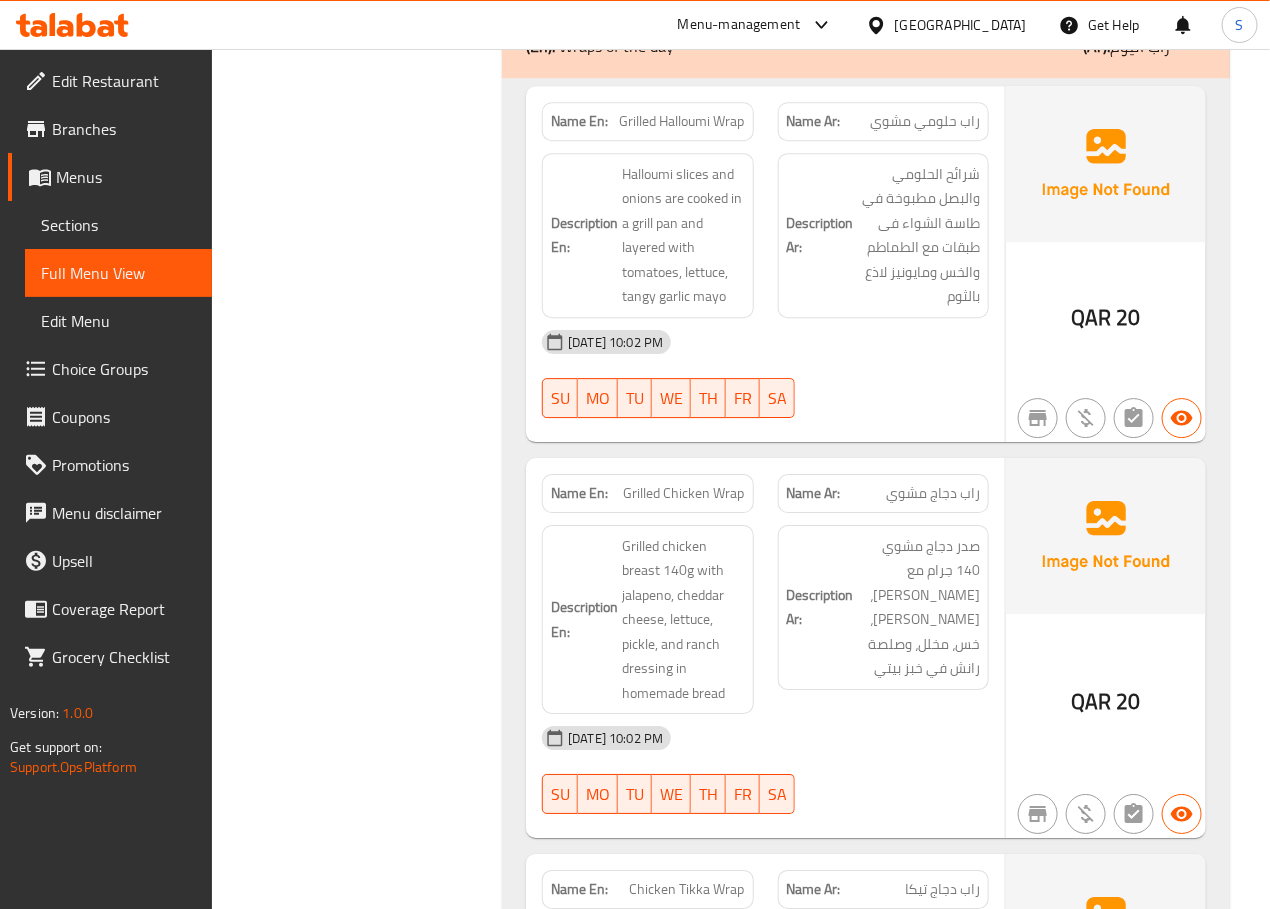 click on "Grilled Halloumi Wrap" at bounding box center (669, -4051) 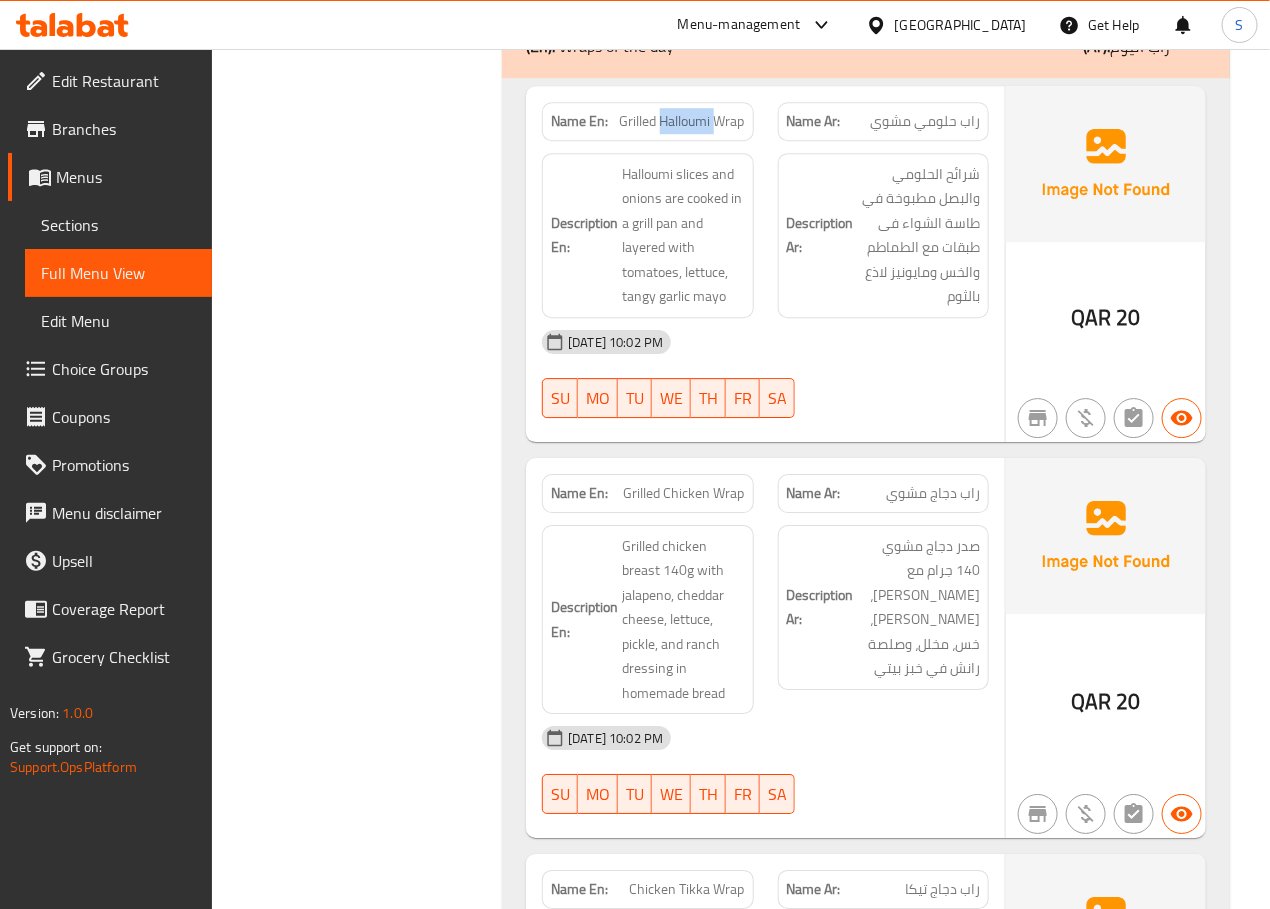 click on "Grilled Halloumi Wrap" at bounding box center (669, -4051) 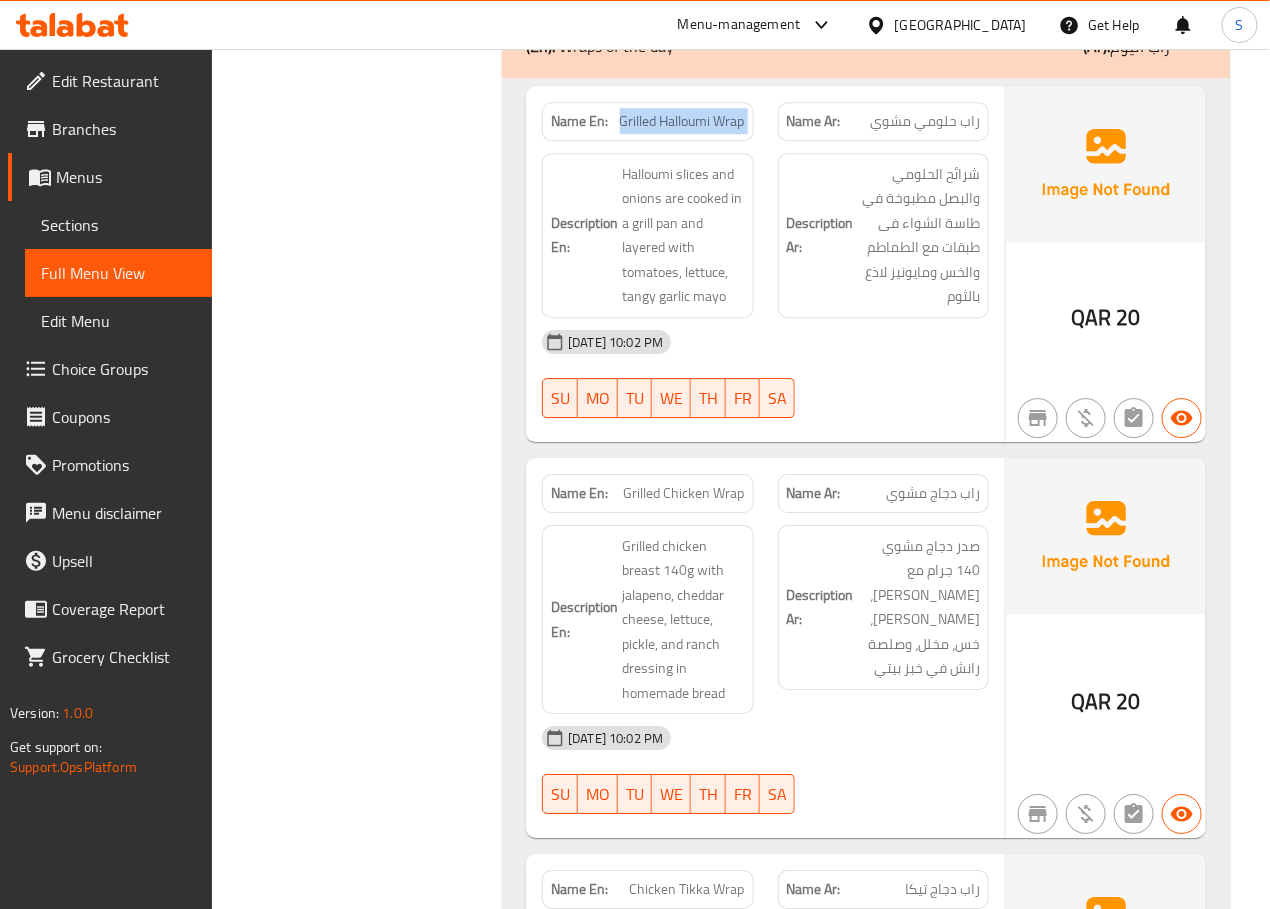 click on "Grilled Halloumi Wrap" at bounding box center (669, -4051) 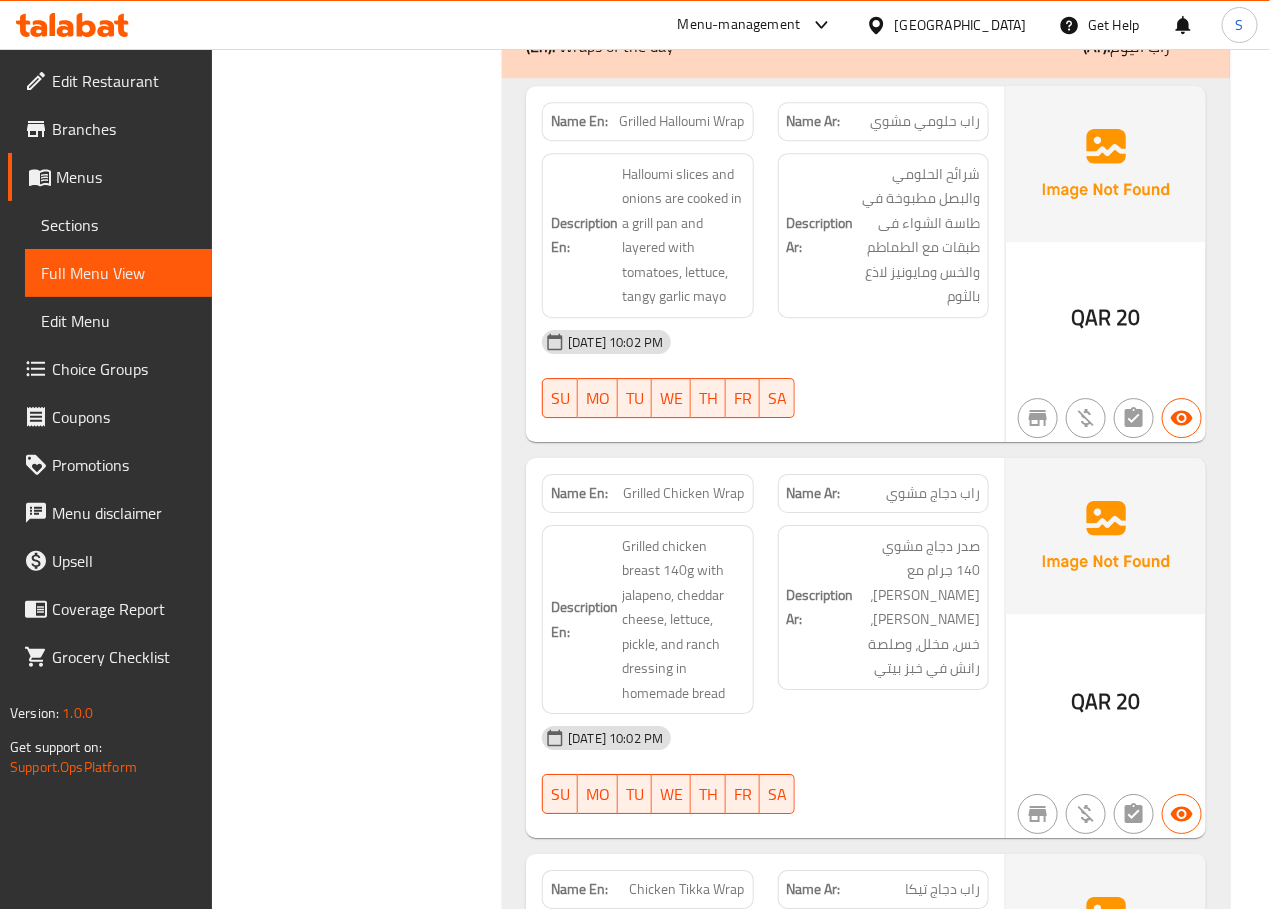 click on "Filter Branches Branches Popular filters Free items Branch specific items Has choices Upsell items Availability filters Available Not available View filters Collapse sections Collapse categories Collapse Choices" at bounding box center (365, 9939) 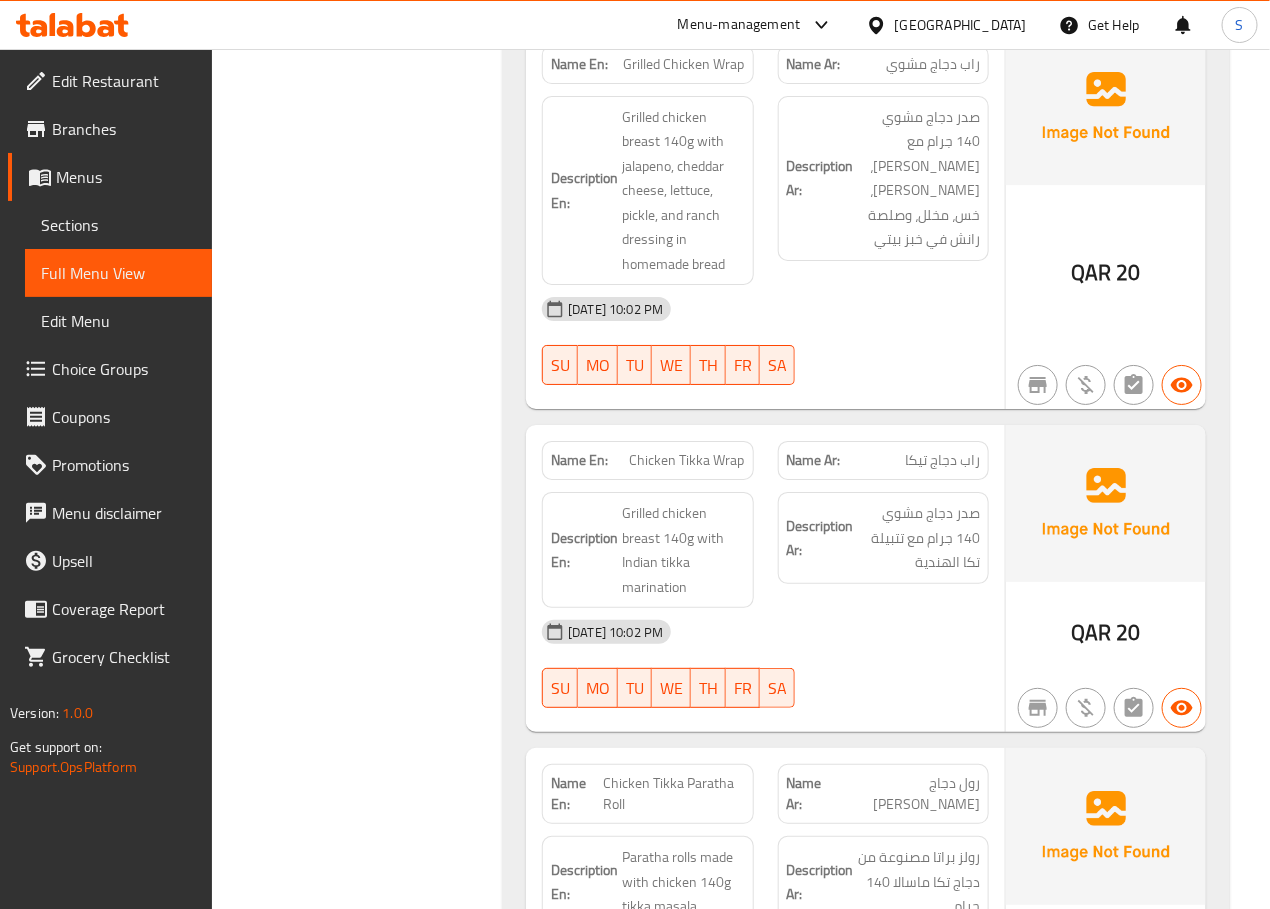 scroll, scrollTop: 4870, scrollLeft: 0, axis: vertical 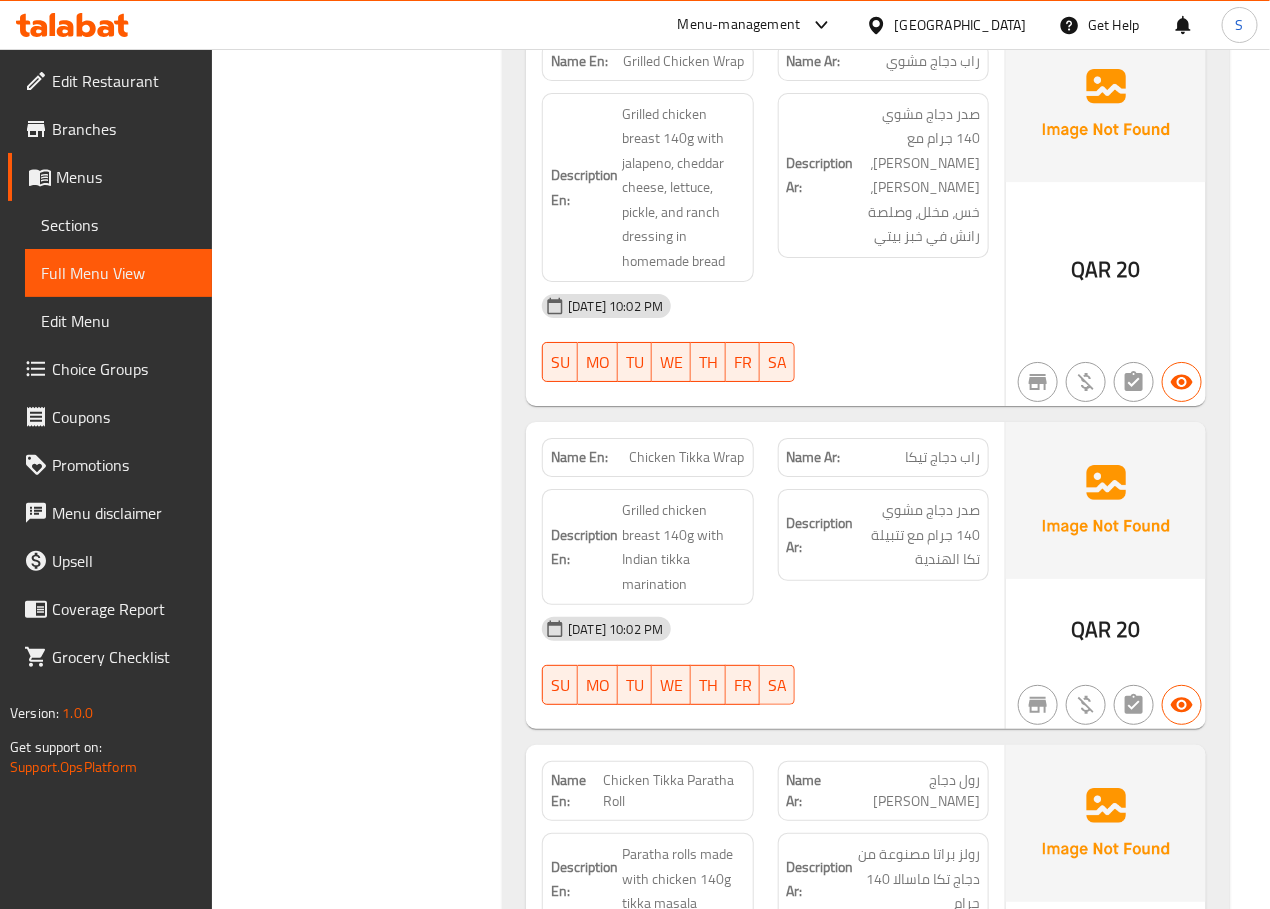 click on "Filter Branches Branches Popular filters Free items Branch specific items Has choices Upsell items Availability filters Available Not available View filters Collapse sections Collapse categories Collapse Choices" at bounding box center (365, 9507) 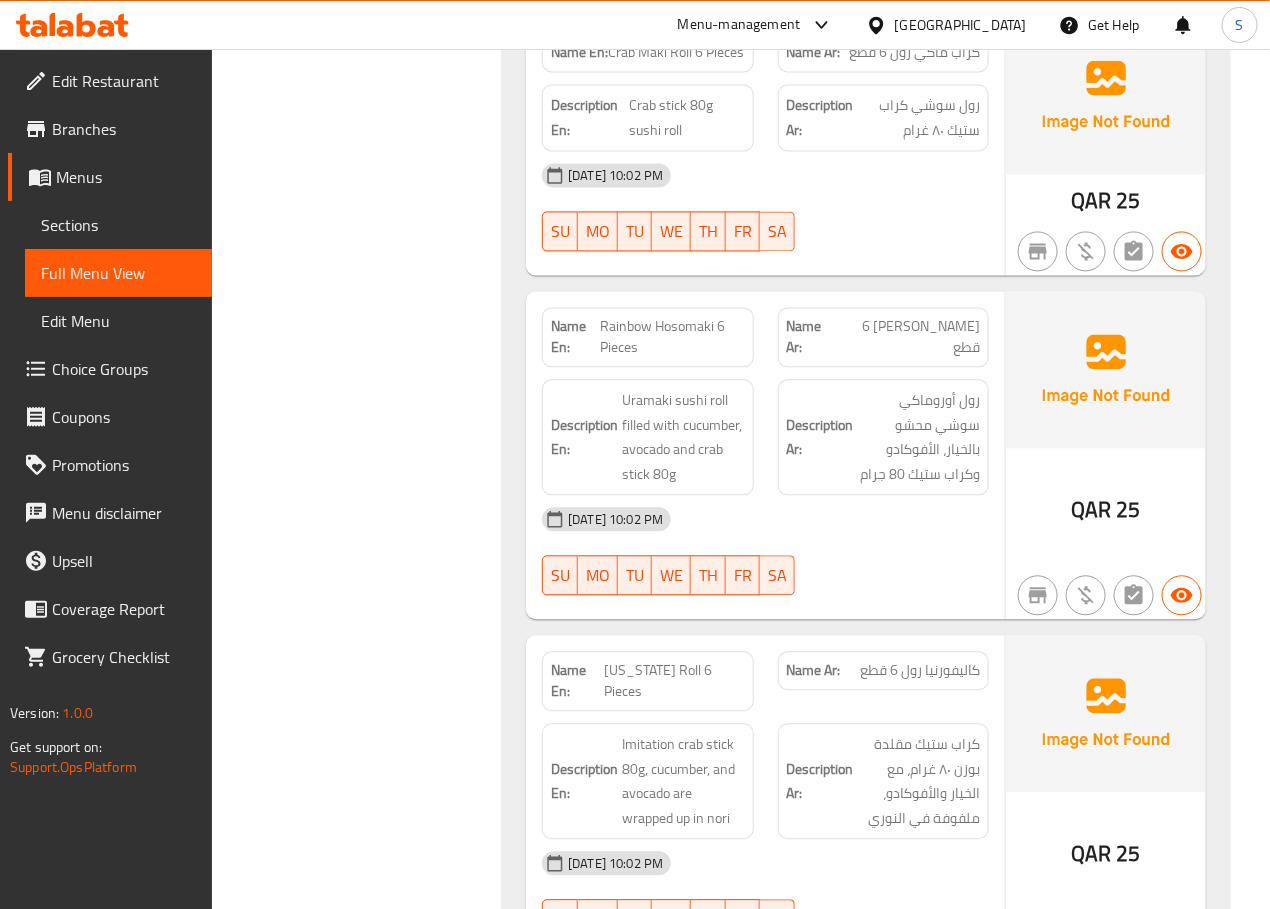 scroll, scrollTop: 6228, scrollLeft: 0, axis: vertical 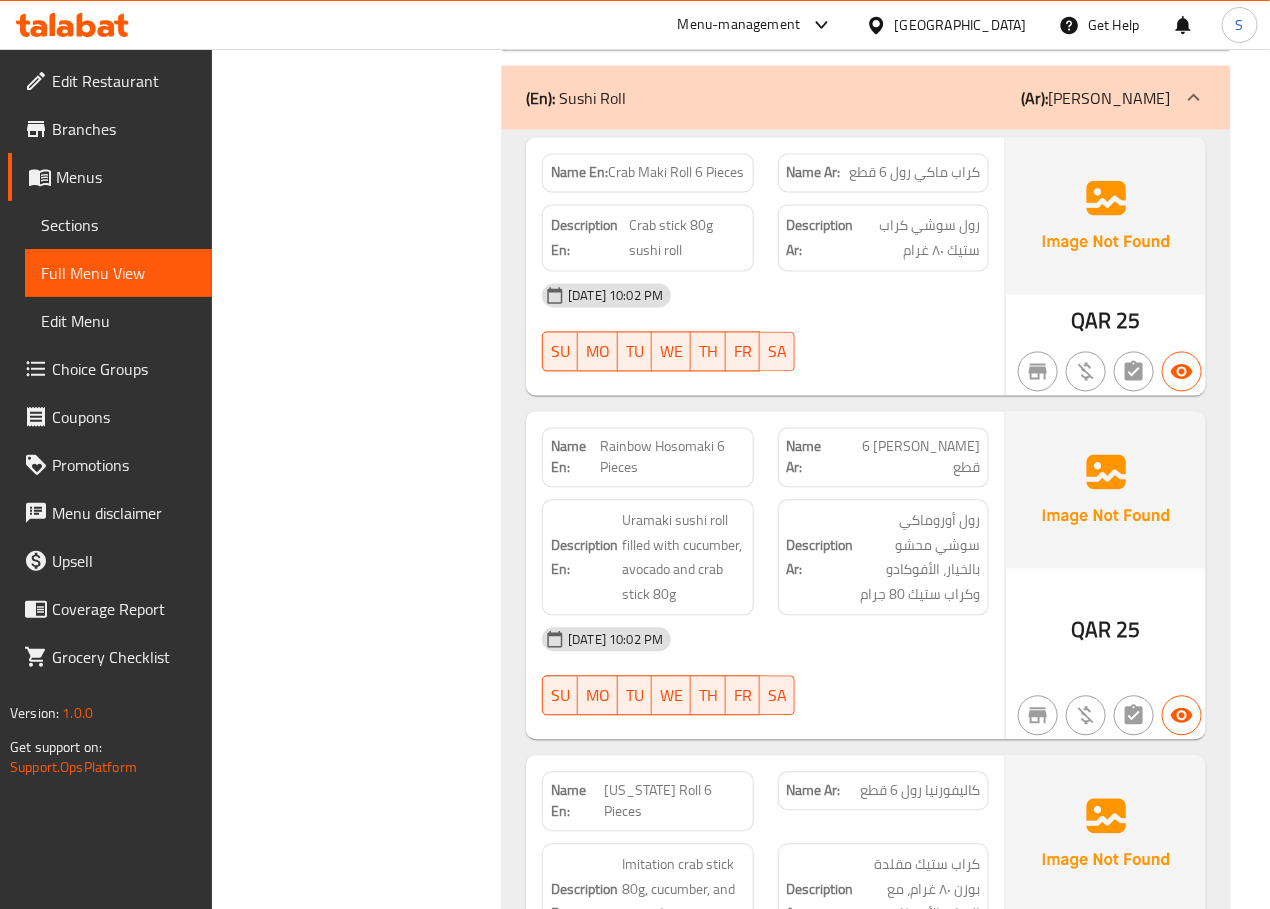 click on "Crab Maki Roll 6 Pieces" at bounding box center [669, -5841] 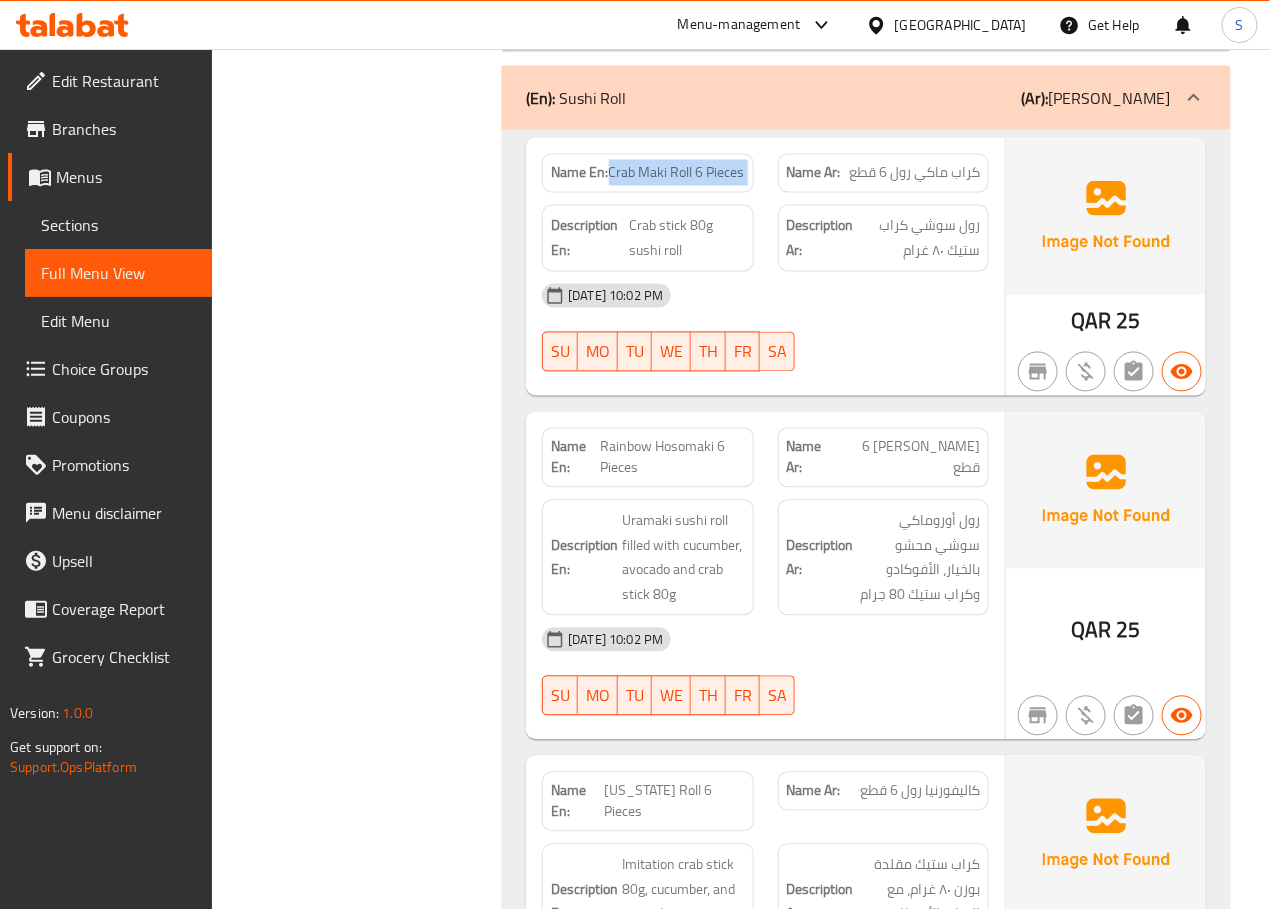 click on "Crab Maki Roll 6 Pieces" at bounding box center [669, -5841] 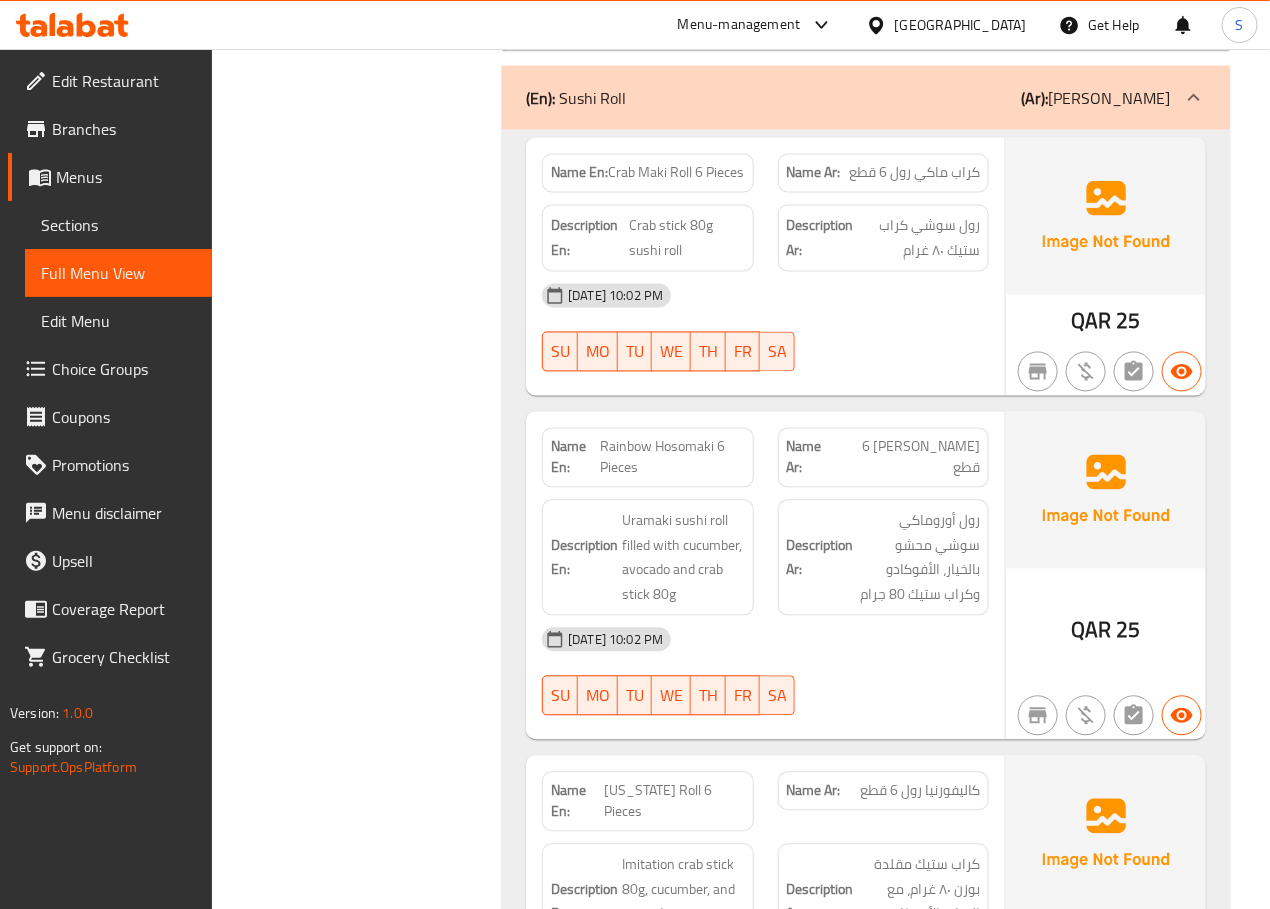 click on "Filter Branches Branches Popular filters Free items Branch specific items Has choices Upsell items Availability filters Available Not available View filters Collapse sections Collapse categories Collapse Choices" at bounding box center [365, 8149] 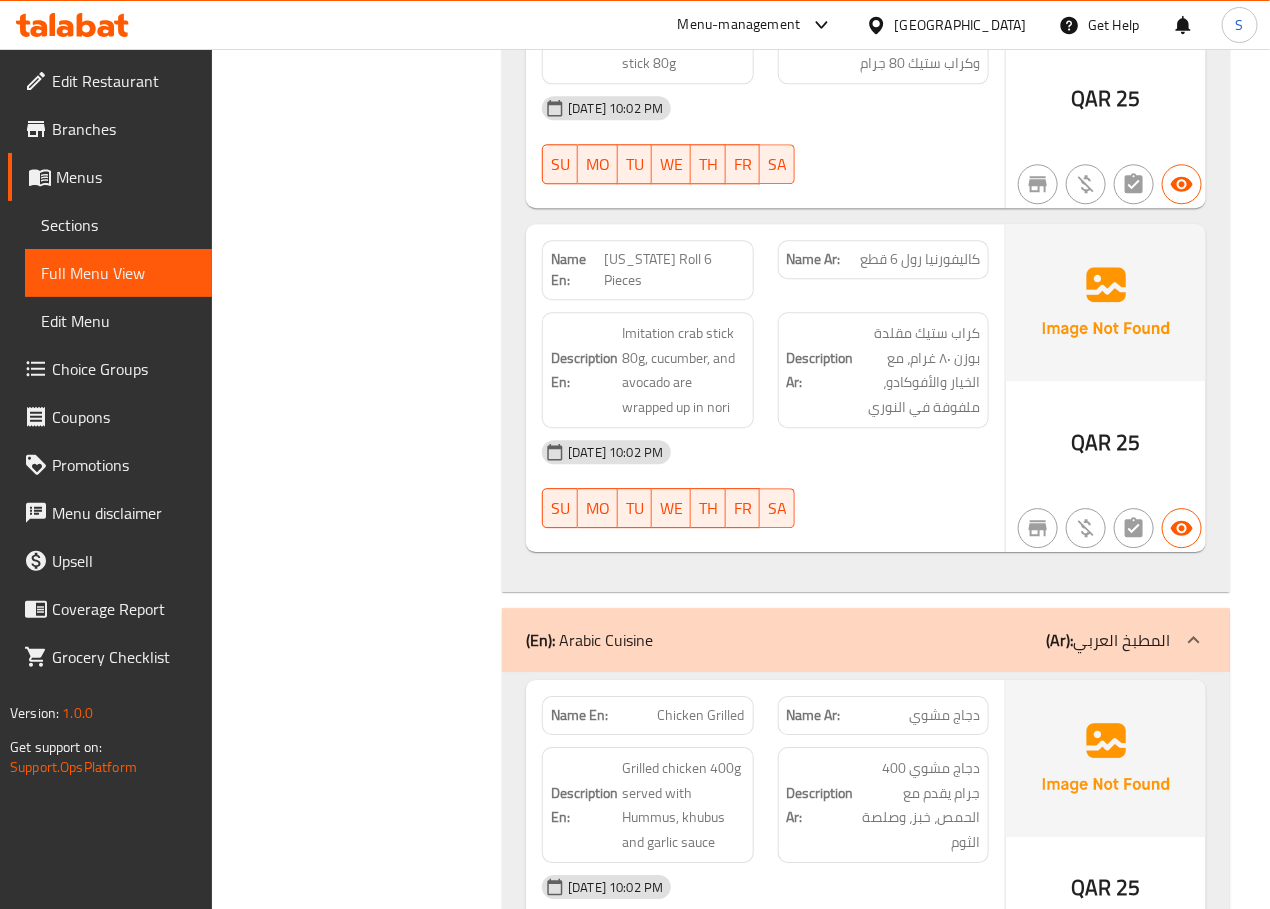 scroll, scrollTop: 6763, scrollLeft: 0, axis: vertical 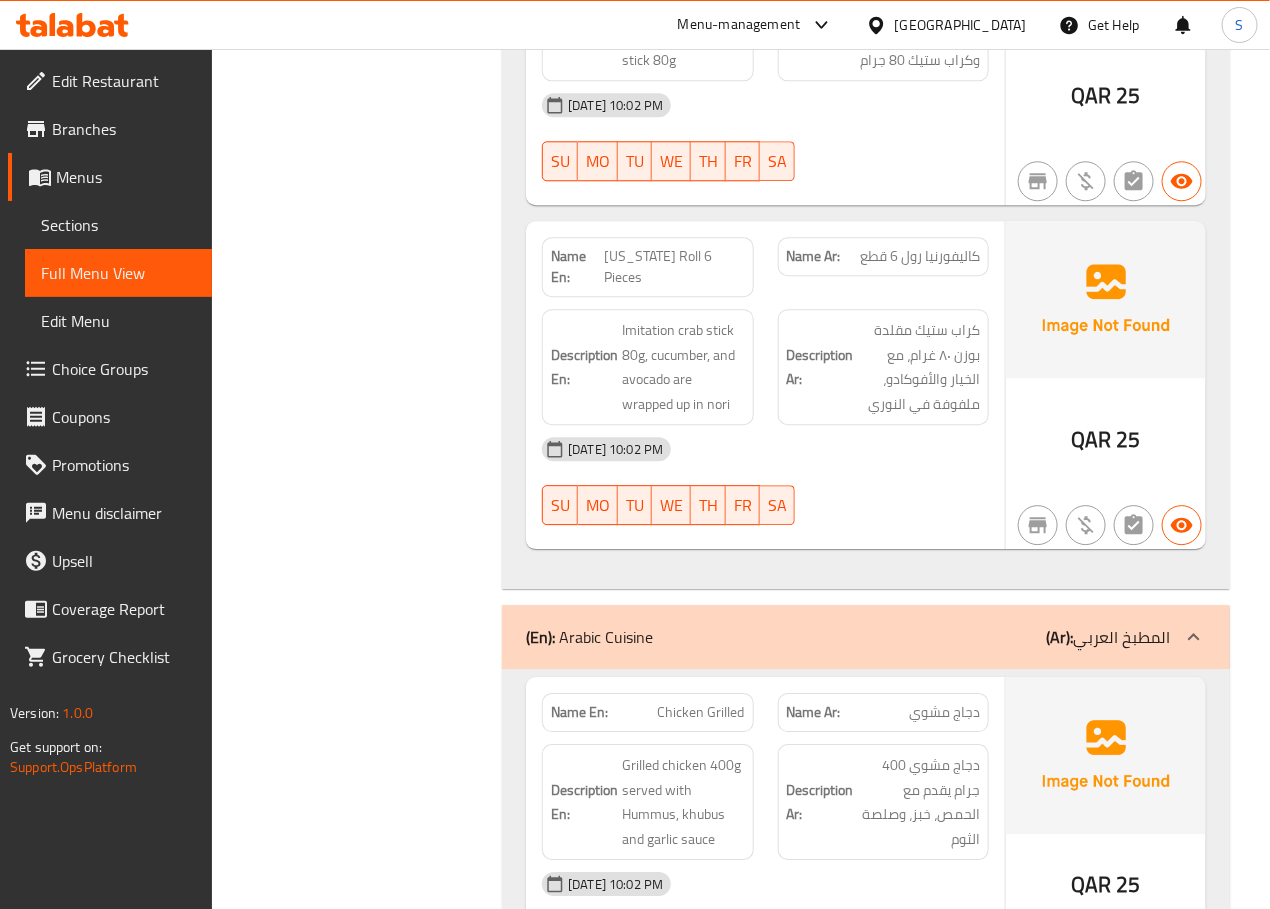 click on "Filter Branches Branches Popular filters Free items Branch specific items Has choices Upsell items Availability filters Available Not available View filters Collapse sections Collapse categories Collapse Choices" at bounding box center (365, 7614) 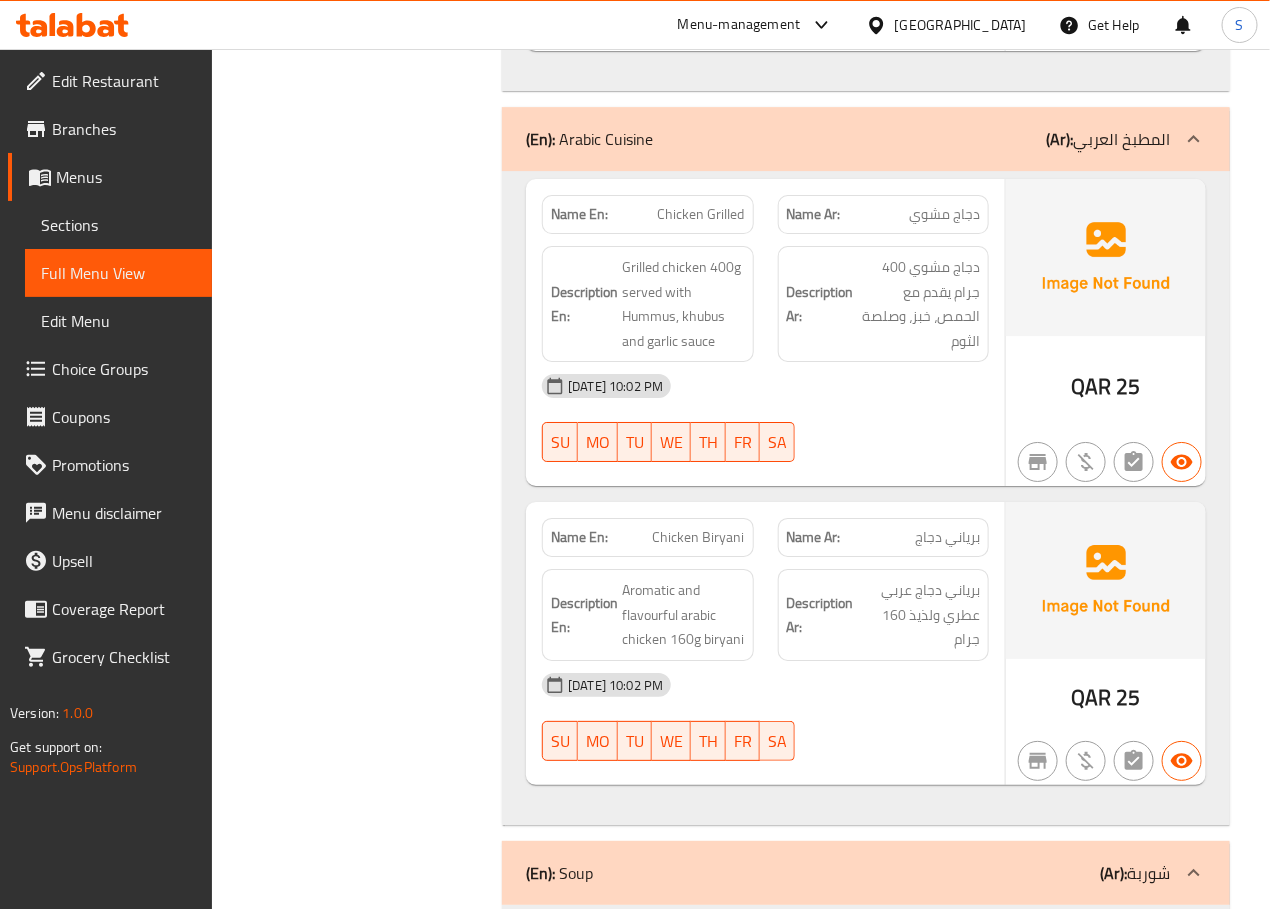 scroll, scrollTop: 7272, scrollLeft: 0, axis: vertical 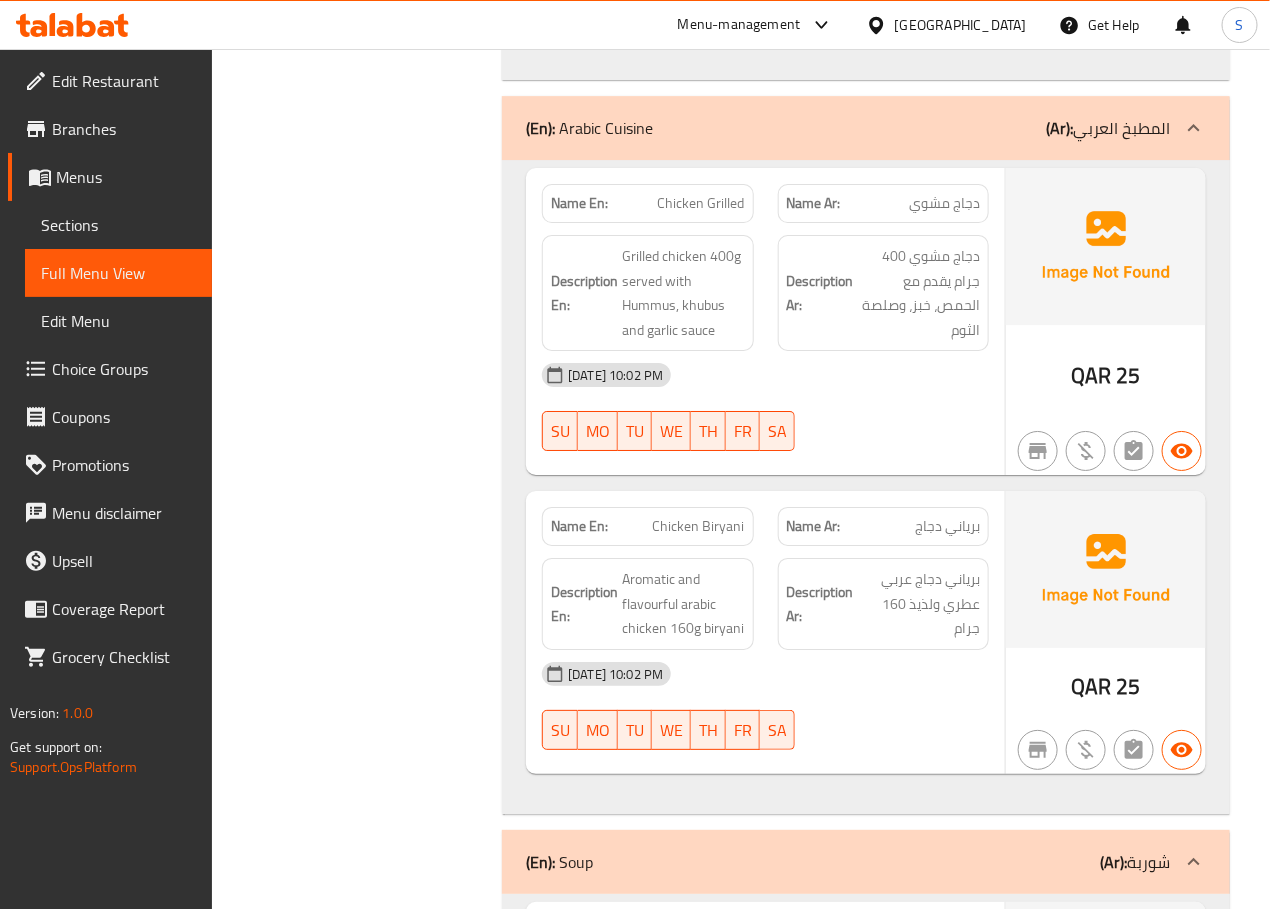 click on "Filter Branches Branches Popular filters Free items Branch specific items Has choices Upsell items Availability filters Available Not available View filters Collapse sections Collapse categories Collapse Choices" at bounding box center [365, 7105] 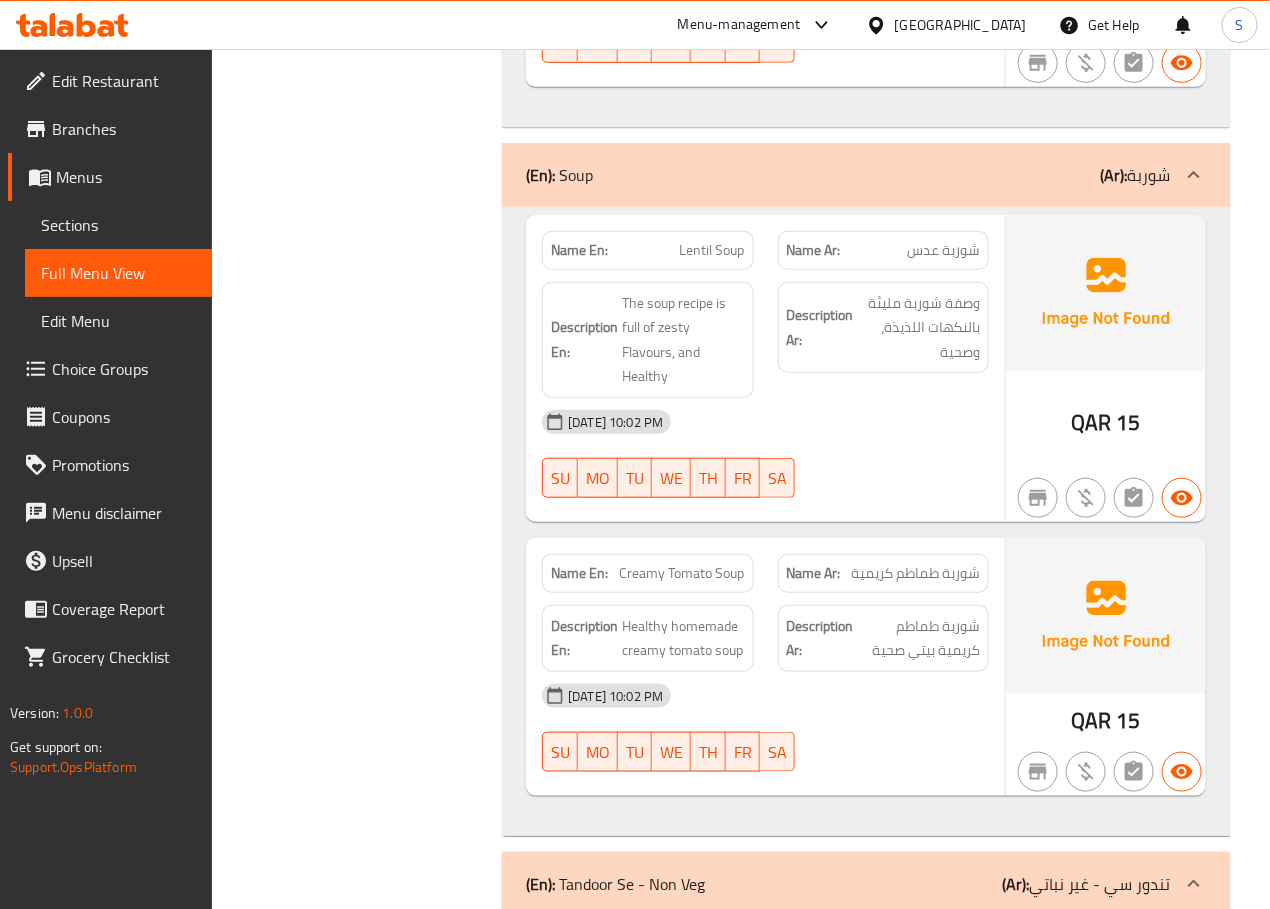 scroll, scrollTop: 8007, scrollLeft: 0, axis: vertical 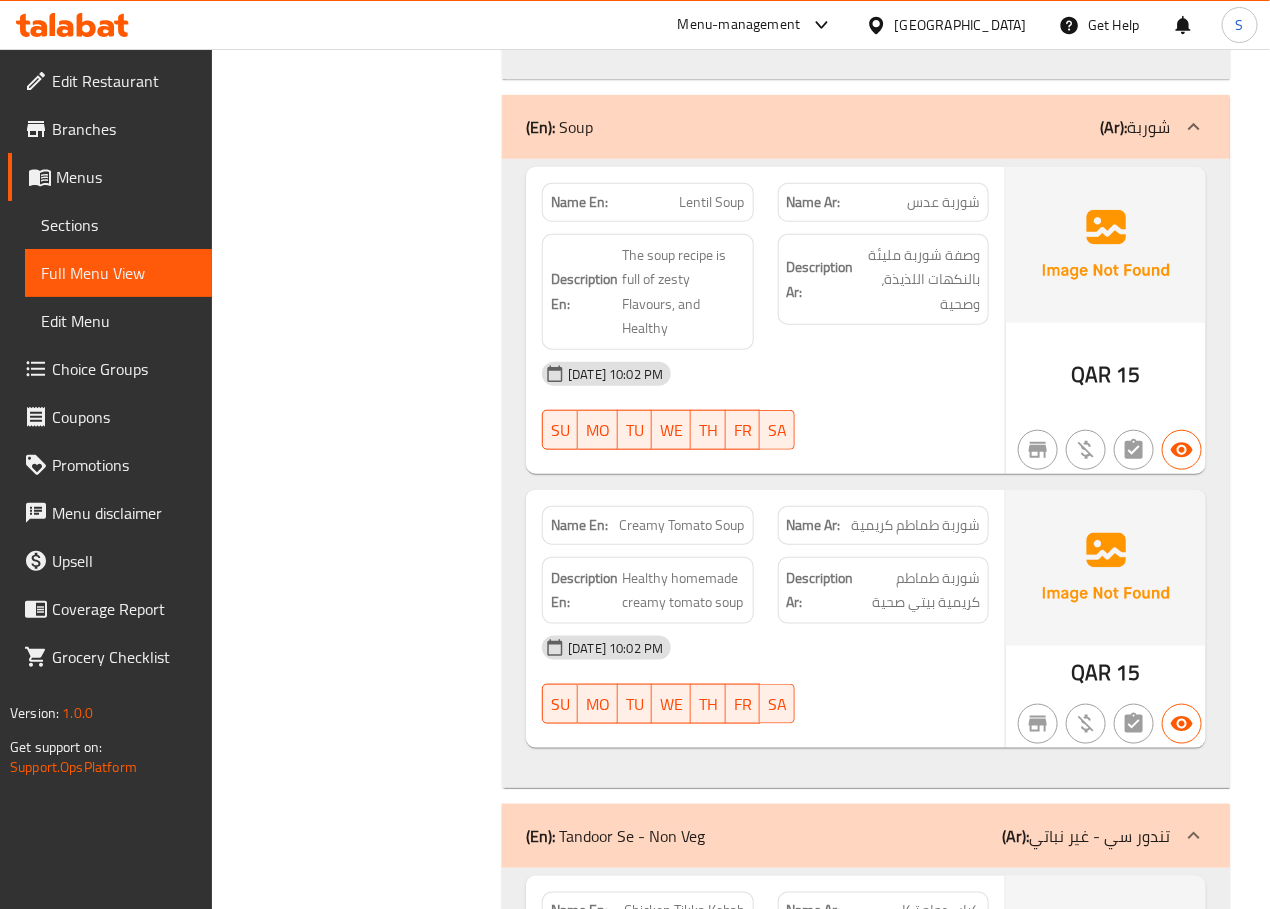 click on "Filter Branches Branches Popular filters Free items Branch specific items Has choices Upsell items Availability filters Available Not available View filters Collapse sections Collapse categories Collapse Choices" at bounding box center [365, 6370] 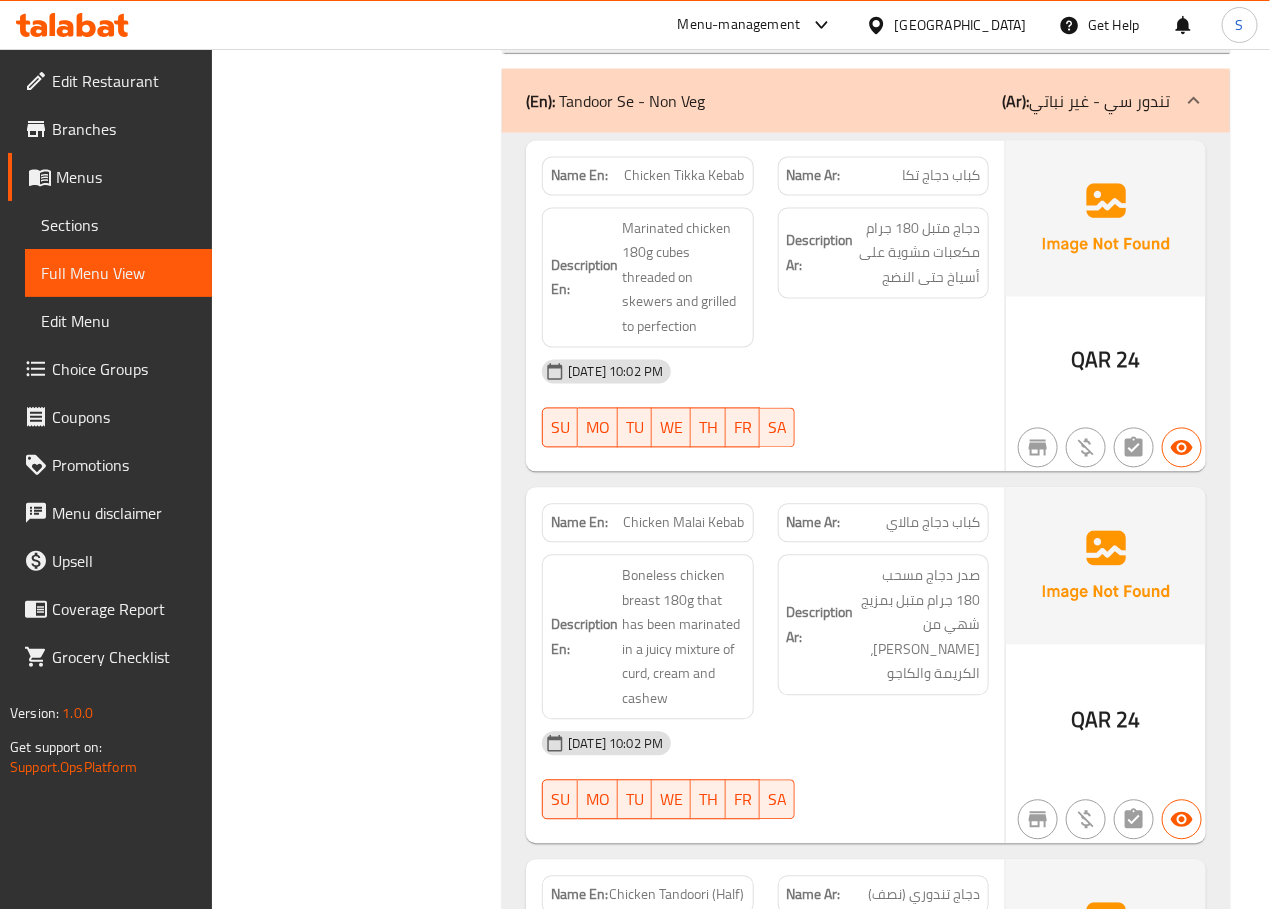 scroll, scrollTop: 8746, scrollLeft: 0, axis: vertical 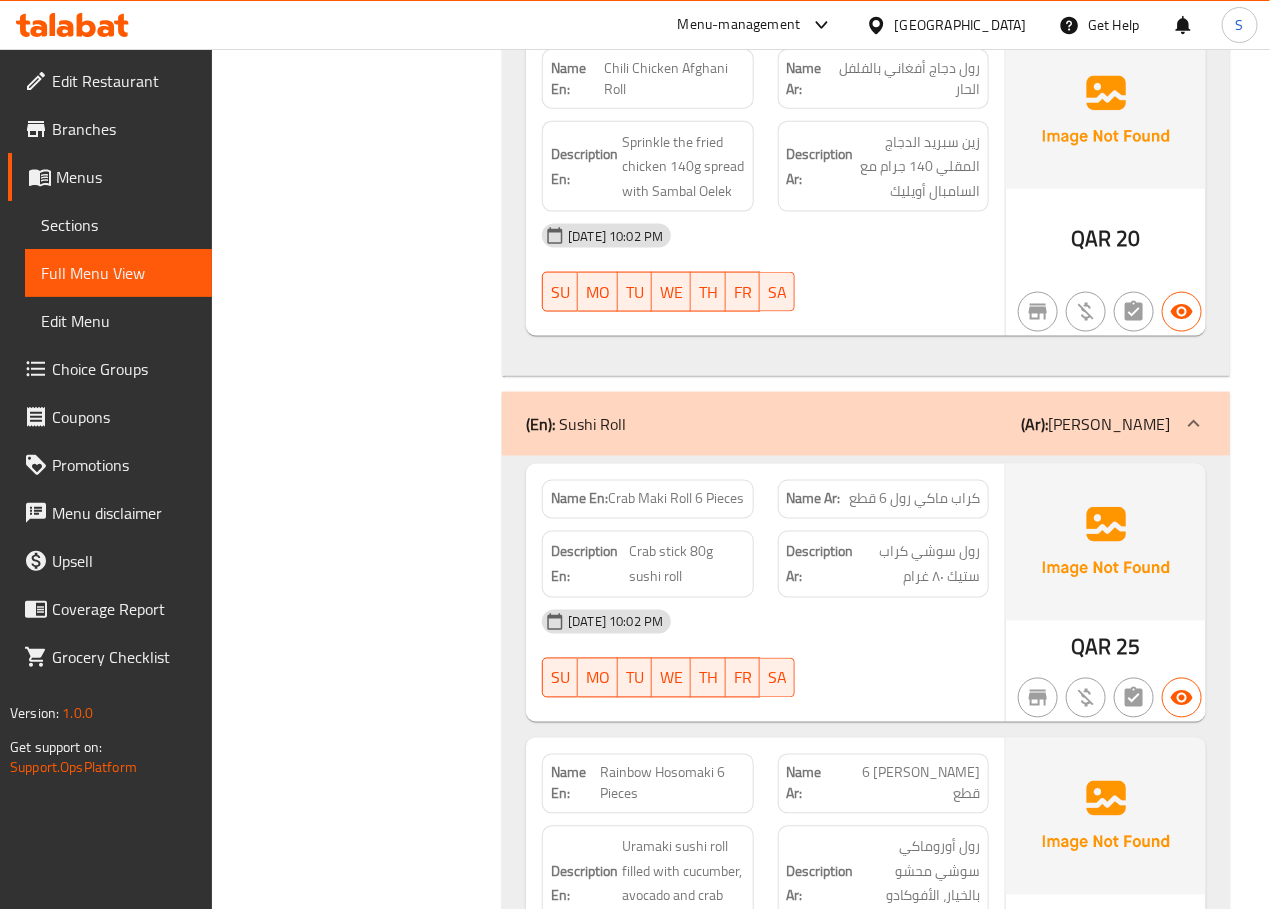 drag, startPoint x: 366, startPoint y: 387, endPoint x: 553, endPoint y: -170, distance: 587.55255 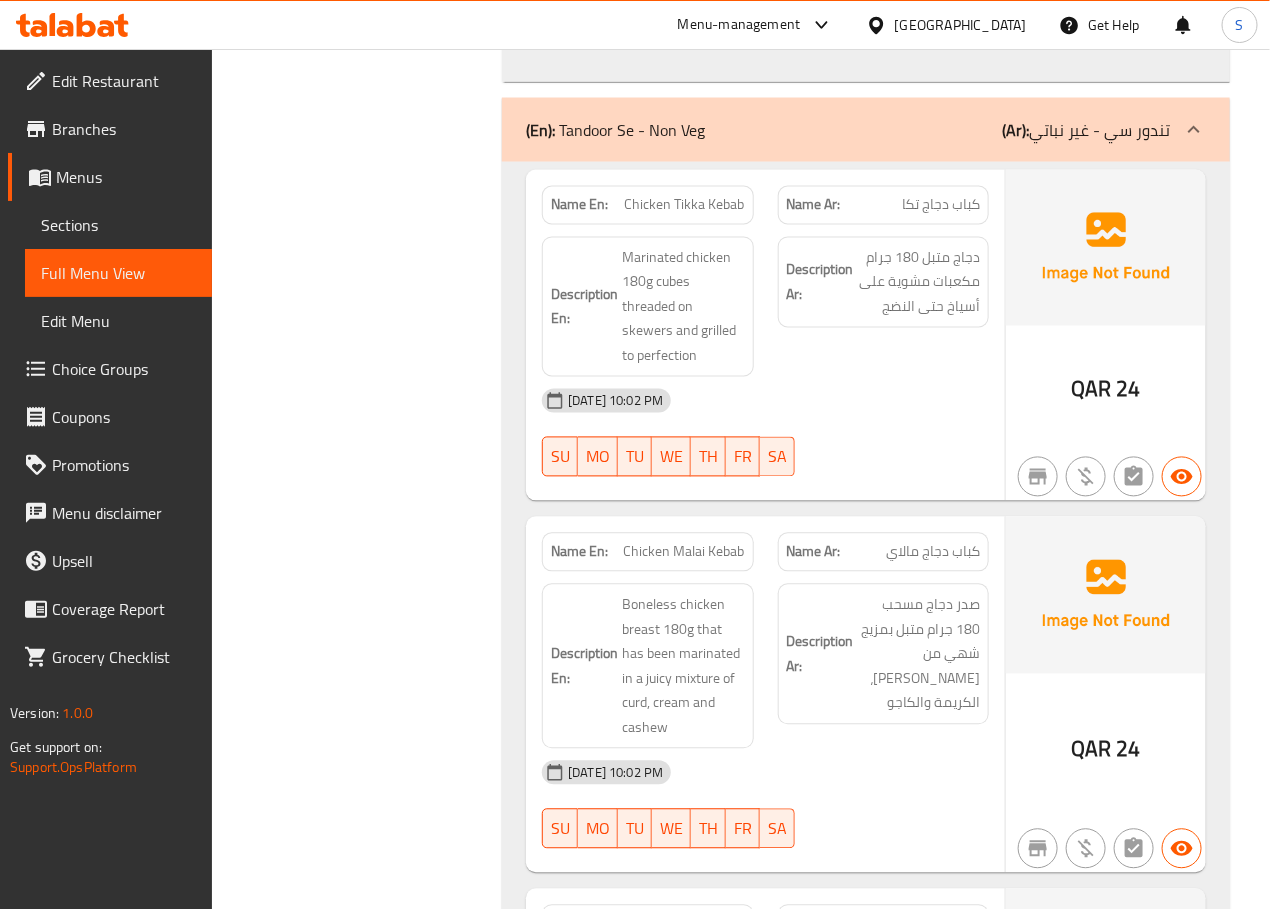 scroll, scrollTop: 8715, scrollLeft: 0, axis: vertical 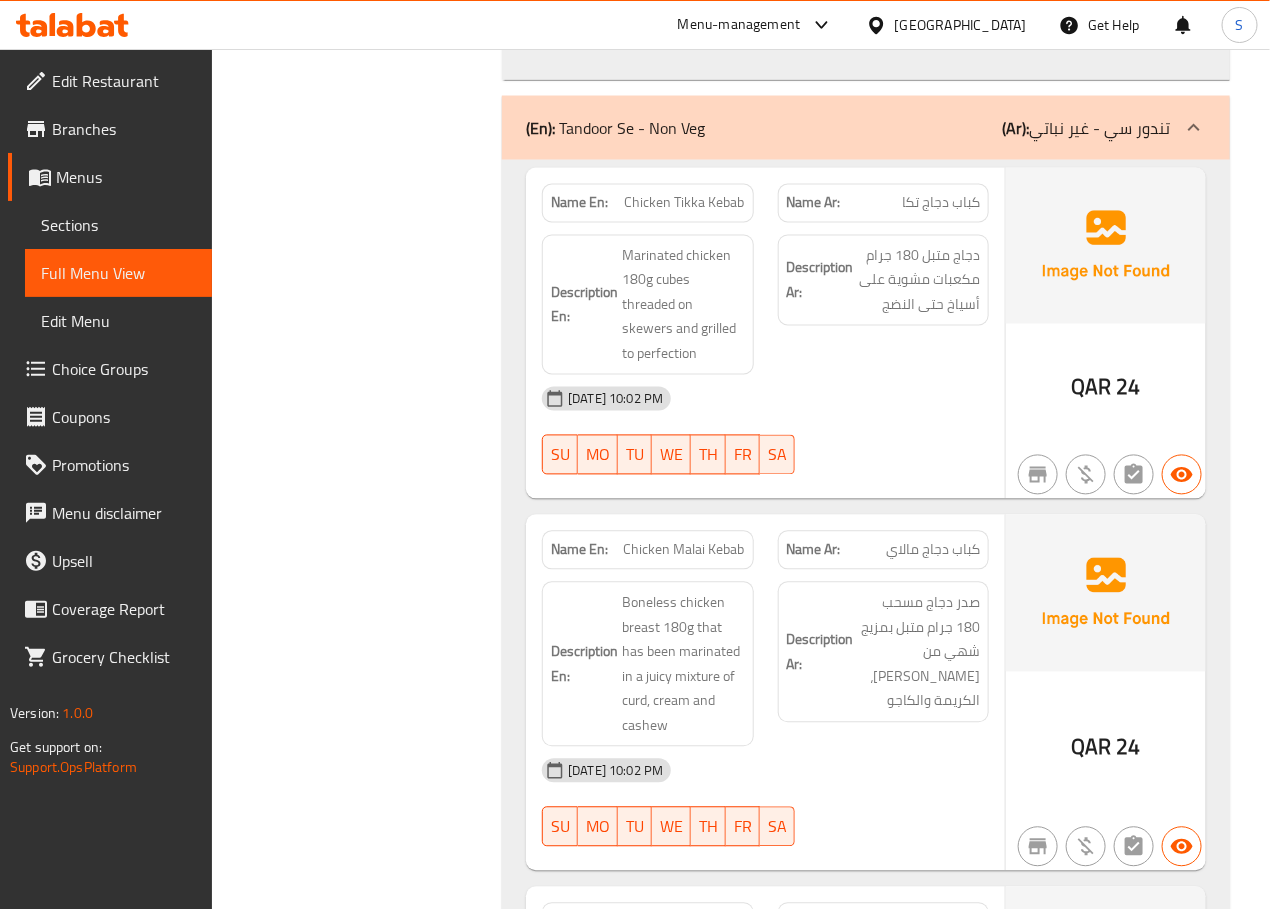 click on "Filter Branches Branches Popular filters Free items Branch specific items Has choices Upsell items Availability filters Available Not available View filters Collapse sections Collapse categories Collapse Choices" at bounding box center [365, 5662] 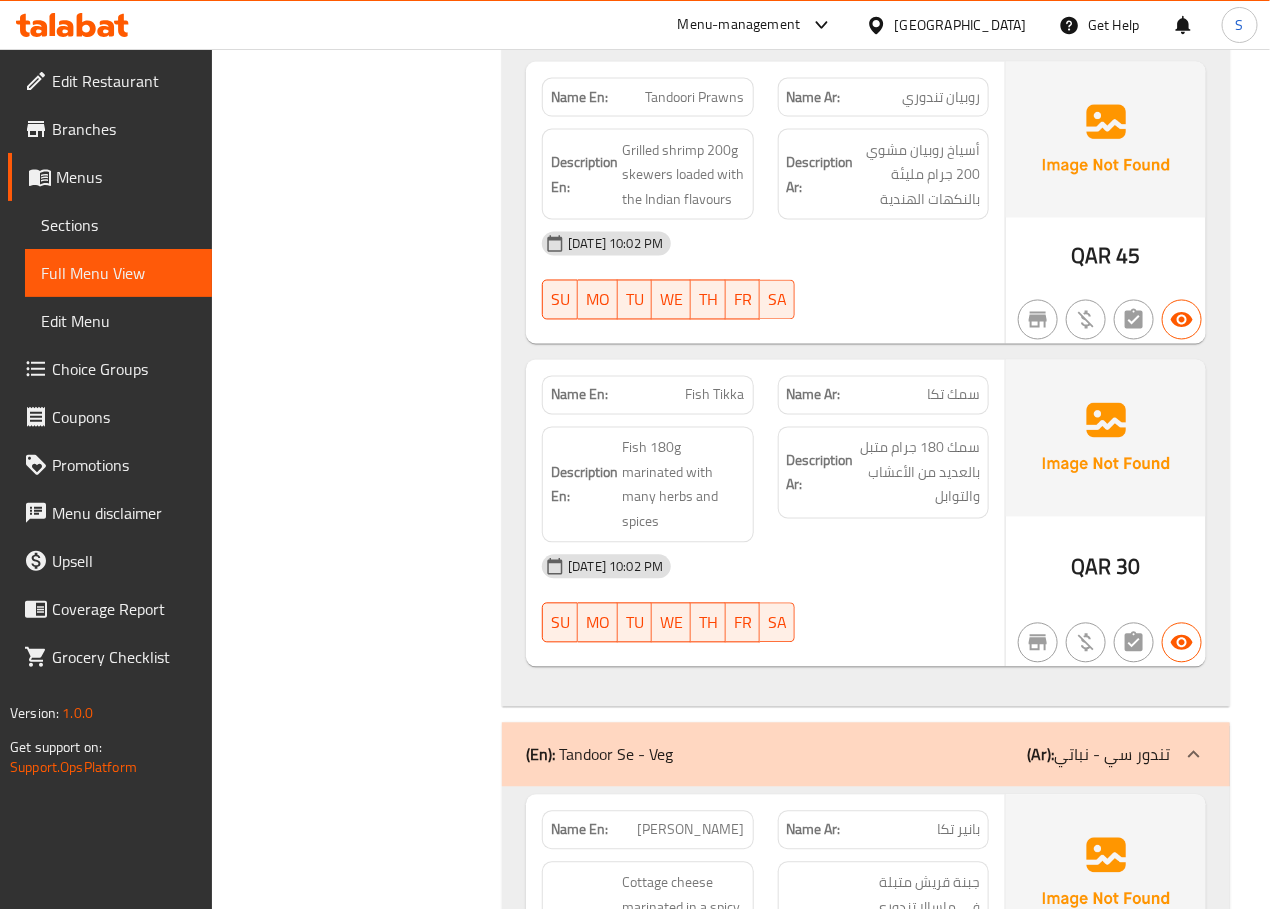 scroll, scrollTop: 11235, scrollLeft: 0, axis: vertical 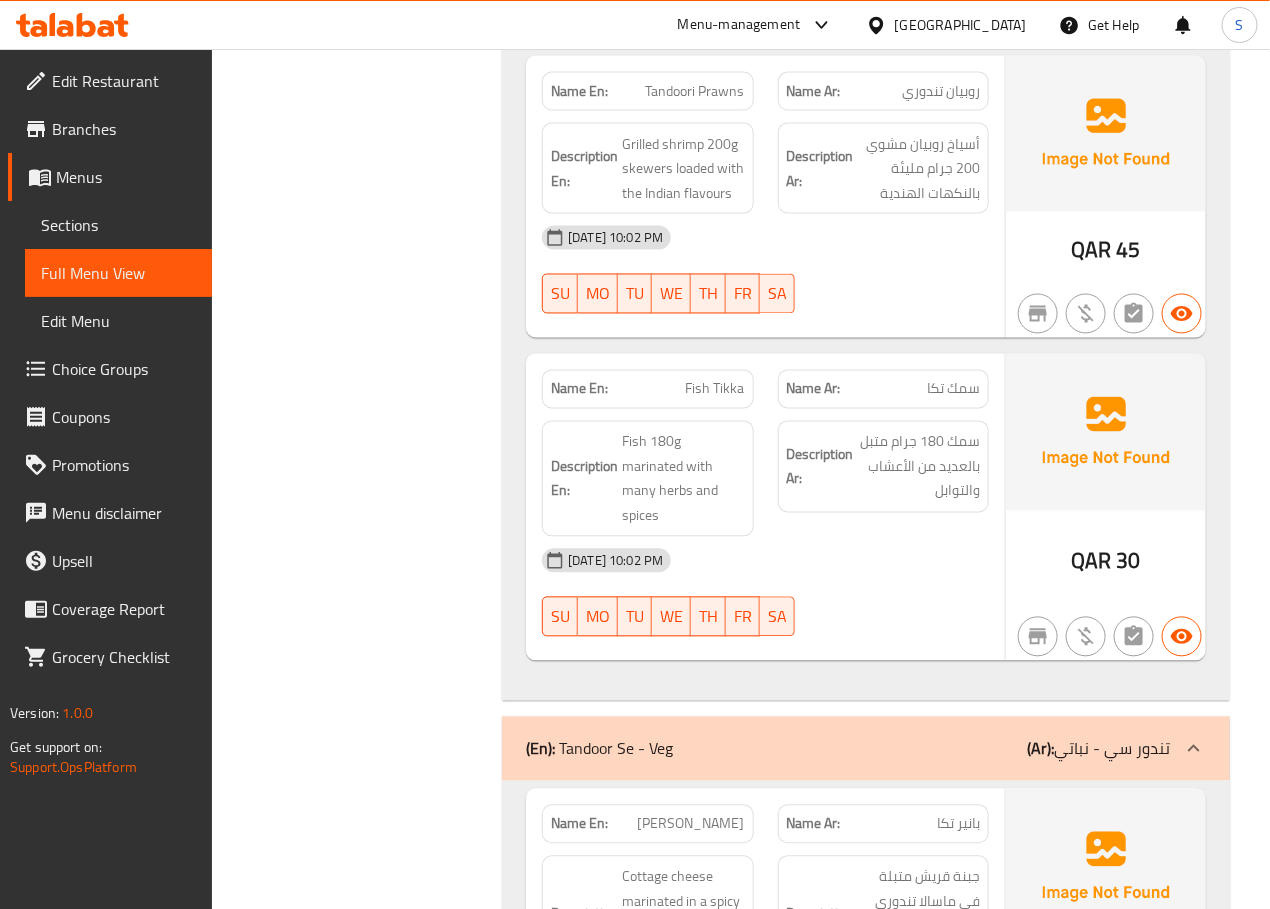 click on "Filter Branches Branches Popular filters Free items Branch specific items Has choices Upsell items Availability filters Available Not available View filters Collapse sections Collapse categories Collapse Choices" at bounding box center (365, 3142) 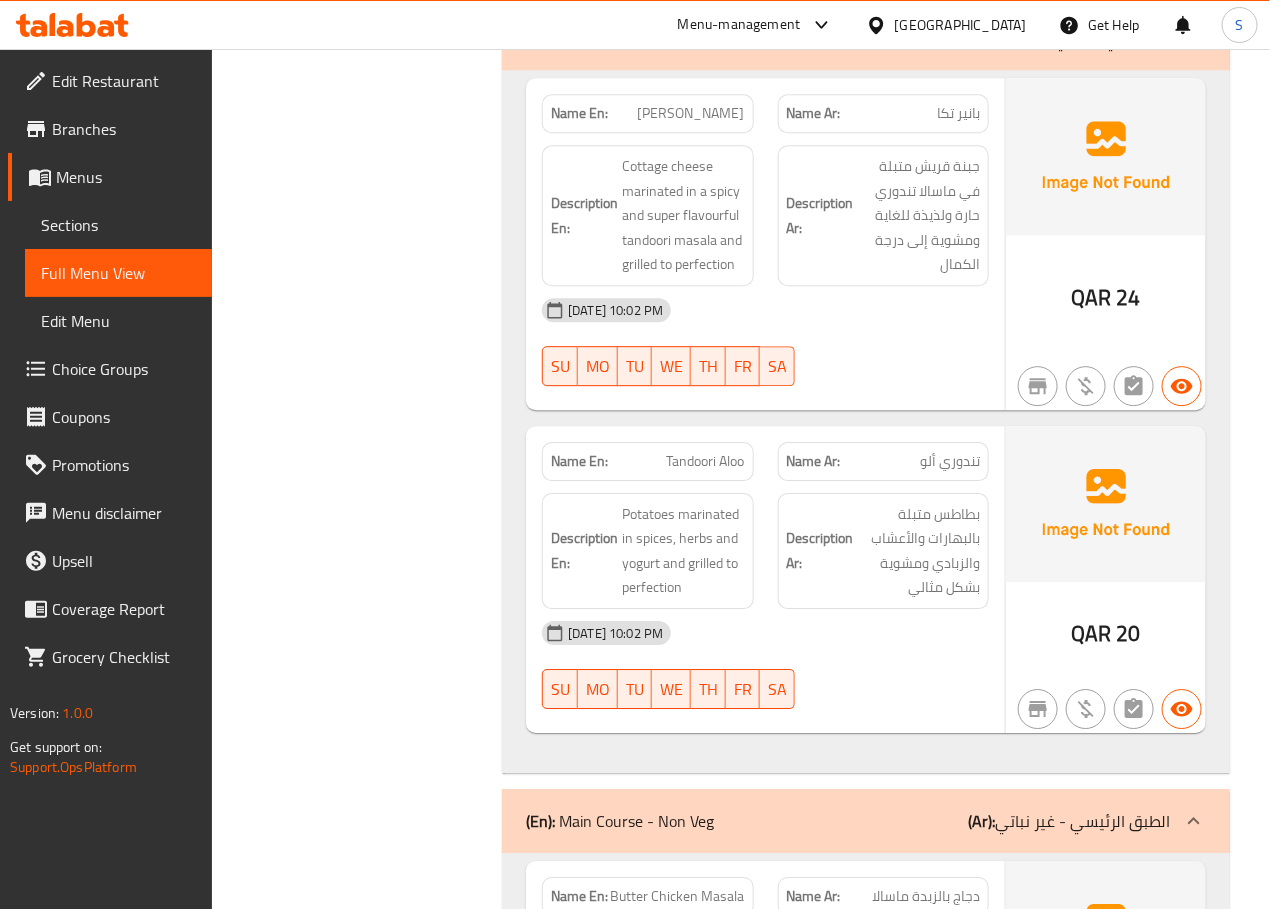 scroll, scrollTop: 11955, scrollLeft: 0, axis: vertical 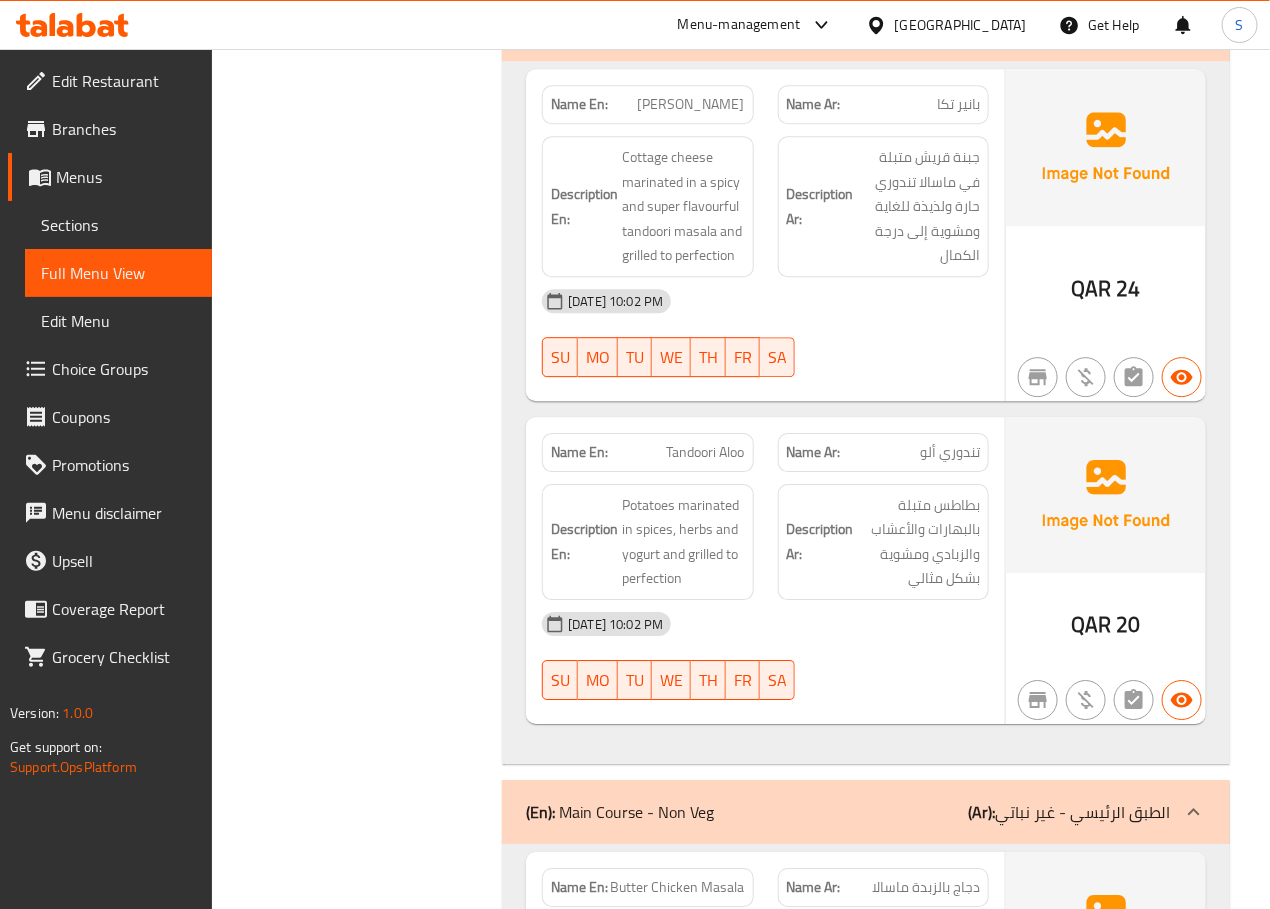 click on "Filter Branches Branches Popular filters Free items Branch specific items Has choices Upsell items Availability filters Available Not available View filters Collapse sections Collapse categories Collapse Choices" at bounding box center [365, 2422] 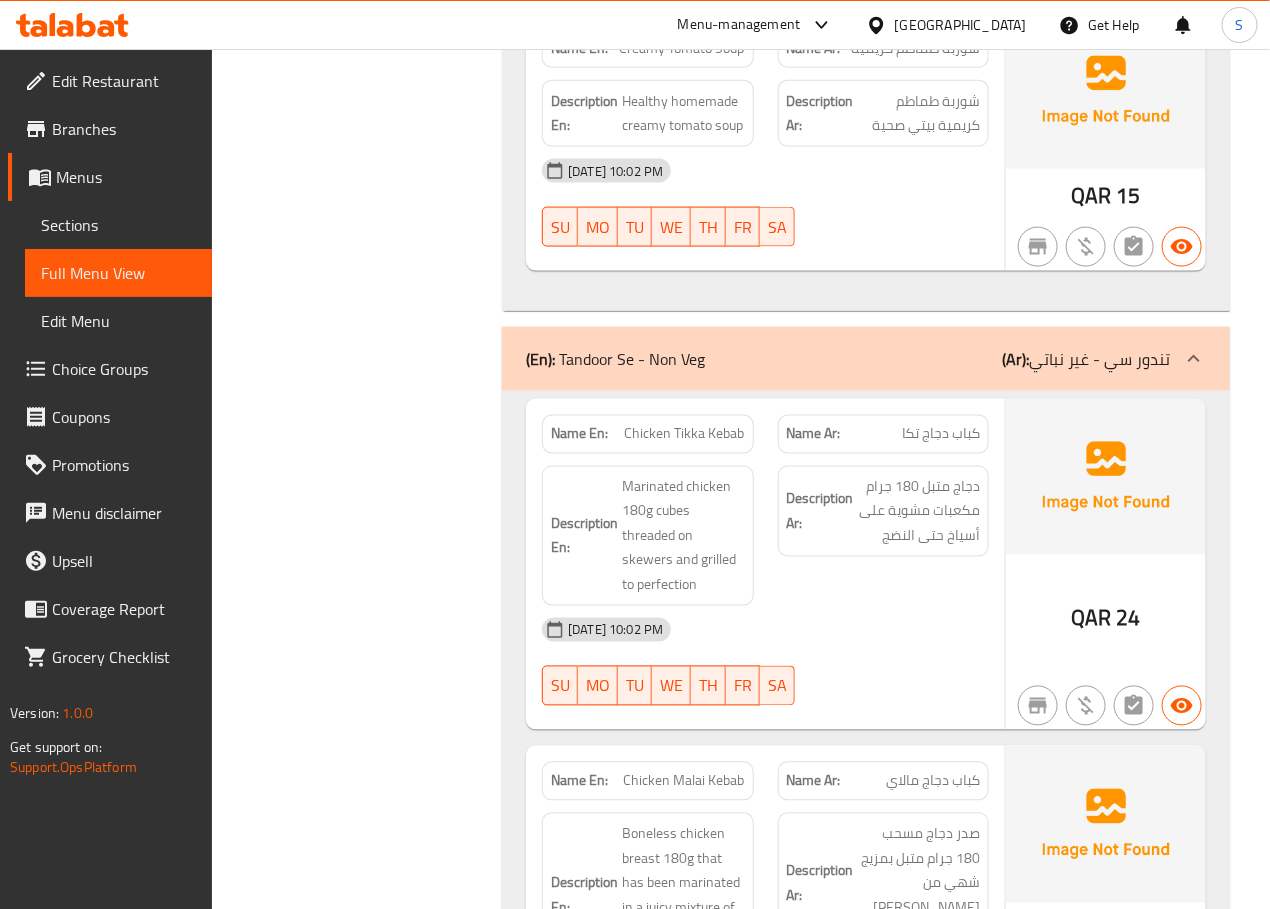 scroll, scrollTop: 12751, scrollLeft: 0, axis: vertical 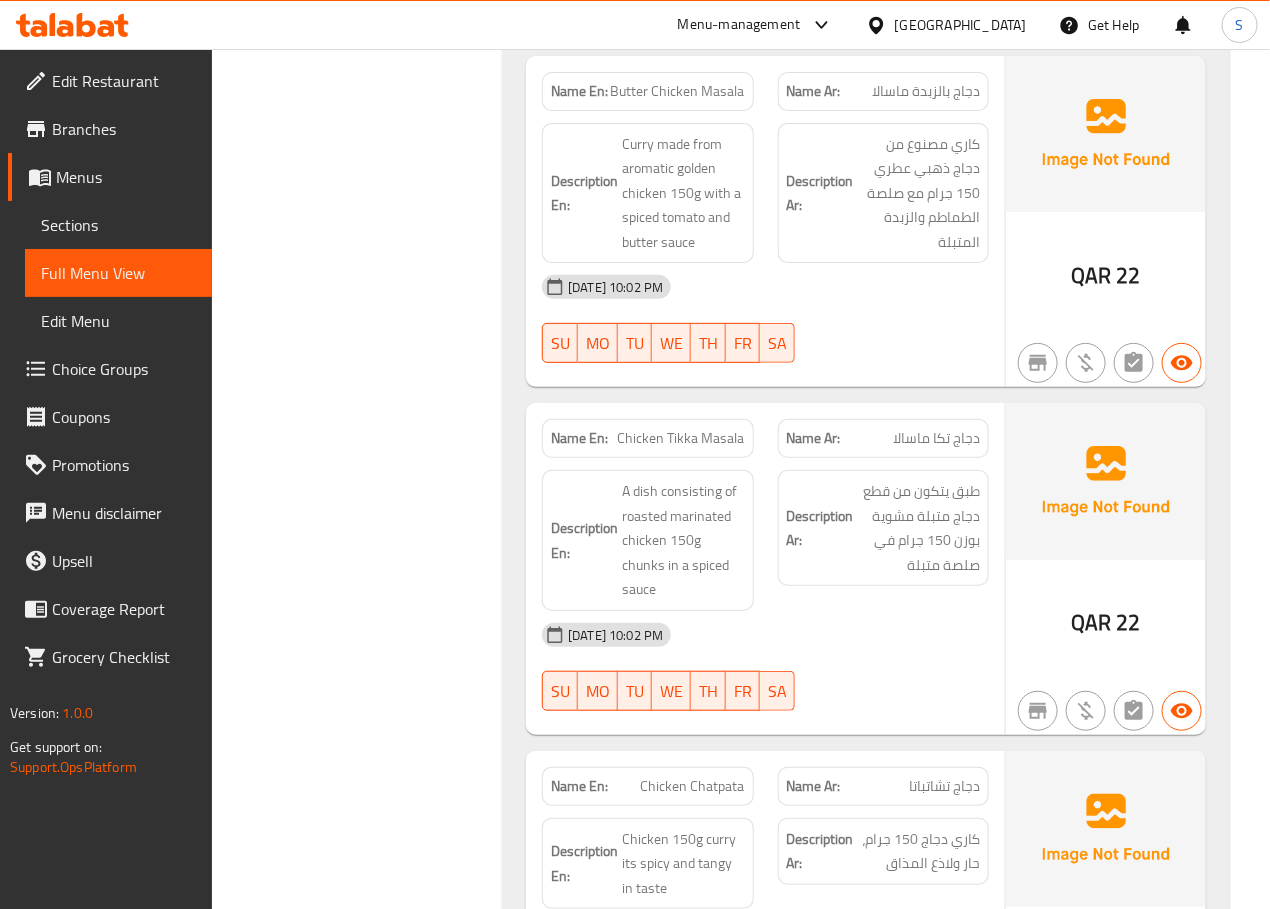 click on "Filter Branches Branches Popular filters Free items Branch specific items Has choices Upsell items Availability filters Available Not available View filters Collapse sections Collapse categories Collapse Choices" at bounding box center [365, 1626] 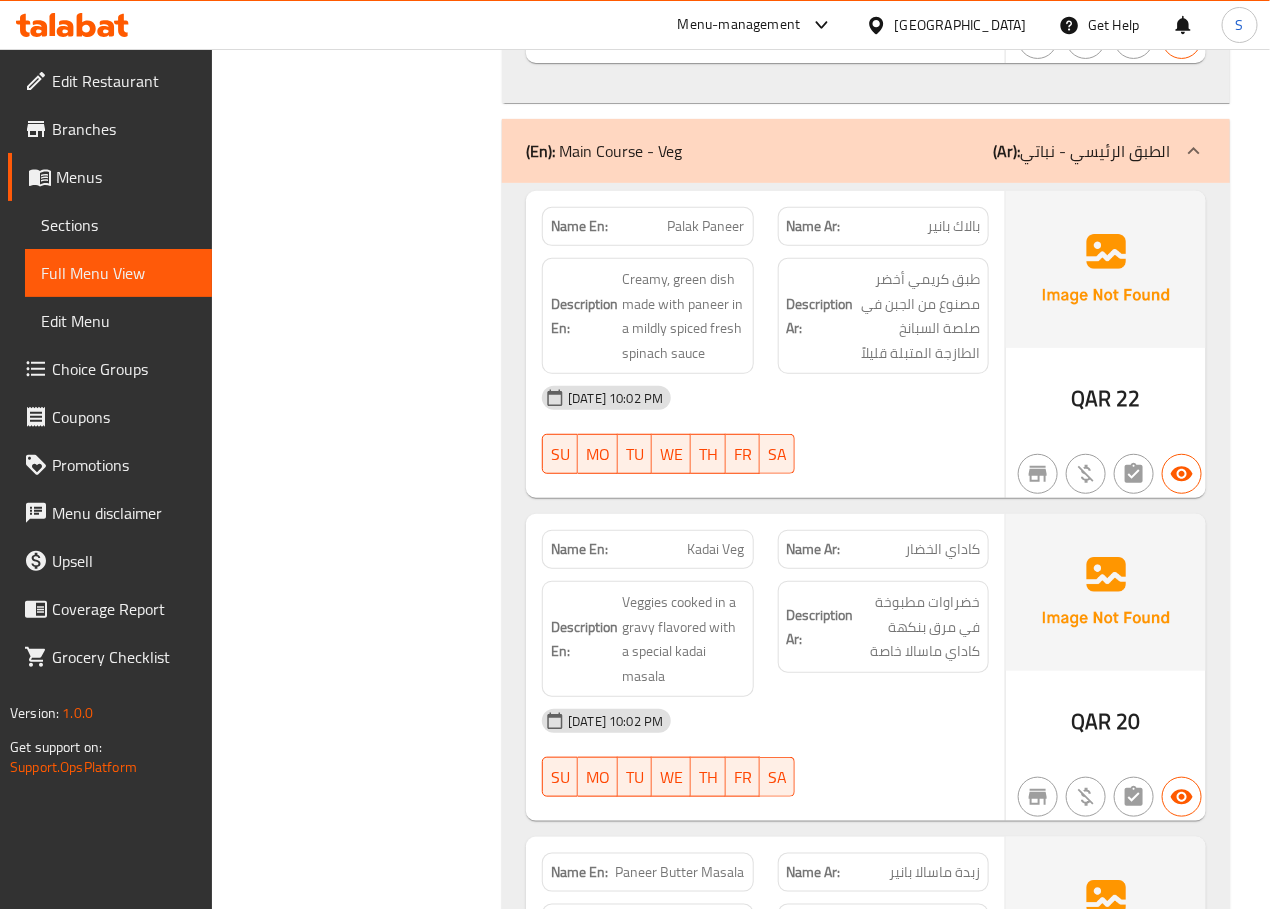 scroll, scrollTop: 15423, scrollLeft: 0, axis: vertical 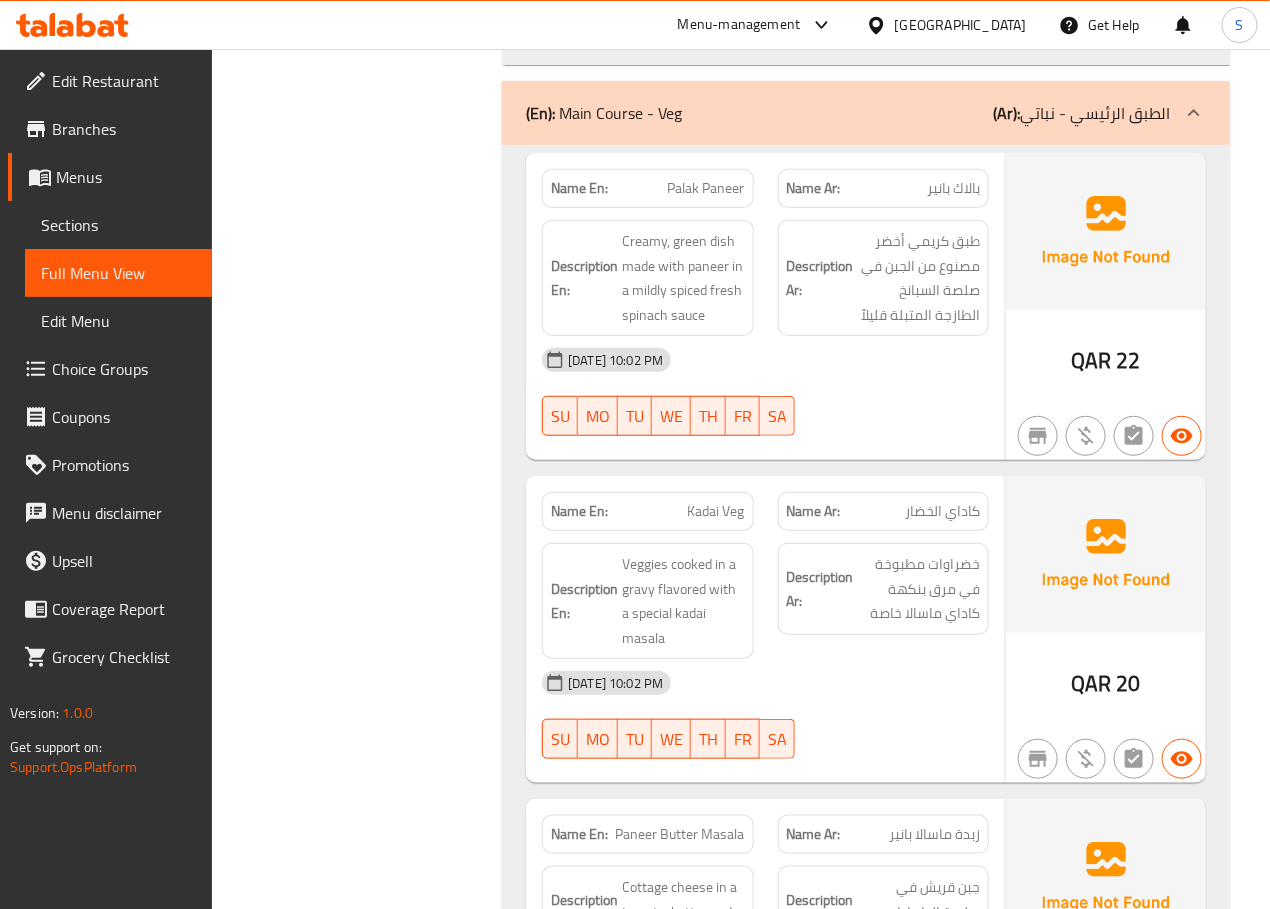 click on "Filter Branches Branches Popular filters Free items Branch specific items Has choices Upsell items Availability filters Available Not available View filters Collapse sections Collapse categories Collapse Choices" at bounding box center (365, -1046) 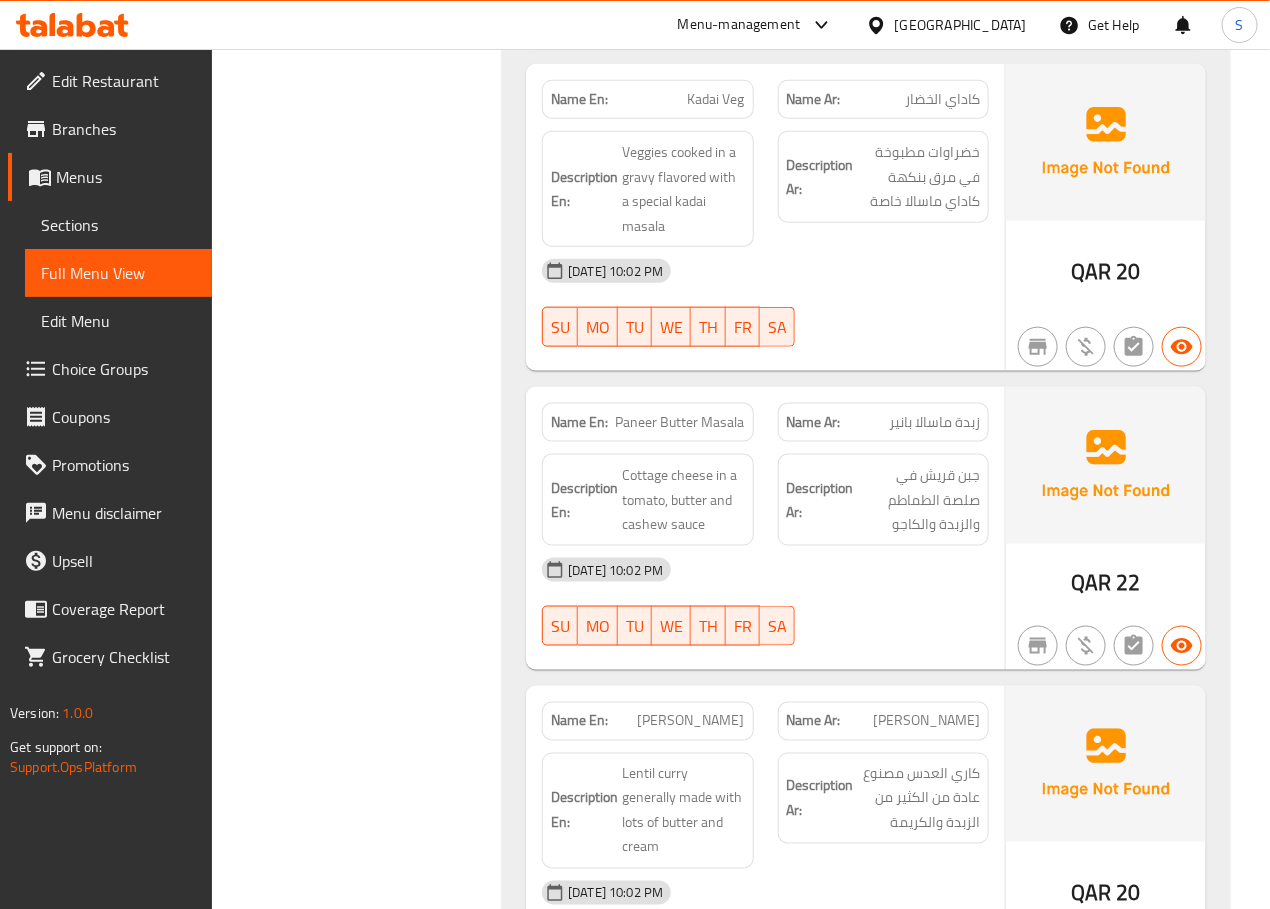 scroll, scrollTop: 15861, scrollLeft: 0, axis: vertical 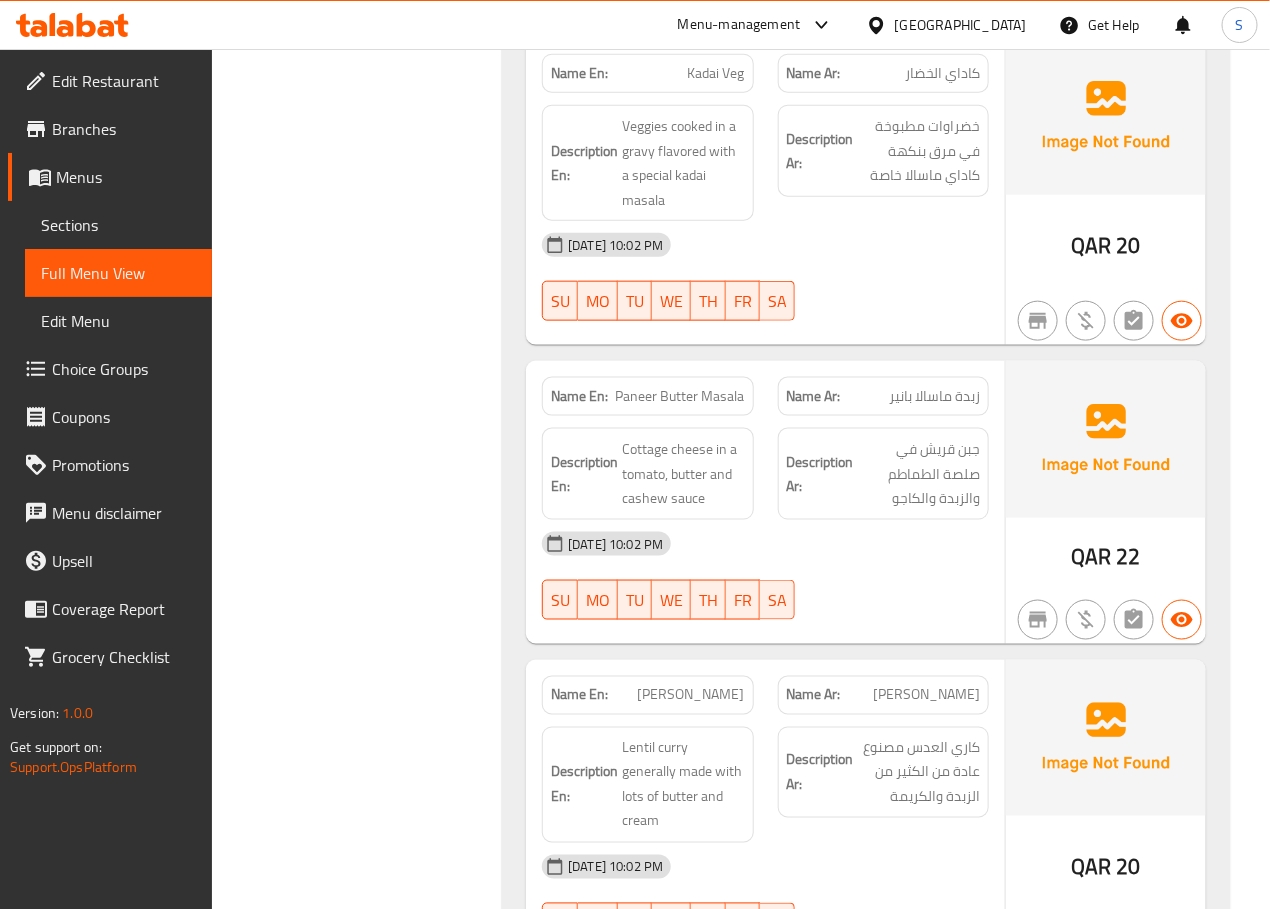 click on "Filter Branches Branches Popular filters Free items Branch specific items Has choices Upsell items Availability filters Available Not available View filters Collapse sections Collapse categories Collapse Choices" at bounding box center [365, -1484] 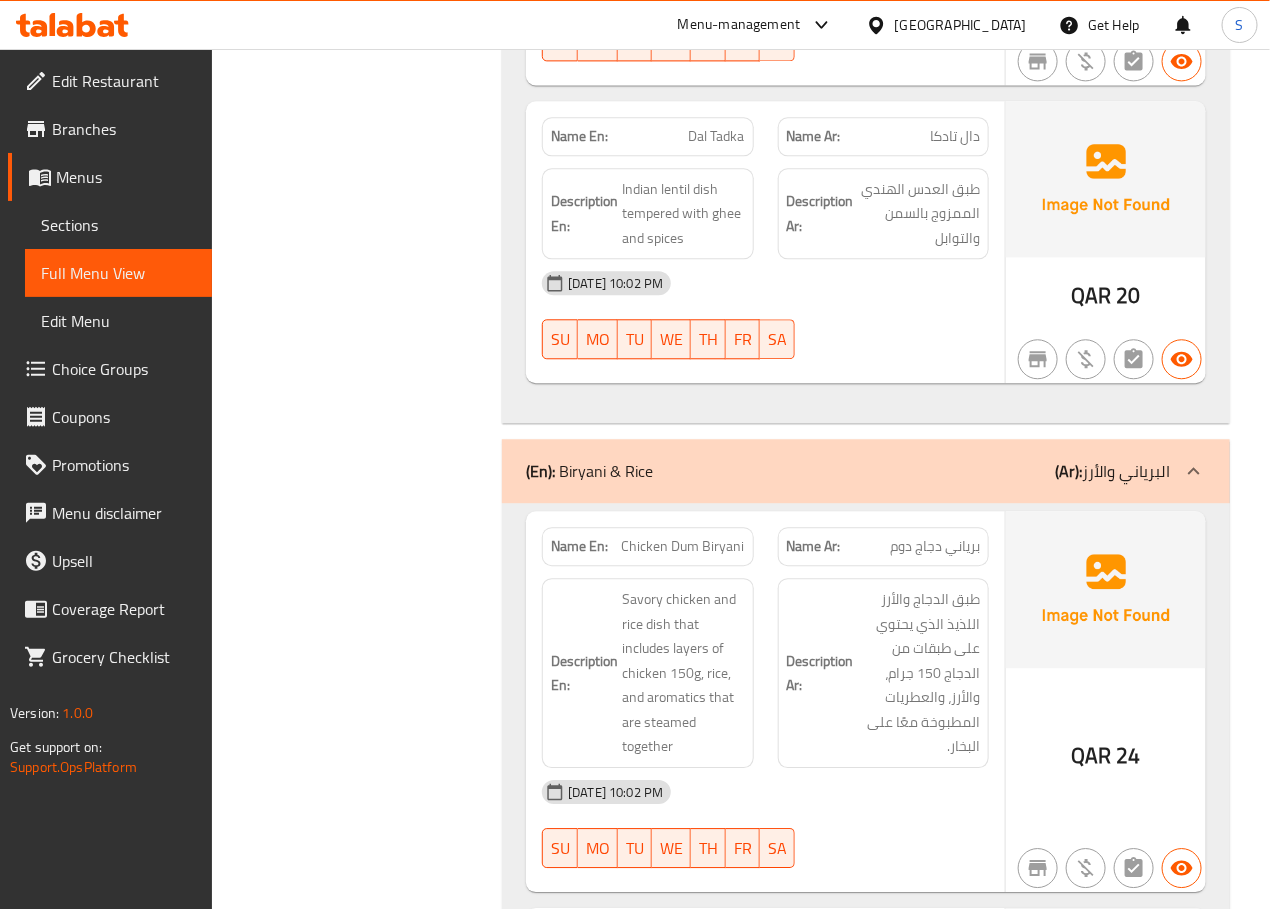 scroll, scrollTop: 16756, scrollLeft: 0, axis: vertical 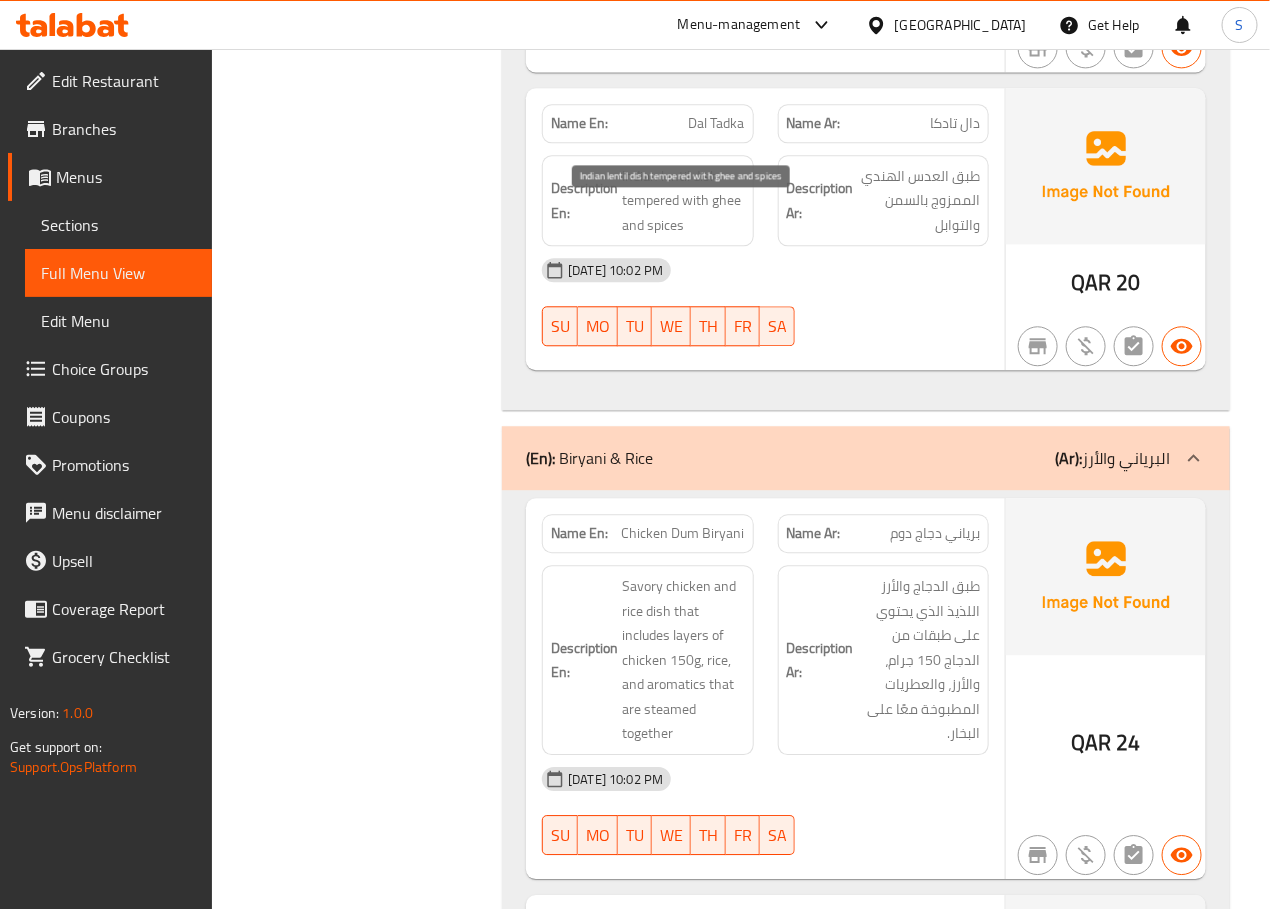 click on "Indian lentil dish tempered with ghee and spices" at bounding box center [683, 201] 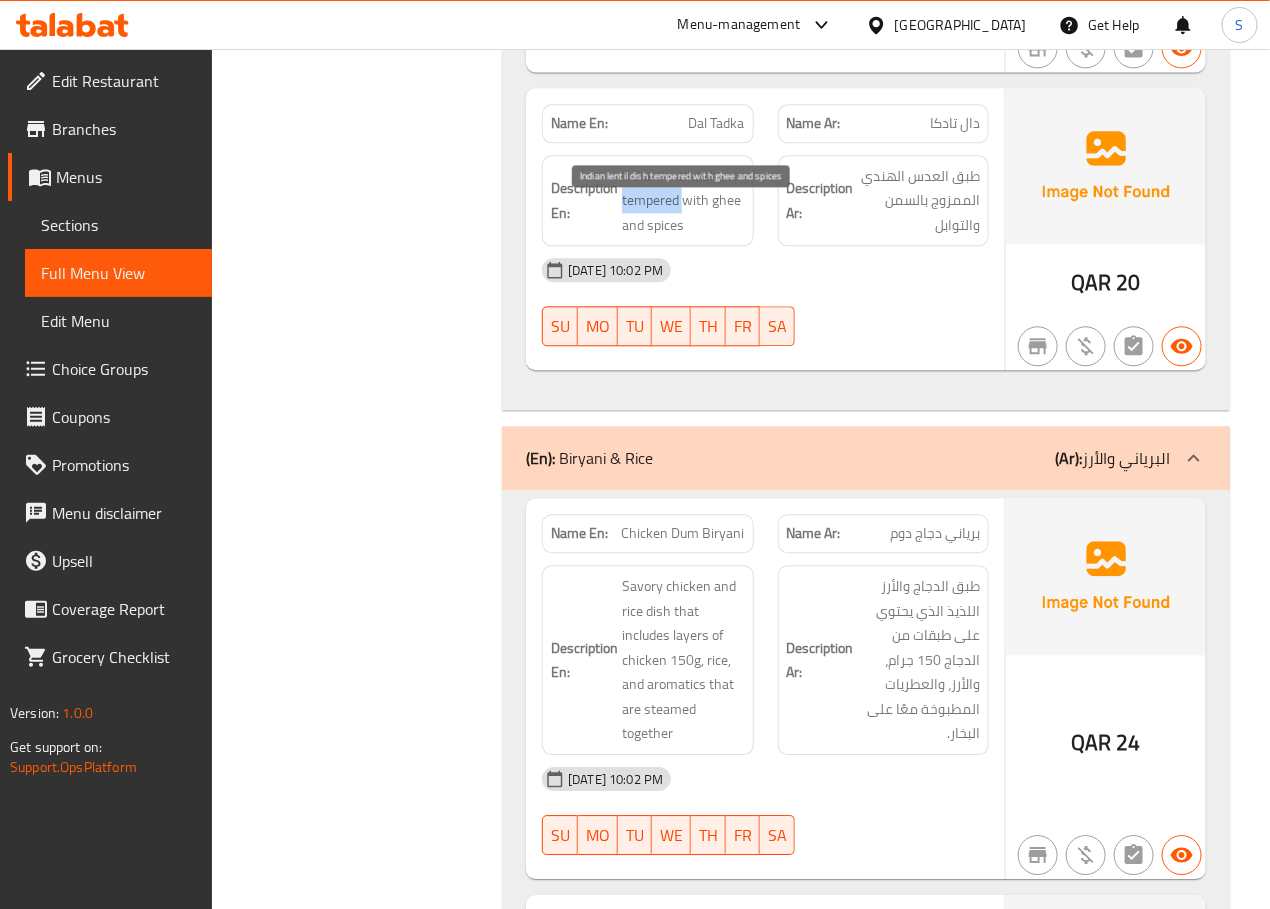 copy on "tempered" 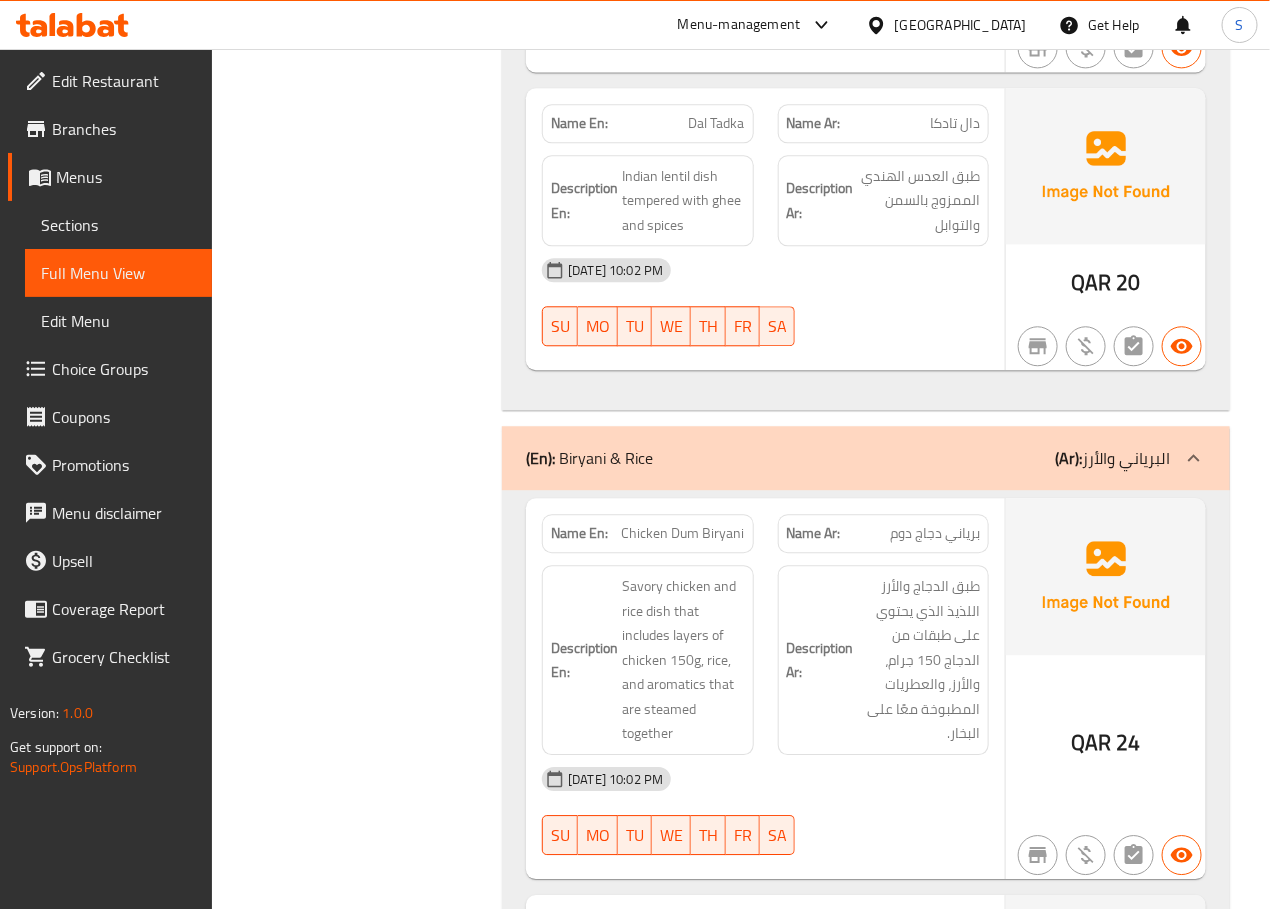 click on "Filter Branches Branches Popular filters Free items Branch specific items Has choices Upsell items Availability filters Available Not available View filters Collapse sections Collapse categories Collapse Choices" at bounding box center [365, -2379] 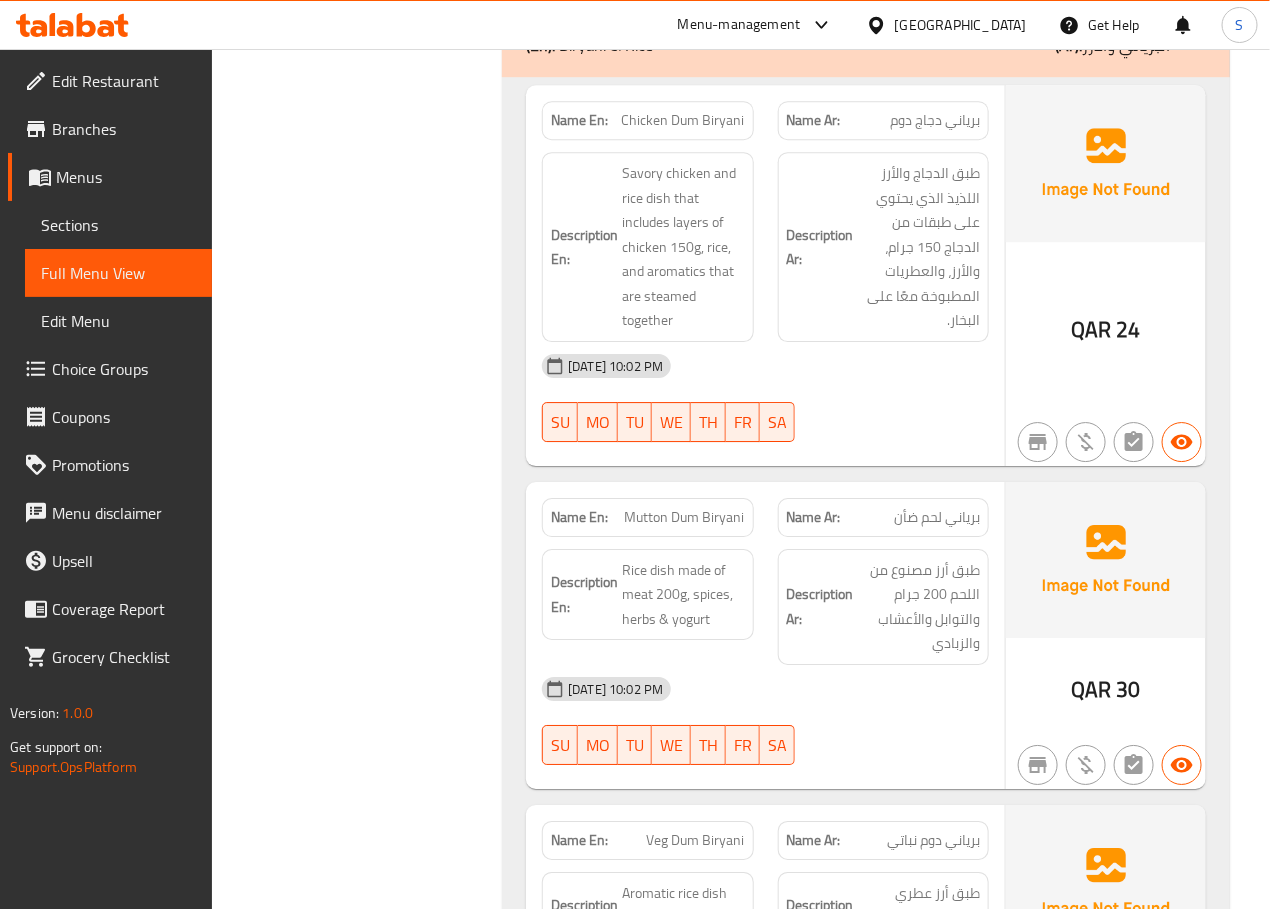 scroll, scrollTop: 17158, scrollLeft: 0, axis: vertical 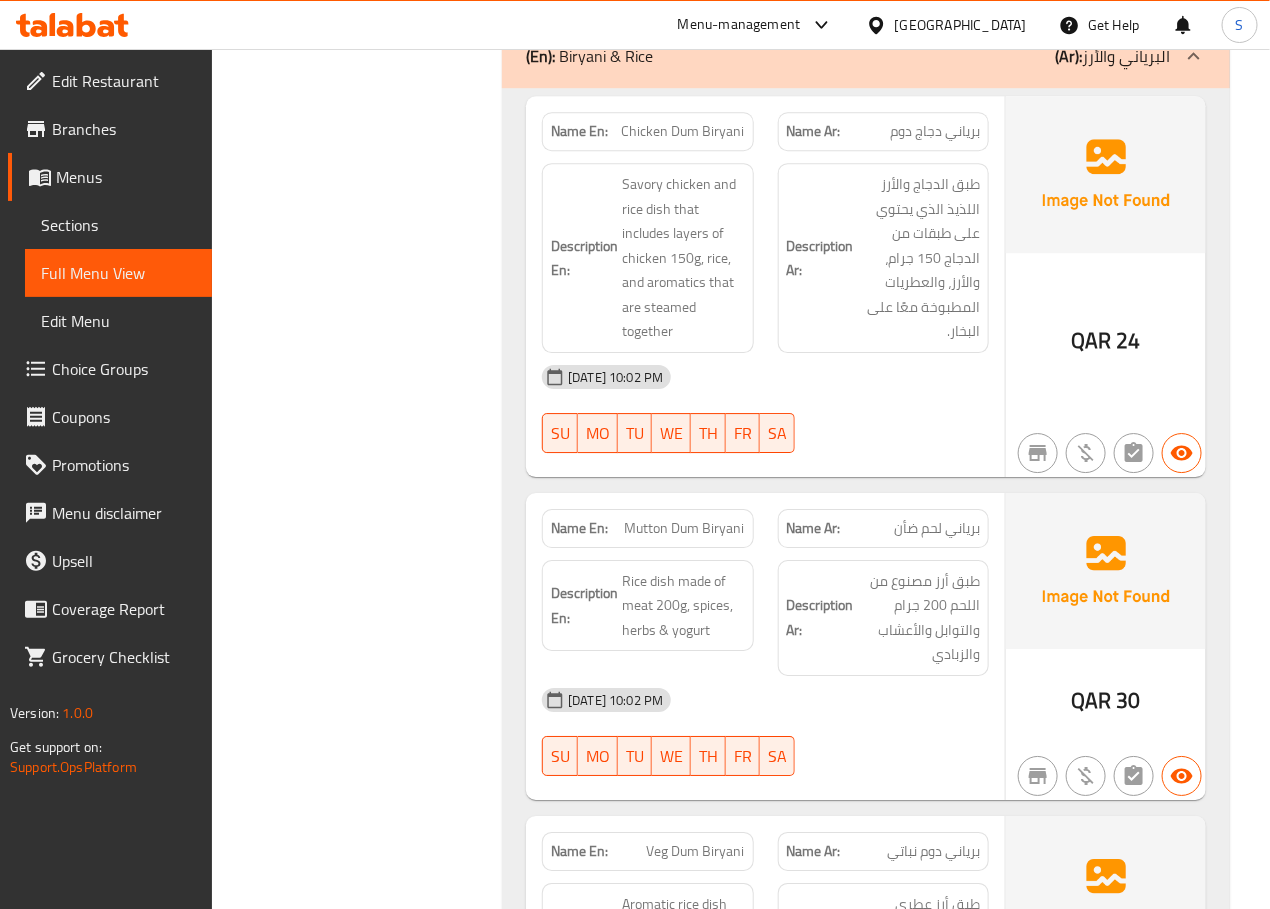 click on "Filter Branches Branches Popular filters Free items Branch specific items Has choices Upsell items Availability filters Available Not available View filters Collapse sections Collapse categories Collapse Choices" at bounding box center [365, -2781] 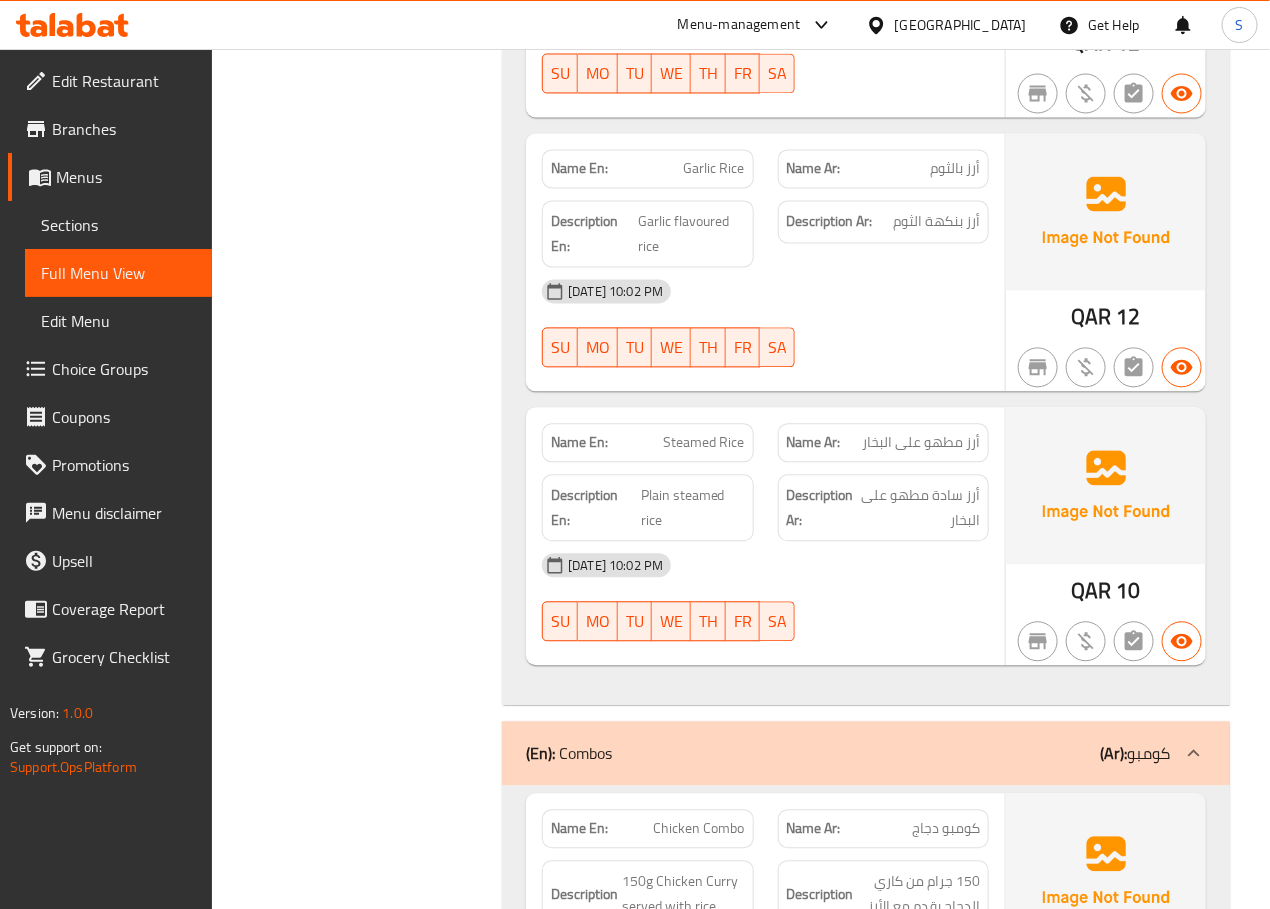 scroll, scrollTop: 19060, scrollLeft: 0, axis: vertical 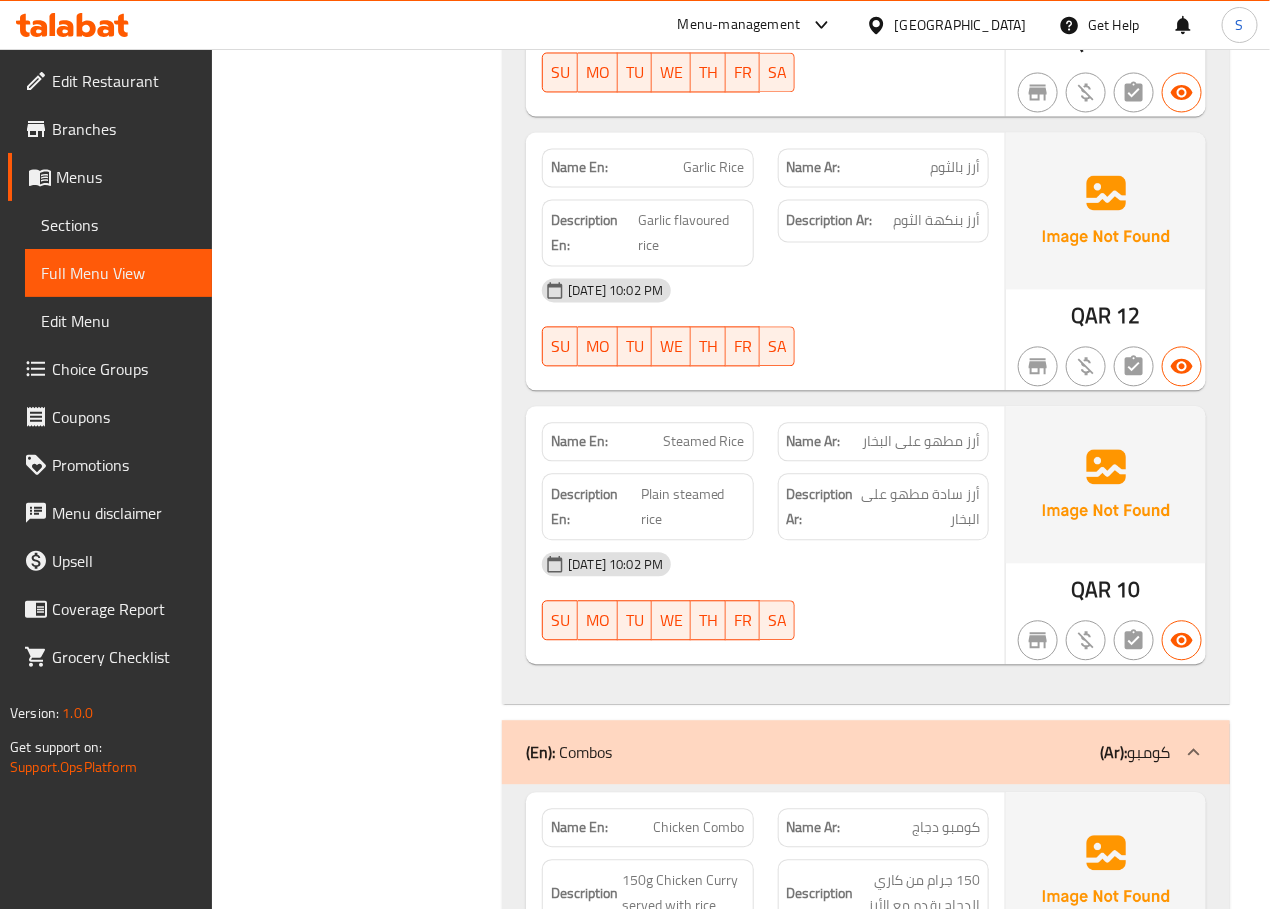 click on "Filter Branches Branches Popular filters Free items Branch specific items Has choices Upsell items Availability filters Available Not available View filters Collapse sections Collapse categories Collapse Choices" at bounding box center (365, -4683) 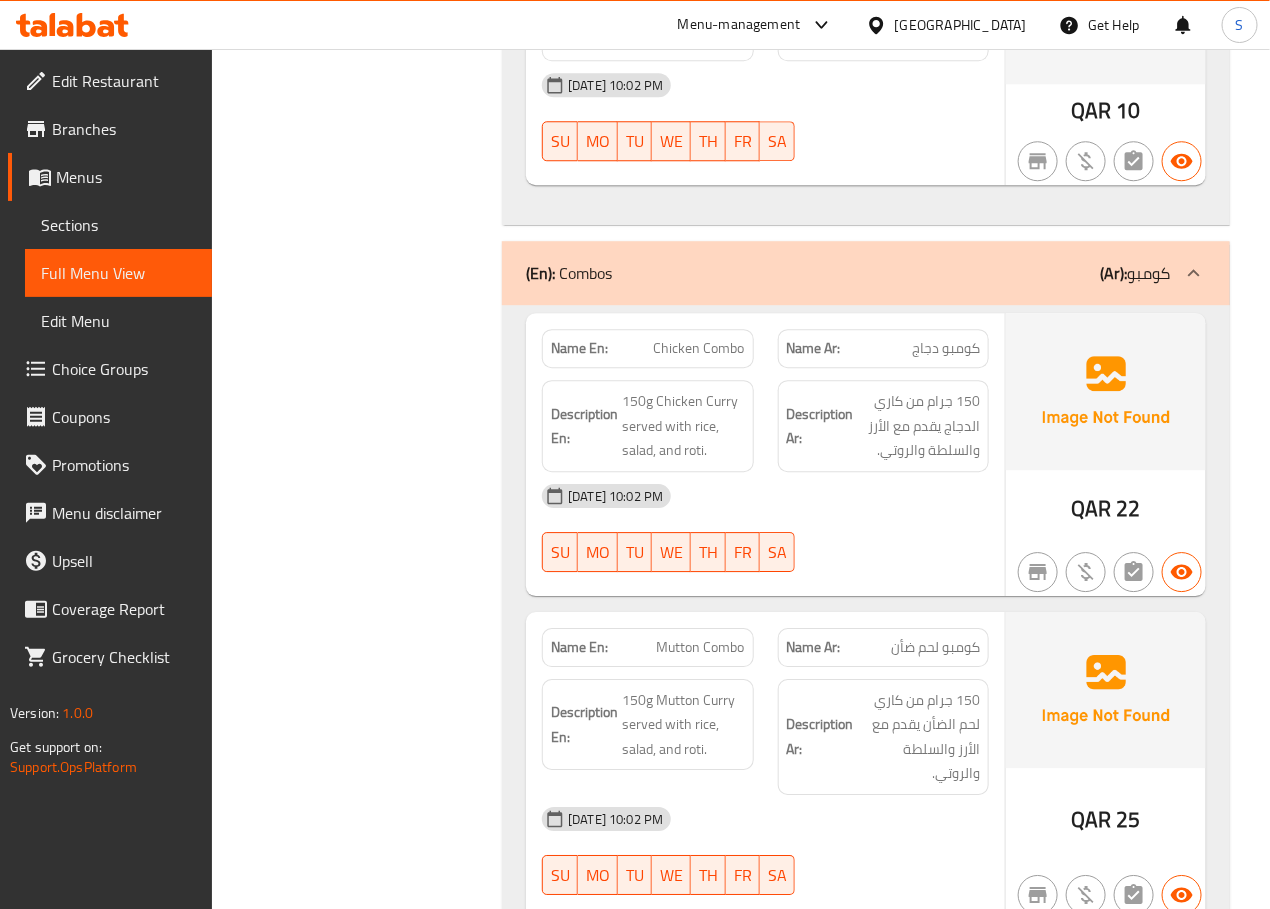 scroll, scrollTop: 19684, scrollLeft: 0, axis: vertical 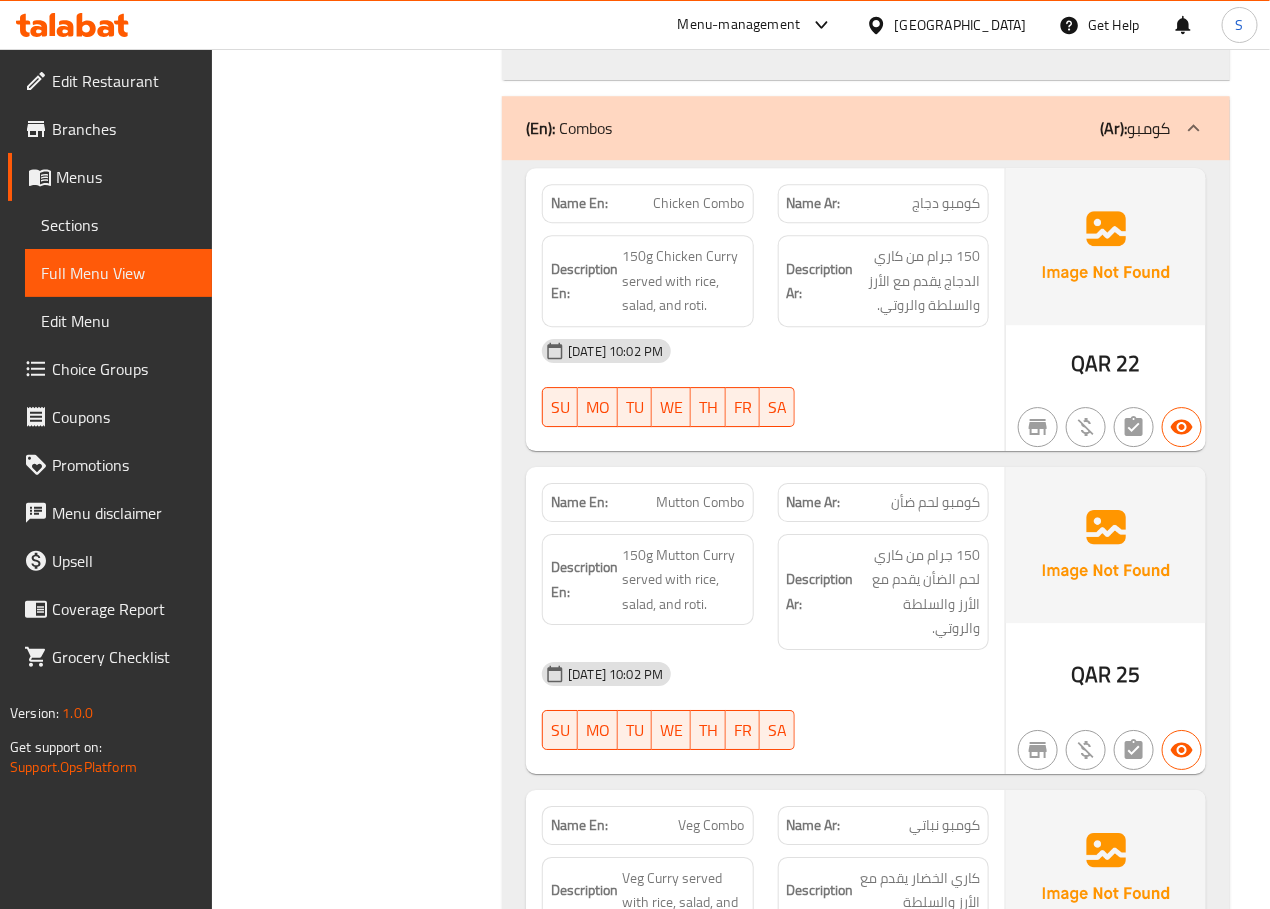 click on "Filter Branches Branches Popular filters Free items Branch specific items Has choices Upsell items Availability filters Available Not available View filters Collapse sections Collapse categories Collapse Choices" at bounding box center [365, -5307] 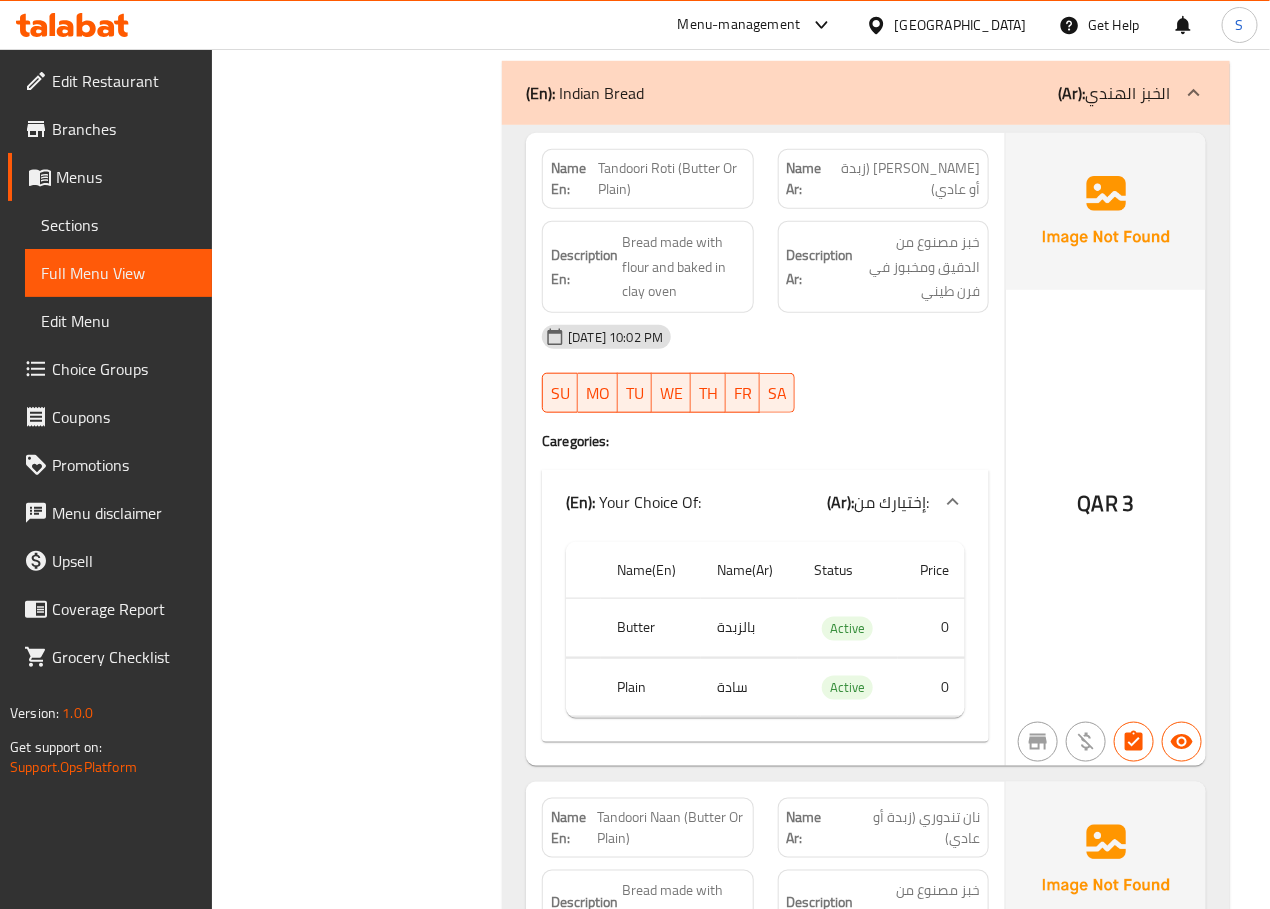 scroll, scrollTop: 20811, scrollLeft: 0, axis: vertical 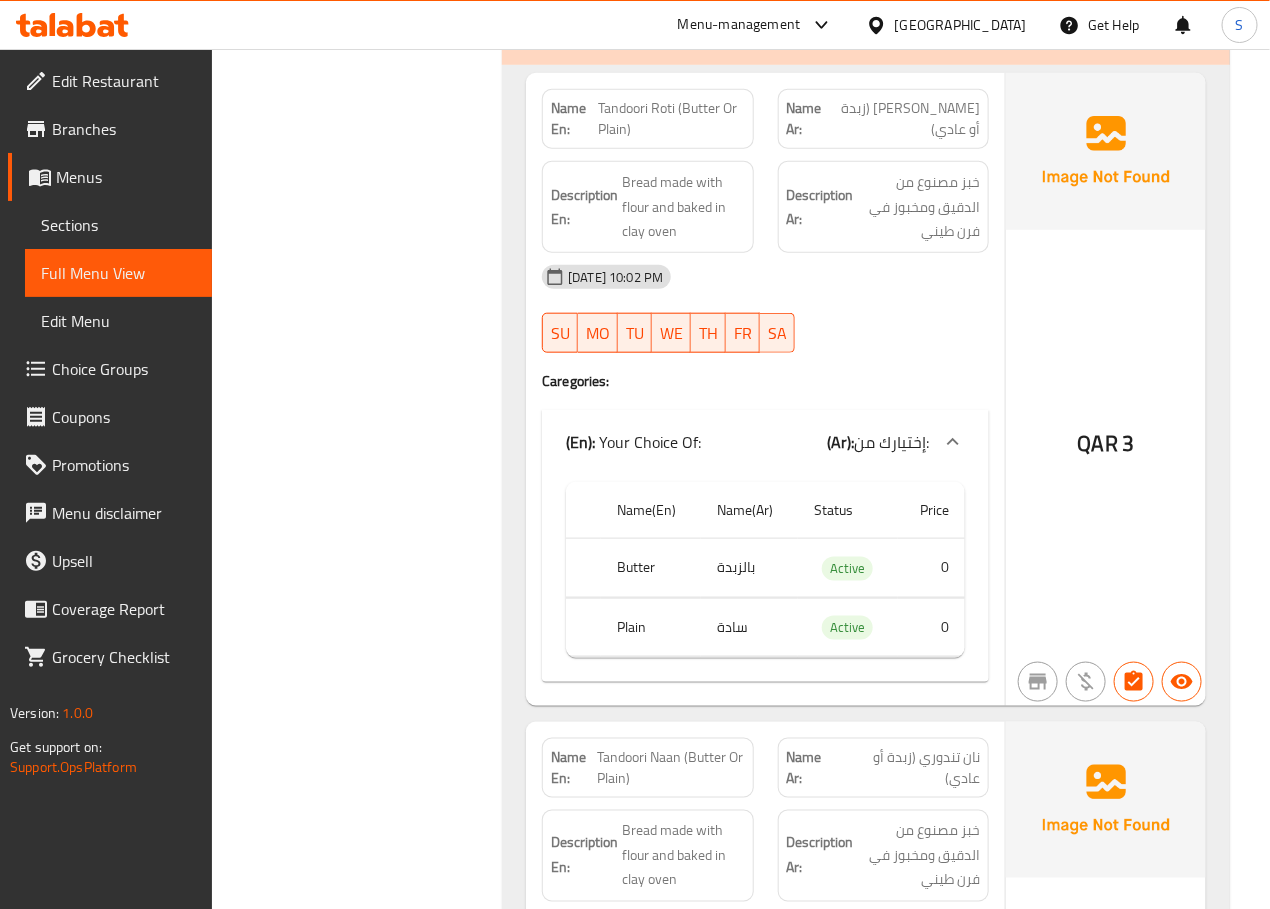 click on "Filter Branches Branches Popular filters Free items Branch specific items Has choices Upsell items Availability filters Available Not available View filters Collapse sections Collapse categories Collapse Choices" at bounding box center [365, -6434] 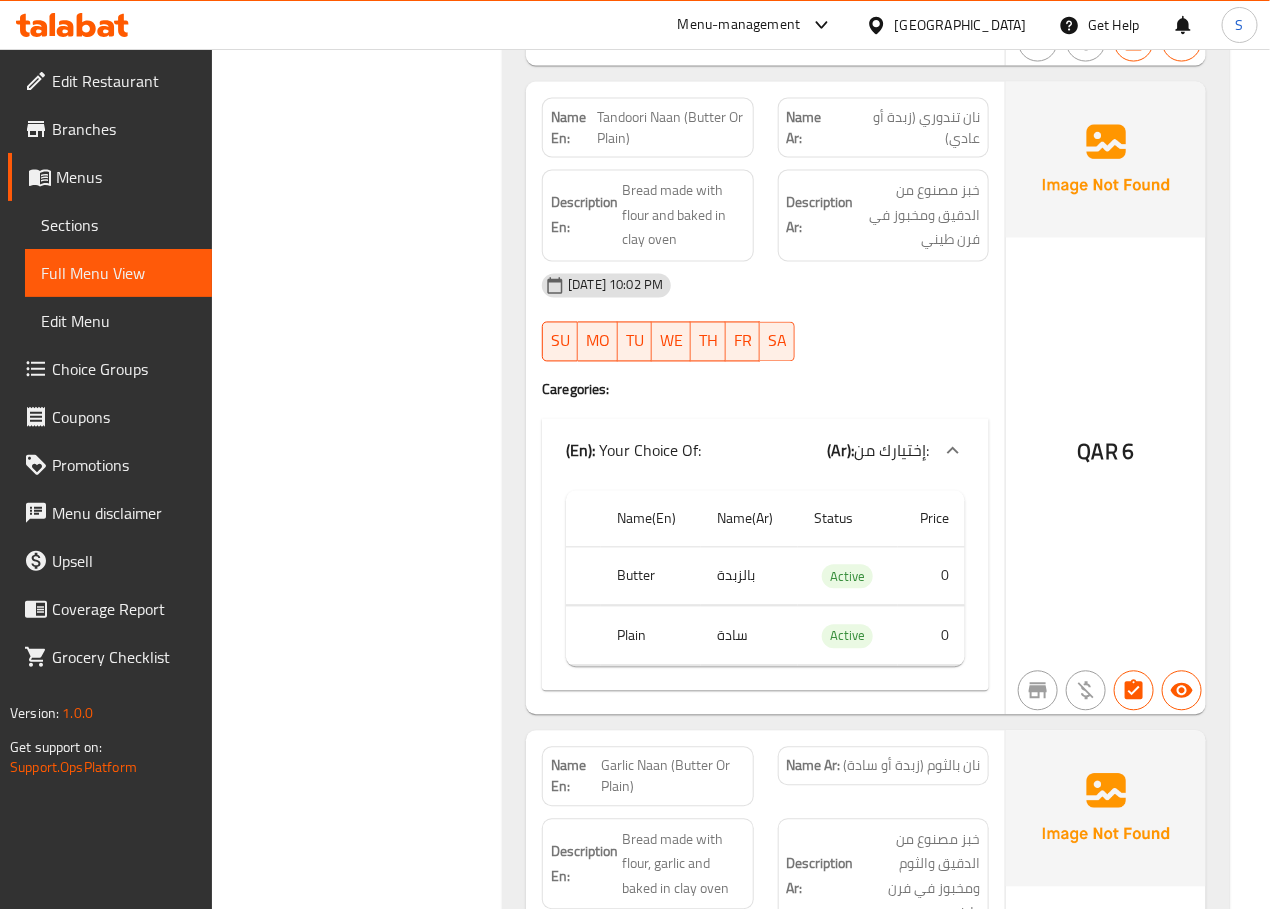 scroll, scrollTop: 21453, scrollLeft: 0, axis: vertical 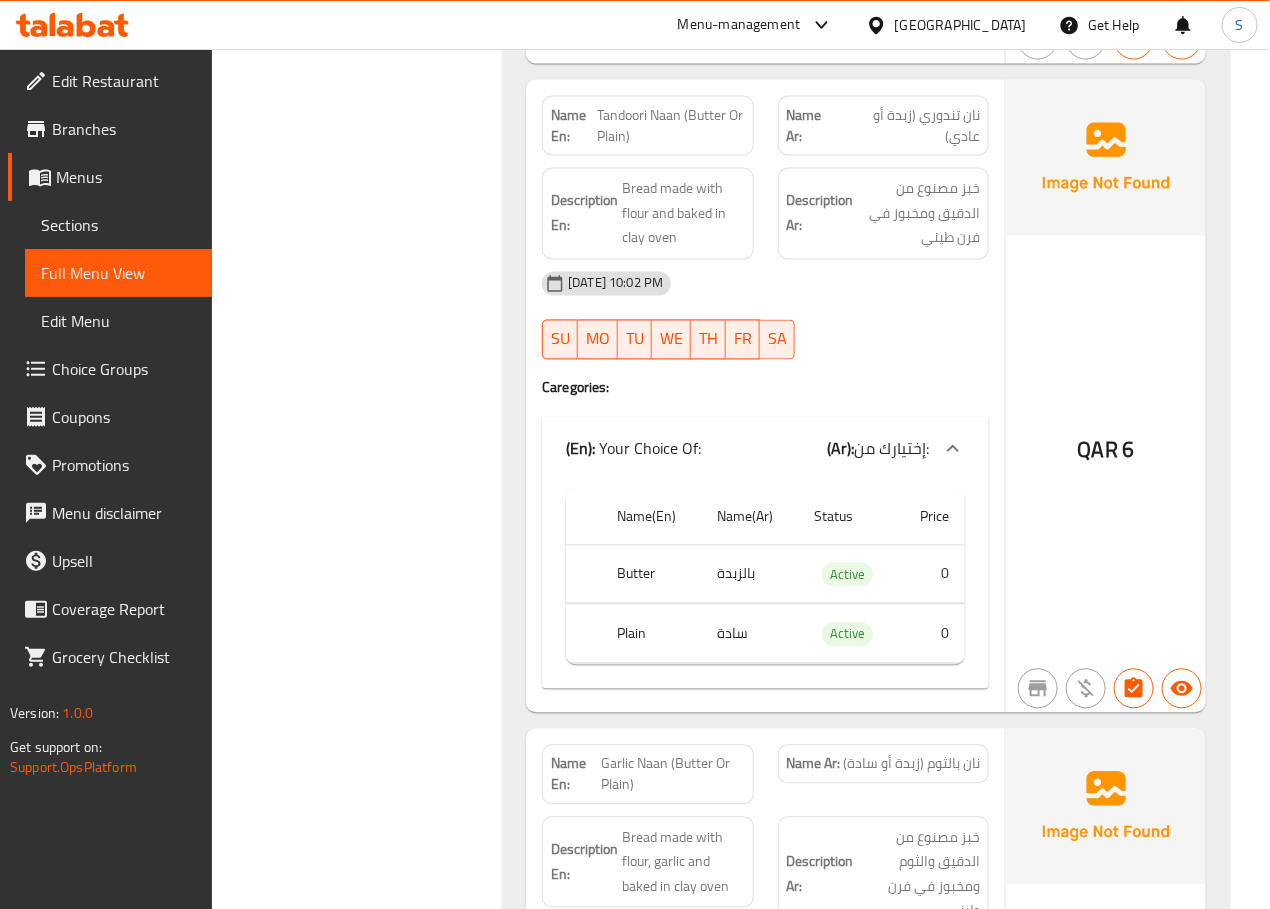 click on "Filter Branches Branches Popular filters Free items Branch specific items Has choices Upsell items Availability filters Available Not available View filters Collapse sections Collapse categories Collapse Choices" at bounding box center [365, -7076] 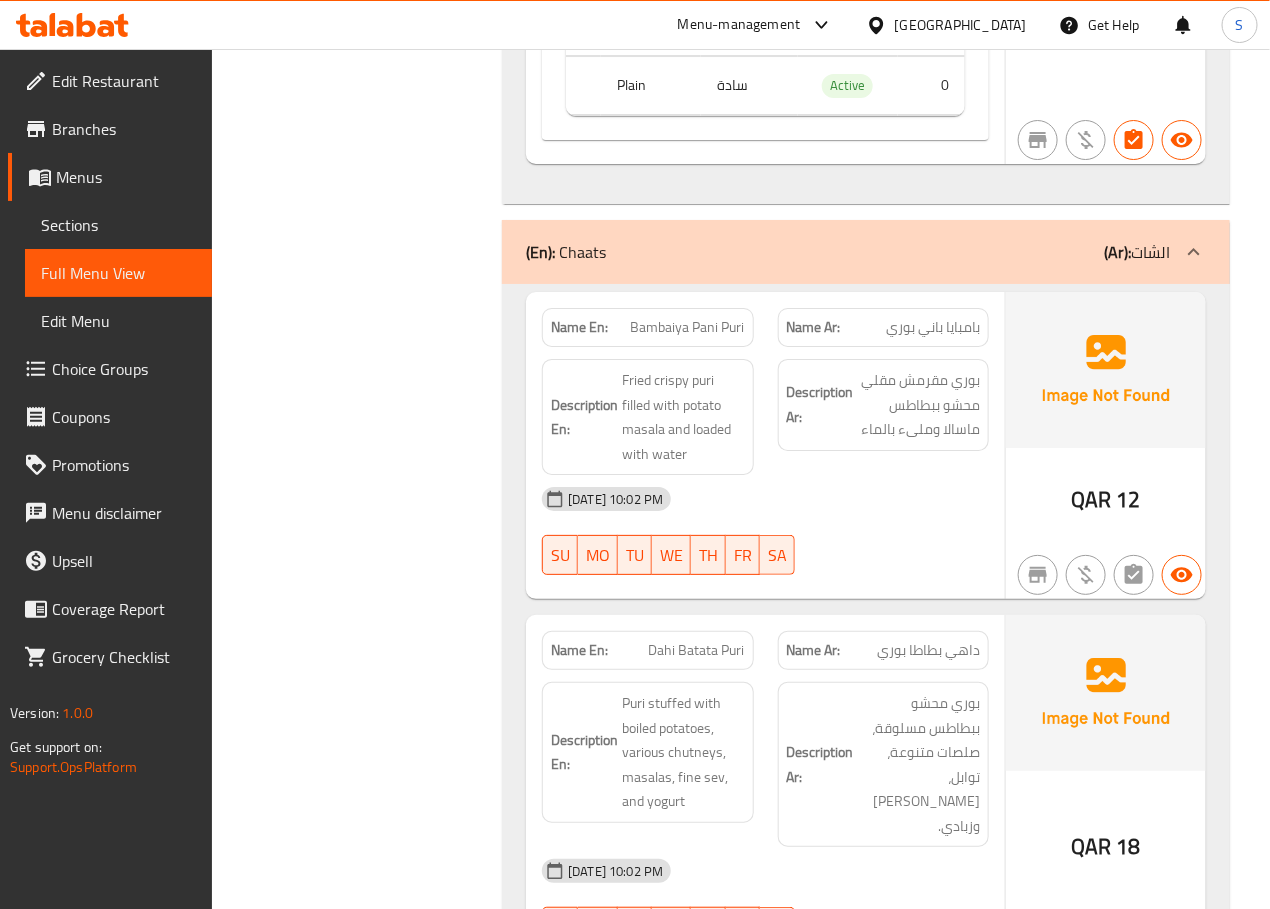 scroll, scrollTop: 22744, scrollLeft: 0, axis: vertical 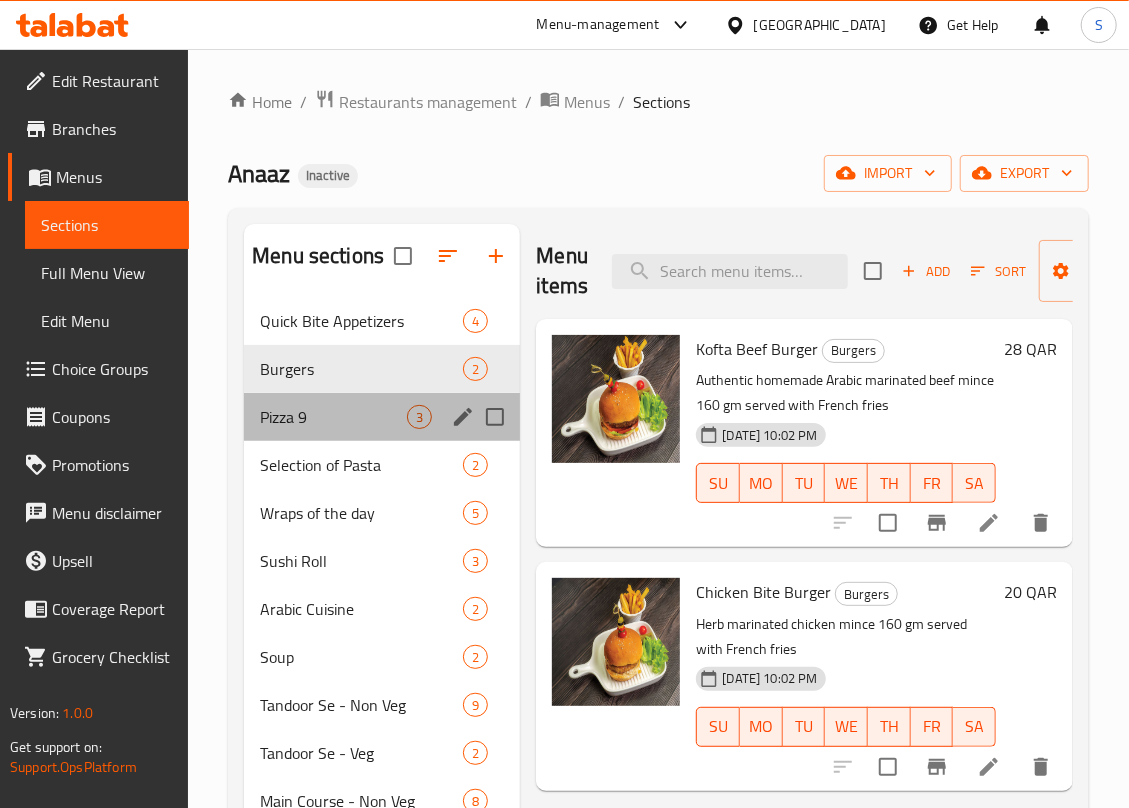 click on "Pizza 9 3" at bounding box center [382, 417] 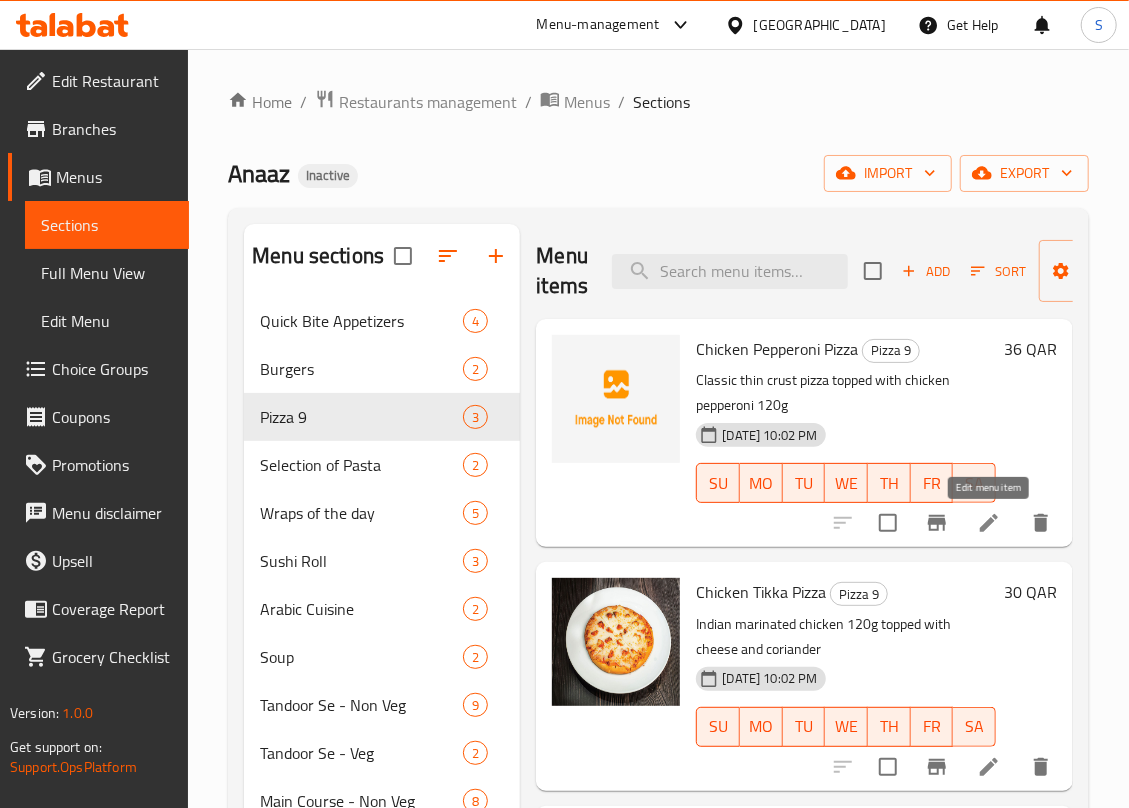 click 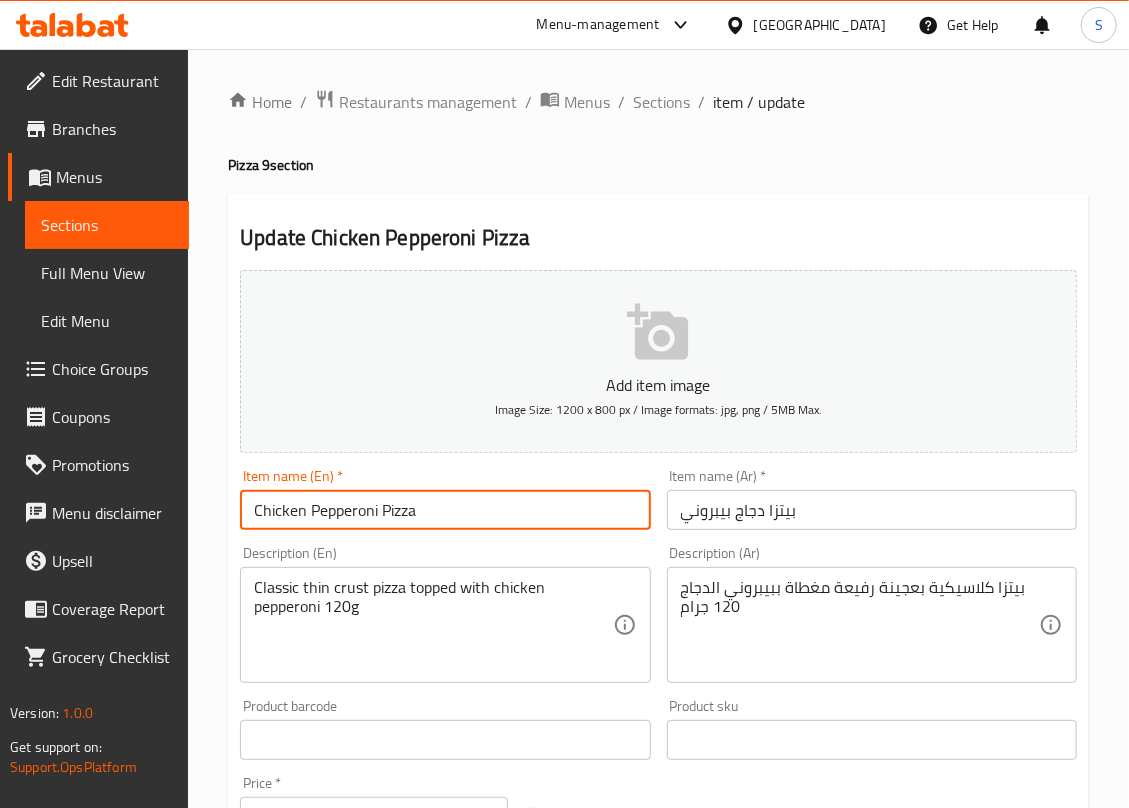click on "Chicken Pepperoni Pizza" at bounding box center (445, 510) 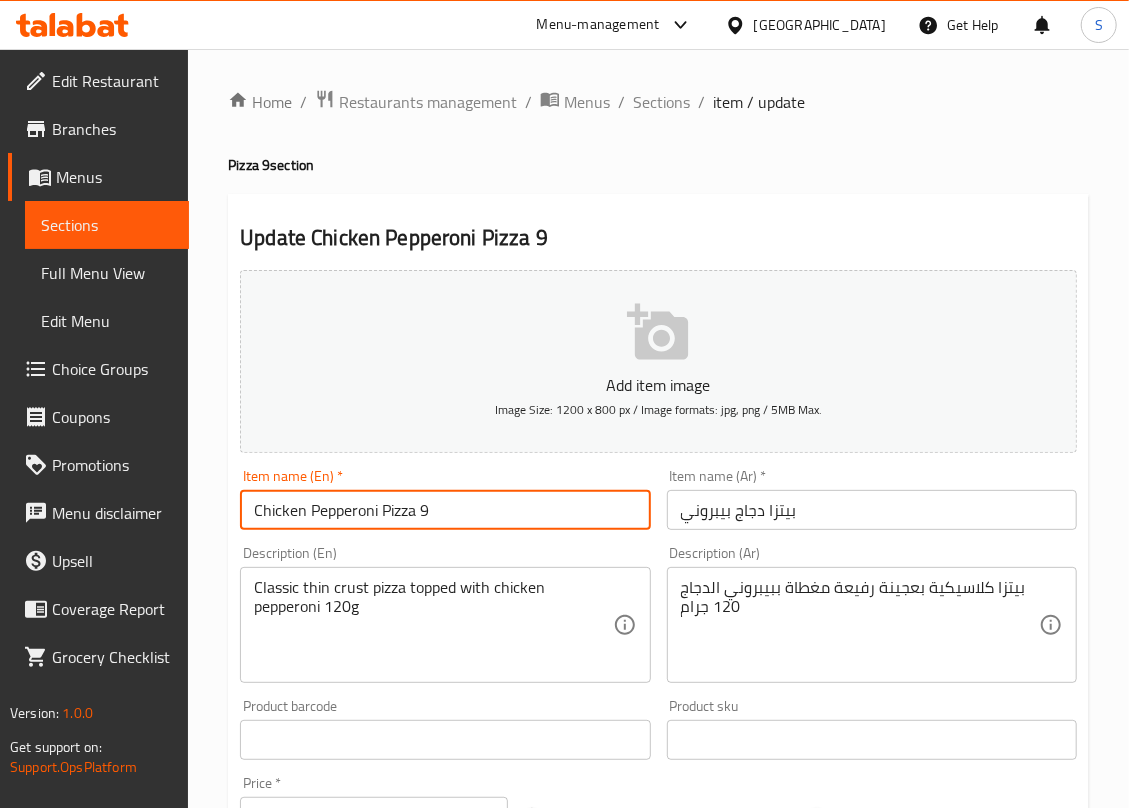 type on "Chicken Pepperoni Pizza 9" 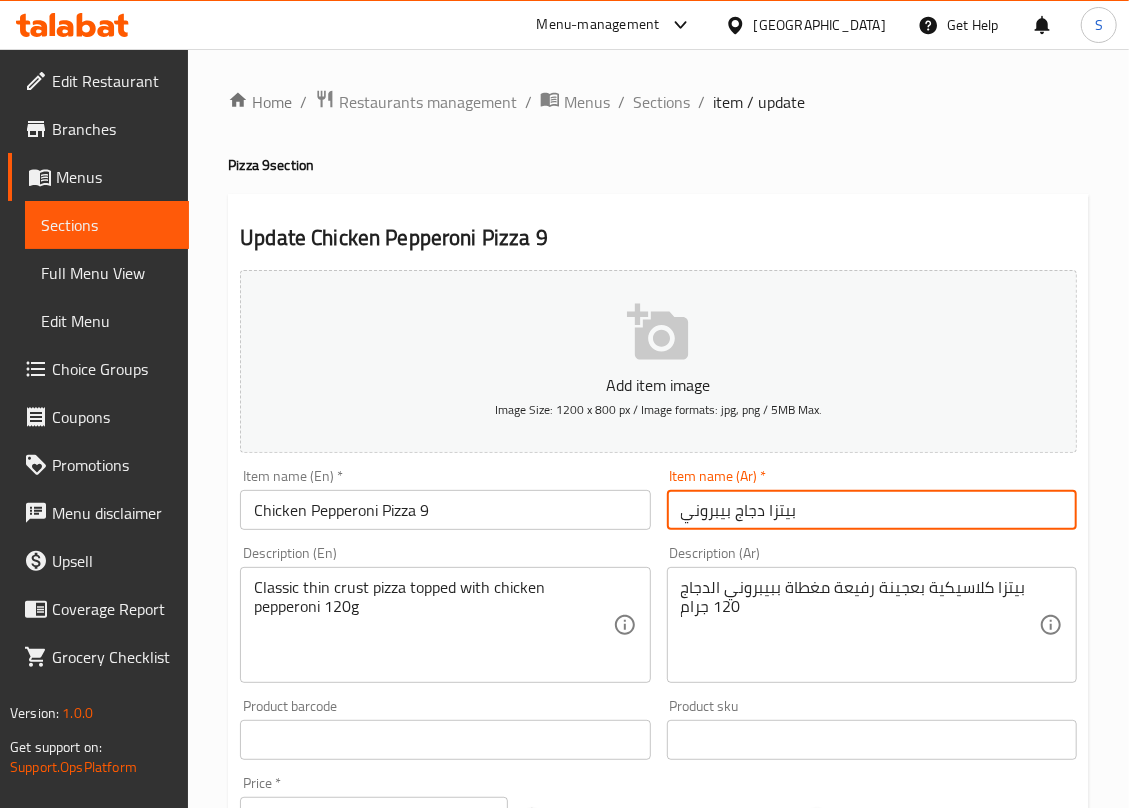 click on "بيتزا دجاج بيبروني" at bounding box center [872, 510] 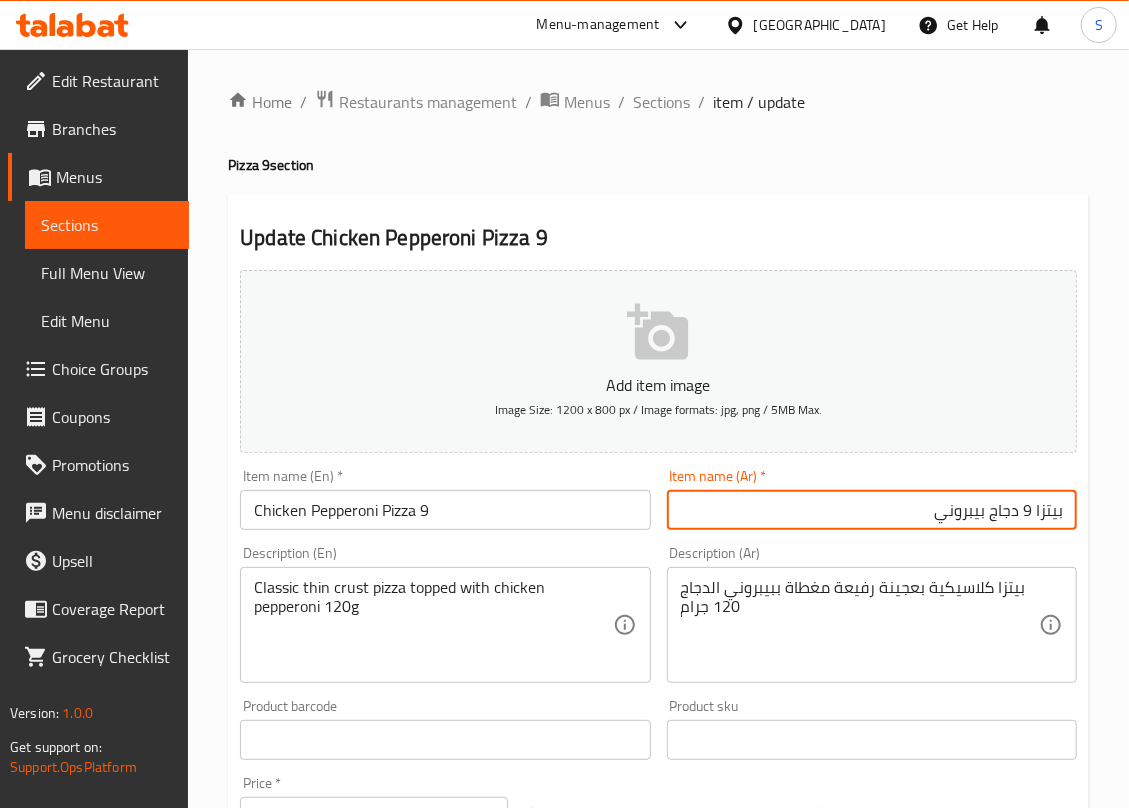 type on "بيتزا 9 دجاج بيبروني" 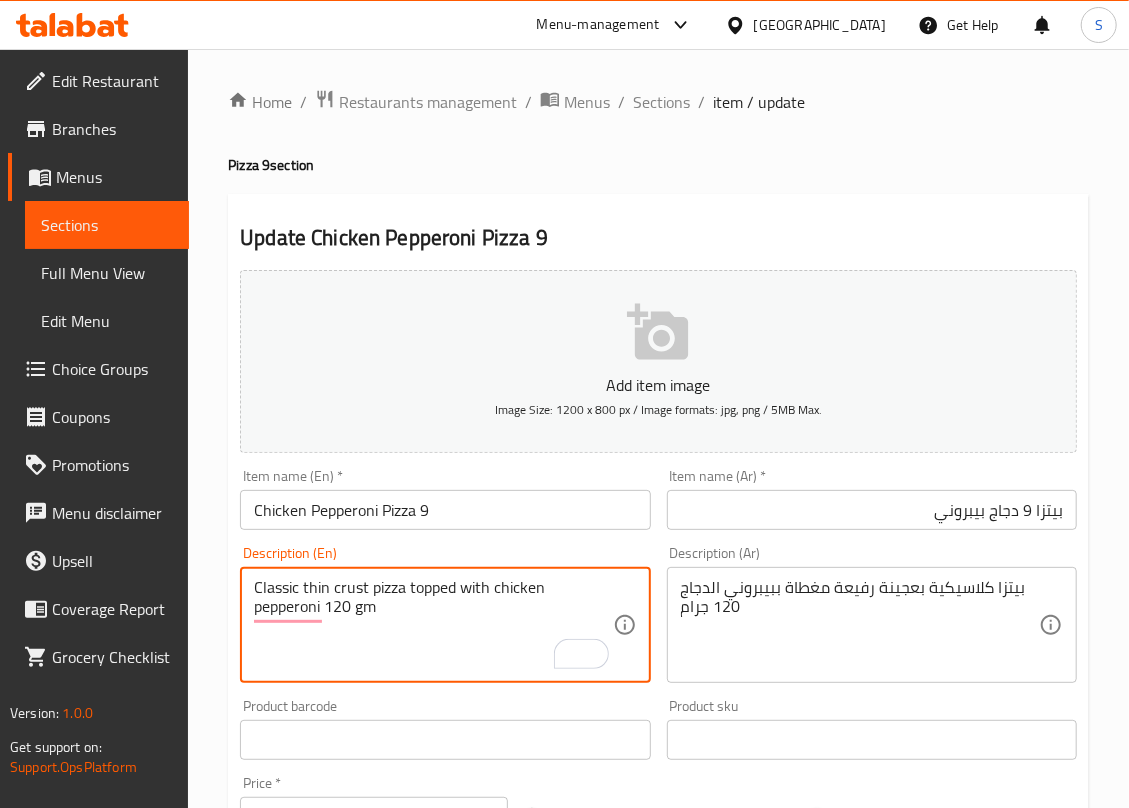 type on "Classic thin crust pizza topped with chicken pepperoni 120 gm" 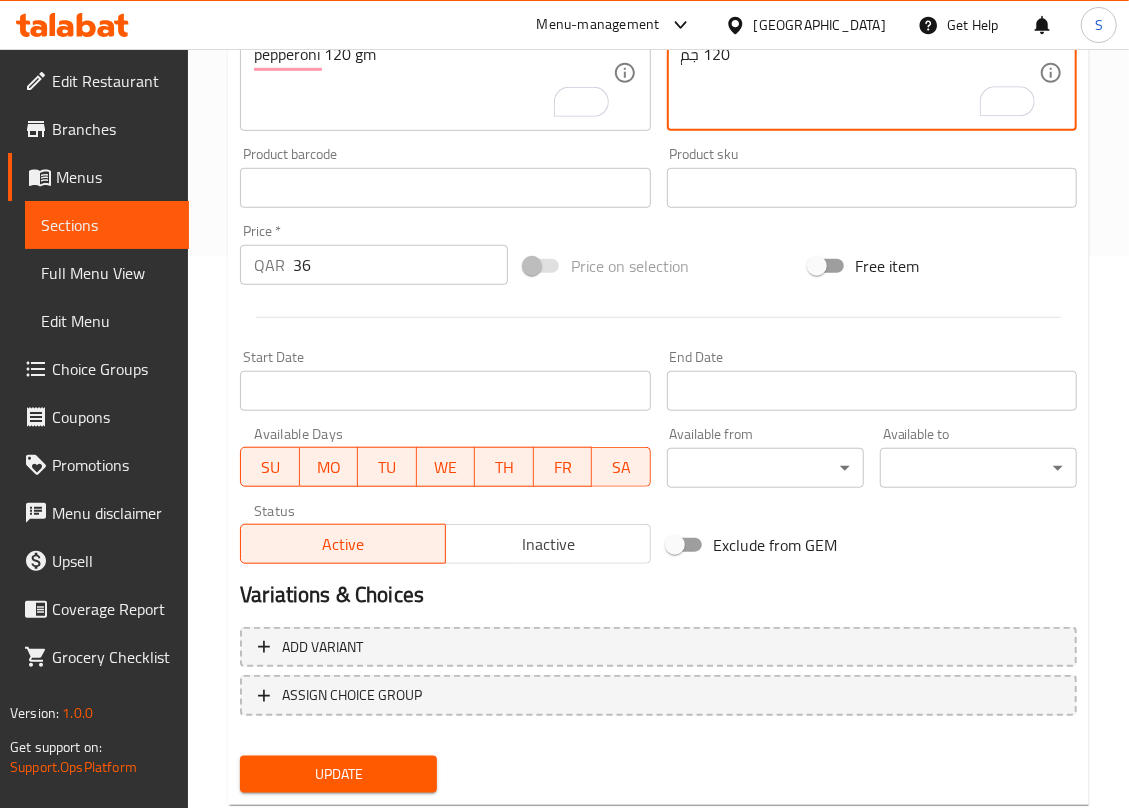 scroll, scrollTop: 604, scrollLeft: 0, axis: vertical 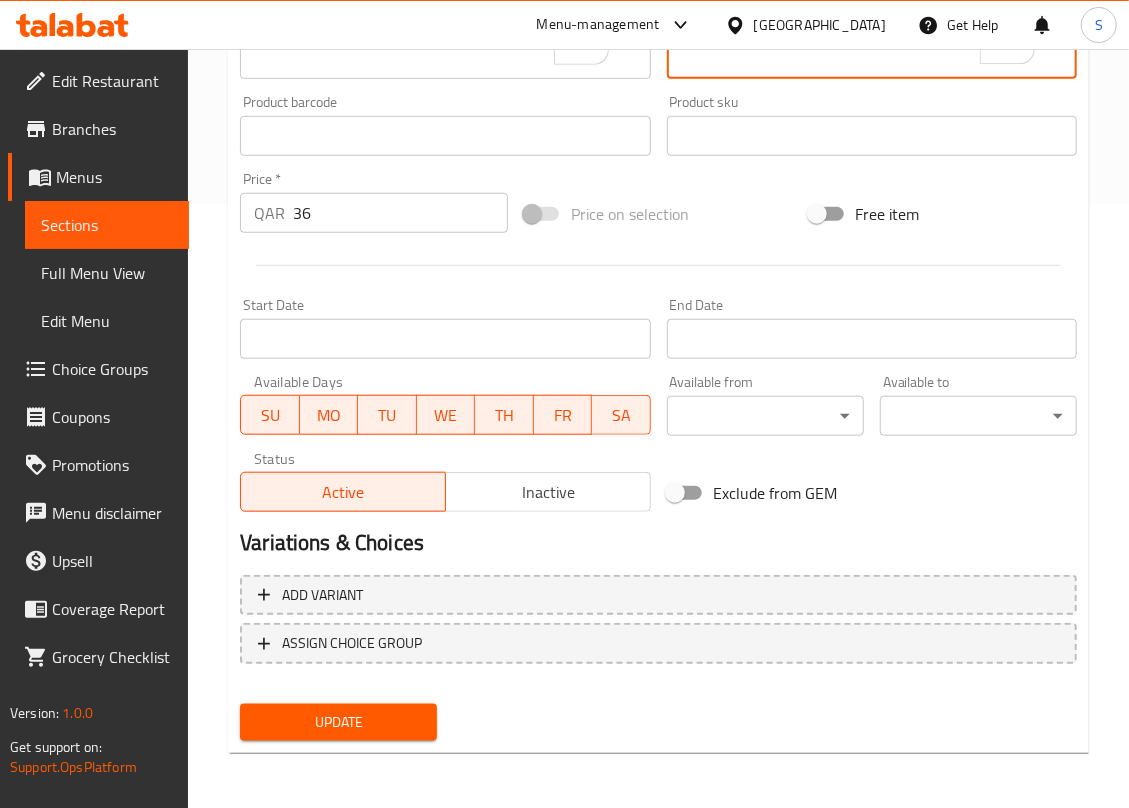 type on "بيتزا كلاسيكية بعجينة رفيعة مغطاة ببيبروني الدجاج 120 جم" 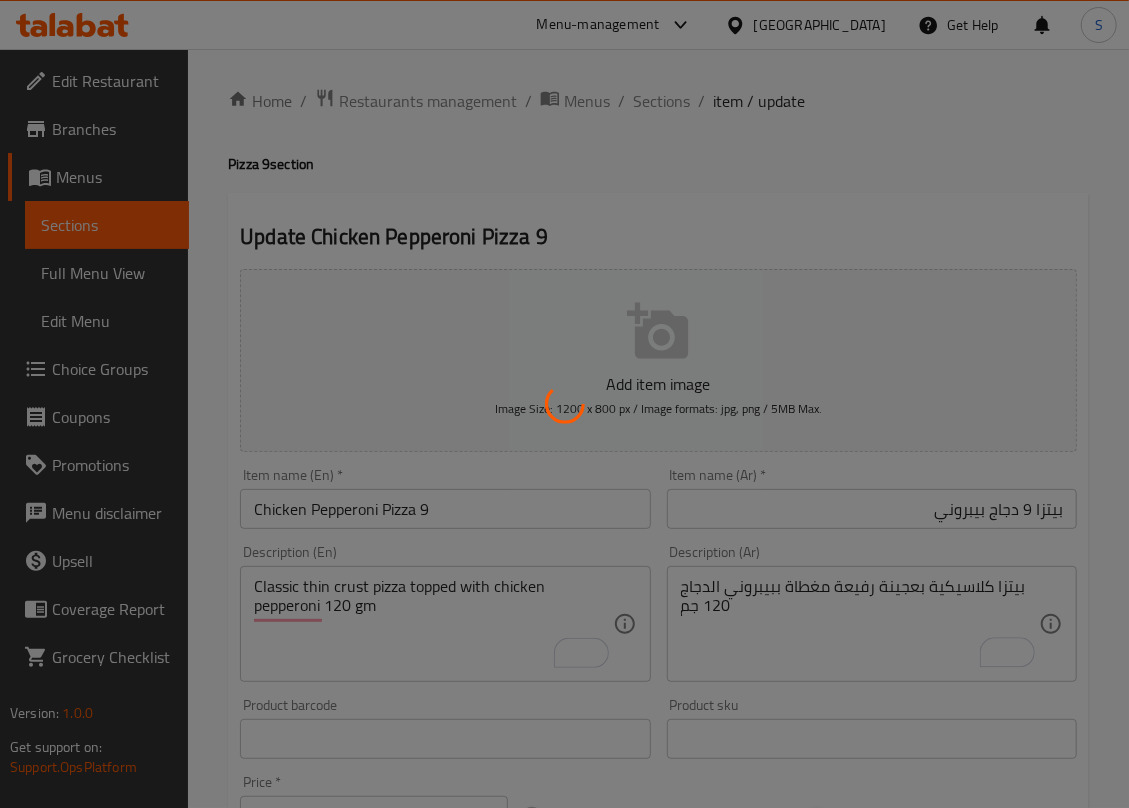 scroll, scrollTop: 0, scrollLeft: 0, axis: both 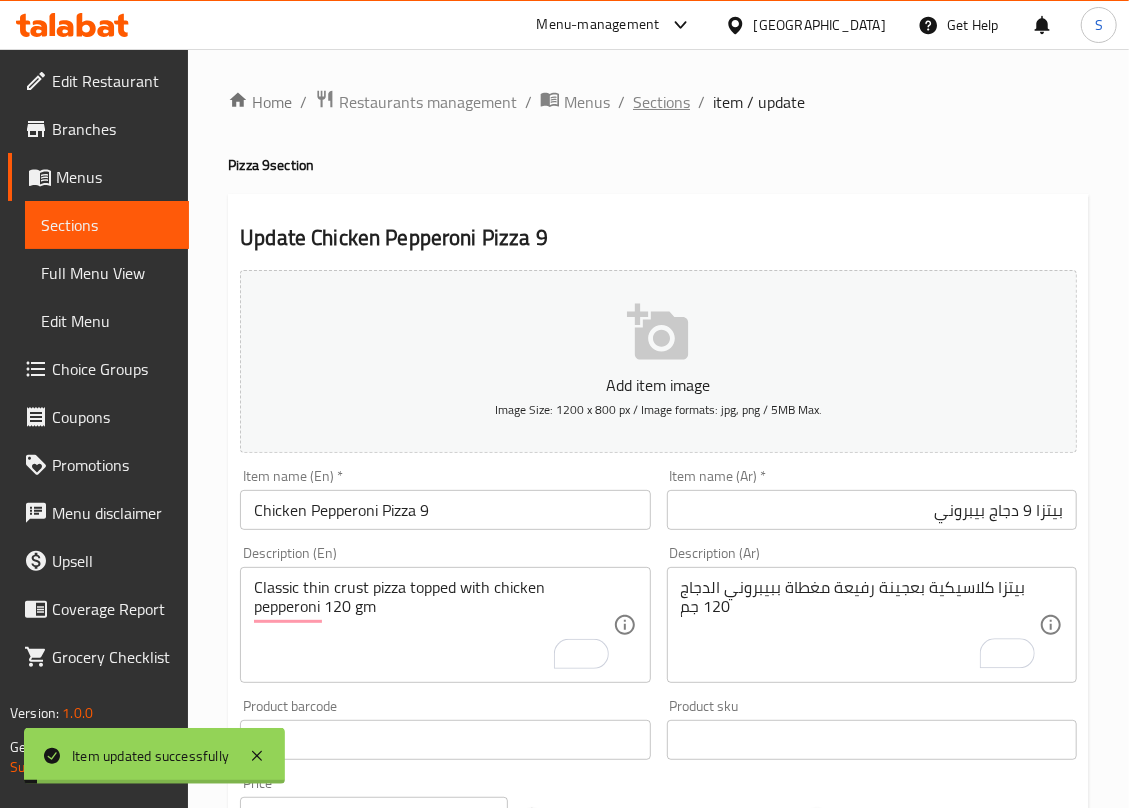 click on "Sections" at bounding box center (661, 102) 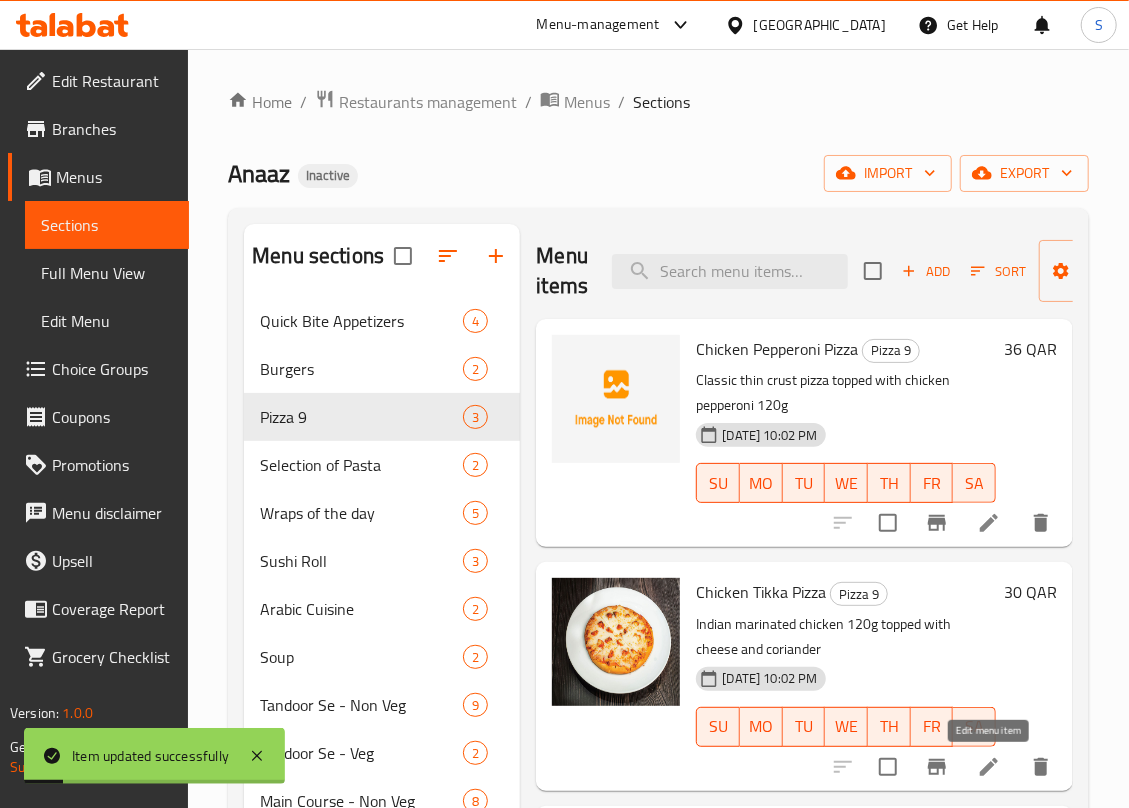 click 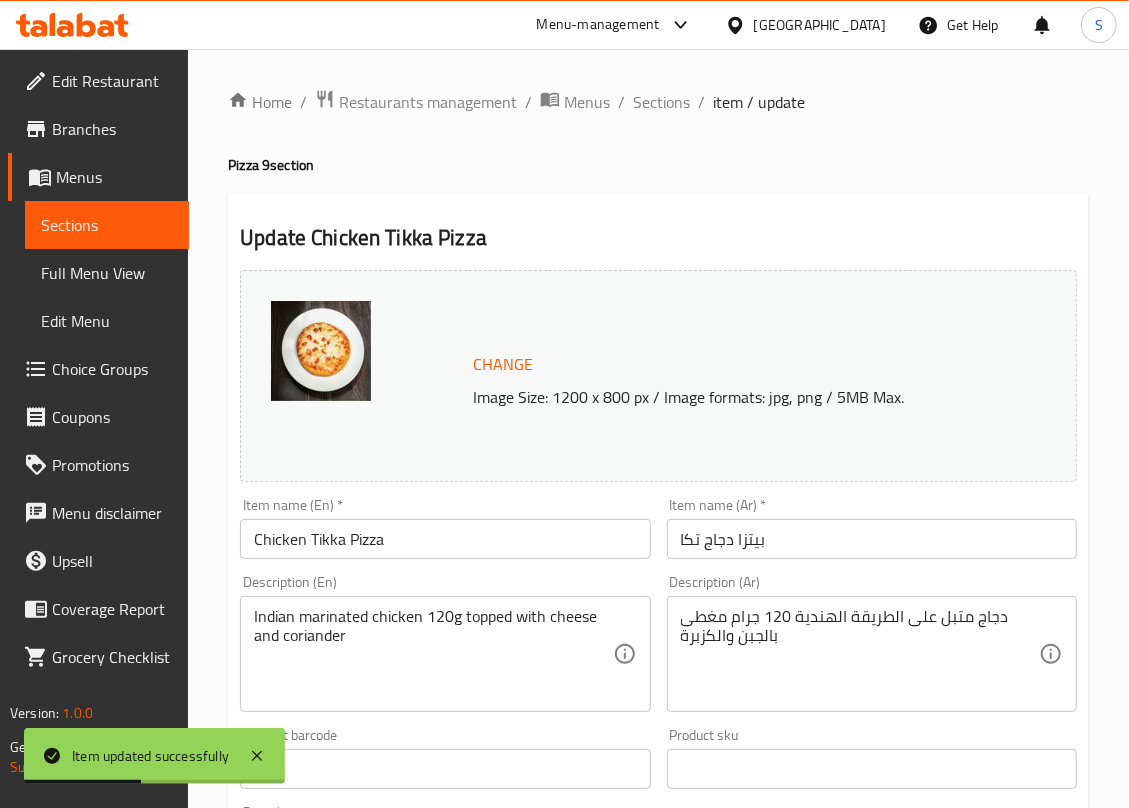 click on "Chicken Tikka Pizza" at bounding box center (445, 539) 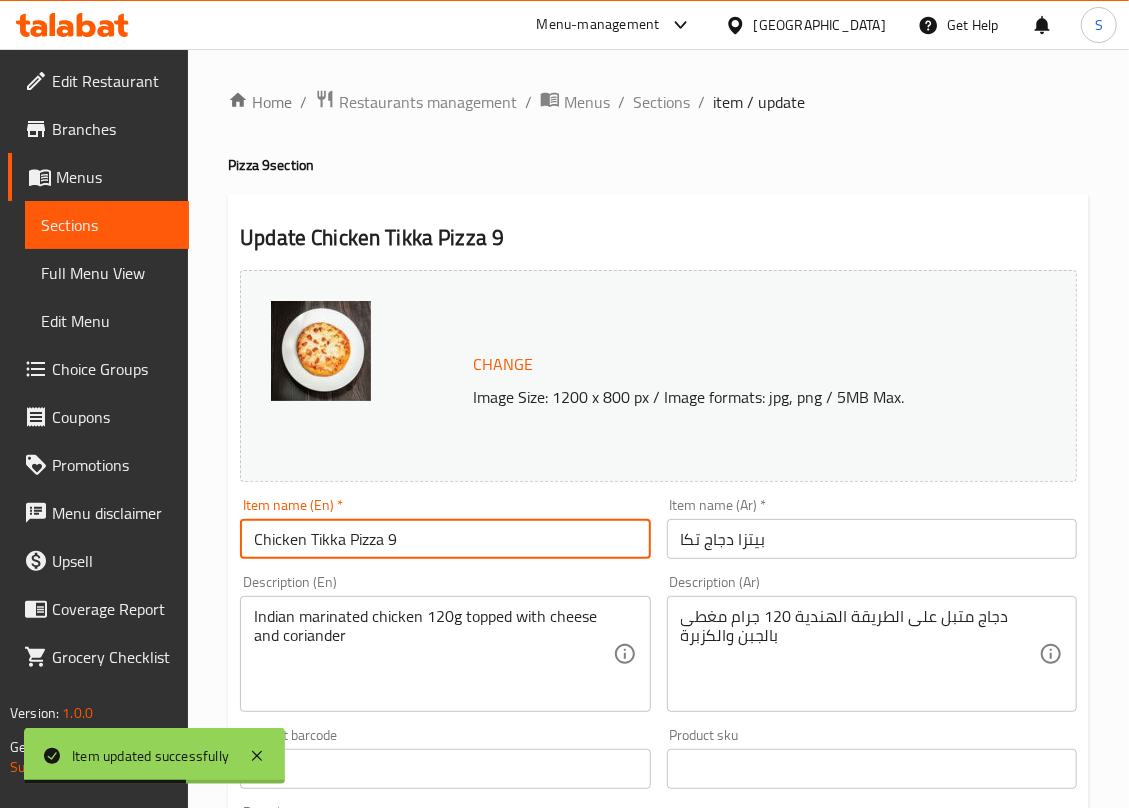 type on "Chicken Tikka Pizza 9" 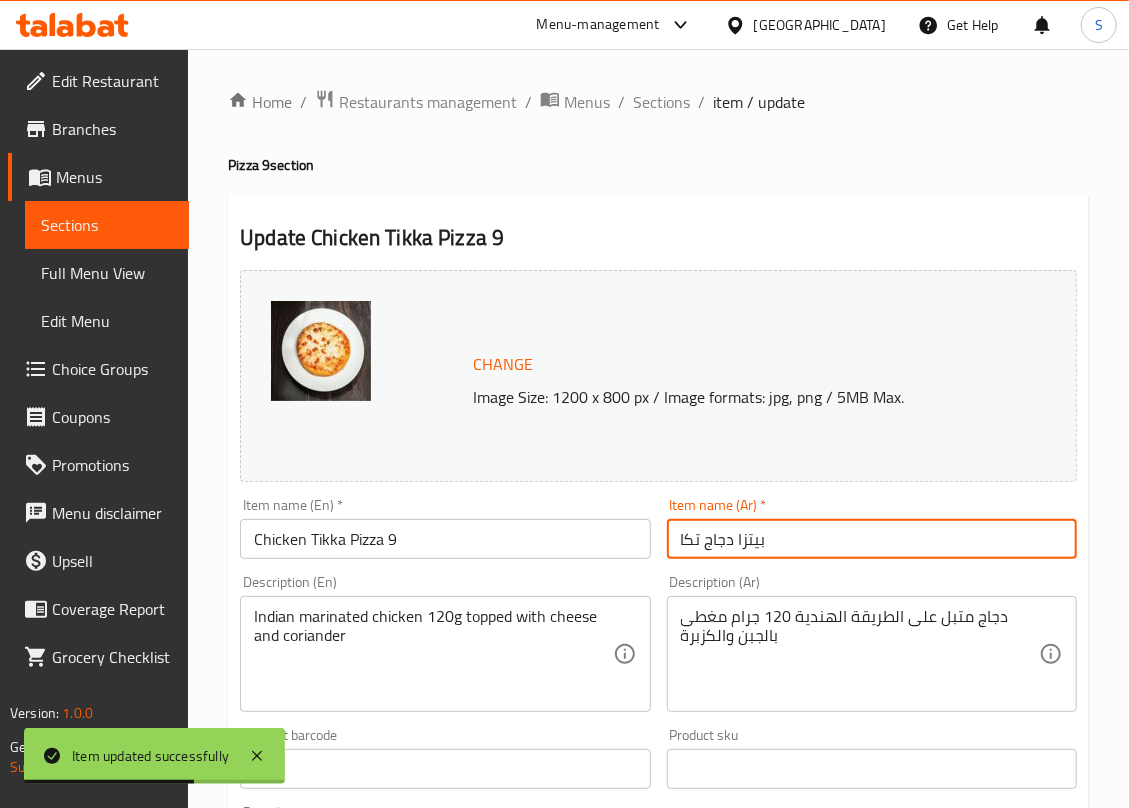 click on "بيتزا دجاج تكا" at bounding box center (872, 539) 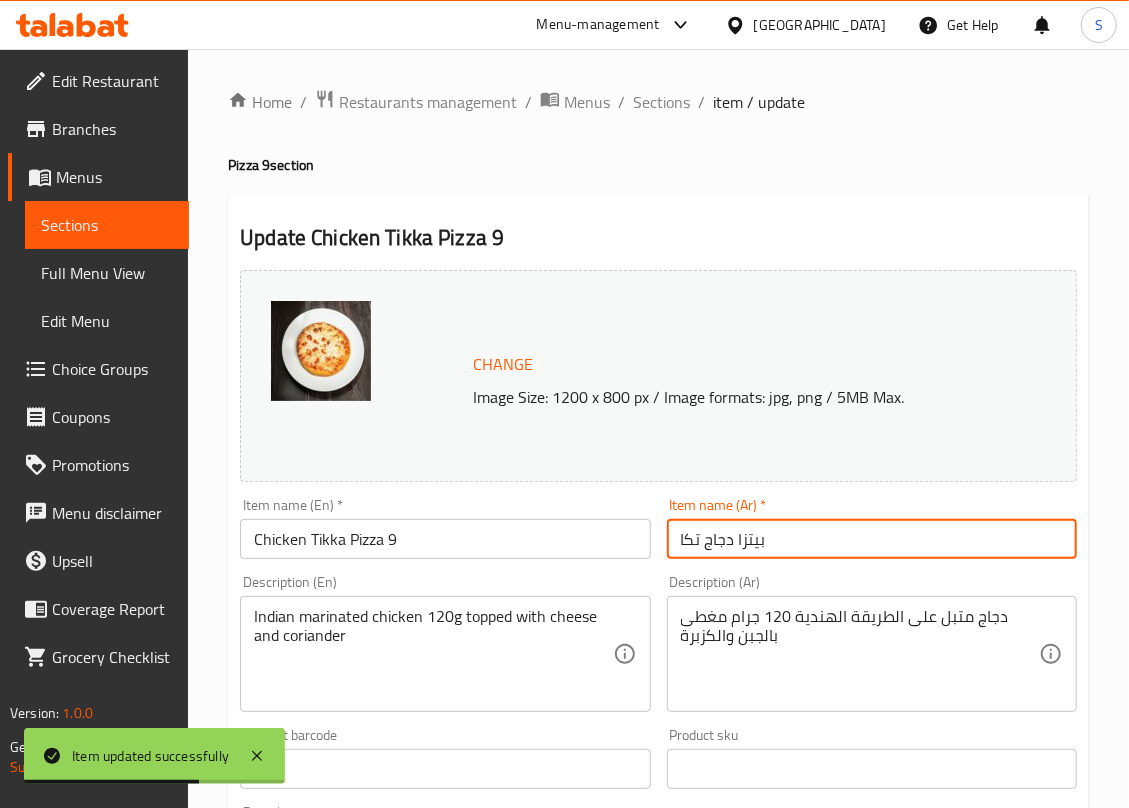click on "بيتزا دجاج تكا" at bounding box center (872, 539) 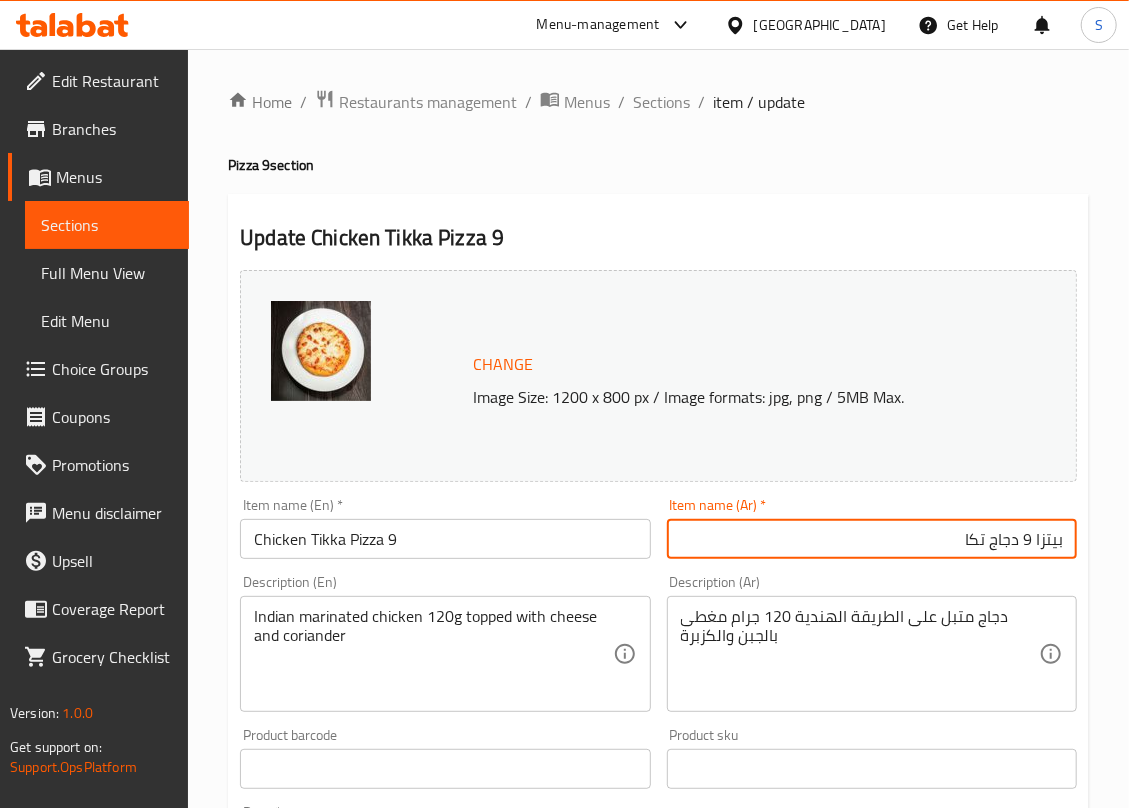 type on "بيتزا 9 دجاج تكا" 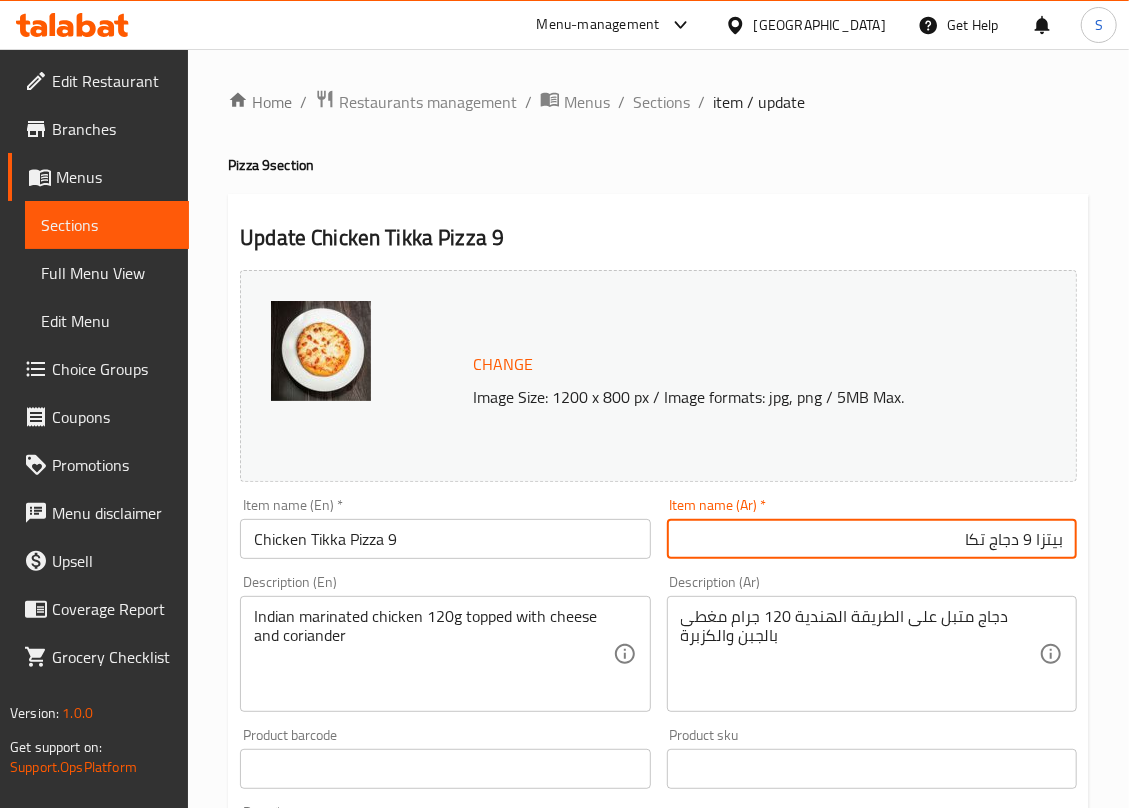 click on "Description (En) Indian marinated chicken 120g topped with cheese and coriander Description (En)" at bounding box center (445, 643) 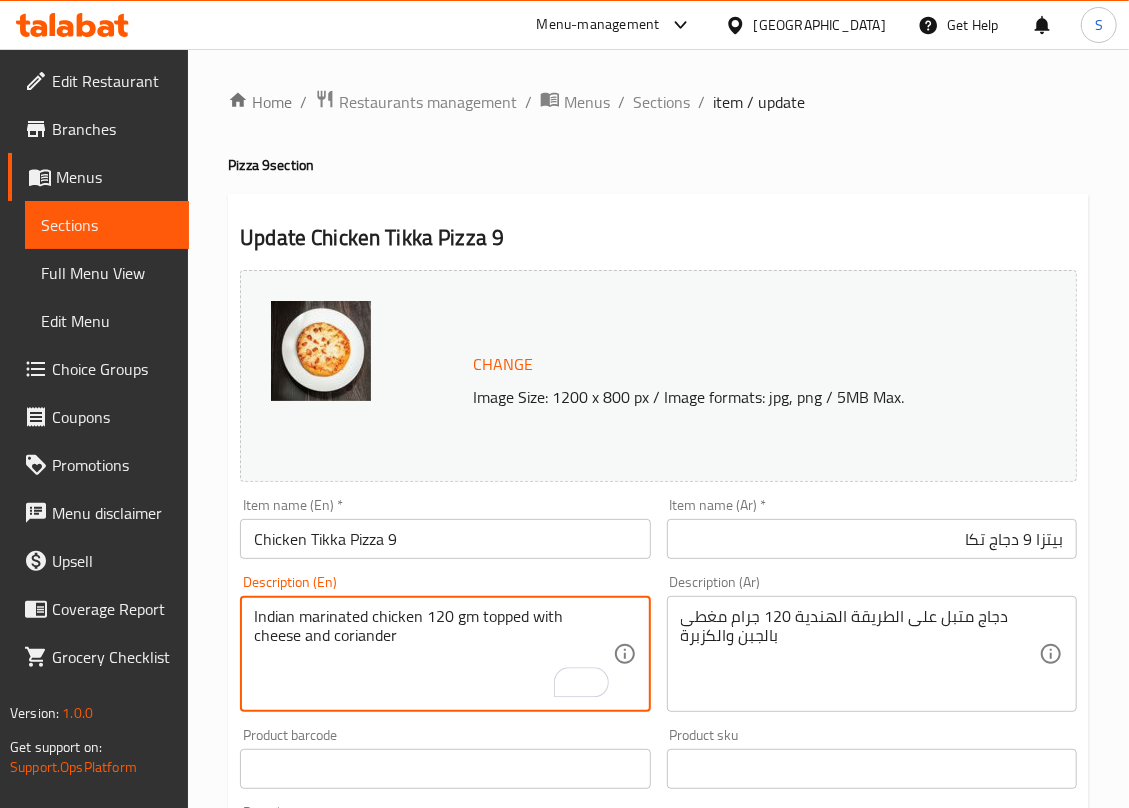 type on "Indian marinated chicken 120 gm topped with cheese and coriander" 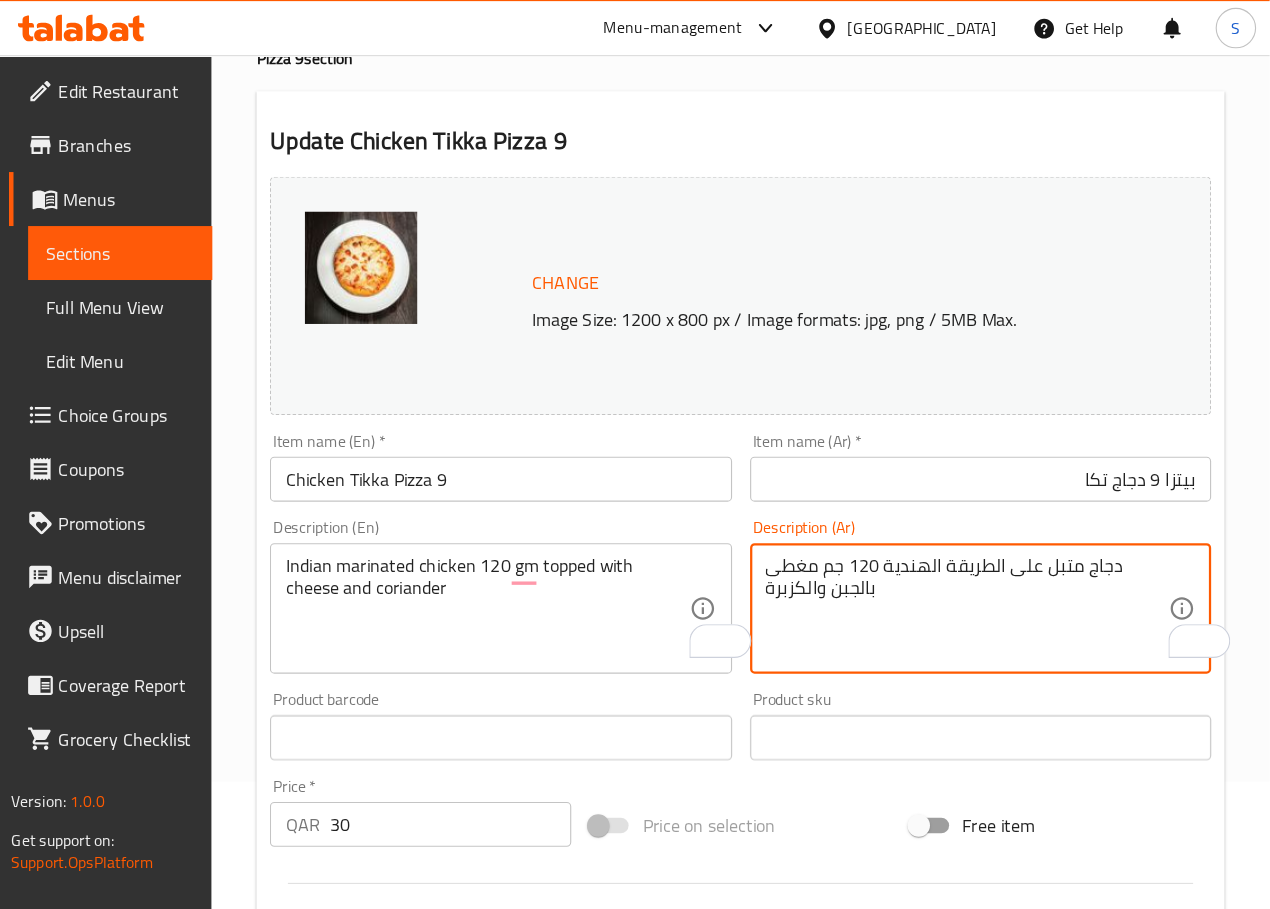 scroll, scrollTop: 114, scrollLeft: 0, axis: vertical 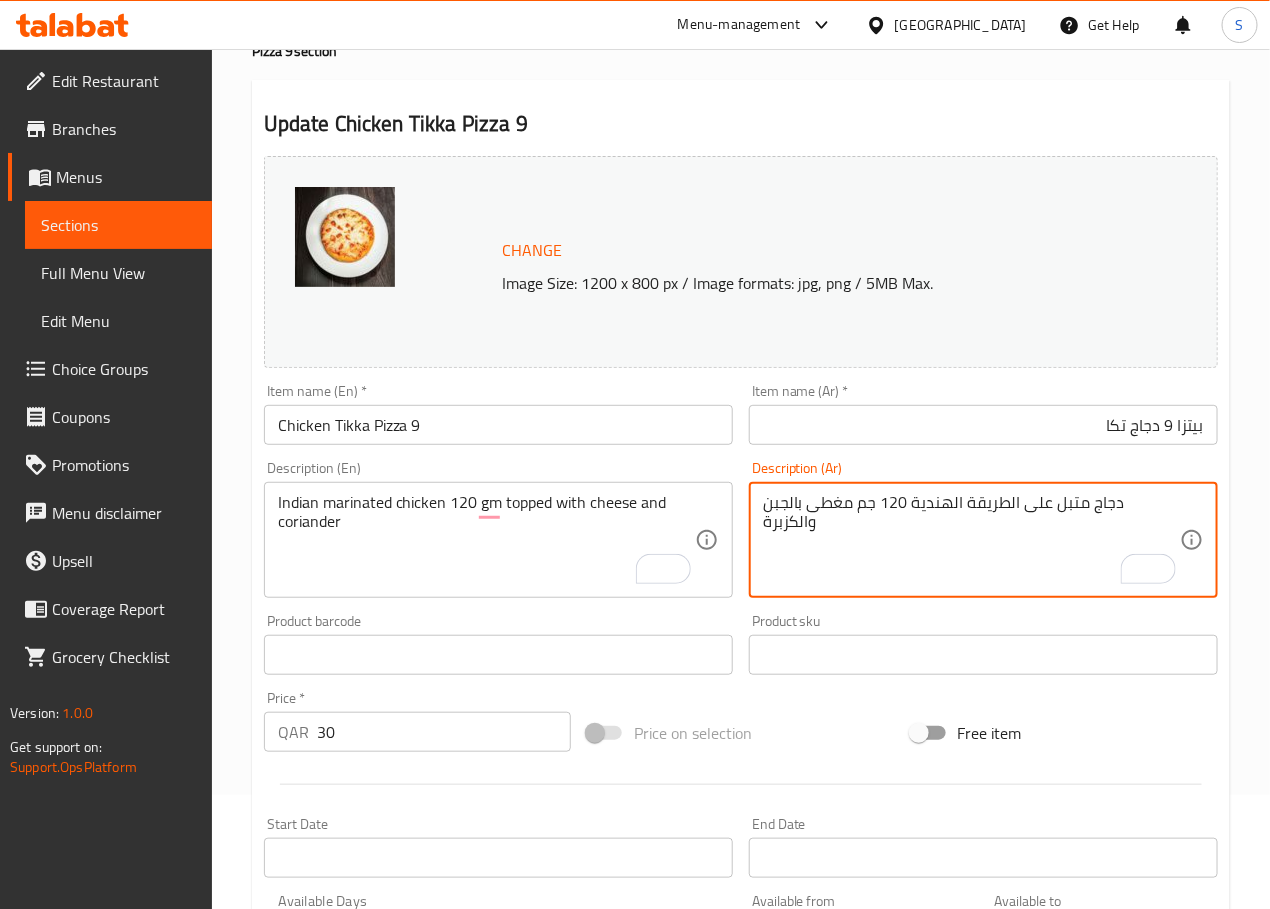 click on "دجاج متبل على الطريقة الهندية 120 جم مغطى بالجبن والكزبرة" at bounding box center (971, 540) 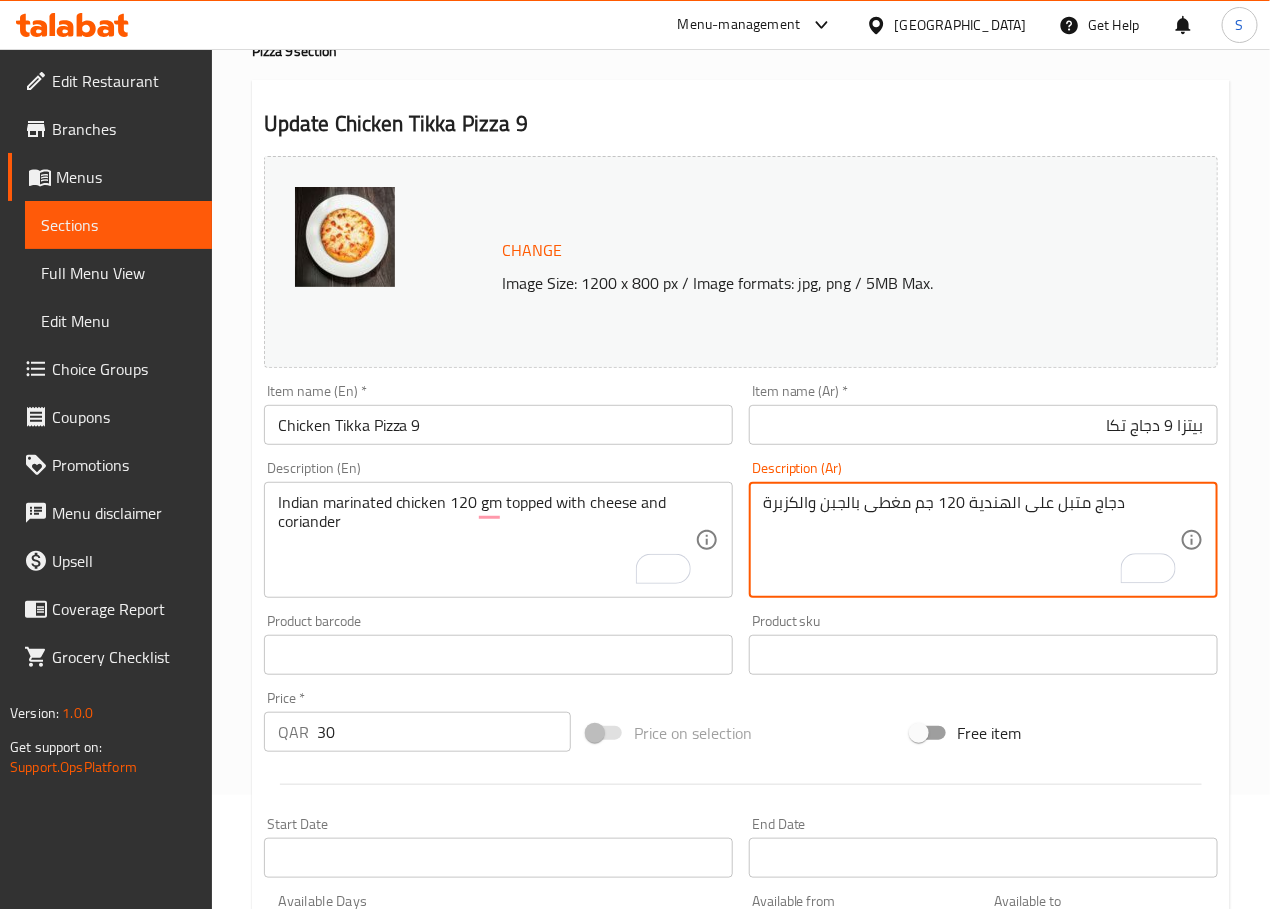 click on "دجاج متبل على الهندية 120 جم مغطى بالجبن والكزبرة" at bounding box center (971, 540) 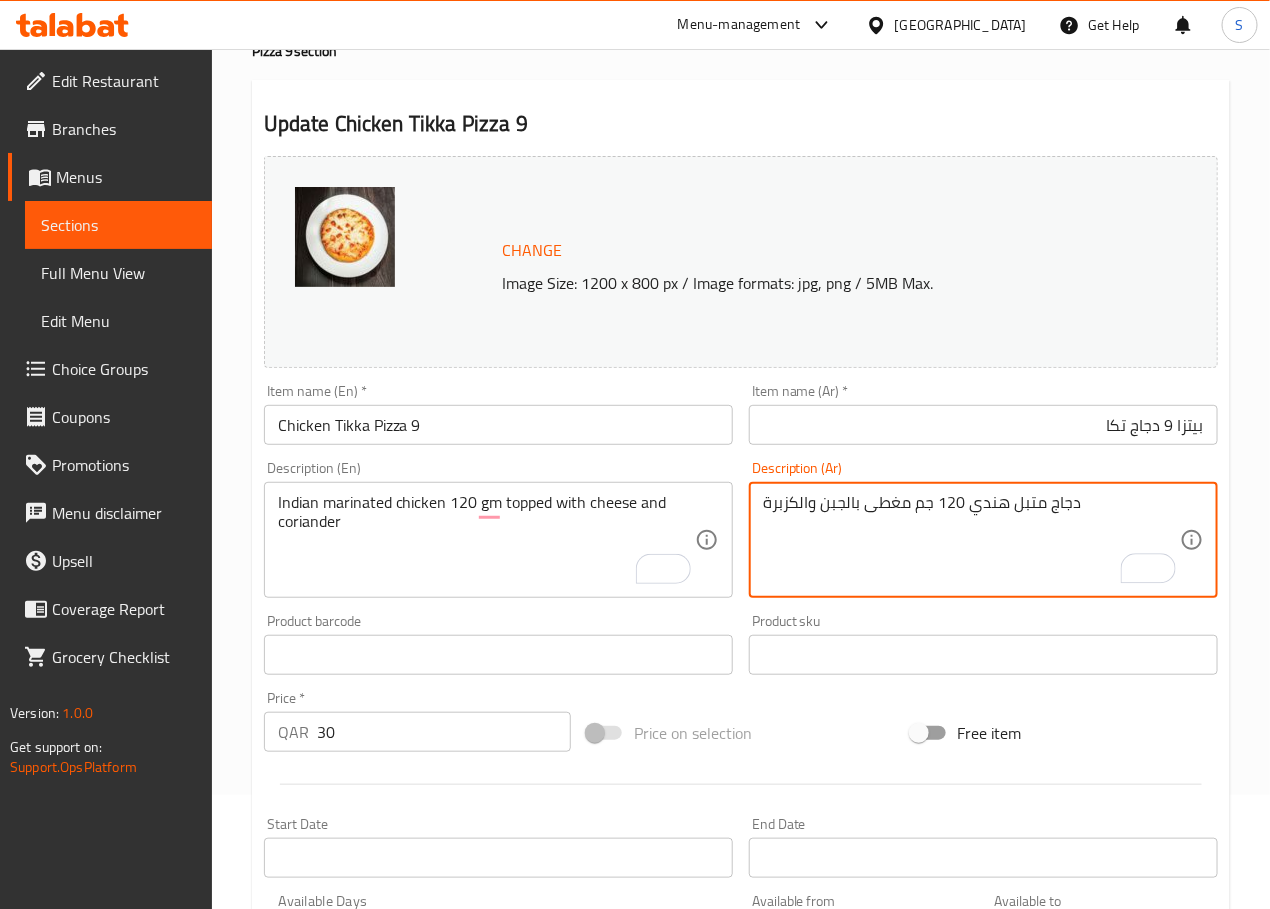 scroll, scrollTop: 531, scrollLeft: 0, axis: vertical 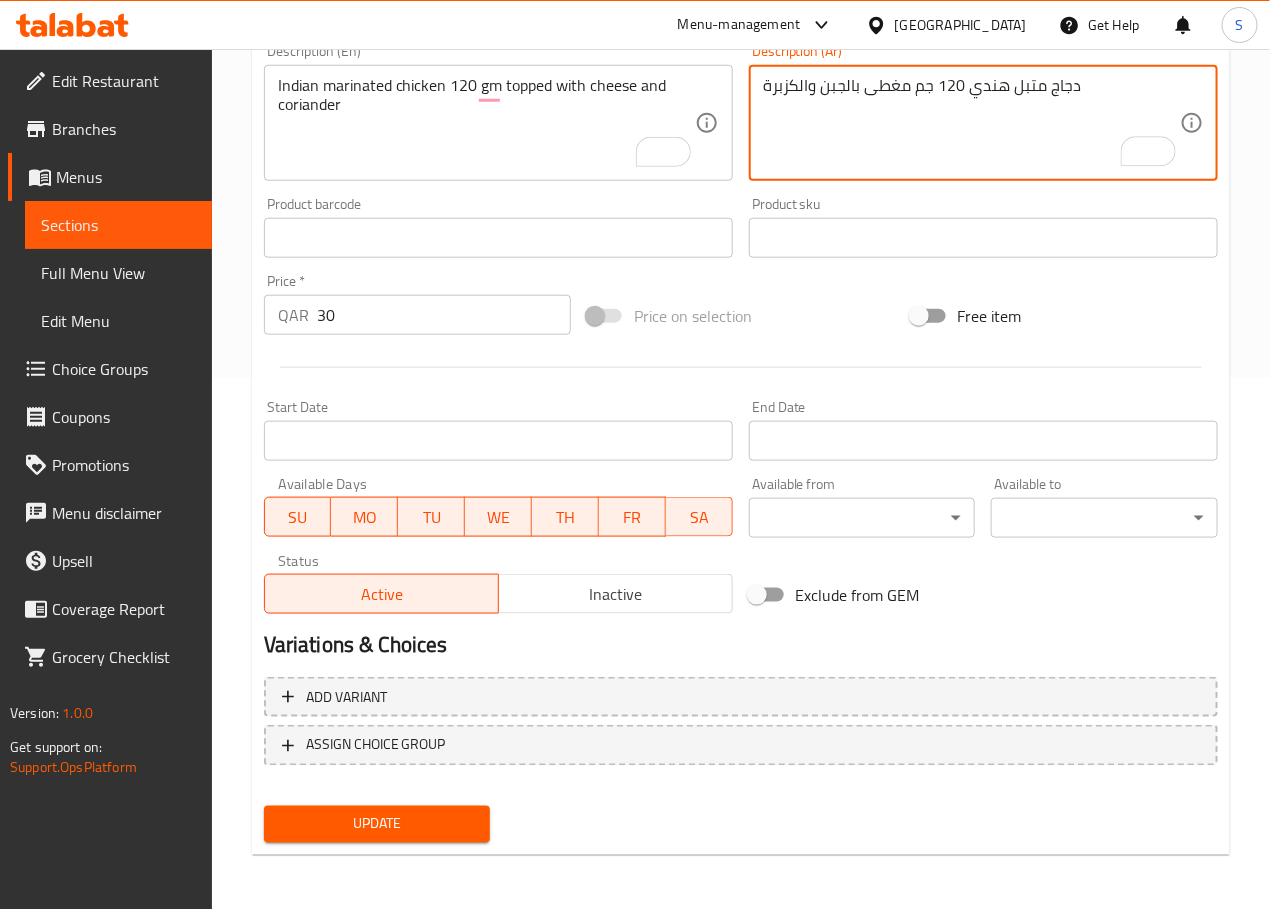 type on "دجاج متبل هندي 120 جم مغطى بالجبن والكزبرة" 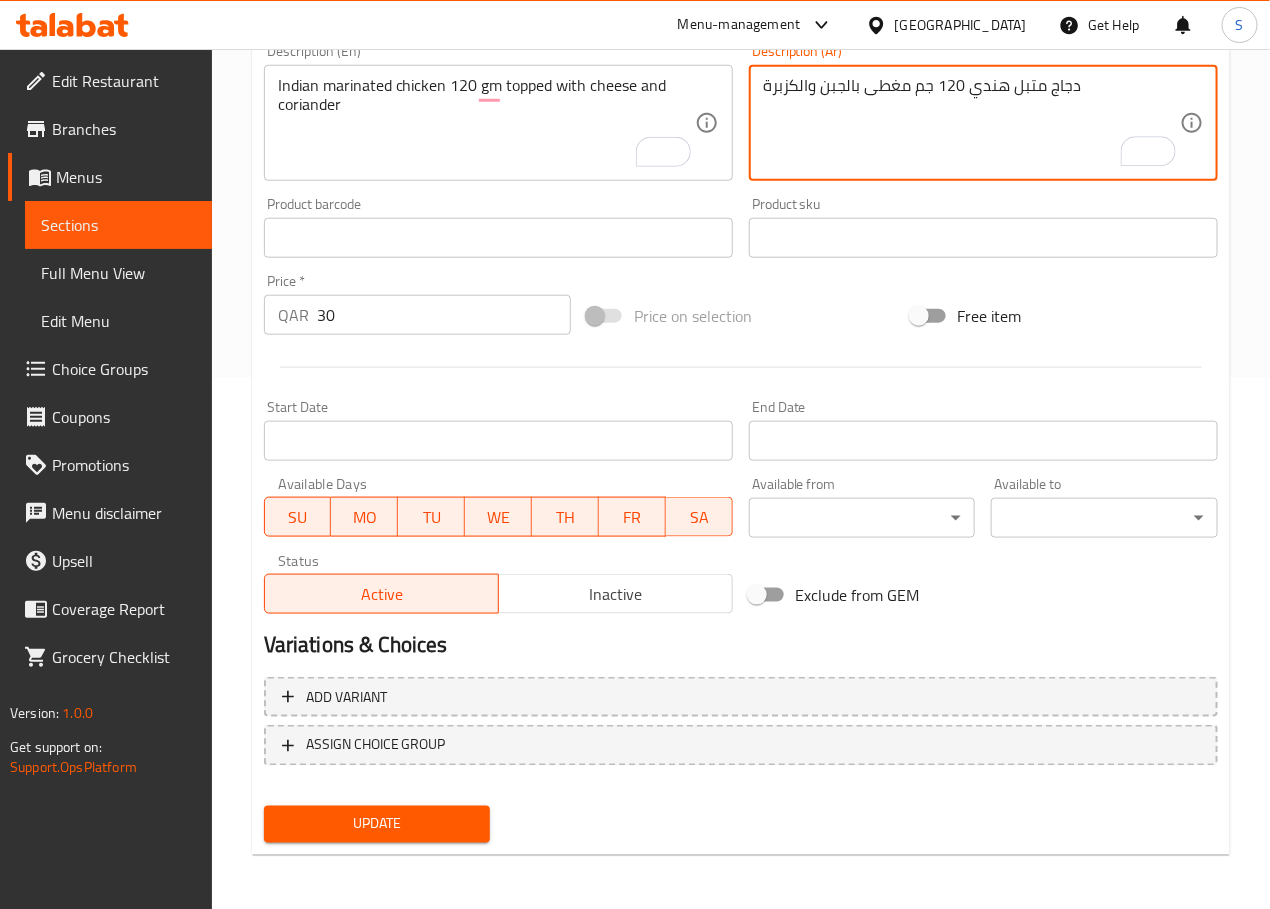 click on "Update" at bounding box center (377, 824) 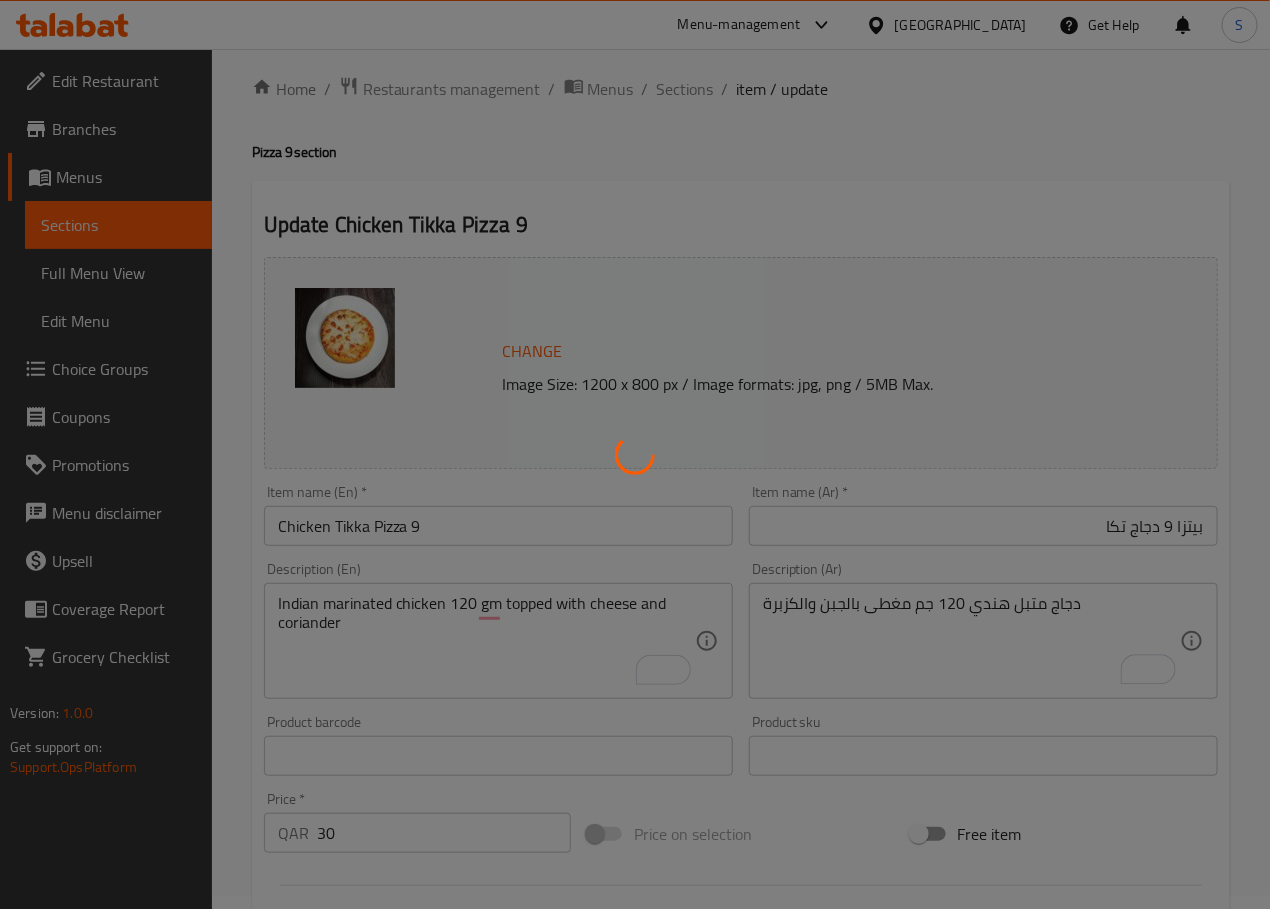 scroll, scrollTop: 0, scrollLeft: 0, axis: both 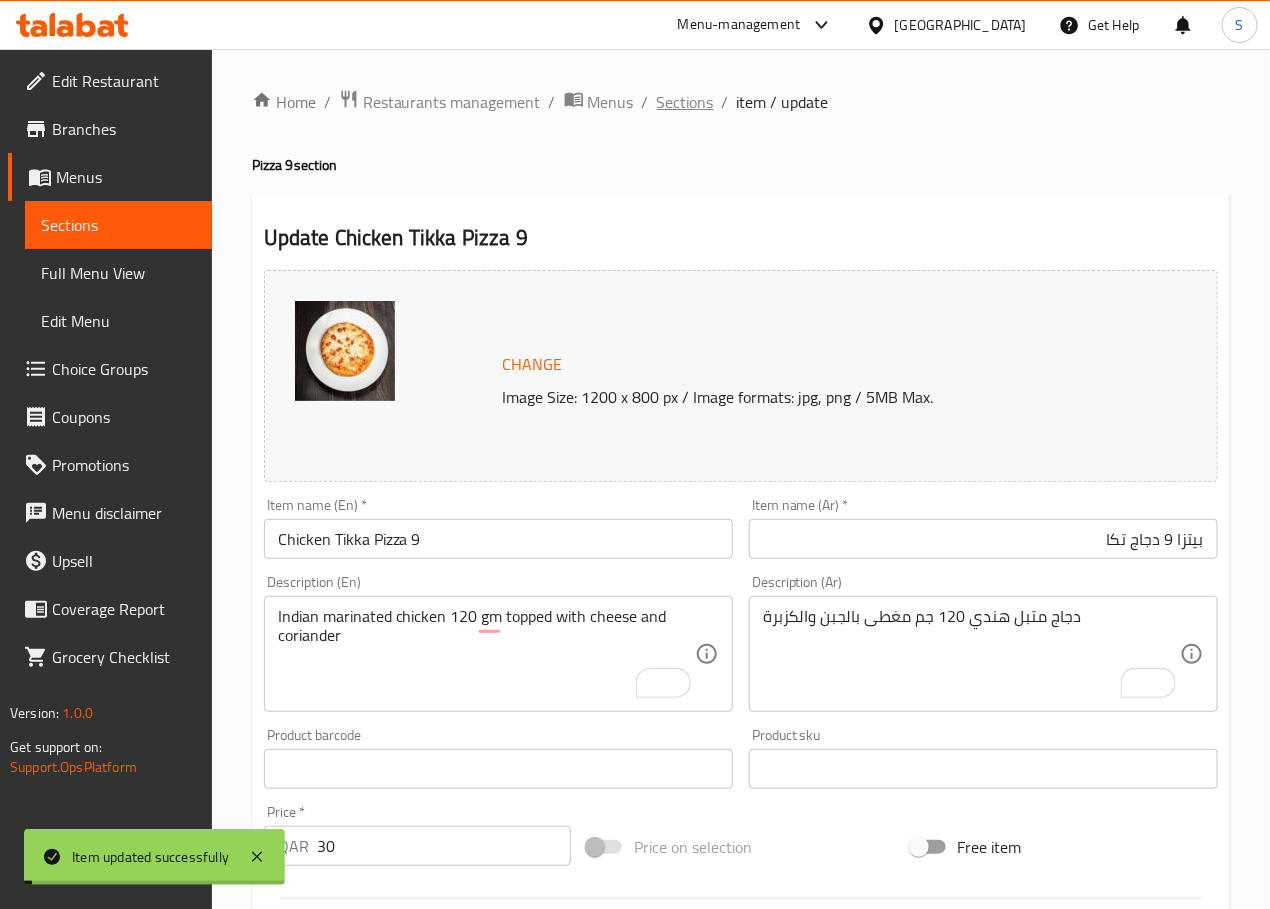 click on "Sections" at bounding box center [685, 102] 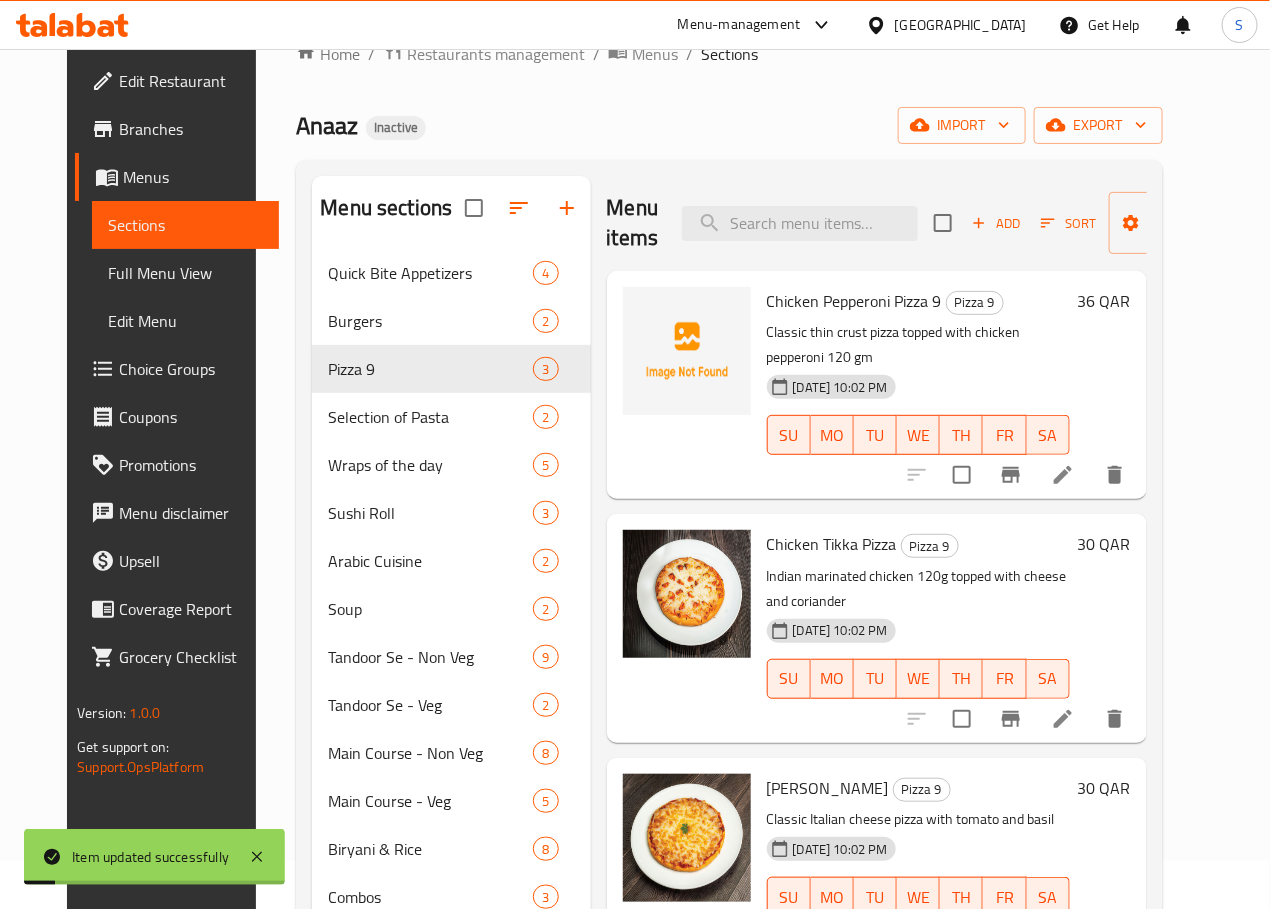 scroll, scrollTop: 124, scrollLeft: 0, axis: vertical 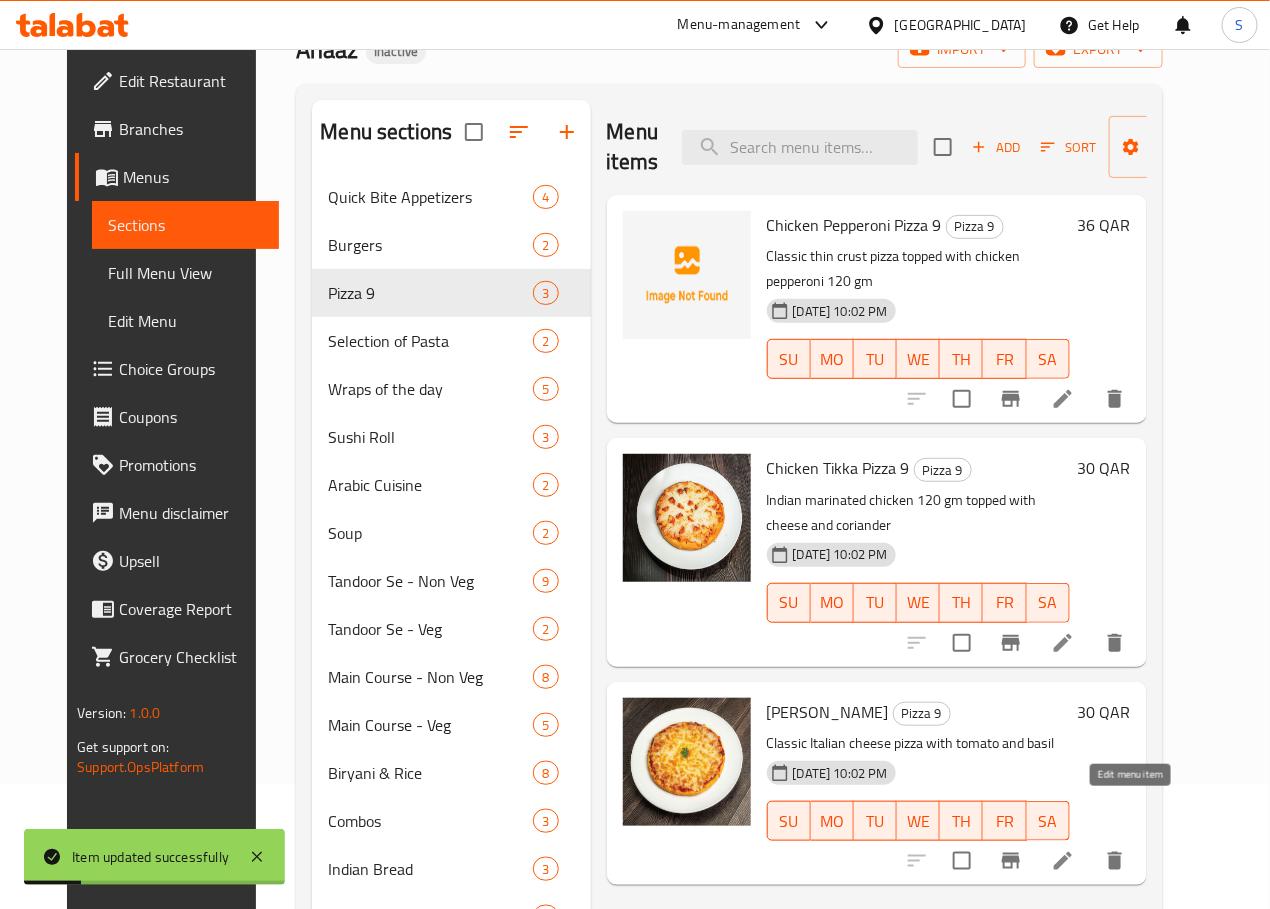 click 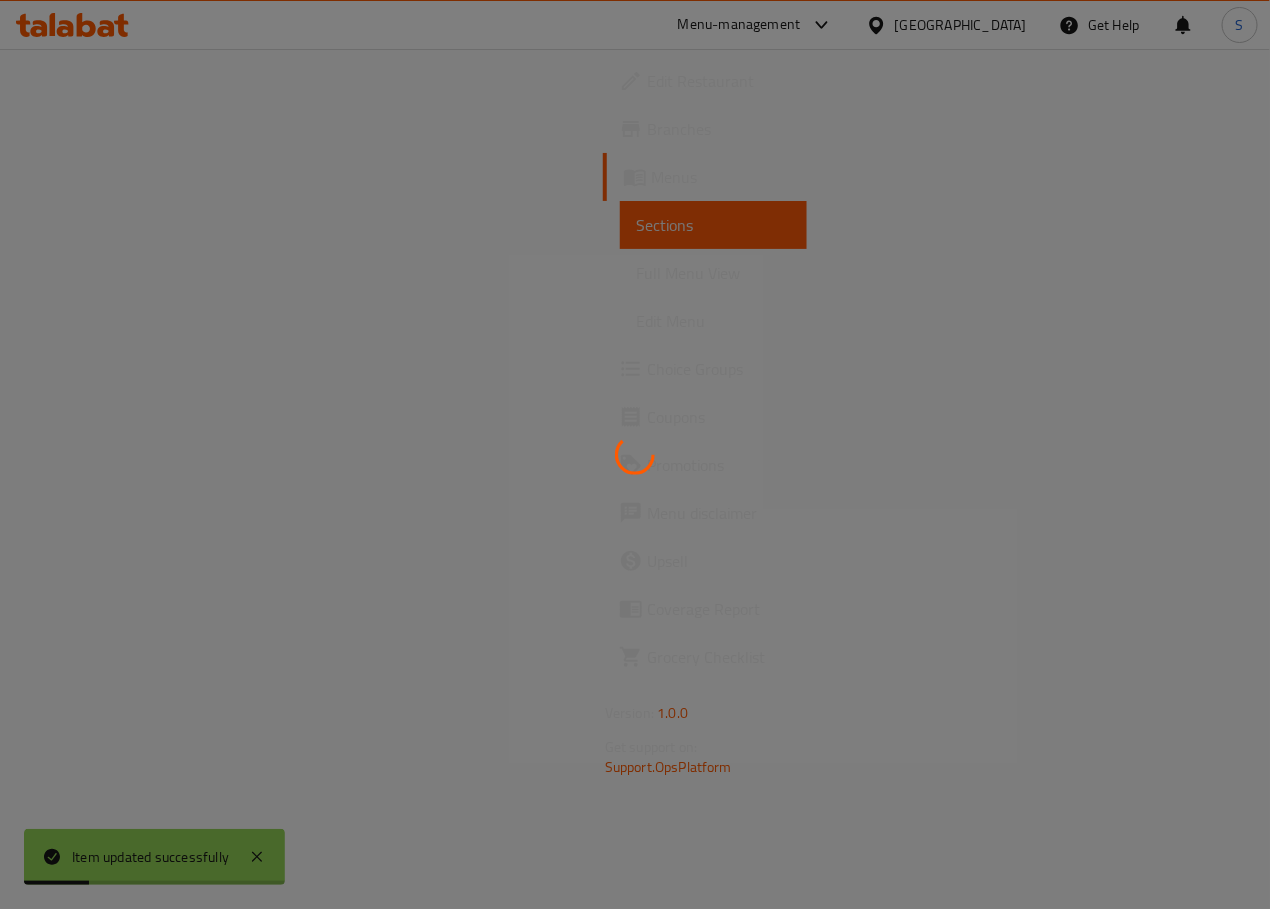 scroll, scrollTop: 0, scrollLeft: 0, axis: both 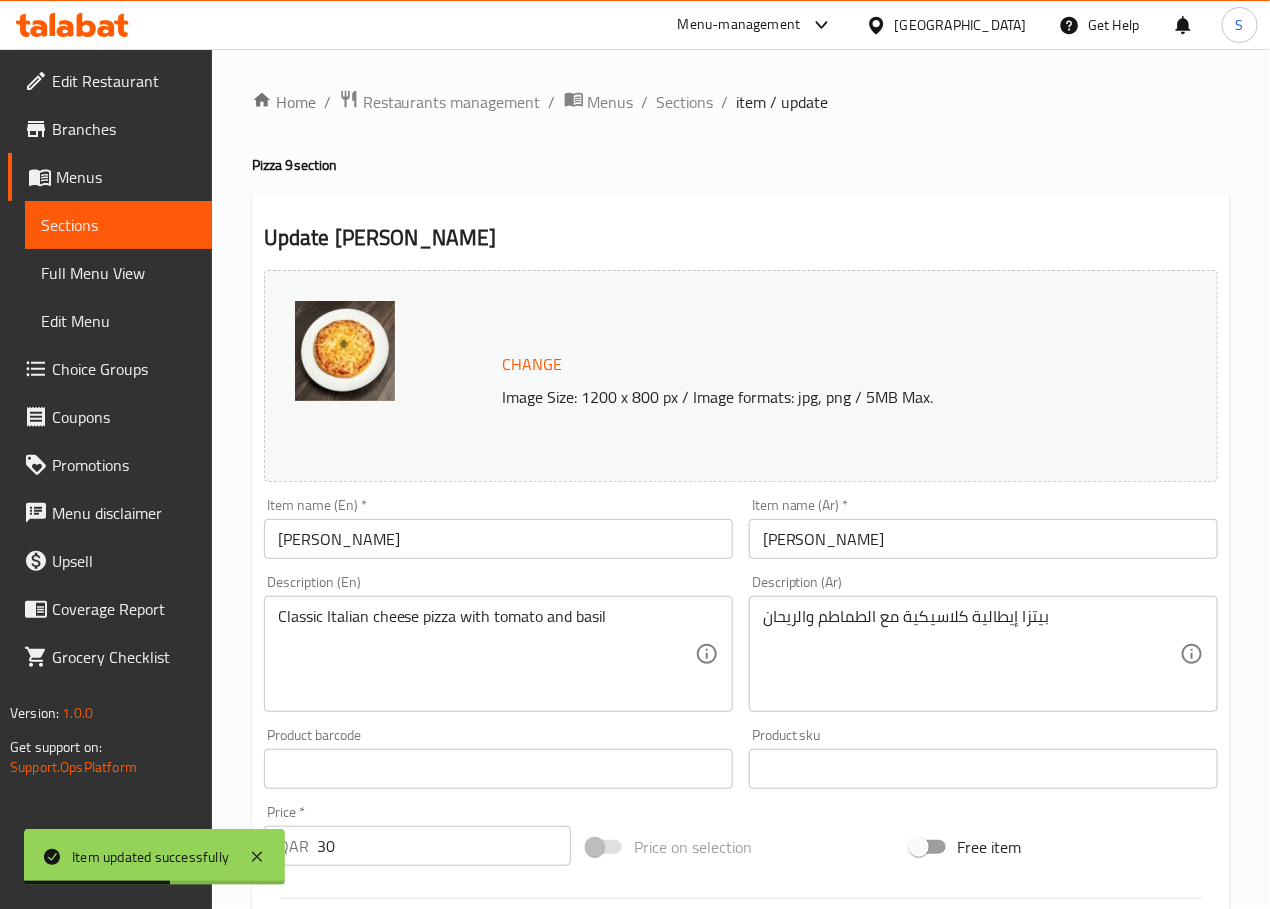 click on "Margherita Pizza" at bounding box center [498, 539] 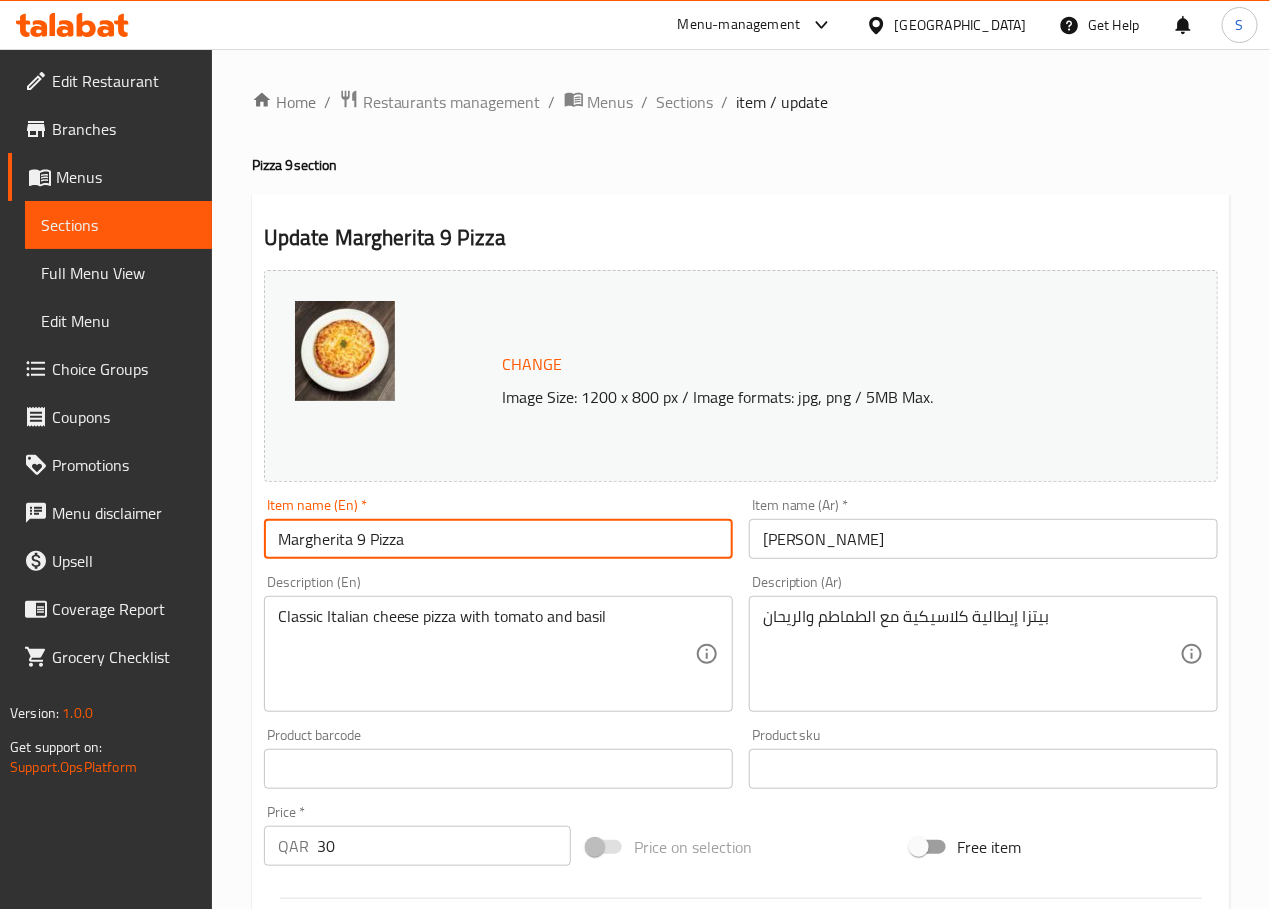 type on "Margherita 9 Pizza" 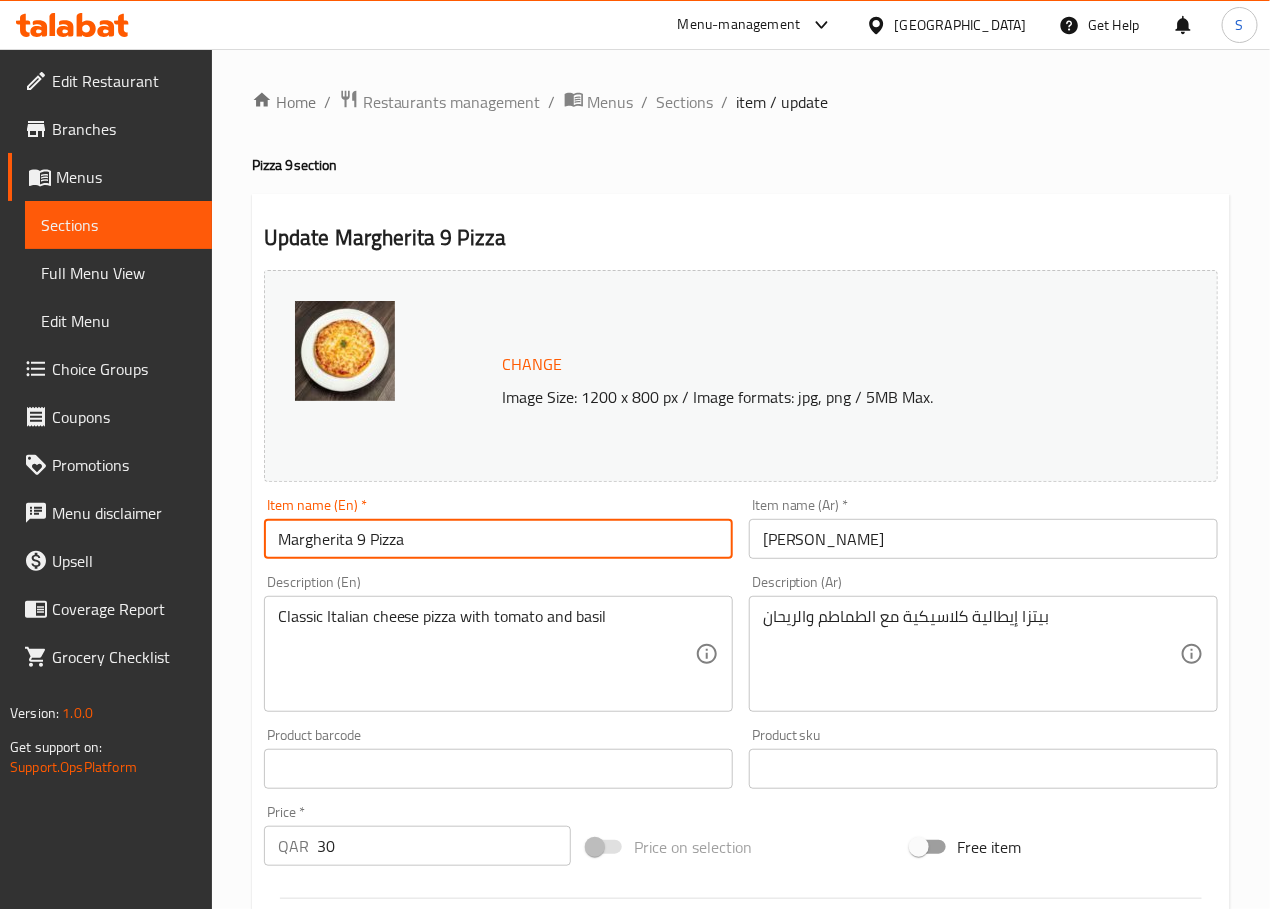 click on "بيتزا مارغريتا" at bounding box center [983, 539] 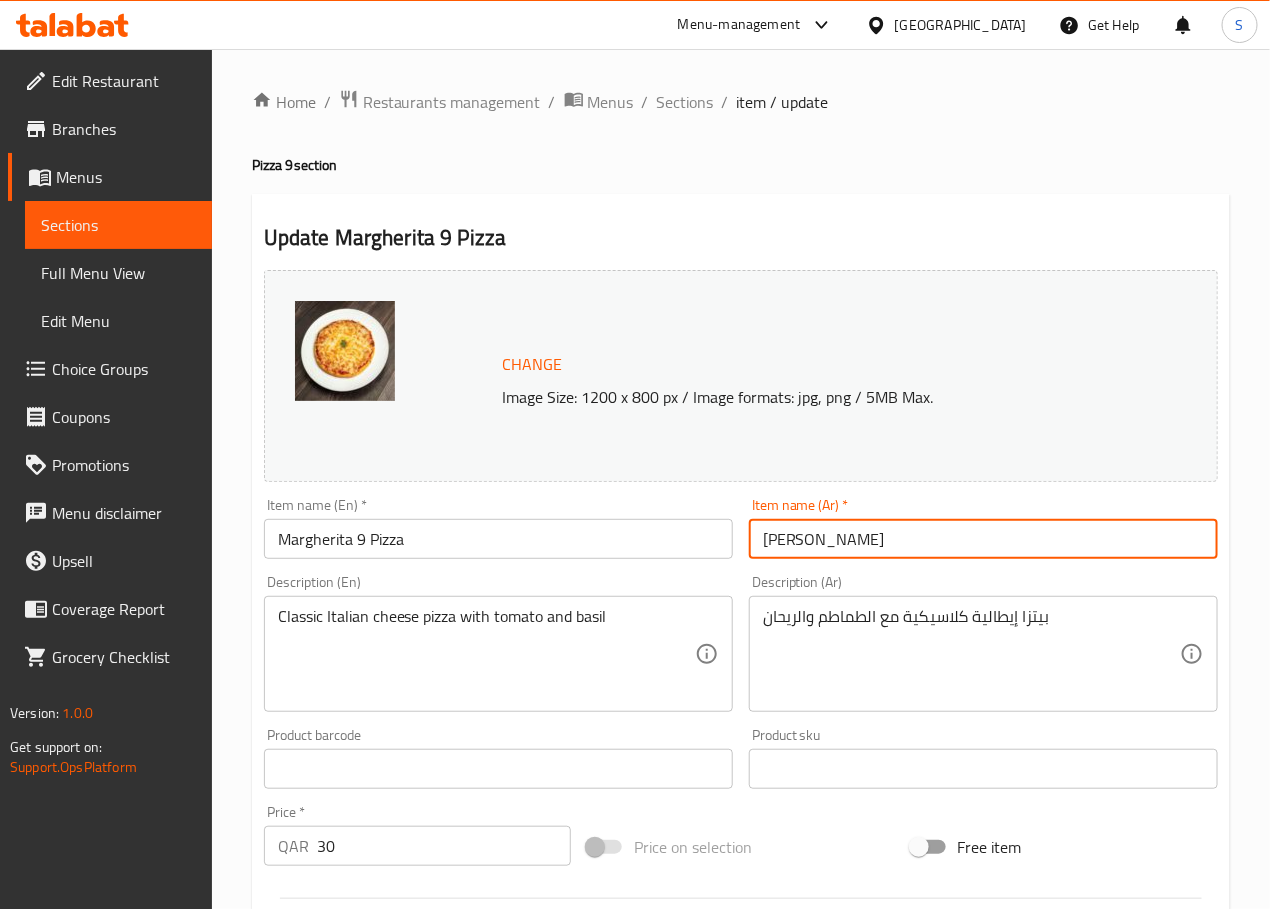 click on "بيتزا مارغريتا" at bounding box center [983, 539] 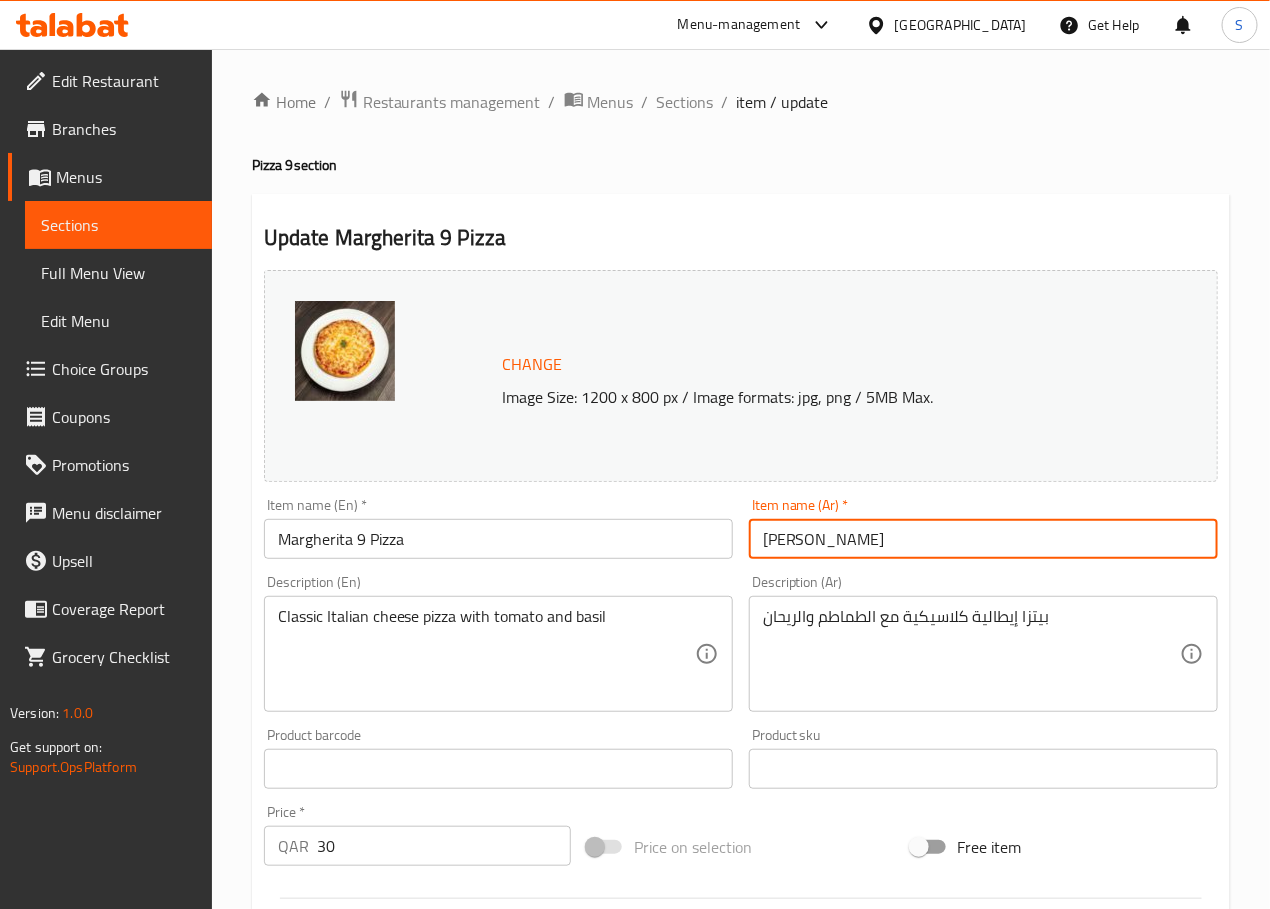 click on "بيتزا مارغريتا" at bounding box center (983, 539) 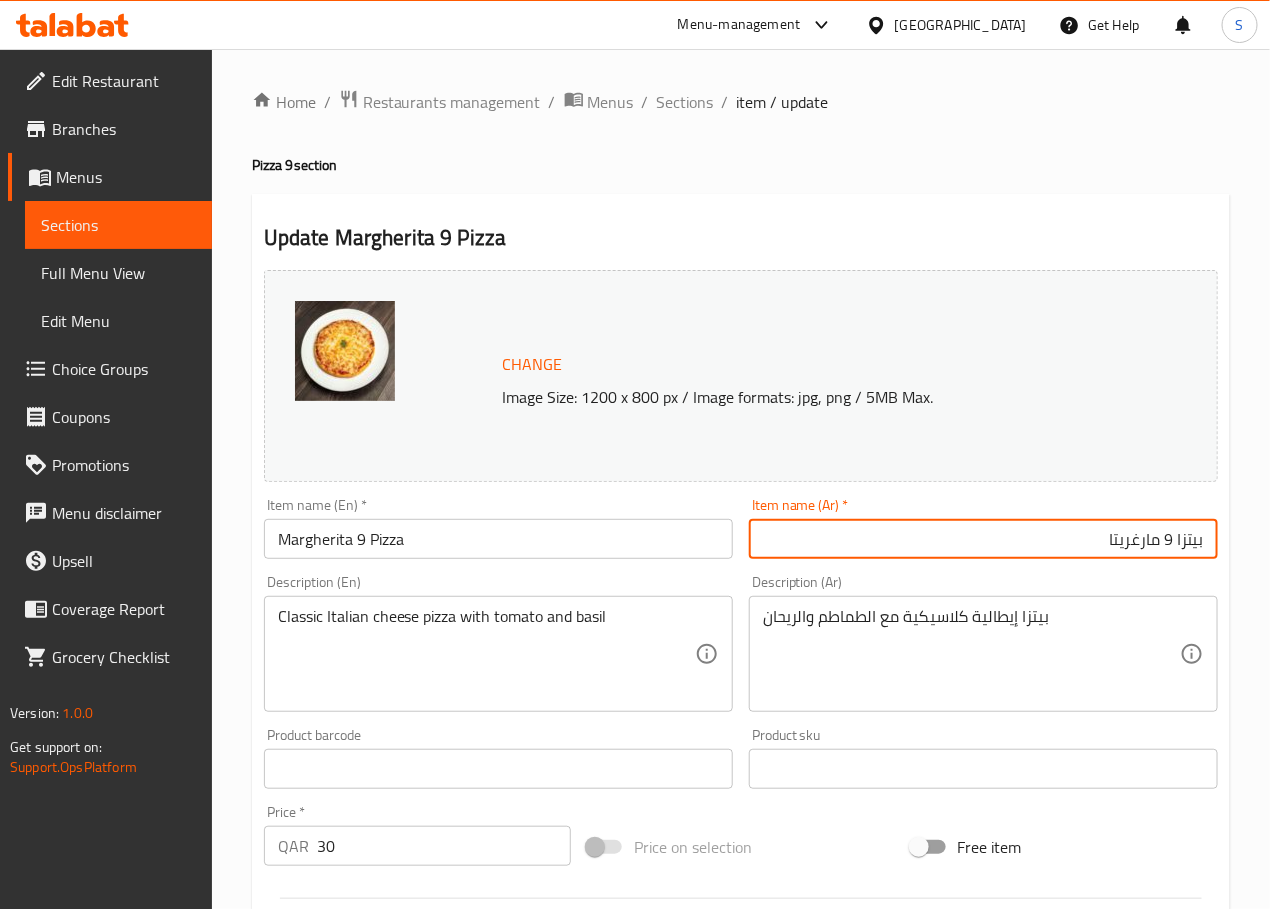 type on "بيتزا 9 مارغريتا" 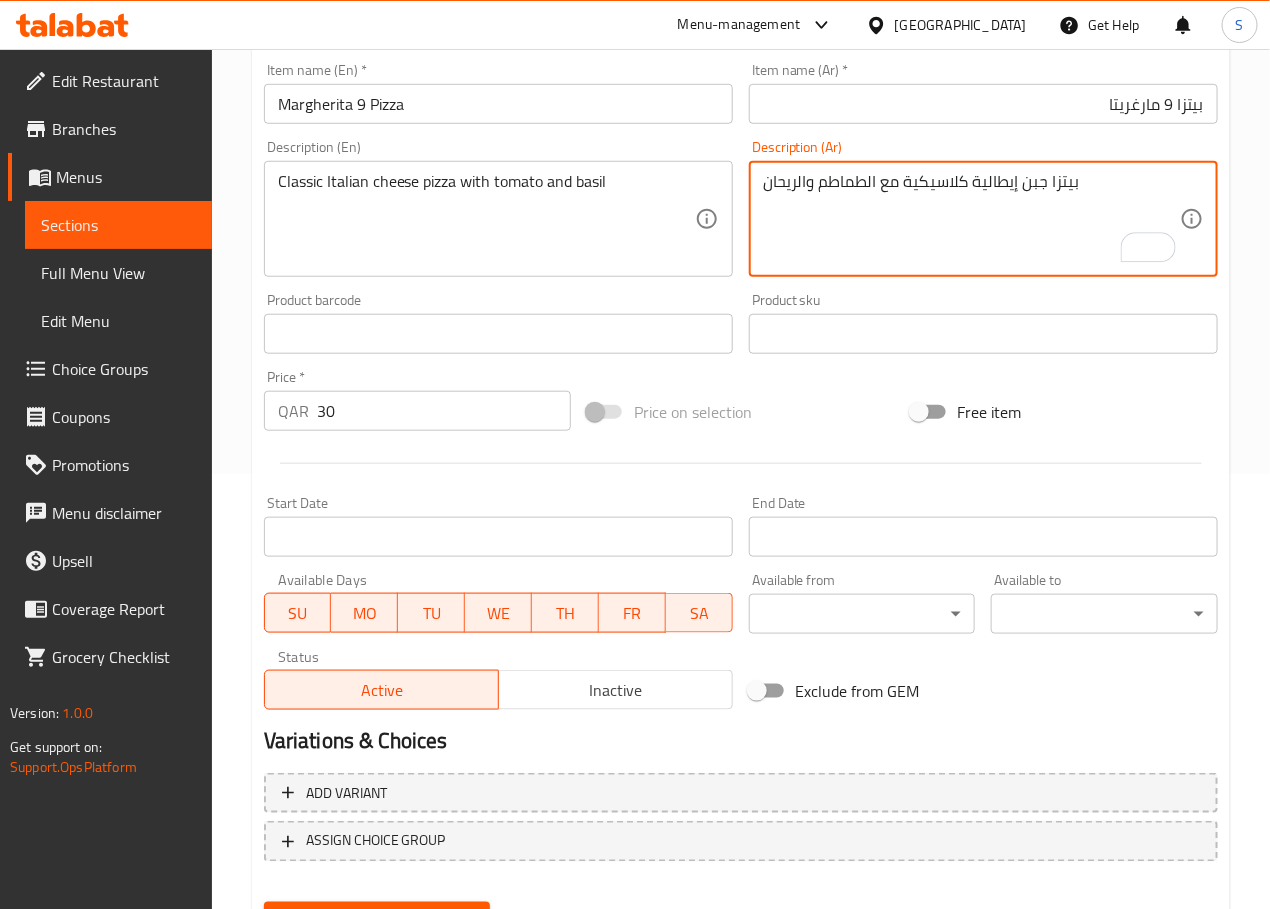 scroll, scrollTop: 531, scrollLeft: 0, axis: vertical 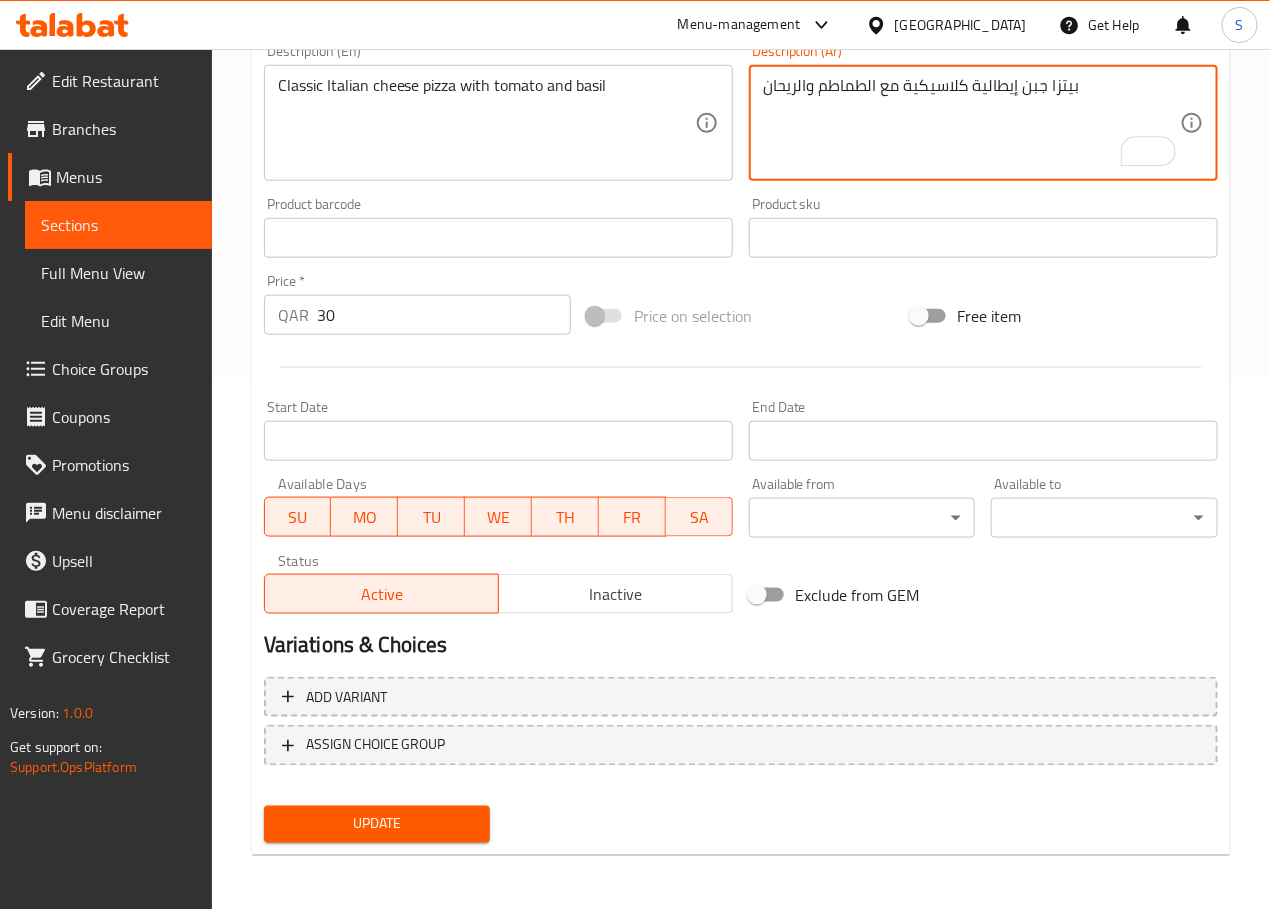 type on "بيتزا جبن إيطالية كلاسيكية مع الطماطم والريحان" 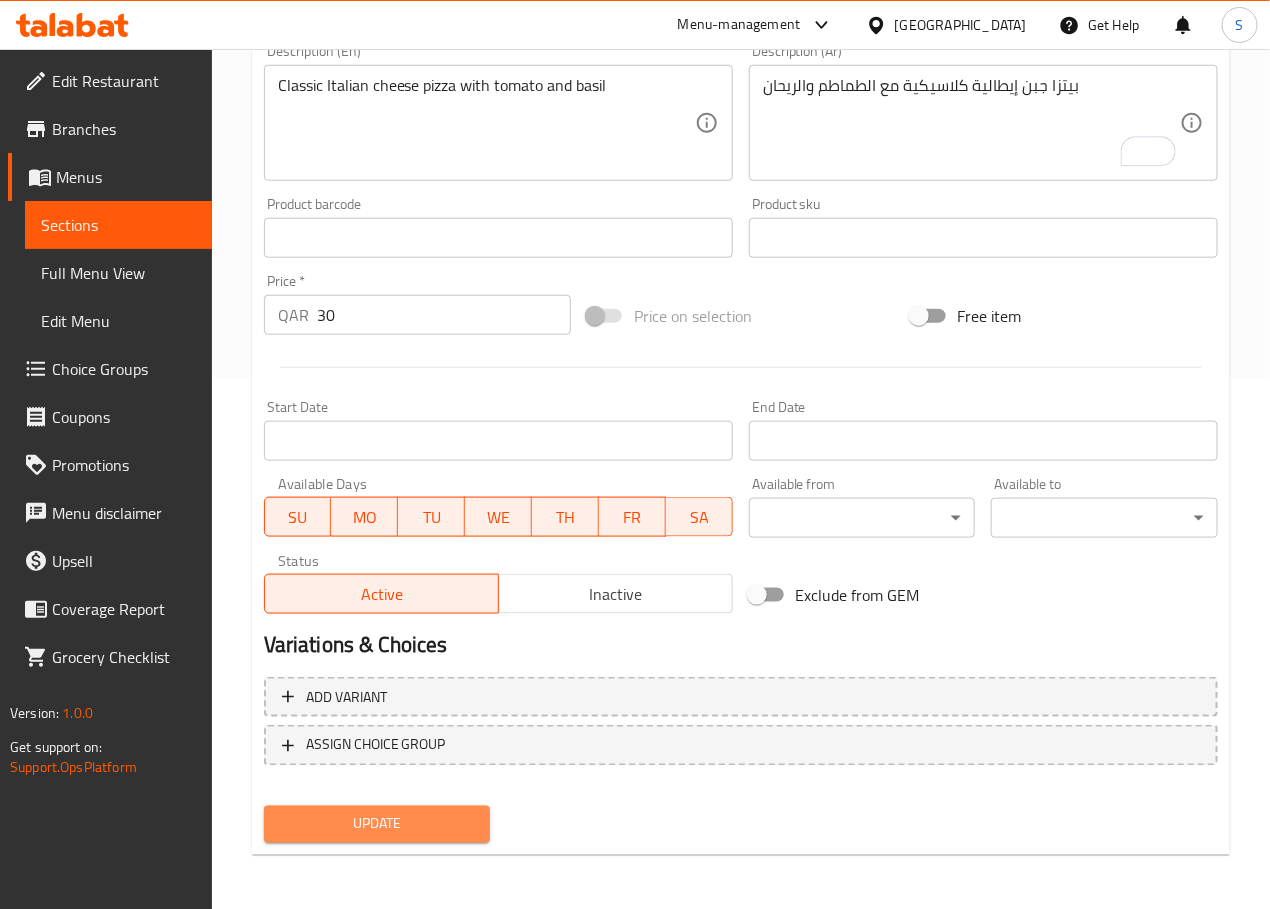 click on "Update" at bounding box center (377, 824) 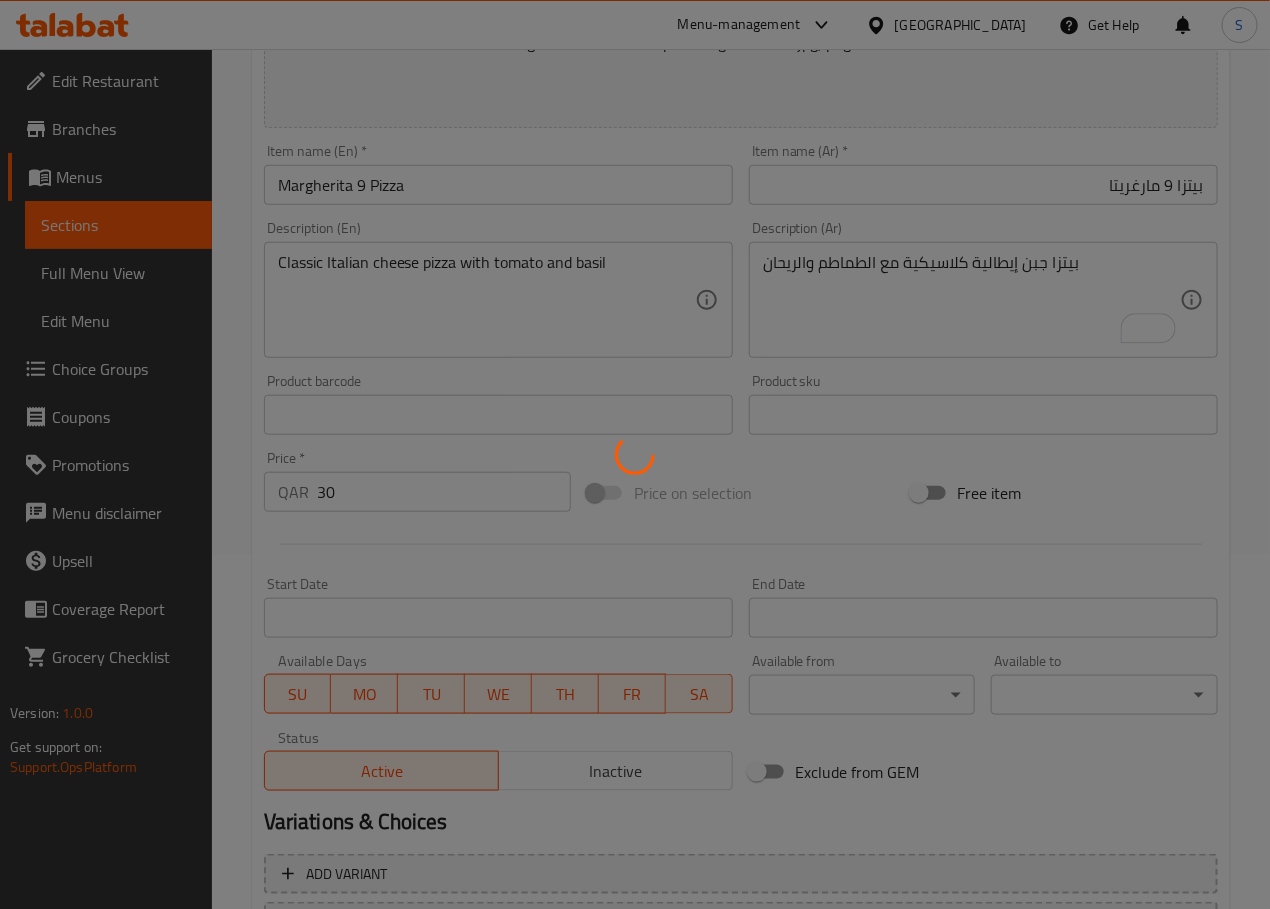 scroll, scrollTop: 250, scrollLeft: 0, axis: vertical 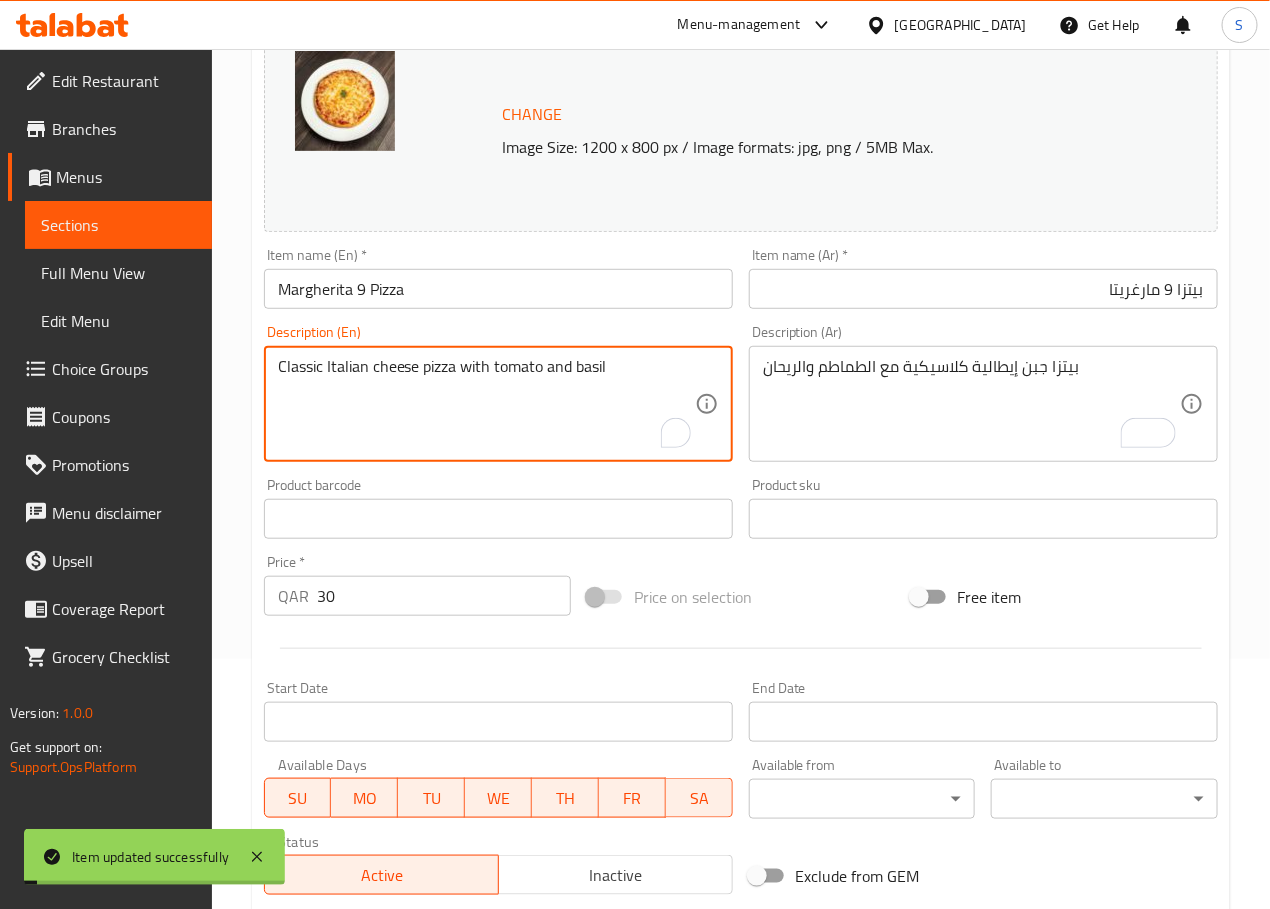 click on "Classic Italian cheese pizza with tomato and basil" at bounding box center [486, 404] 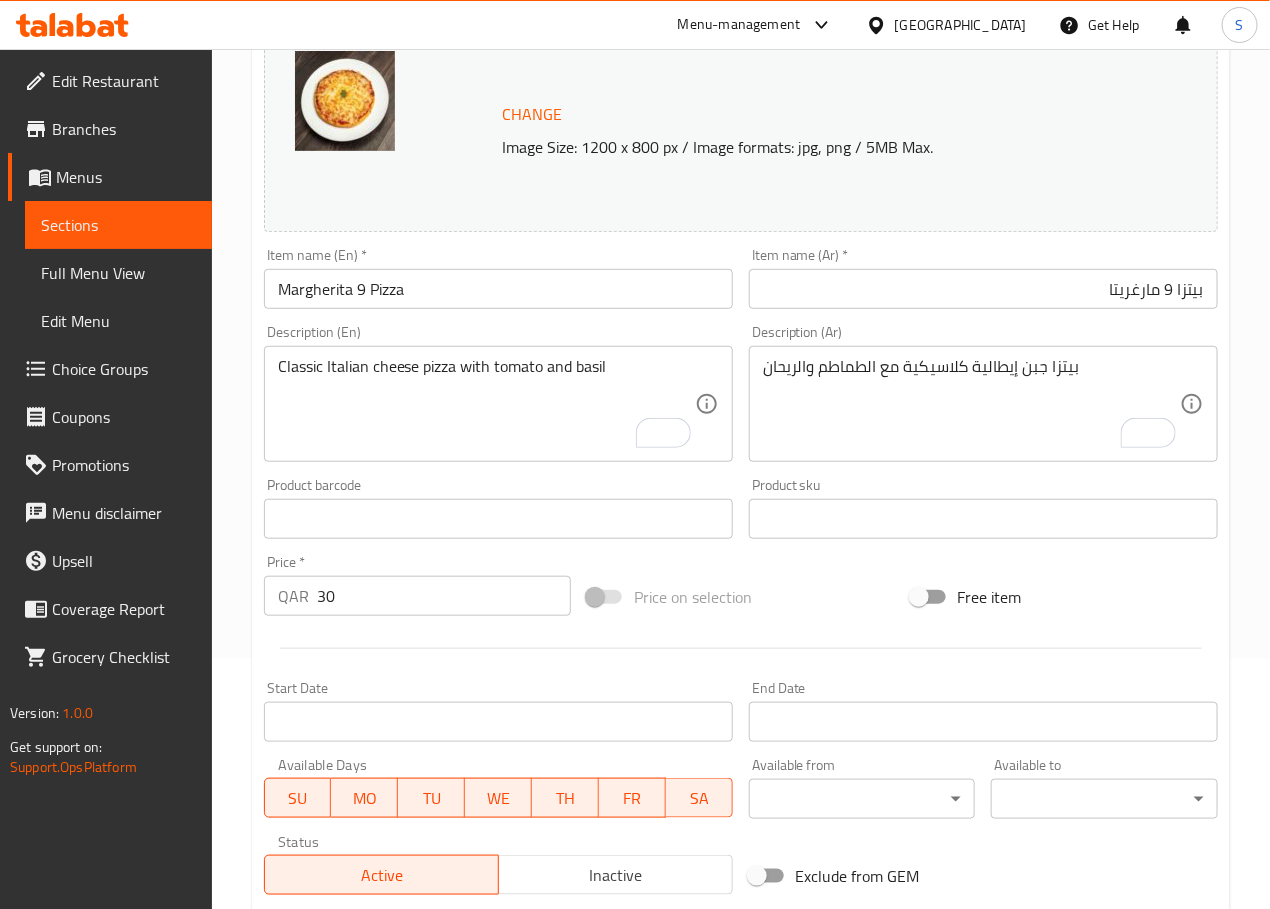 click on "Margherita 9 Pizza" at bounding box center [498, 289] 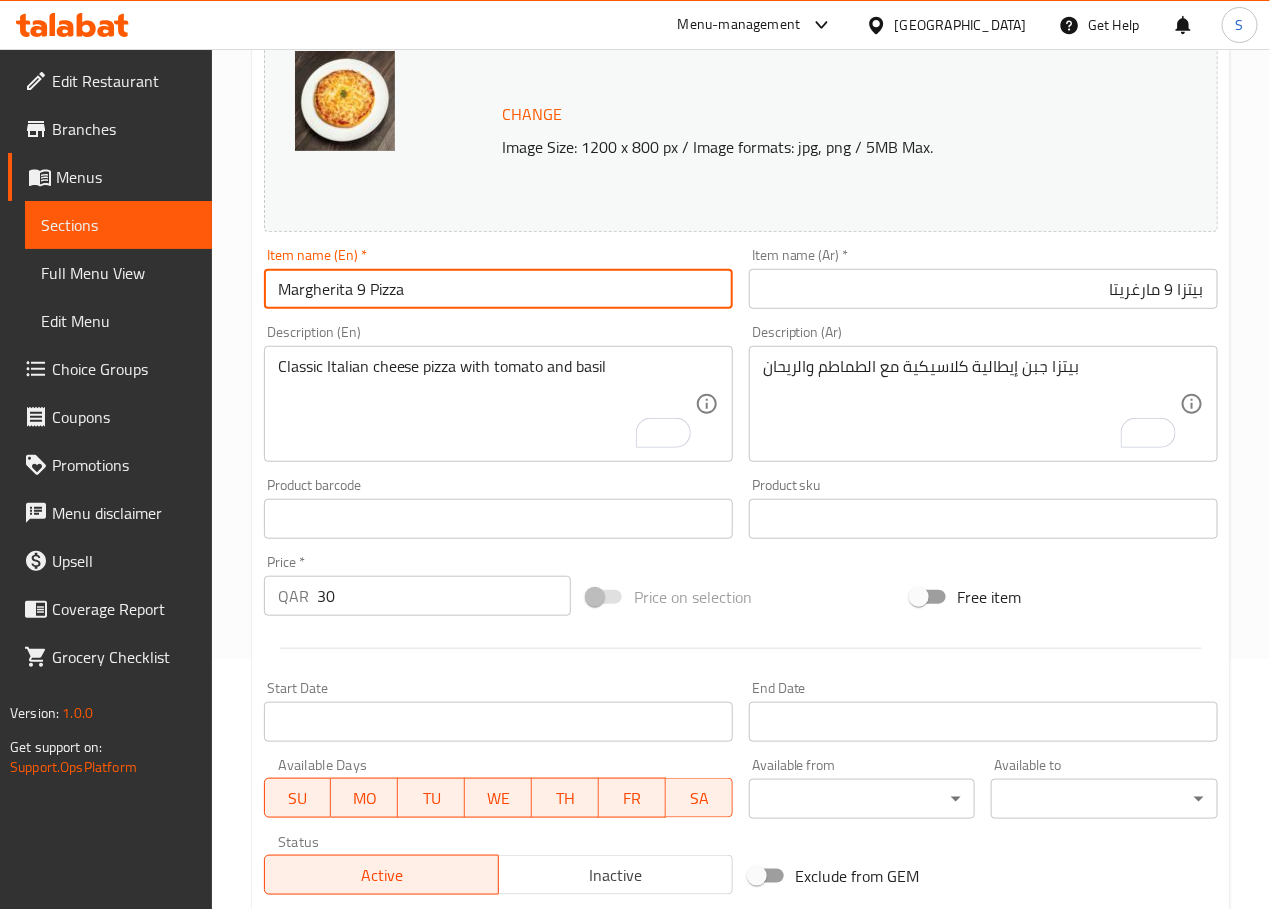 click on "Margherita 9 Pizza" at bounding box center (498, 289) 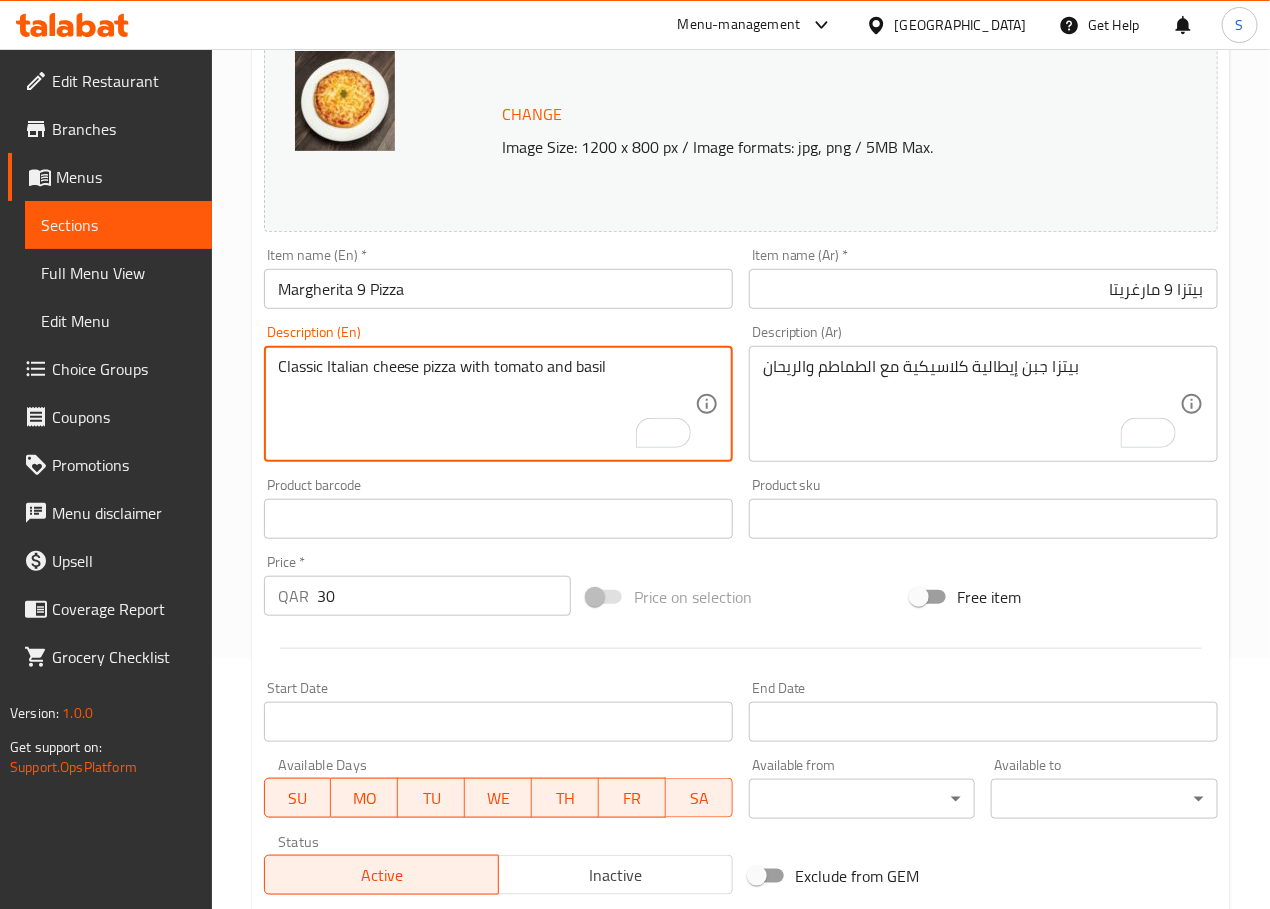 scroll, scrollTop: 531, scrollLeft: 0, axis: vertical 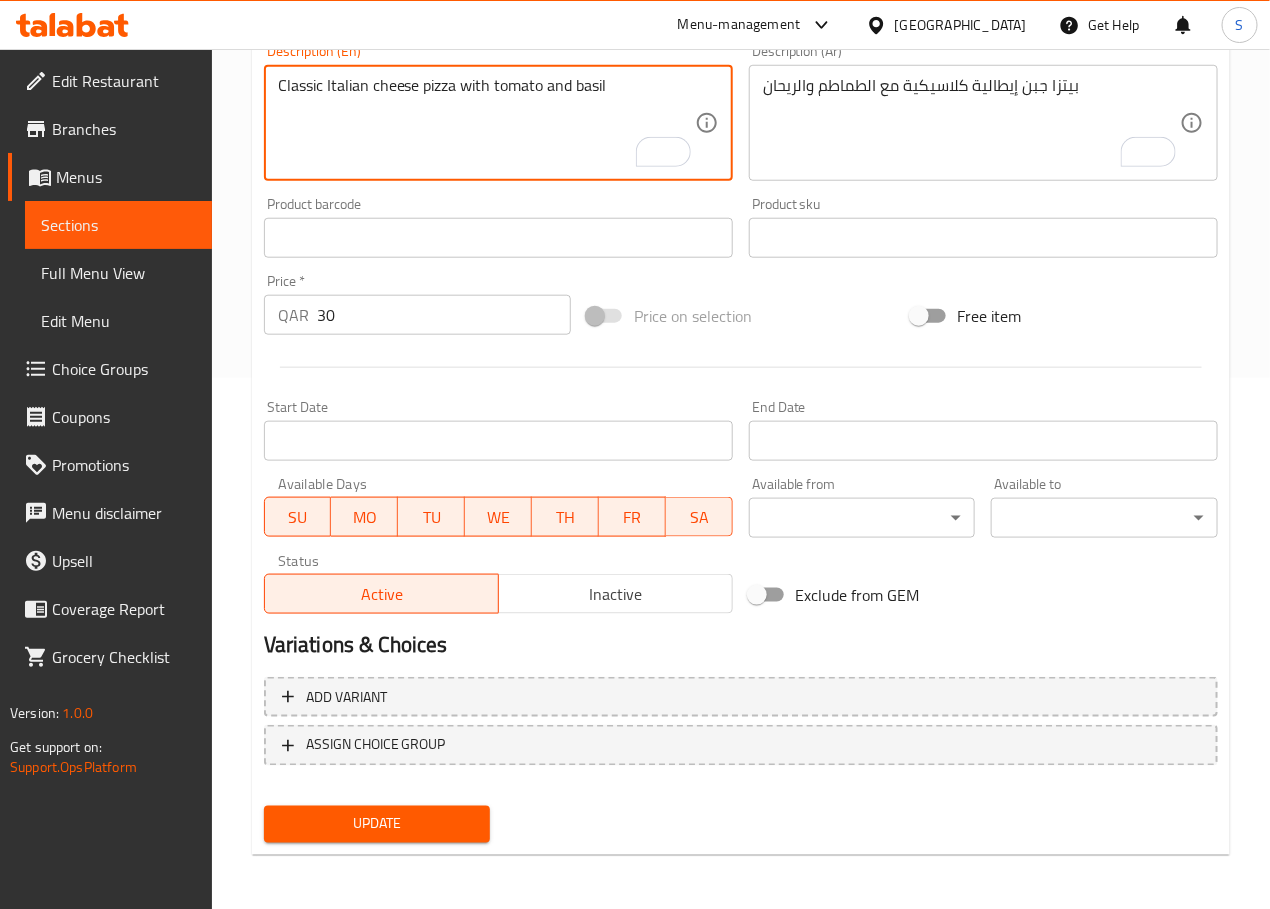 click on "Update" at bounding box center [377, 824] 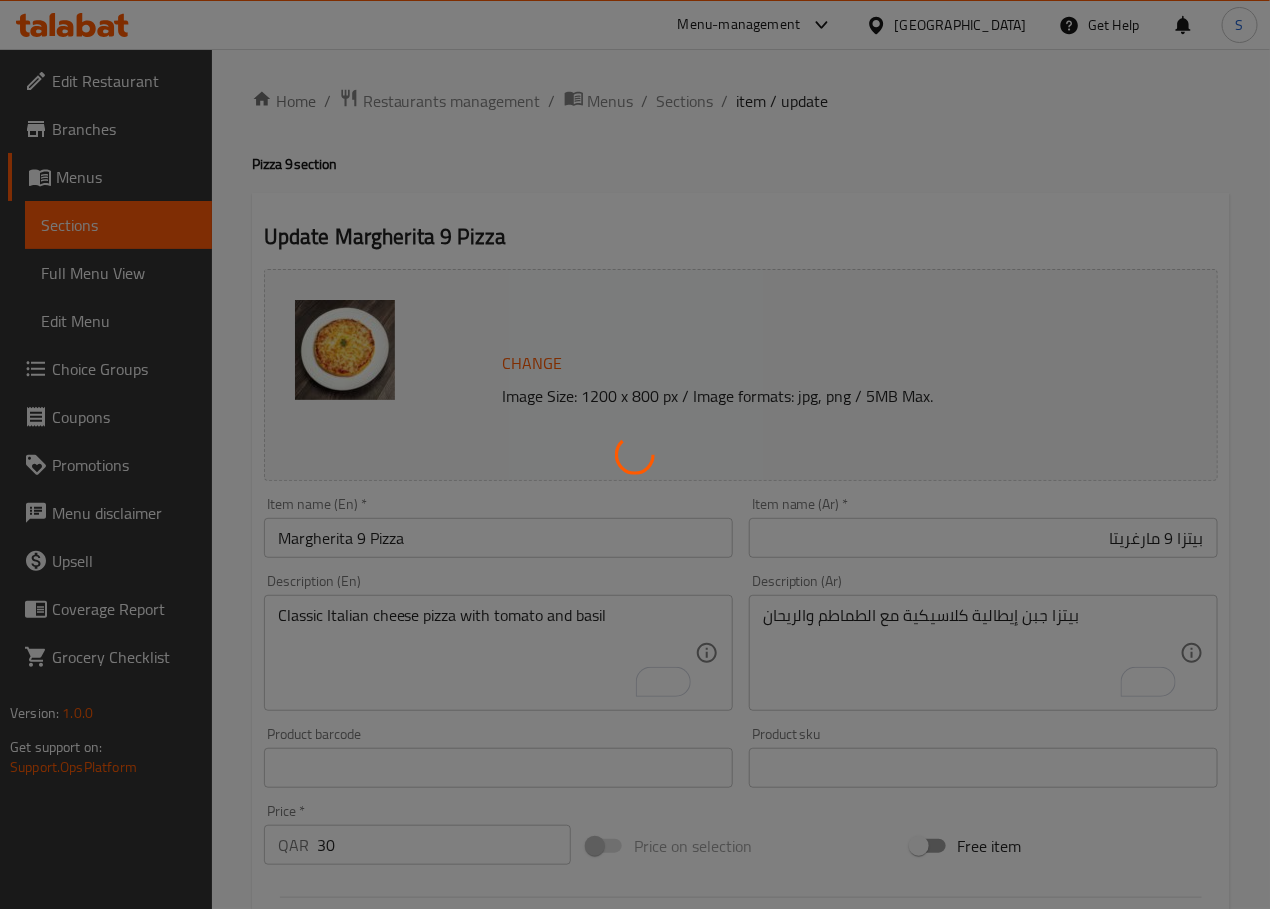 scroll, scrollTop: 0, scrollLeft: 0, axis: both 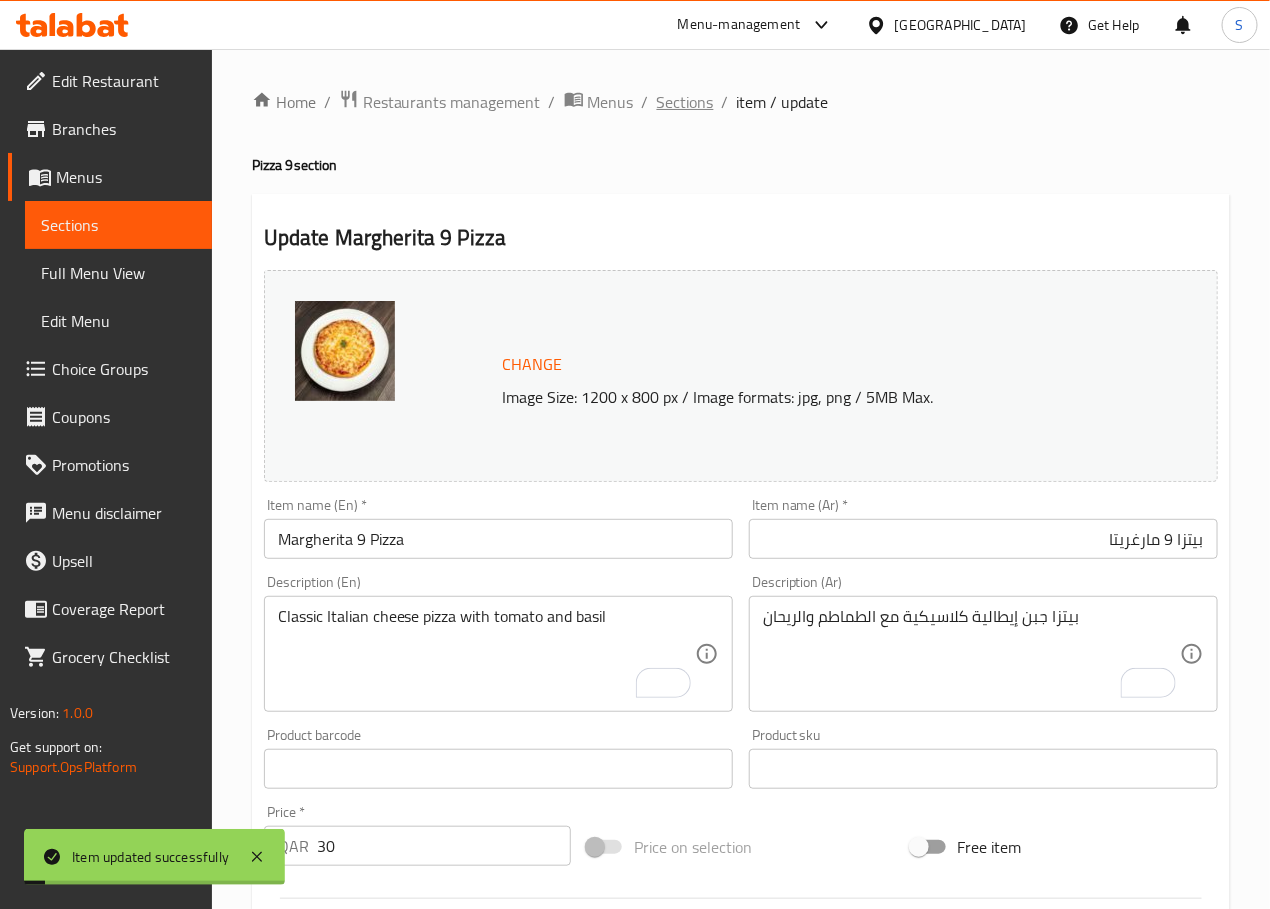 click on "Sections" at bounding box center (685, 102) 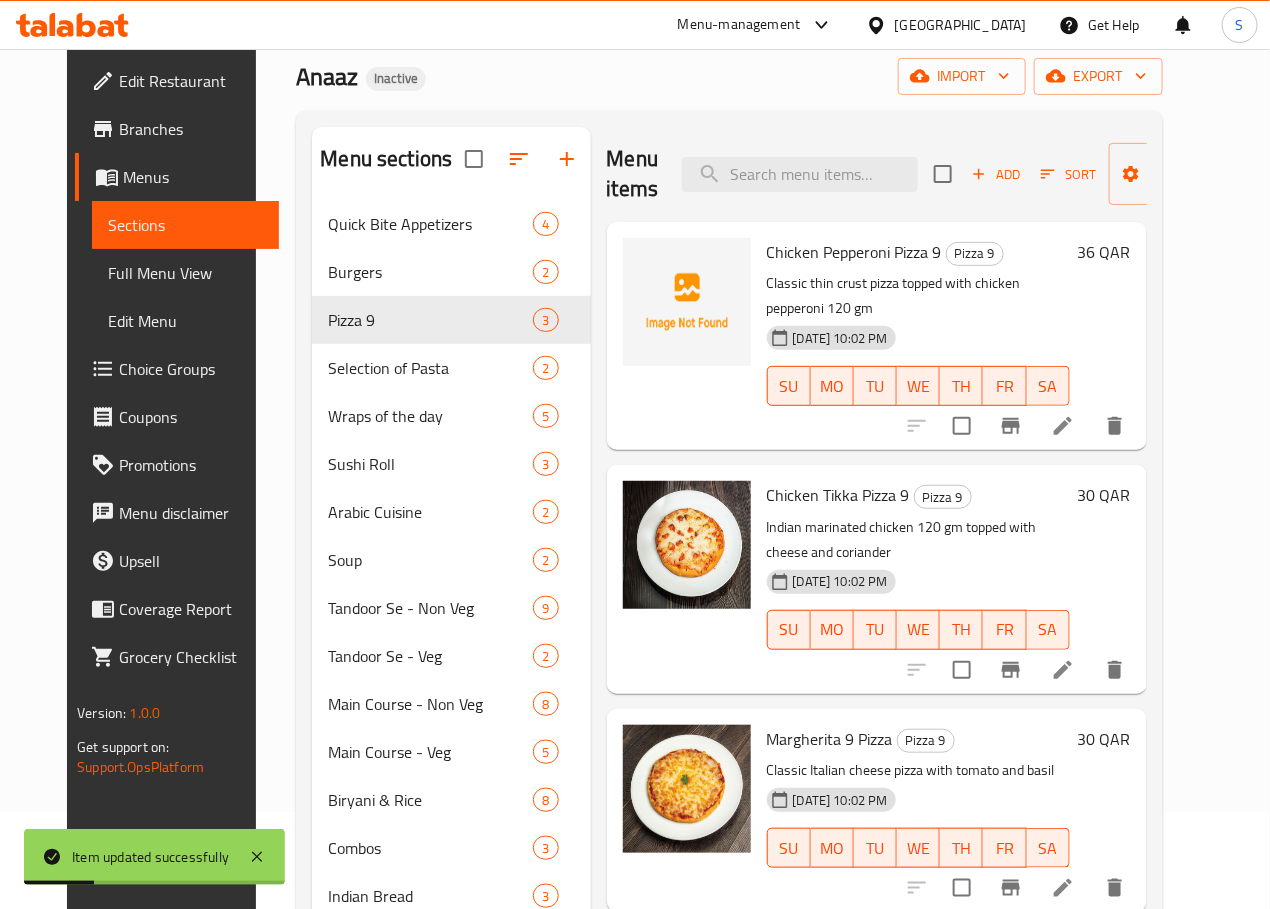 scroll, scrollTop: 0, scrollLeft: 0, axis: both 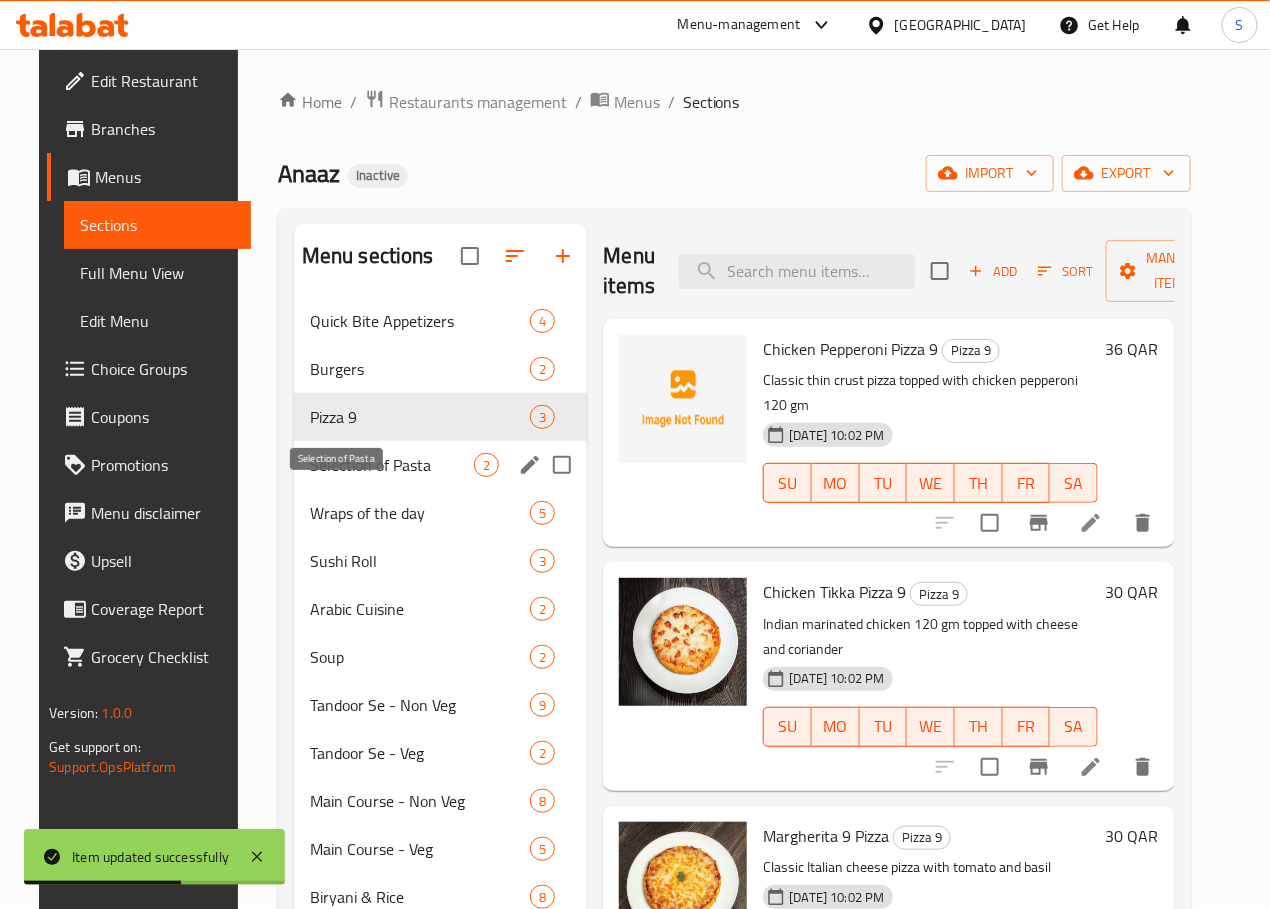 click on "Selection of Pasta" at bounding box center (392, 465) 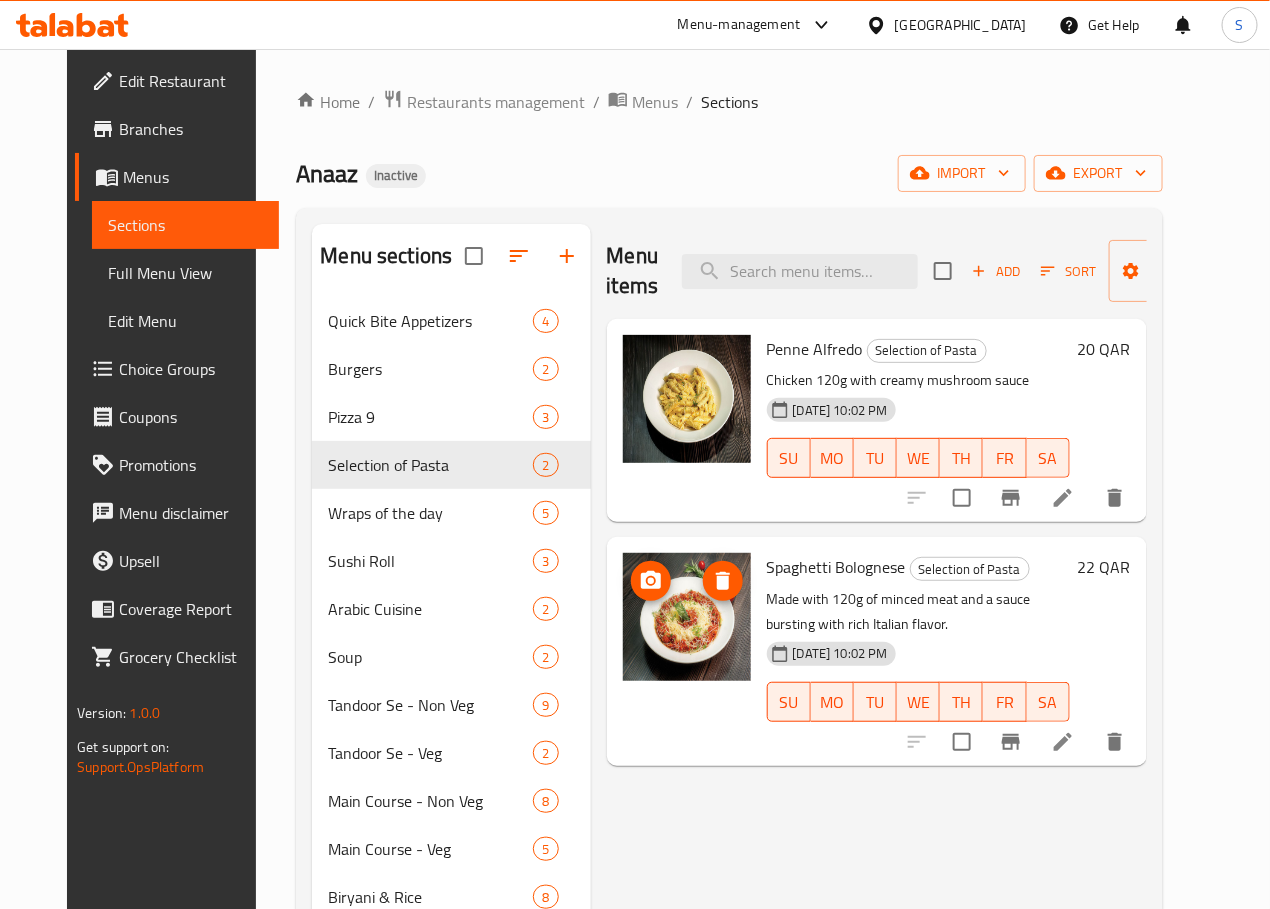 click on "Penne Alfredo   Selection of Pasta Chicken 120g with creamy mushroom sauce 11-07-2025 10:02 PM SU MO TU WE TH FR SA" at bounding box center [918, 420] 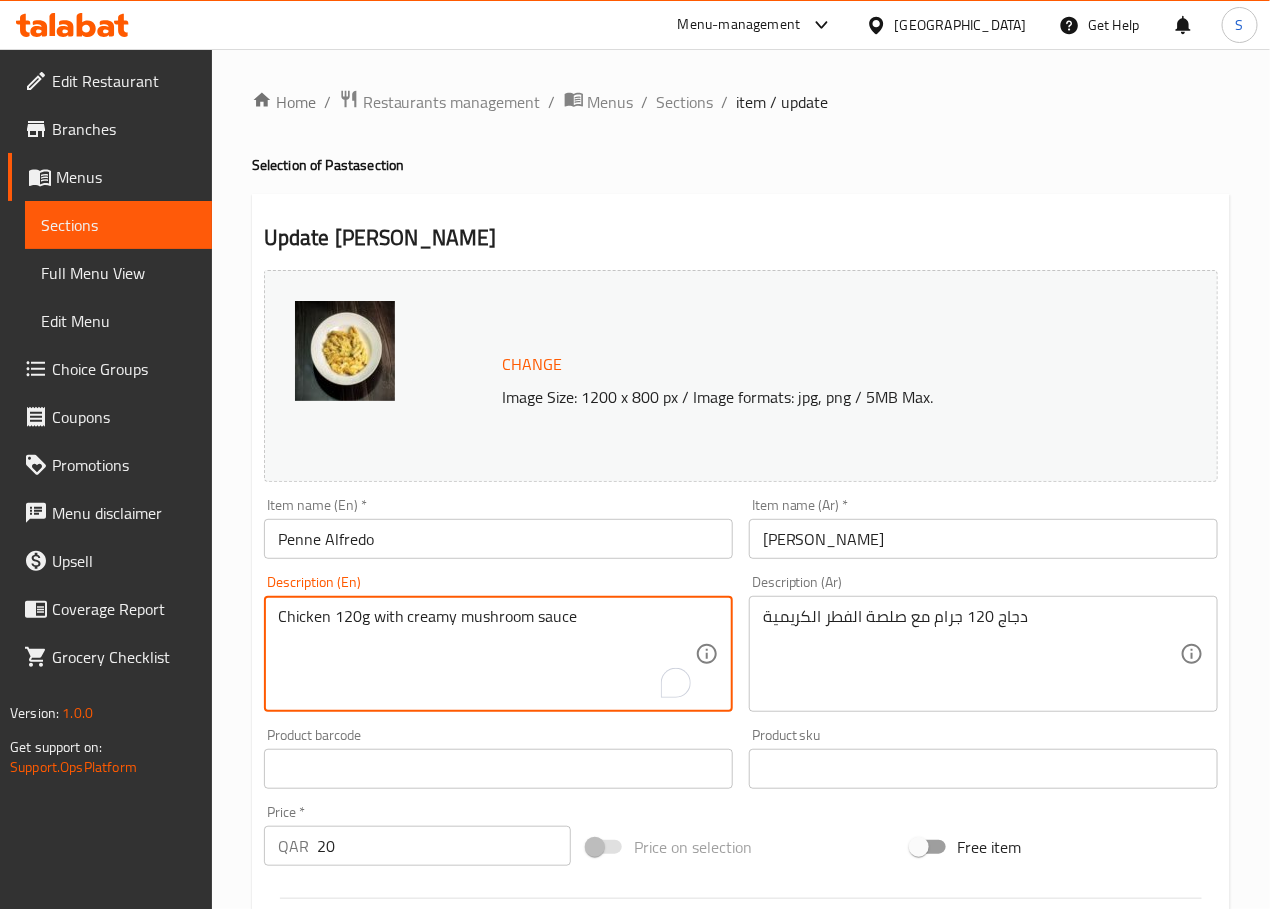 click on "Chicken 120g with creamy mushroom sauce" at bounding box center (486, 654) 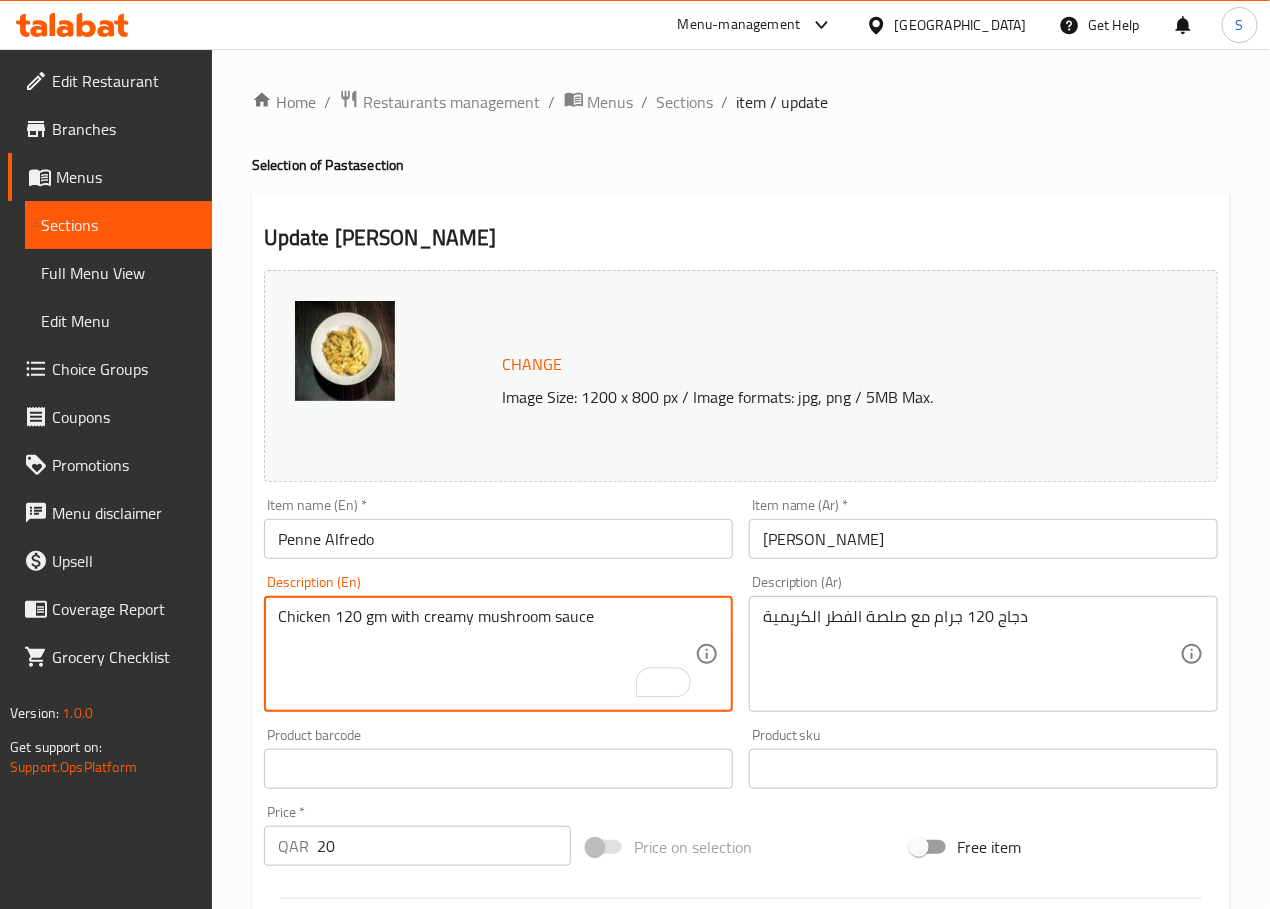 type on "Chicken 120 gm with creamy mushroom sauce" 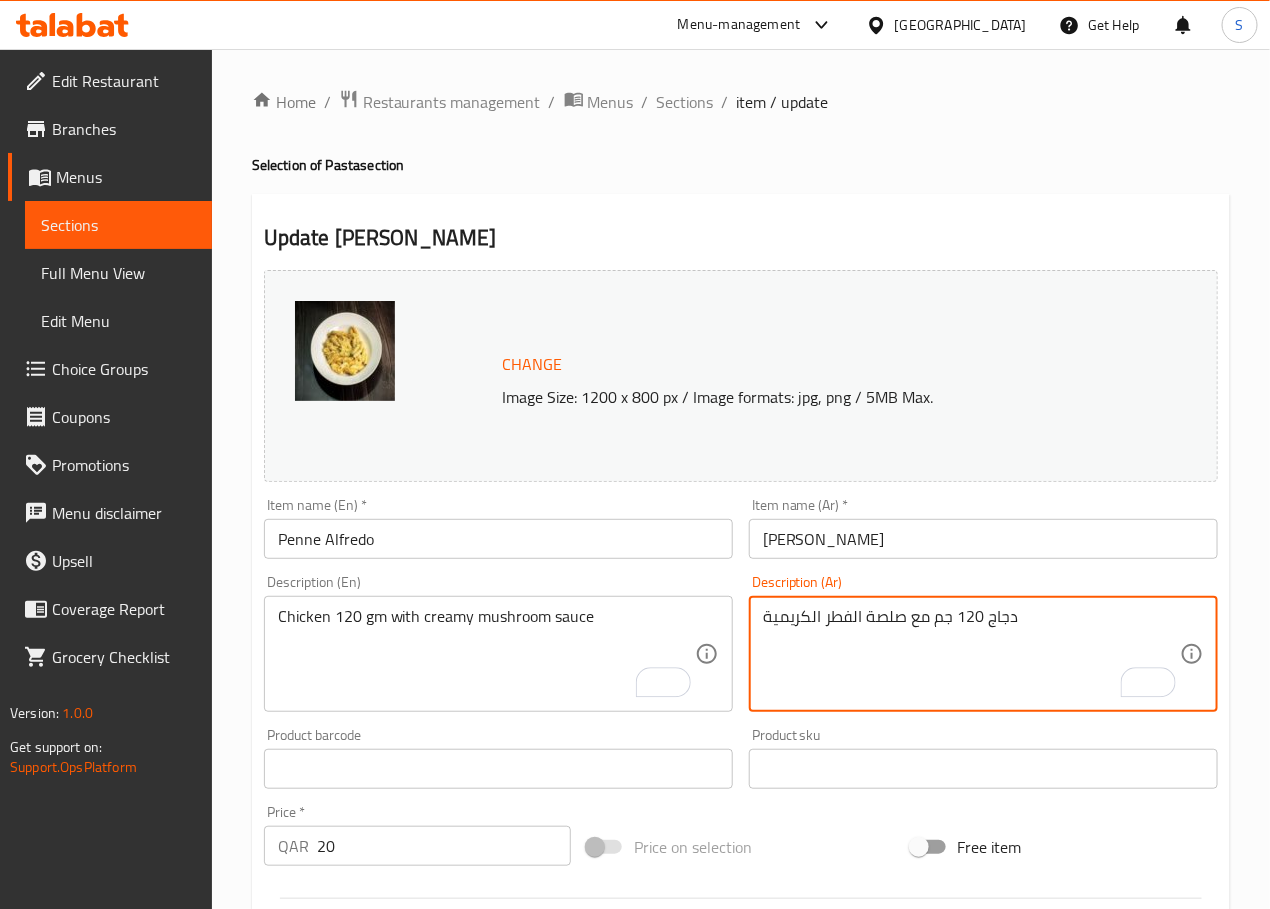 click on "دجاج 120 جم مع صلصة الفطر الكريمية" at bounding box center (971, 654) 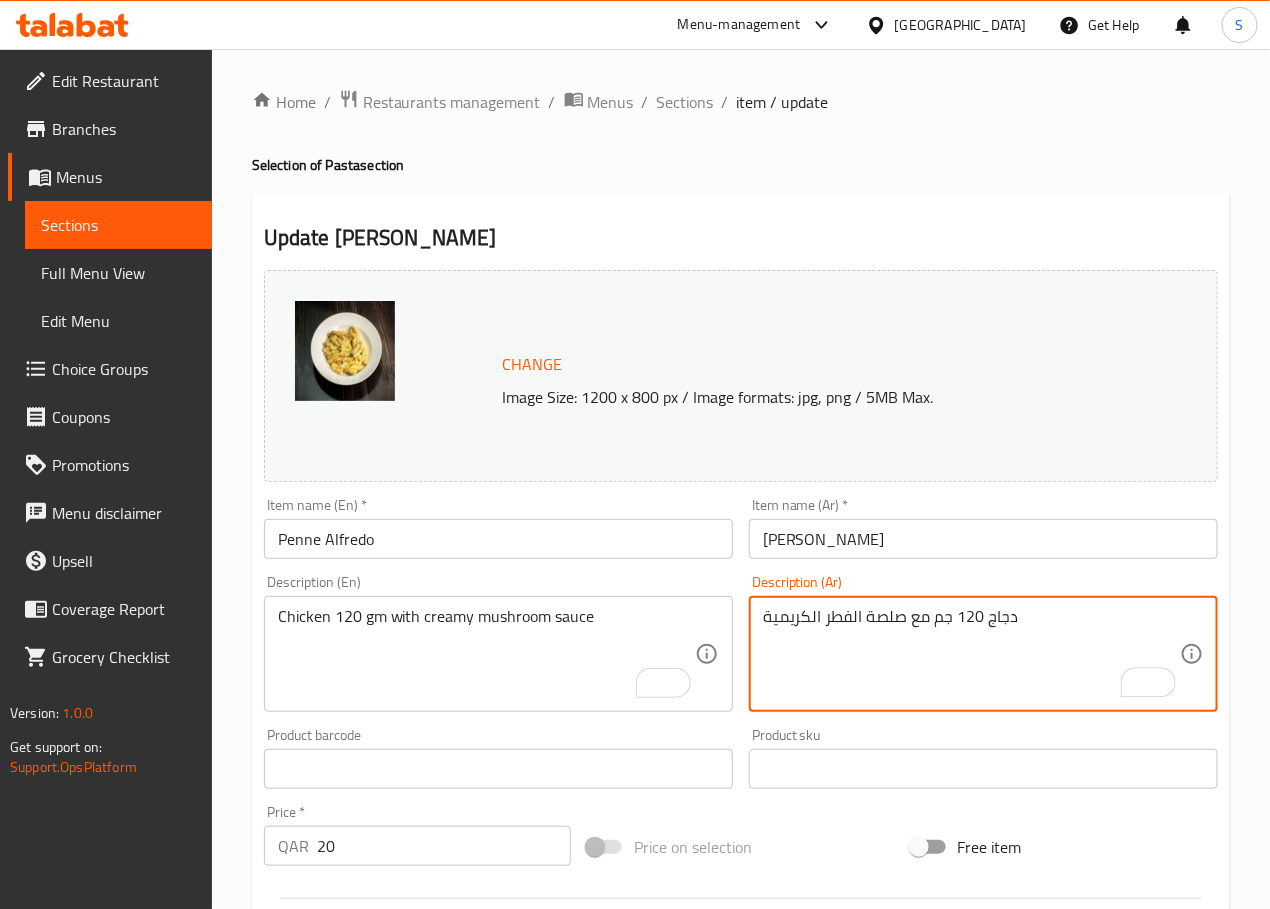 click on "دجاج 120 جم مع صلصة الفطر الكريمية" at bounding box center [971, 654] 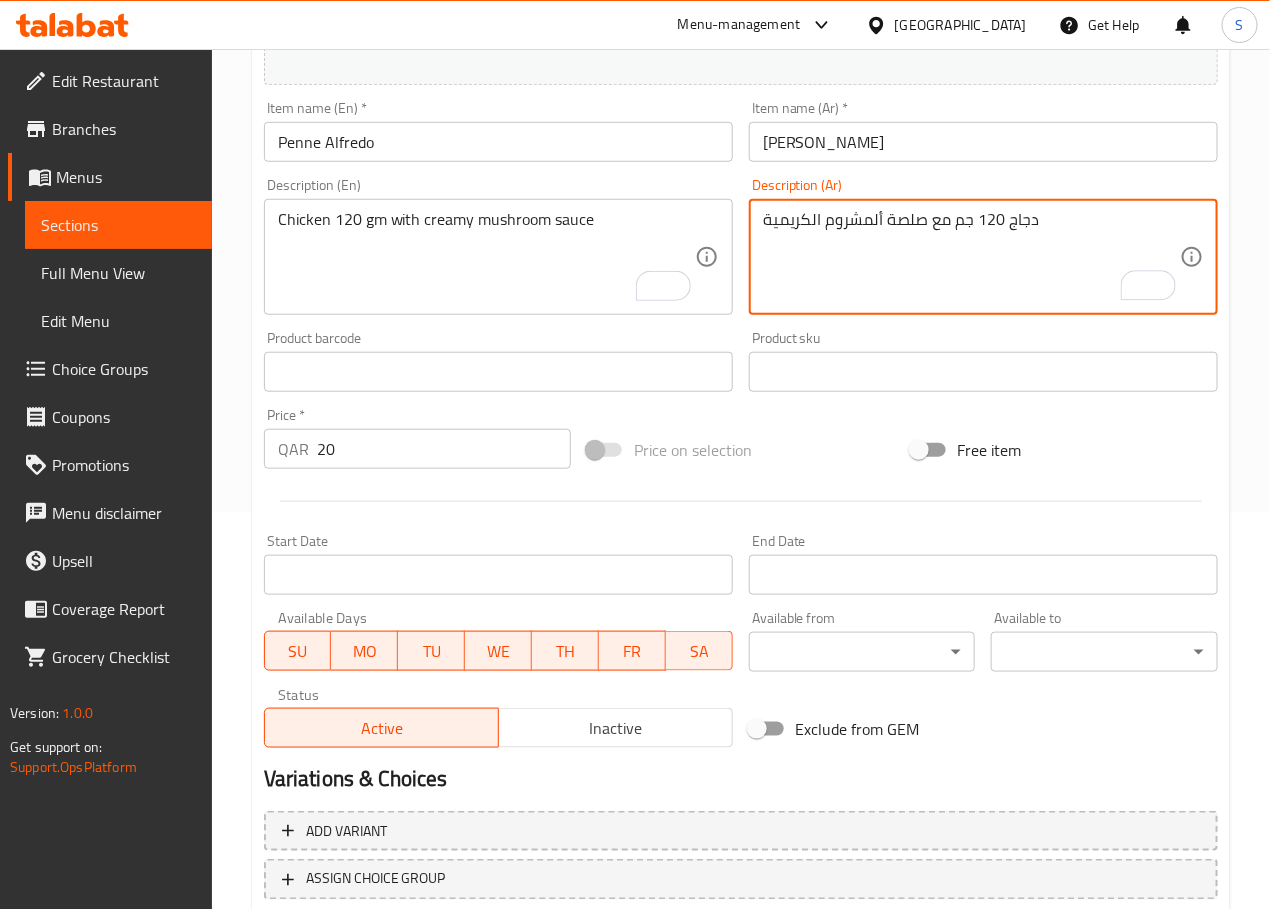 scroll, scrollTop: 531, scrollLeft: 0, axis: vertical 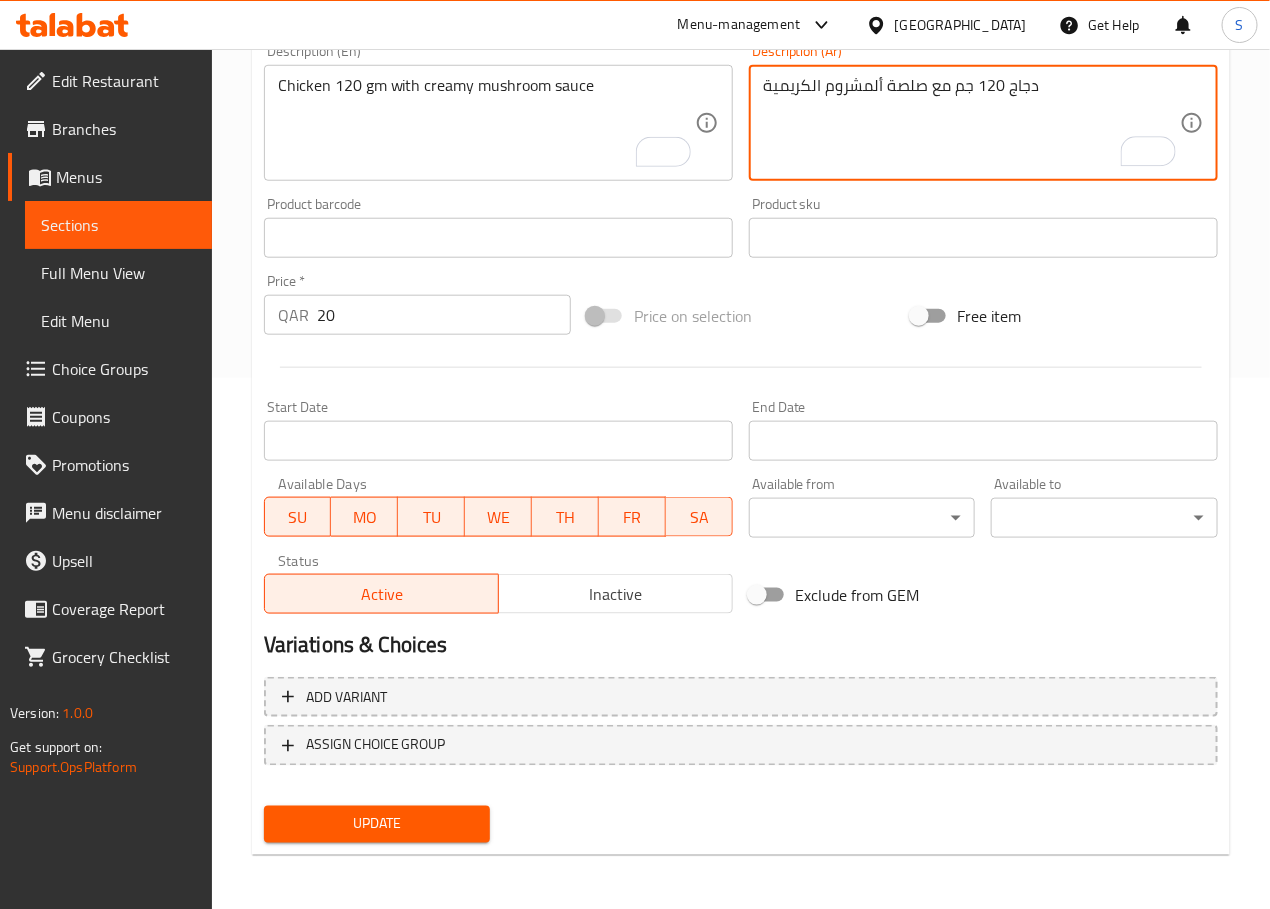 type on "دجاج 120 جم مع صلصة ألمشروم الكريمية" 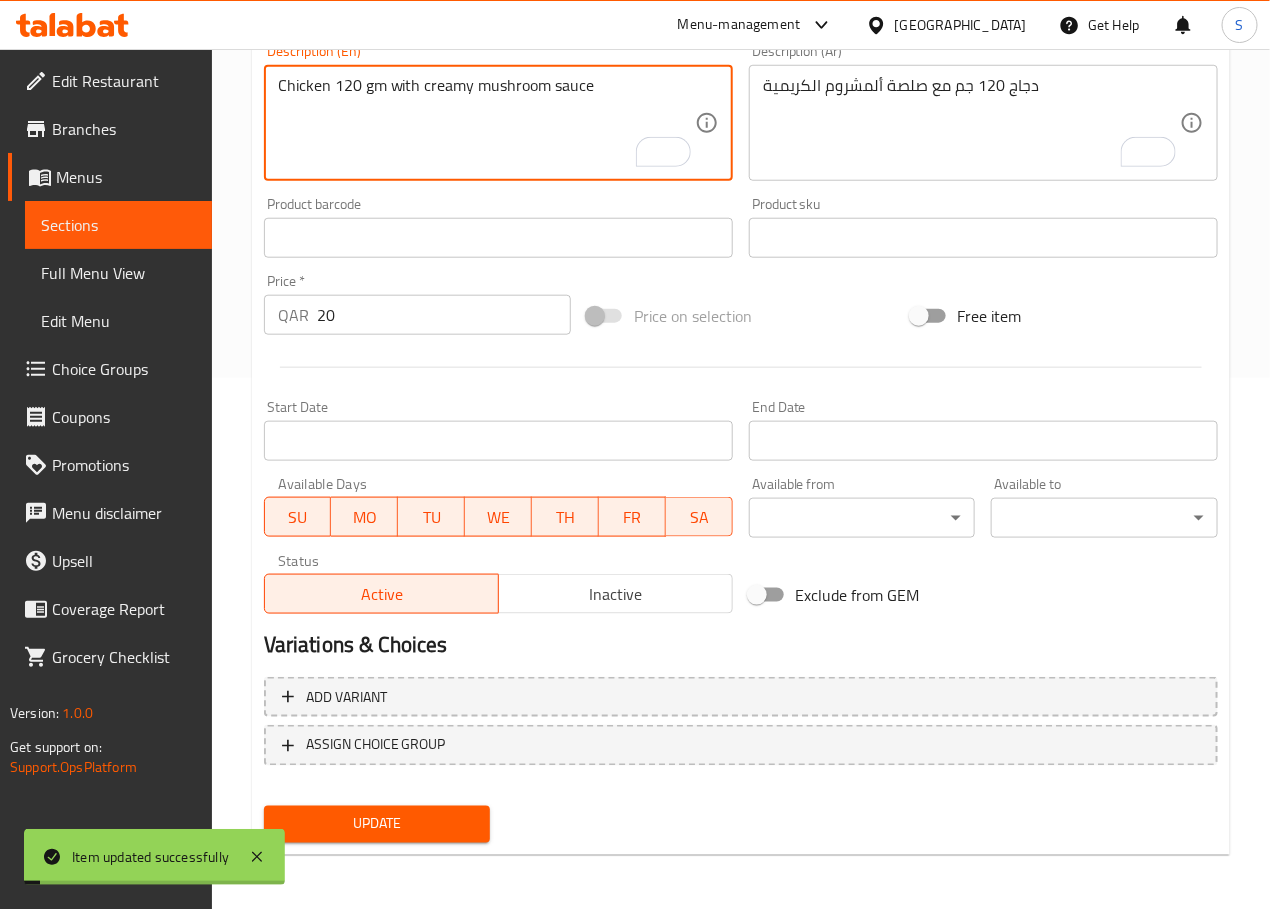 click on "Chicken 120 gm with creamy mushroom sauce" at bounding box center (486, 123) 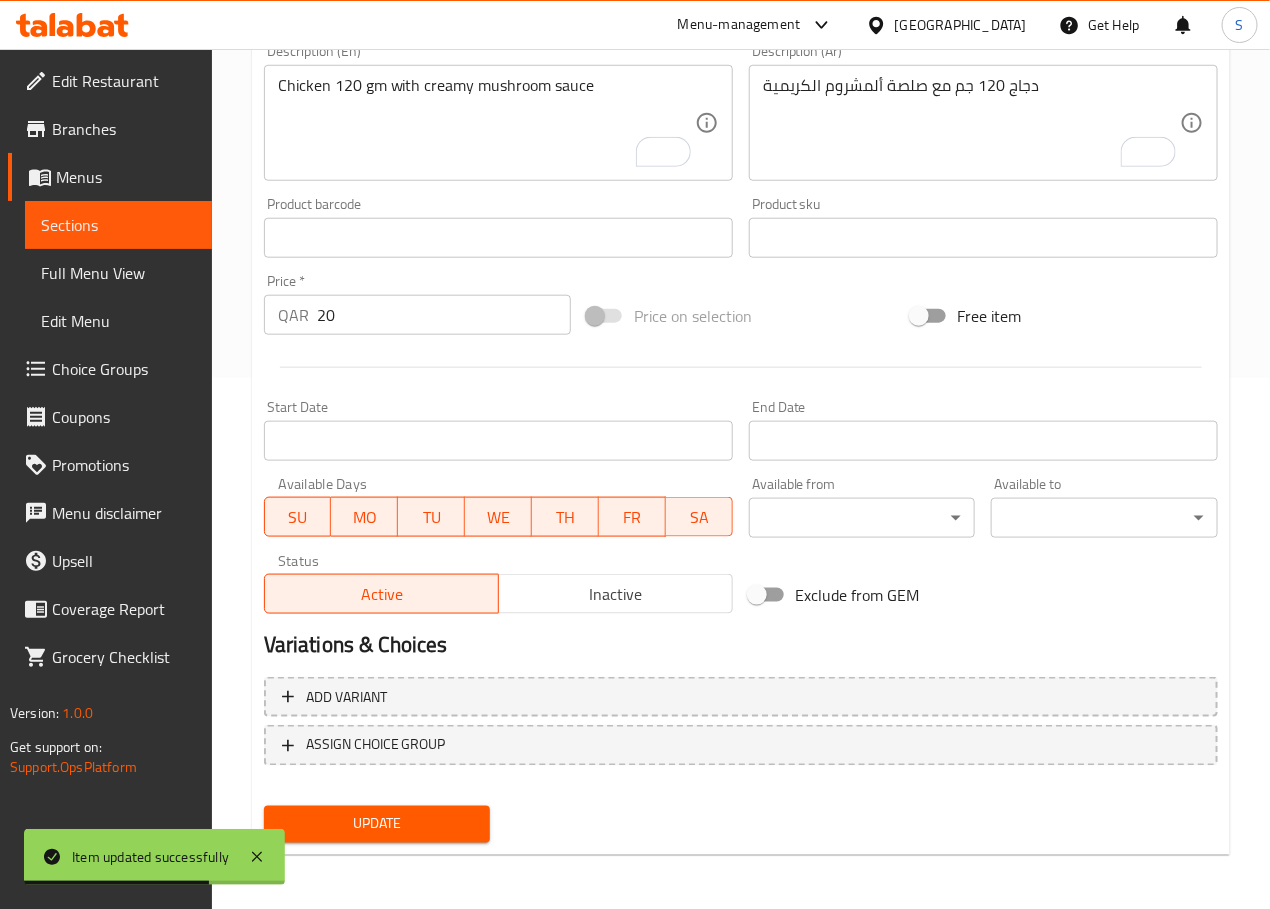click at bounding box center [741, 367] 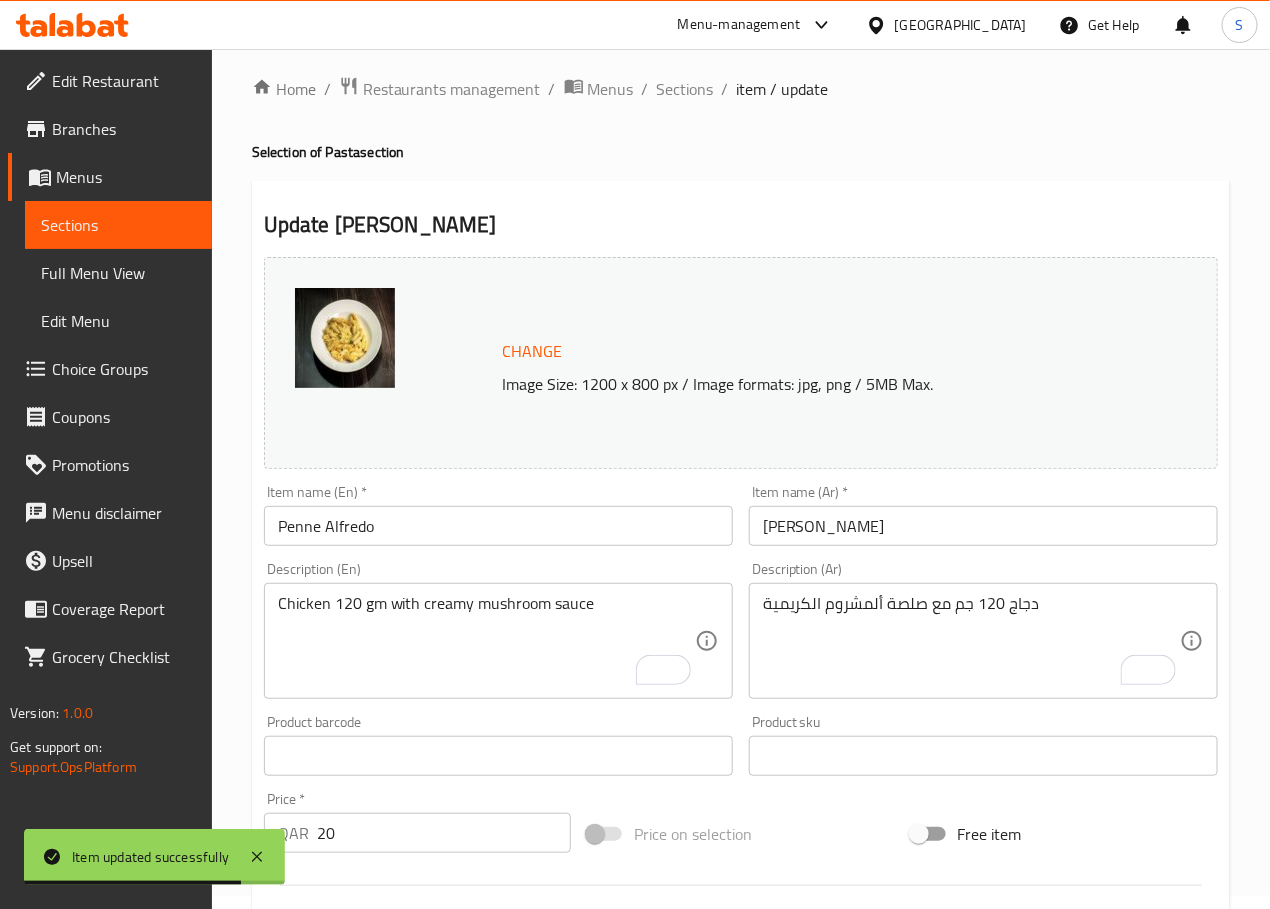 scroll, scrollTop: 0, scrollLeft: 0, axis: both 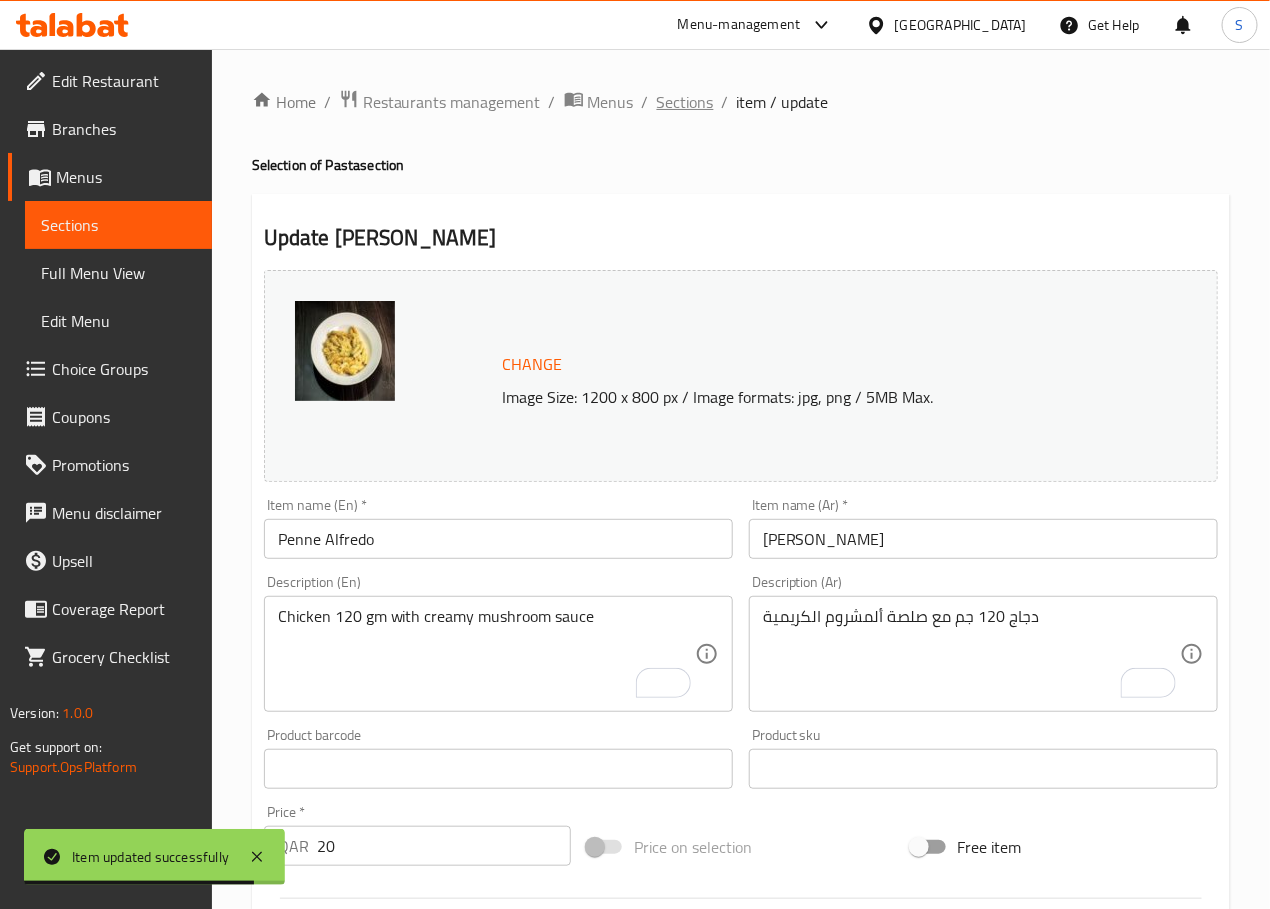 click on "Sections" at bounding box center [685, 102] 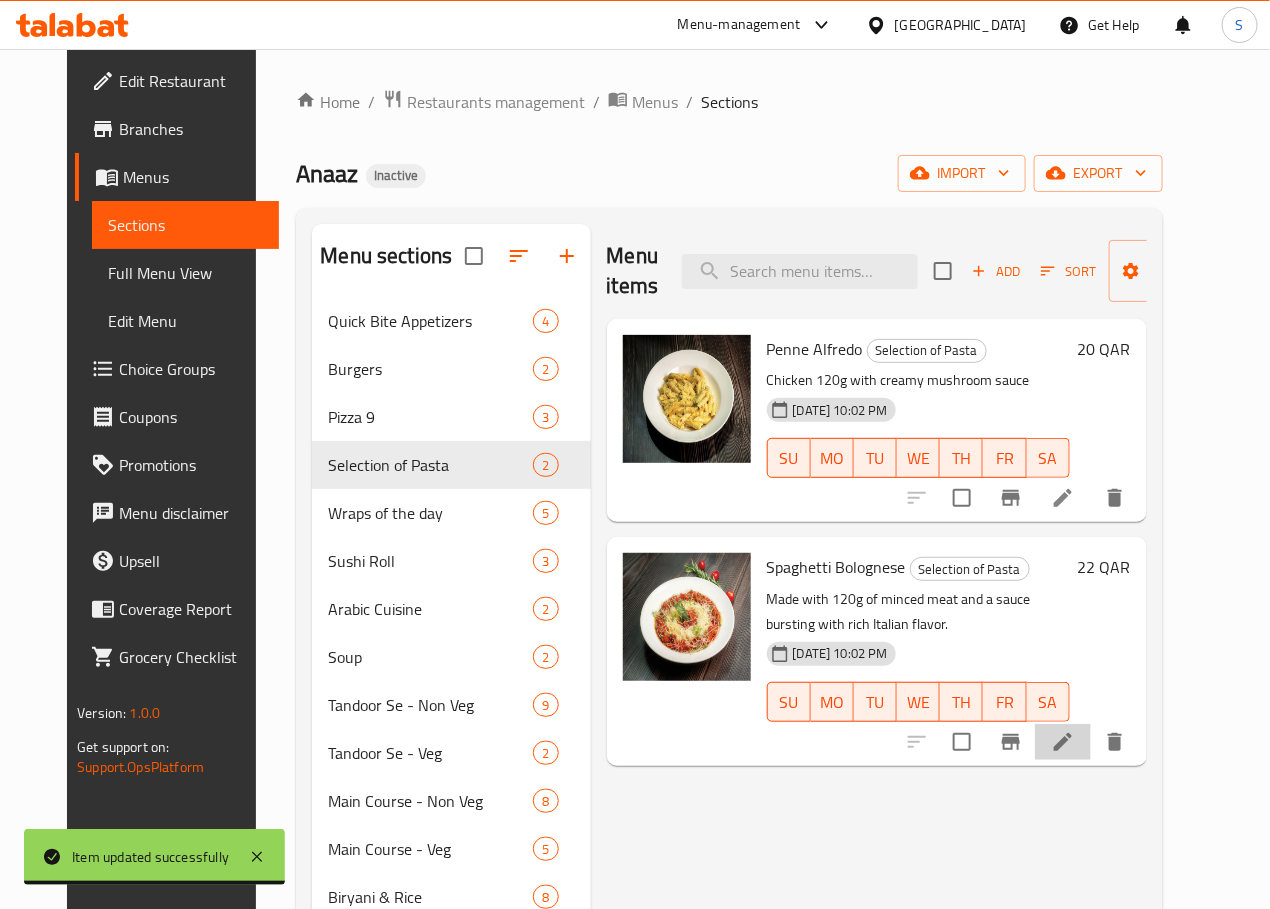click at bounding box center [1063, 742] 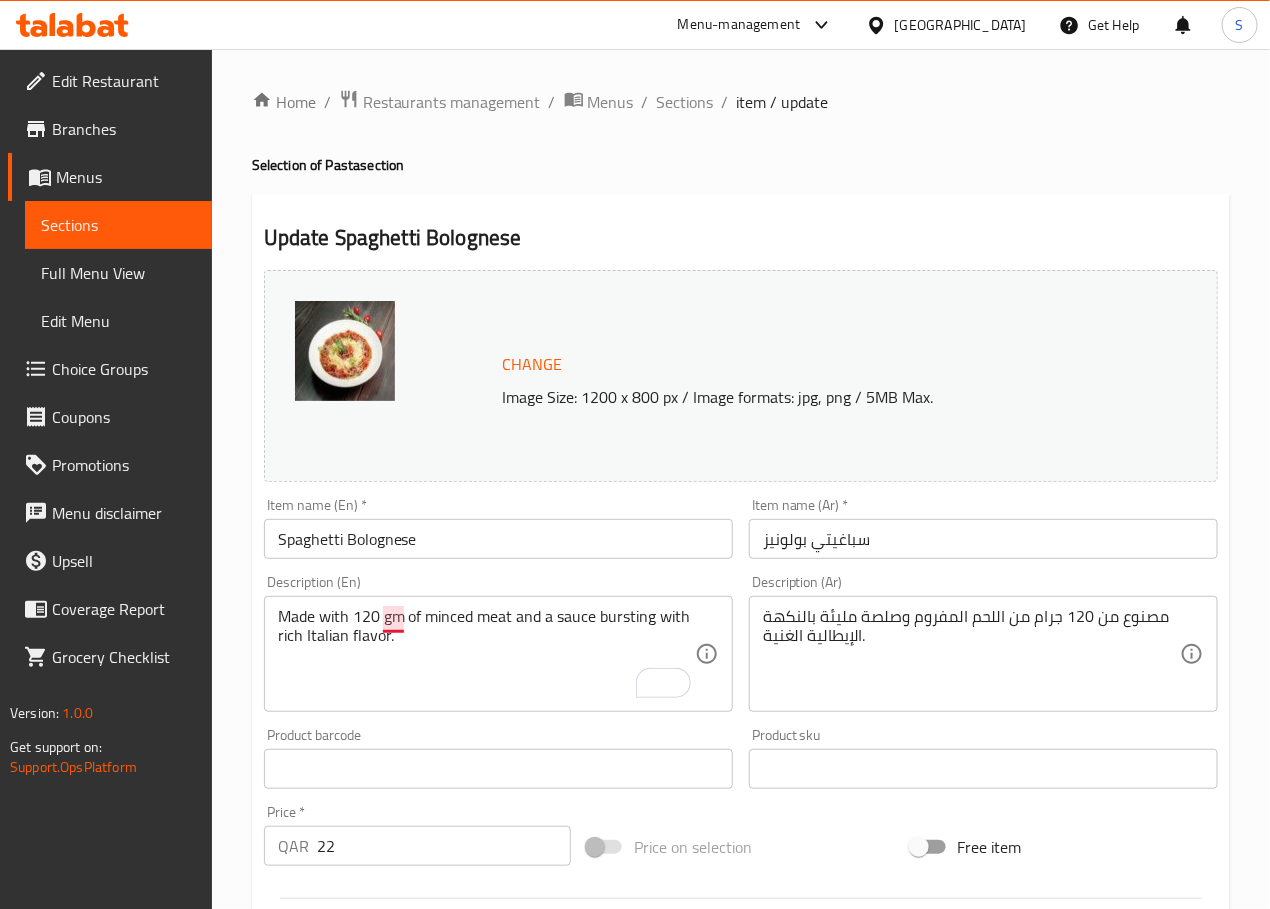 click on "Made with 120 gm of minced meat and a sauce bursting with rich Italian flavor." at bounding box center (486, 654) 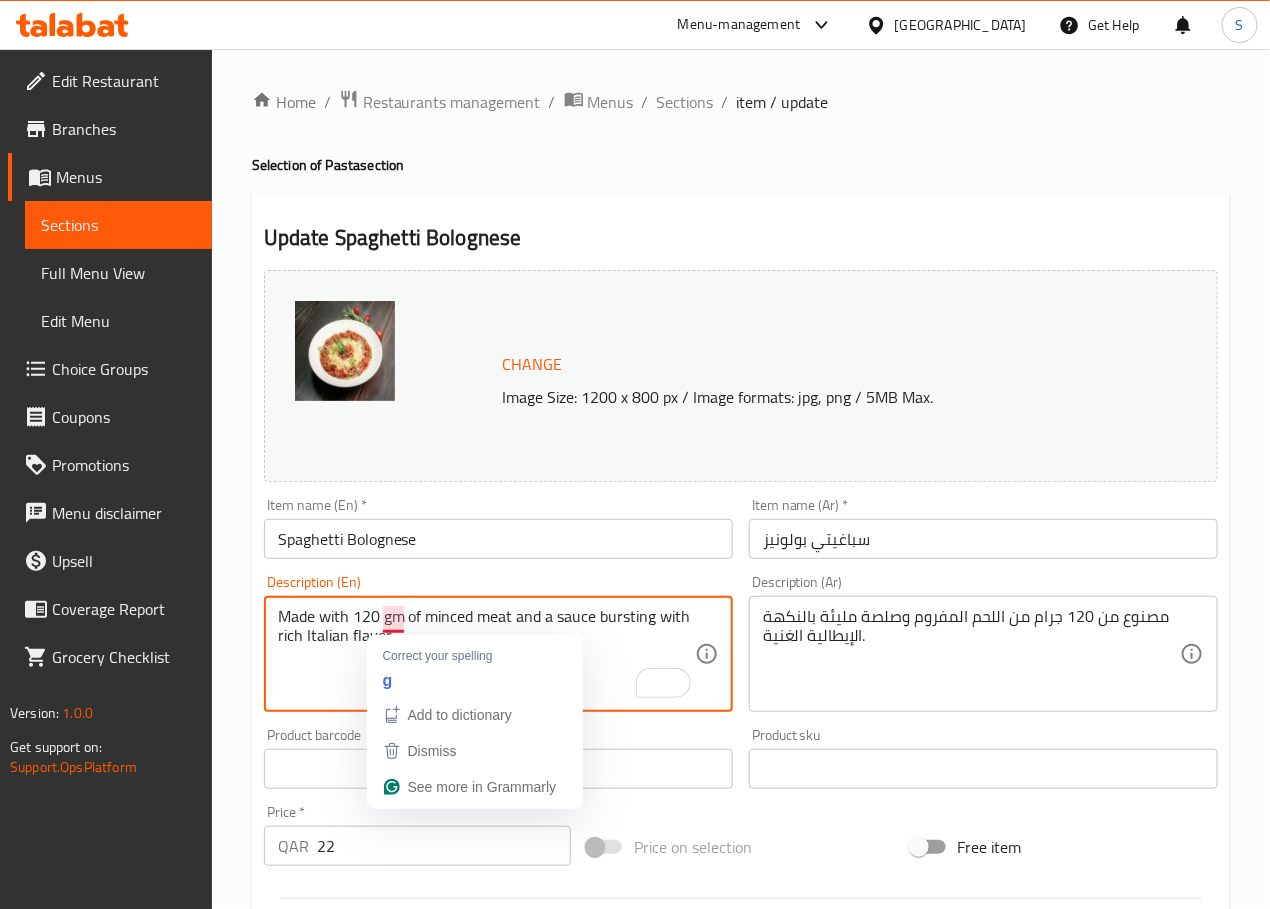 click on "Made with 120 gm of minced meat and a sauce bursting with rich Italian flavor." at bounding box center (486, 654) 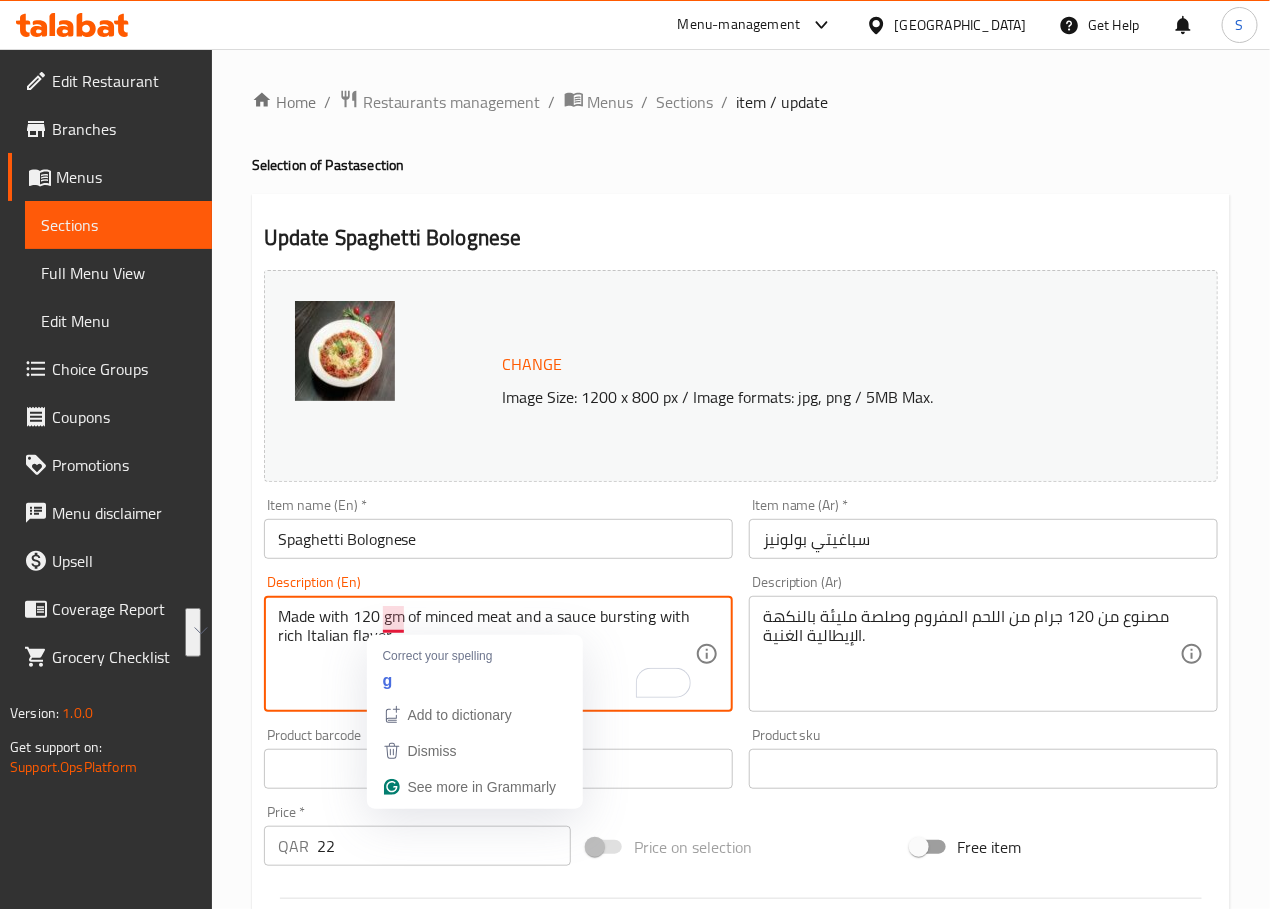 paste on "kes a meat 120grm sauce that's bursting with Italian flavour" 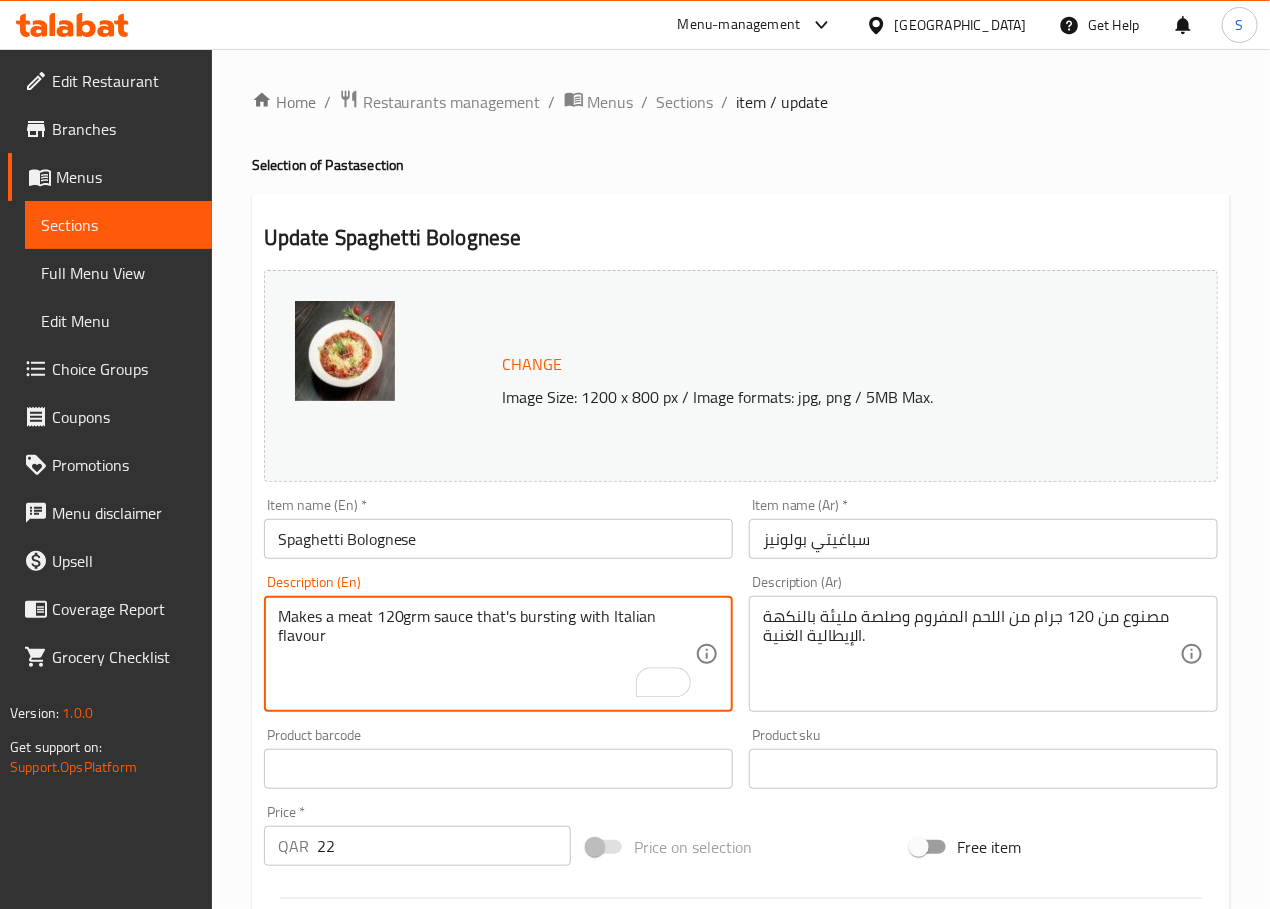 type on "Makes a meat 120grm sauce that's bursting with Italian flavour" 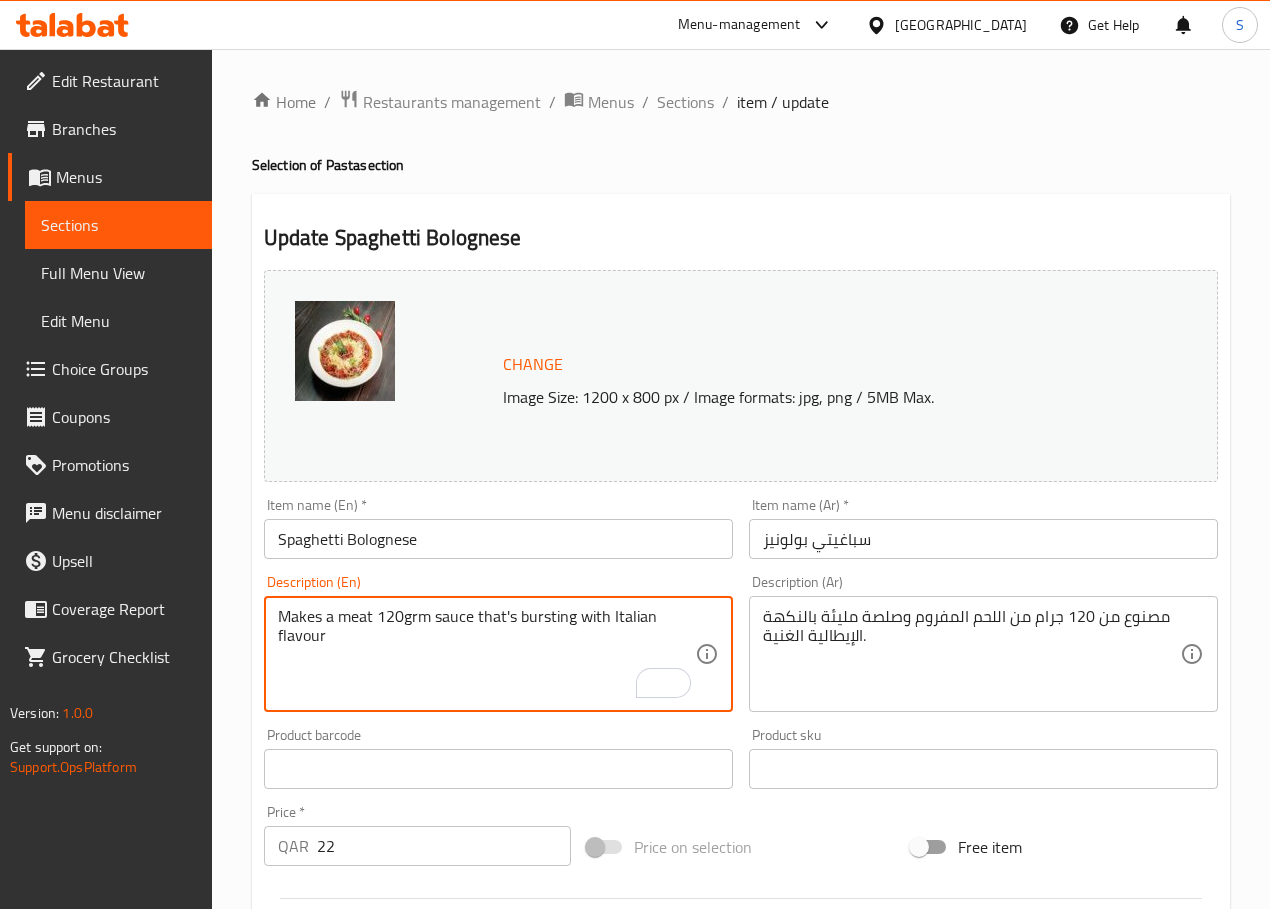 scroll, scrollTop: 0, scrollLeft: 0, axis: both 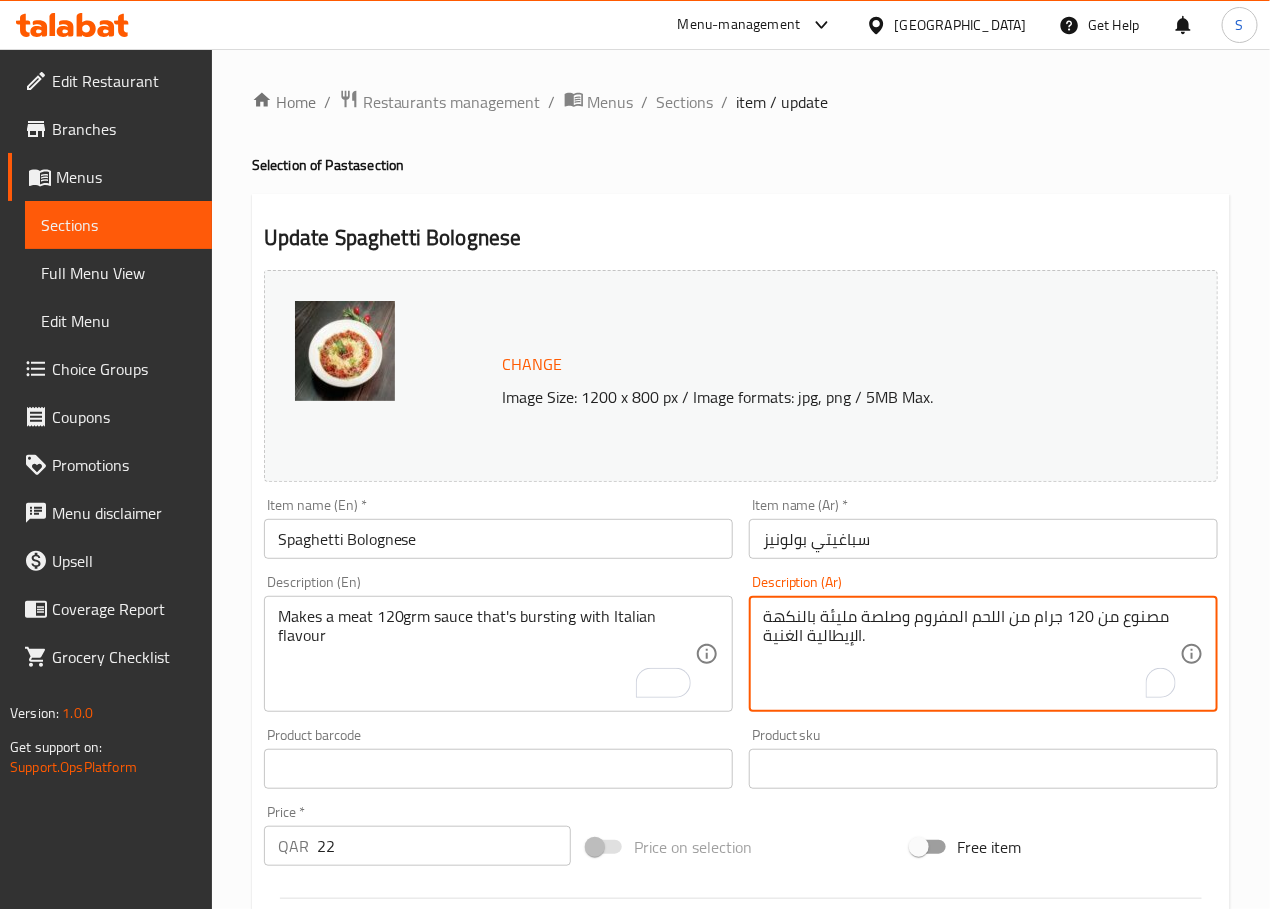 click on "مصنوع من 120 جرام من اللحم المفروم وصلصة مليئة بالنكهة الإيطالية الغنية." at bounding box center [971, 654] 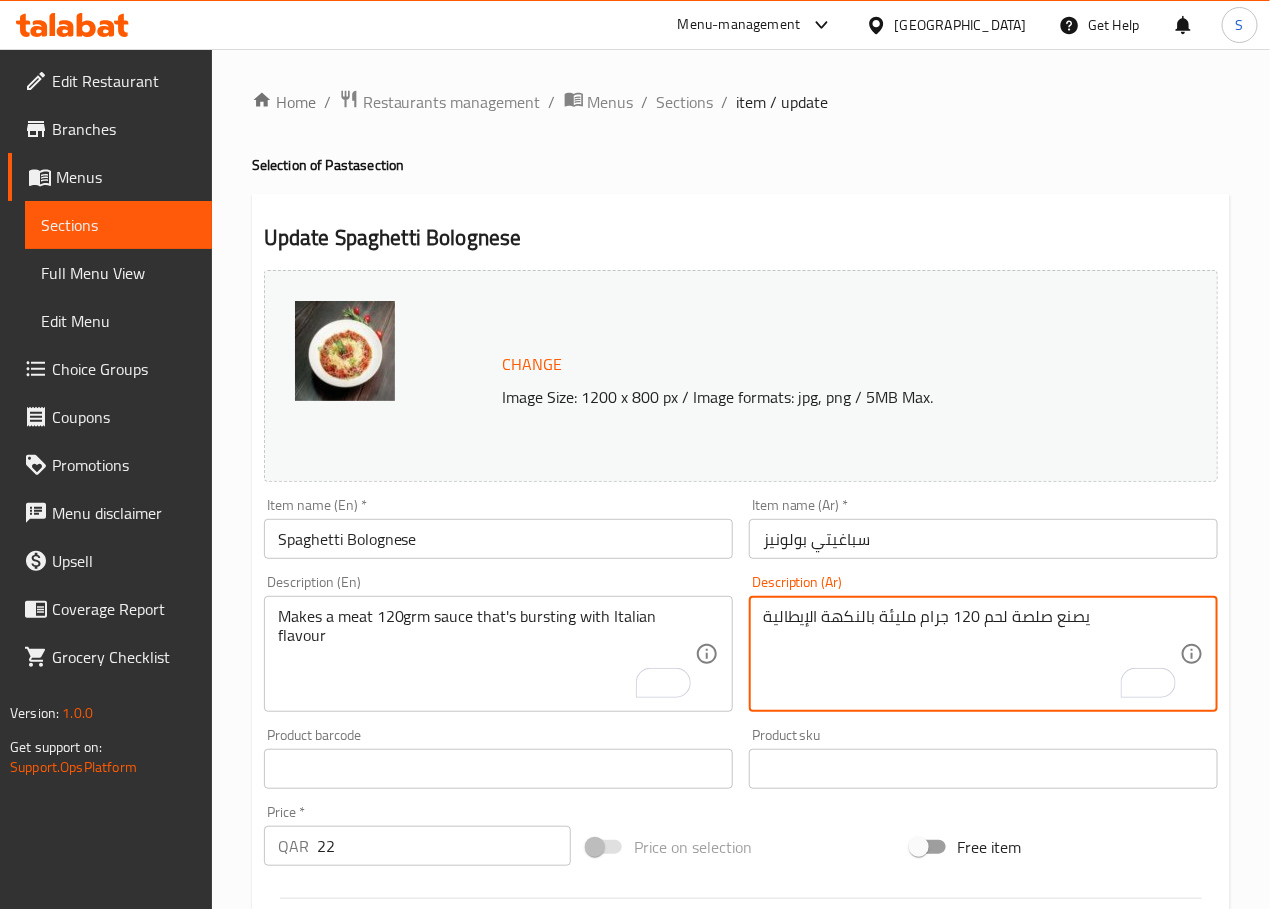 click on "يصنع صلصة لحم 120 جرام مليئة بالنكهة الإيطالية" at bounding box center (971, 654) 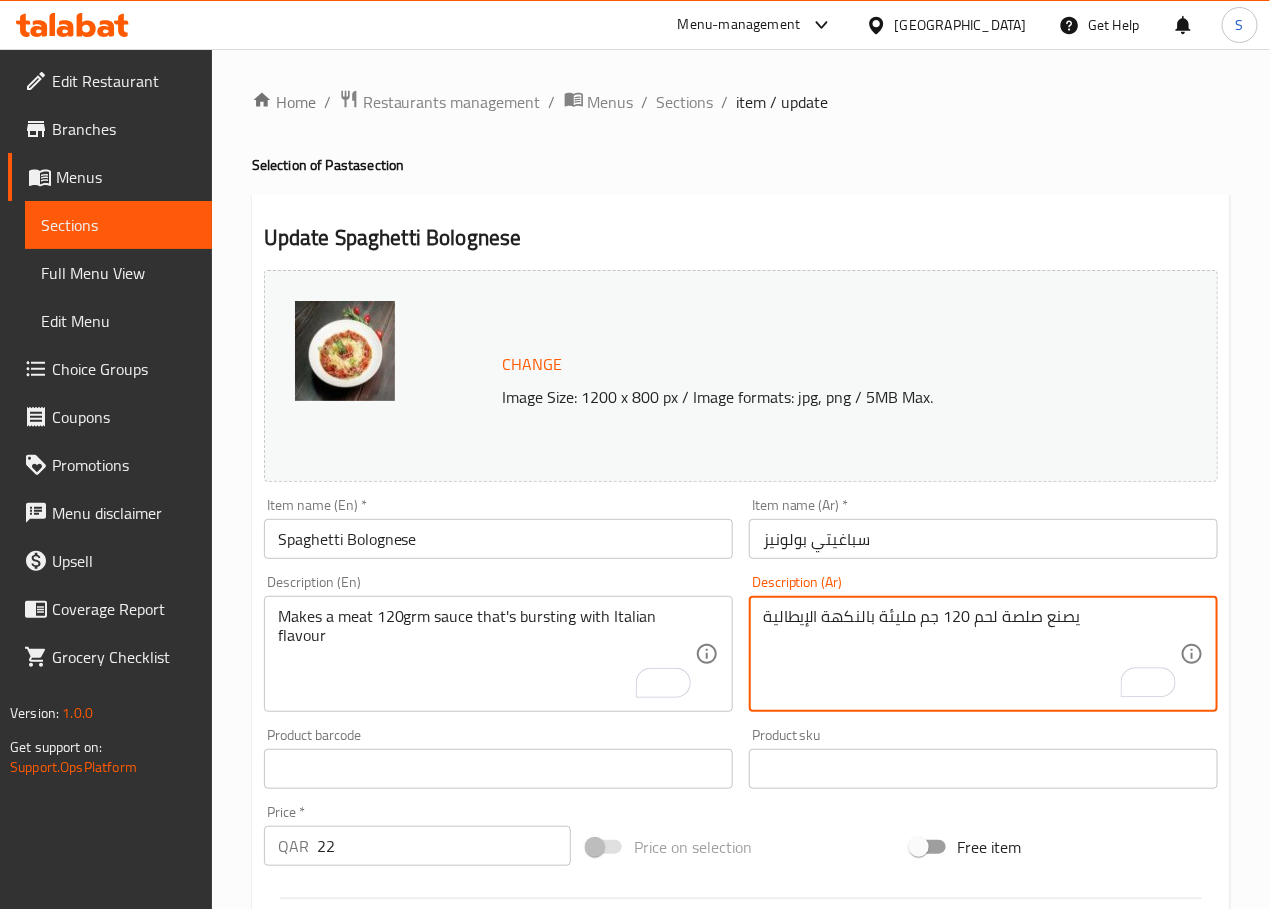 type on "يصنع صلصة لحم 120 جم مليئة بالنكهة الإيطالية" 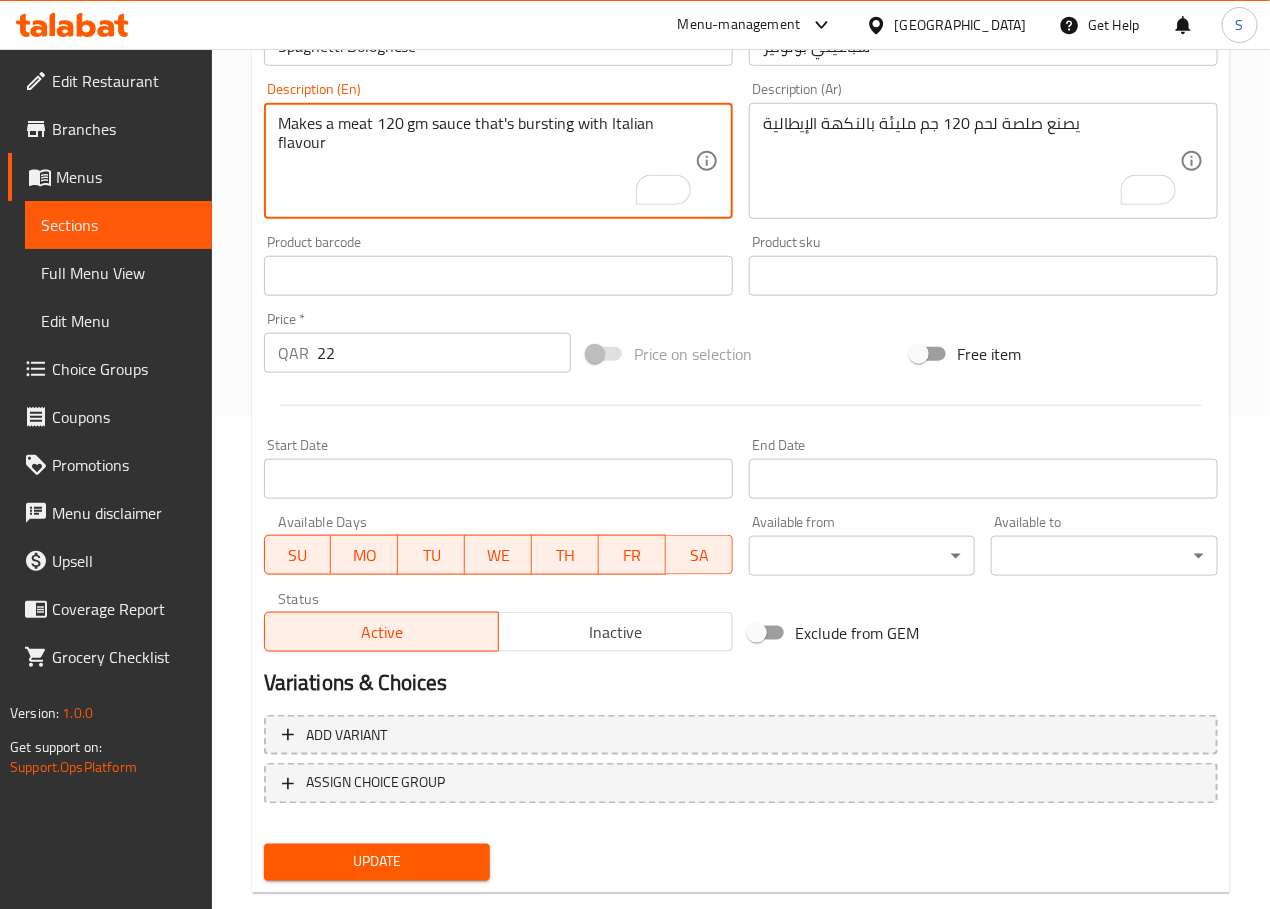 scroll, scrollTop: 531, scrollLeft: 0, axis: vertical 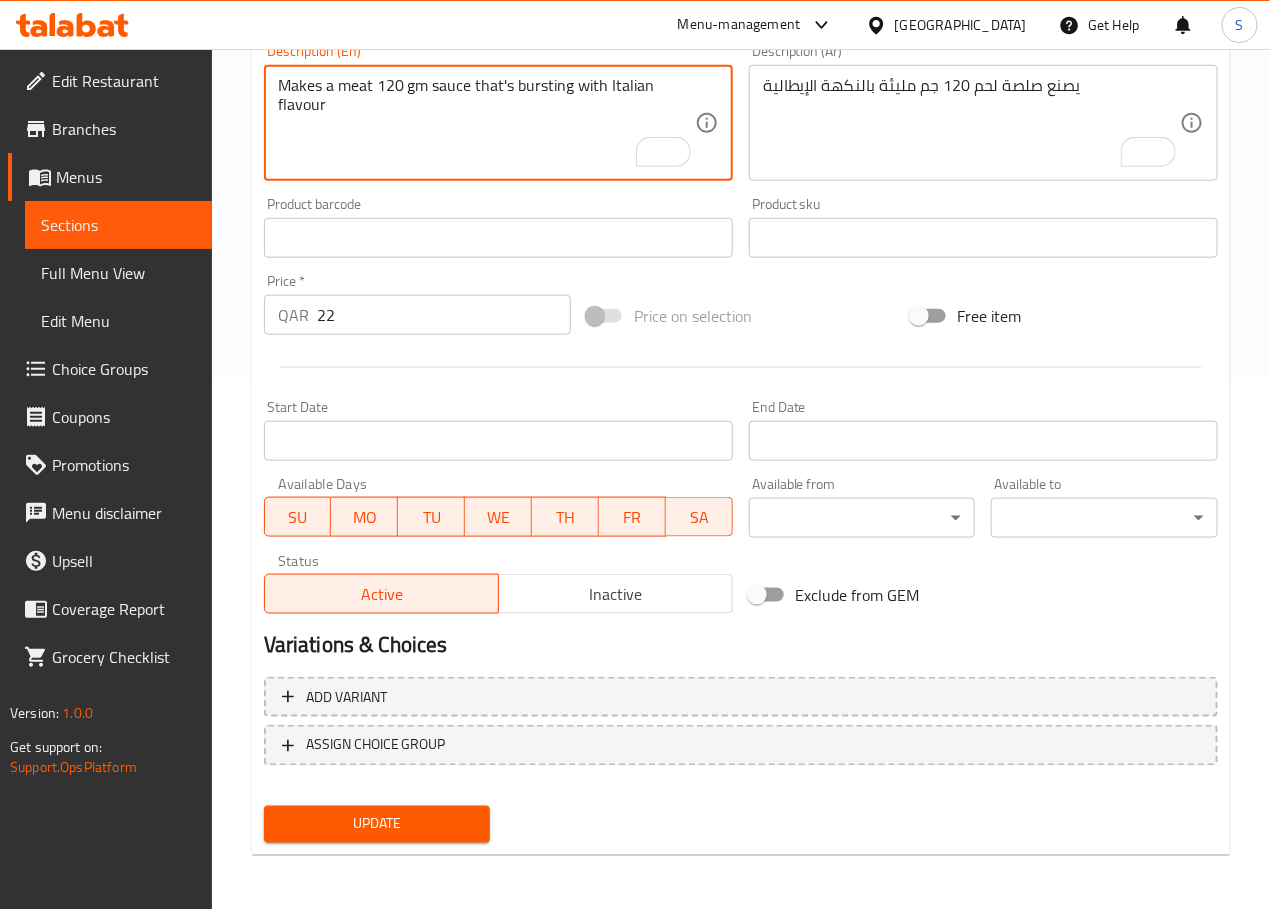 type on "Makes a meat 120 gm sauce that's bursting with Italian flavour" 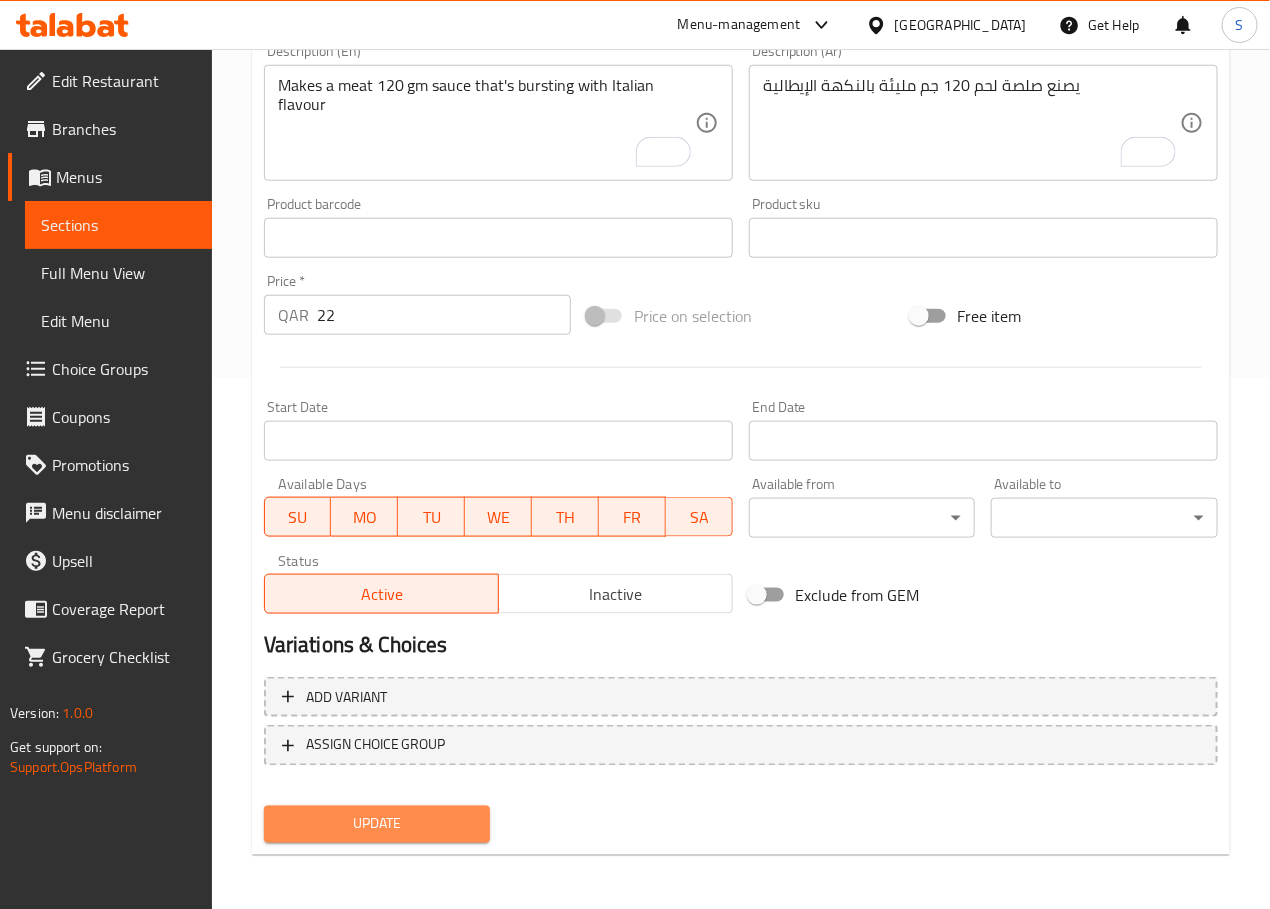 click on "Update" at bounding box center (377, 824) 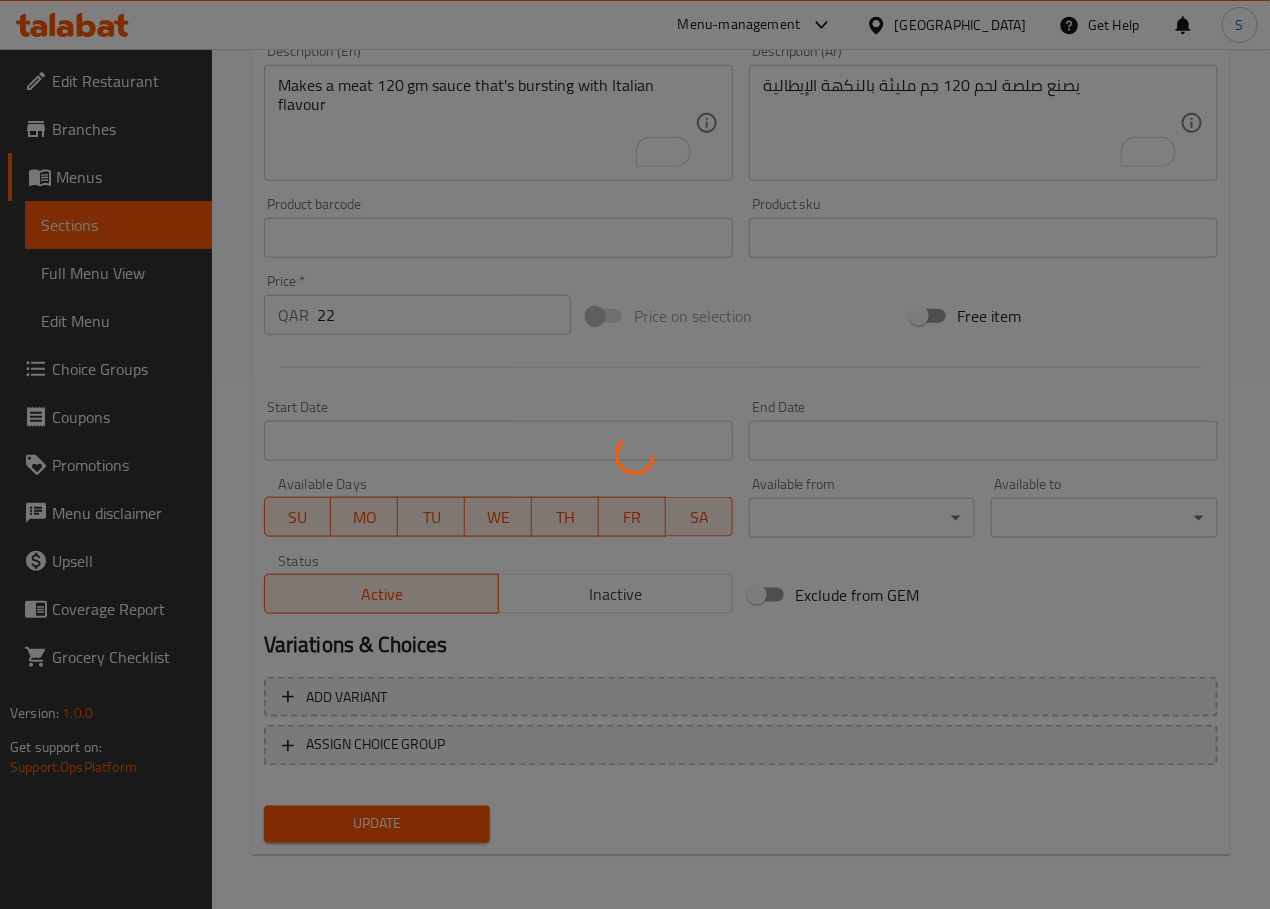 scroll, scrollTop: 0, scrollLeft: 0, axis: both 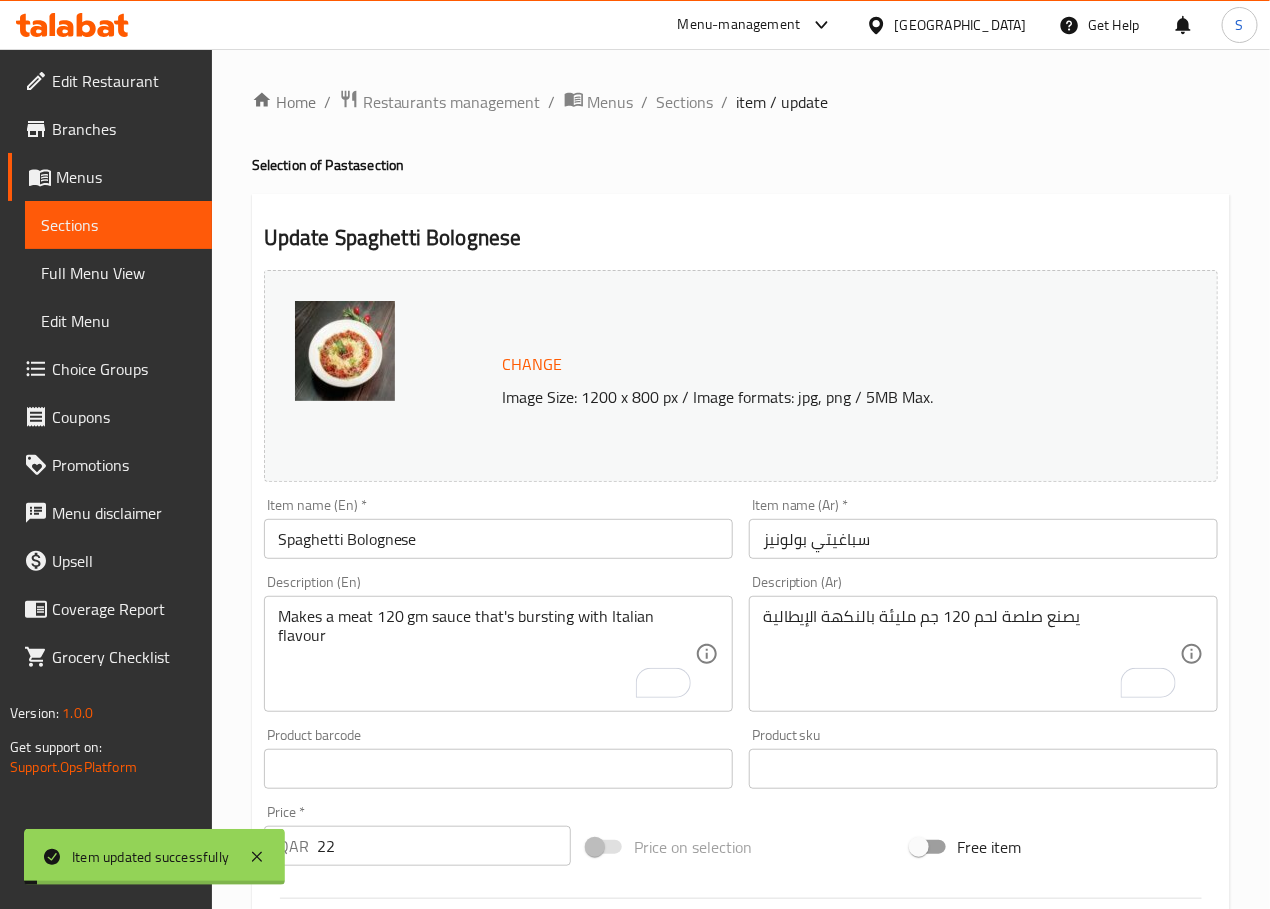 click on "Sections" at bounding box center [685, 102] 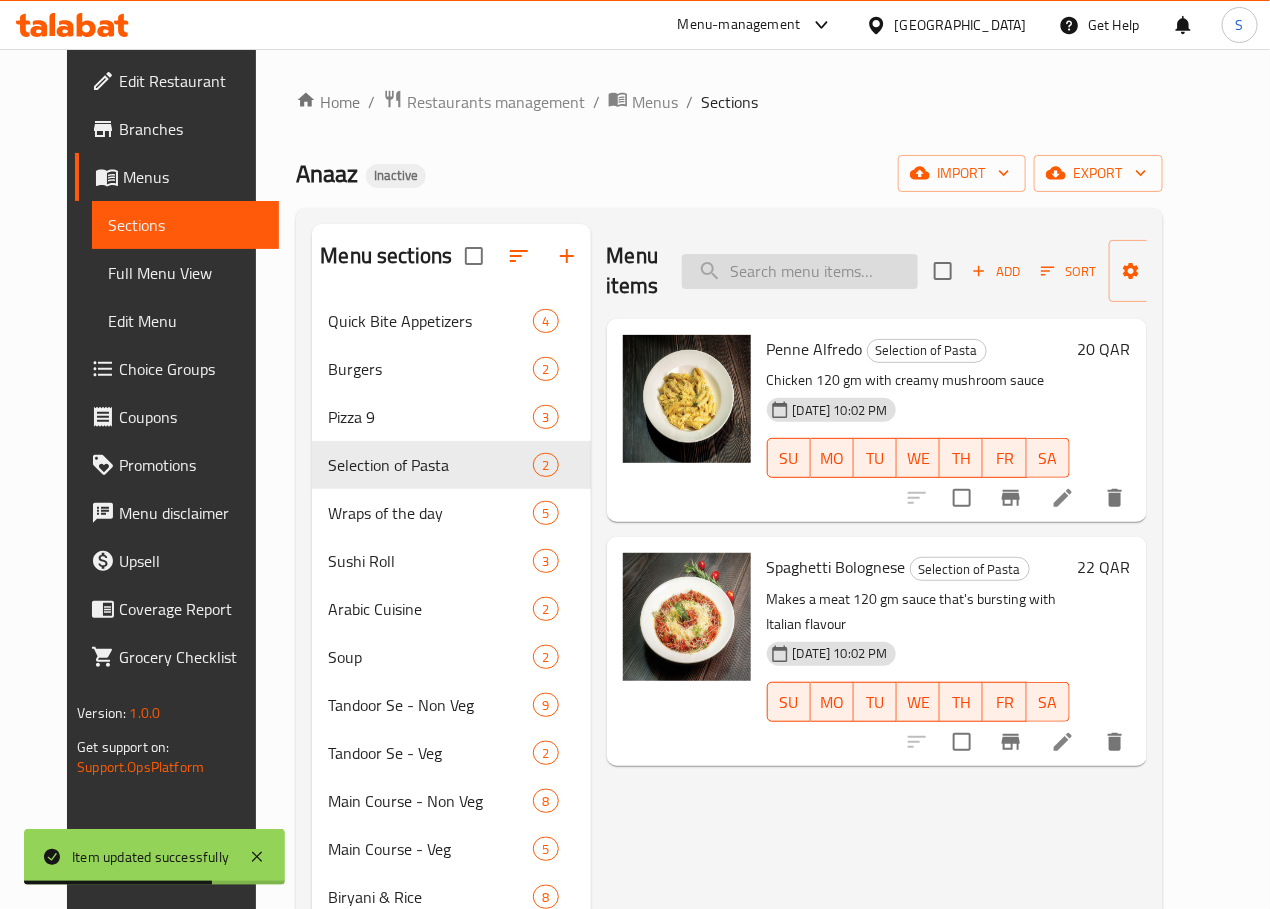 click at bounding box center [800, 271] 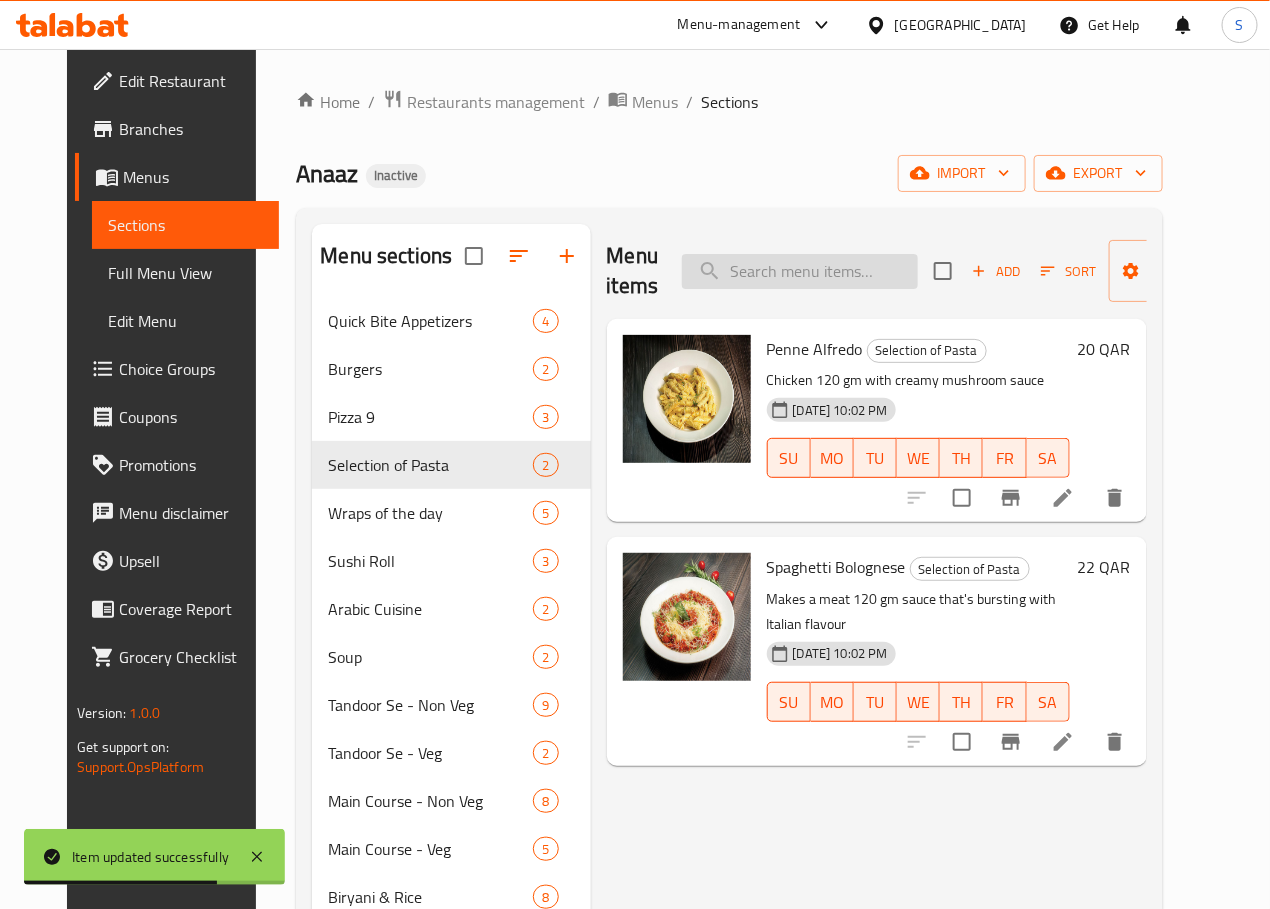 paste on "Grilled Halloumi Wrap" 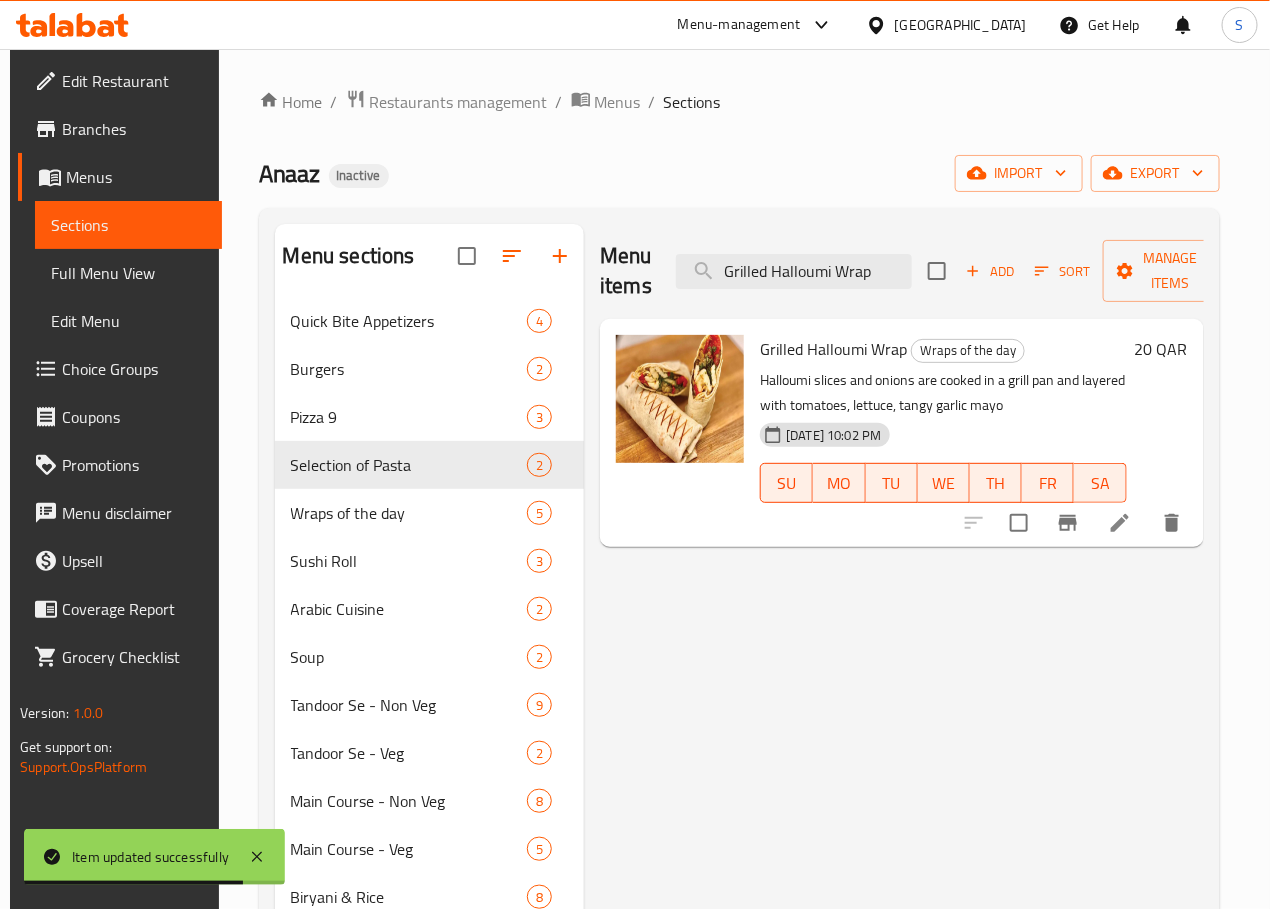 type on "Grilled Halloumi Wrap" 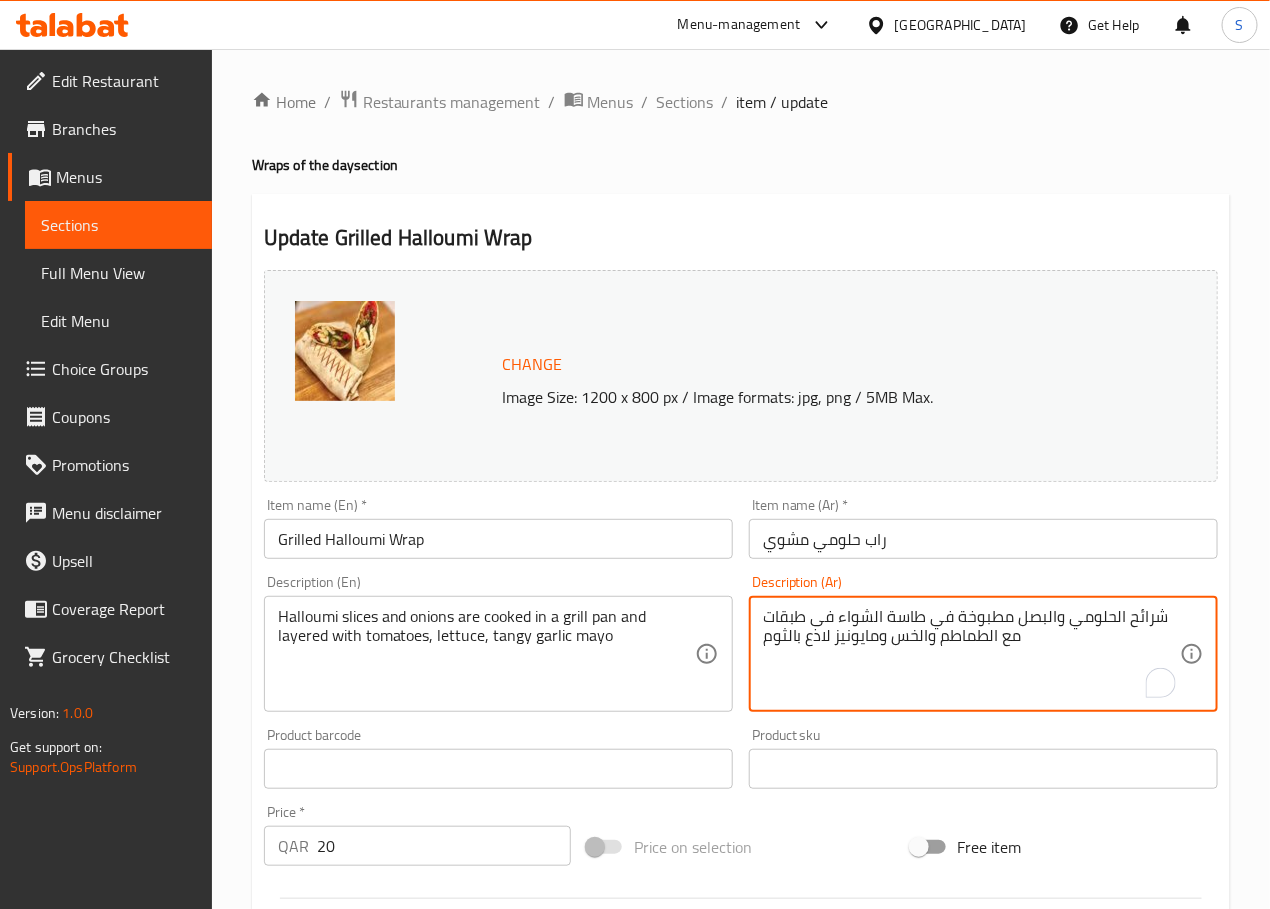 click on "شرائح الحلومي والبصل مطبوخة في طاسة الشواء فى طبقات مع الطماطم والخس ومايونيز لاذع بالثوم" at bounding box center (971, 654) 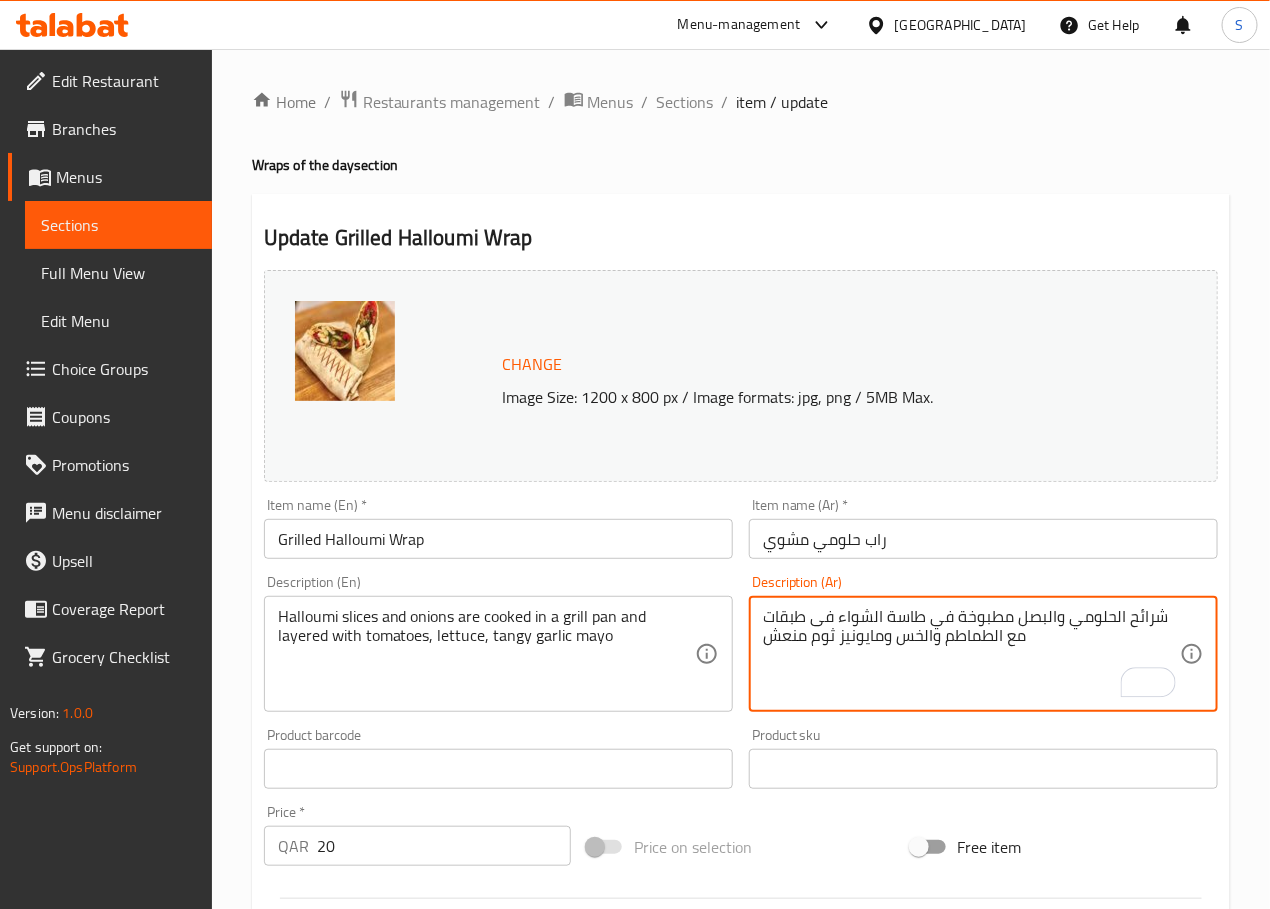 click on "شرائح الحلومي والبصل مطبوخة في طاسة الشواء فى طبقات مع الطماطم والخس ومايونيز ثوم منعش" at bounding box center (971, 654) 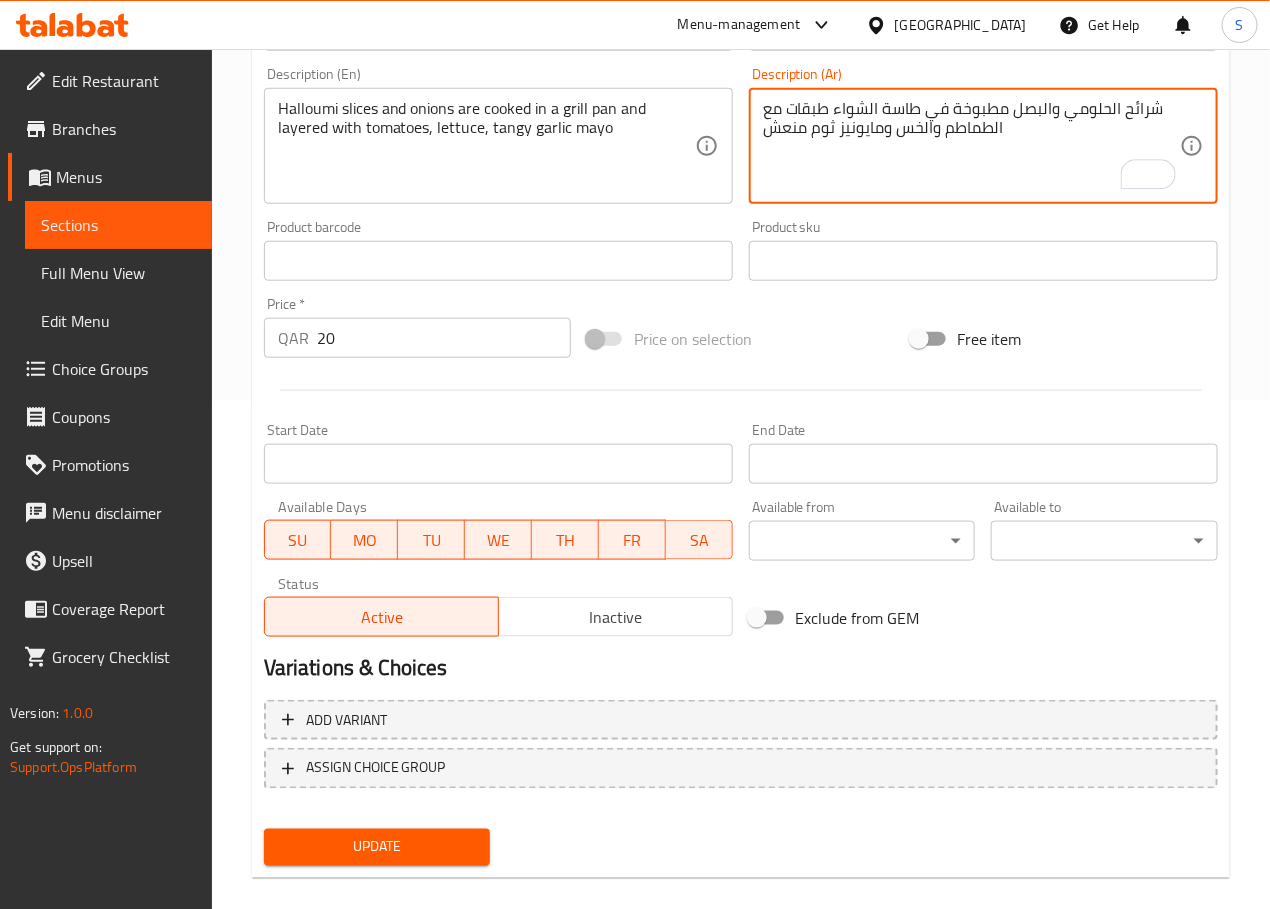 scroll, scrollTop: 531, scrollLeft: 0, axis: vertical 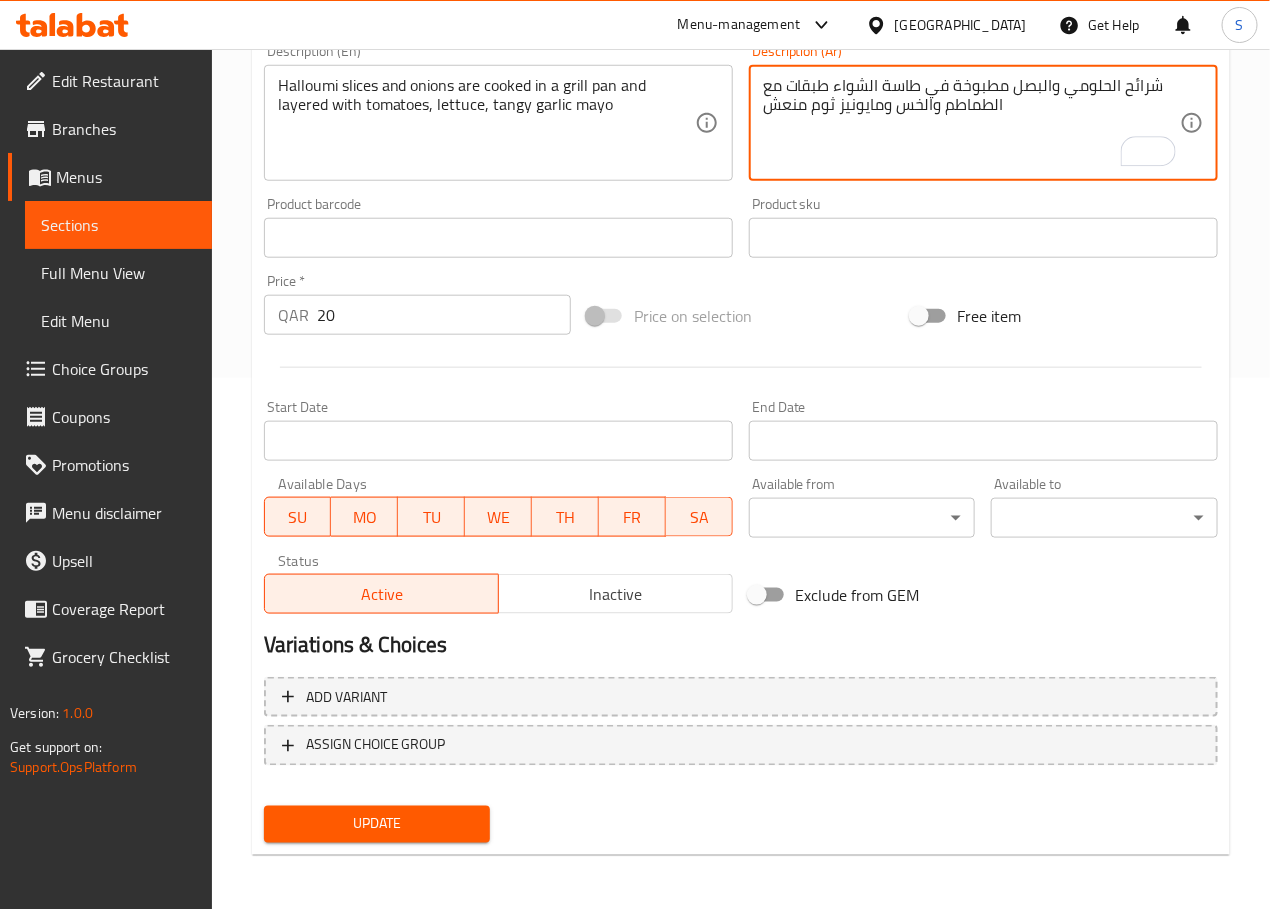 type on "شرائح الحلومي والبصل مطبوخة في طاسة الشواء طبقات مع الطماطم والخس ومايونيز ثوم منعش" 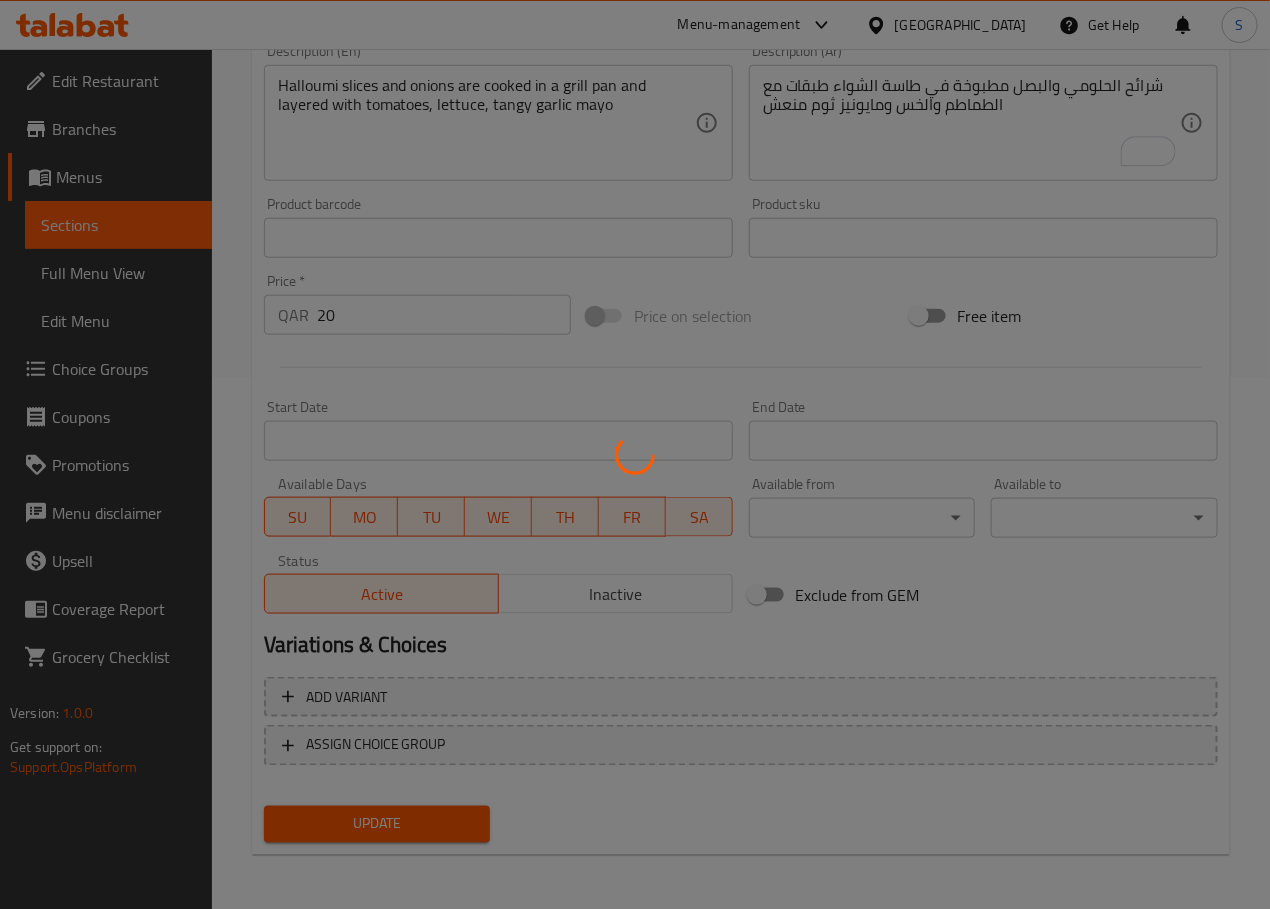 scroll, scrollTop: 0, scrollLeft: 0, axis: both 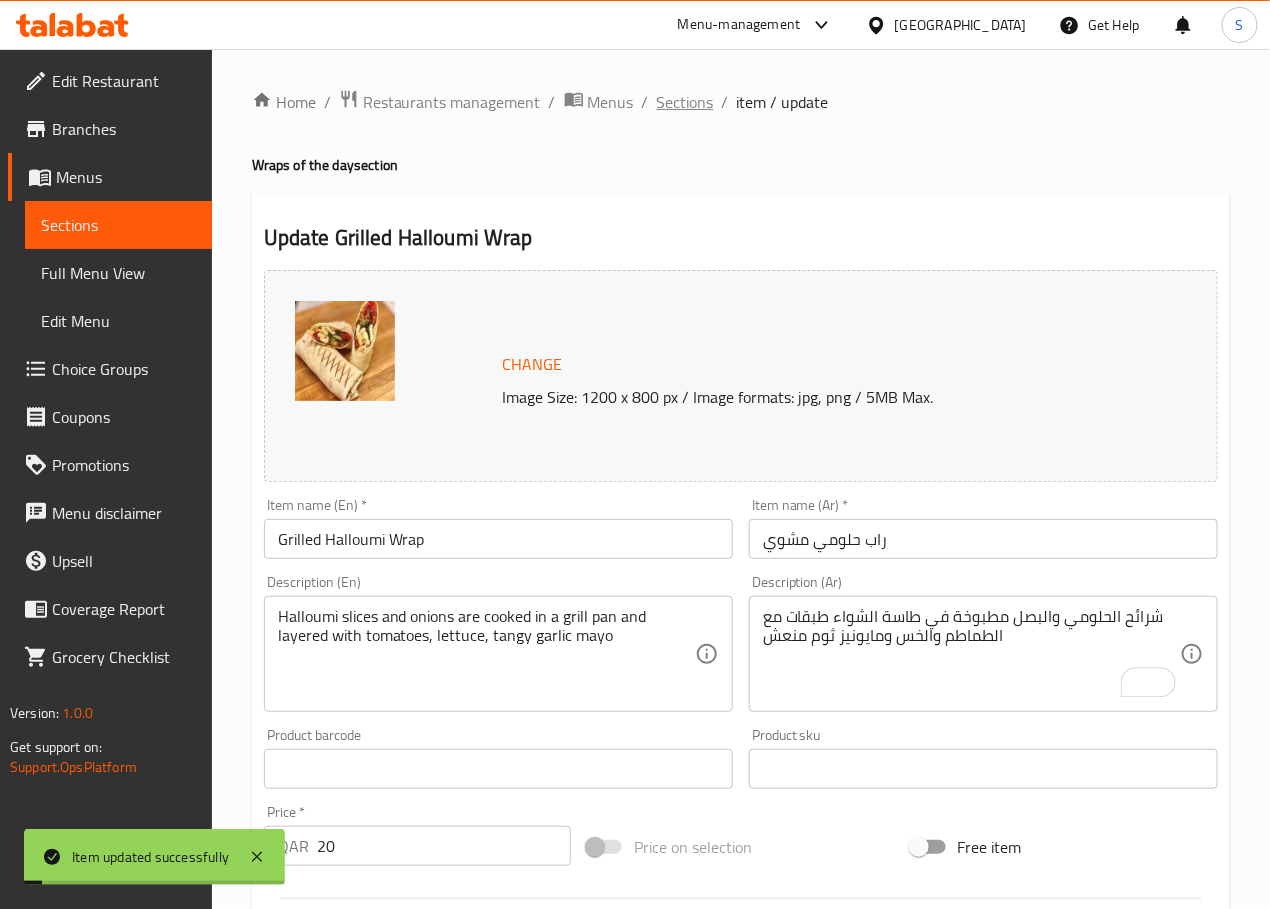 click on "Sections" at bounding box center [685, 102] 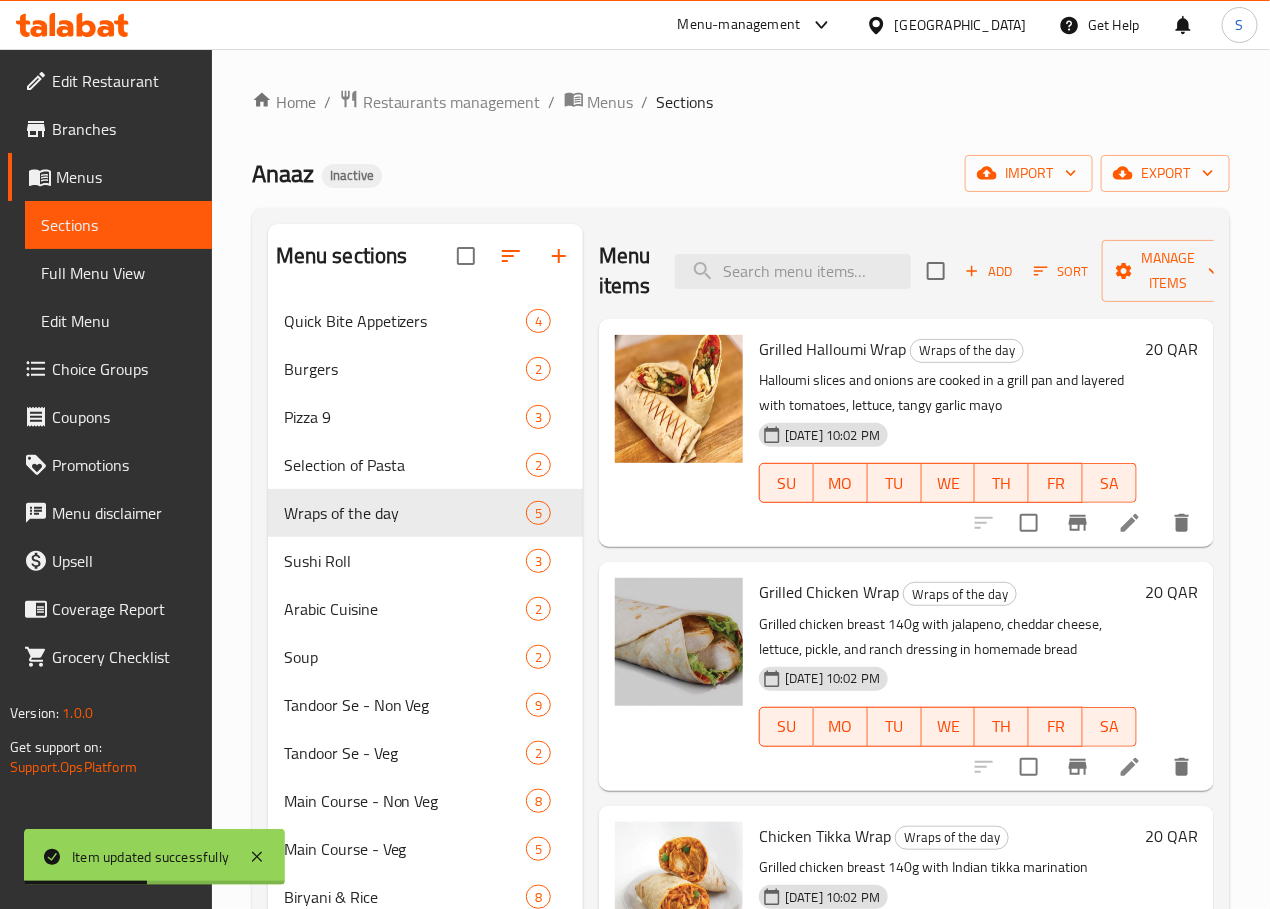 click 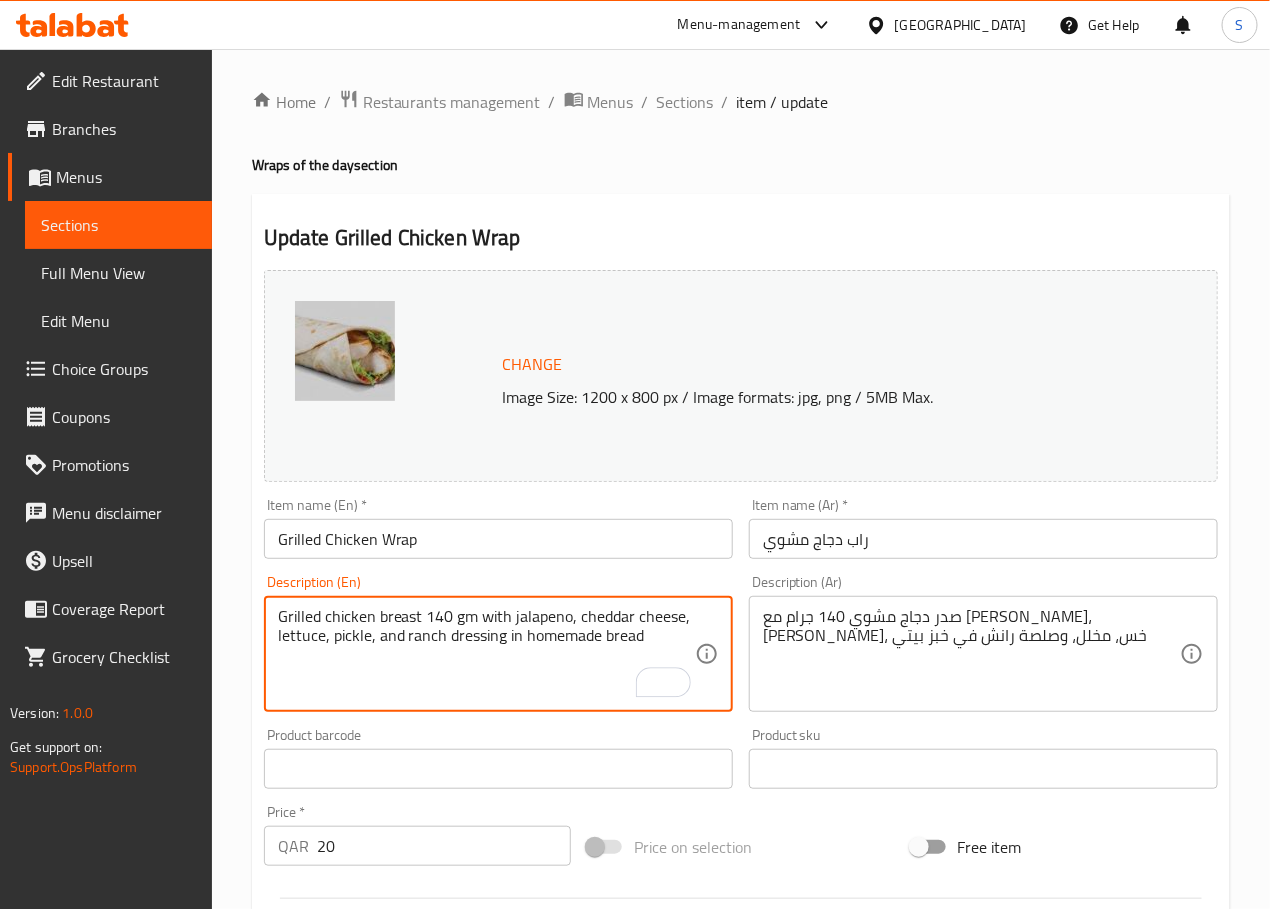 type on "Grilled chicken breast 140 gm with jalapeno, cheddar cheese, lettuce, pickle, and ranch dressing in homemade bread" 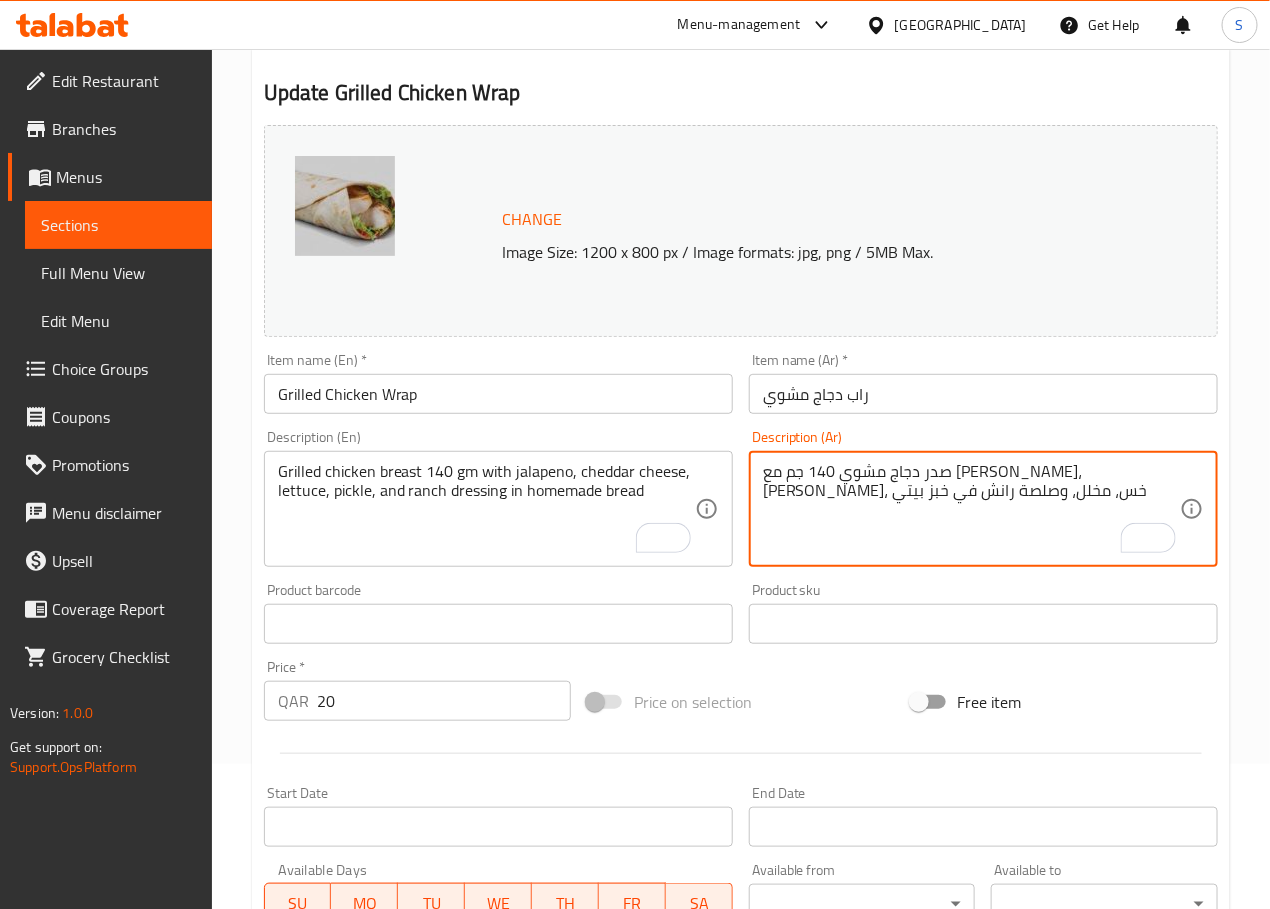 scroll, scrollTop: 531, scrollLeft: 0, axis: vertical 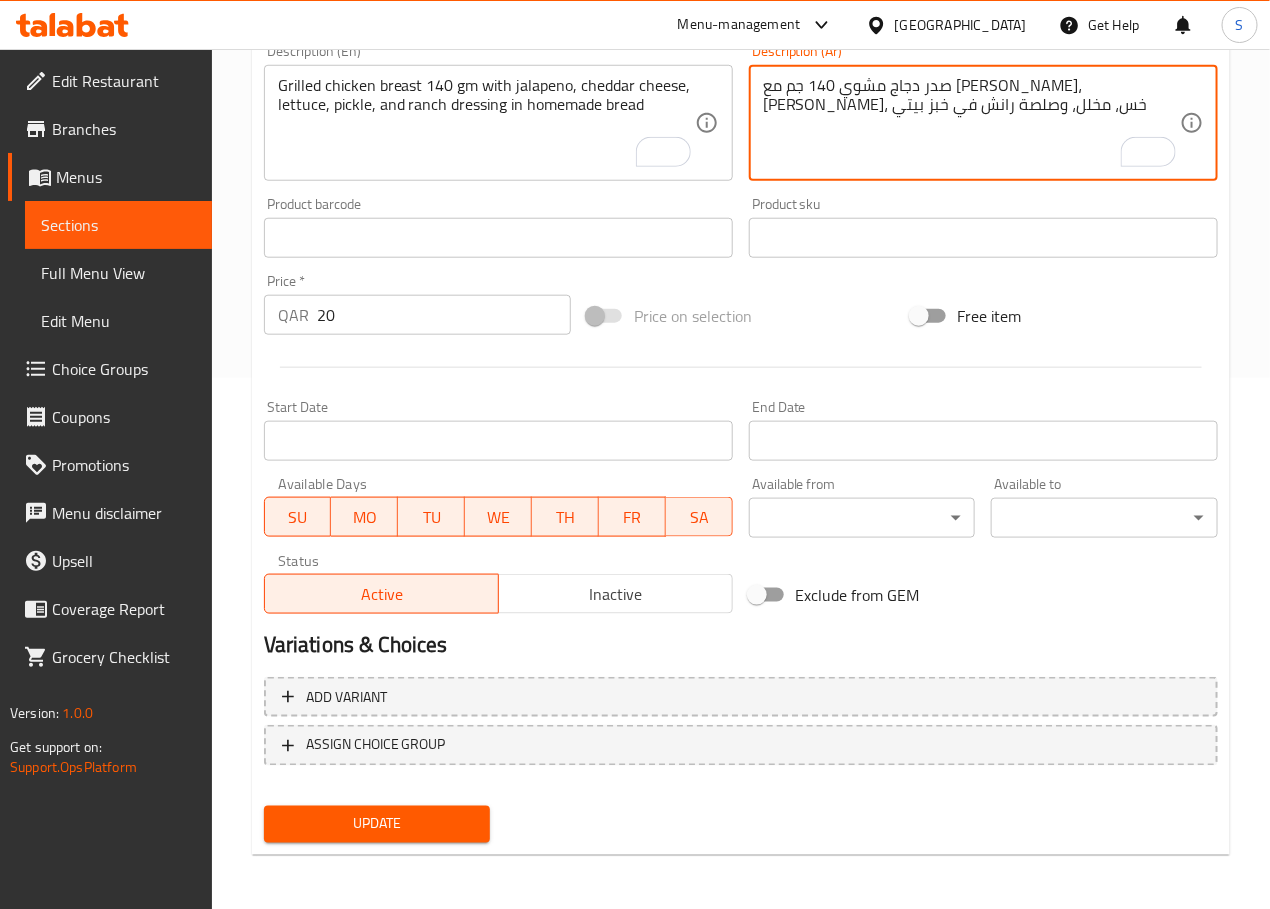 type on "صدر دجاج مشوي 140 جم مع هالبينو، جبن شيدر، خس، مخلل، وصلصة رانش في خبز بيتي" 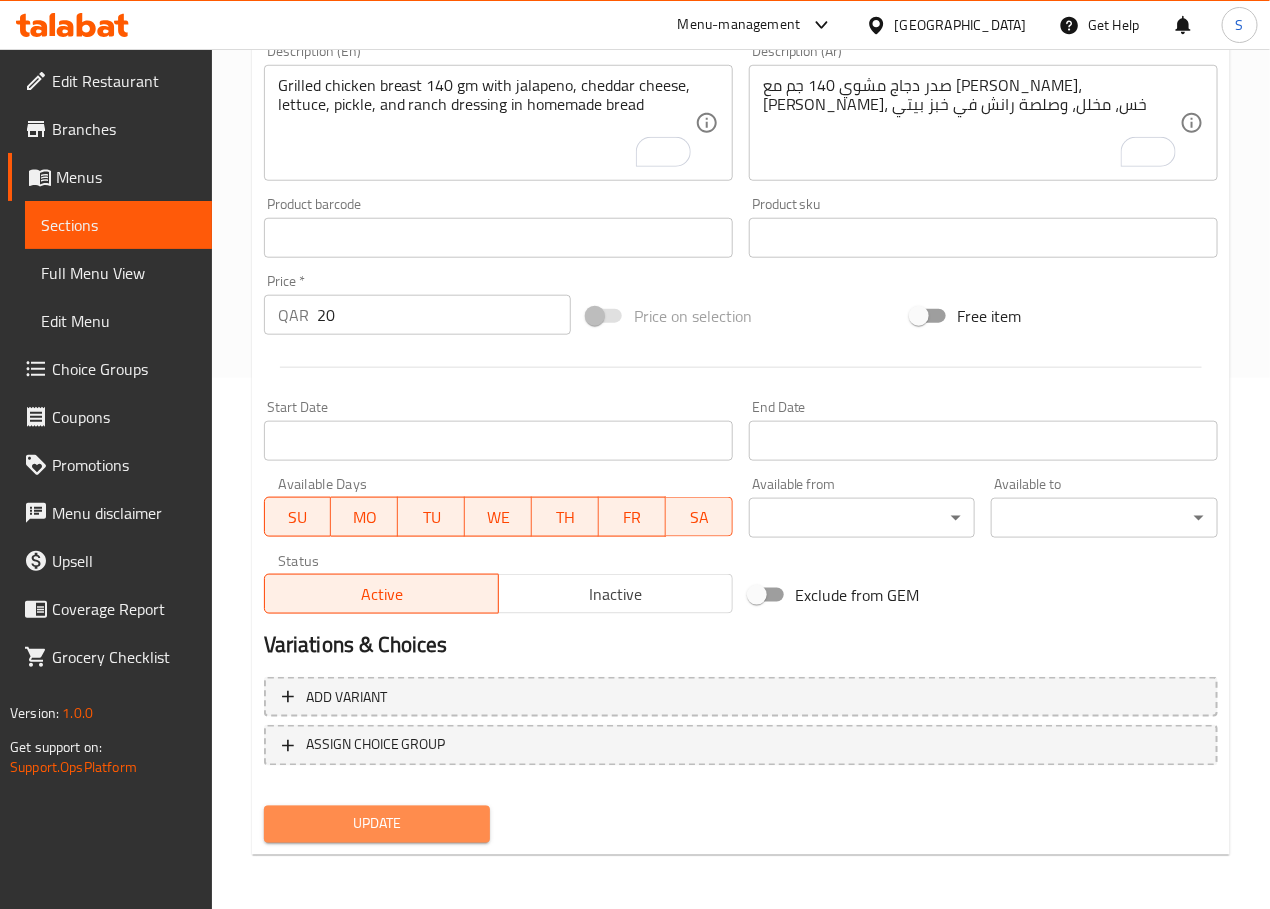 click on "Update" at bounding box center [377, 824] 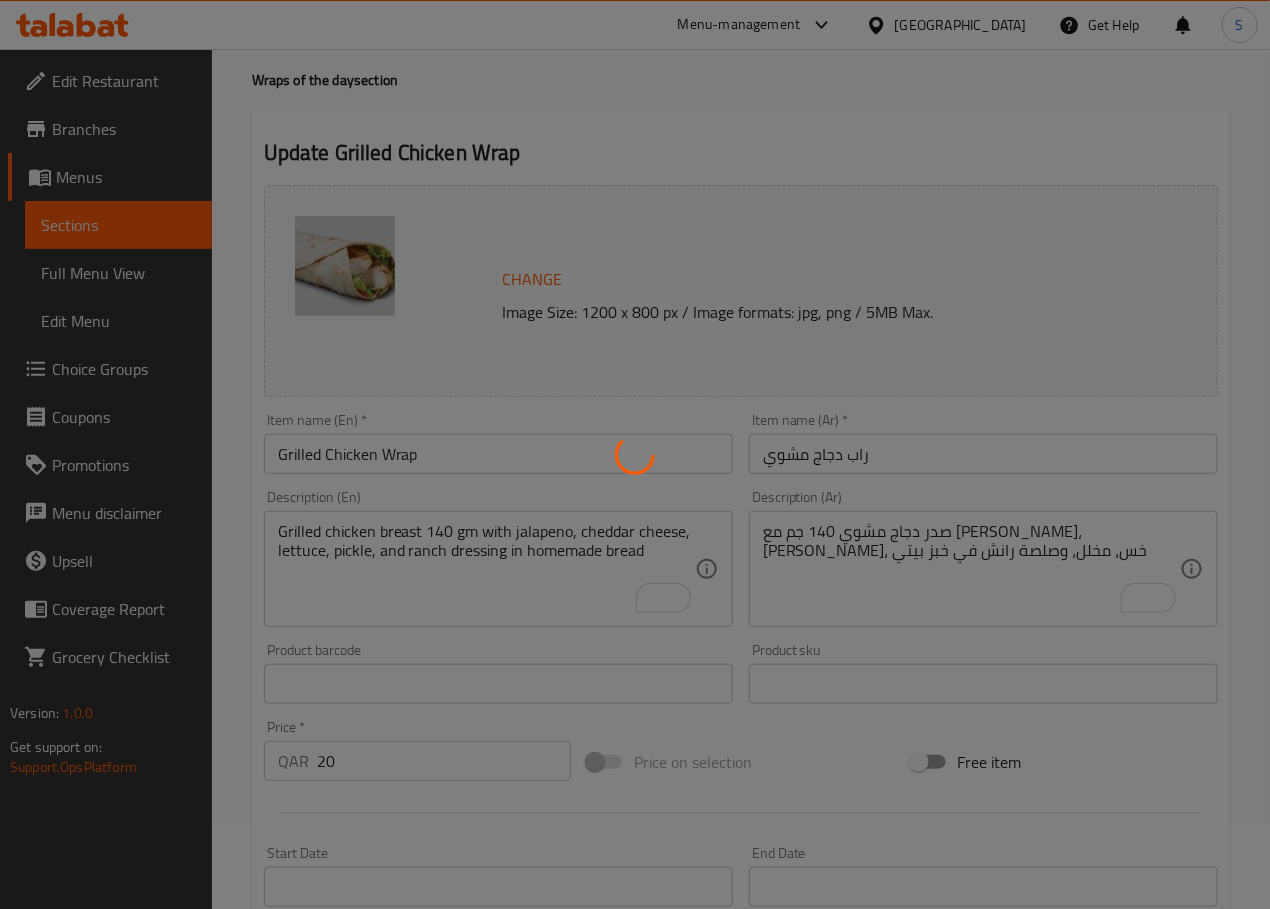 scroll, scrollTop: 0, scrollLeft: 0, axis: both 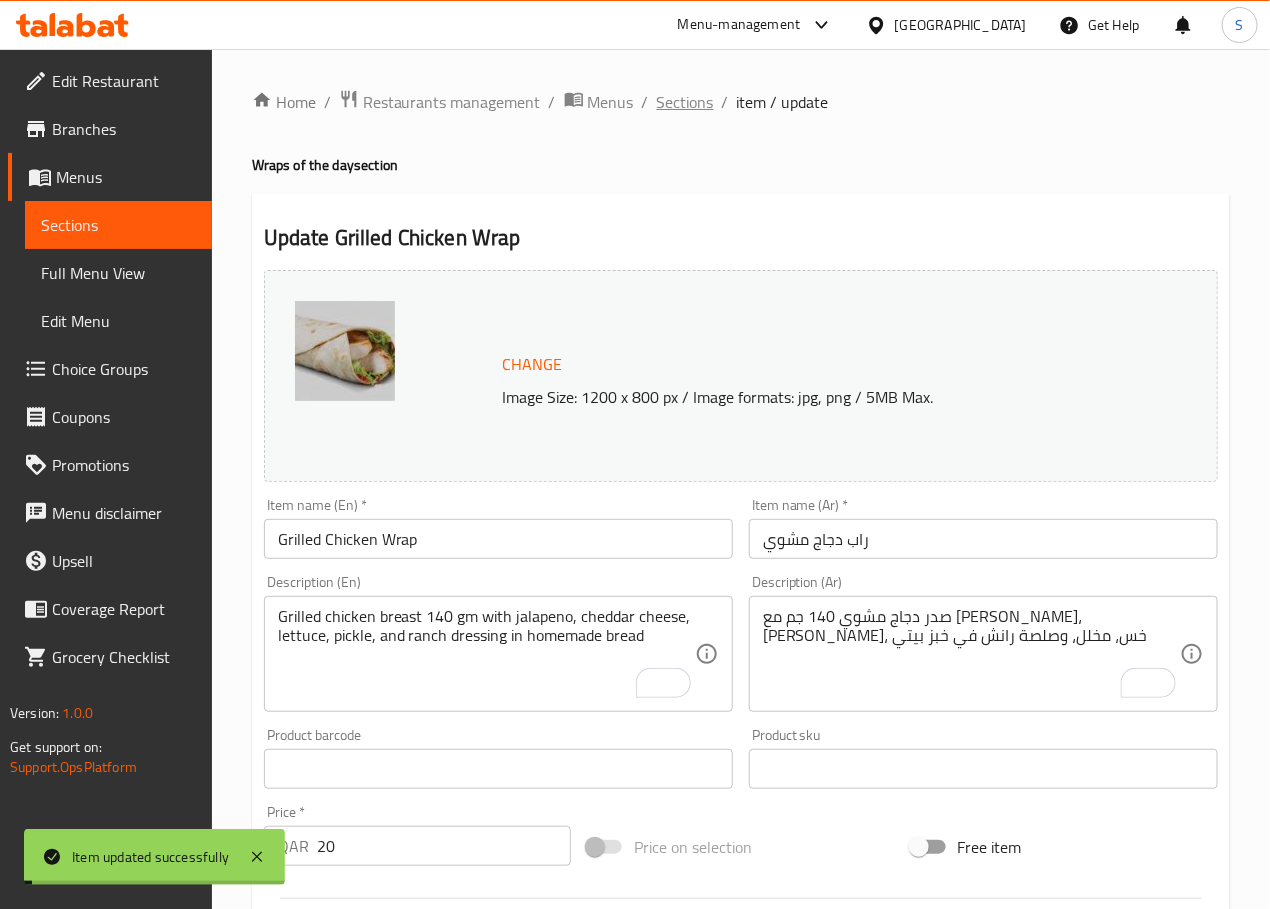 click on "Sections" at bounding box center (685, 102) 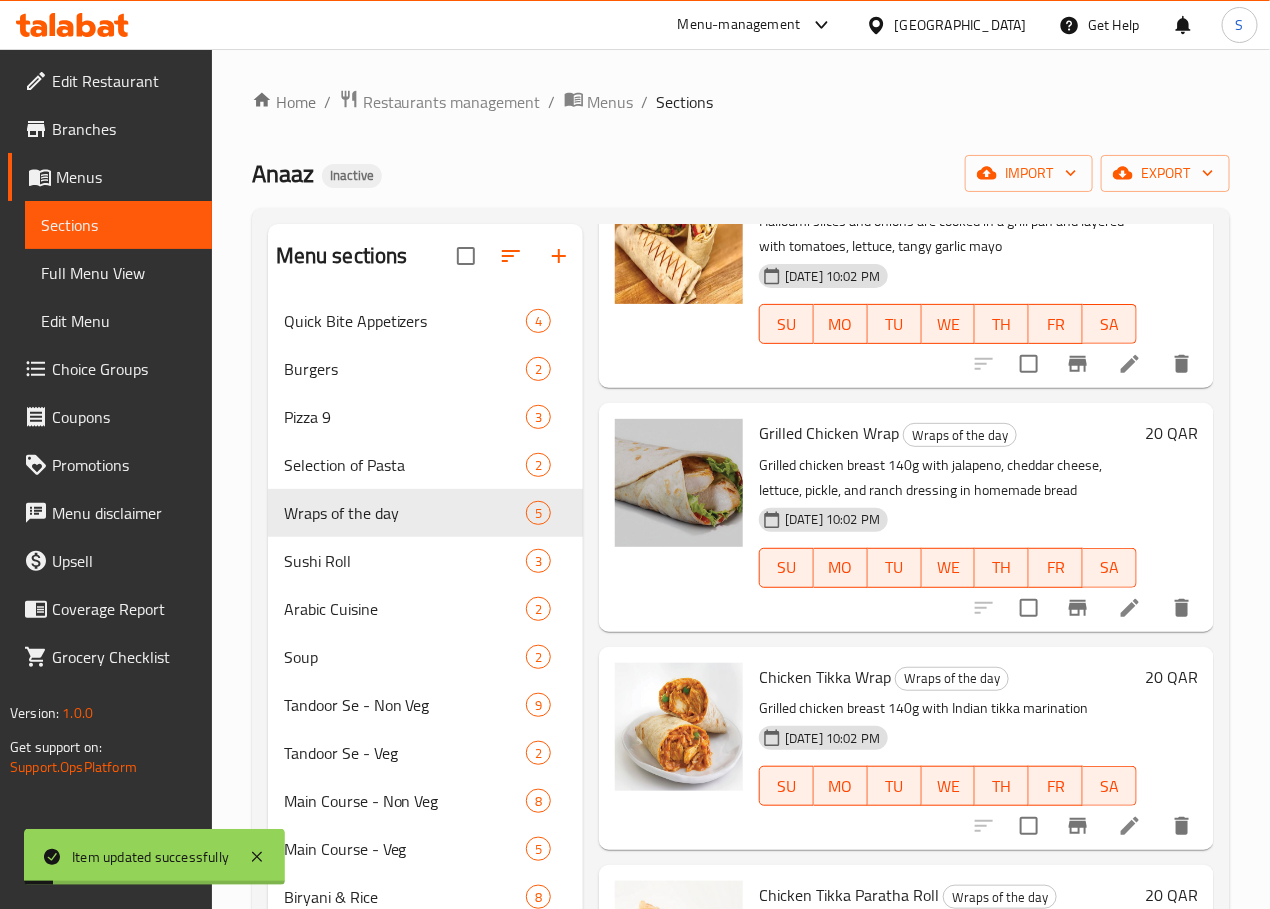 scroll, scrollTop: 220, scrollLeft: 0, axis: vertical 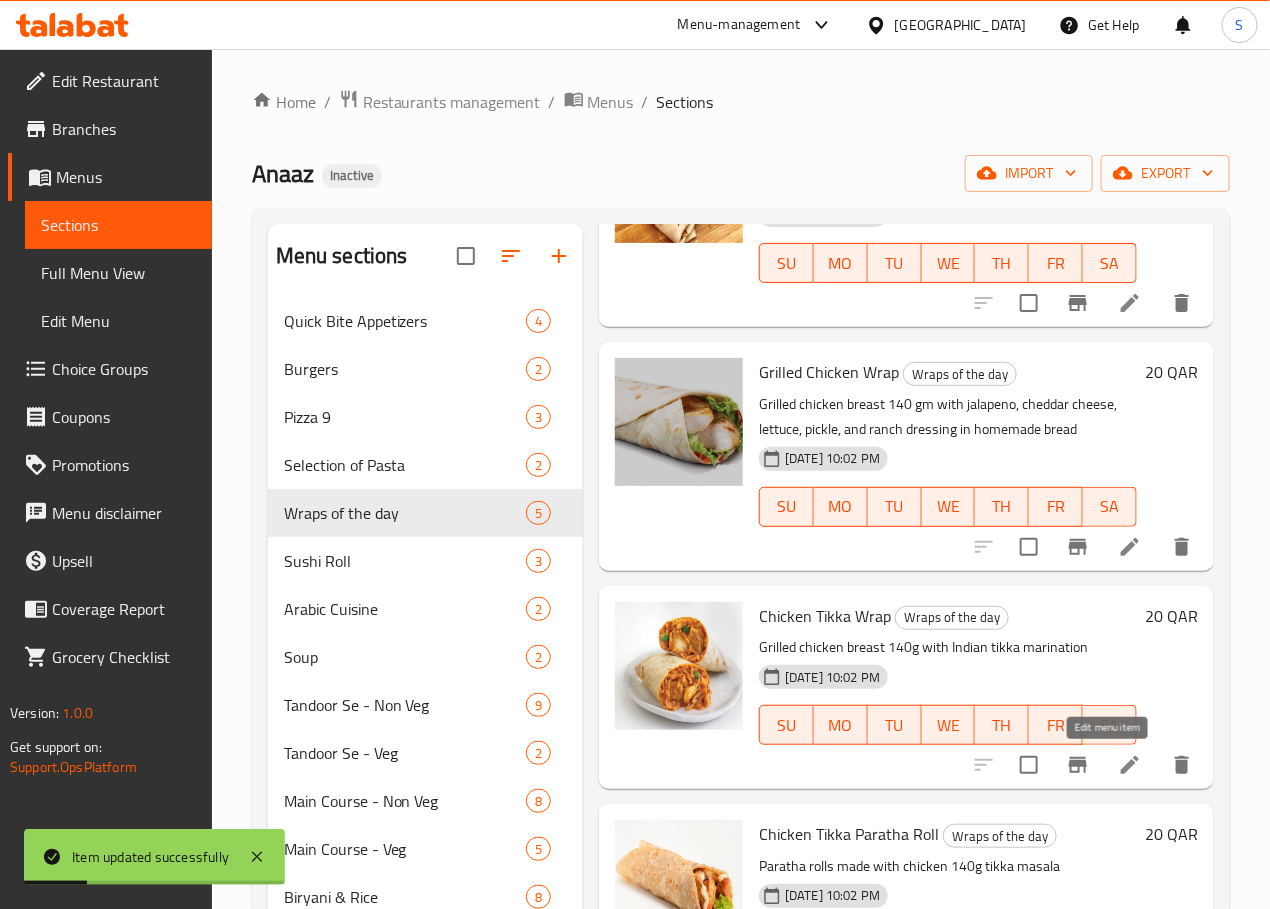 click 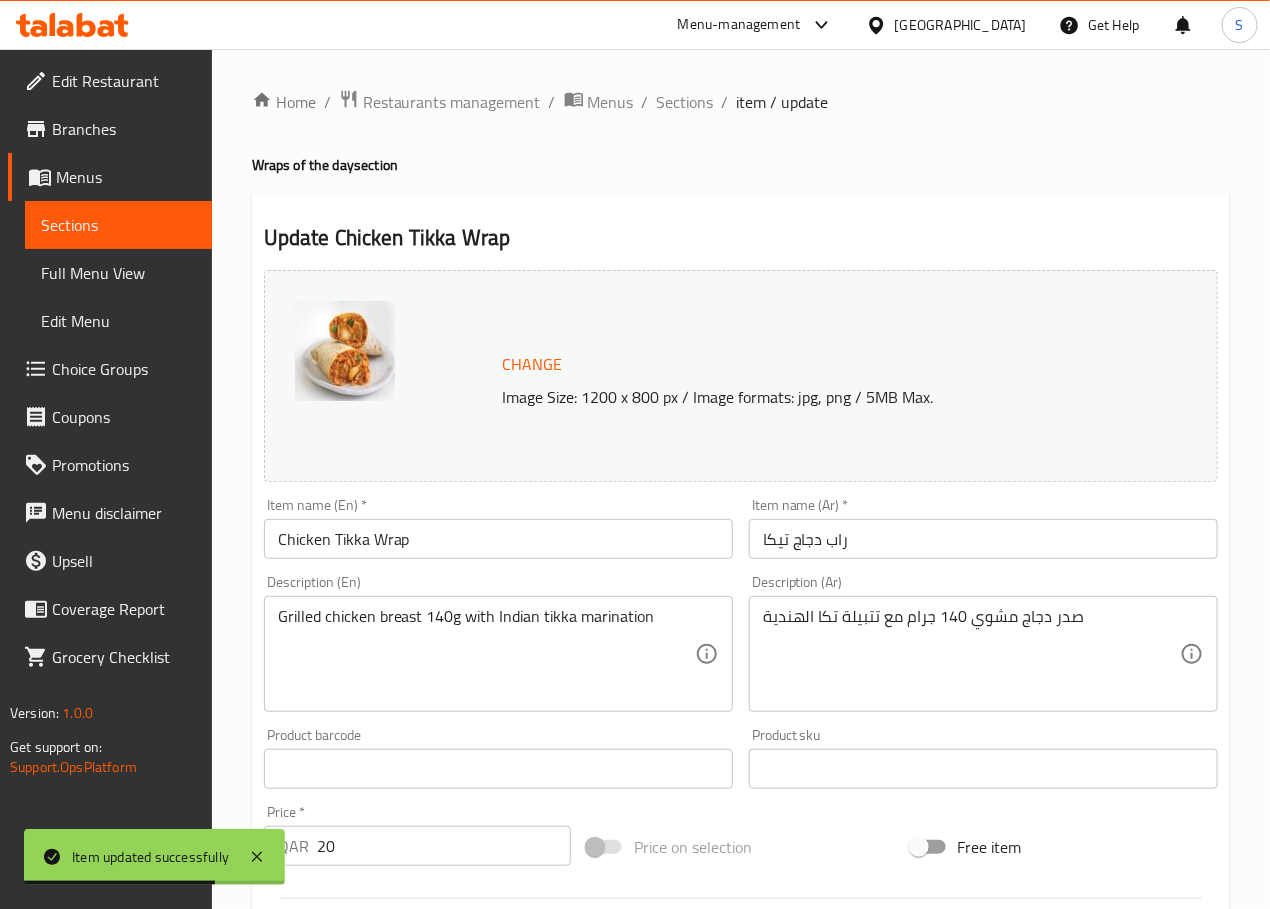 click on "راب دجاج تيكا" at bounding box center (983, 539) 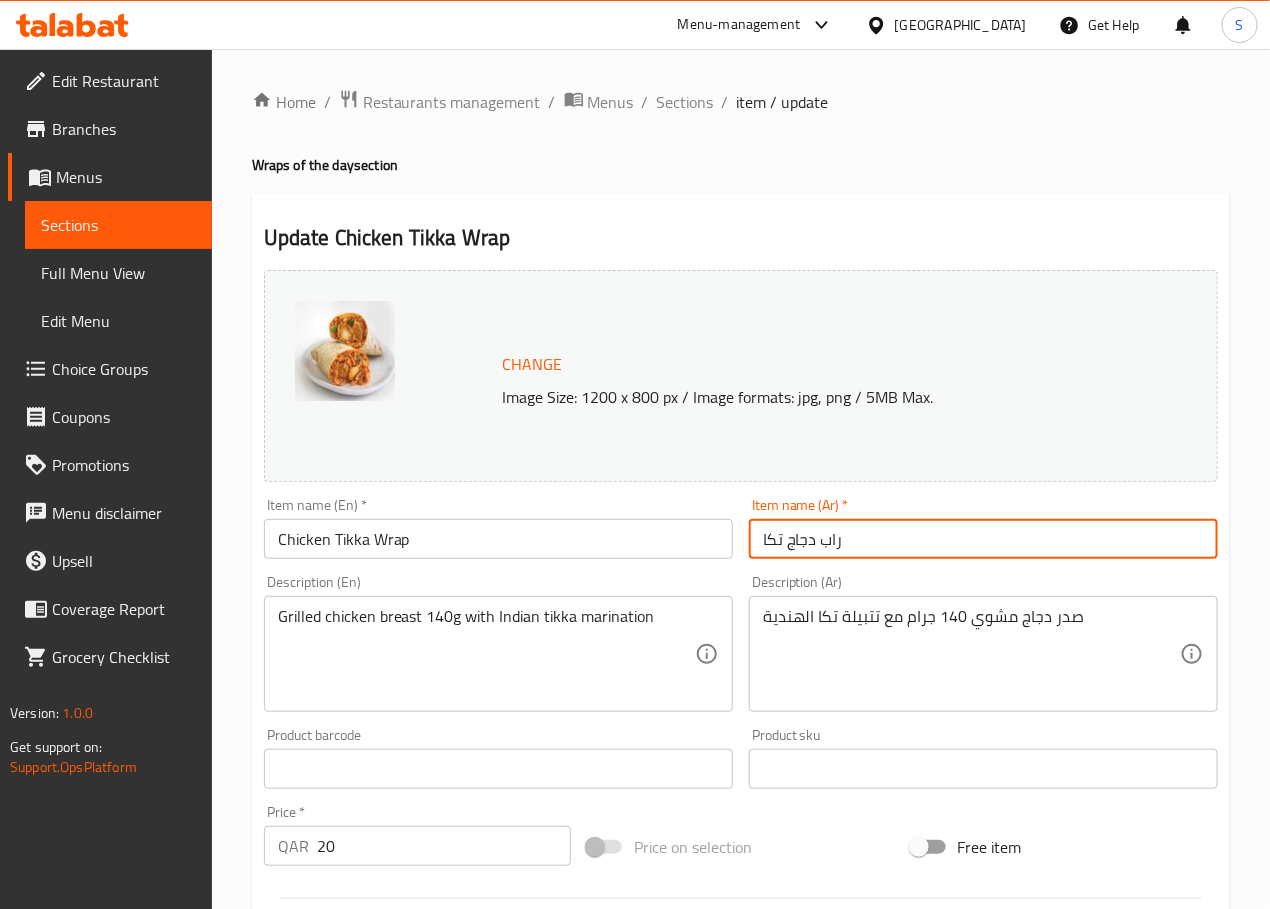 type on "راب دجاج تكا" 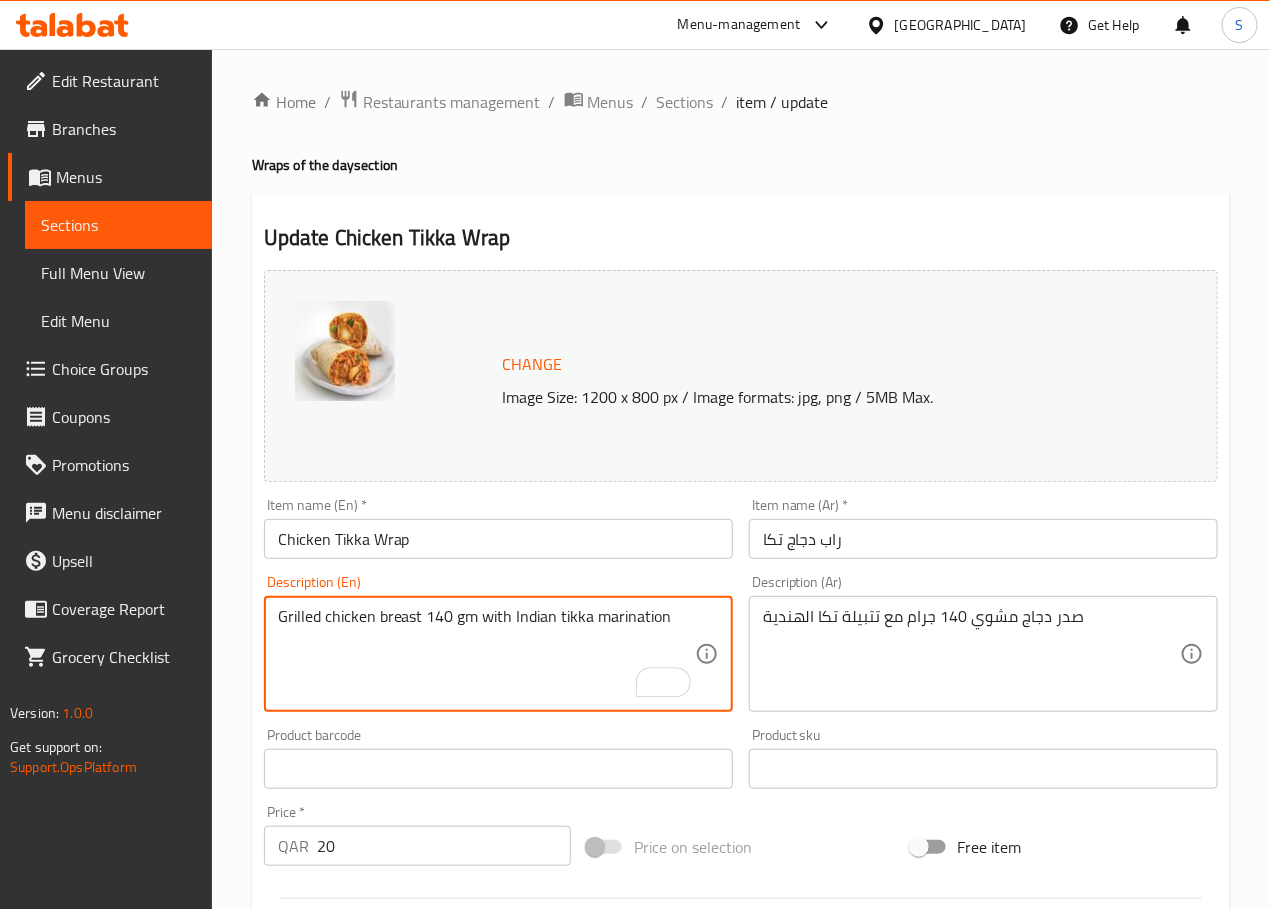 type on "Grilled chicken breast 140 gm with Indian tikka marination" 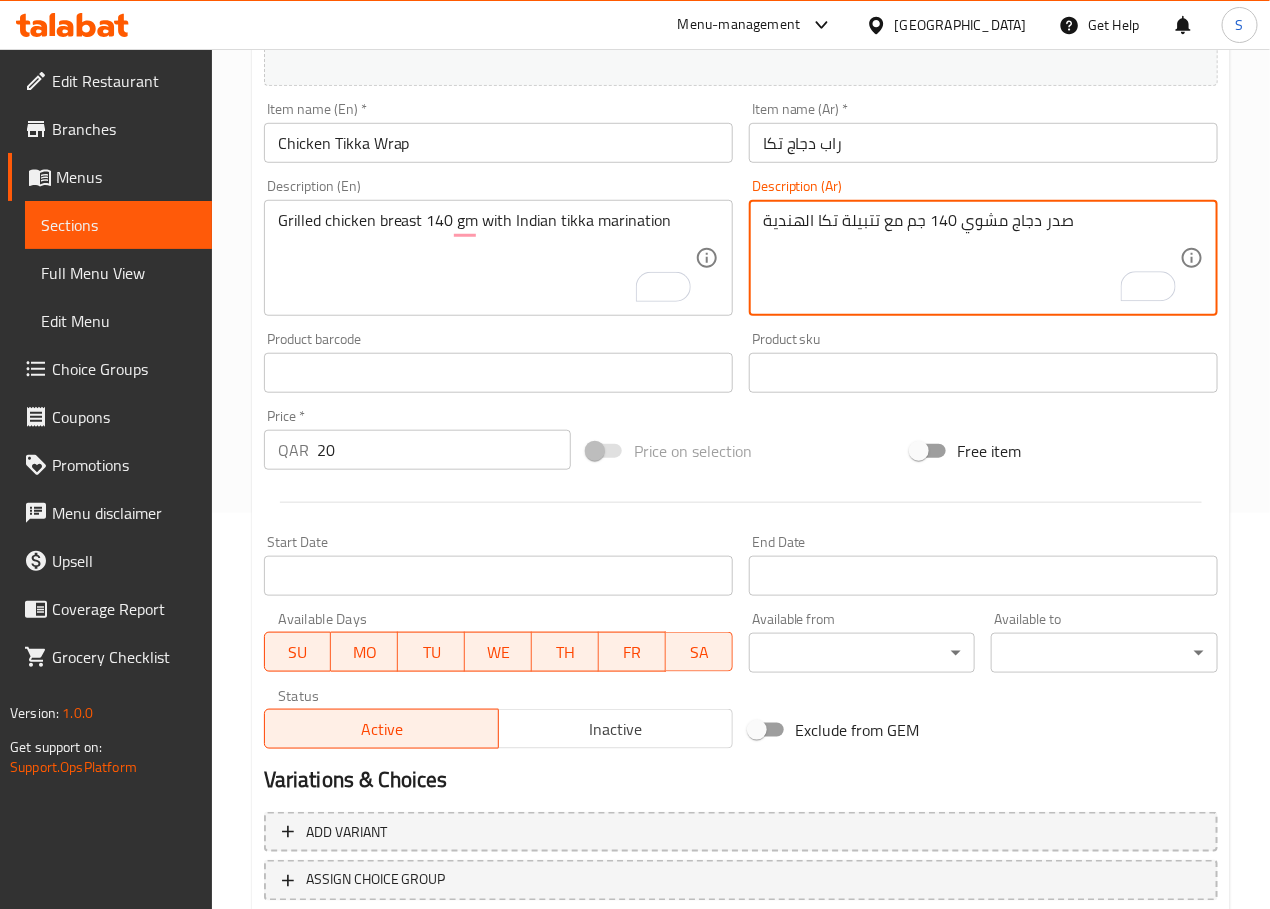 scroll, scrollTop: 531, scrollLeft: 0, axis: vertical 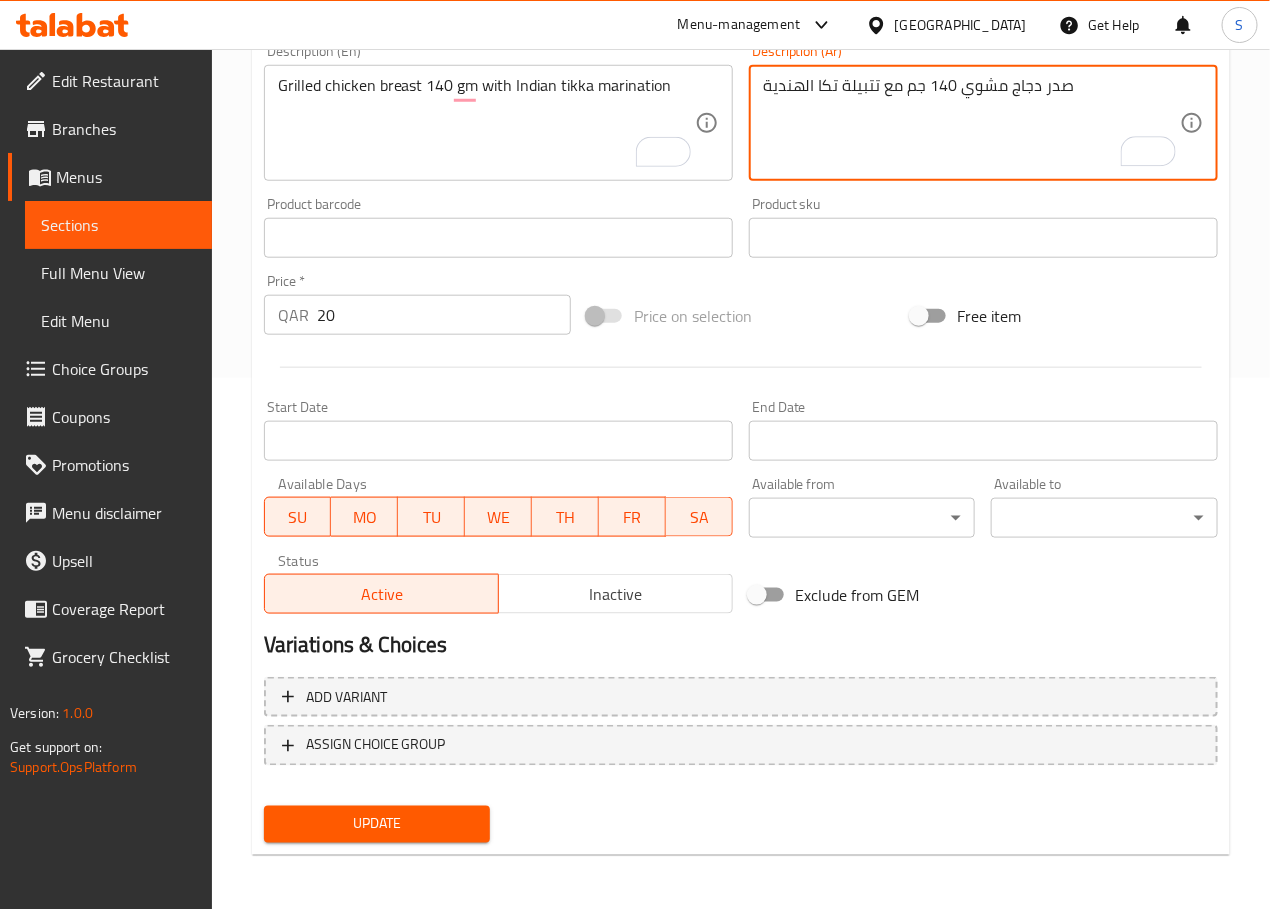 type on "صدر دجاج مشوي 140 جم مع تتبيلة تكا الهندية" 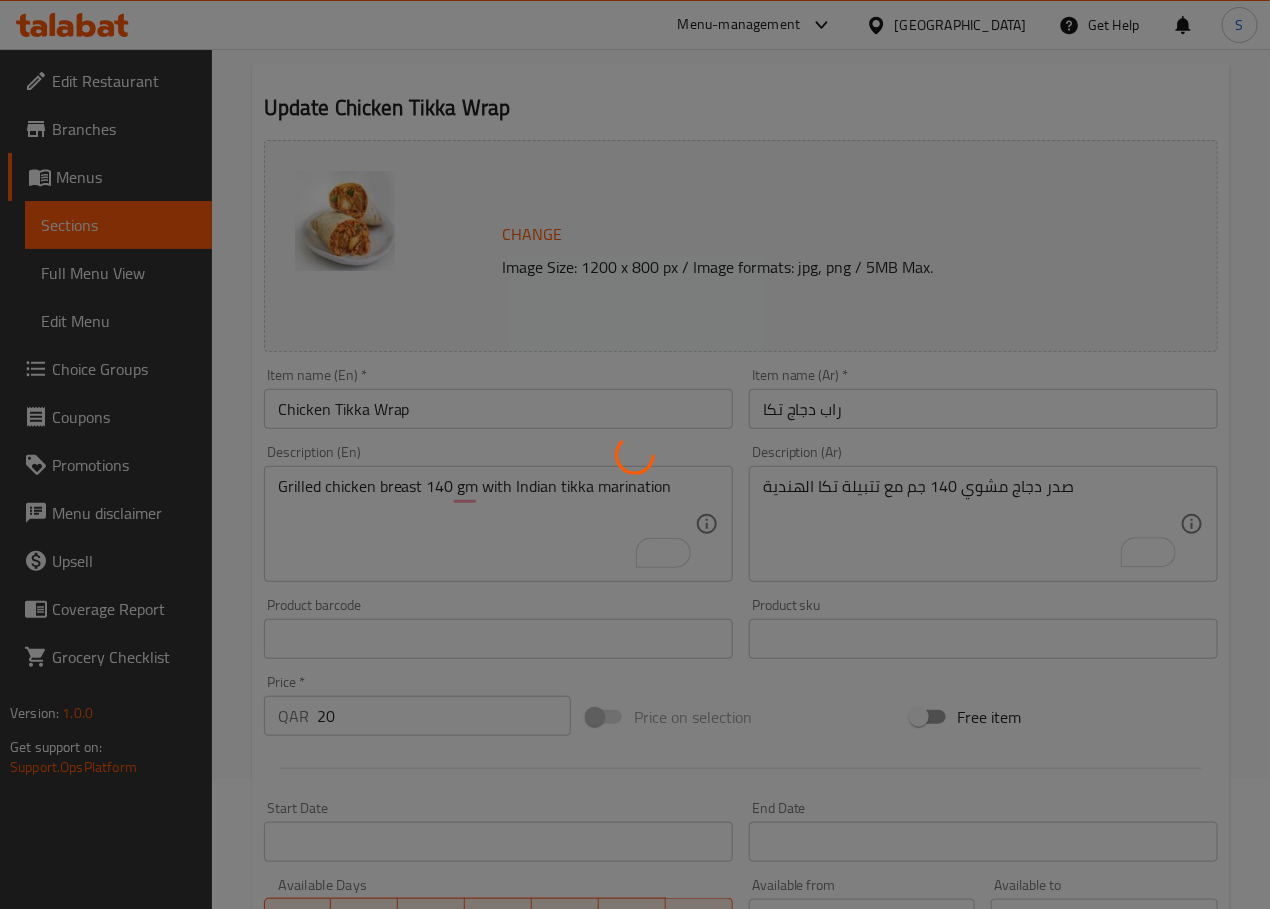 scroll, scrollTop: 0, scrollLeft: 0, axis: both 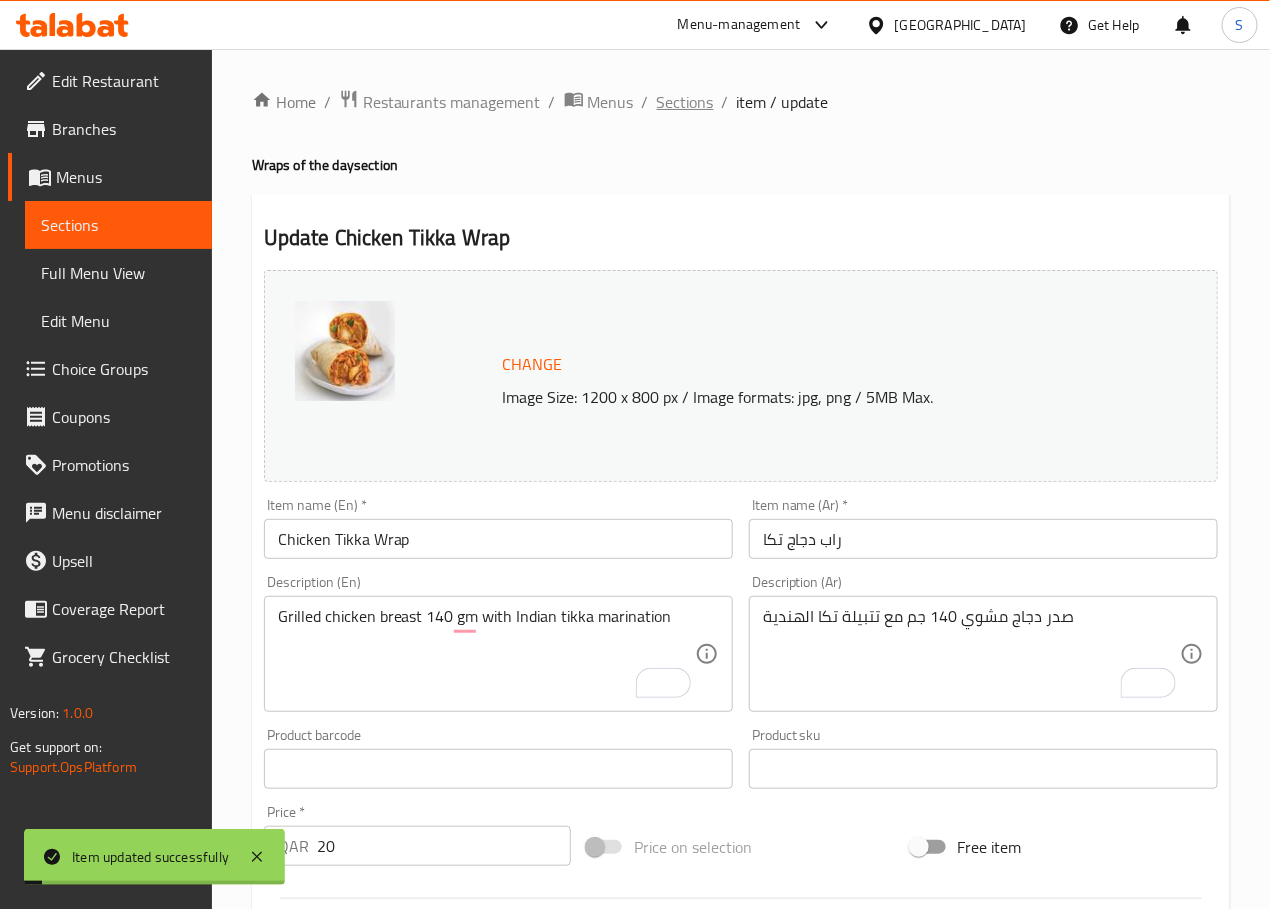 click on "Sections" at bounding box center (685, 102) 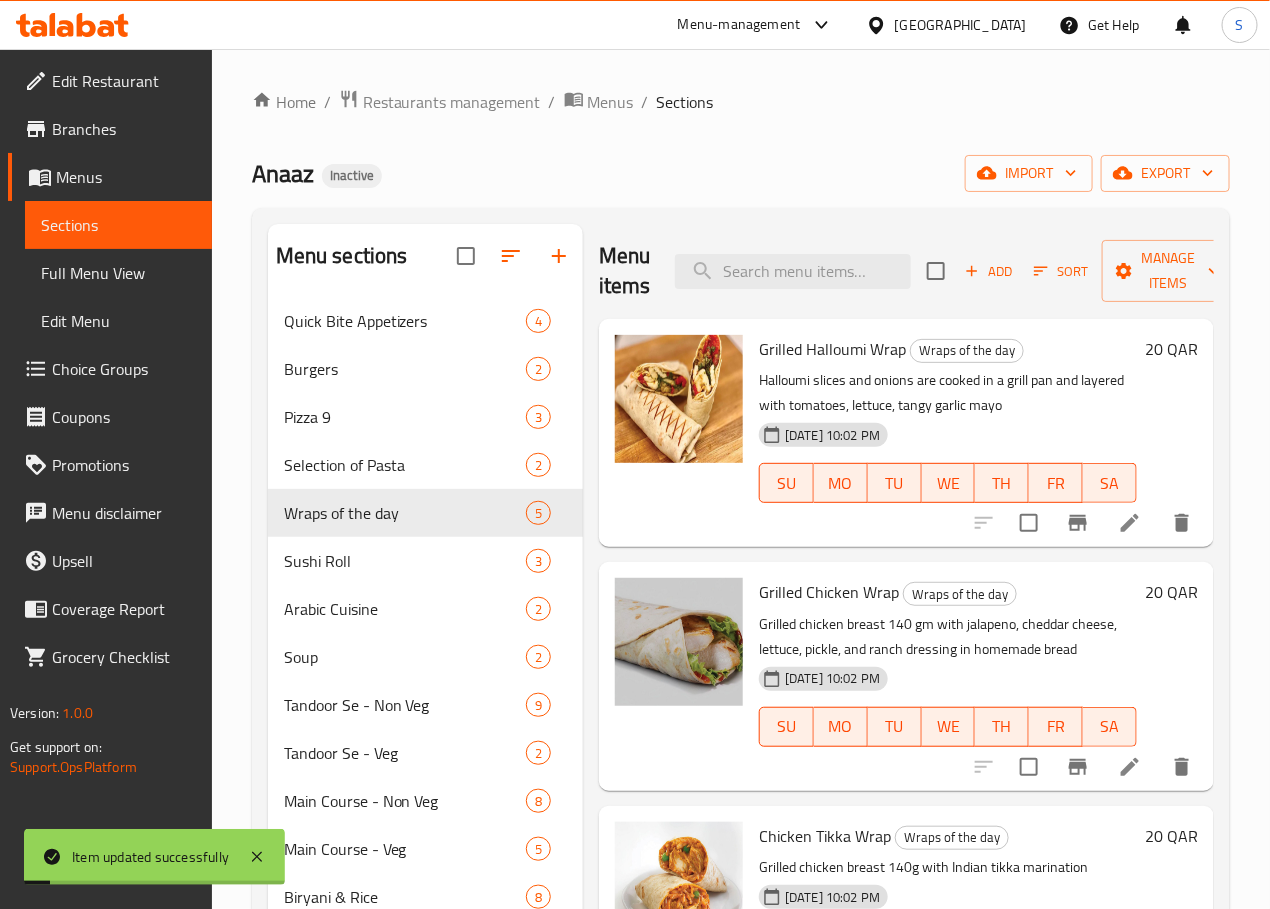 scroll, scrollTop: 247, scrollLeft: 0, axis: vertical 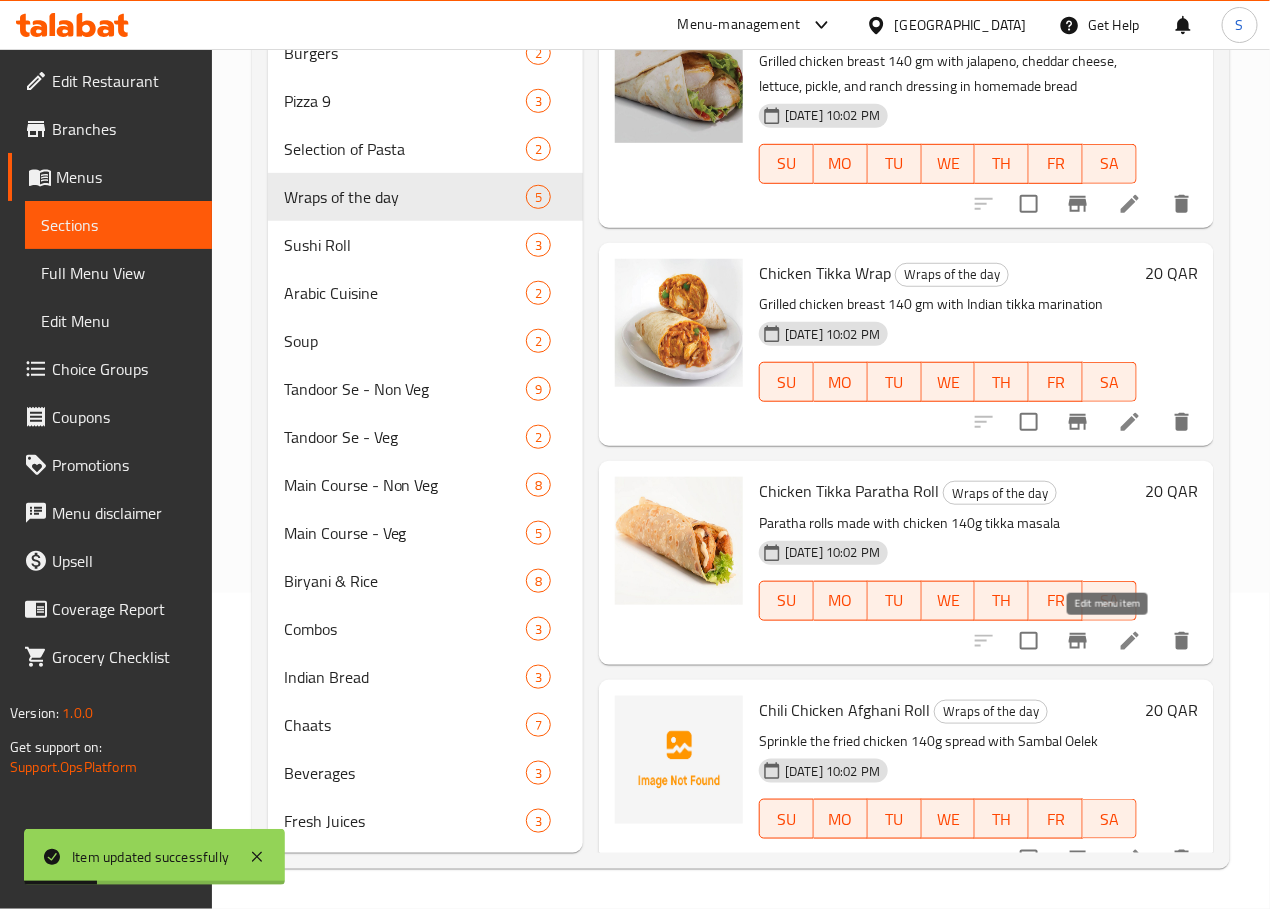click 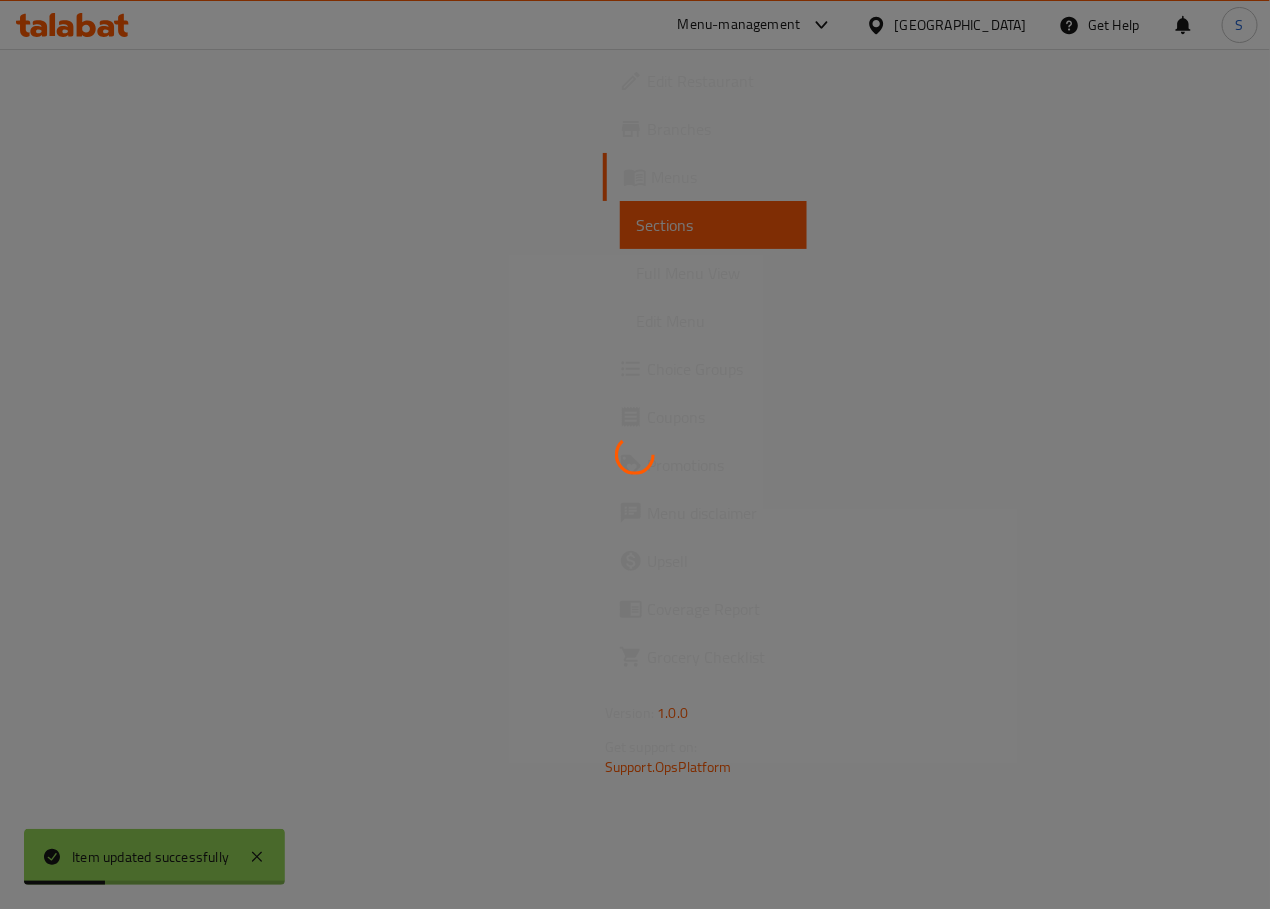 scroll, scrollTop: 0, scrollLeft: 0, axis: both 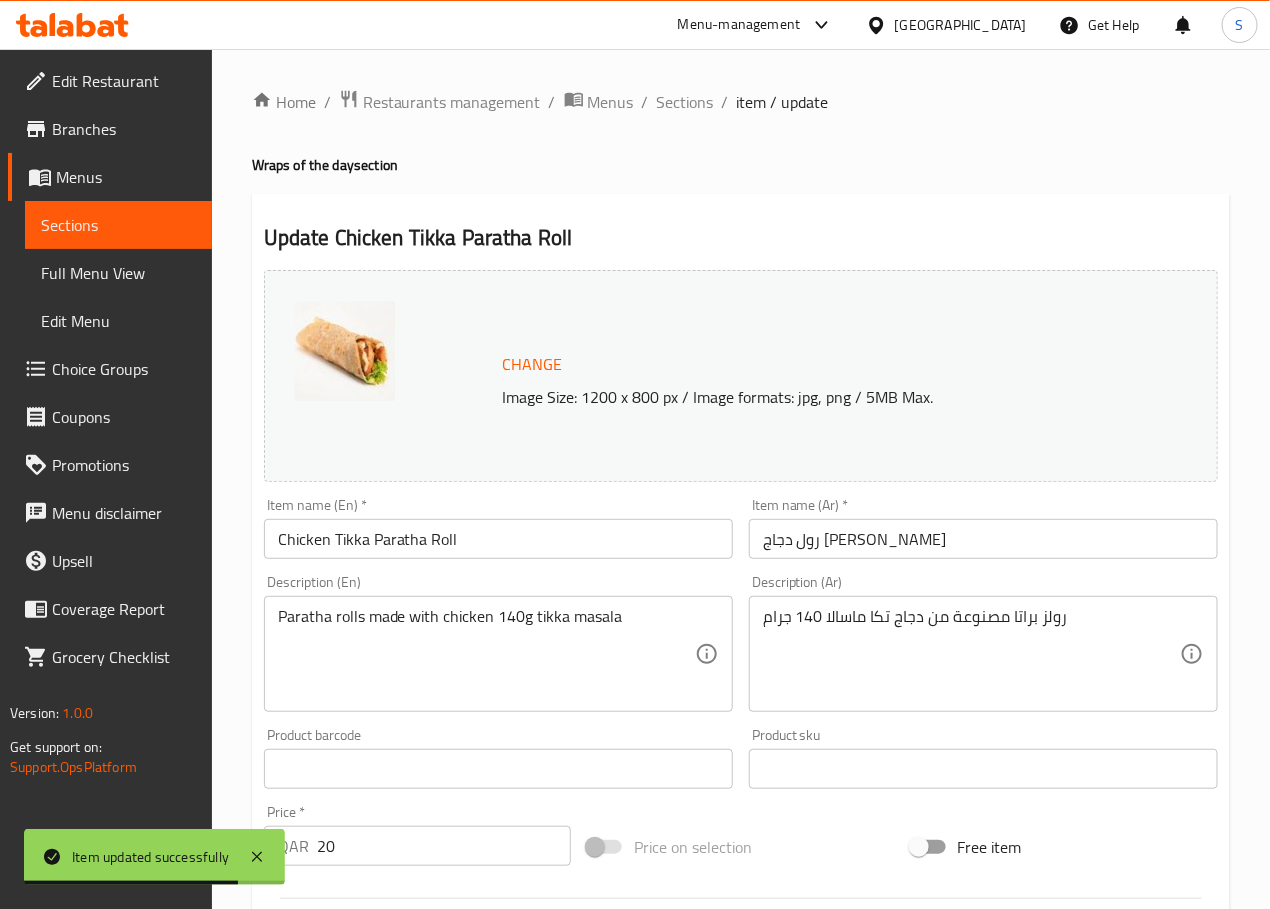 click on "رول دجاج تيكا براتا" at bounding box center [983, 539] 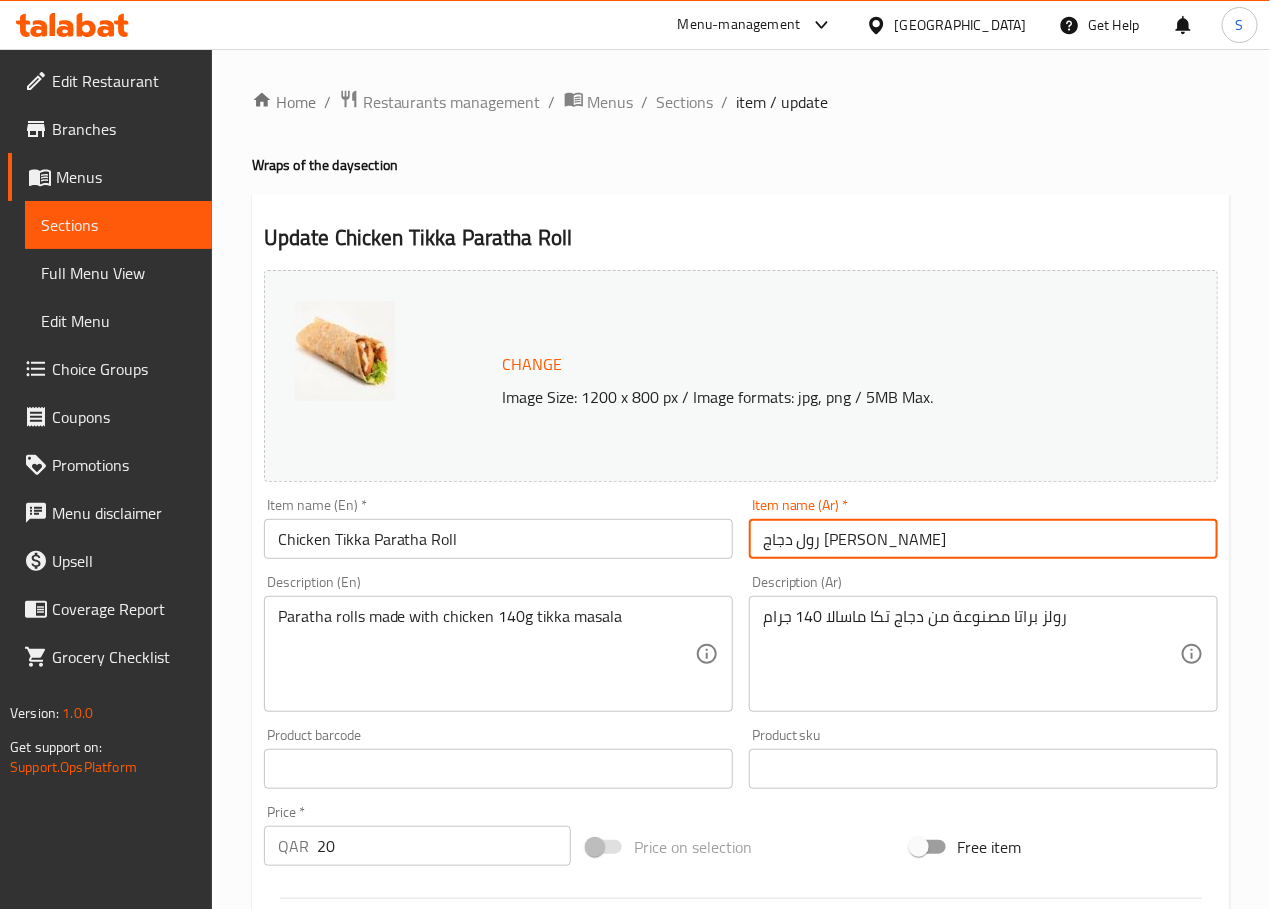 type on "رول دجاج تكا براتا" 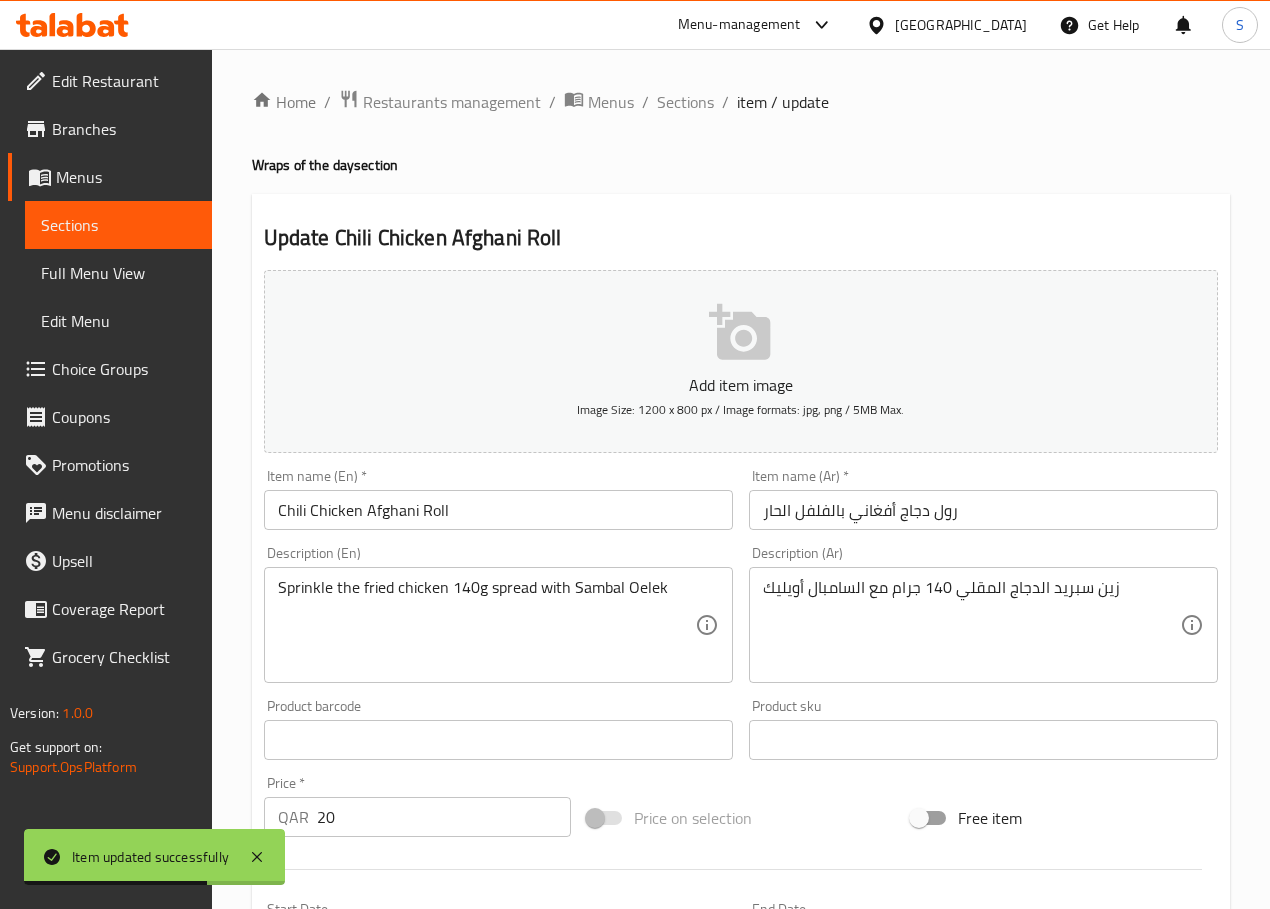 scroll, scrollTop: 0, scrollLeft: 0, axis: both 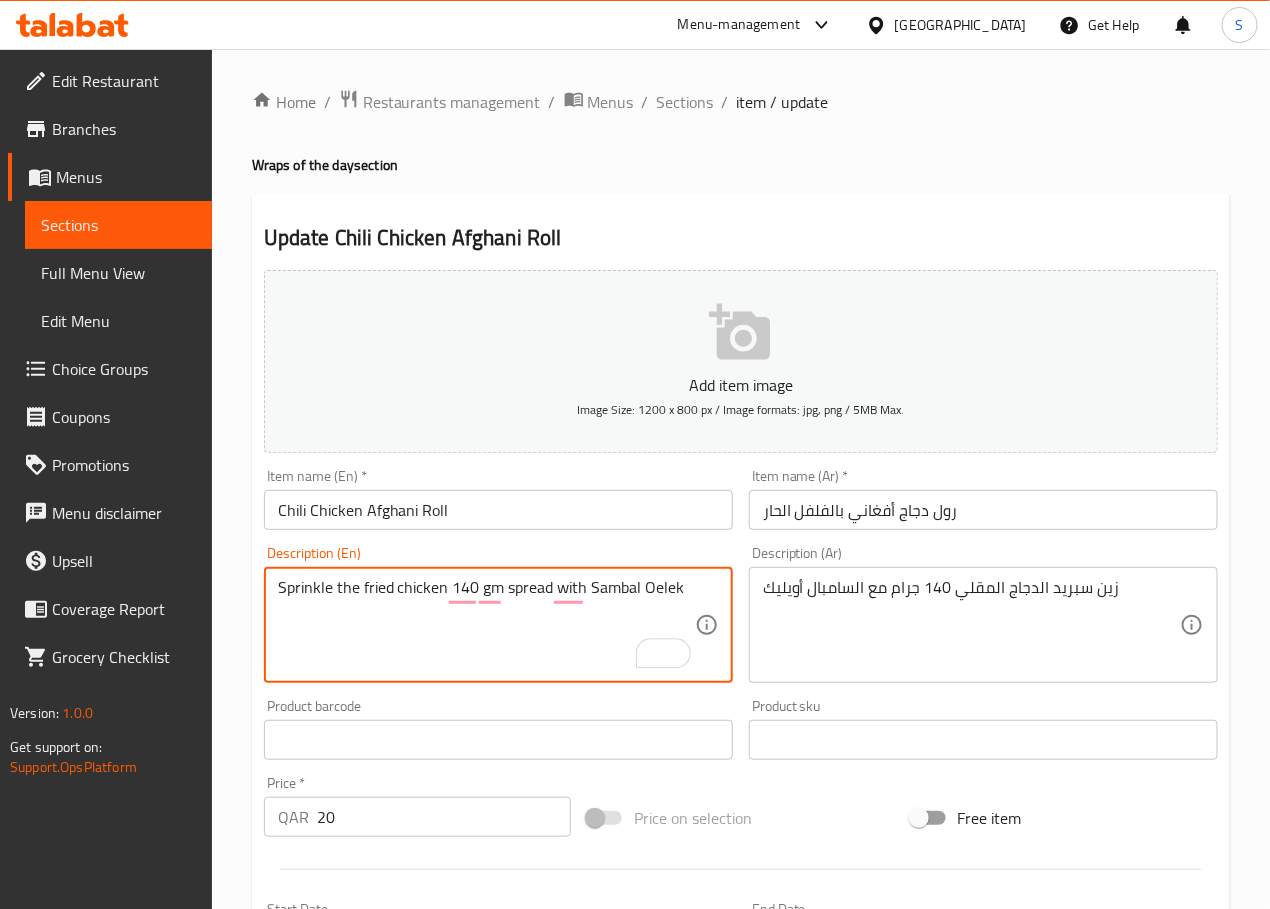 type on "Sprinkle the fried chicken 140 gm spread with Sambal Oelek" 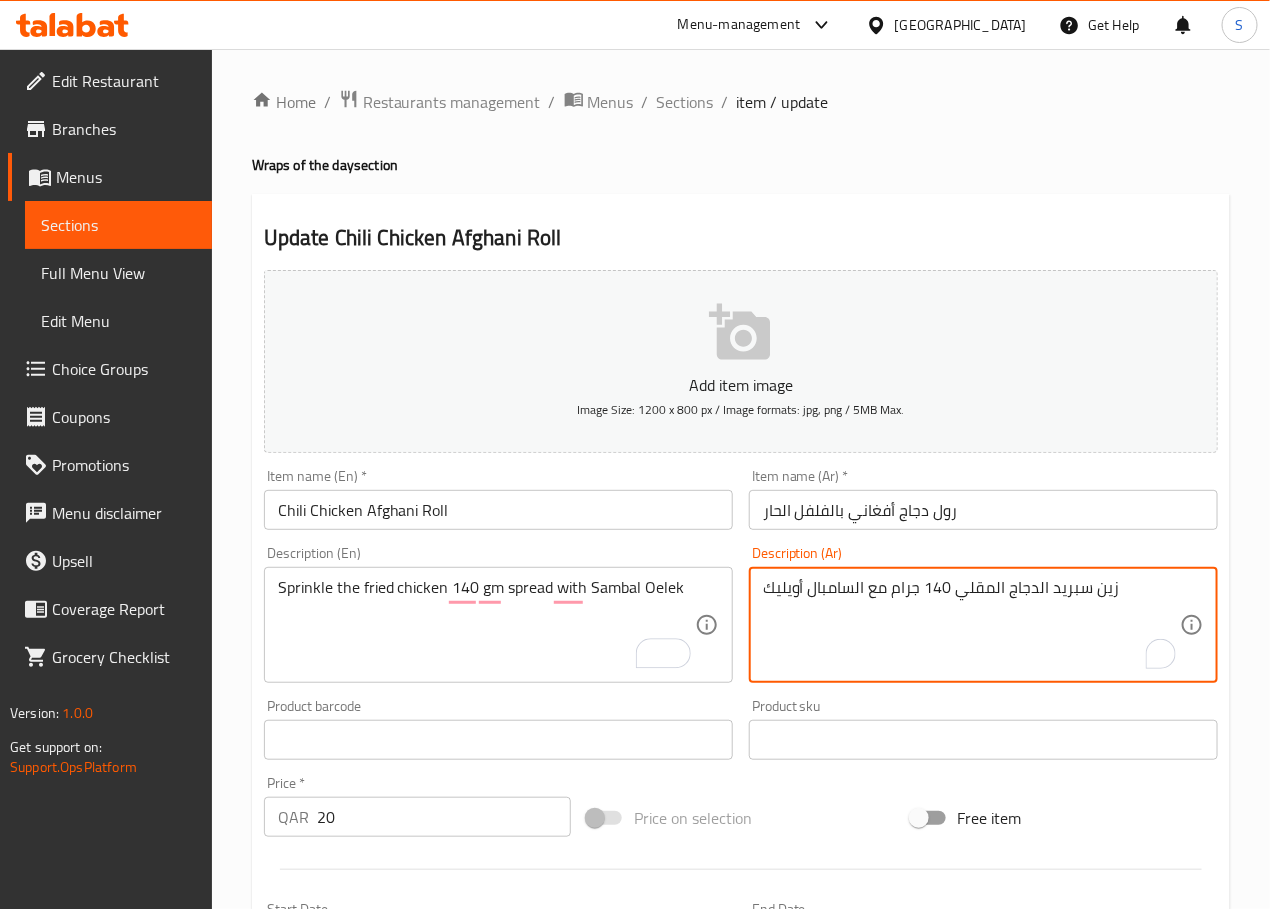 click on "زين سبريد الدجاج المقلي 140 جرام مع السامبال أويليك" at bounding box center [971, 625] 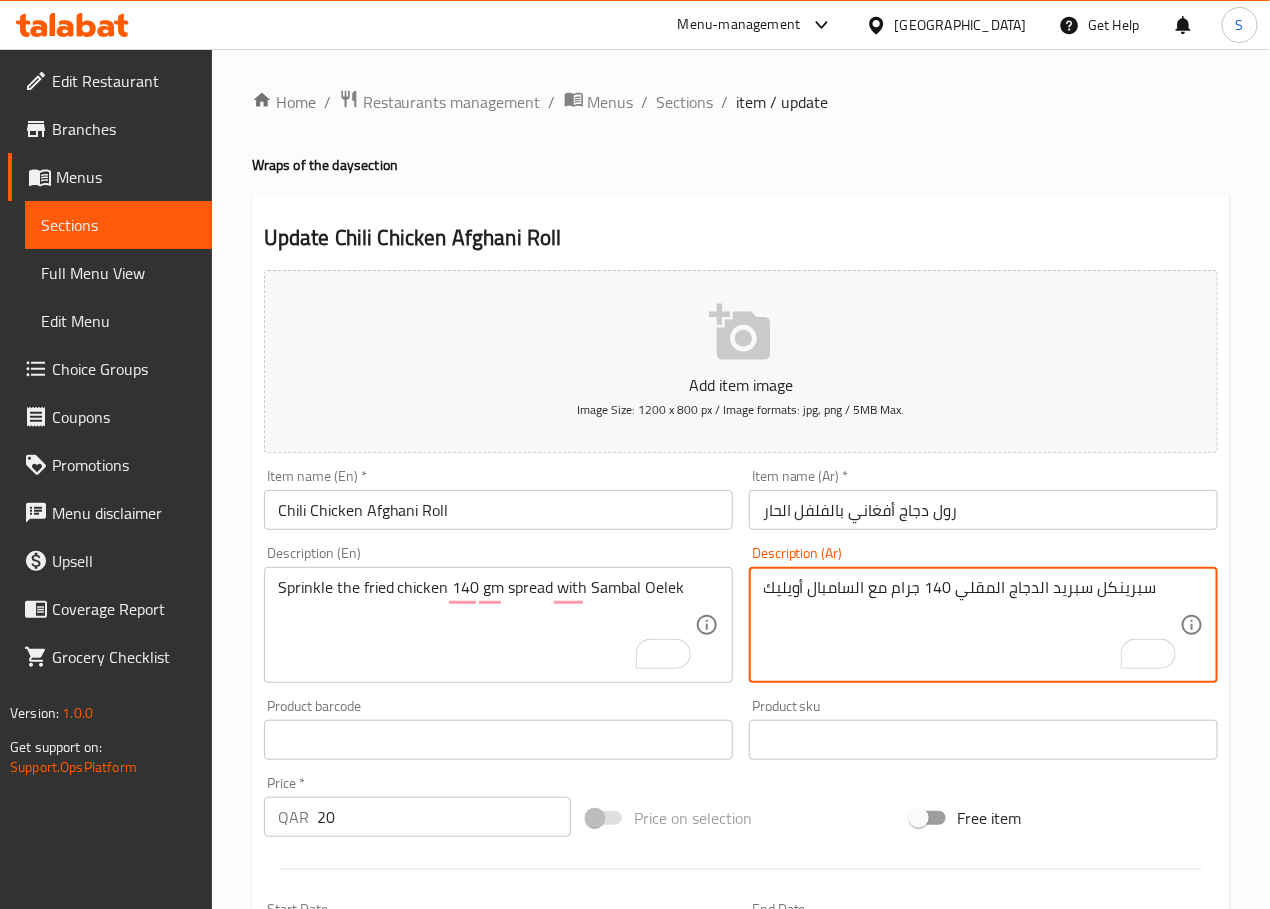 click on "سبرينكل سبريد الدجاج المقلي 140 جرام مع السامبال أويليك" at bounding box center (971, 625) 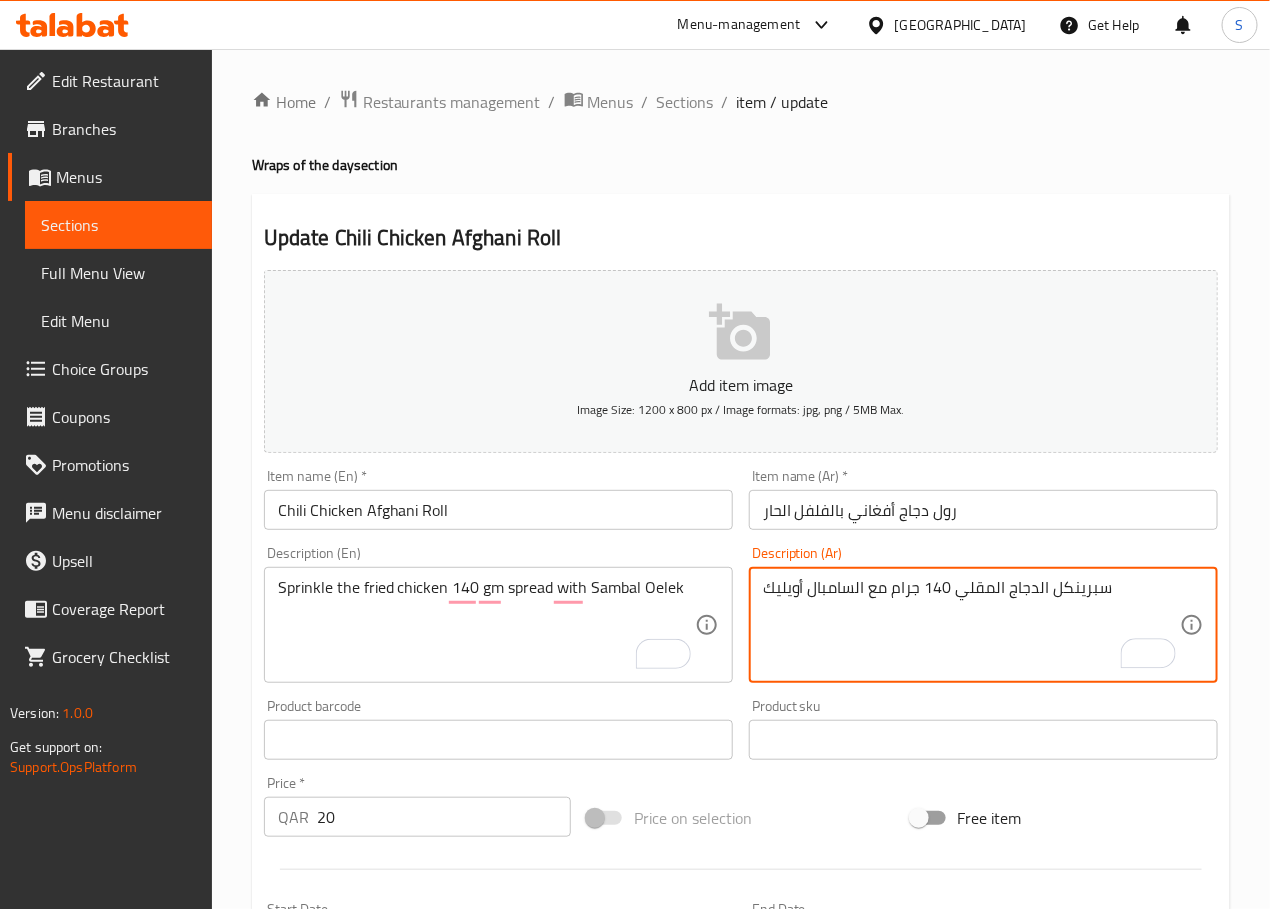 paste on "سبريد" 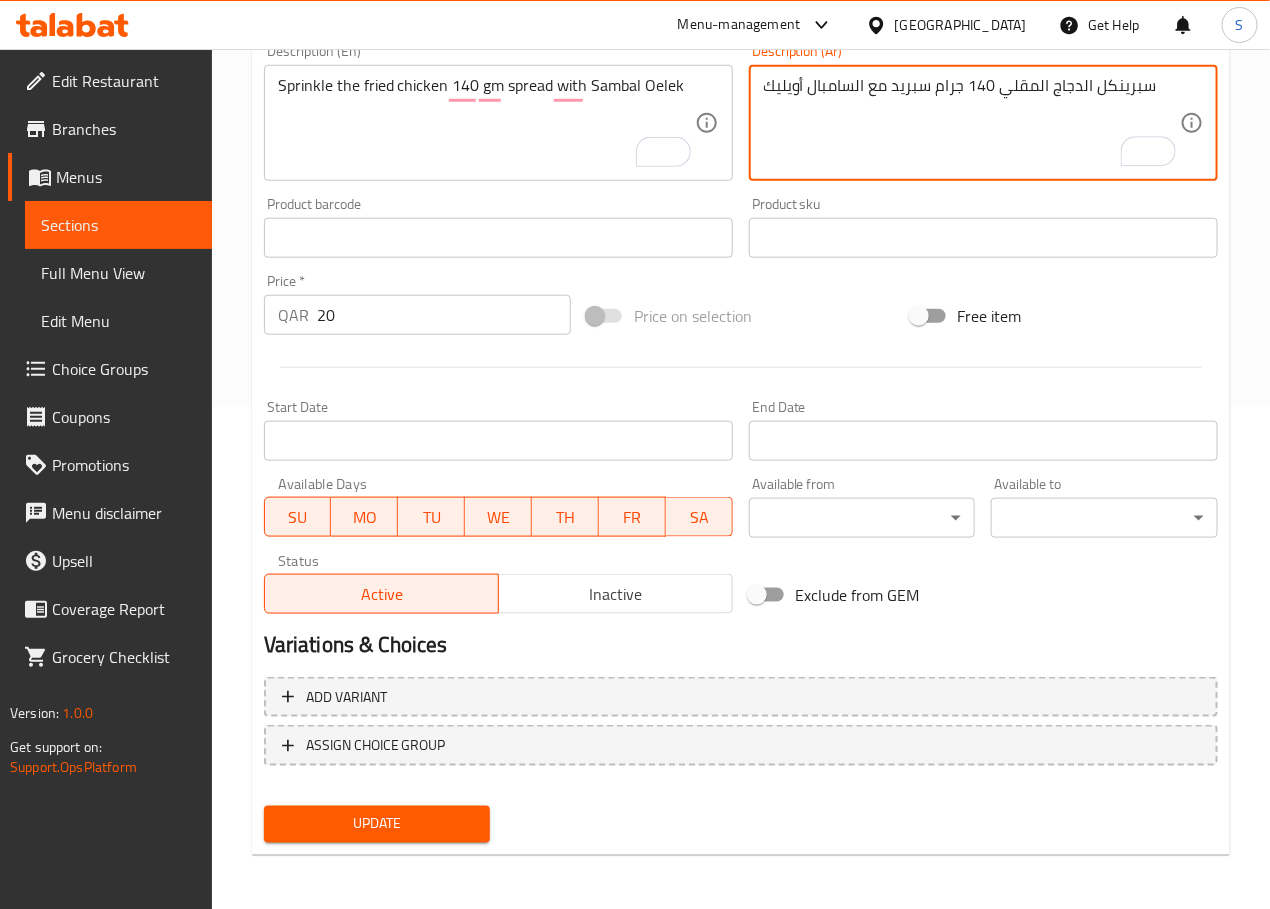 type on "سبرينكل الدجاج المقلي 140 جرام سبريد مع السامبال أويليك" 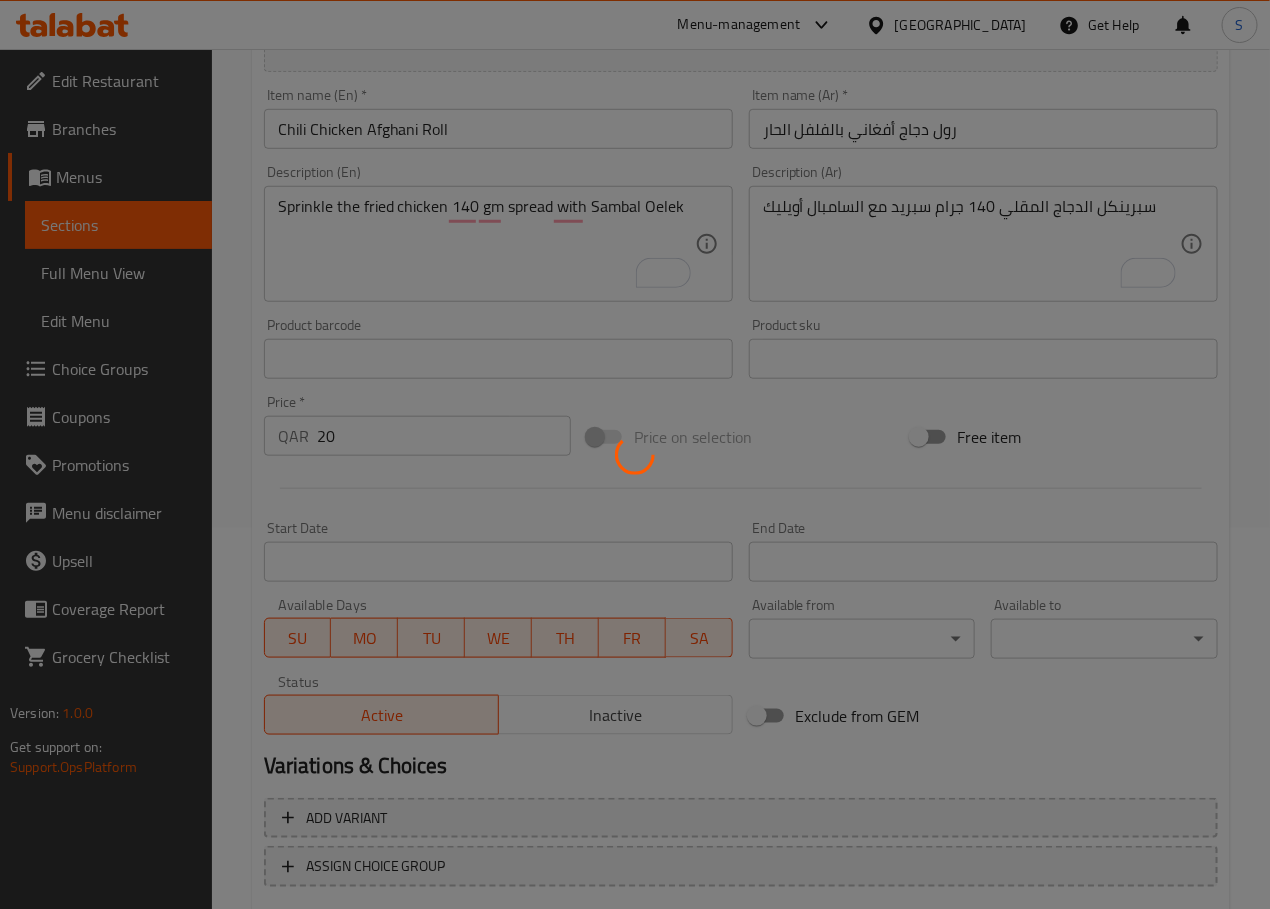scroll, scrollTop: 0, scrollLeft: 0, axis: both 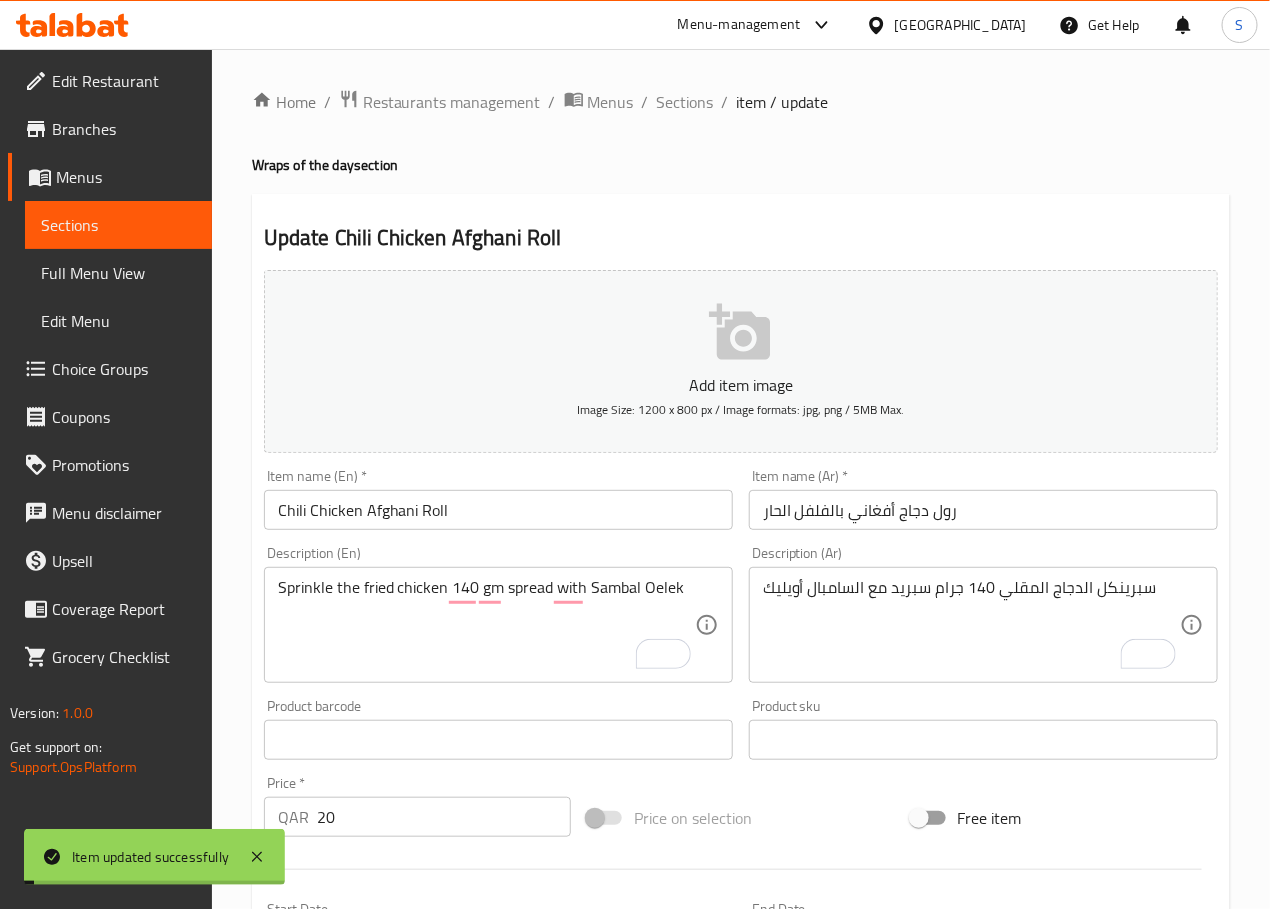 click on "Sections" at bounding box center [685, 102] 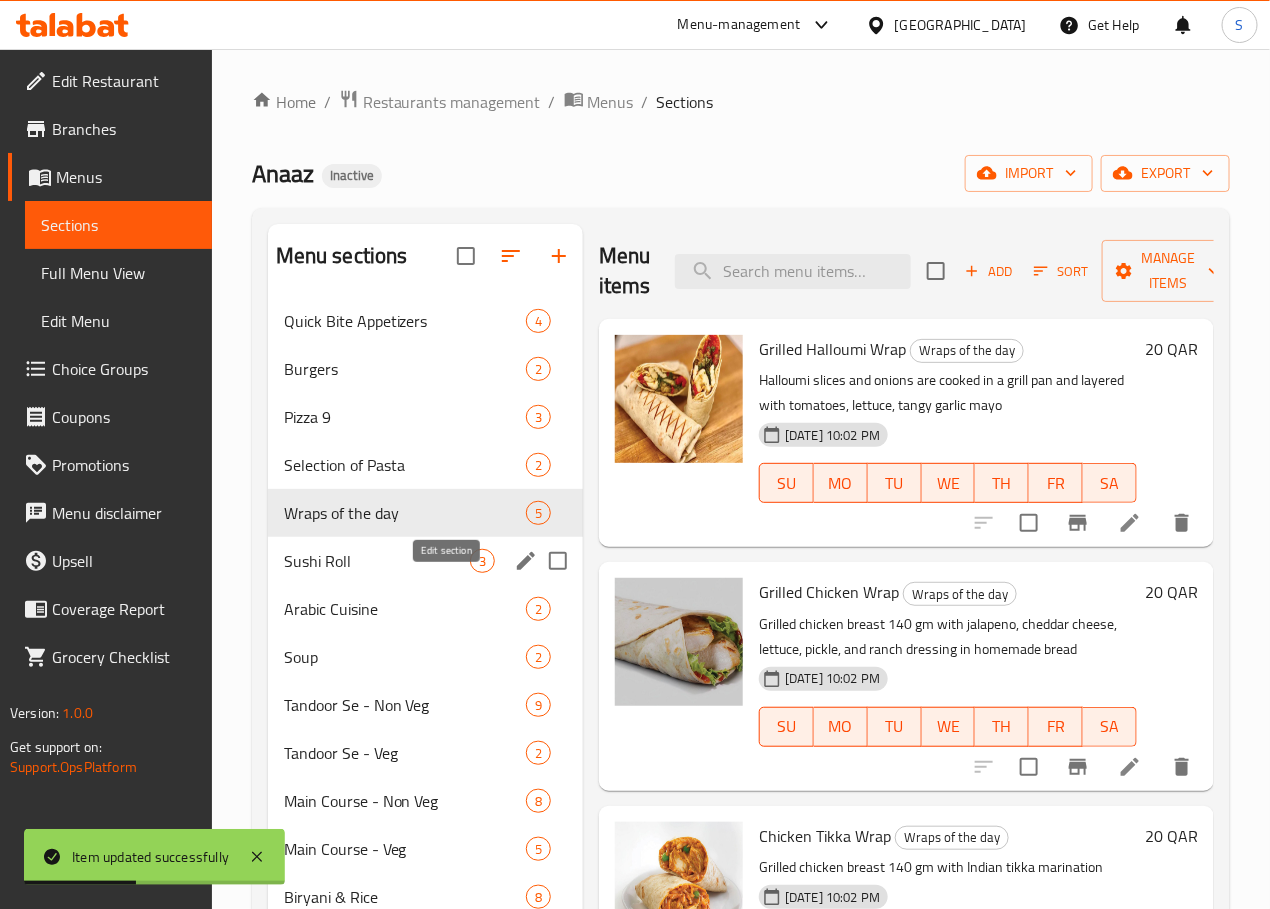 click 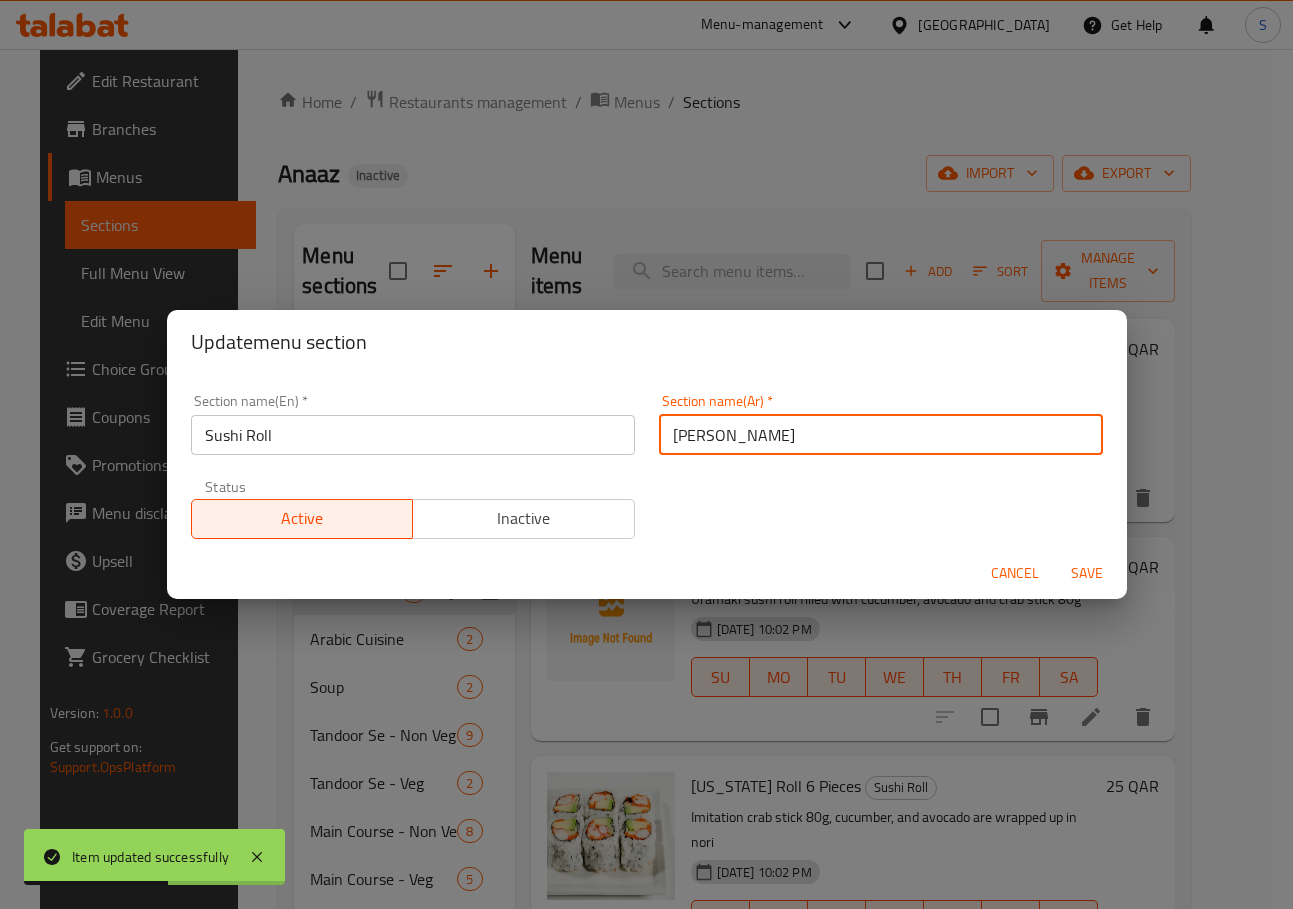click on "[PERSON_NAME]" at bounding box center [881, 435] 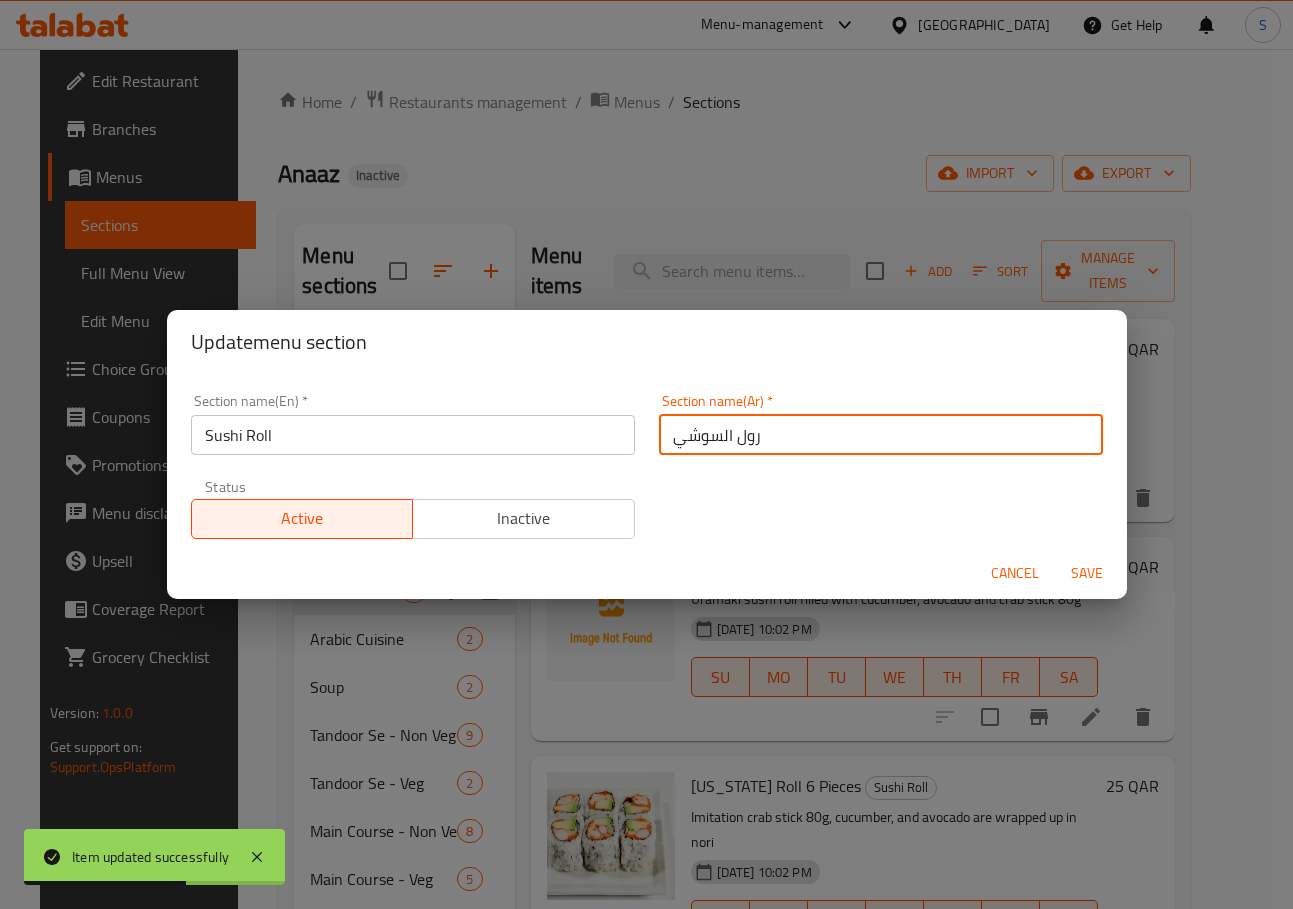type on "رول السوشي" 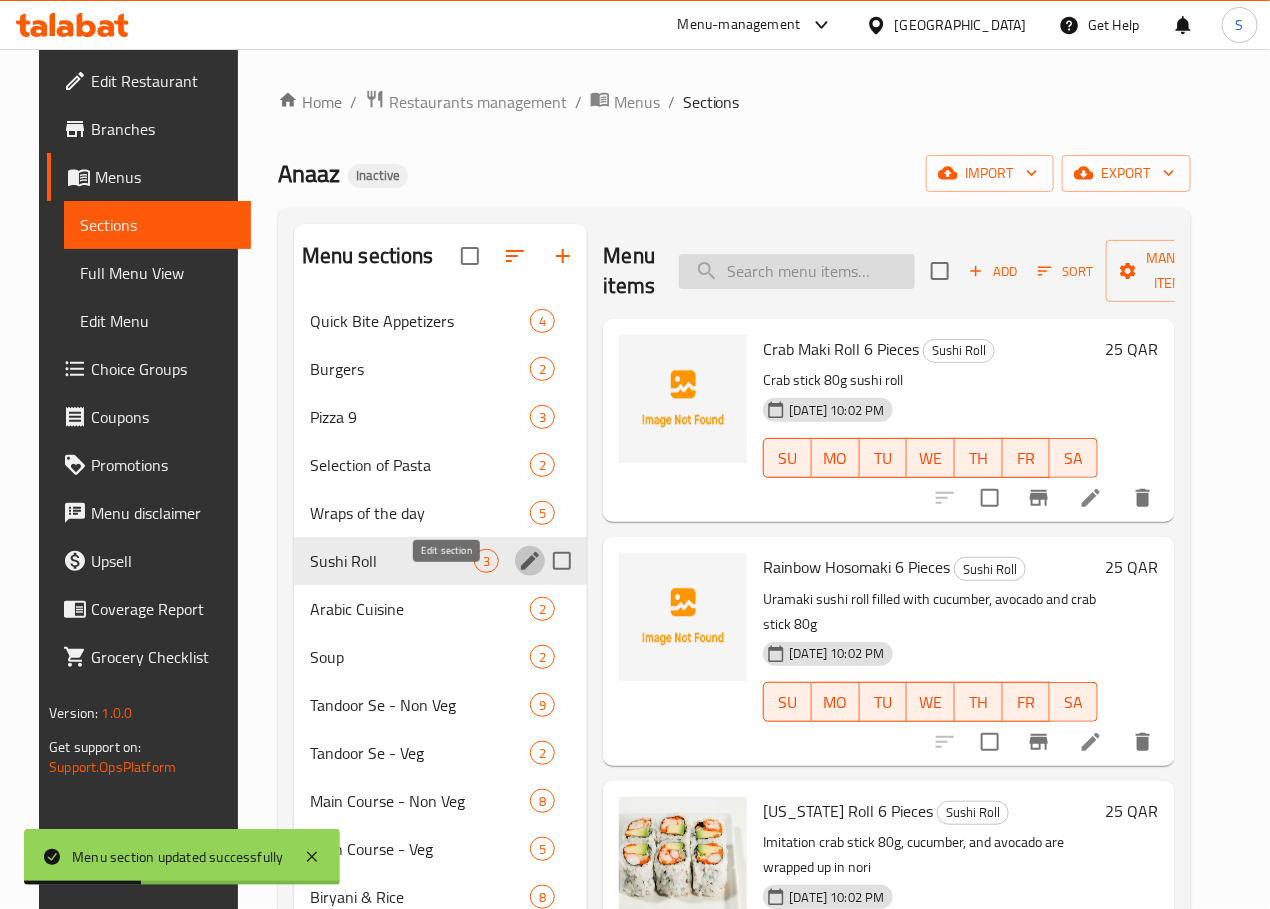 click at bounding box center [797, 271] 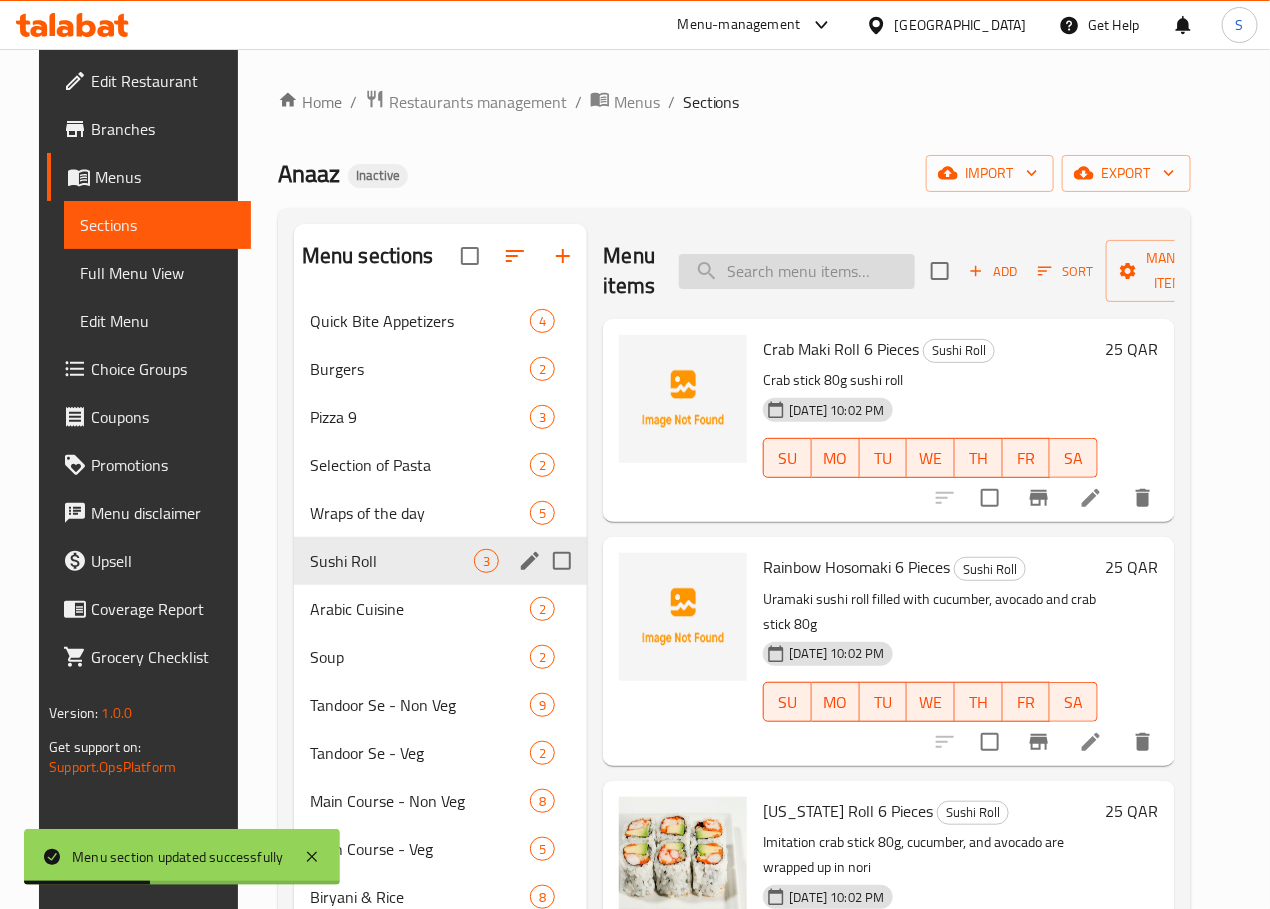 paste on "Crab Maki Roll 6 Pieces" 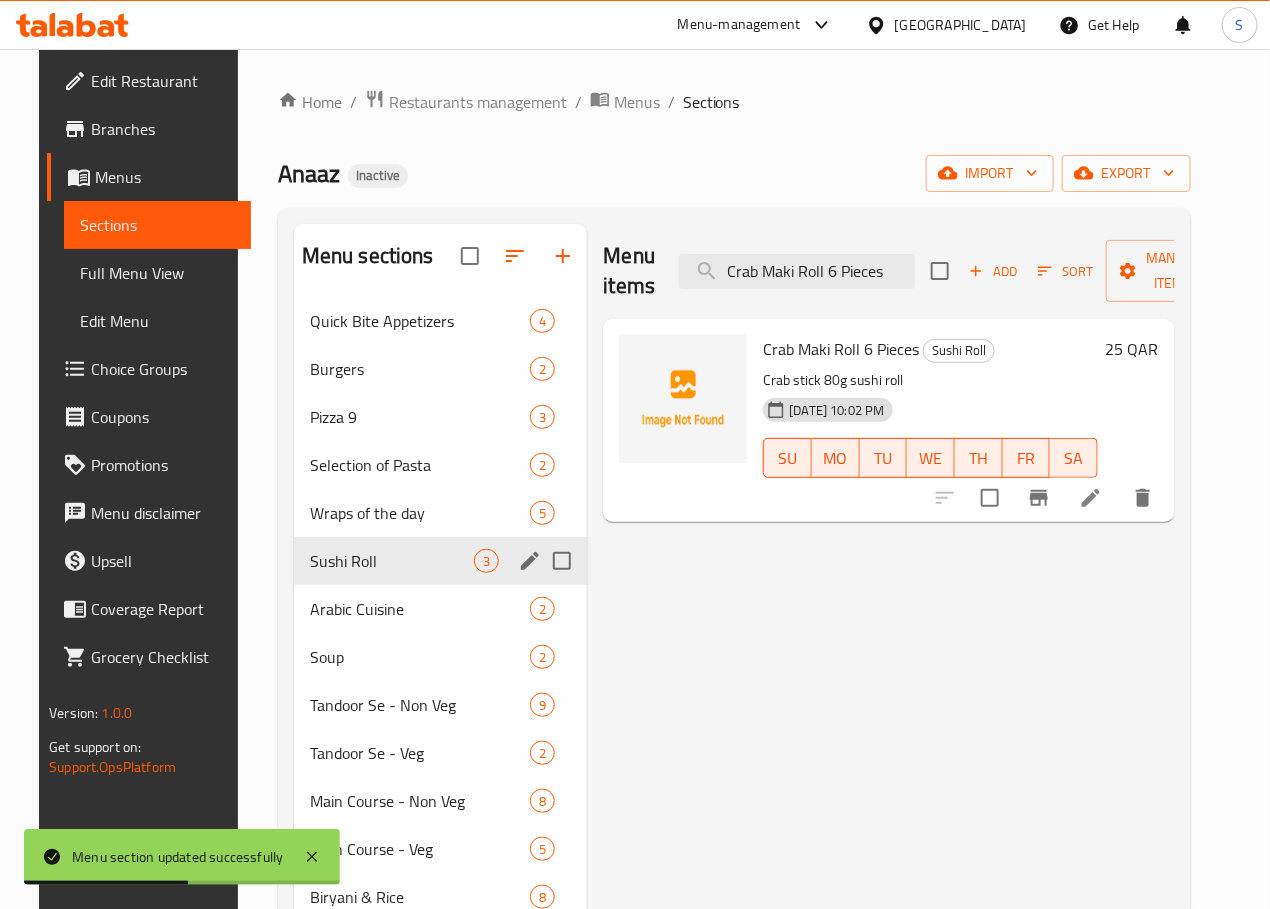 type on "Crab Maki Roll 6 Pieces" 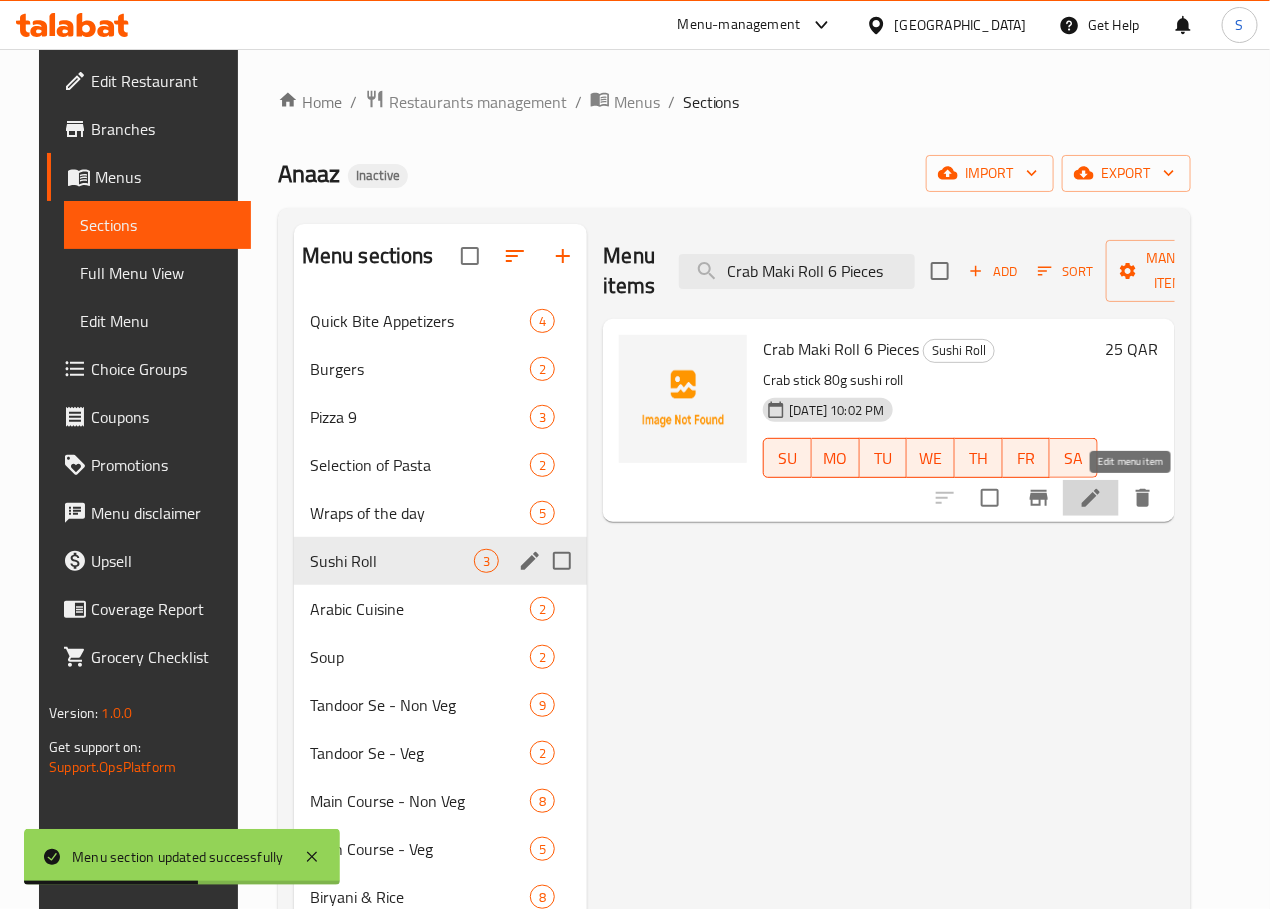 click 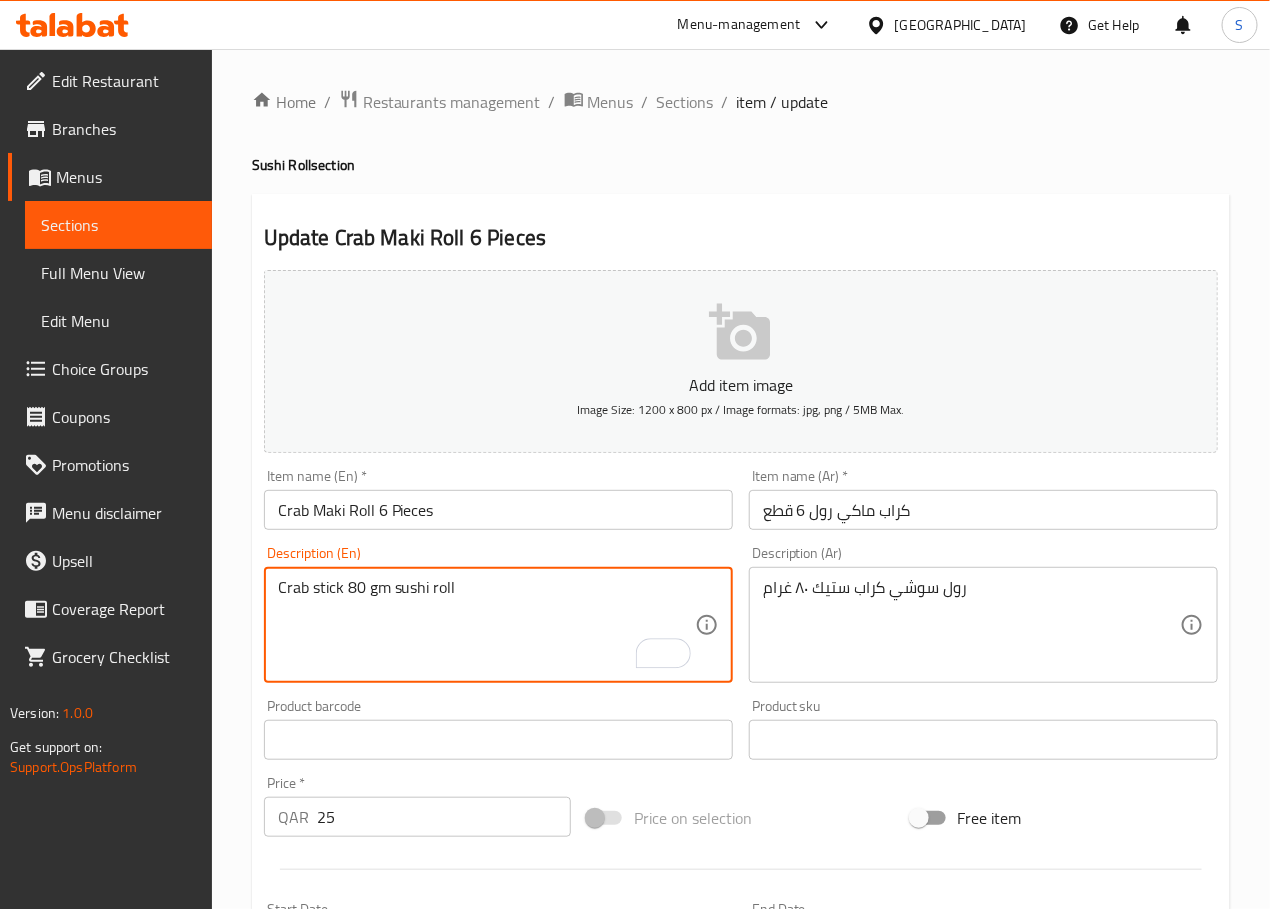 type on "Crab stick 80 gm sushi roll" 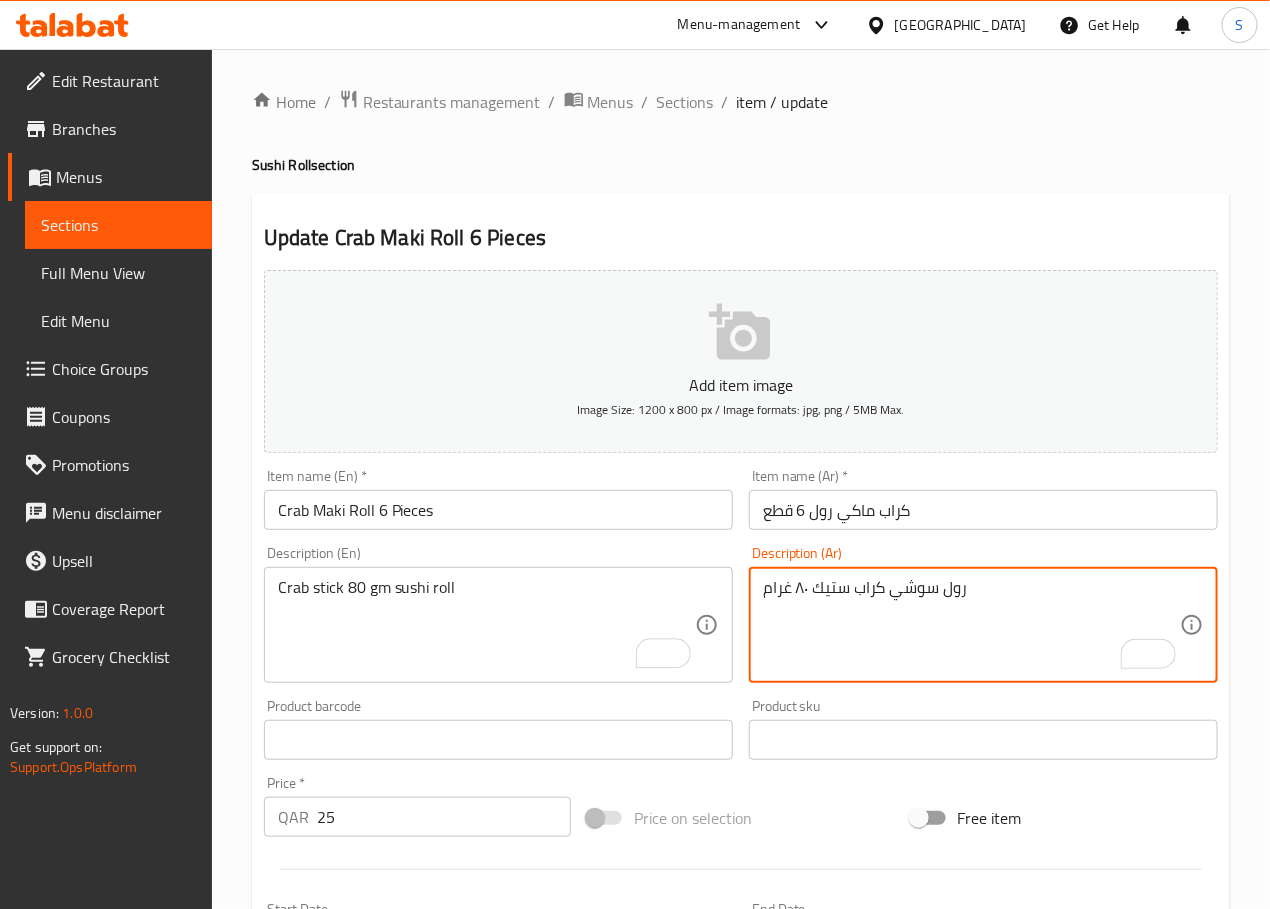 drag, startPoint x: 883, startPoint y: 591, endPoint x: 817, endPoint y: 592, distance: 66.007576 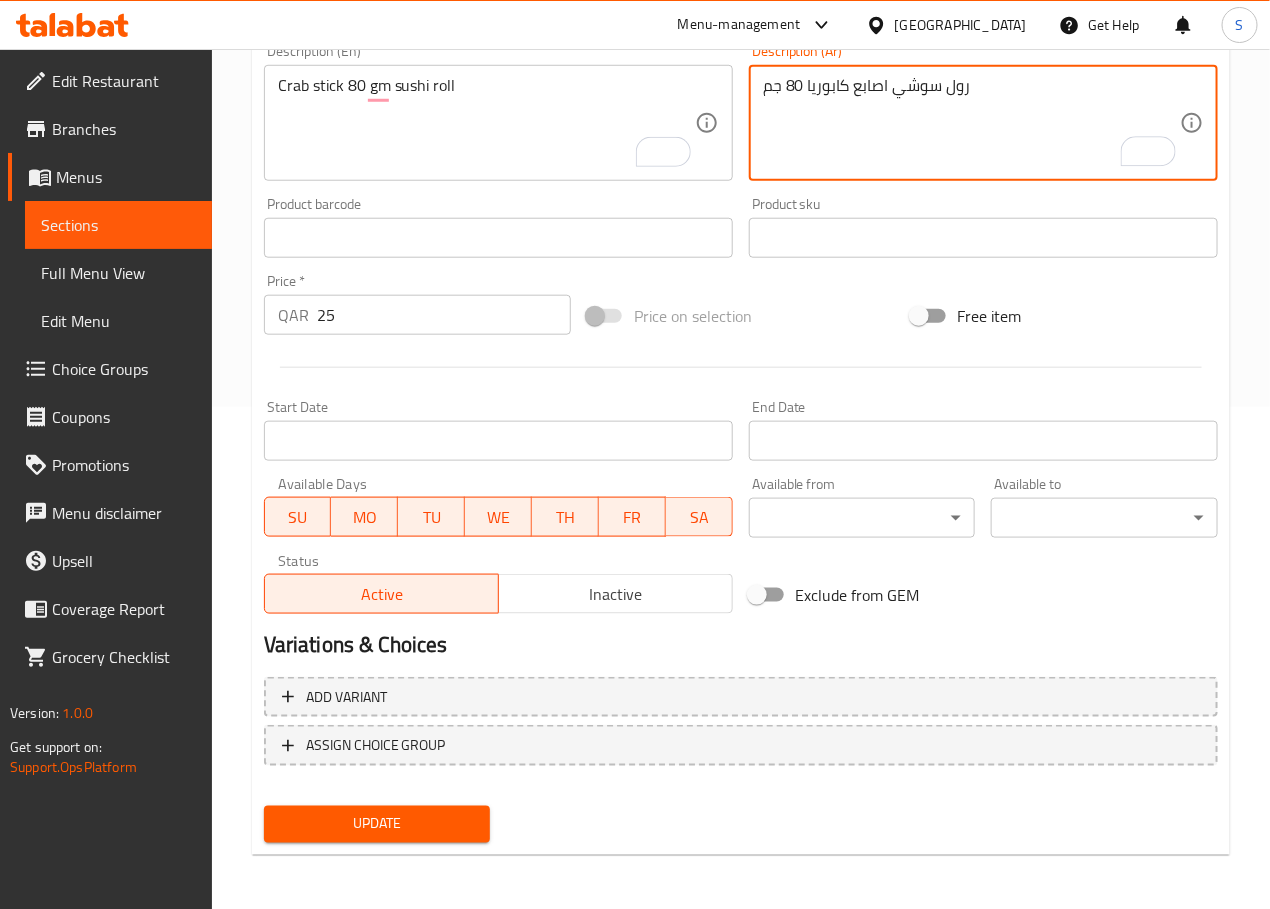 type on "رول سوشي اصابع كابوريا 80 جم" 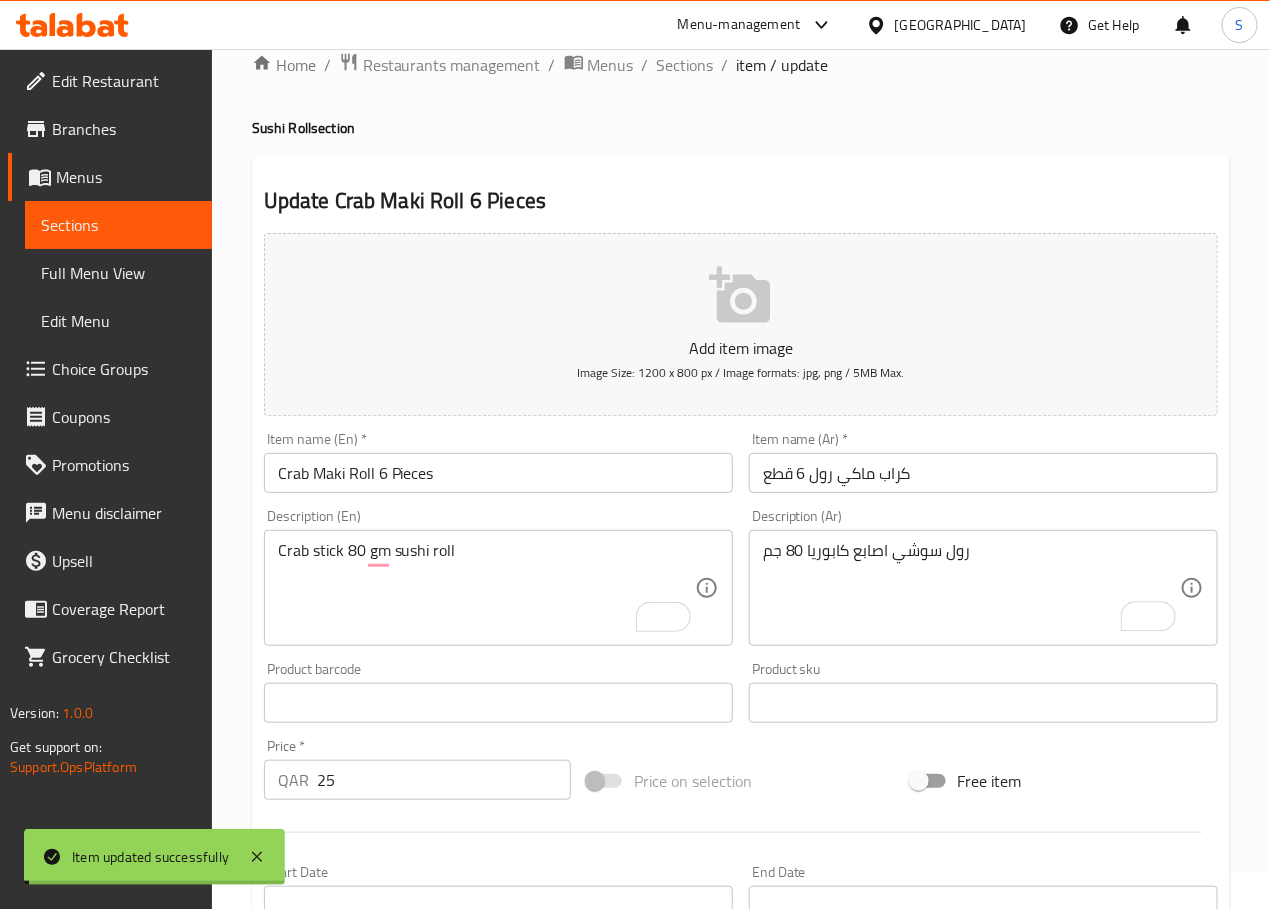 scroll, scrollTop: 49, scrollLeft: 0, axis: vertical 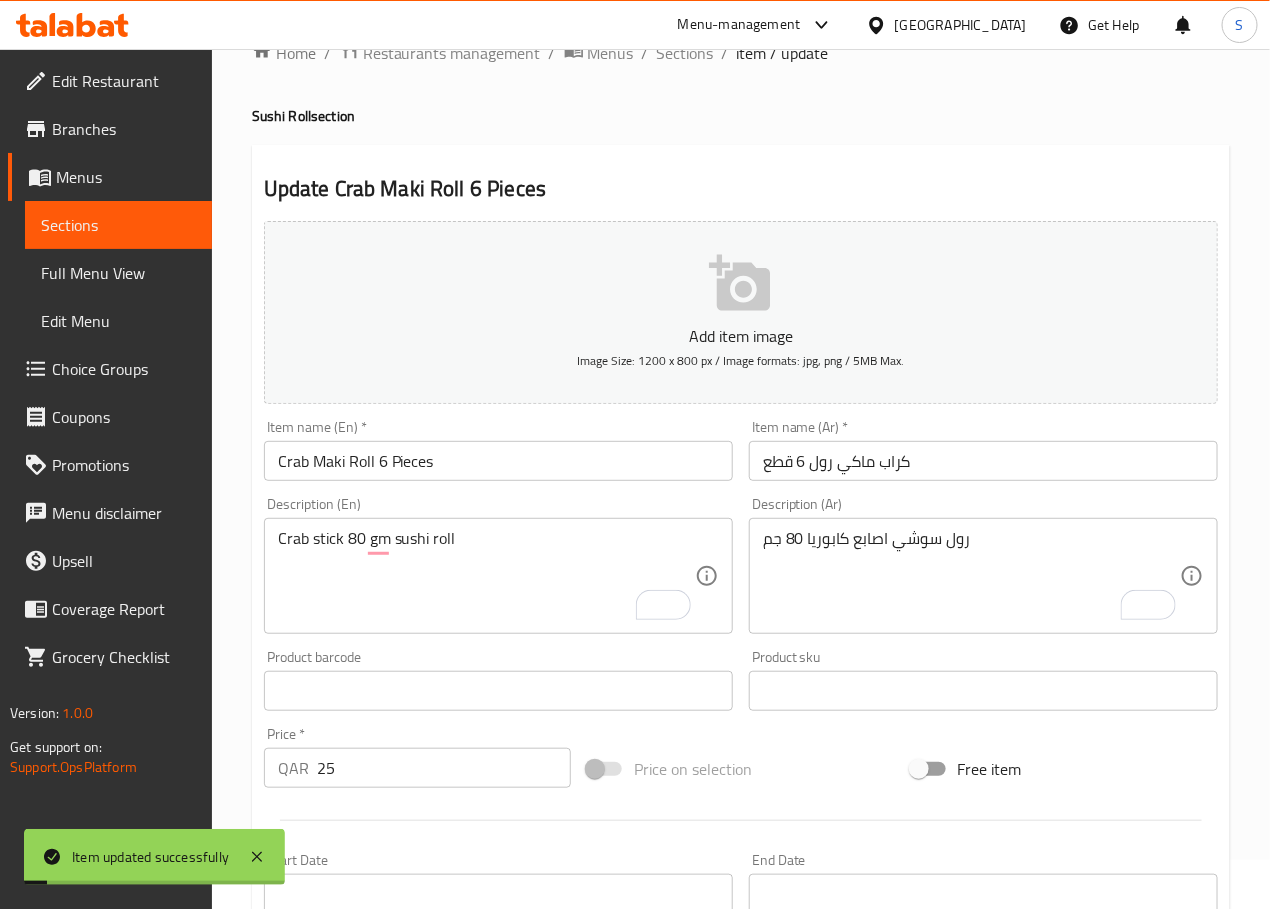 click on "Menu-management [GEOGRAPHIC_DATA] Get Help S" at bounding box center (635, 25) 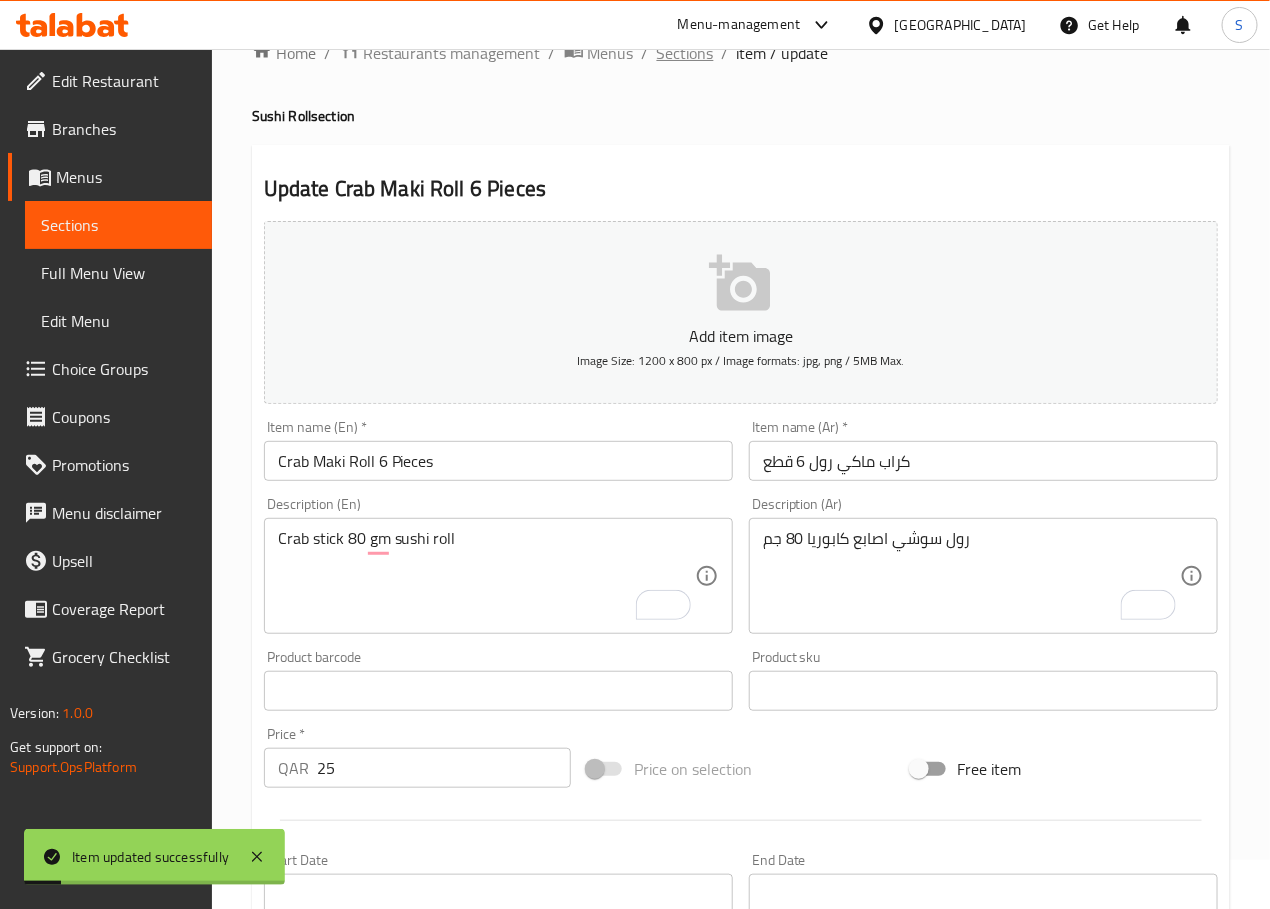 click on "Sections" at bounding box center [685, 53] 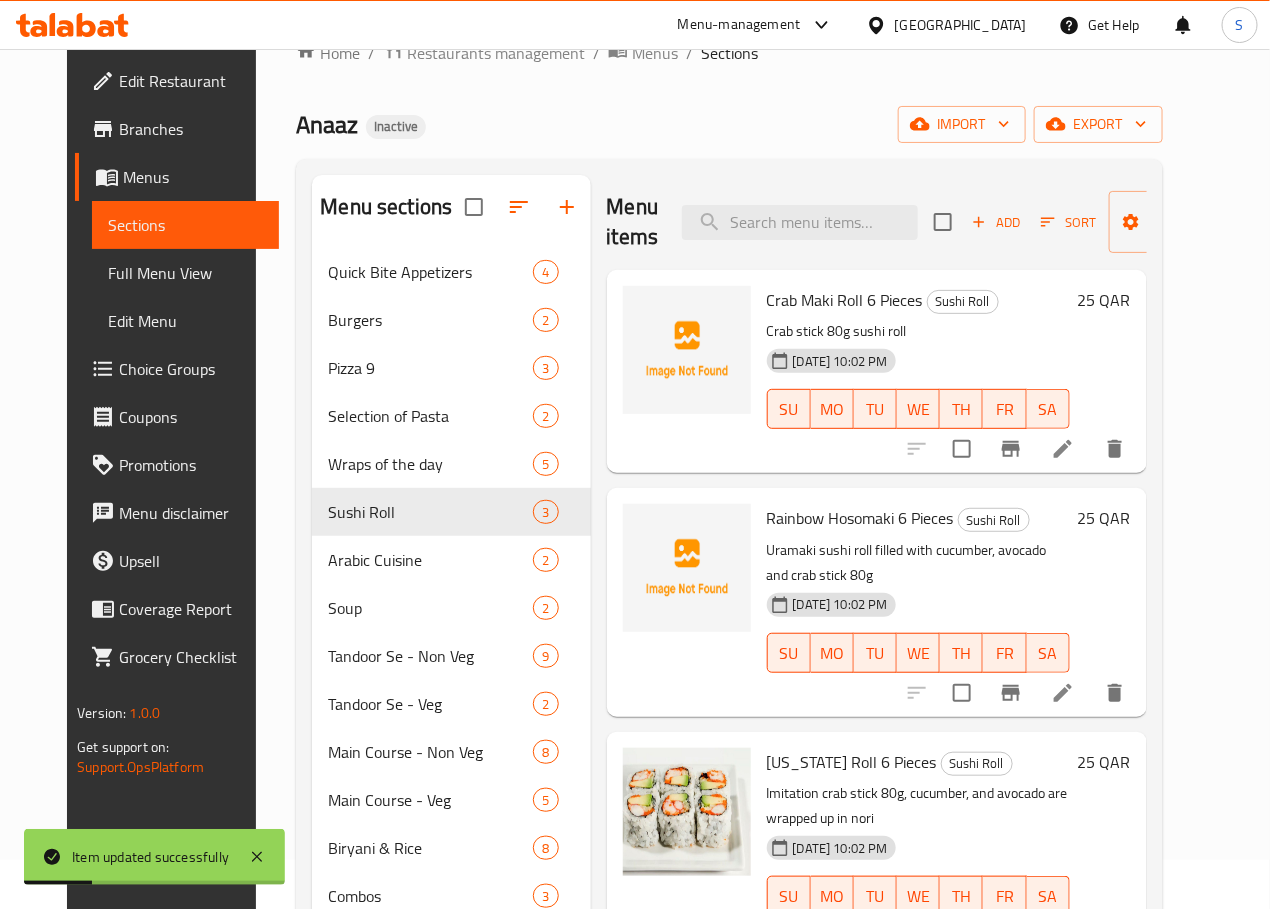 click at bounding box center (1063, 693) 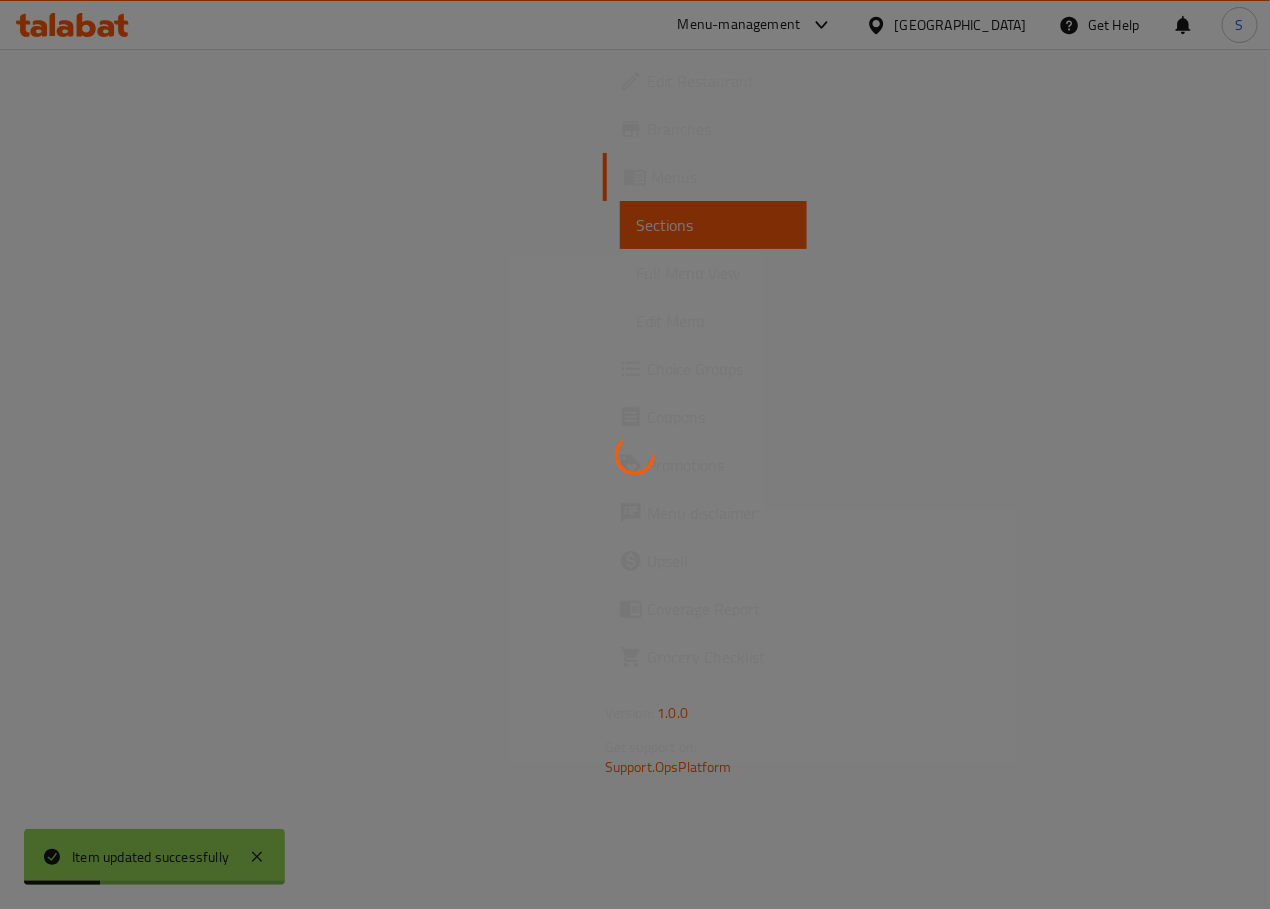 scroll, scrollTop: 0, scrollLeft: 0, axis: both 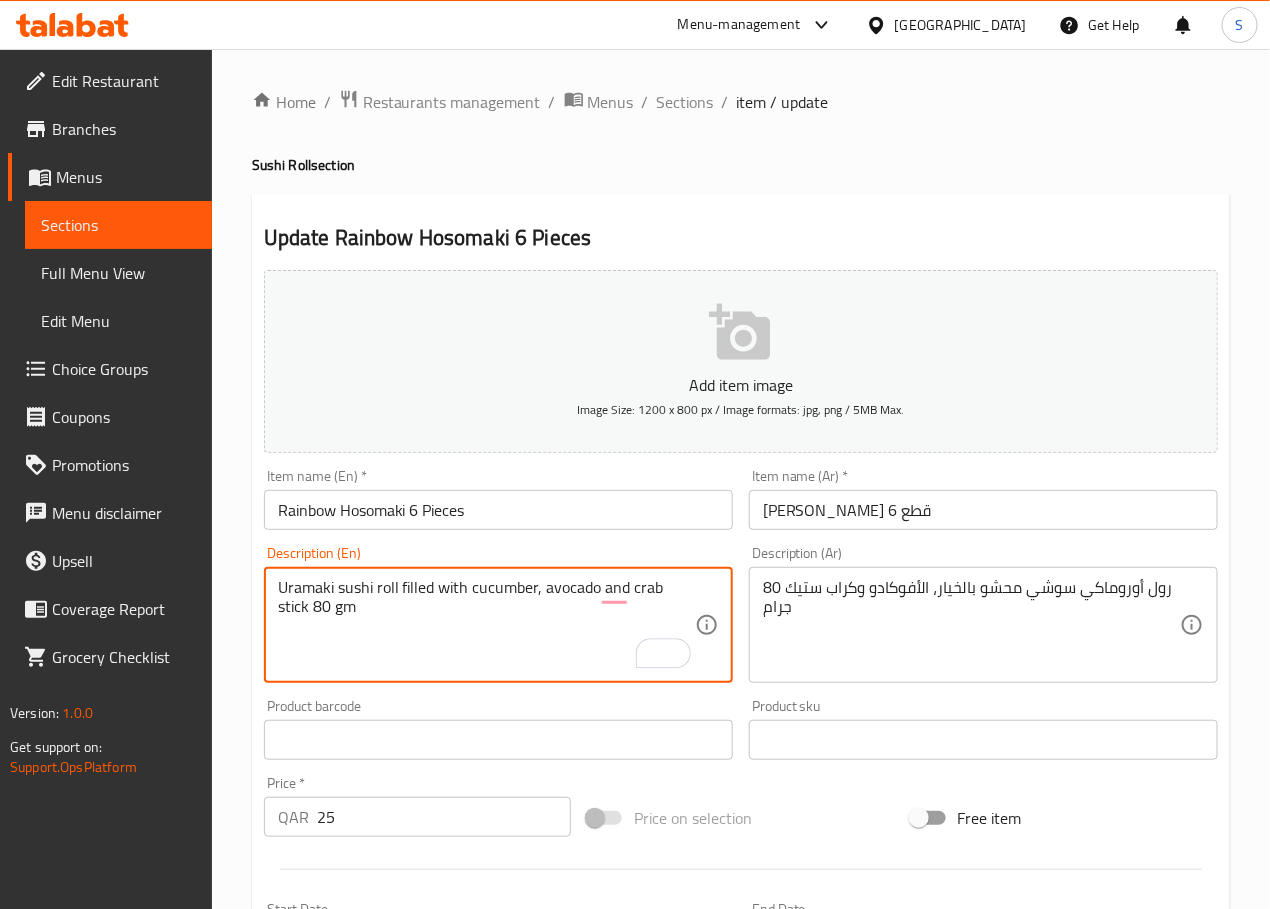 type on "Uramaki sushi roll filled with cucumber, avocado and crab stick 80 gm" 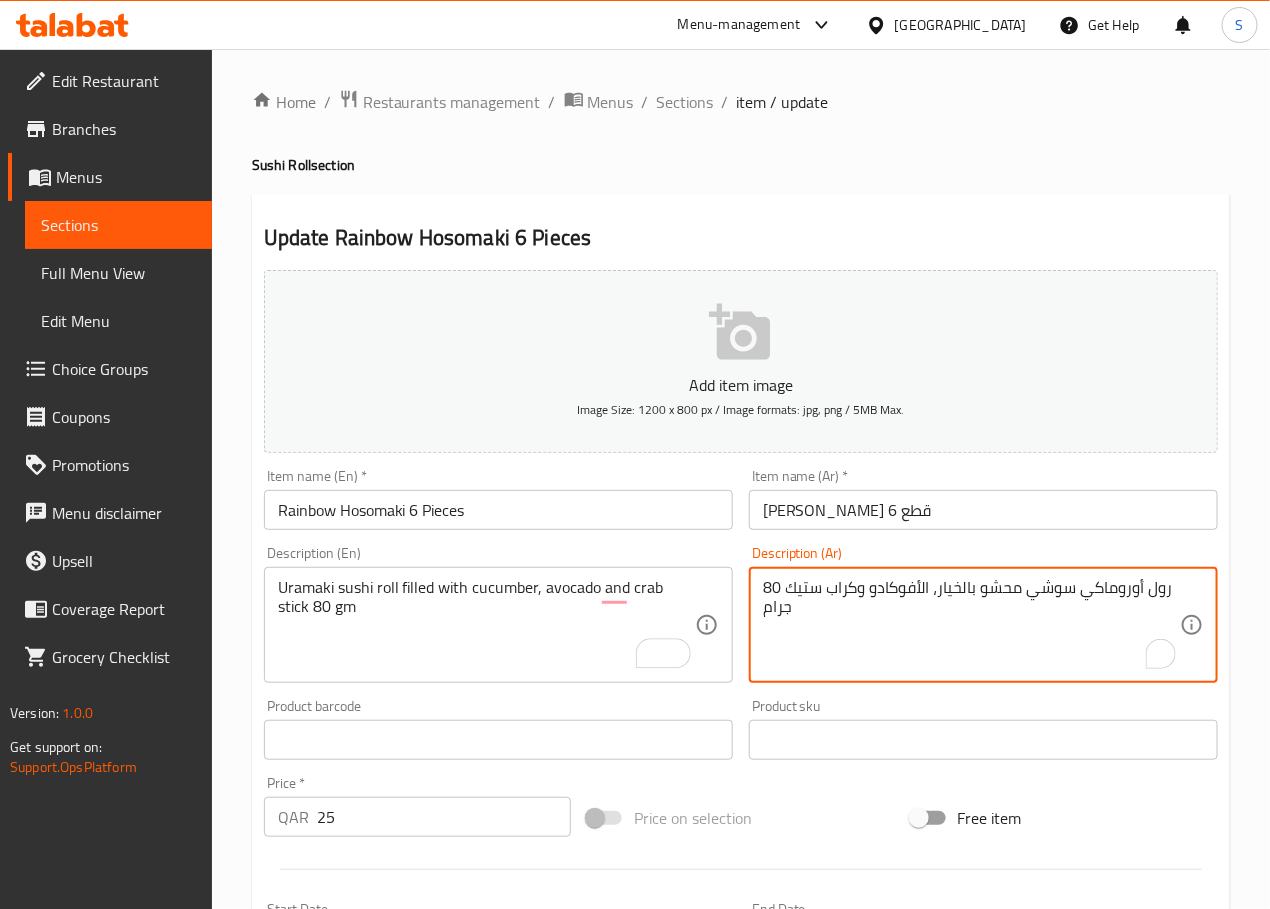 click on "رول أوروماكي سوشي محشو بالخيار، الأفوكادو وكراب ستيك 80 جرام" at bounding box center (971, 625) 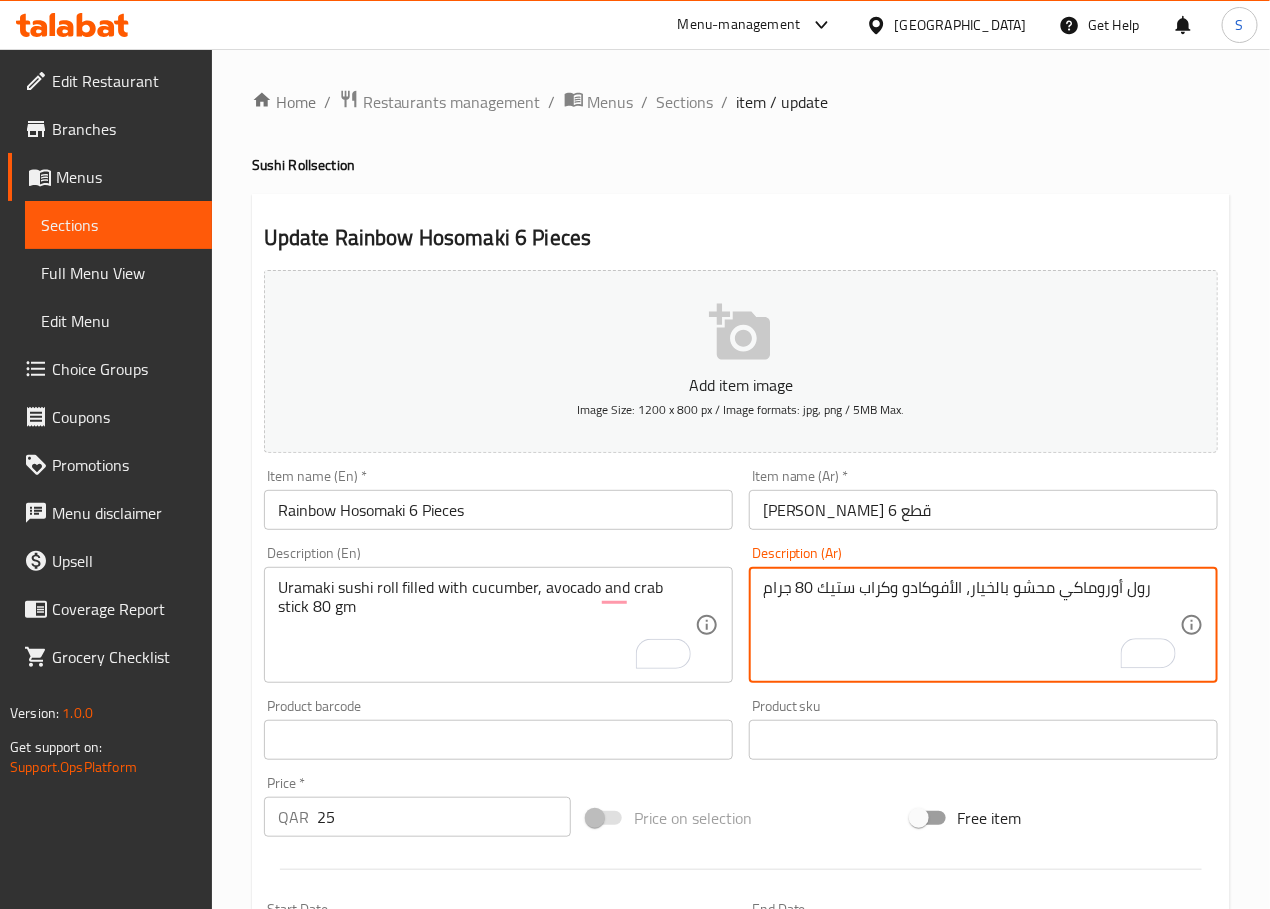 paste on "وشي" 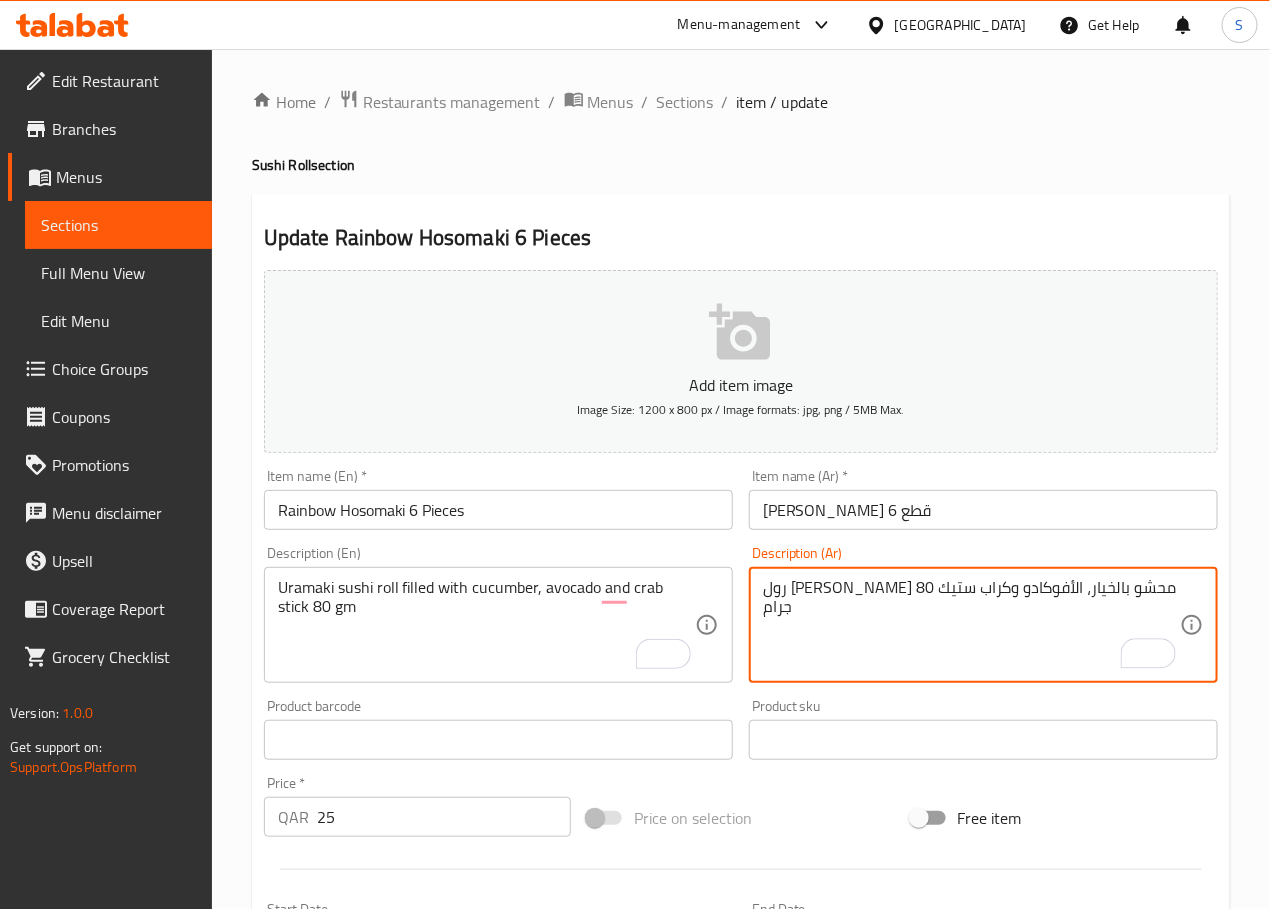 click on "رول سوشي أوروماكي محشو بالخيار، الأفوكادو وكراب ستيك 80 جرام" at bounding box center [971, 625] 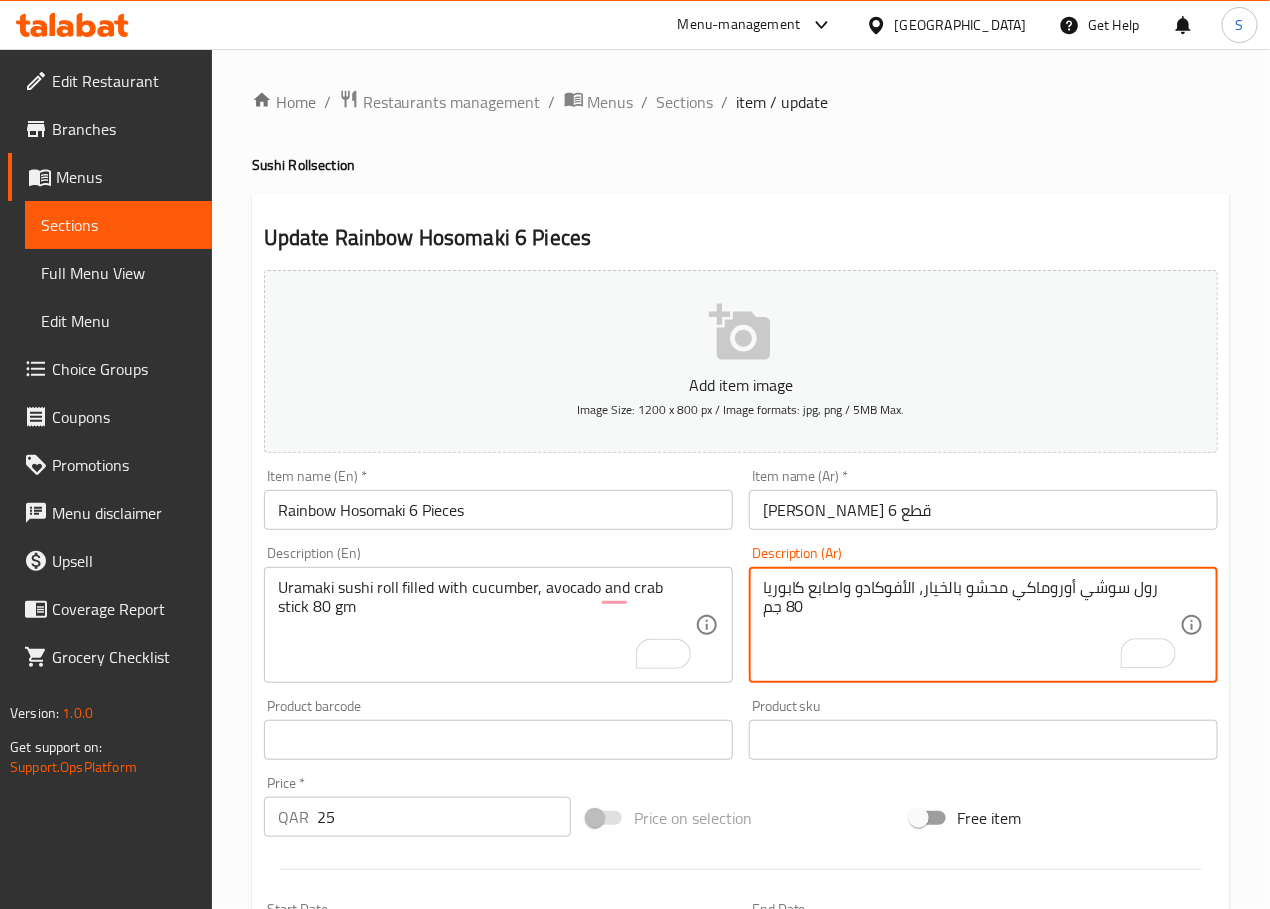 type on "رول سوشي أوروماكي محشو بالخيار، الأفوكادو واصابع كابوريا 80 جم" 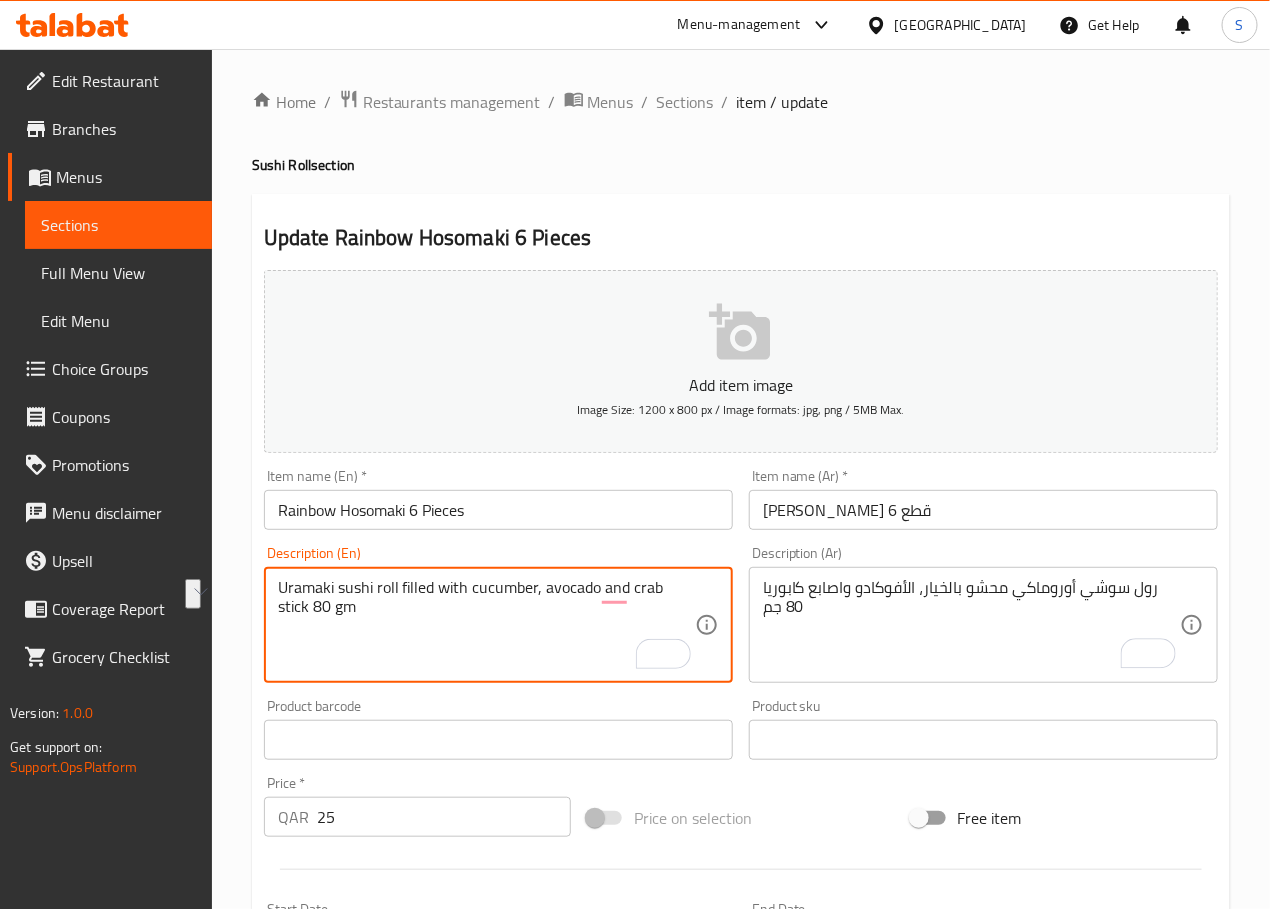 drag, startPoint x: 631, startPoint y: 586, endPoint x: 693, endPoint y: 586, distance: 62 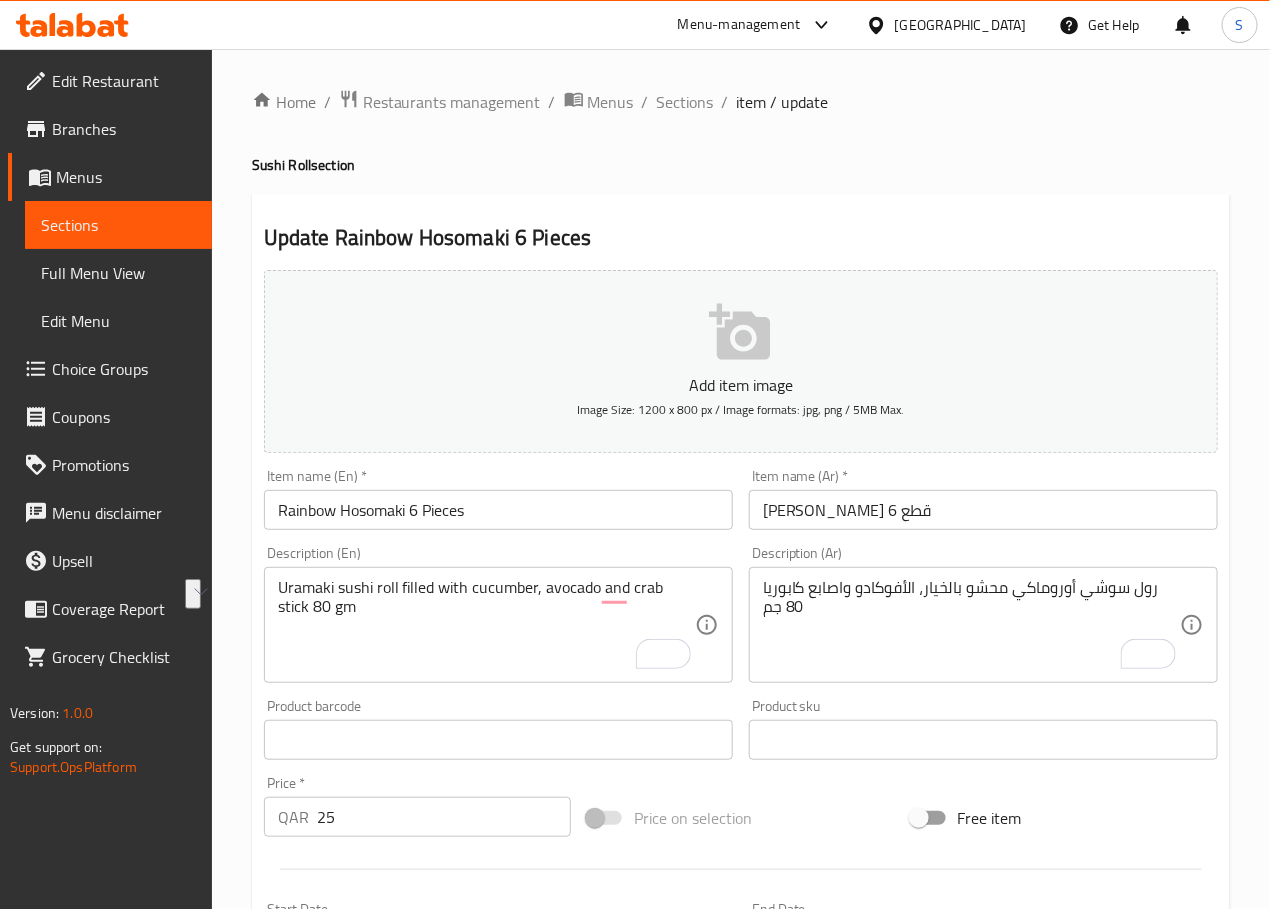 click on "Uramaki sushi roll filled with cucumber, avocado and crab stick 80 gm" at bounding box center (486, 625) 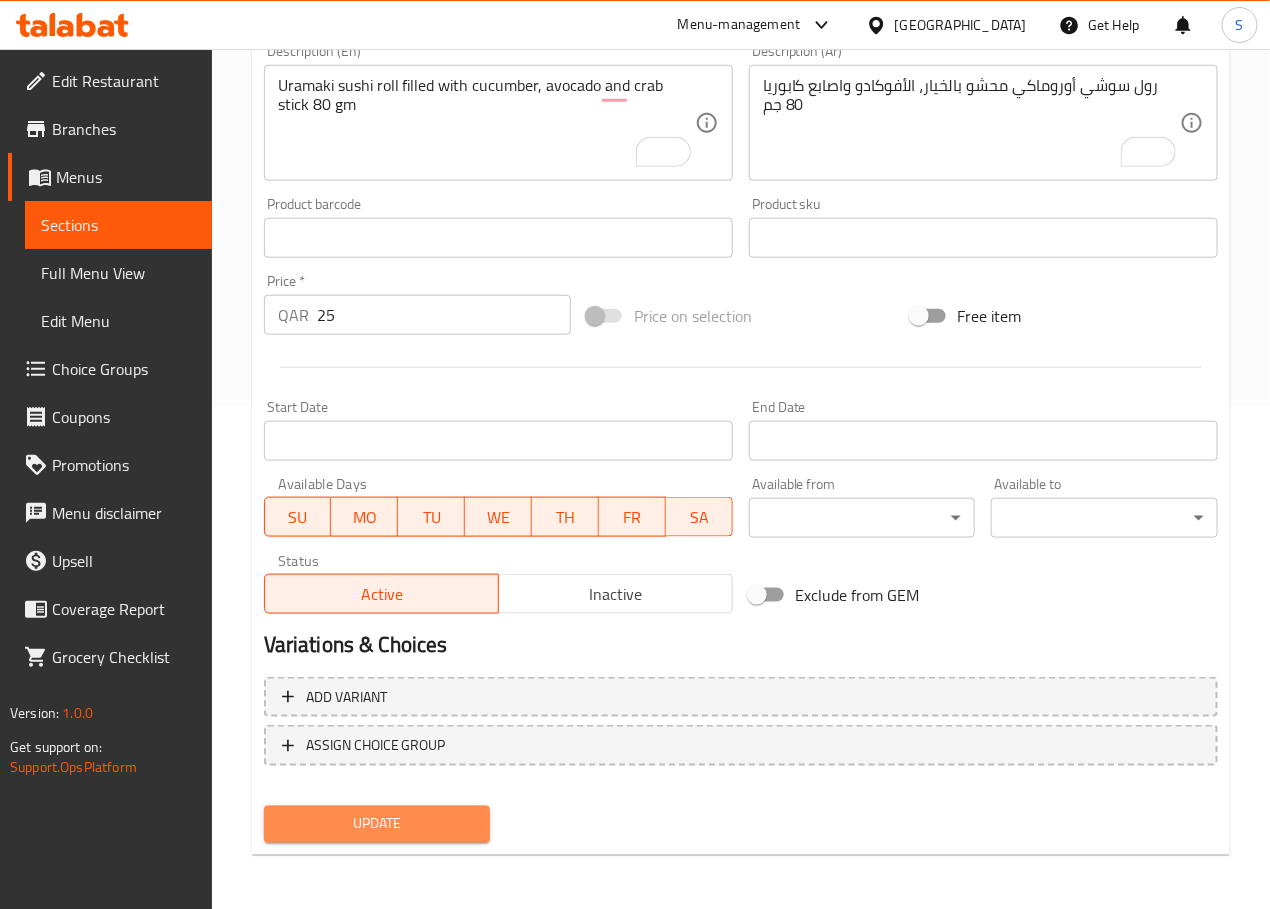 click on "Update" at bounding box center [377, 824] 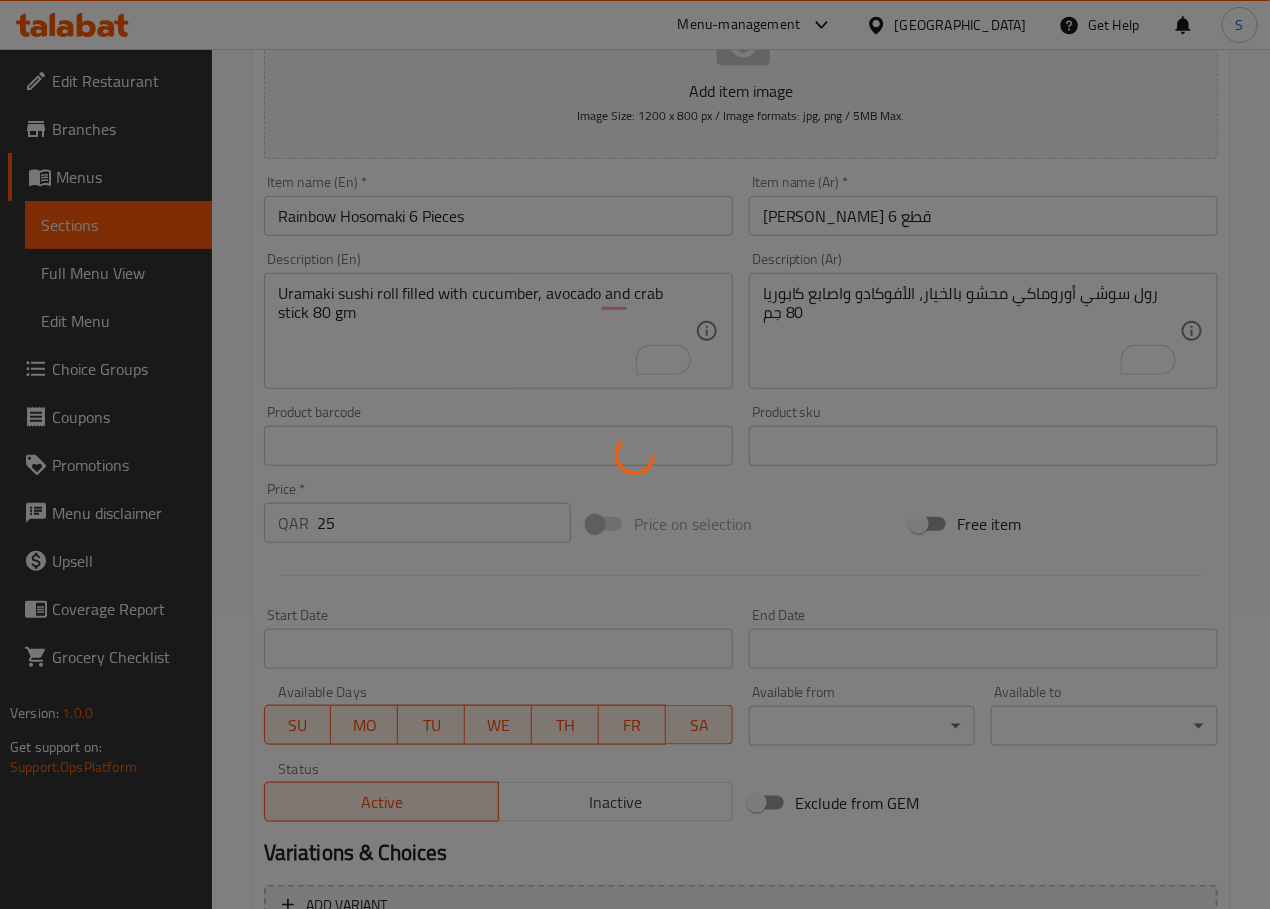 scroll, scrollTop: 0, scrollLeft: 0, axis: both 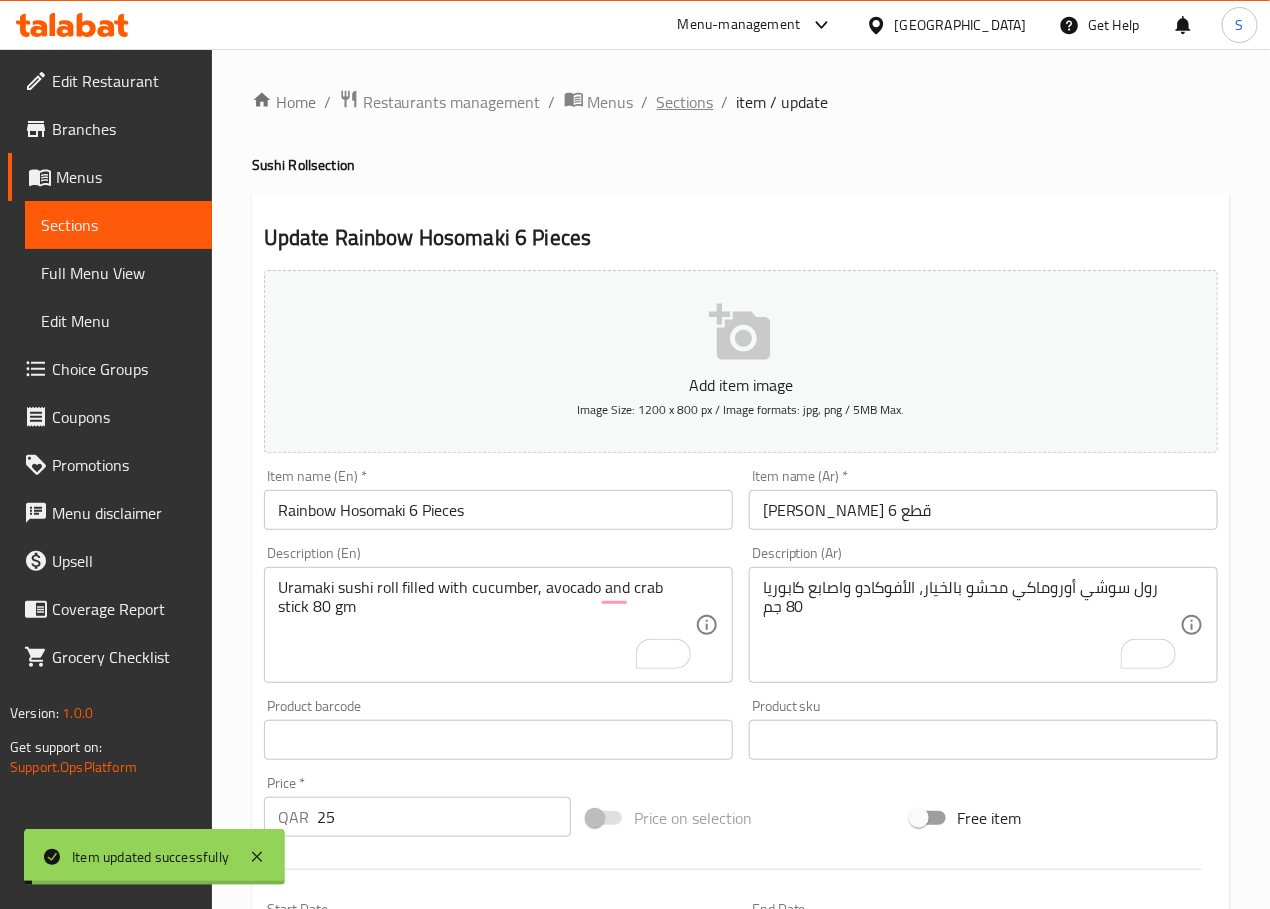 click on "Sections" at bounding box center [685, 102] 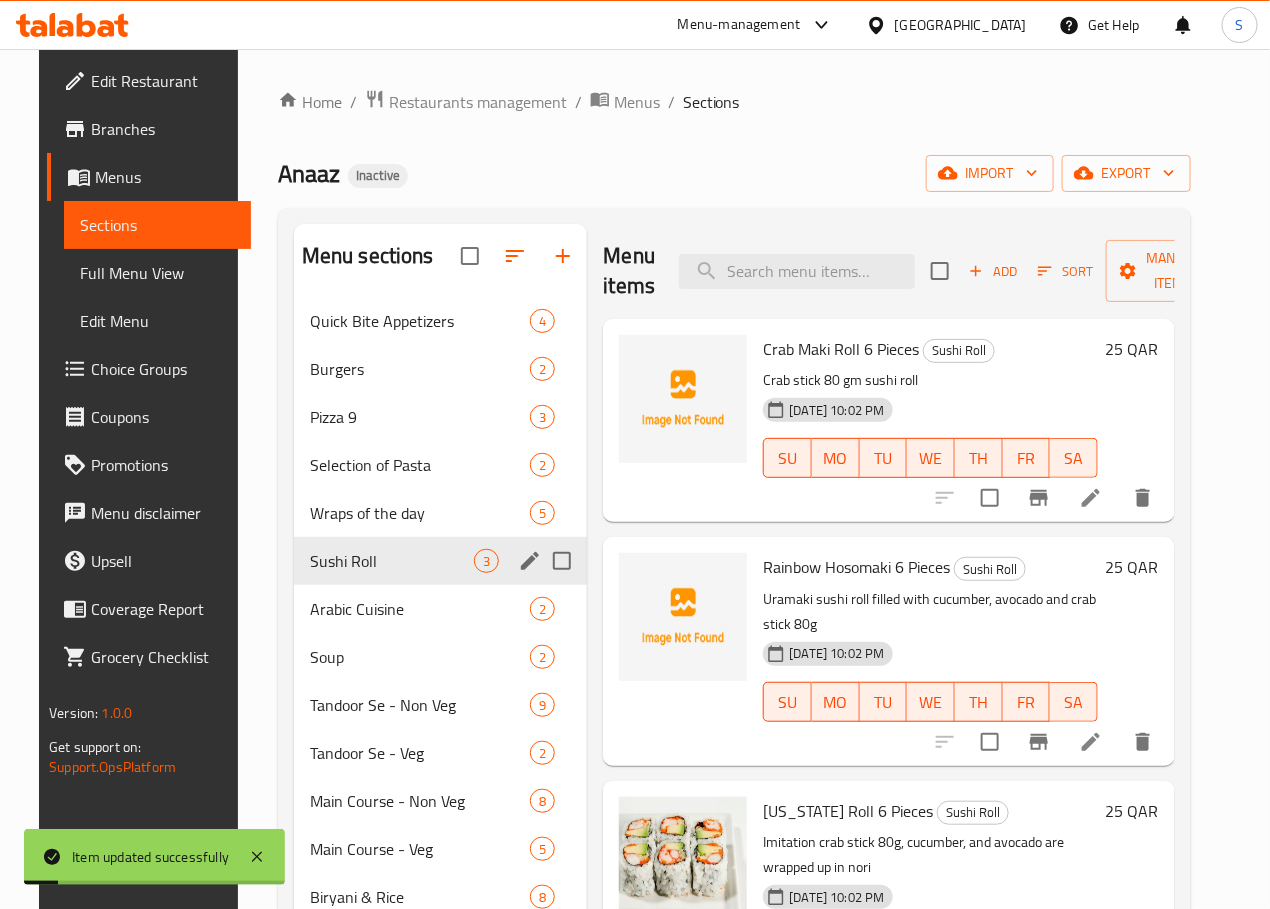 click at bounding box center [562, 561] 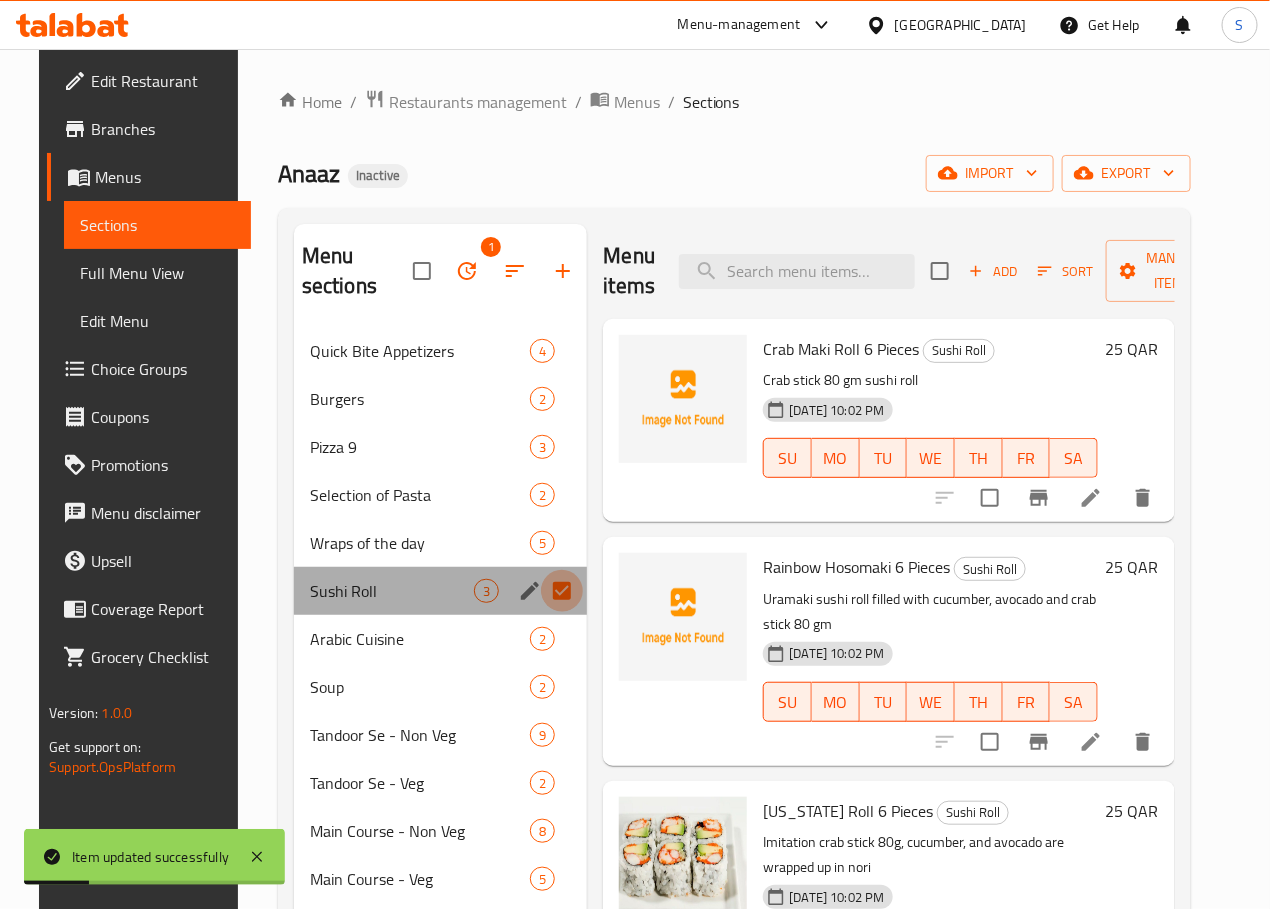 click at bounding box center (562, 591) 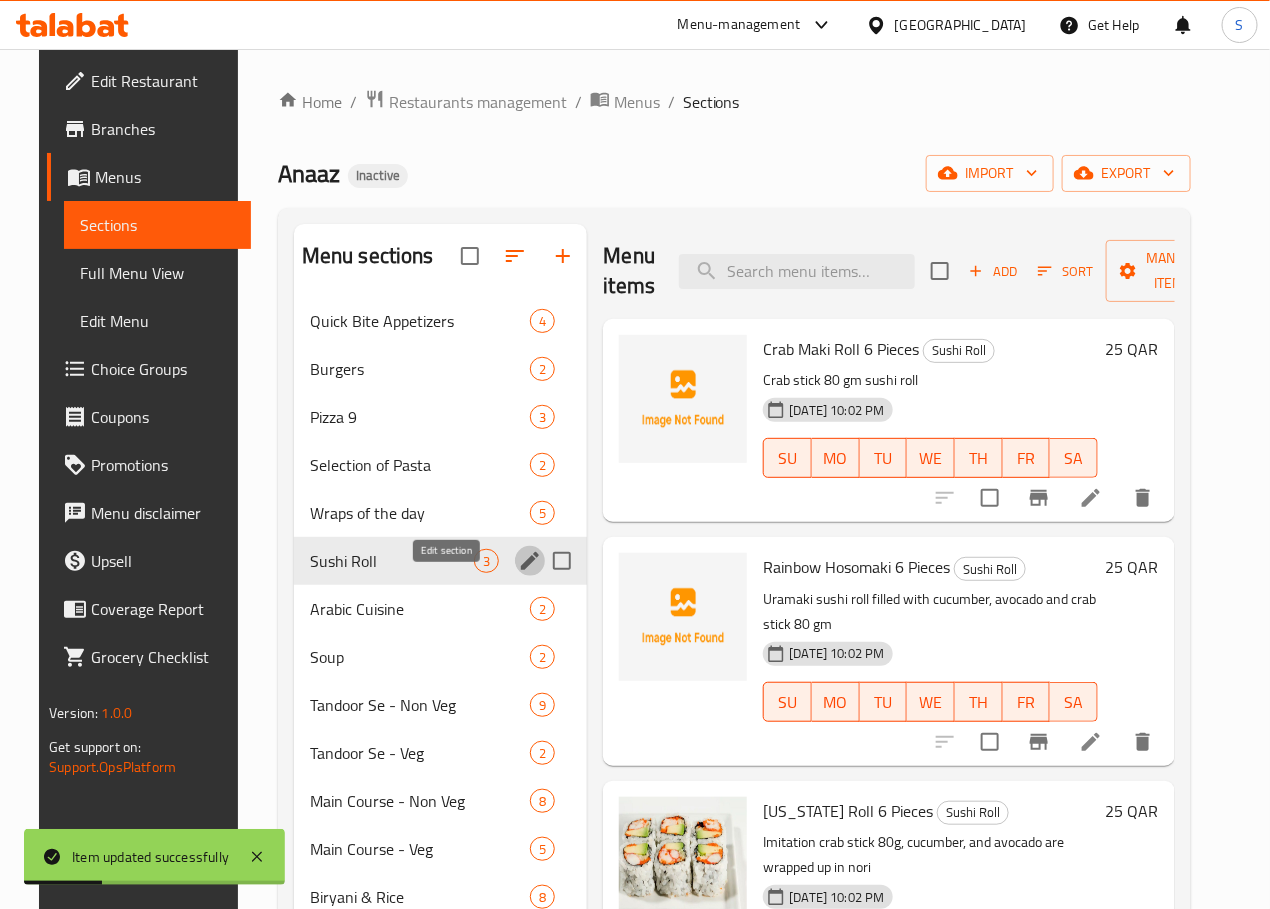 click 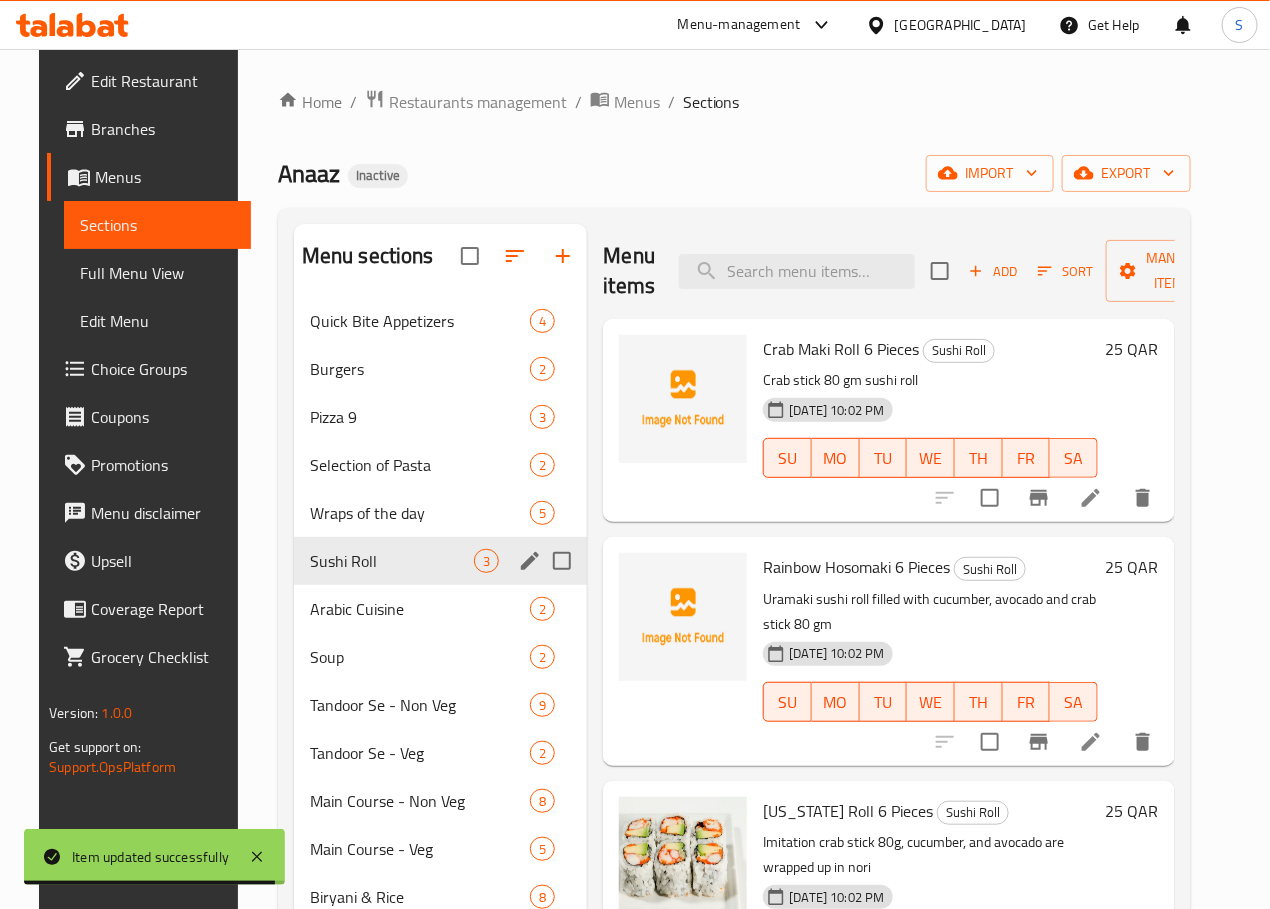 click 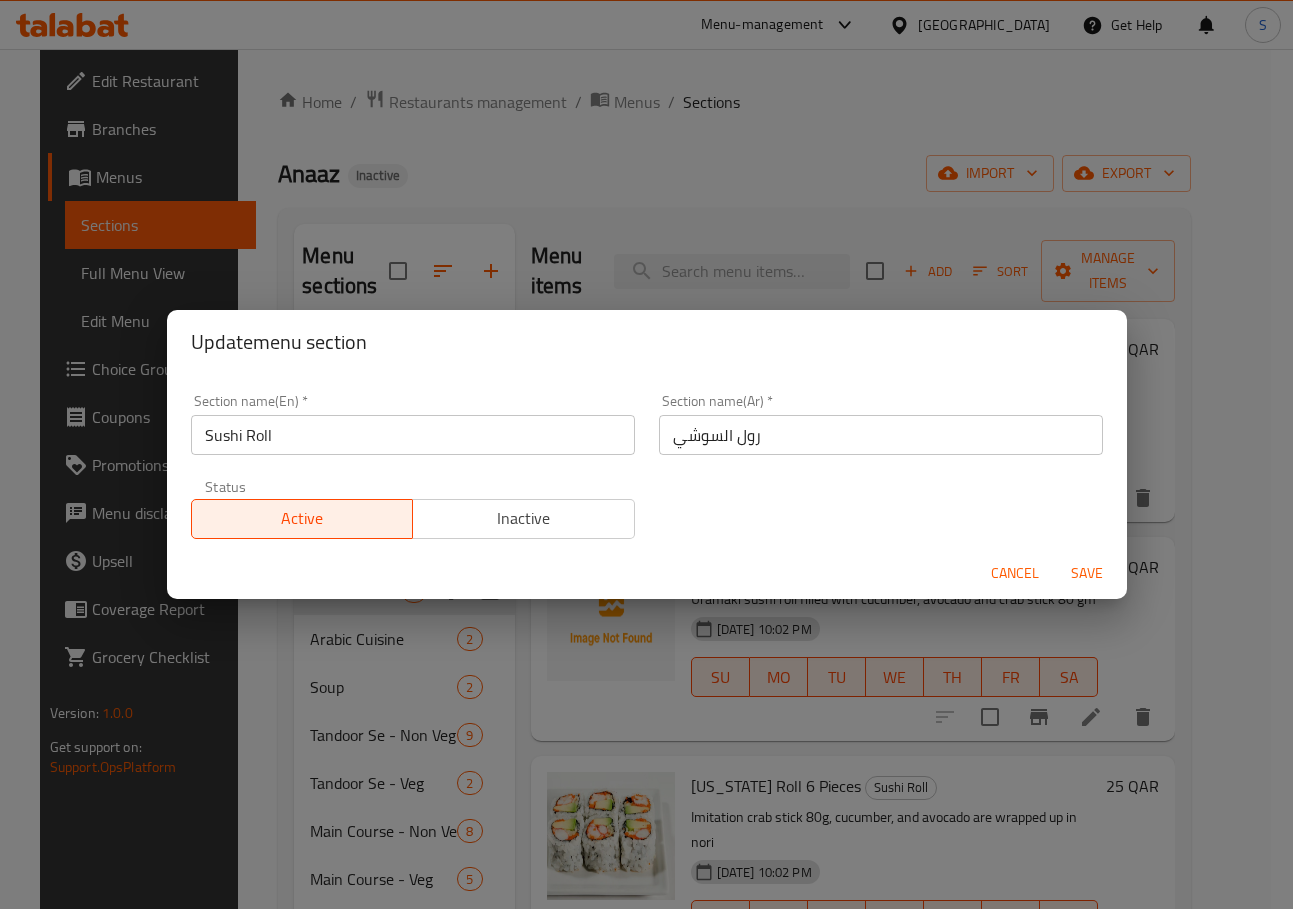 click on "رول السوشي" at bounding box center (881, 435) 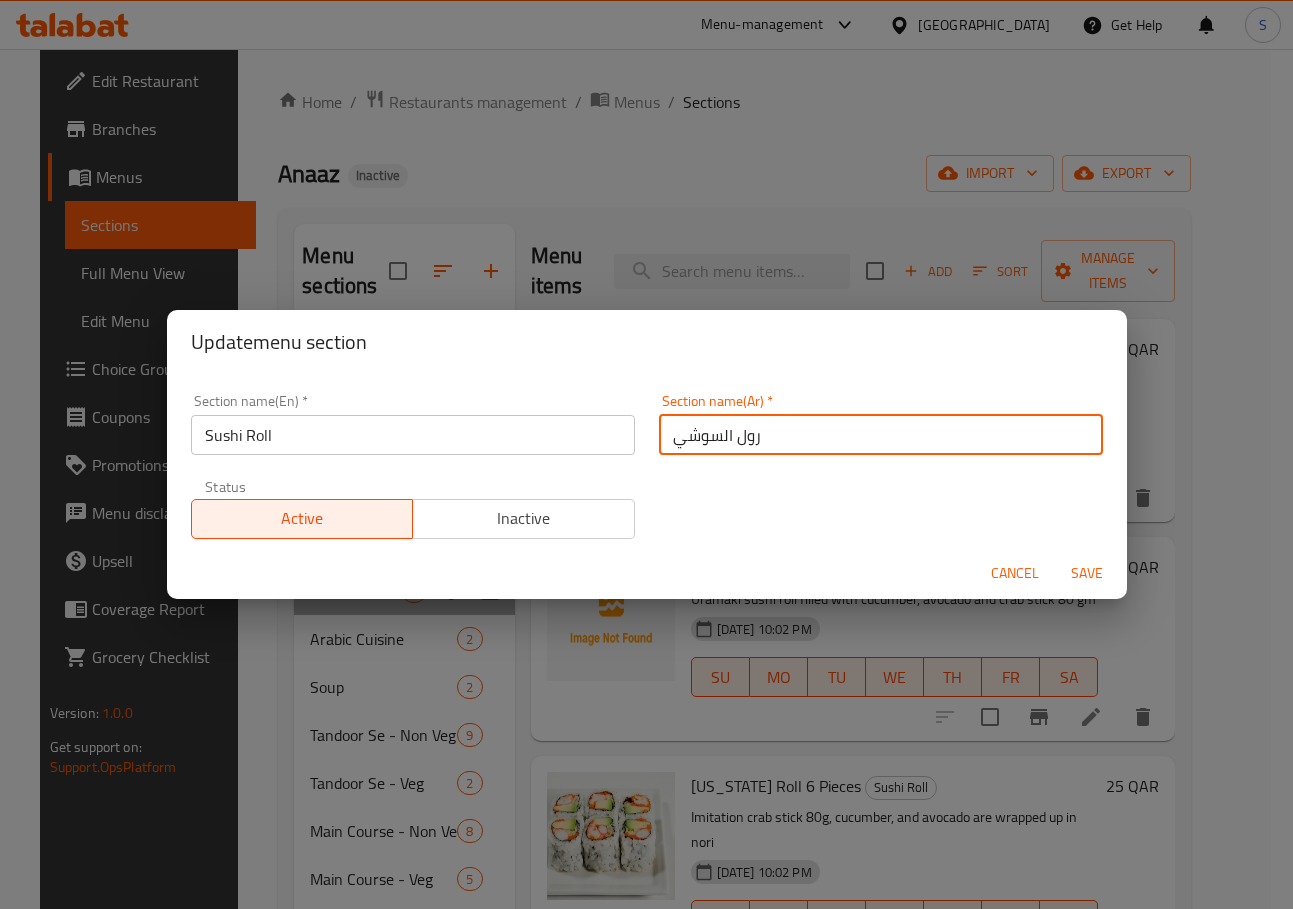 click on "رول السوشي" at bounding box center (881, 435) 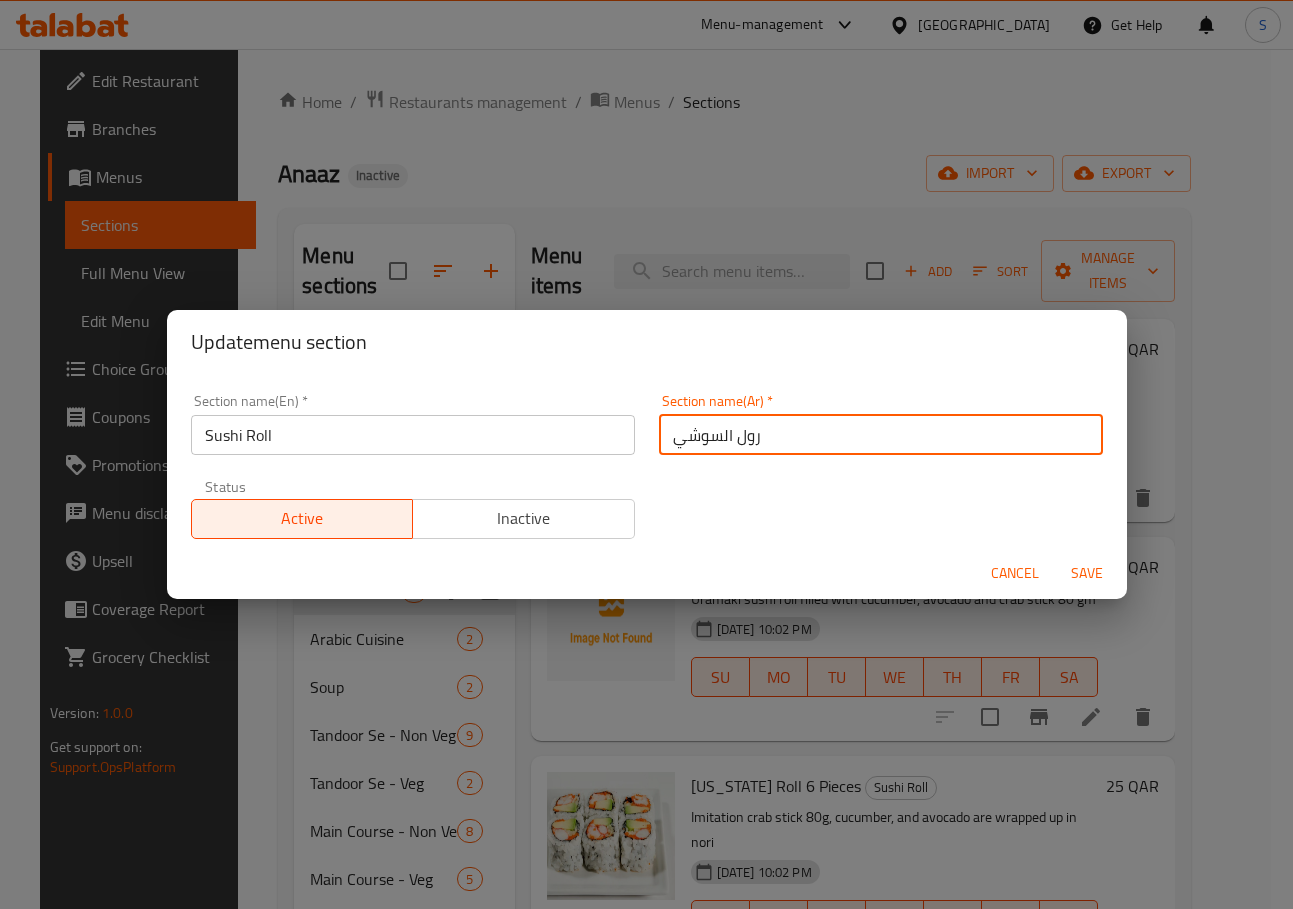 paste on "وشي 0 رول" 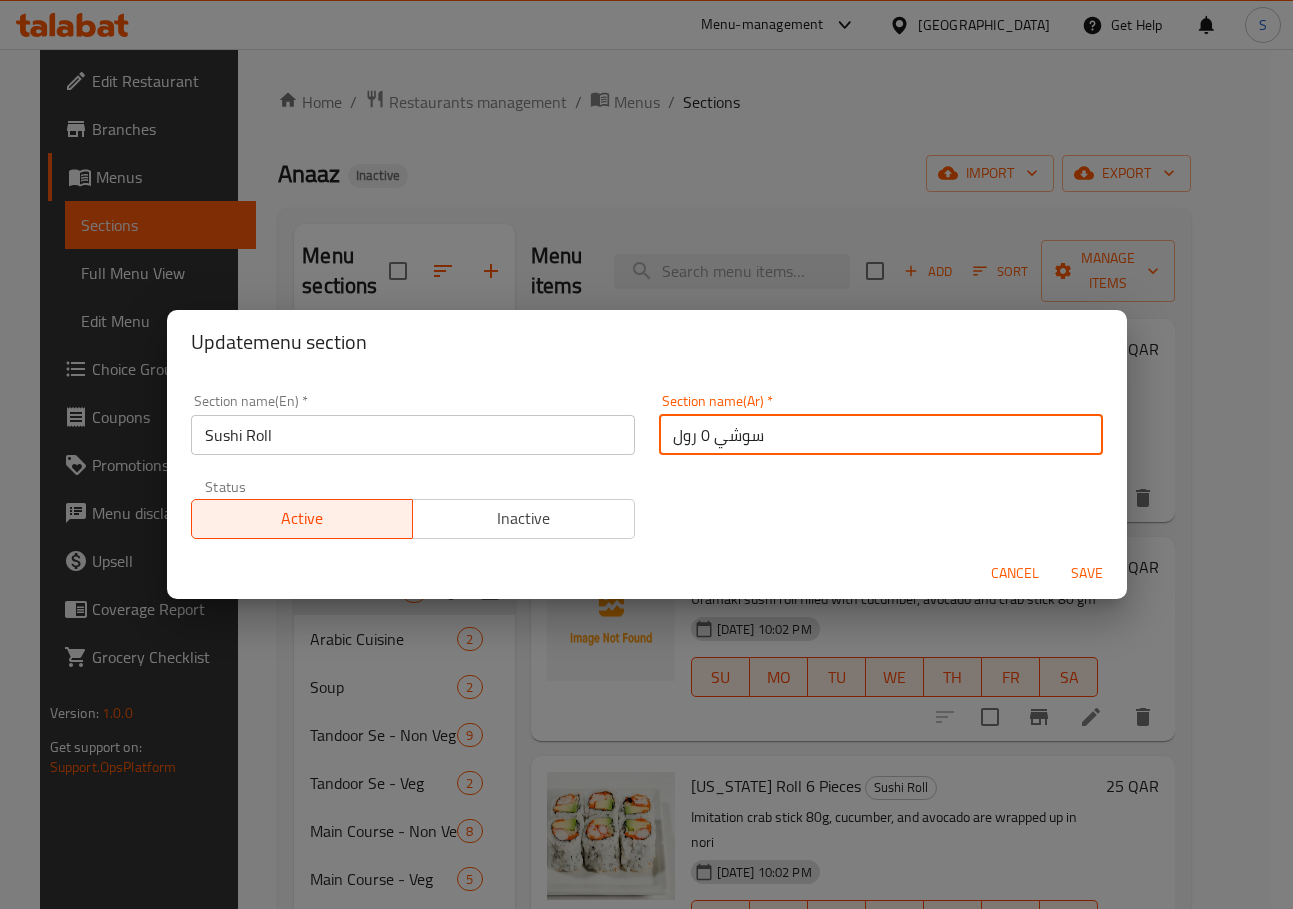 click on "سوشي 0 رول" at bounding box center [881, 435] 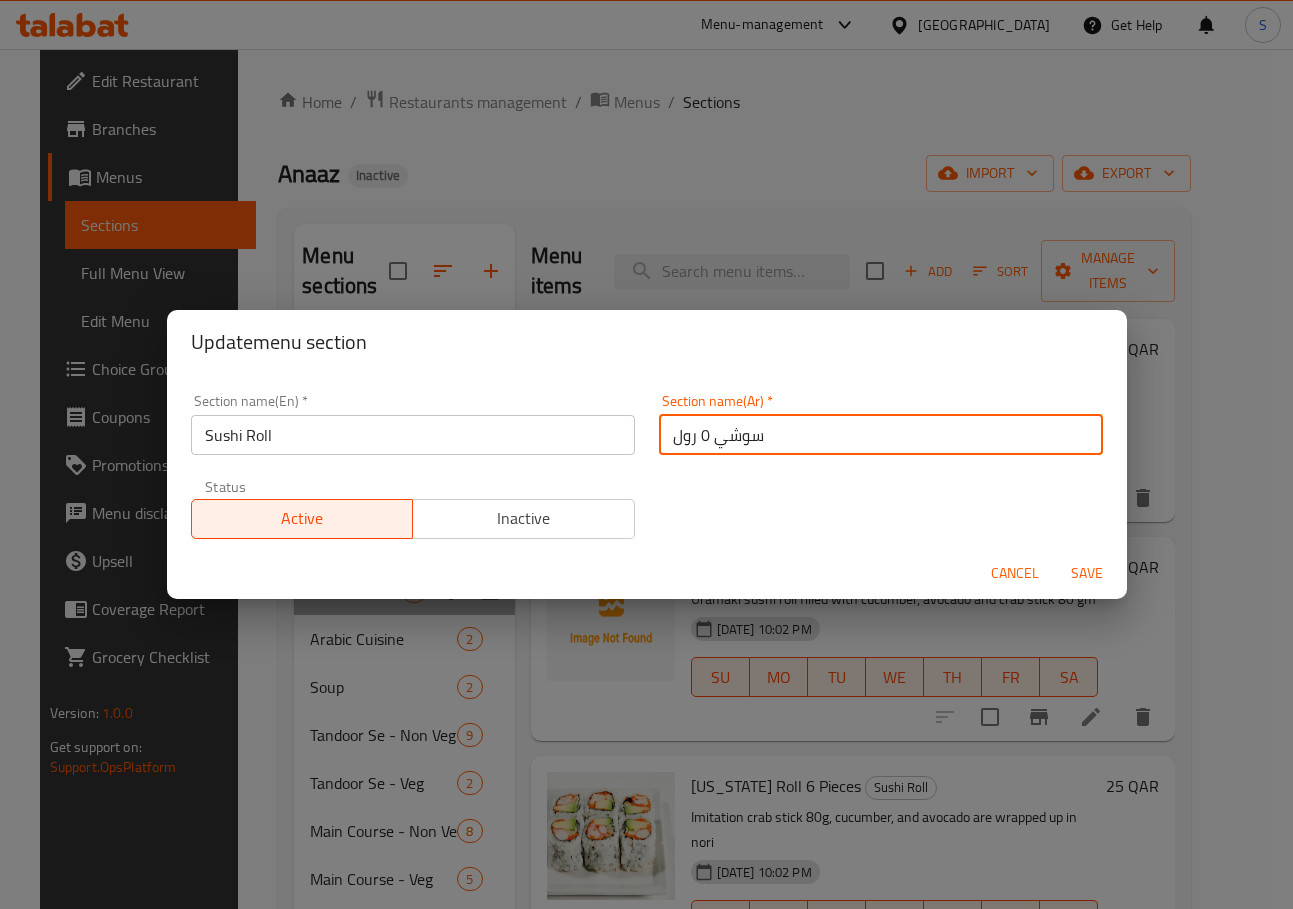 click on "سوشي 0 رول" at bounding box center [881, 435] 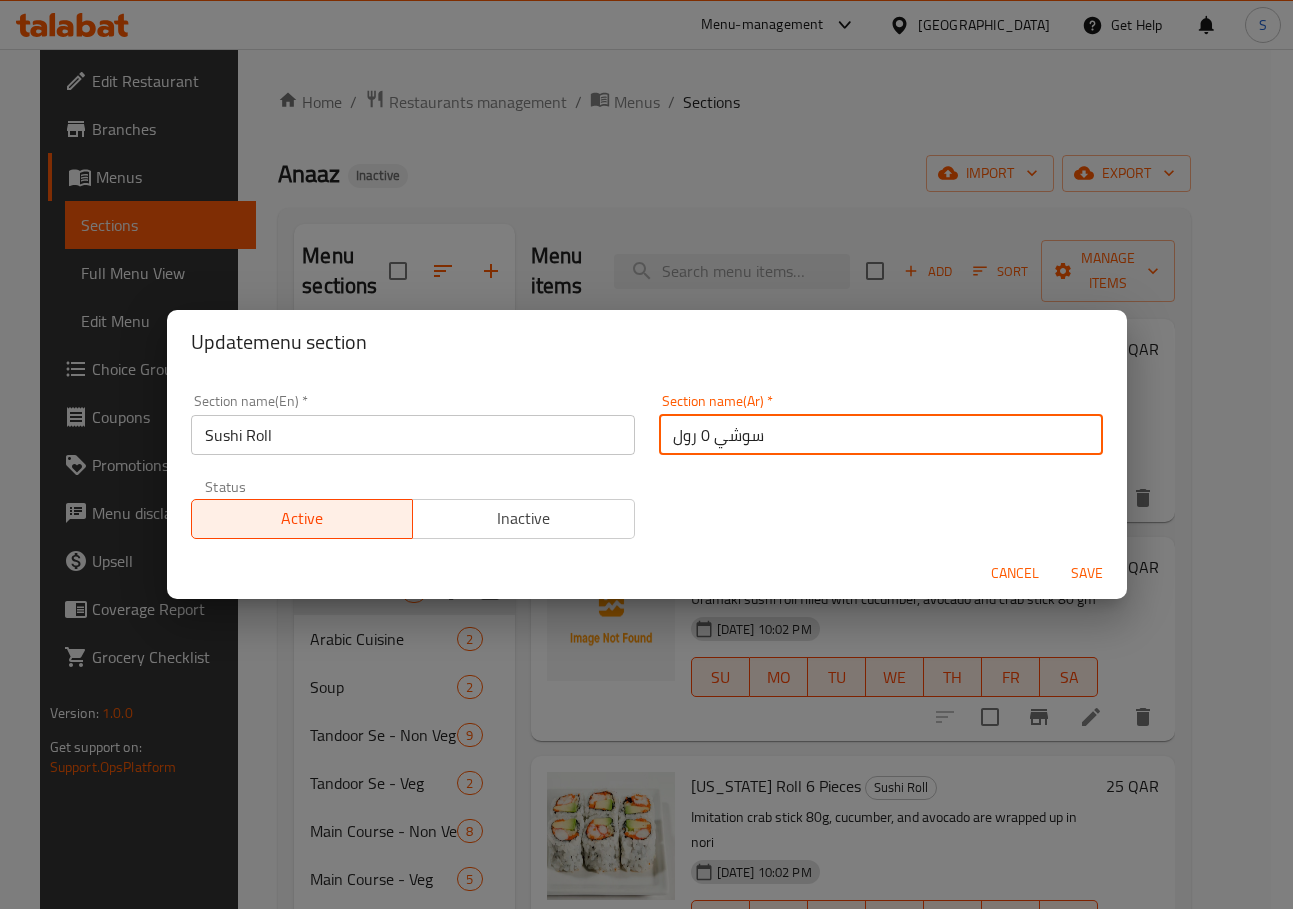 click on "سوشي 0 رول" at bounding box center [881, 435] 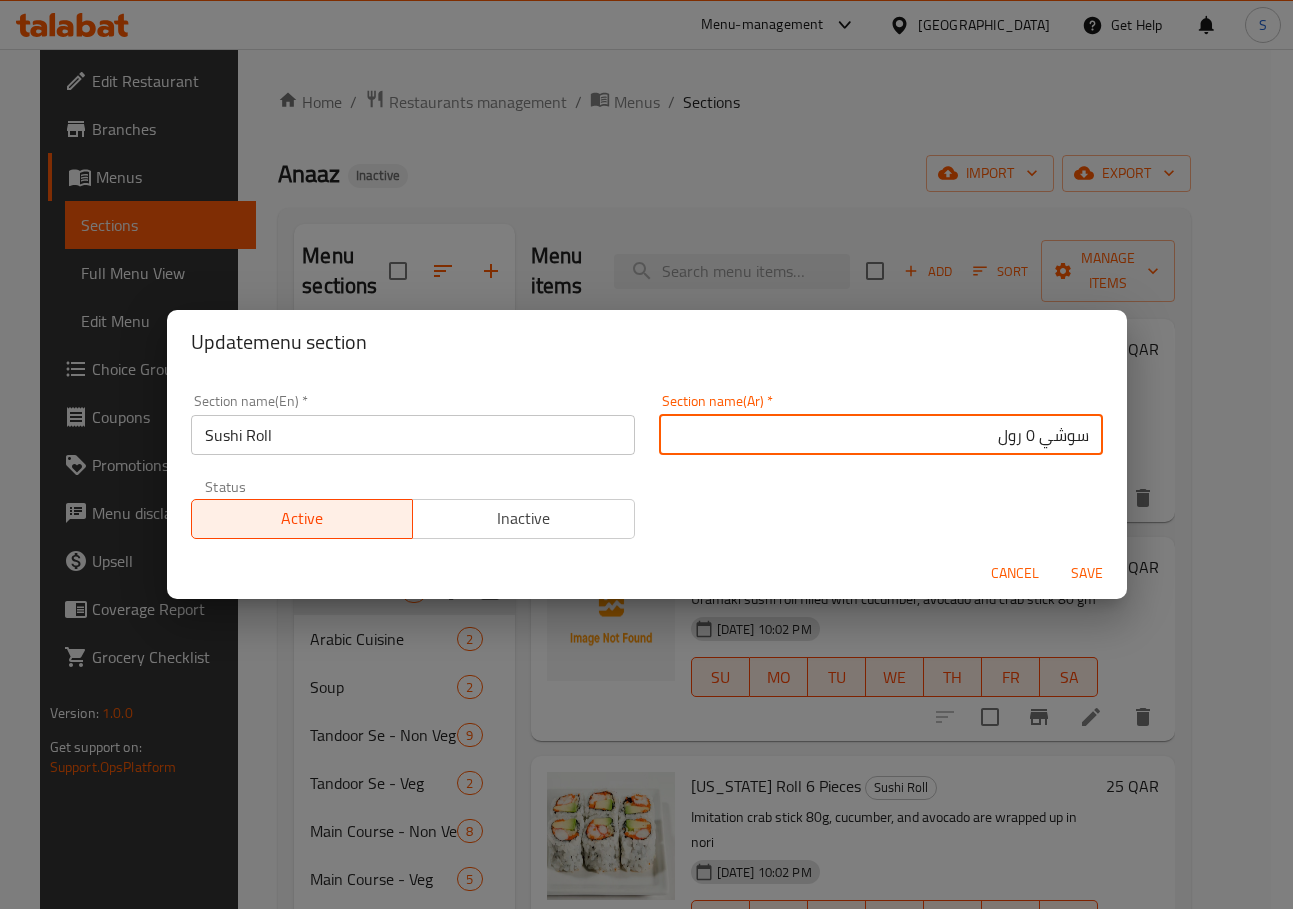 paste on "رول" 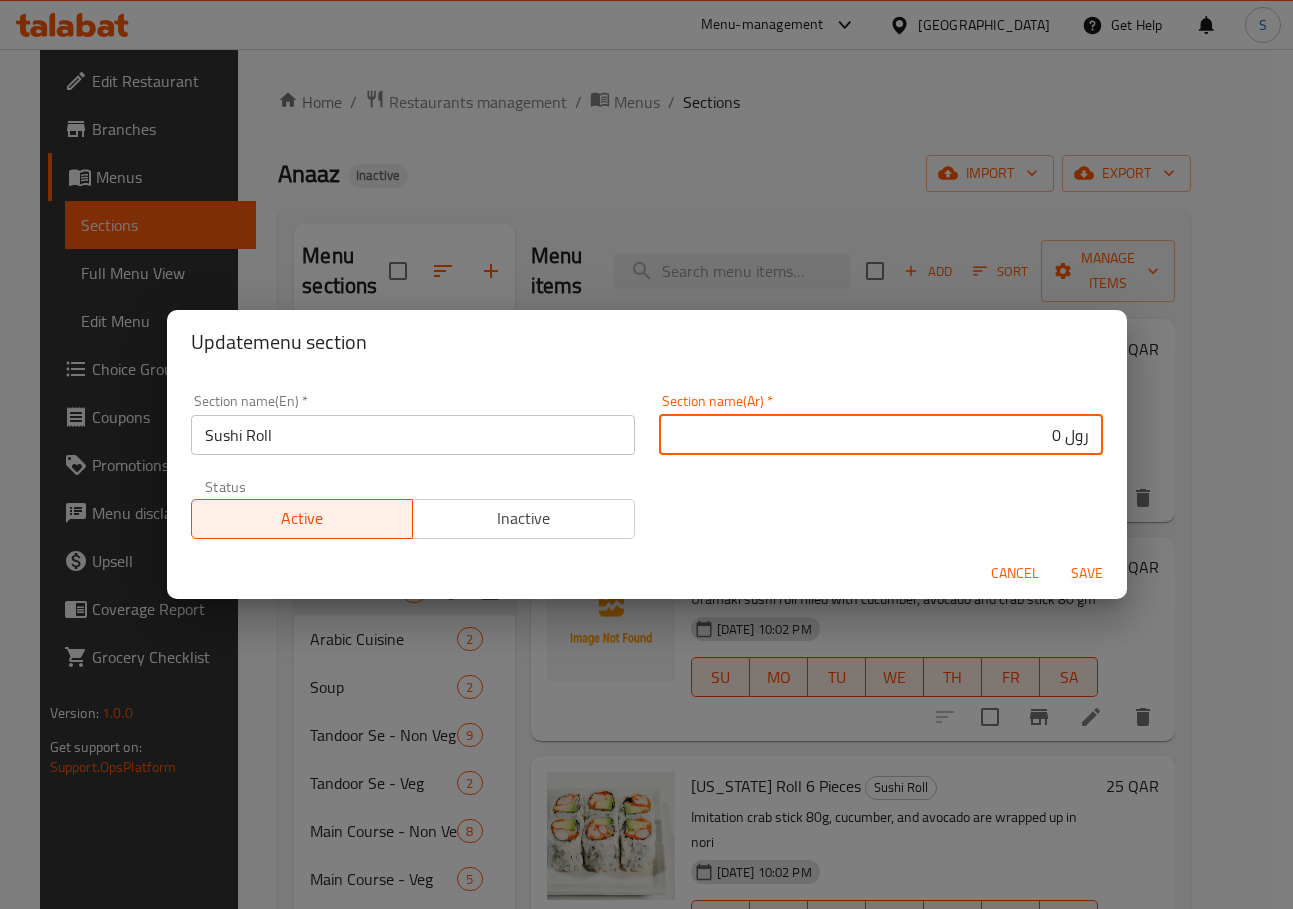 paste on "سوشي" 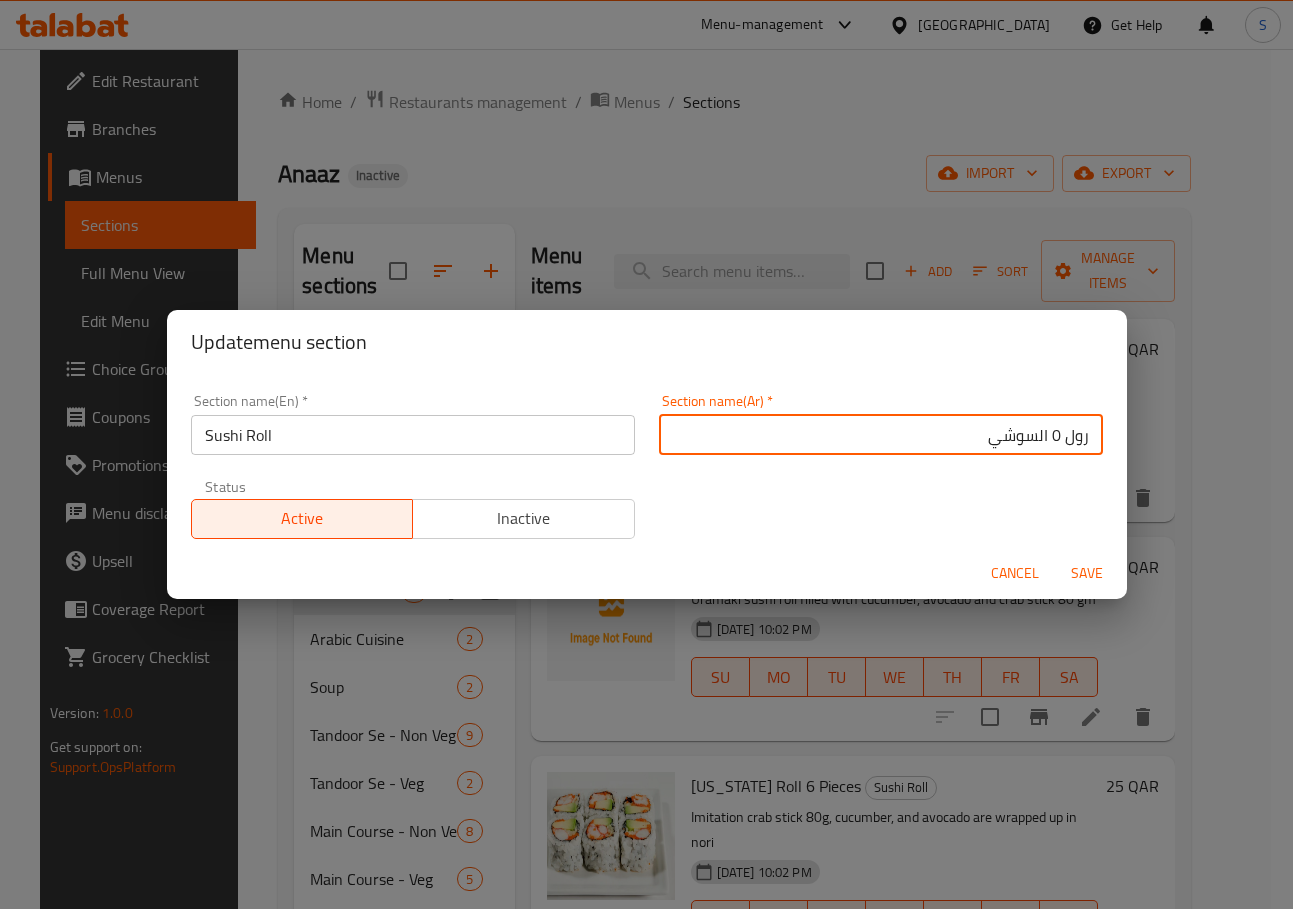 type on "رول 0 السوشي" 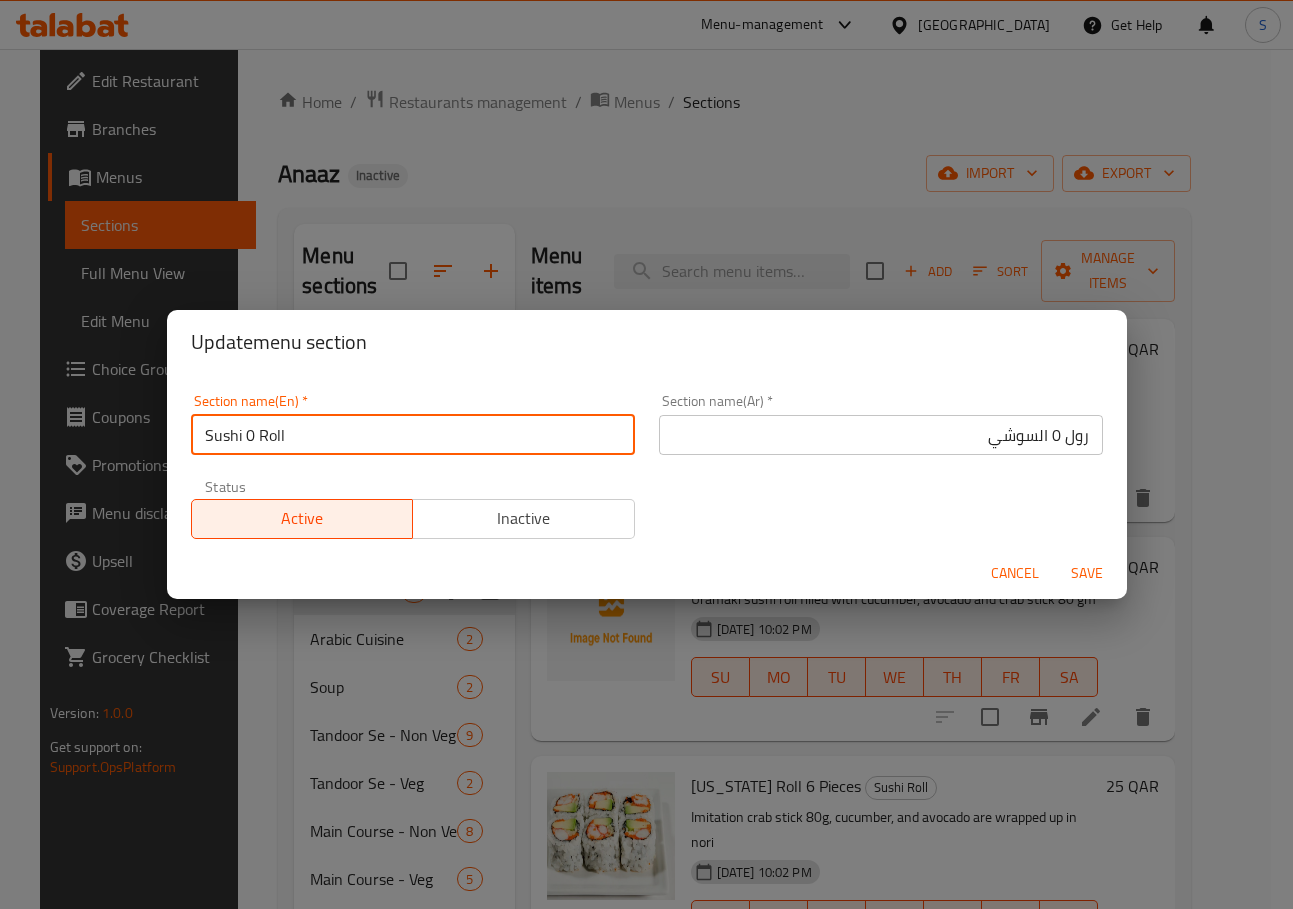 type on "Sushi 0 Roll" 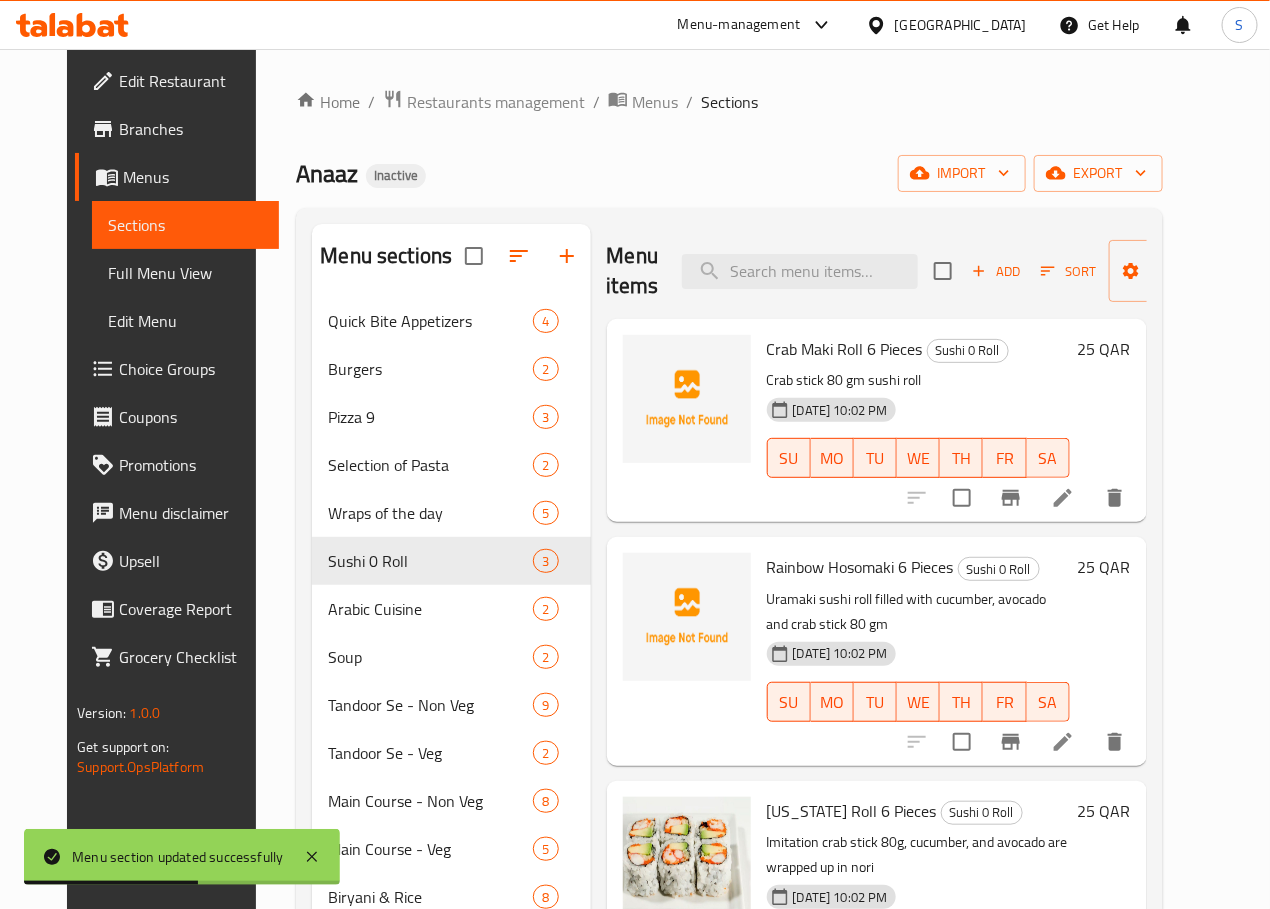 scroll, scrollTop: 346, scrollLeft: 0, axis: vertical 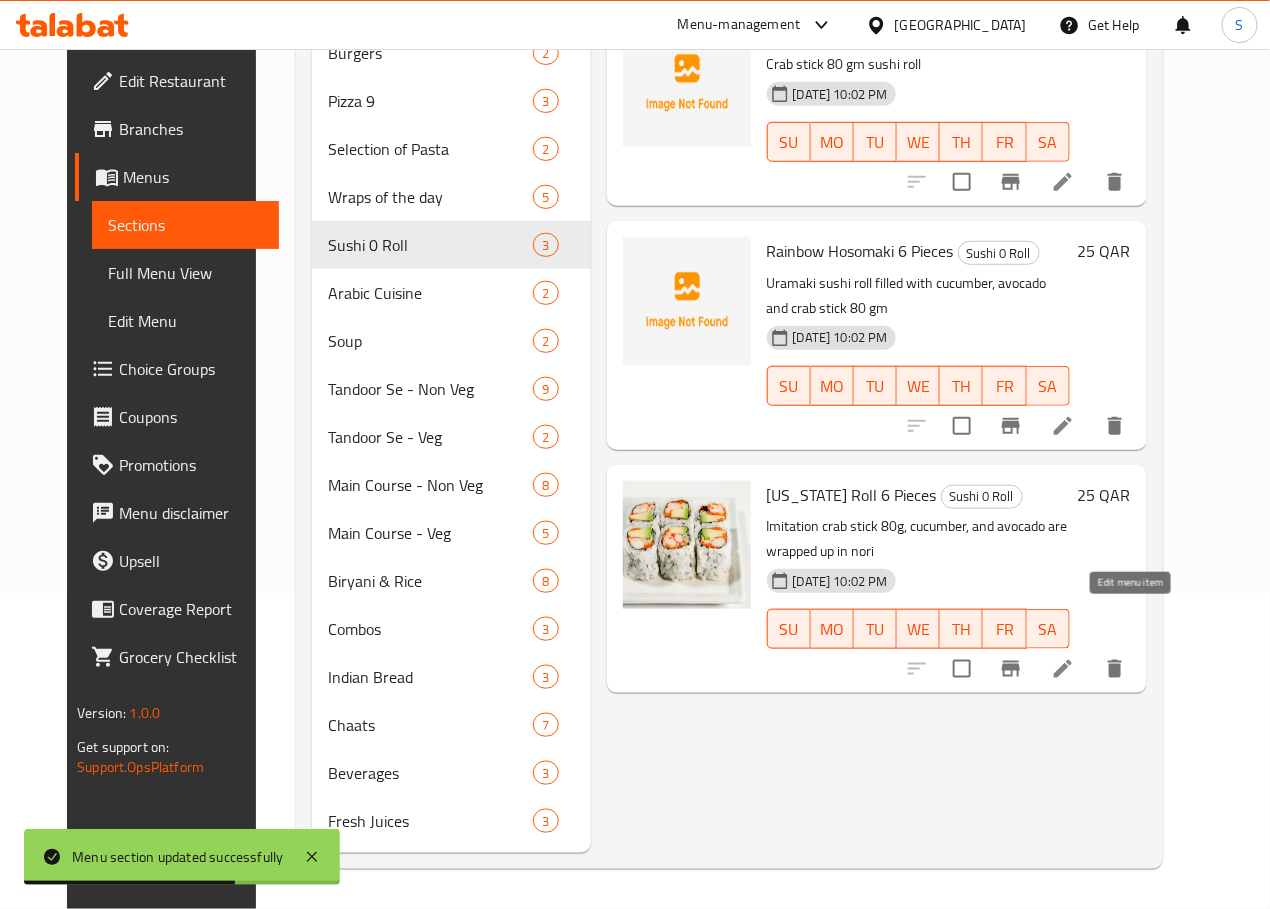 click 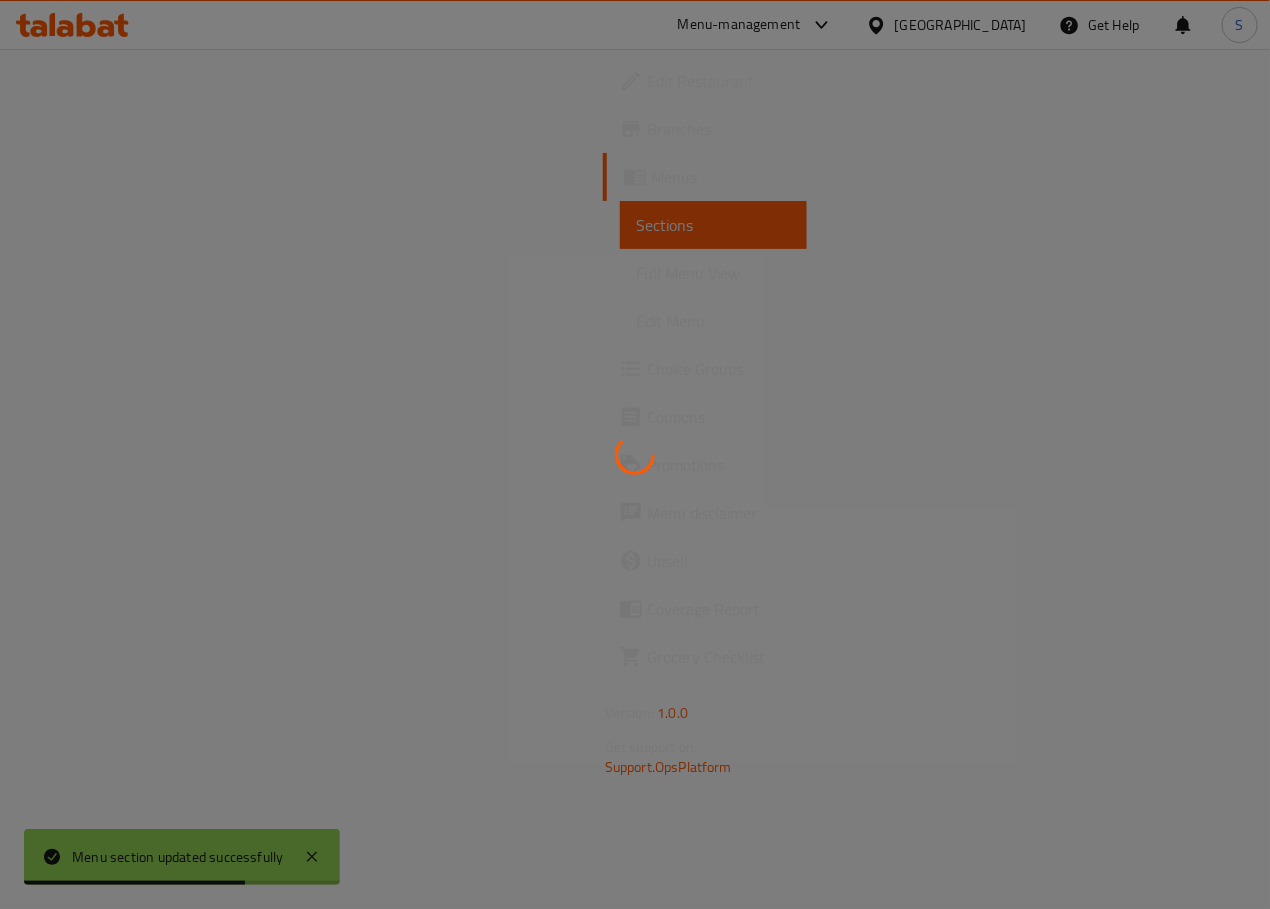 scroll, scrollTop: 0, scrollLeft: 0, axis: both 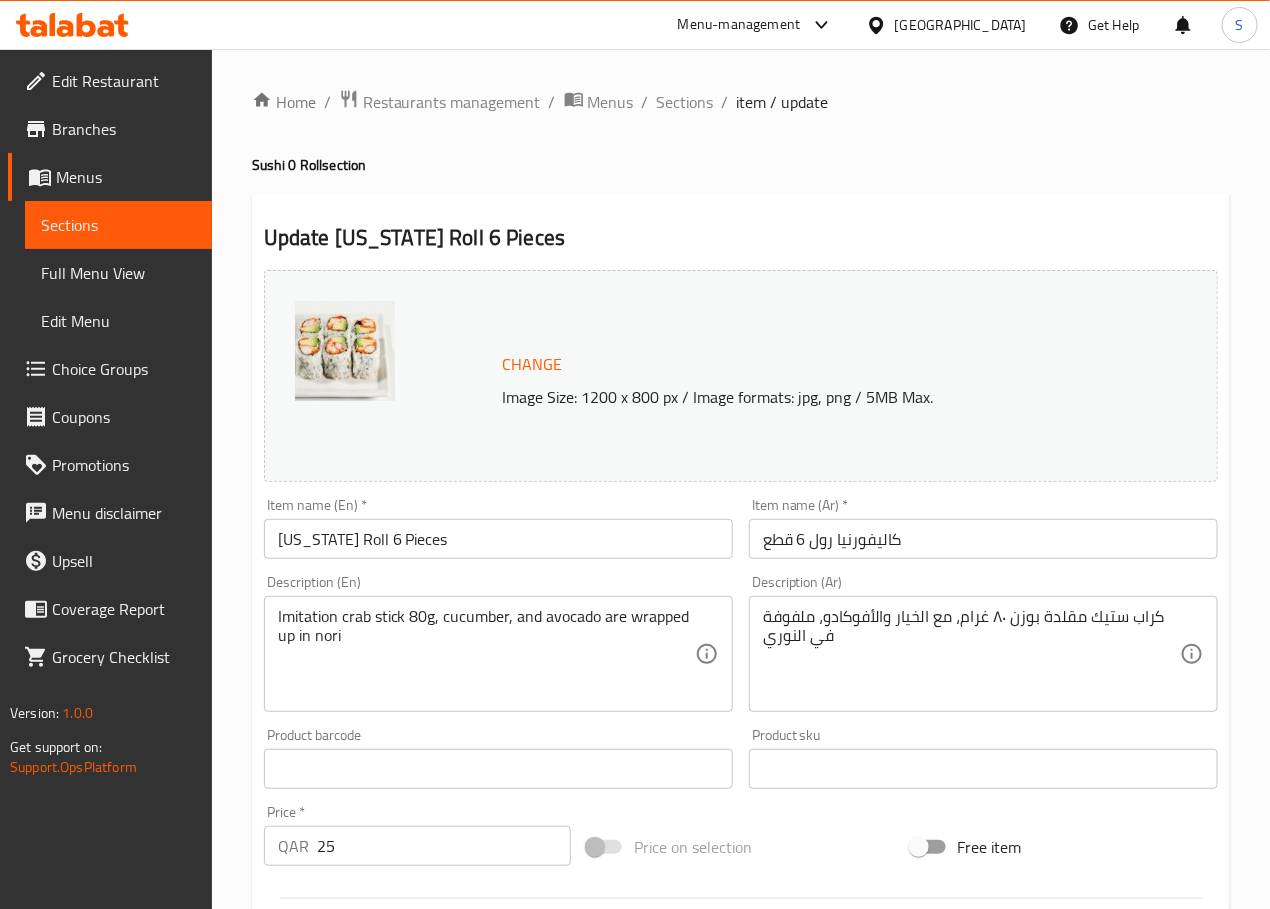 click on "كاليفورنيا رول 6 قطع" at bounding box center (983, 539) 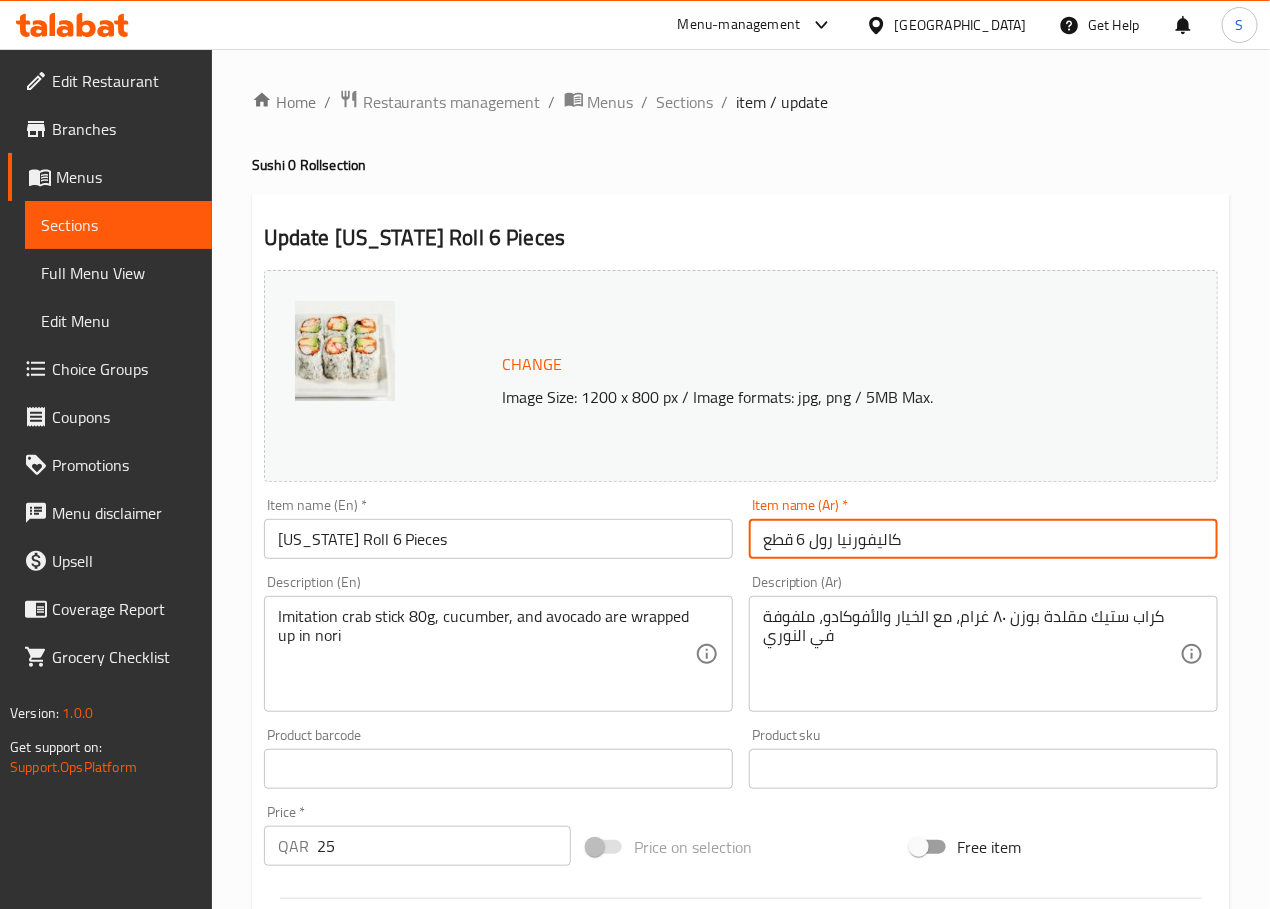 click on "كاليفورنيا رول 6 قطع" at bounding box center [983, 539] 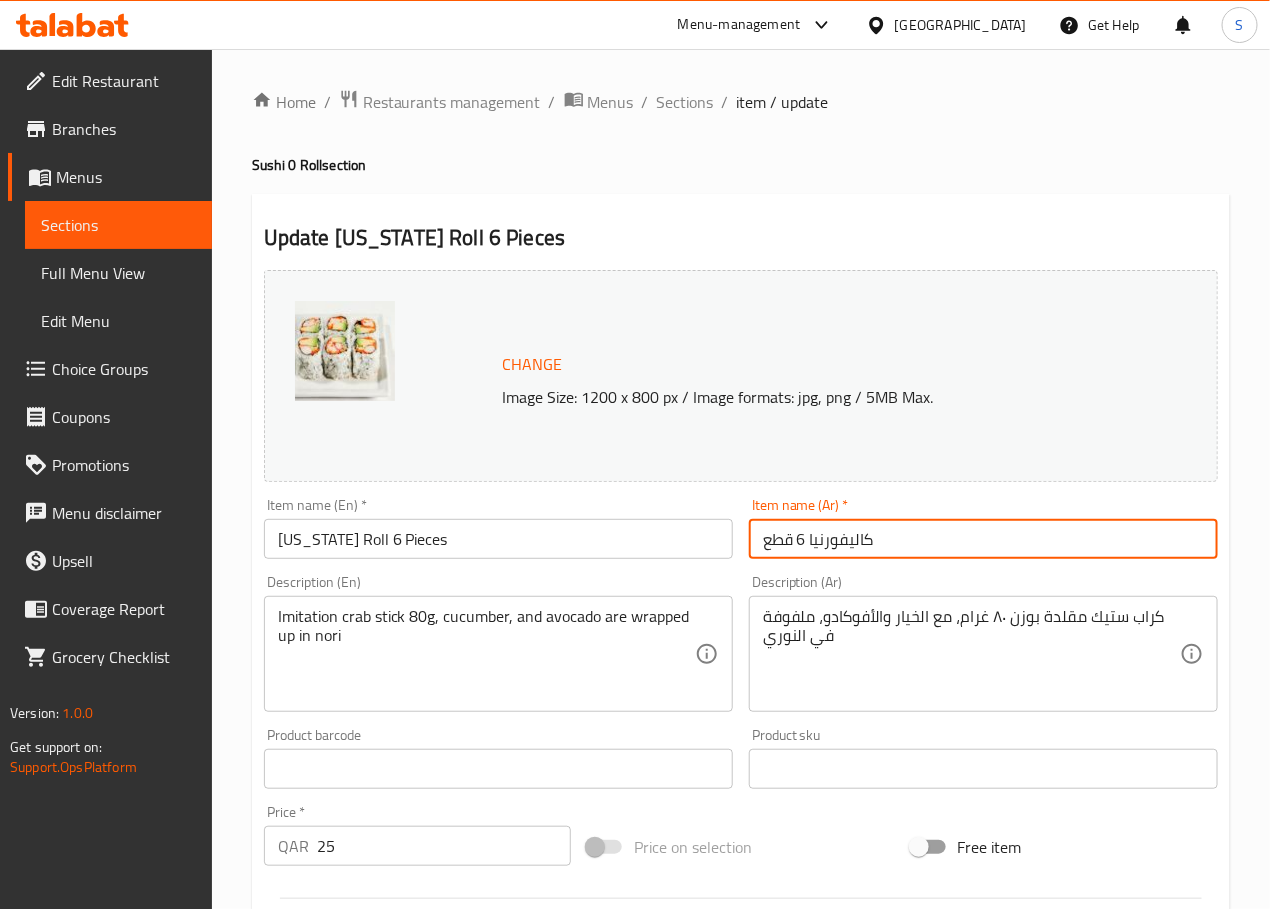 paste on "رول" 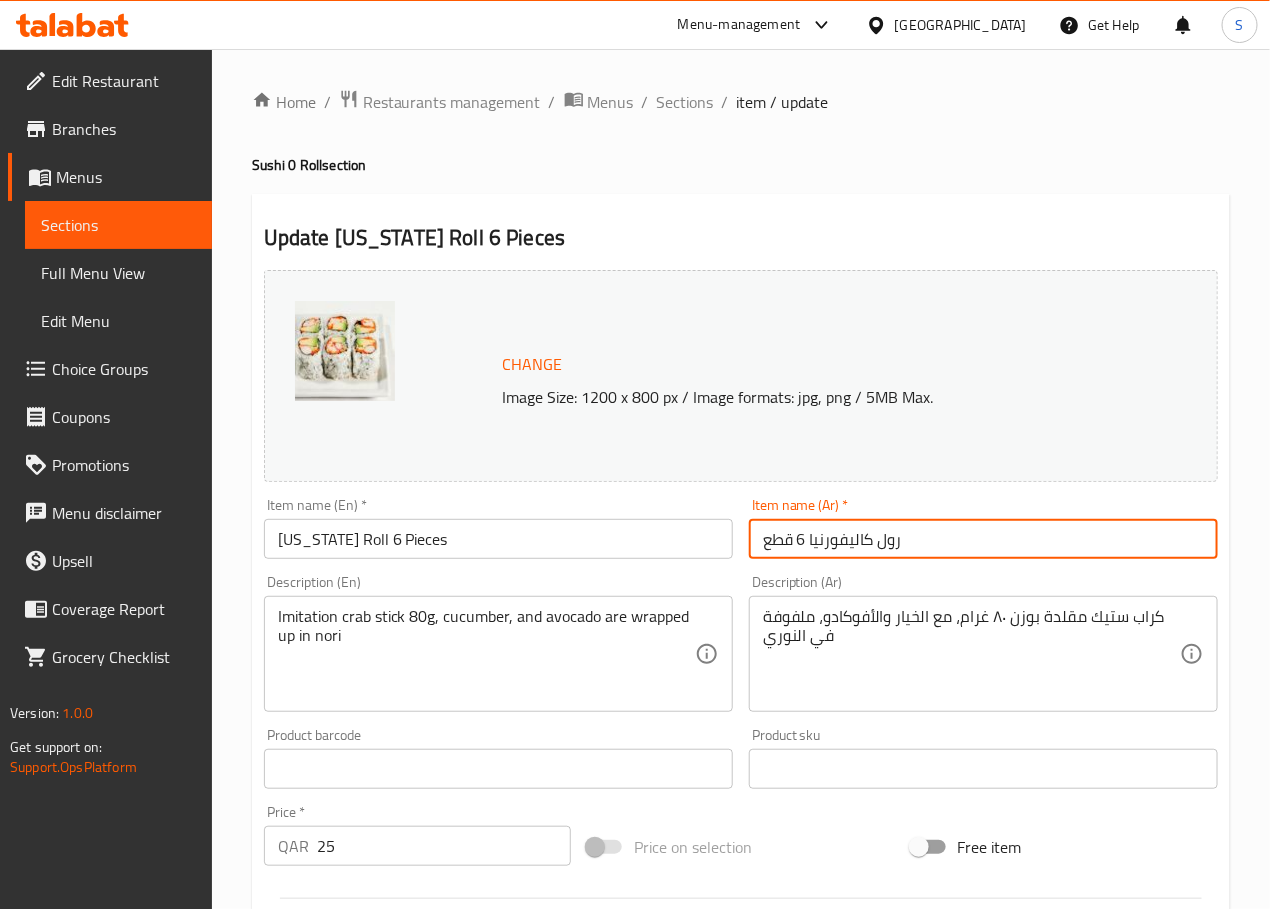 type on "رول كاليفورنيا 6 قطع" 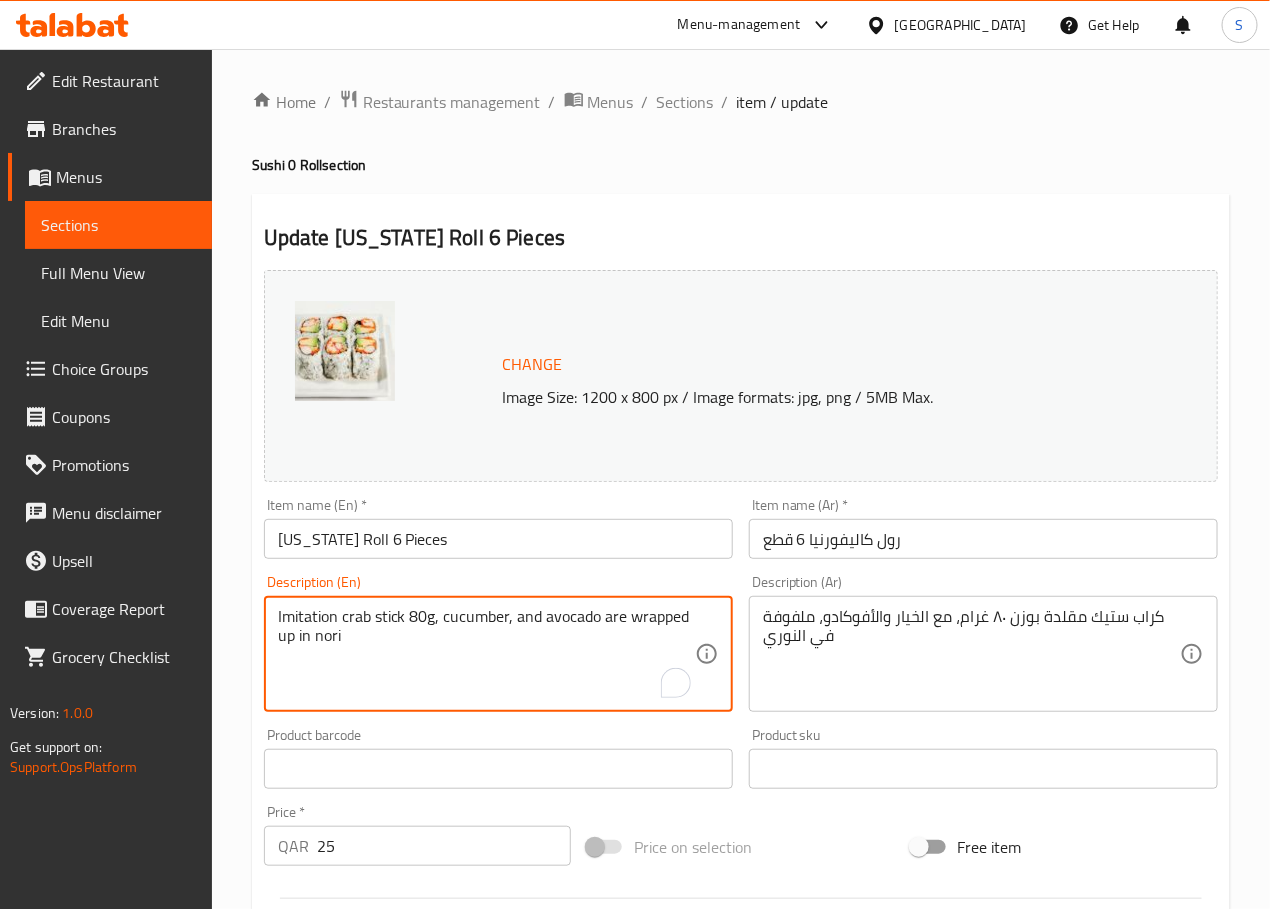 click on "Imitation crab stick 80g, cucumber, and avocado are wrapped up in nori" at bounding box center [486, 654] 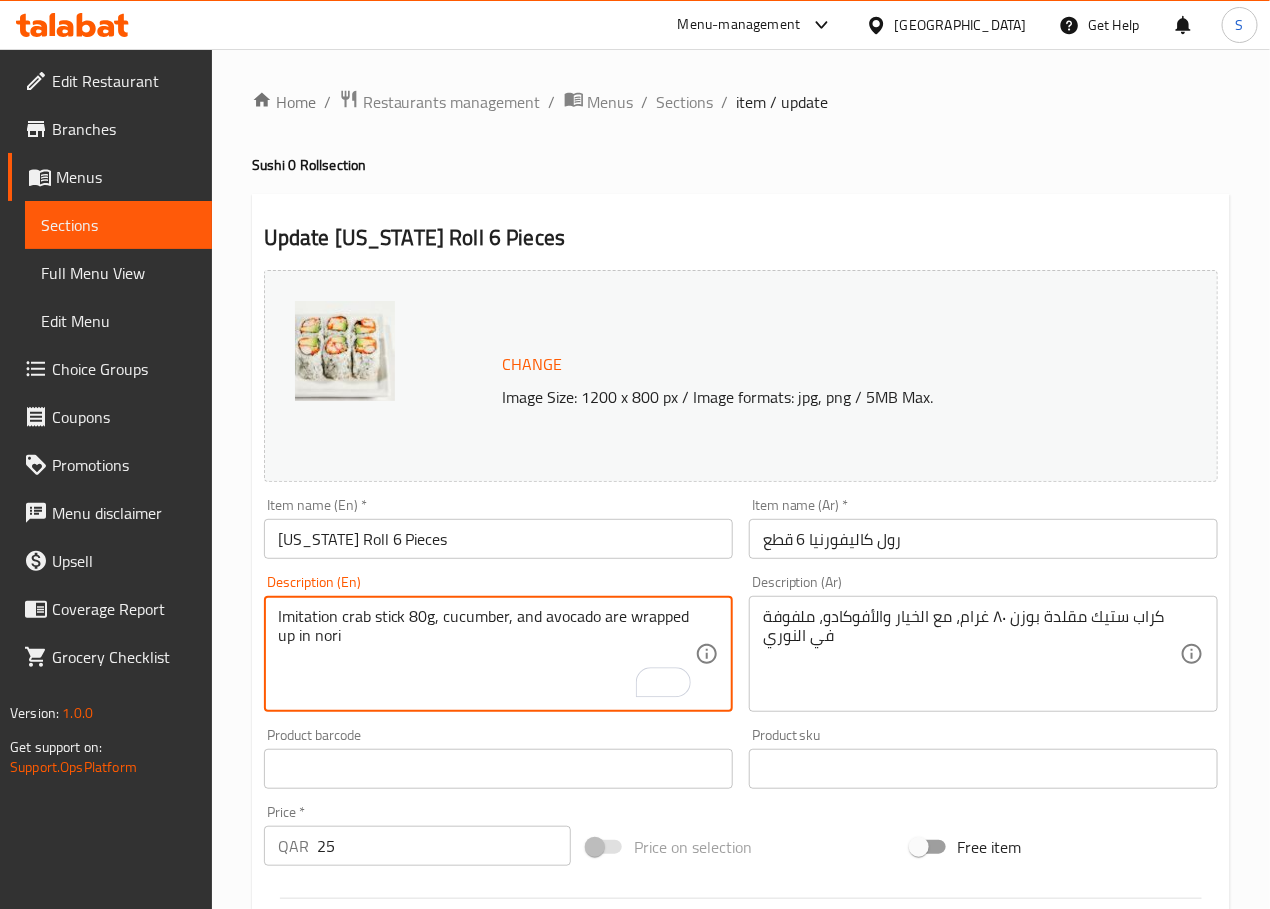 click on "Imitation crab stick 80g, cucumber, and avocado are wrapped up in nori" at bounding box center [486, 654] 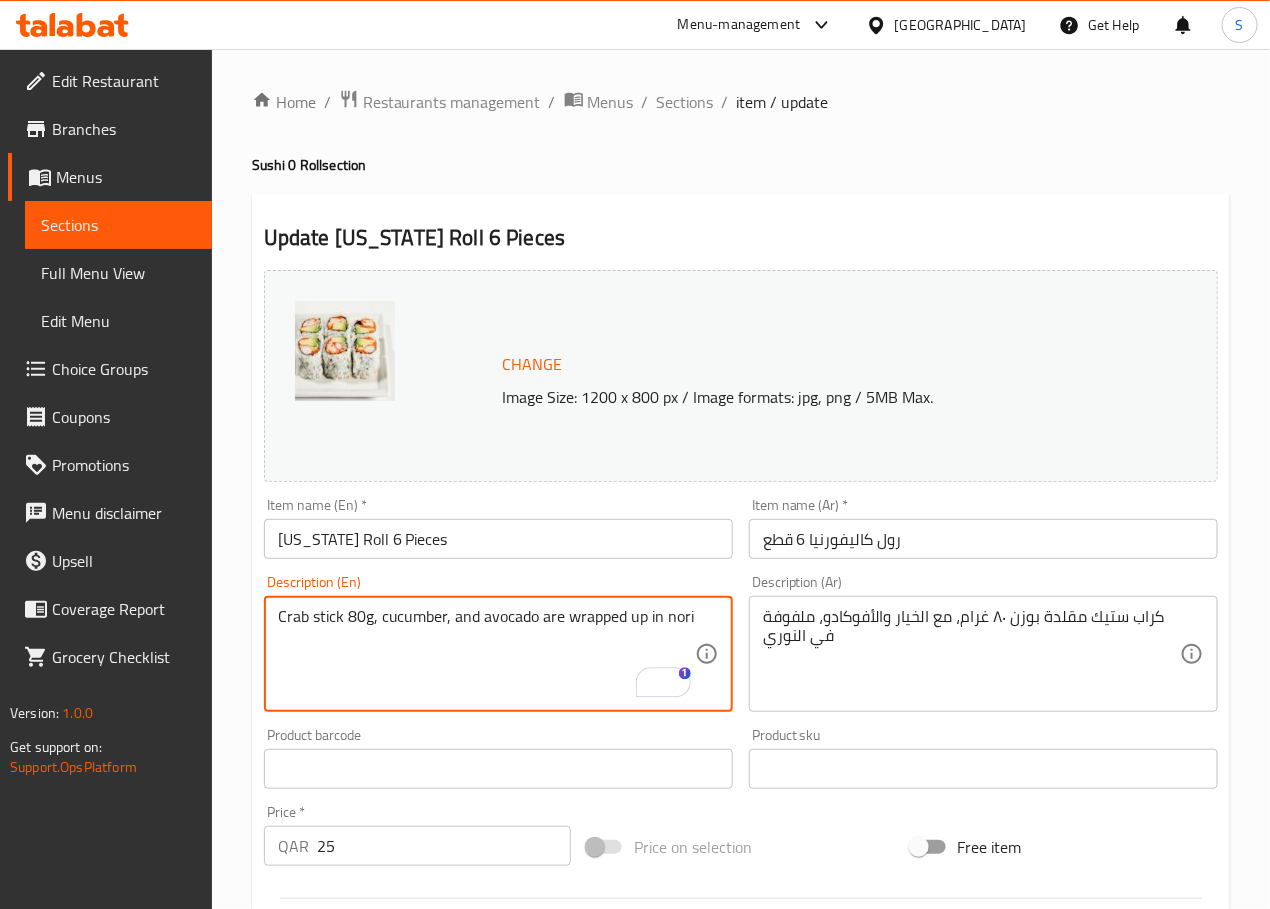 click on "Crab stick 80g, cucumber, and avocado are wrapped up in nori" at bounding box center [486, 654] 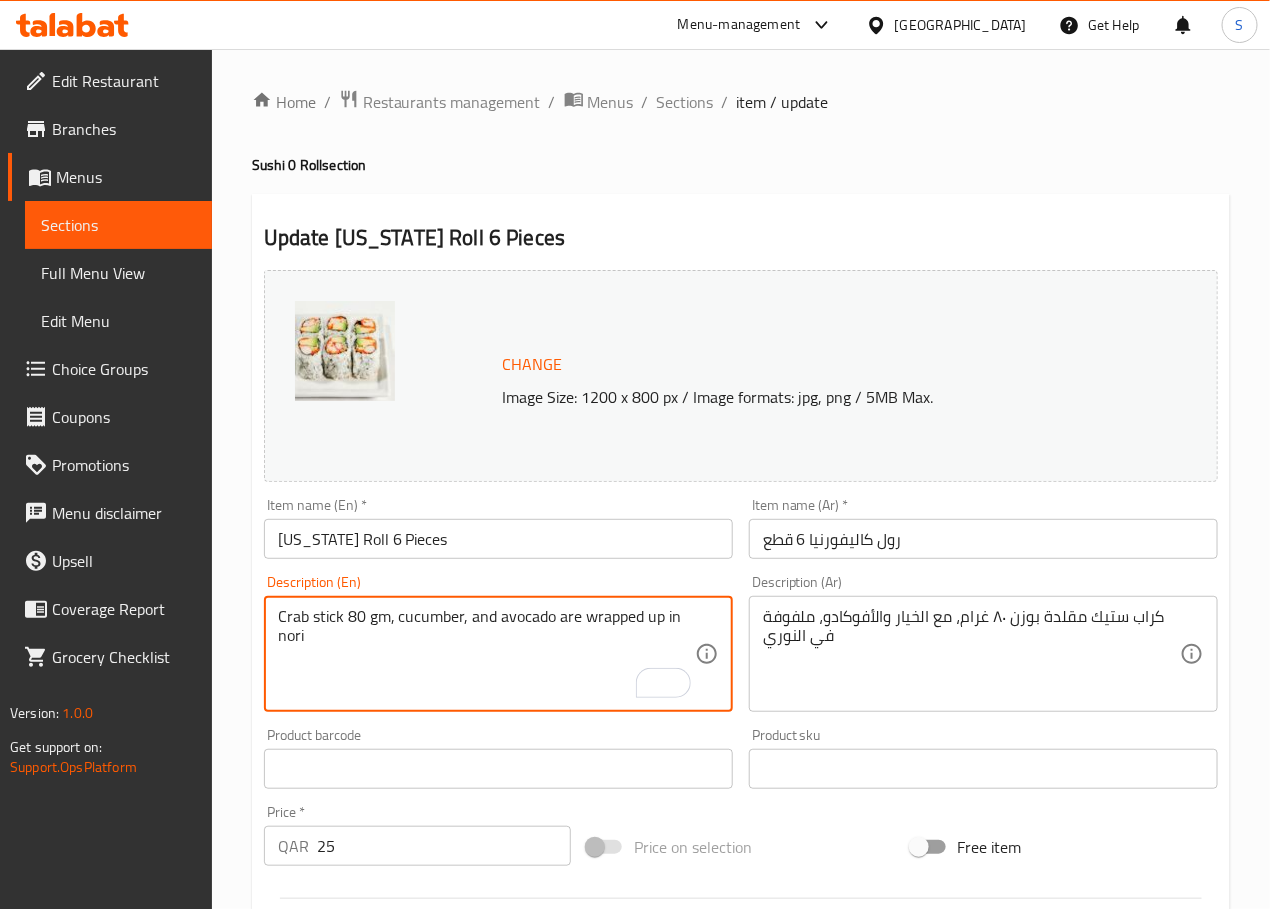 type on "Crab stick 80 gm, cucumber, and avocado are wrapped up in nori" 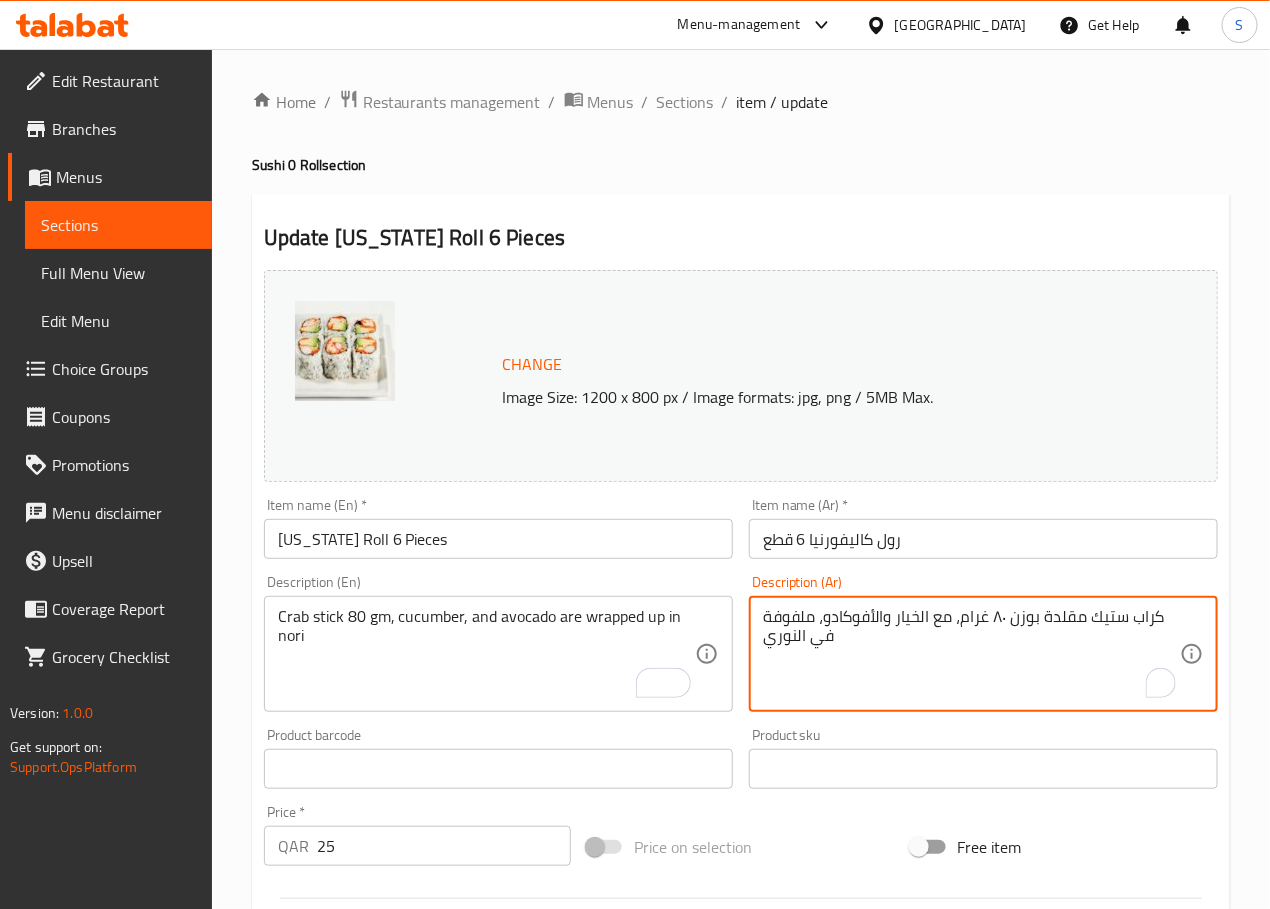 click on "كراب ستيك مقلدة بوزن ٨٠ غرام، مع الخيار والأفوكادو، ملفوفة في النوري" at bounding box center [971, 654] 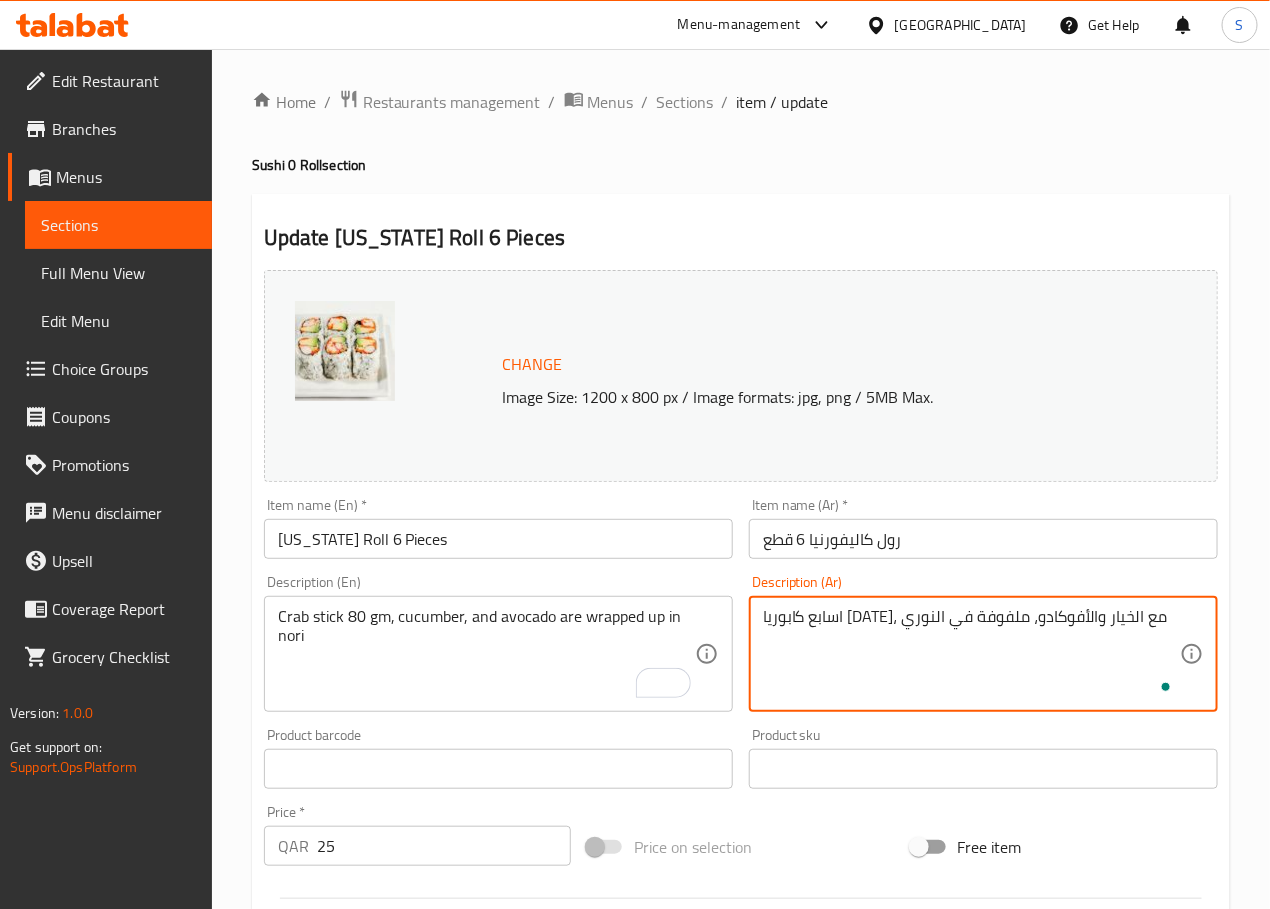 type on "اسابع كابوريا 80 جم، مع الخيار والأفوكادو، ملفوفة في النوري" 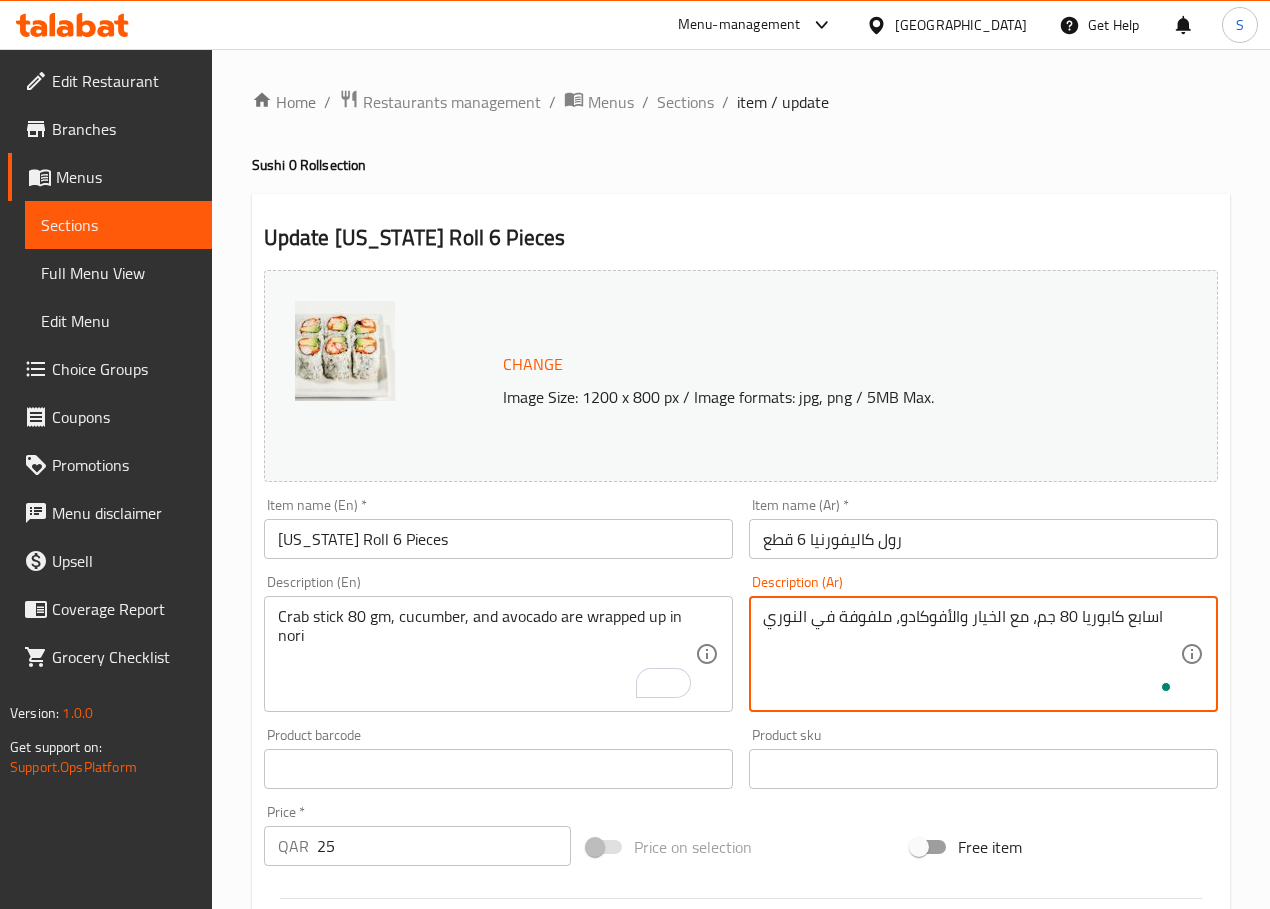 scroll, scrollTop: 0, scrollLeft: 0, axis: both 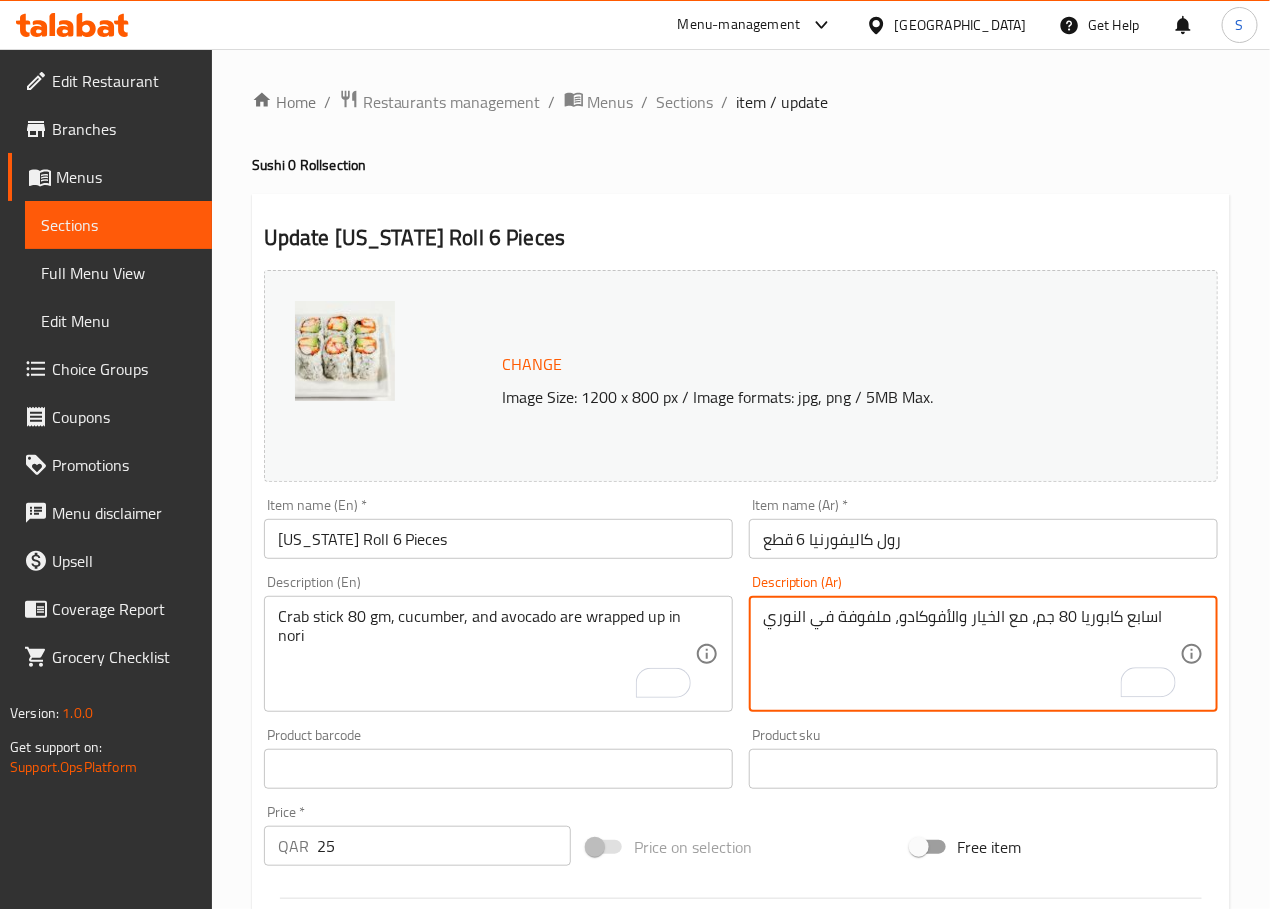 click on "اسابع كابوريا 80 جم، مع الخيار والأفوكادو، ملفوفة في النوري" at bounding box center (971, 654) 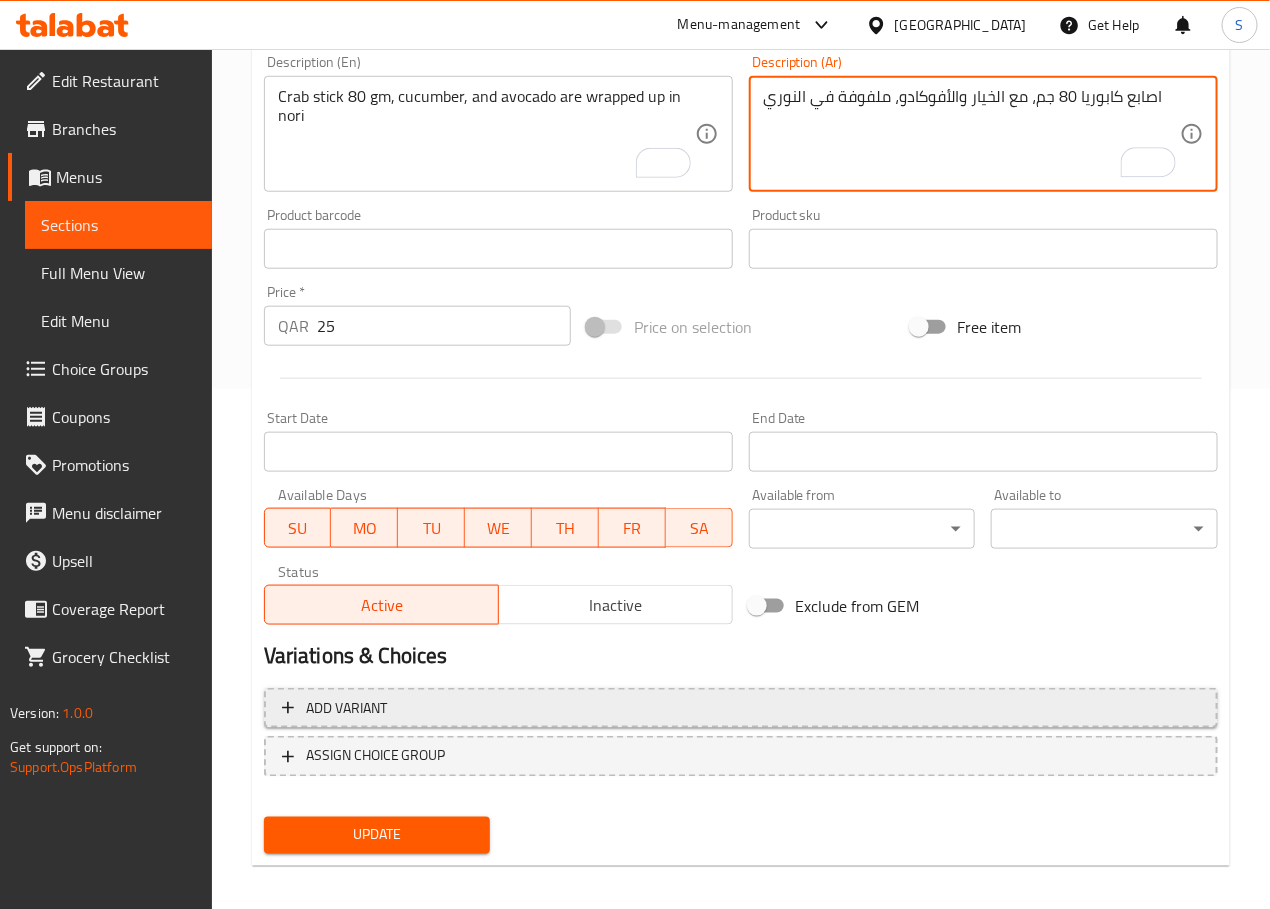 scroll, scrollTop: 531, scrollLeft: 0, axis: vertical 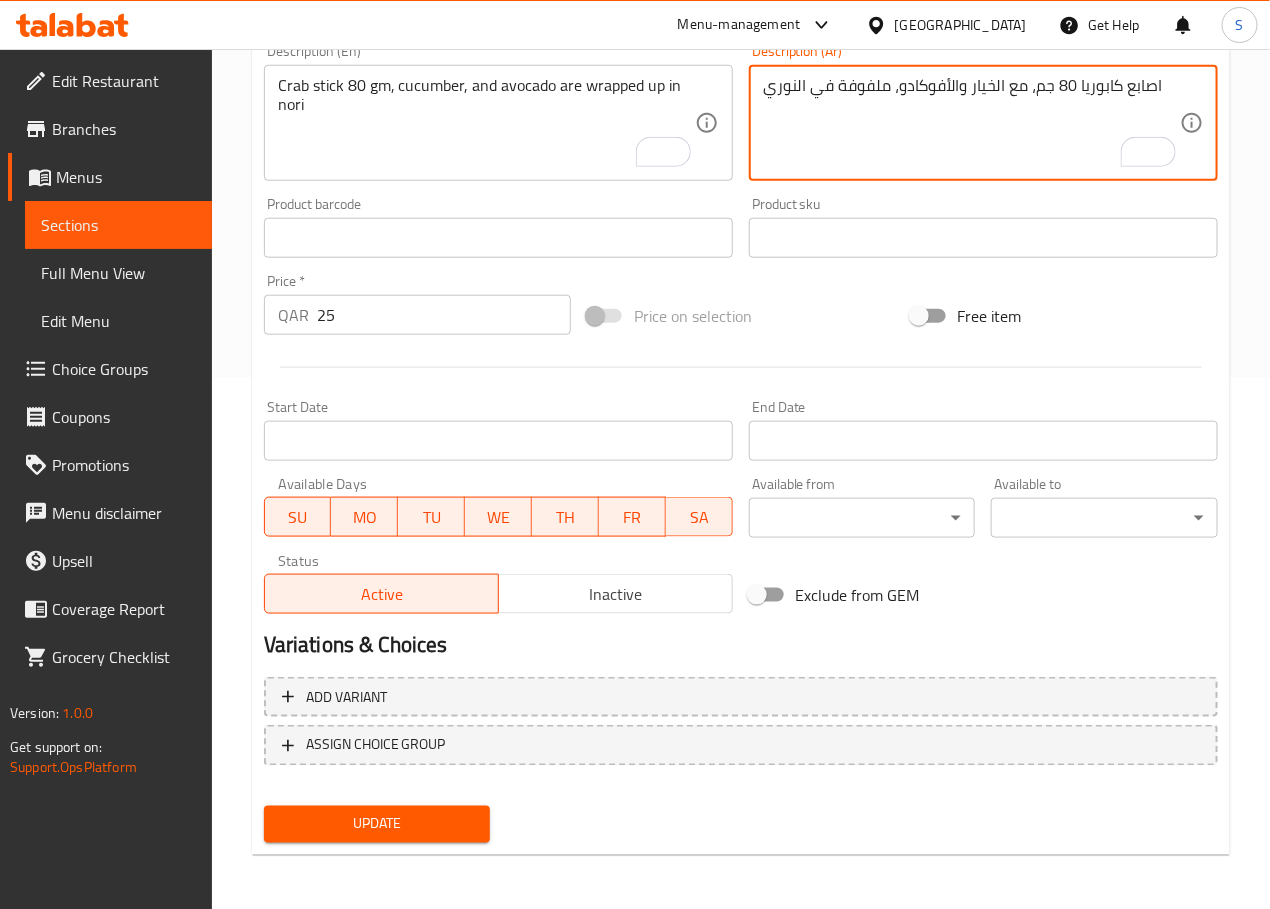 type on "اصابع كابوريا 80 جم، مع الخيار والأفوكادو، ملفوفة في النوري" 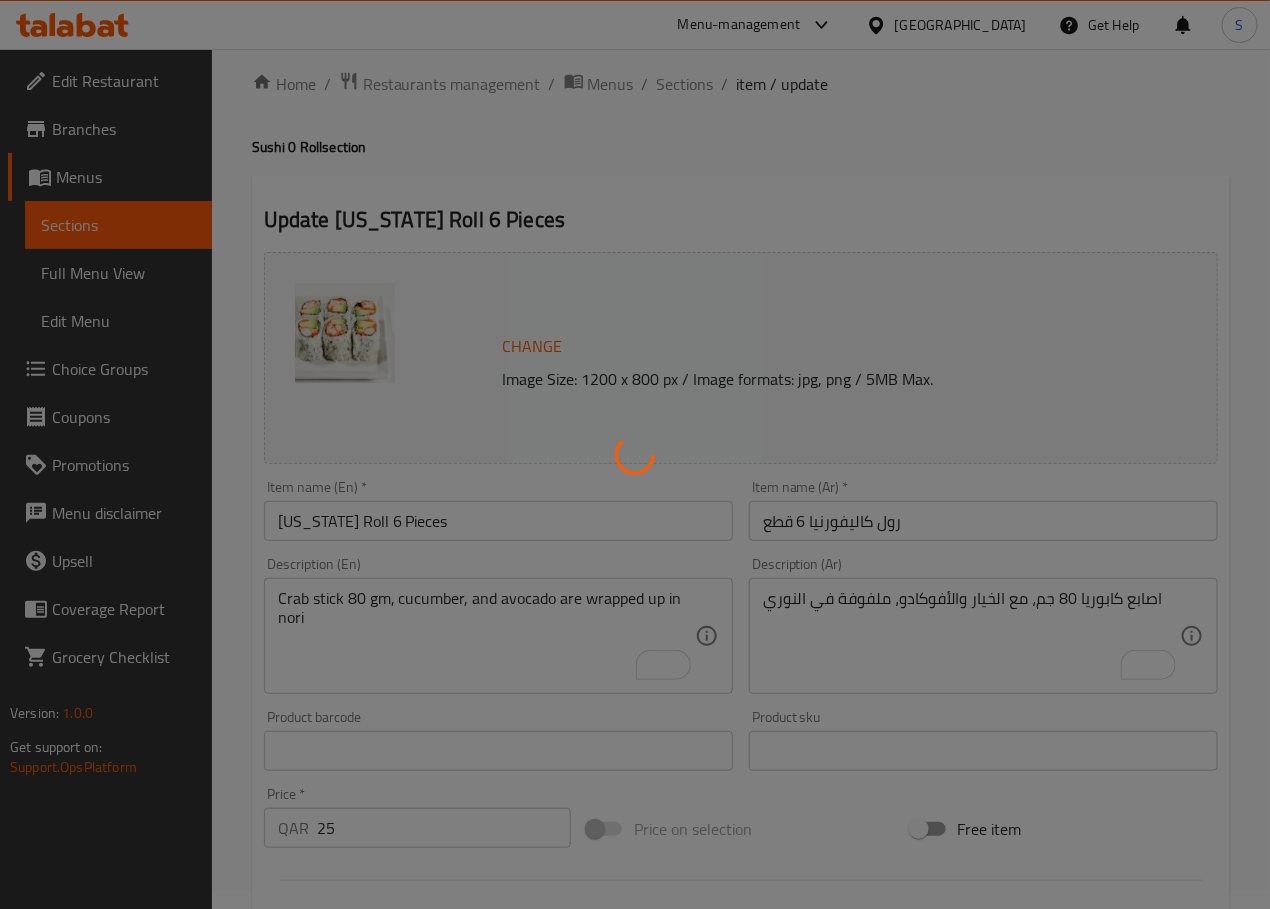 scroll, scrollTop: 0, scrollLeft: 0, axis: both 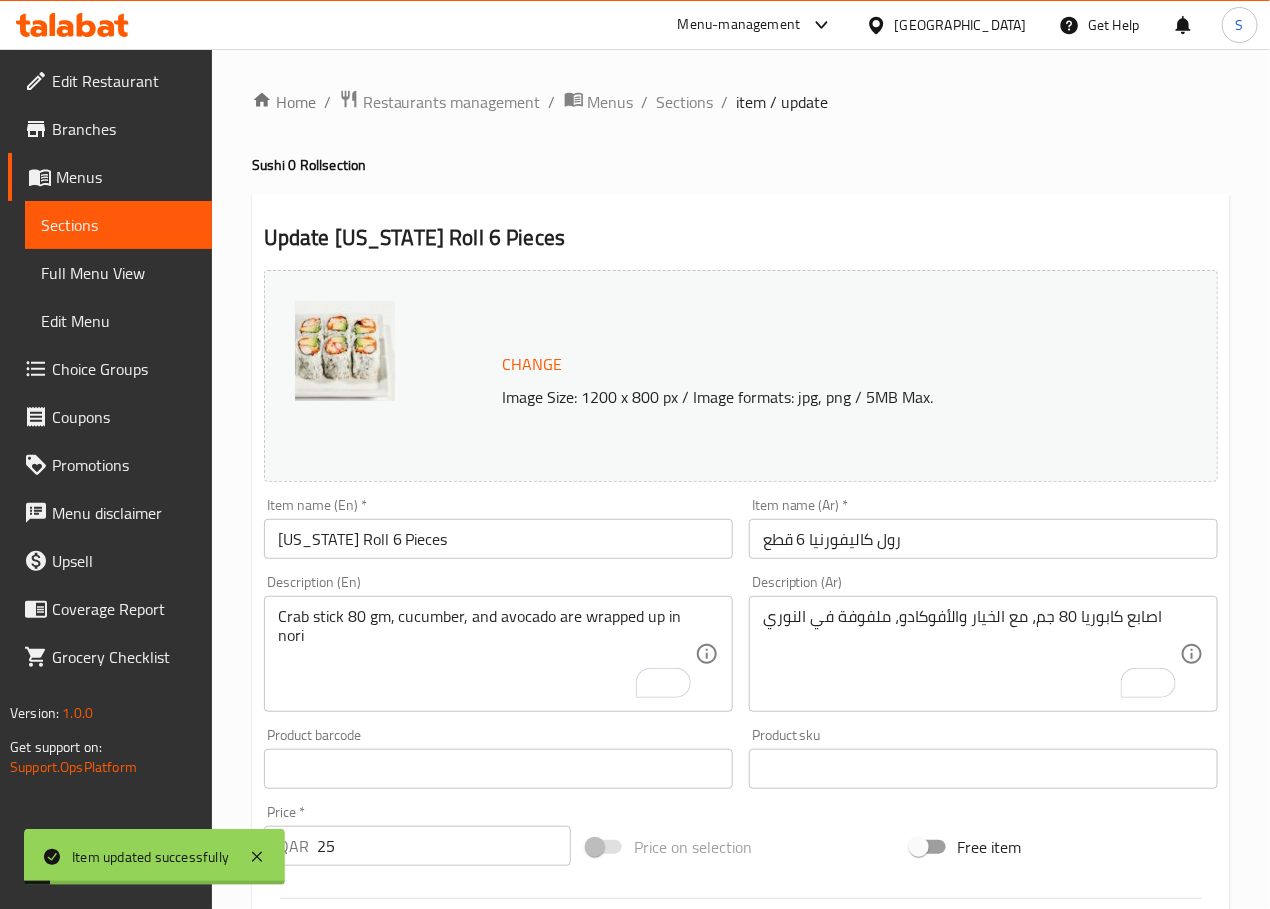 click on "Sections" at bounding box center (685, 102) 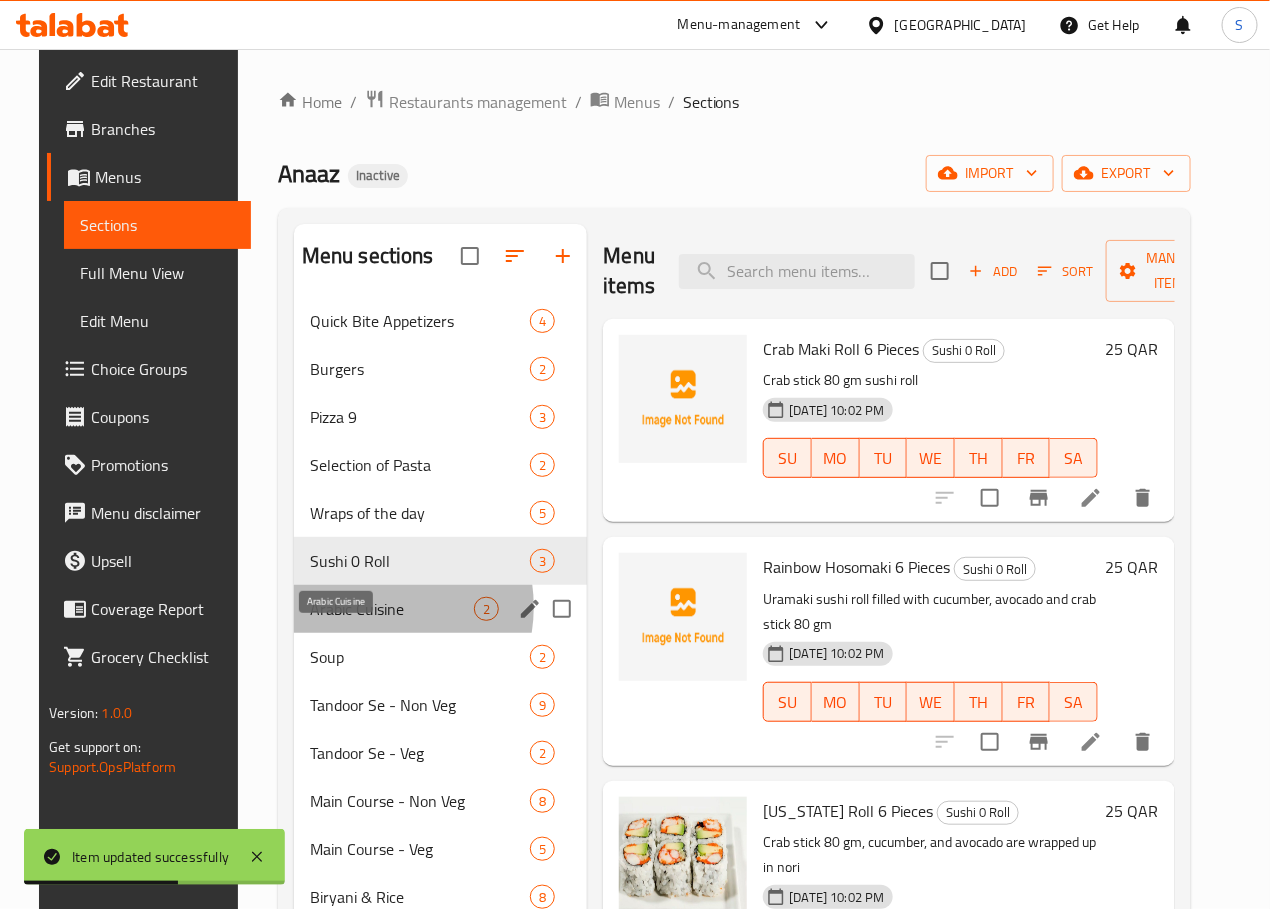 click on "Arabic Cuisine" at bounding box center [392, 609] 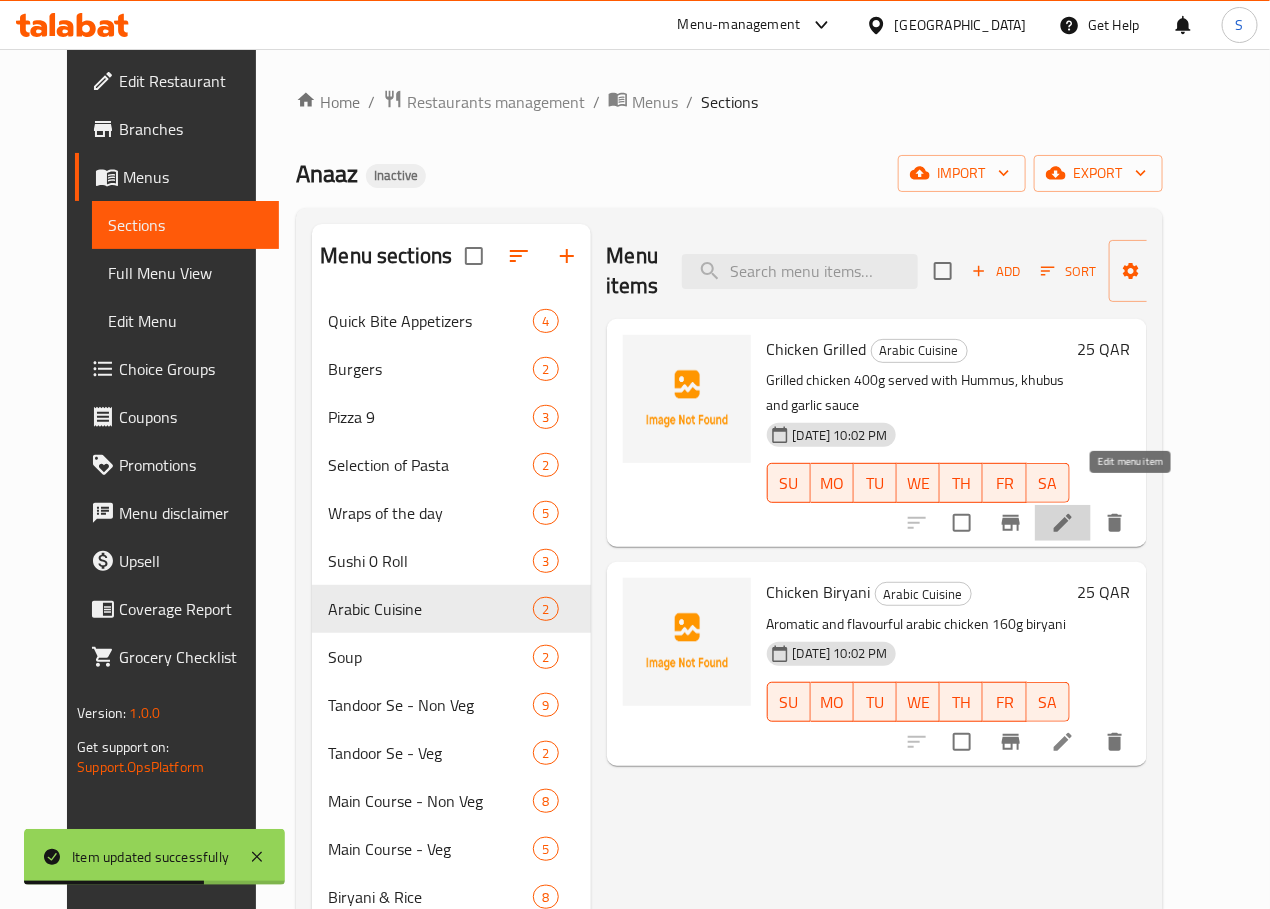click 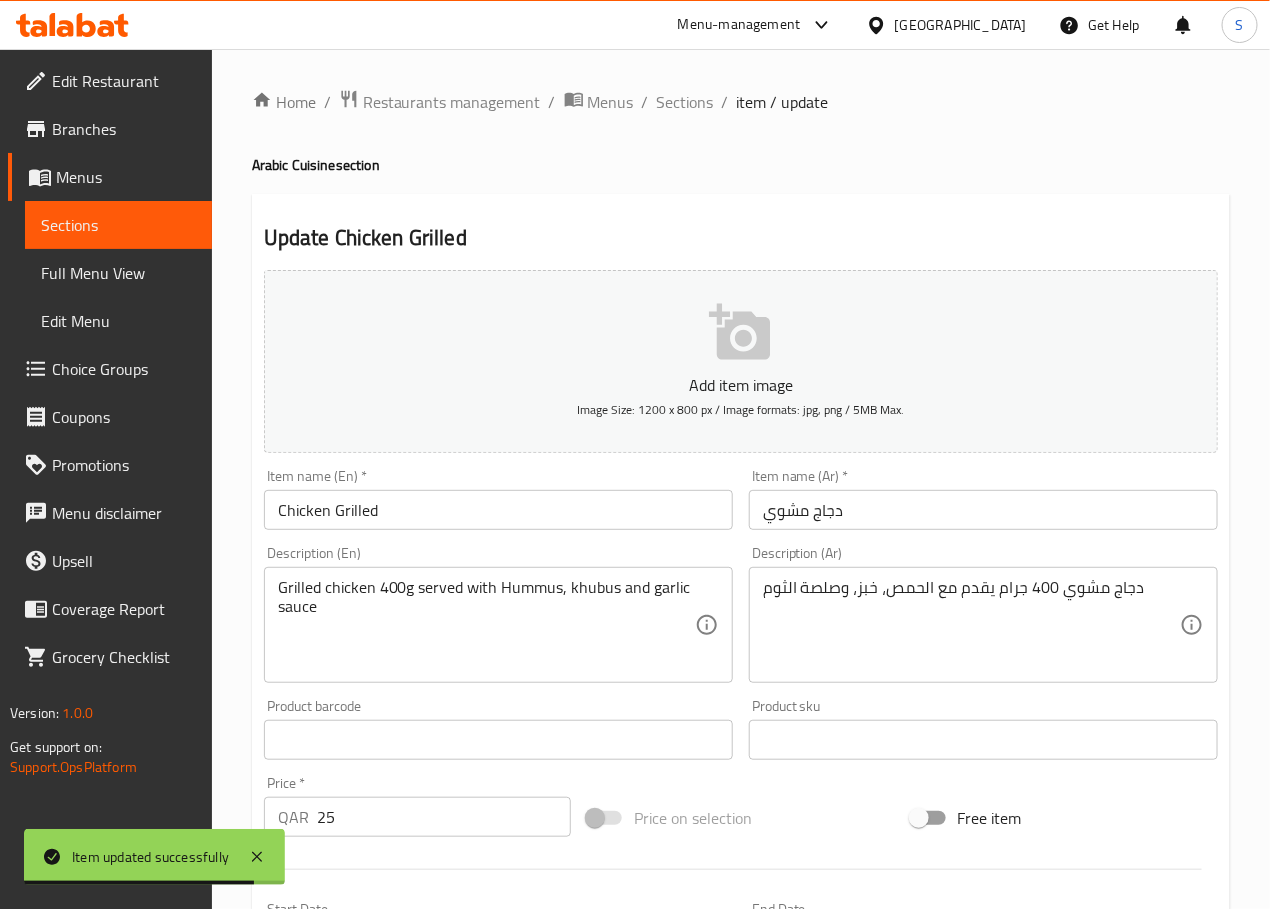 click on "Chicken Grilled" at bounding box center [498, 510] 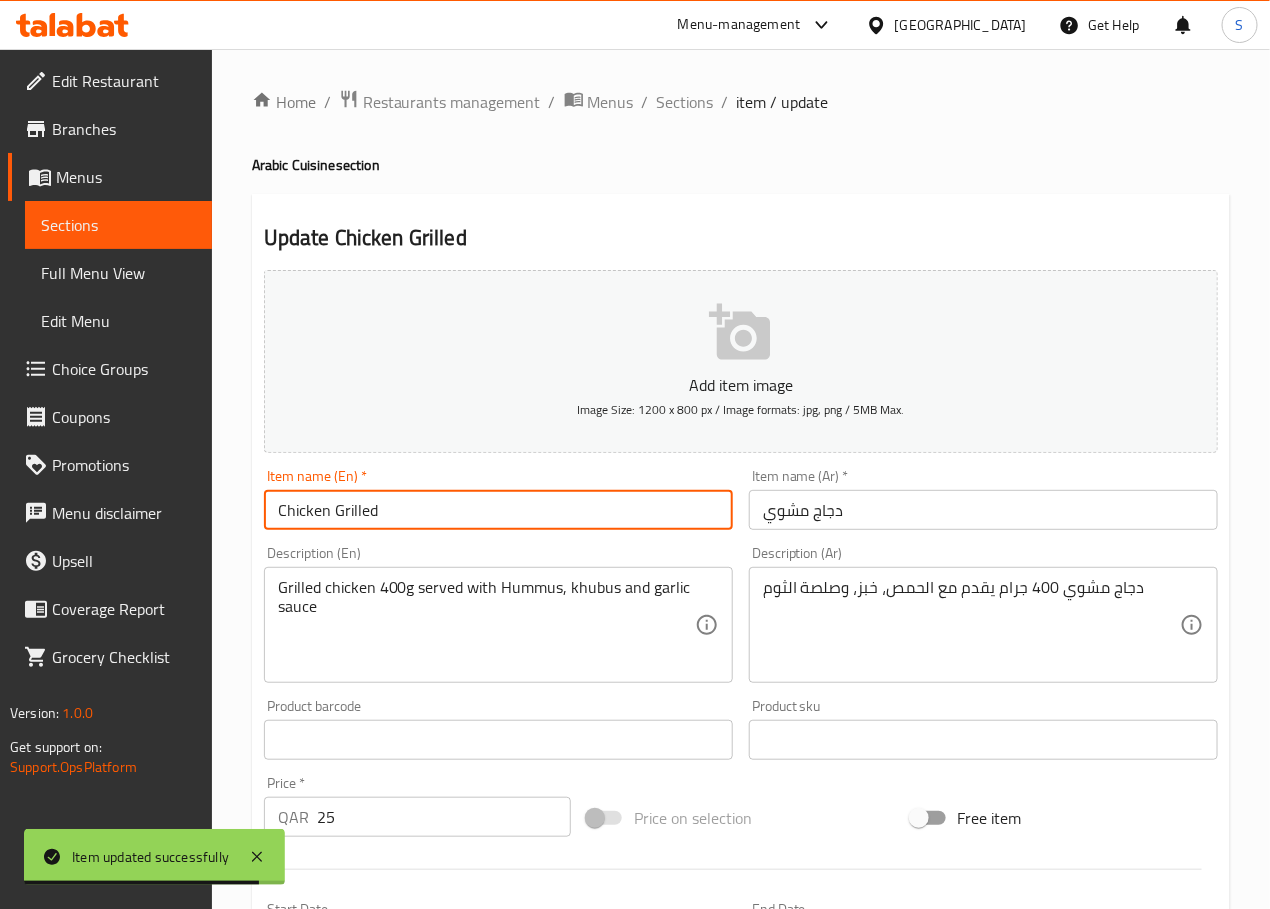 click on "Chicken Grilled" at bounding box center (498, 510) 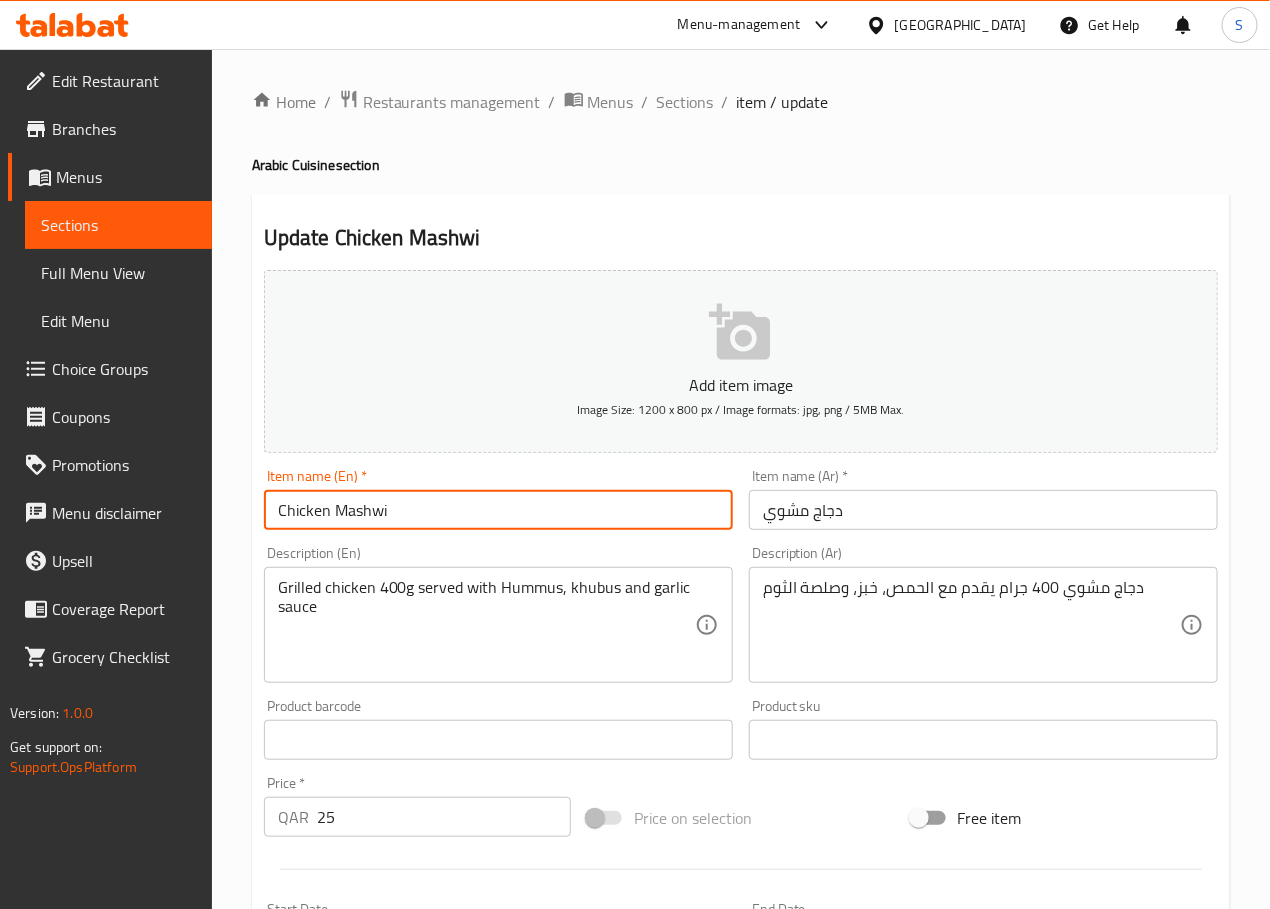 type on "Chicken Mashwi" 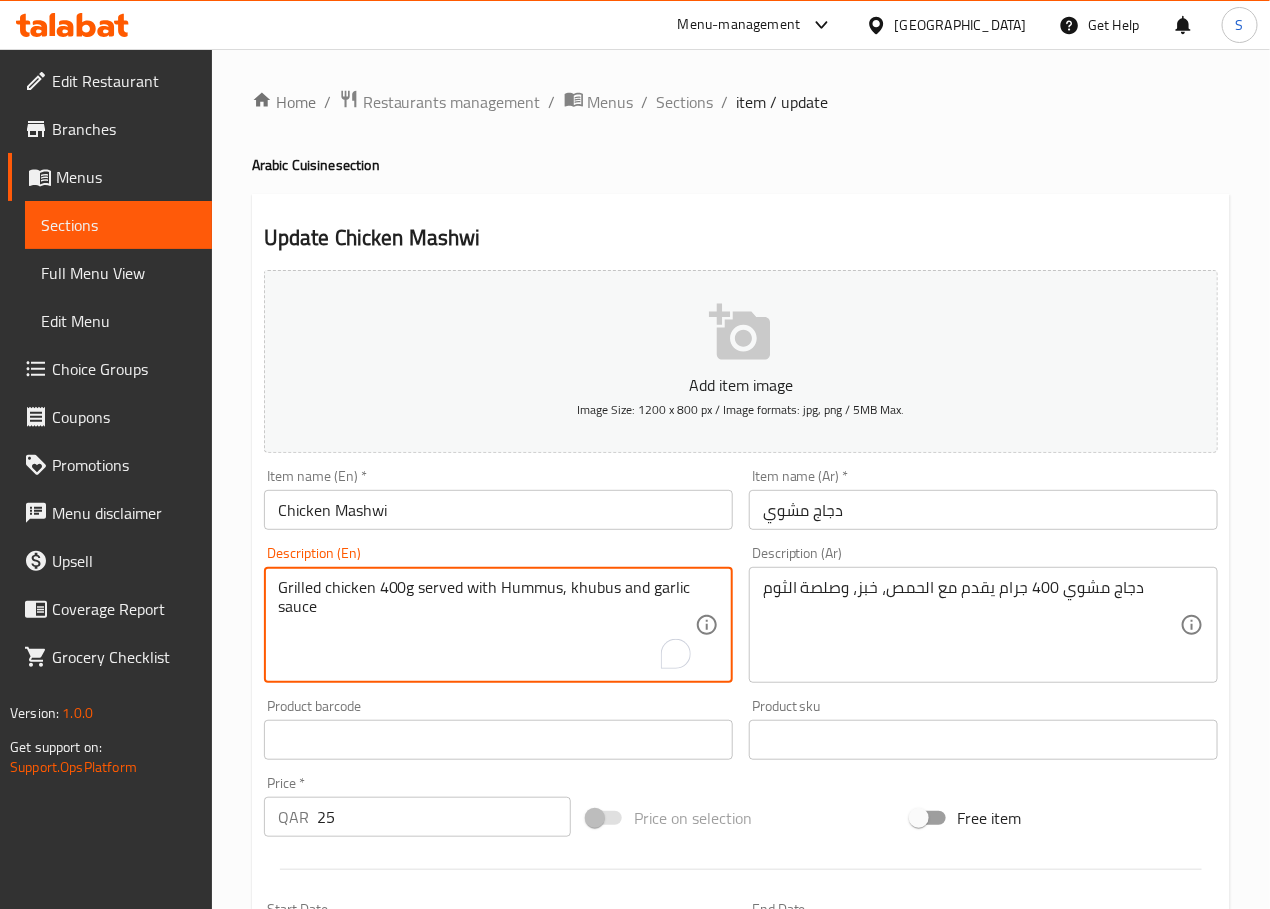 click on "Grilled chicken 400g served with Hummus, khubus and garlic sauce" at bounding box center (486, 625) 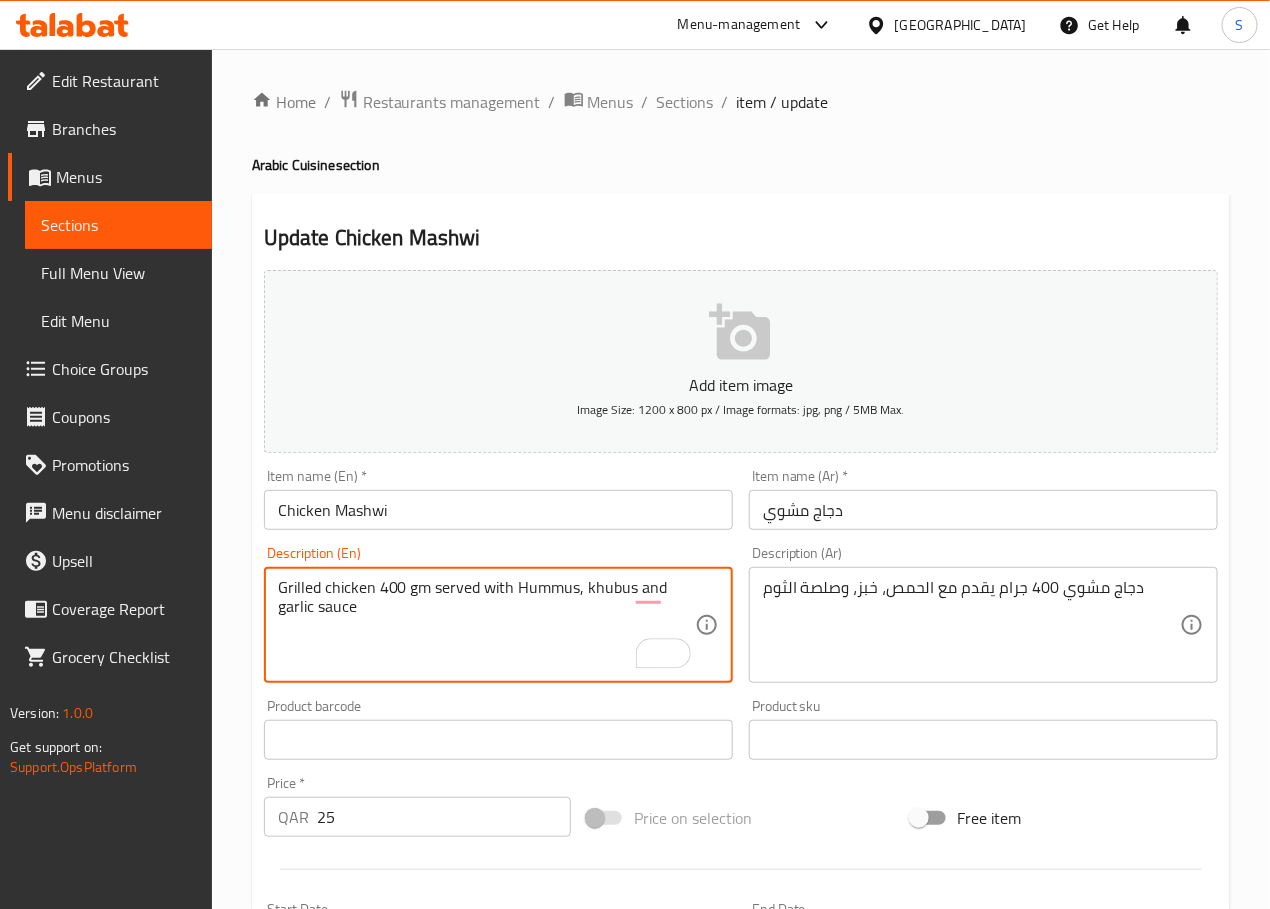 type on "Grilled chicken 400 gm served with Hummus, khubus and garlic sauce" 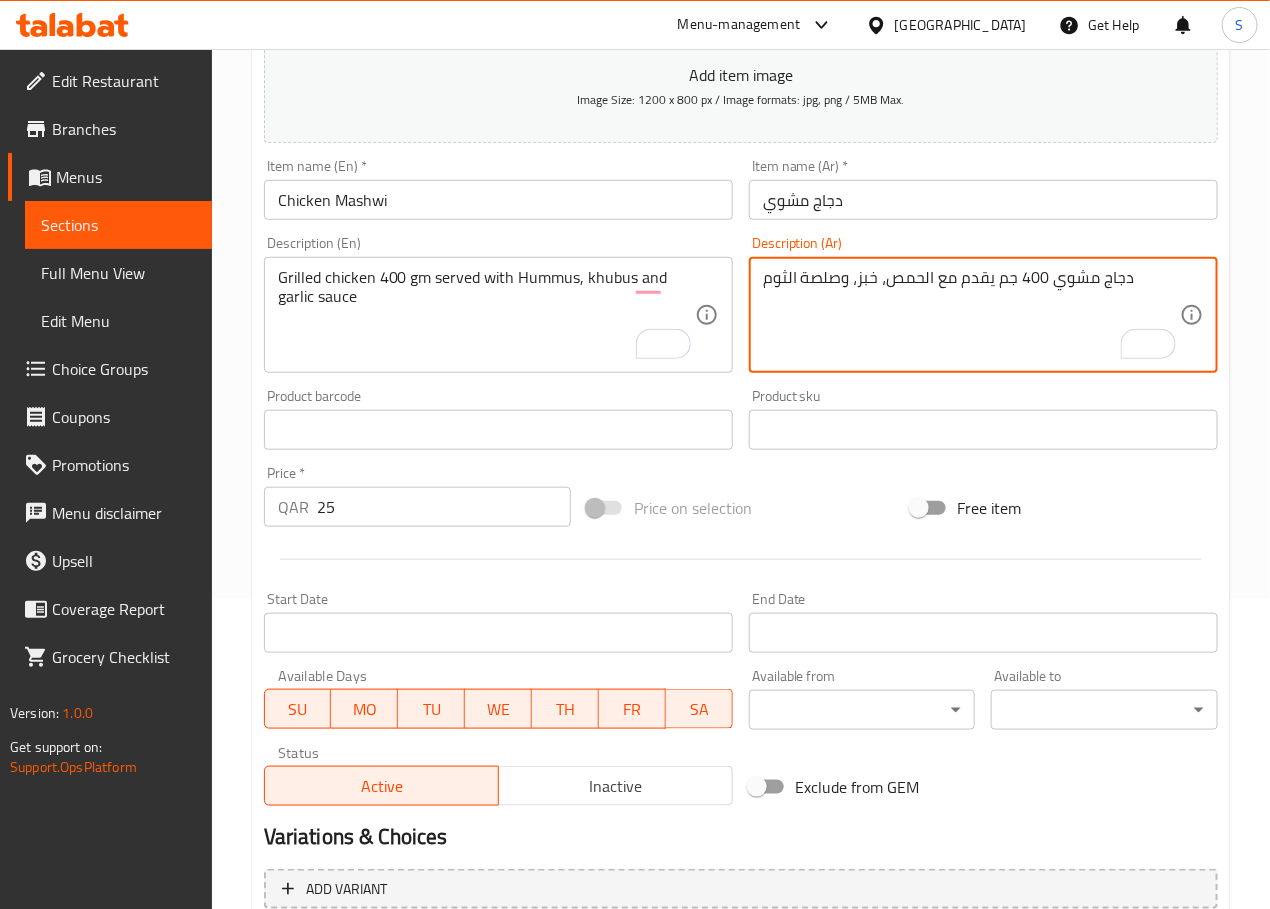 scroll, scrollTop: 502, scrollLeft: 0, axis: vertical 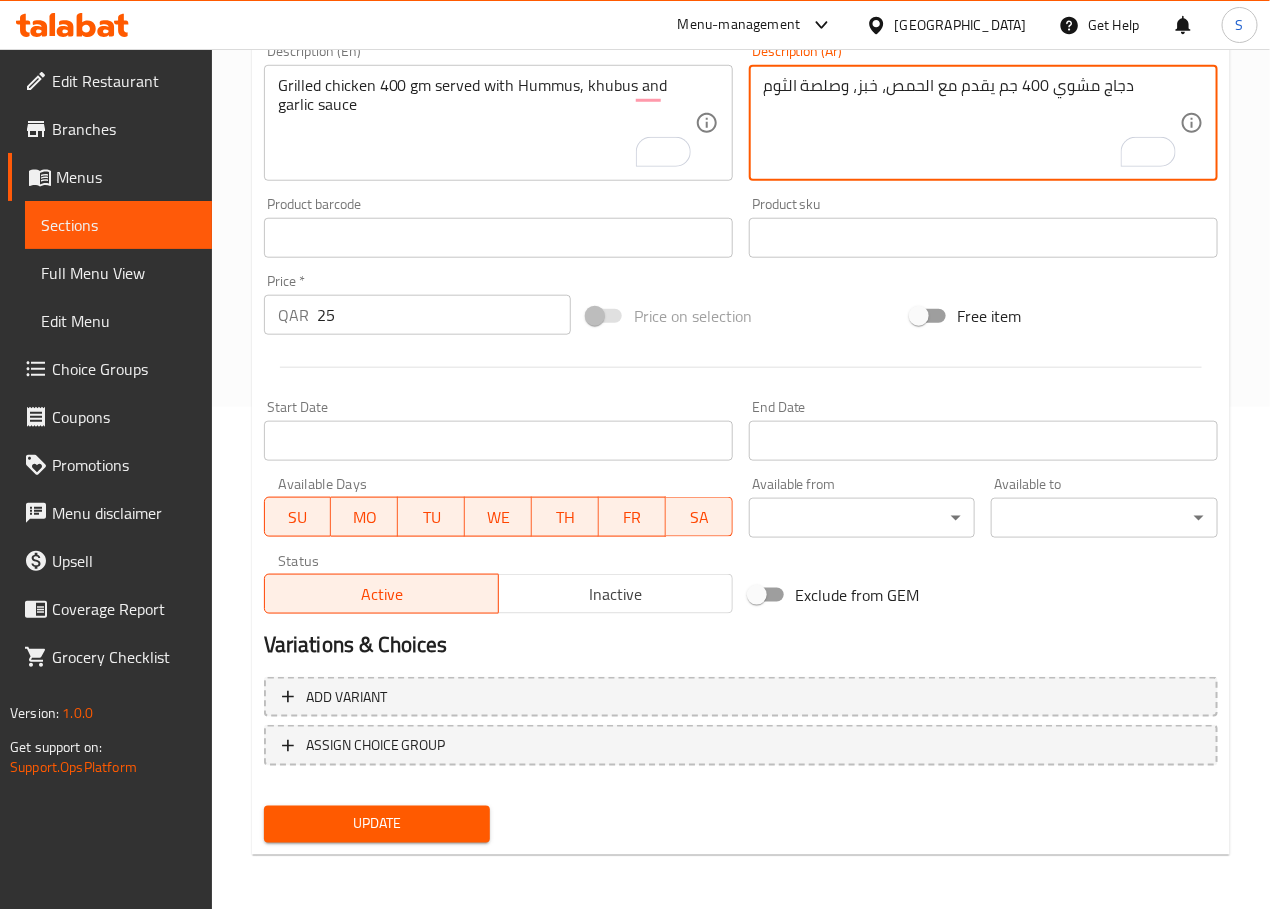 type on "دجاج مشوي 400 جم يقدم مع الحمص، خبز، وصلصة الثوم" 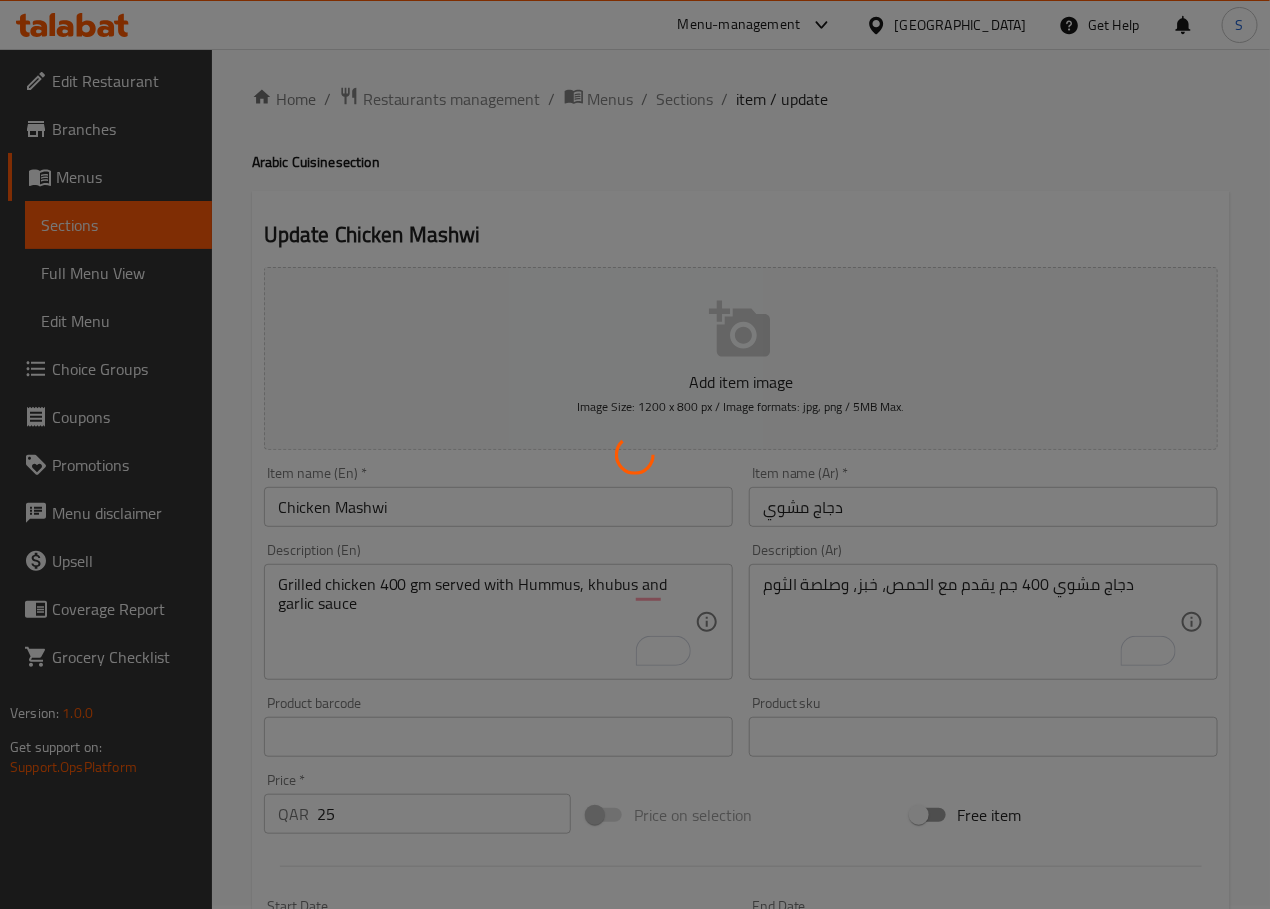 scroll, scrollTop: 0, scrollLeft: 0, axis: both 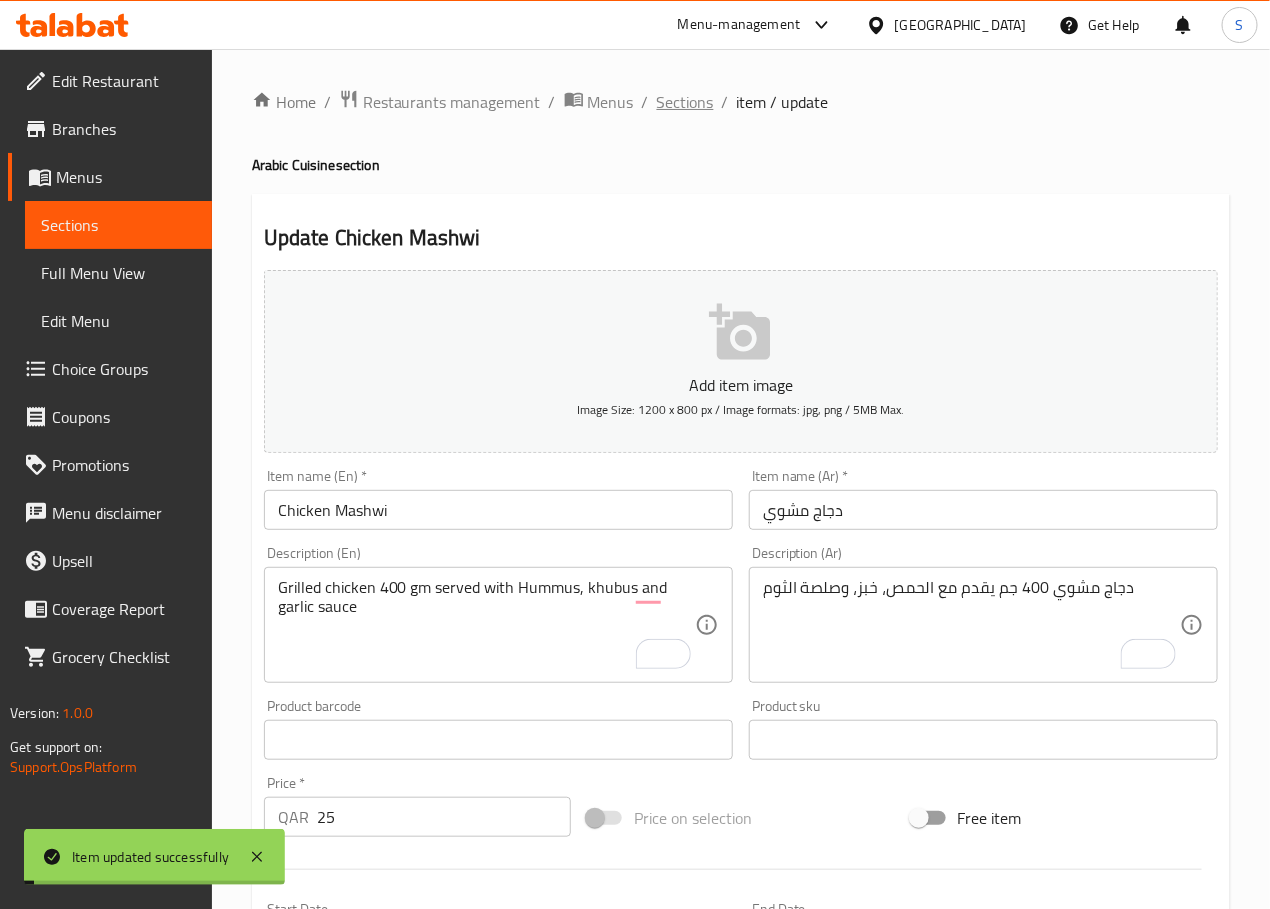 click on "Sections" at bounding box center [685, 102] 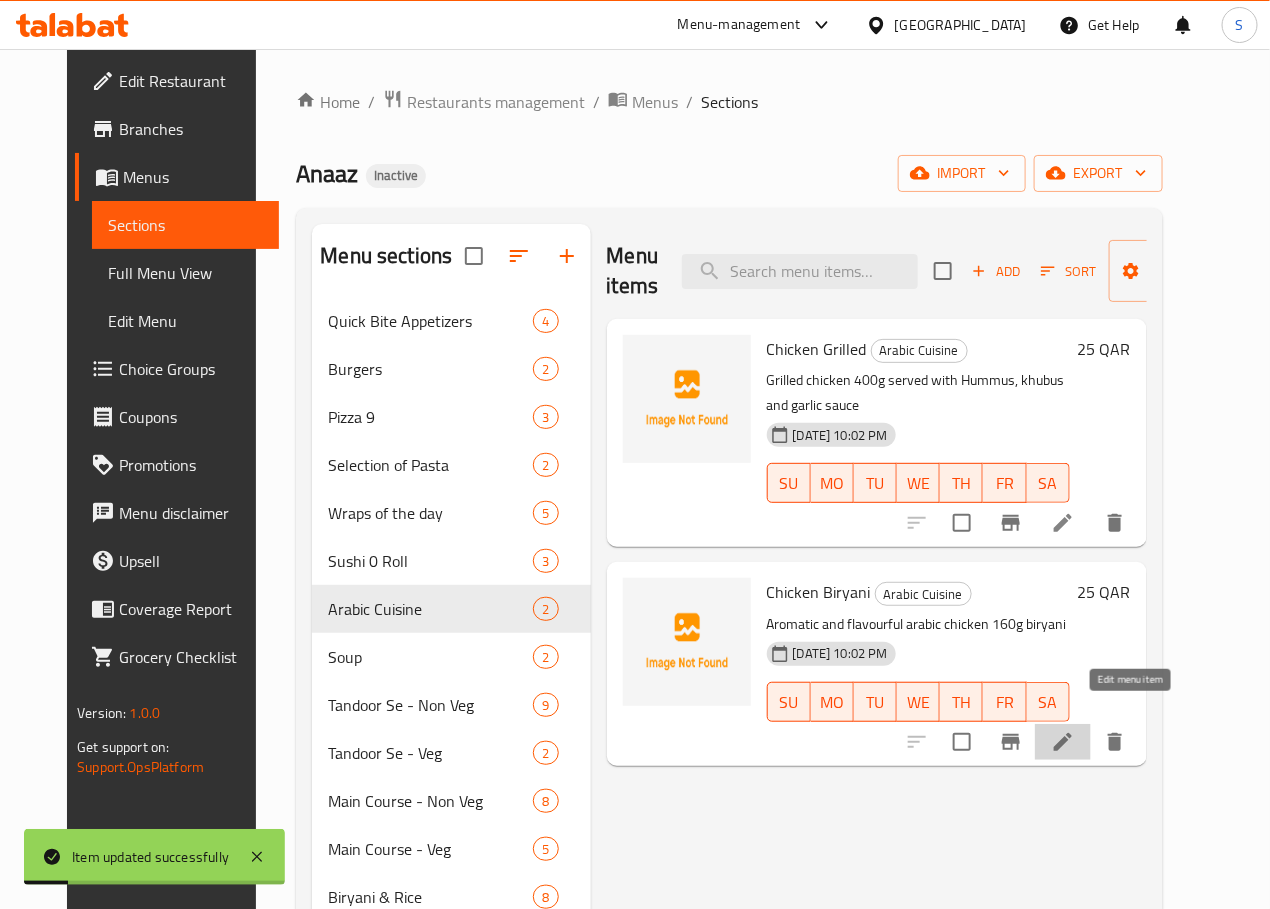 click 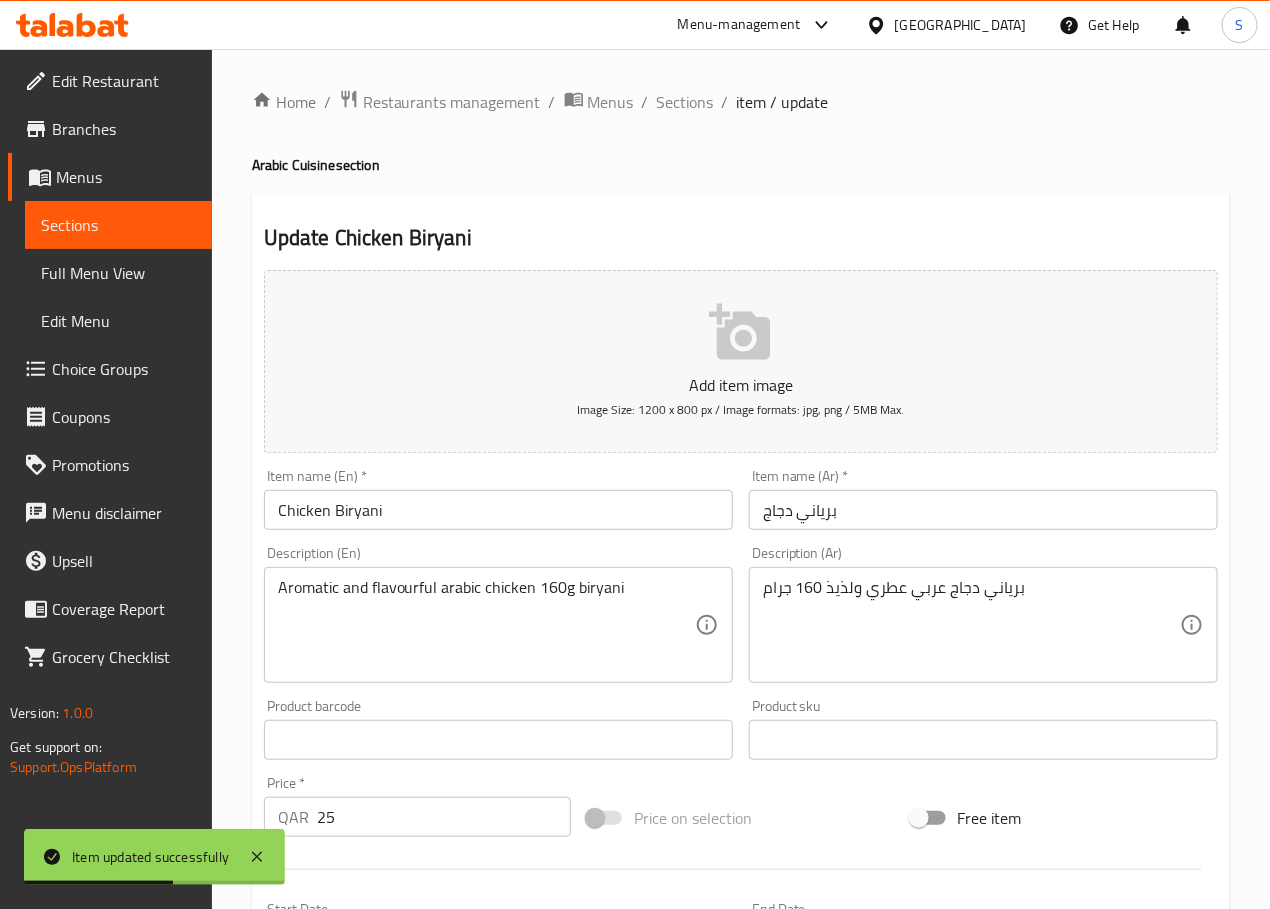 click on "Chicken Biryani" at bounding box center [498, 510] 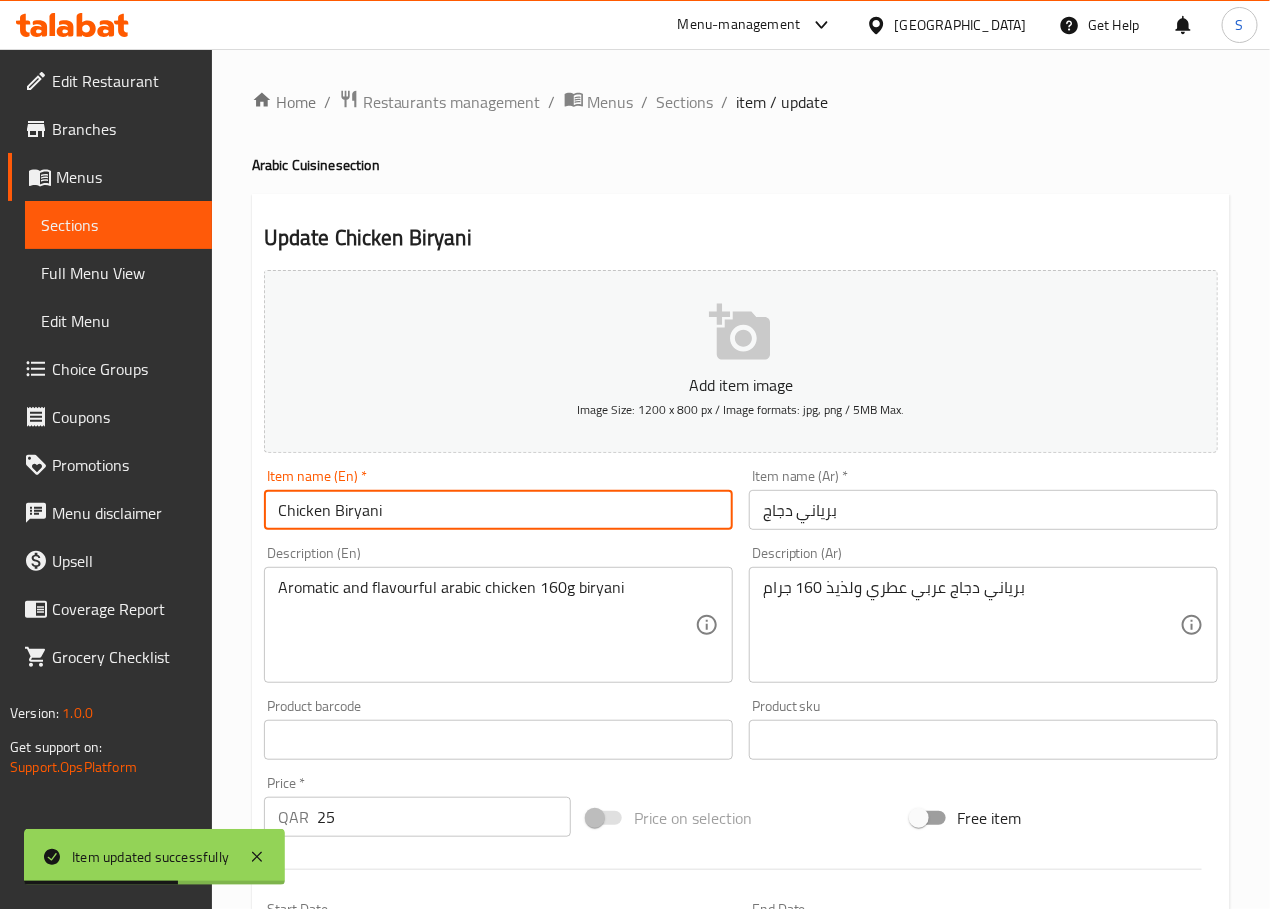 click on "Chicken Biryani" at bounding box center (498, 510) 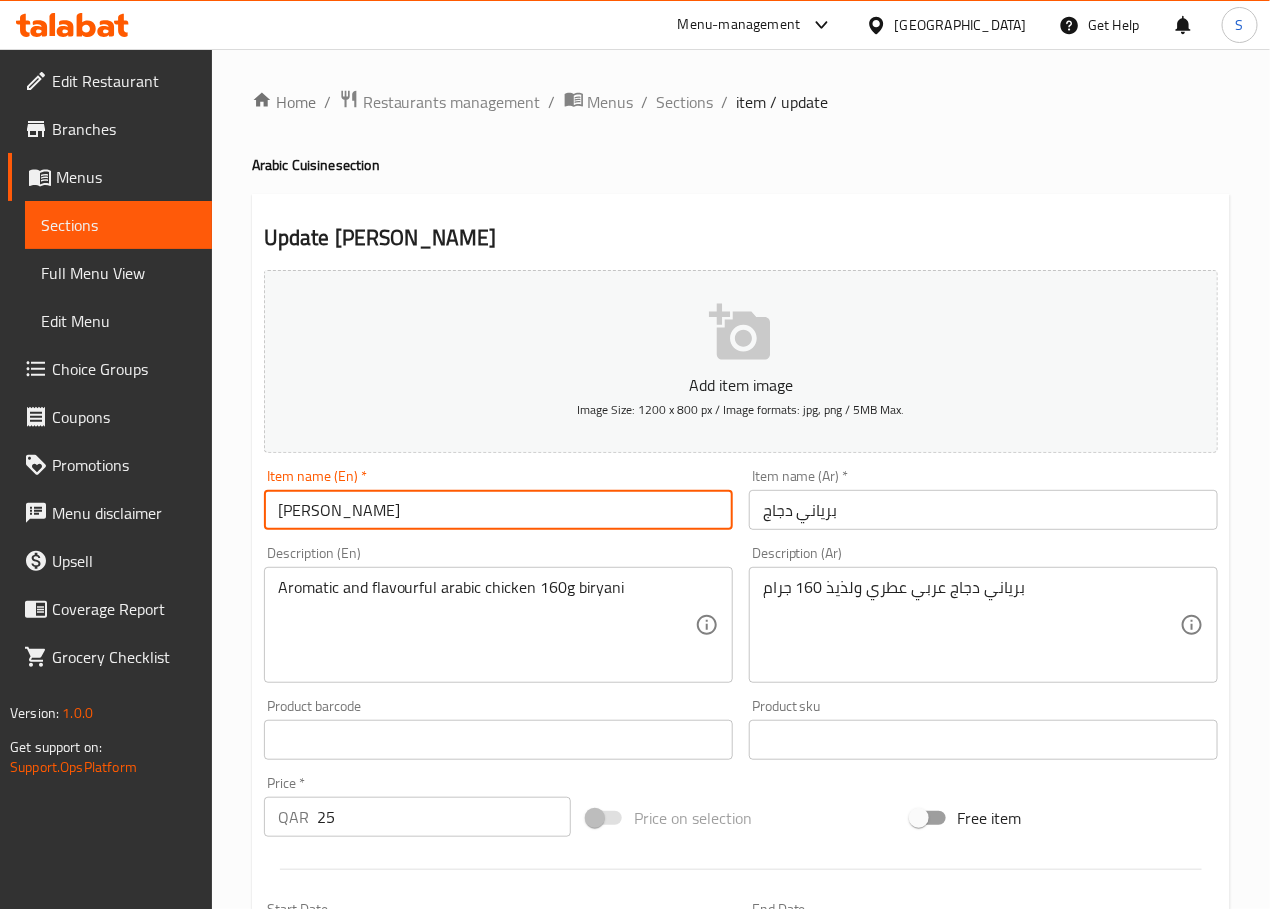 type on "[PERSON_NAME]" 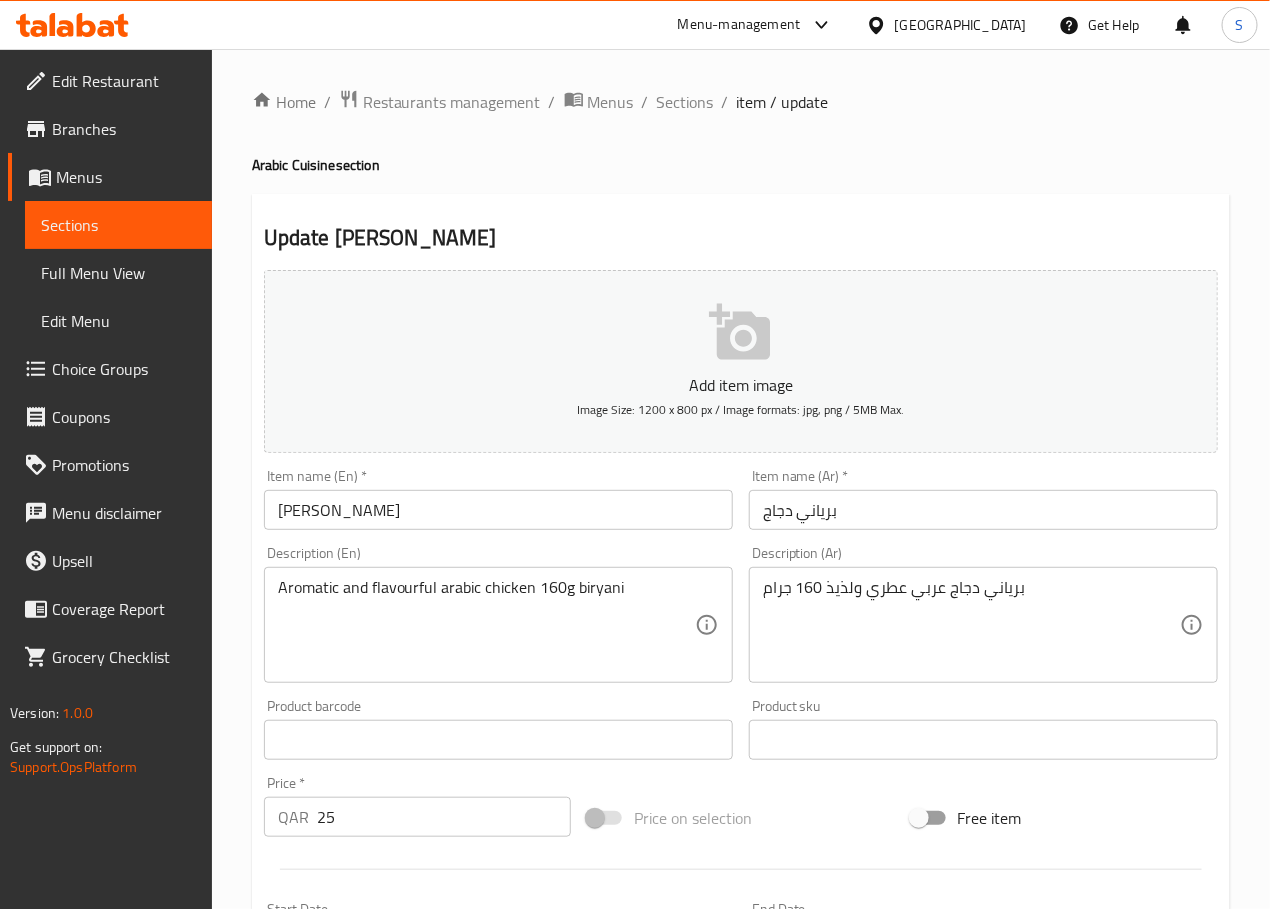 drag, startPoint x: 436, startPoint y: 588, endPoint x: 436, endPoint y: 625, distance: 37 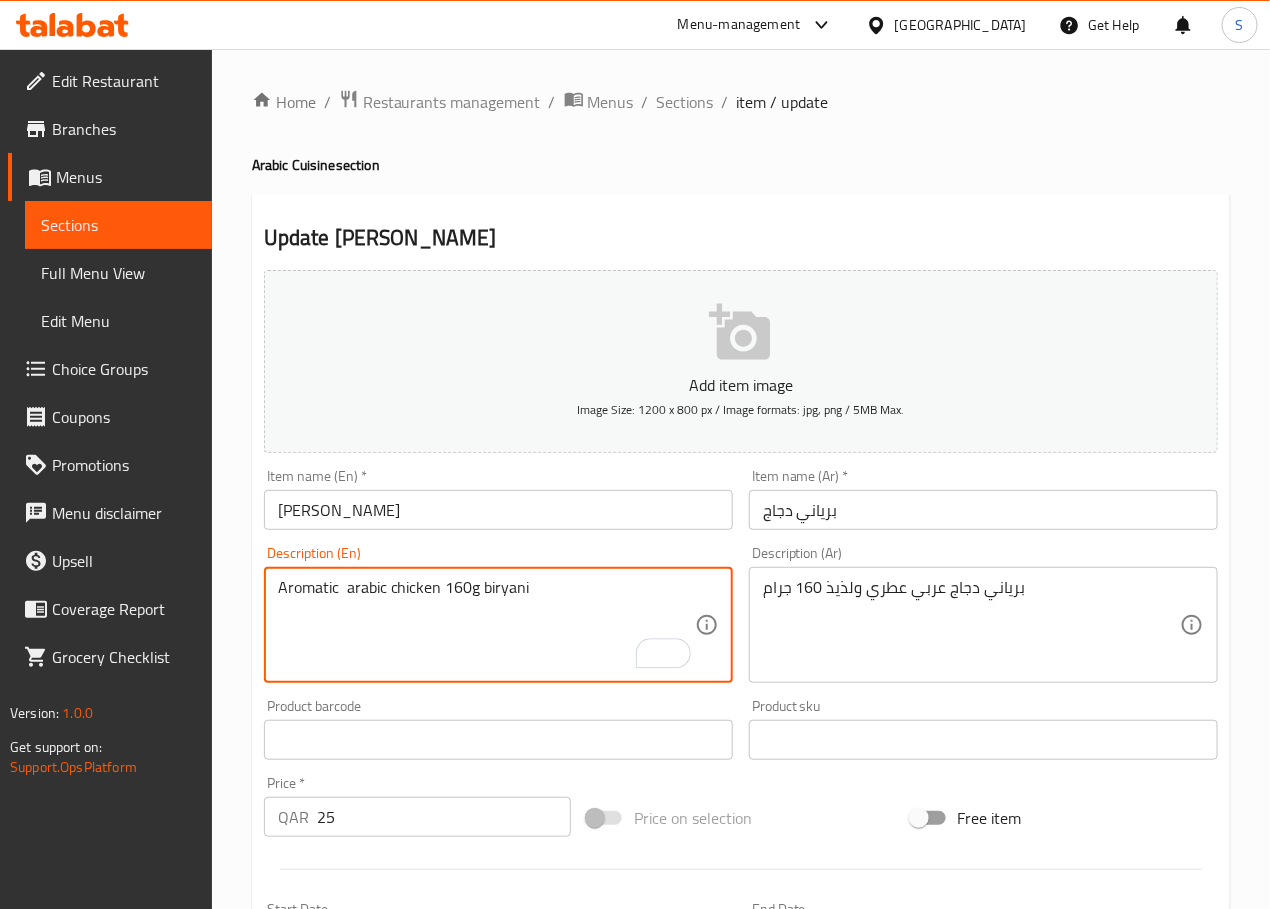 click on "Aromatic  arabic chicken 160g biryani" at bounding box center (486, 625) 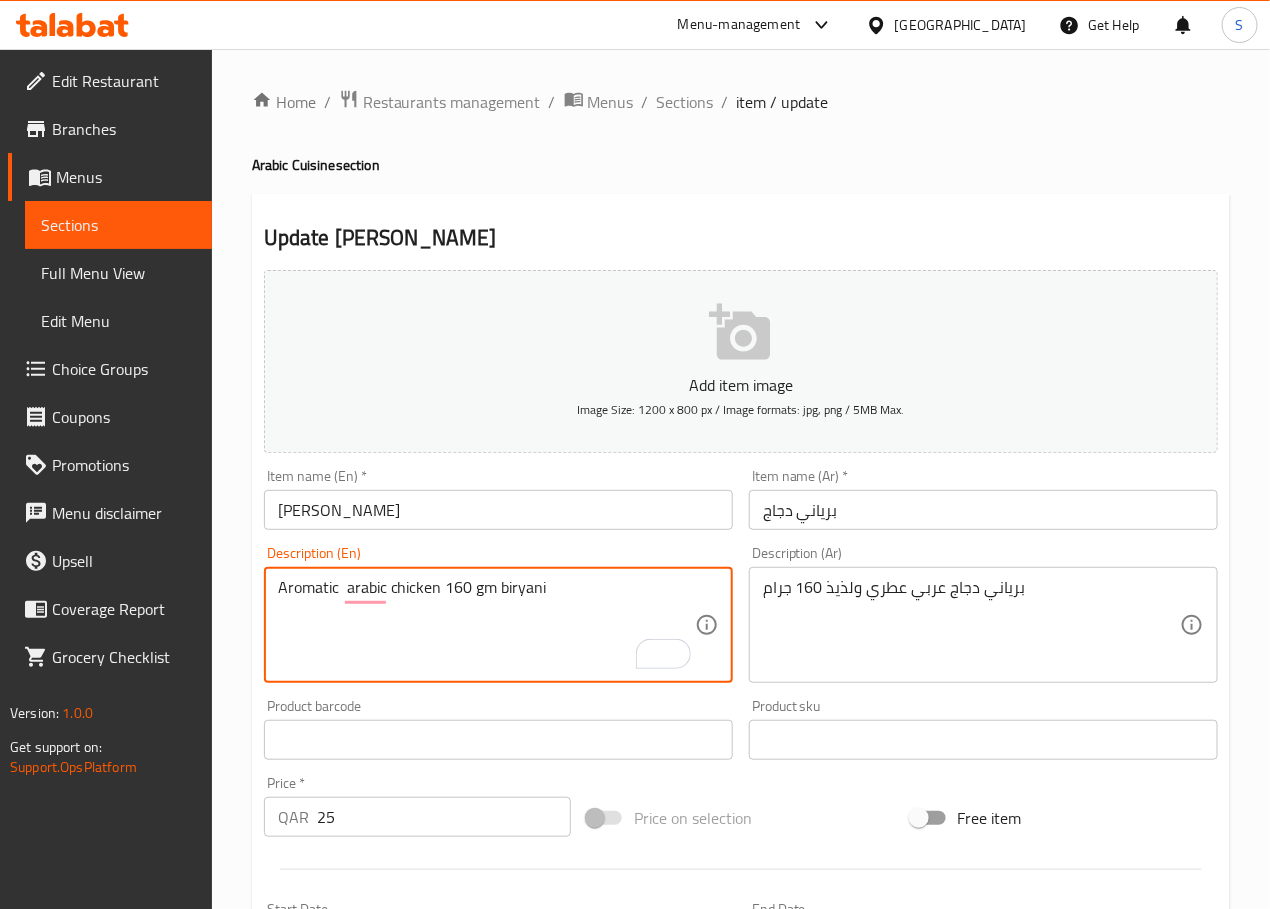 type on "Aromatic  arabic chicken 160 gm biryani" 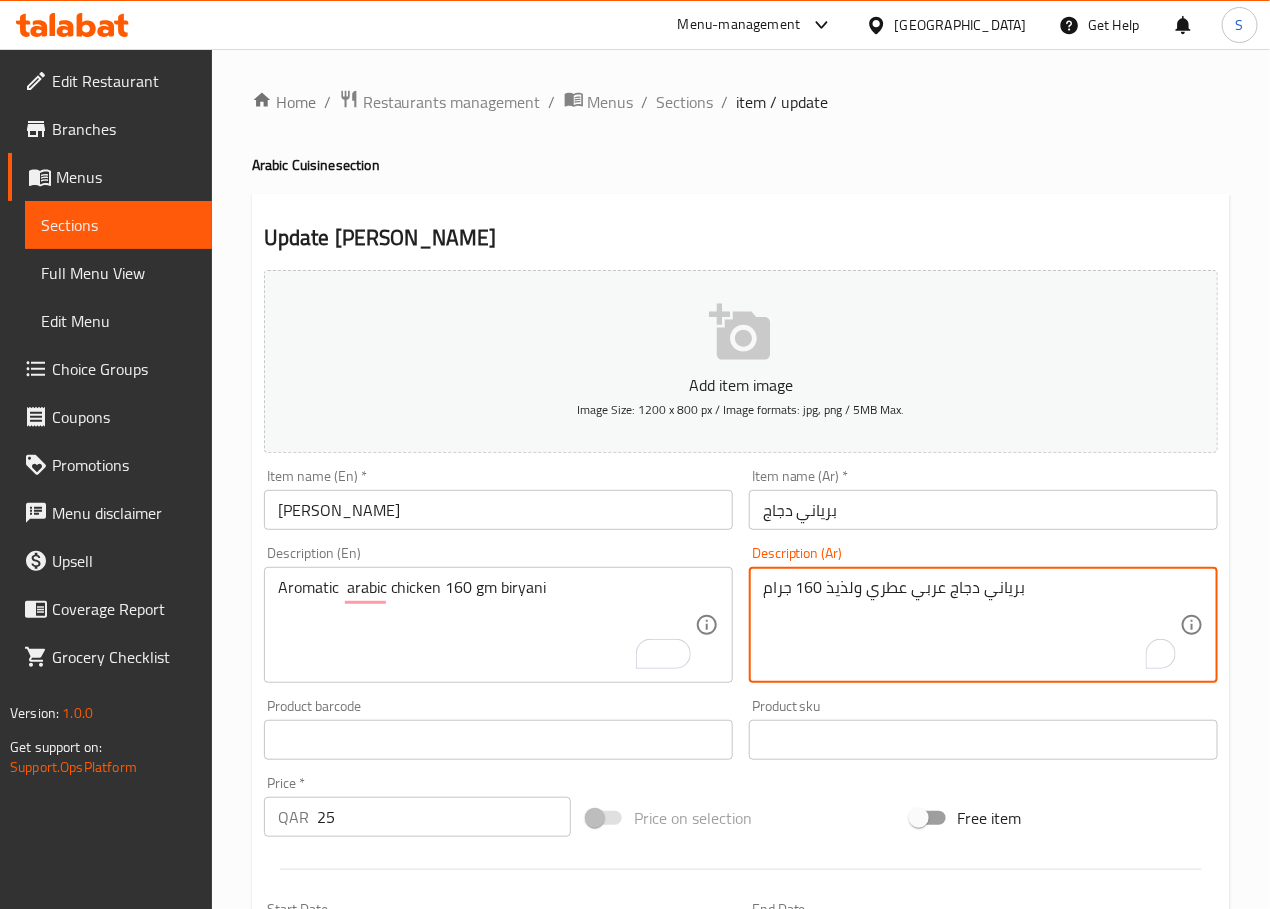 click on "برياني دجاج عربي عطري ولذيذ 160 جرام" at bounding box center [971, 625] 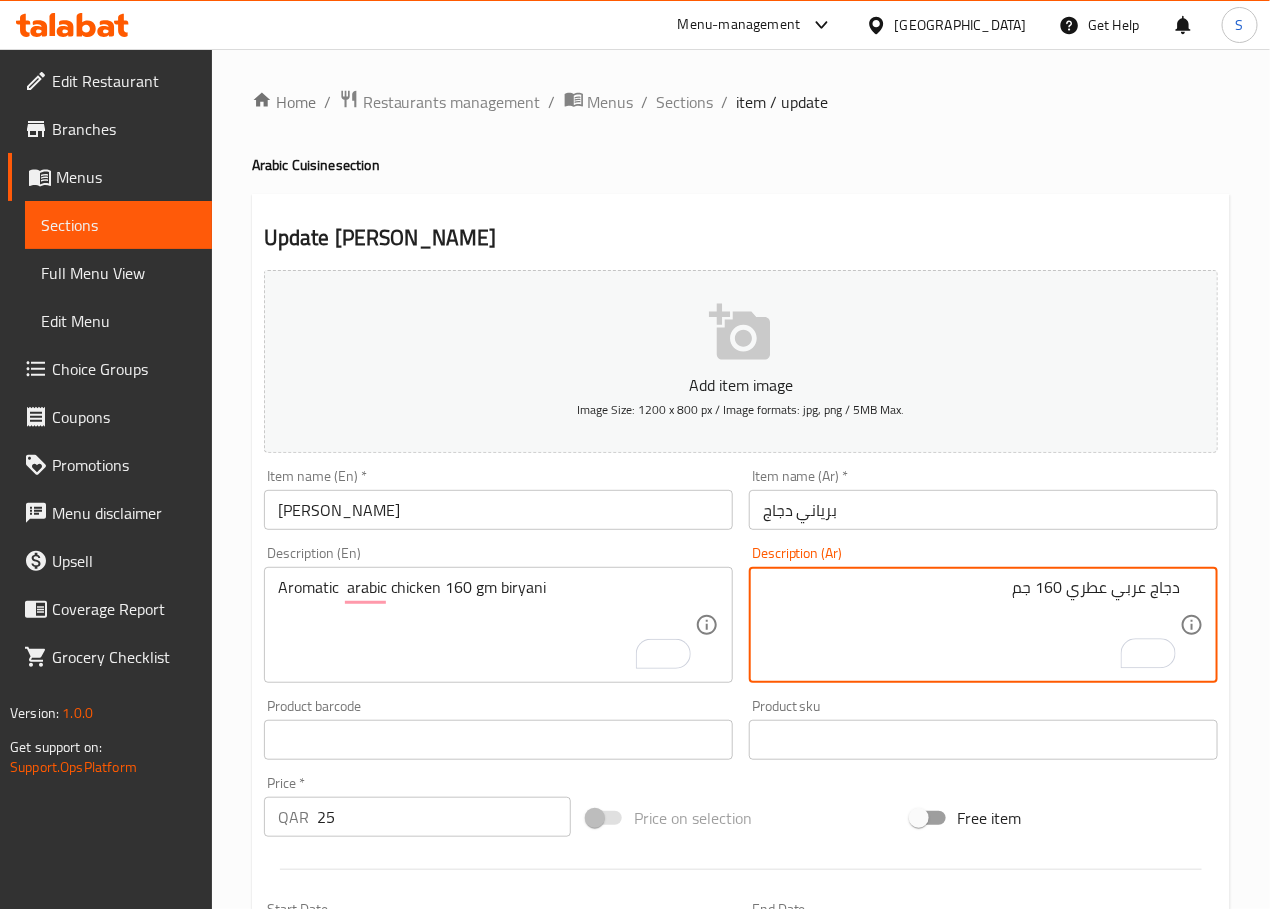 paste on "برياني" 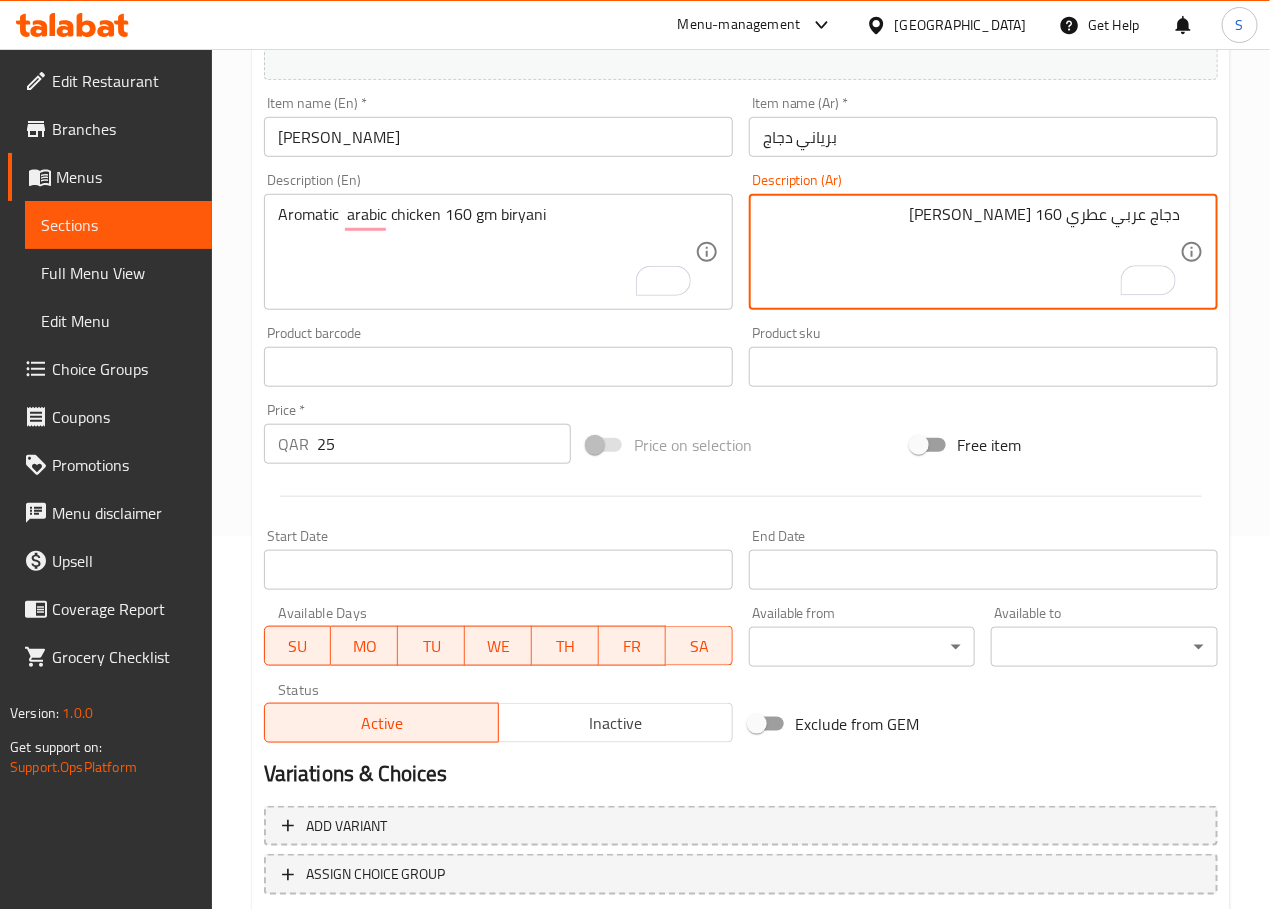 scroll, scrollTop: 502, scrollLeft: 0, axis: vertical 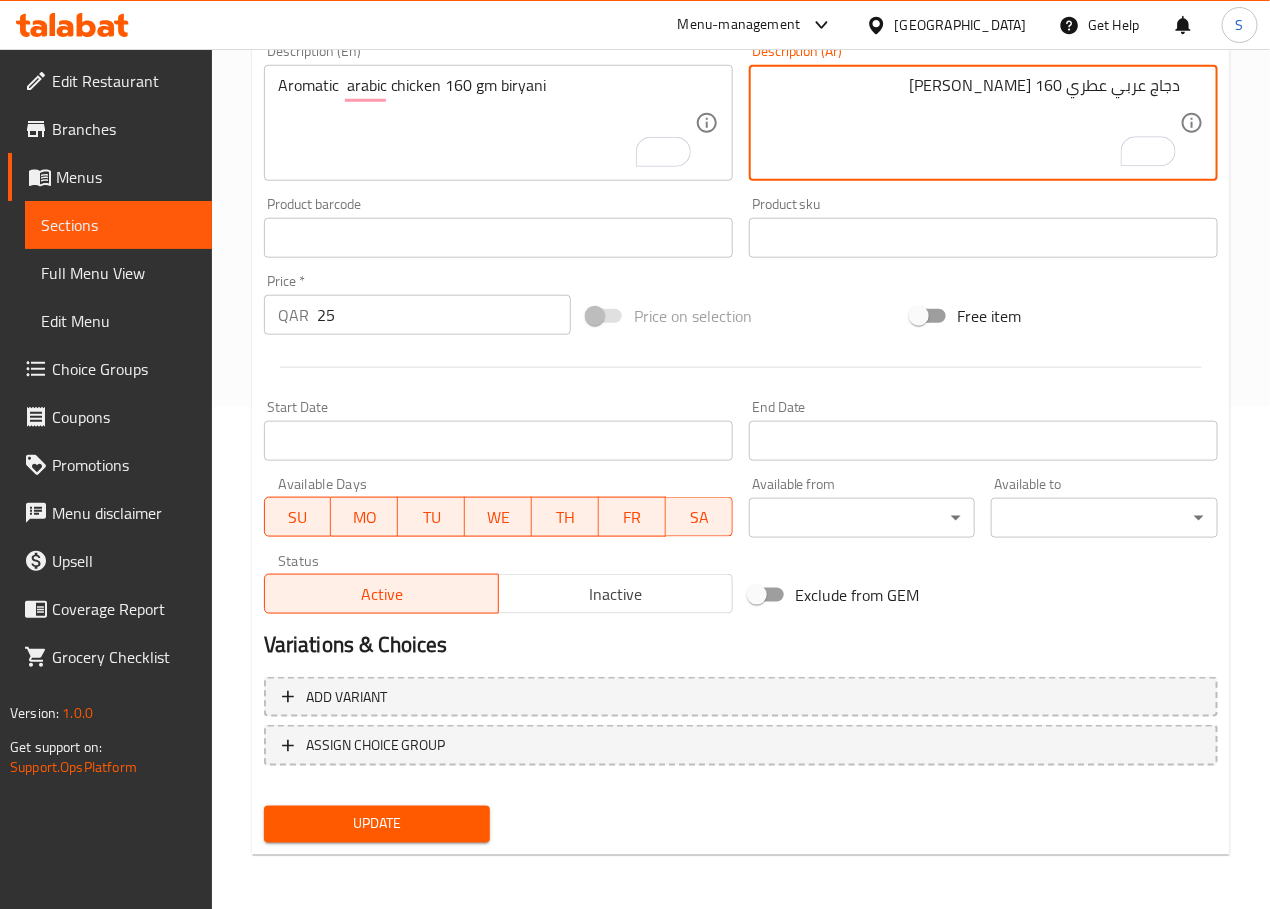 type on "دجاج عربي عطري 160 جم برياني" 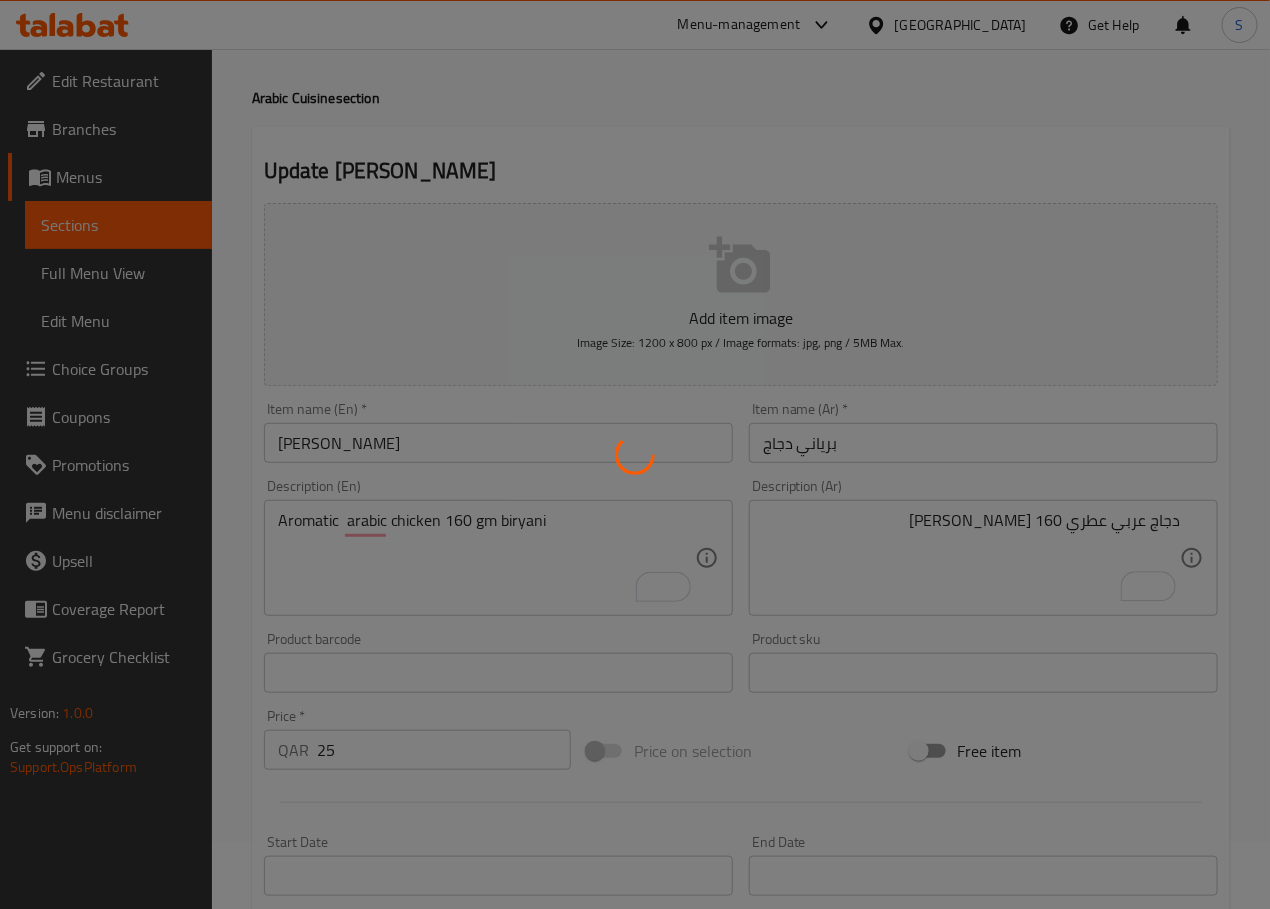 scroll, scrollTop: 0, scrollLeft: 0, axis: both 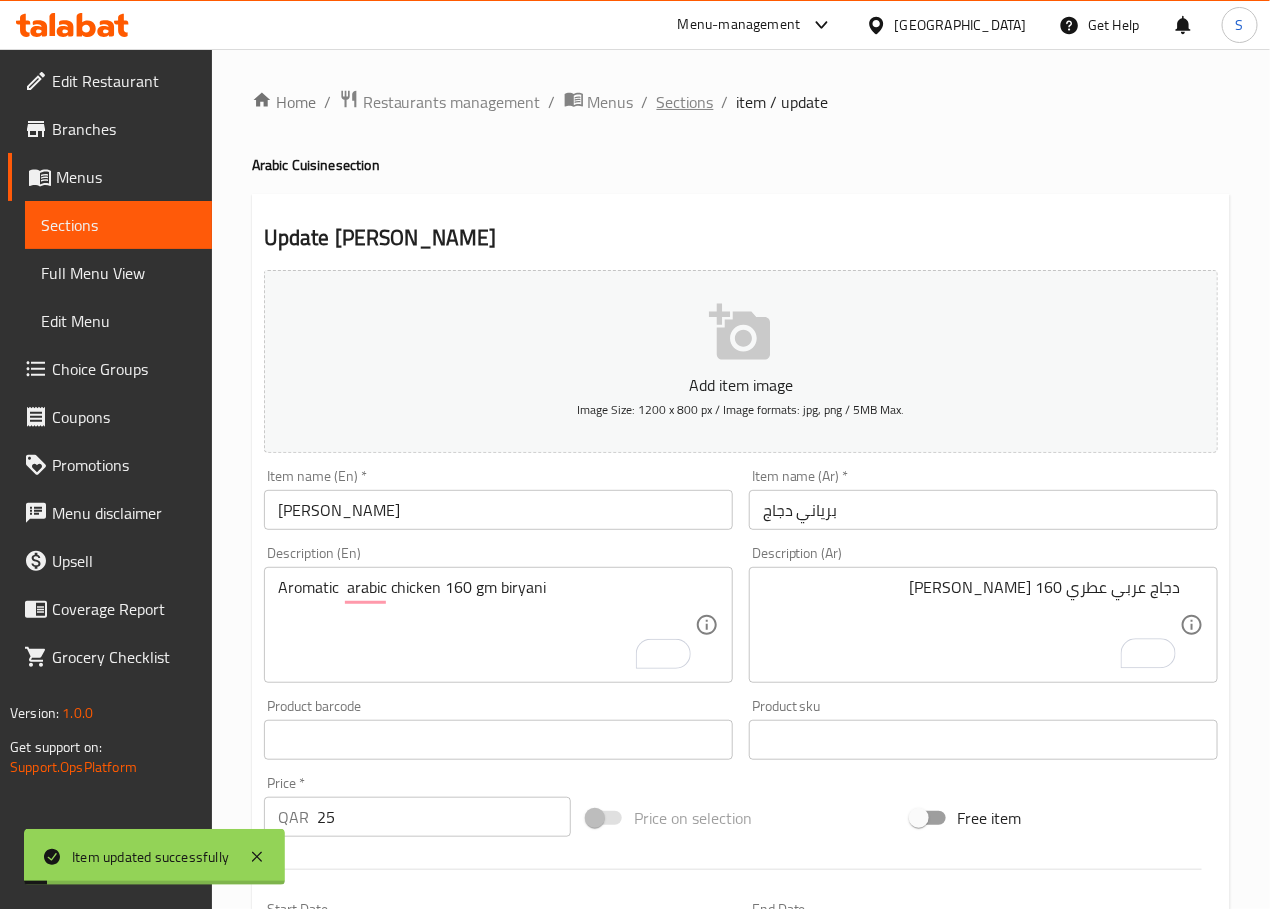 click on "Sections" at bounding box center [685, 102] 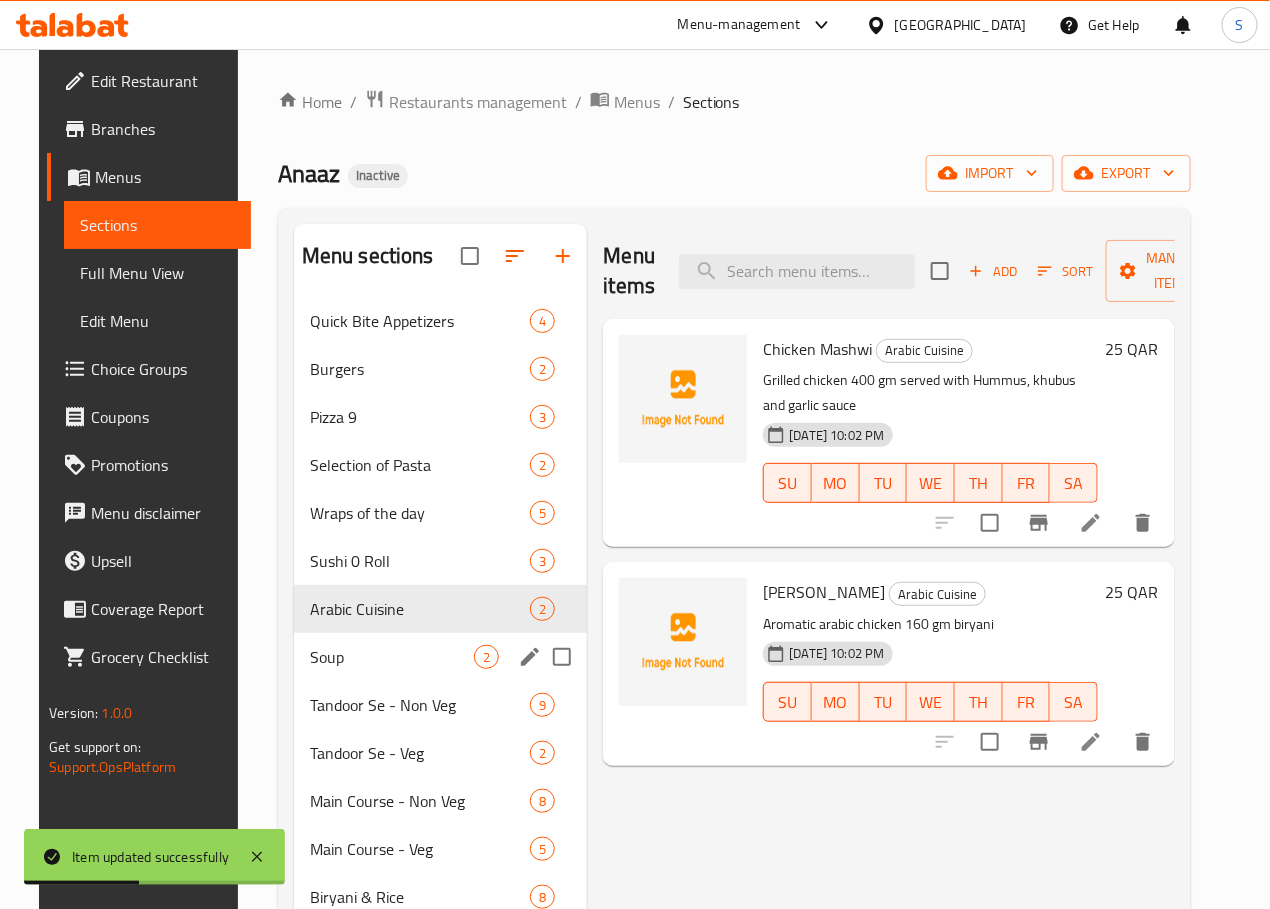 click 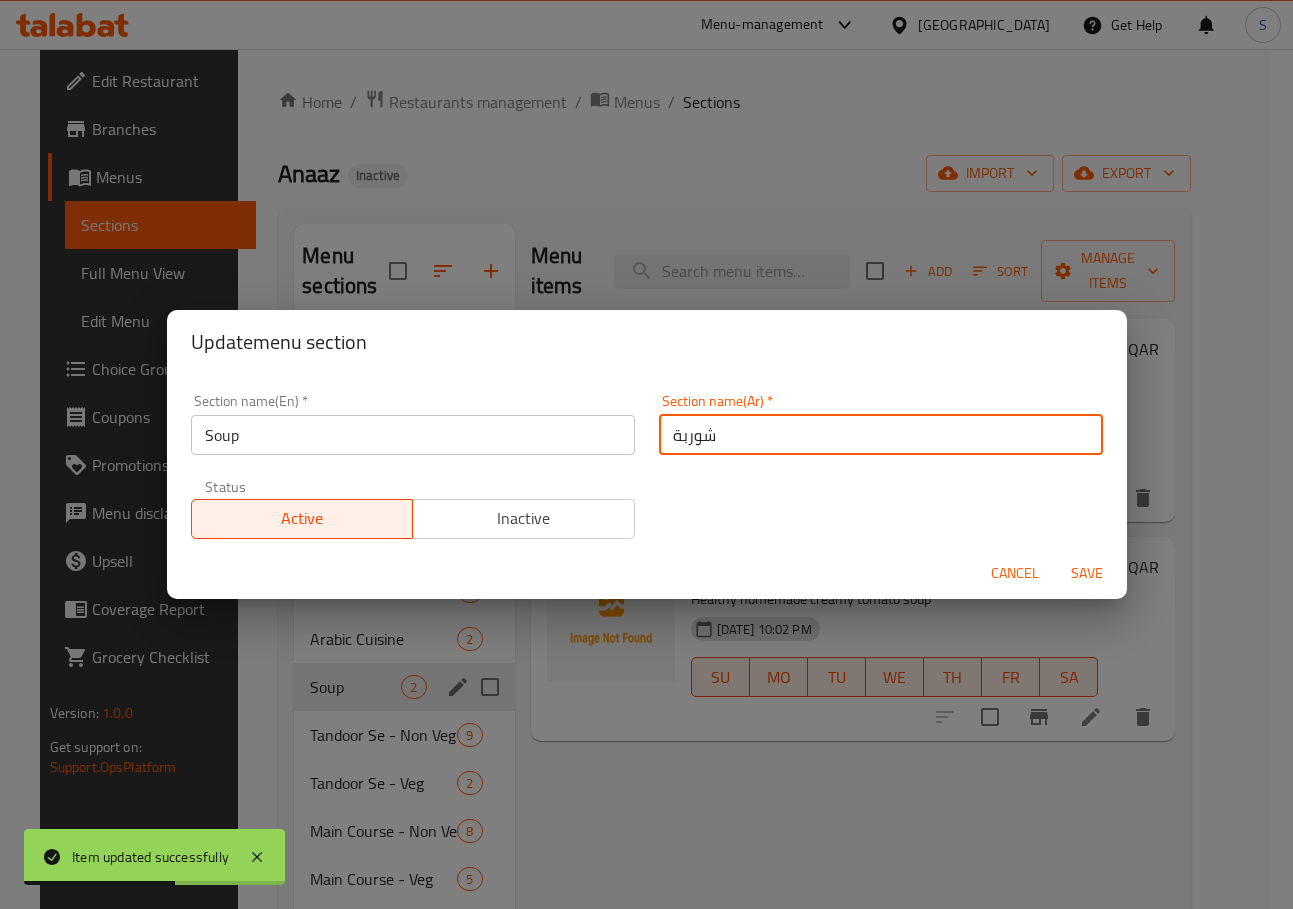 click on "شوربة" at bounding box center (881, 435) 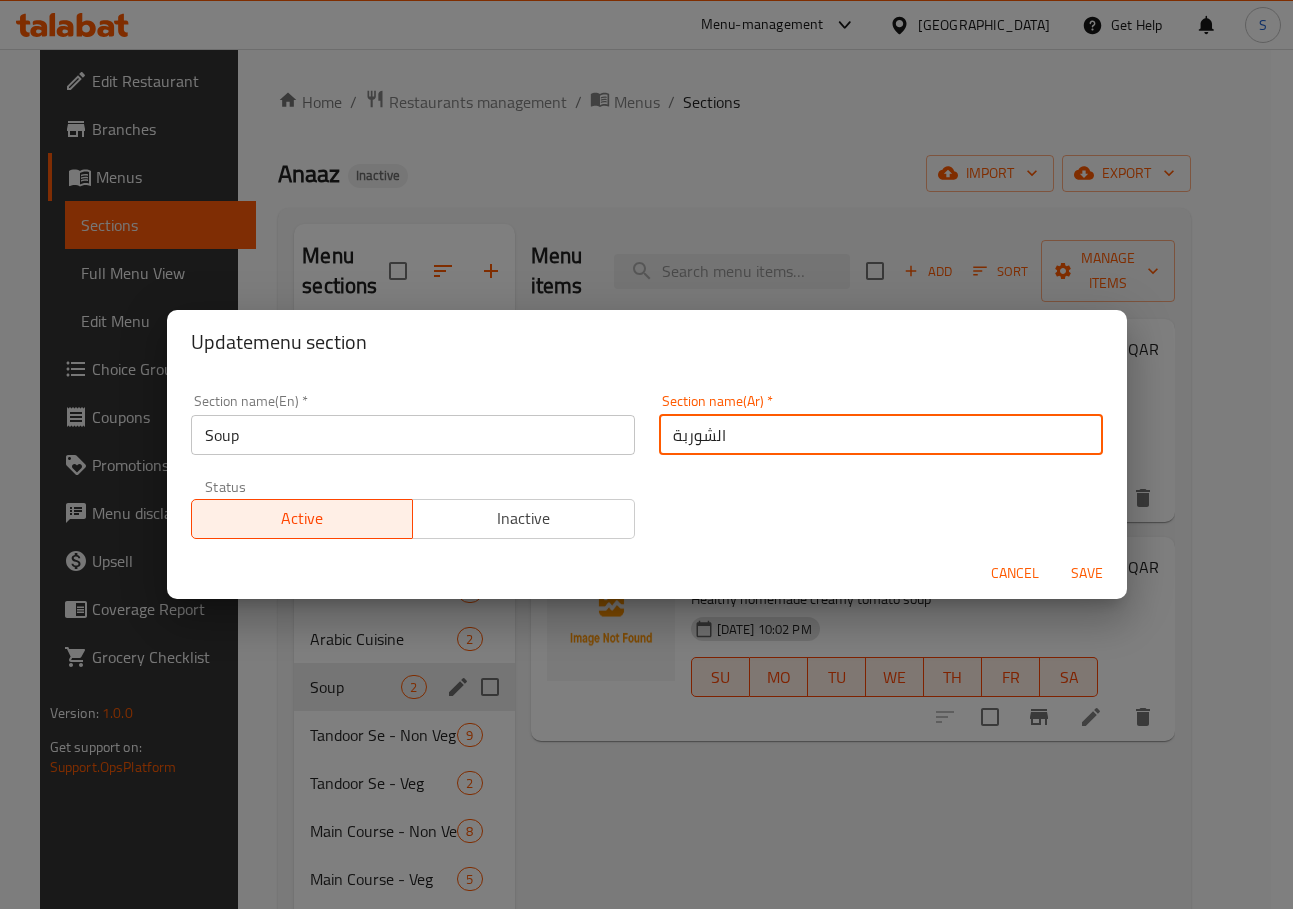 type on "الشوربة" 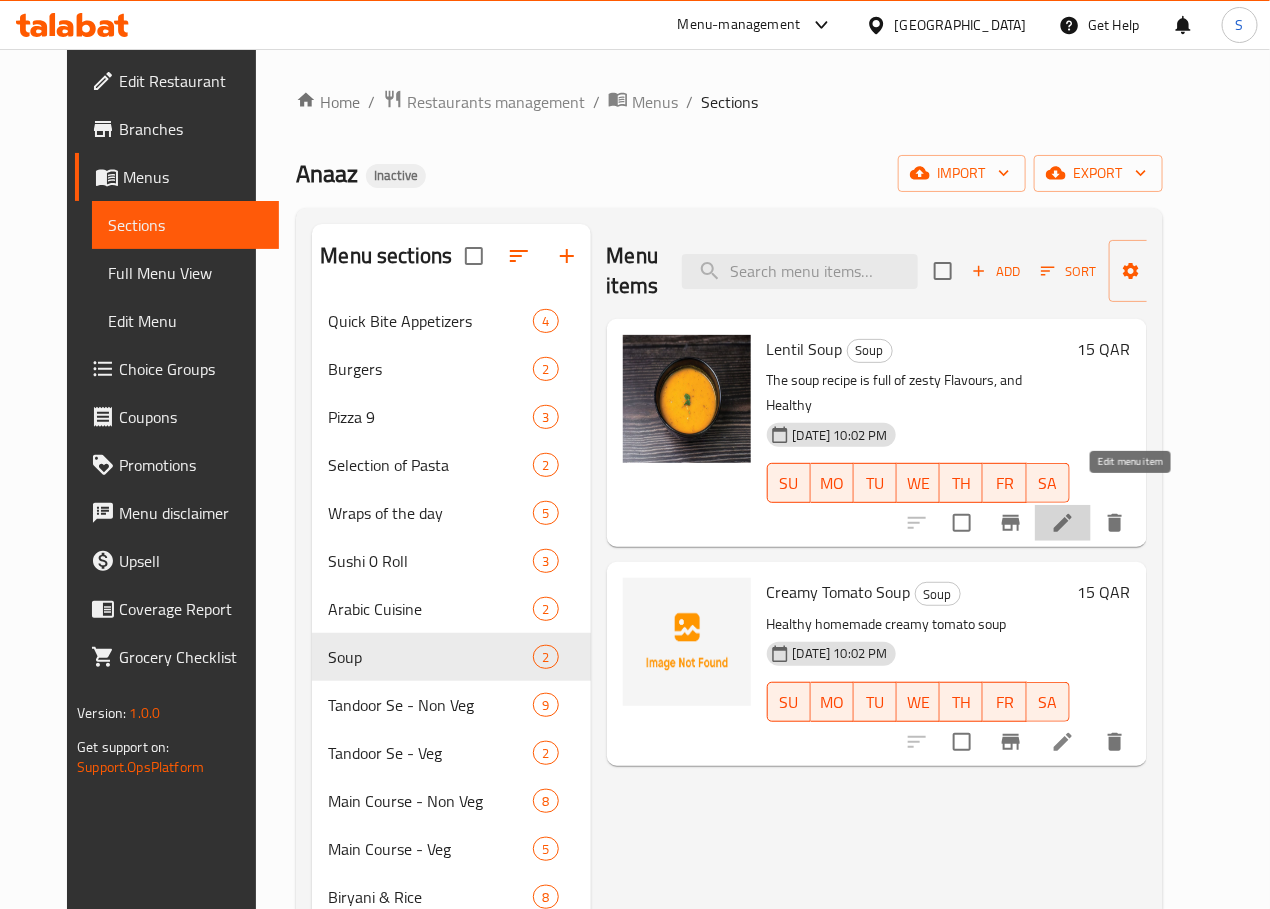 click 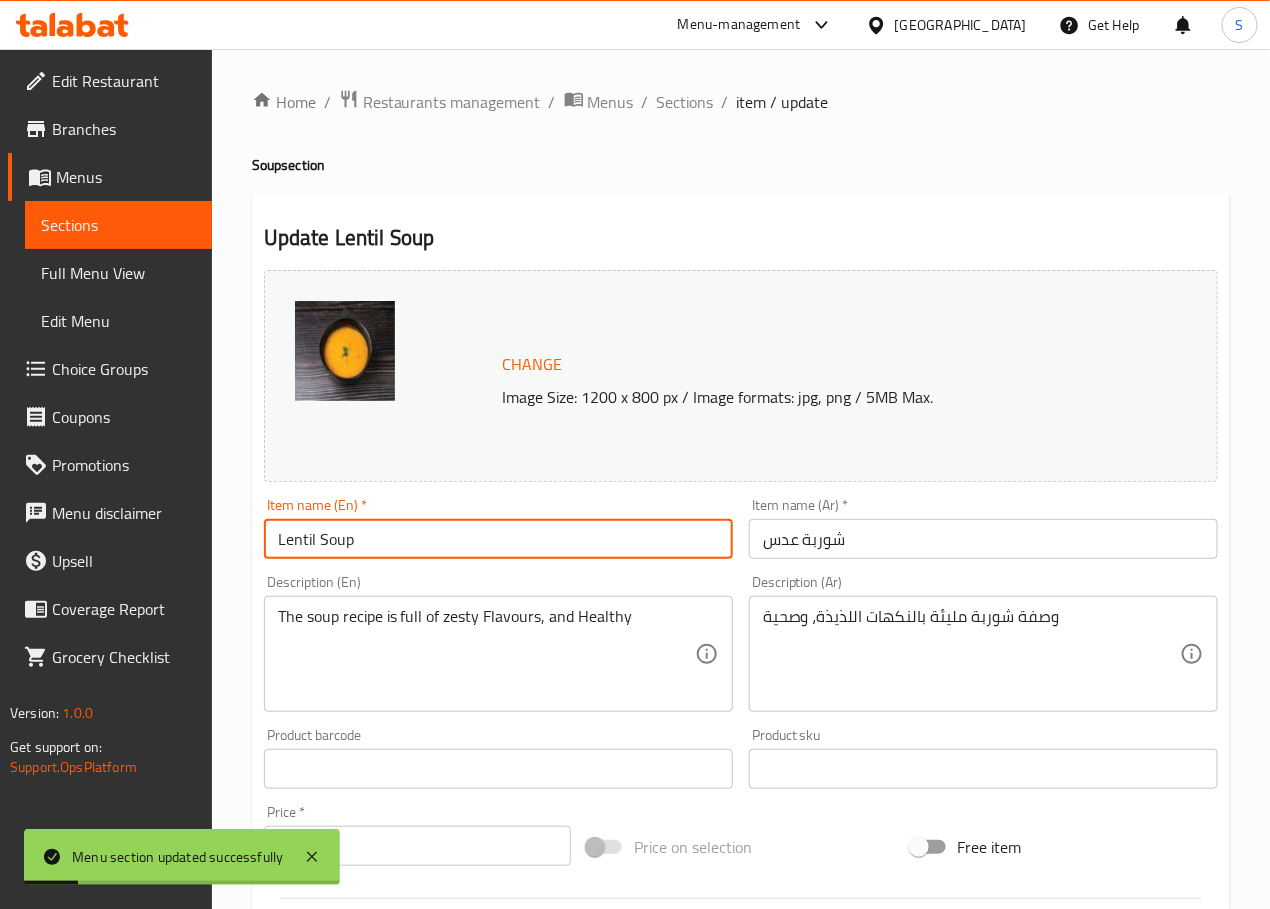 click on "Lentil Soup" at bounding box center [498, 539] 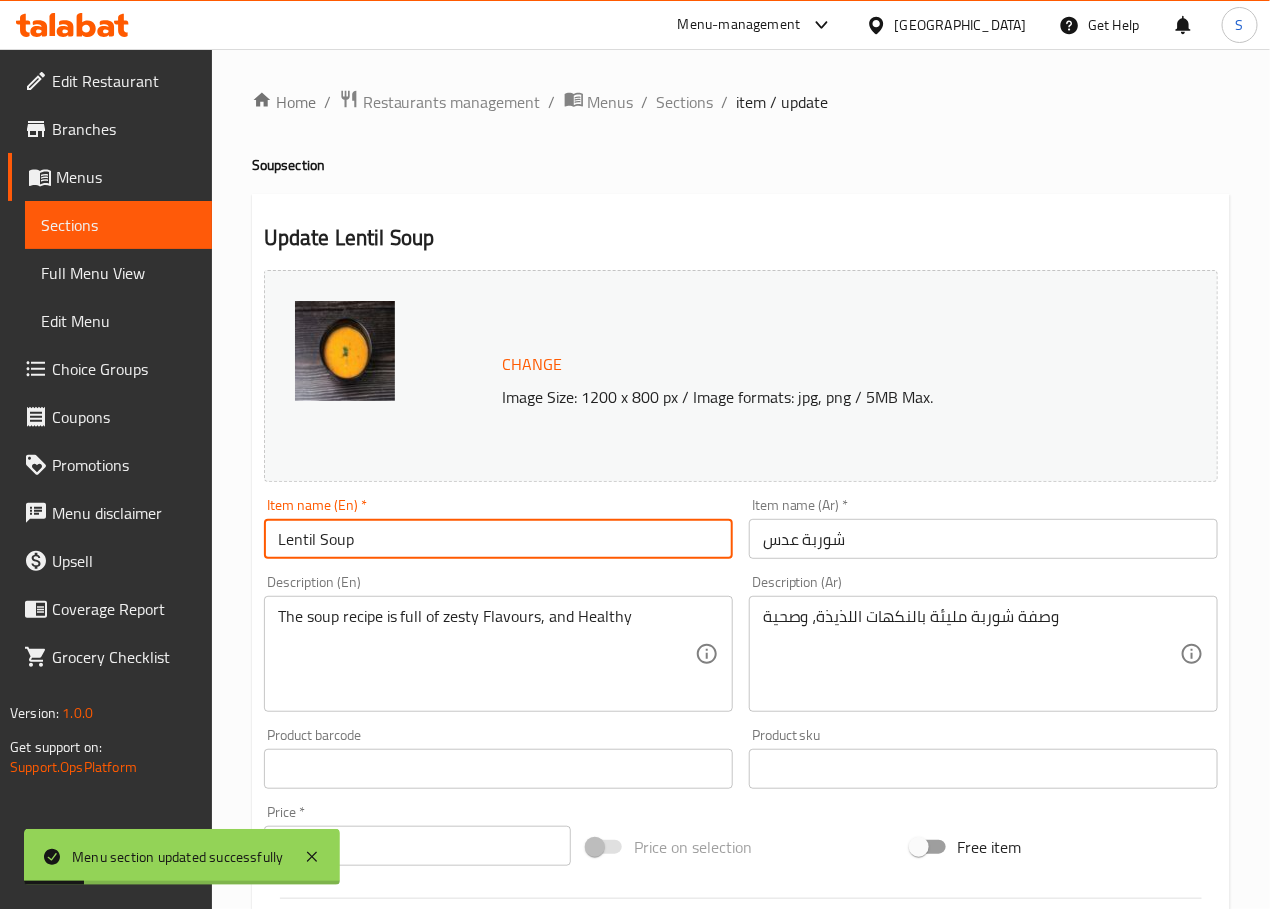 click on "Lentil Soup" at bounding box center [498, 539] 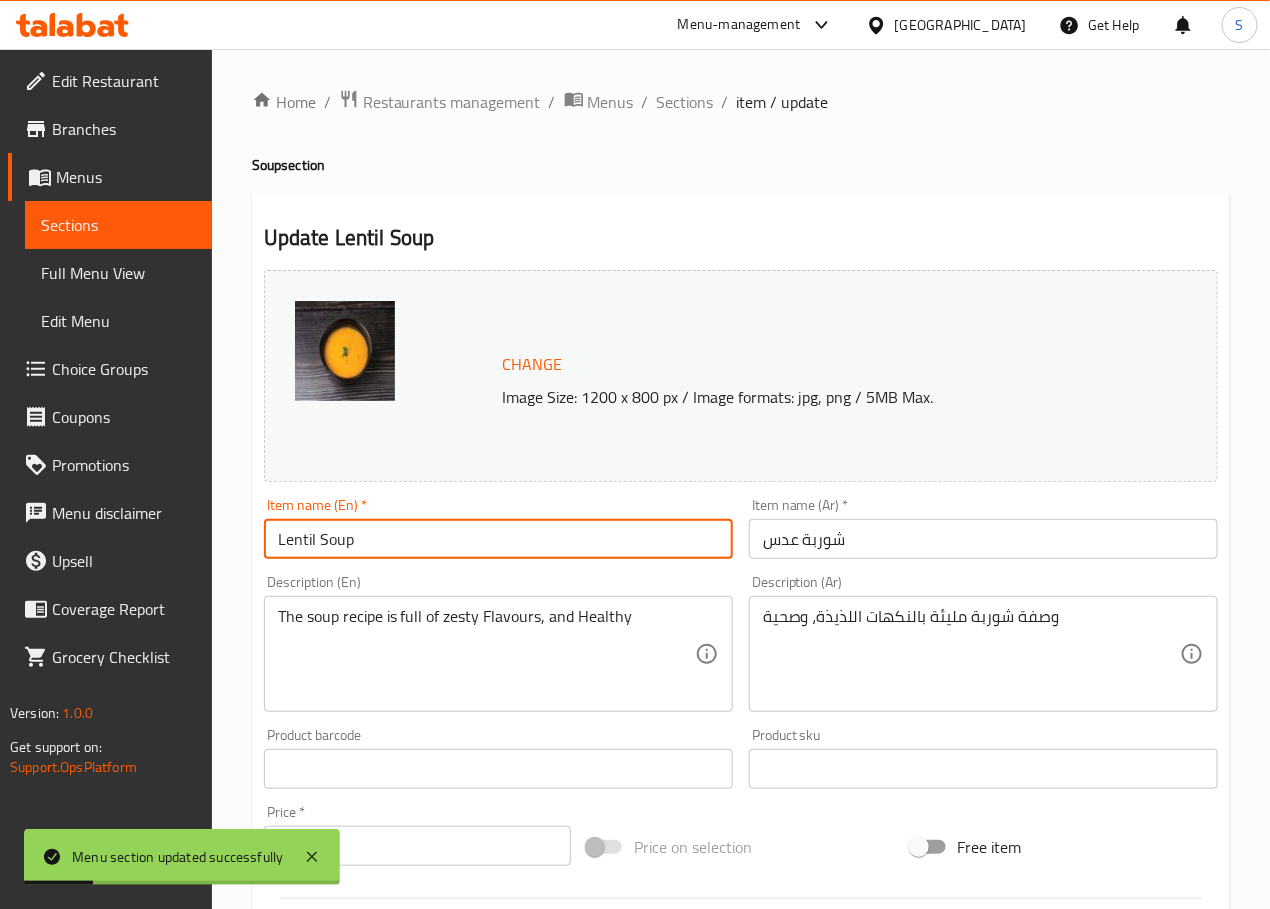 paste on "Shorba Lentil" 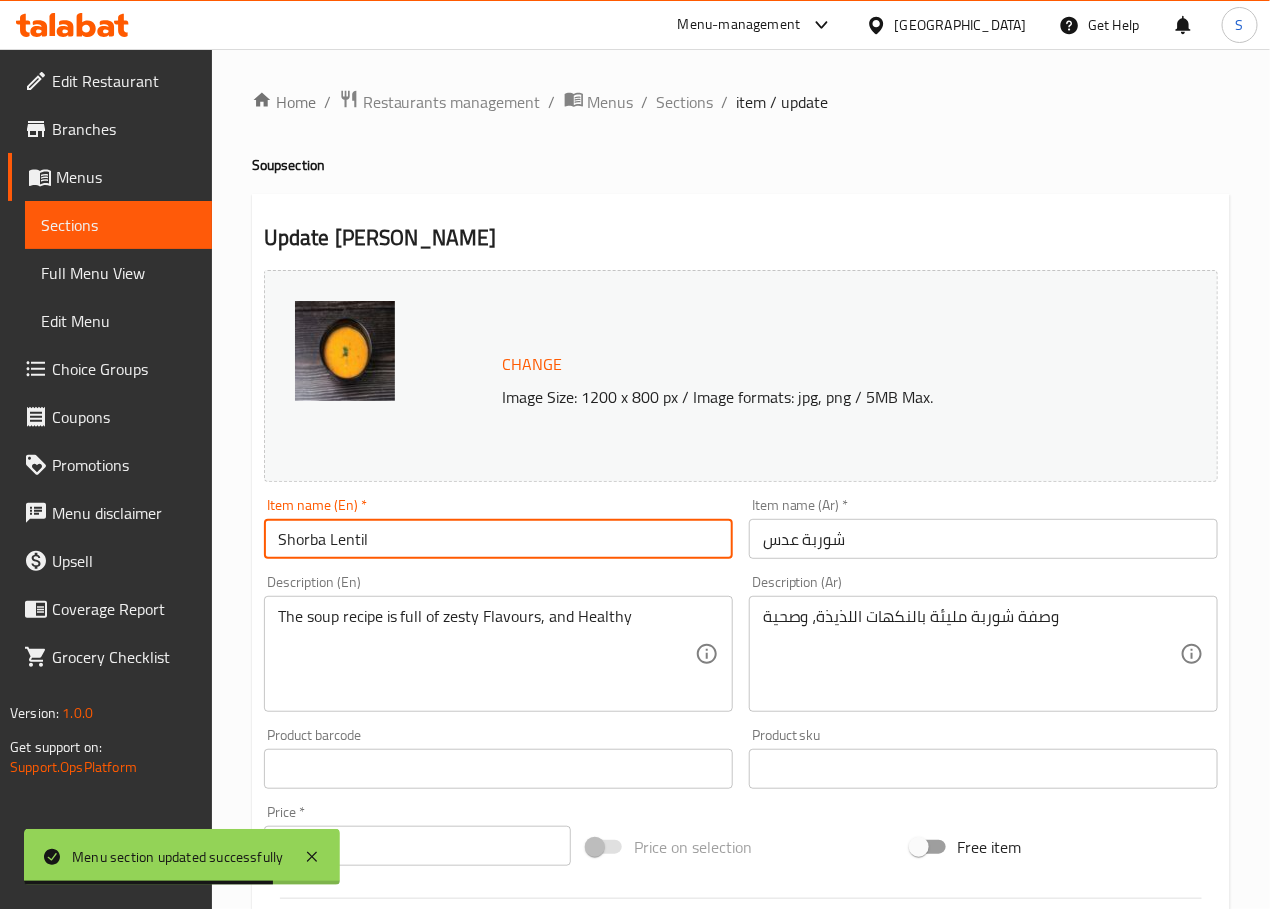 type on "Shorba Lentil" 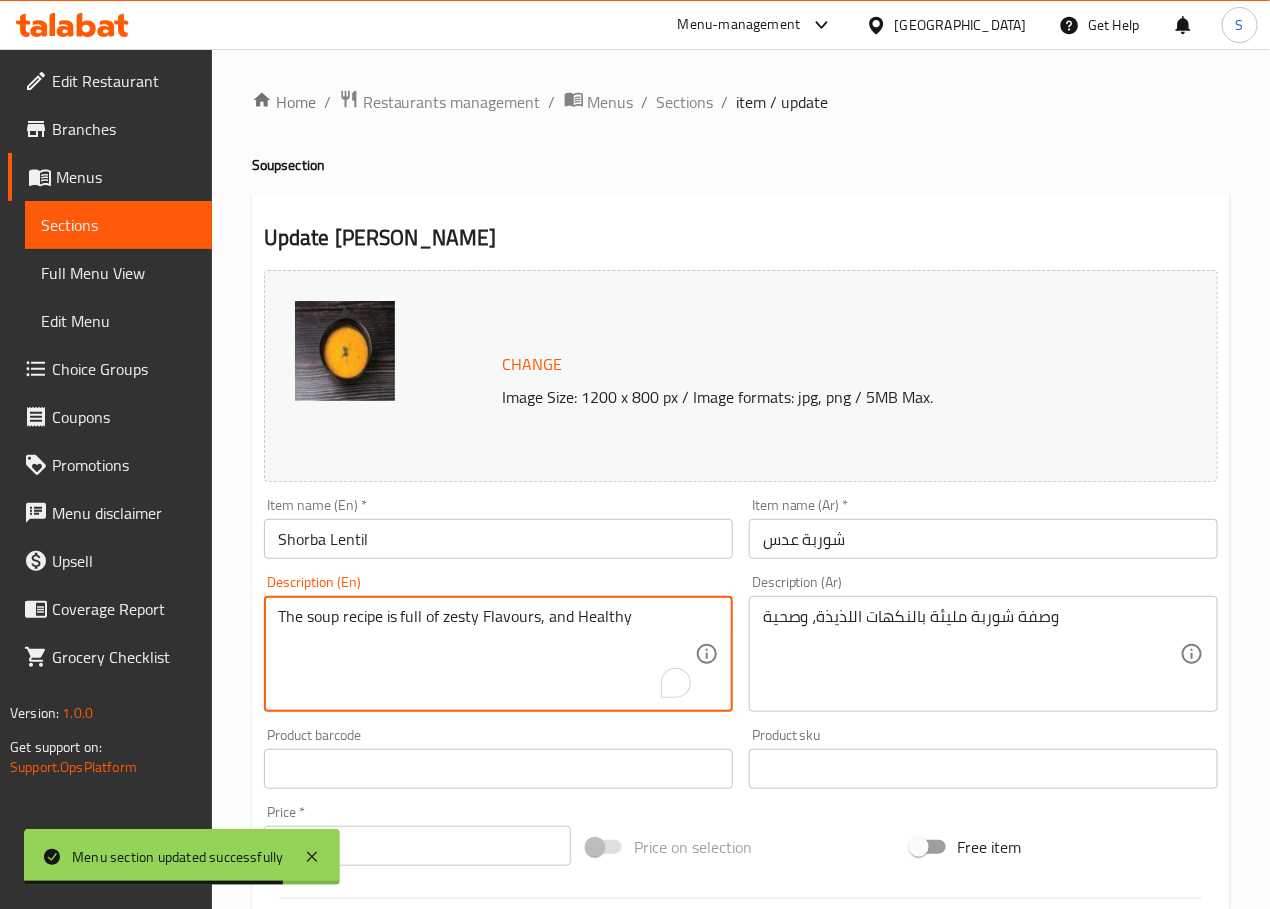 click on "The soup recipe is full of zesty Flavours, and Healthy" at bounding box center (486, 654) 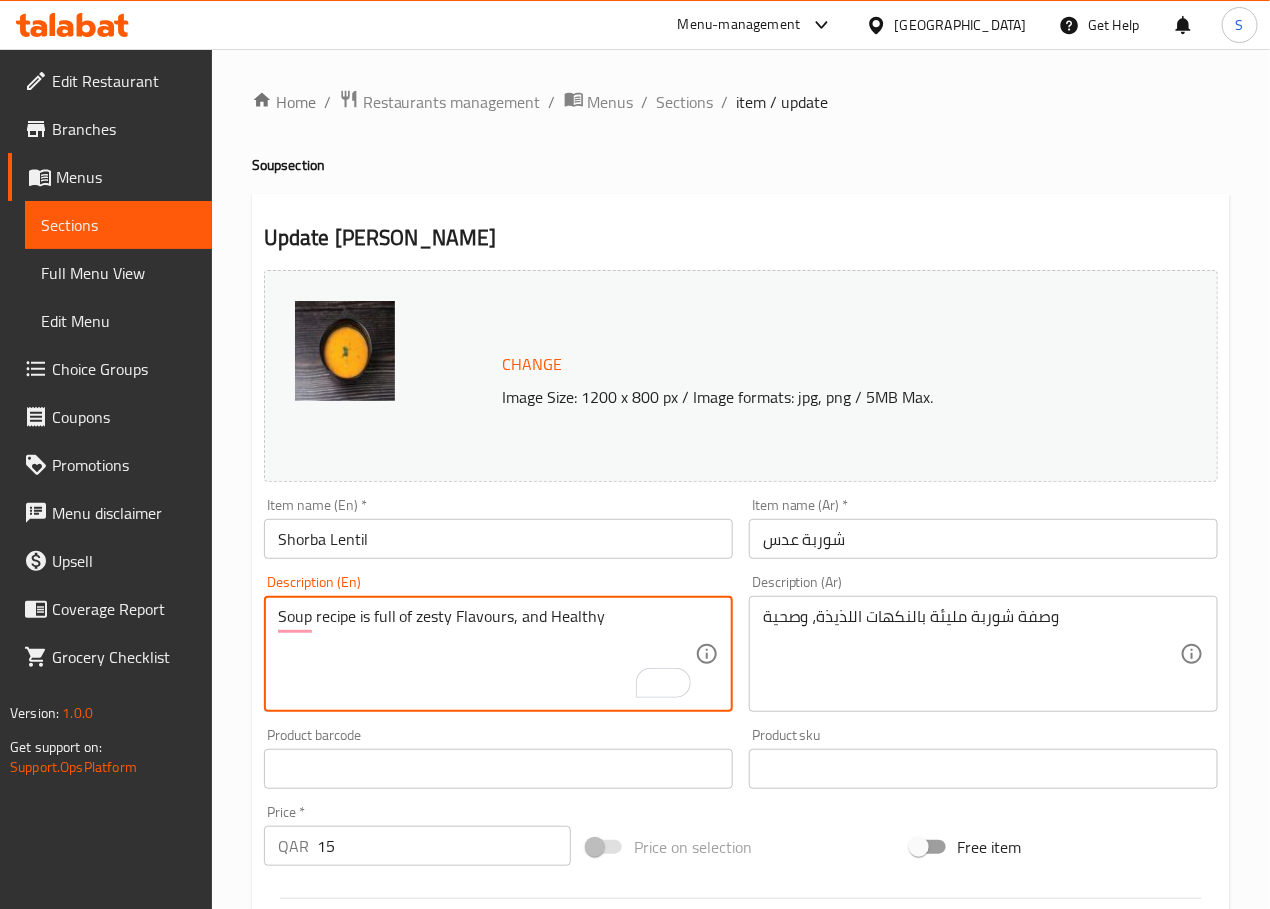 type on "Soup recipe is full of zesty Flavours, and Healthy" 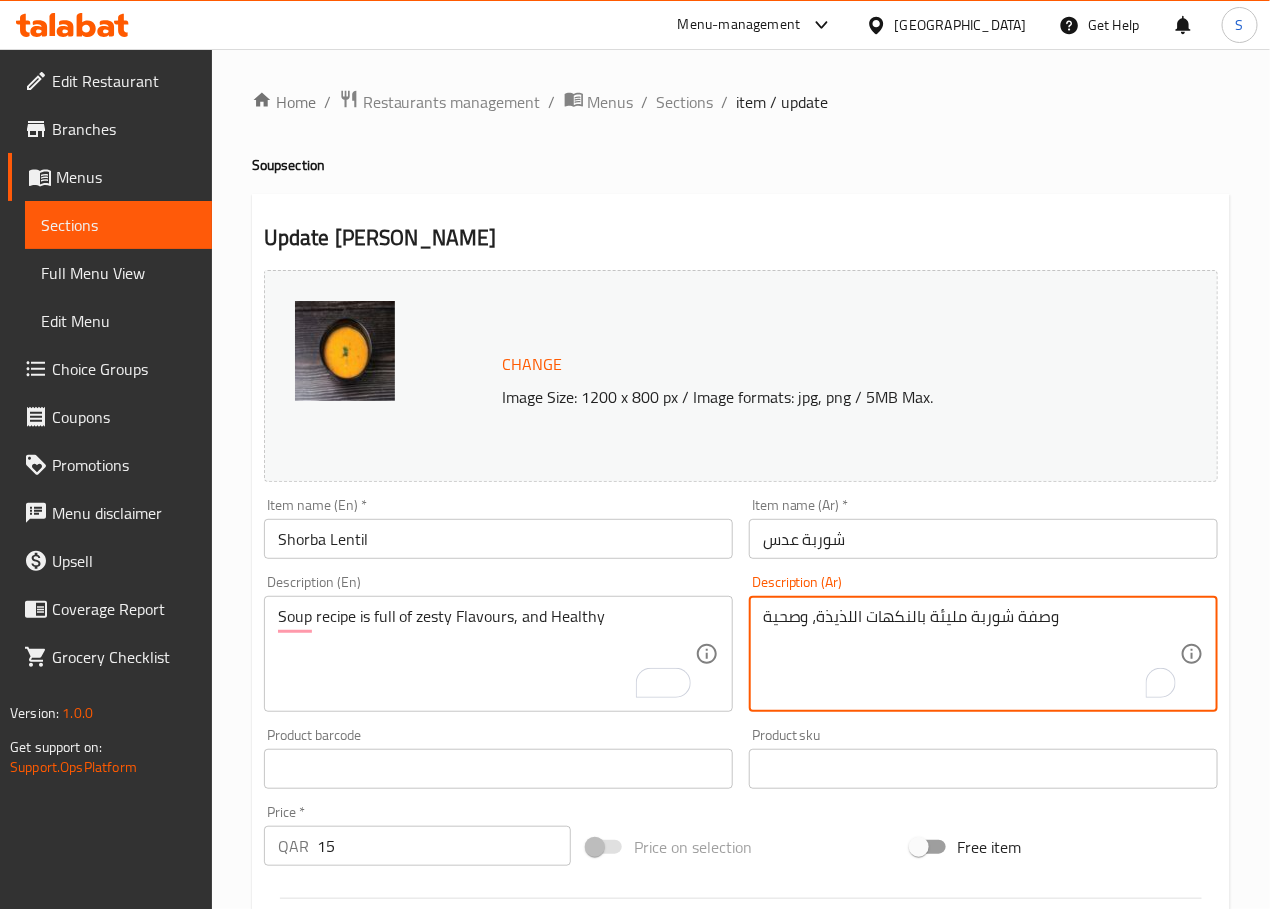 click on "وصفة شوربة مليئة بالنكهات اللذيذة، وصحية" at bounding box center (971, 654) 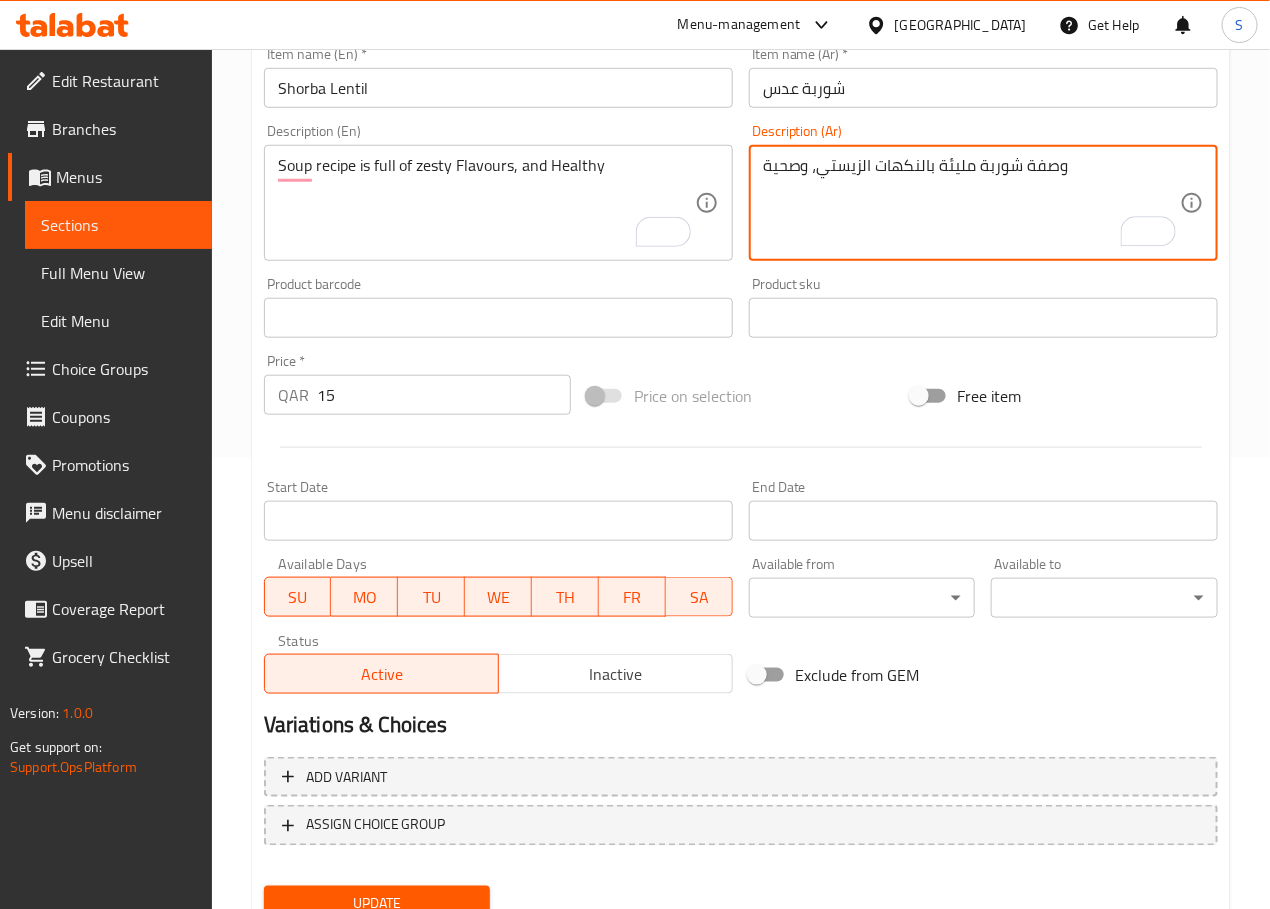 scroll, scrollTop: 531, scrollLeft: 0, axis: vertical 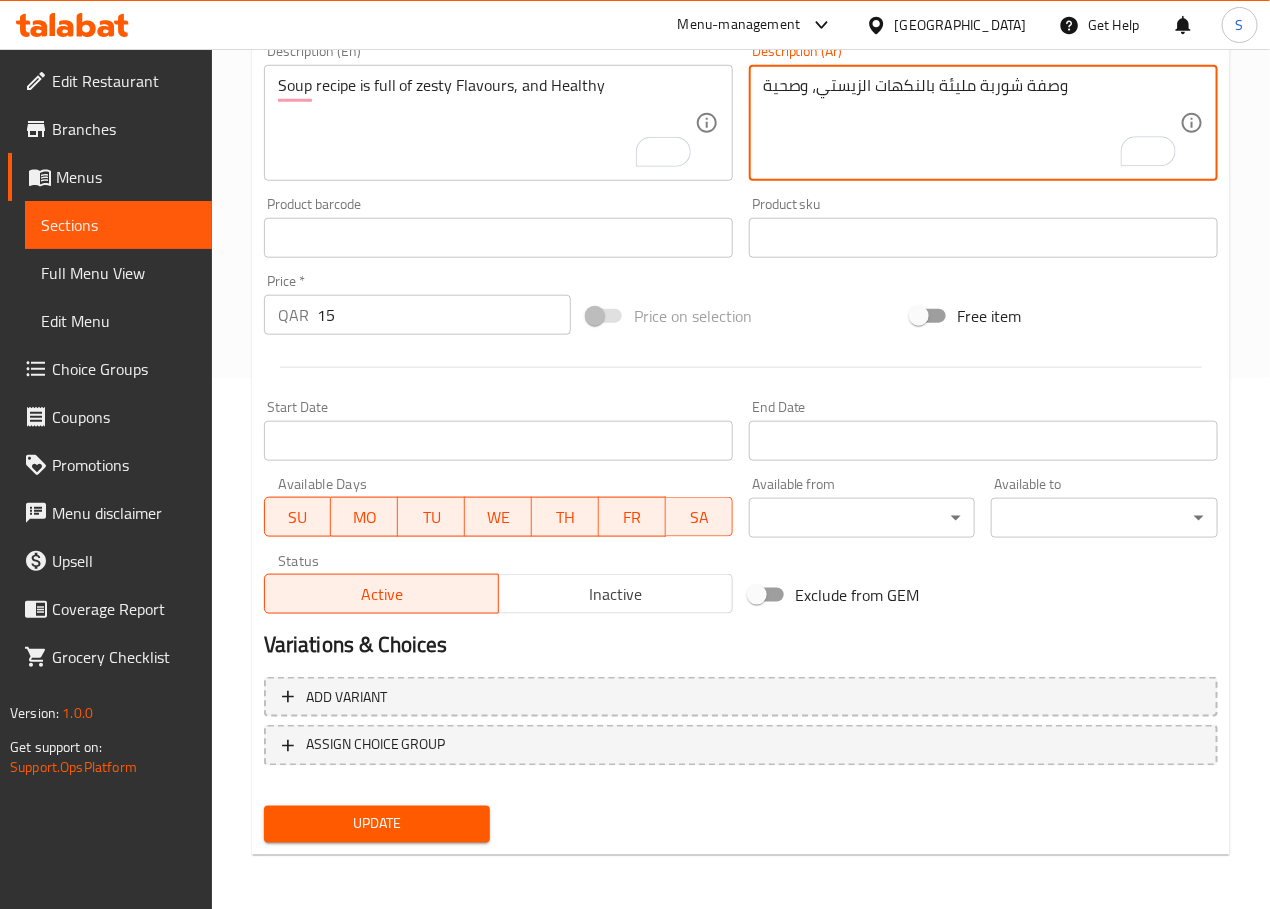 type on "وصفة شوربة مليئة بالنكهات الزيستي، وصحية" 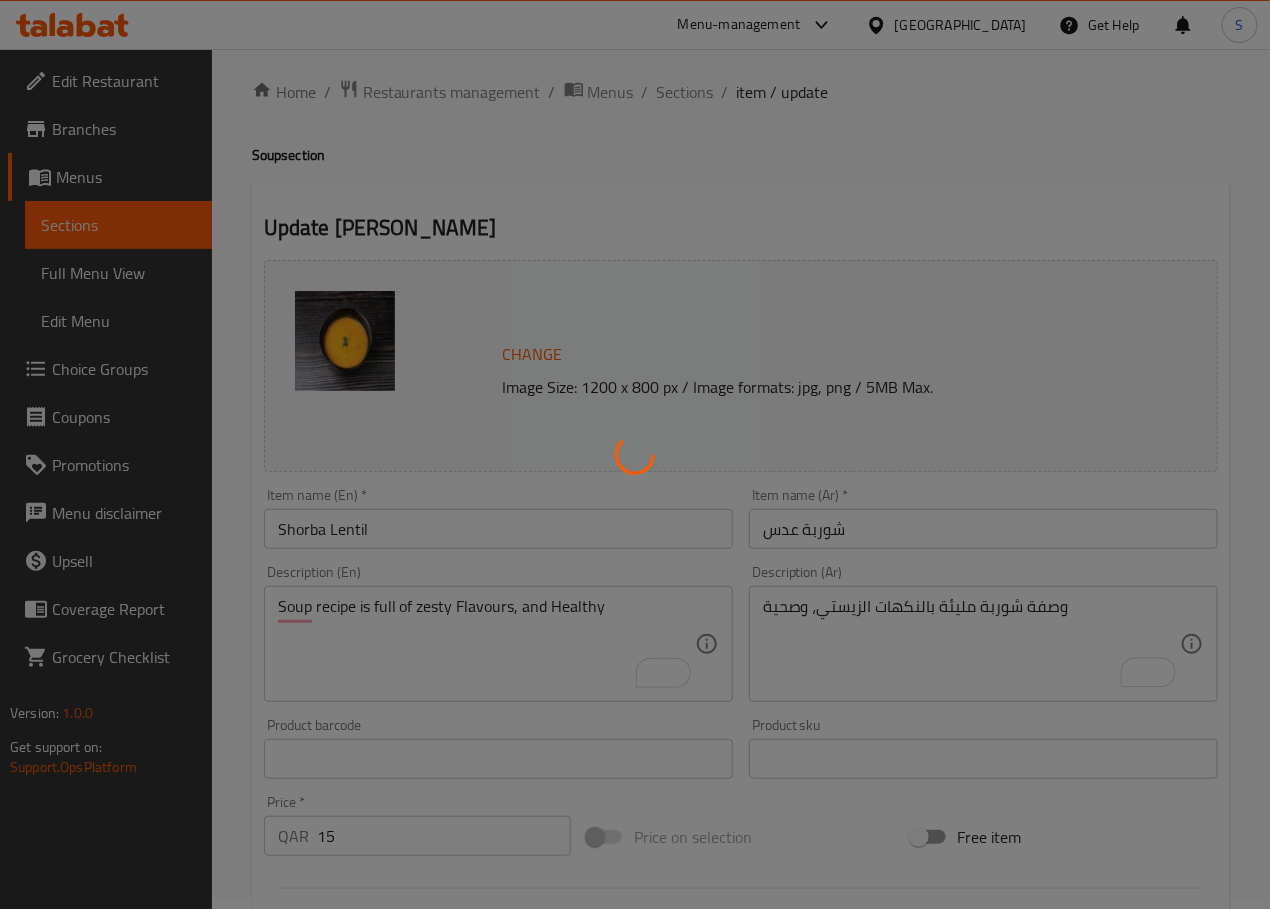 scroll, scrollTop: 0, scrollLeft: 0, axis: both 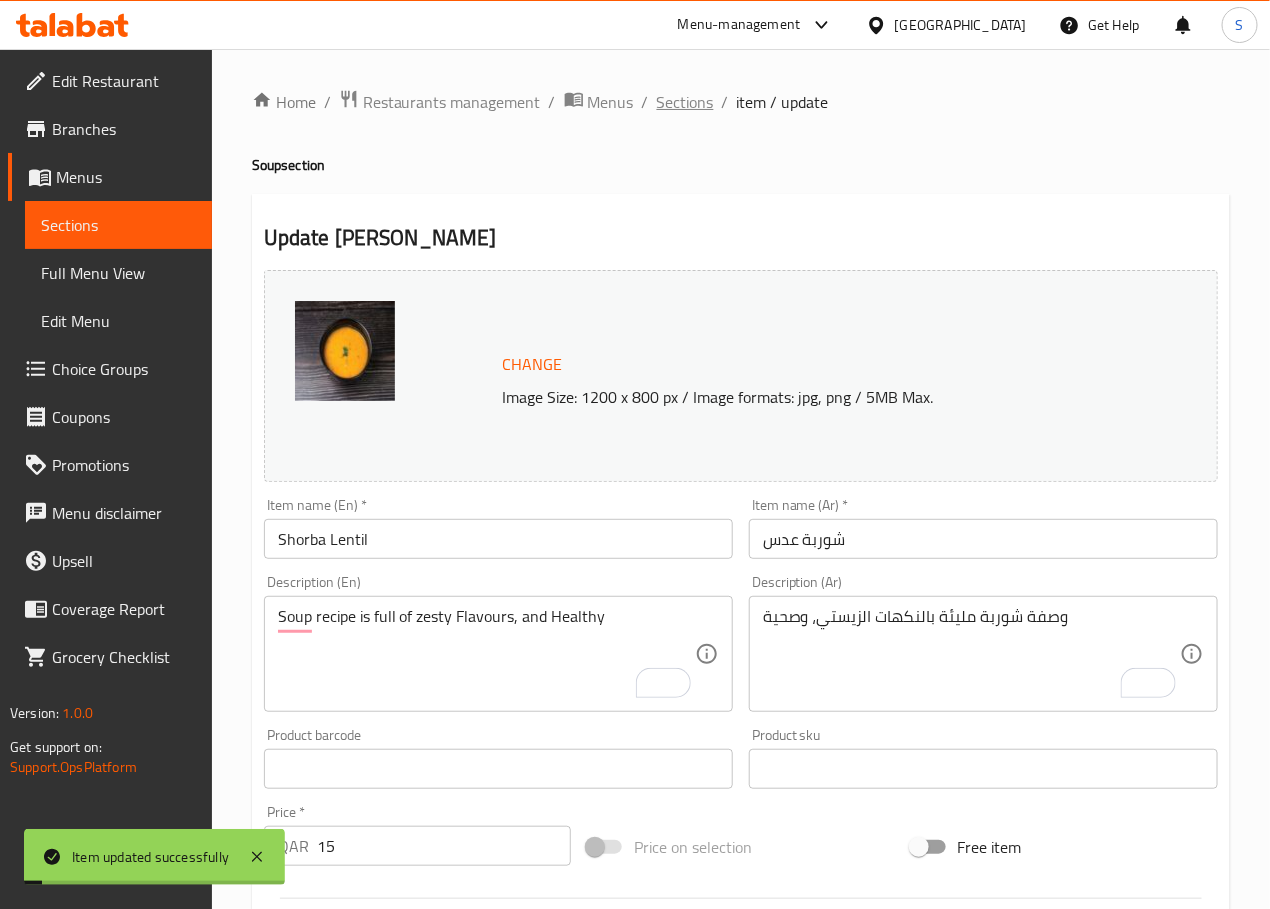 click on "Sections" at bounding box center [685, 102] 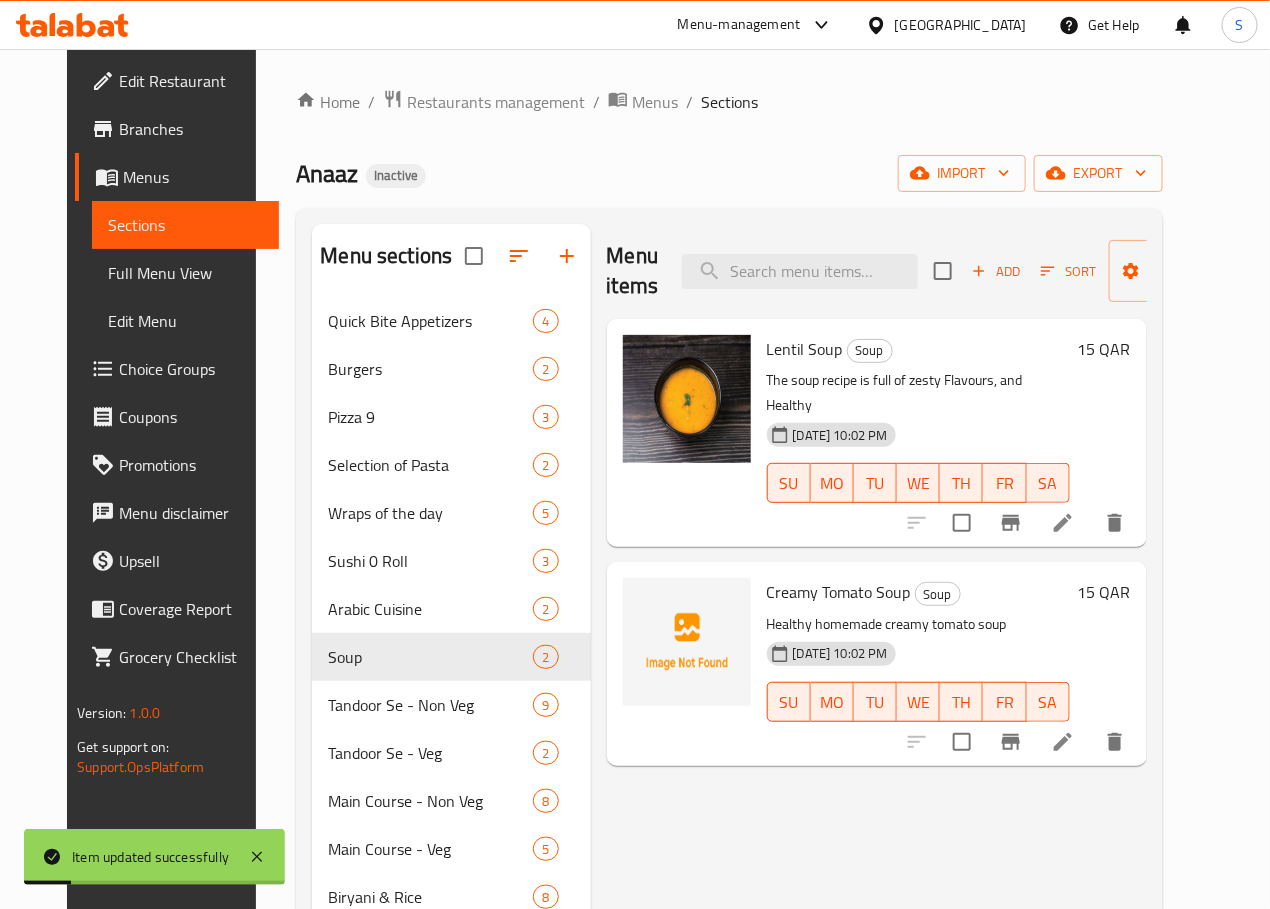click 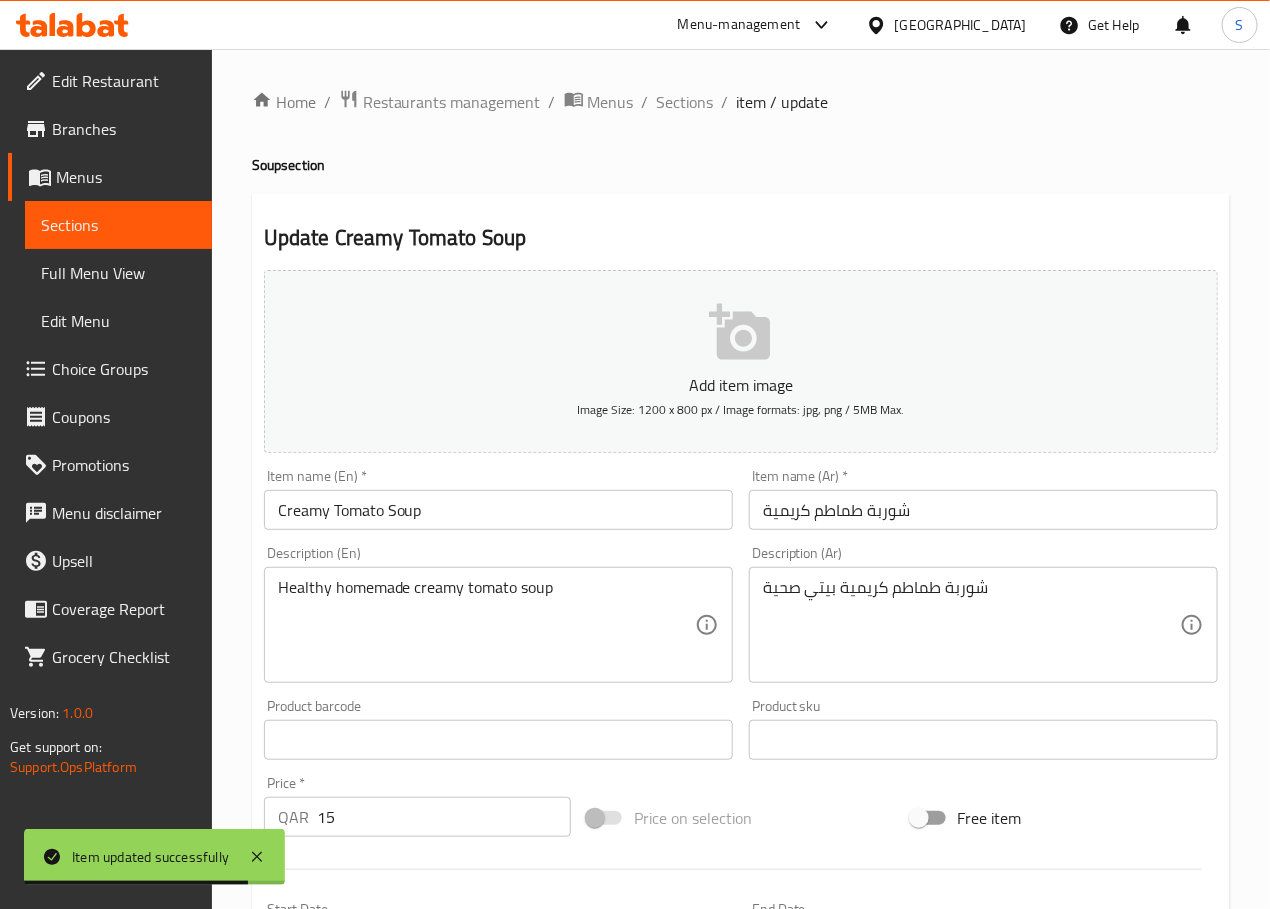 click on "Creamy Tomato Soup" at bounding box center (498, 510) 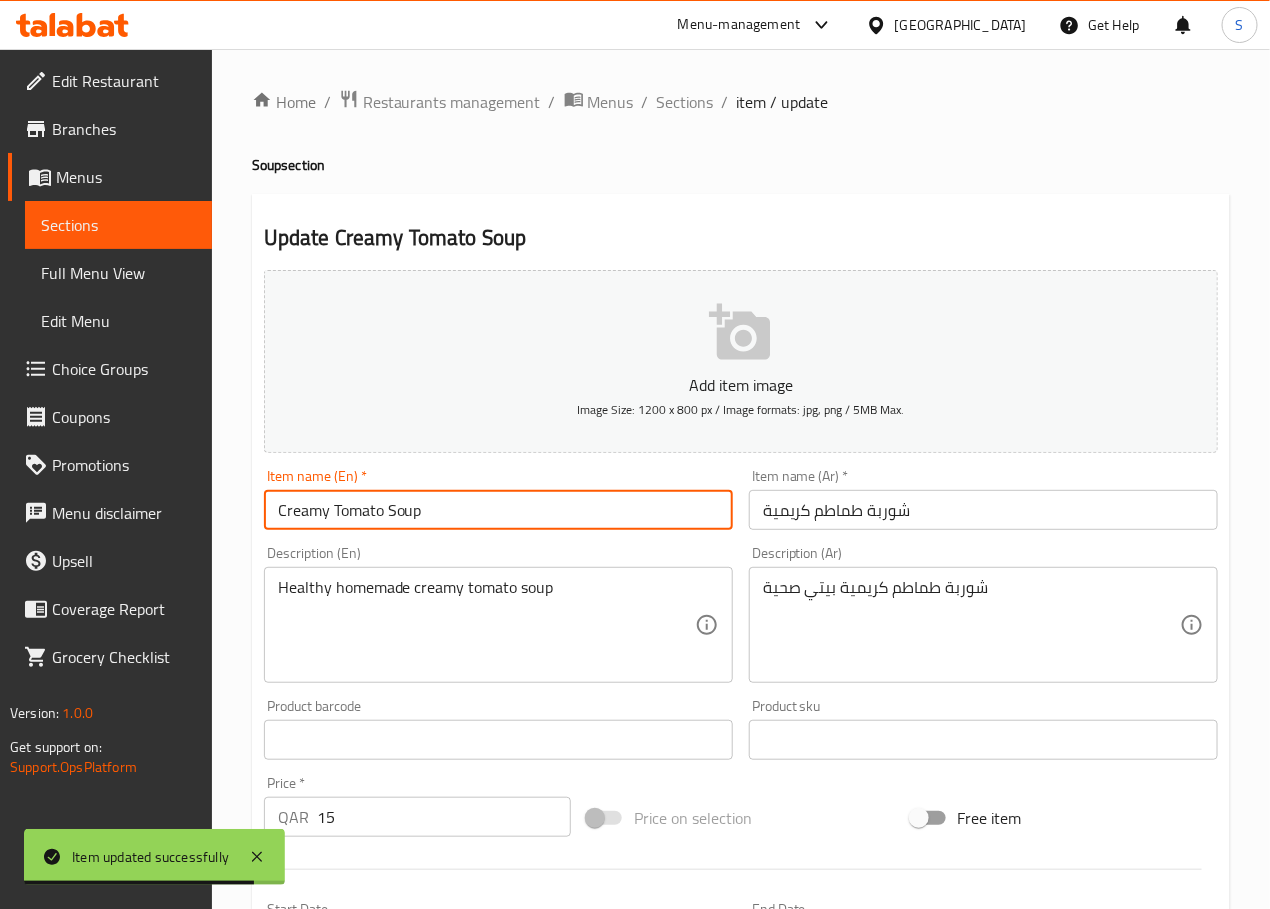 click on "Creamy Tomato Soup" at bounding box center [498, 510] 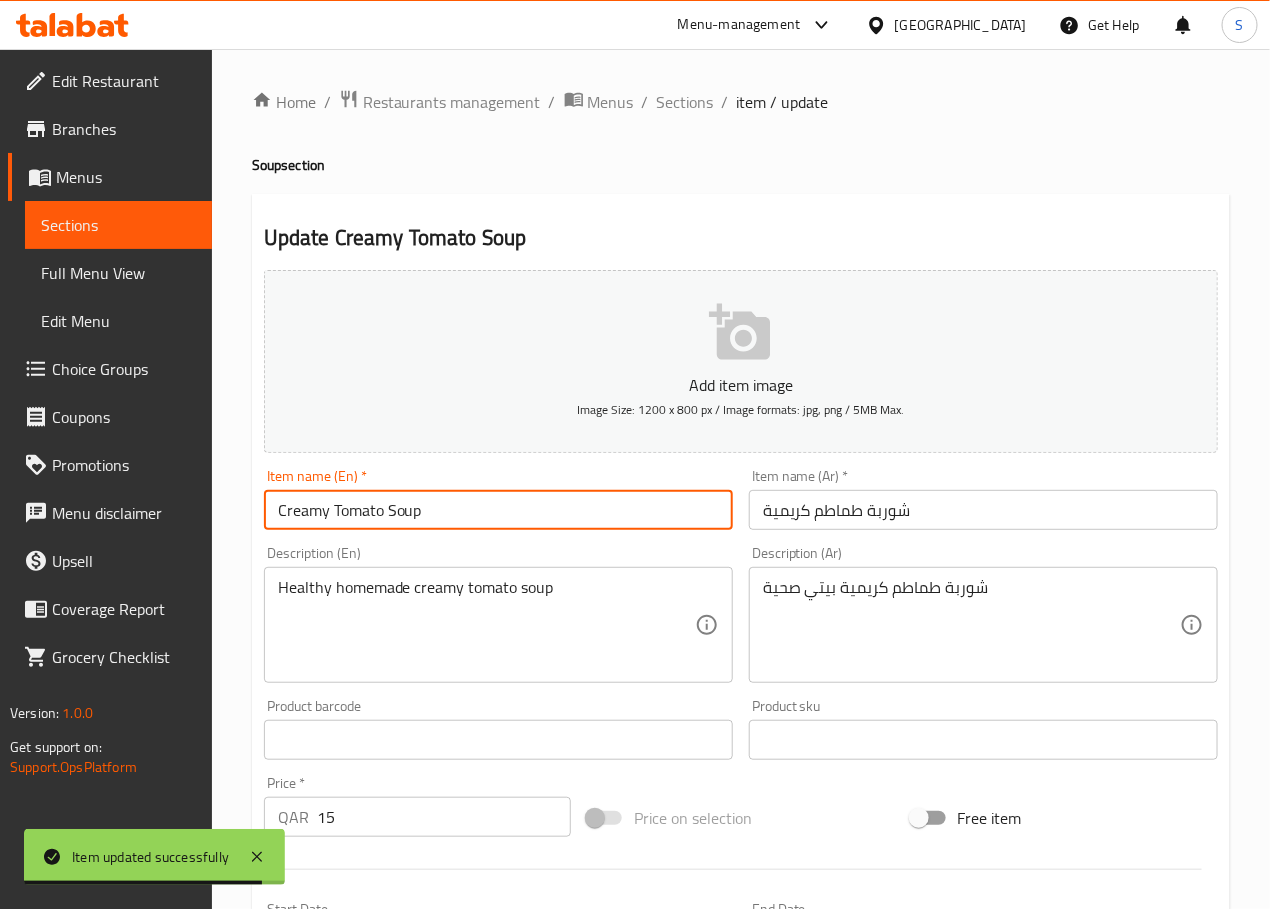 paste on "[PERSON_NAME]" 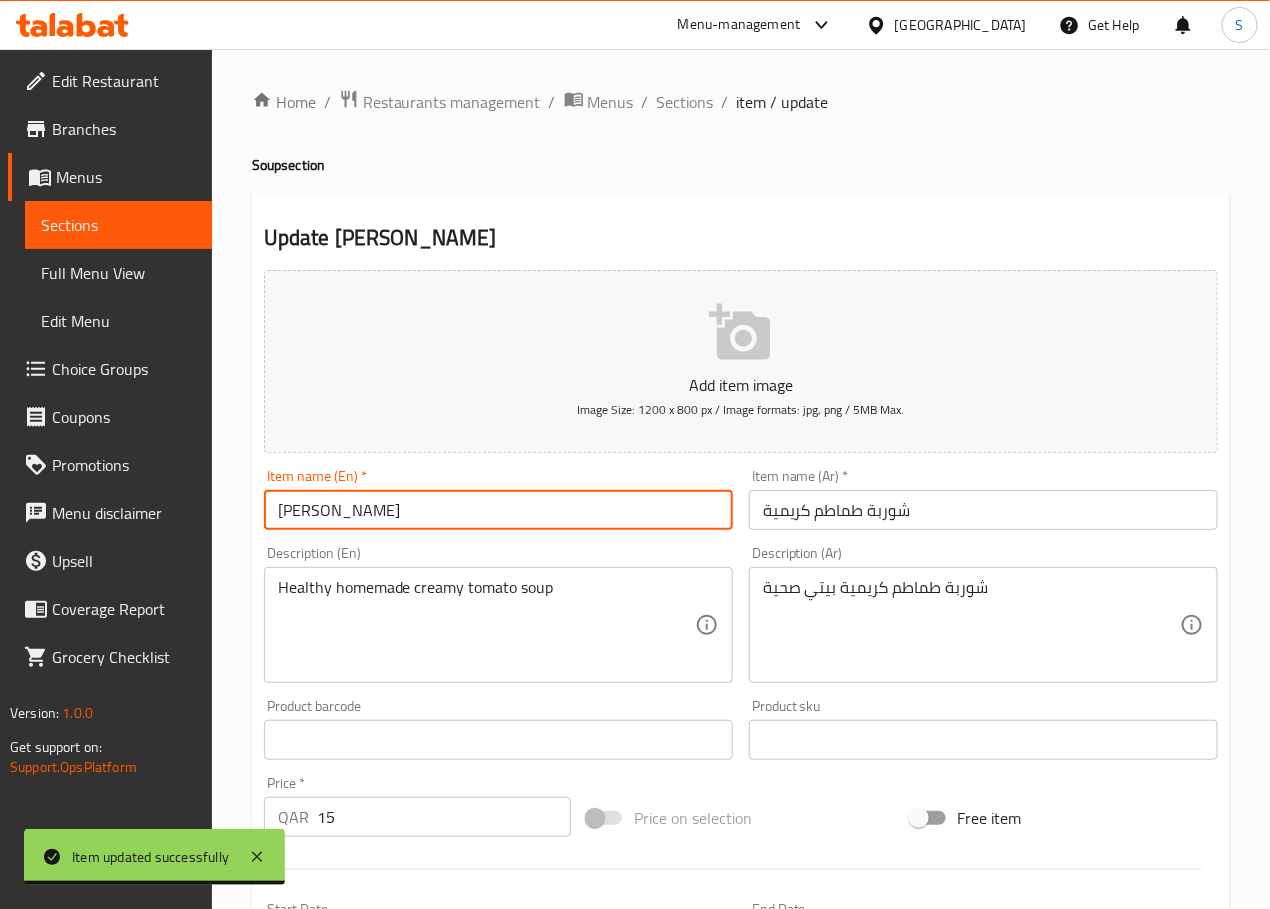 type on "[PERSON_NAME]" 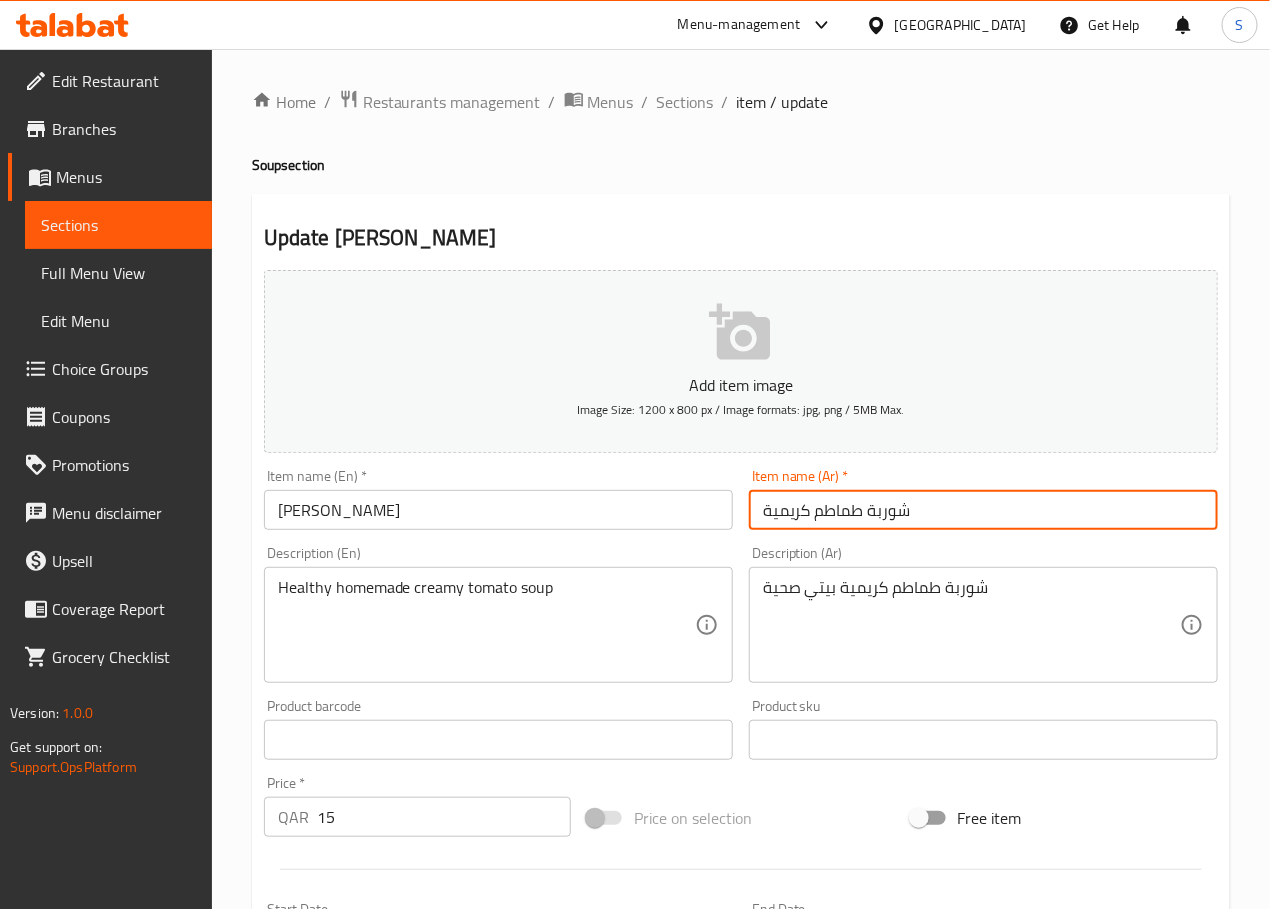 click on "شوربة طماطم كريمية" at bounding box center (983, 510) 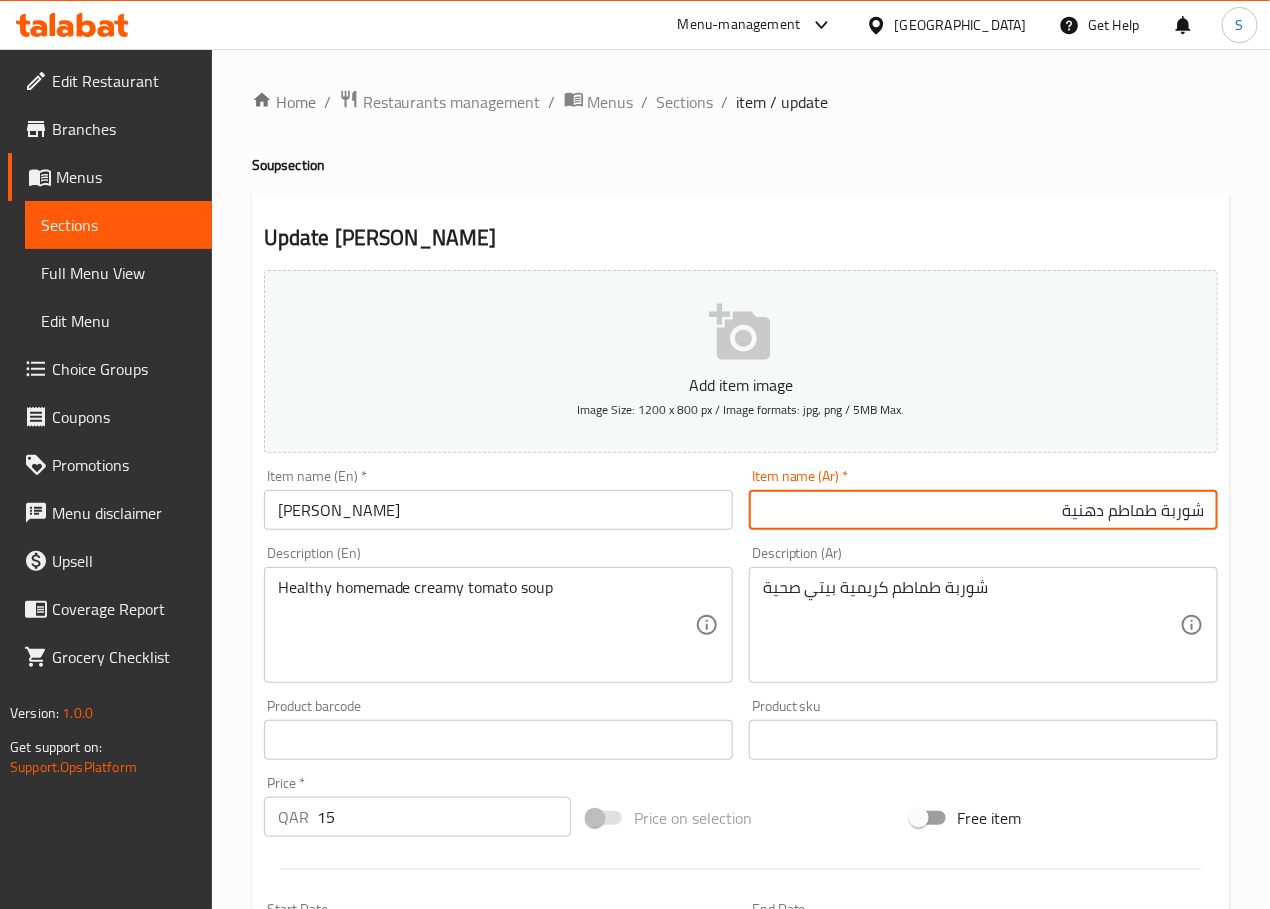 type on "شوربة طماطم دهنية" 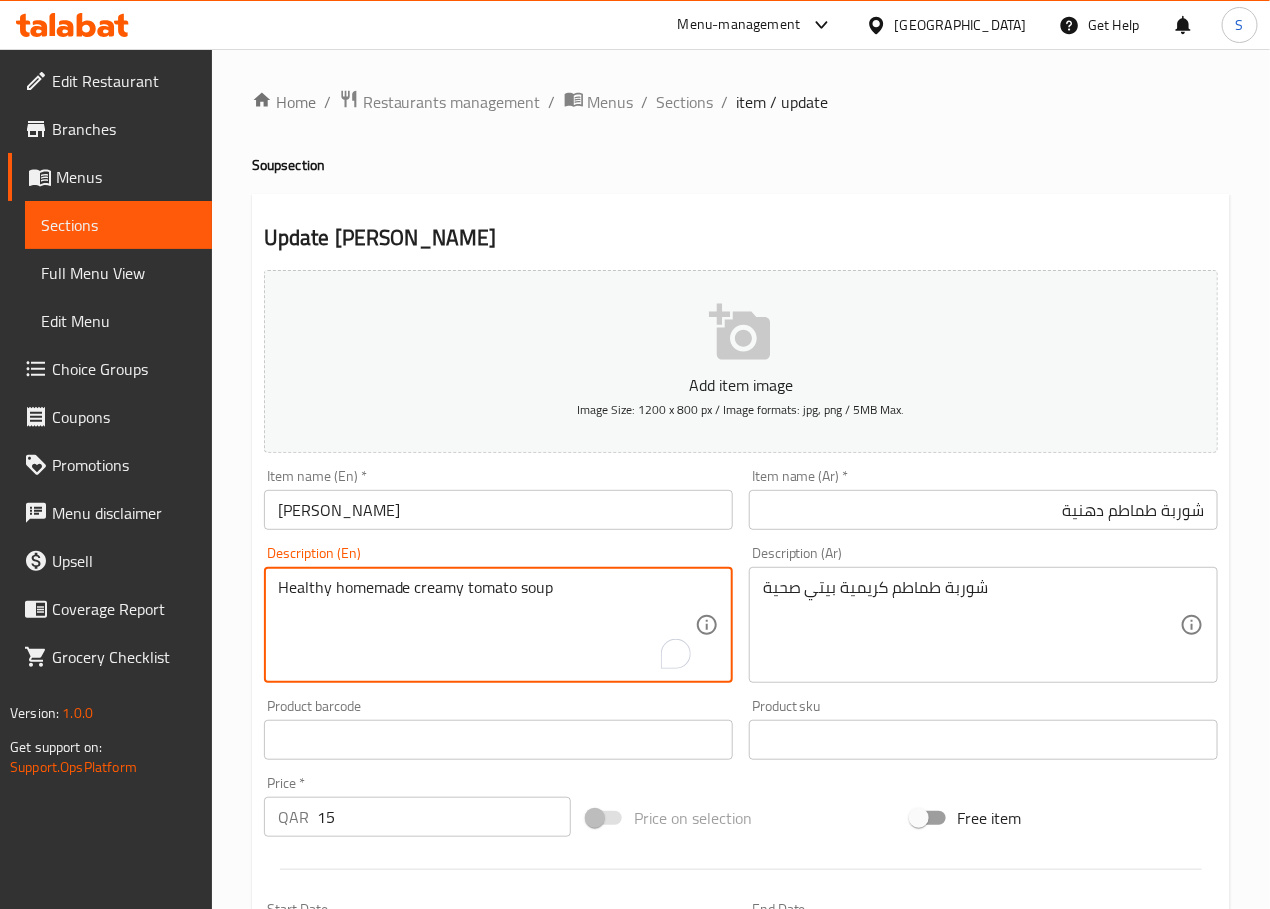 click on "Healthy homemade creamy tomato soup" at bounding box center [486, 625] 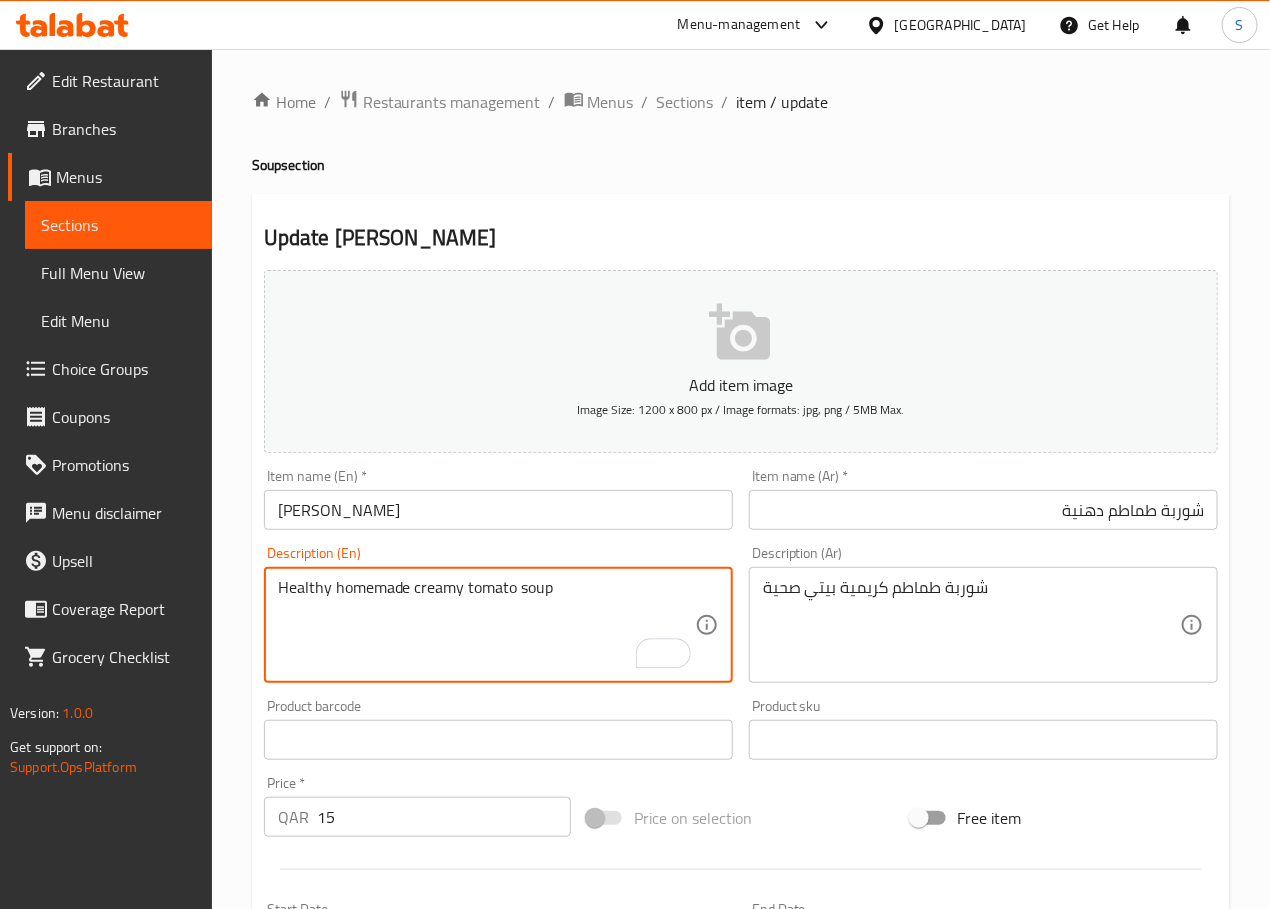 click on "Healthy homemade creamy tomato soup" at bounding box center (486, 625) 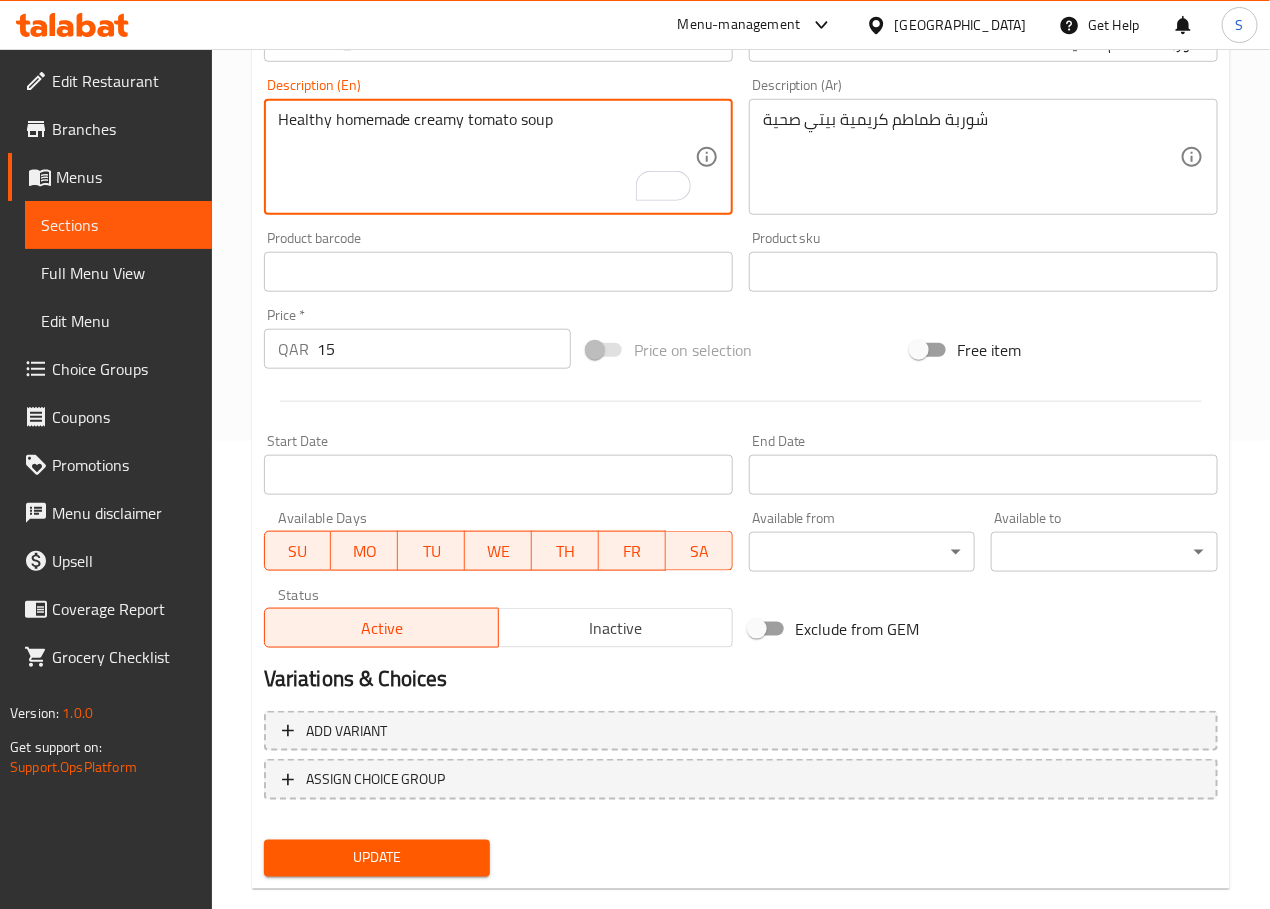 scroll, scrollTop: 502, scrollLeft: 0, axis: vertical 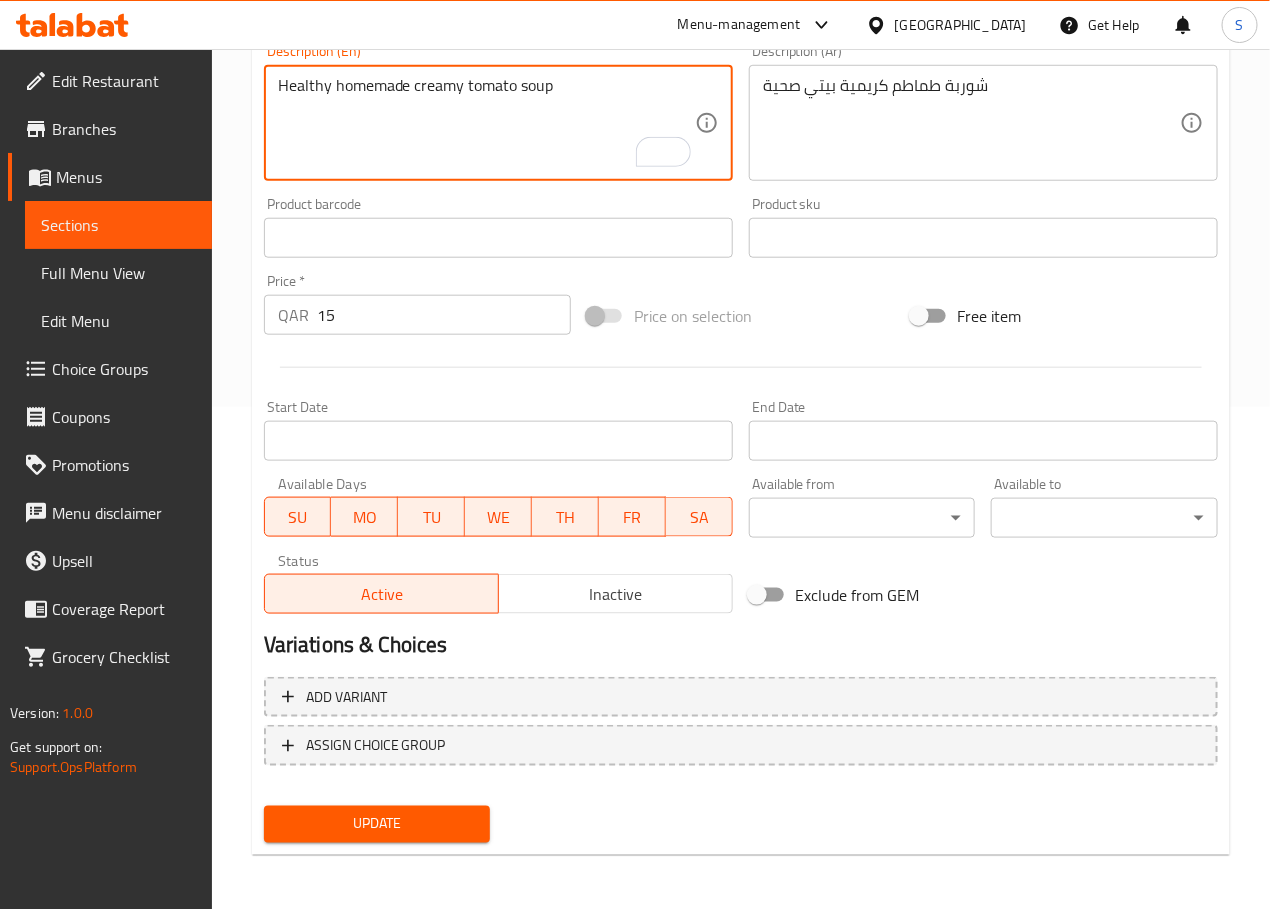 click on "Healthy homemade creamy tomato soup" at bounding box center (486, 123) 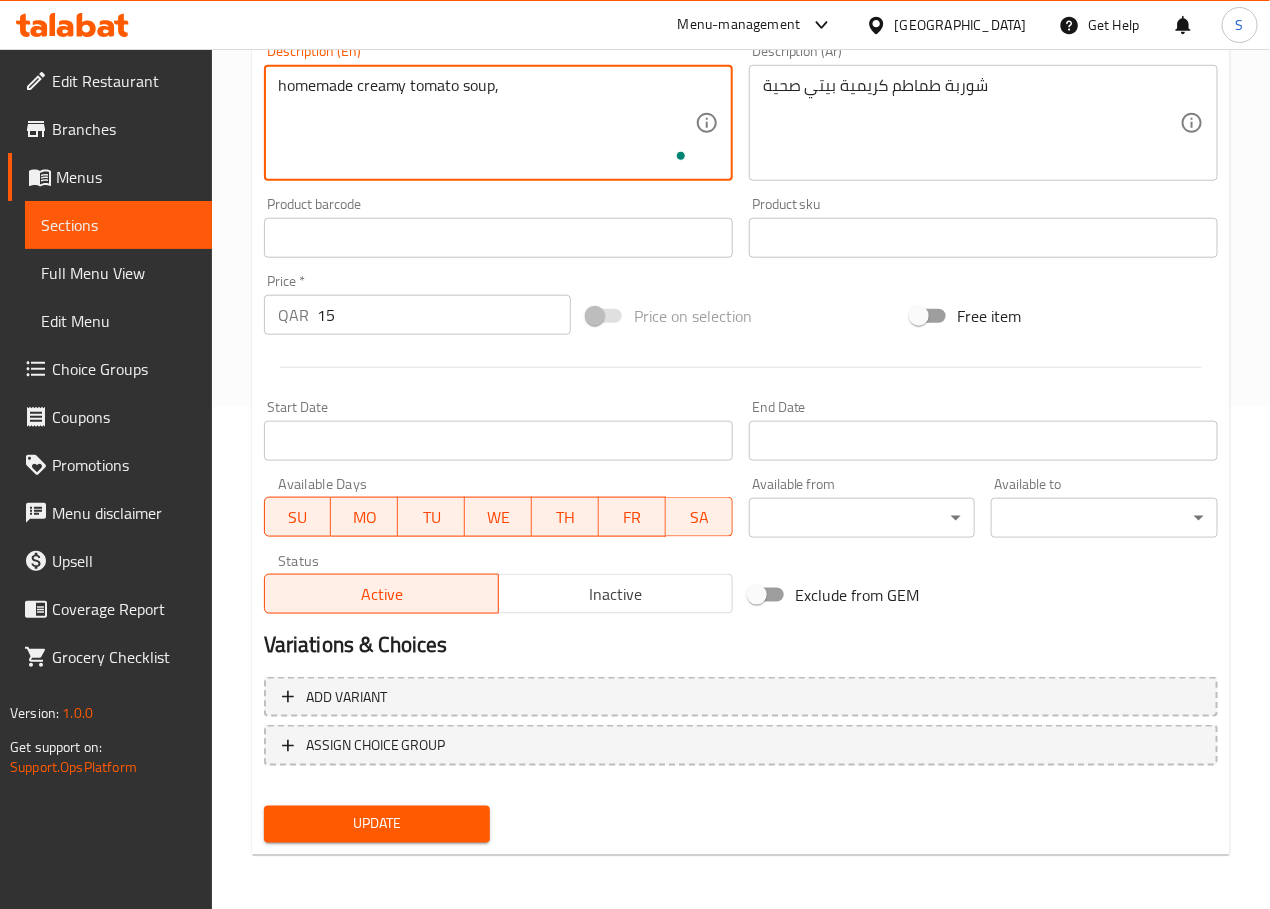 paste on "Healthy" 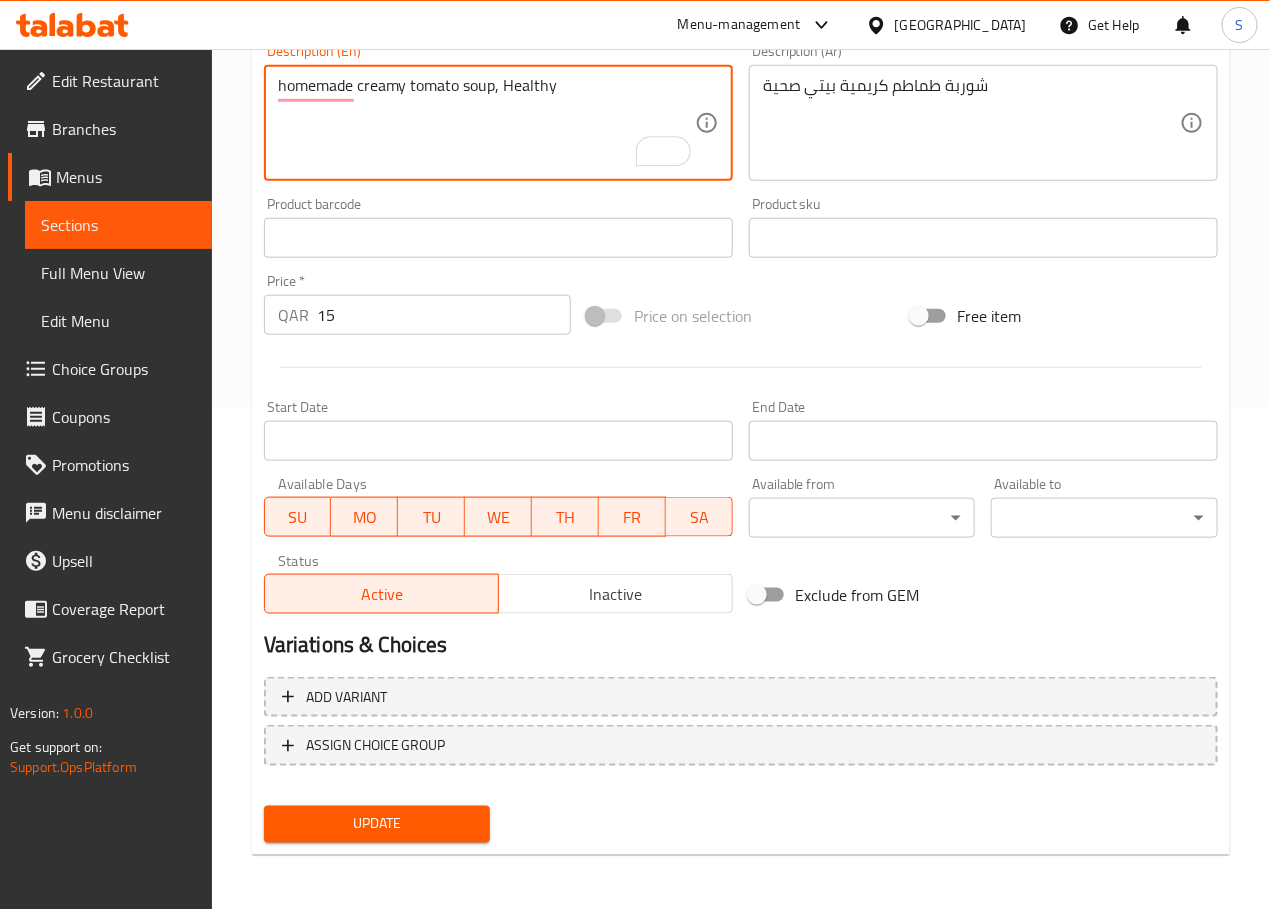 type on "homemade creamy tomato soup, Healthy" 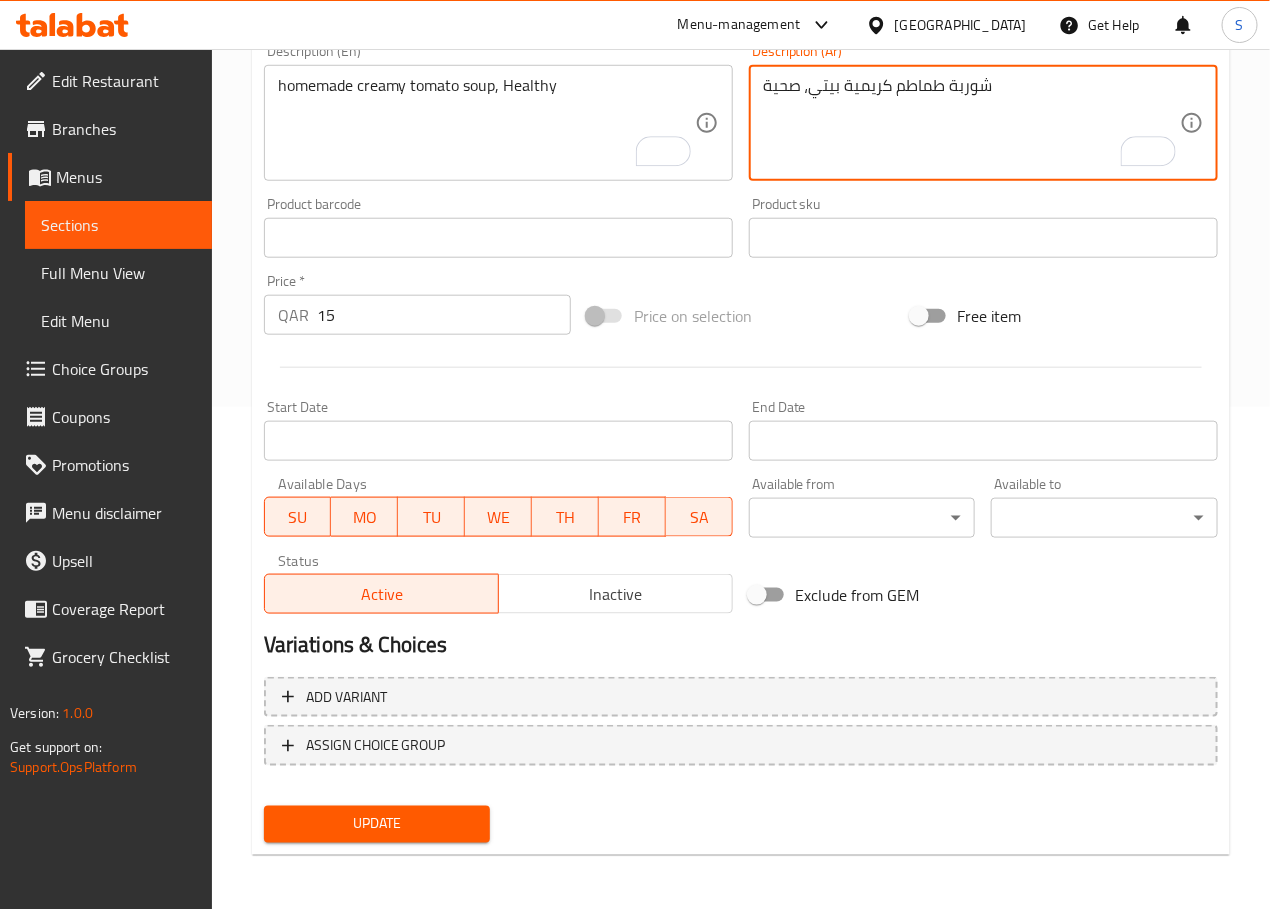 type on "شوربة طماطم كريمية بيتي، صحية" 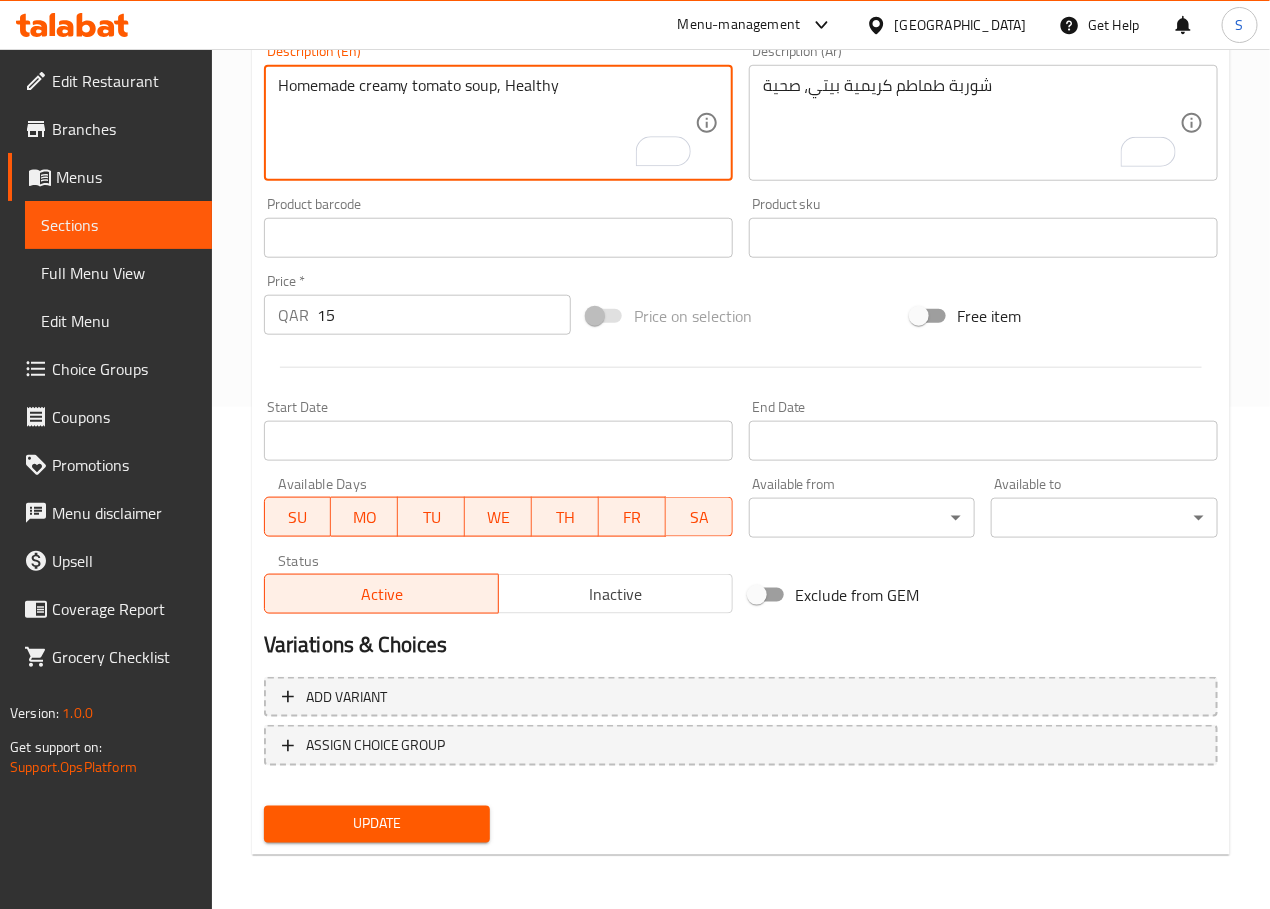 type on "Homemade creamy tomato soup, Healthy" 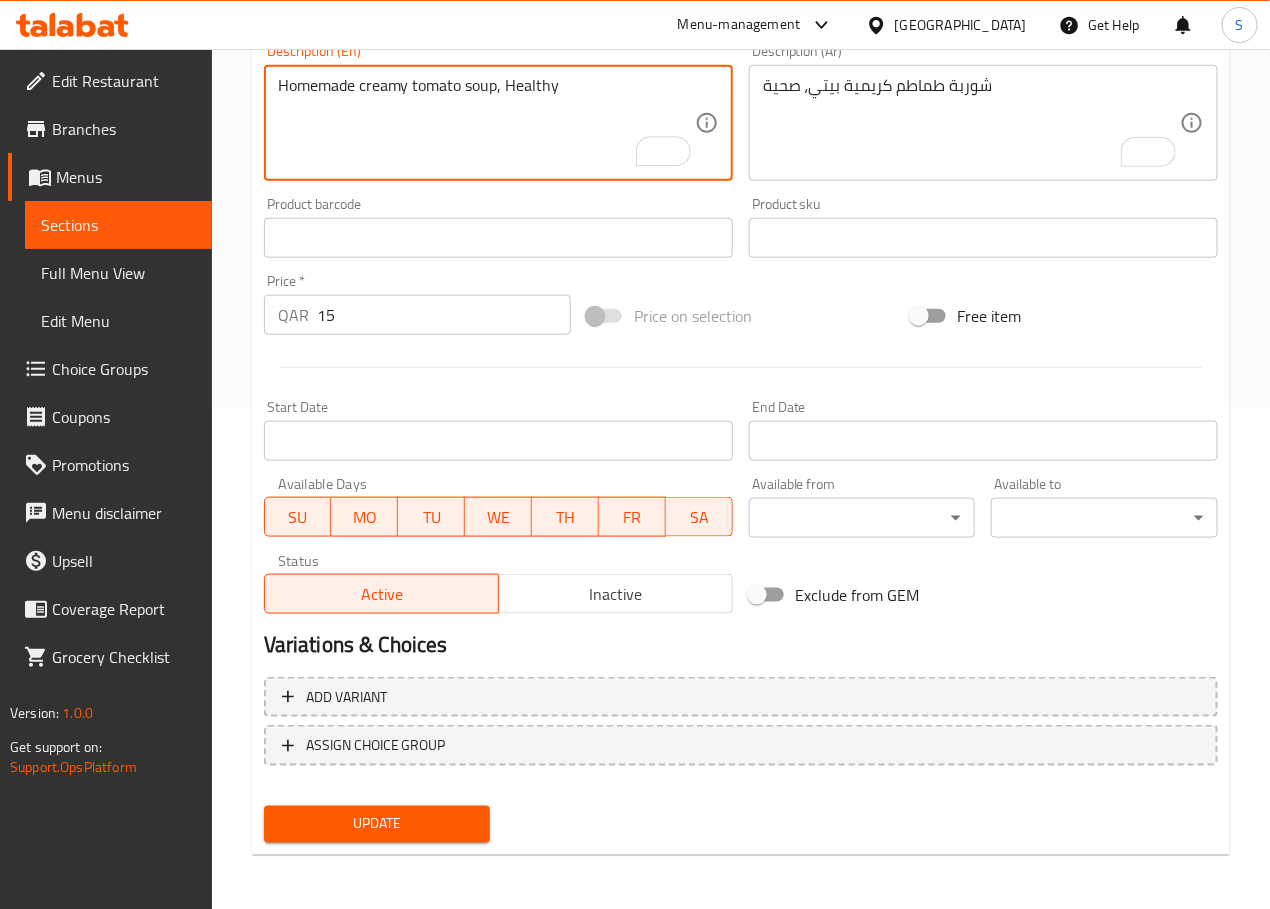 click on "Update" at bounding box center (377, 824) 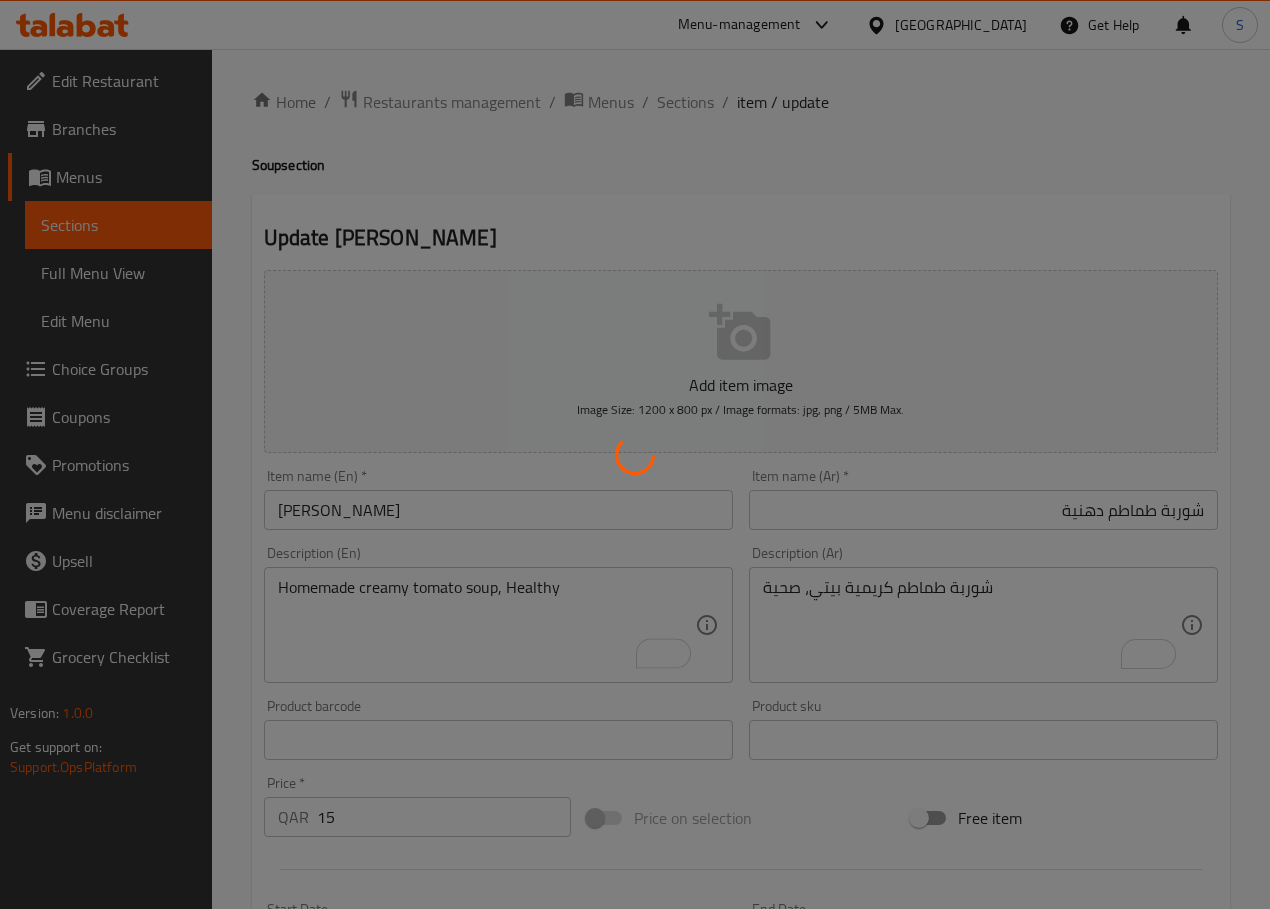 scroll, scrollTop: 0, scrollLeft: 0, axis: both 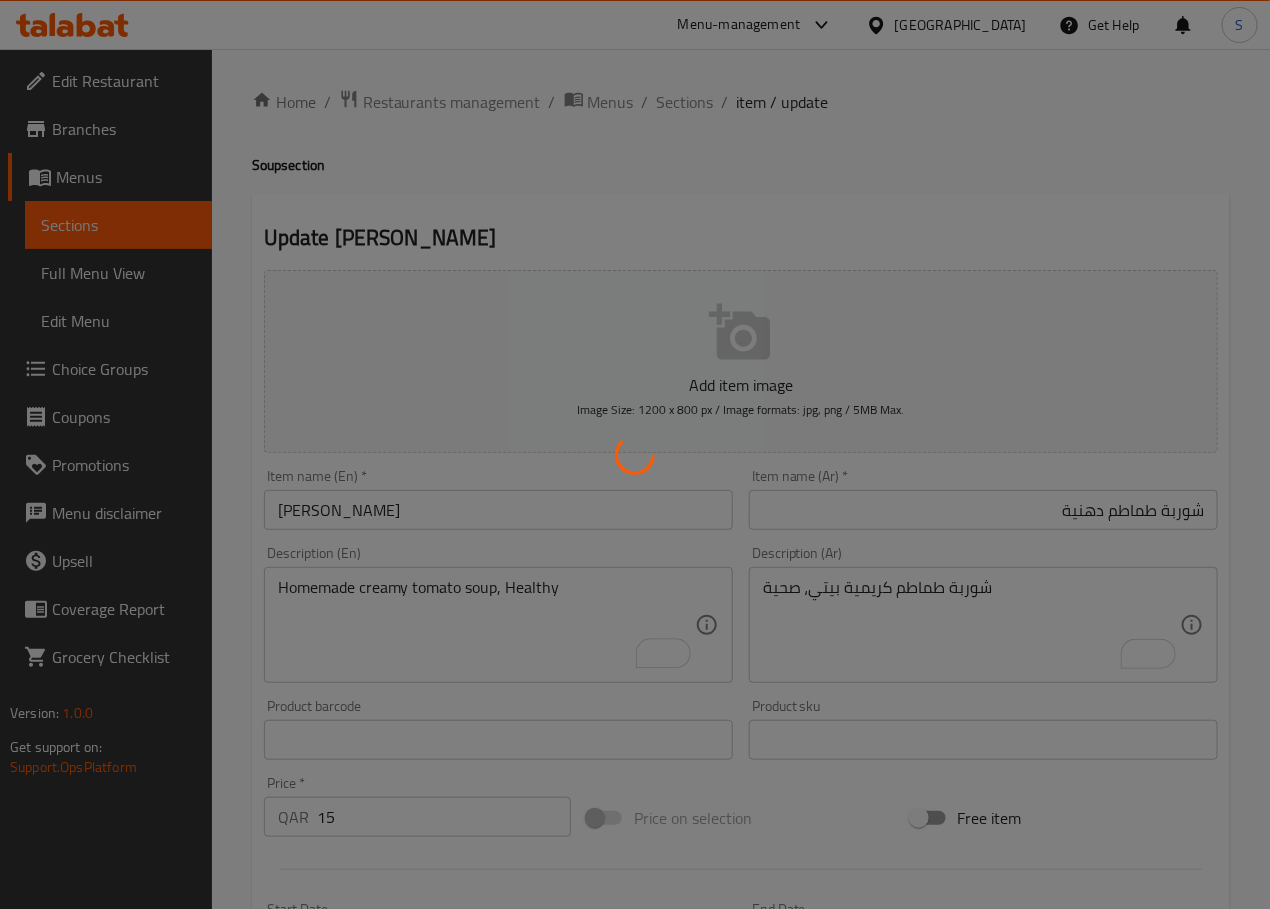 type 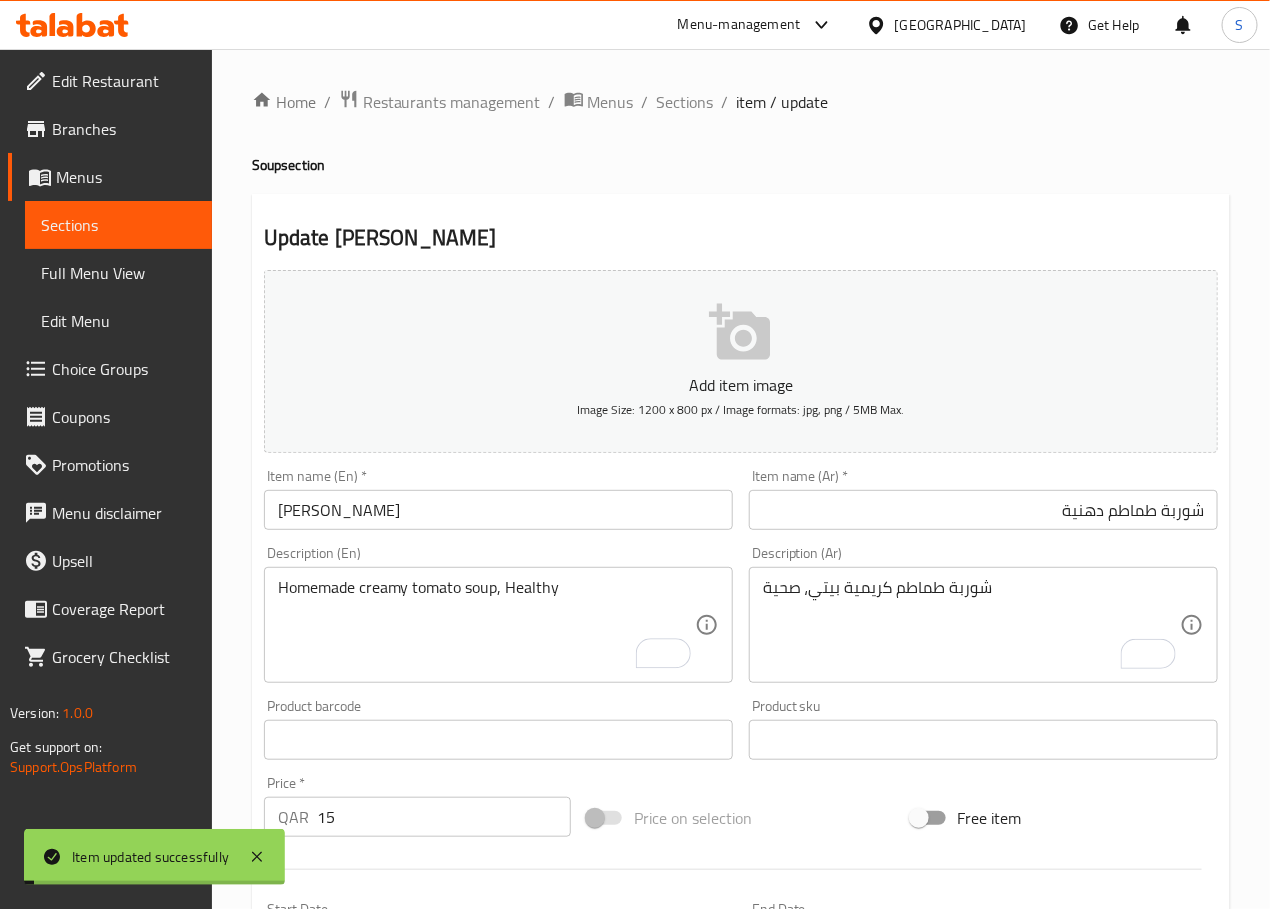 click on "Sections" at bounding box center (685, 102) 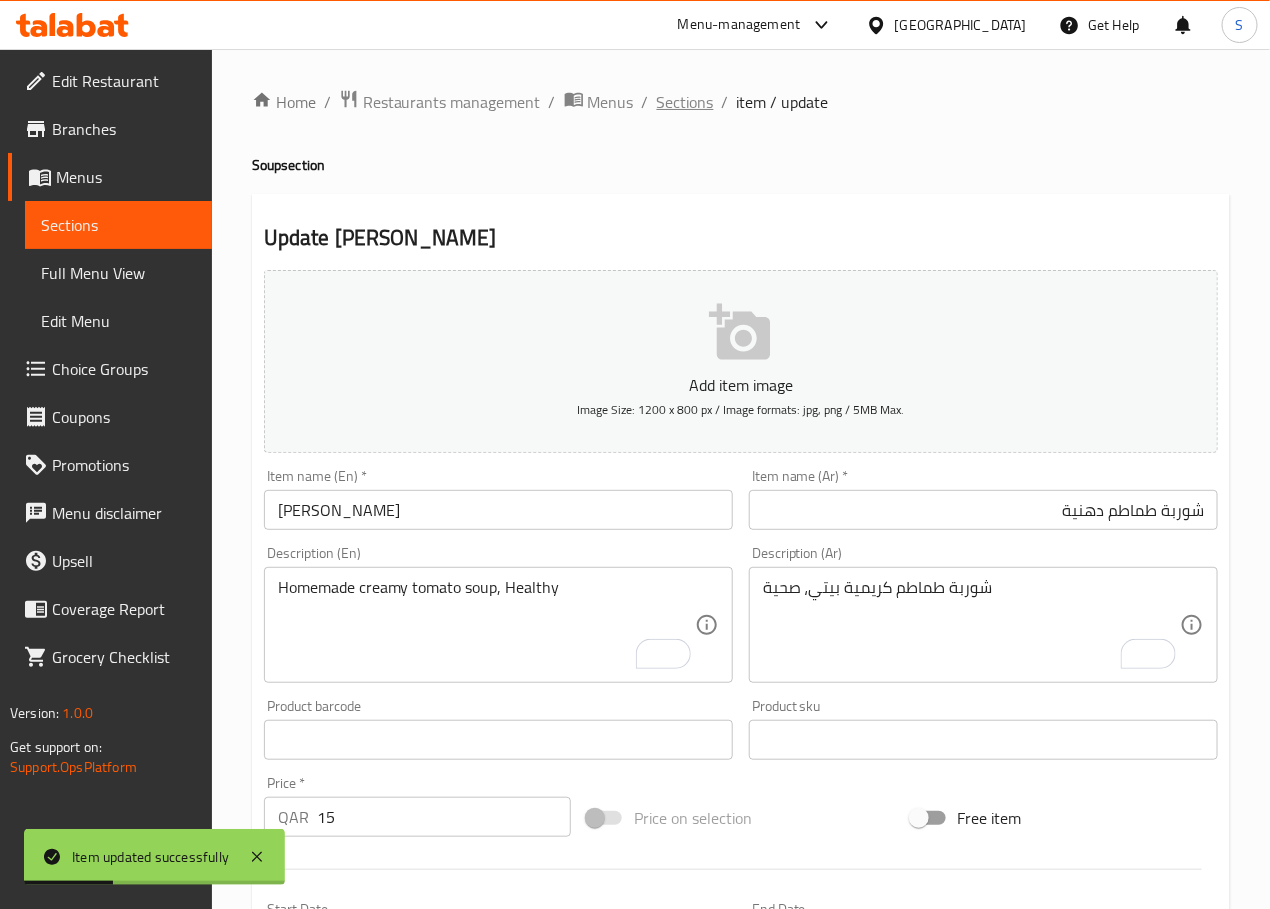 click on "Sections" at bounding box center [685, 102] 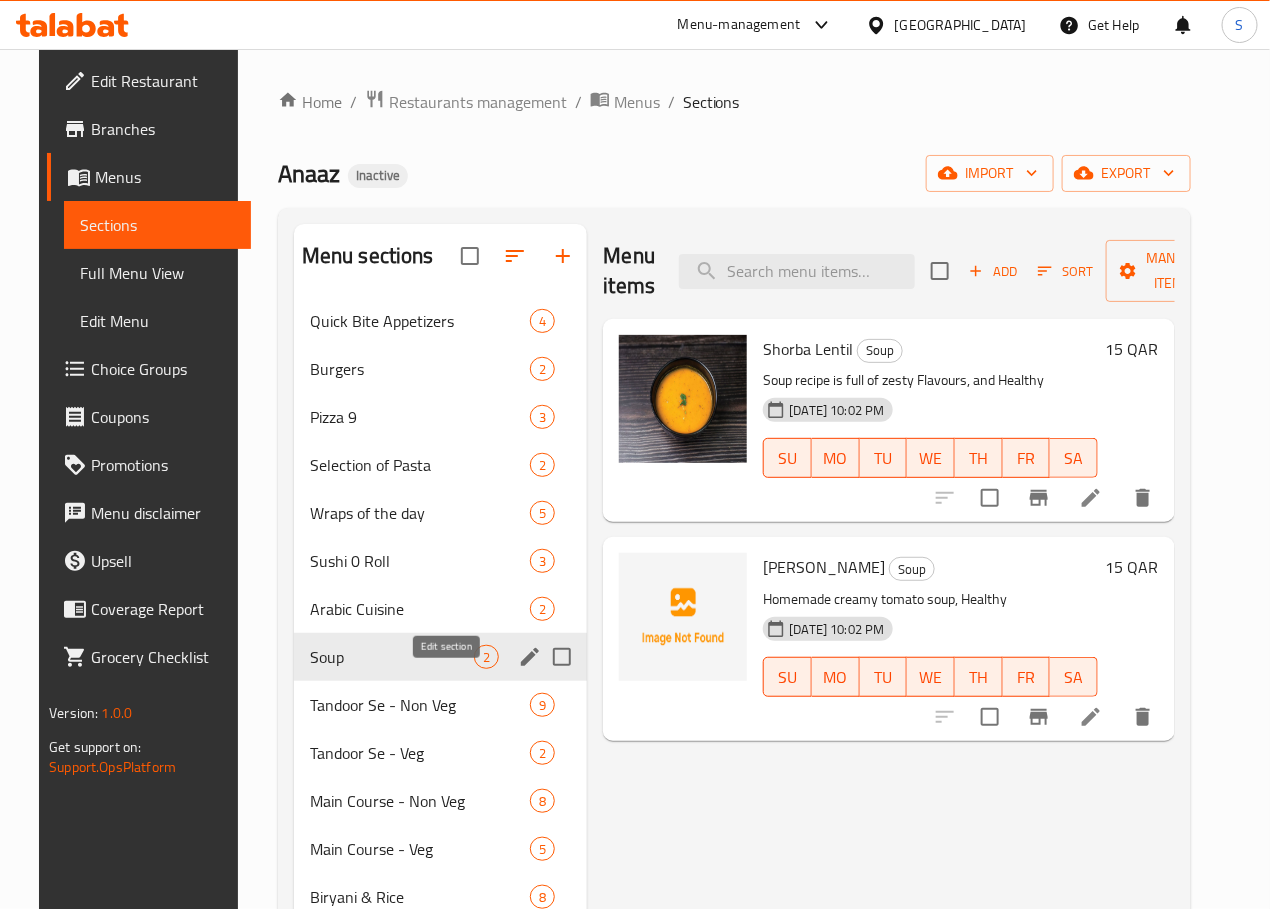 click 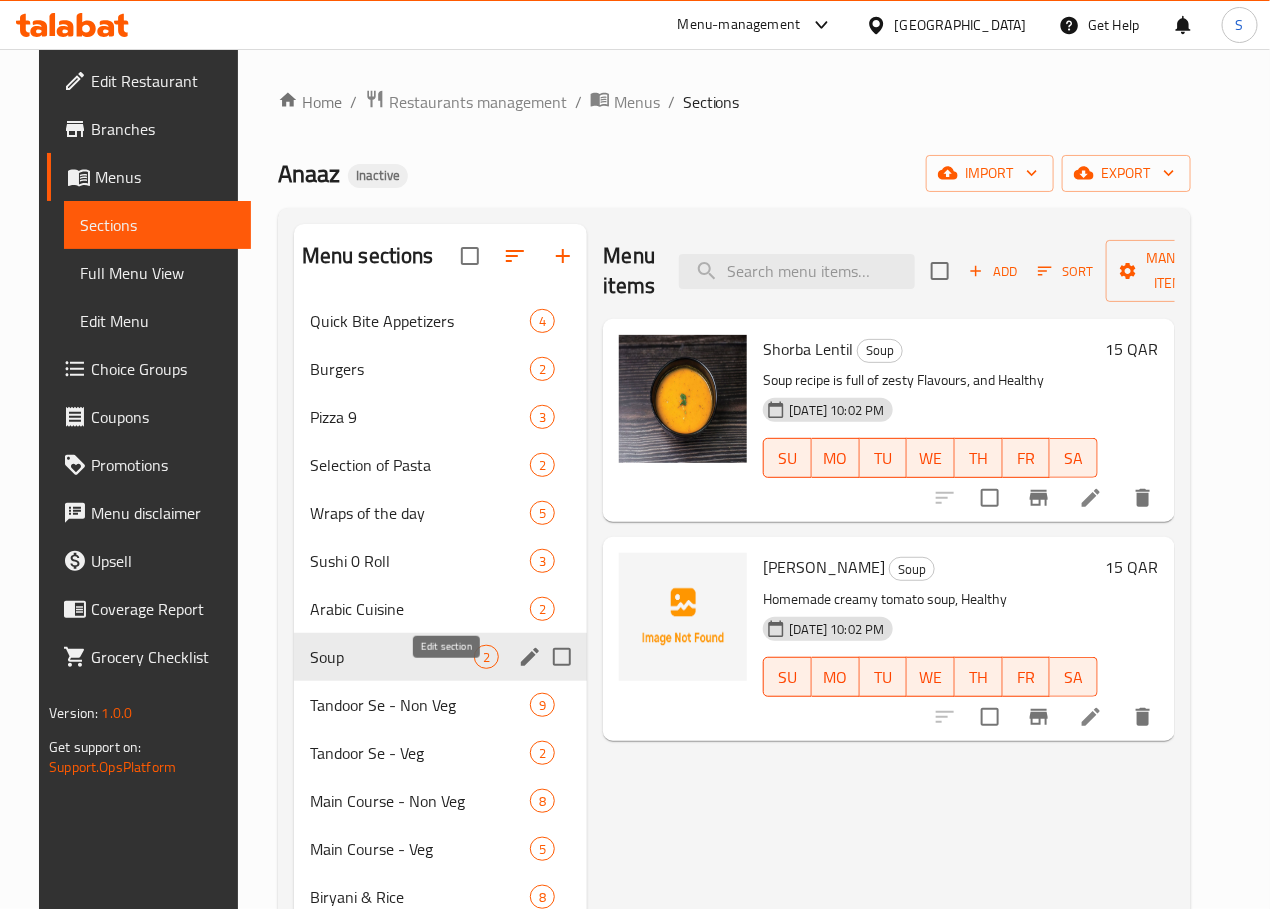 click 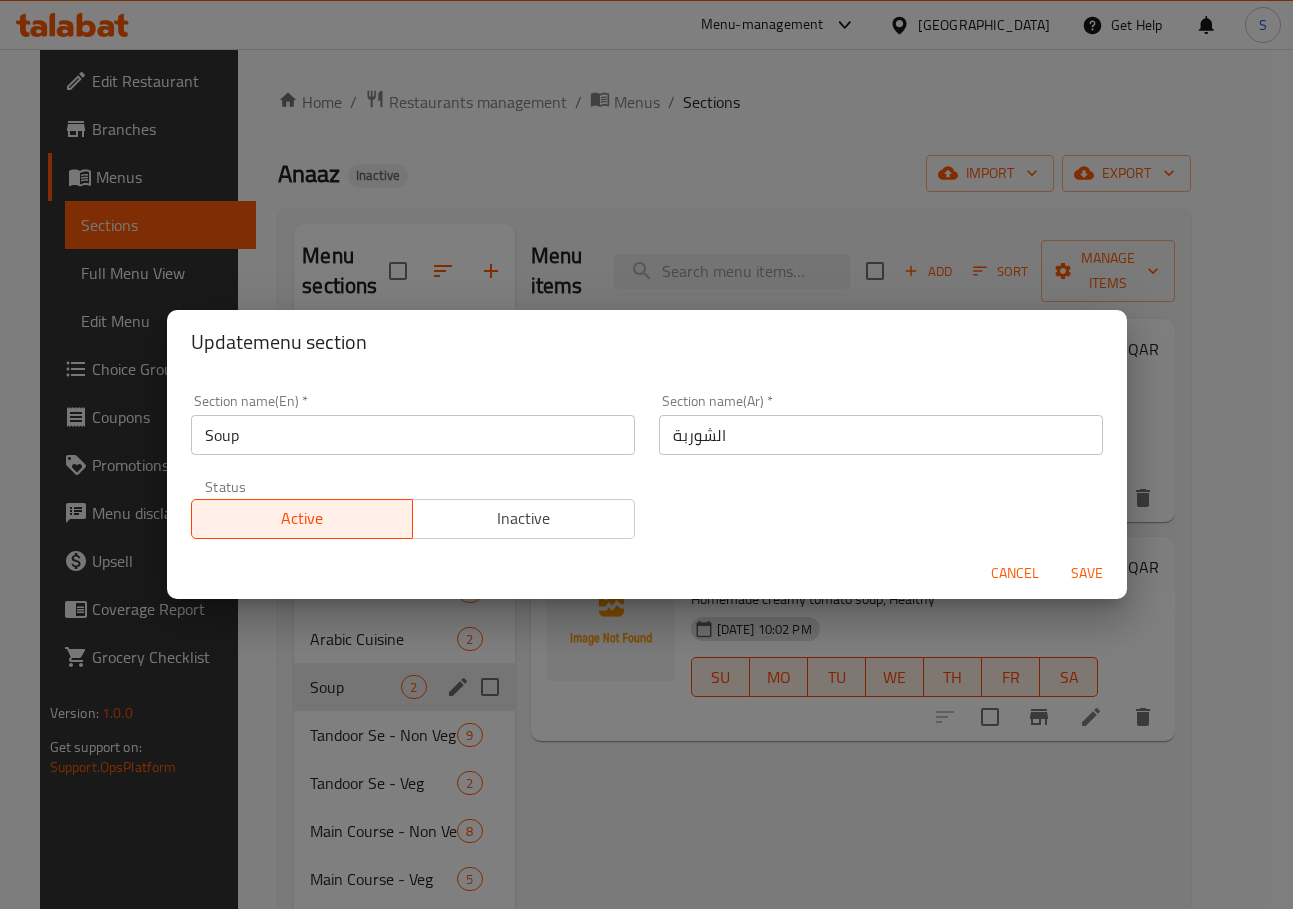 click on "Soup" at bounding box center (413, 435) 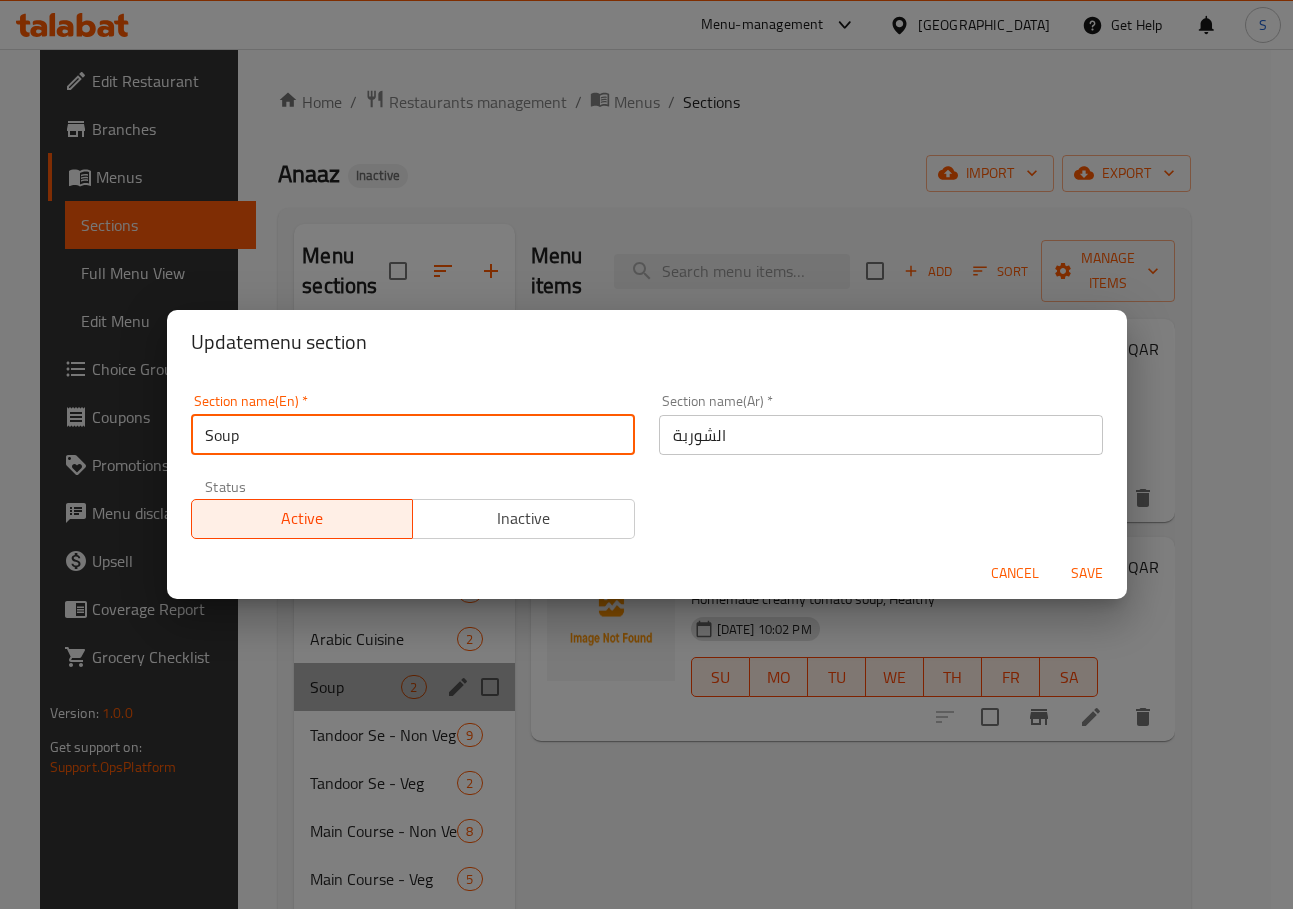 click on "Soup" at bounding box center (413, 435) 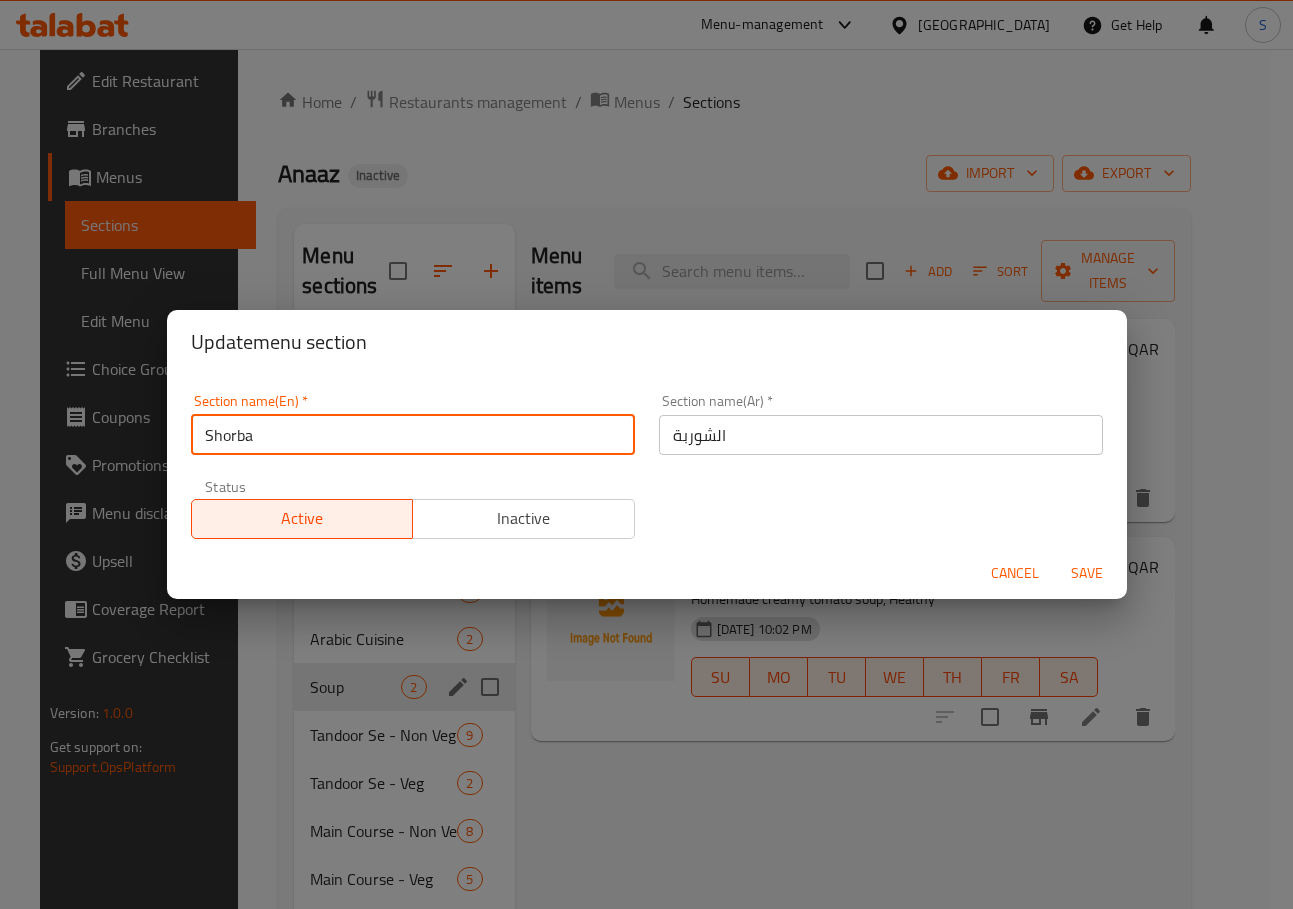 type on "Shorba" 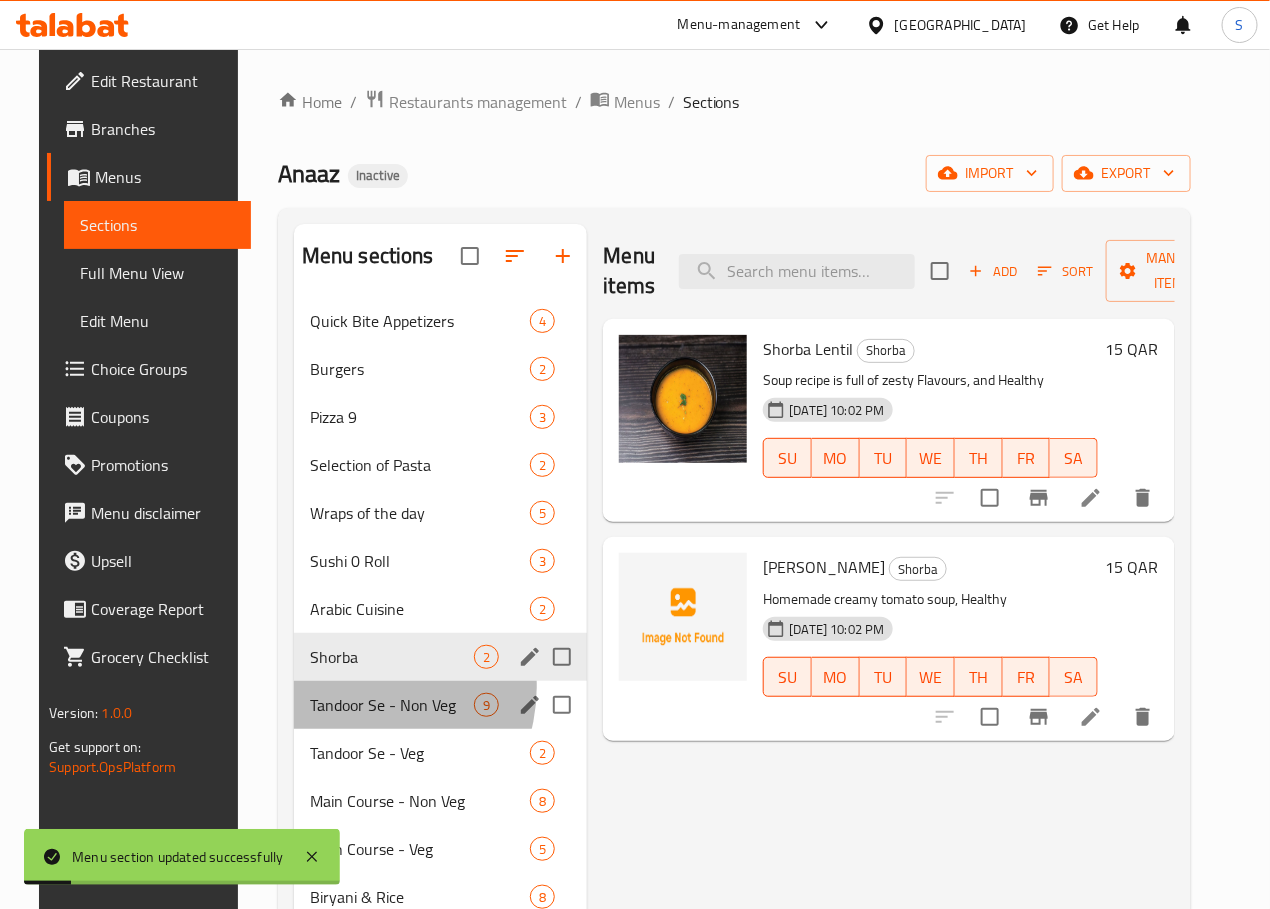click on "Tandoor Se - Non Veg 9" at bounding box center [441, 705] 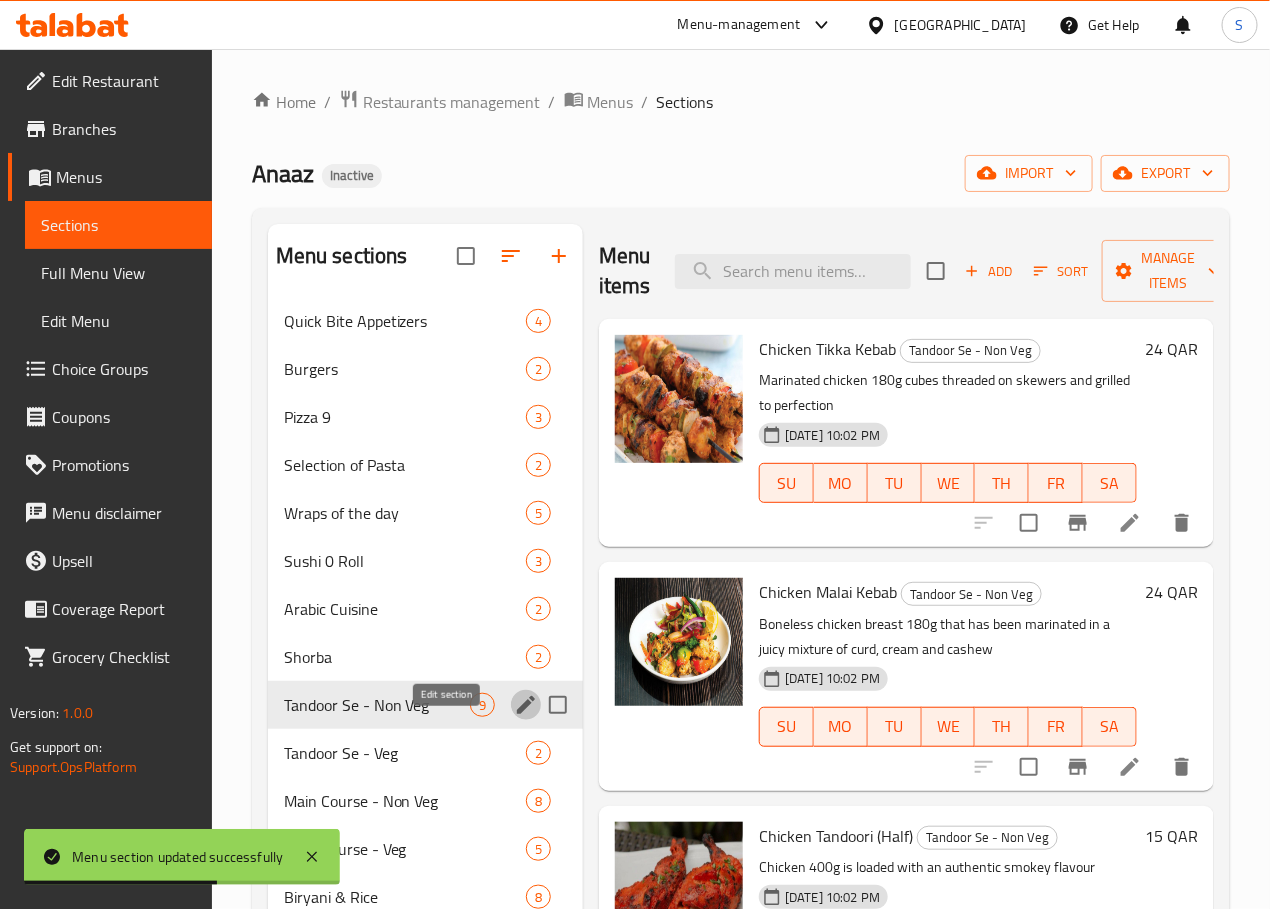 click 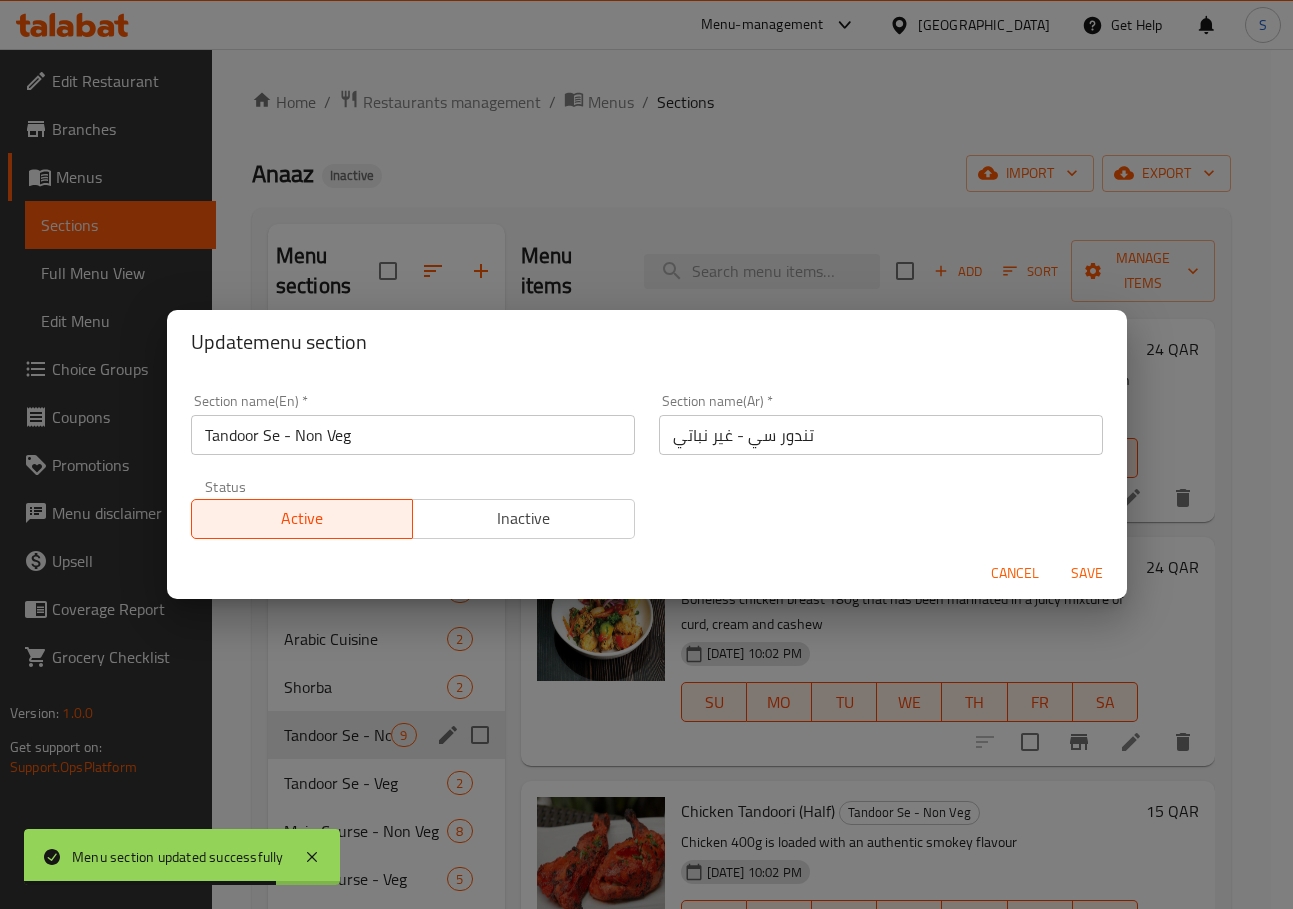 click on "تندور سي - غير نباتي" at bounding box center [881, 435] 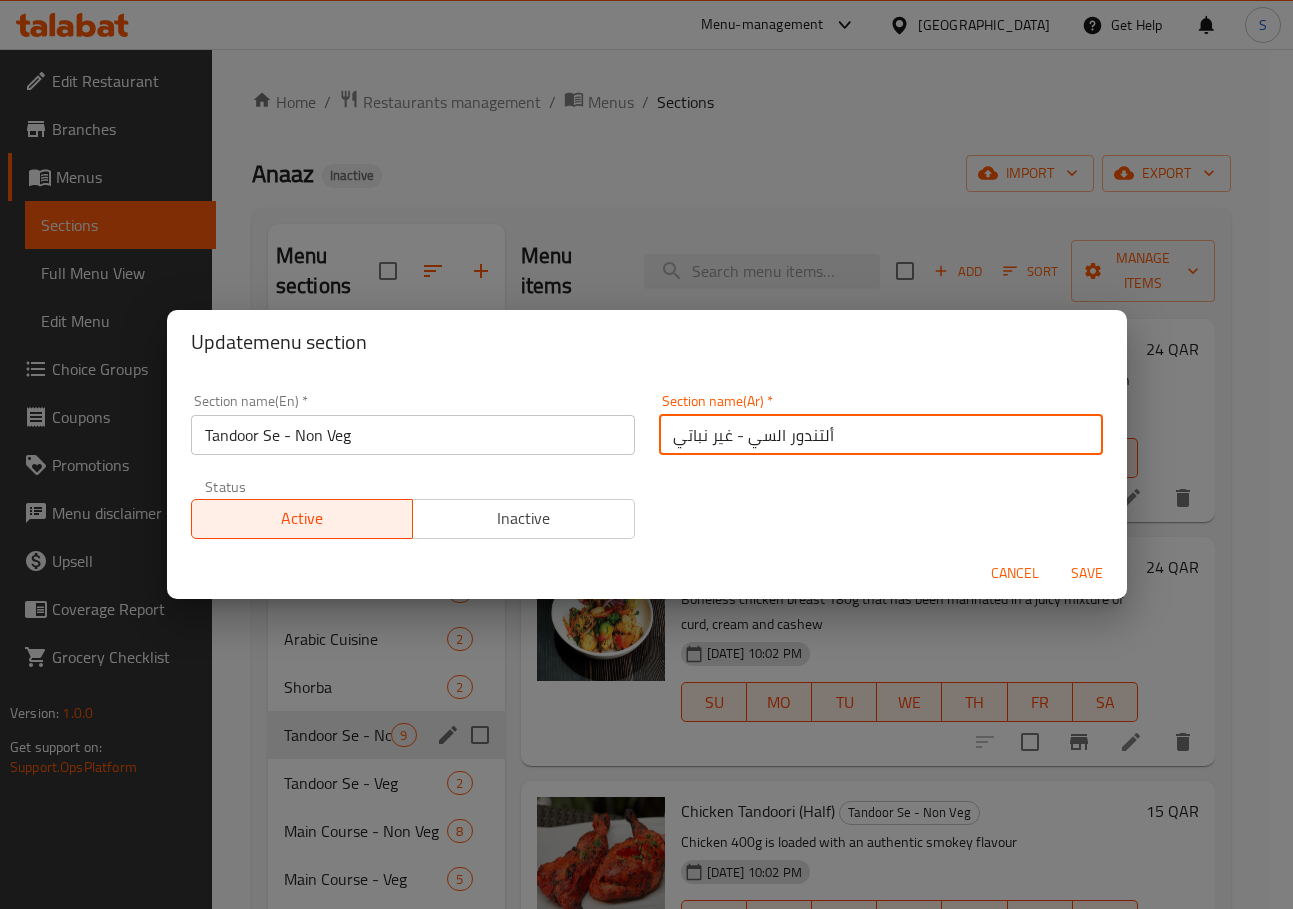 type on "ألتندور السي - غير نباتي" 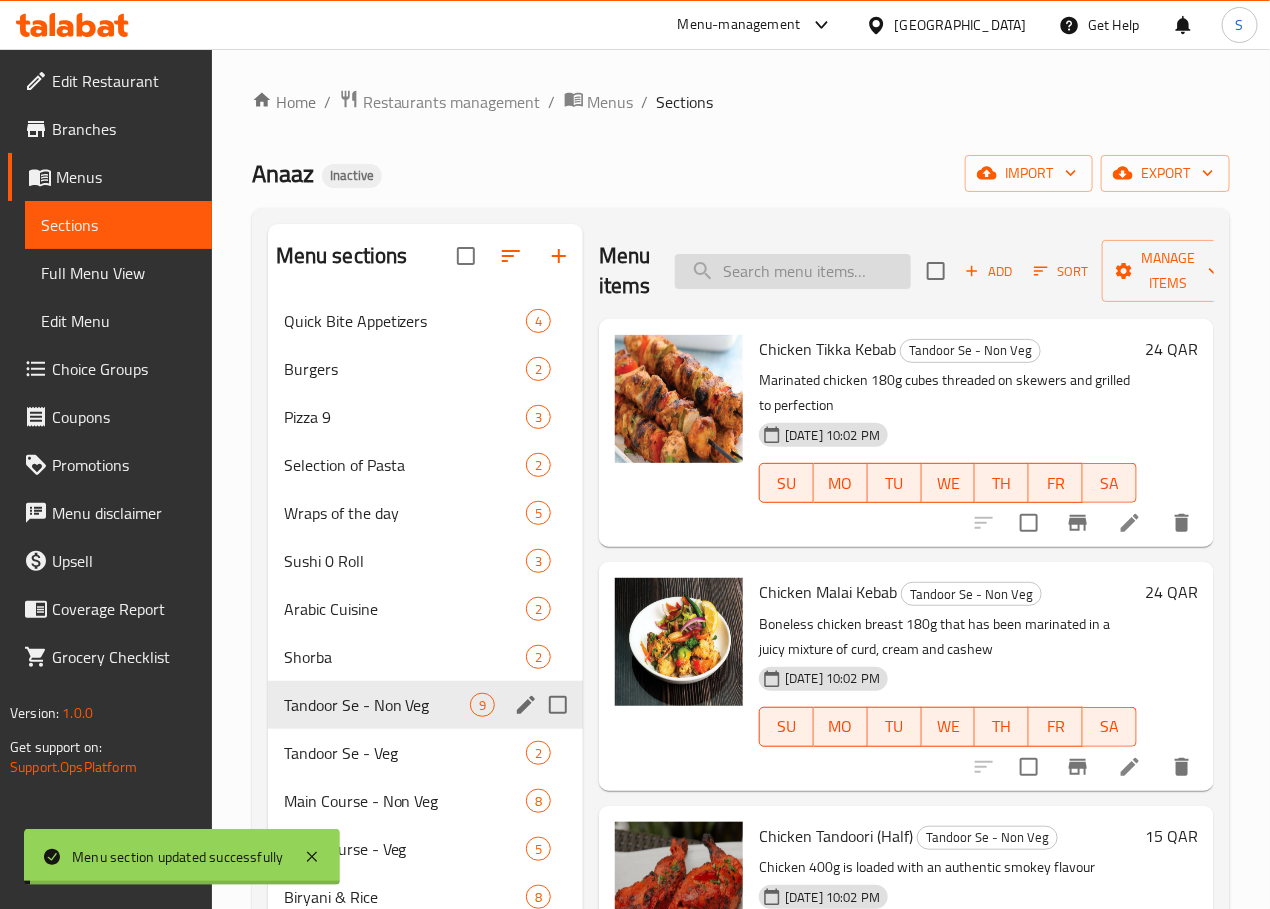 scroll, scrollTop: 16, scrollLeft: 0, axis: vertical 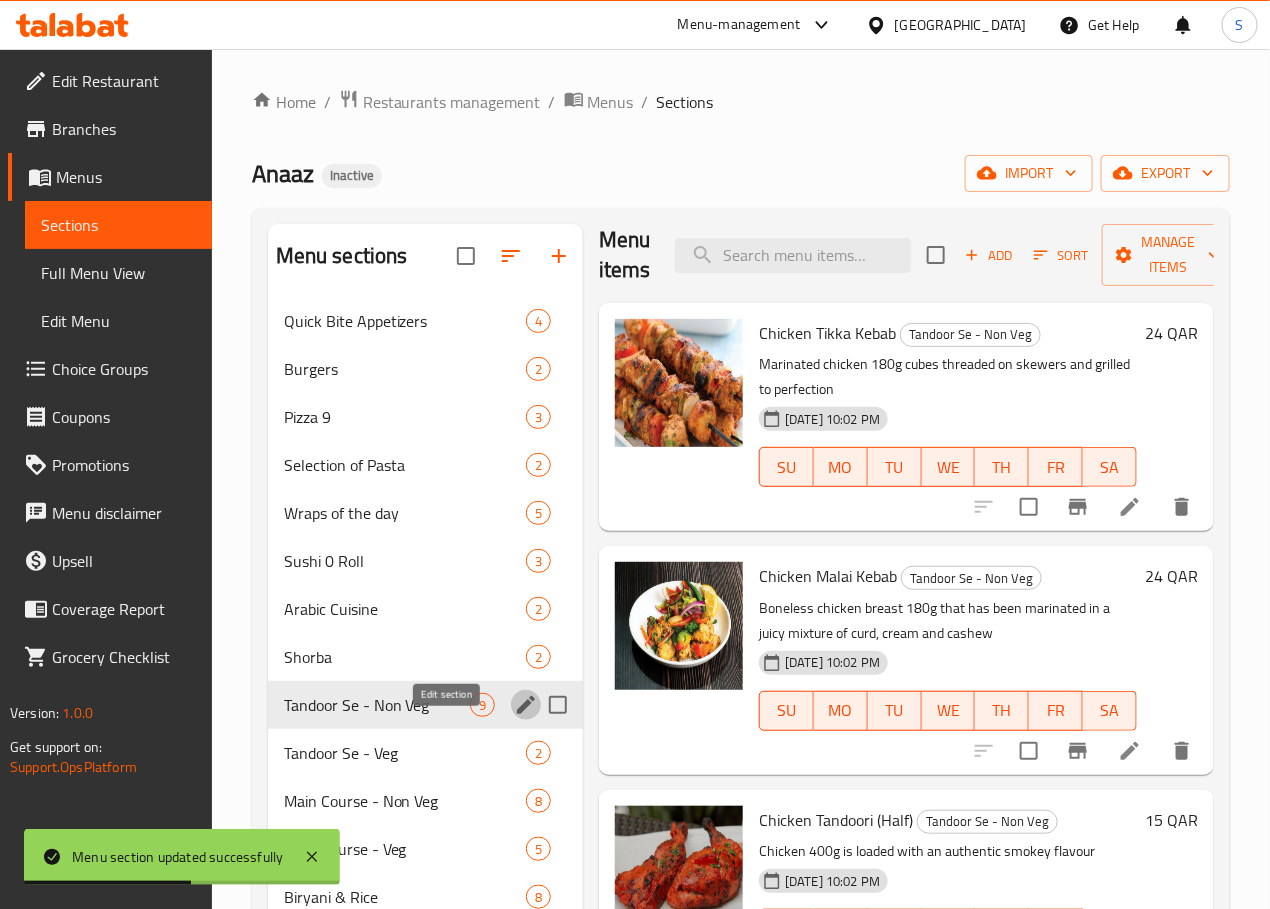 click 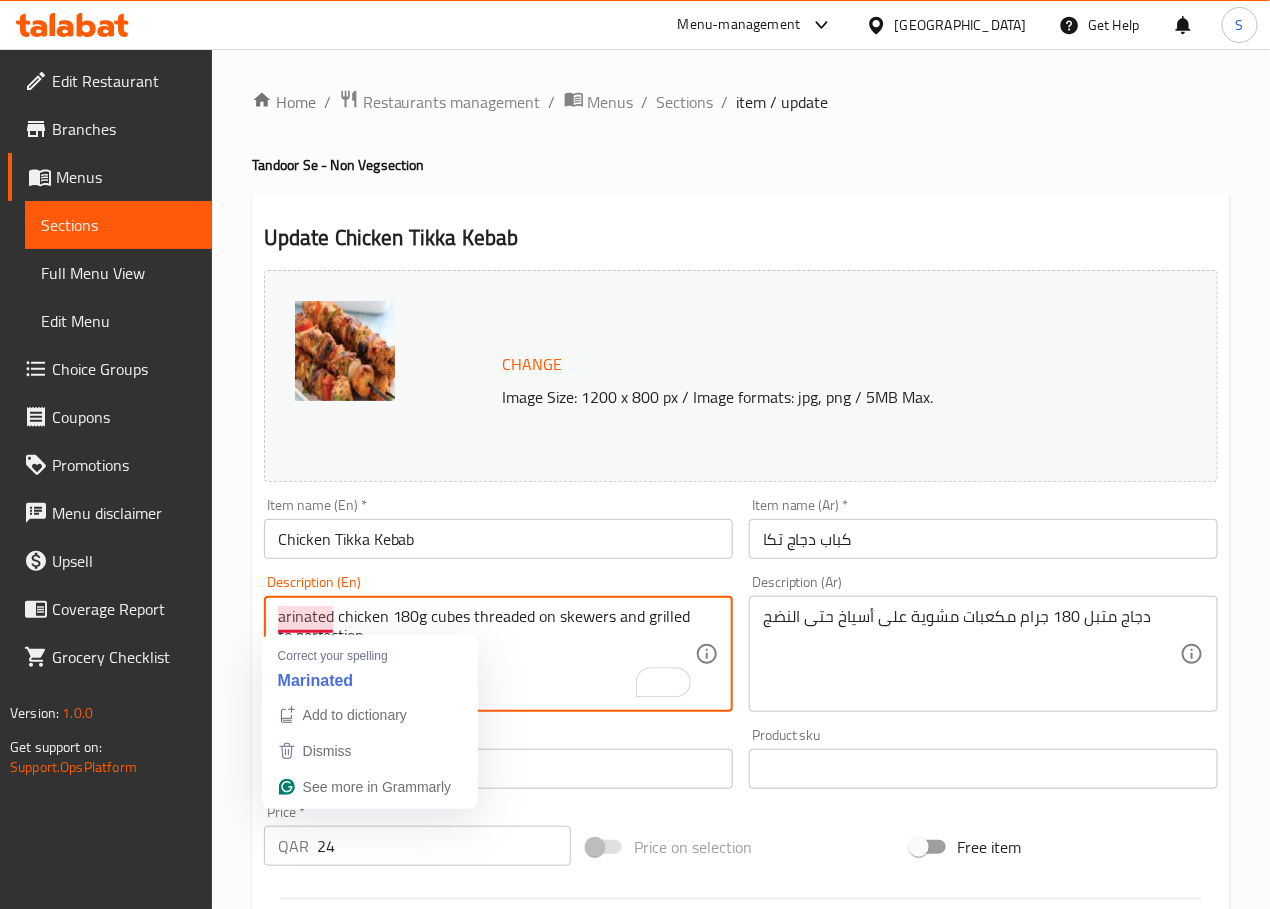 paste on "Indian appetizer" 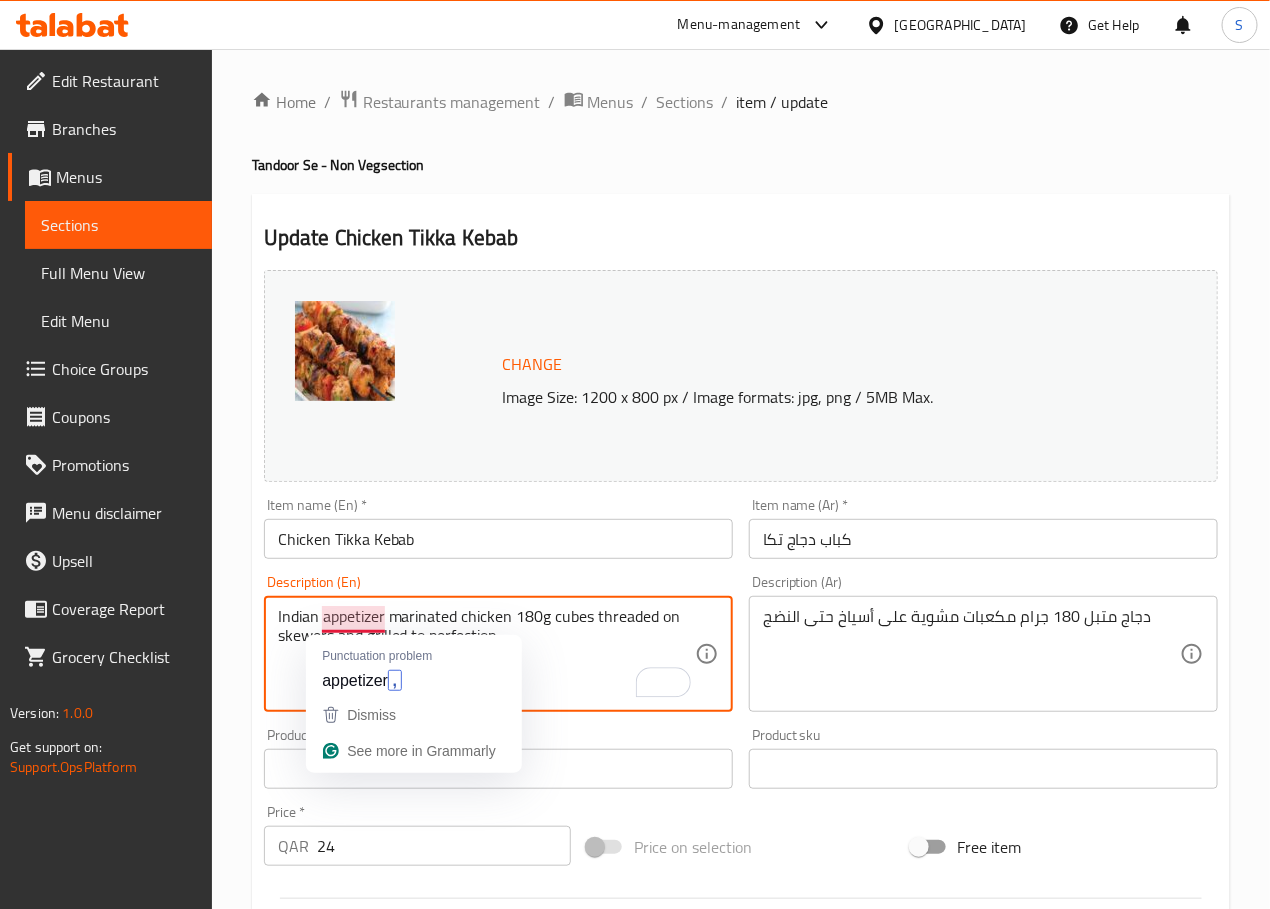 type on "Indian appetizer marinated chicken 180g cubes threaded on skewers and grilled to perfection" 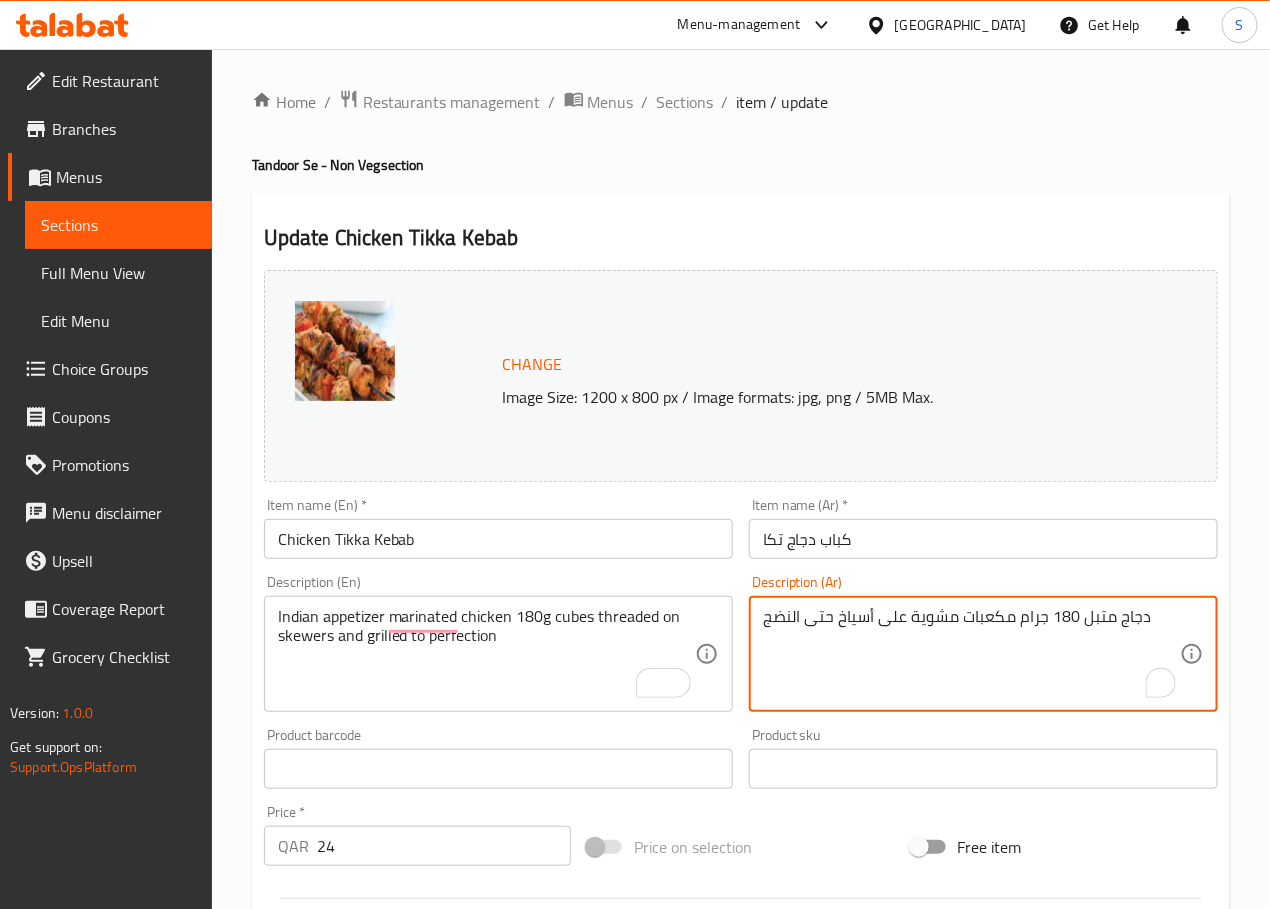 click on "دجاج متبل 180 جرام مكعبات مشوية على أسياخ حتى النضج" at bounding box center [971, 654] 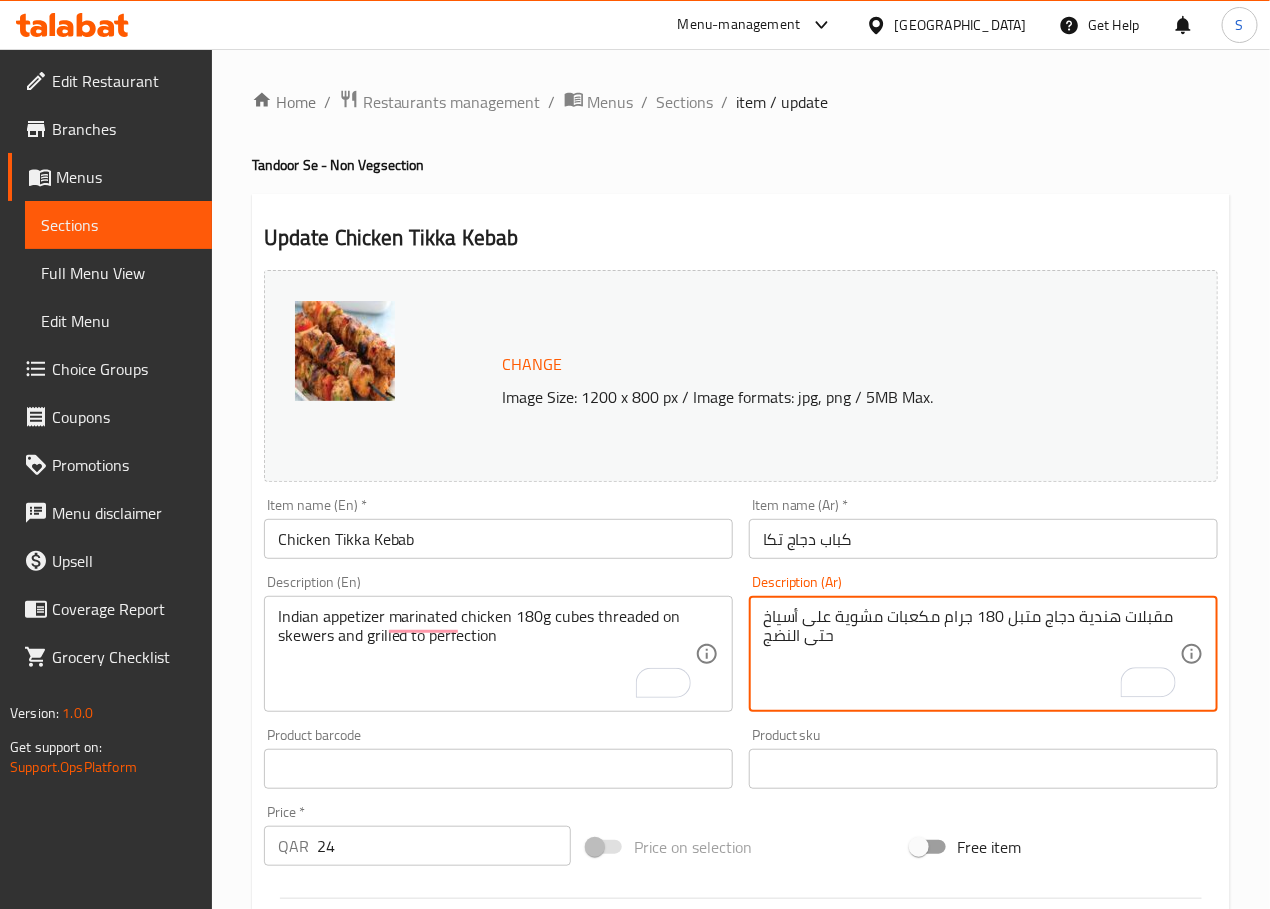 type on "مقبلات هندية دجاج متبل 180 جرام مكعبات مشوية على أسياخ حتى النضج" 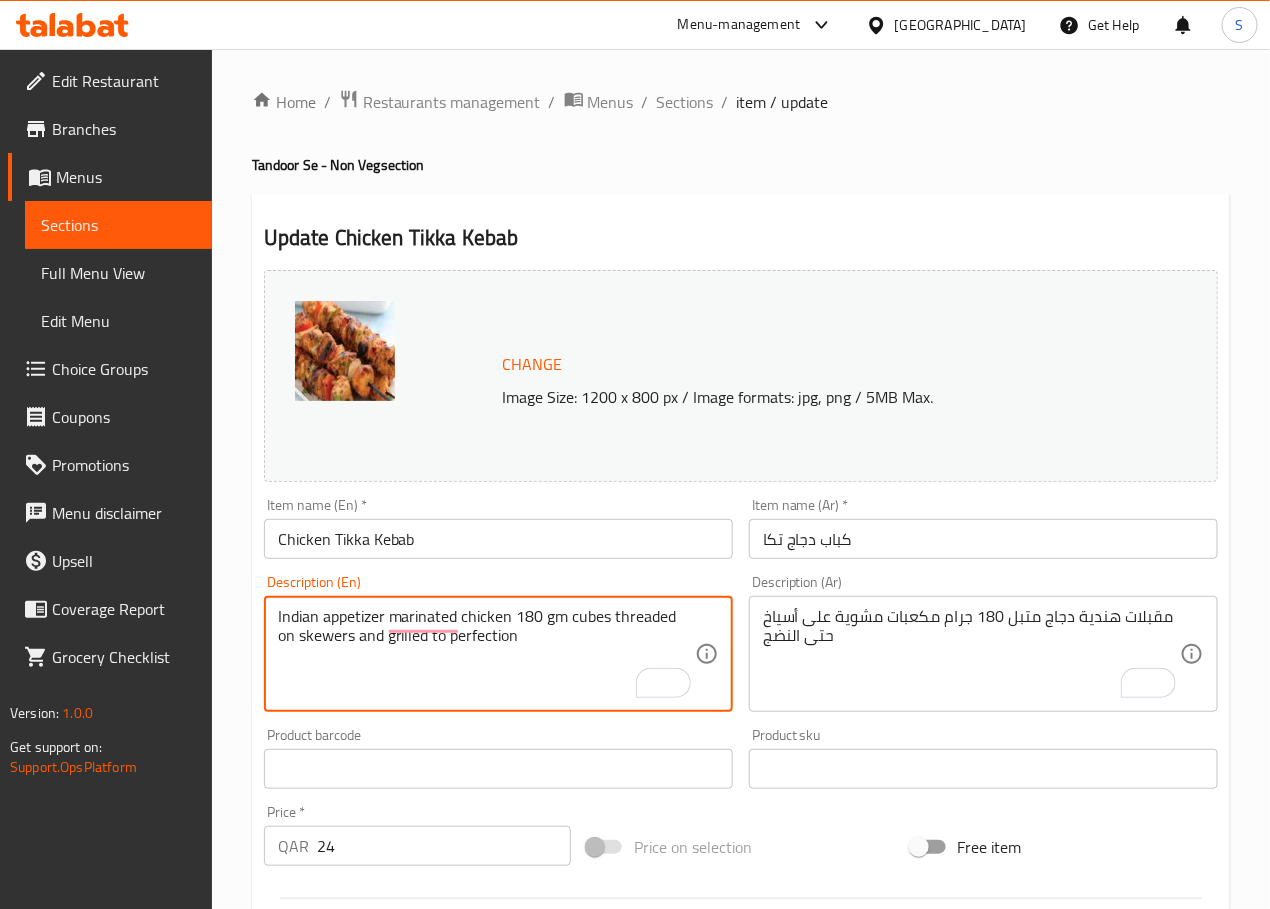 type on "Indian appetizer marinated chicken 180 gm cubes threaded on skewers and grilled to perfection" 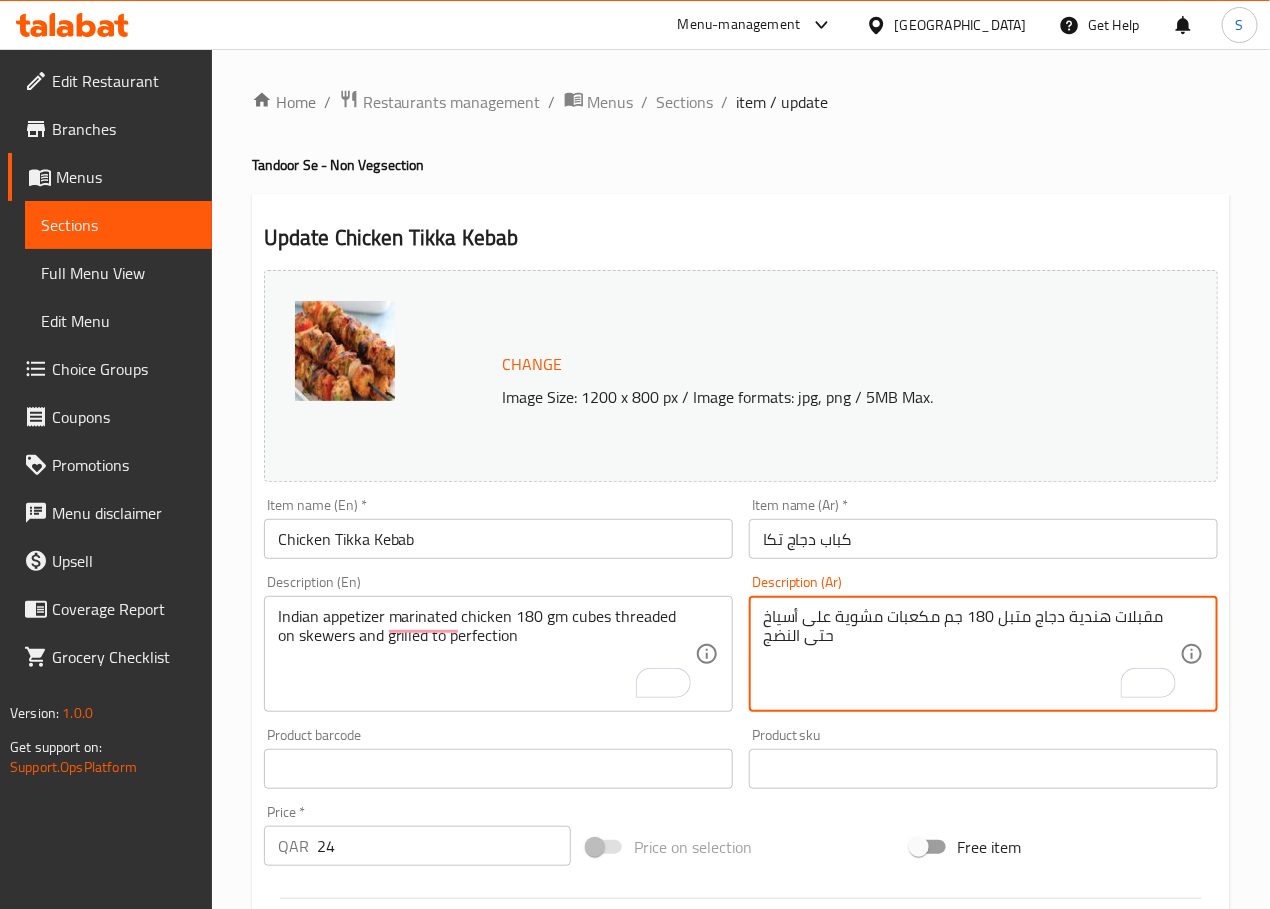 click on "Indian appetizer marinated chicken 180 gm cubes threaded on skewers and grilled to perfection" at bounding box center (486, 654) 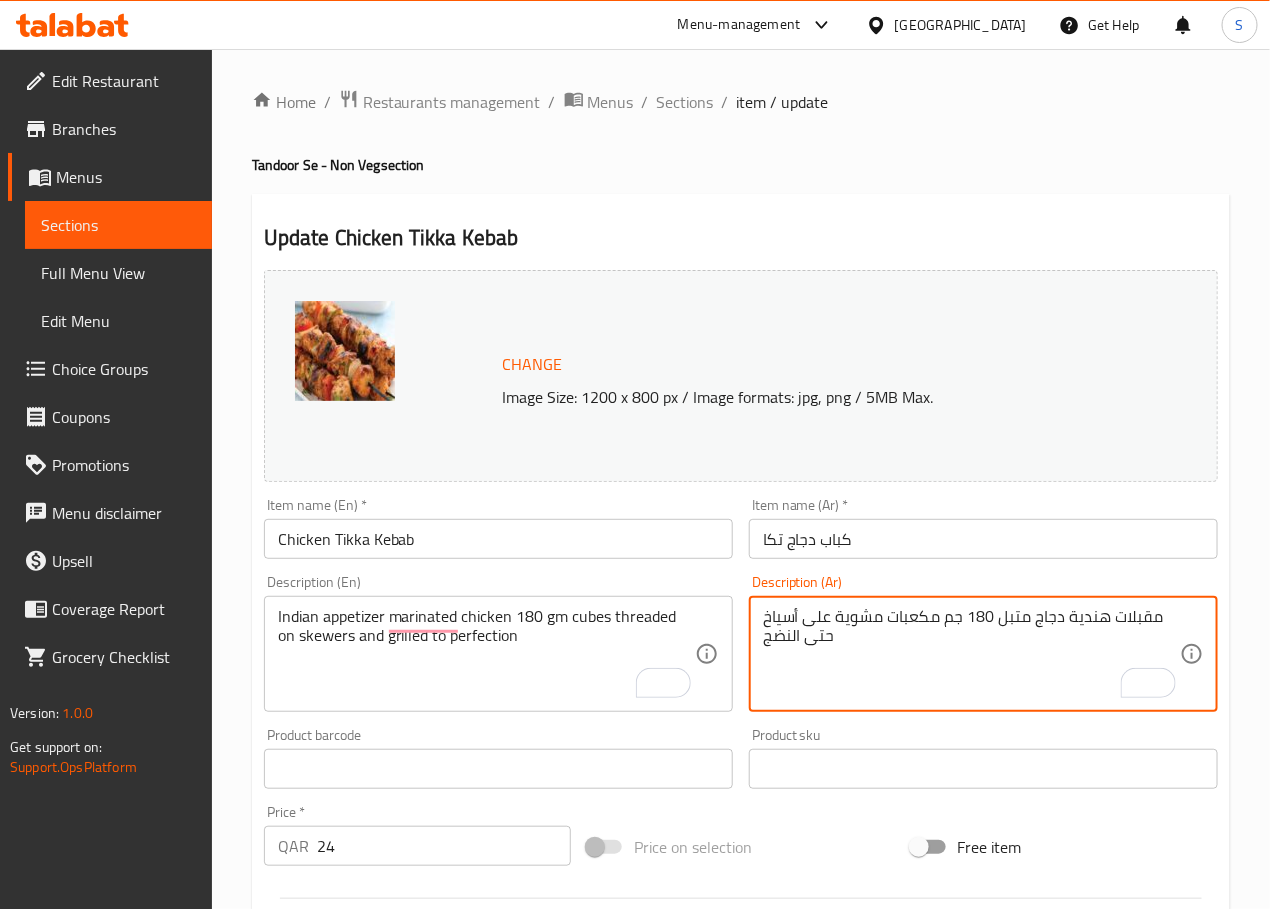 click on "مقبلات هندية دجاج متبل 180 جم مكعبات مشوية على أسياخ حتى النضج" at bounding box center [971, 654] 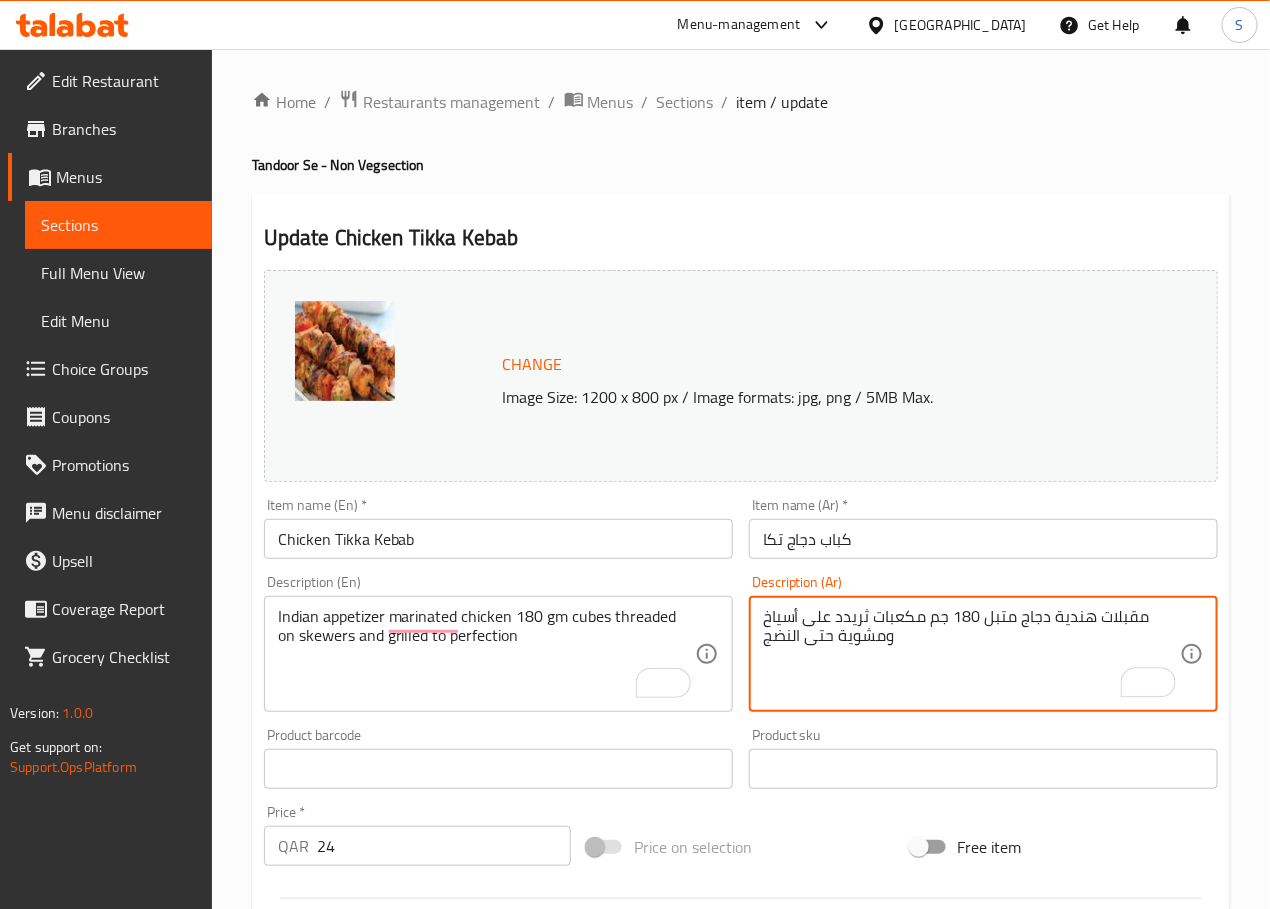 type on "مقبلات هندية دجاج متبل 180 جم مكعبات ثريدد على أسياخ ومشوية حتى النضج" 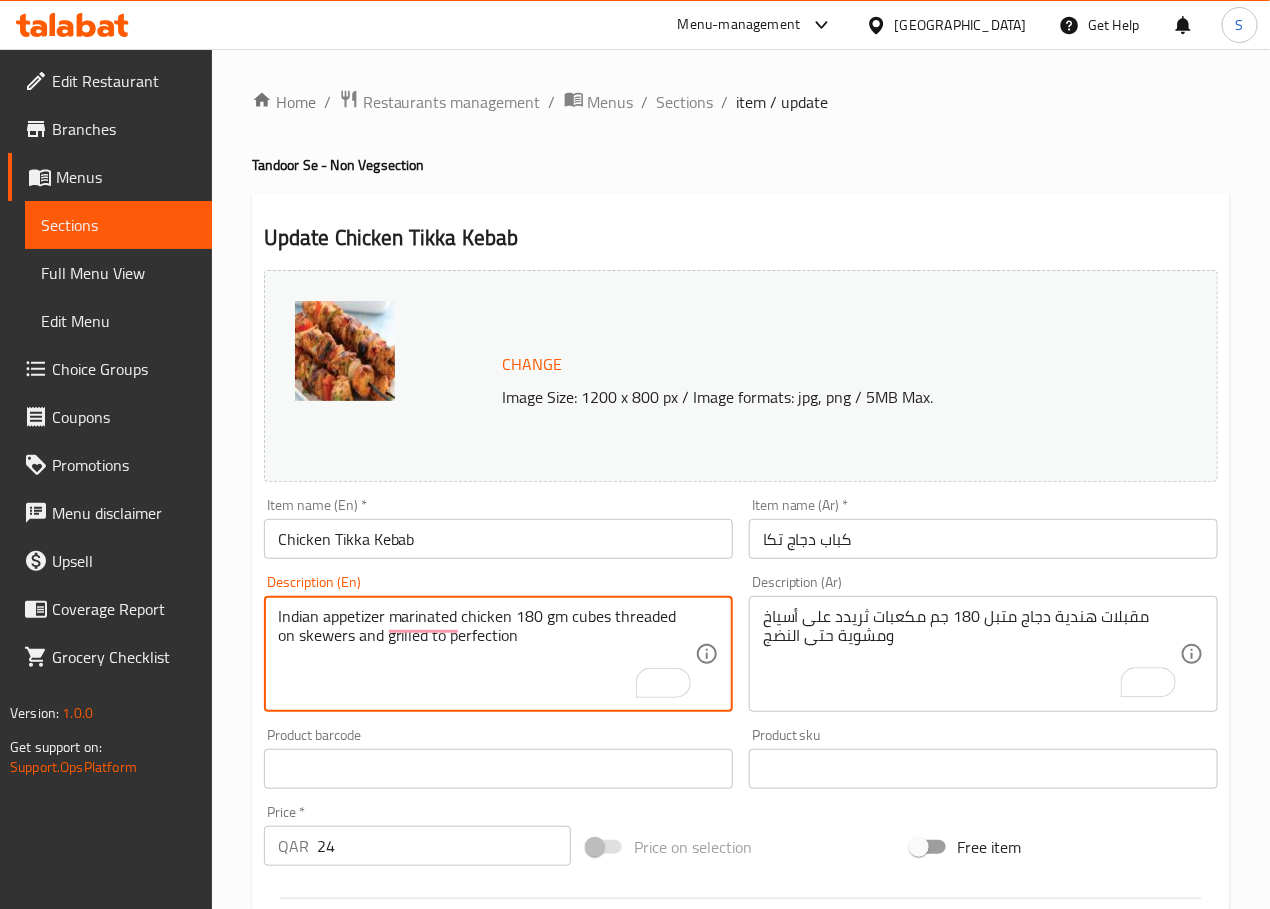 click on "Indian appetizer marinated chicken 180 gm cubes threaded on skewers and grilled to perfection" at bounding box center (486, 654) 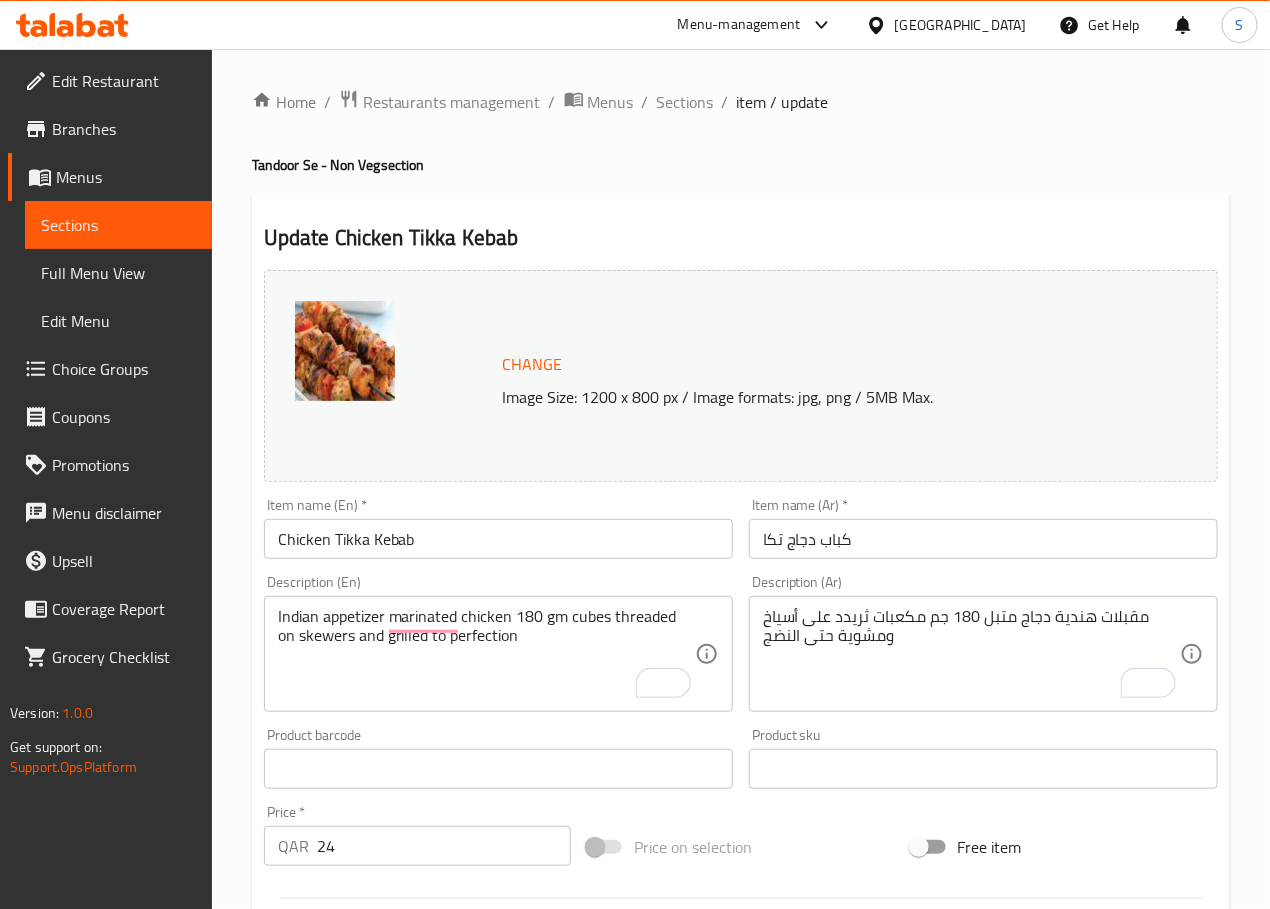 click on "Chicken Tikka Kebab" at bounding box center [498, 539] 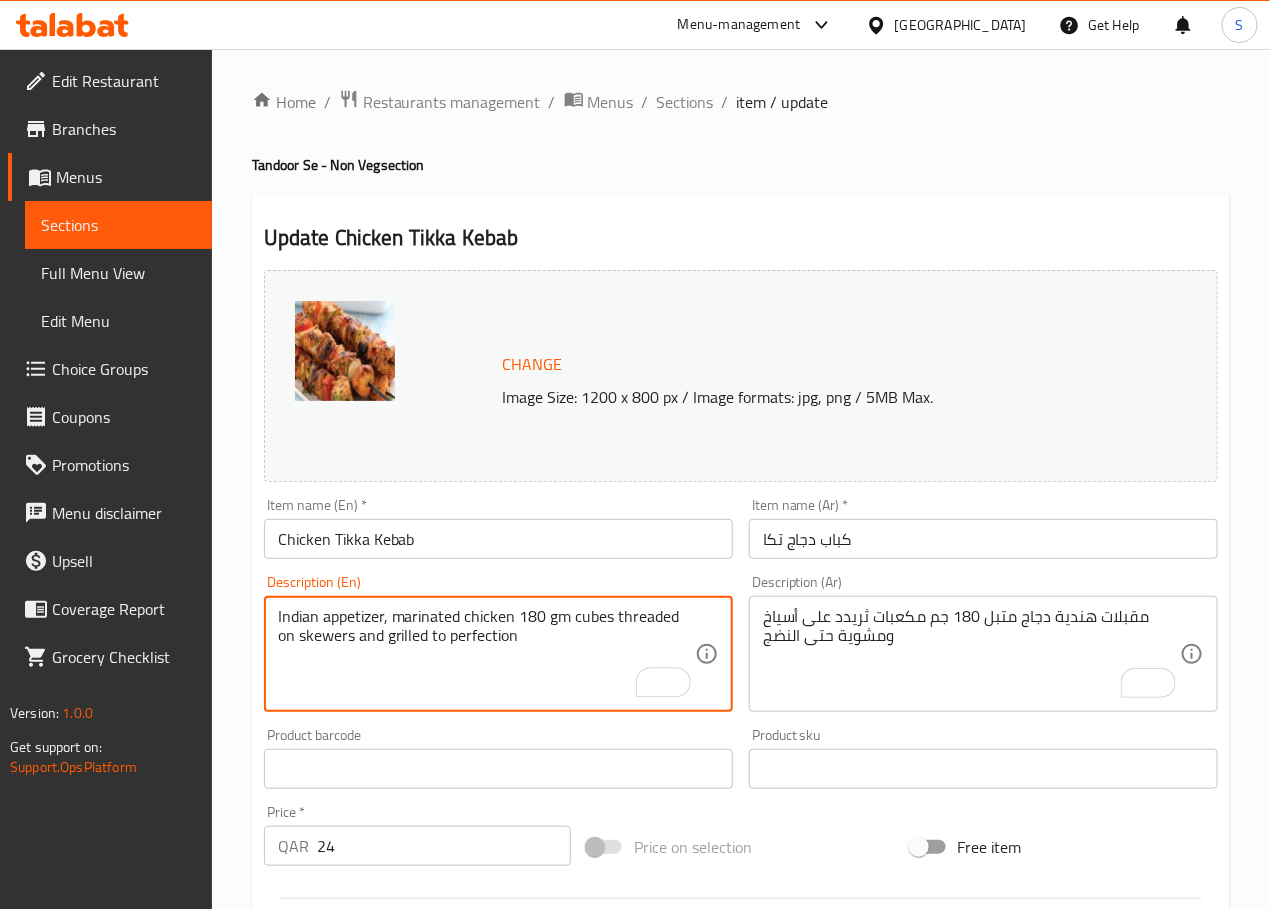type on "Indian appetizer marinated chicken 180 gm cubes threaded on skewers and grilled to perfection" 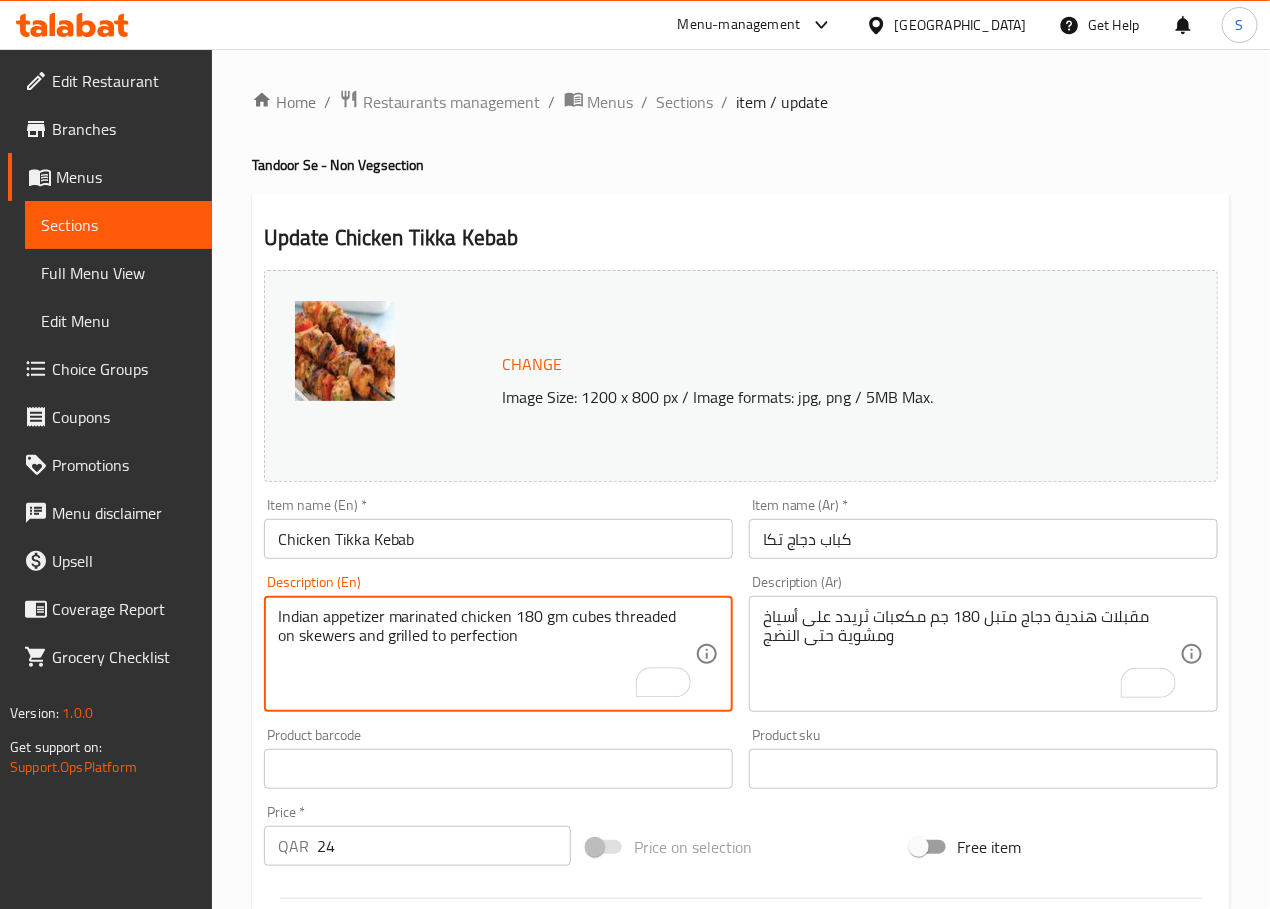 click on "Indian appetizer marinated chicken 180 gm cubes threaded on skewers and grilled to perfection" at bounding box center [486, 654] 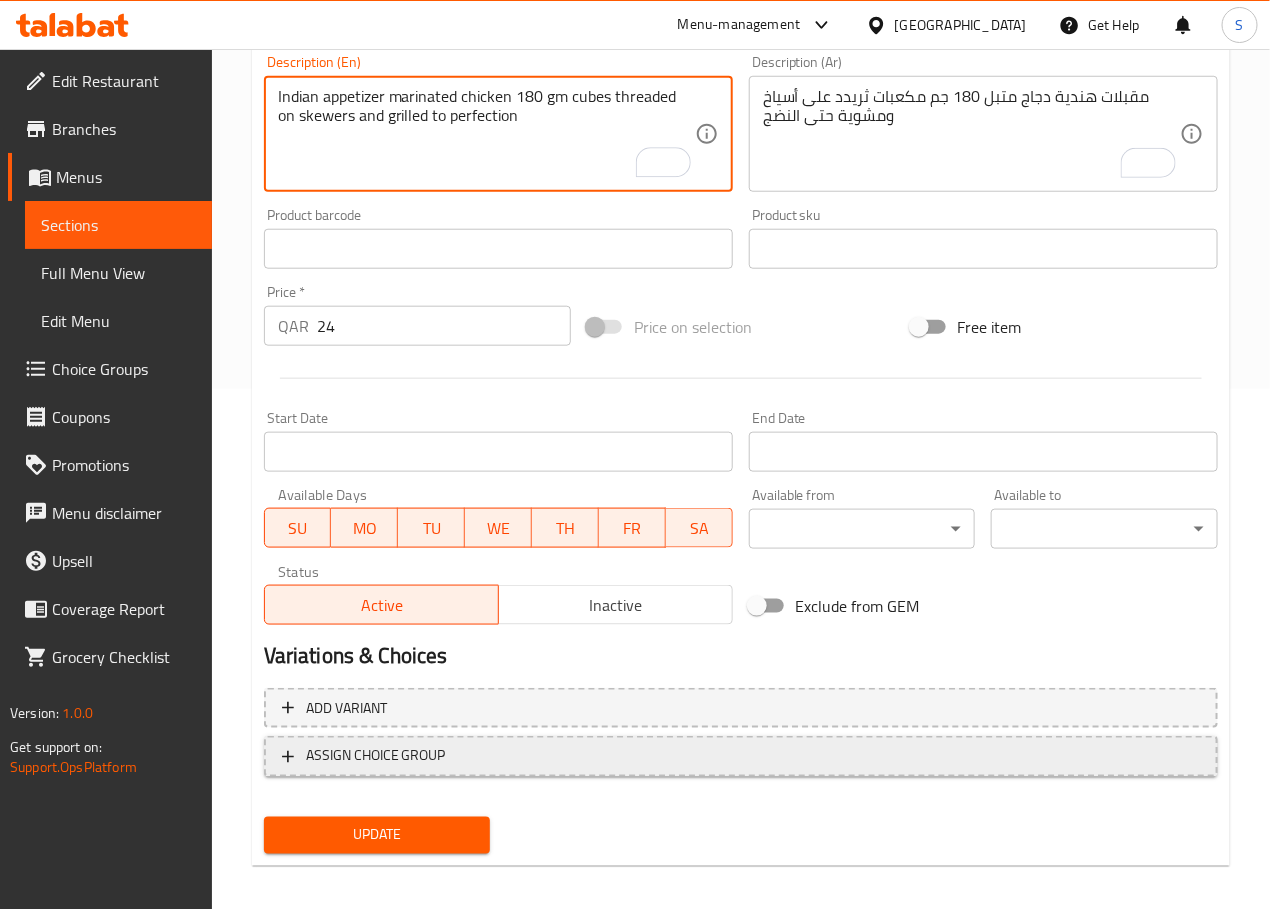 scroll, scrollTop: 531, scrollLeft: 0, axis: vertical 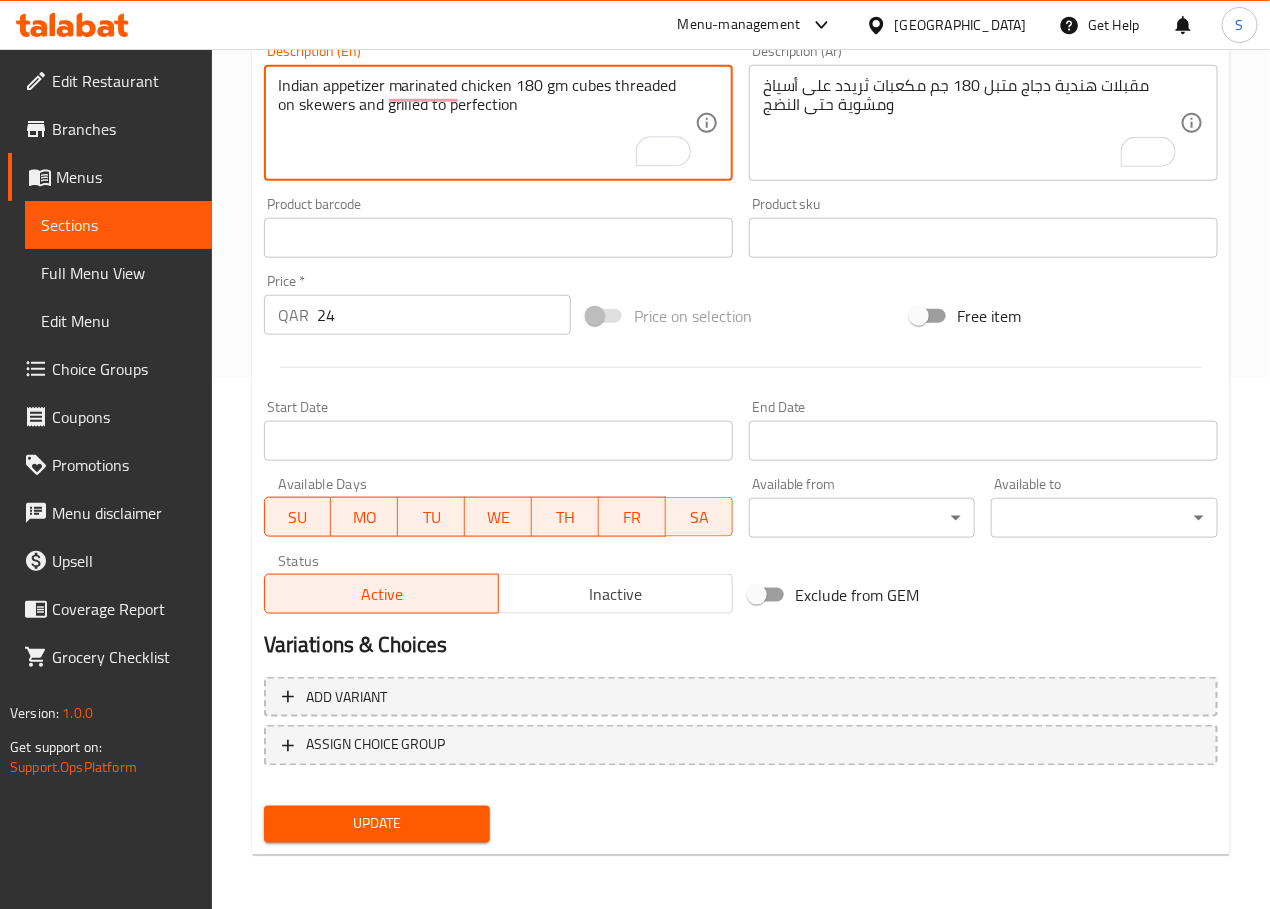 click on "Update" at bounding box center [377, 824] 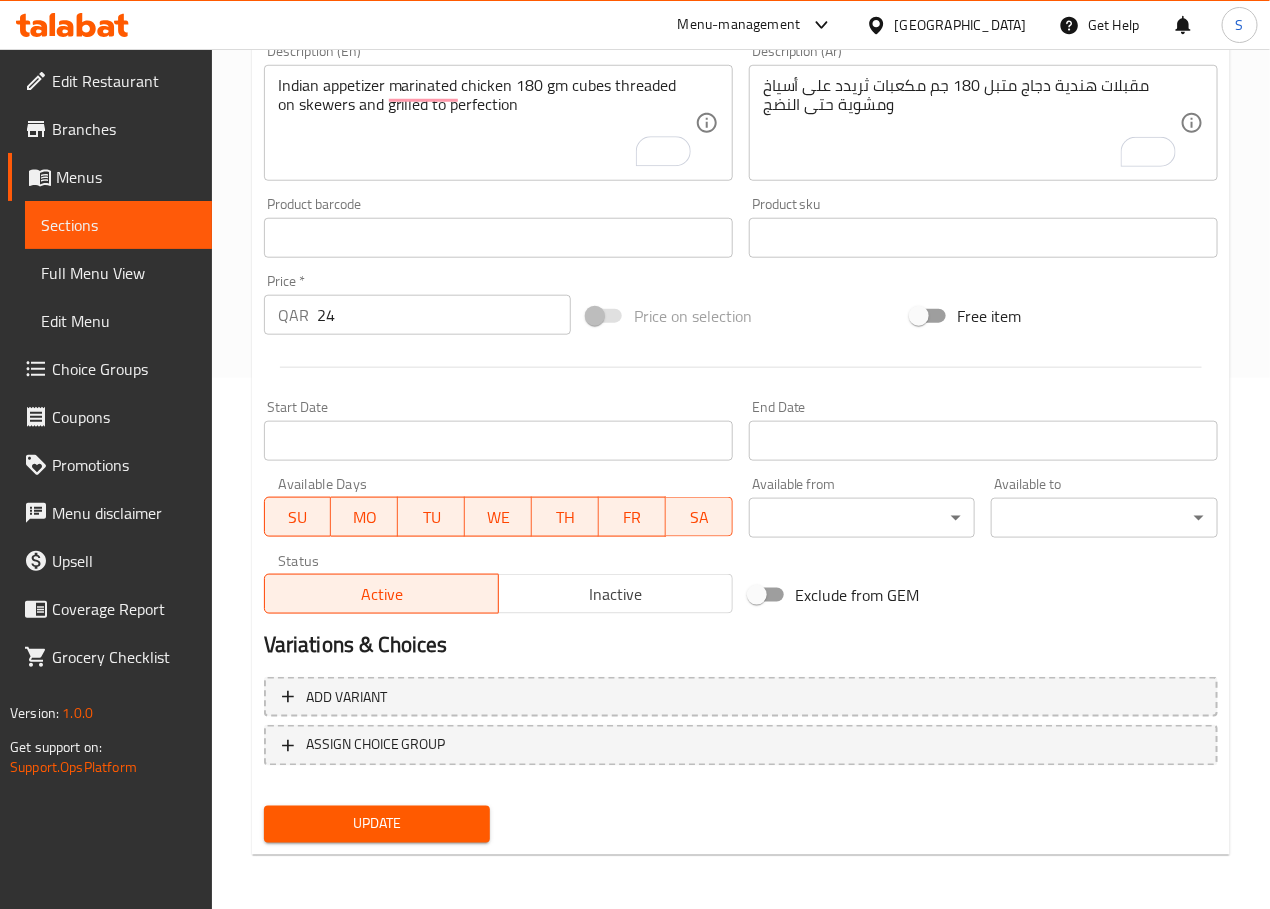 click on "Update" at bounding box center (377, 824) 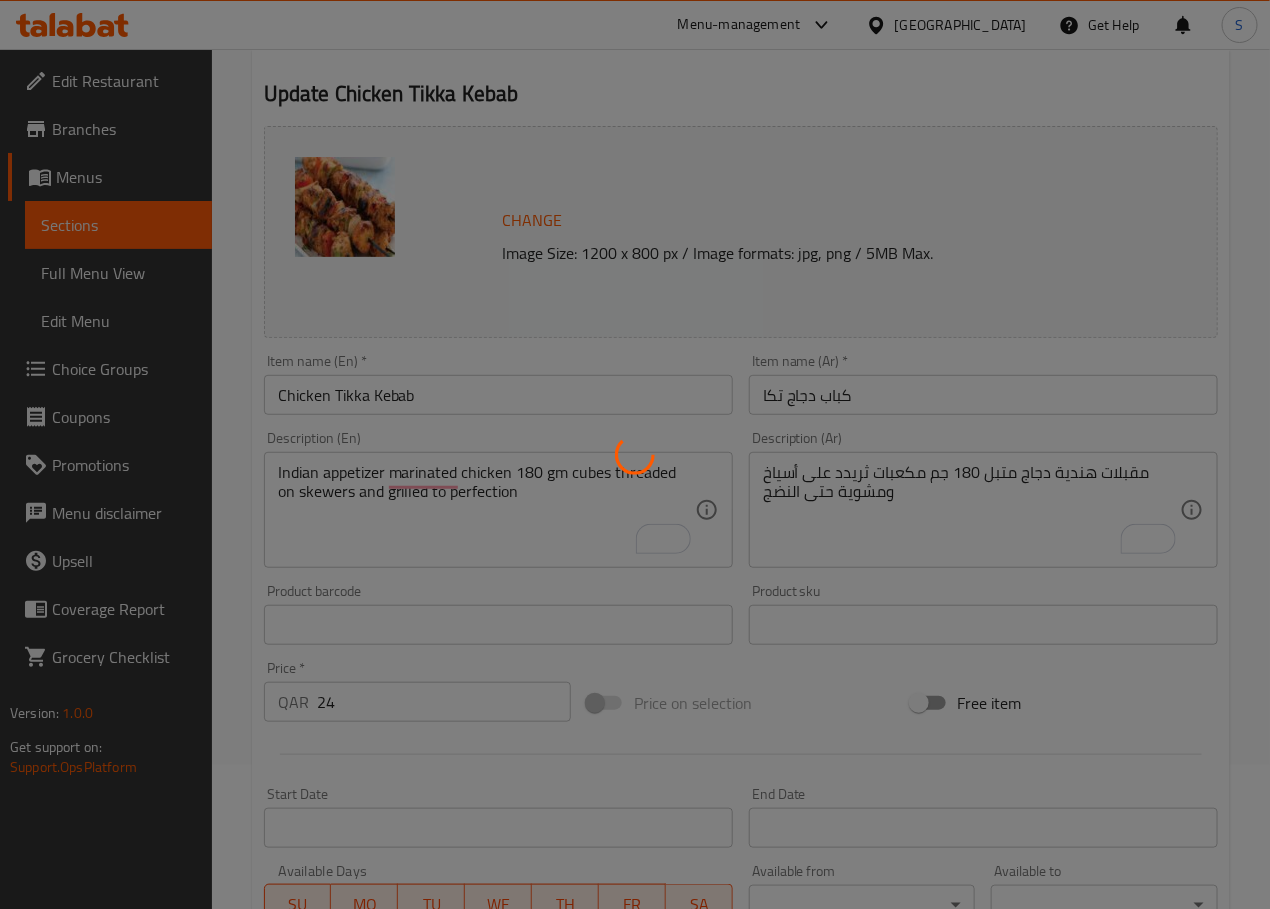 scroll, scrollTop: 0, scrollLeft: 0, axis: both 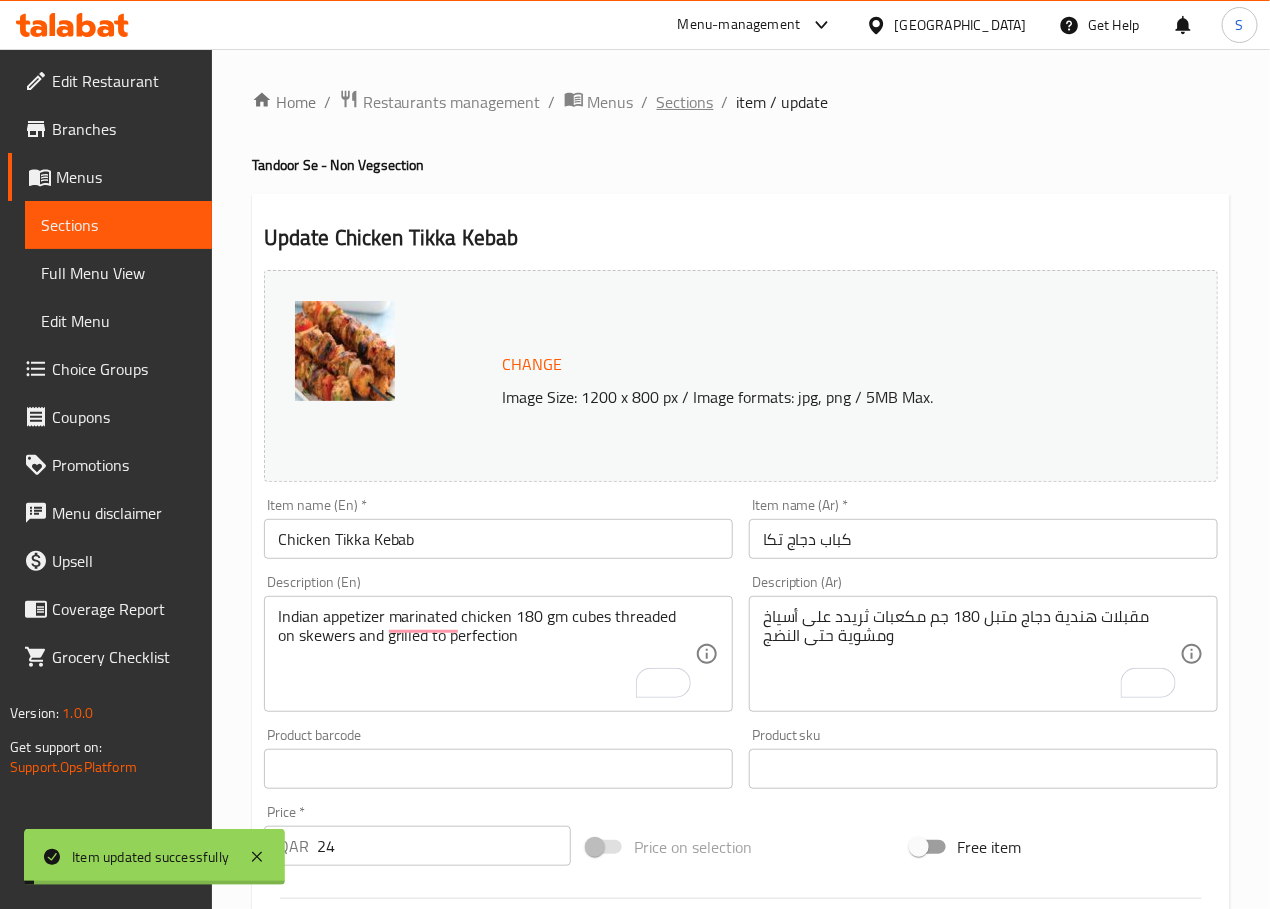 click on "Sections" at bounding box center (685, 102) 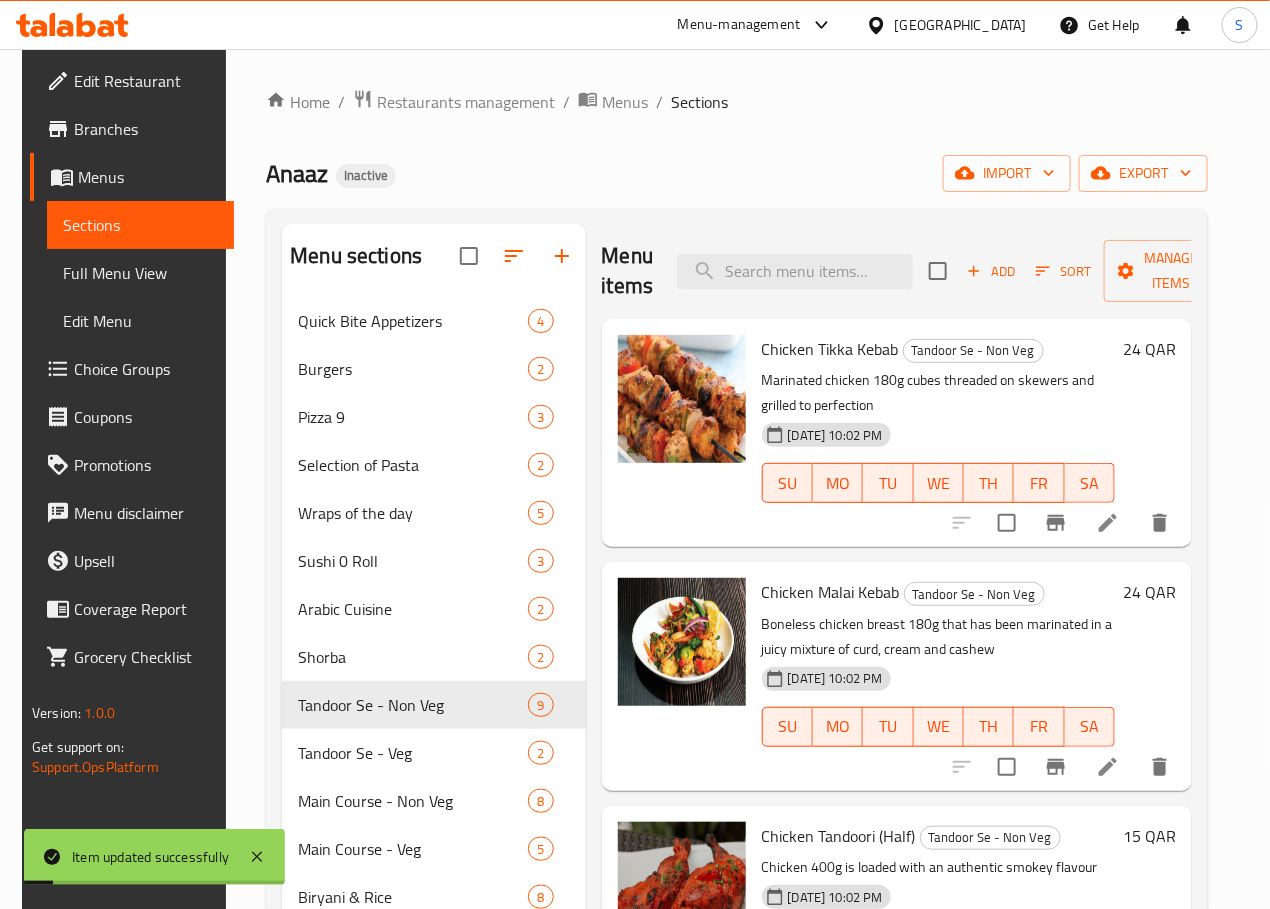 click 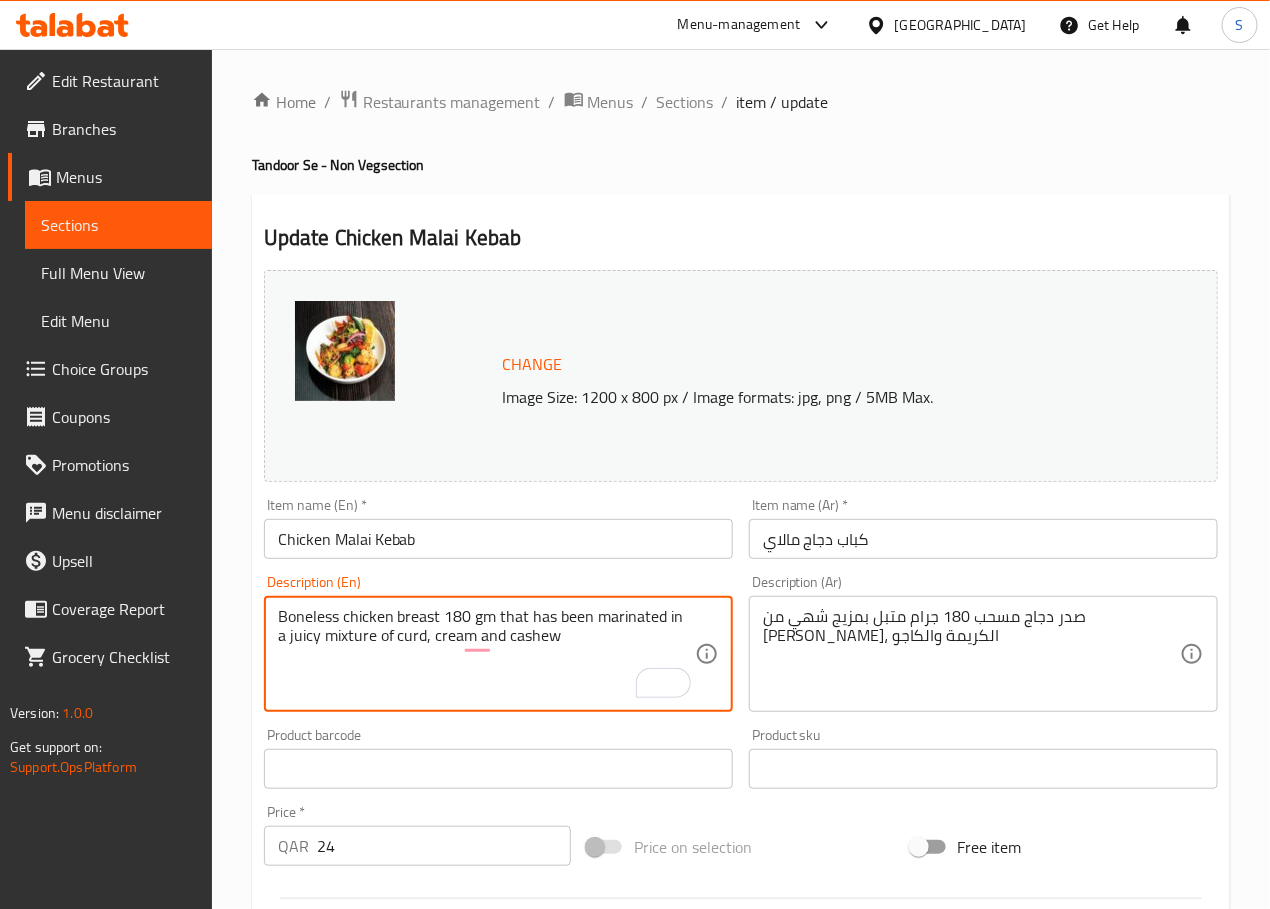 type on "Boneless chicken breast 180 gm that has been marinated in a juicy mixture of curd, cream and cashew" 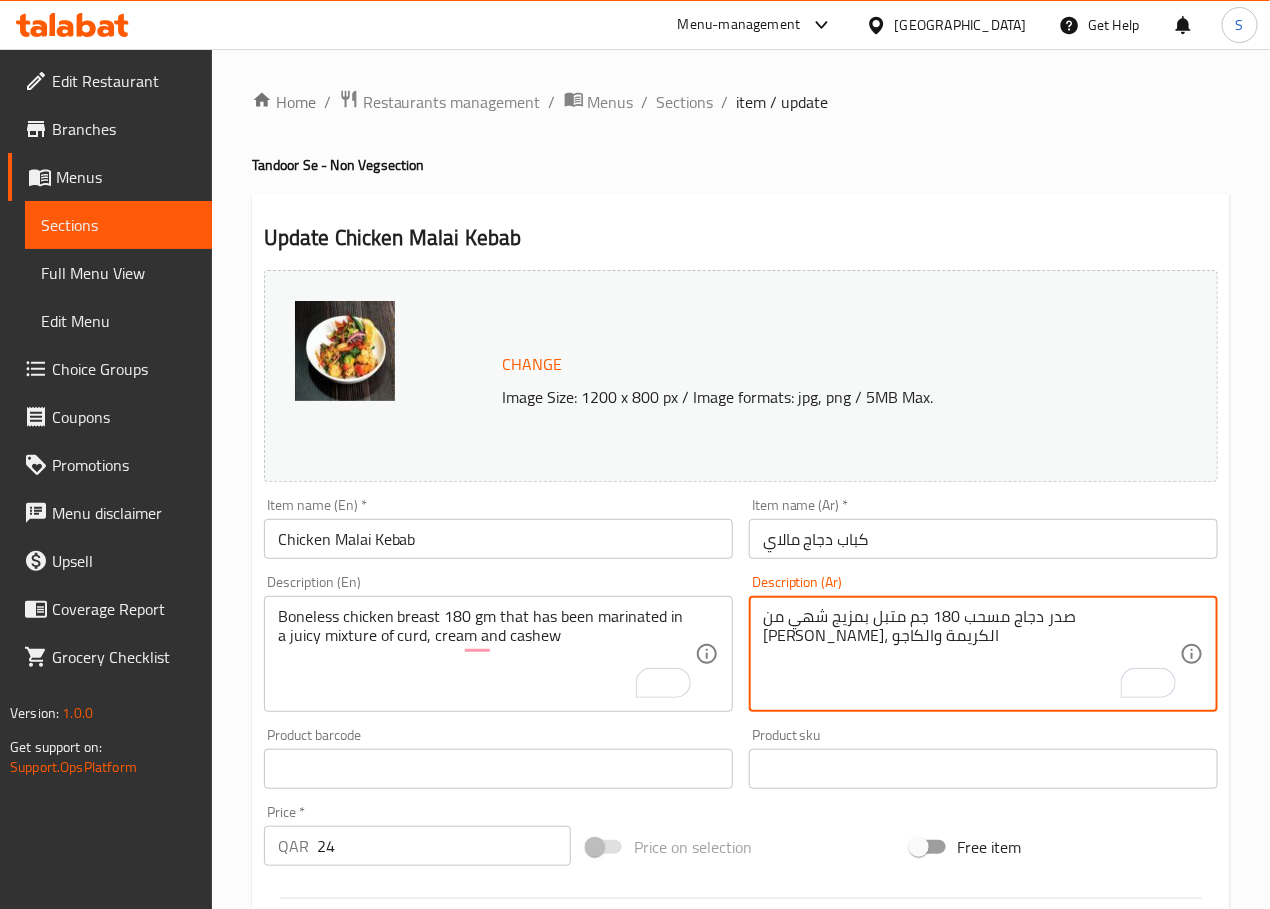 click on "صدر دجاج مسحب 180 جم متبل بمزيج شهي من الخثارة، الكريمة والكاجو" at bounding box center [971, 654] 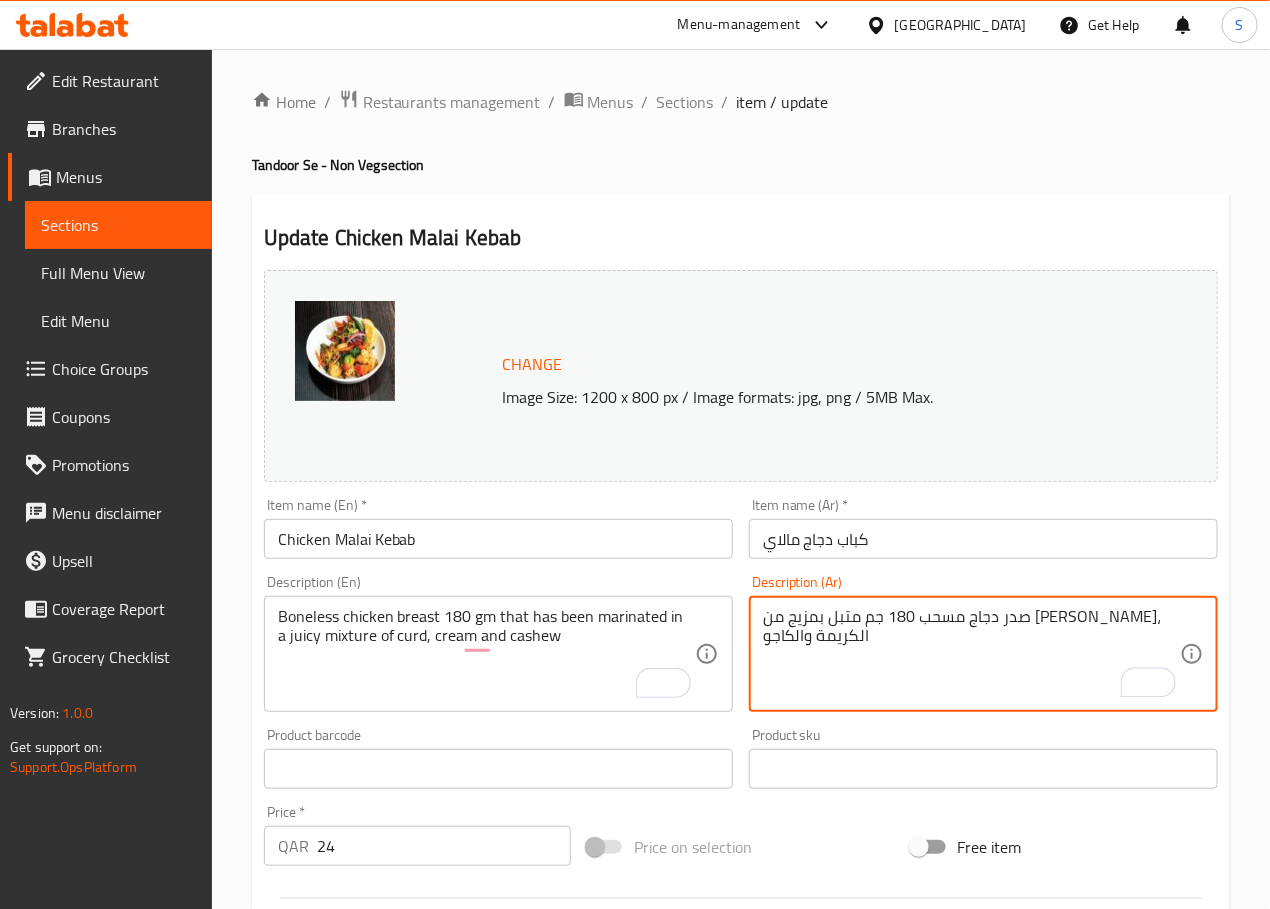 click on "صدر دجاج مسحب 180 جم متبل بمزيج من الخثارة، الكريمة والكاجو" at bounding box center (971, 654) 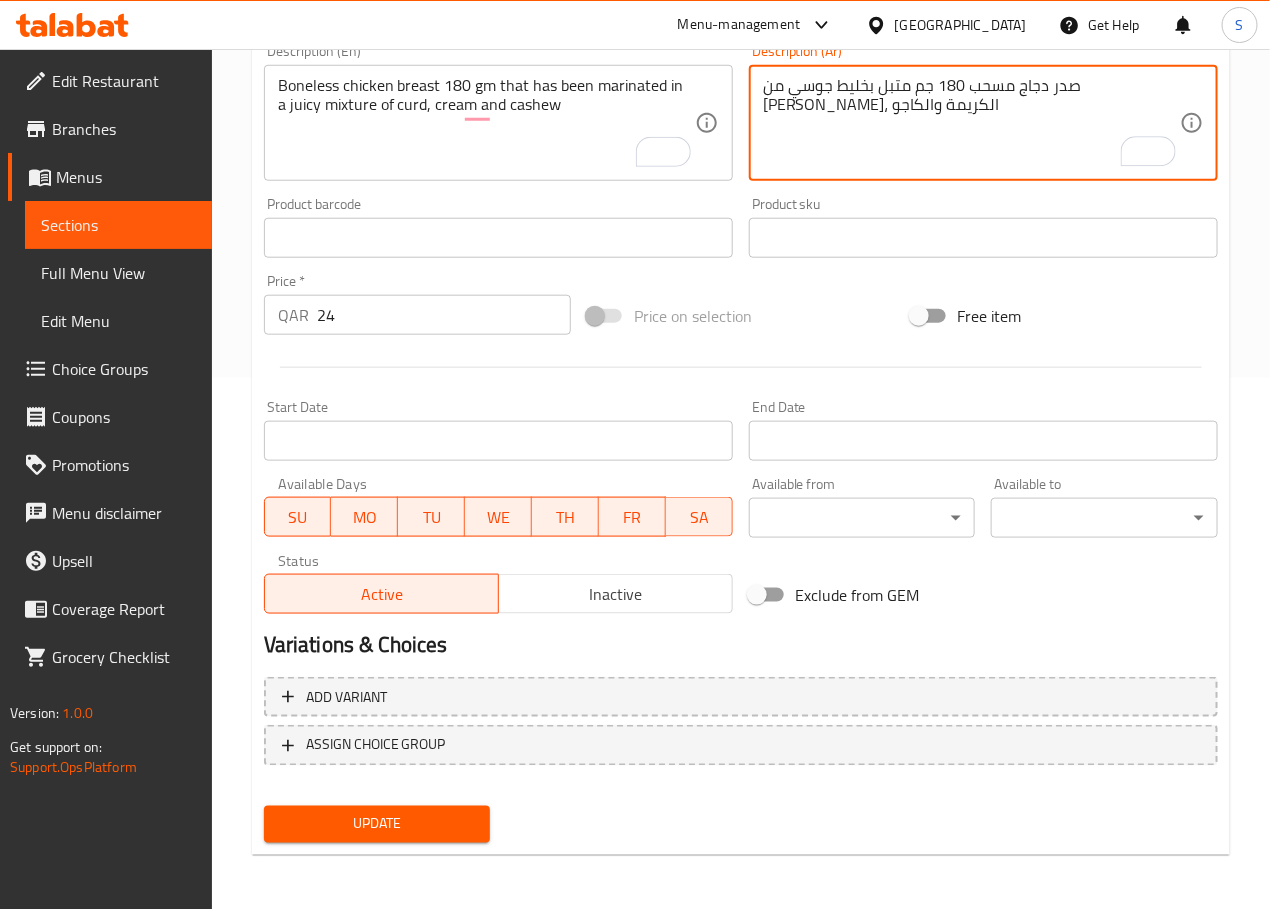 type on "صدر دجاج مسحب 180 جم متبل بخليط جوسي من الخثارة، الكريمة والكاجو" 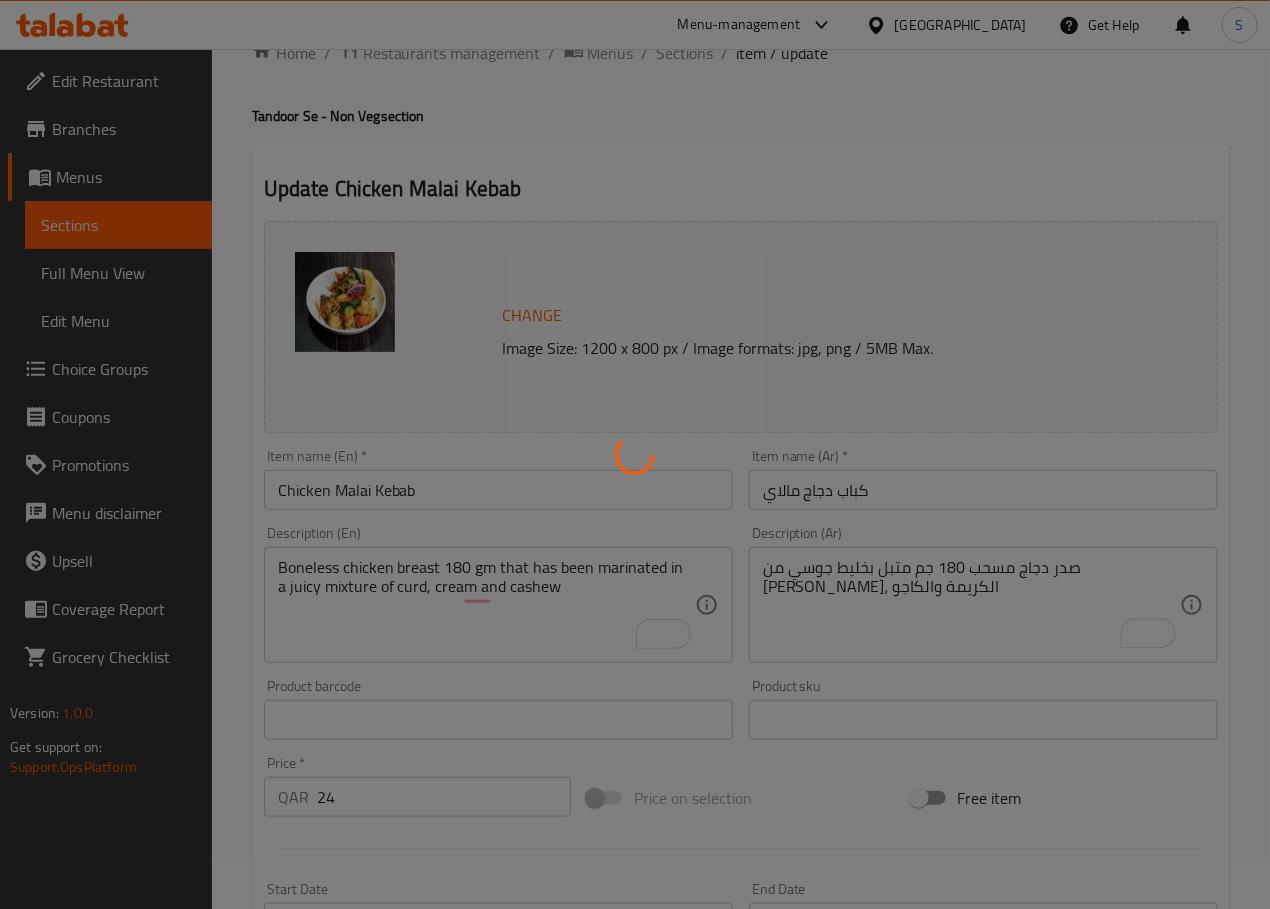 scroll, scrollTop: 0, scrollLeft: 0, axis: both 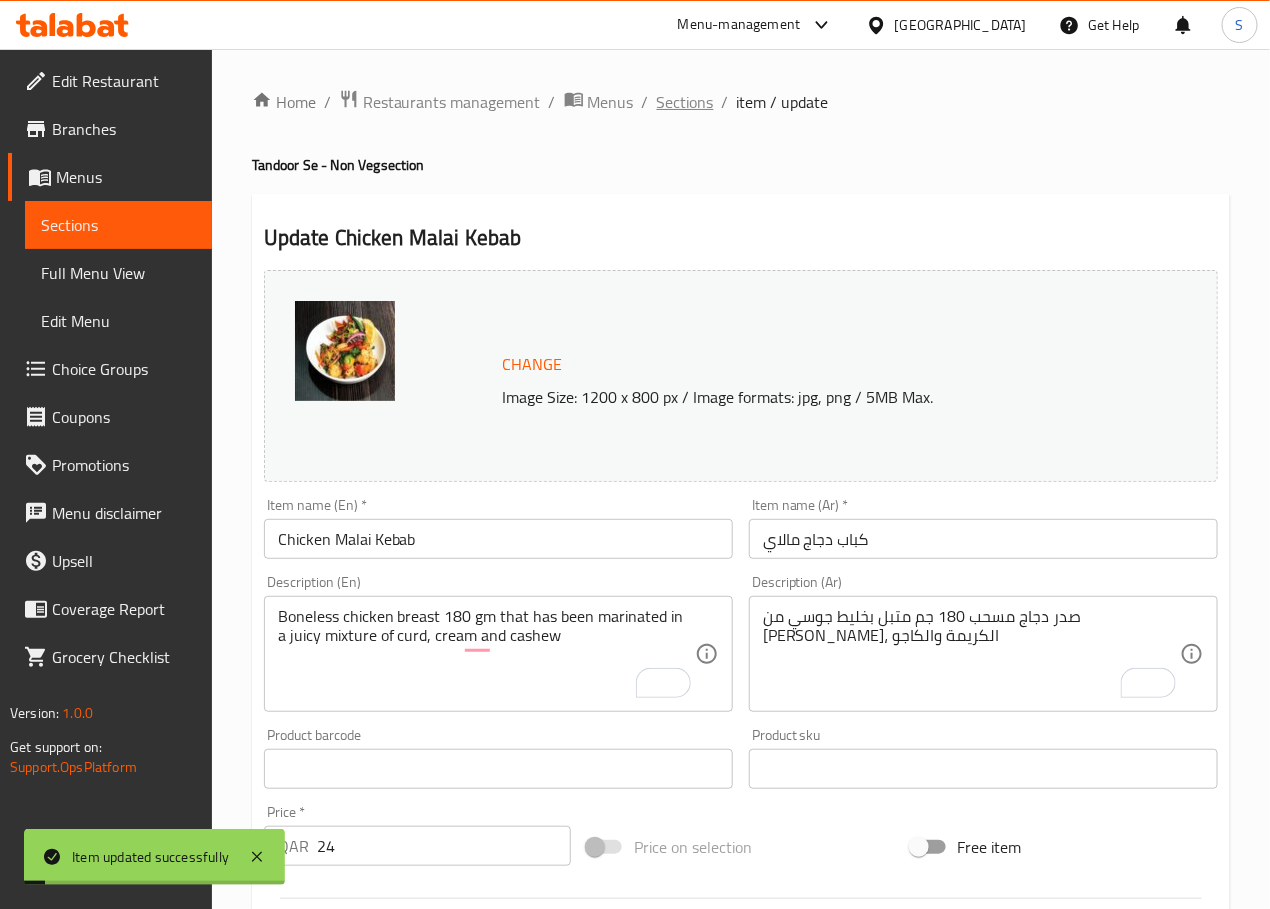 click on "Sections" at bounding box center [685, 102] 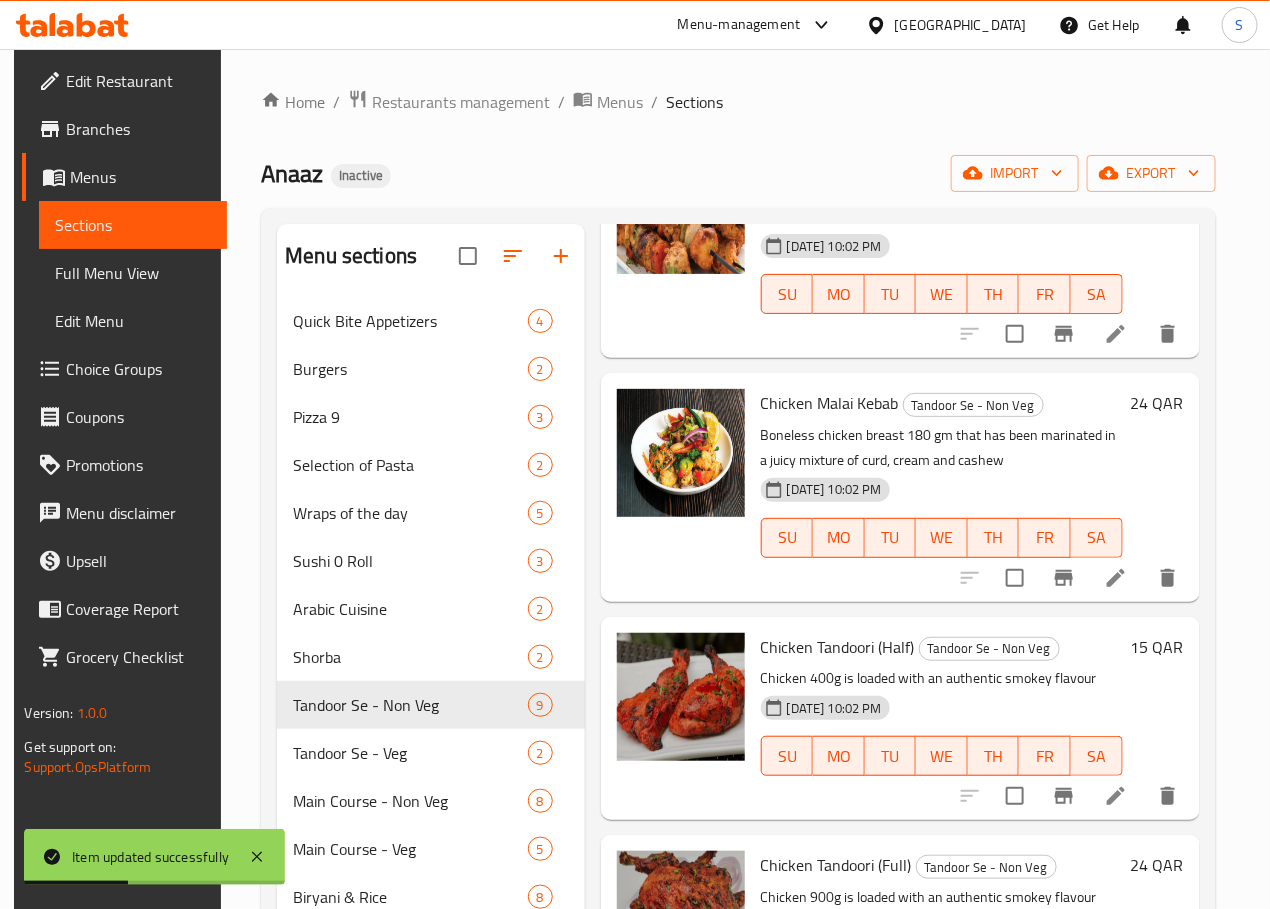 scroll, scrollTop: 277, scrollLeft: 0, axis: vertical 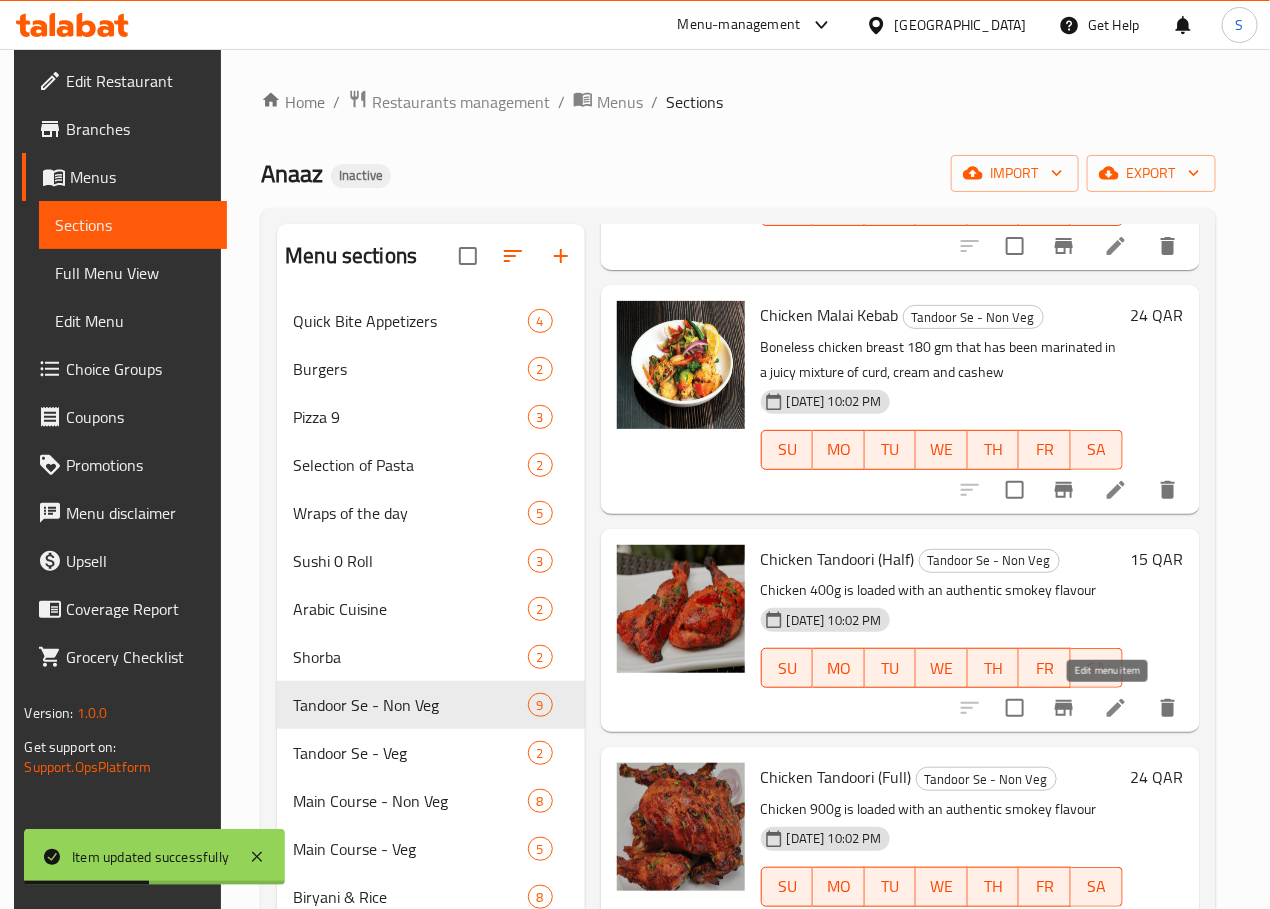 click 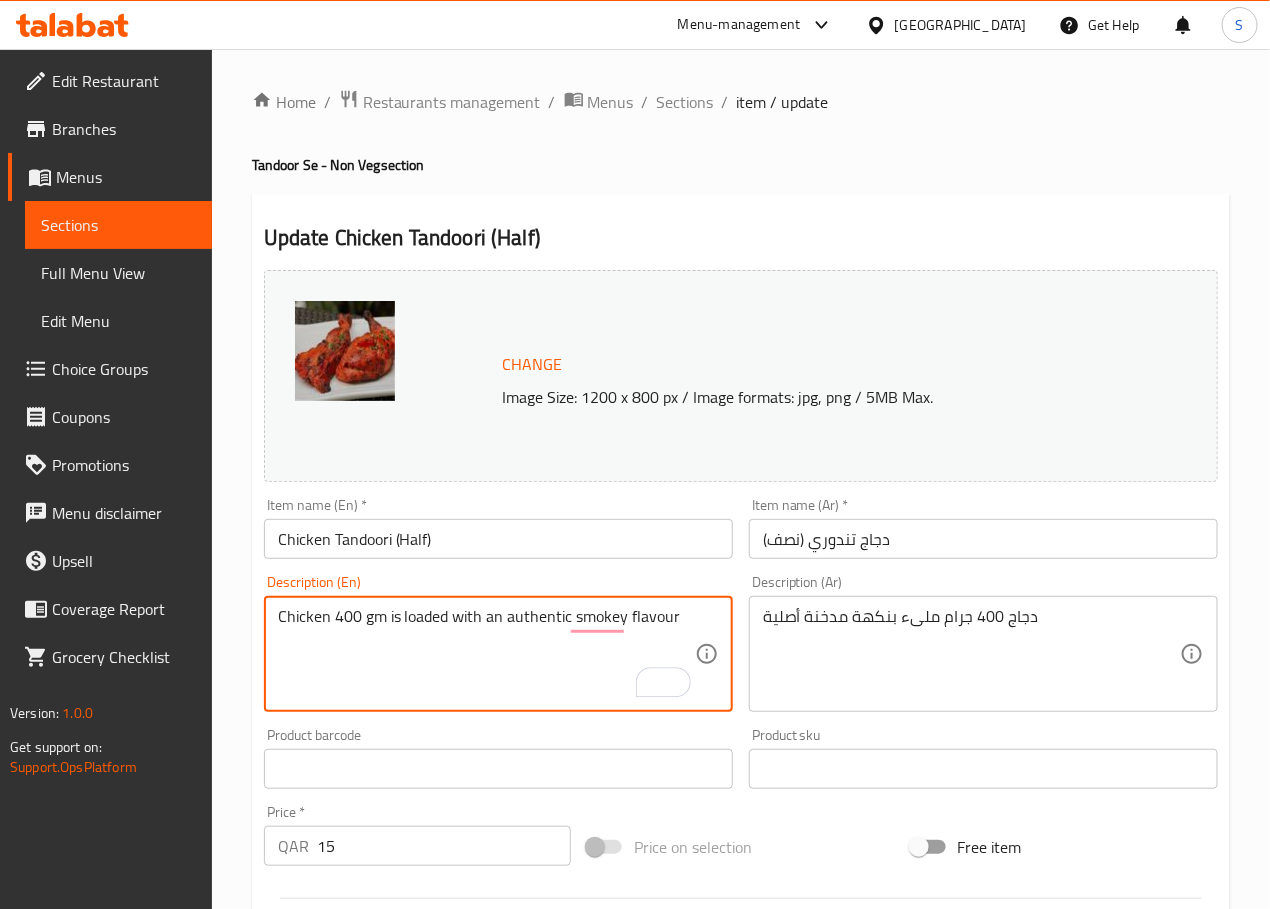 type on "Chicken 400 gm is loaded with an authentic smokey flavour" 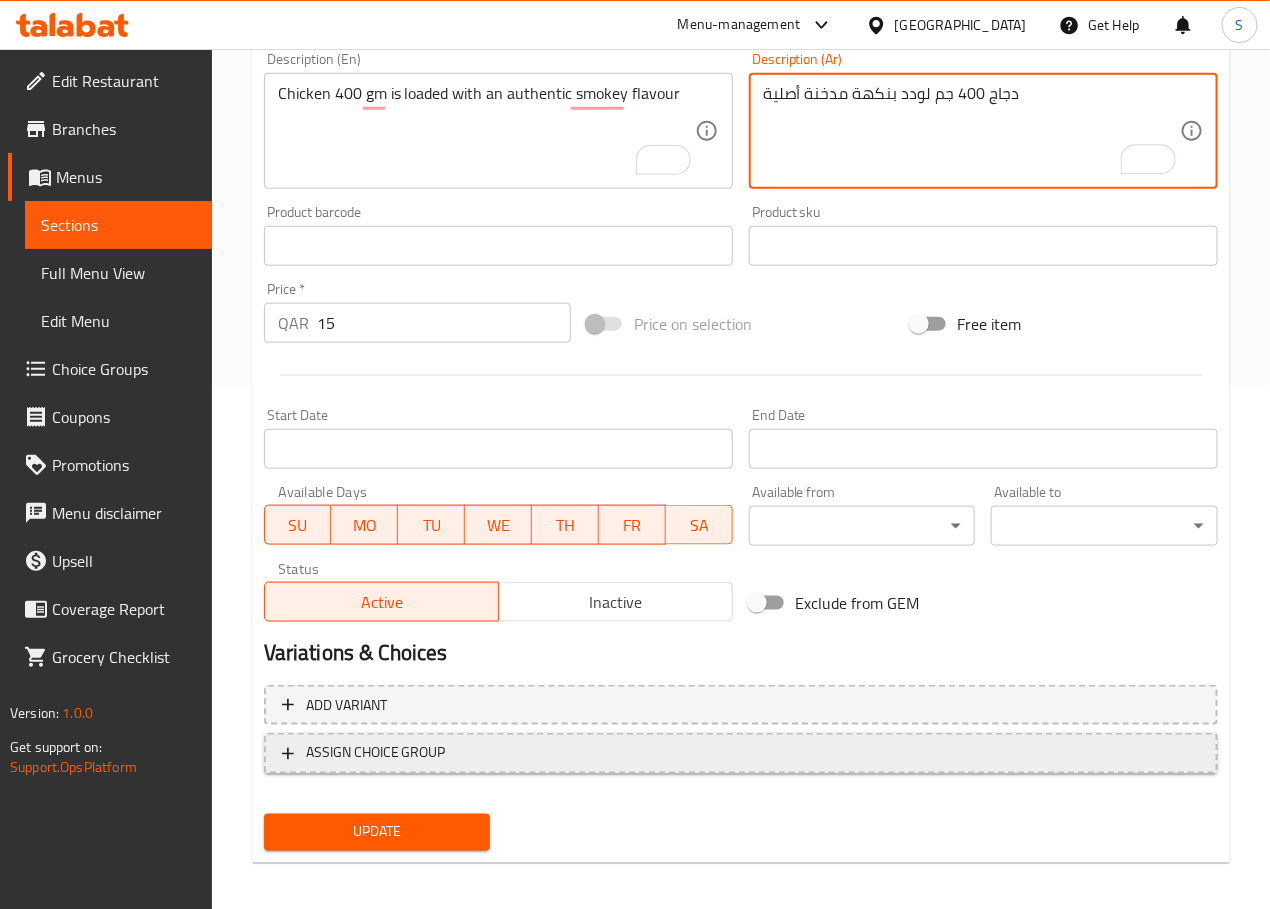 scroll, scrollTop: 531, scrollLeft: 0, axis: vertical 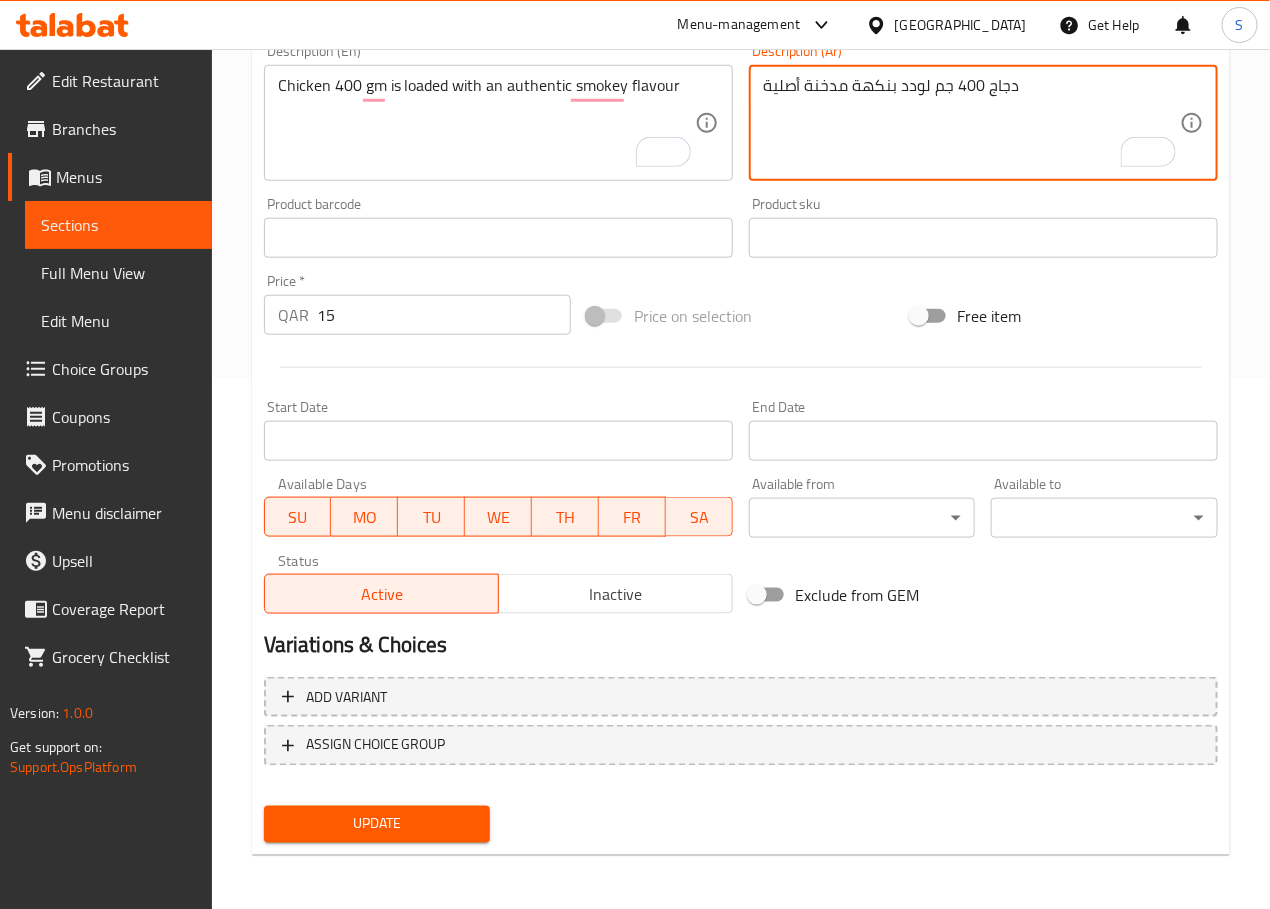 type on "دجاج 400 جم لودد بنكهة مدخنة أصلية" 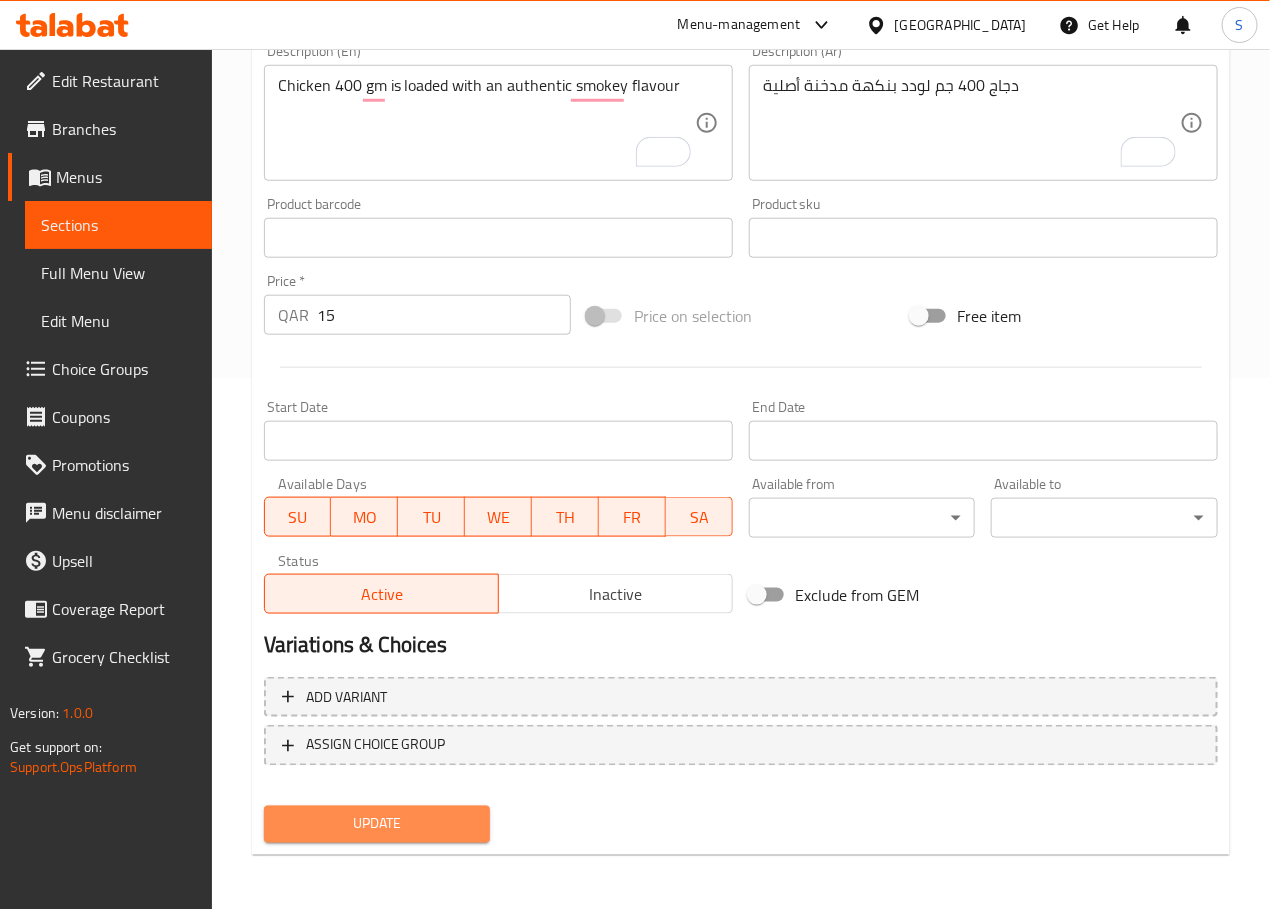 click on "Update" at bounding box center [377, 824] 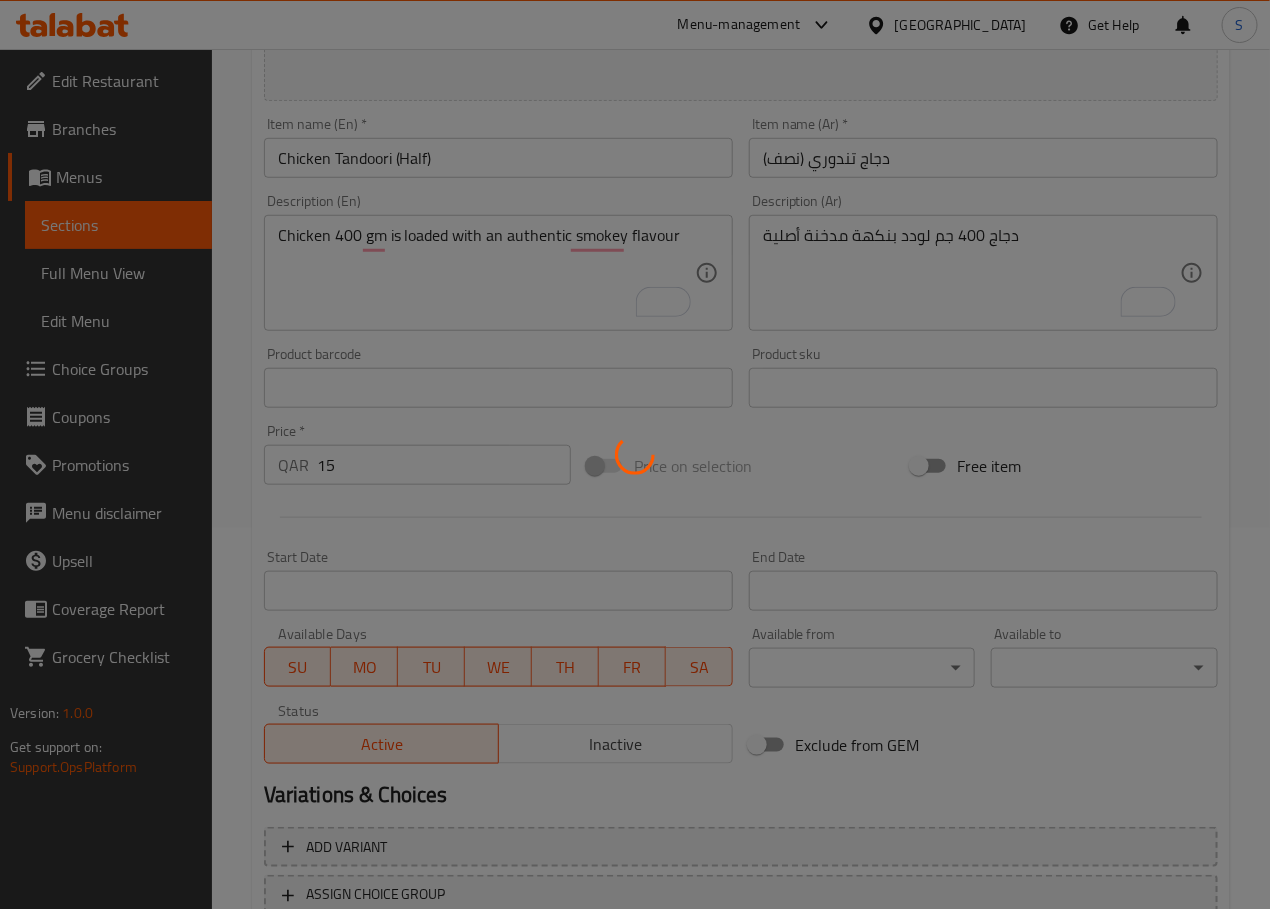scroll, scrollTop: 0, scrollLeft: 0, axis: both 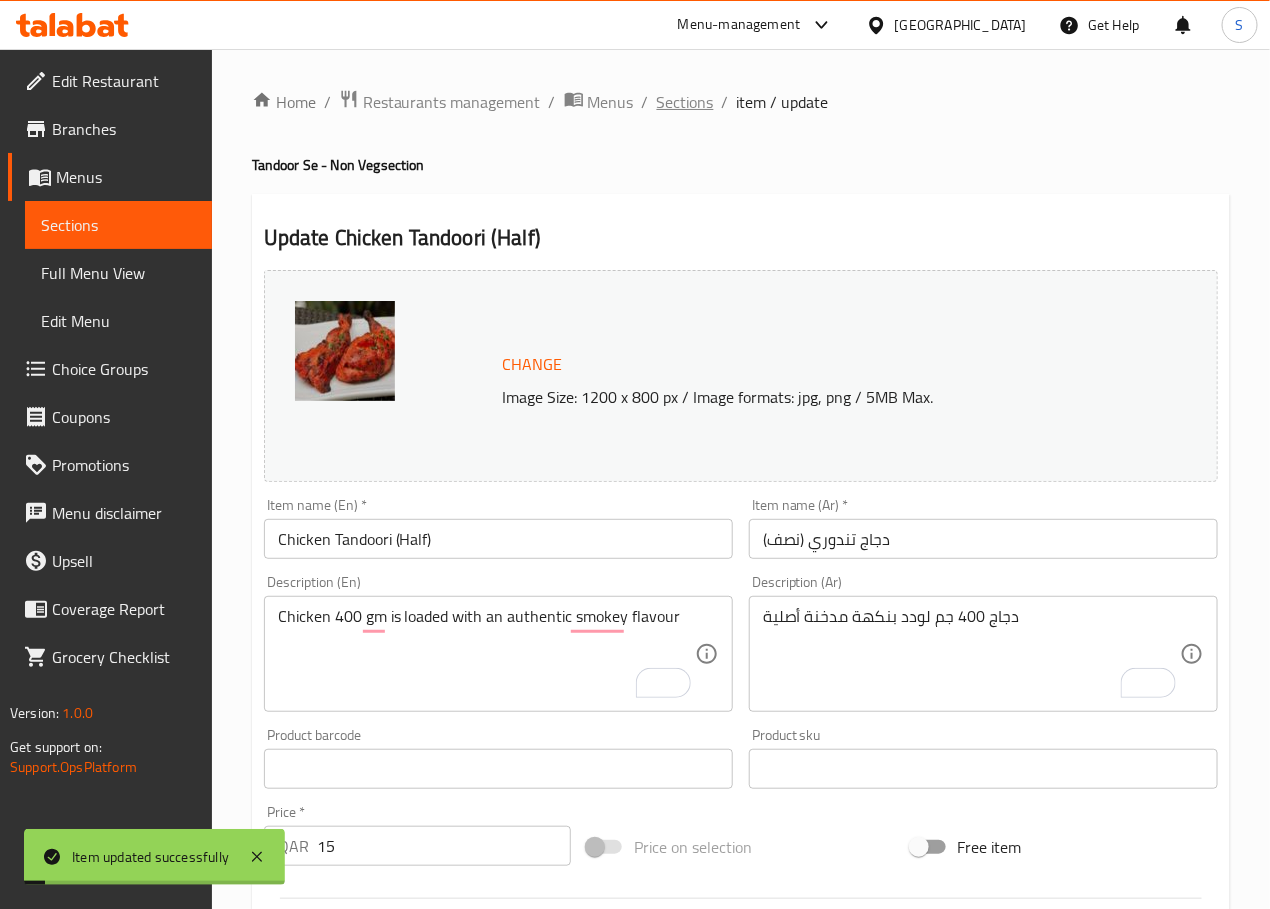 click on "Sections" at bounding box center (685, 102) 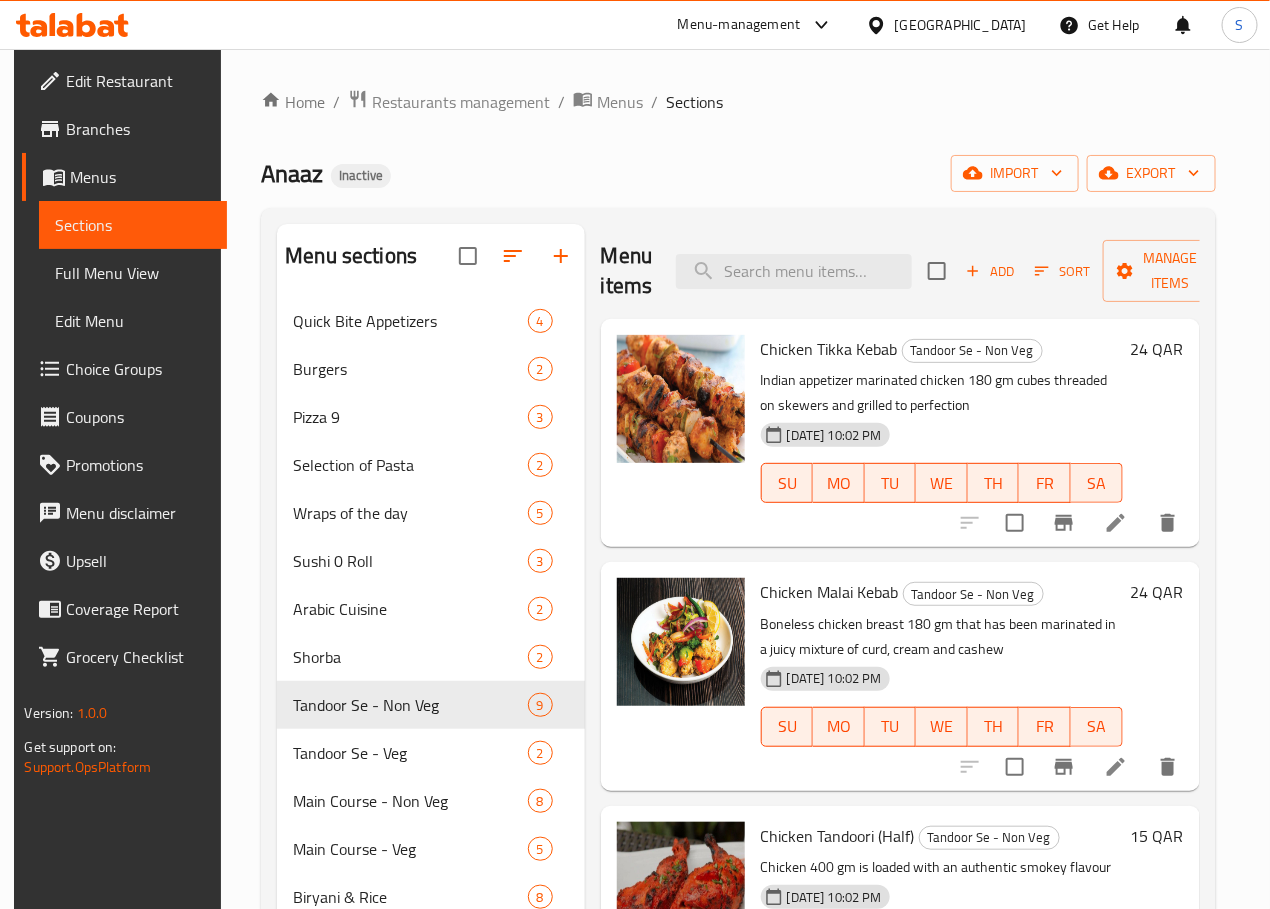click on "Chicken Tikka Kebab   Tandoor Se - Non Veg Indian appetizer marinated chicken 180 gm cubes threaded on skewers and grilled to perfection 11-07-2025 10:02 PM SU MO TU WE TH FR SA 24   QAR" at bounding box center [900, 433] 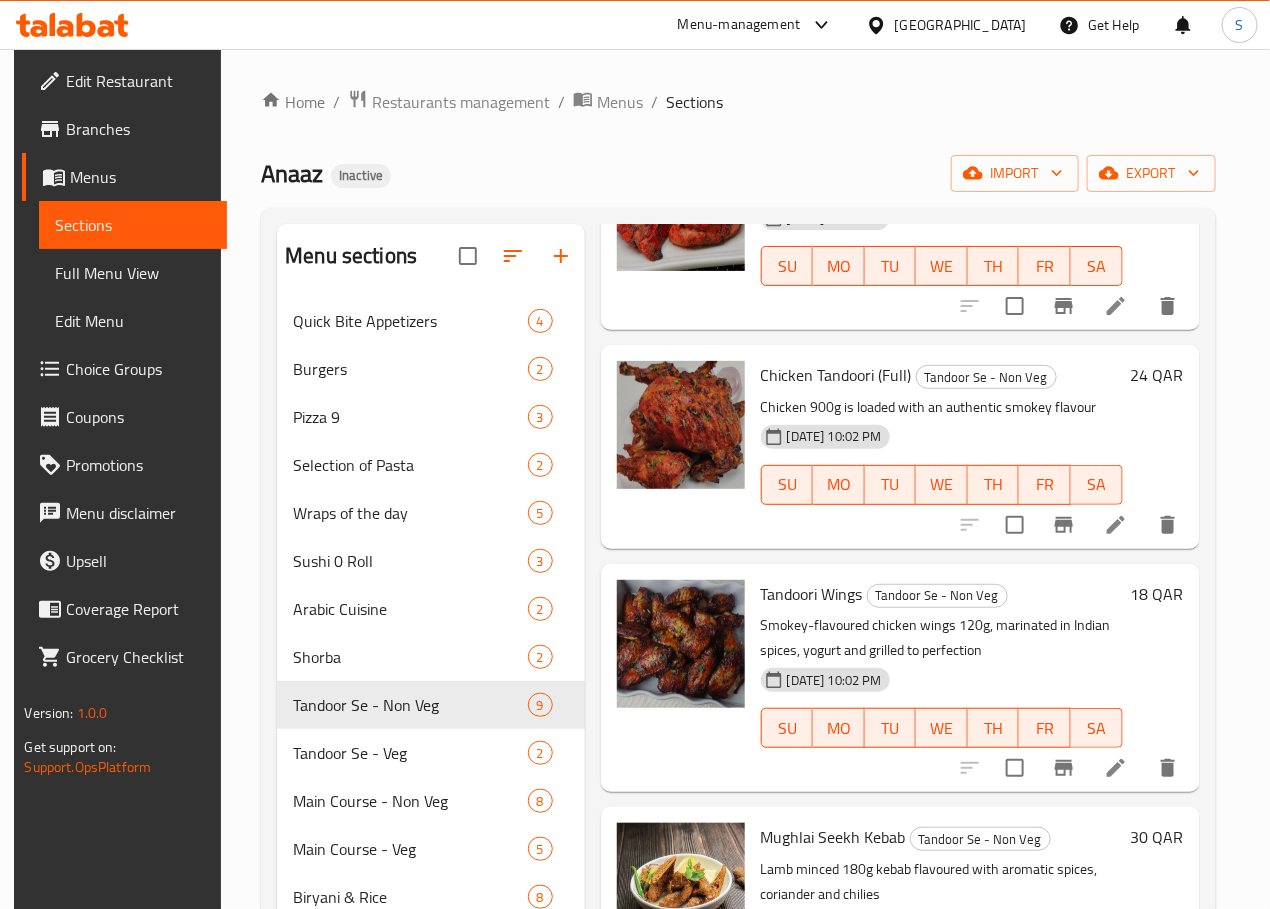 scroll, scrollTop: 678, scrollLeft: 0, axis: vertical 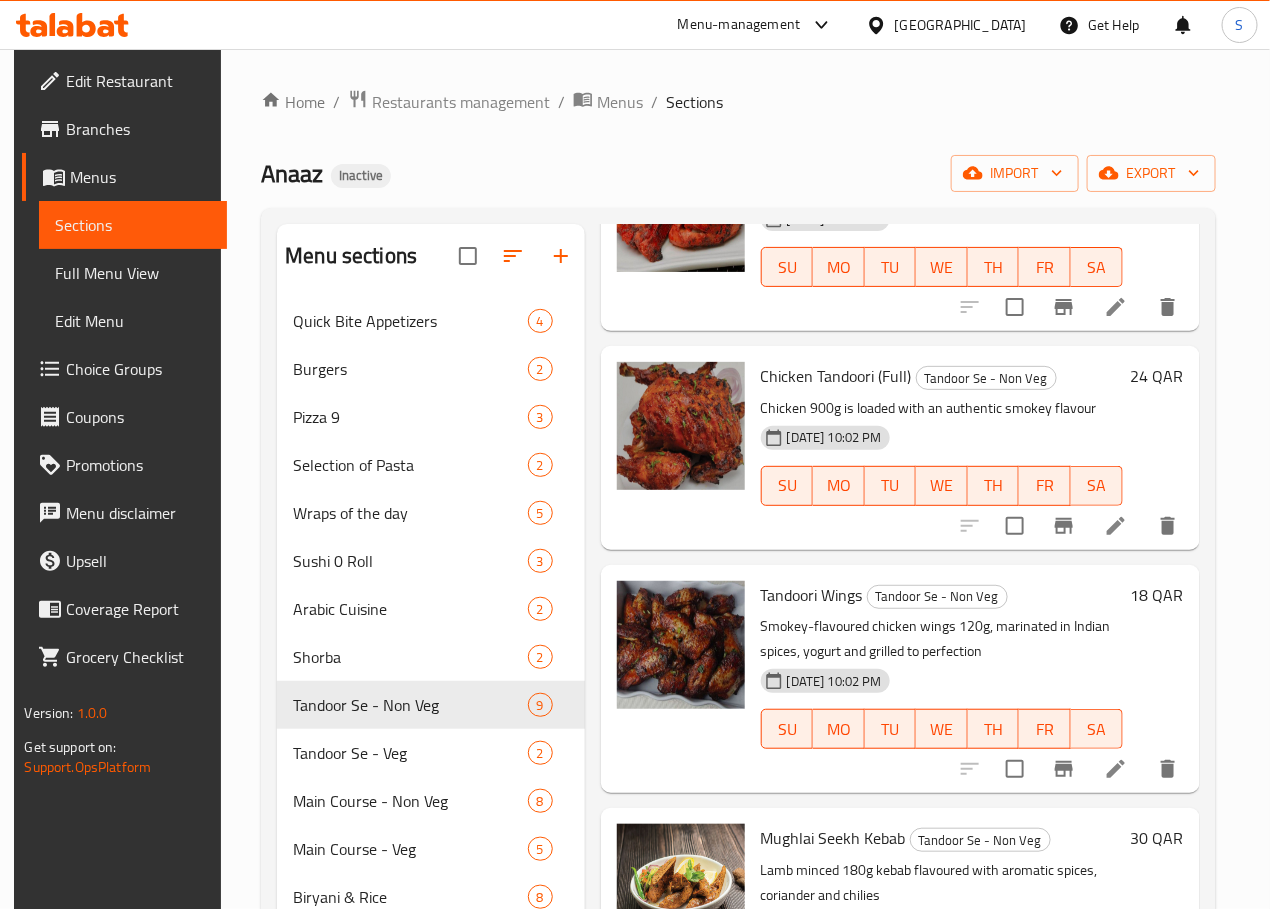 click 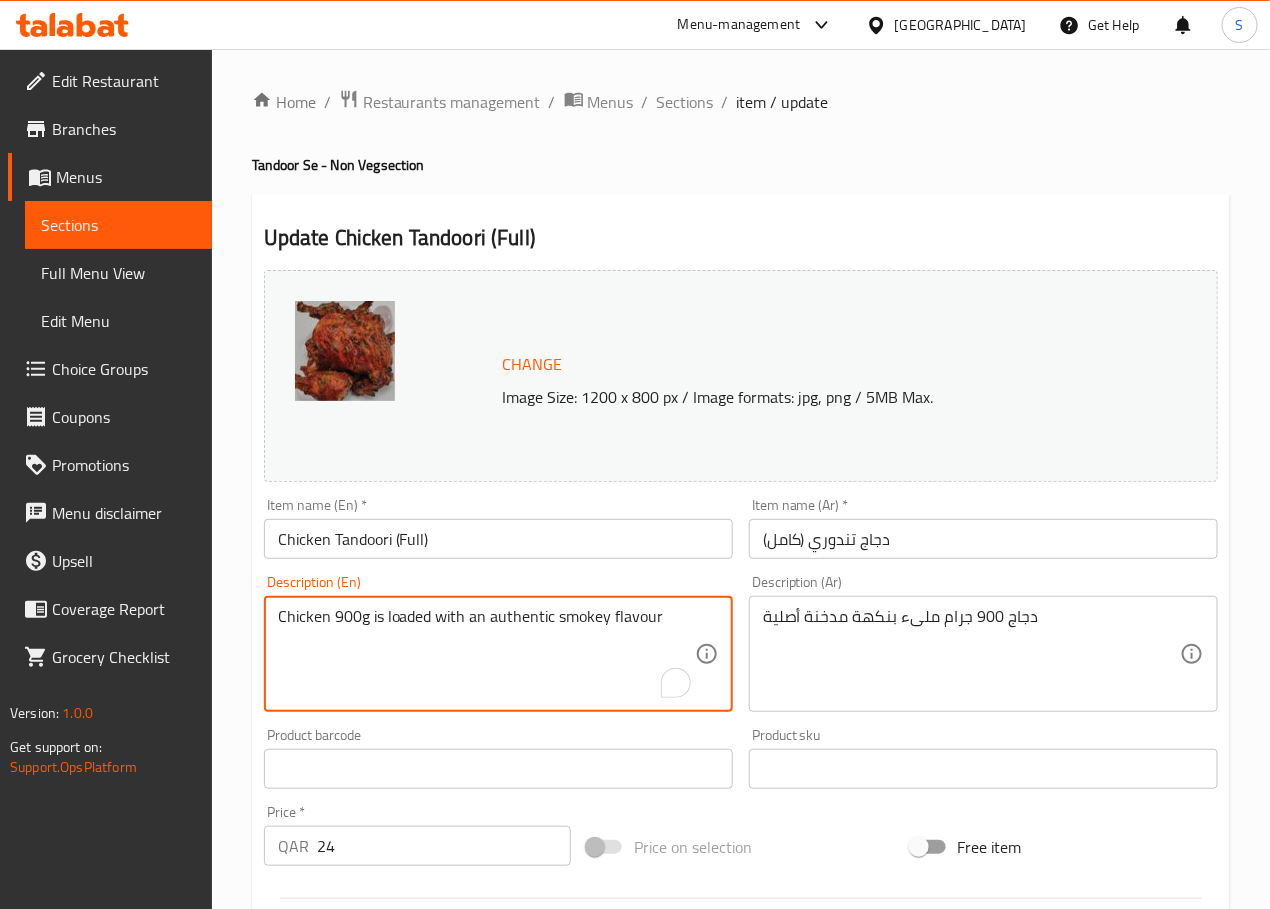 click on "Chicken 900g is loaded with an authentic smokey flavour" at bounding box center (486, 654) 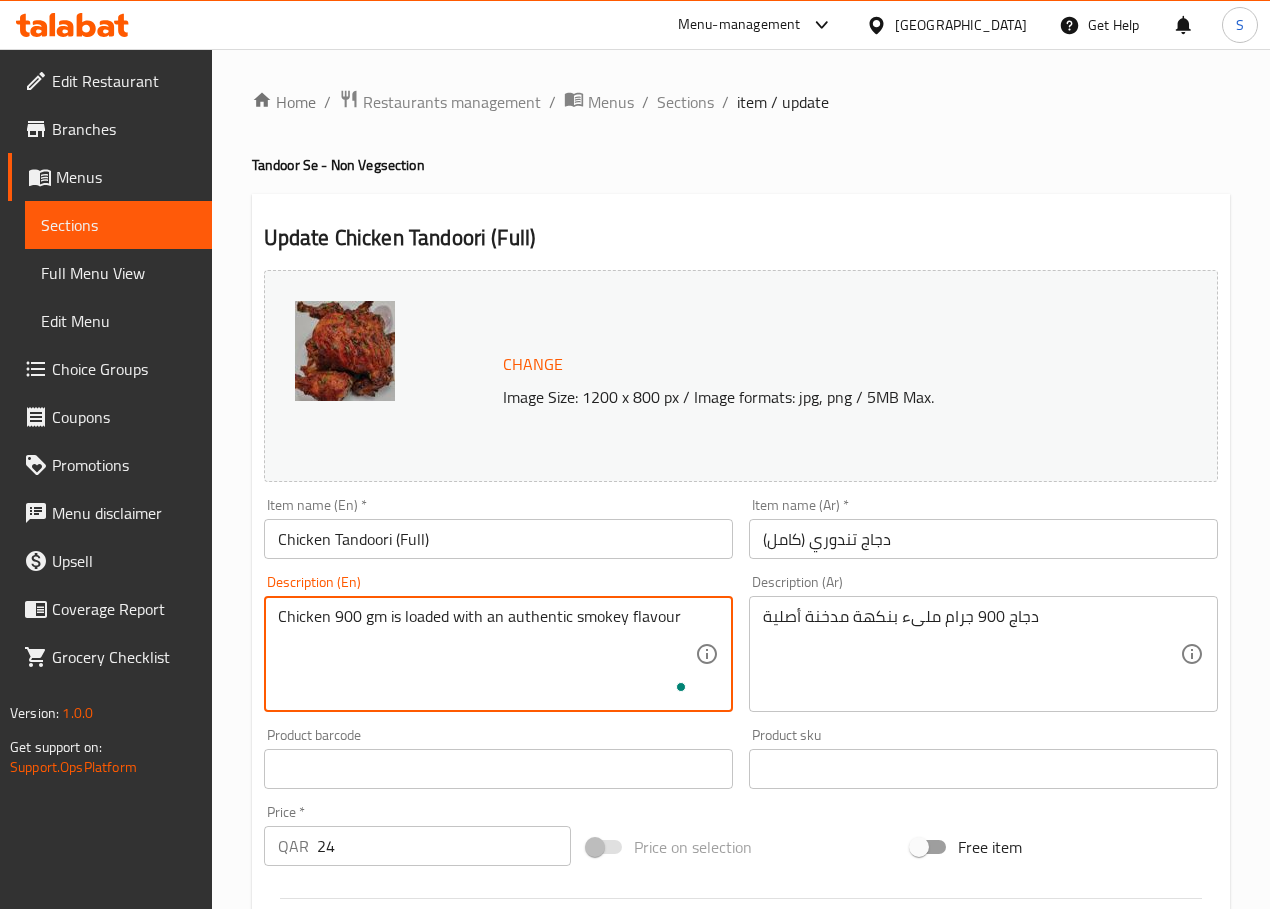 scroll, scrollTop: 0, scrollLeft: 0, axis: both 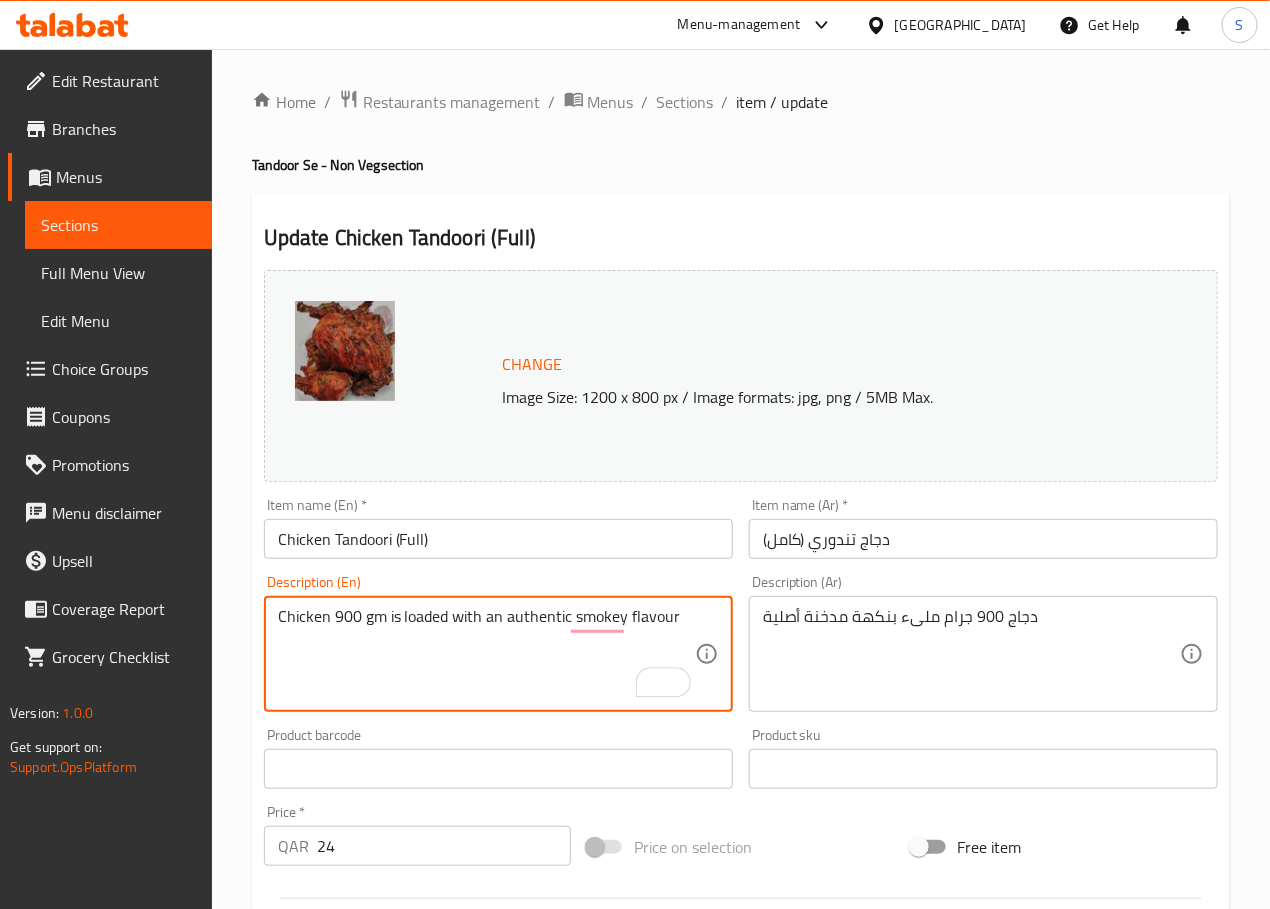 type on "Chicken 900 gm is loaded with an authentic smokey flavour" 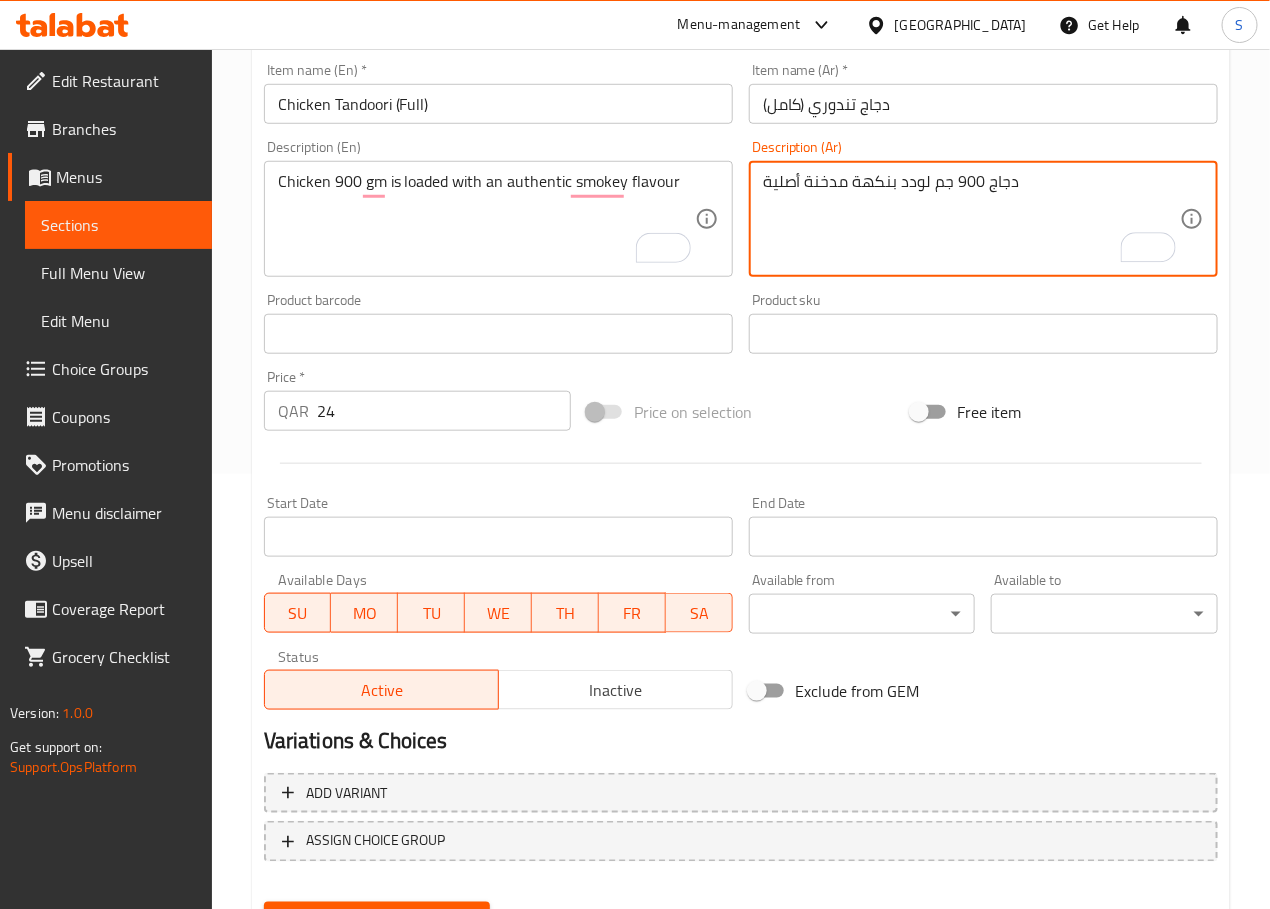 scroll, scrollTop: 531, scrollLeft: 0, axis: vertical 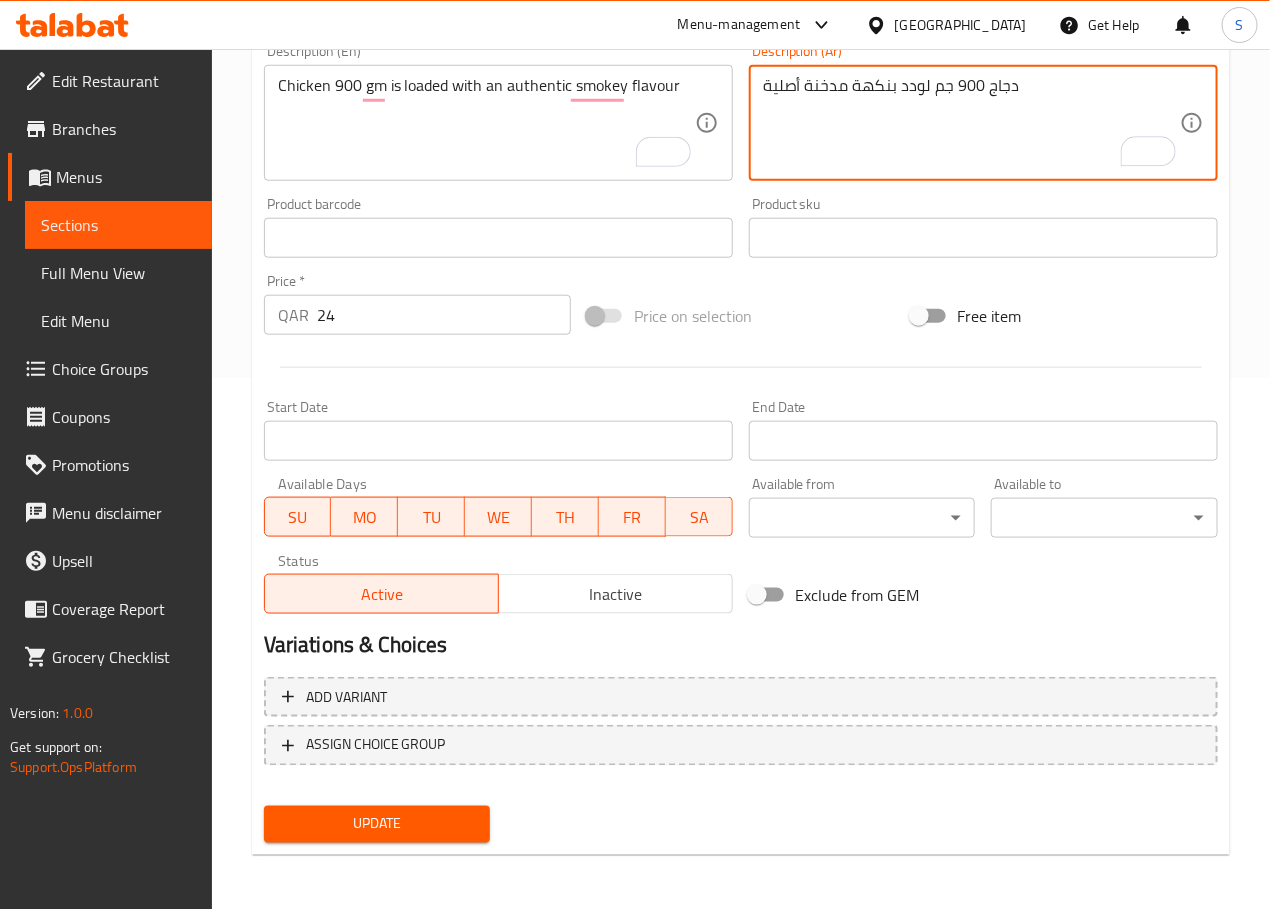 type on "دجاج 900 جم لودد بنكهة مدخنة أصلية" 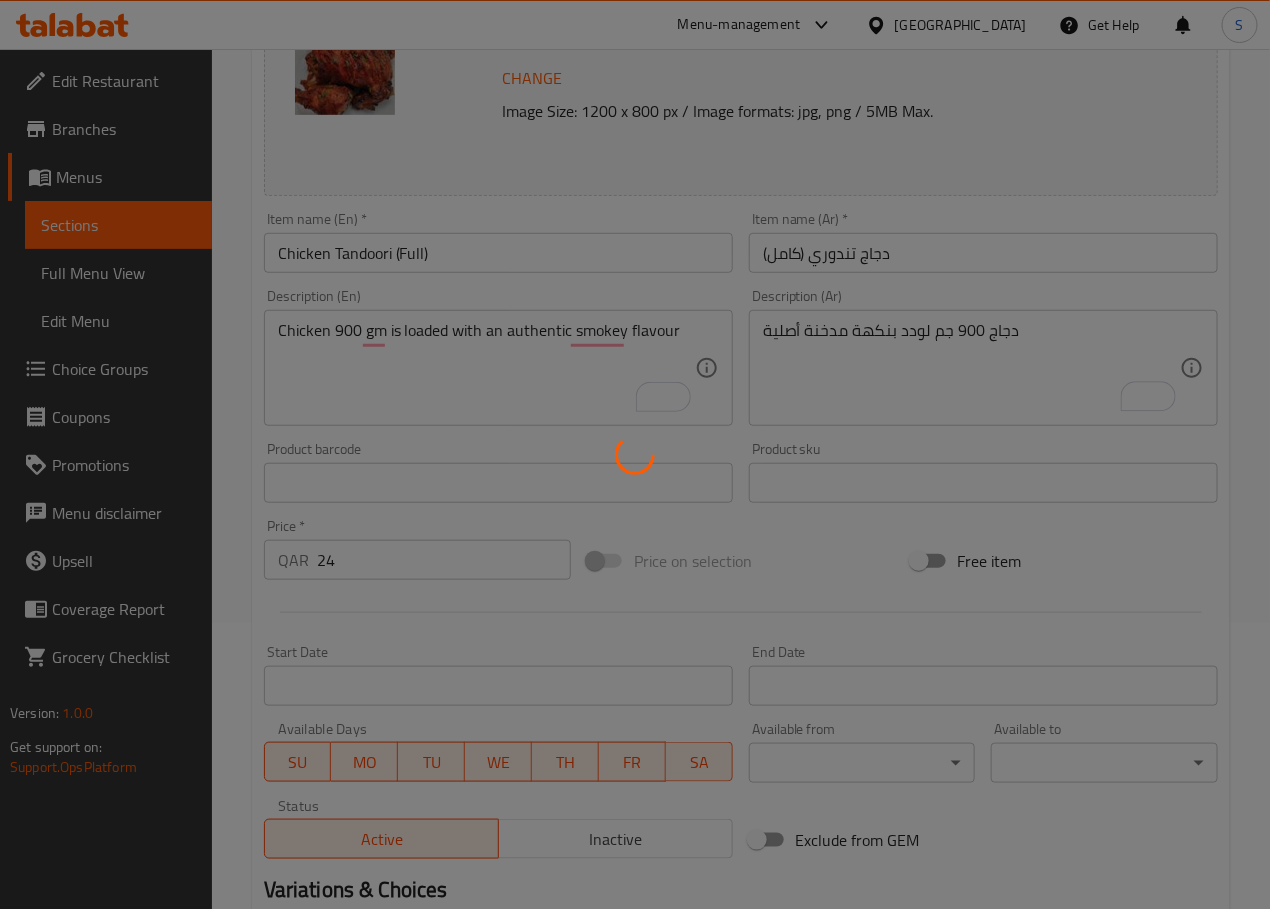 scroll, scrollTop: 0, scrollLeft: 0, axis: both 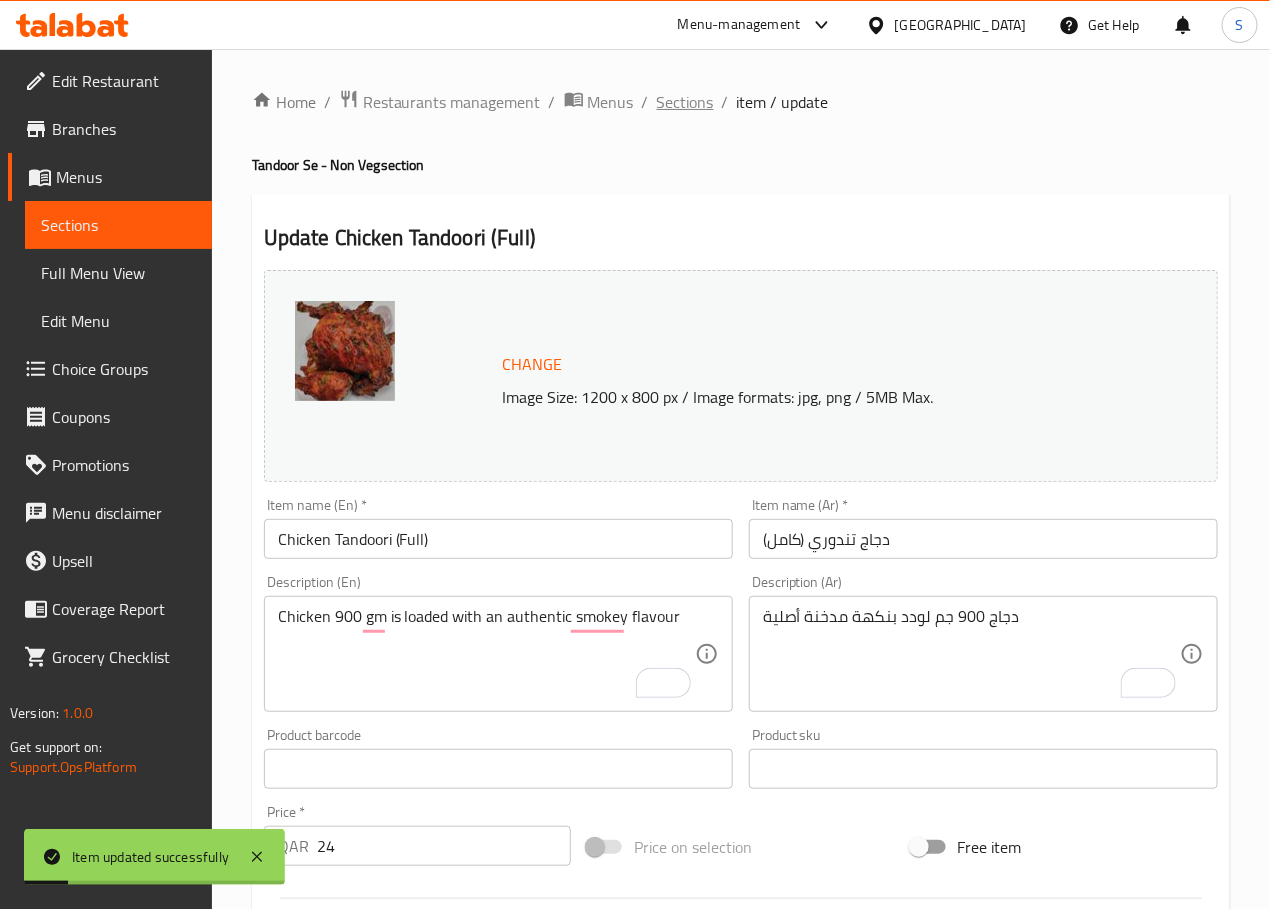 click on "Sections" at bounding box center [685, 102] 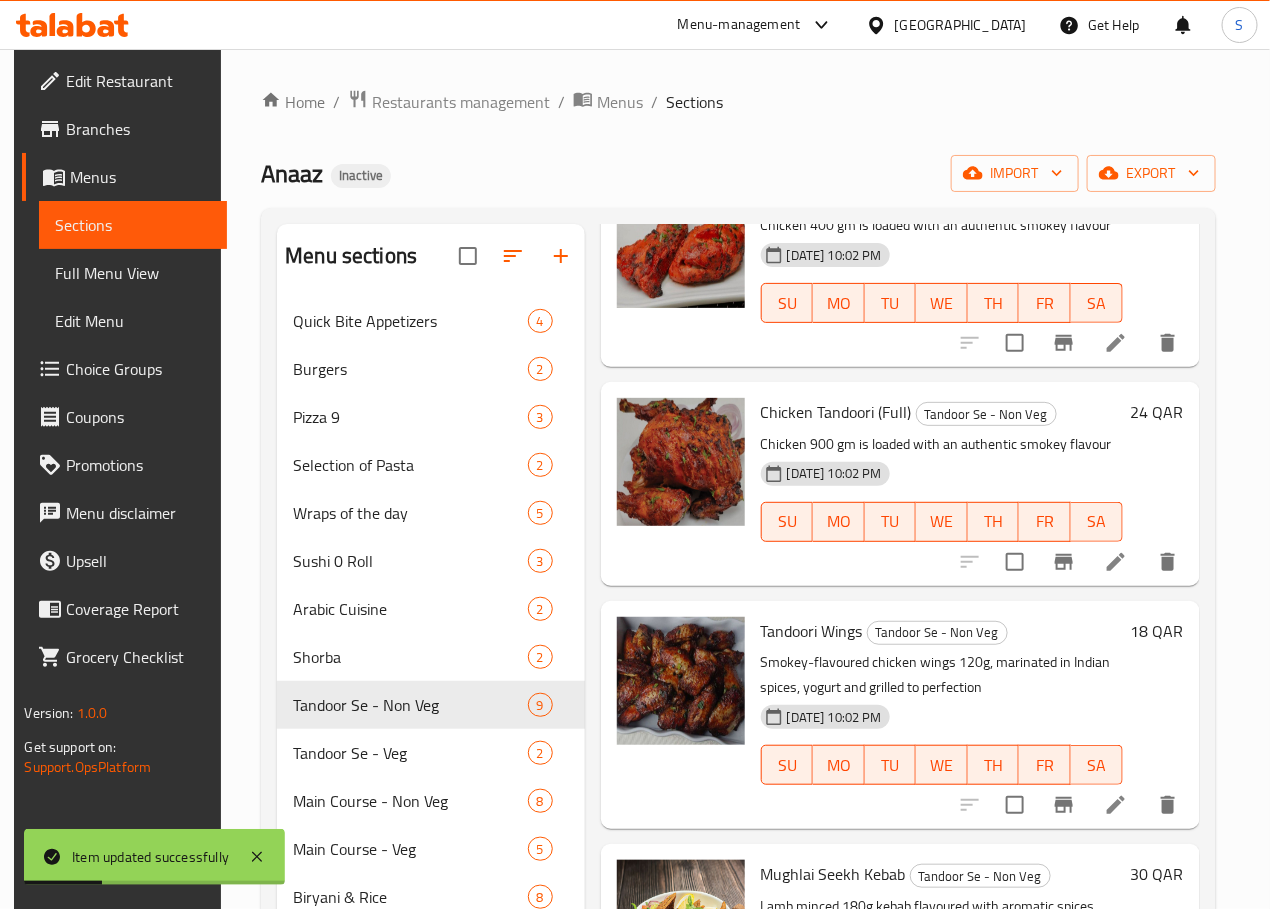 scroll, scrollTop: 735, scrollLeft: 0, axis: vertical 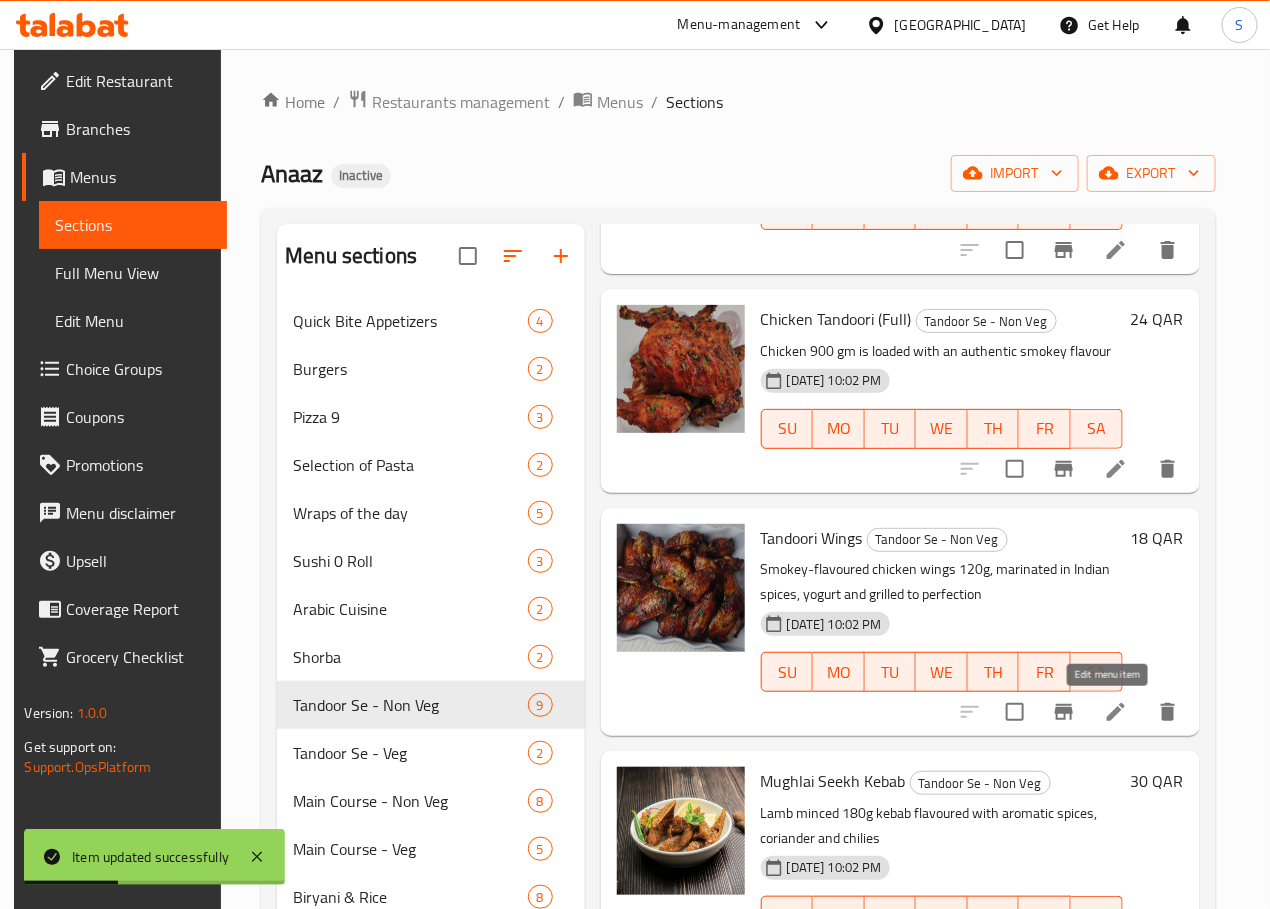 click 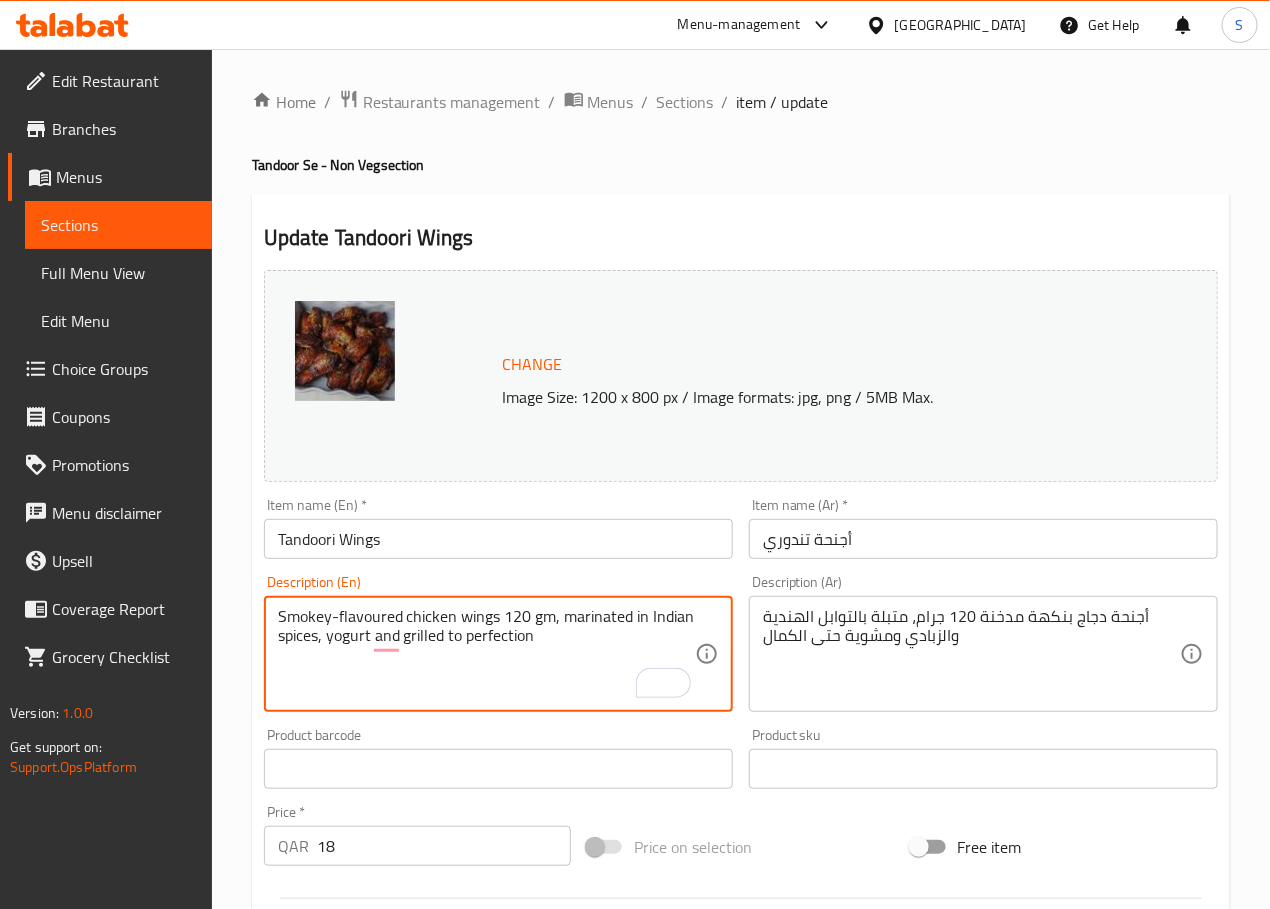 type on "Smokey-flavoured chicken wings 120 gm, marinated in Indian spices, yogurt and grilled to perfection" 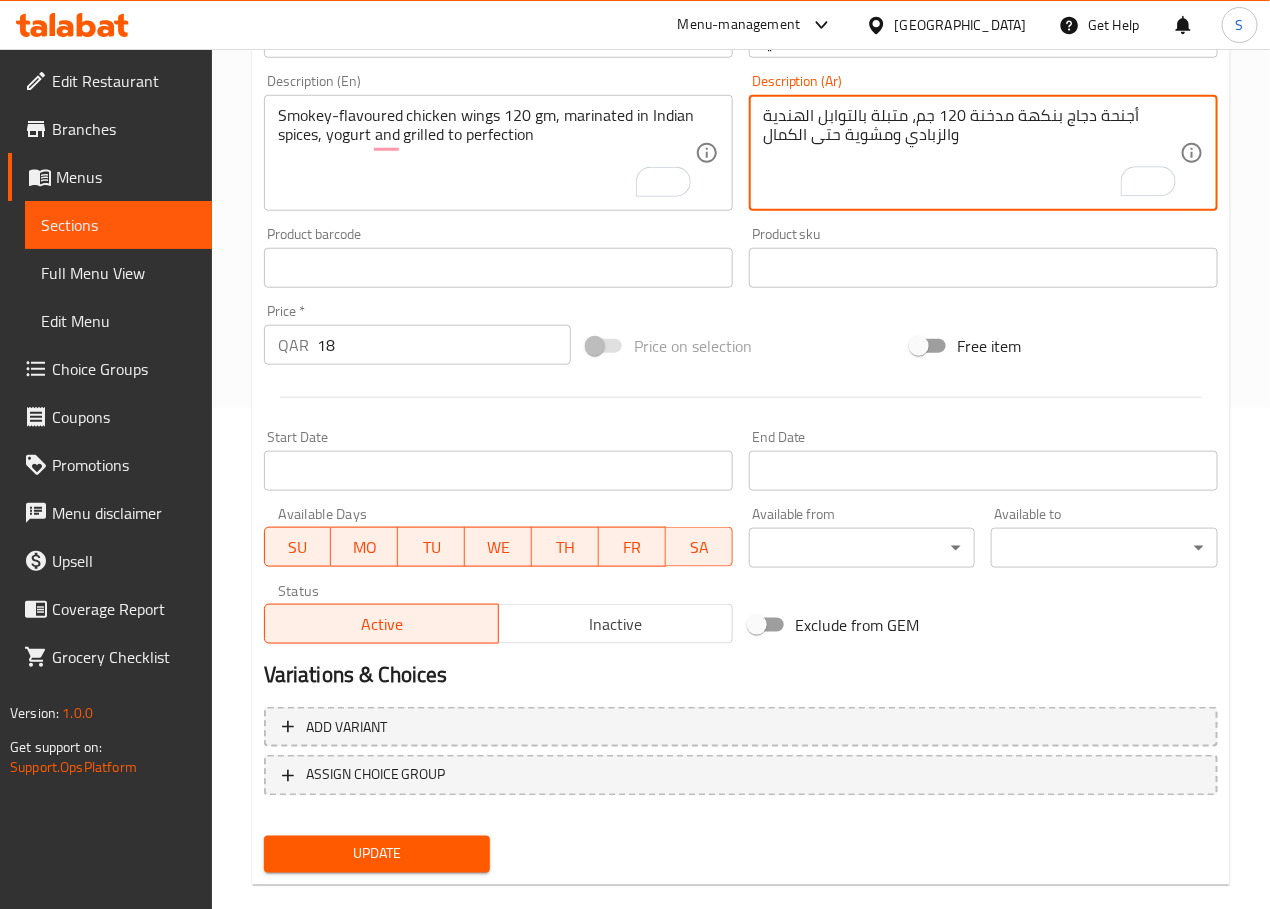 scroll, scrollTop: 531, scrollLeft: 0, axis: vertical 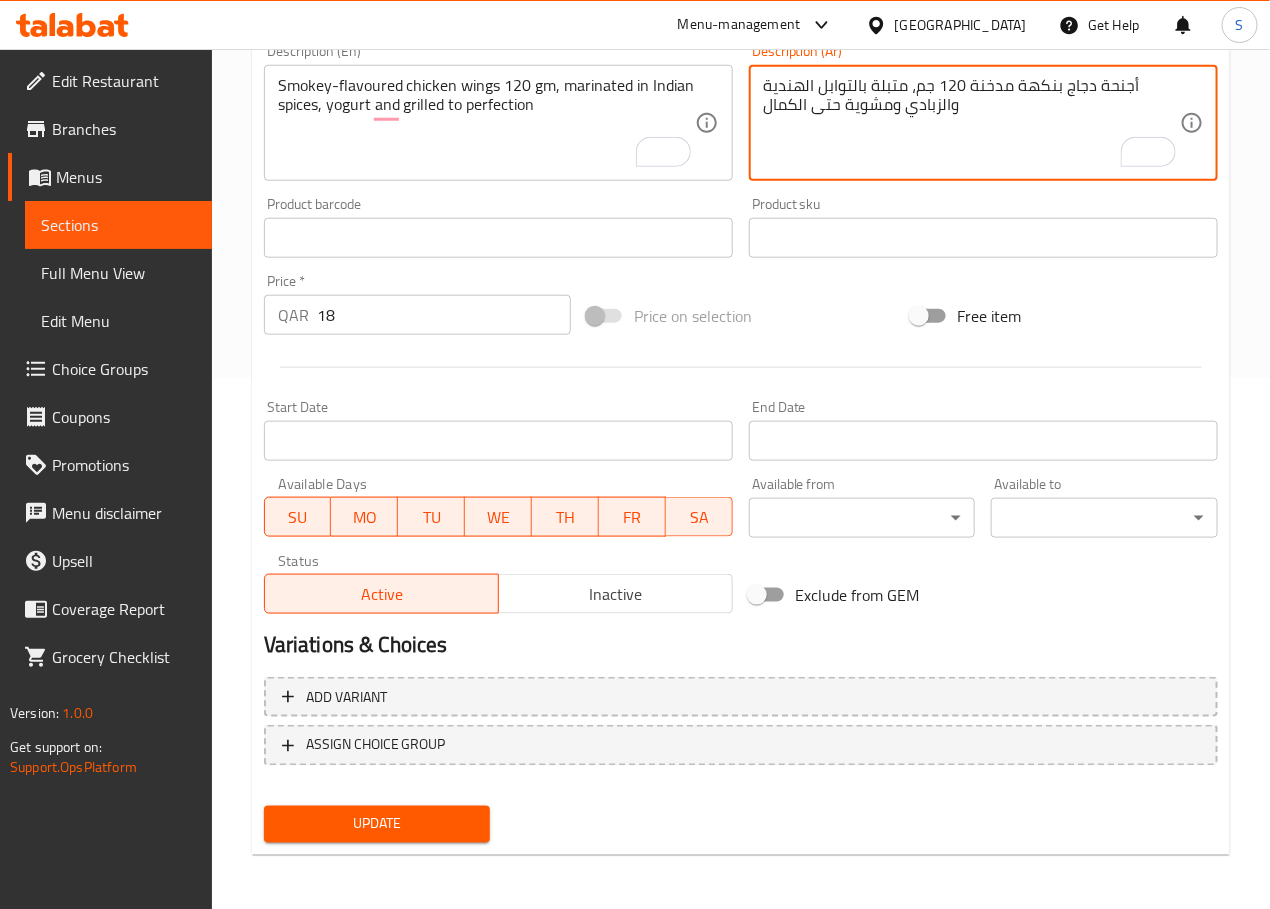 type on "أجنحة دجاج بنكهة مدخنة 120 جم، متبلة بالتوابل الهندية والزبادي ومشوية حتى الكمال" 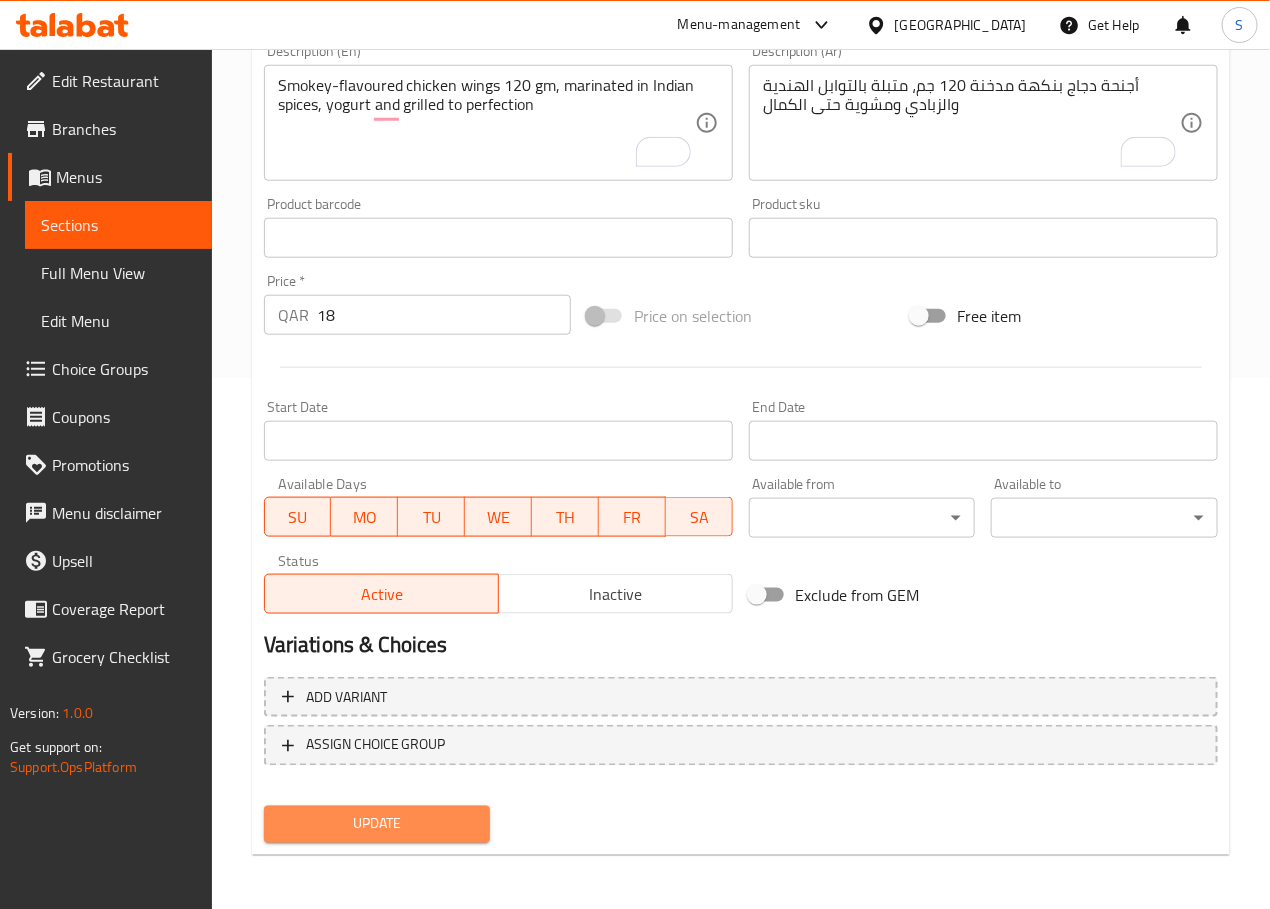 click on "Update" at bounding box center (377, 824) 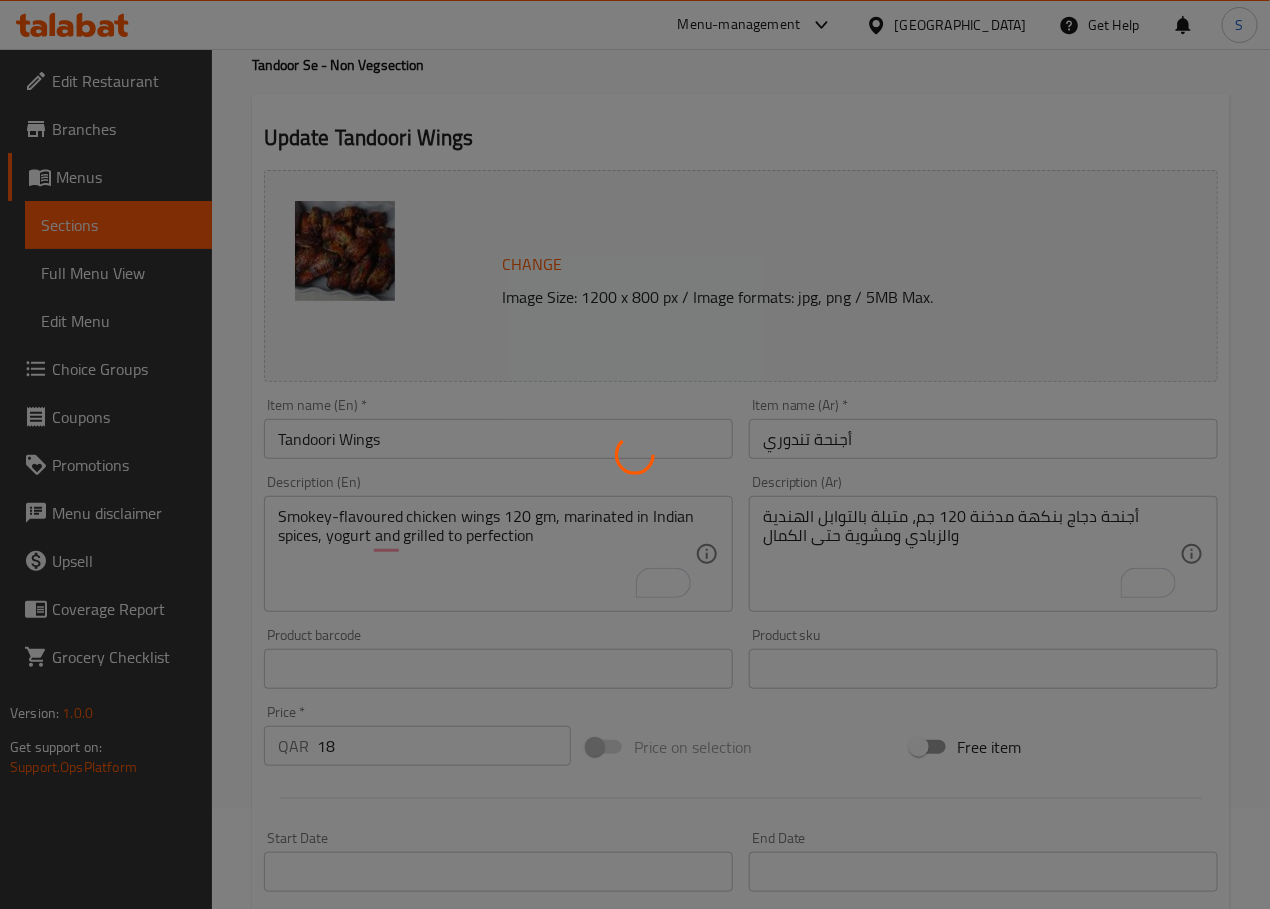 scroll, scrollTop: 0, scrollLeft: 0, axis: both 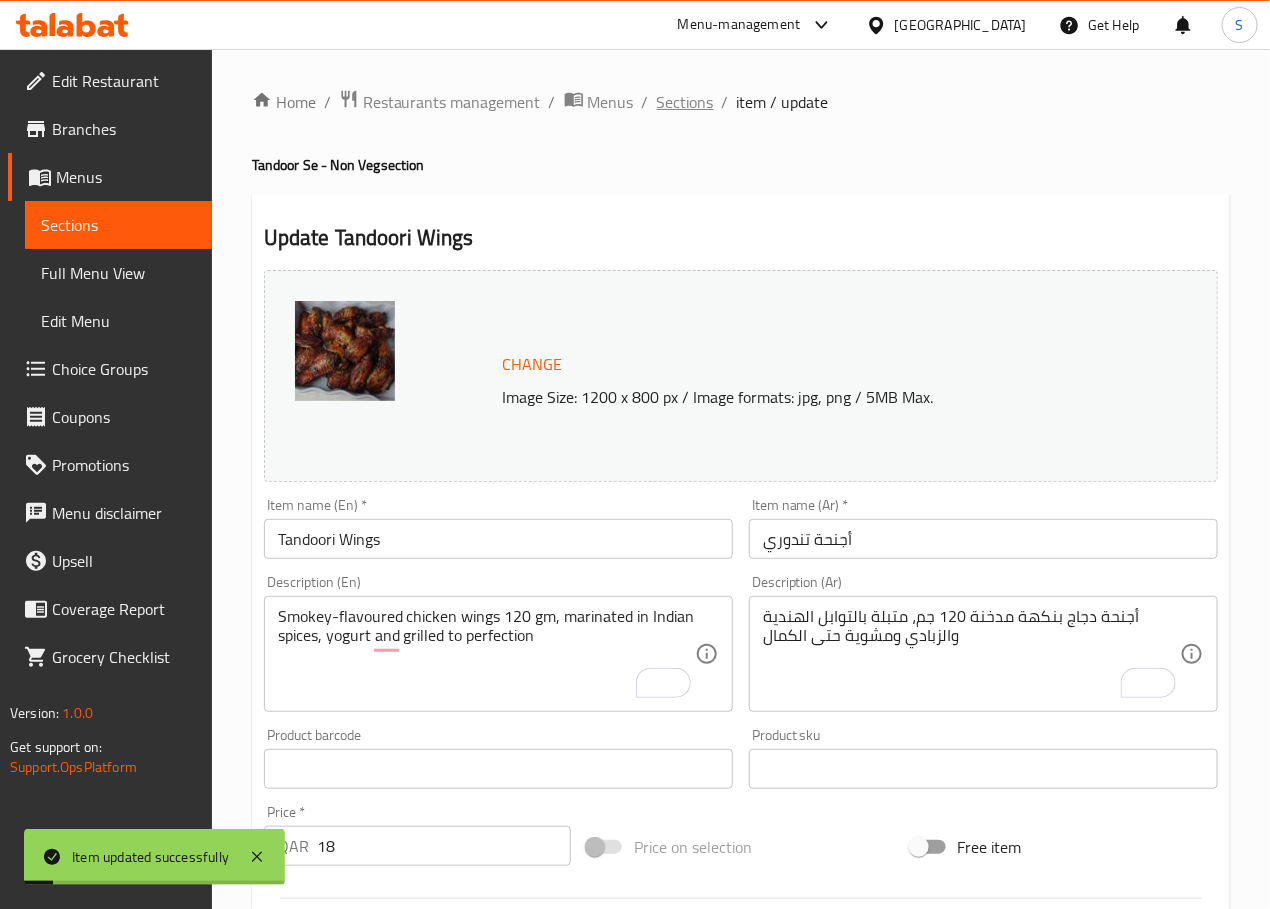 click on "Sections" at bounding box center [685, 102] 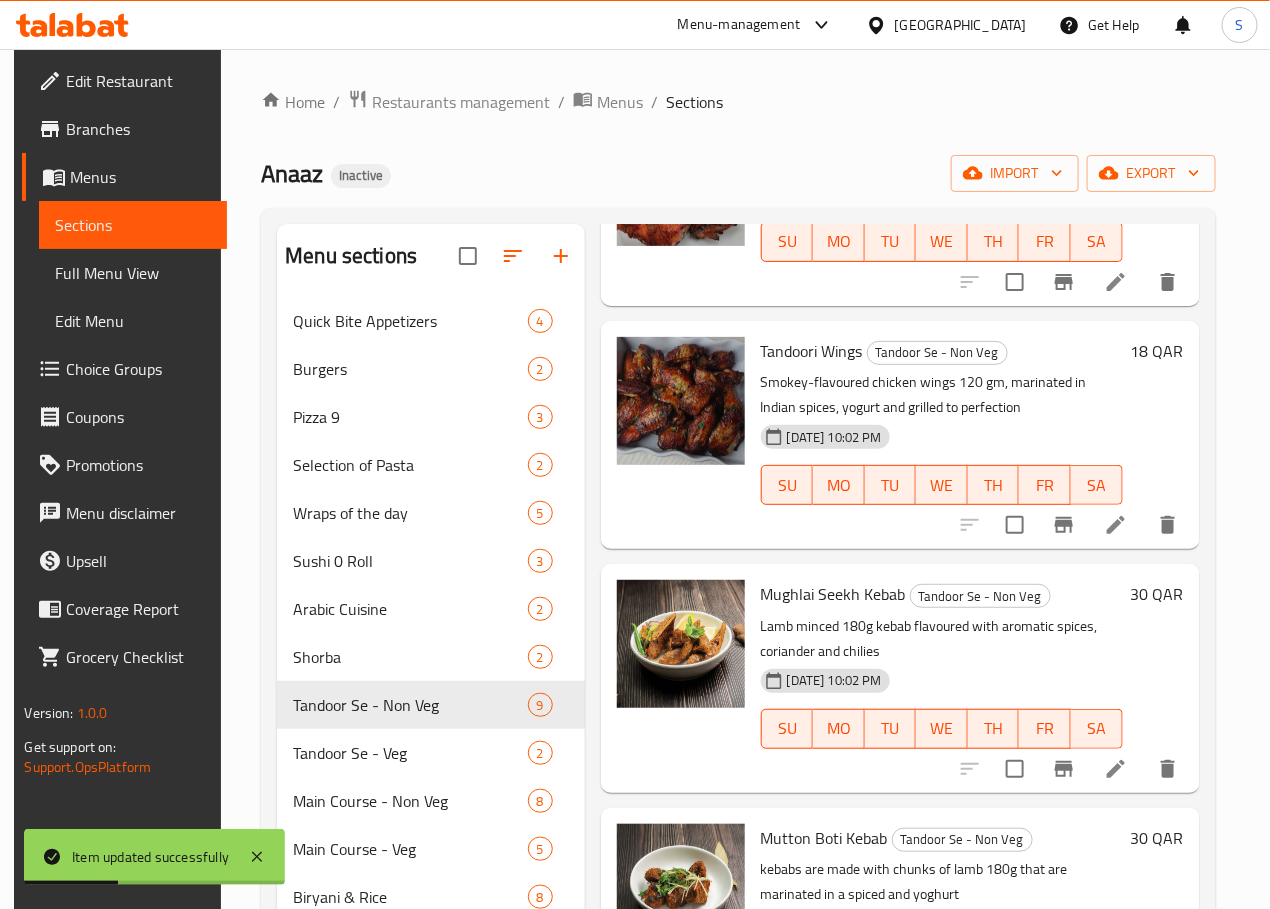 scroll, scrollTop: 976, scrollLeft: 0, axis: vertical 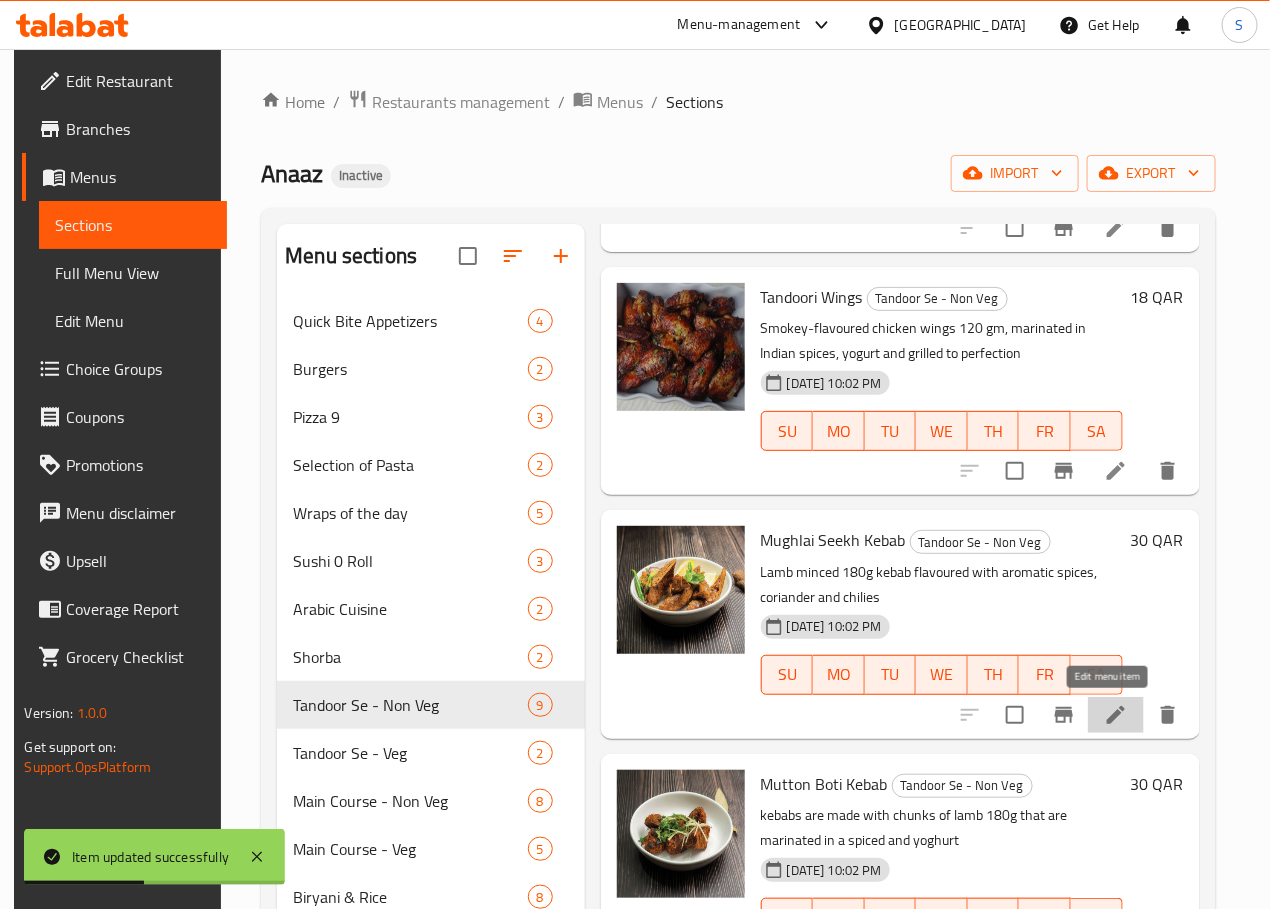 click 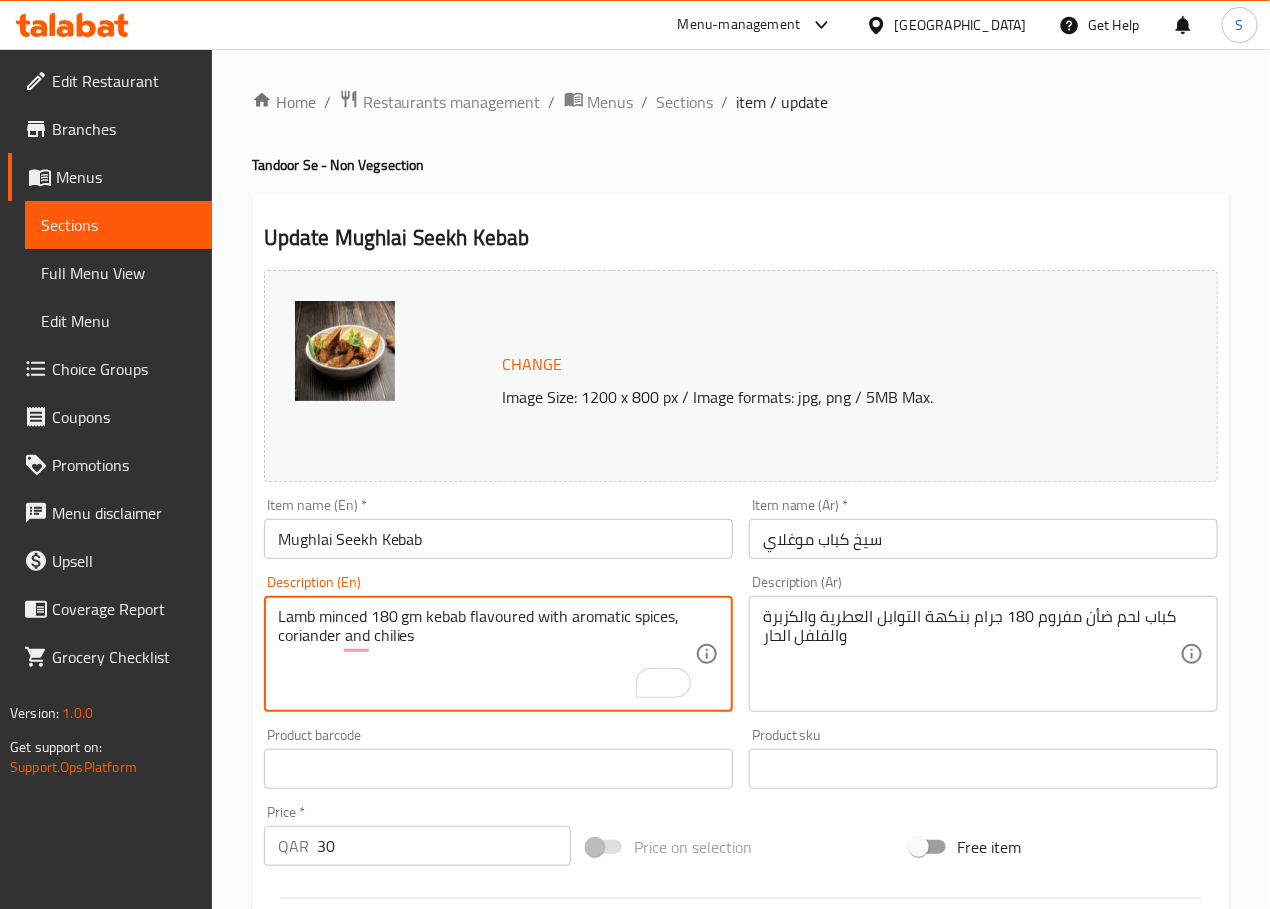 type on "Lamb minced 180 gm kebab flavoured with aromatic spices, coriander and chilies" 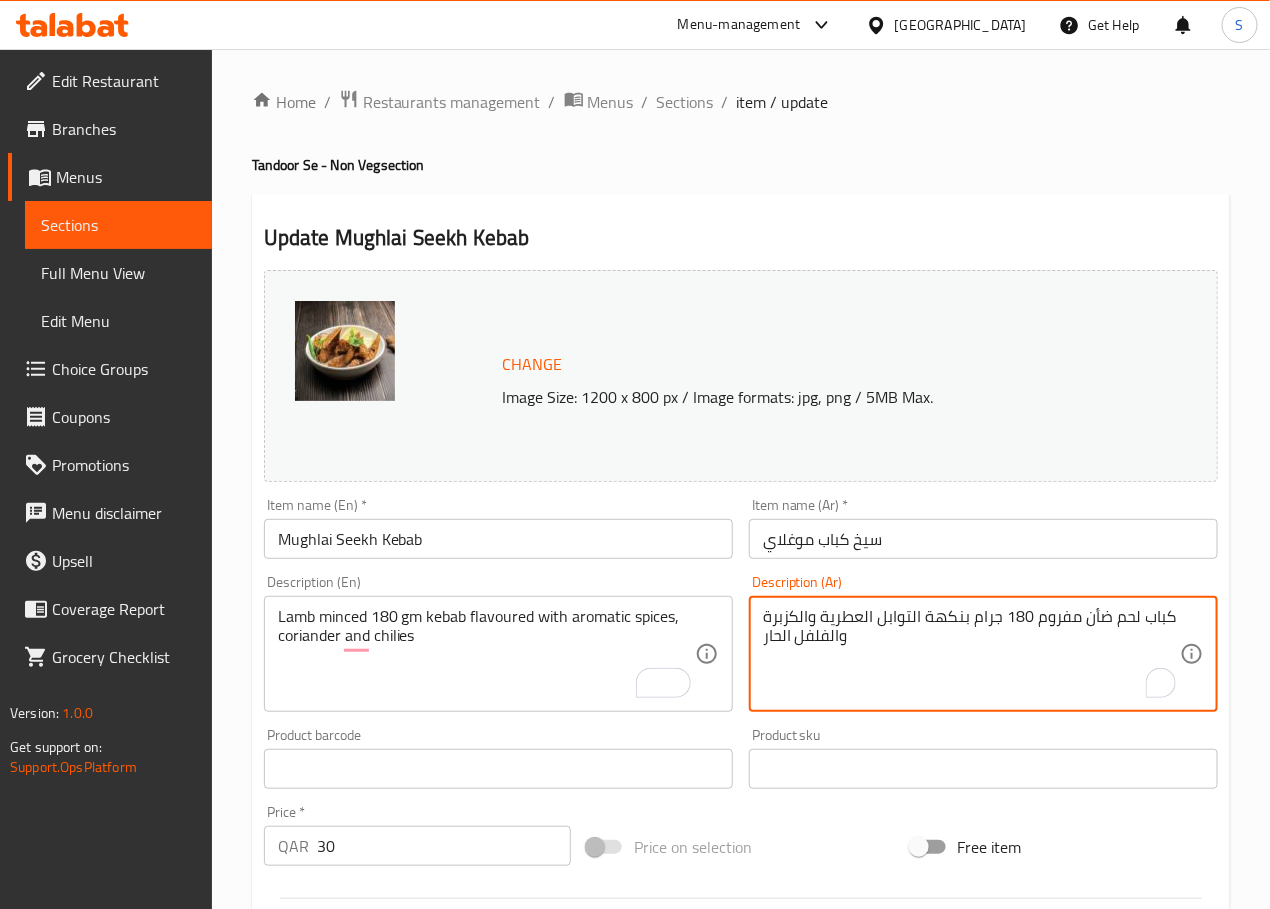 click on "كباب لحم ضأن مفروم 180 جرام بنكهة التوابل العطرية والكزبرة والفلفل الحار" at bounding box center [971, 654] 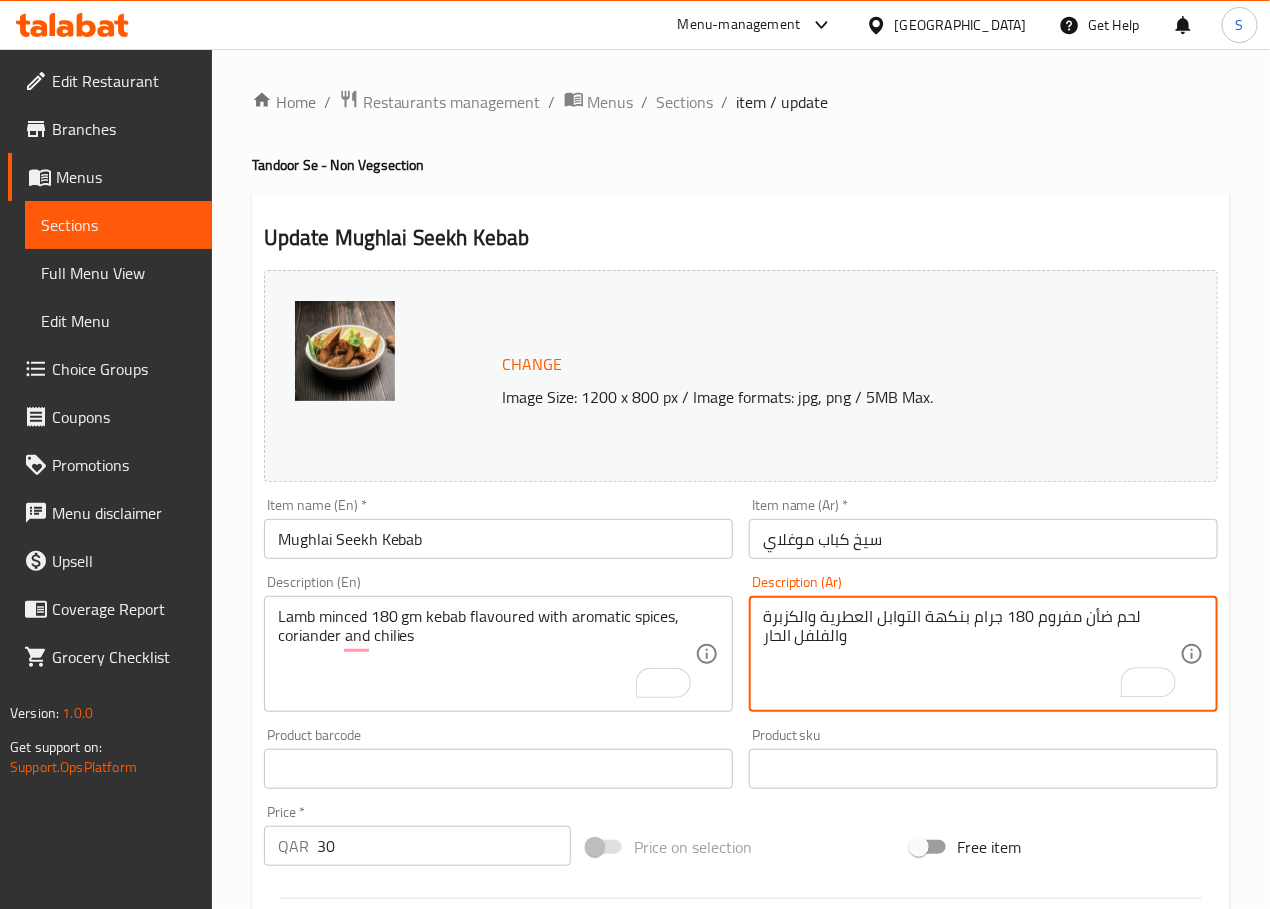 paste on "كباب" 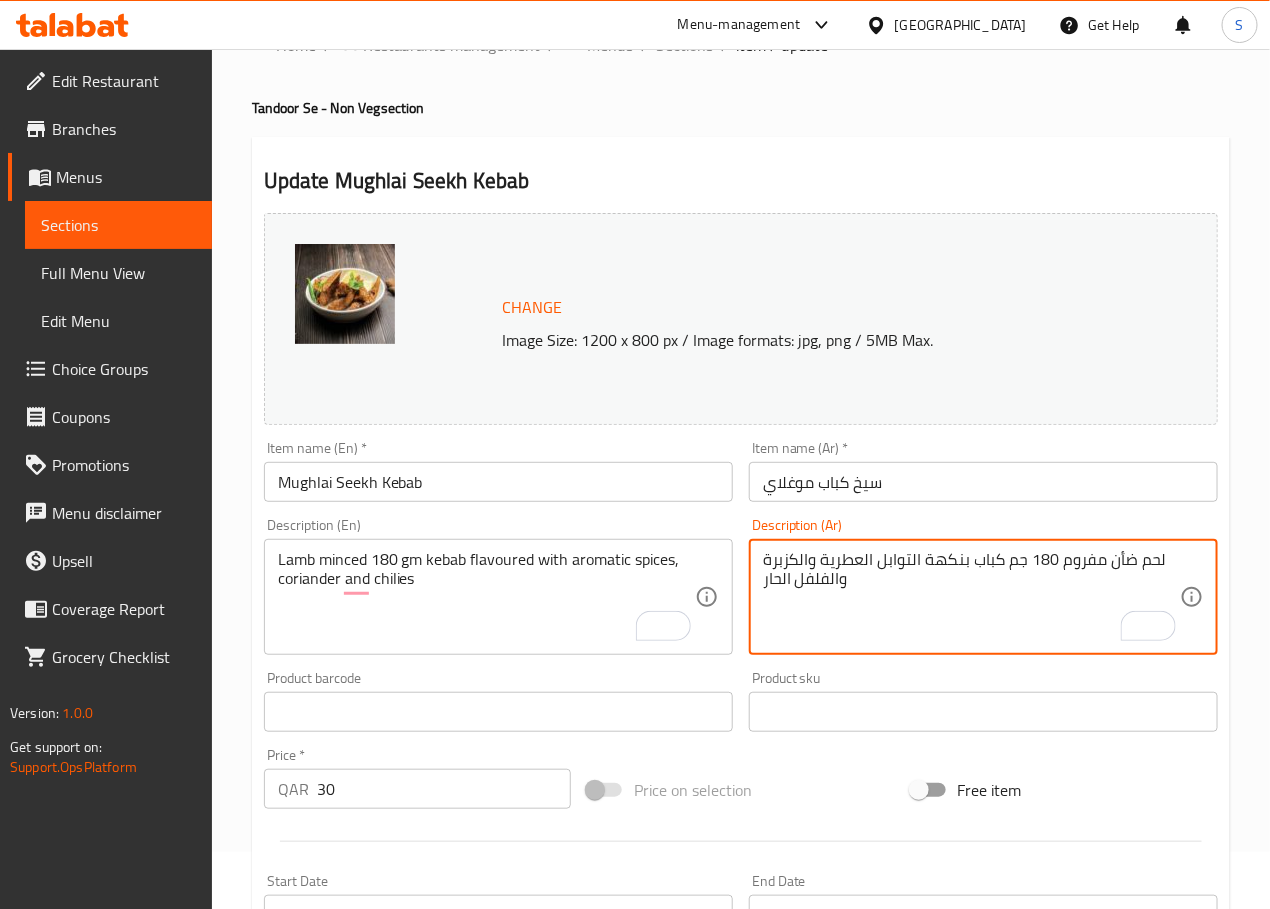 scroll, scrollTop: 66, scrollLeft: 0, axis: vertical 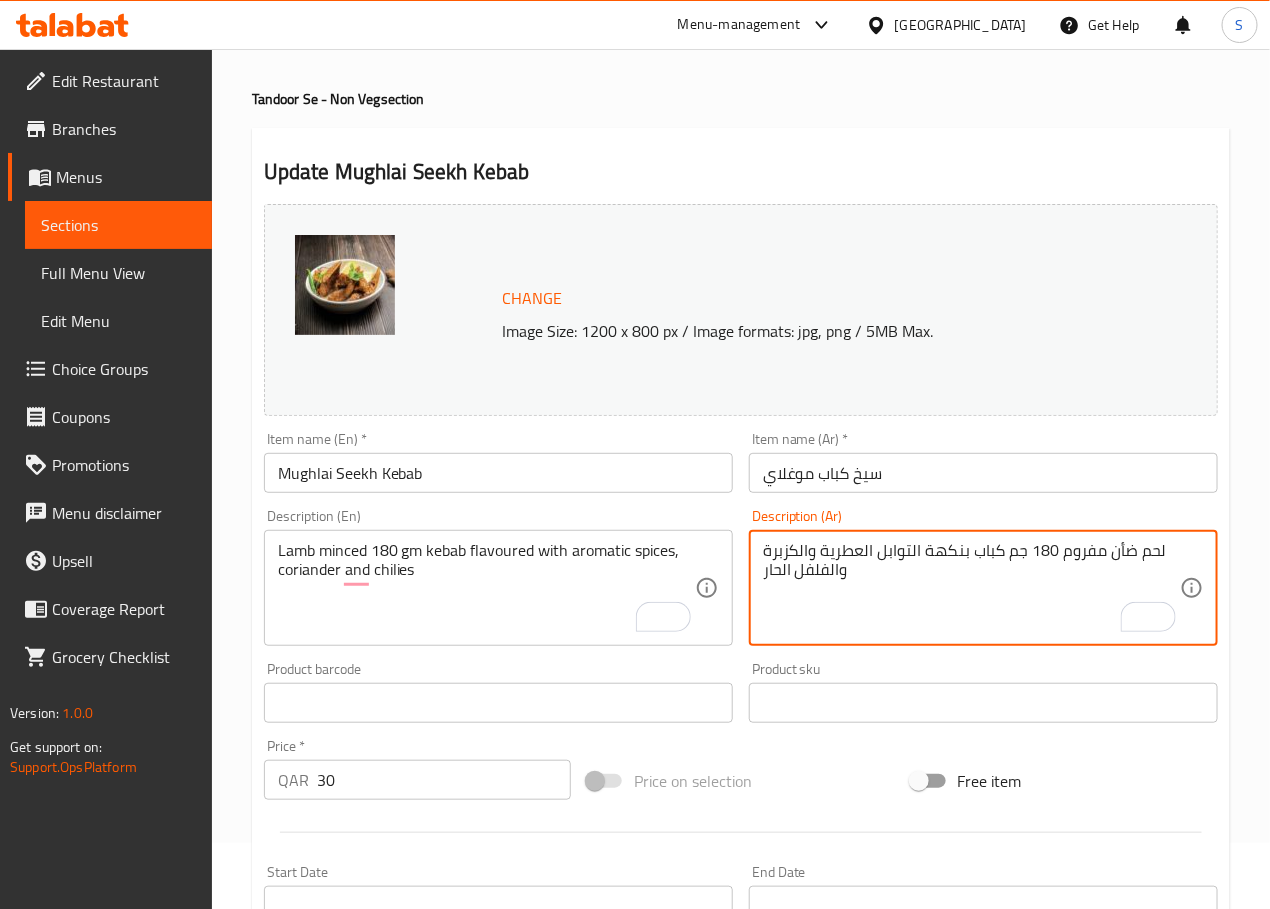 click on "لحم ضأن مفروم 180 جم كباب بنكهة التوابل العطرية والكزبرة والفلفل الحار" at bounding box center (971, 588) 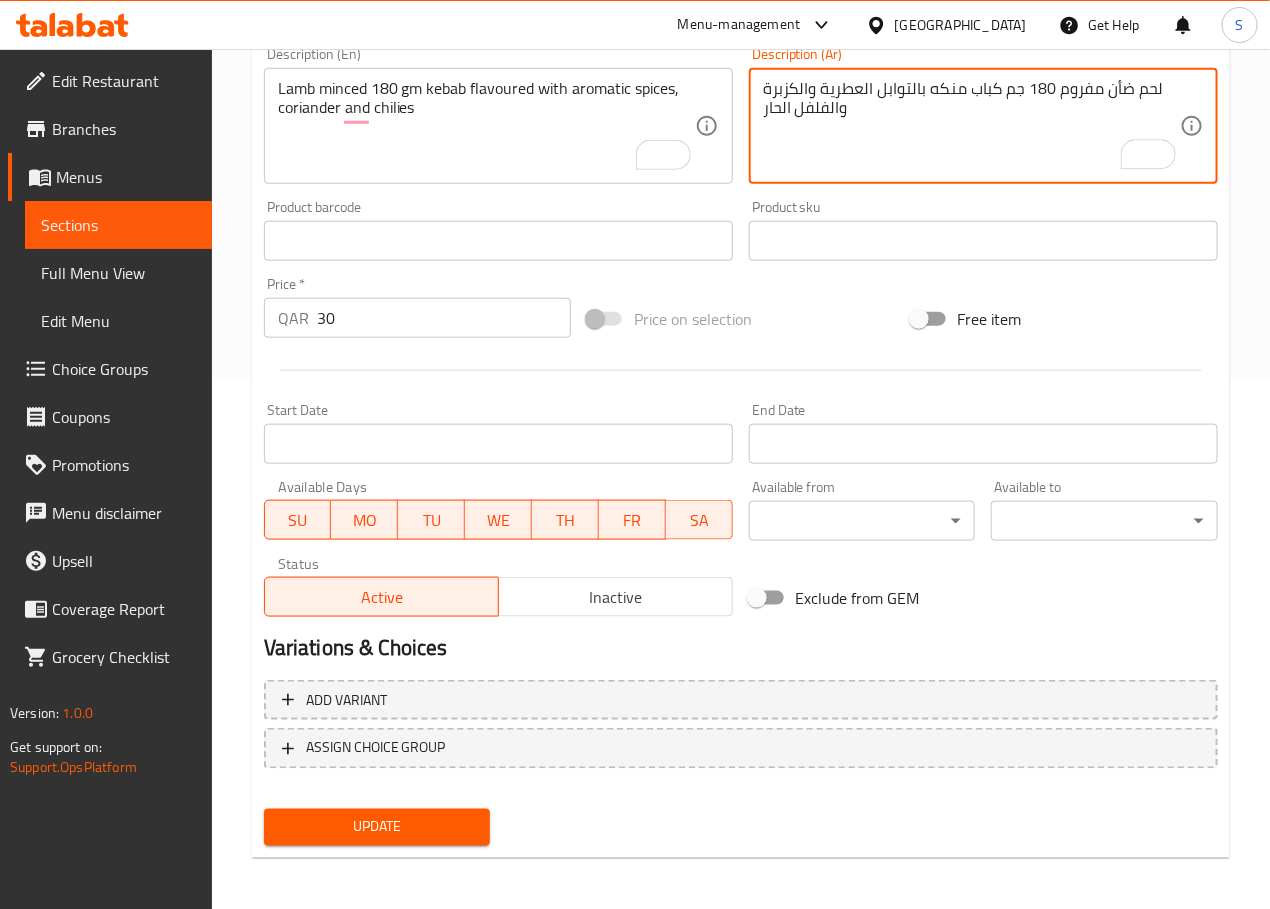 scroll, scrollTop: 531, scrollLeft: 0, axis: vertical 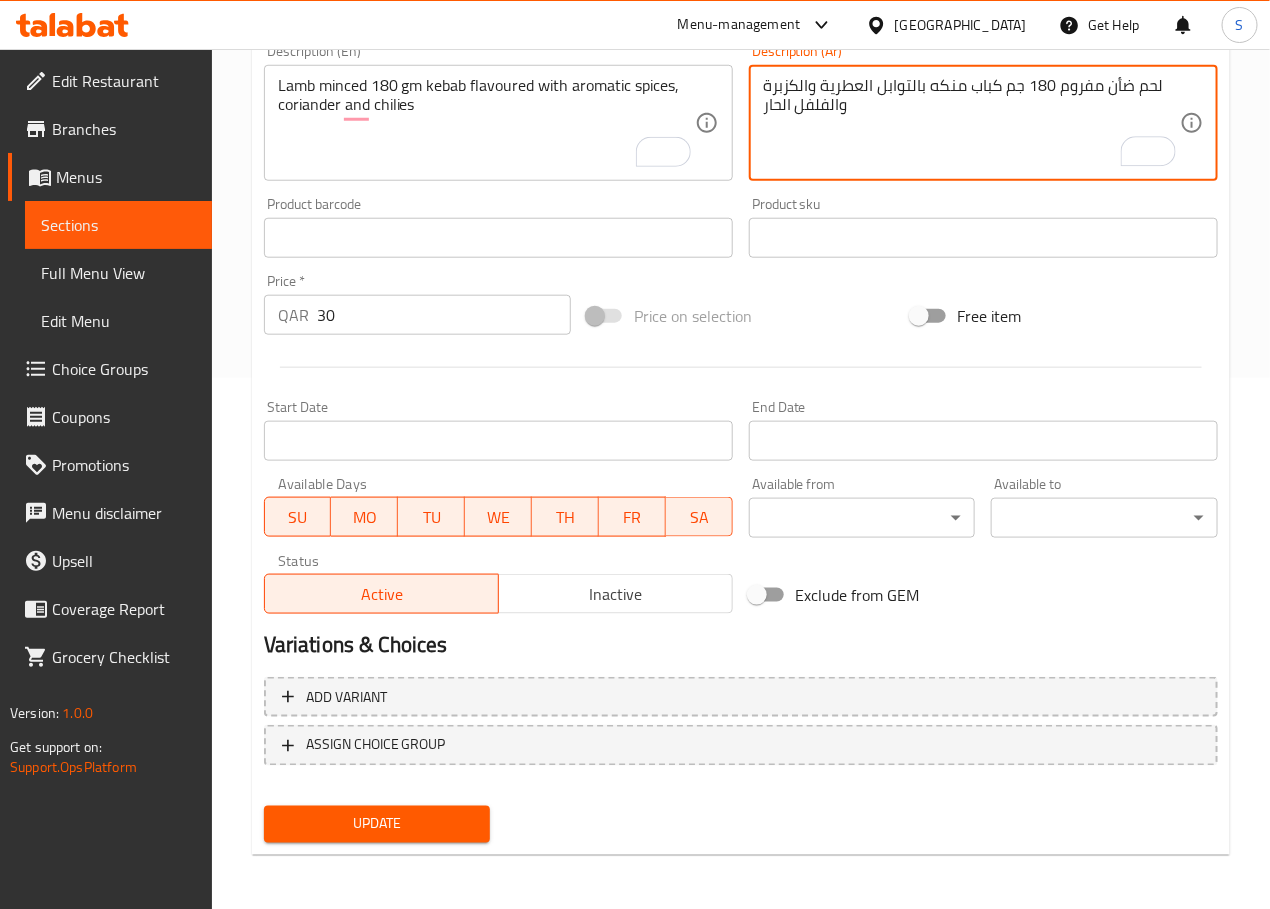 type on "لحم ضأن مفروم 180 جم كباب منكه بالتوابل العطرية والكزبرة والفلفل الحار" 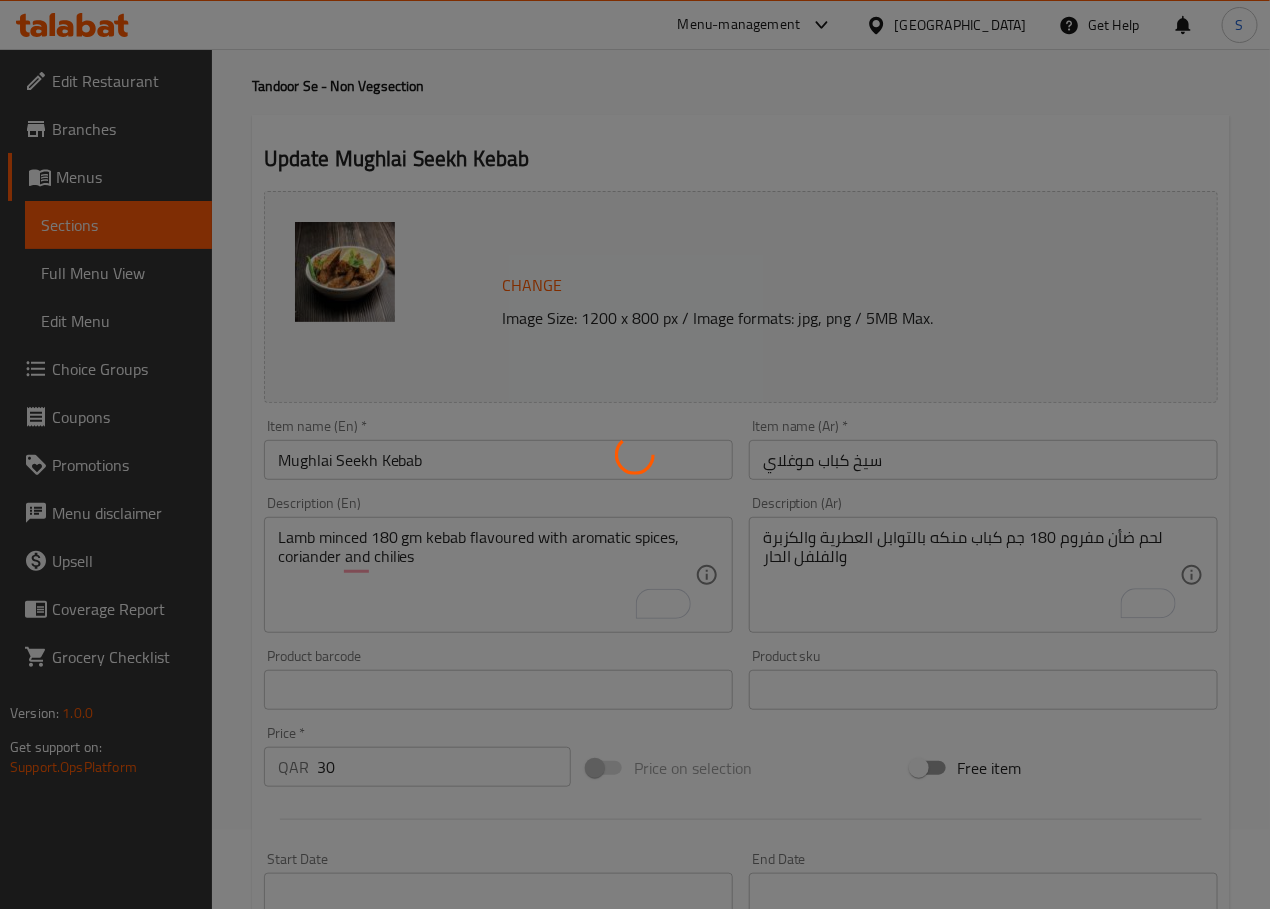 scroll, scrollTop: 0, scrollLeft: 0, axis: both 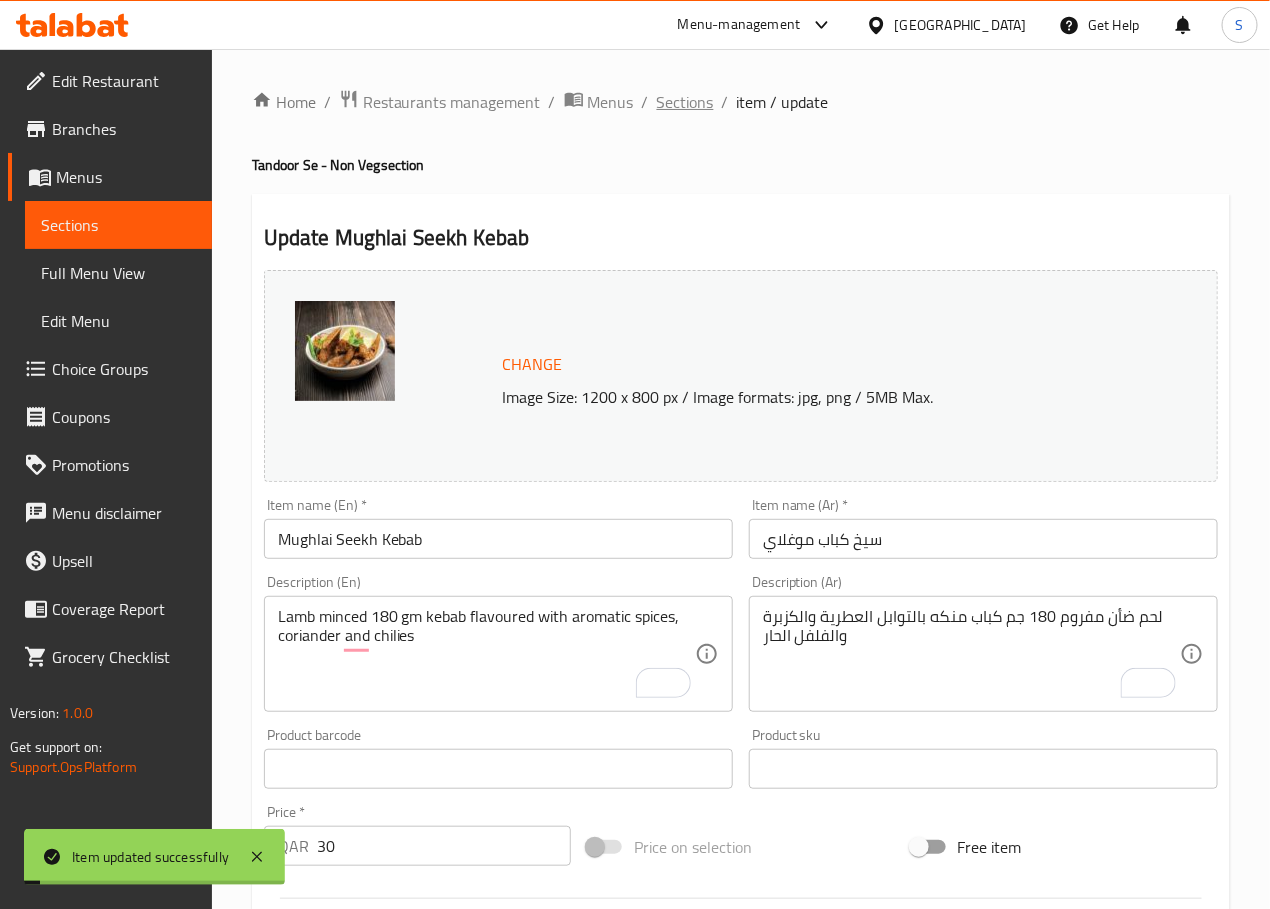 click on "Sections" at bounding box center [685, 102] 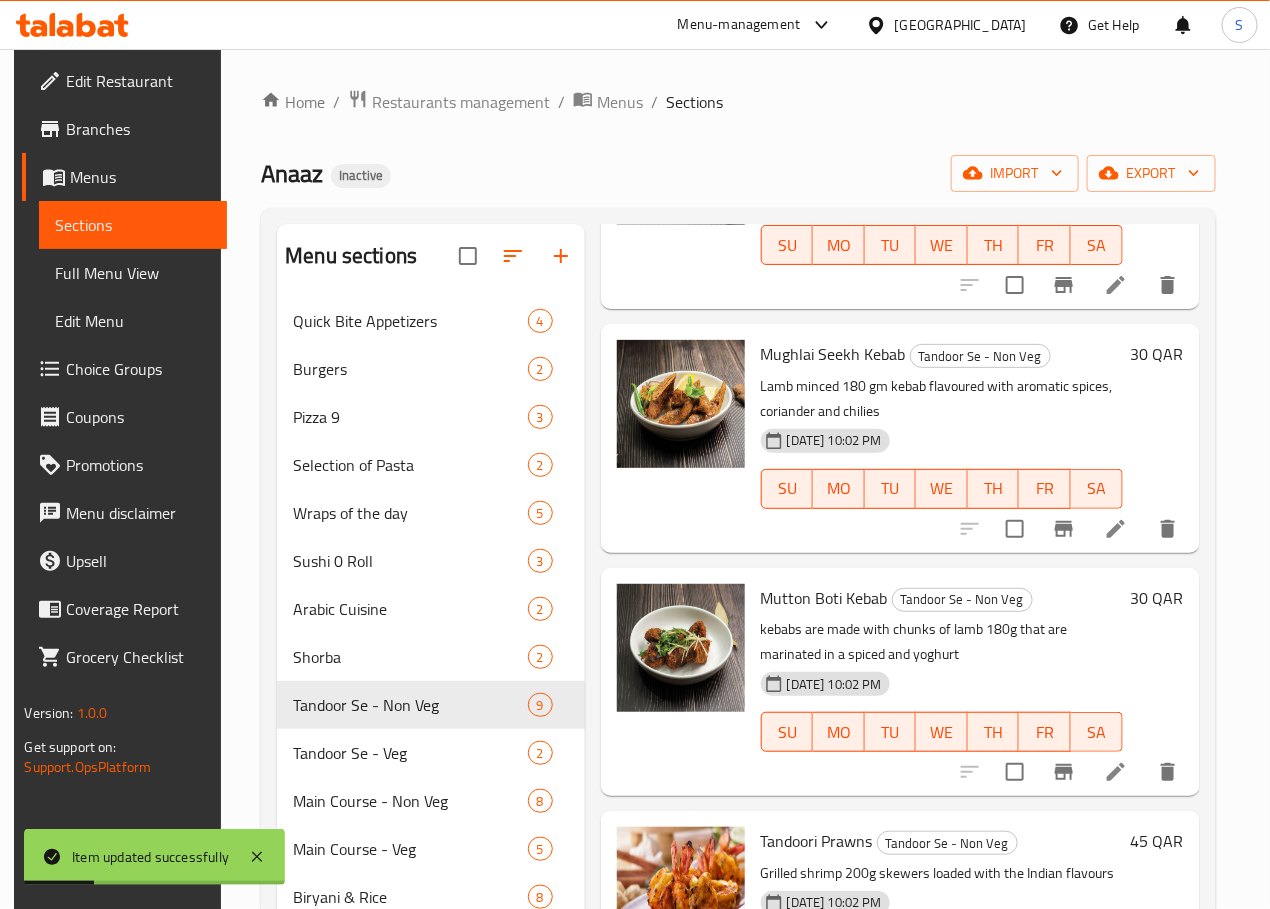 scroll, scrollTop: 1197, scrollLeft: 0, axis: vertical 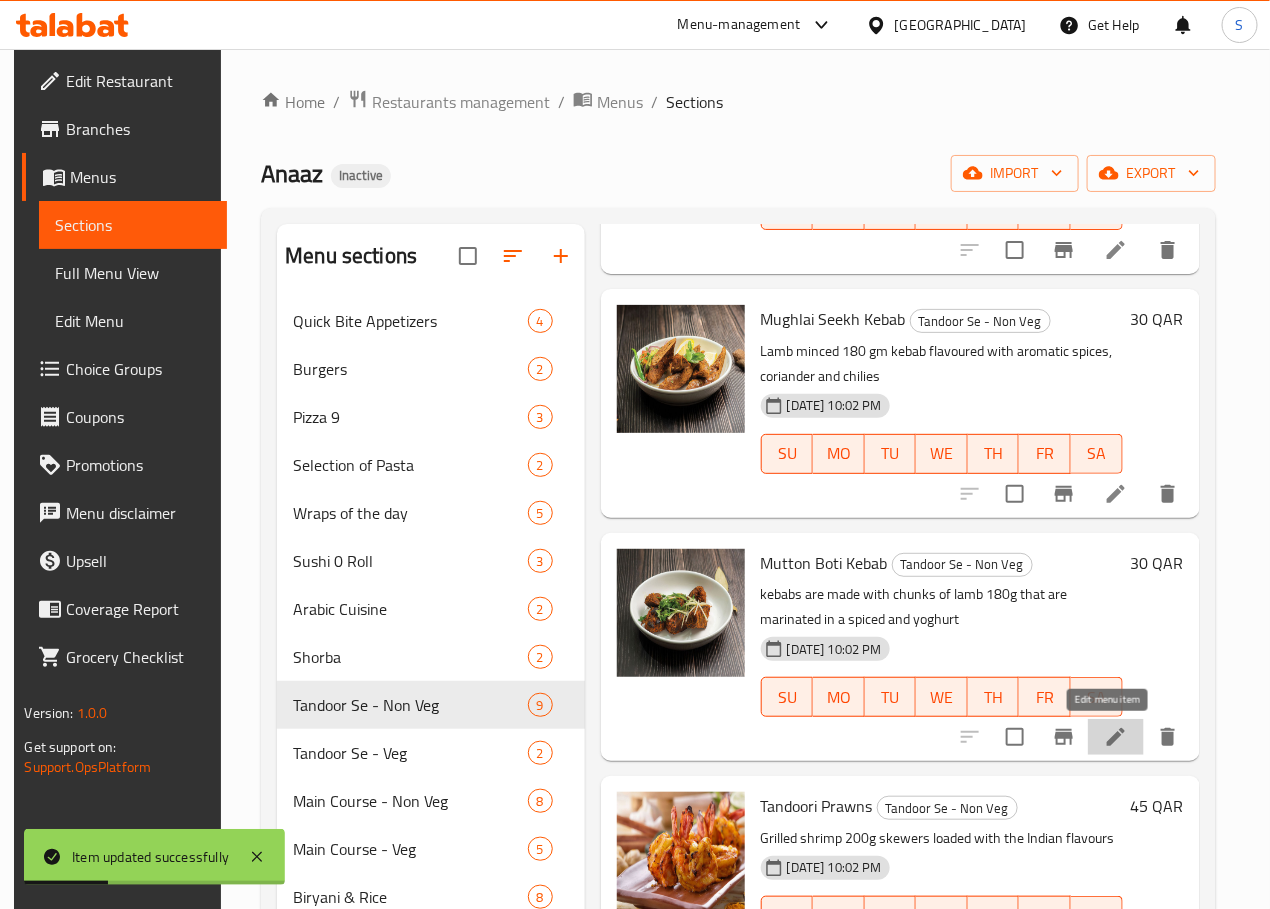click 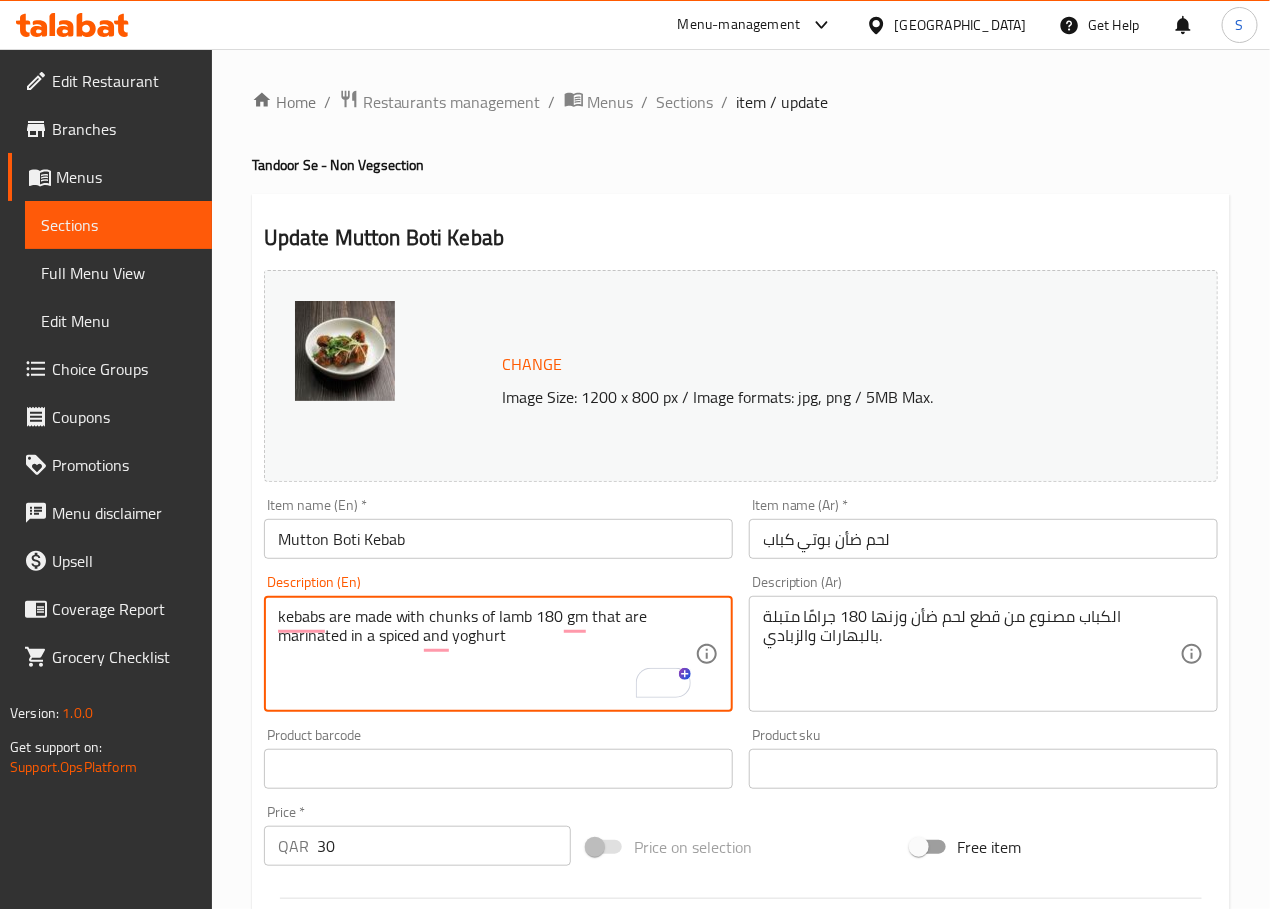 type on "kebabs are made with chunks of lamb 180 gm that are marinated in a spiced and yoghurt" 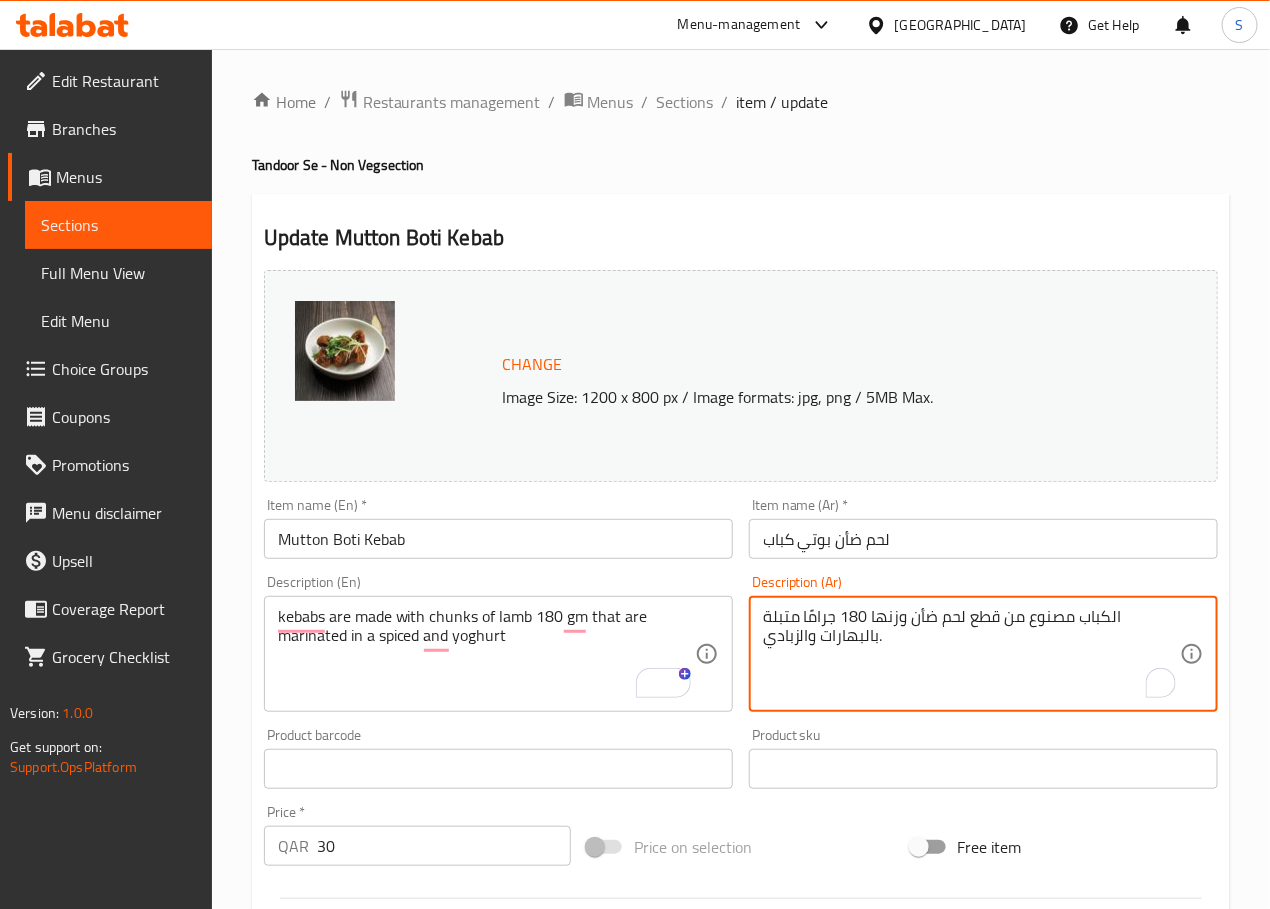 click on "الكباب مصنوع من قطع لحم ضأن وزنها 180 جرامًا متبلة بالبهارات والزبادي." at bounding box center [971, 654] 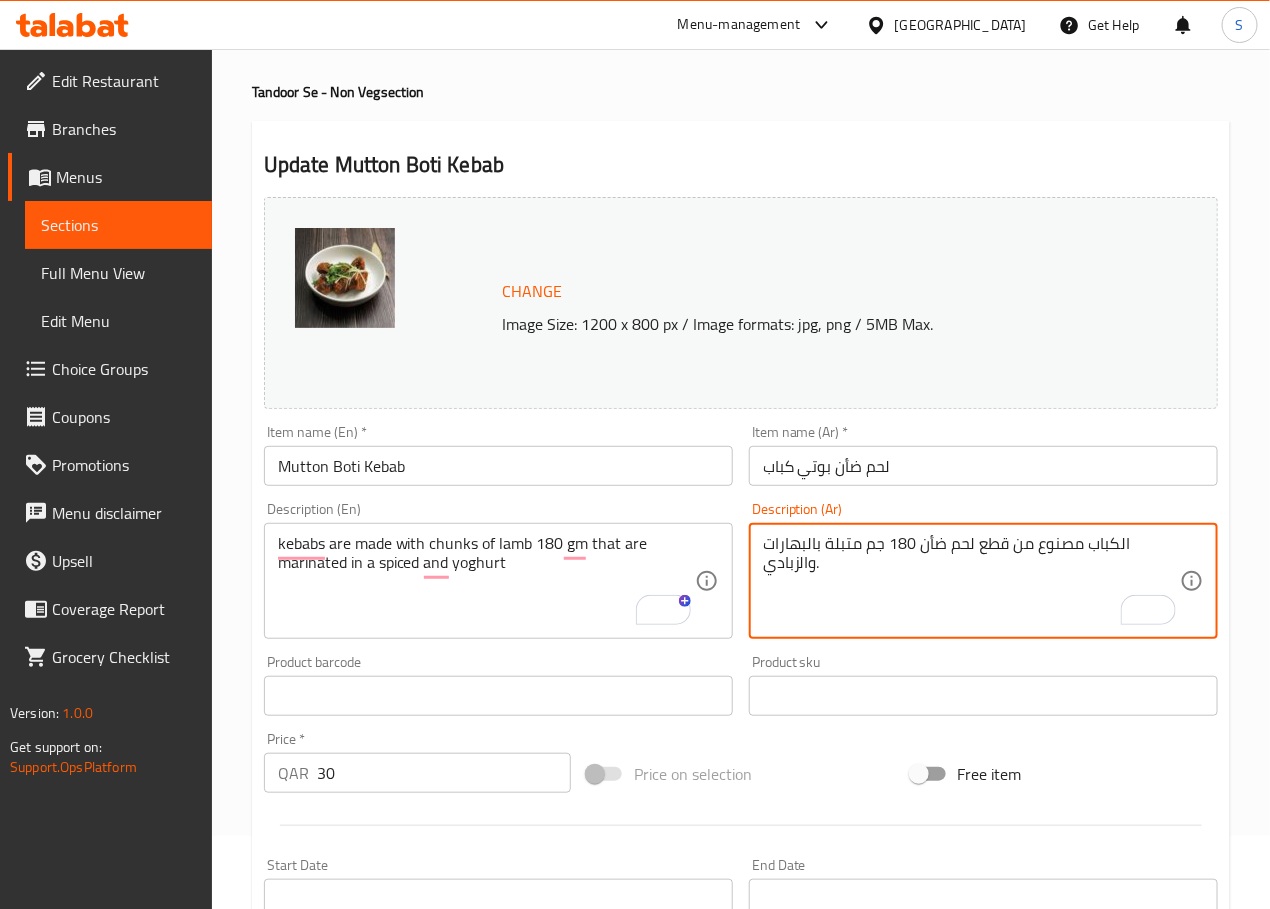 scroll, scrollTop: 186, scrollLeft: 0, axis: vertical 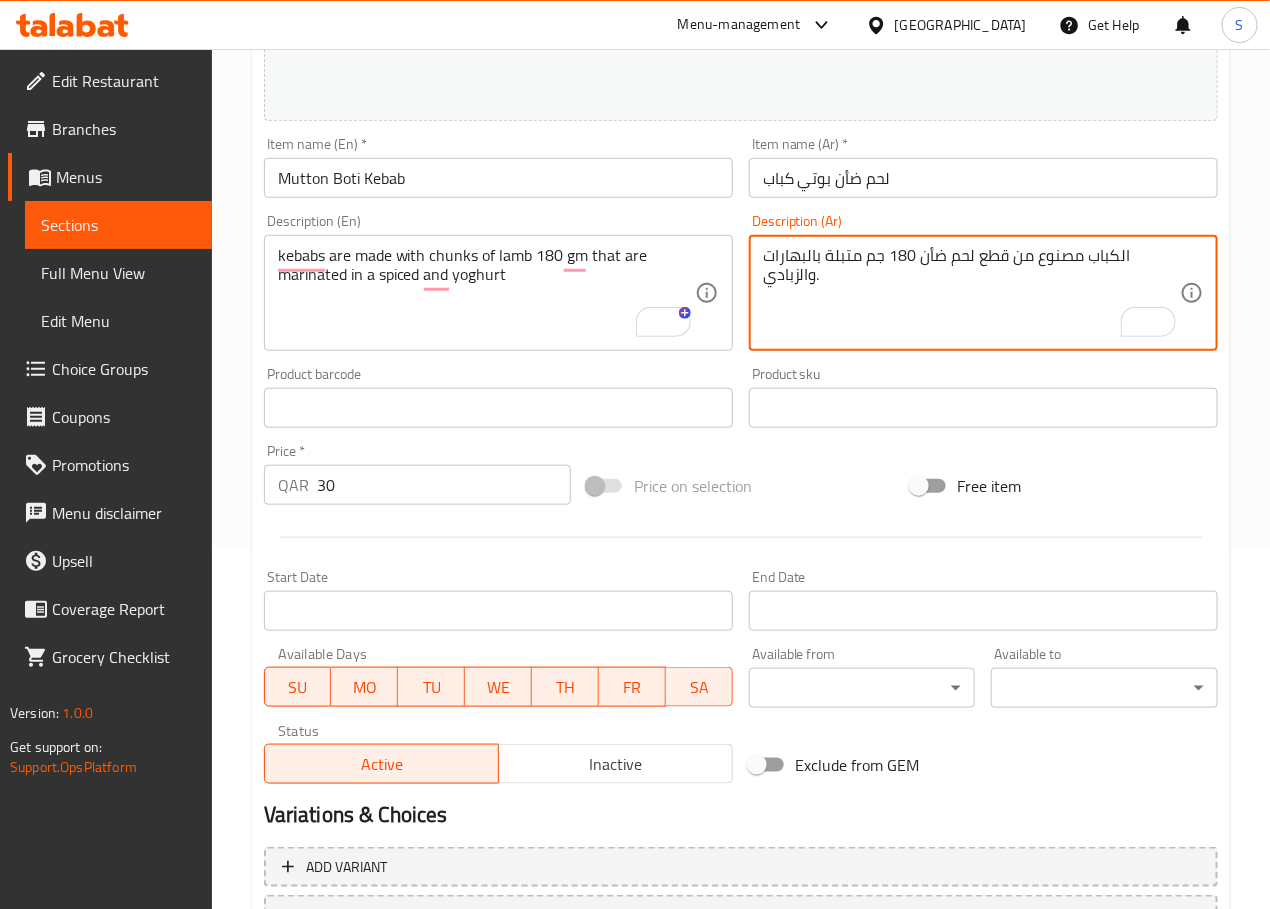 click on "الكباب مصنوع من قطع لحم ضأن 180 جم متبلة بالبهارات والزبادي." at bounding box center (971, 293) 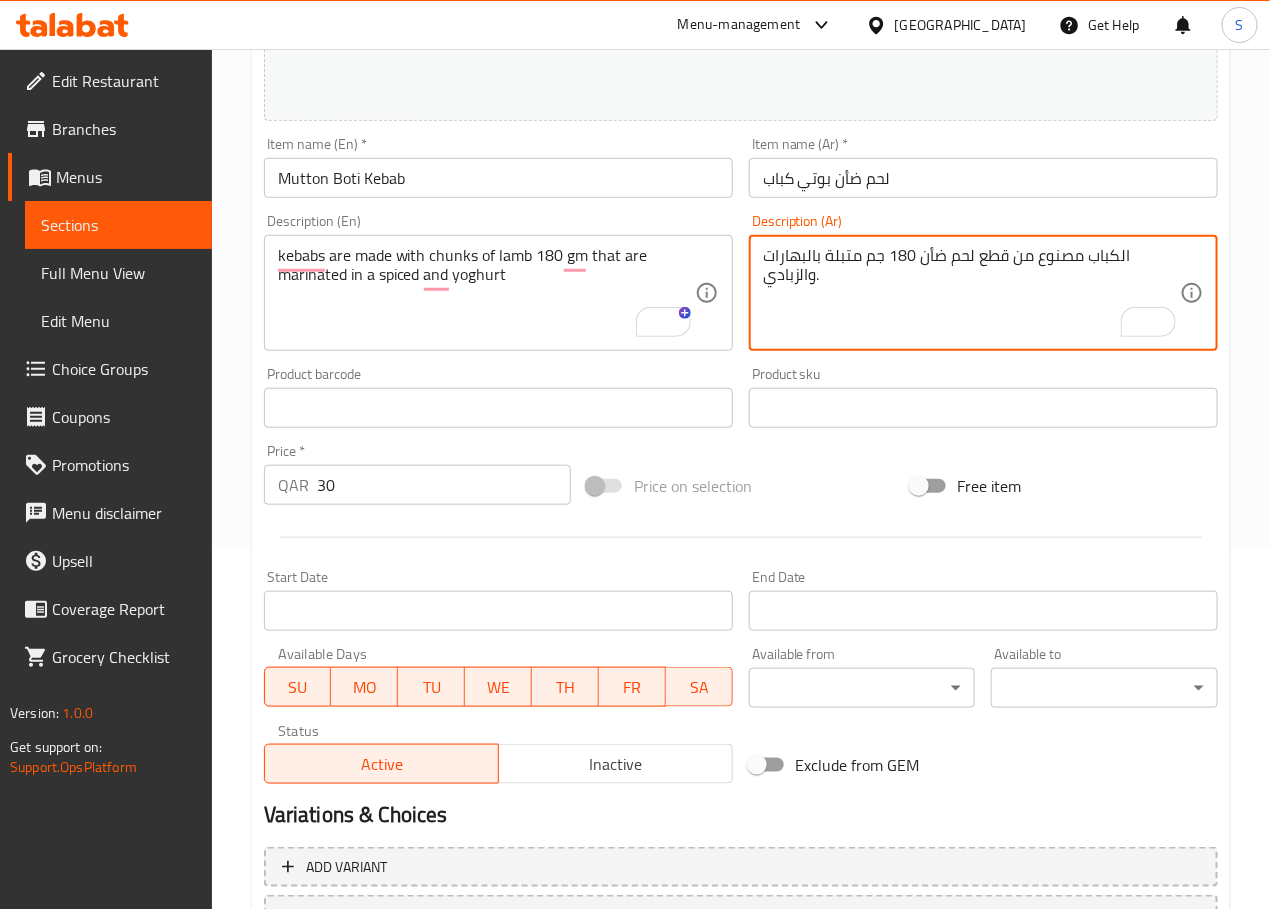click on "الكباب مصنوع من قطع لحم ضأن 180 جم متبلة بالبهارات والزبادي." at bounding box center (971, 293) 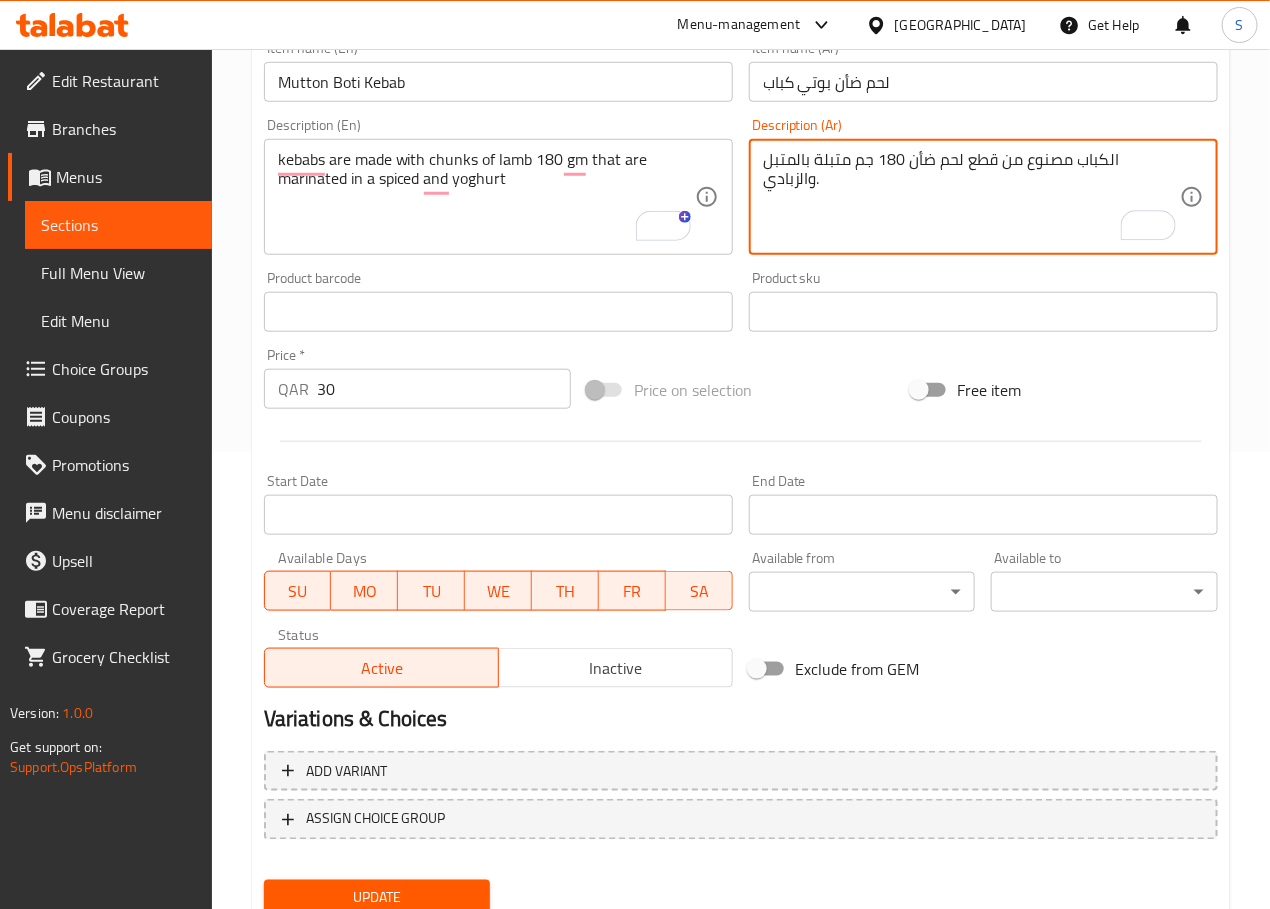 scroll, scrollTop: 531, scrollLeft: 0, axis: vertical 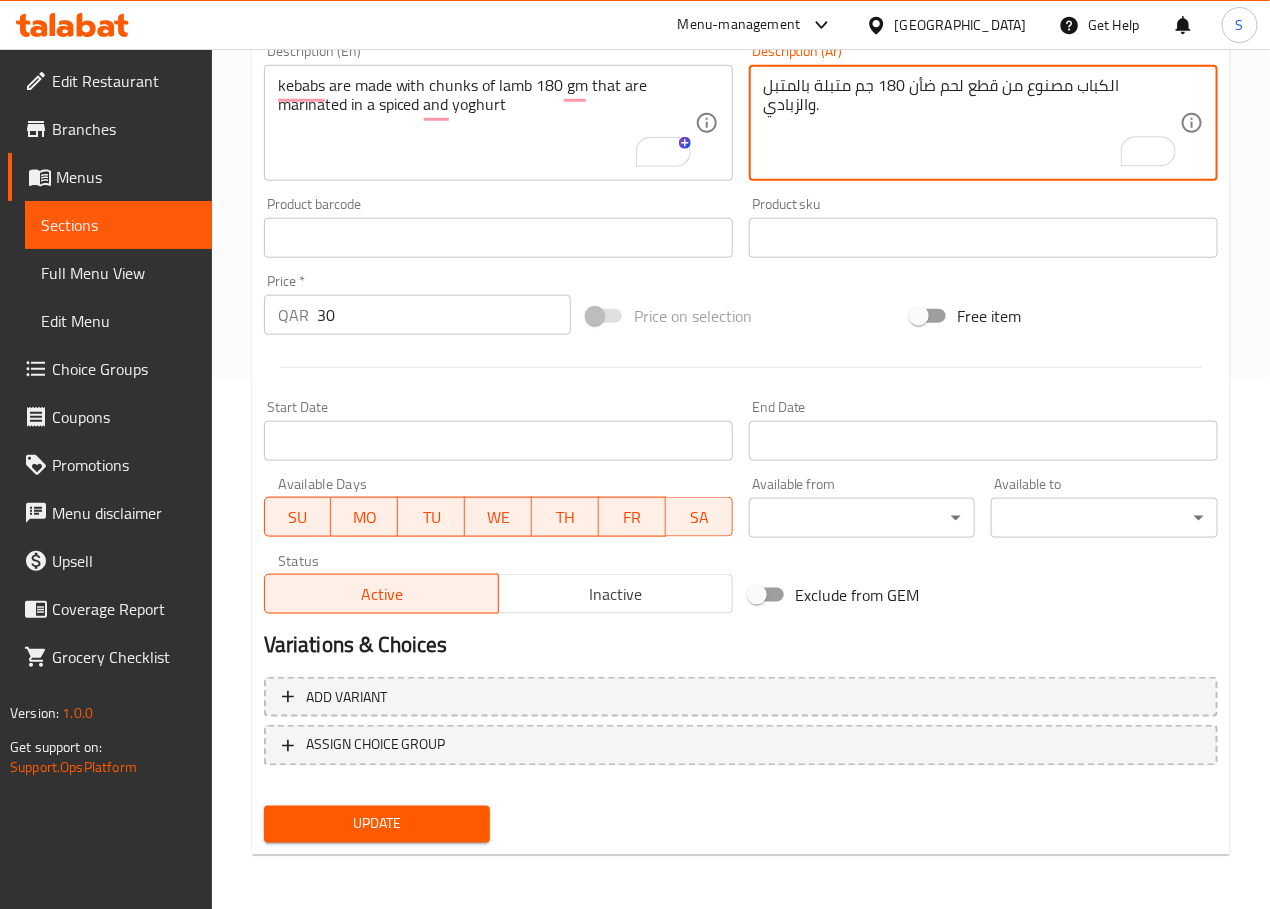 type on "الكباب مصنوع من قطع لحم ضأن 180 جم متبلة بالمتبل والزبادي." 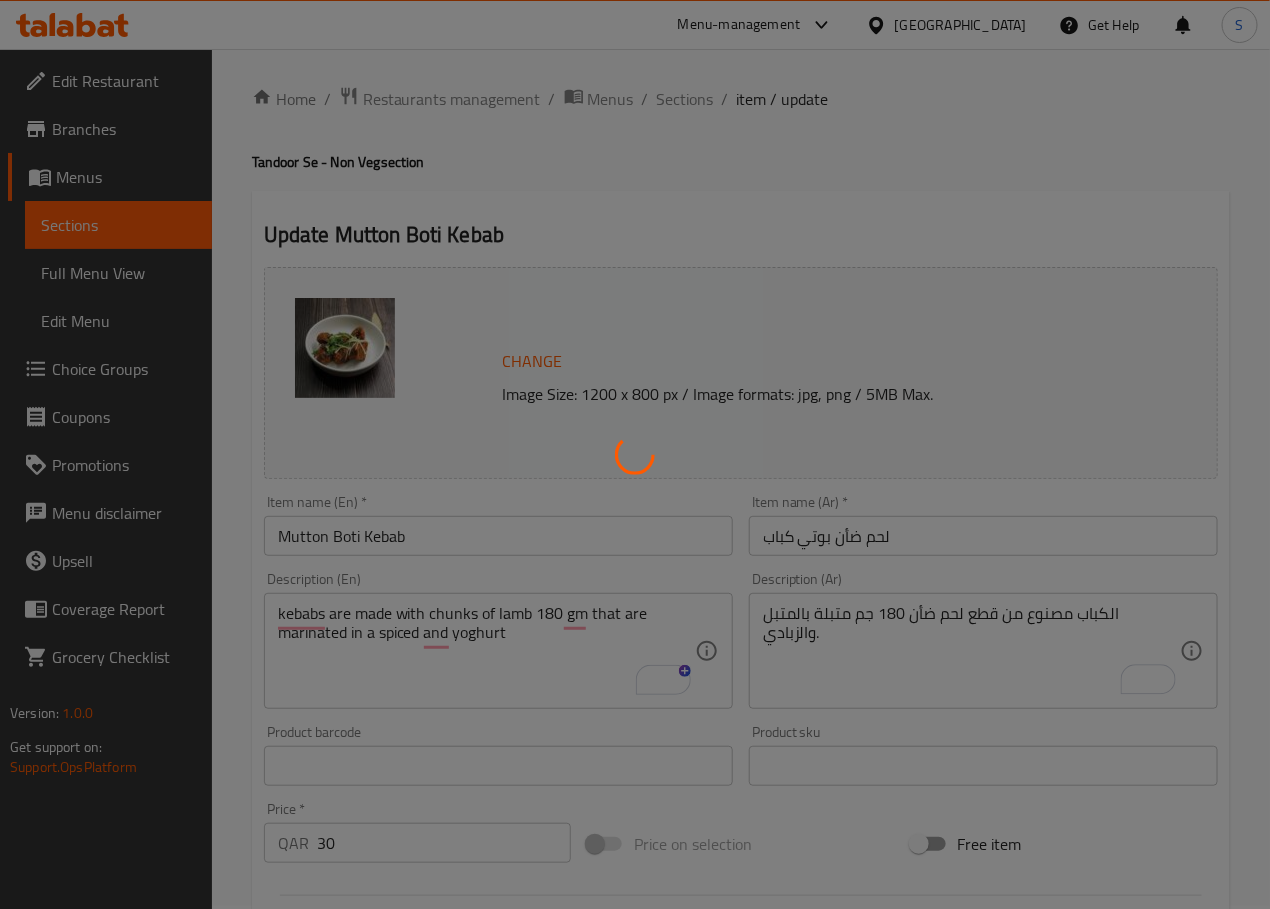 scroll, scrollTop: 0, scrollLeft: 0, axis: both 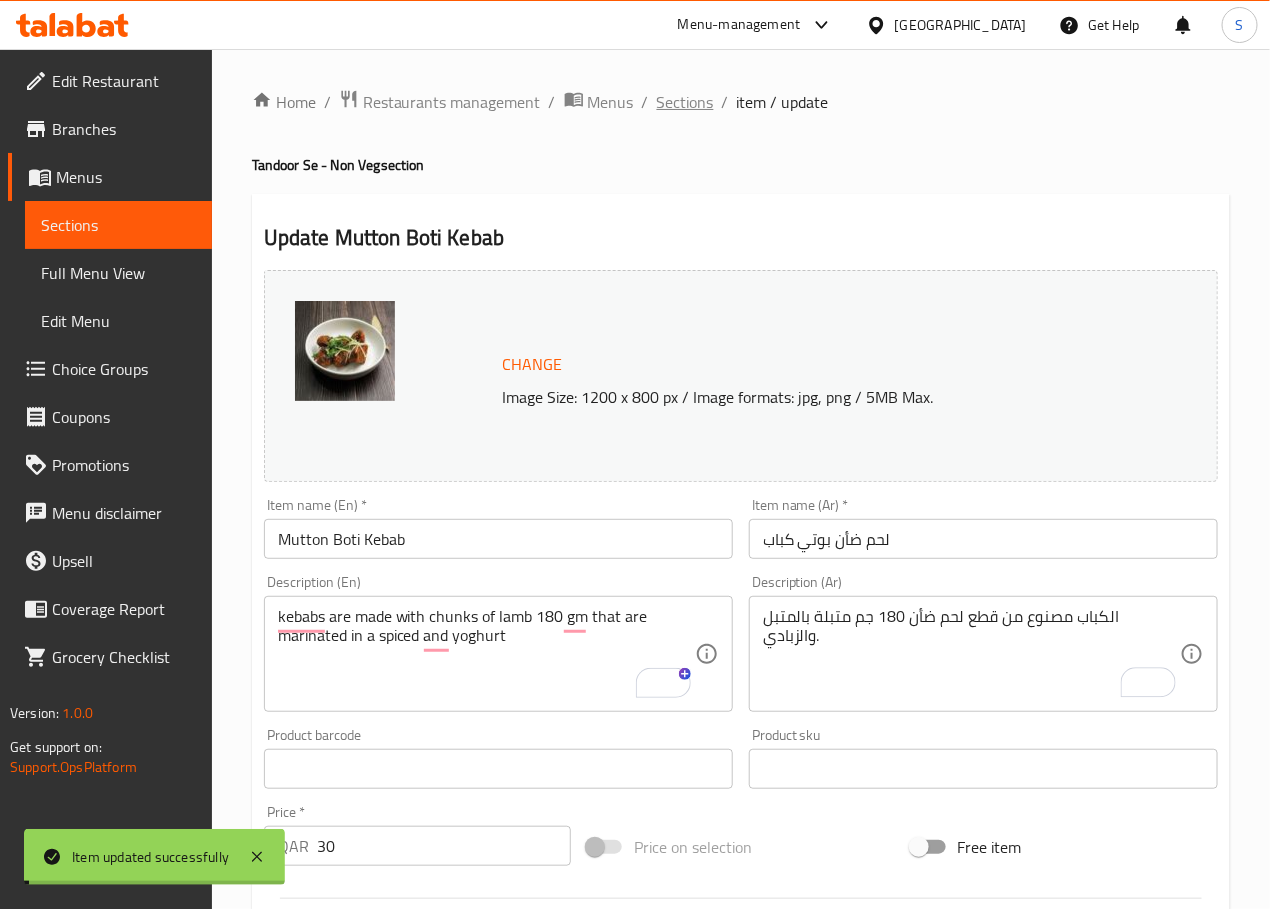click on "Sections" at bounding box center [685, 102] 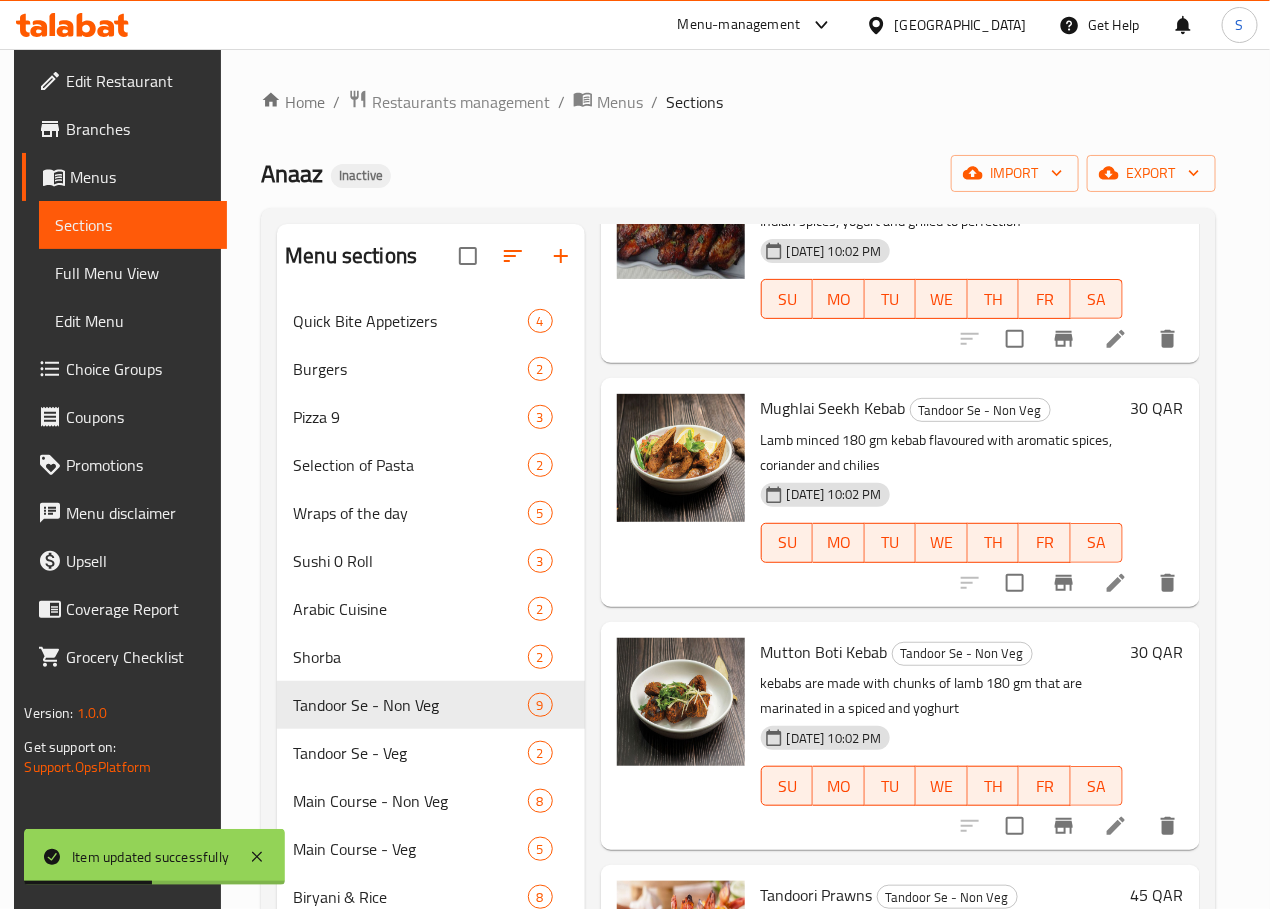 scroll, scrollTop: 1197, scrollLeft: 0, axis: vertical 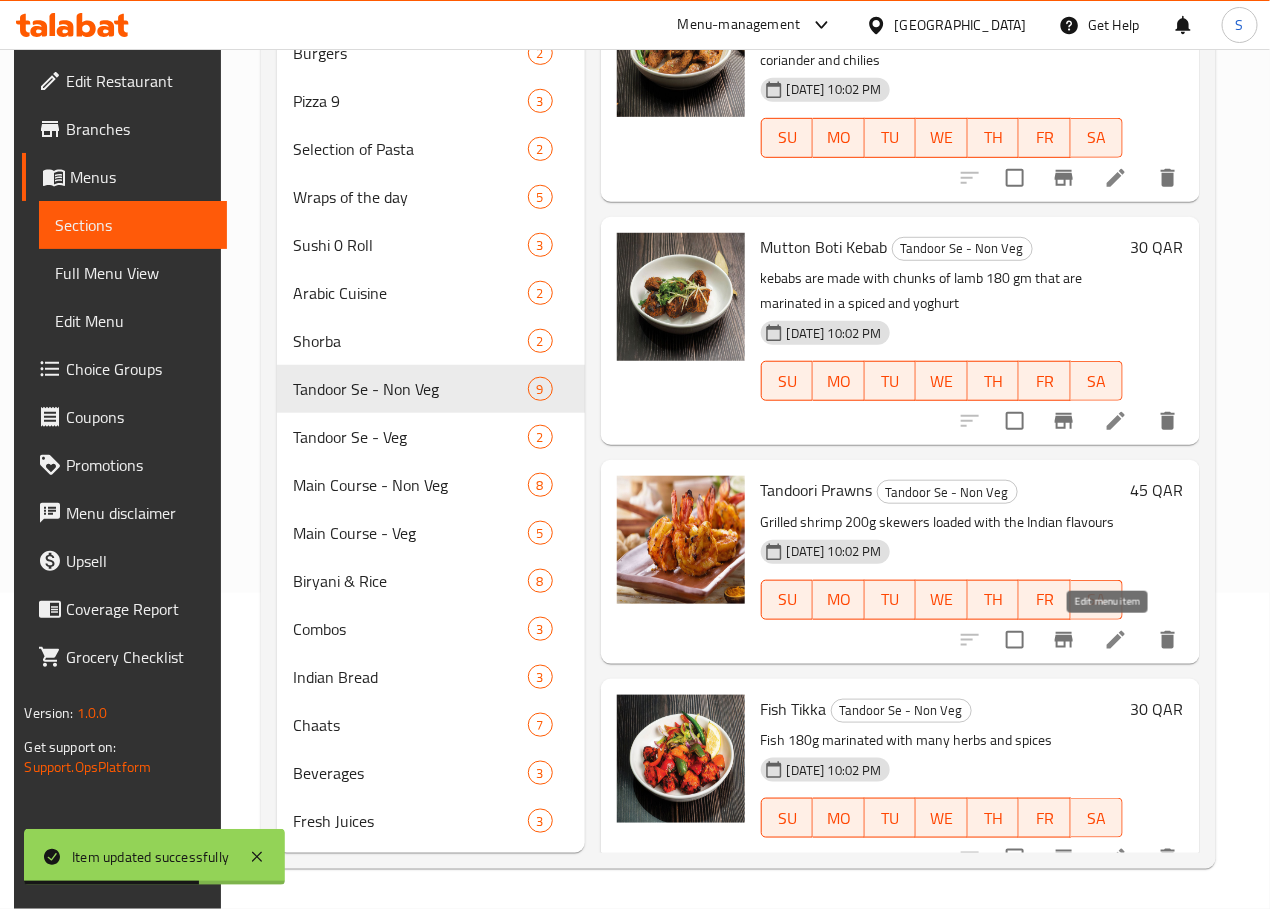 click 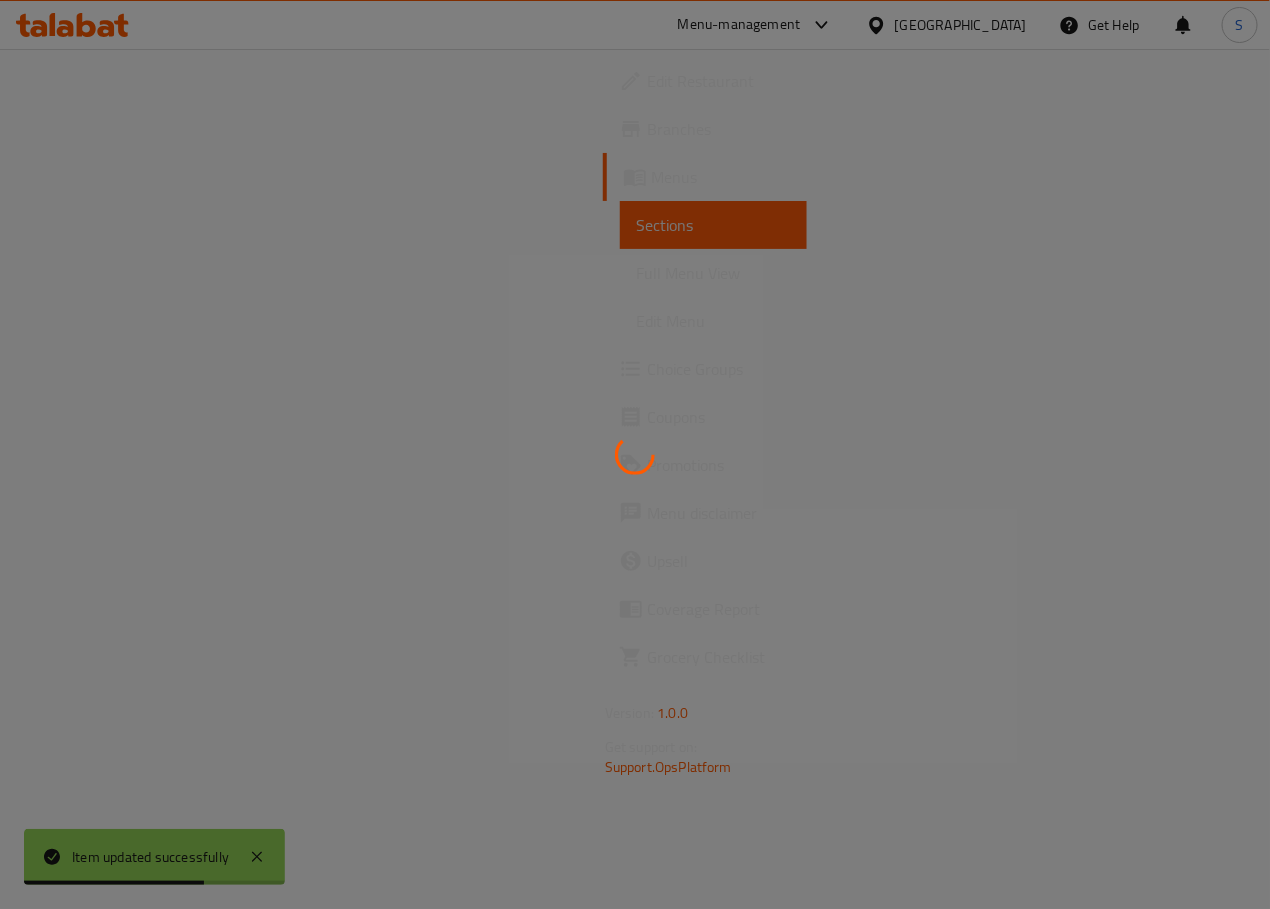 scroll, scrollTop: 0, scrollLeft: 0, axis: both 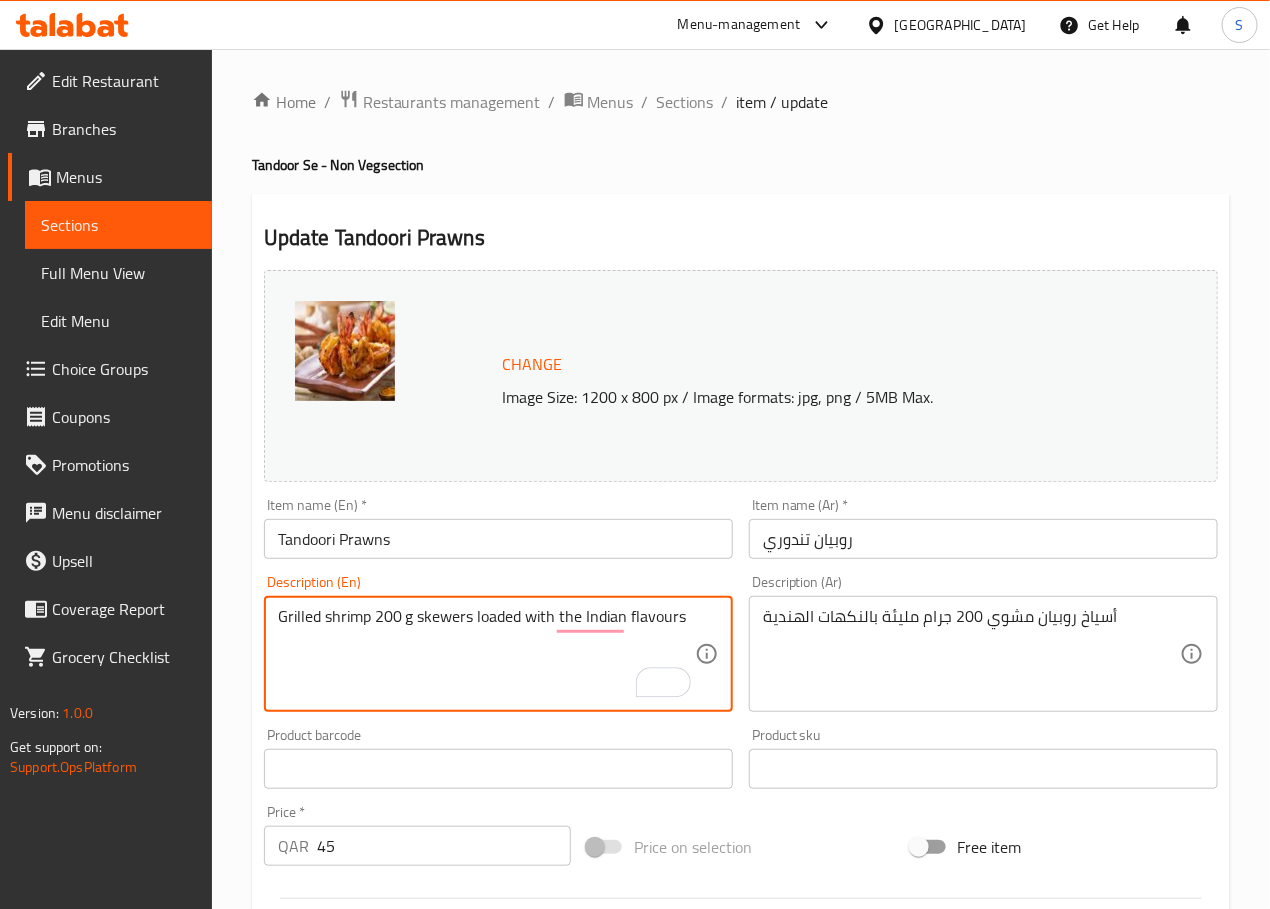 type on "Grilled shrimp 200 gm skewers loaded with the Indian flavours" 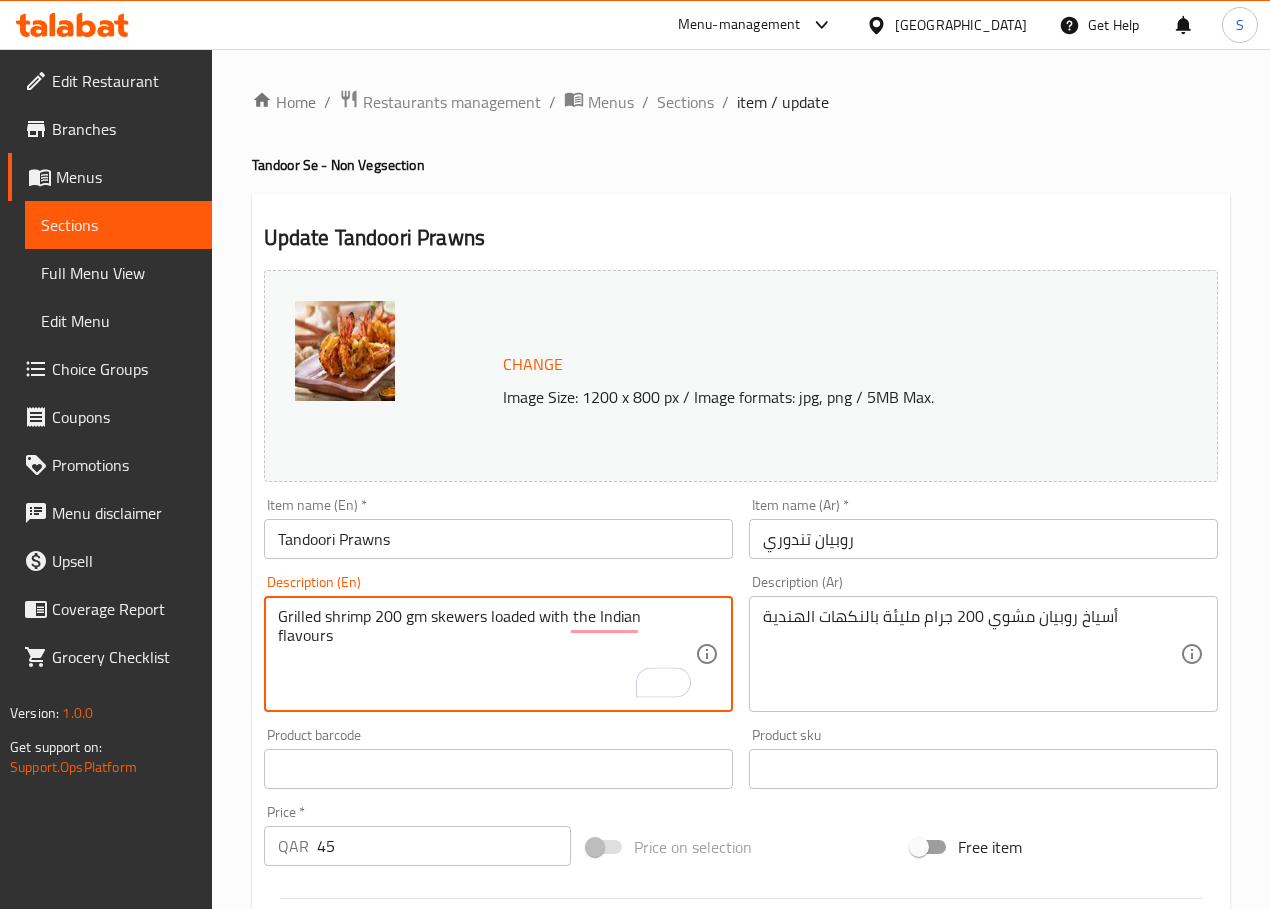scroll, scrollTop: 0, scrollLeft: 0, axis: both 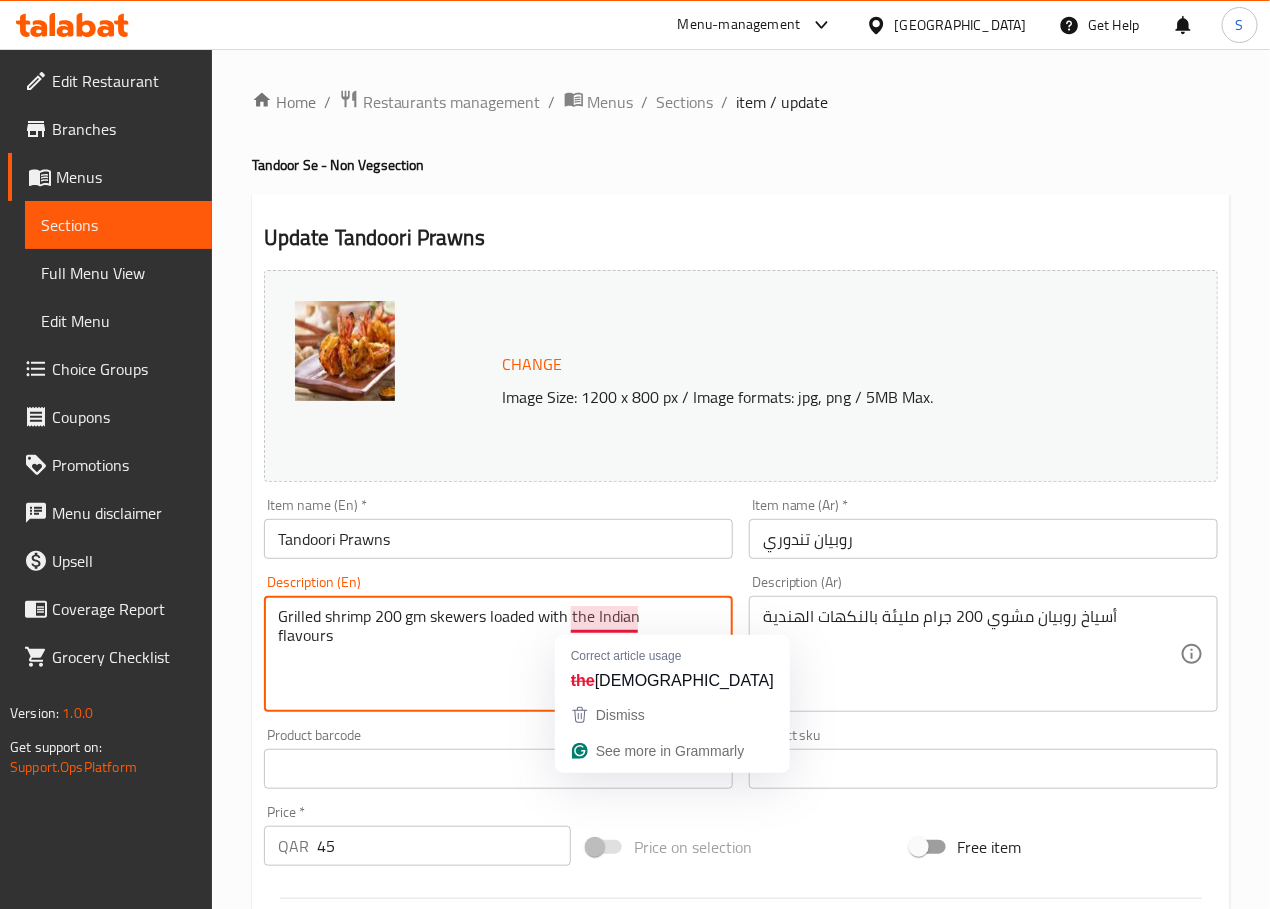 click on "Grilled shrimp 200 gm skewers loaded with the Indian flavours" at bounding box center (486, 654) 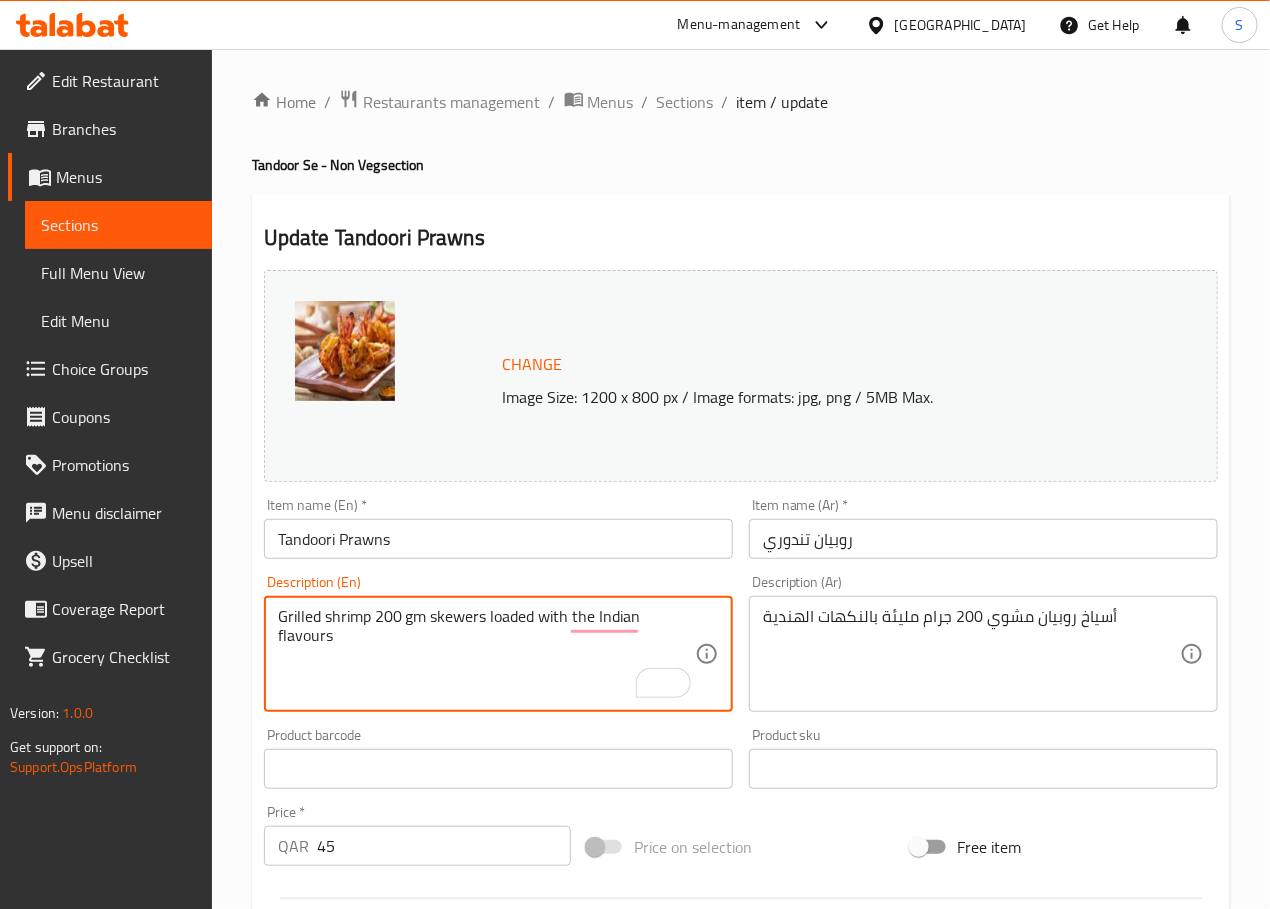 type on "Grilled shrimp 200 gm skewers loaded with the Indian flavours" 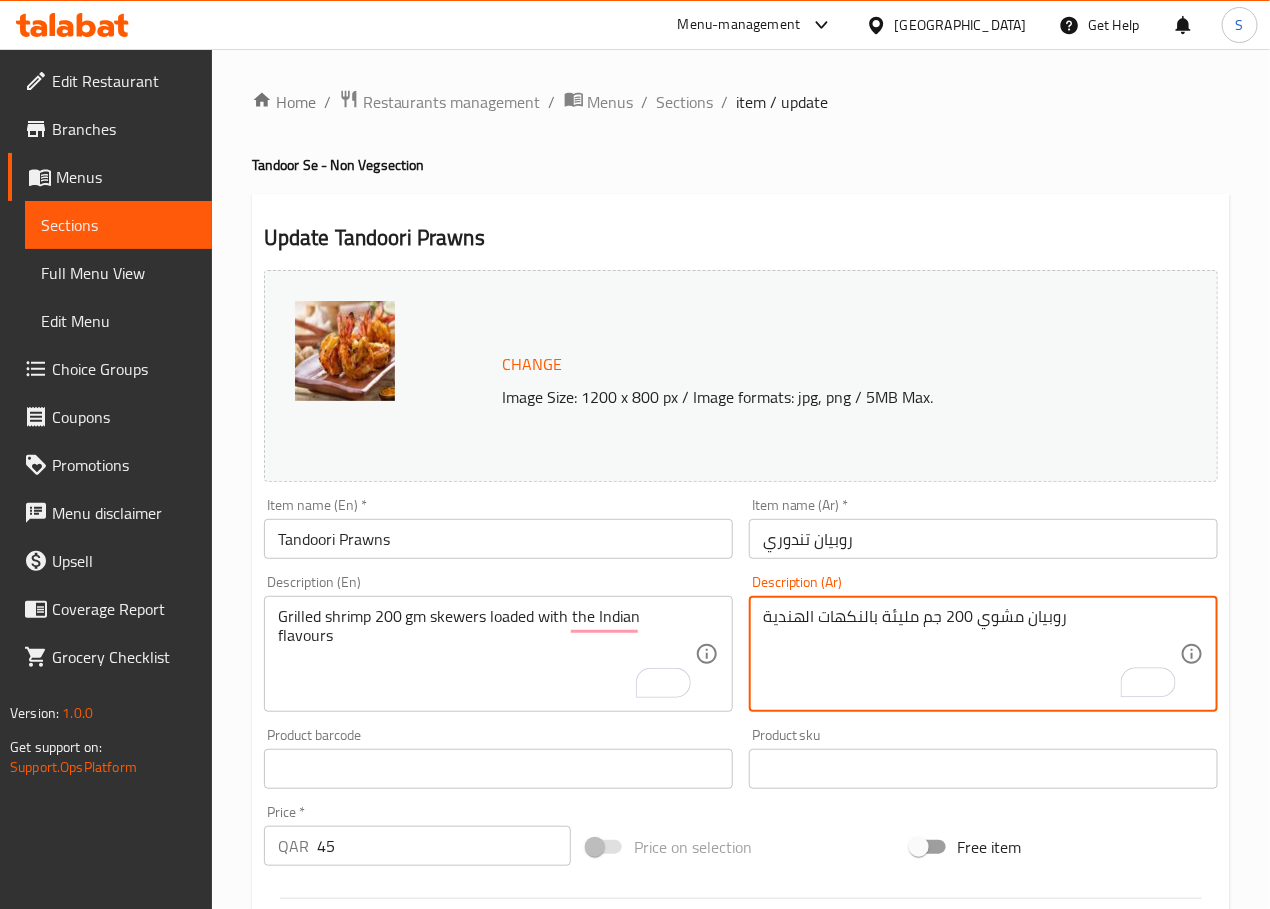 paste on "أسياخ" 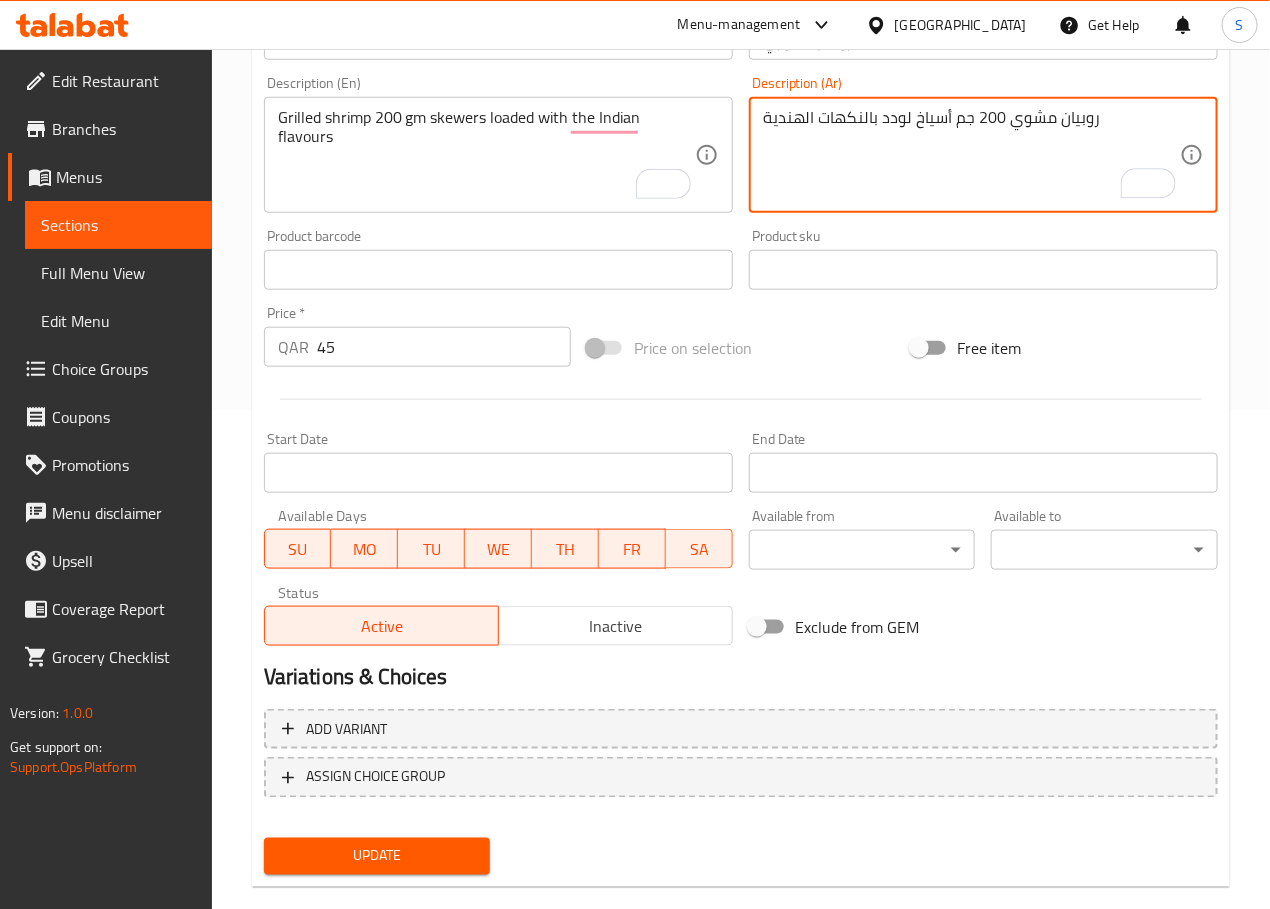 scroll, scrollTop: 498, scrollLeft: 0, axis: vertical 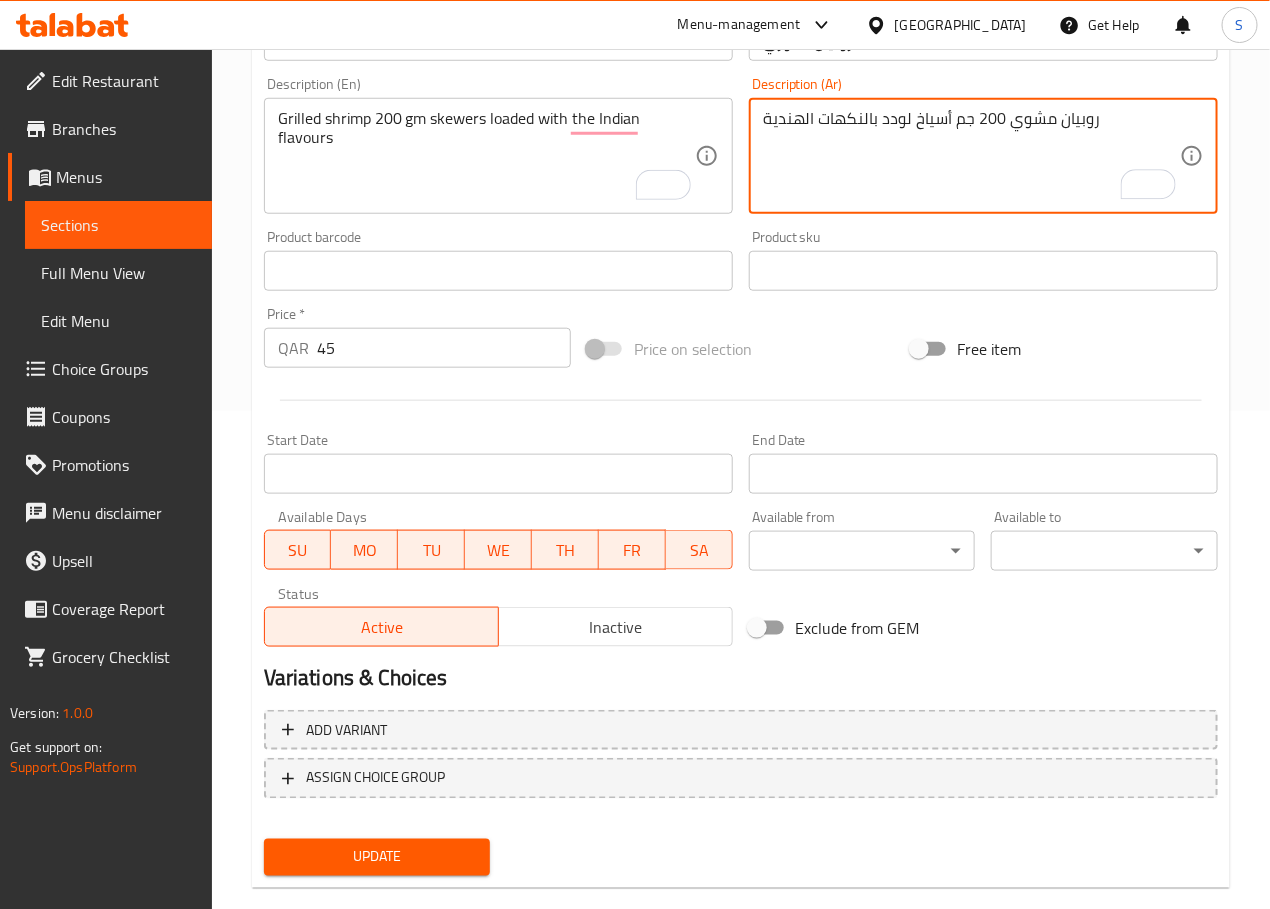 type on "روبيان مشوي 200 جم أسياخ لودد بالنكهات الهندية" 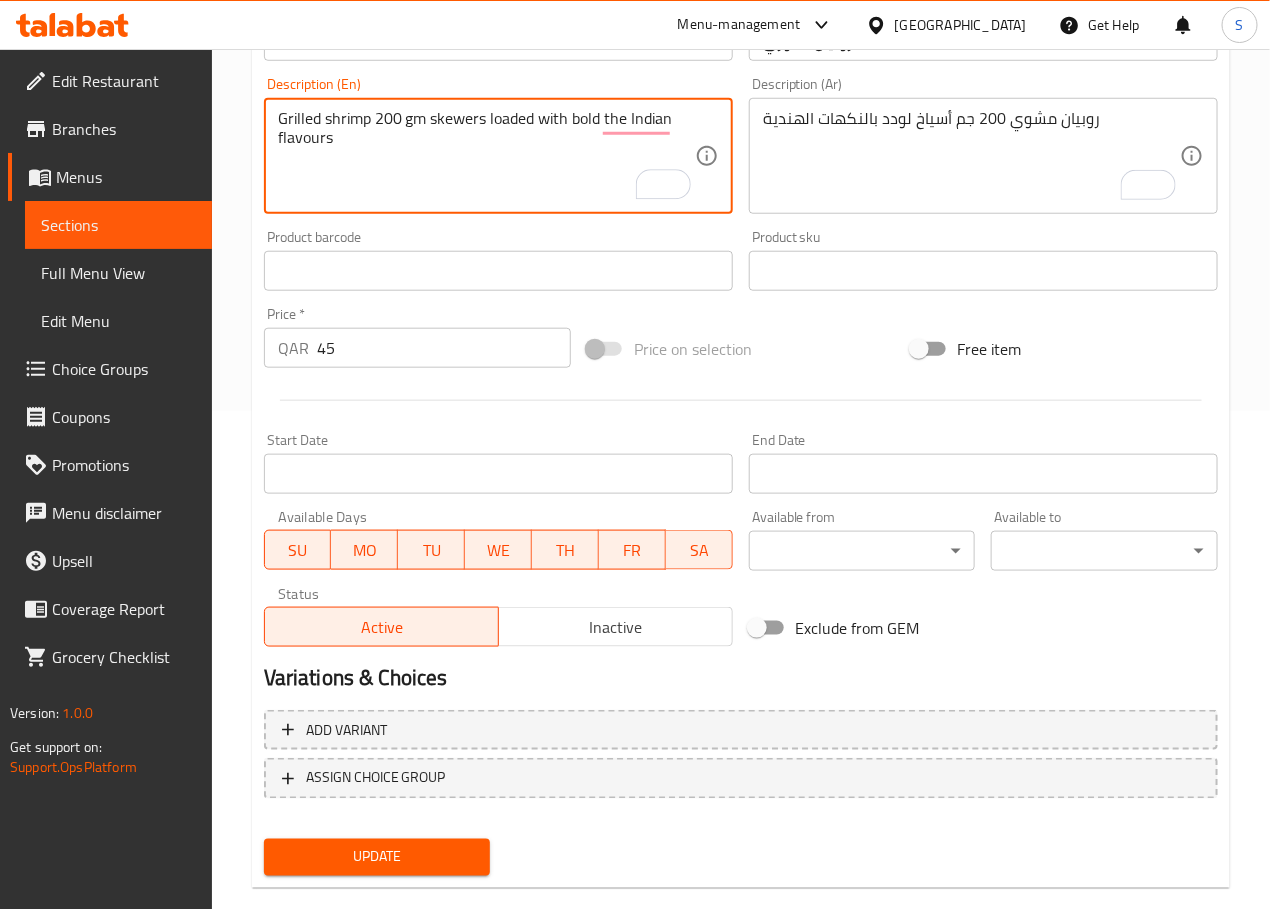 type on "Grilled shrimp 200 gm skewers loaded with bold the Indian flavours" 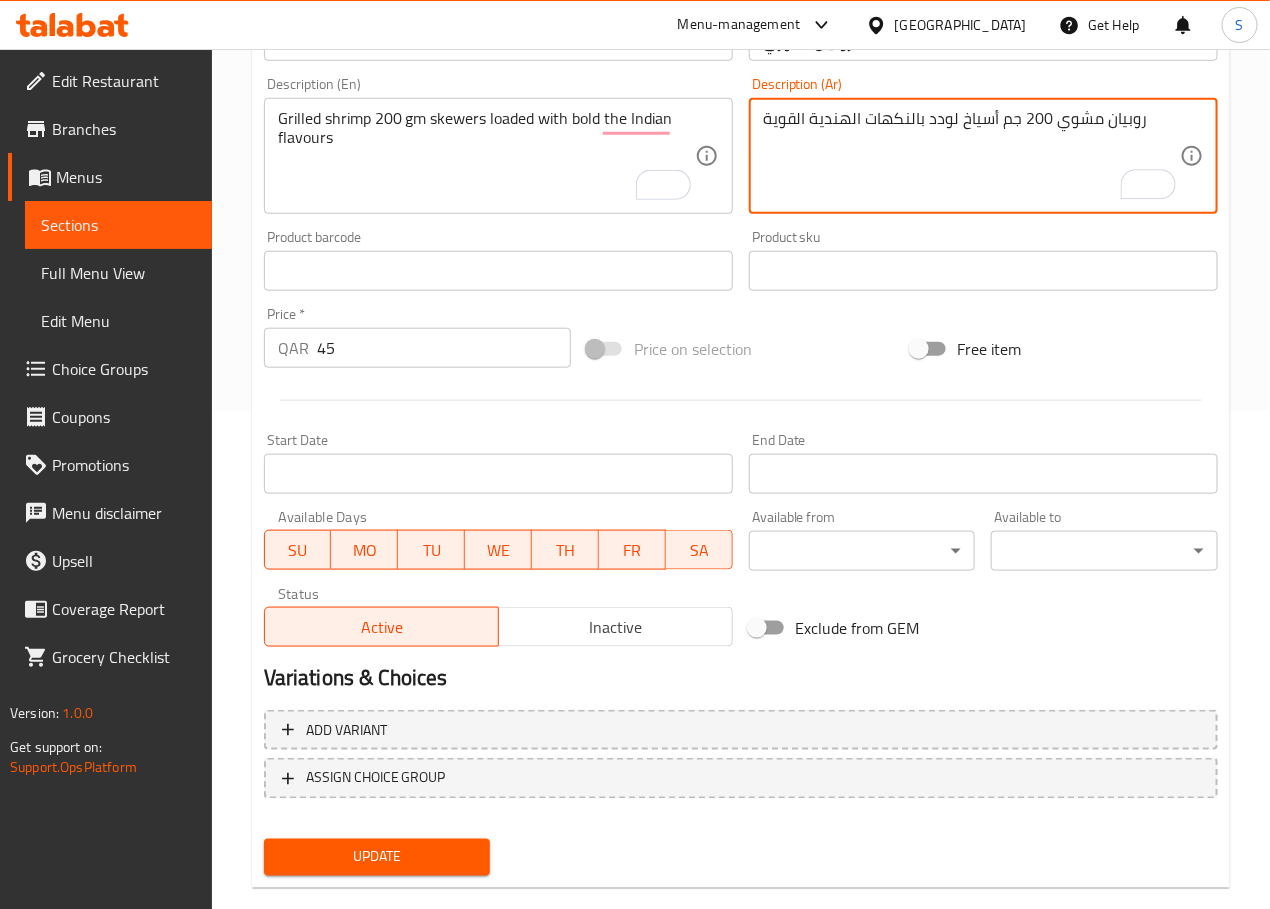 type on "روبيان مشوي 200 جم أسياخ لودد بالنكهات الهندية القوية" 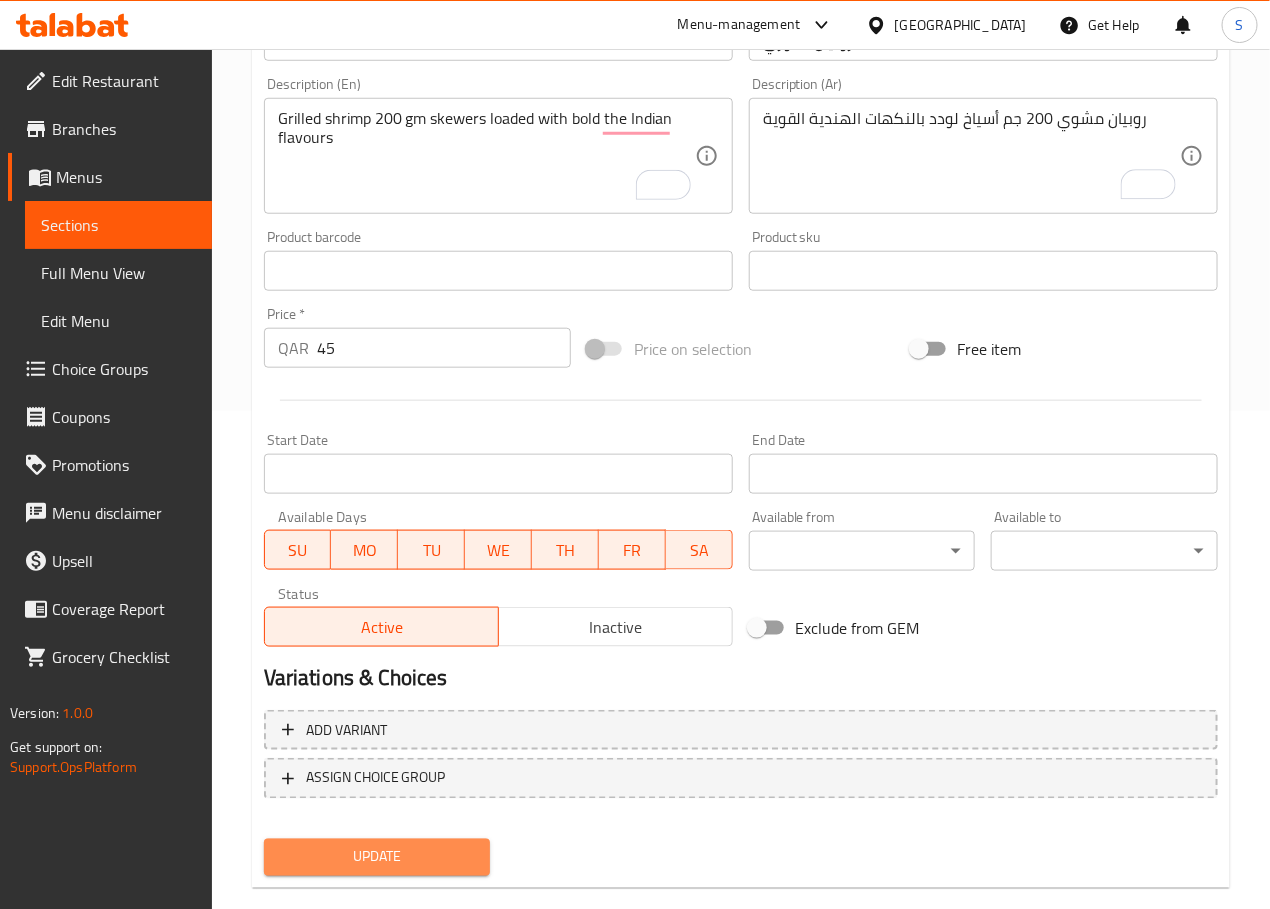 click on "Update" at bounding box center [377, 857] 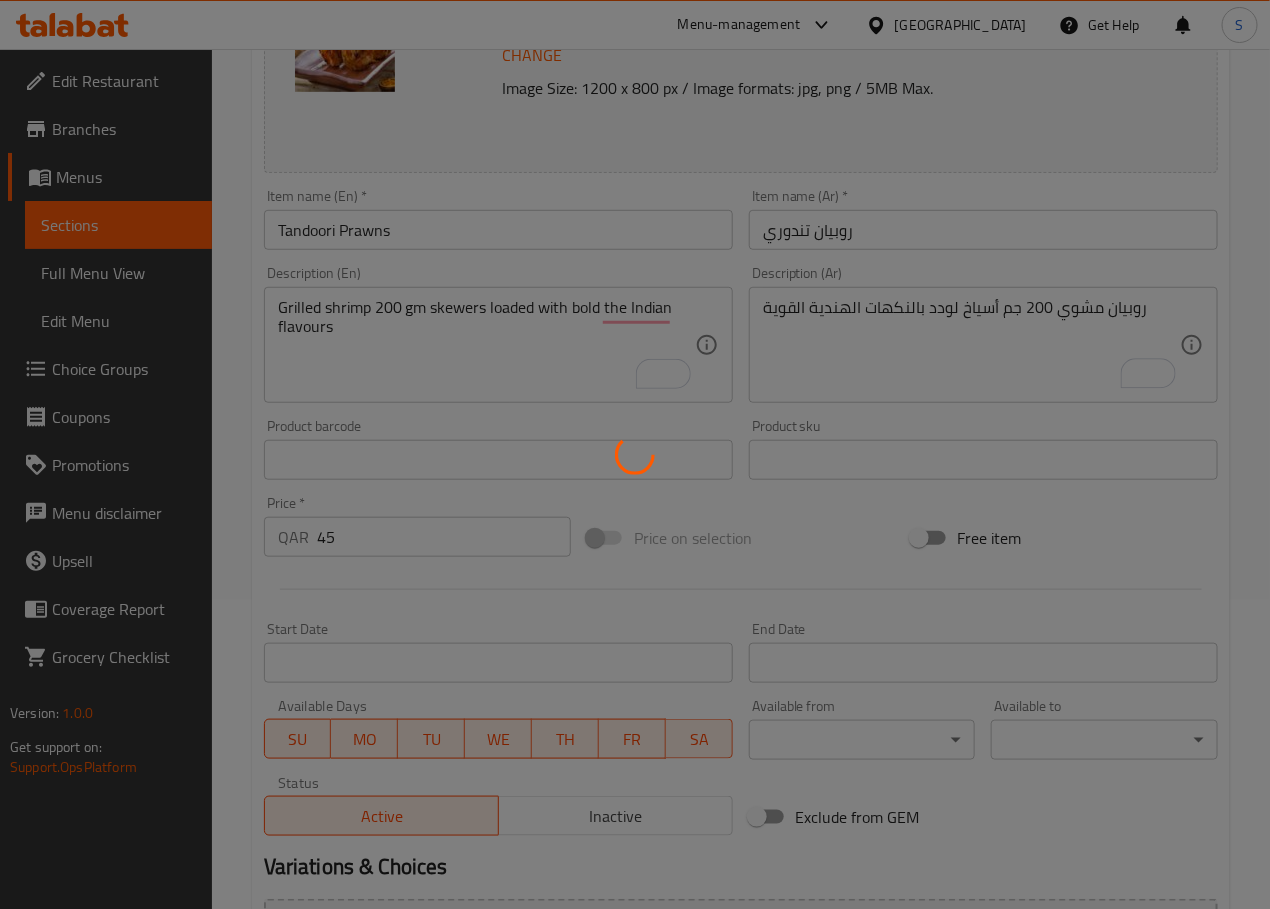 scroll, scrollTop: 0, scrollLeft: 0, axis: both 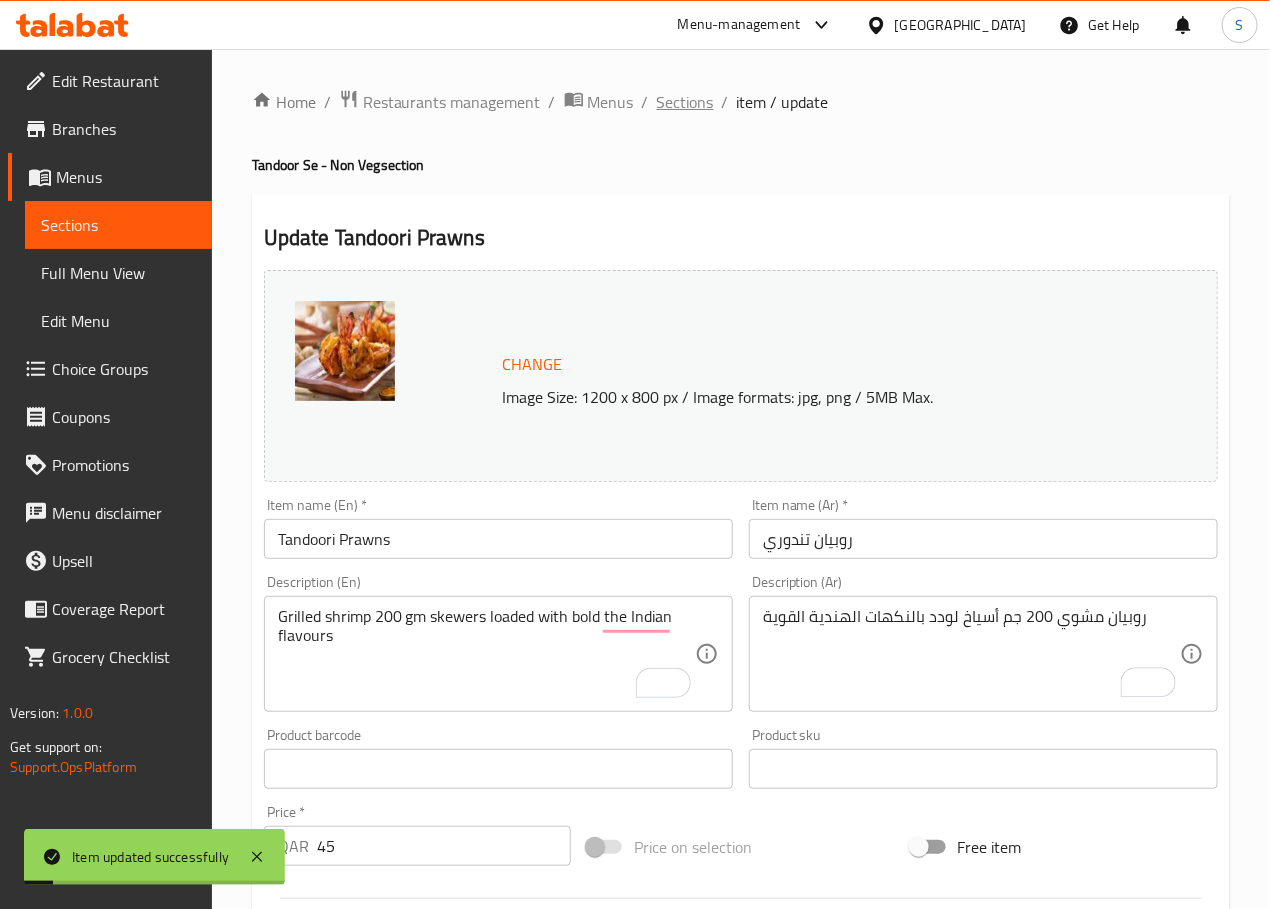 click on "Sections" at bounding box center [685, 102] 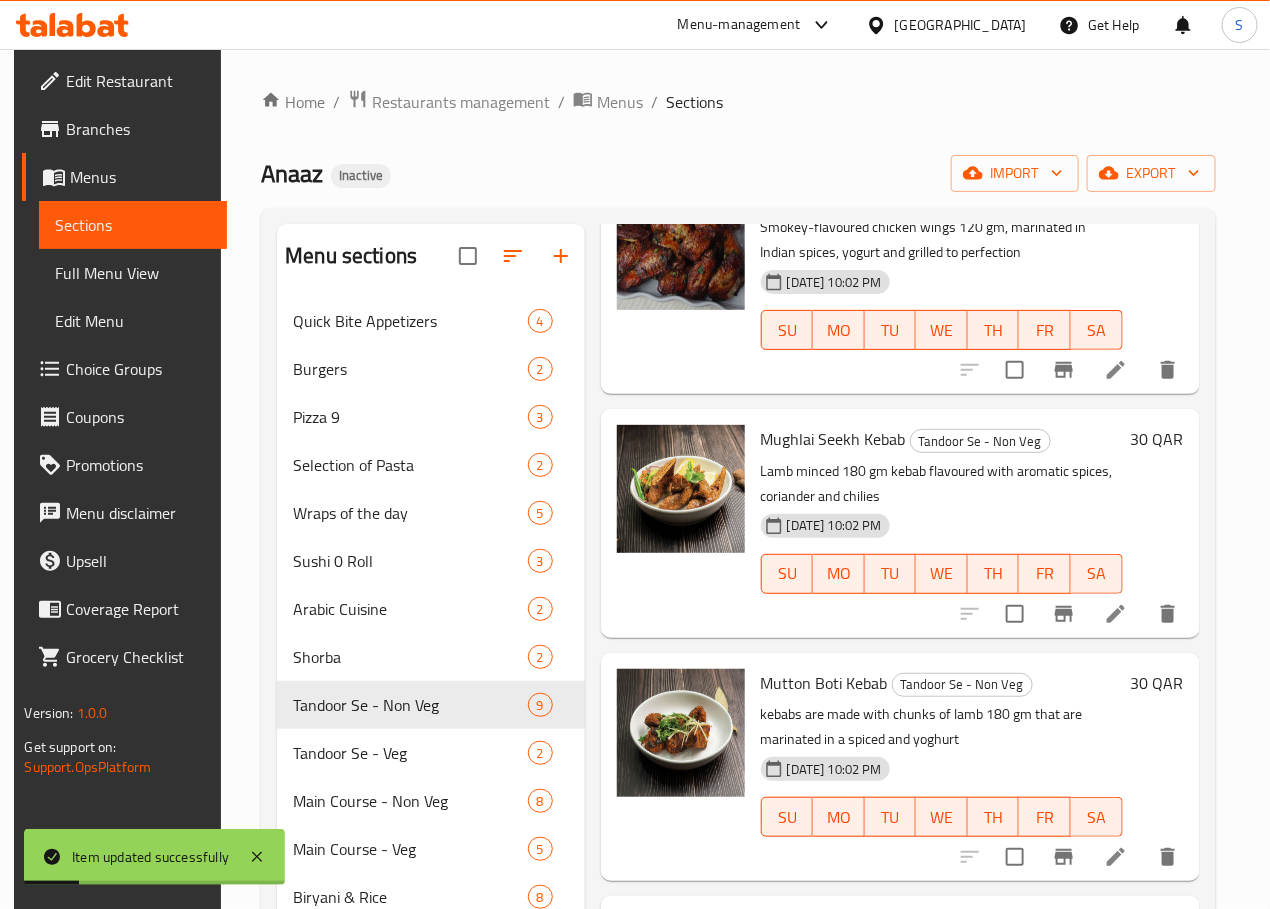 scroll, scrollTop: 1197, scrollLeft: 0, axis: vertical 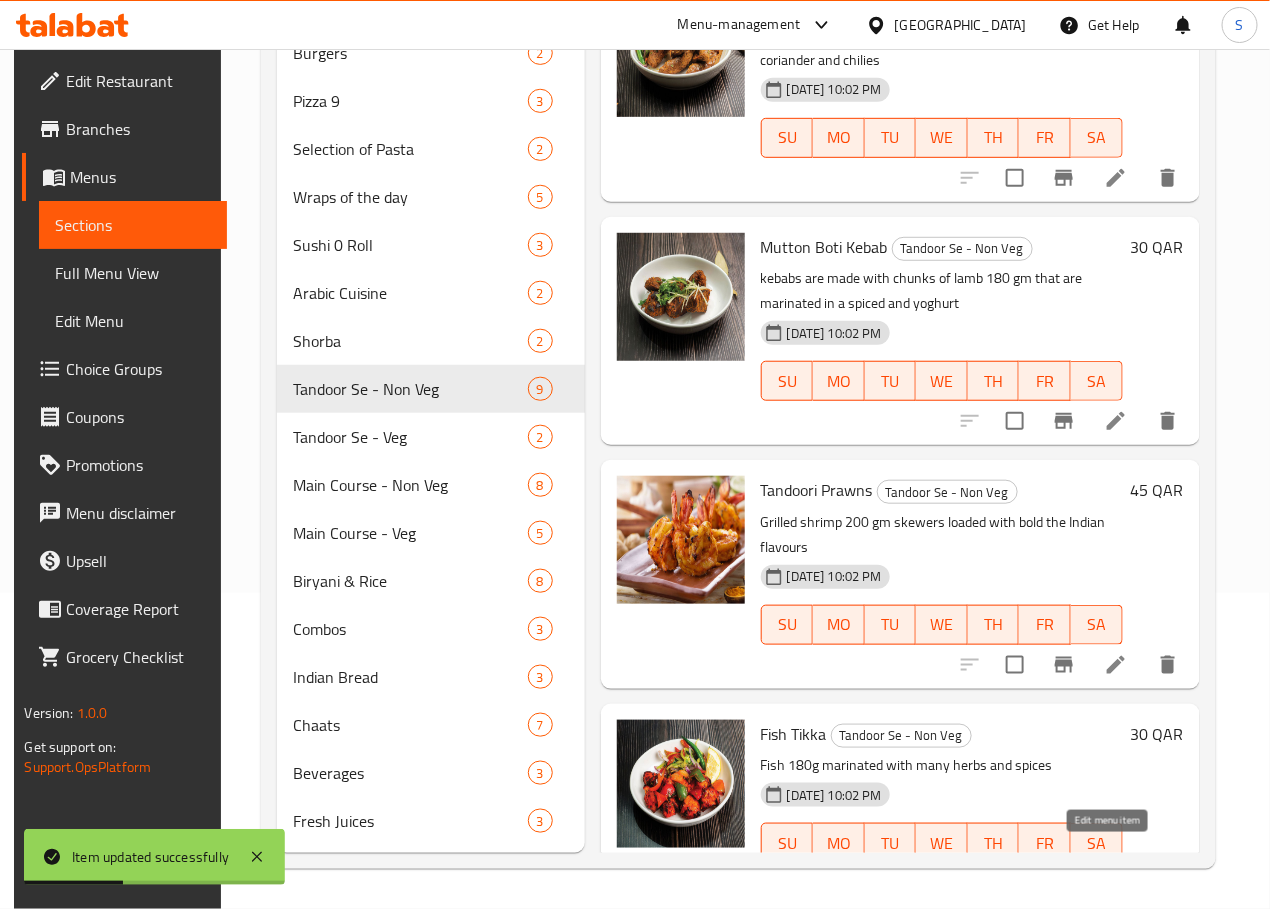 click 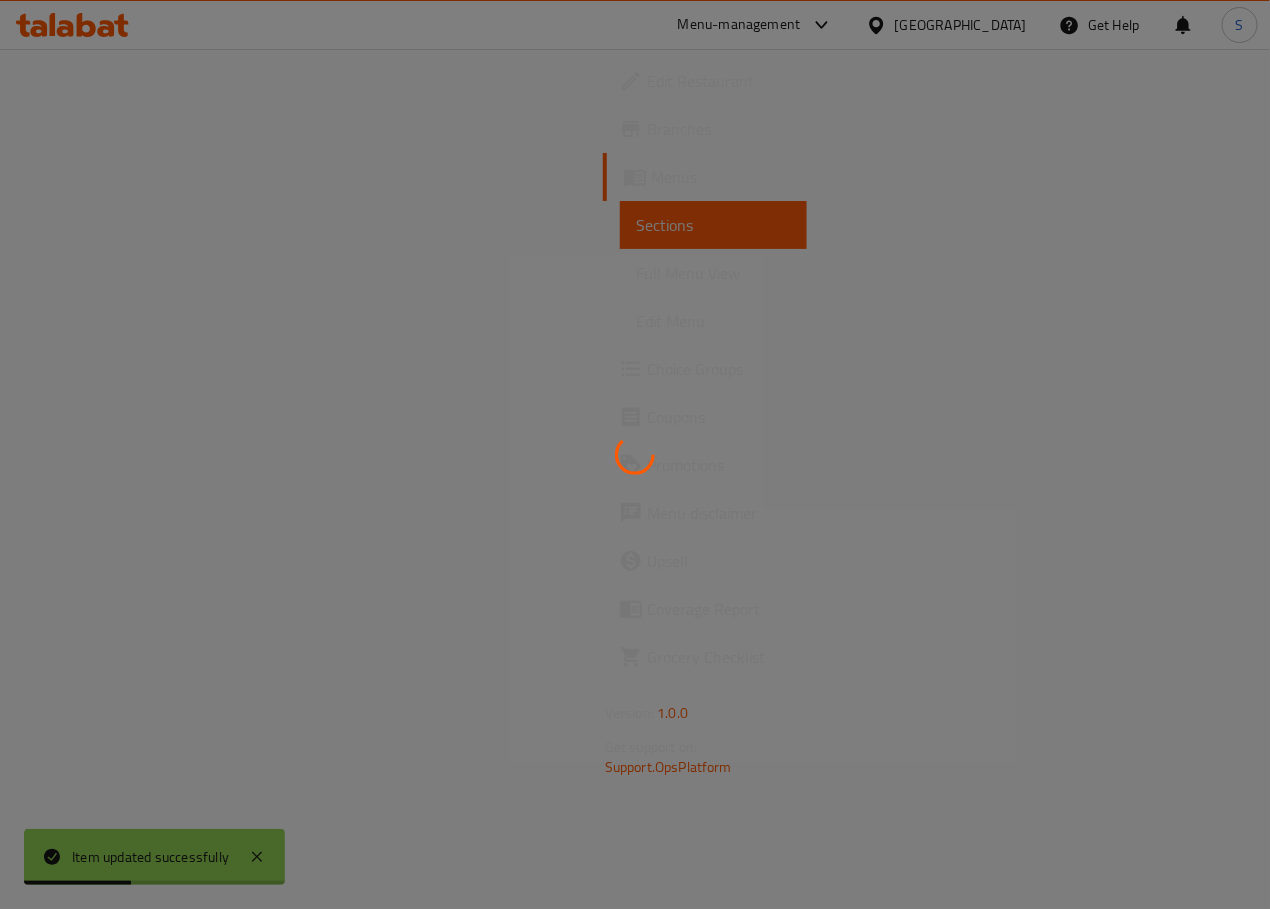scroll, scrollTop: 0, scrollLeft: 0, axis: both 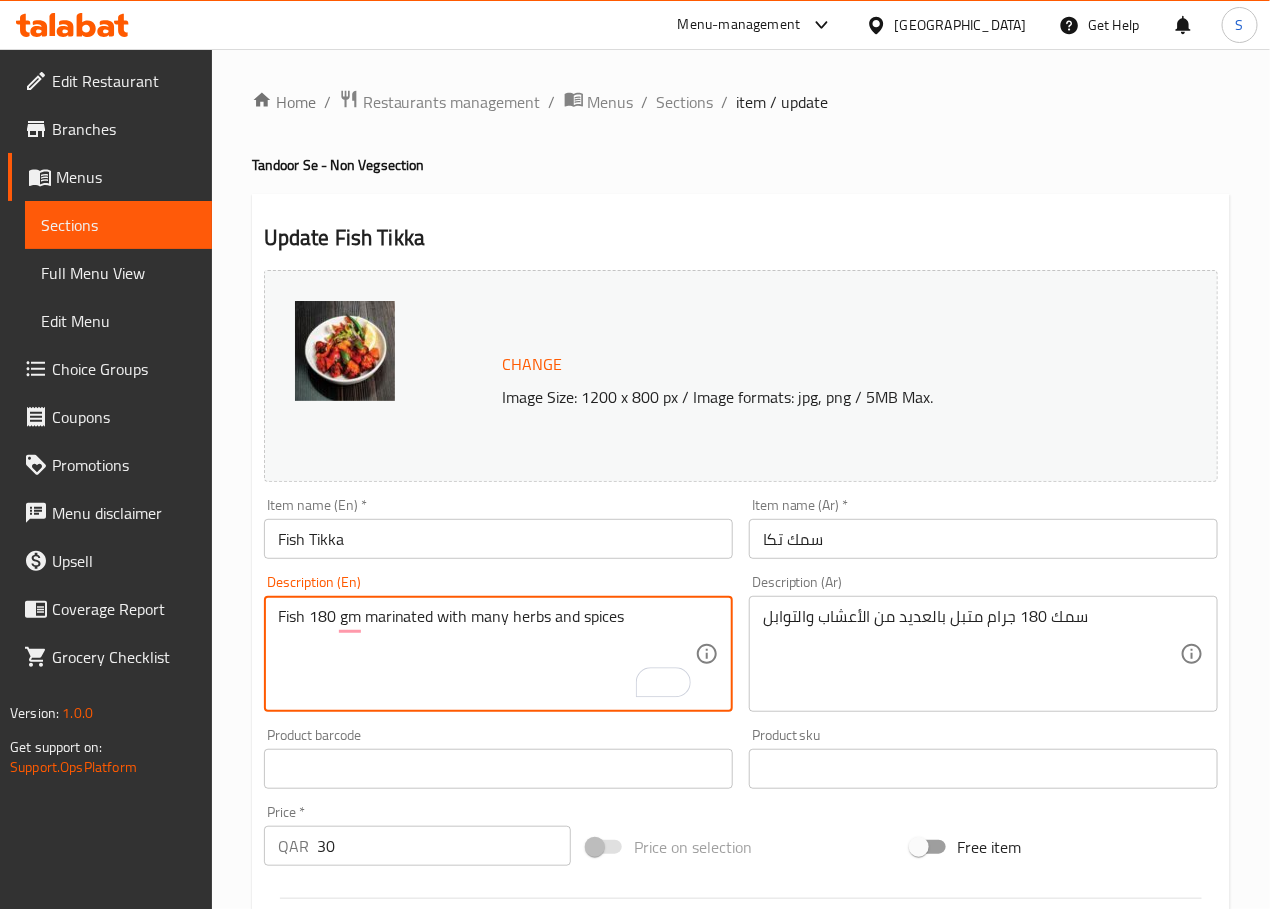 type on "Fish 180 gm marinated with many herbs and spices" 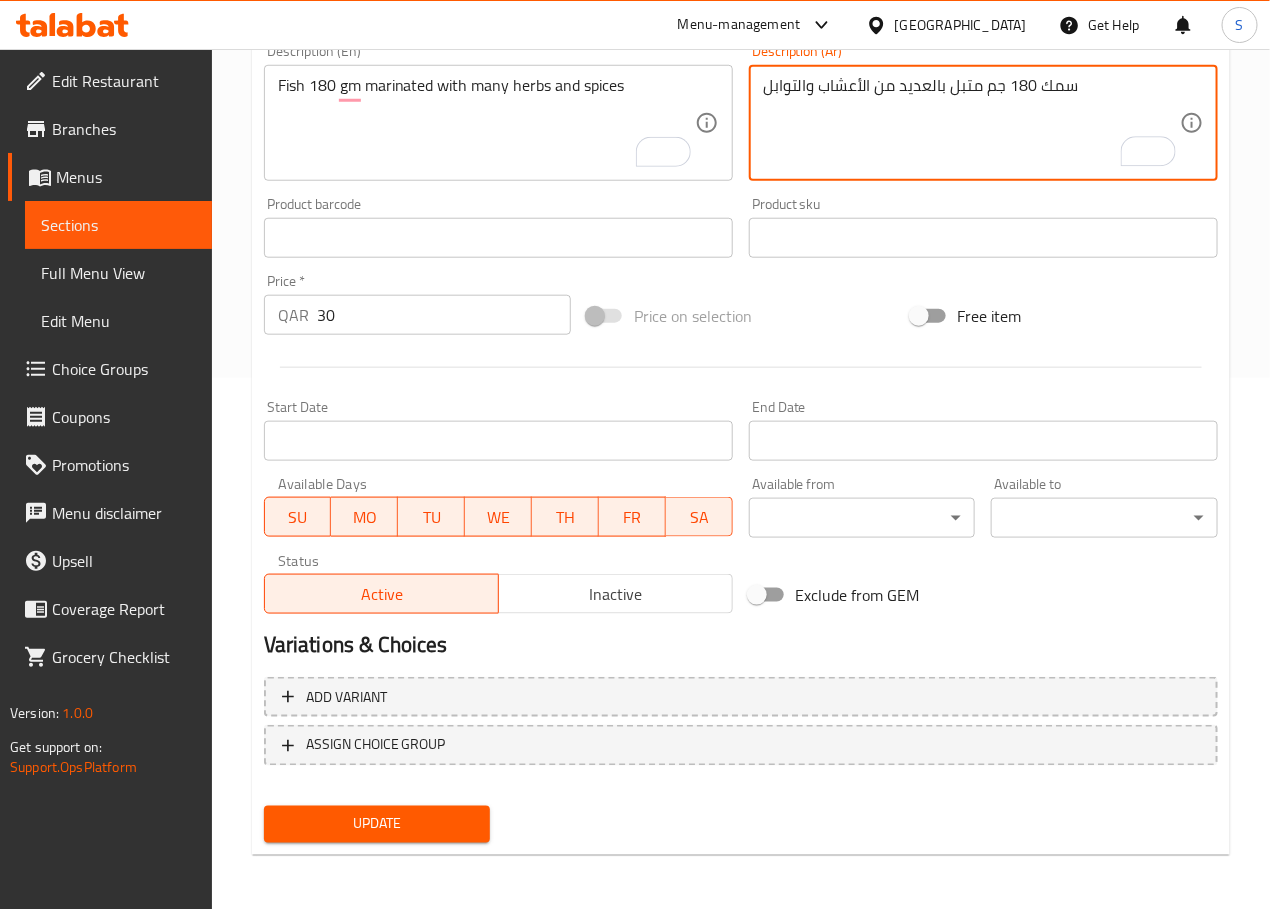 type on "سمك 180 جم متبل بالعديد من الأعشاب والتوابل" 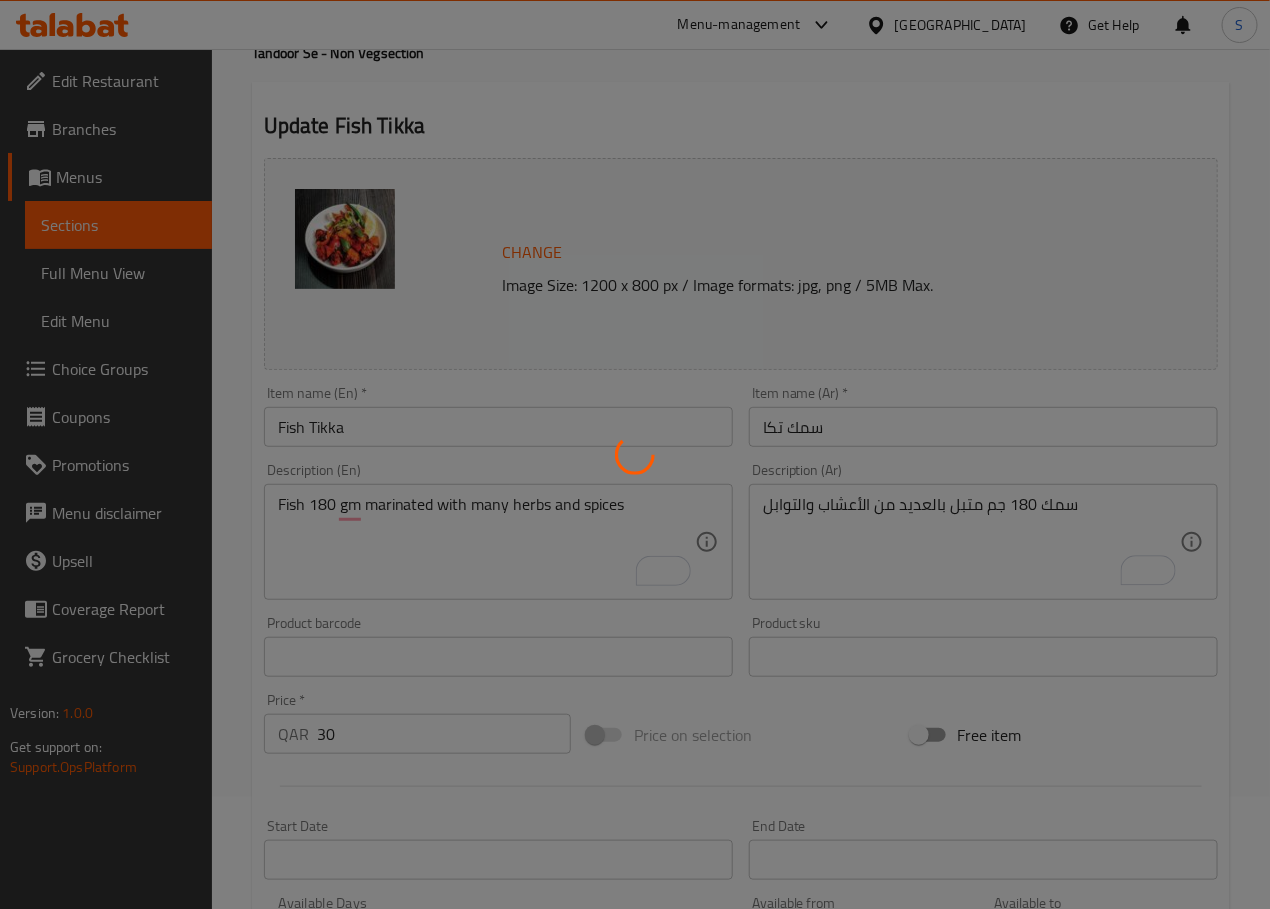 scroll, scrollTop: 0, scrollLeft: 0, axis: both 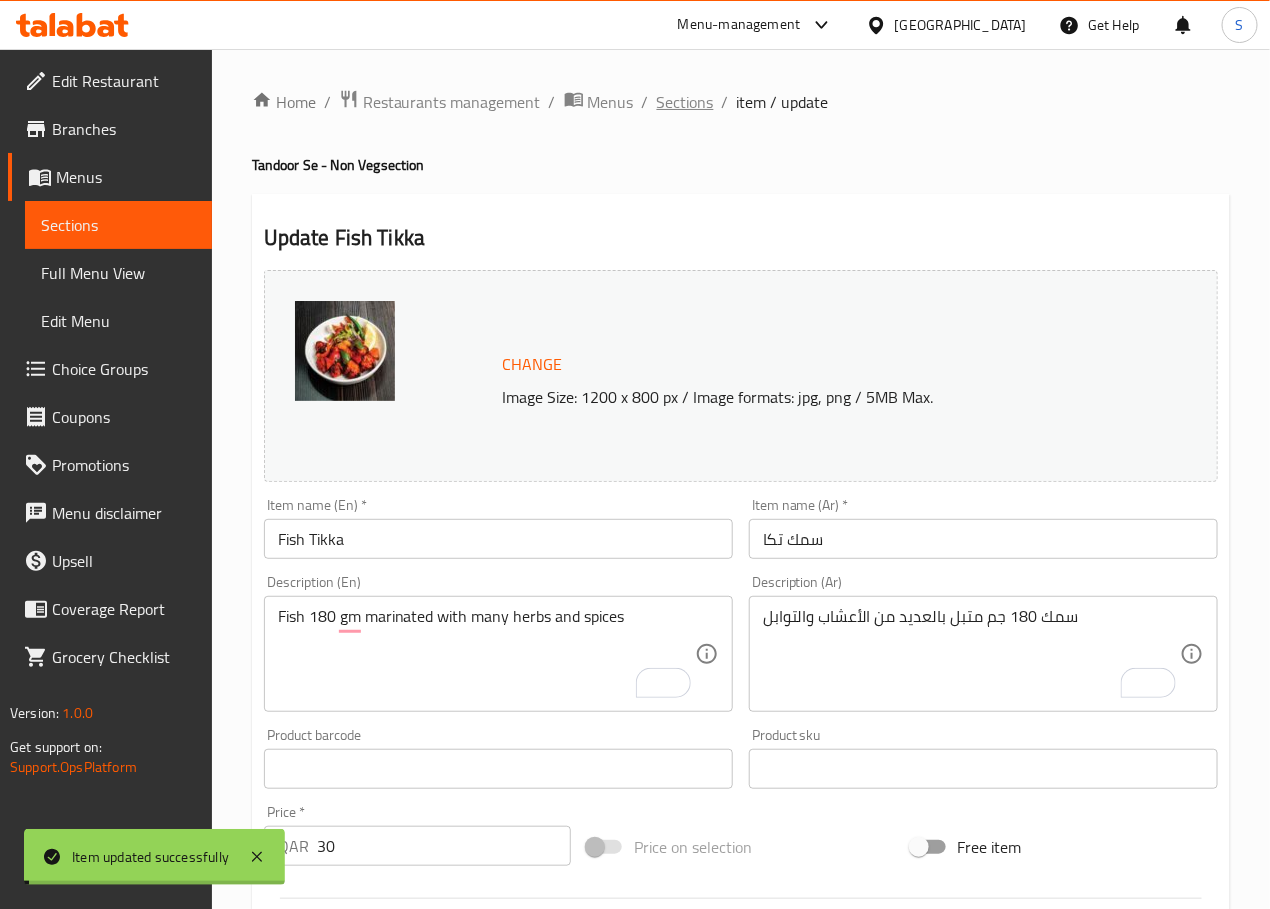 click on "Sections" at bounding box center (685, 102) 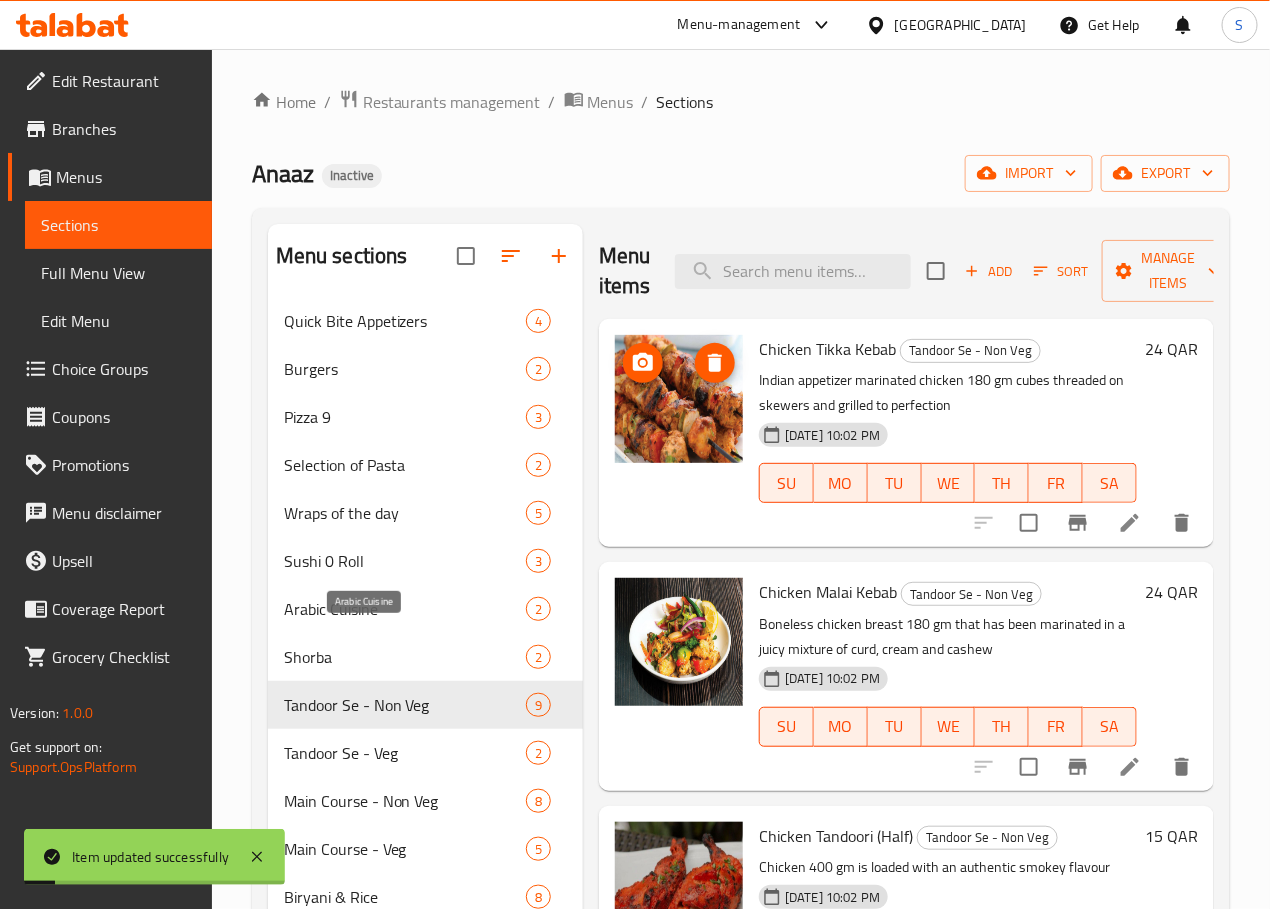 scroll, scrollTop: 346, scrollLeft: 0, axis: vertical 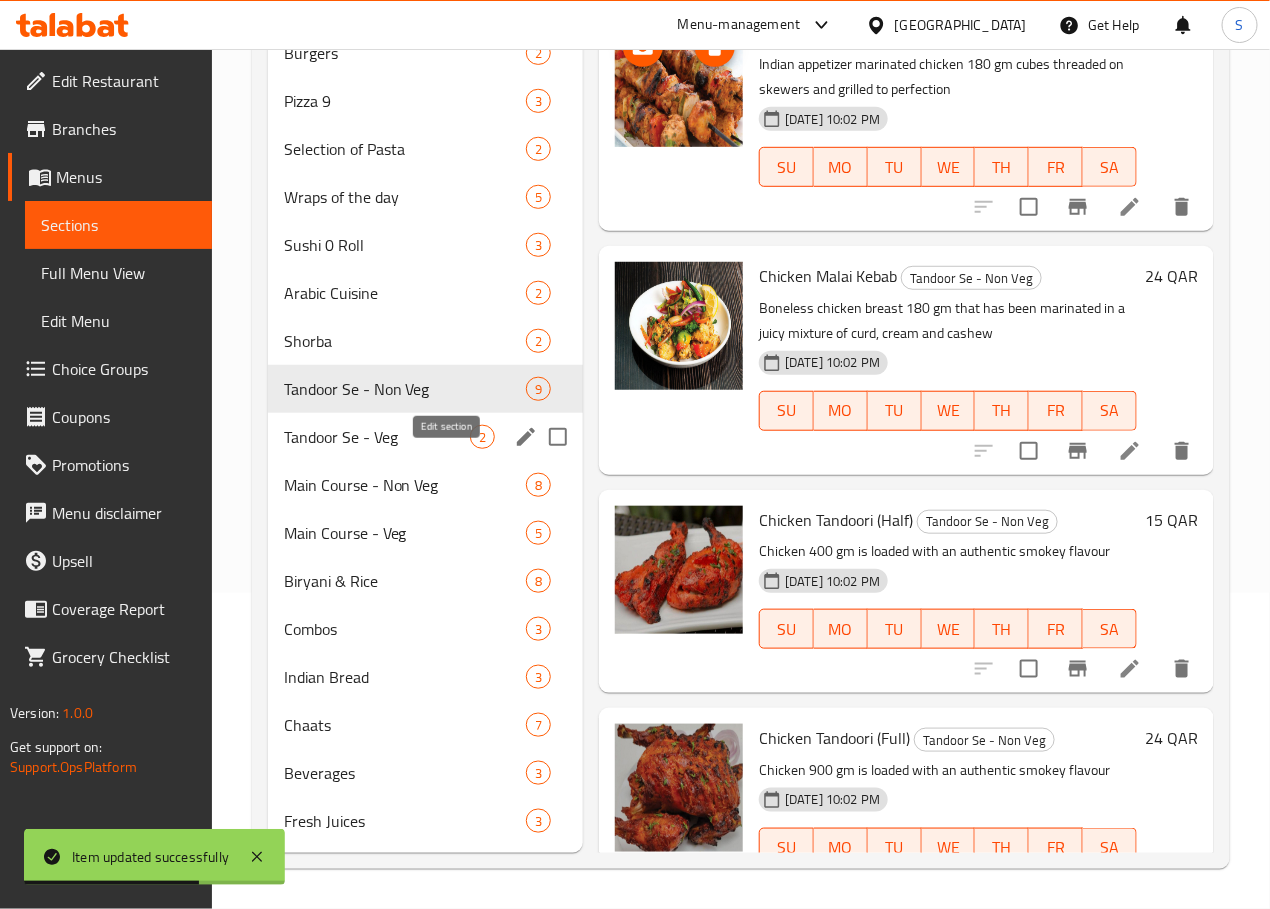 click 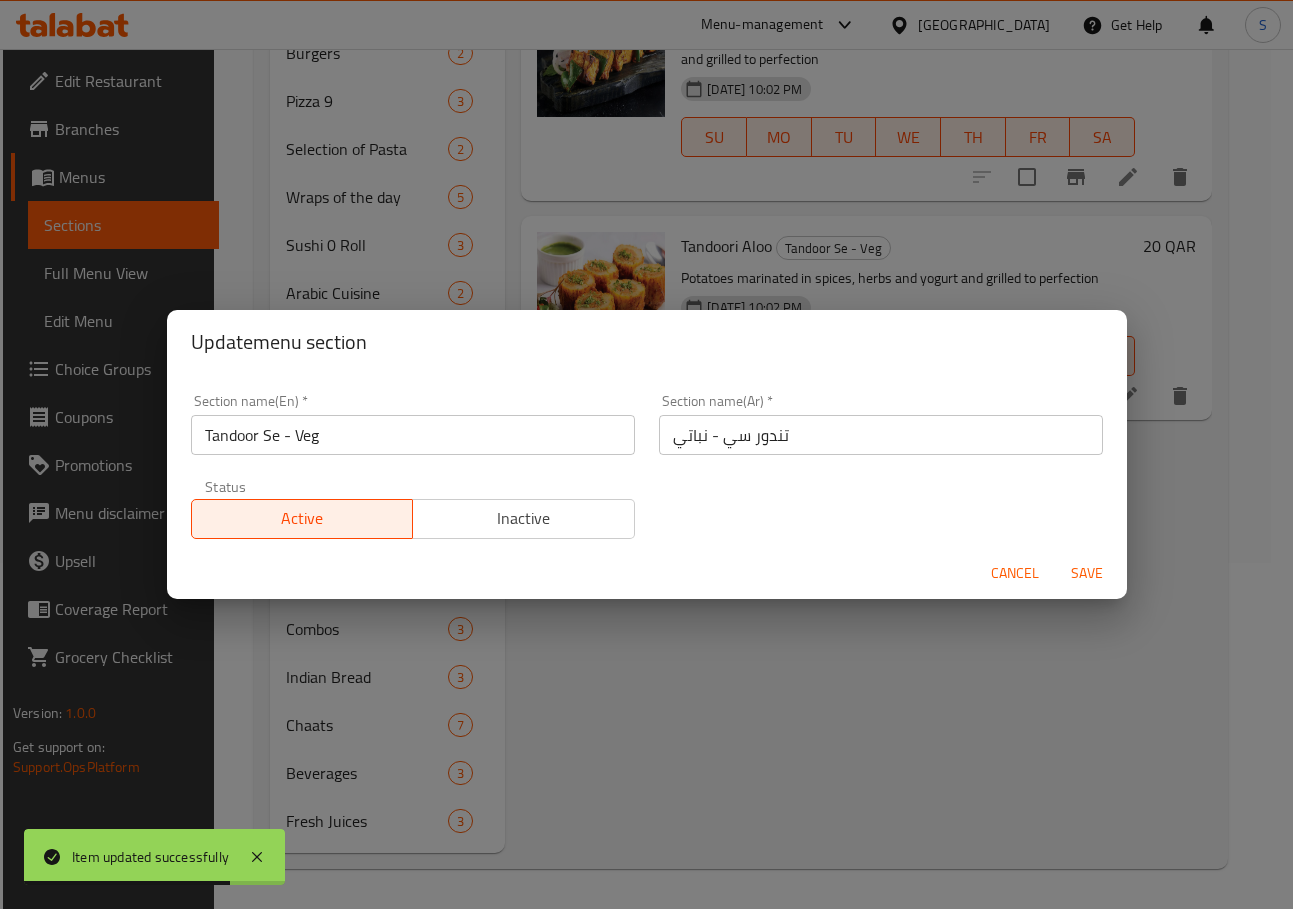 click on "تندور سي - نباتي" at bounding box center (881, 435) 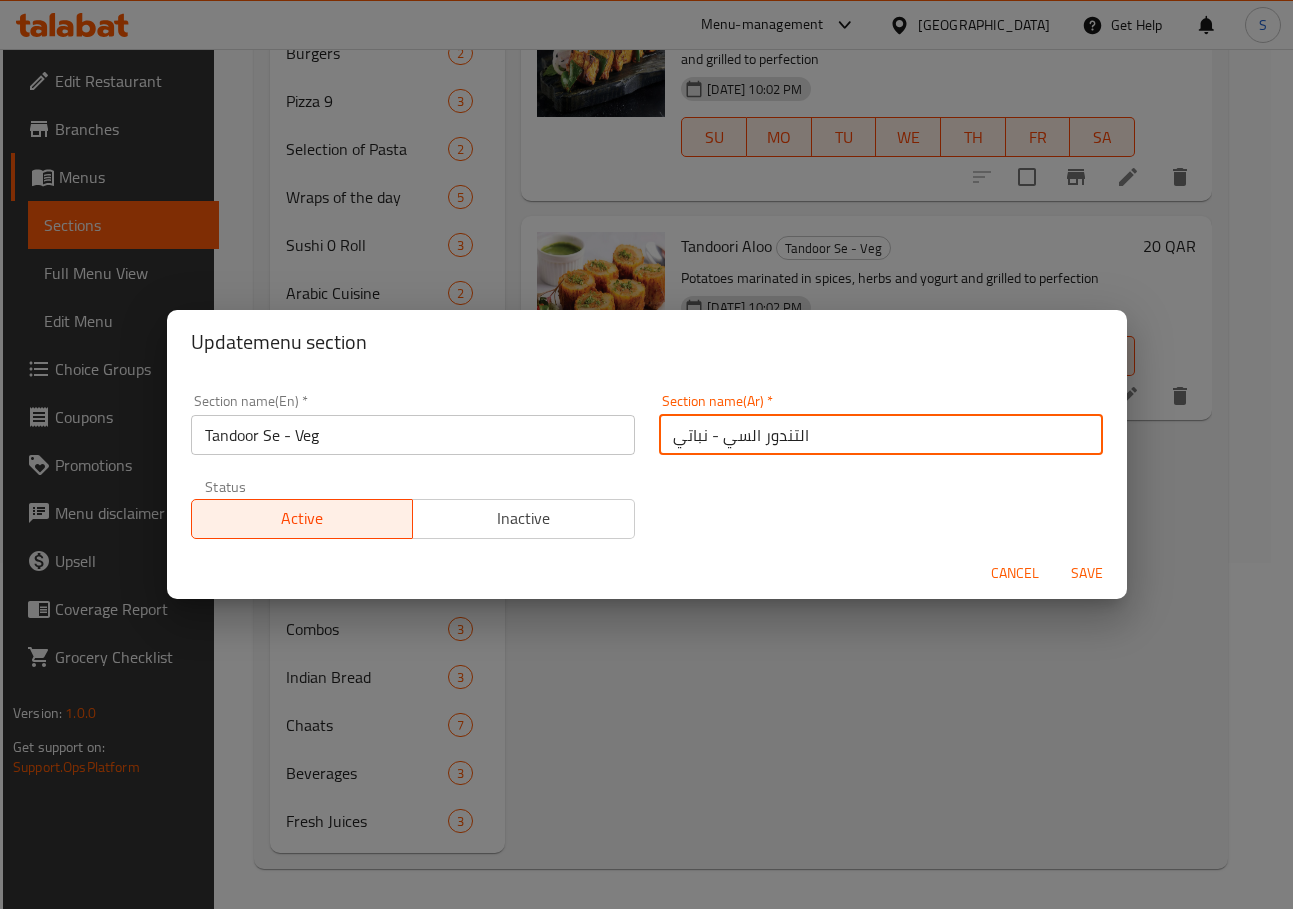 type on "التندور السي - نباتي" 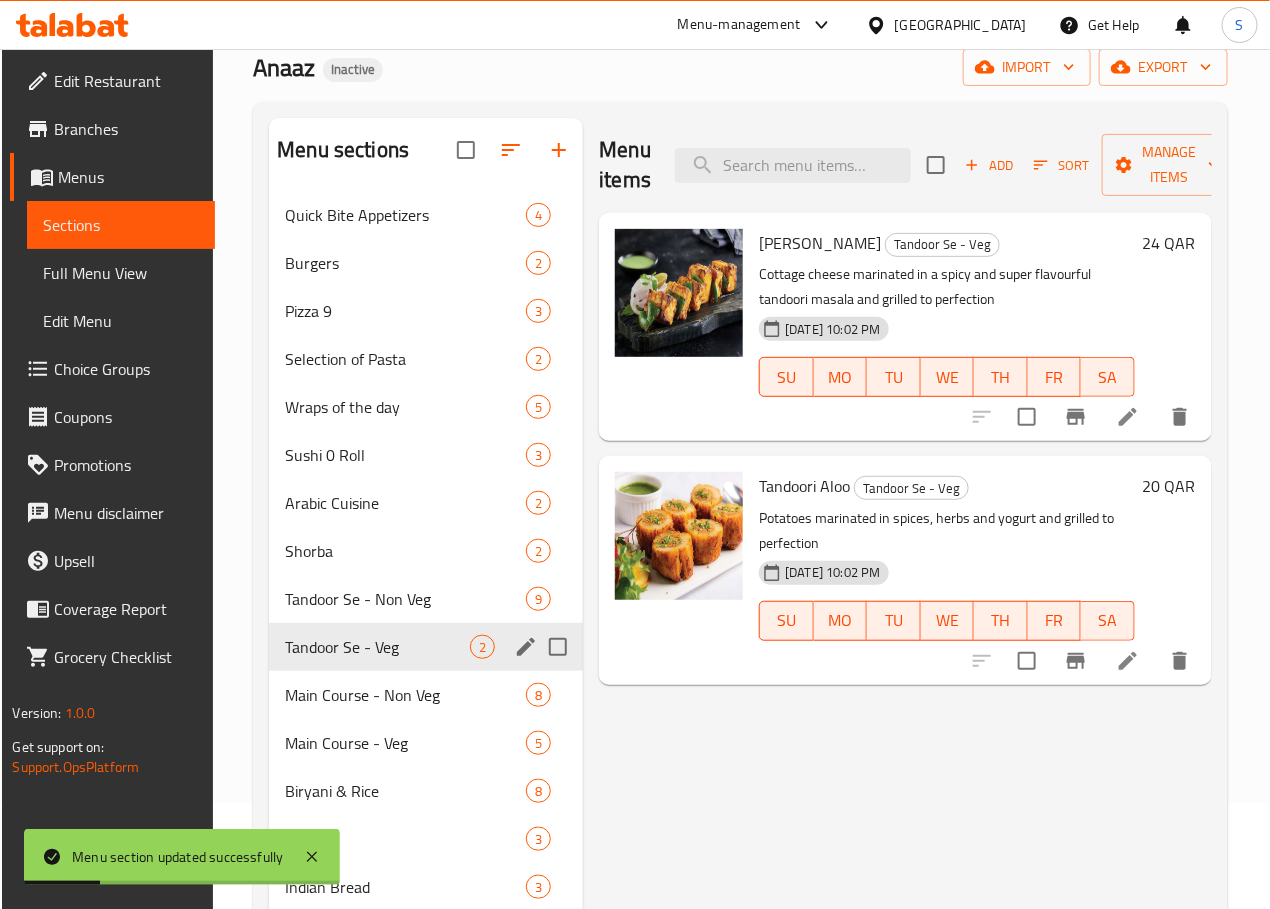 scroll, scrollTop: 52, scrollLeft: 0, axis: vertical 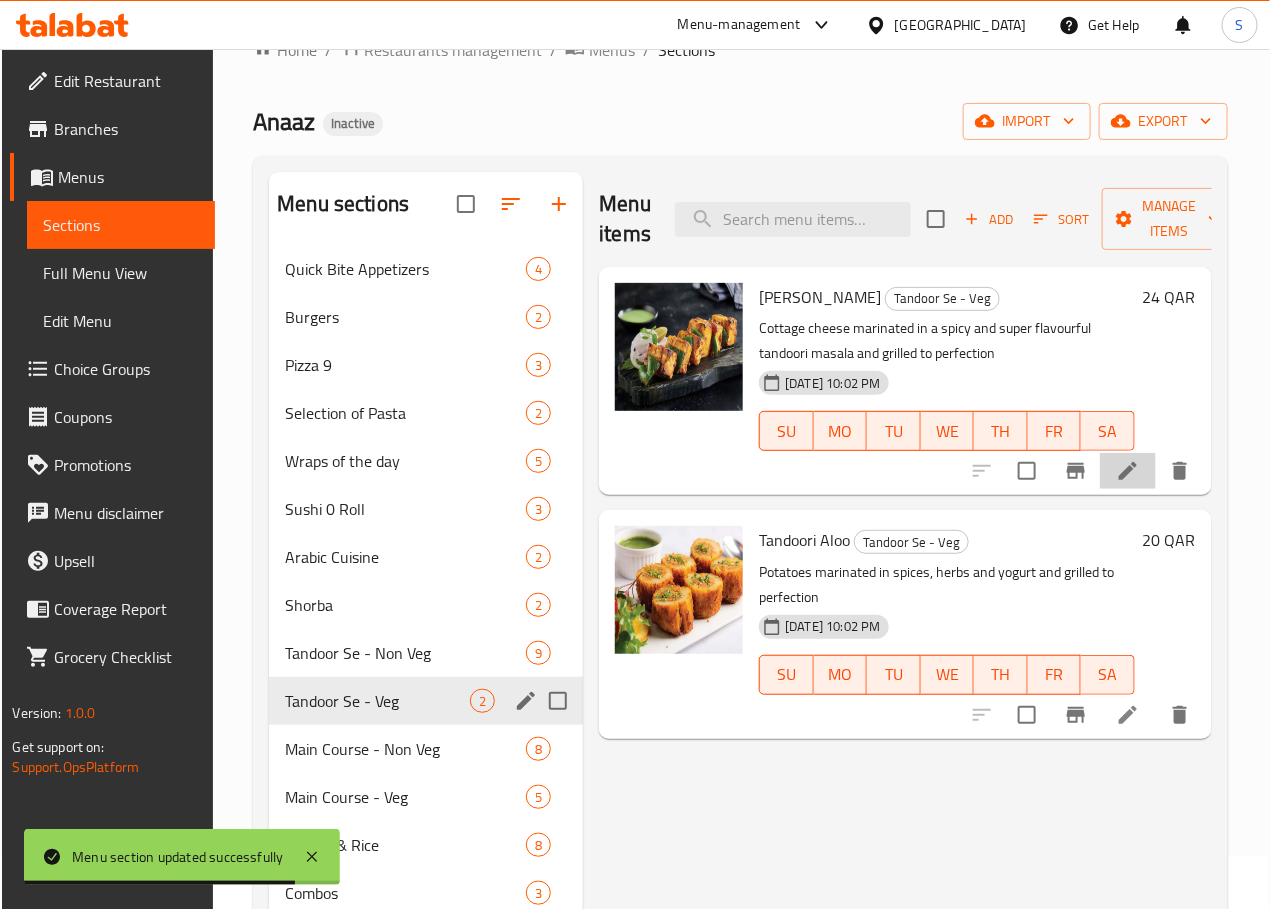 click at bounding box center [1128, 471] 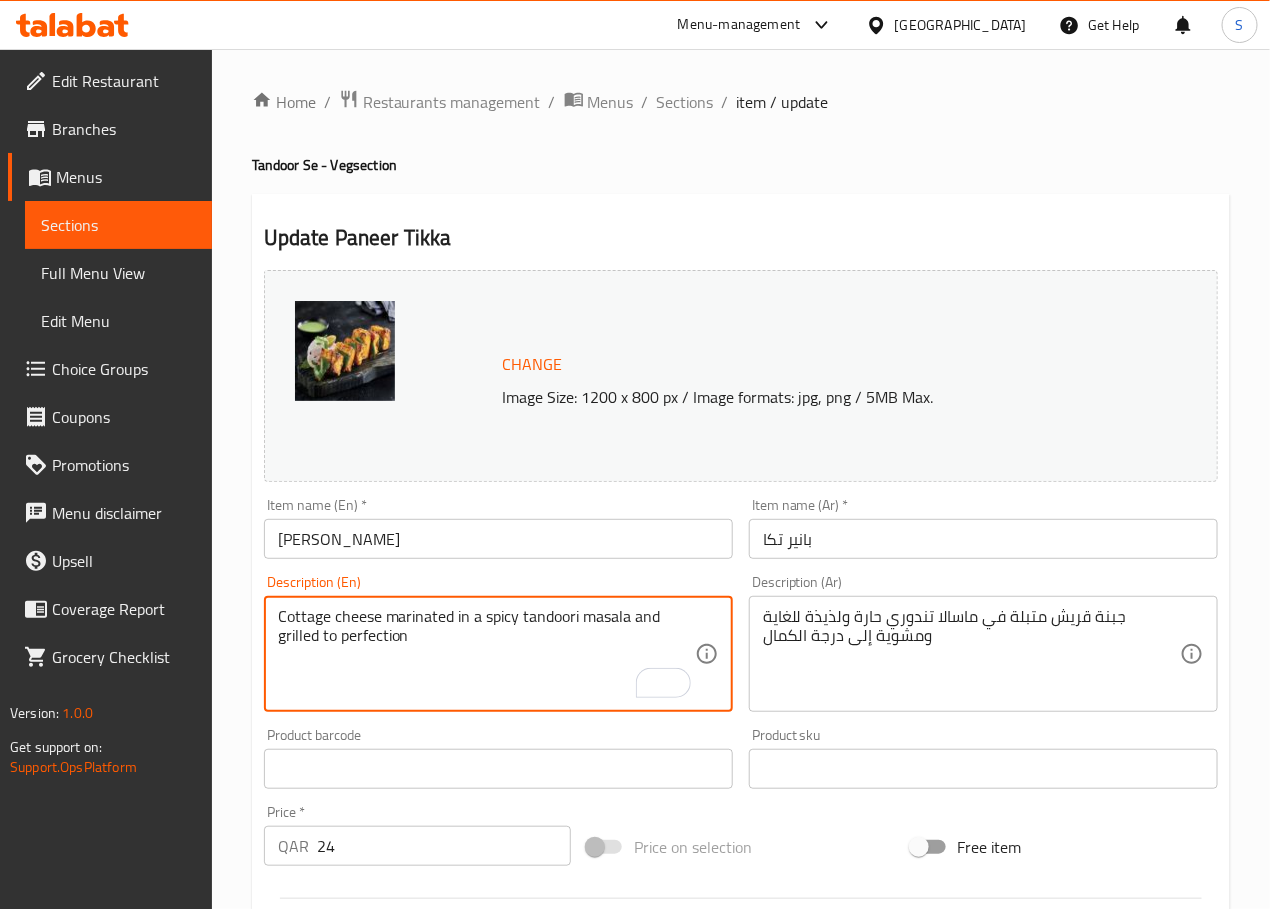 type on "Cottage cheese marinated in a spicy tandoori masala and grilled to perfection" 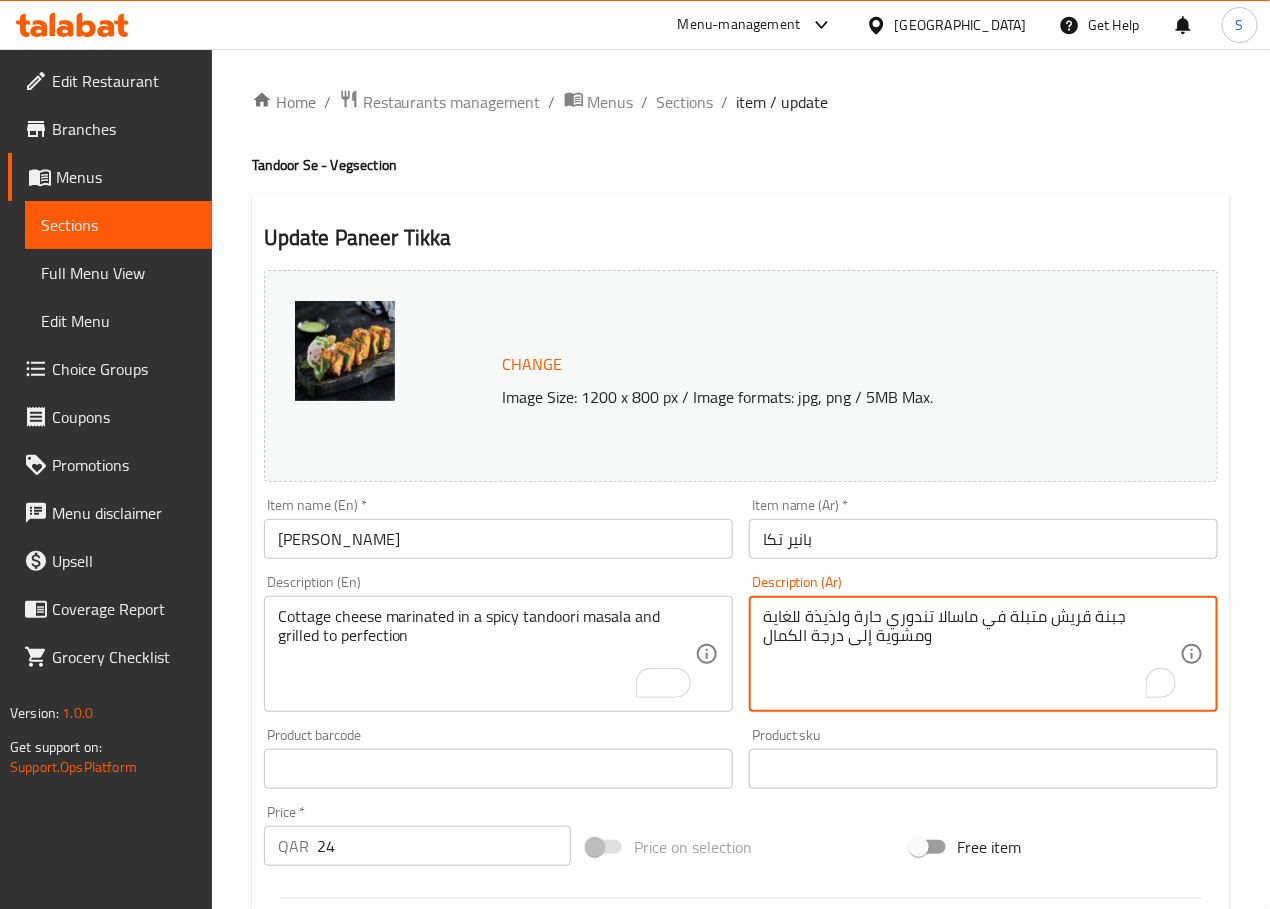 click on "جبنة قريش متبلة في ماسالا تندوري حارة ولذيذة للغاية ومشوية إلى درجة الكمال" at bounding box center (971, 654) 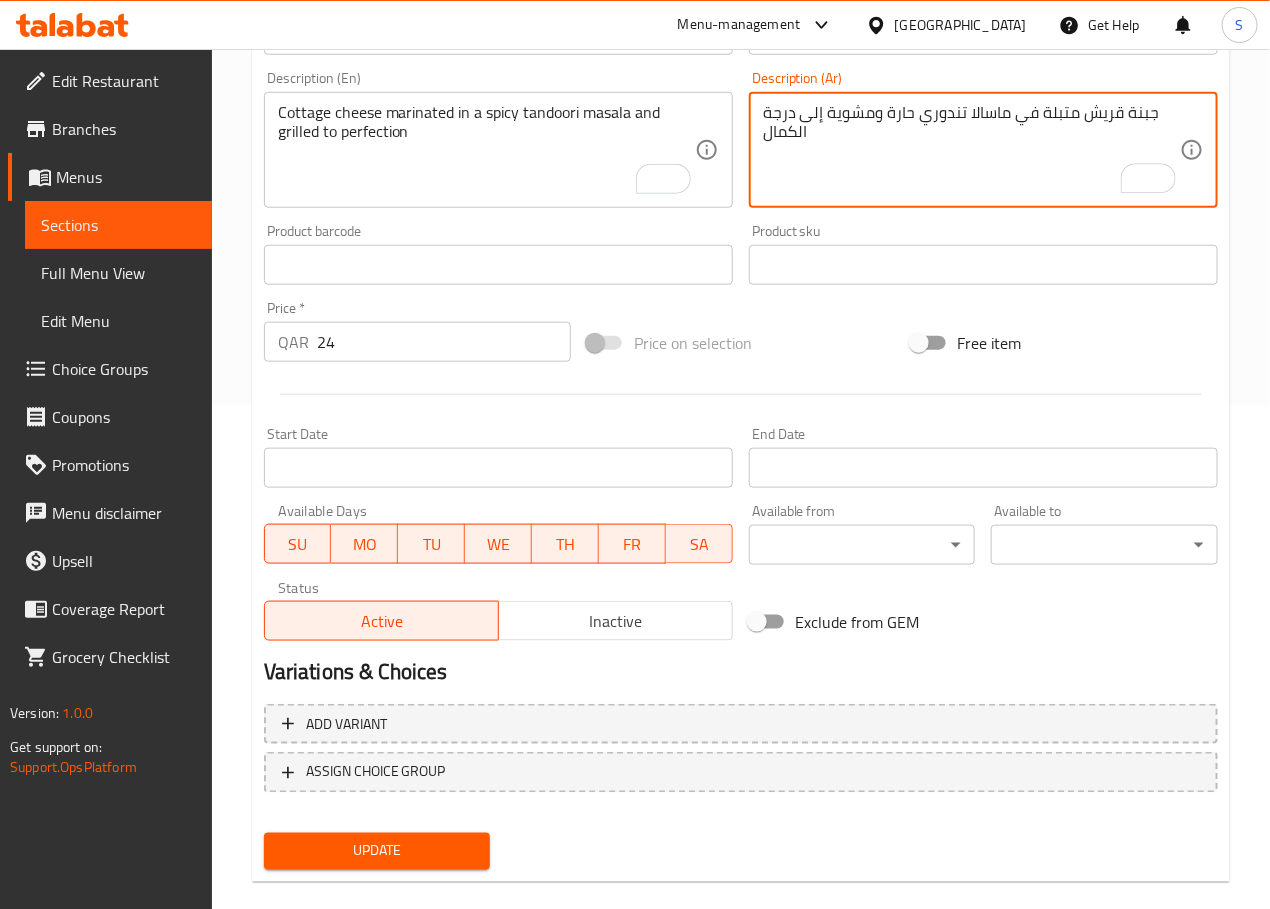 scroll, scrollTop: 531, scrollLeft: 0, axis: vertical 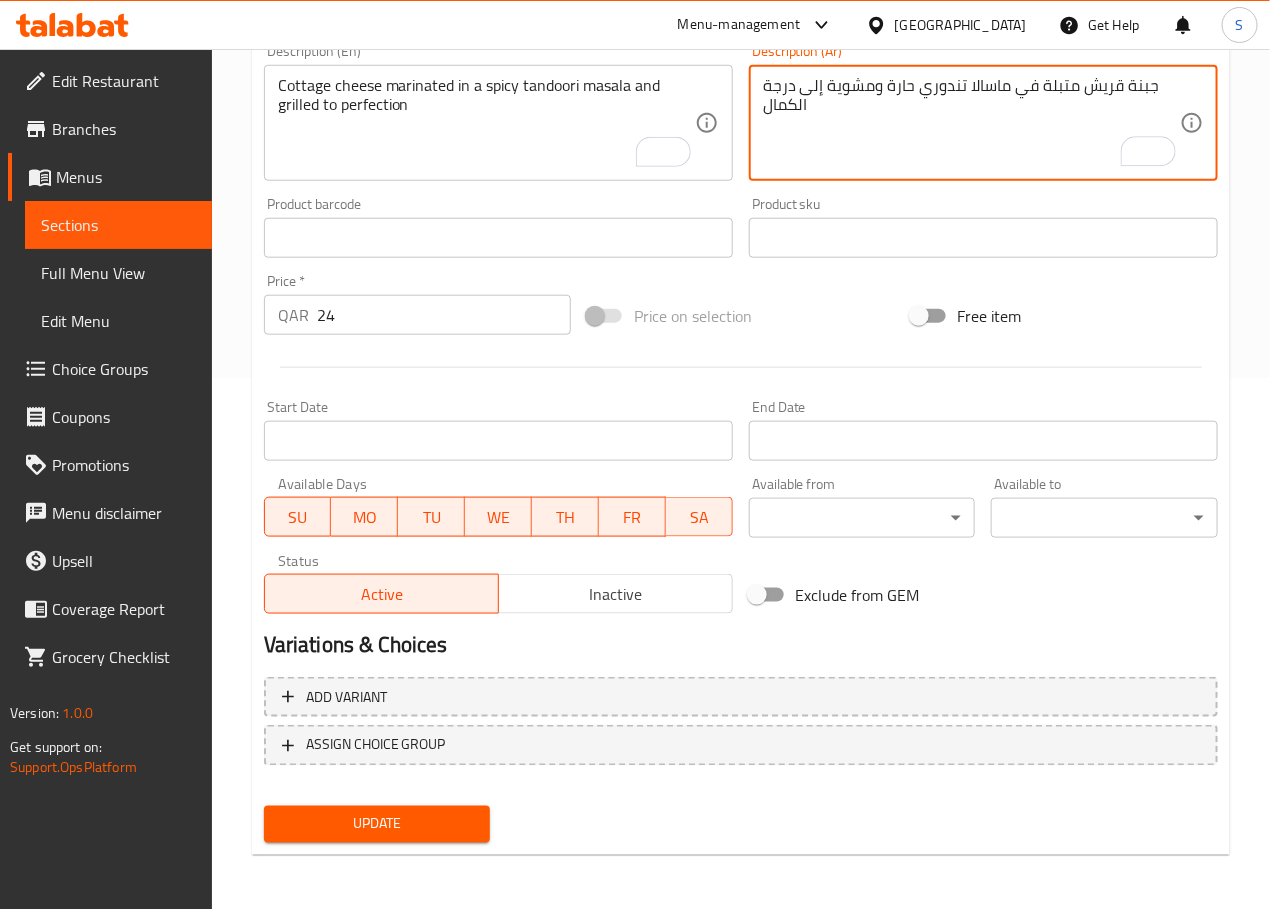 type on "جبنة قريش متبلة في ماسالا تندوري حارة ومشوية إلى درجة الكمال" 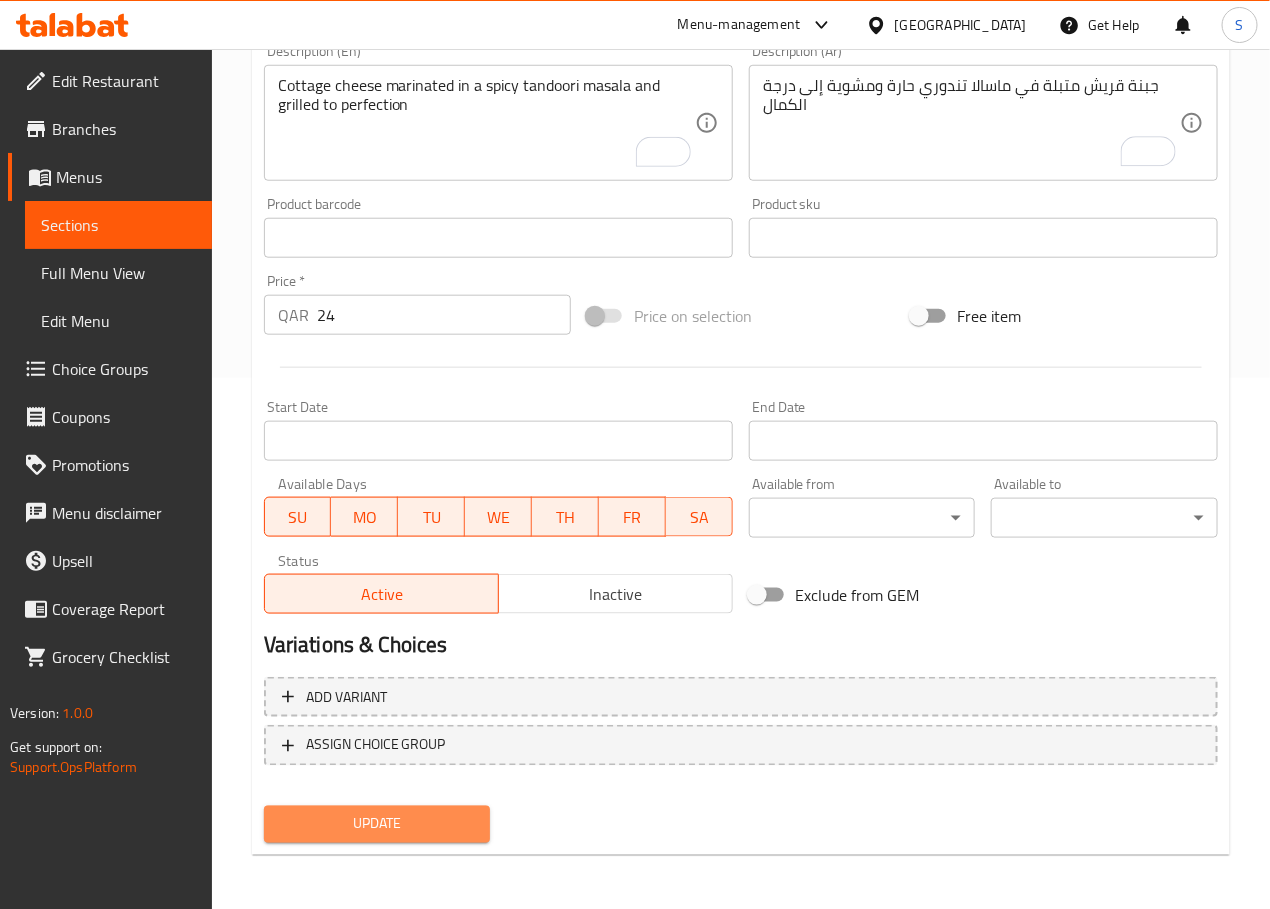 click on "Update" at bounding box center (377, 824) 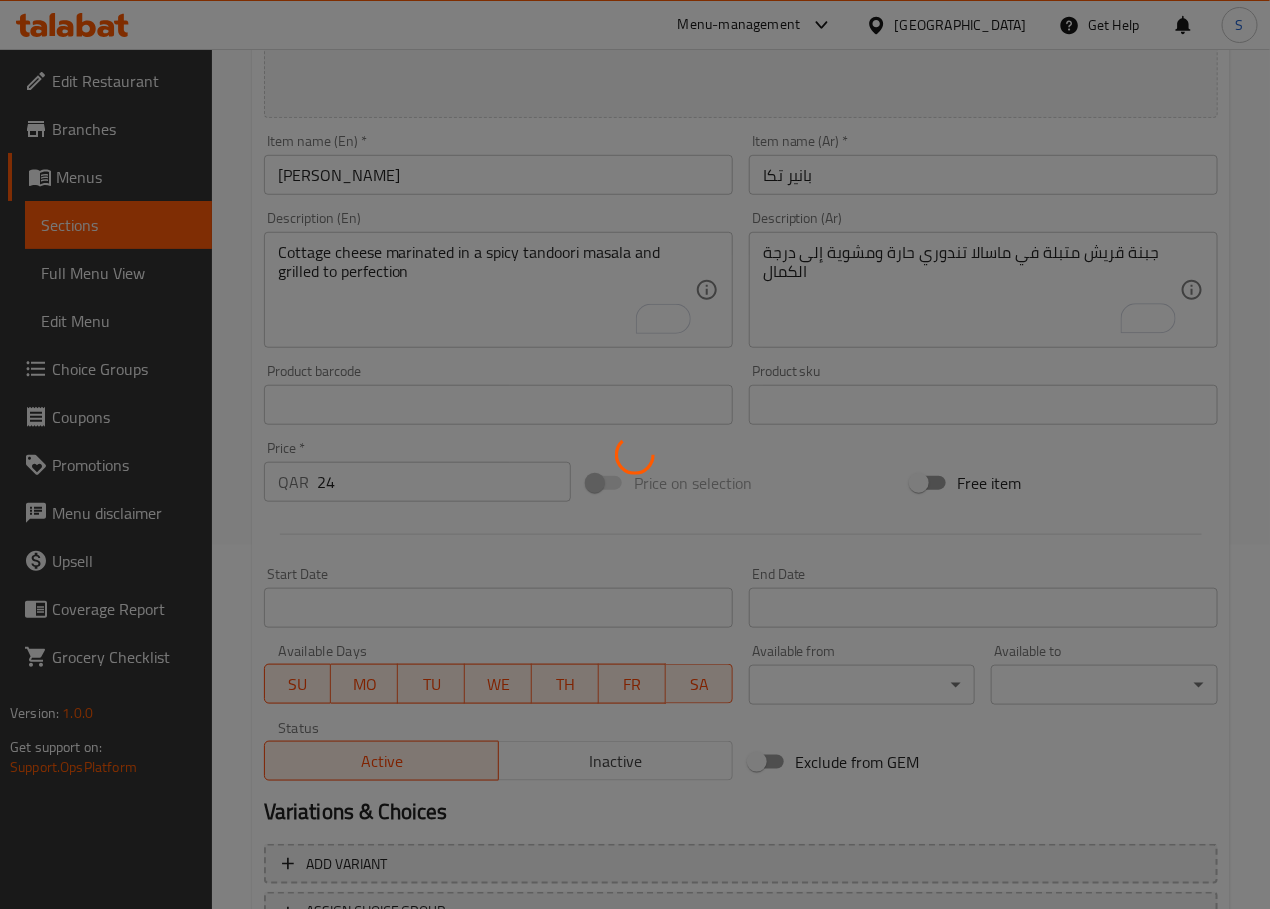 scroll, scrollTop: 0, scrollLeft: 0, axis: both 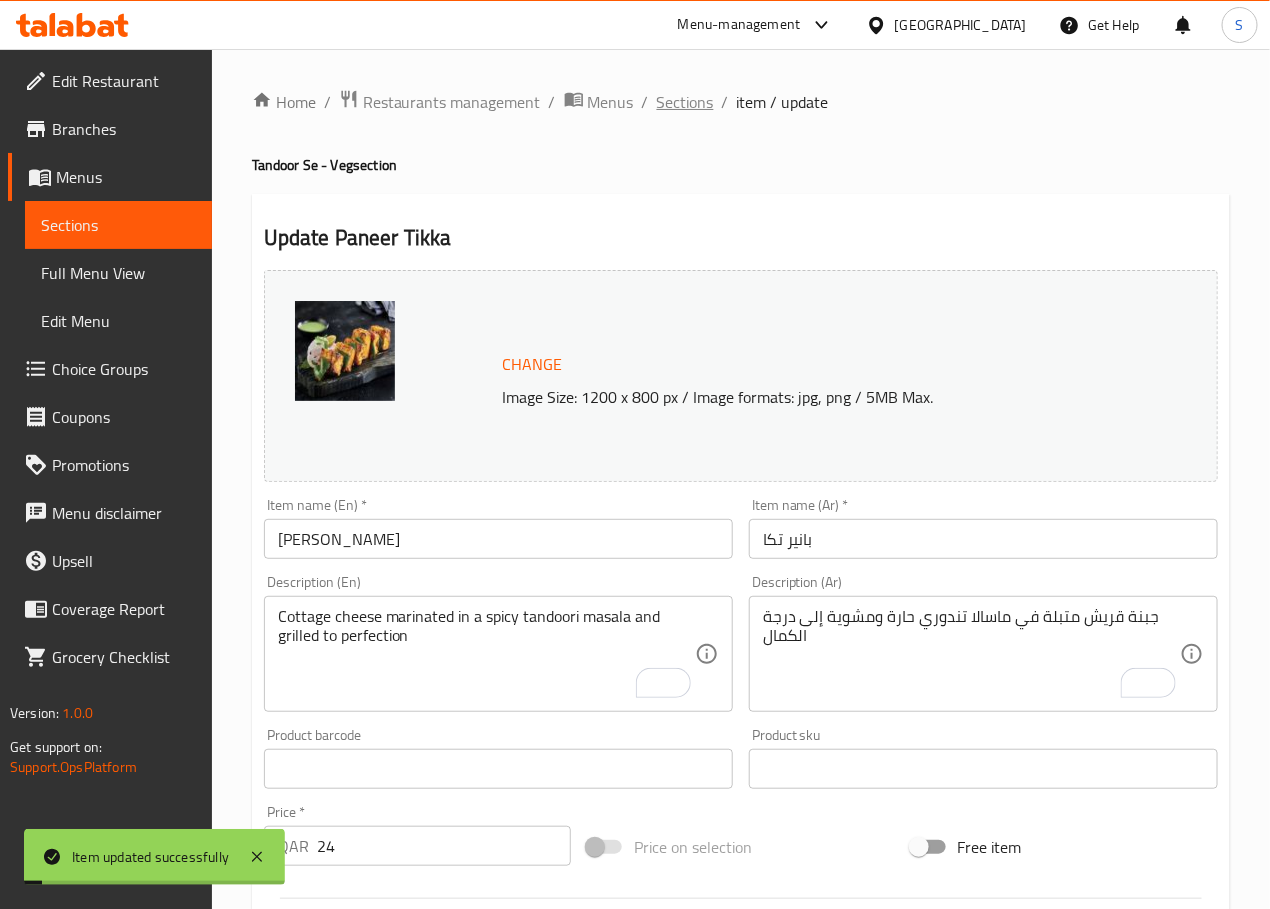 click on "Sections" at bounding box center (685, 102) 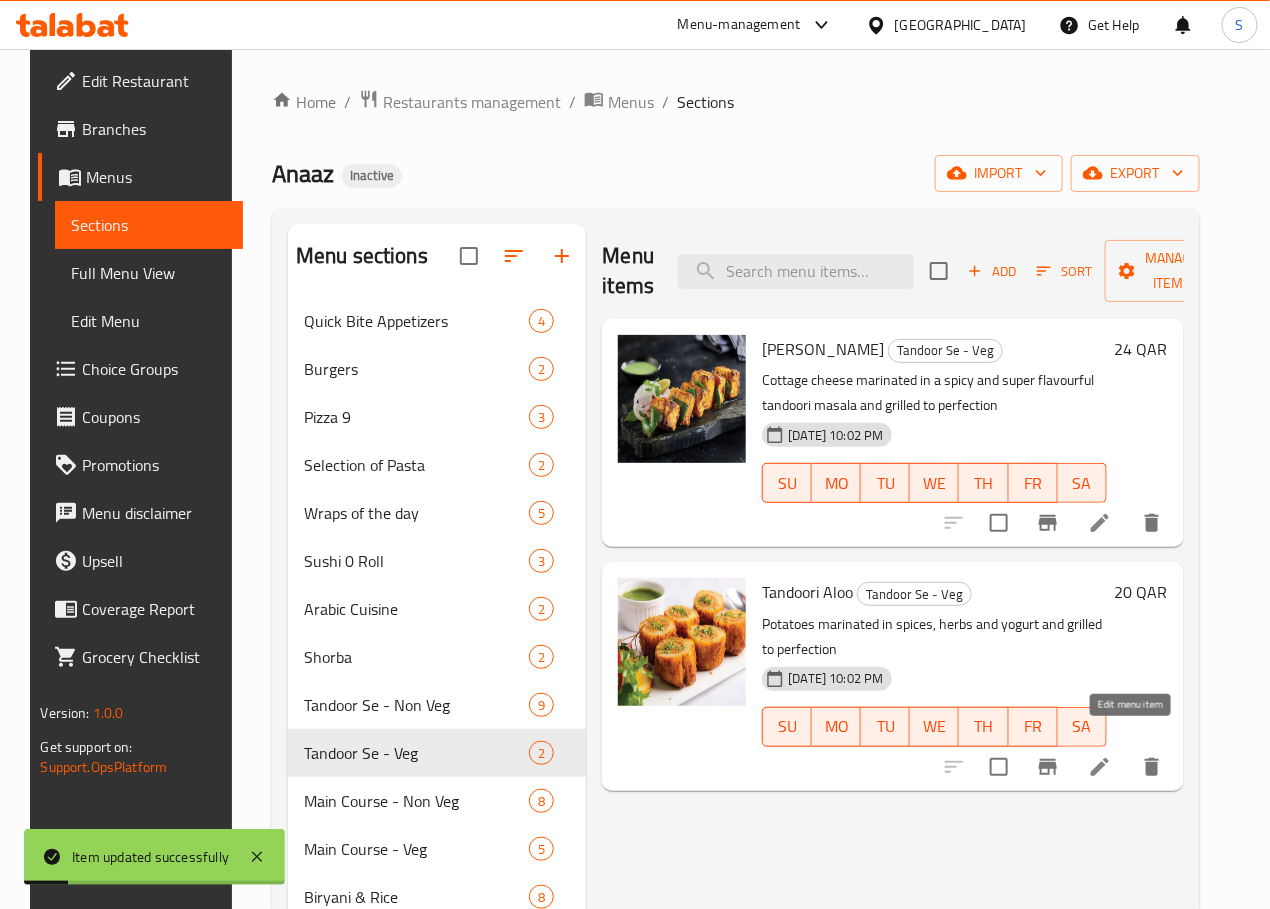 click 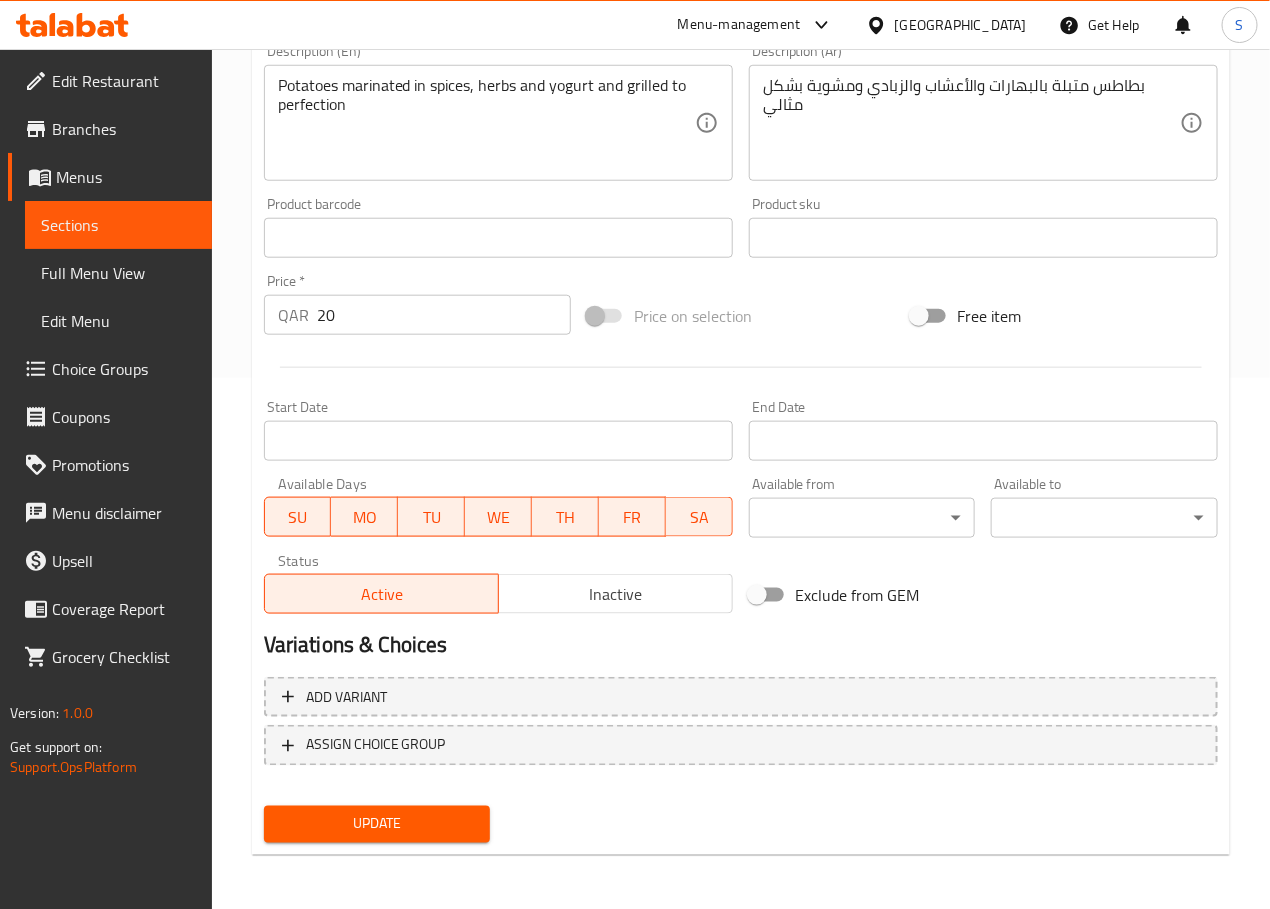 click on "Update" at bounding box center [377, 824] 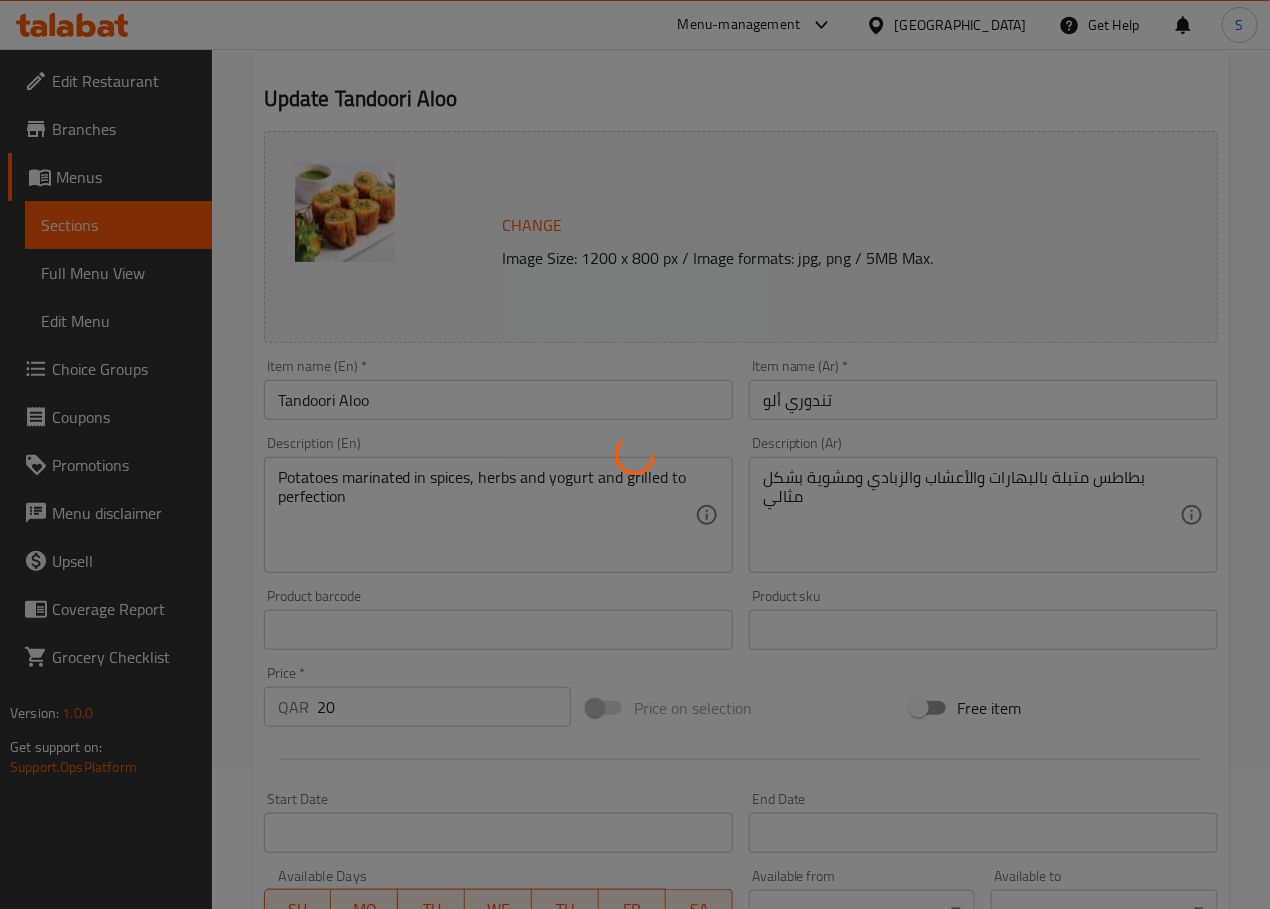 scroll, scrollTop: 0, scrollLeft: 0, axis: both 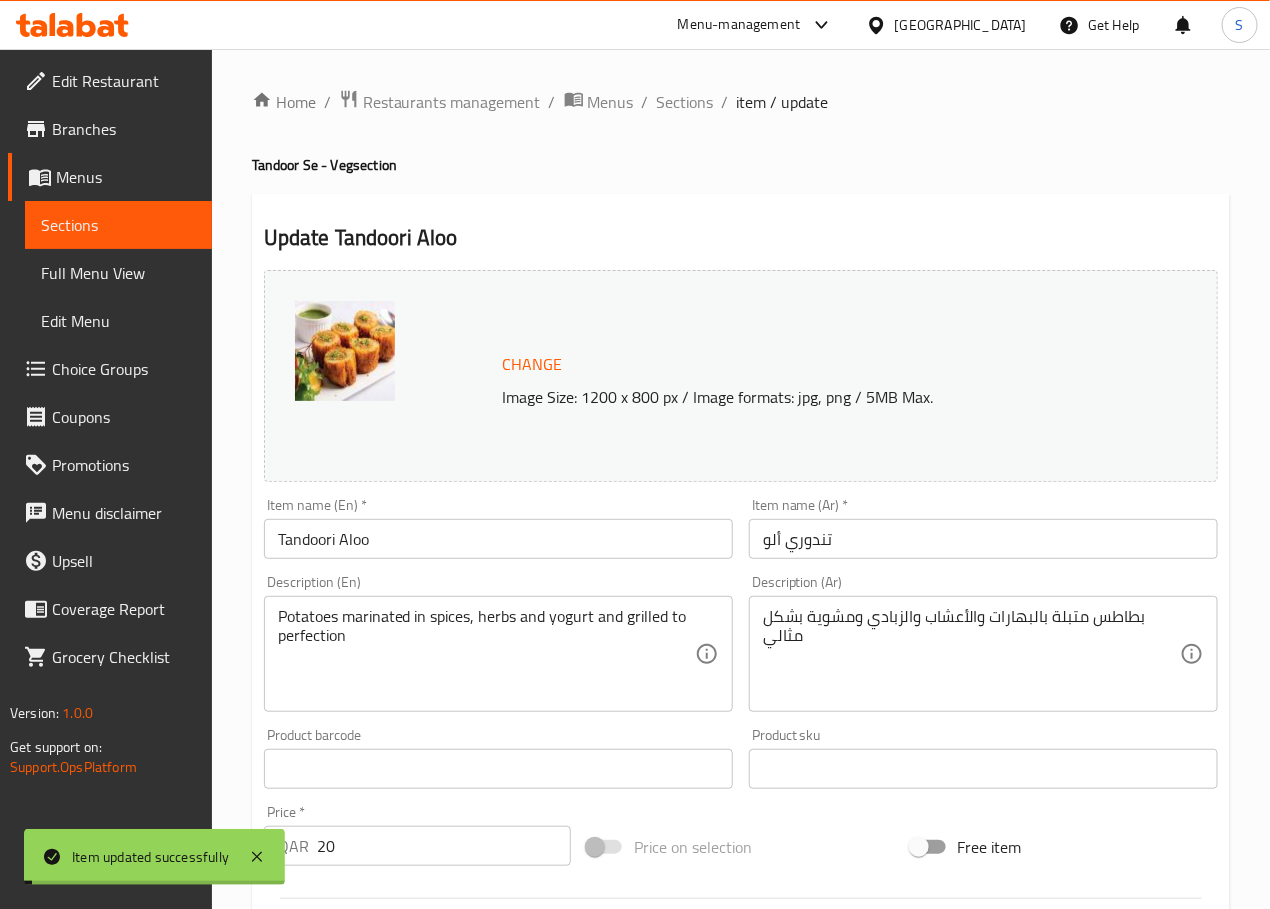 click on "Sections" at bounding box center (685, 102) 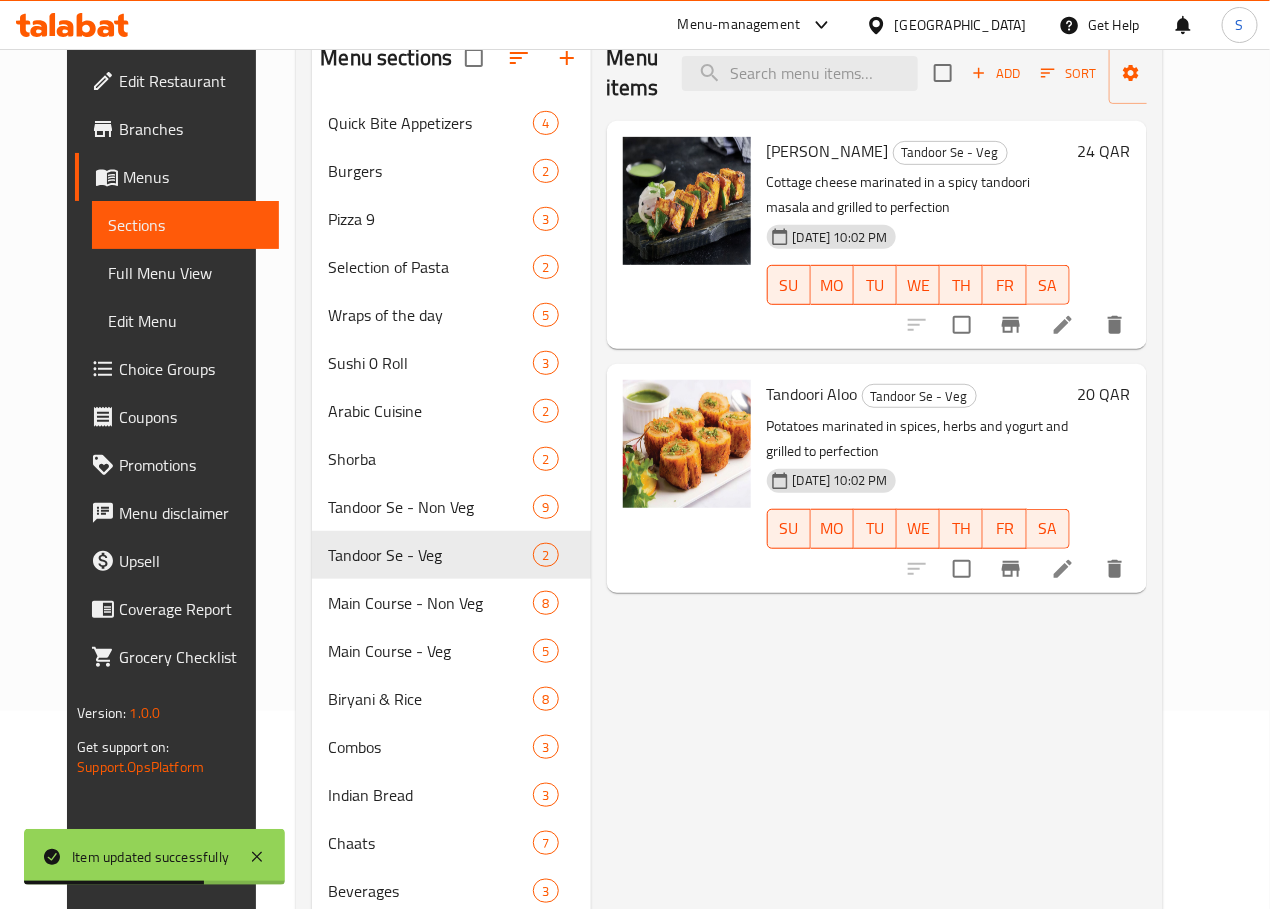 scroll, scrollTop: 210, scrollLeft: 0, axis: vertical 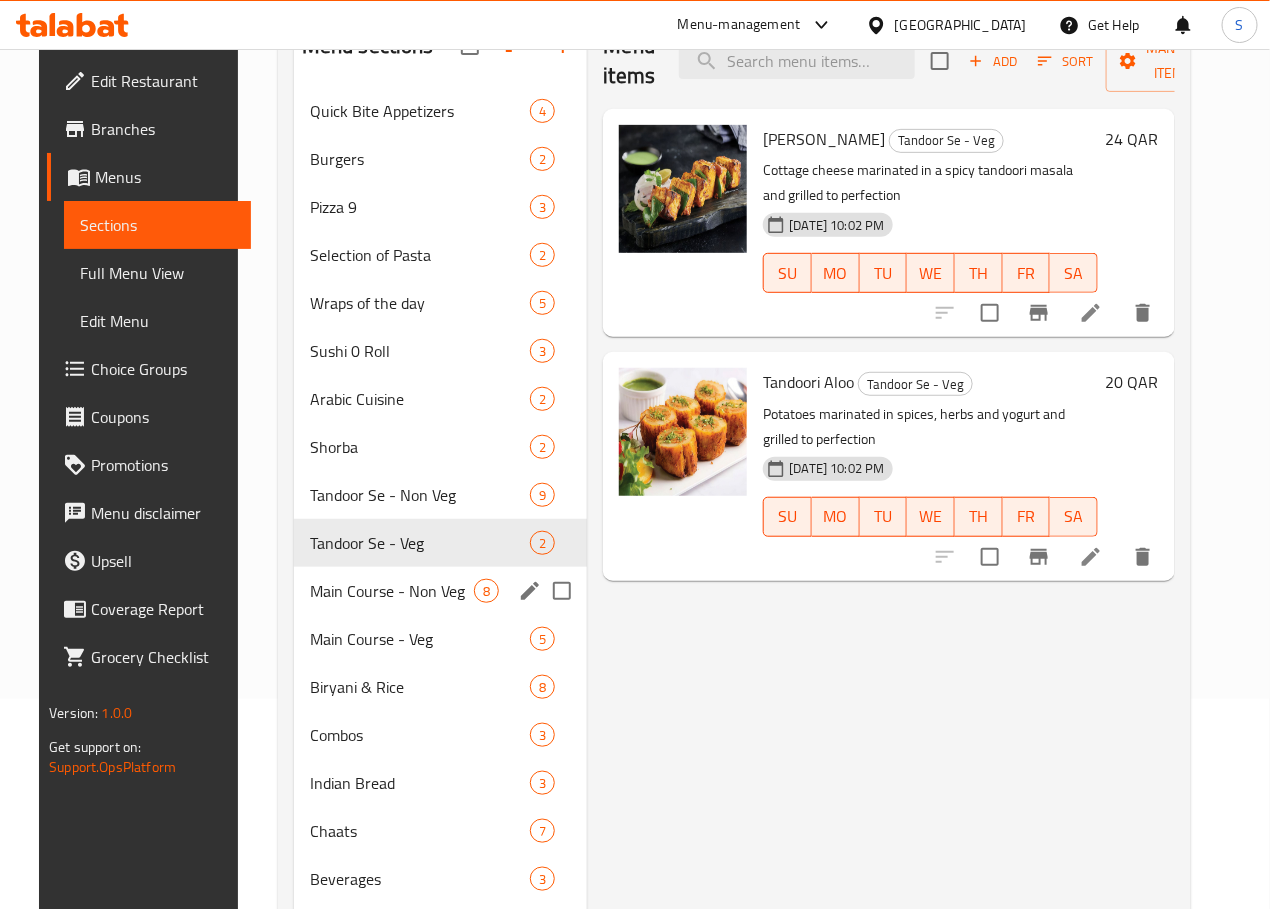click on "Main Course - Non Veg" at bounding box center [392, 591] 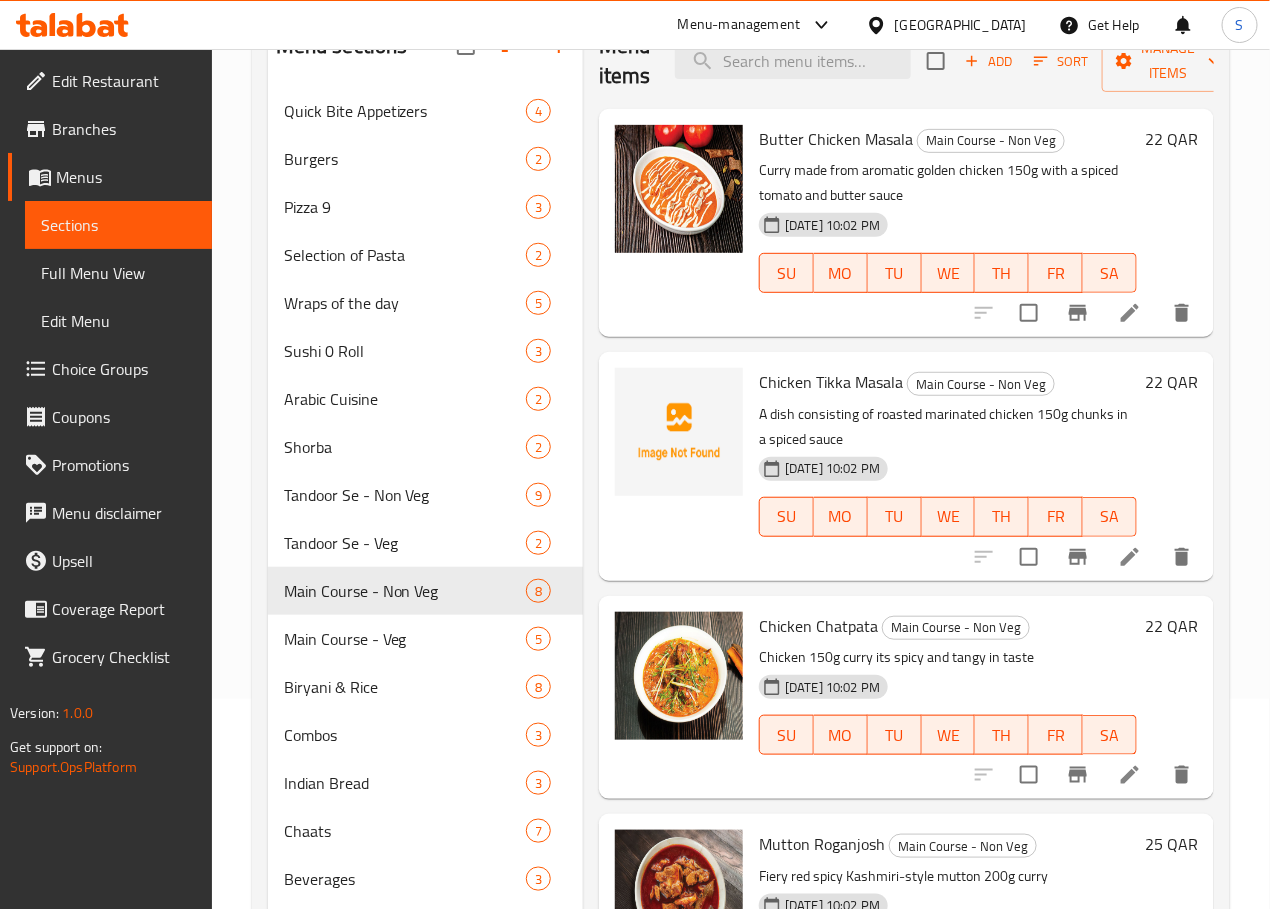 click 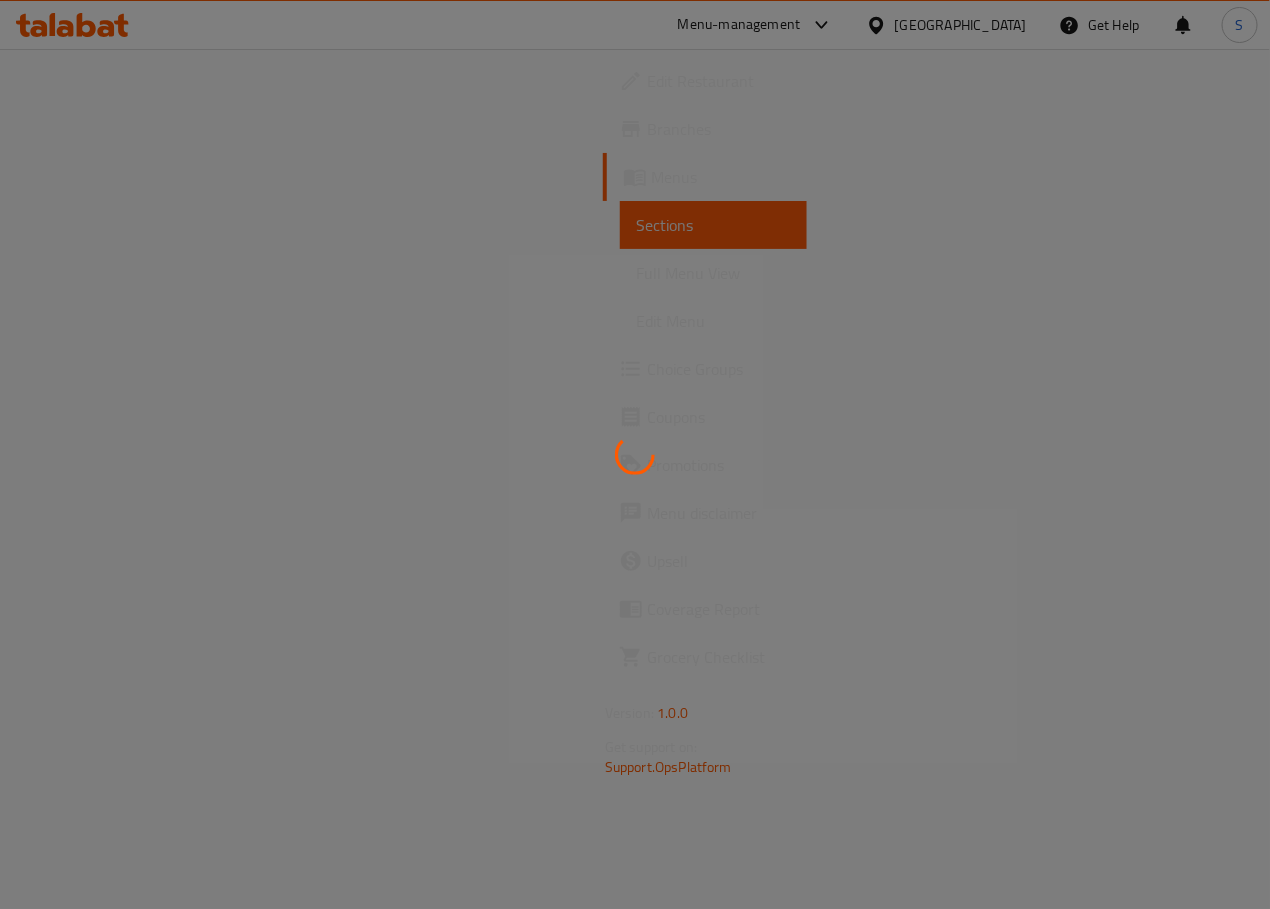 scroll, scrollTop: 0, scrollLeft: 0, axis: both 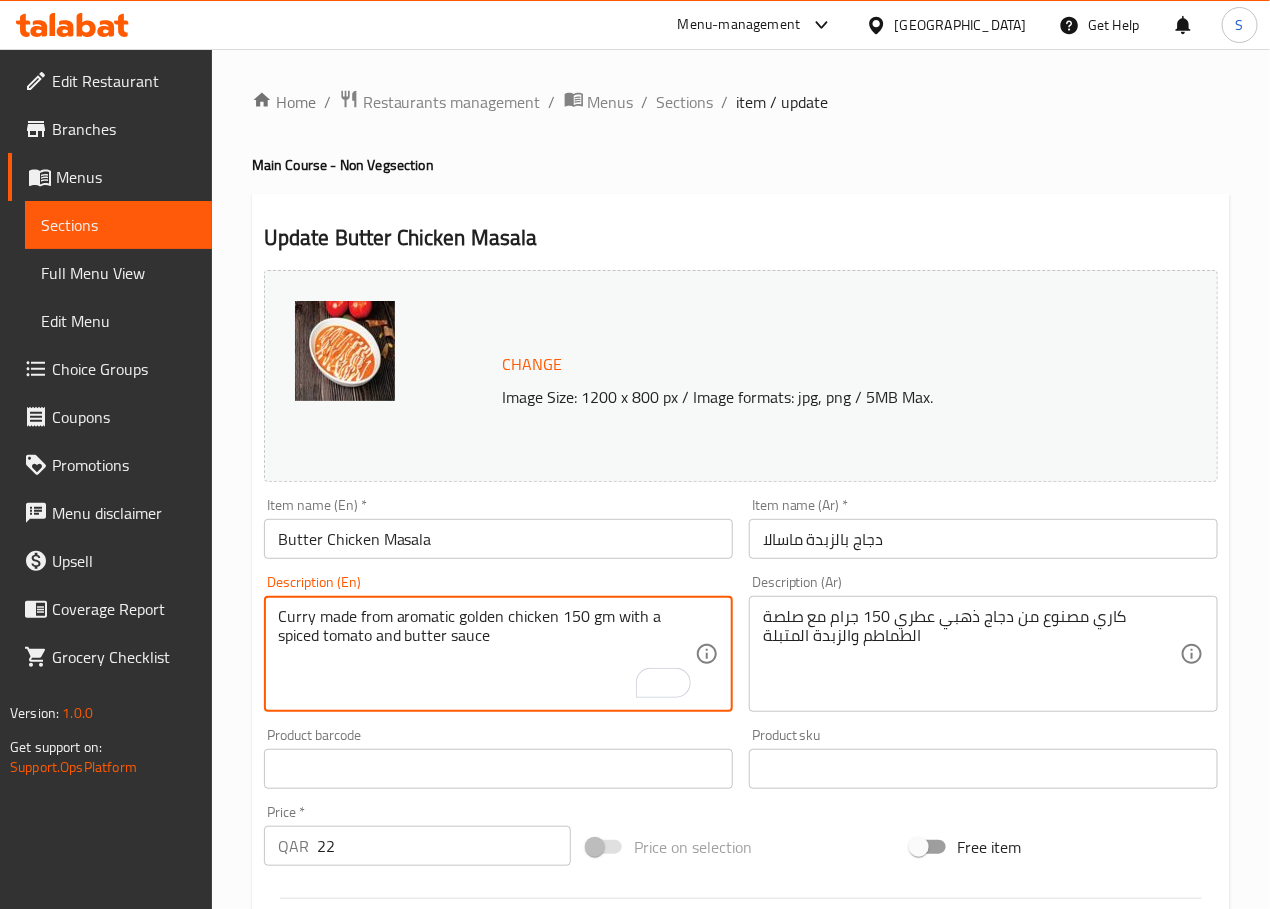 type on "Curry made from aromatic golden chicken 150 gm with a spiced tomato and butter sauce" 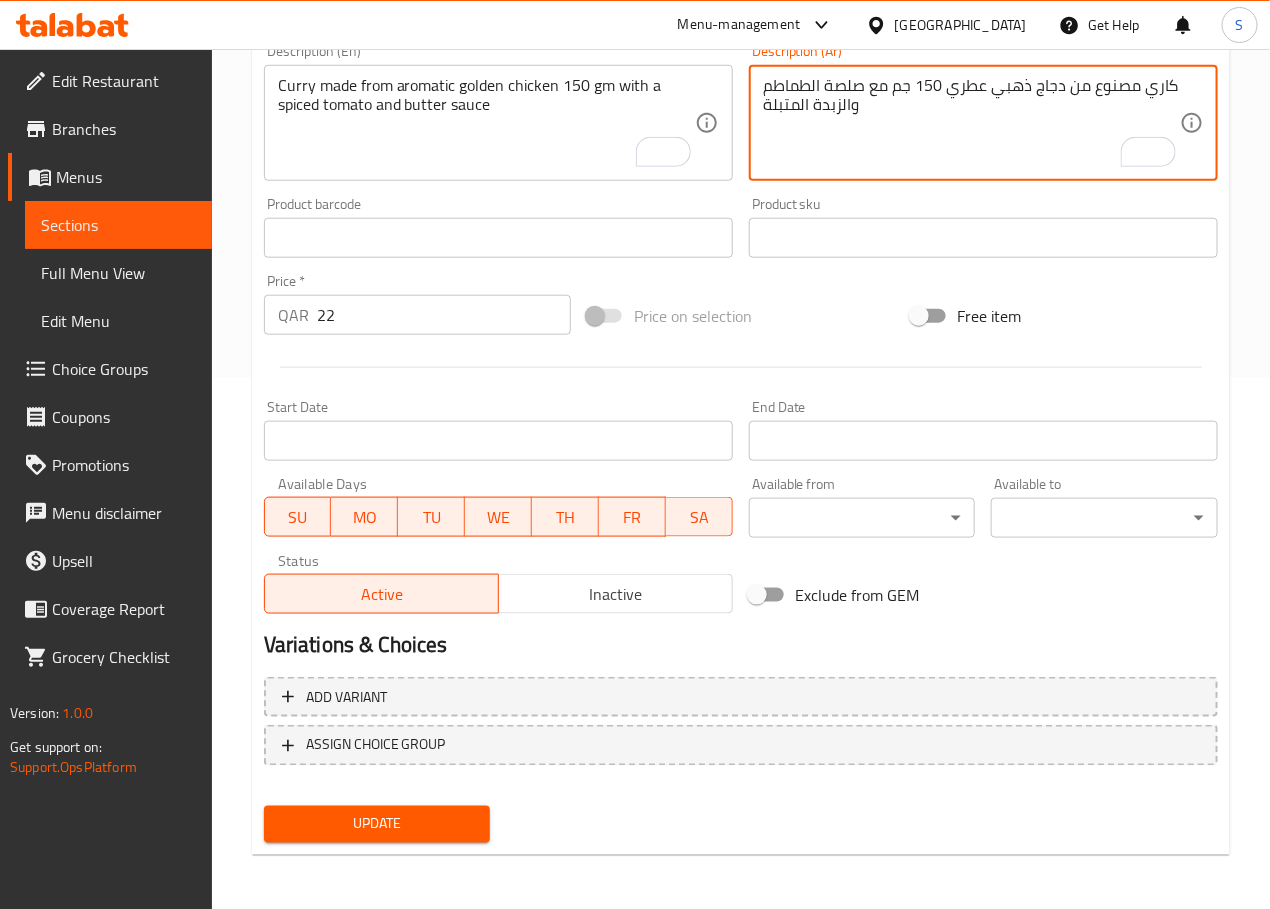 type on "كاري مصنوع من دجاج ذهبي عطري 150 جم مع صلصة الطماطم والزبدة المتبلة" 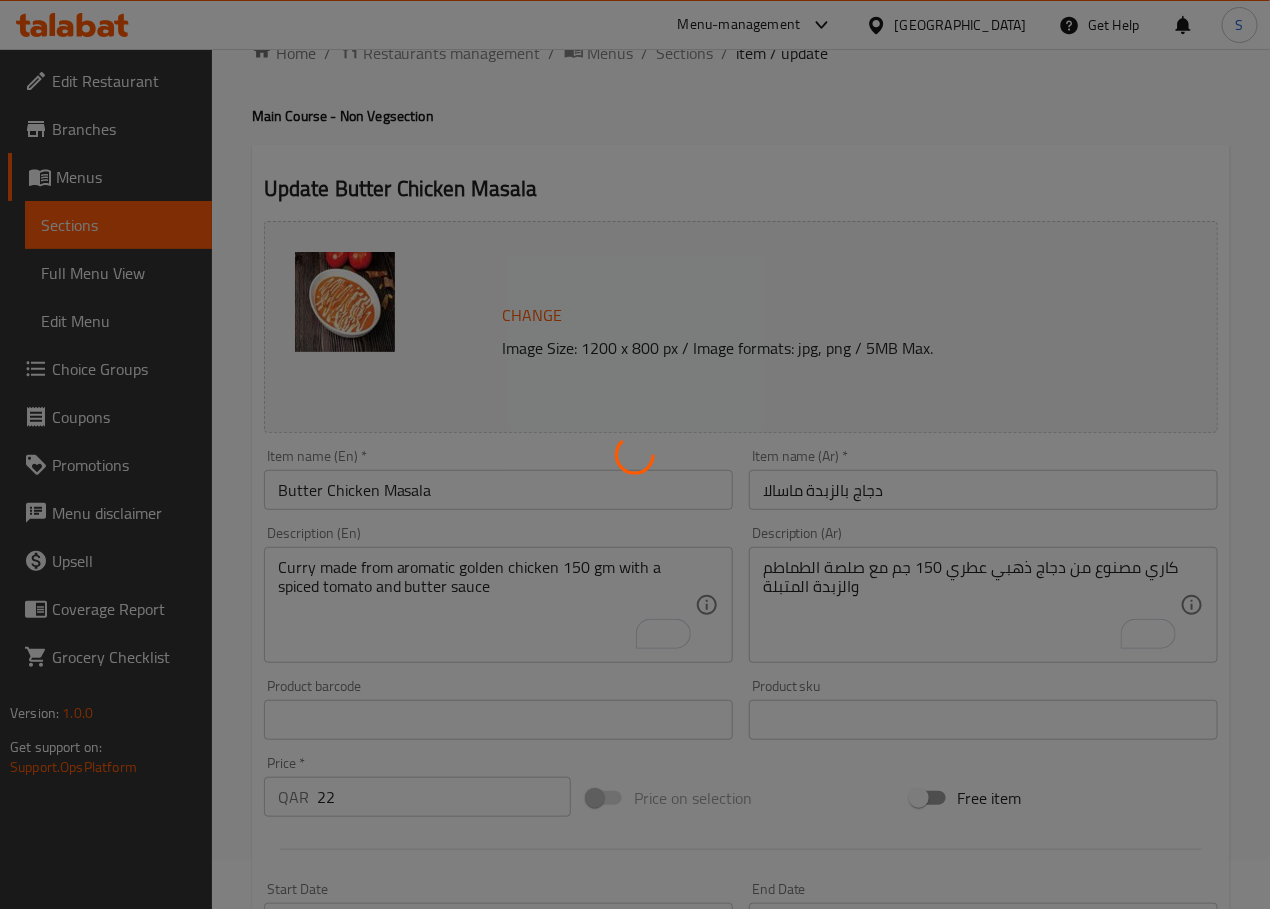 scroll, scrollTop: 0, scrollLeft: 0, axis: both 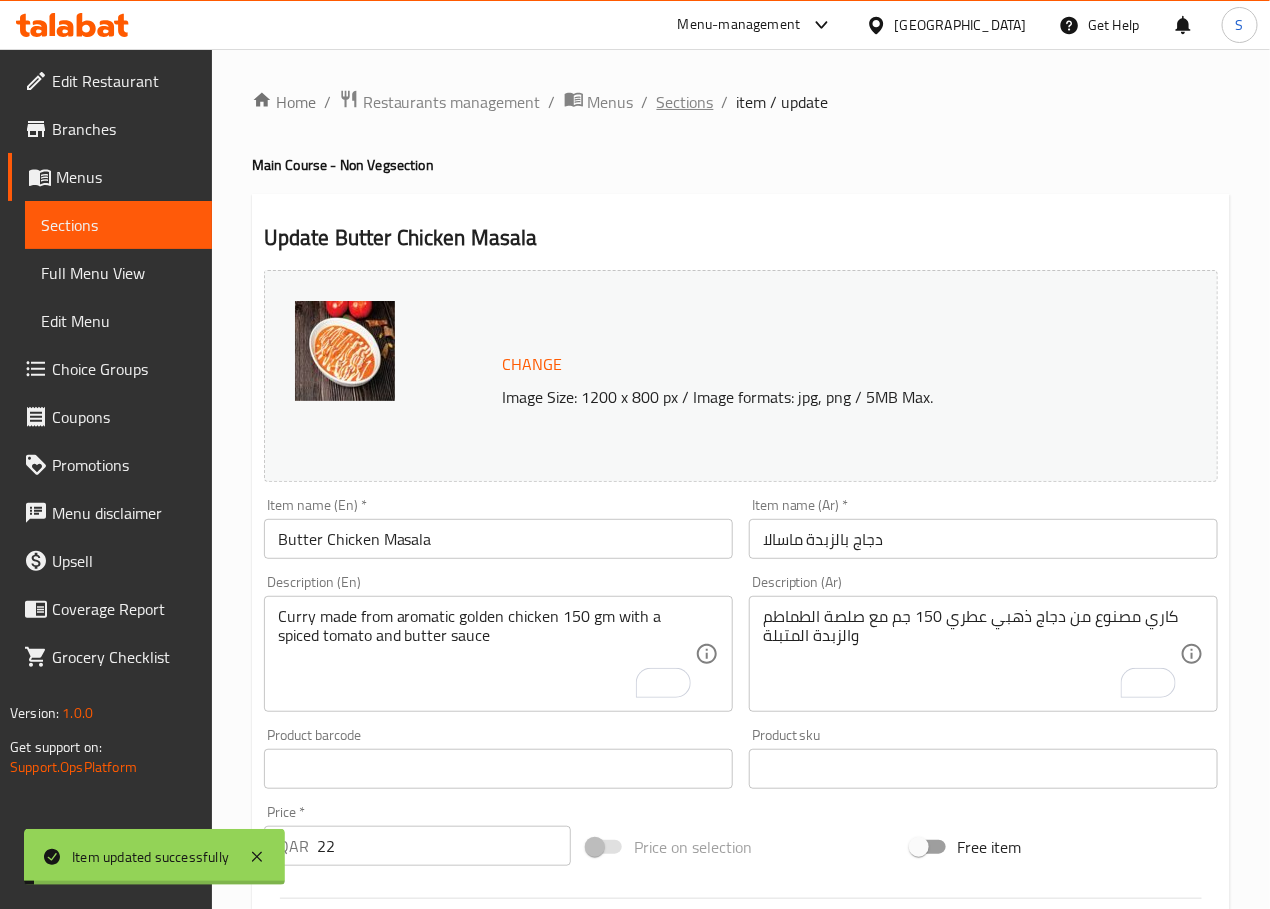 click on "Sections" at bounding box center (685, 102) 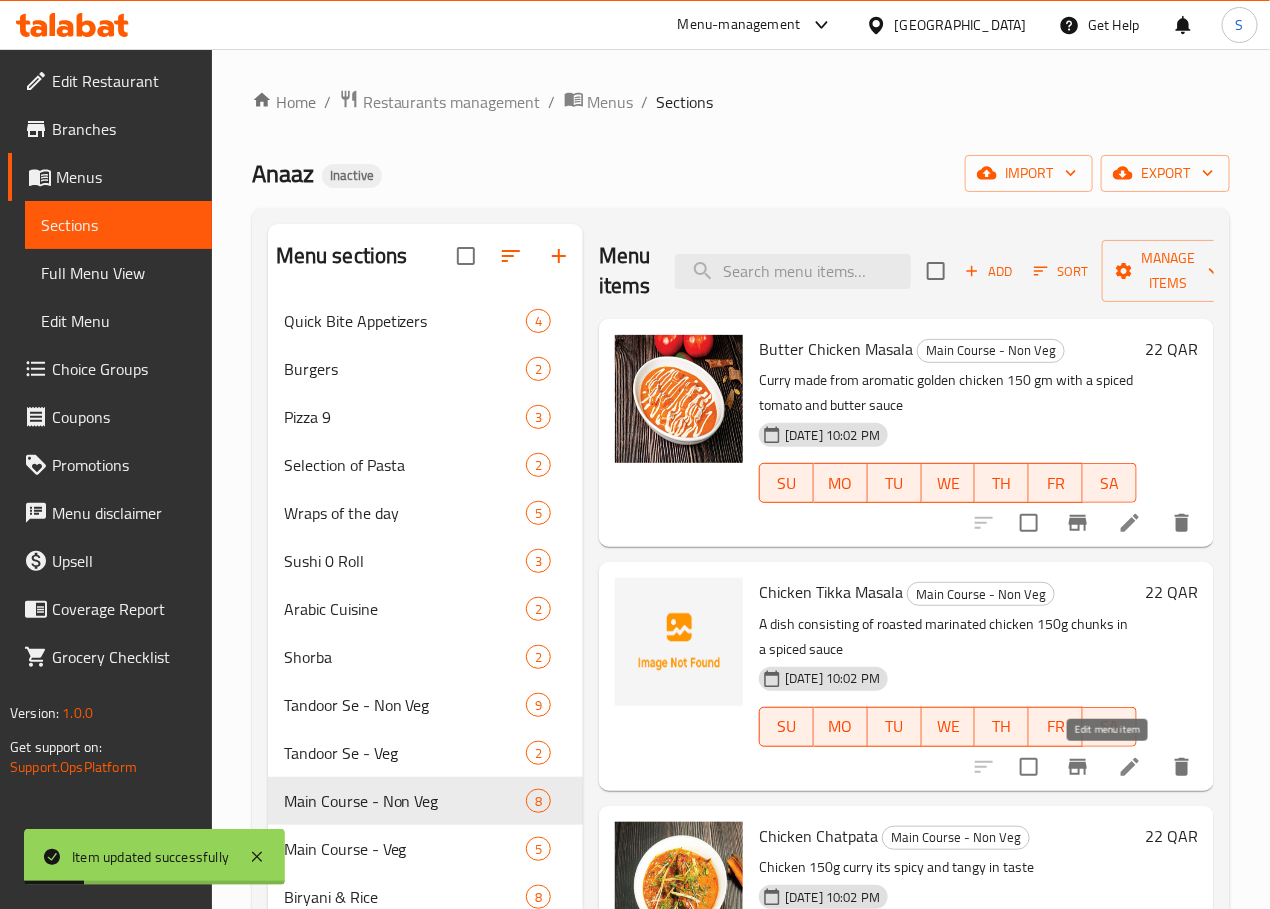 click 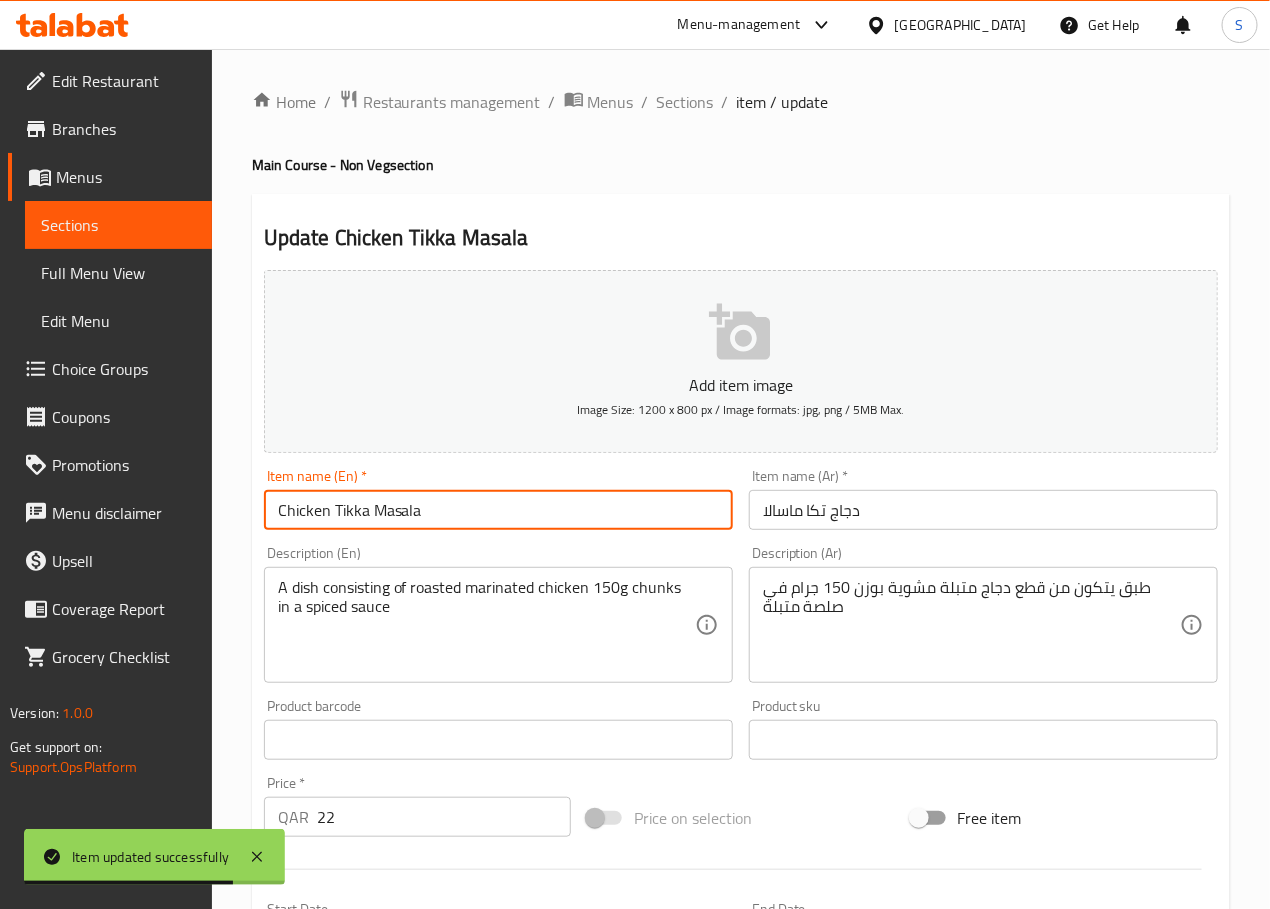 click on "Chicken Tikka Masala" at bounding box center [498, 510] 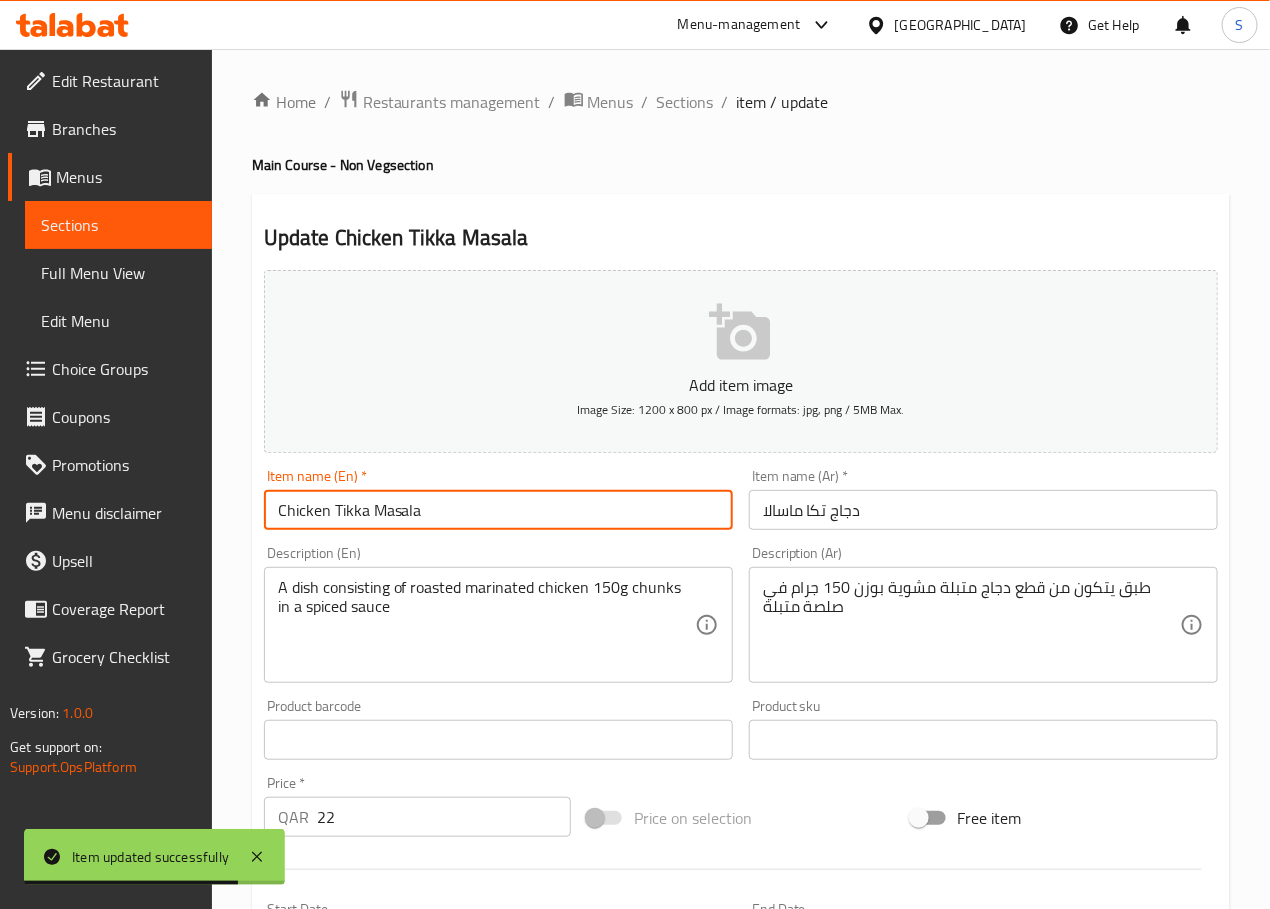 click on "Chicken Tikka Masala" at bounding box center (498, 510) 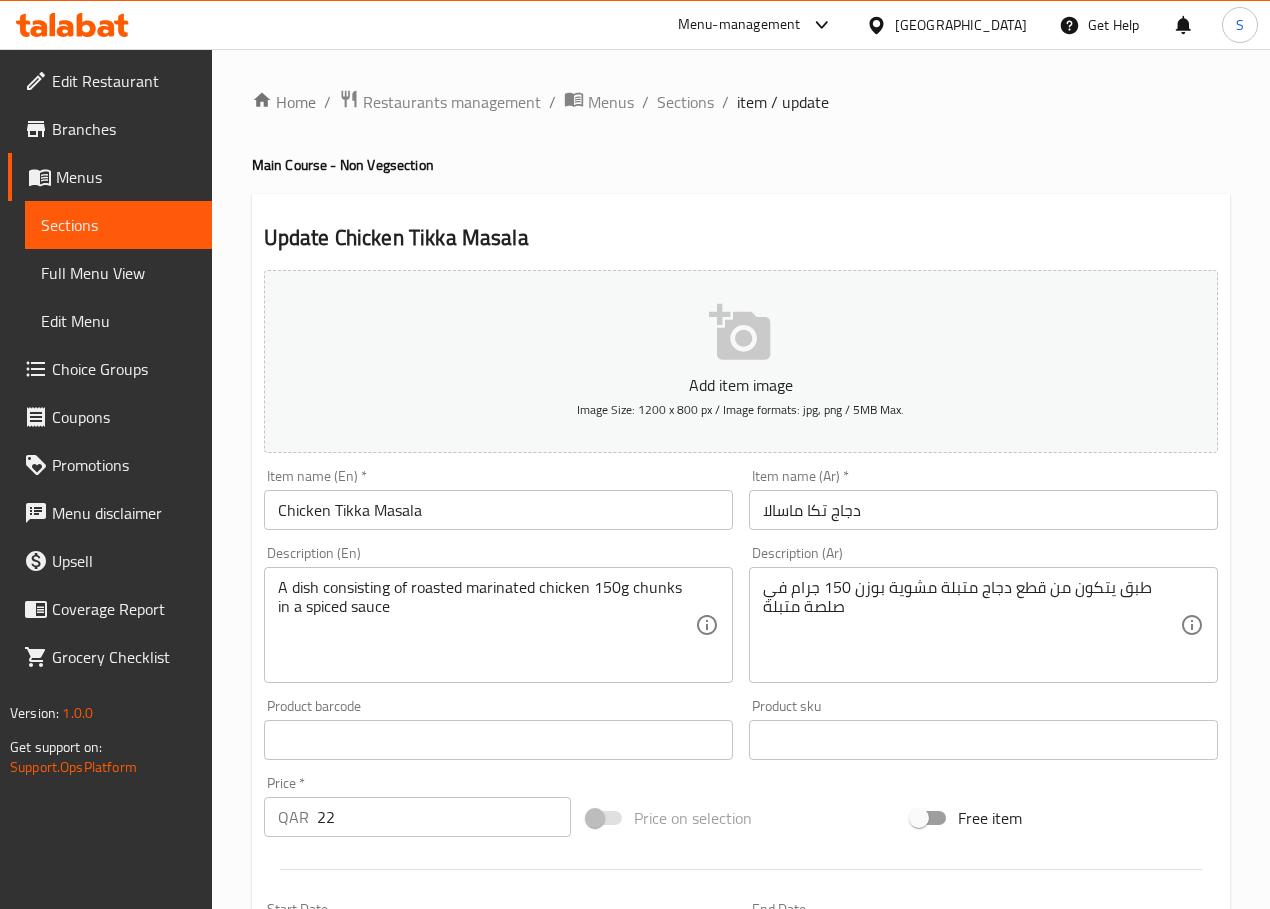 scroll, scrollTop: 0, scrollLeft: 0, axis: both 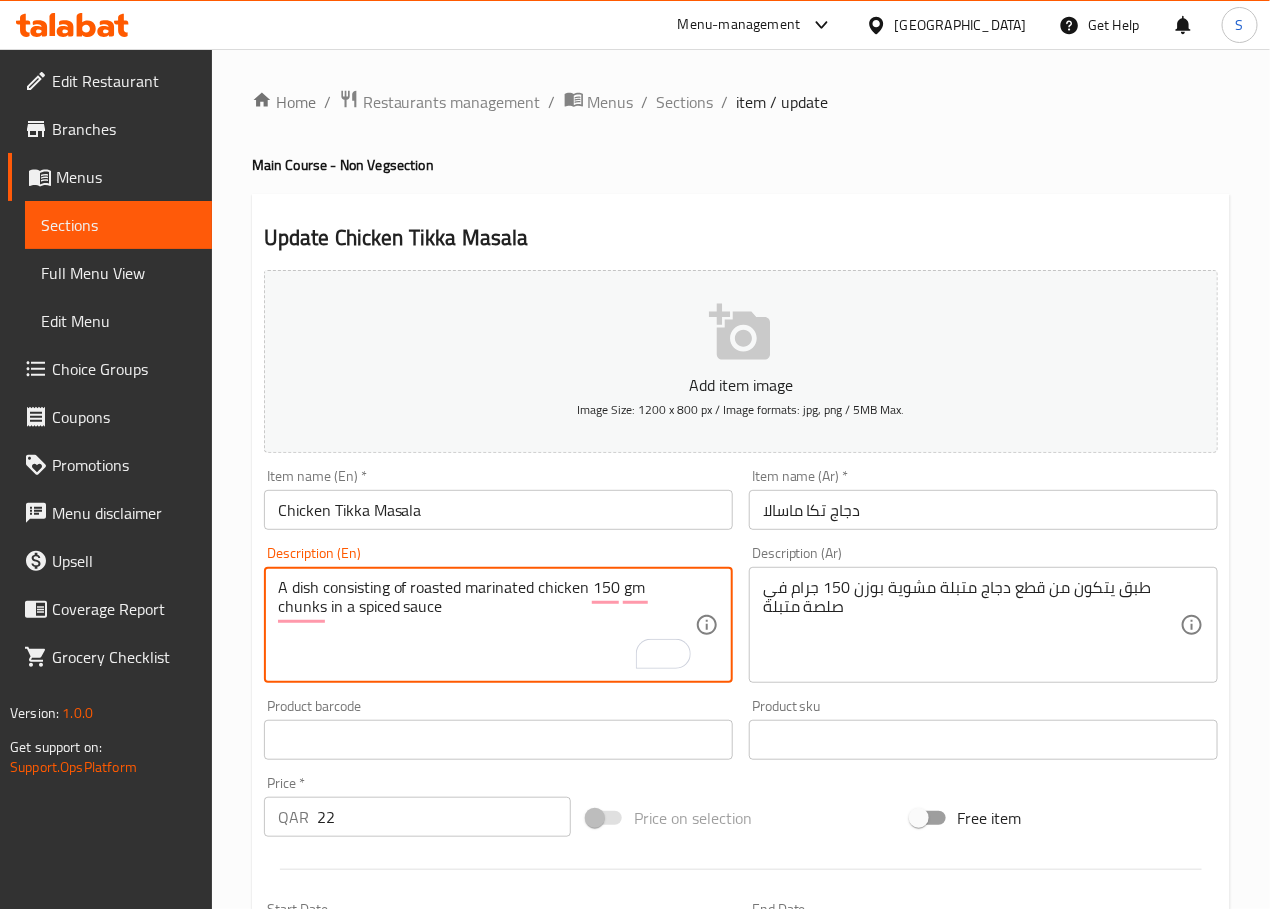 type on "A dish consisting of roasted marinated chicken 150 gm chunks in a spiced sauce" 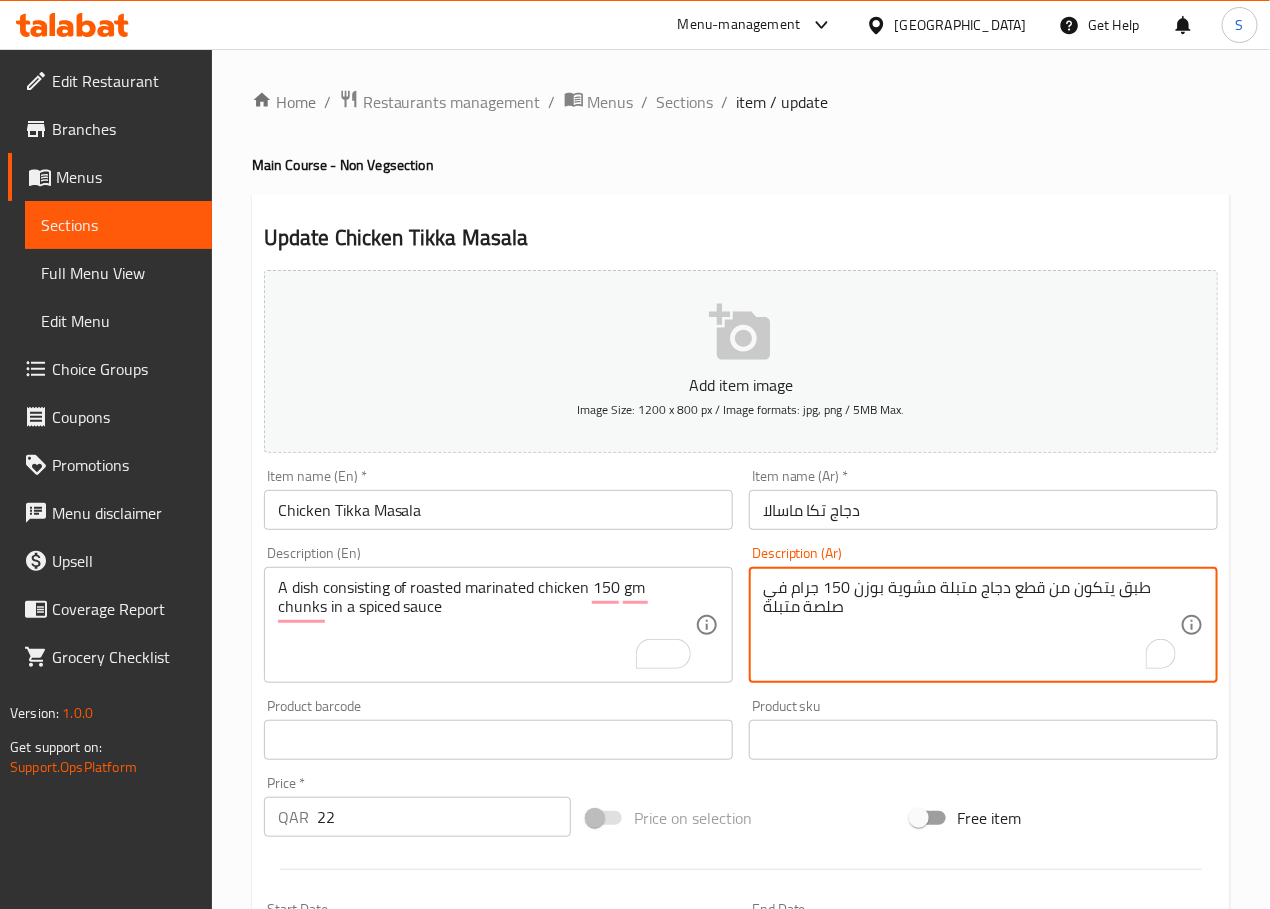 click on "طبق يتكون من قطع دجاج متبلة مشوية بوزن 150 جرام في صلصة متبلة" at bounding box center (971, 625) 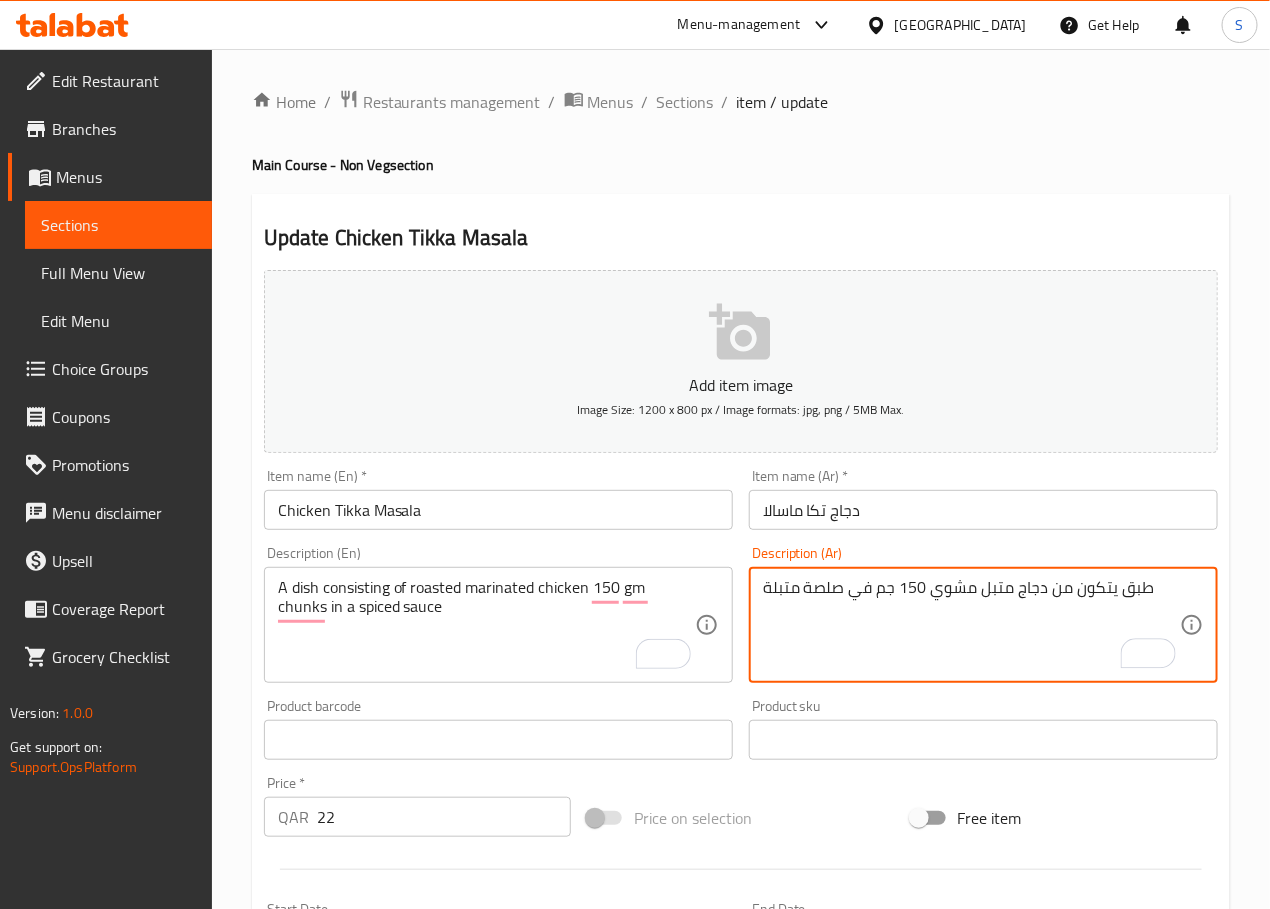 paste on "طع" 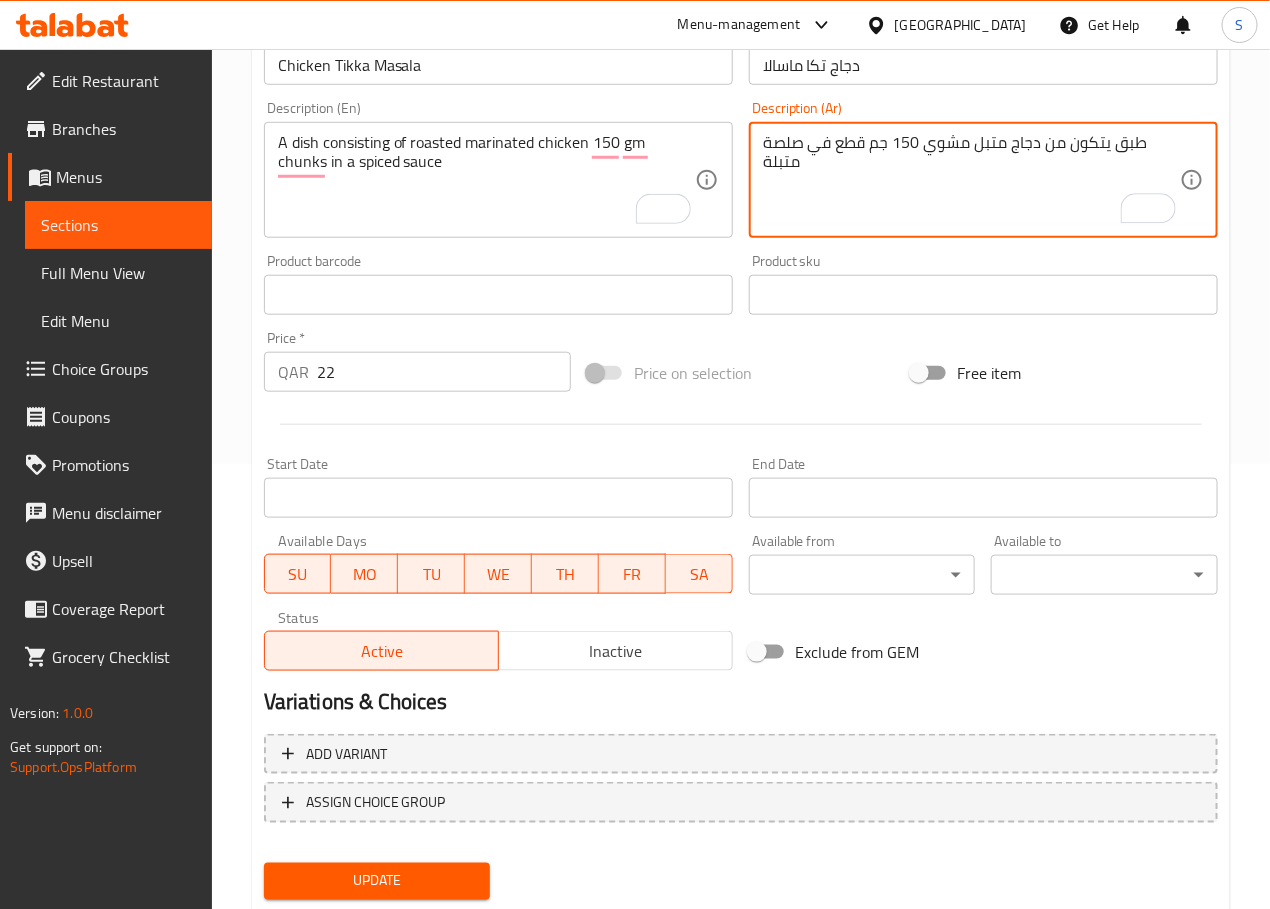 scroll, scrollTop: 502, scrollLeft: 0, axis: vertical 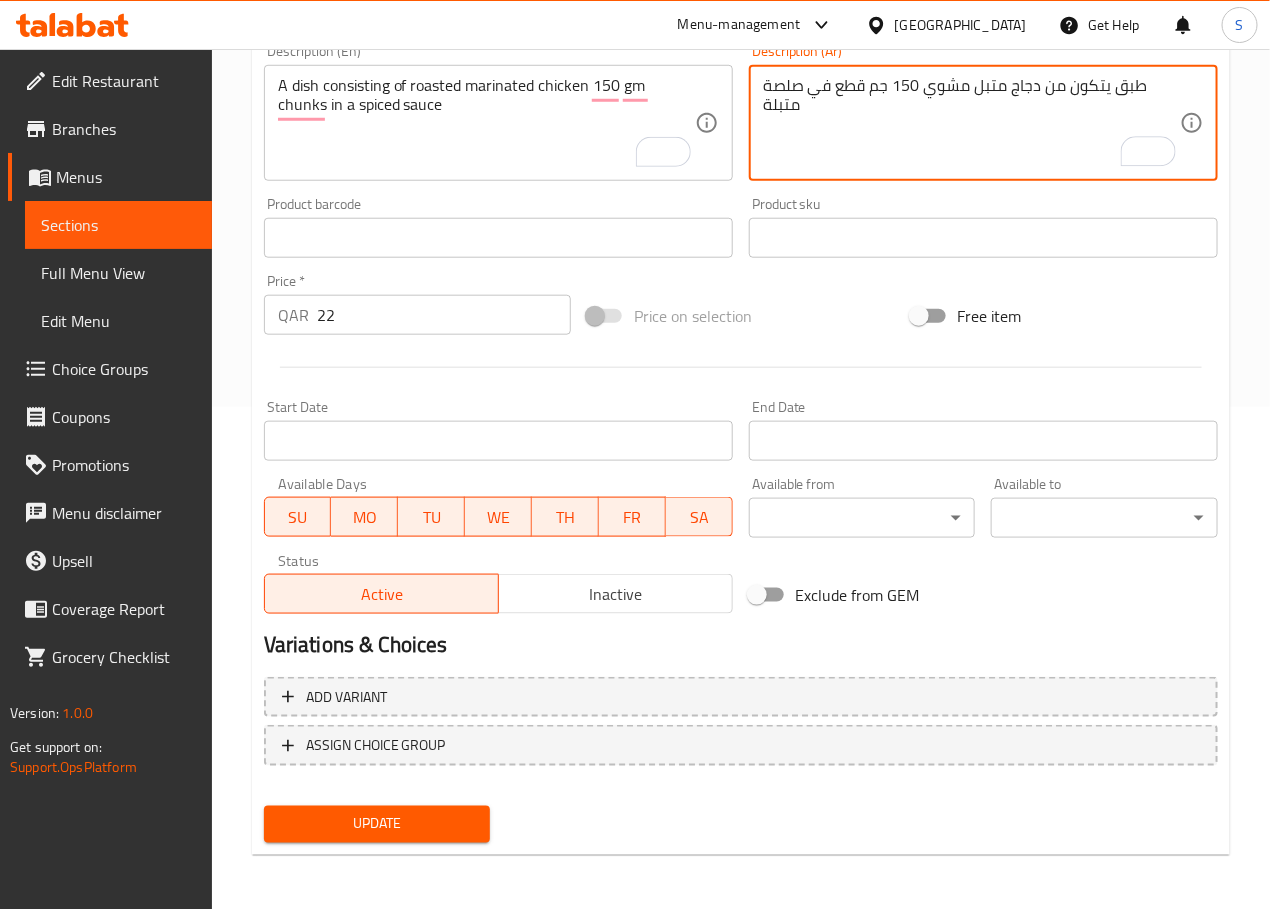 type on "طبق يتكون من دجاج متبل مشوي 150 جم قطع في صلصة متبلة" 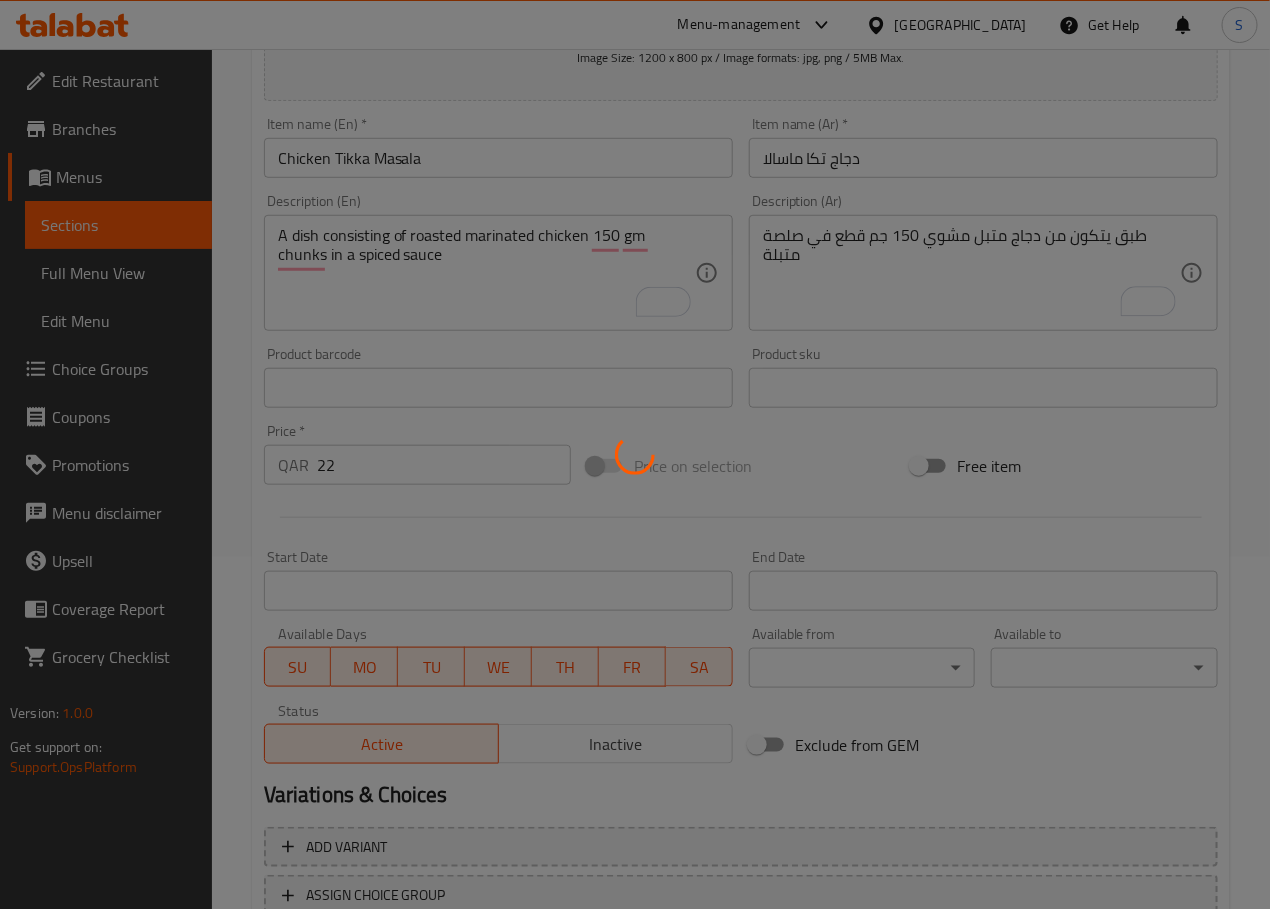 scroll, scrollTop: 0, scrollLeft: 0, axis: both 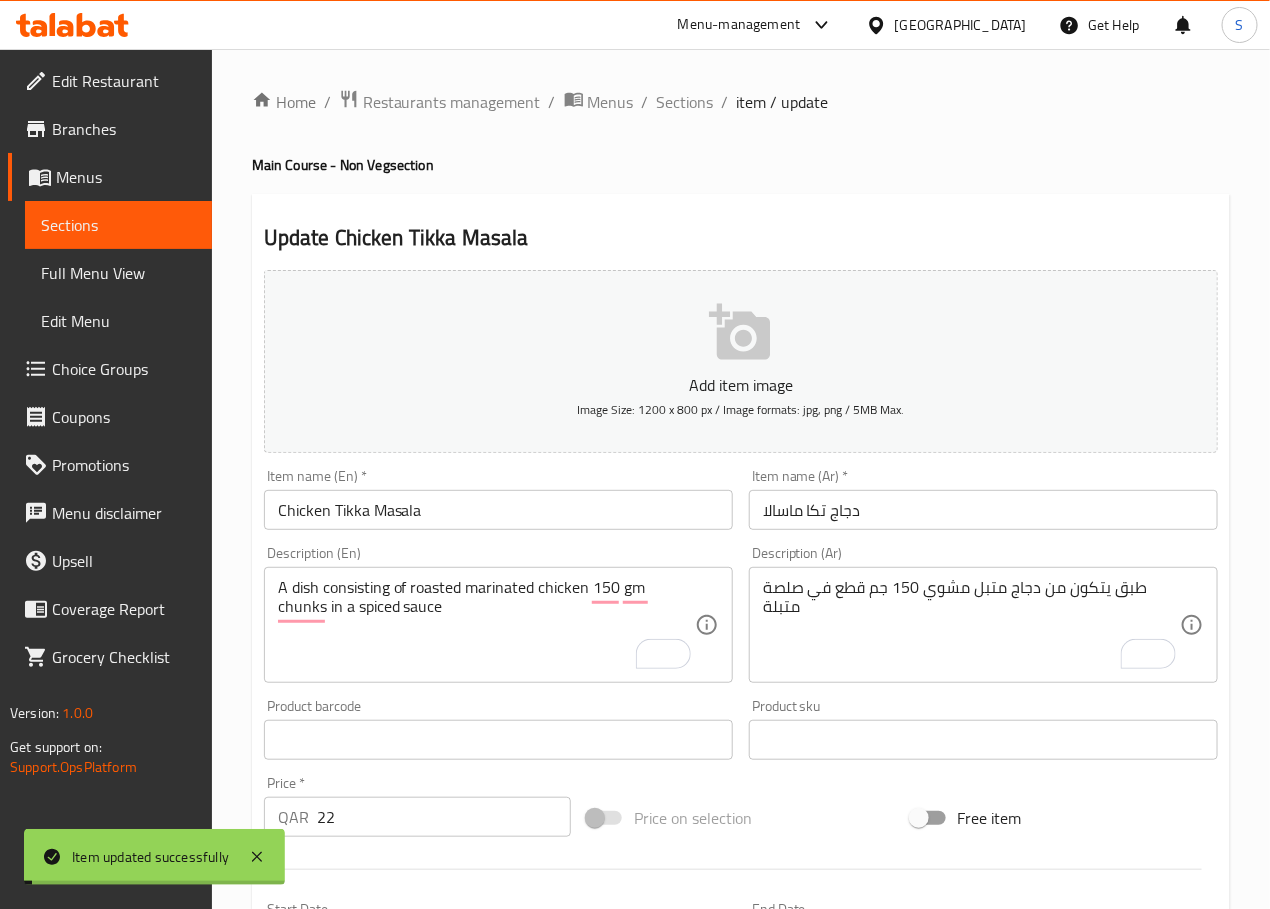 click on "Sections" at bounding box center (685, 102) 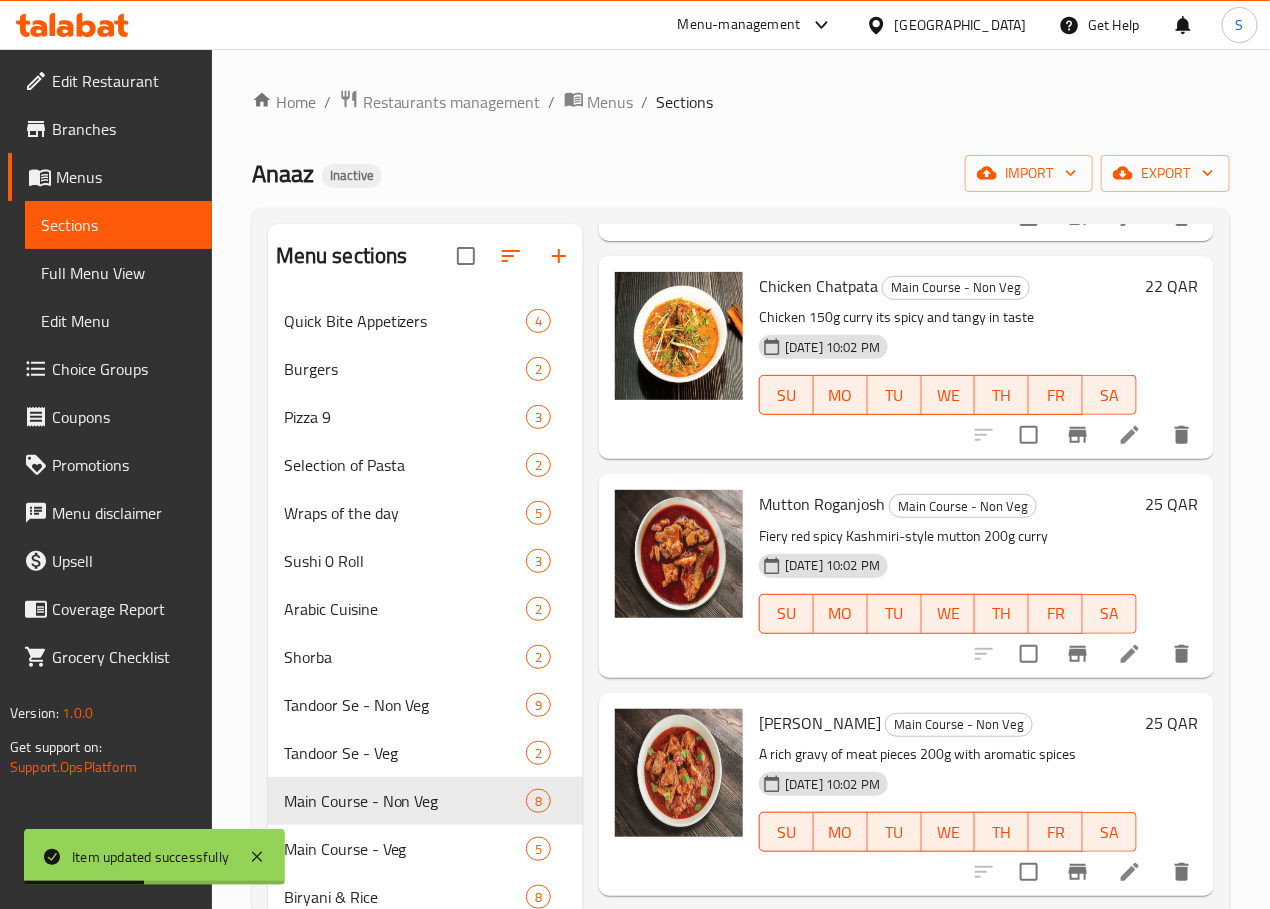 scroll, scrollTop: 558, scrollLeft: 0, axis: vertical 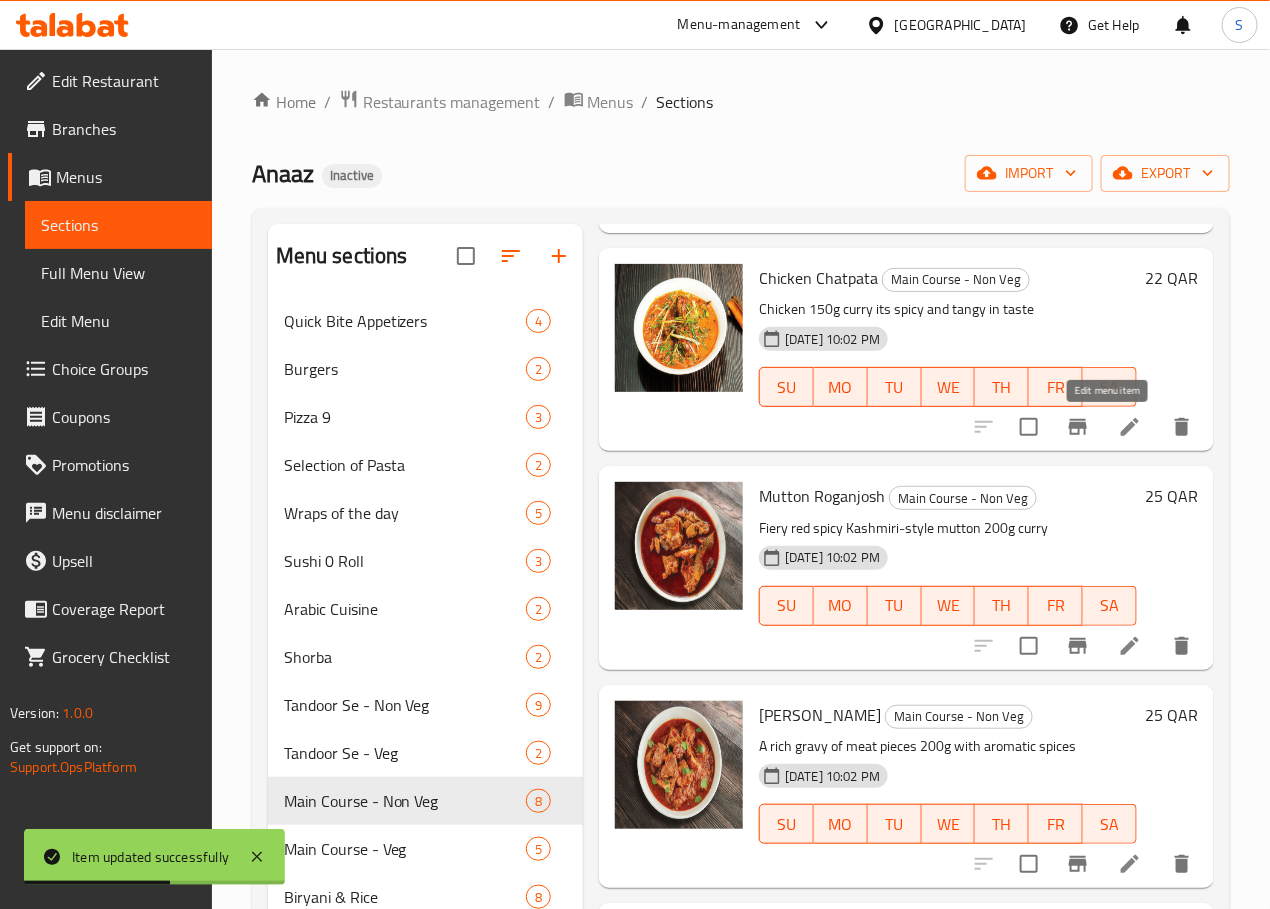 click 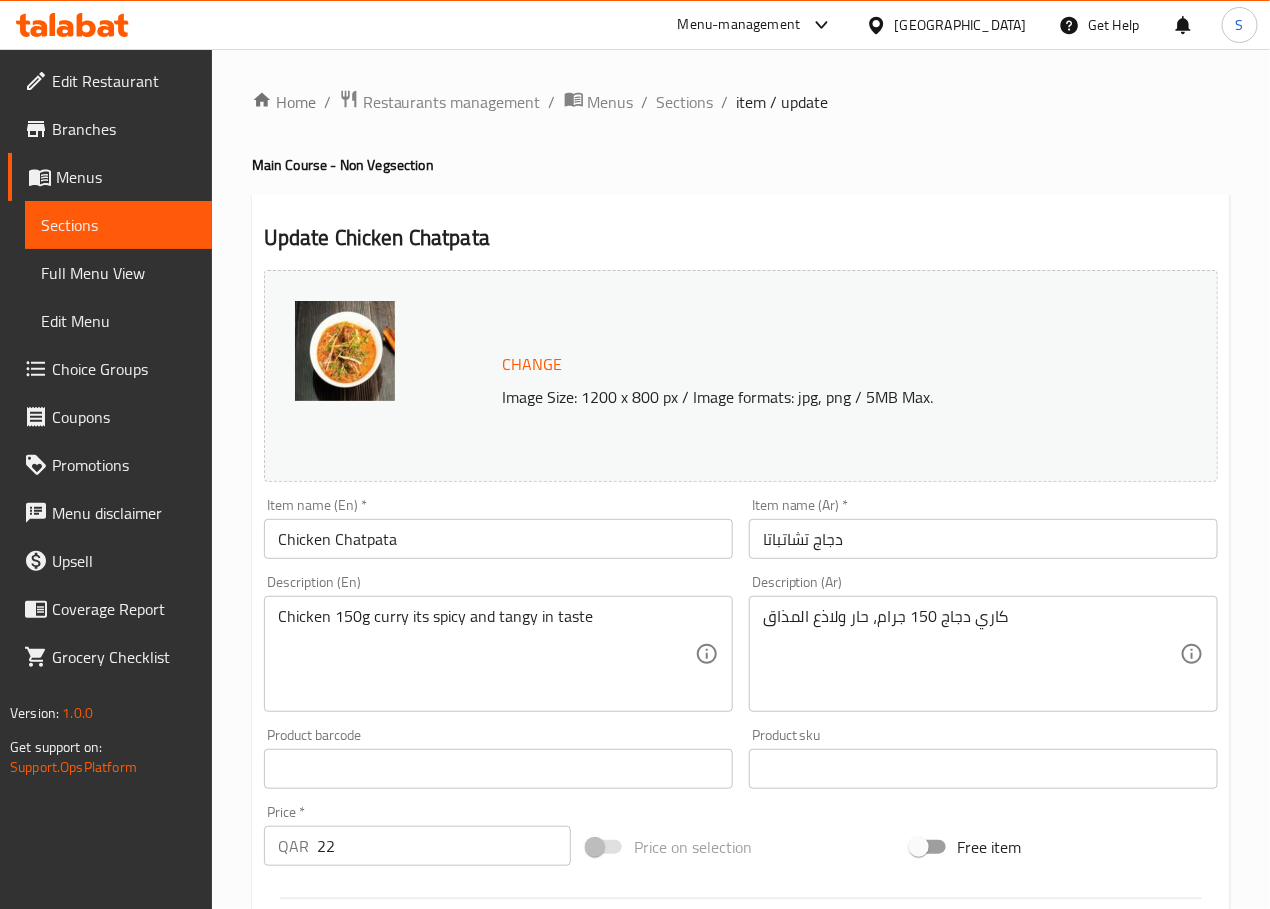 click on "دجاج تشاتباتا" at bounding box center [983, 539] 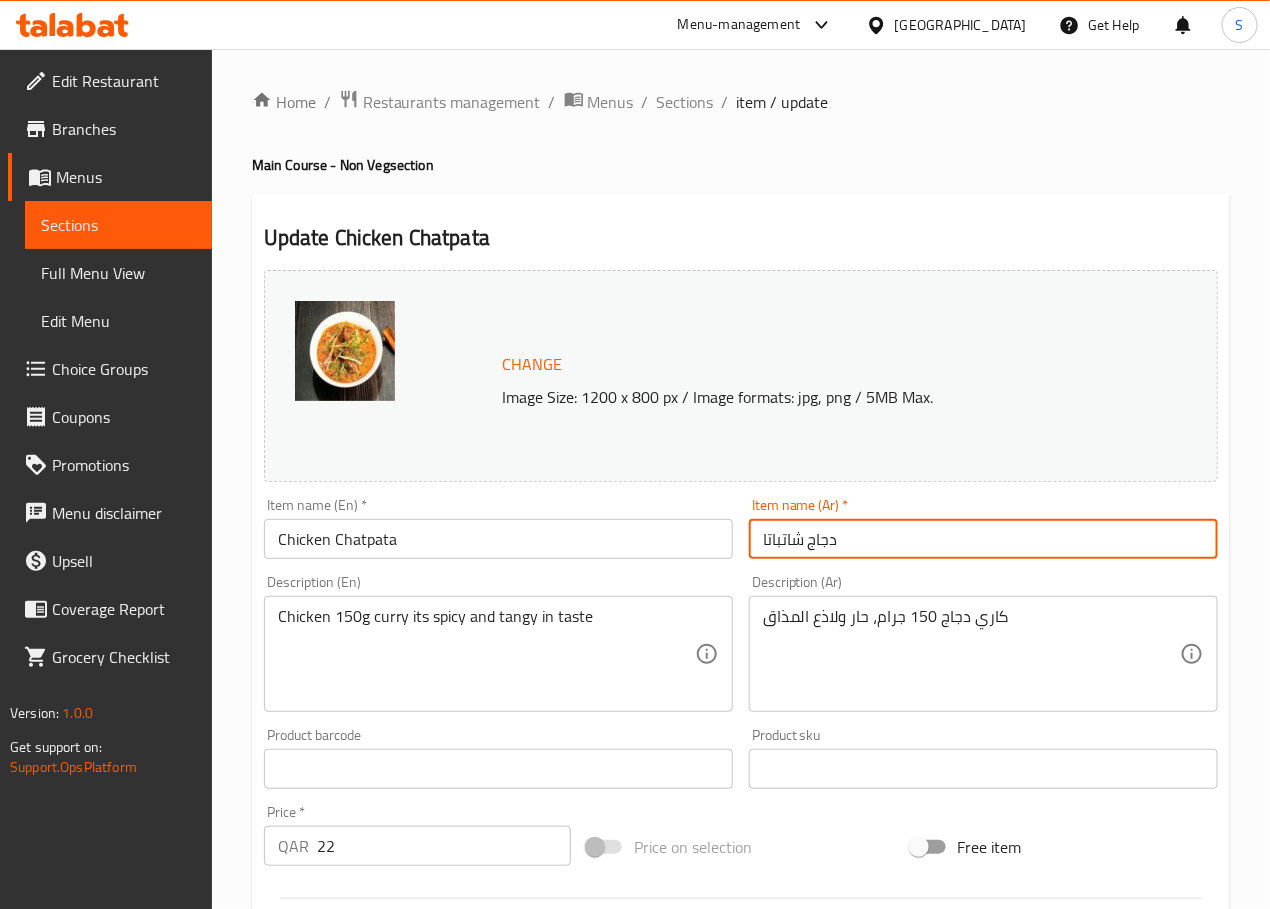 type on "دجاج شاتباتا" 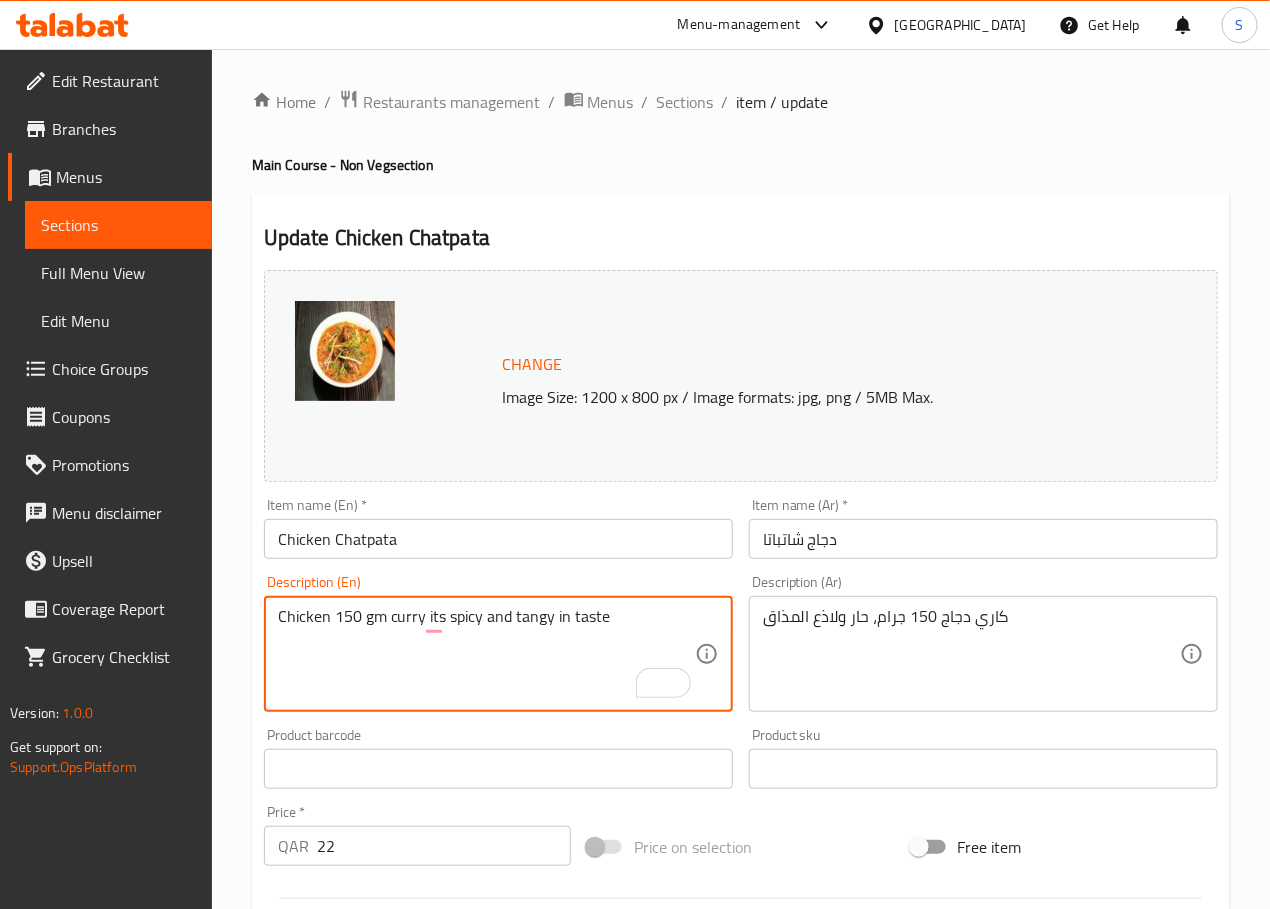 type on "Chicken 150 gm curry its spicy and tangy in taste" 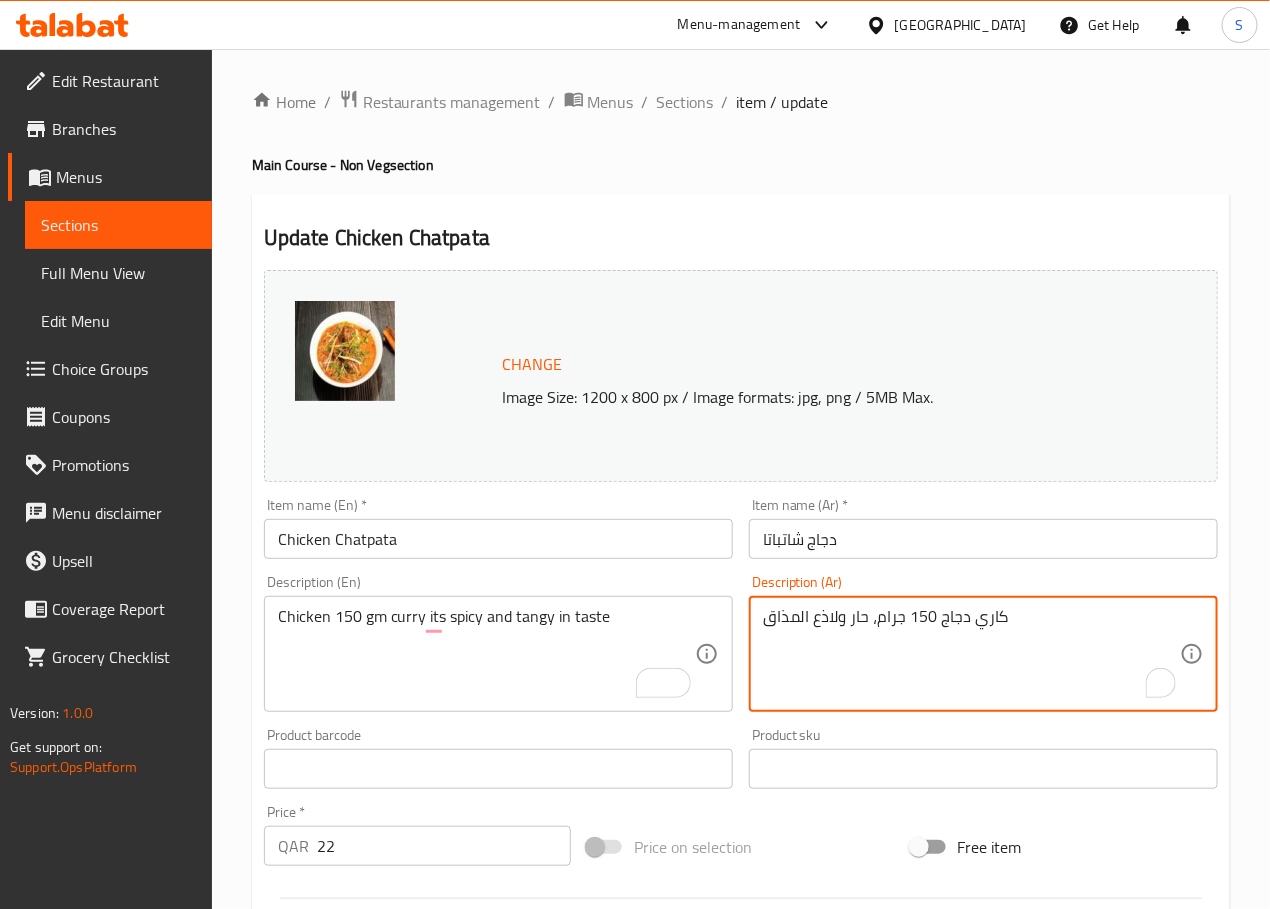 click on "كاري دجاج 150 جرام، حار ولاذع المذاق" at bounding box center (971, 654) 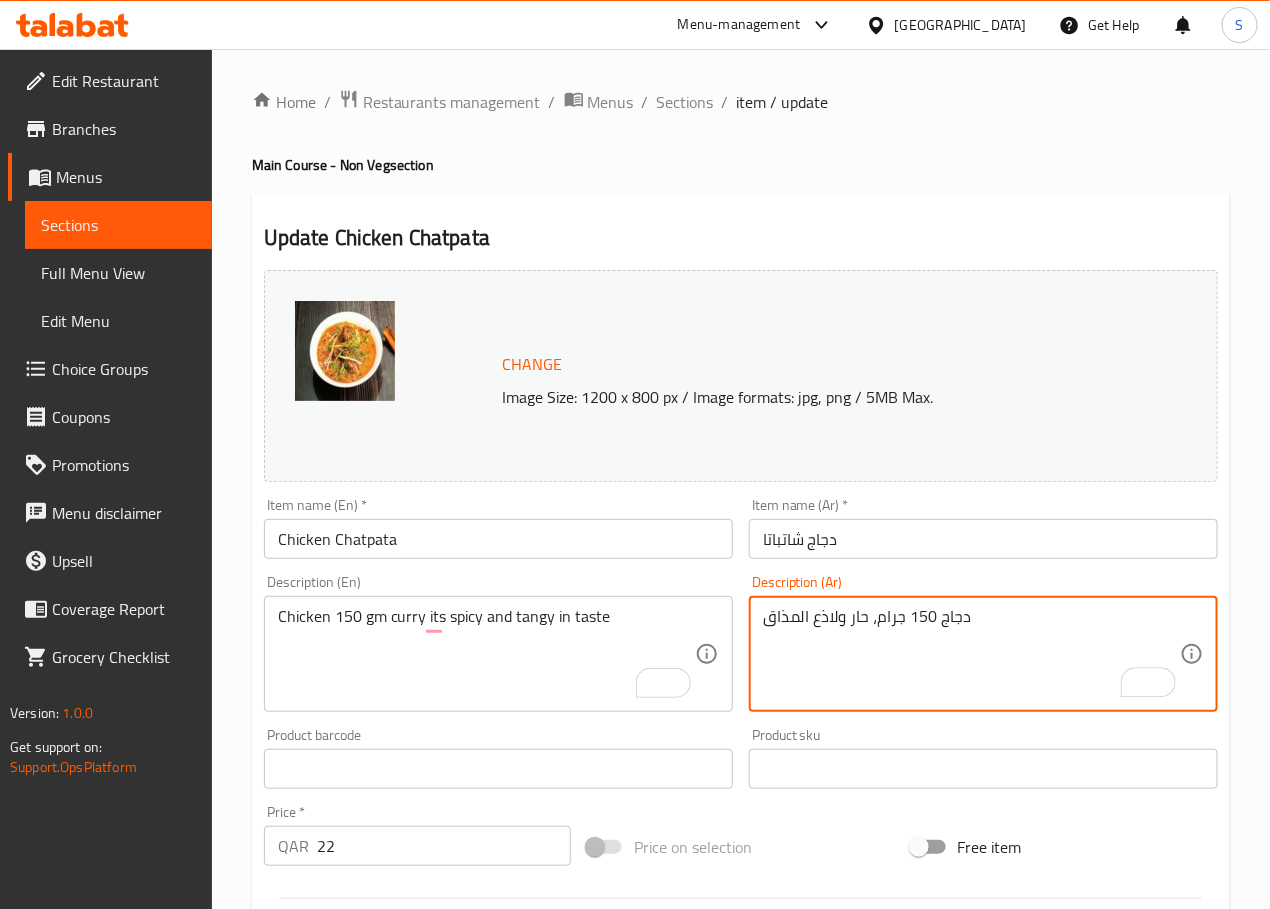 paste on "كاري" 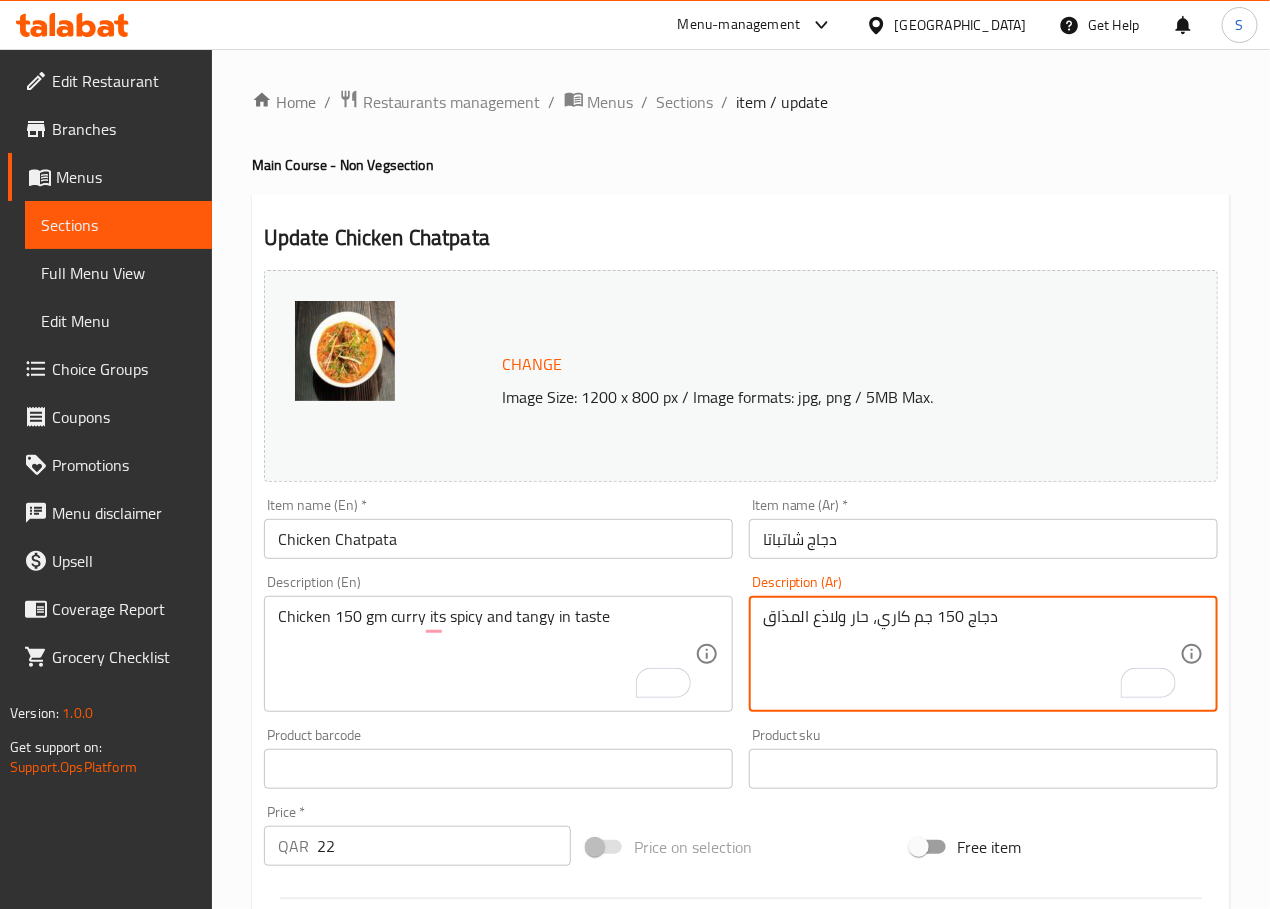 click on "دجاج 150 جم كاري، حار ولاذع المذاق" at bounding box center [971, 654] 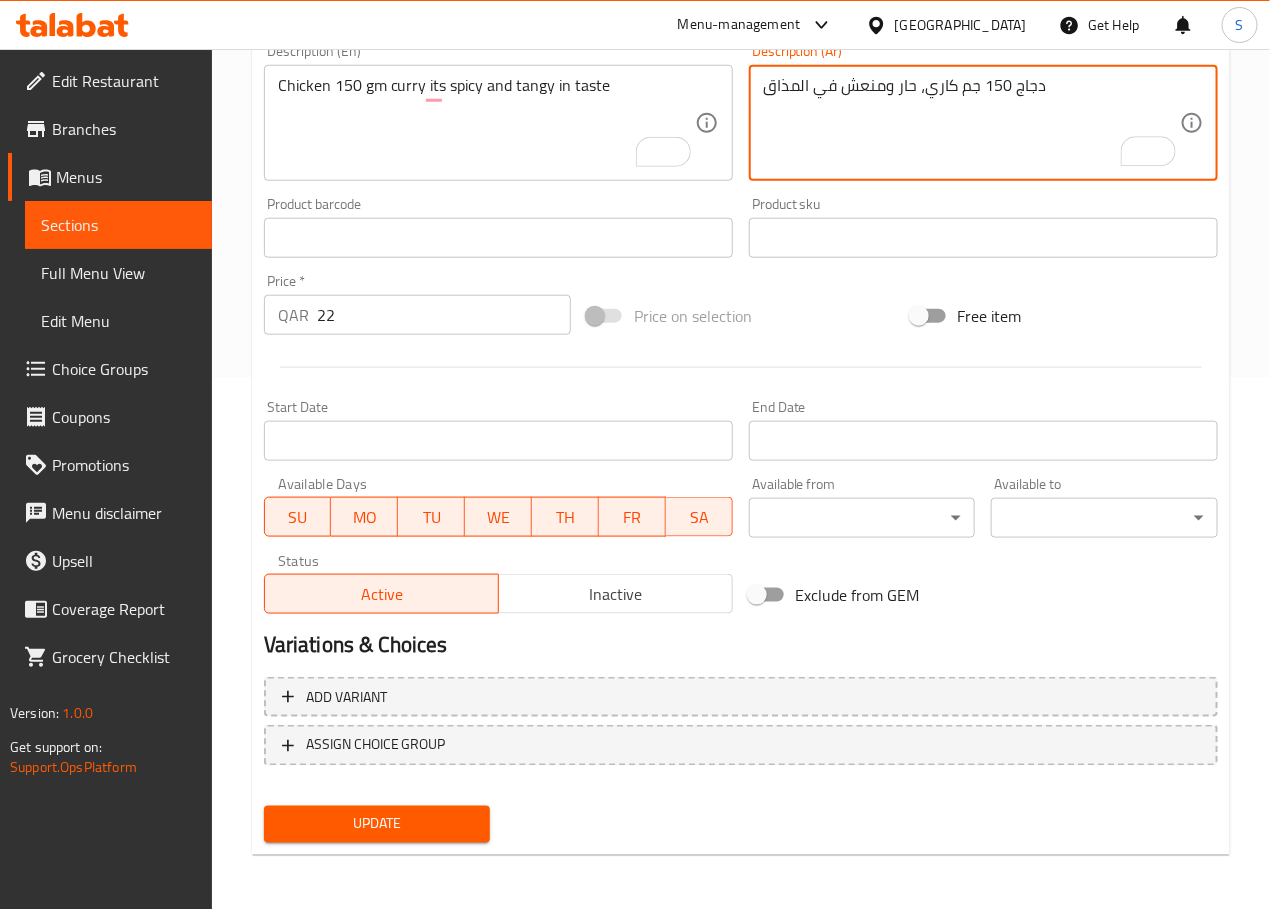 type on "دجاج 150 جم كاري، حار ومنعش في المذاق" 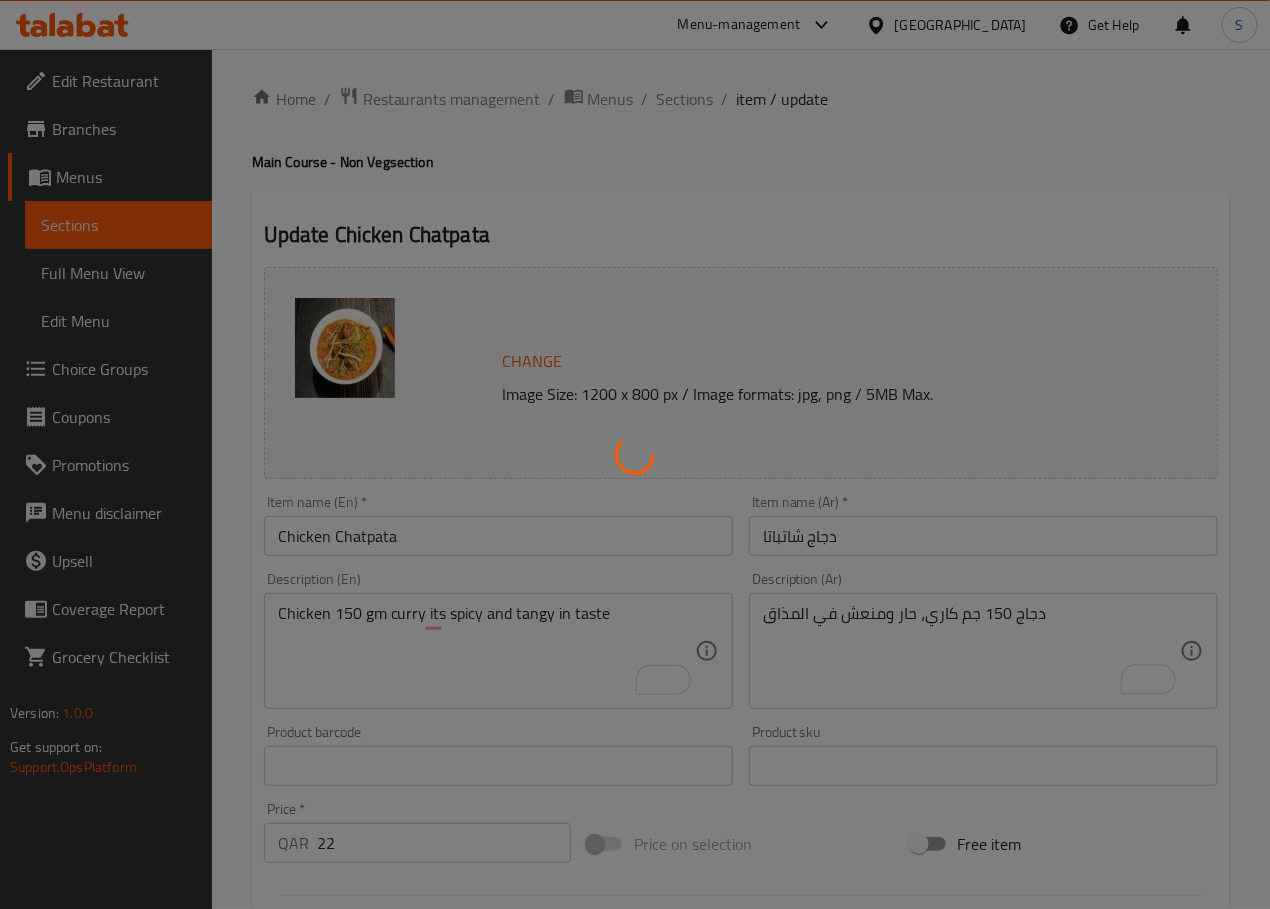 scroll, scrollTop: 0, scrollLeft: 0, axis: both 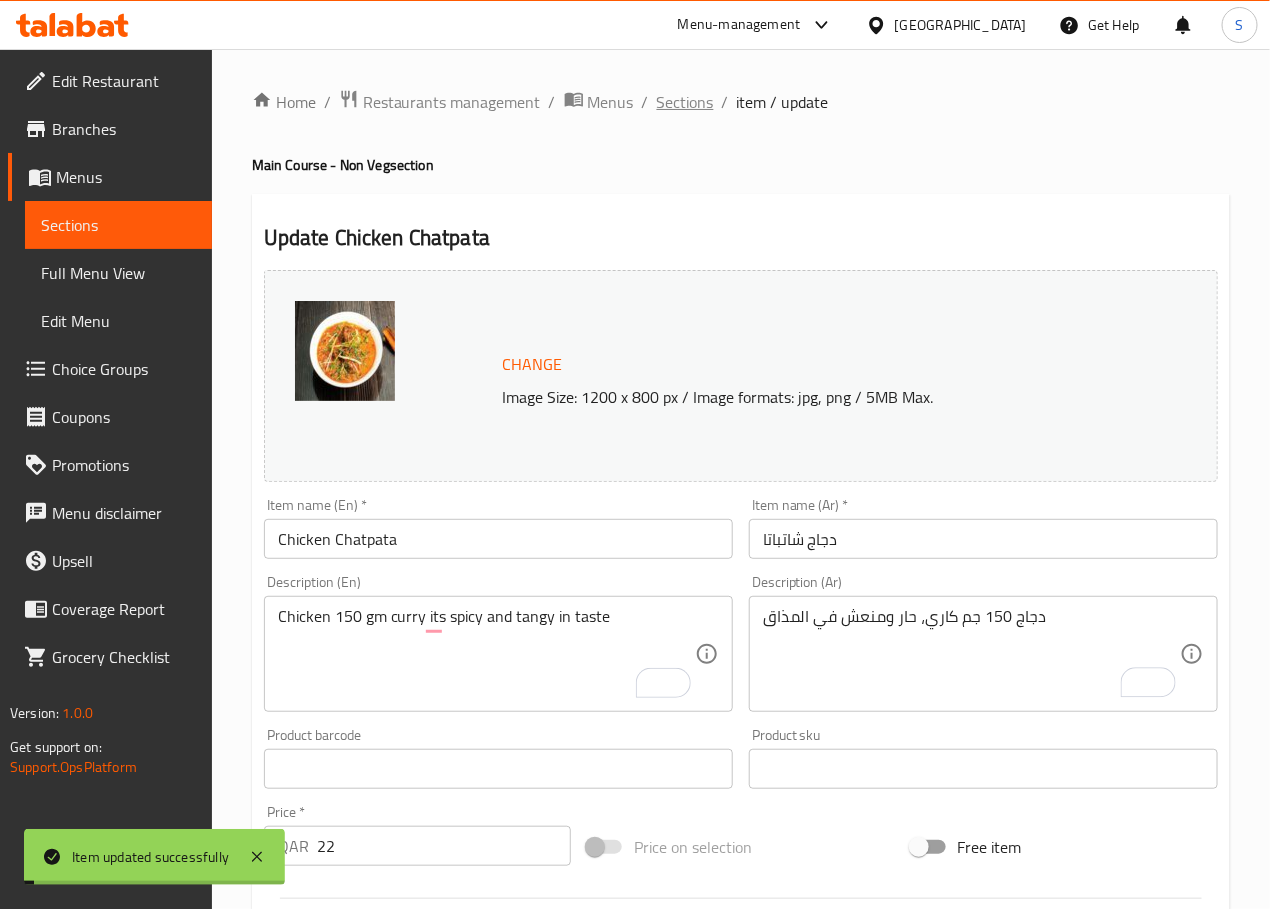 click on "Sections" at bounding box center [685, 102] 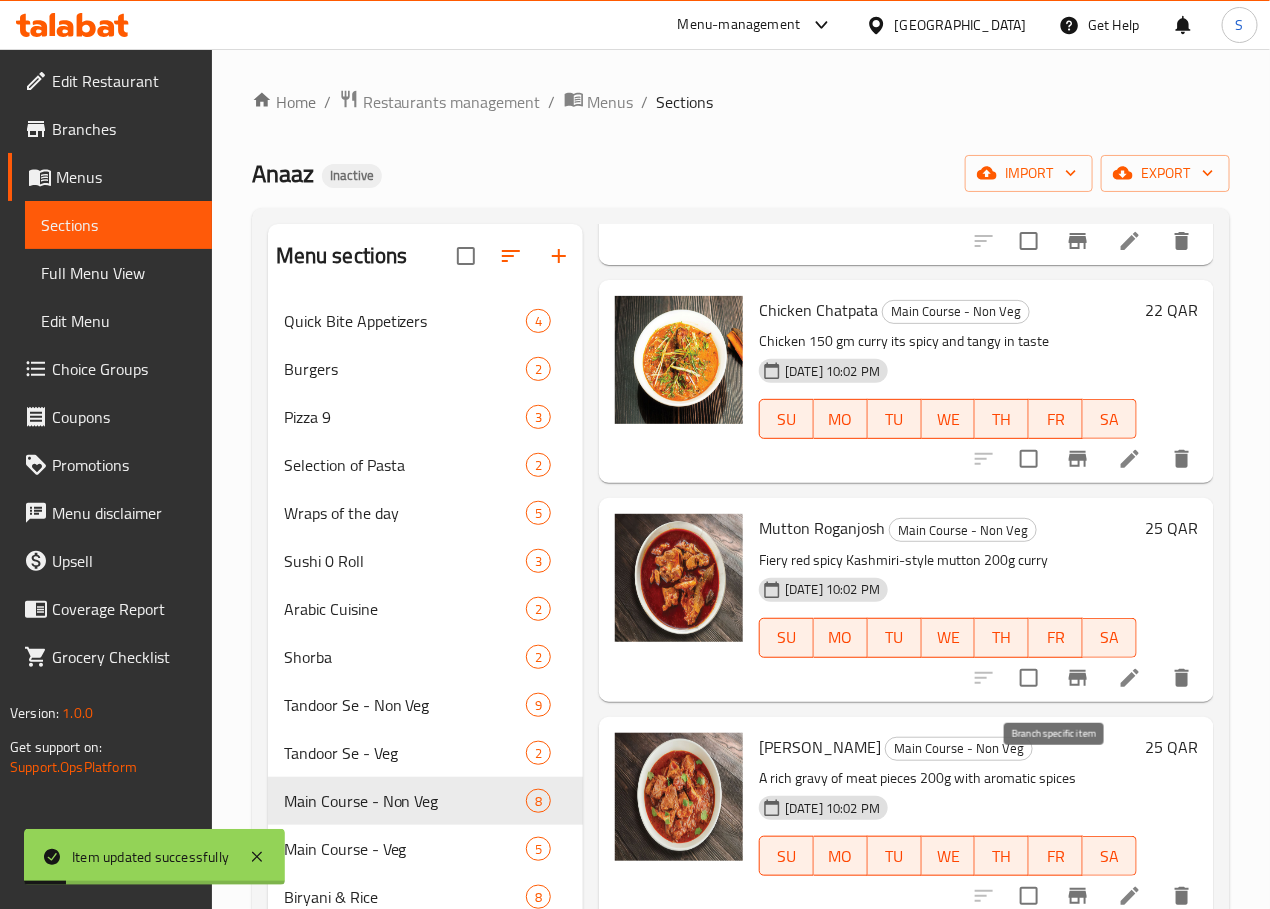 scroll, scrollTop: 669, scrollLeft: 0, axis: vertical 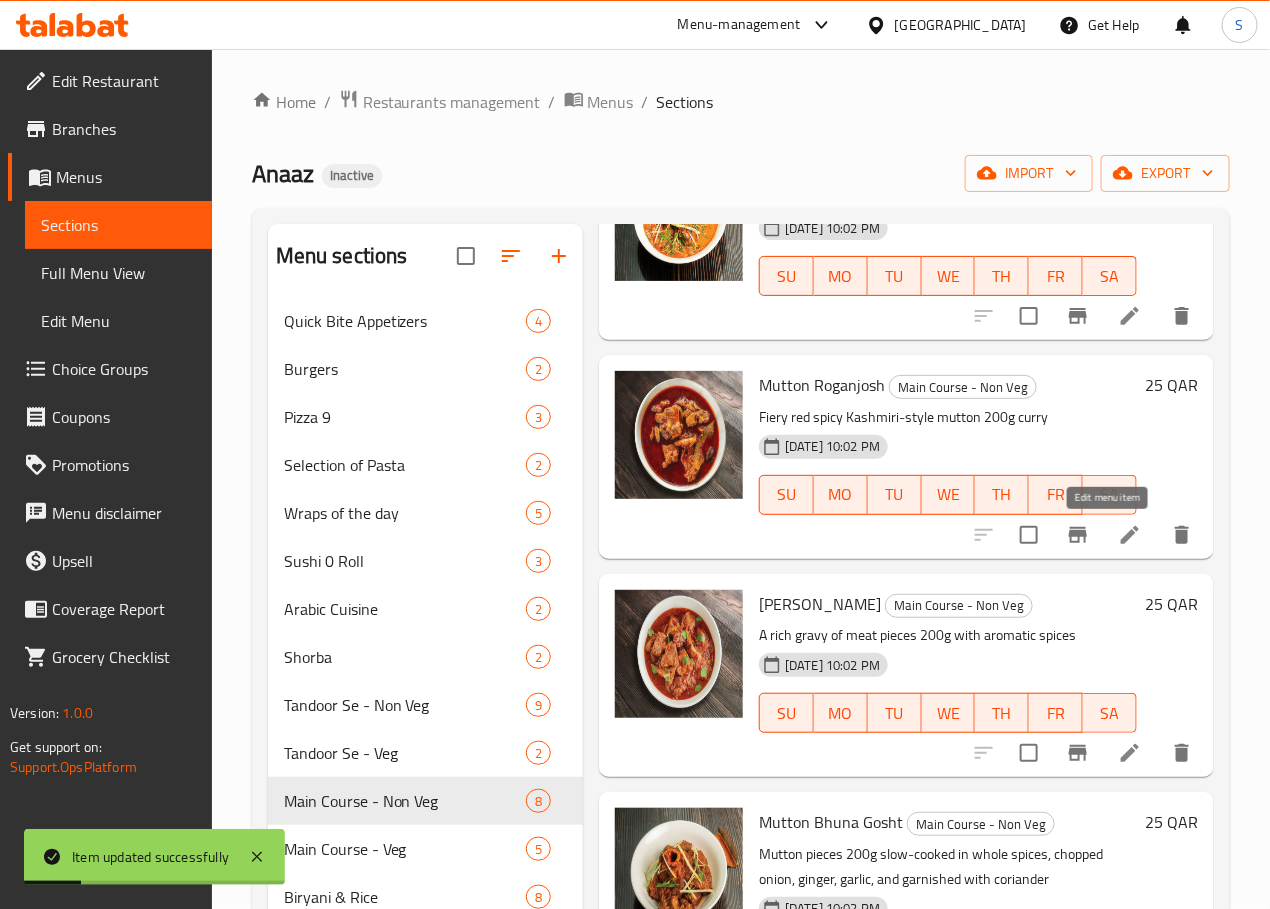 click 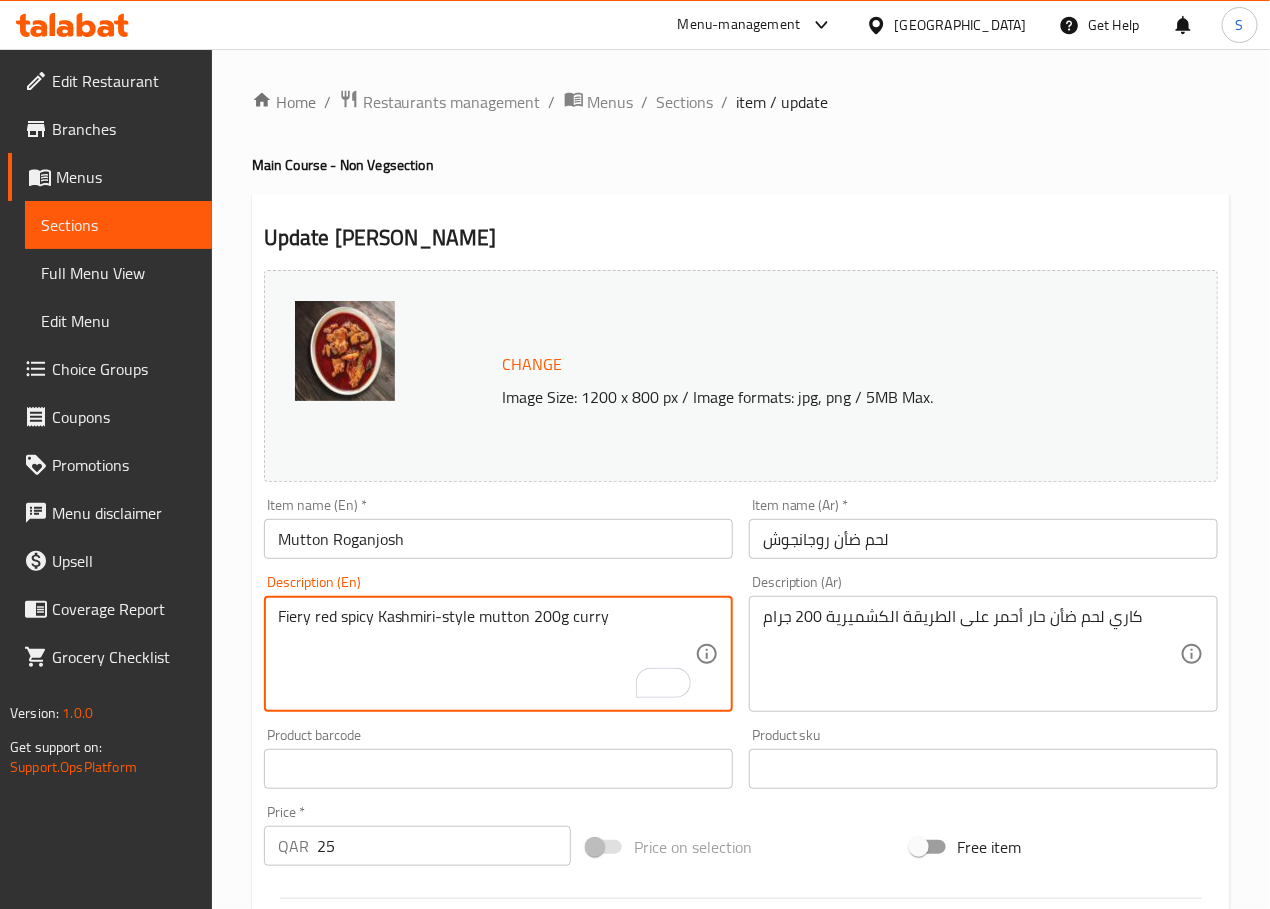 click on "Fiery red spicy Kashmiri-style mutton 200g curry" at bounding box center [486, 654] 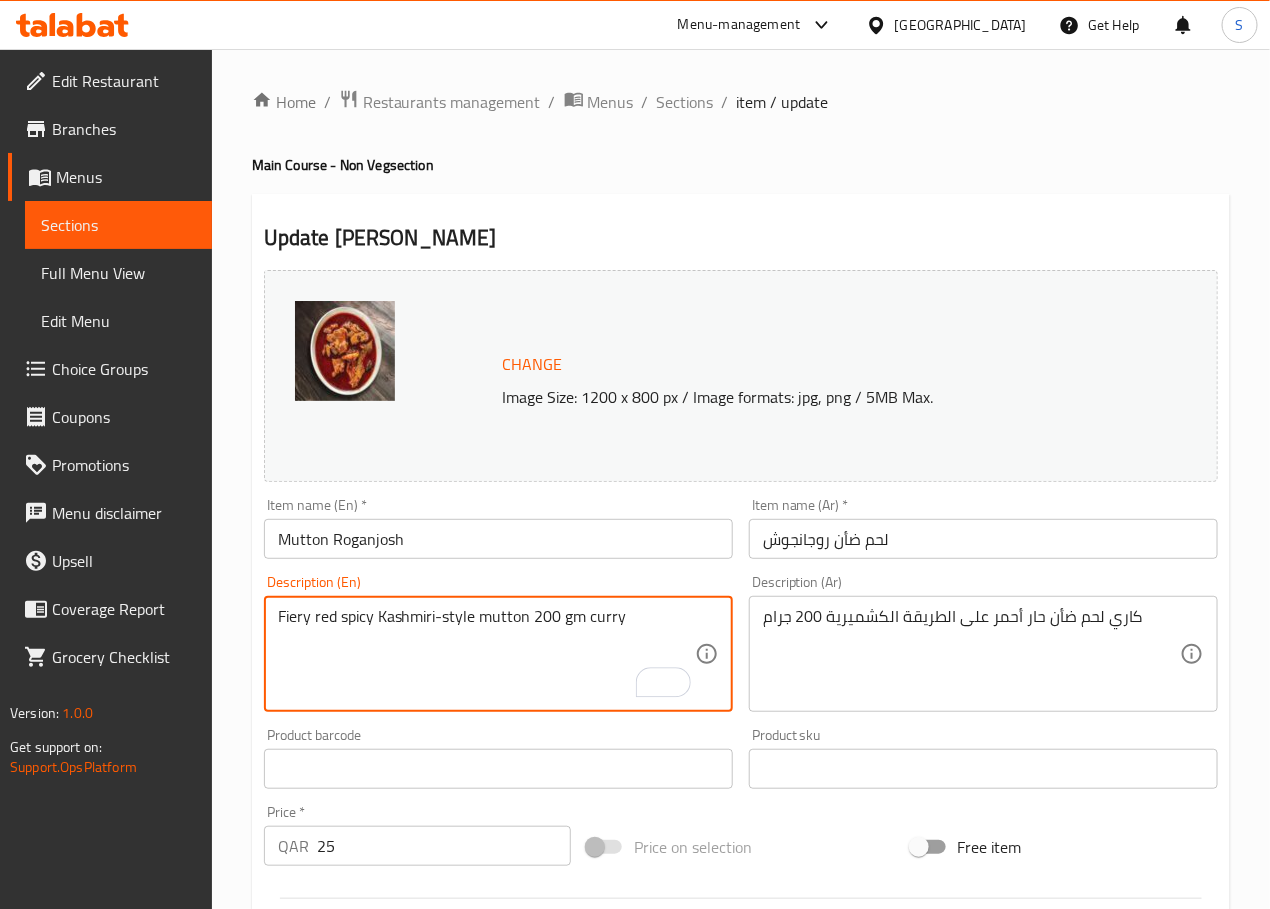 type on "Fiery red spicy Kashmiri-style mutton 200 gm curry" 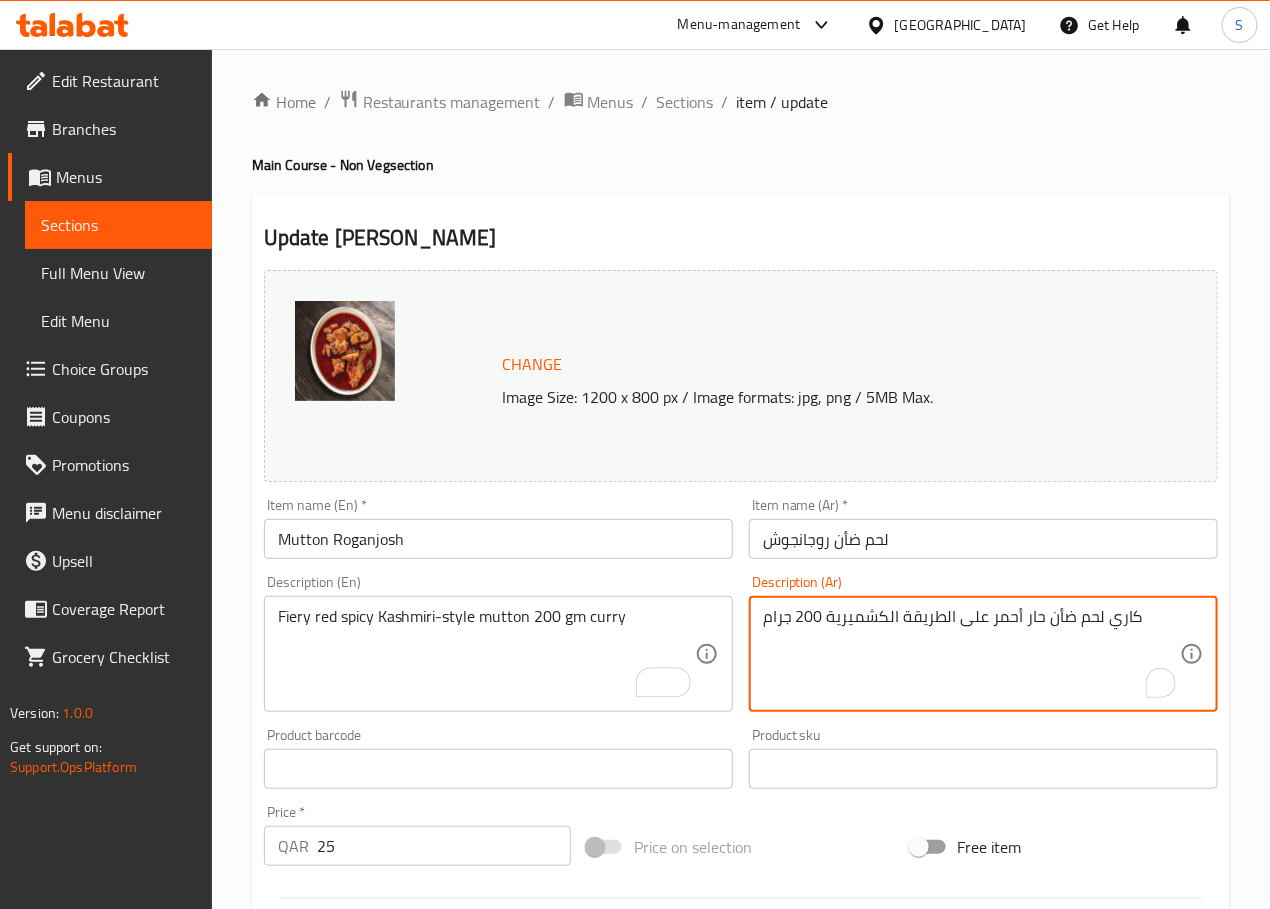 click on "كاري لحم ضأن حار أحمر على الطريقة الكشميرية 200 جرام" at bounding box center (971, 654) 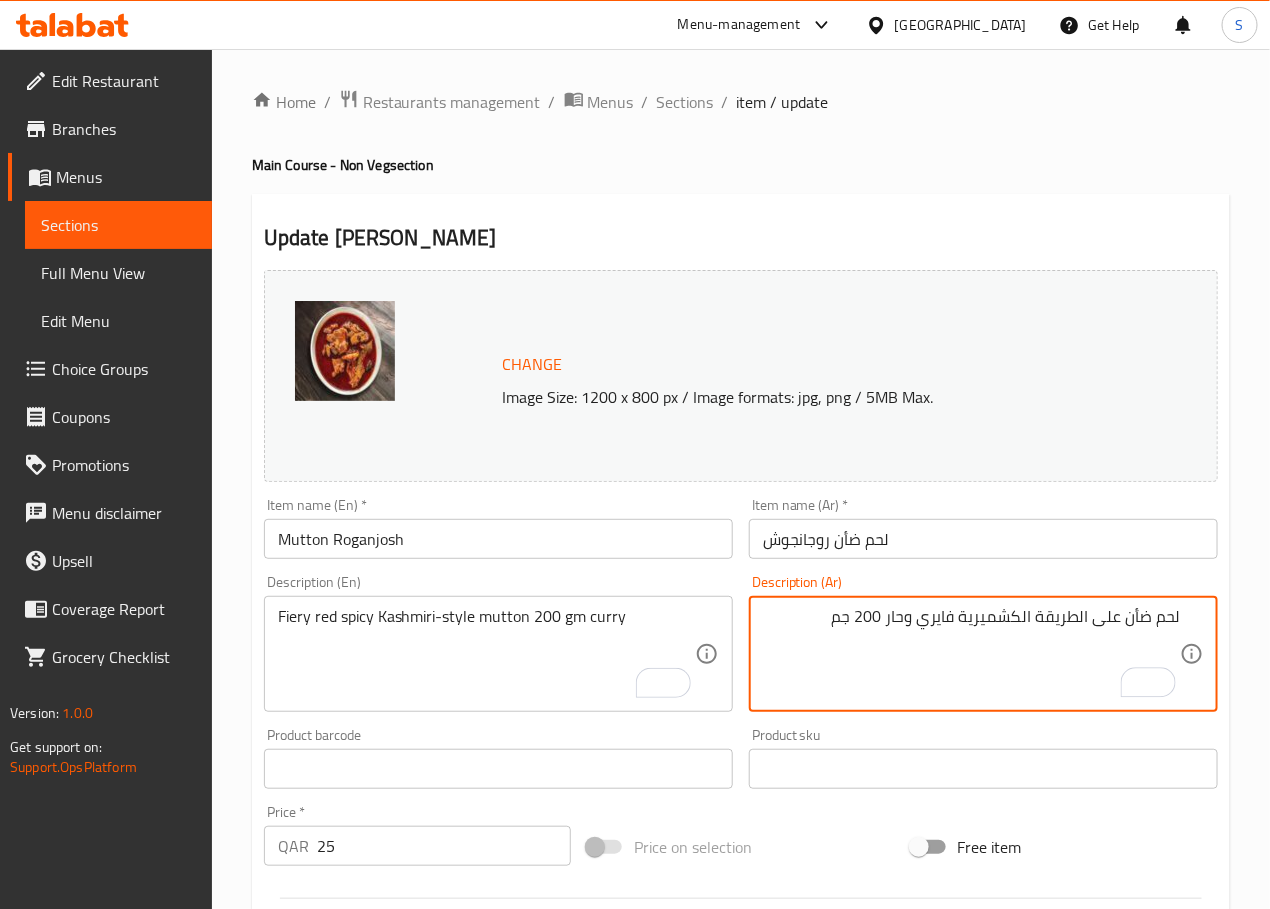 paste on "كاري" 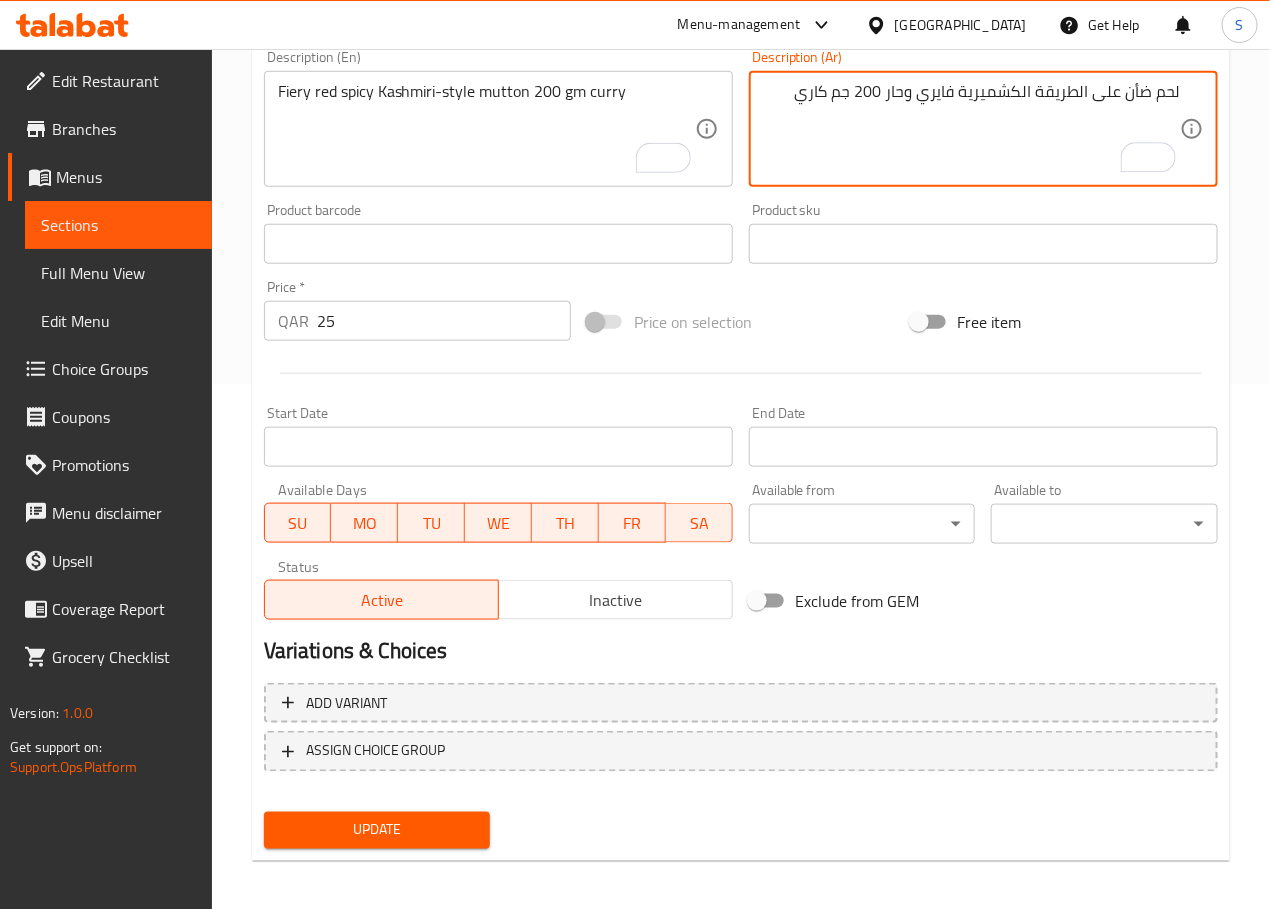 scroll, scrollTop: 531, scrollLeft: 0, axis: vertical 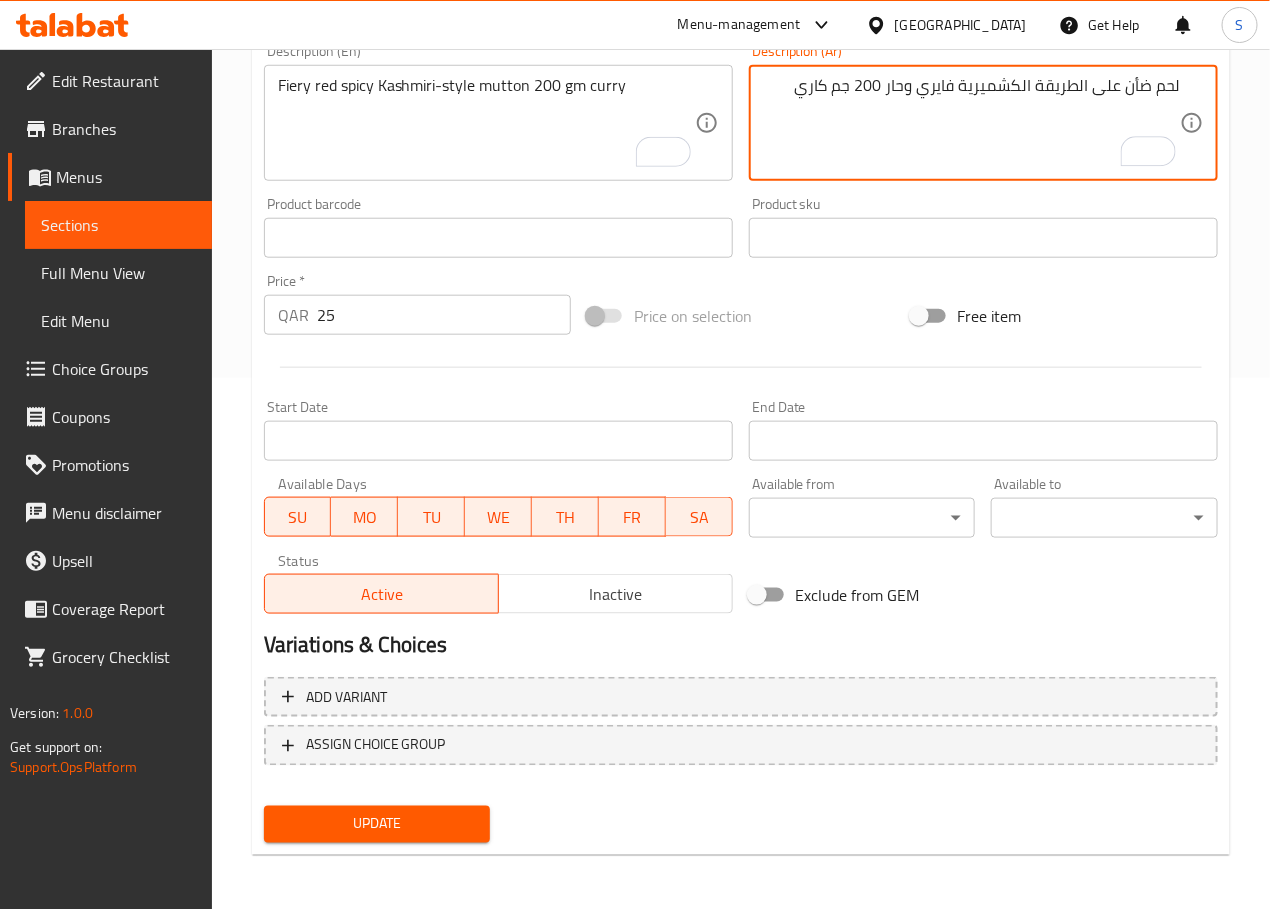 type on "لحم ضأن على الطريقة الكشميرية فايري وحار 200 جم كاري" 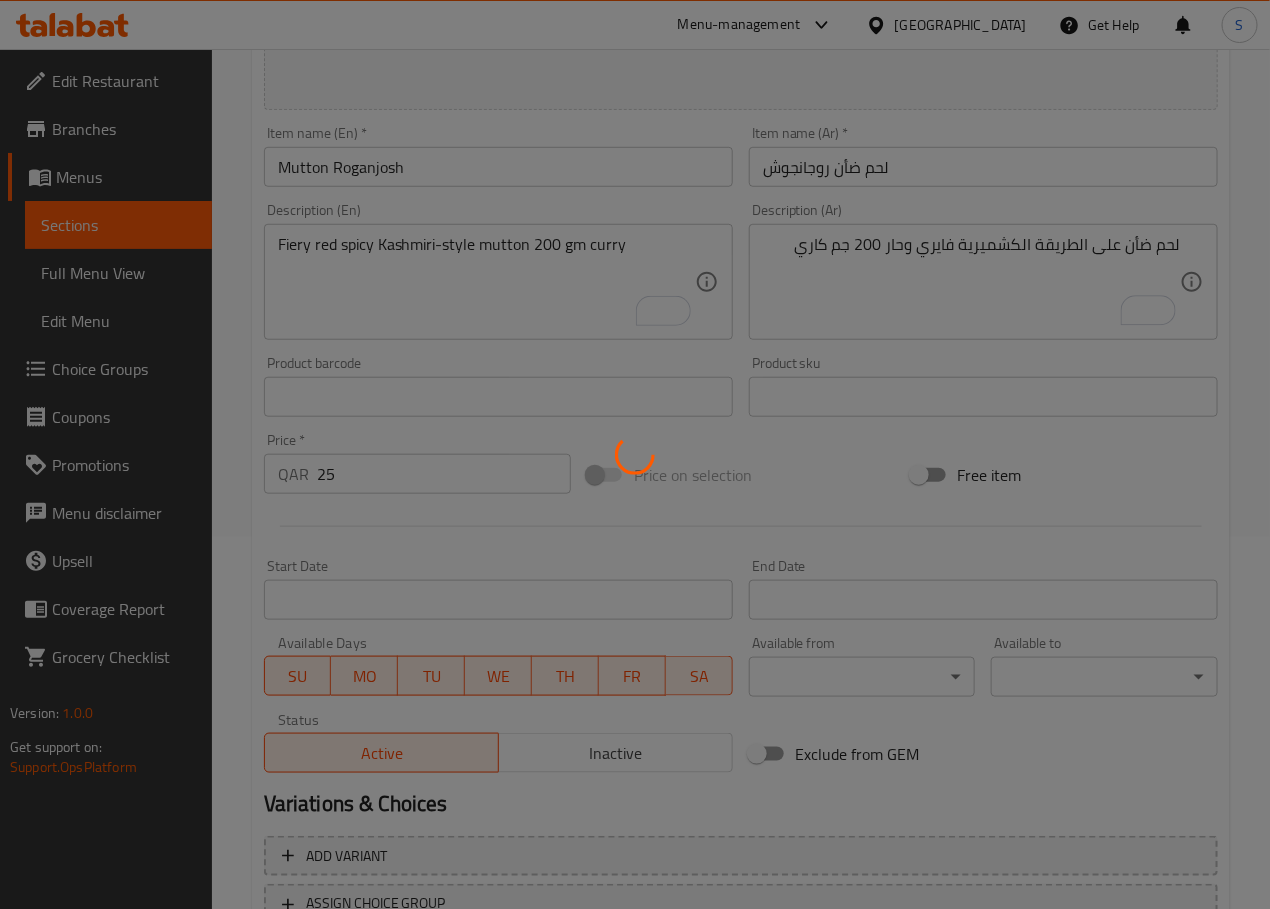 scroll, scrollTop: 0, scrollLeft: 0, axis: both 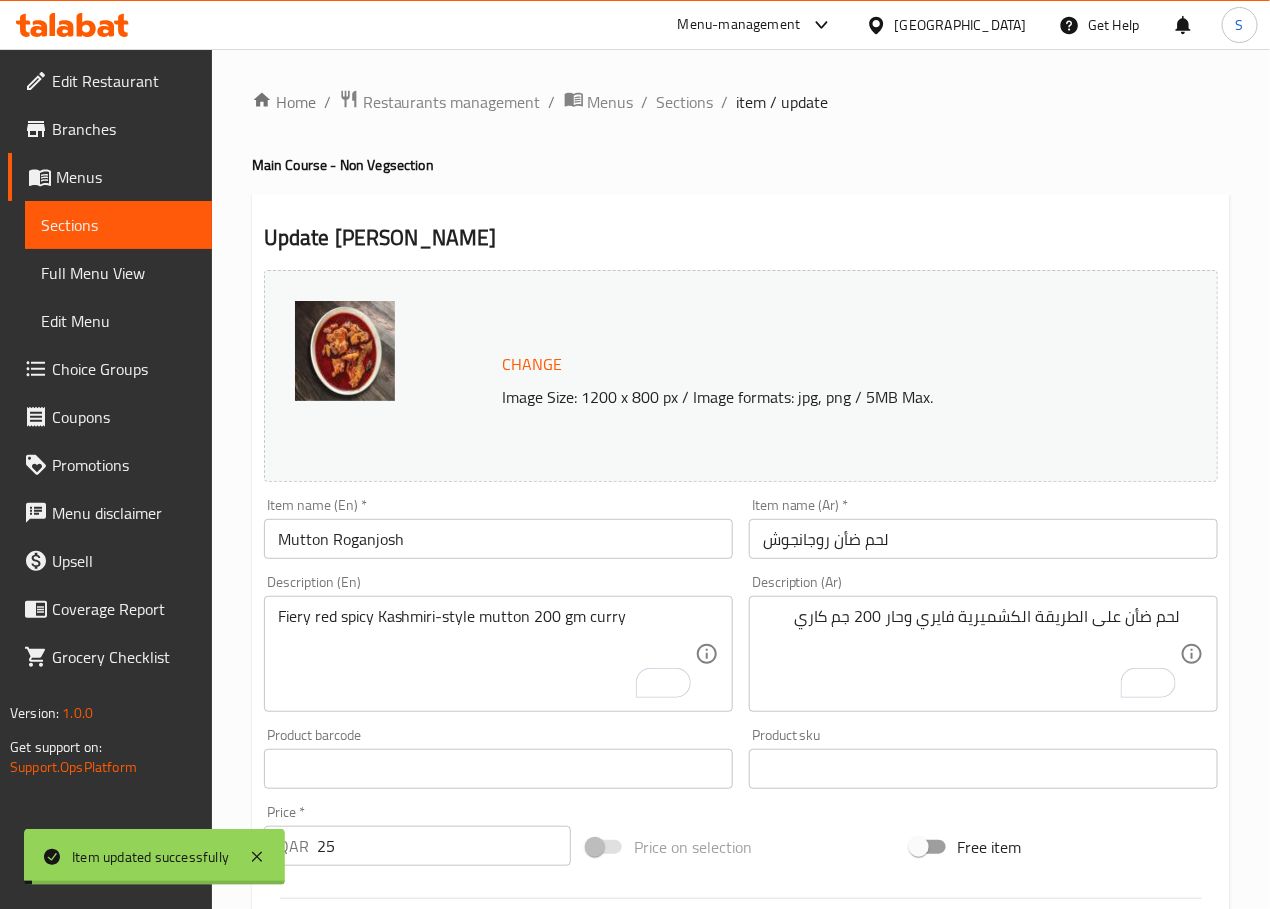 click on "Sections" at bounding box center [685, 102] 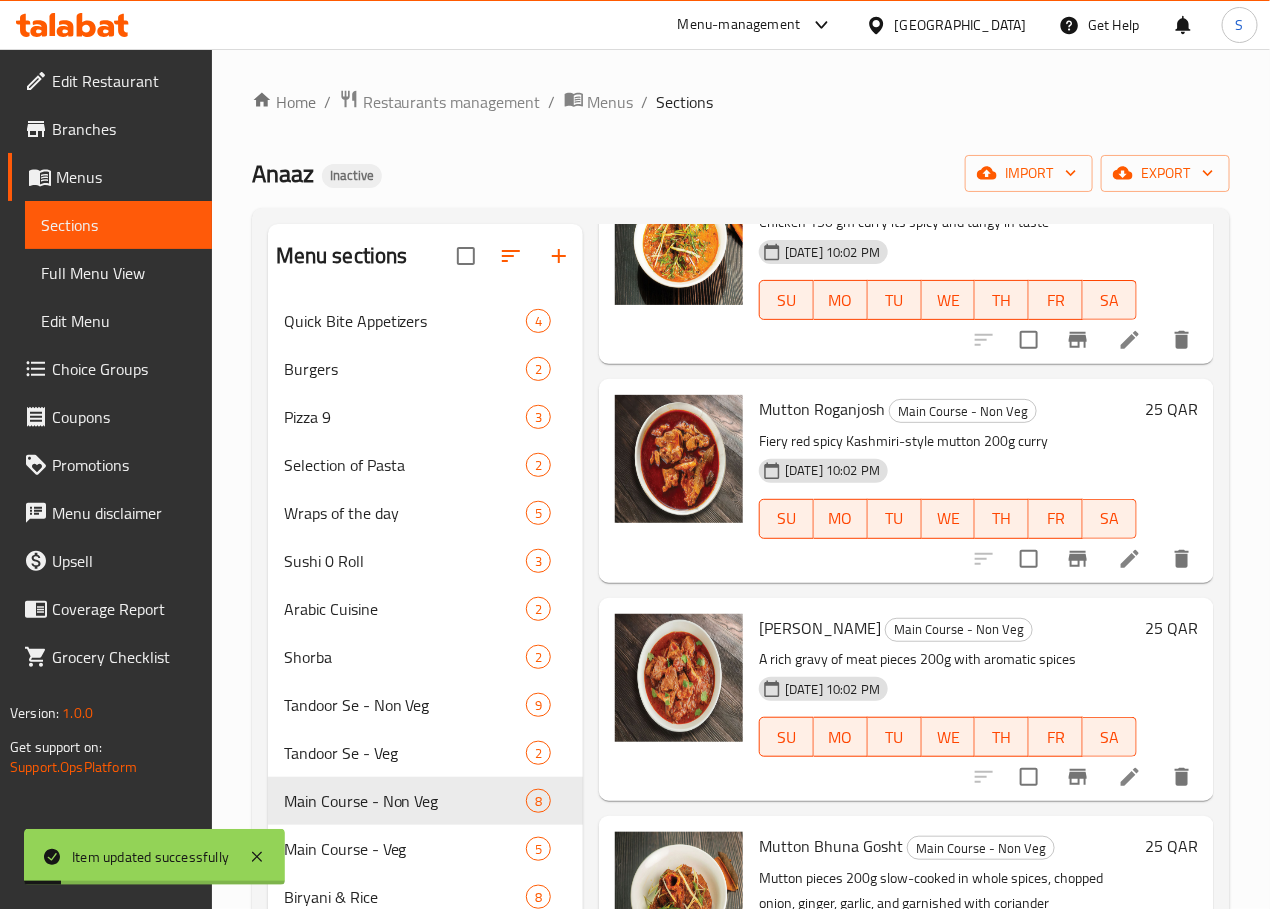 scroll, scrollTop: 952, scrollLeft: 0, axis: vertical 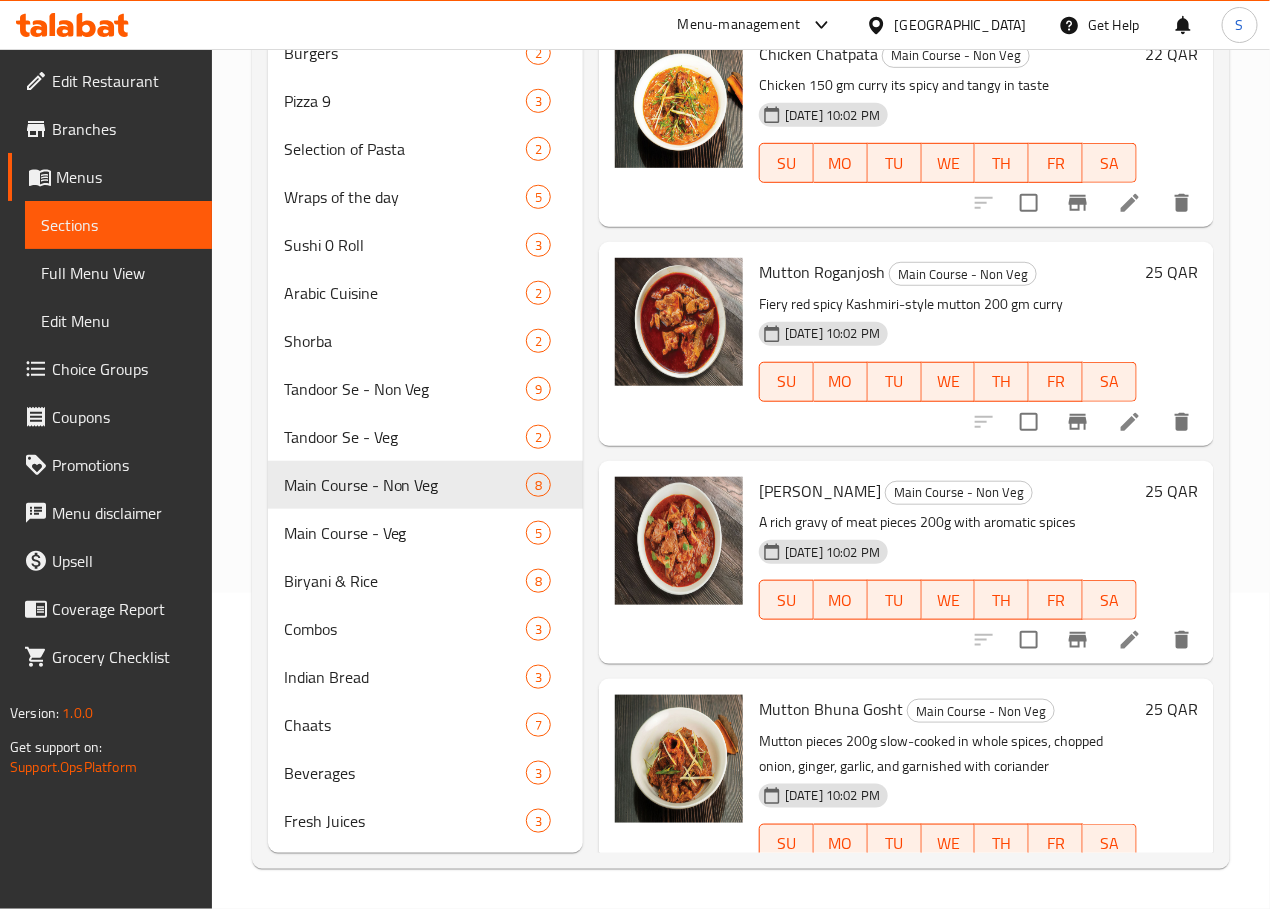 click 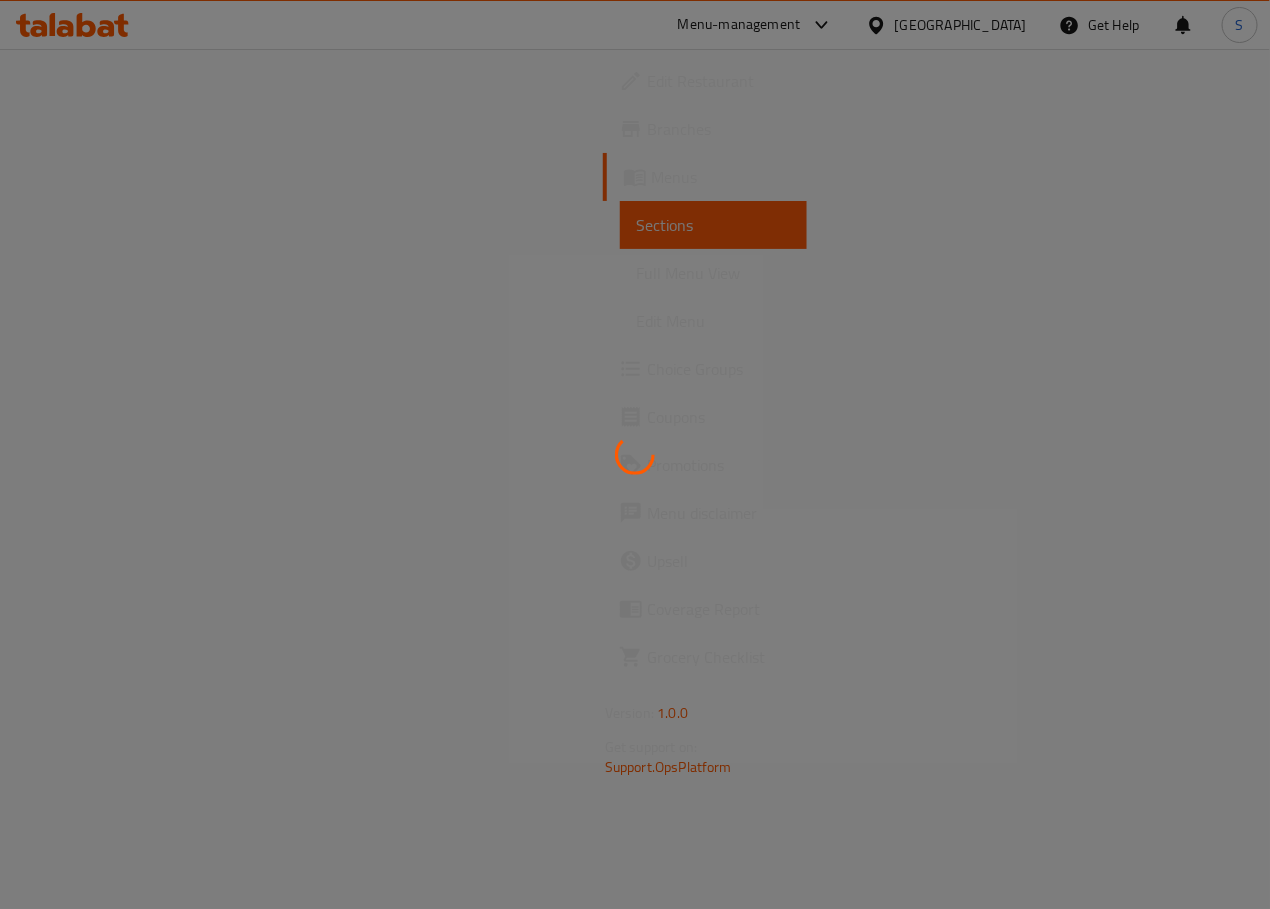 scroll, scrollTop: 0, scrollLeft: 0, axis: both 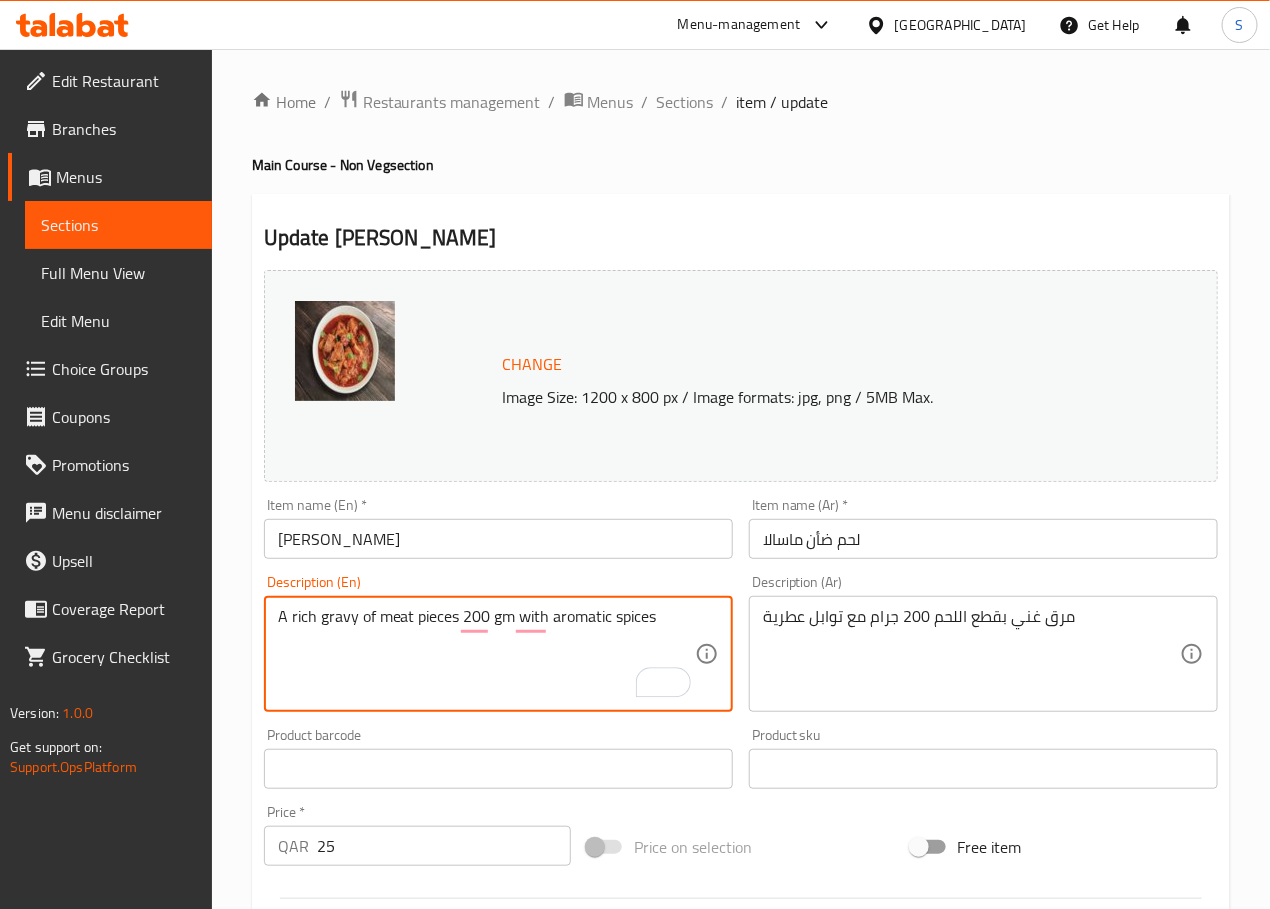 type on "A rich gravy of meat pieces 200 gm with aromatic spices" 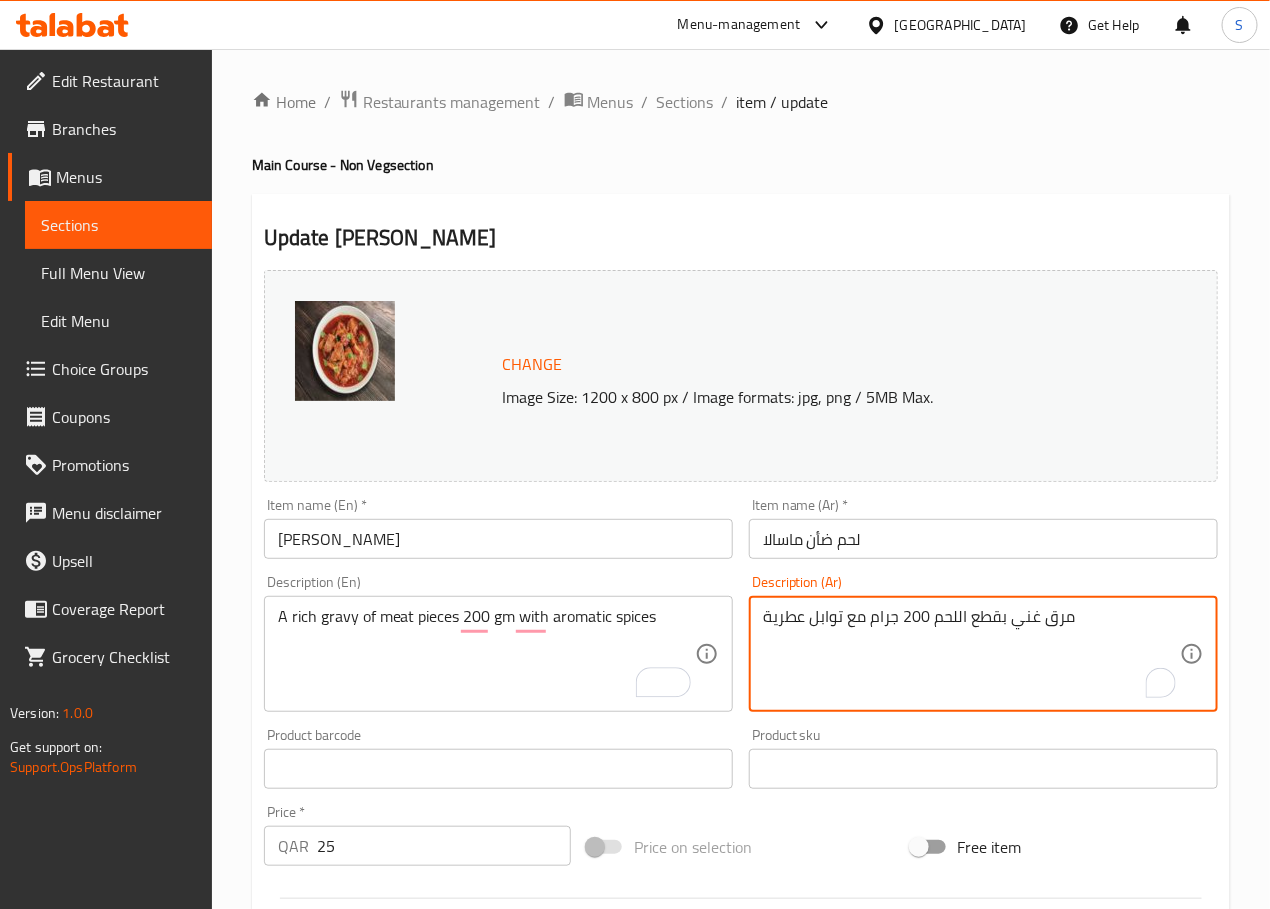 click on "مرق غني بقطع اللحم 200 جرام مع توابل عطرية" at bounding box center (971, 654) 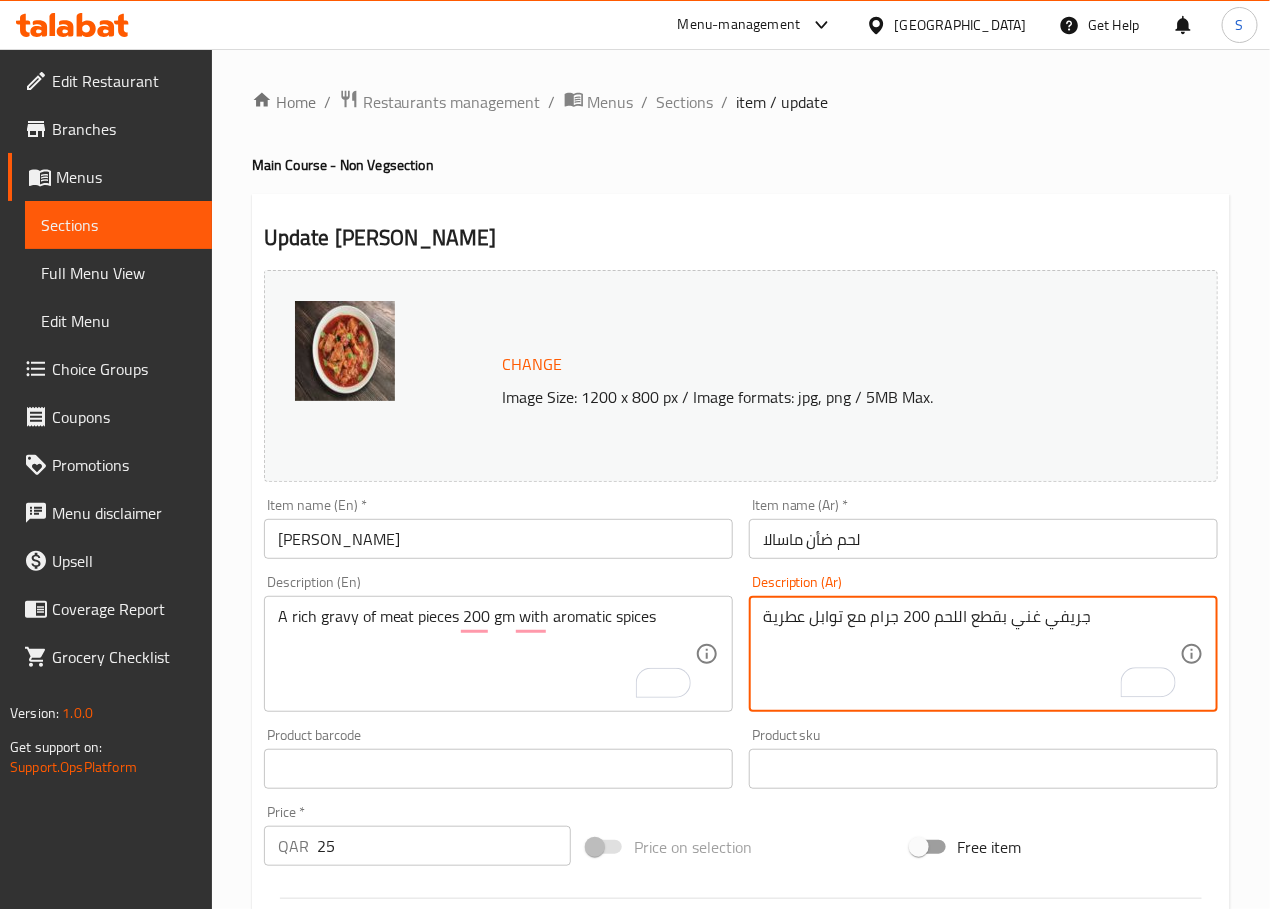 click on "جريفي غني بقطع اللحم 200 جرام مع توابل عطرية" at bounding box center [971, 654] 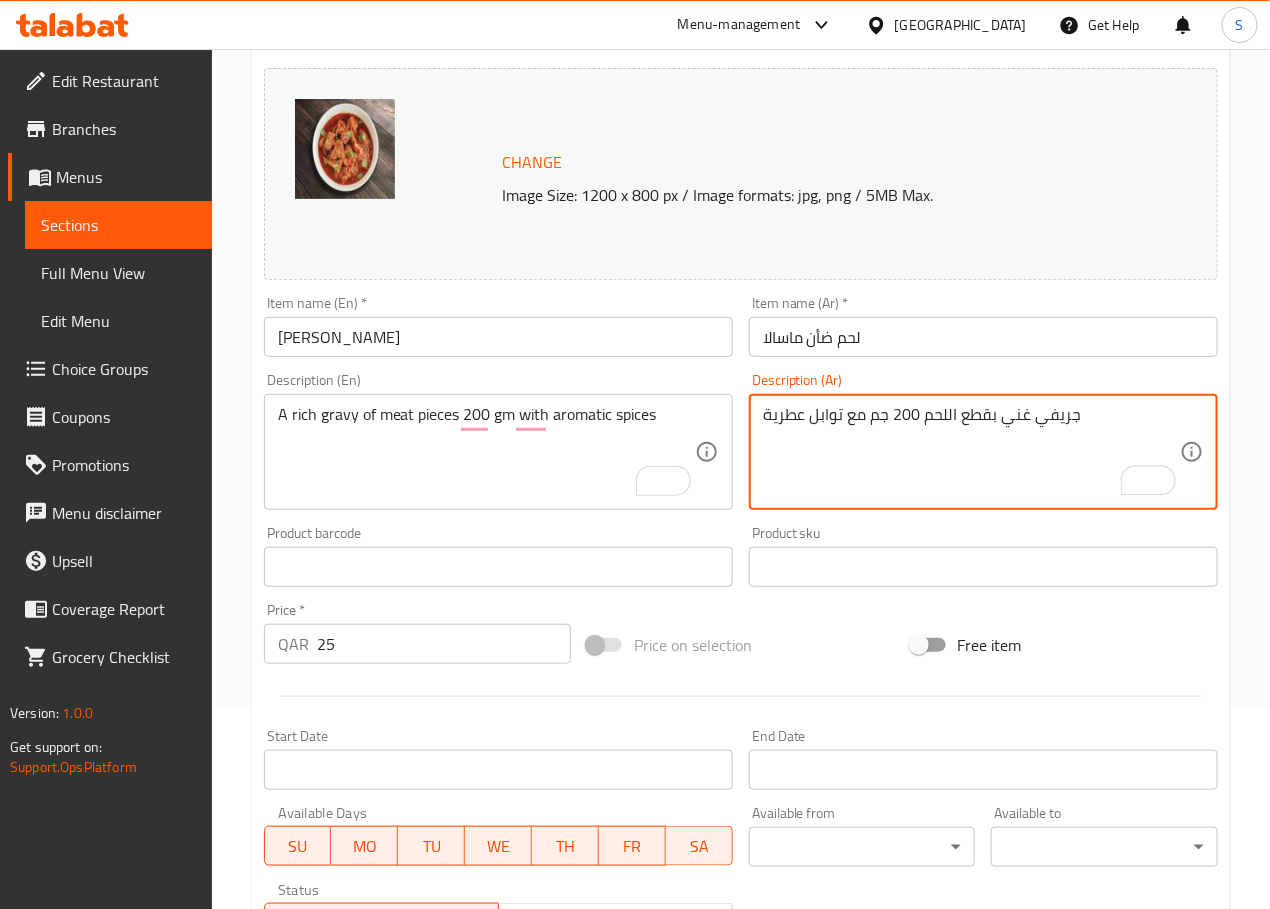 scroll, scrollTop: 531, scrollLeft: 0, axis: vertical 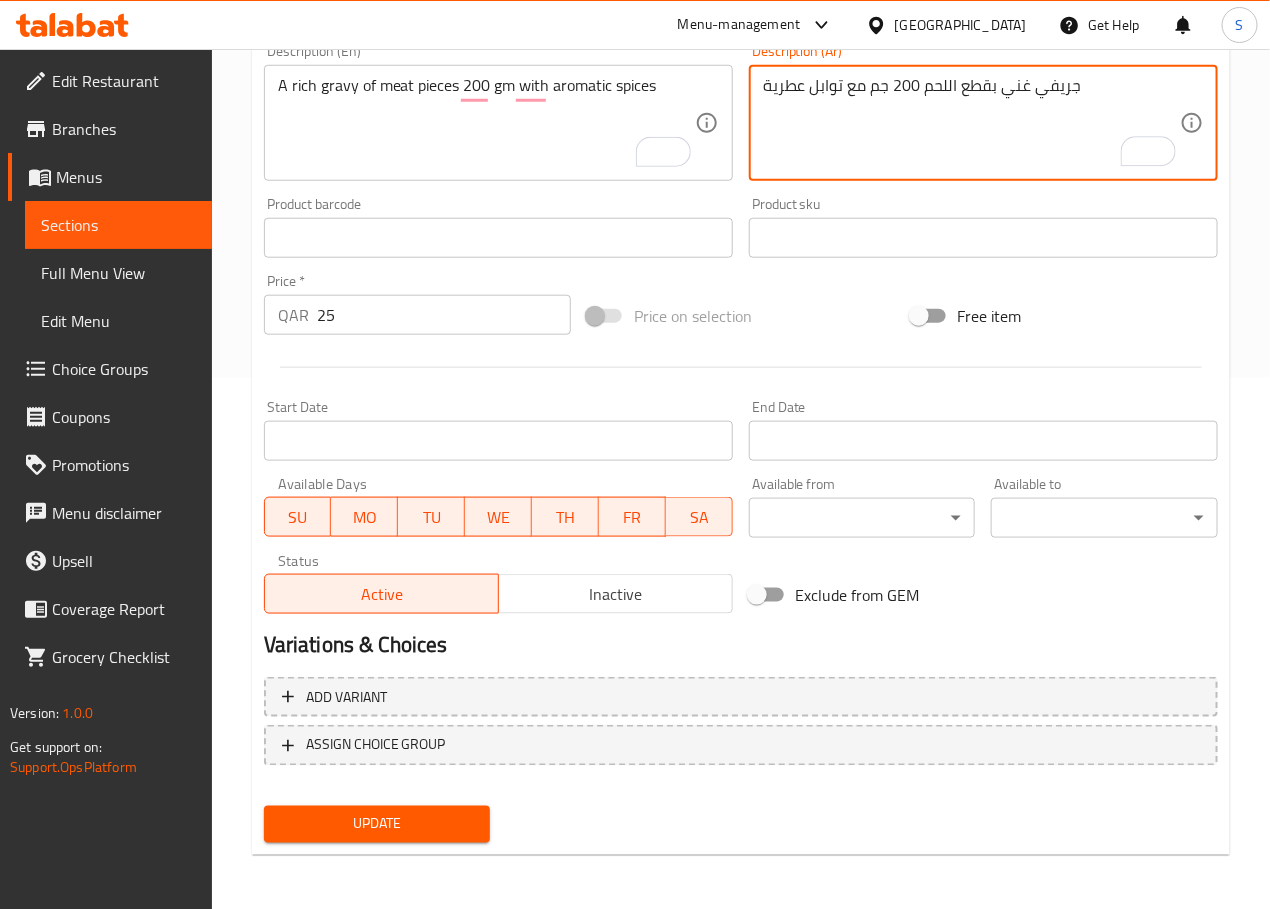 type on "جريفي غني بقطع اللحم 200 جم مع توابل عطرية" 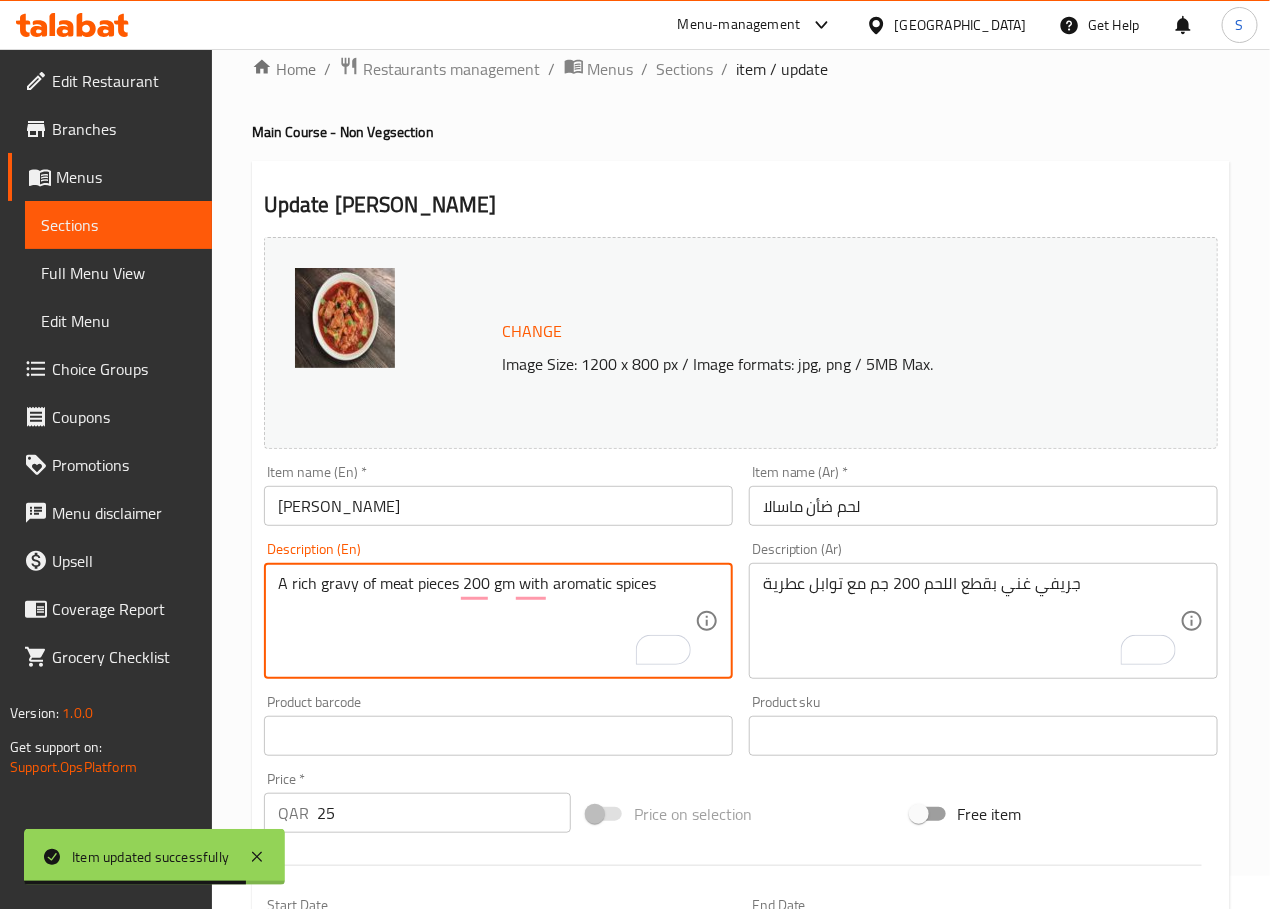 scroll, scrollTop: 0, scrollLeft: 0, axis: both 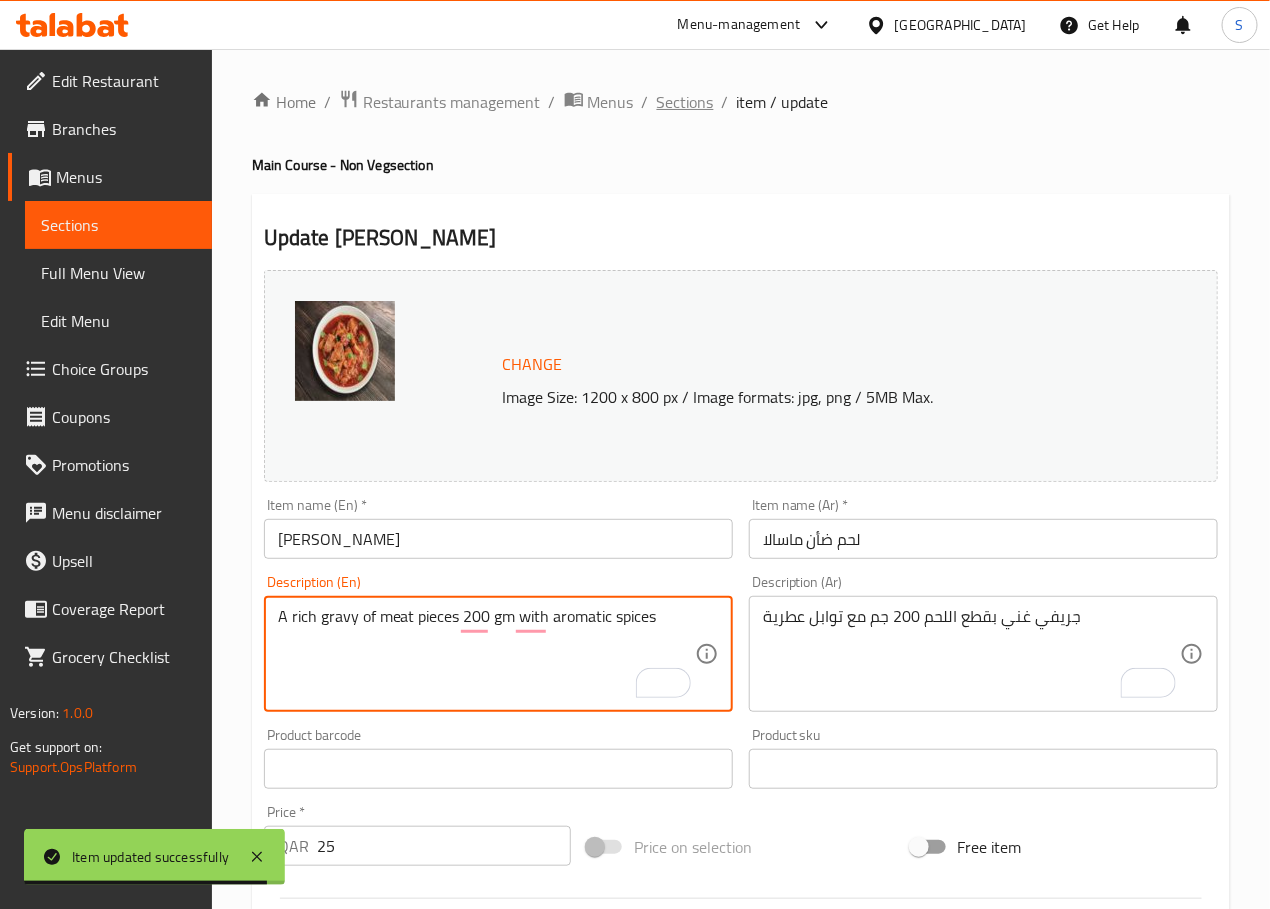click on "Sections" at bounding box center [685, 102] 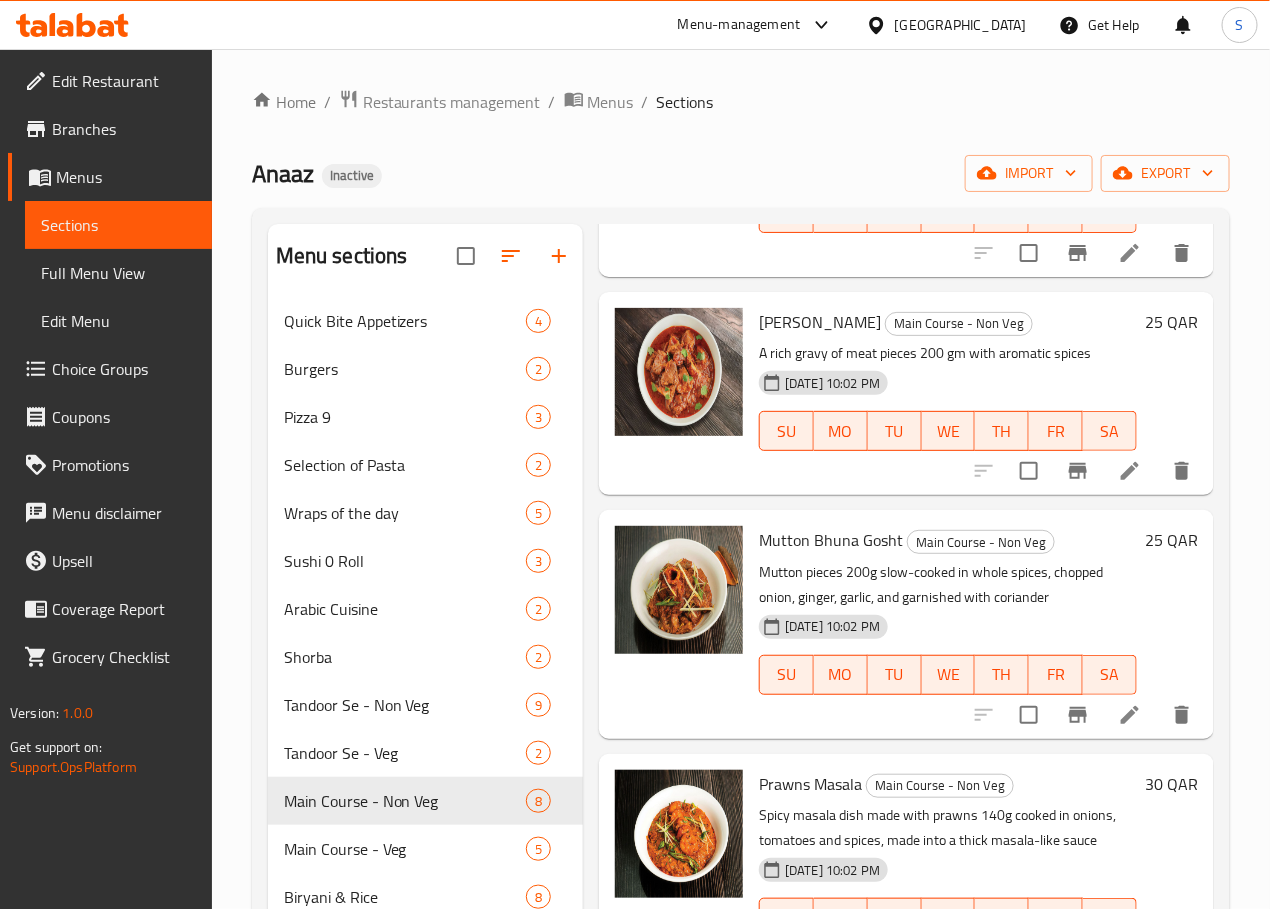 scroll, scrollTop: 952, scrollLeft: 0, axis: vertical 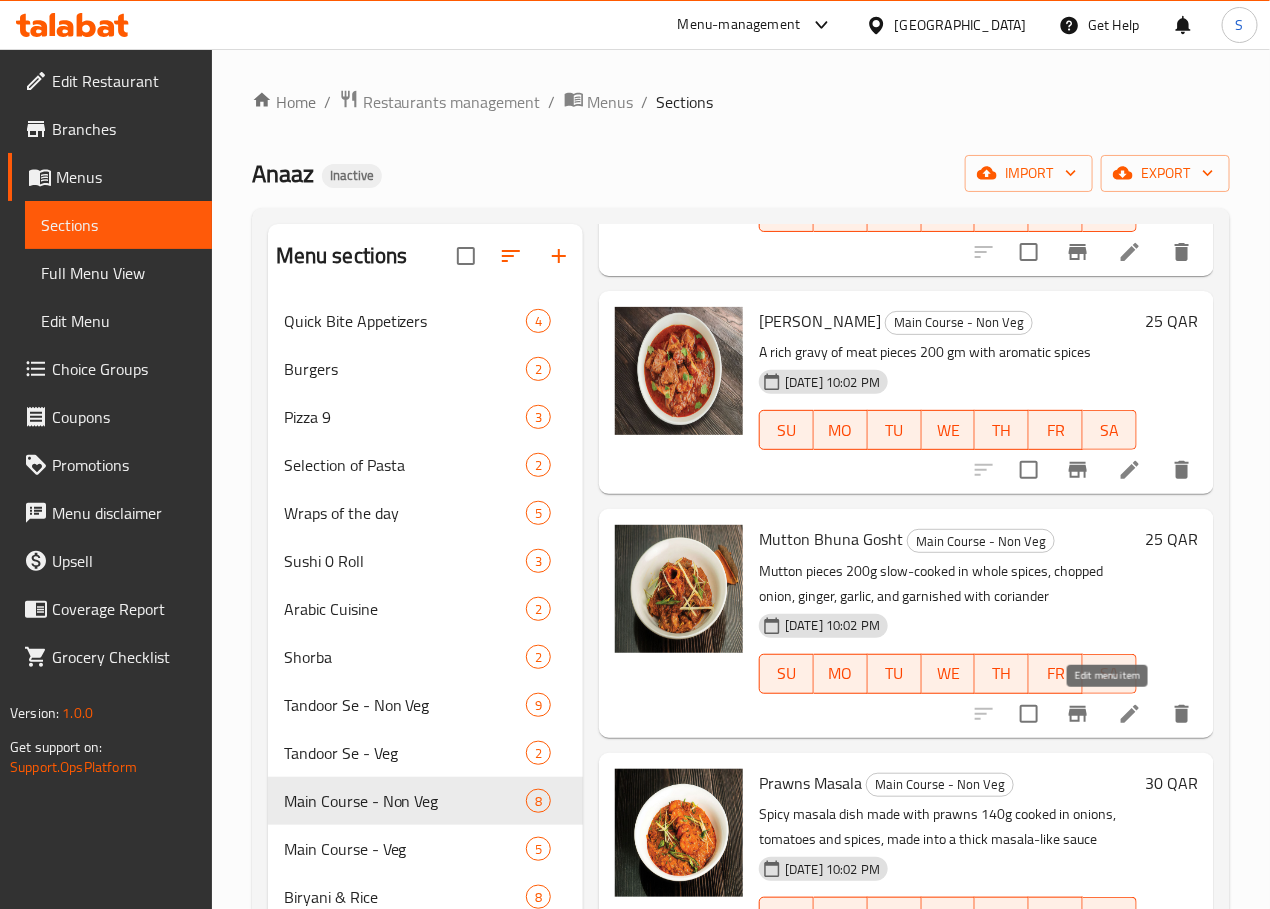 click 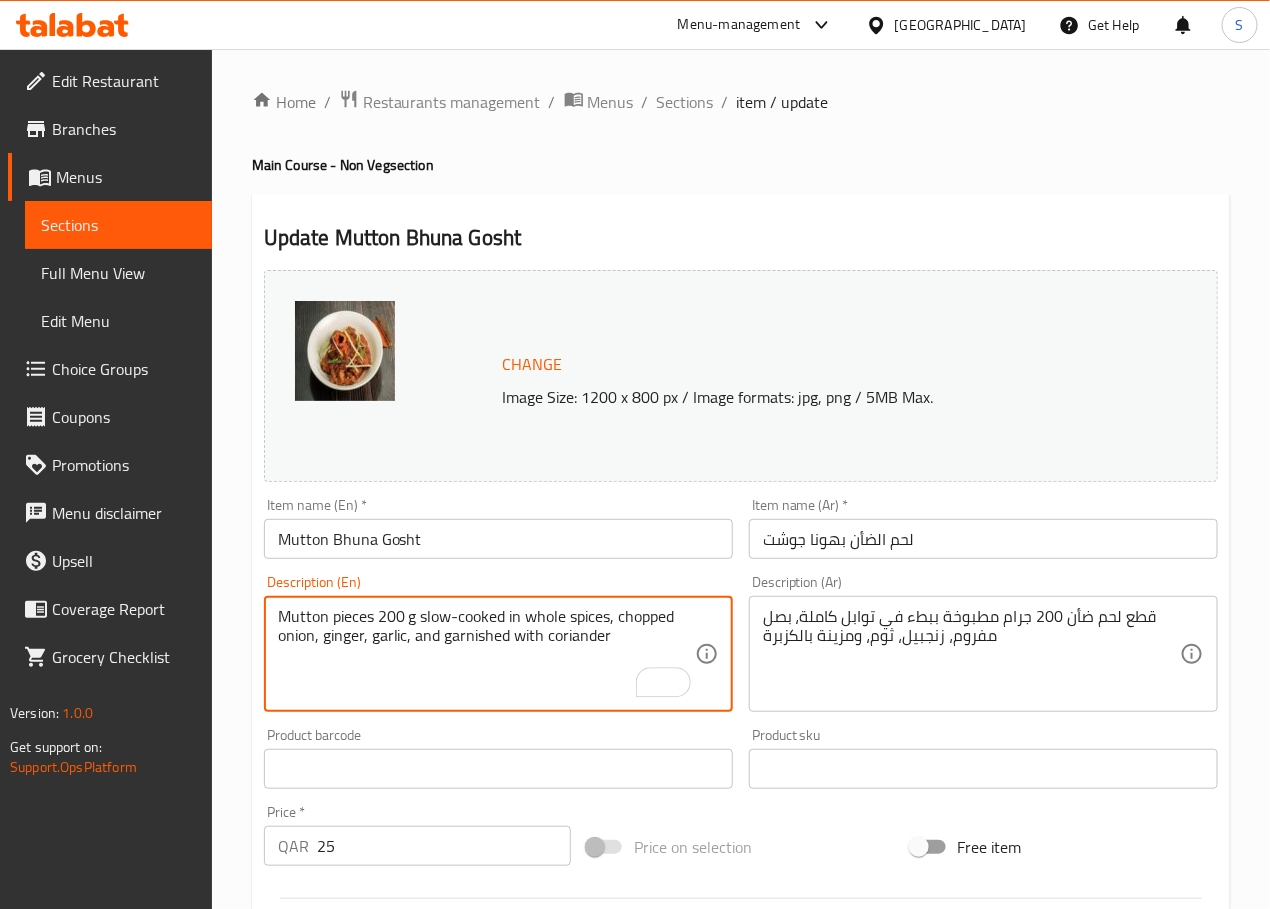 type on "Mutton pieces 200 gm slow-cooked in whole spices, chopped onion, ginger, garlic, and garnished with coriander" 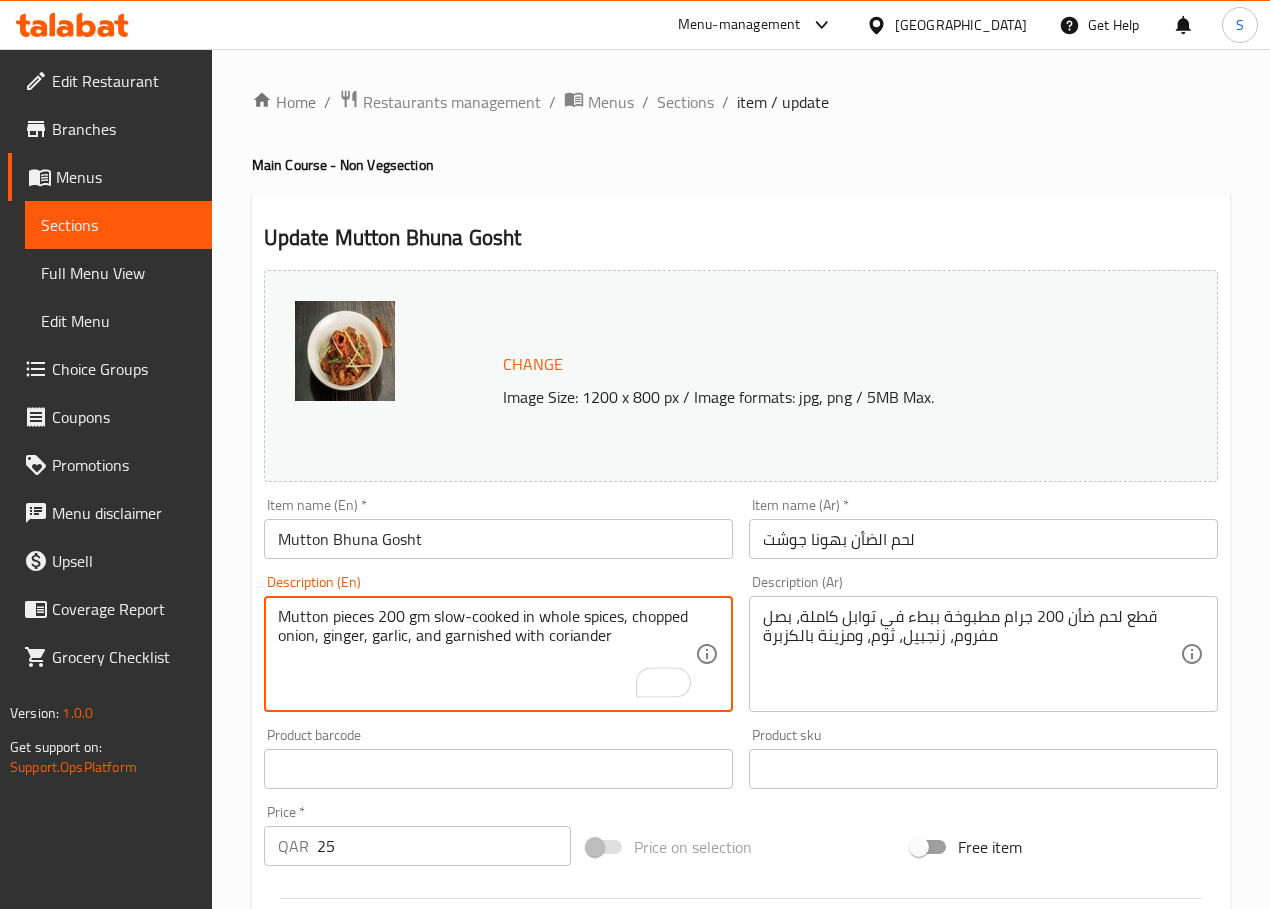 scroll, scrollTop: 0, scrollLeft: 0, axis: both 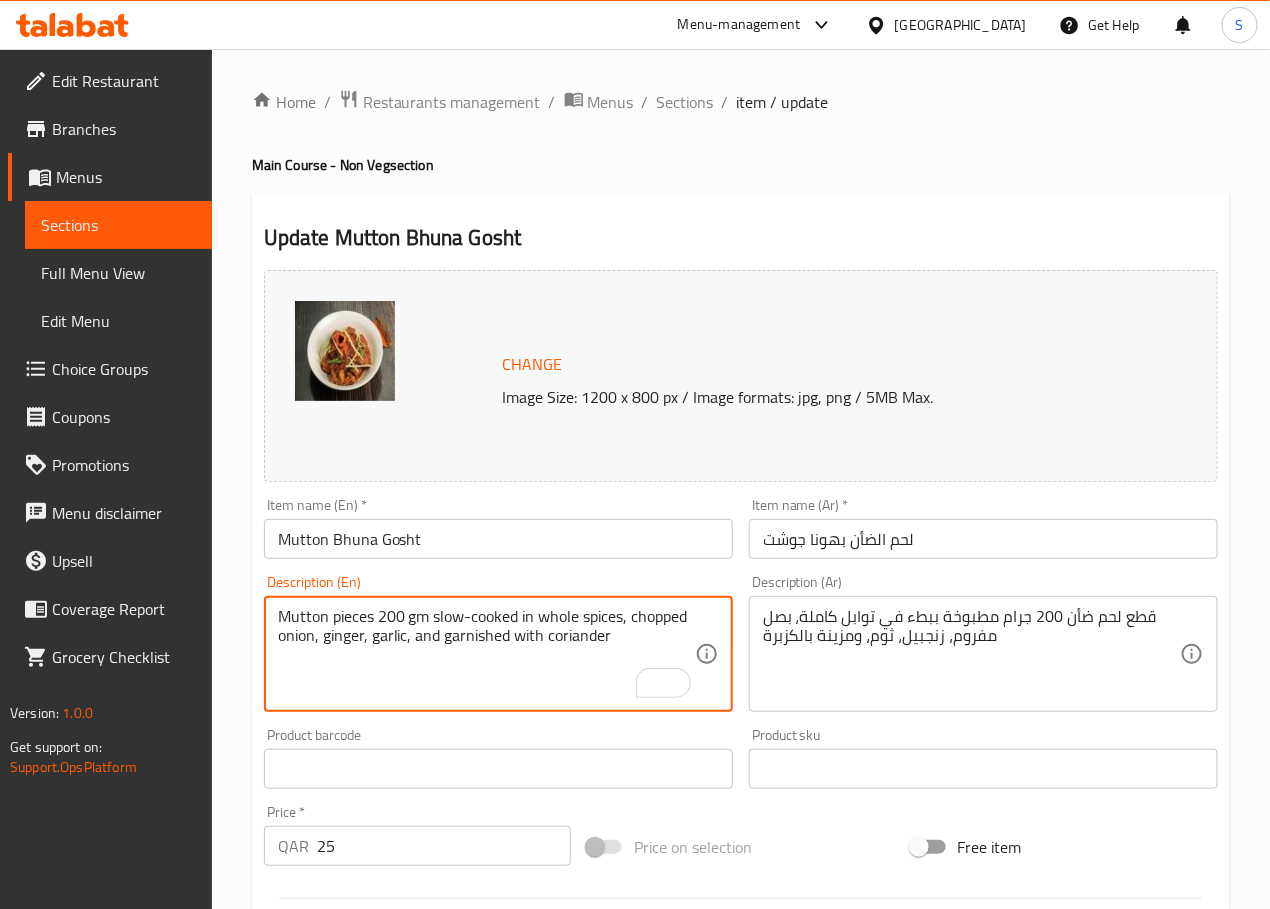 type on "Mutton pieces 200 gm slow-cooked in whole spices, chopped onion, ginger, garlic, and garnished with coriander" 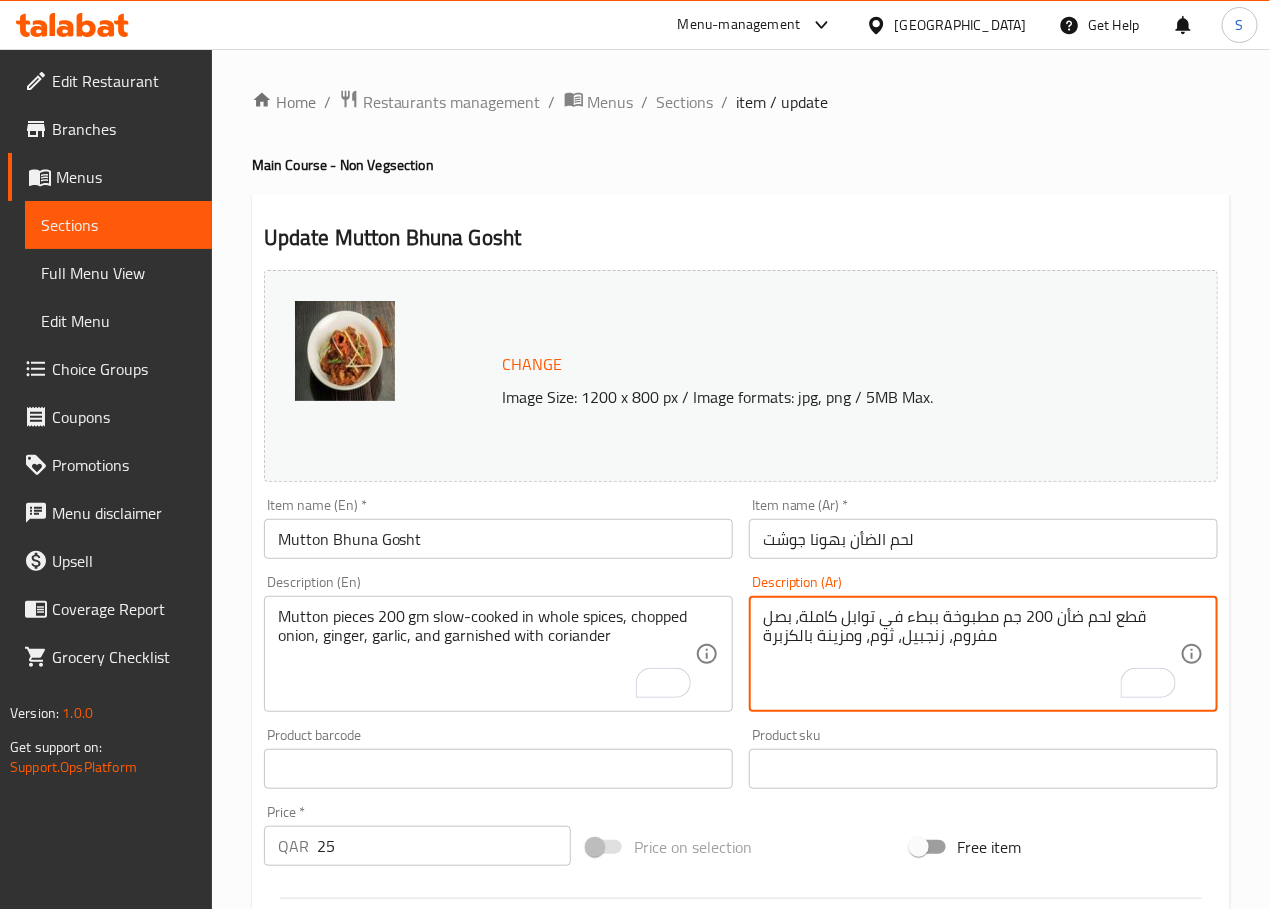 click on "قطع لحم ضأن 200 جم مطبوخة ببطء في توابل كاملة، بصل مفروم، زنجبيل، ثوم، ومزينة بالكزبرة" at bounding box center (971, 654) 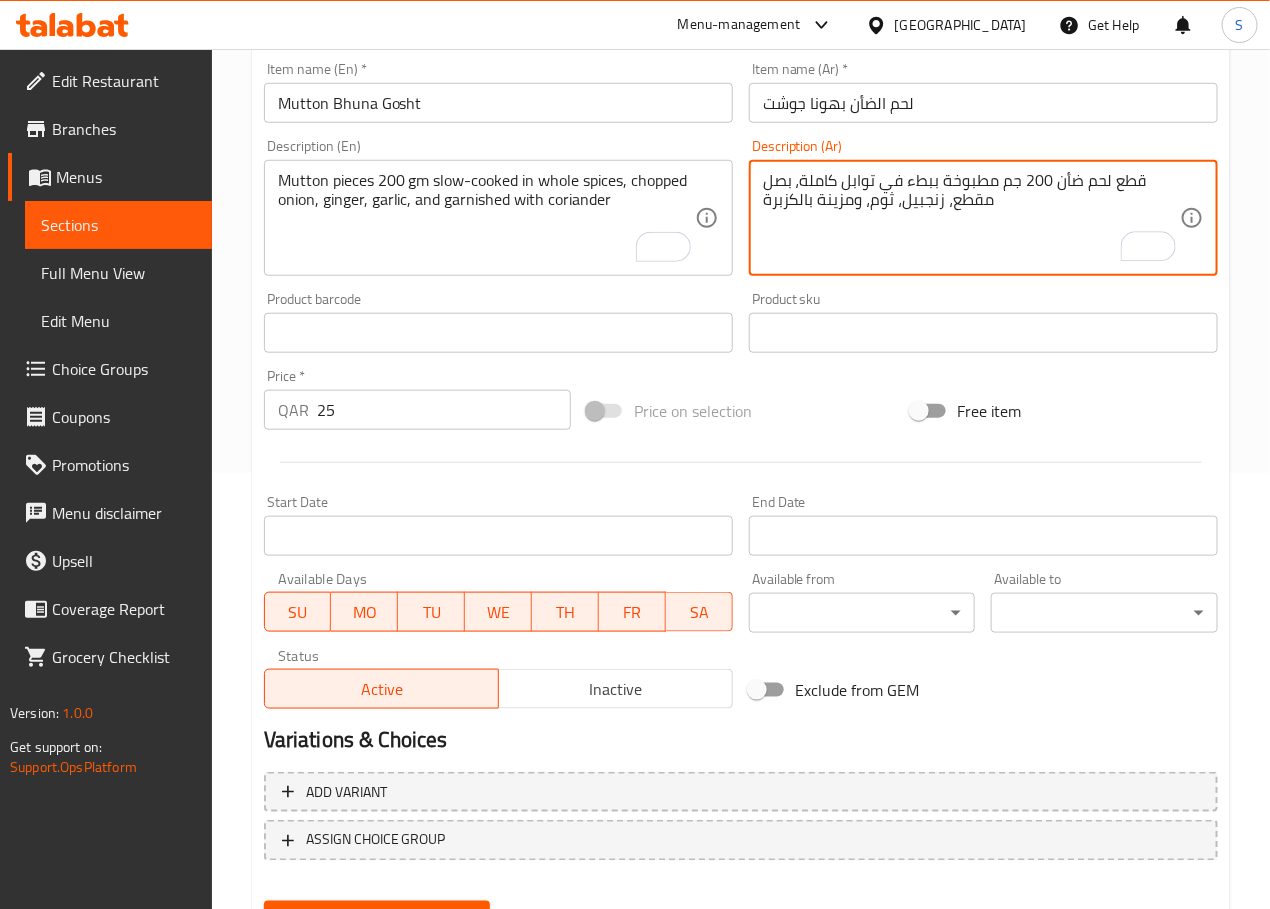 scroll, scrollTop: 531, scrollLeft: 0, axis: vertical 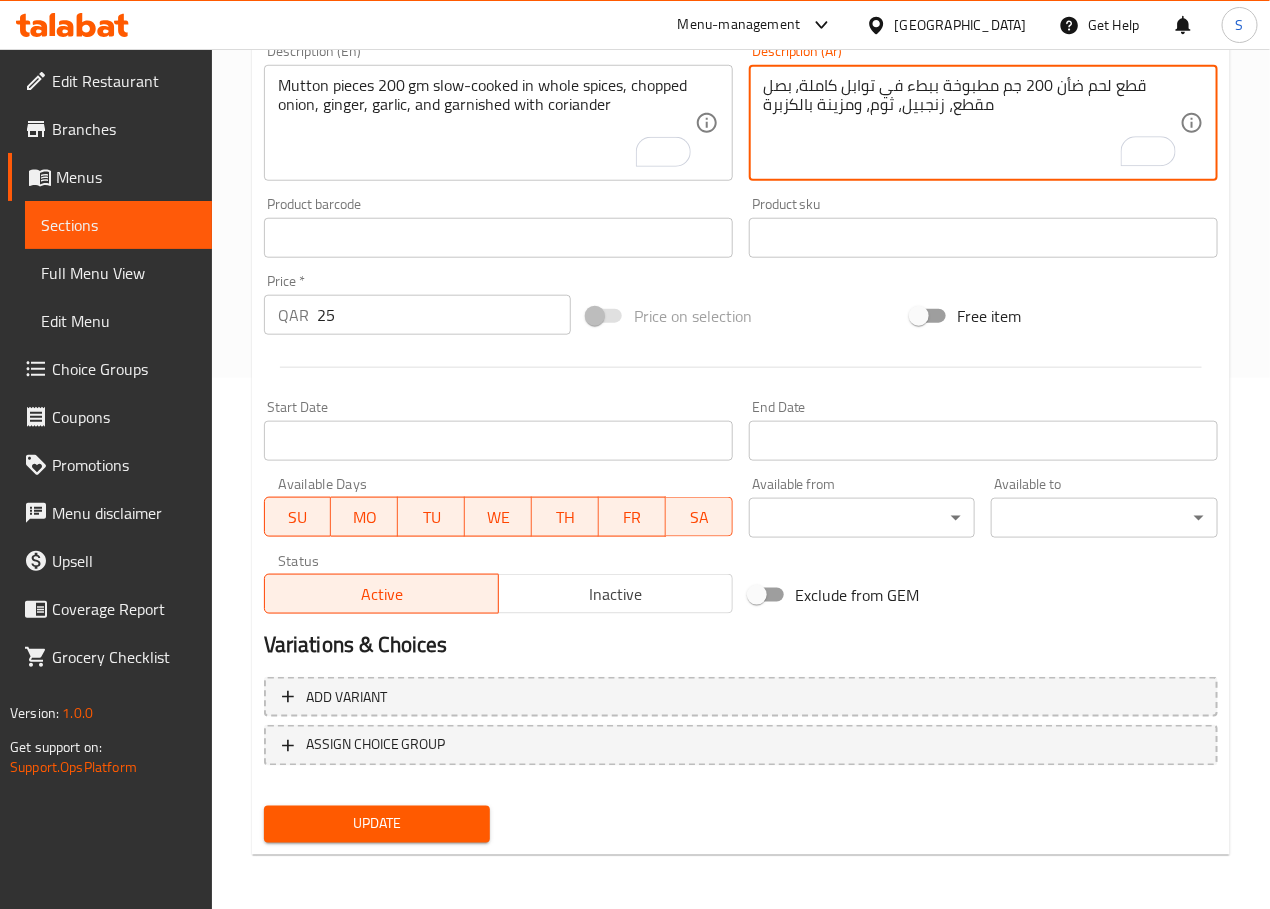 type on "قطع لحم ضأن 200 جم مطبوخة ببطء في توابل كاملة، بصل مقطع، زنجبيل، ثوم، ومزينة بالكزبرة" 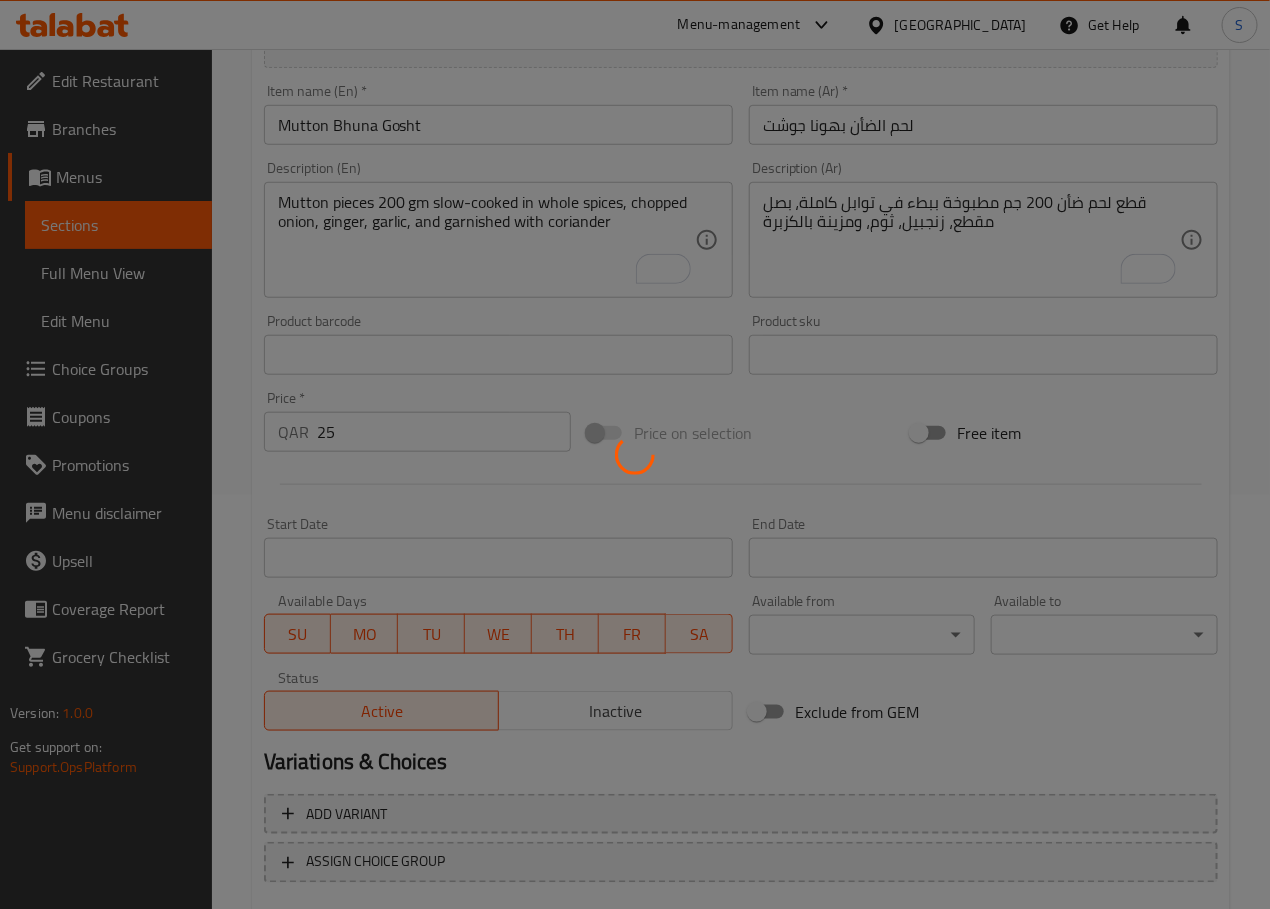 scroll, scrollTop: 0, scrollLeft: 0, axis: both 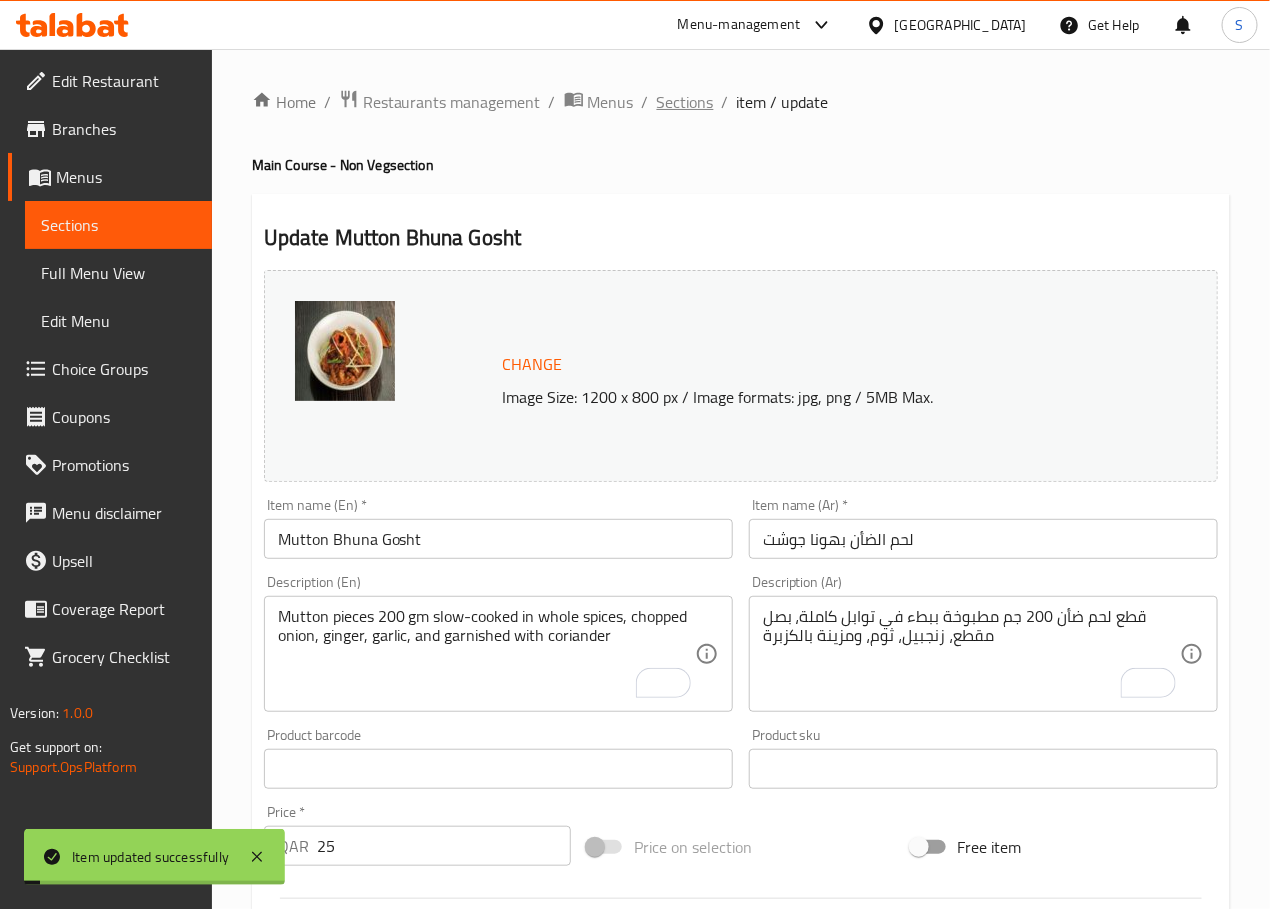 click on "Sections" at bounding box center [685, 102] 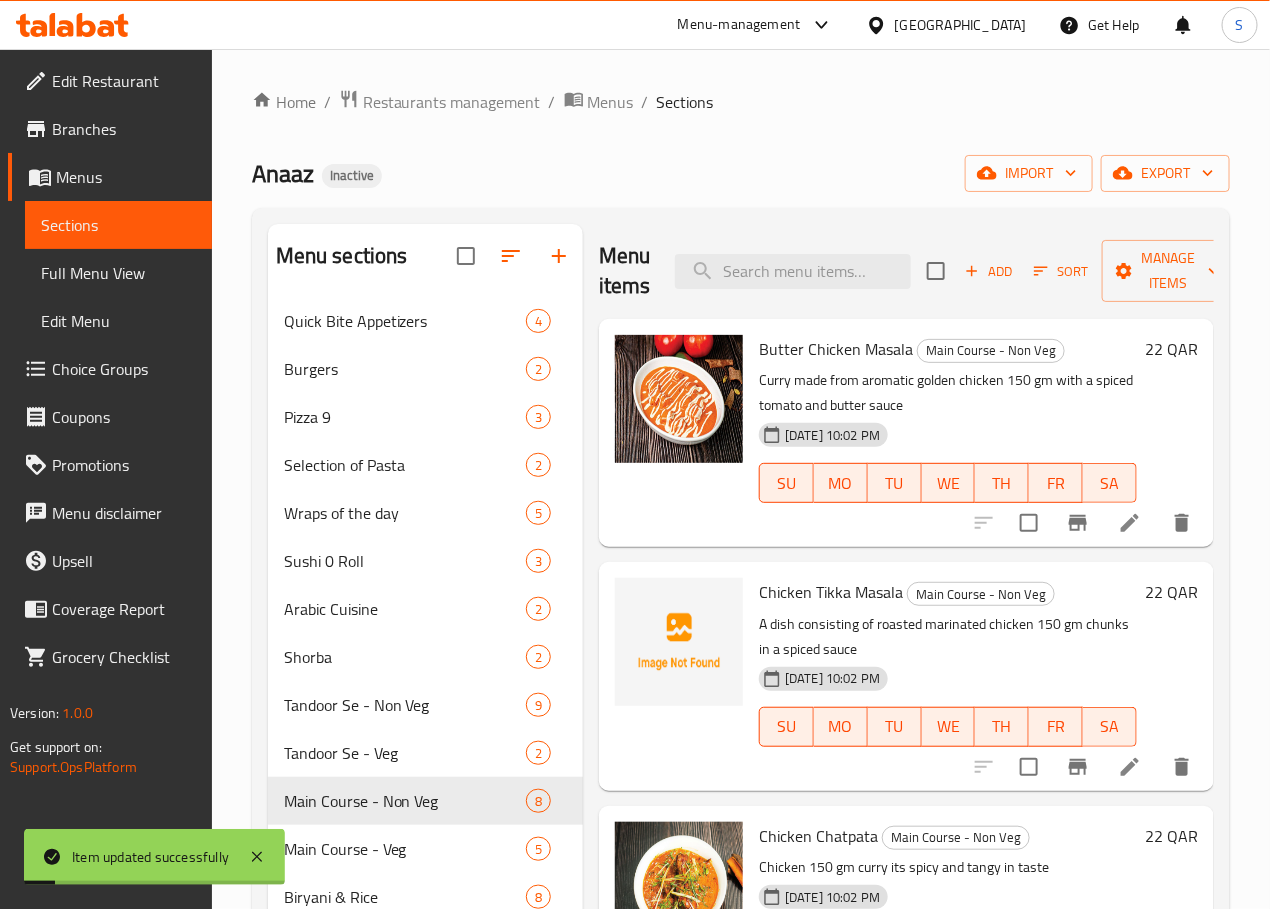 scroll, scrollTop: 952, scrollLeft: 0, axis: vertical 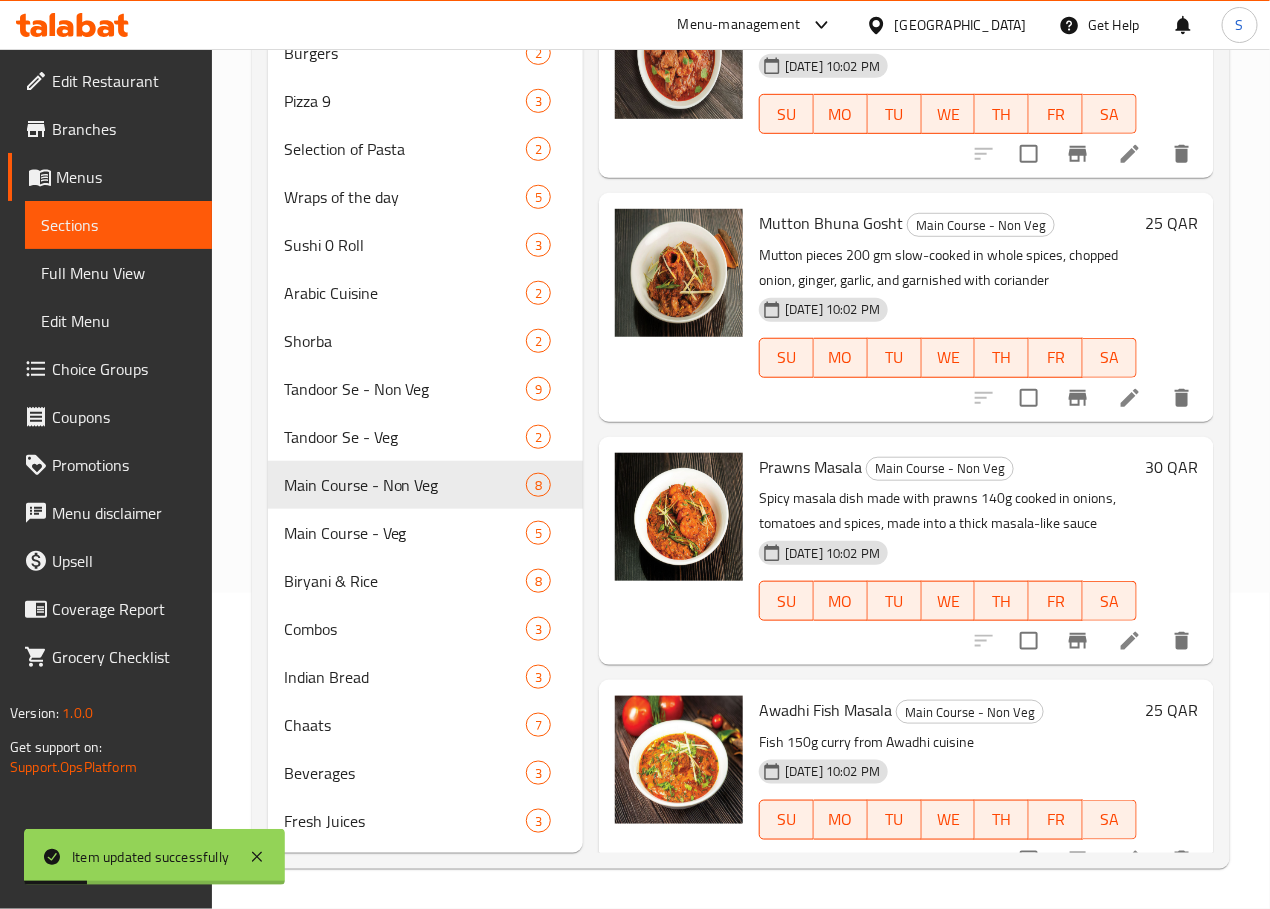 click at bounding box center (1130, 641) 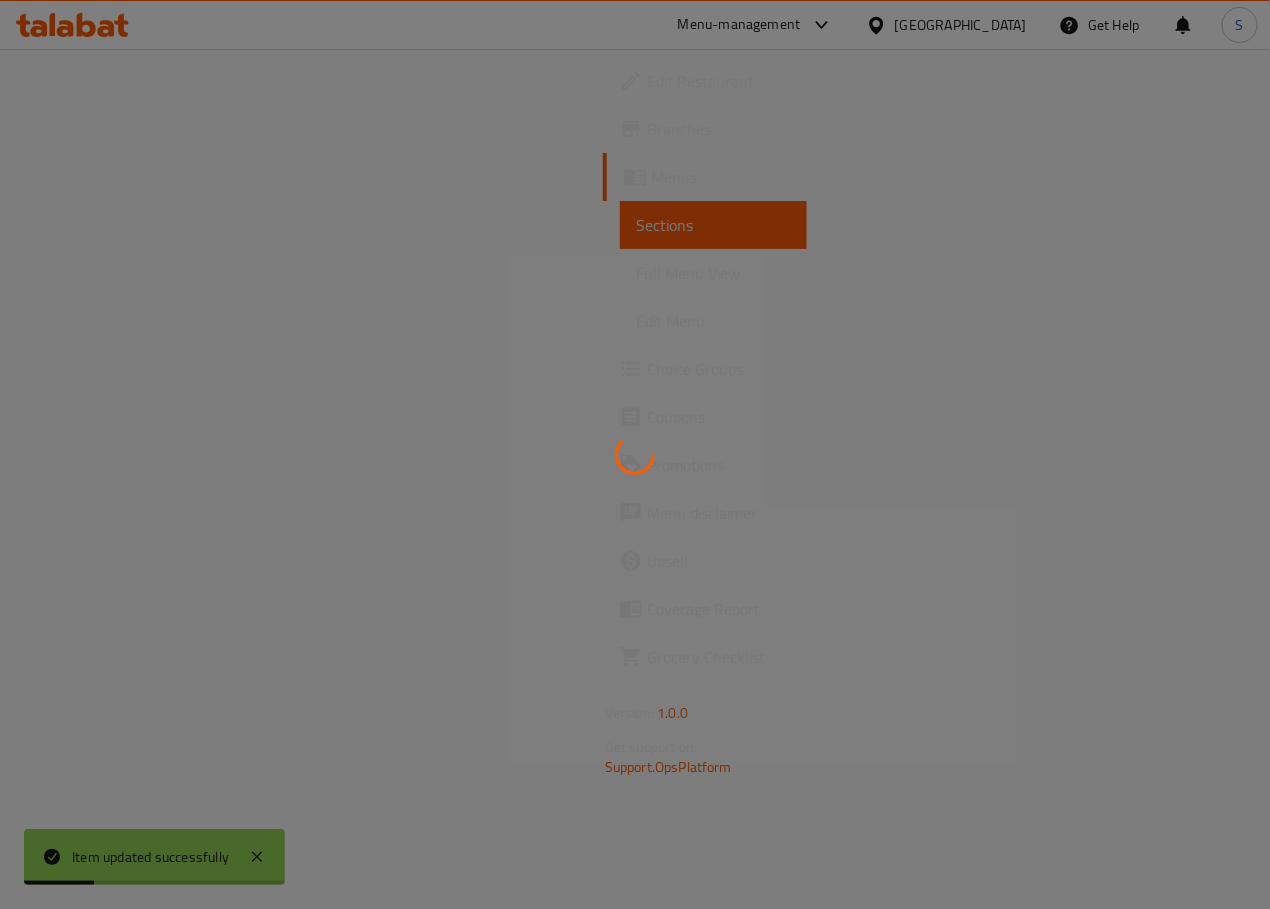 scroll, scrollTop: 0, scrollLeft: 0, axis: both 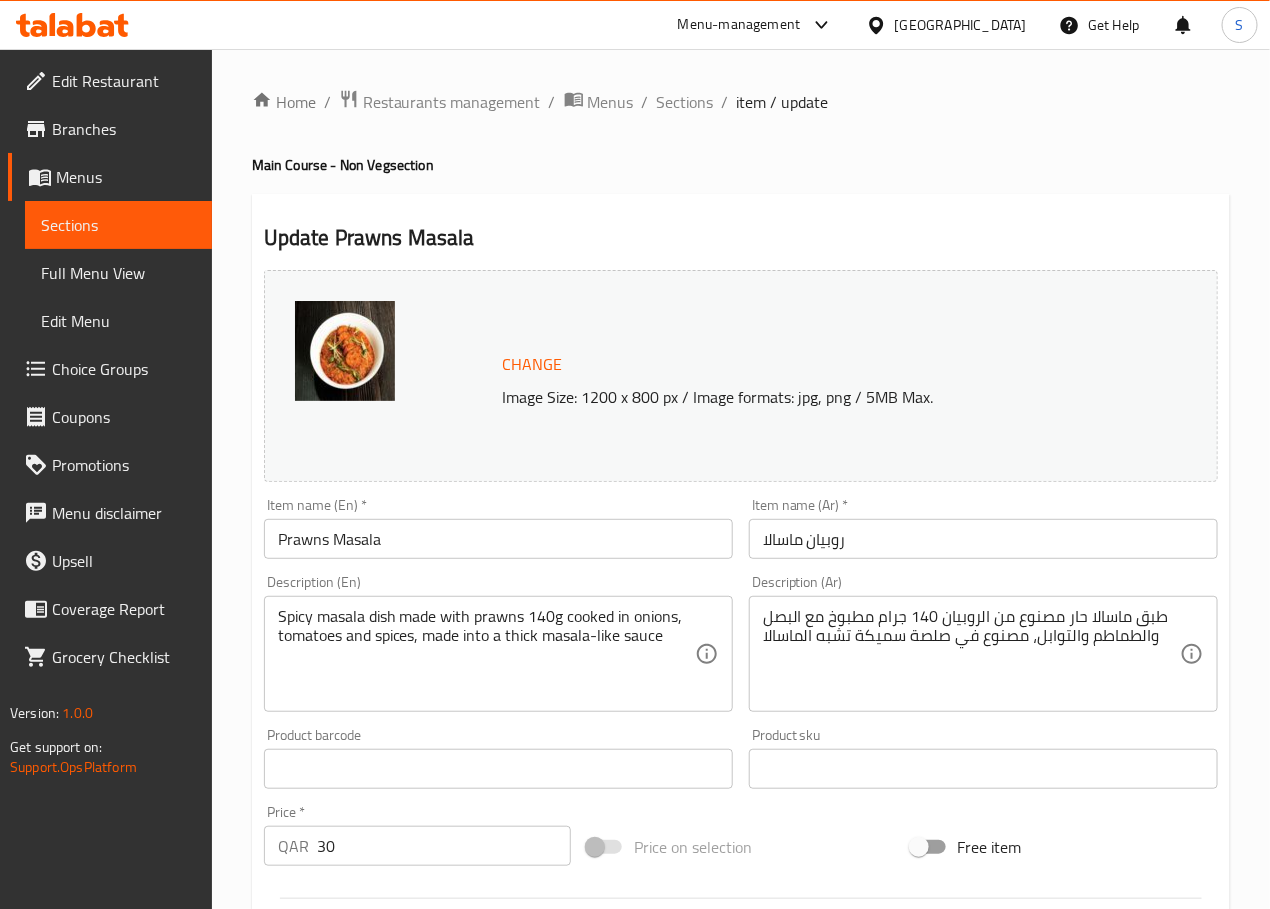 drag, startPoint x: 556, startPoint y: 622, endPoint x: 627, endPoint y: 768, distance: 162.34839 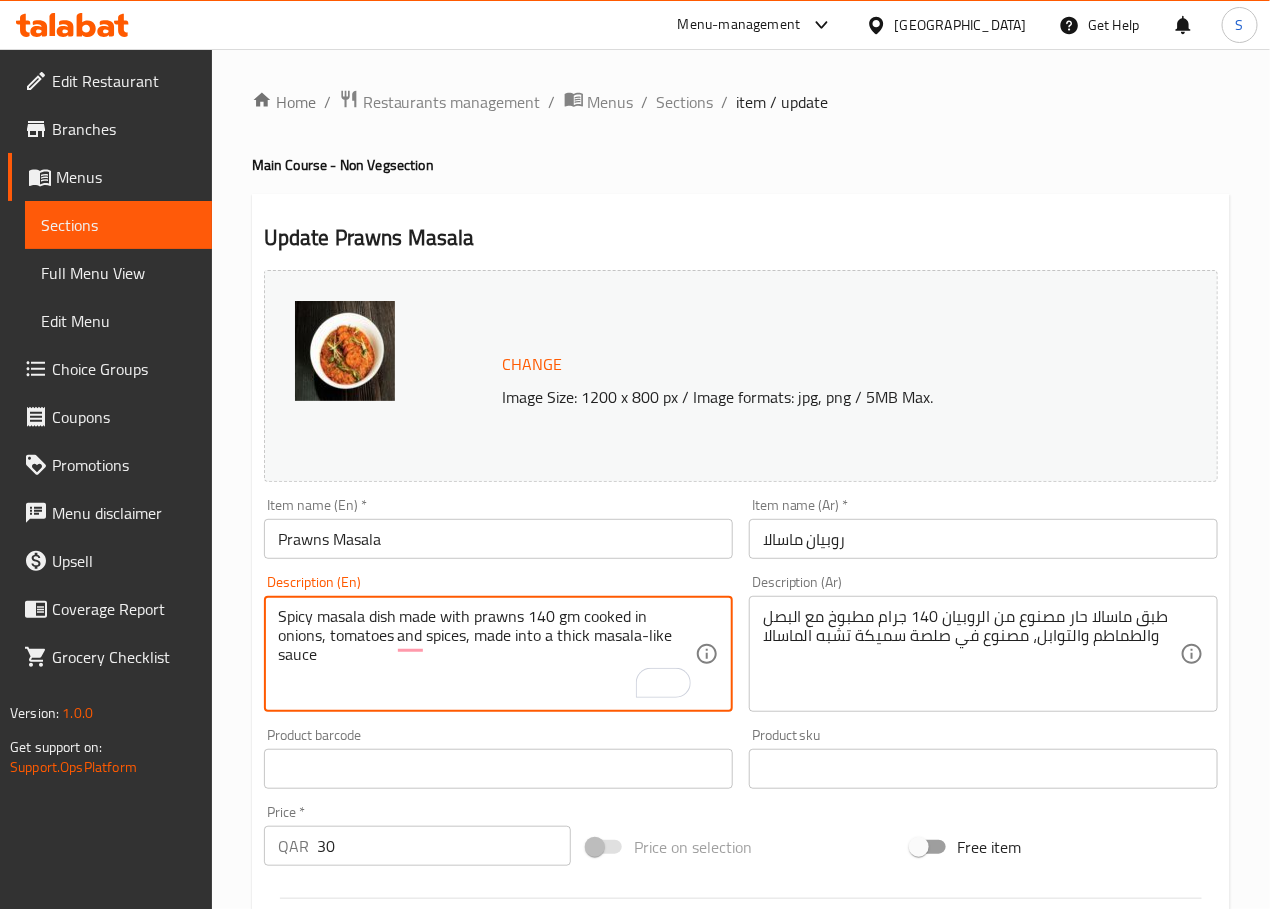 type on "Spicy masala dish made with prawns 140 gm cooked in onions, tomatoes and spices, made into a thick masala-like sauce" 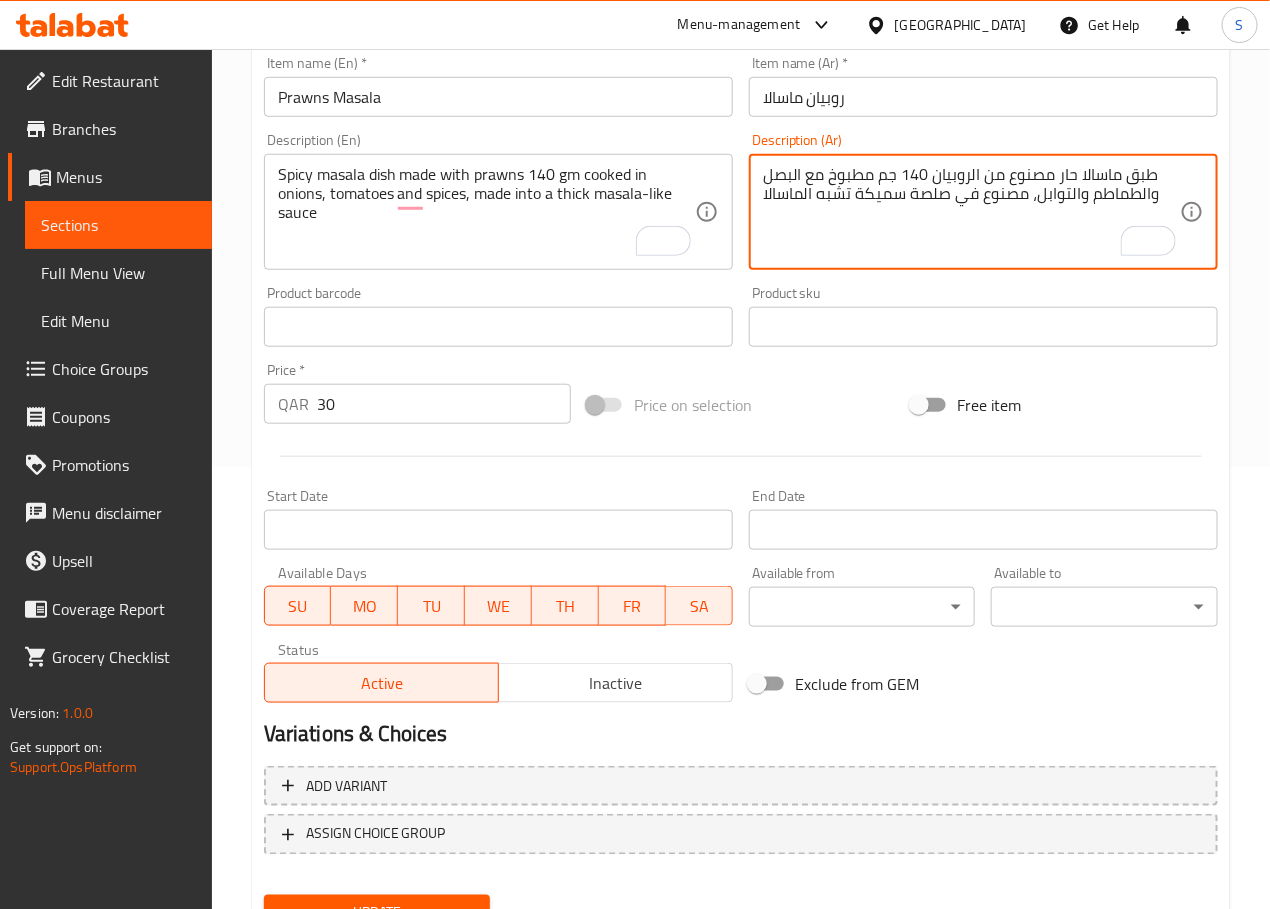 scroll, scrollTop: 531, scrollLeft: 0, axis: vertical 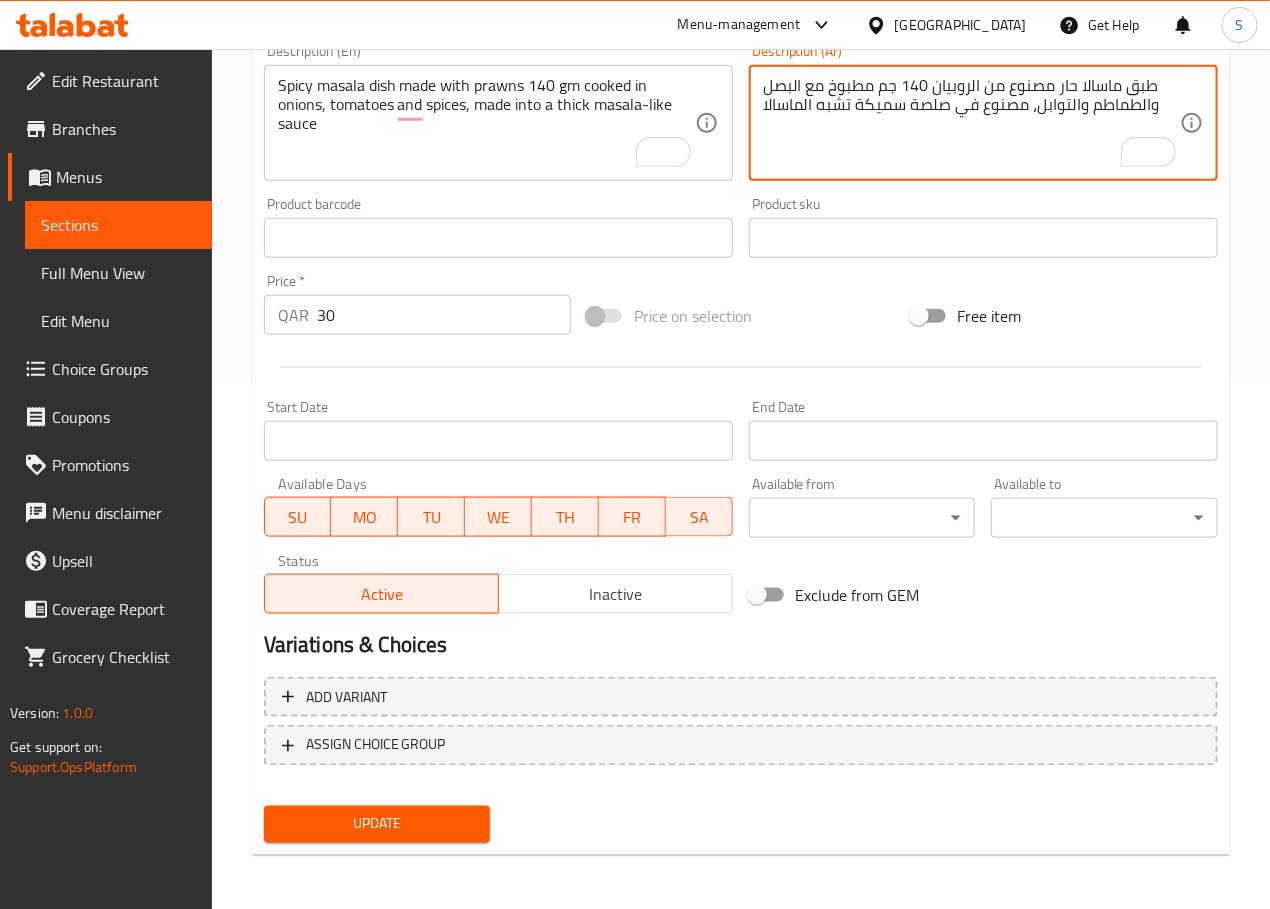 type on "طبق ماسالا حار مصنوع من الروبيان 140 جم مطبوخ مع البصل والطماطم والتوابل، مصنوع في صلصة سميكة تشبه الماسالا" 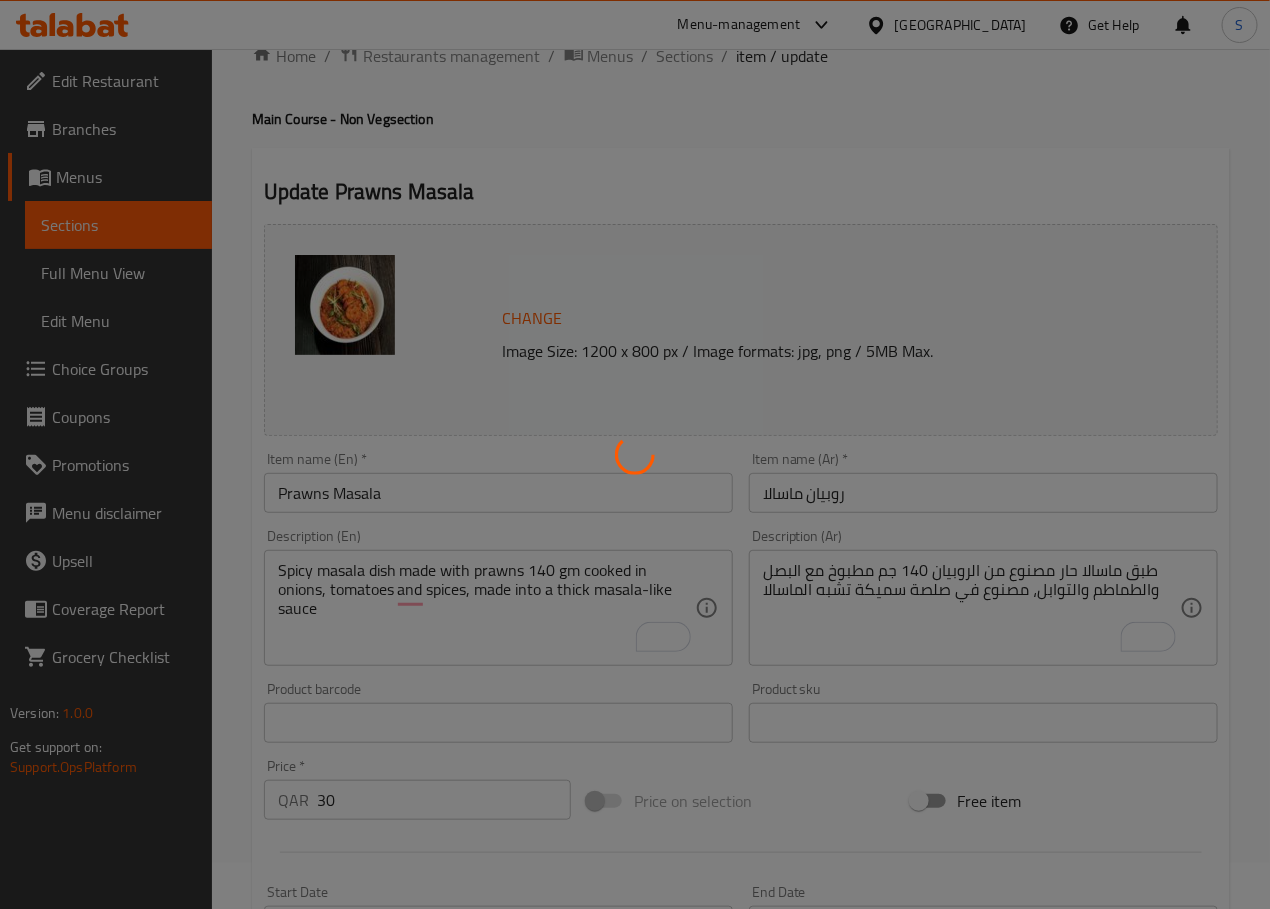 scroll, scrollTop: 0, scrollLeft: 0, axis: both 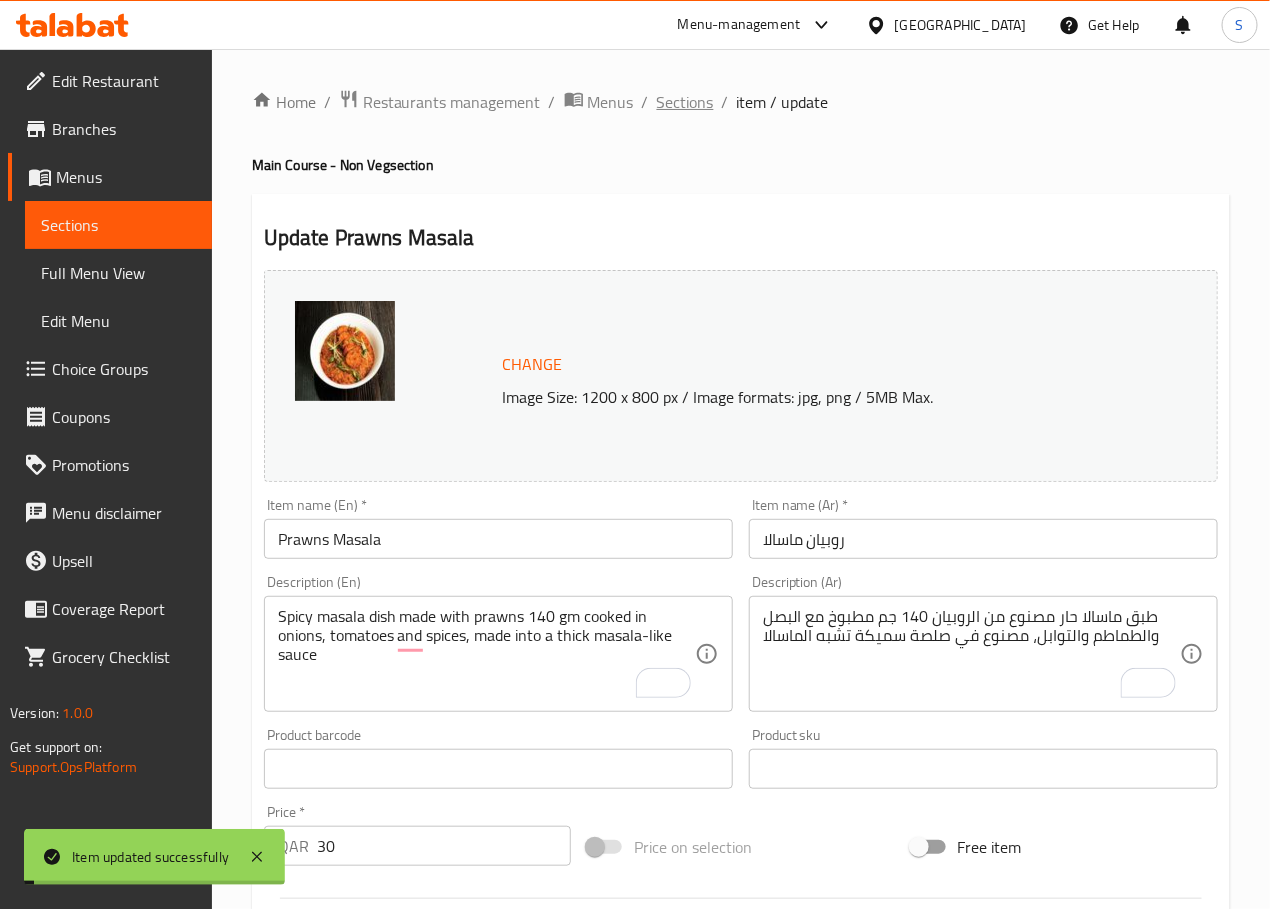 click on "Sections" at bounding box center (685, 102) 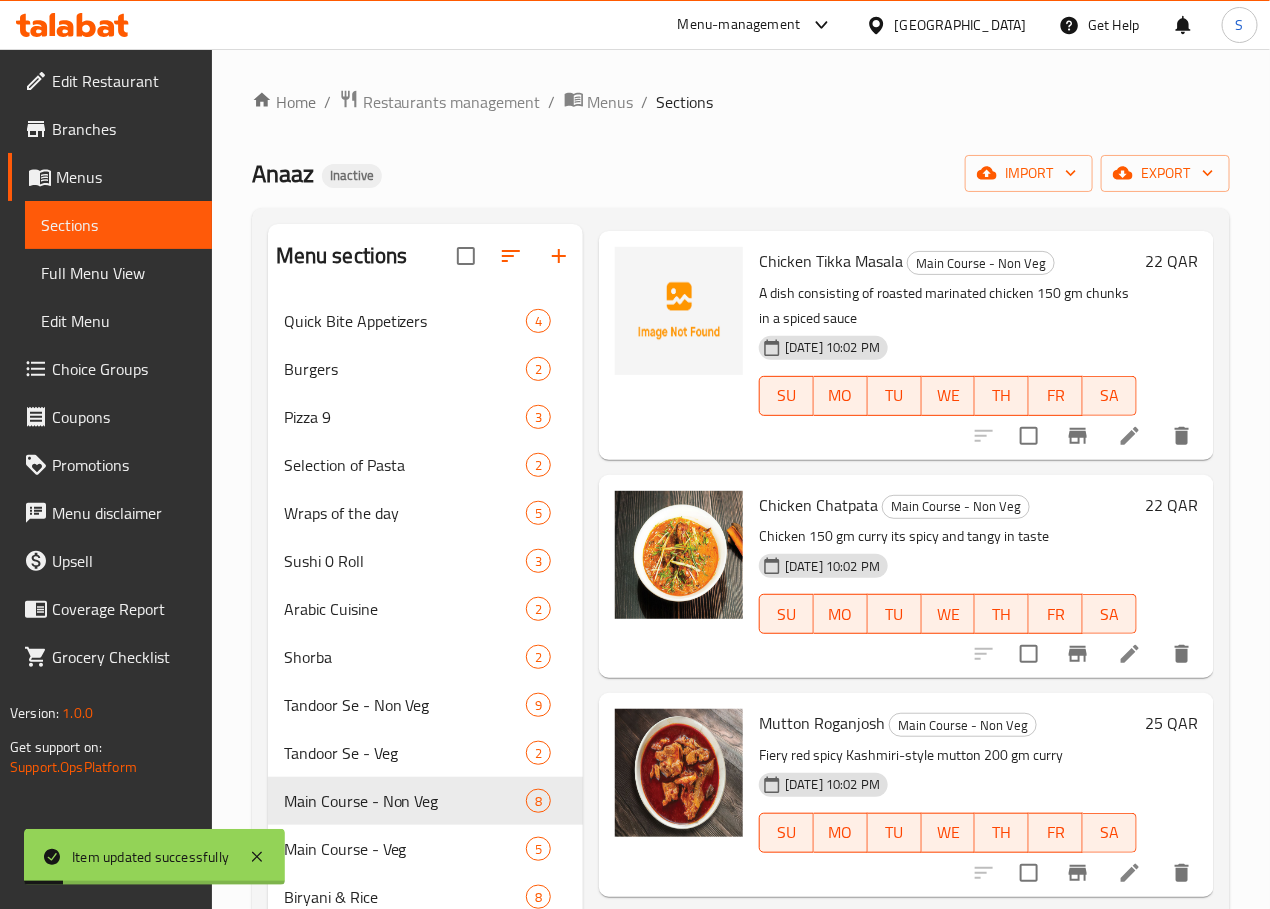 scroll, scrollTop: 952, scrollLeft: 0, axis: vertical 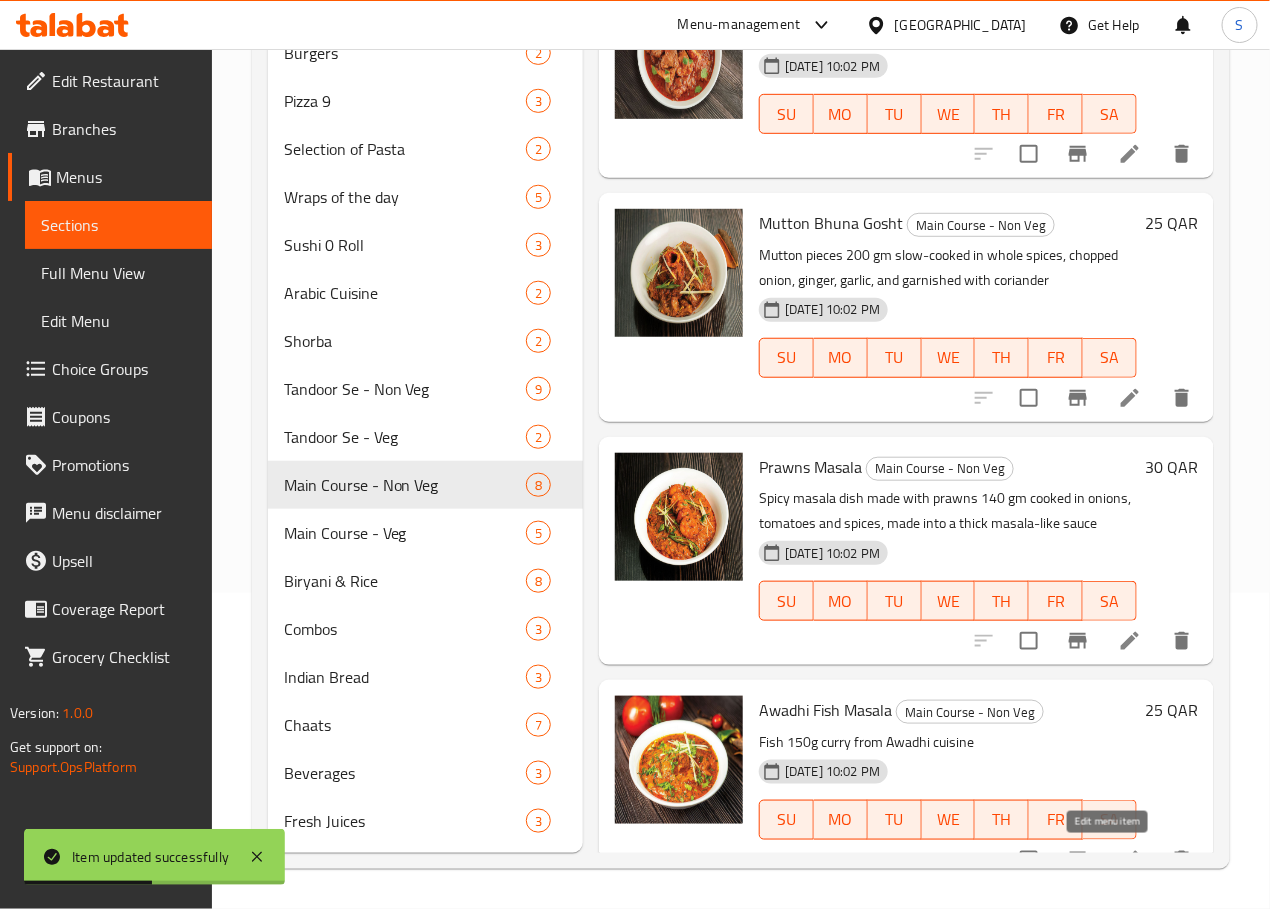 click 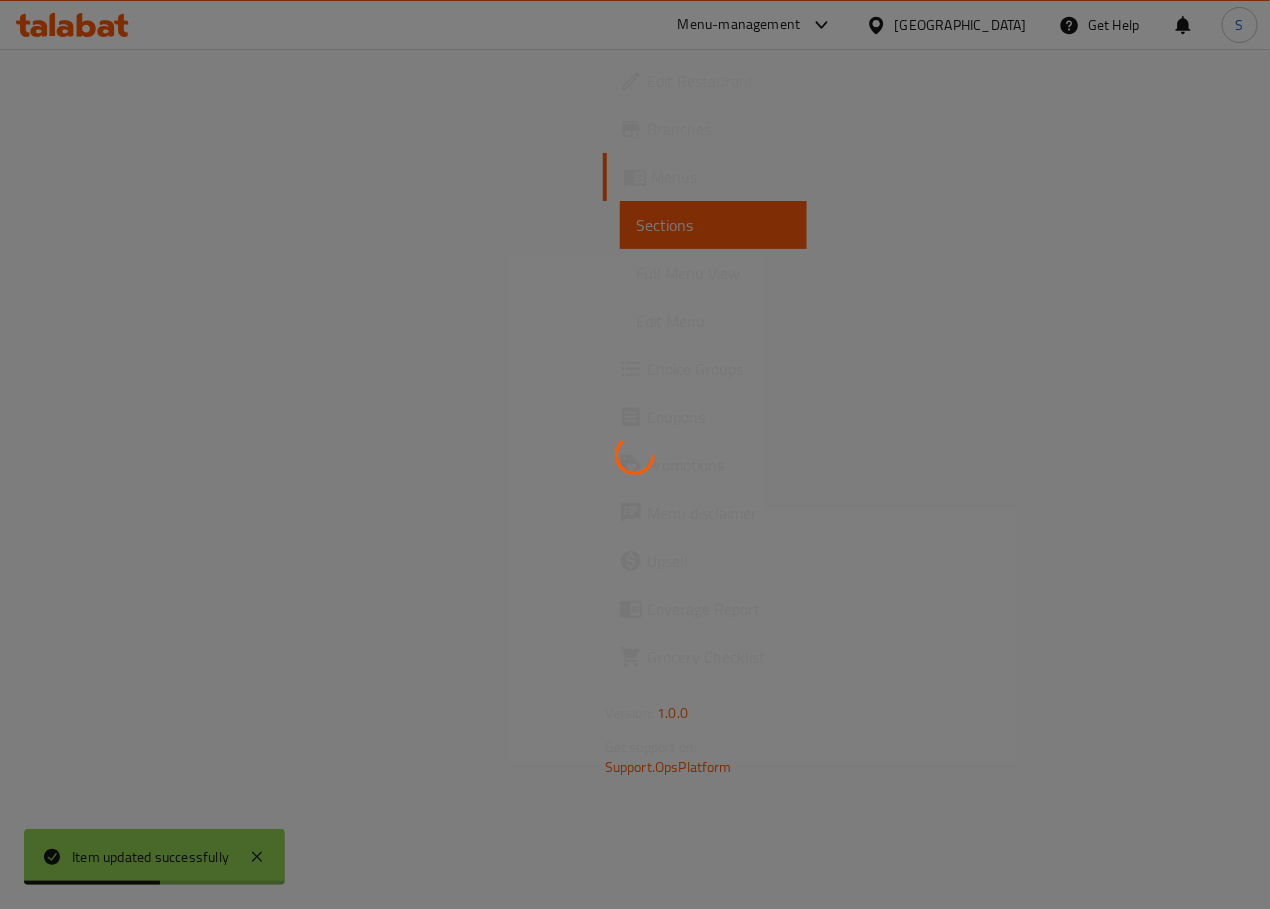 scroll, scrollTop: 0, scrollLeft: 0, axis: both 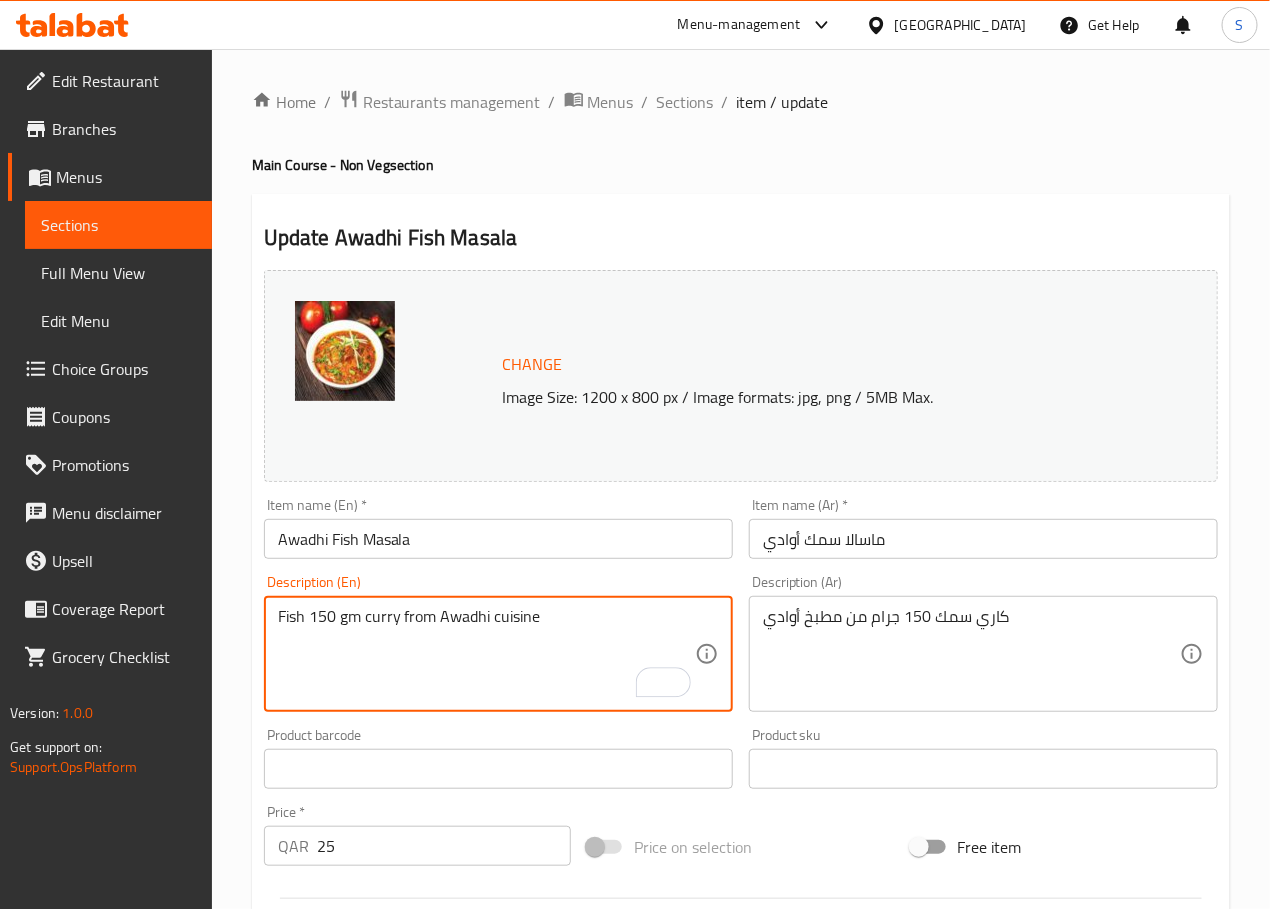 type on "Fish 150 gm curry from Awadhi cuisine" 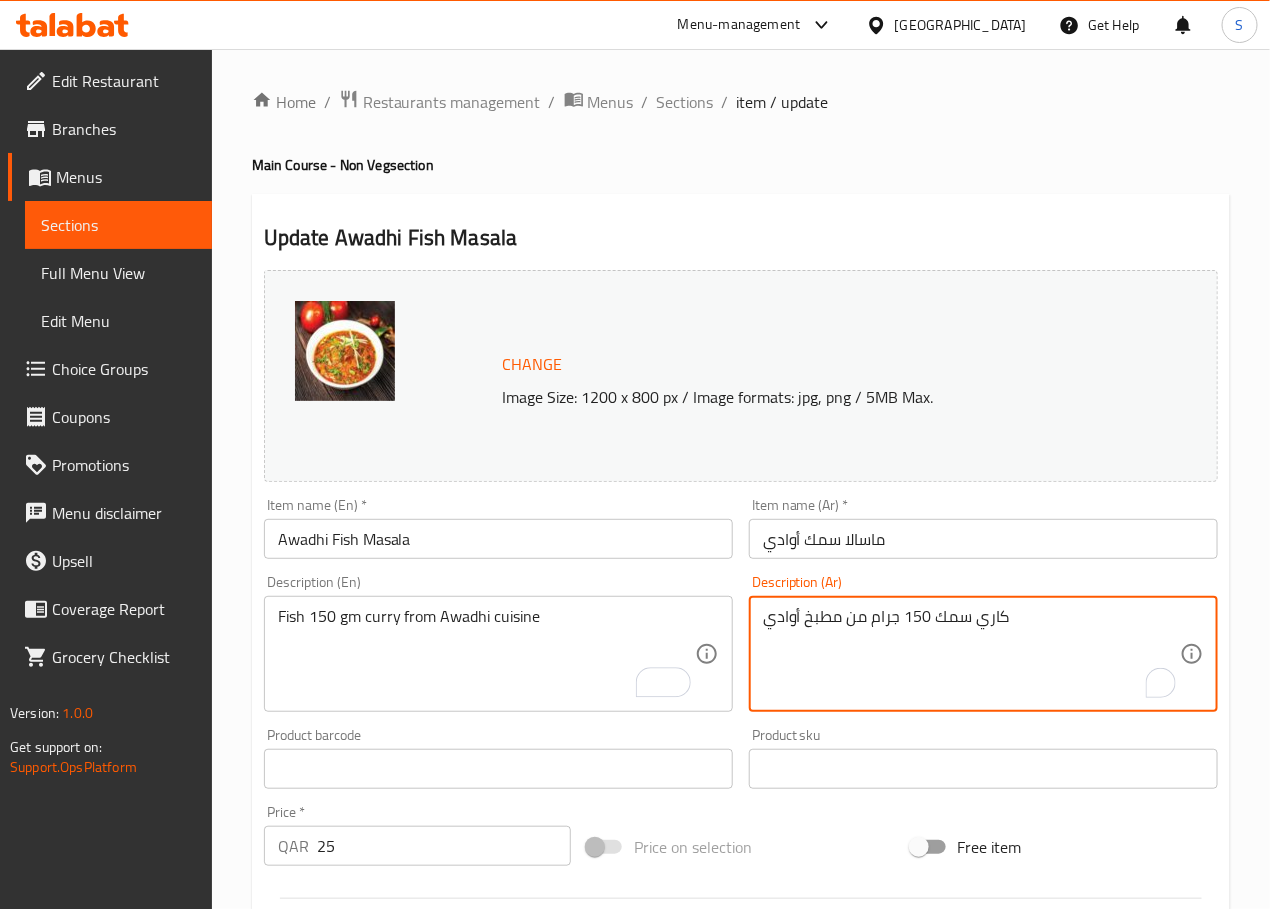 click on "كاري سمك 150 جرام من مطبخ أوادي" at bounding box center (971, 654) 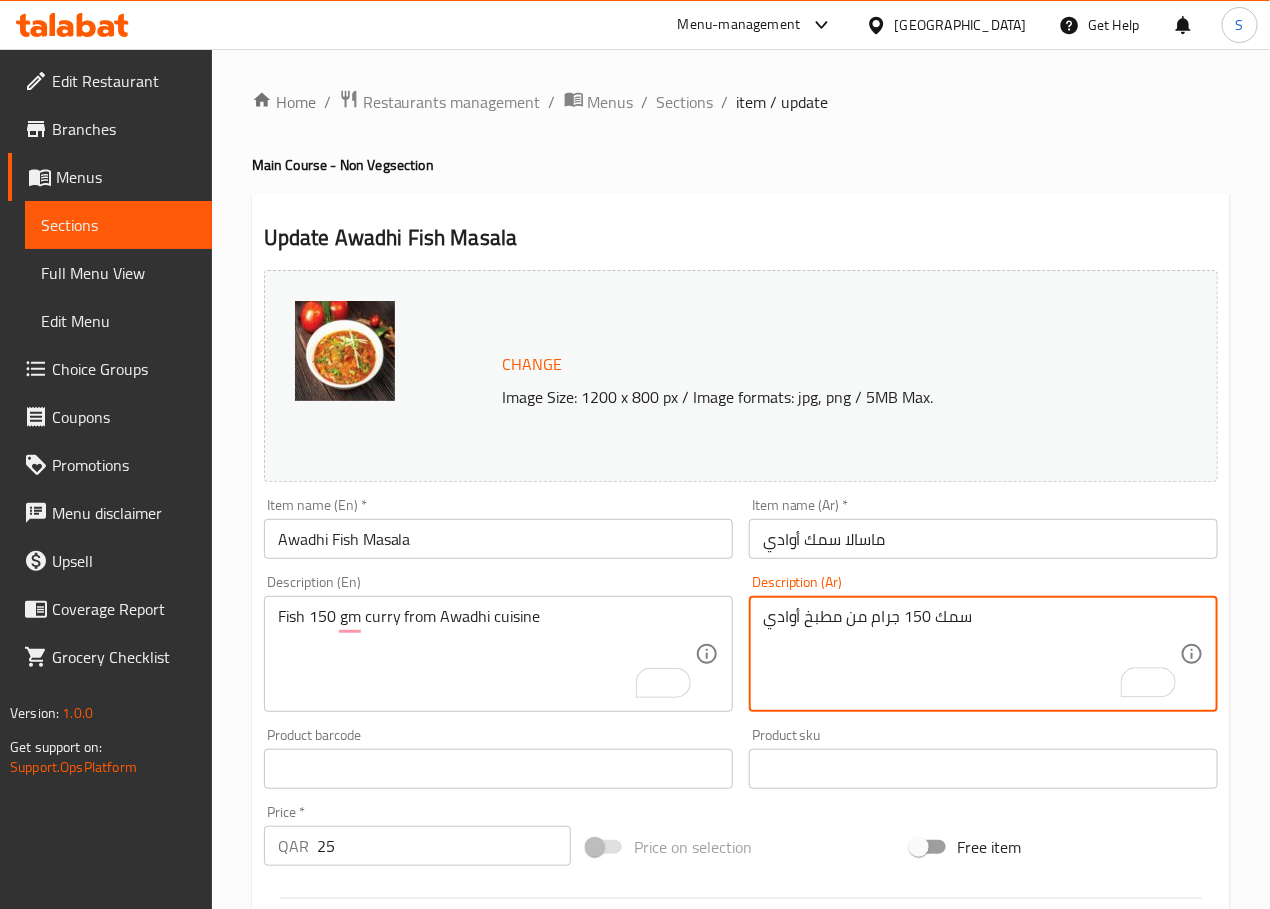 paste on "اري" 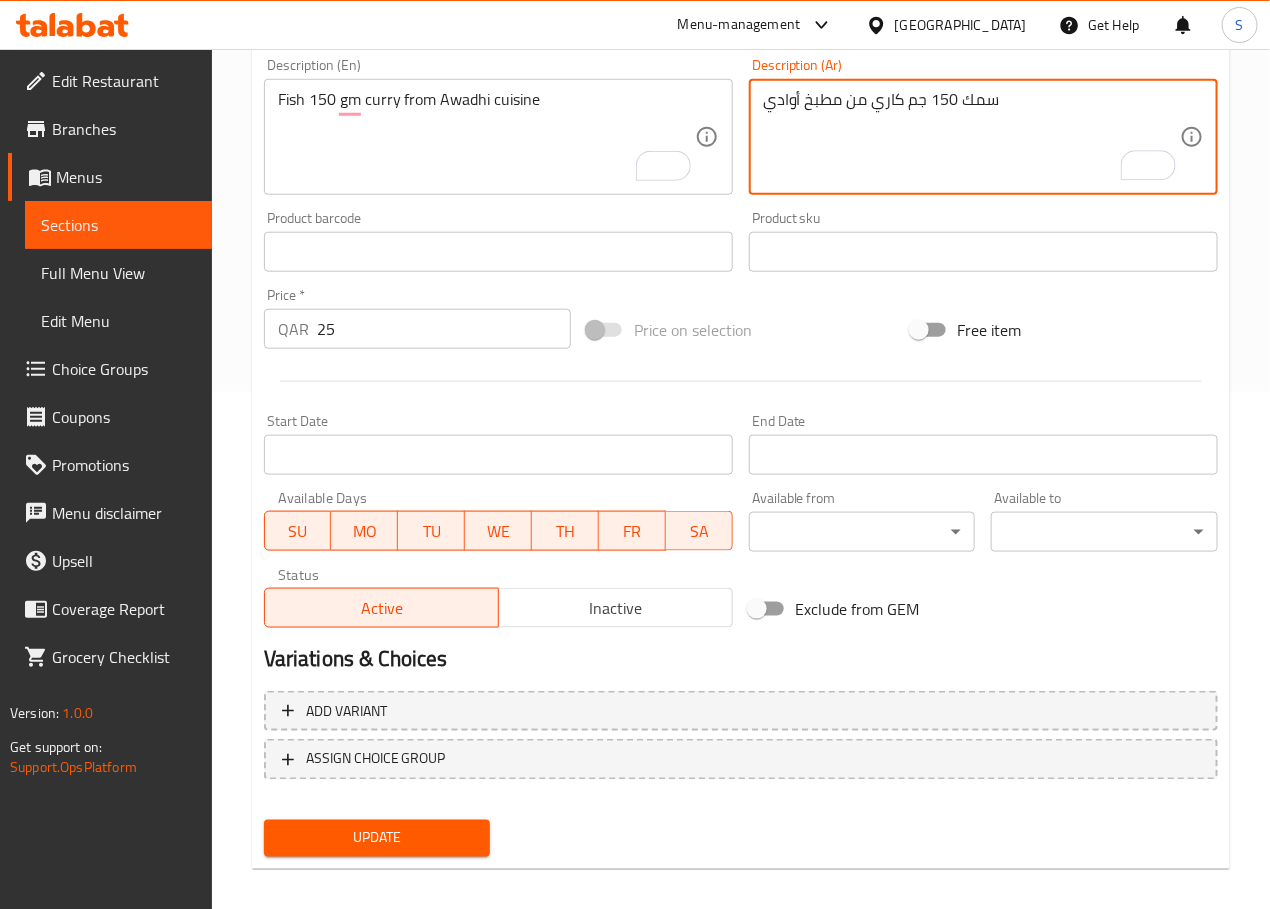 scroll, scrollTop: 531, scrollLeft: 0, axis: vertical 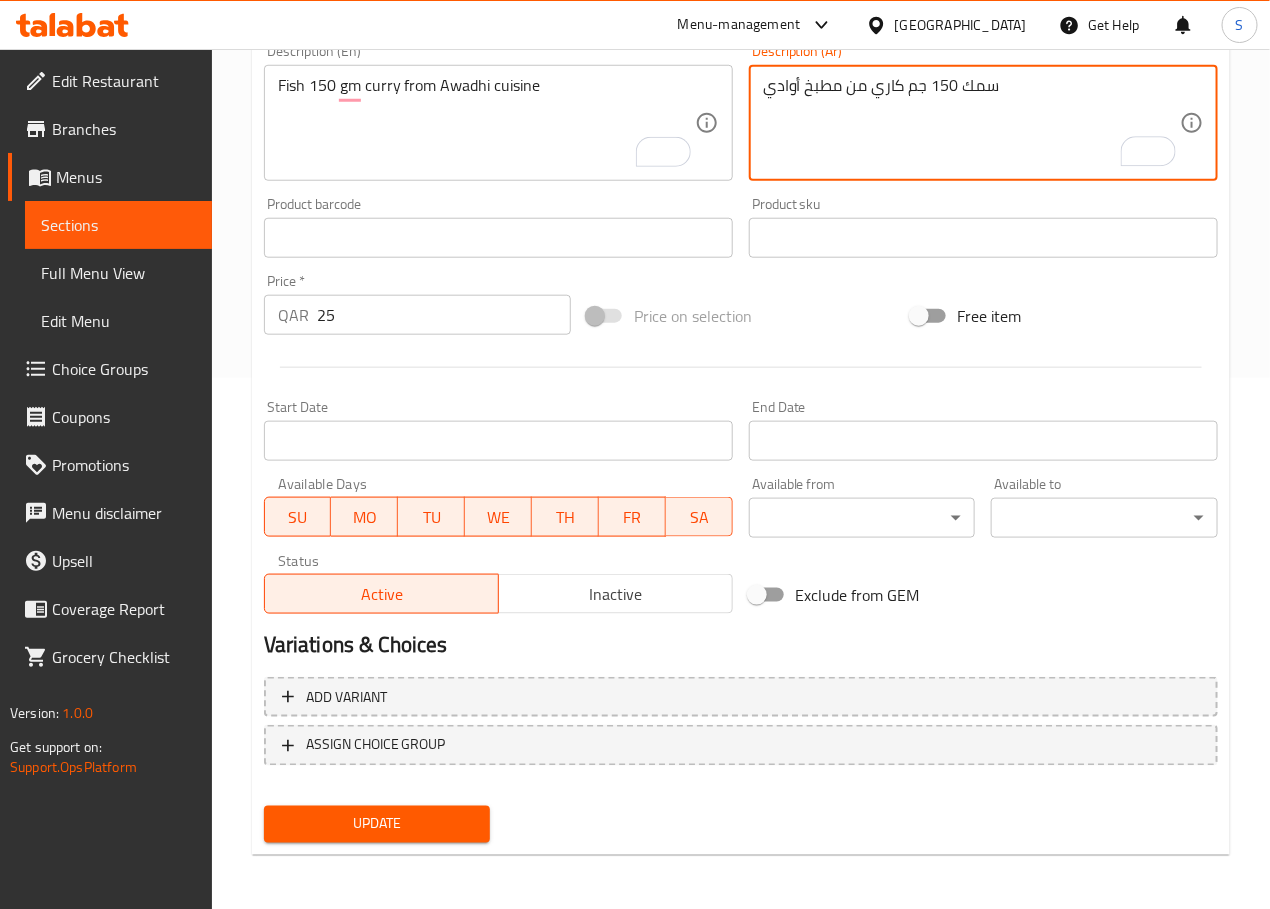 type on "سمك 150 جم كاري من مطبخ أوادي" 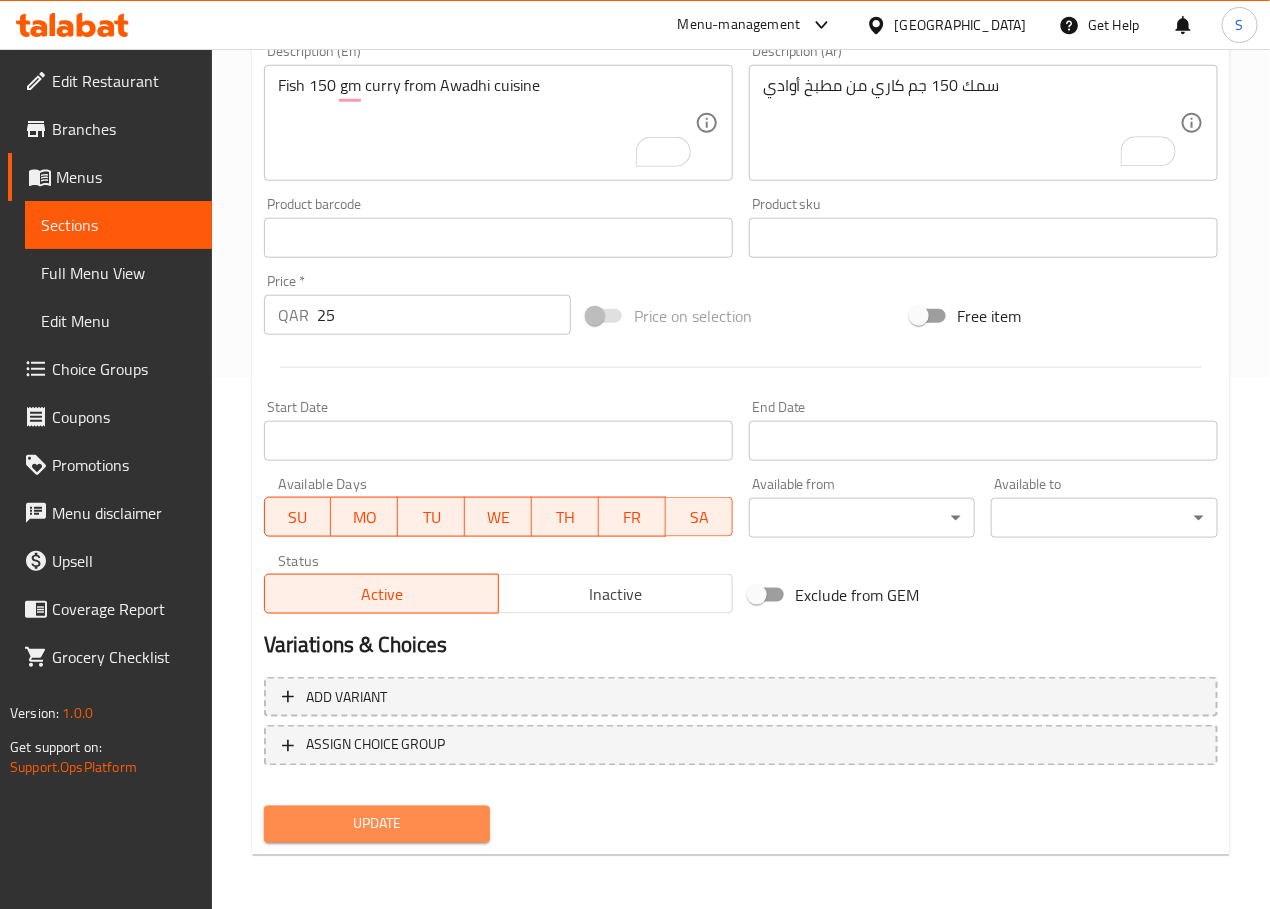 click on "Update" at bounding box center [377, 824] 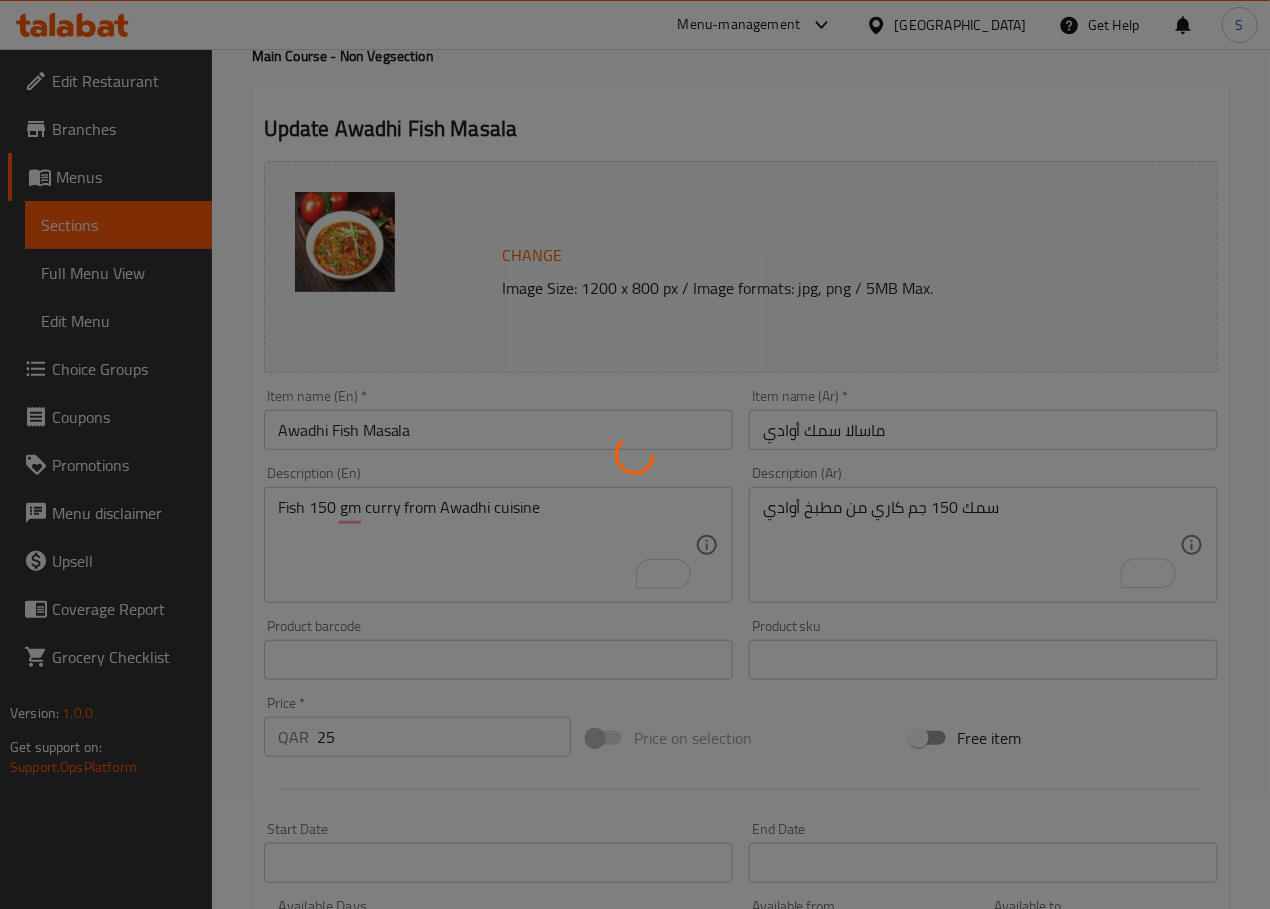 scroll, scrollTop: 0, scrollLeft: 0, axis: both 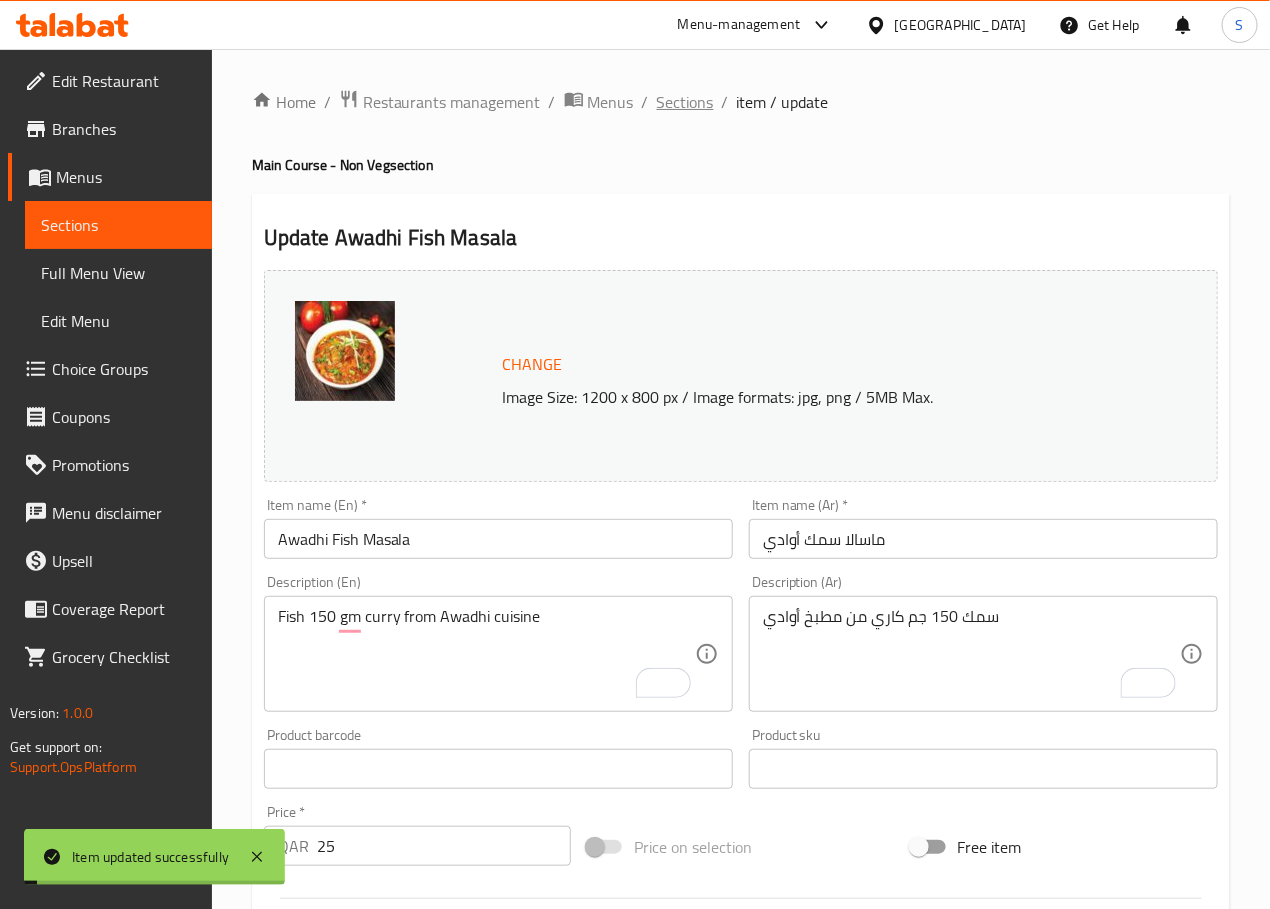 click on "Sections" at bounding box center [685, 102] 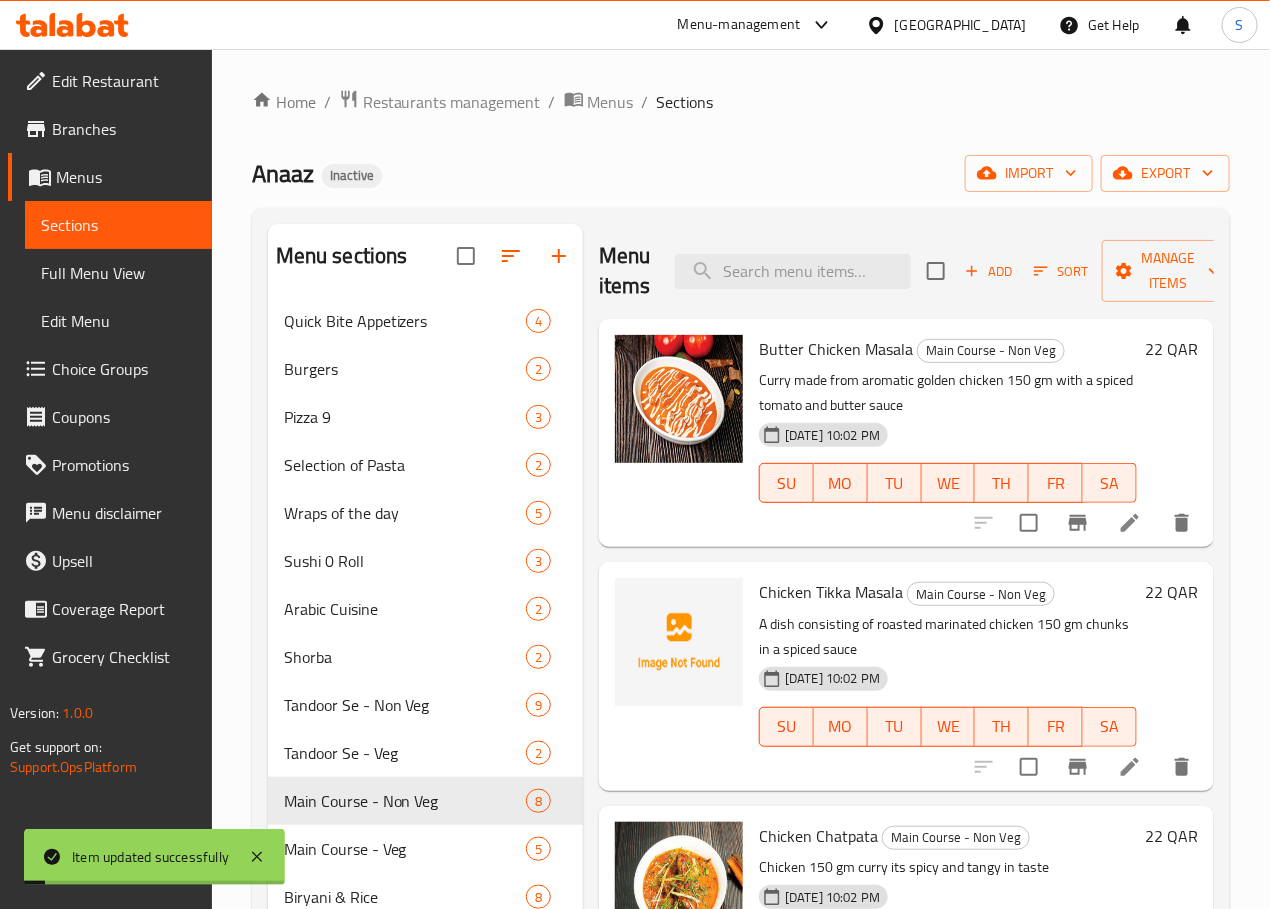 click on "Sections" at bounding box center [685, 102] 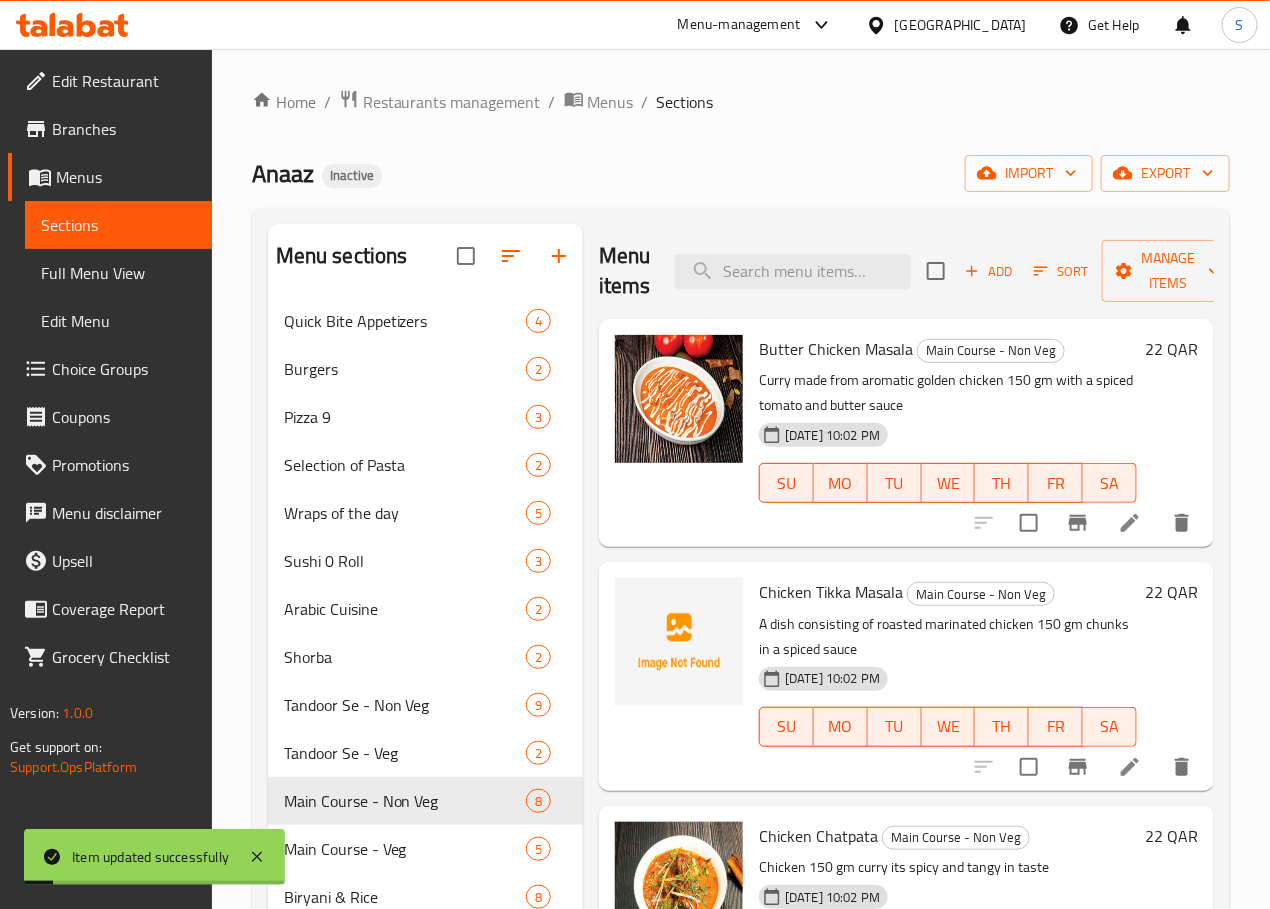 click on "Home / Restaurants management / Menus / Sections Anaaz Inactive import export Menu sections Quick Bite Appetizers 4 Burgers 2 Pizza 9 3 Selection of Pasta 2 Wraps of the day 5 Sushi 0 Roll 3 Arabic Cuisine 2 Shorba 2 Tandoor Se - Non Veg 9 Tandoor Se - Veg 2 Main Course - Non Veg 8 Main Course - Veg 5 Biryani & Rice 8 Combos 3 Indian Bread 3 Chaats 7 Beverages 3 Fresh Juices 3 Menu items Add Sort Manage items Butter Chicken Masala   Main Course - Non Veg Curry made from aromatic golden chicken 150 gm with a spiced tomato and butter sauce [DATE] 10:02 PM SU MO TU WE TH FR SA 22   QAR Chicken Tikka Masala   Main Course - Non Veg A dish consisting of roasted marinated chicken 150 gm chunks in a spiced sauce [DATE] 10:02 PM SU MO TU WE TH FR SA 22   QAR Chicken Chatpata   Main Course - Non Veg Chicken 150 gm curry its spicy and tangy in taste [DATE] 10:02 PM SU MO TU WE TH FR SA 22   QAR Mutton Roganjosh   Main Course - Non Veg Fiery red spicy Kashmiri-style mutton 200 gm curry [DATE] 10:02 PM SU" at bounding box center (741, 637) 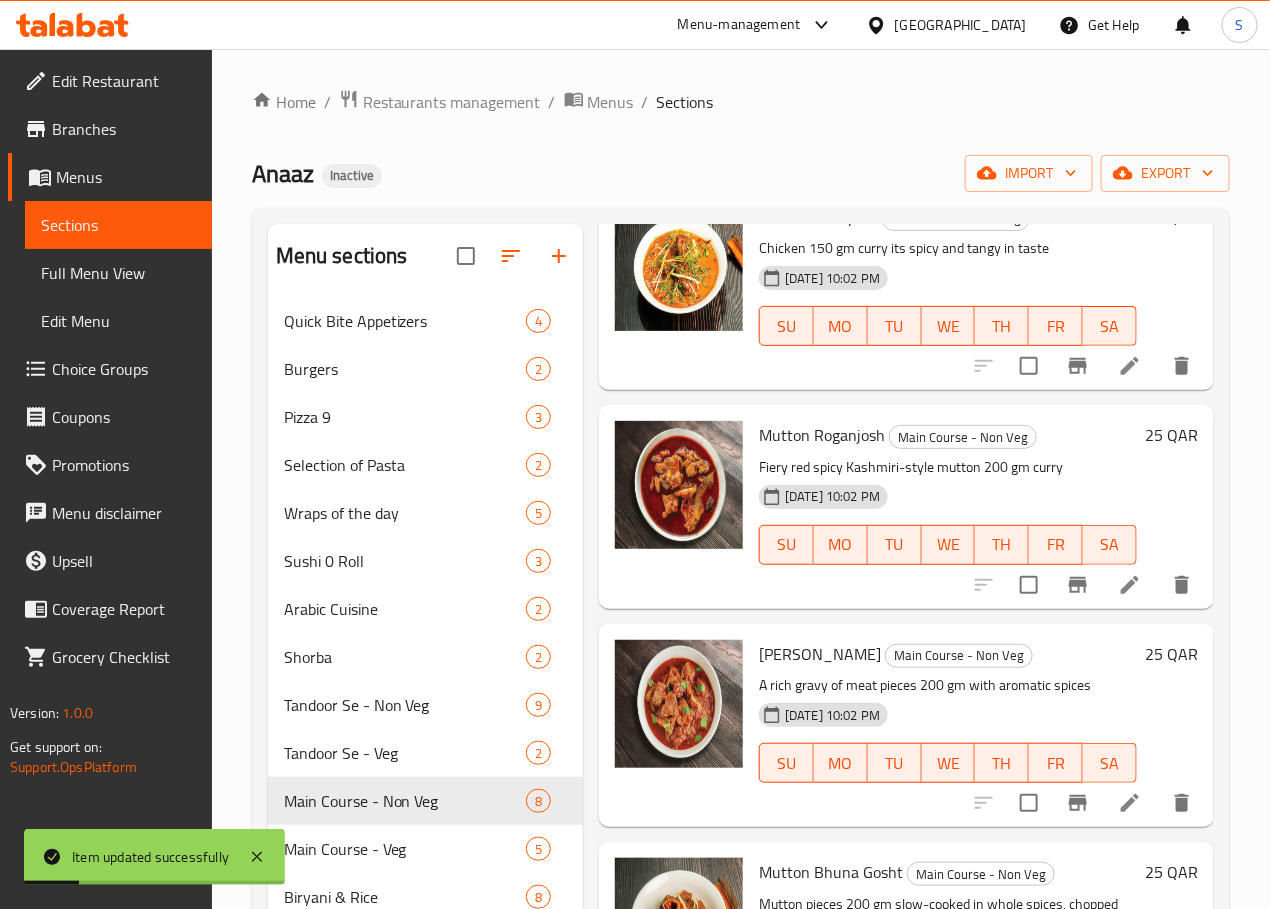 scroll, scrollTop: 652, scrollLeft: 0, axis: vertical 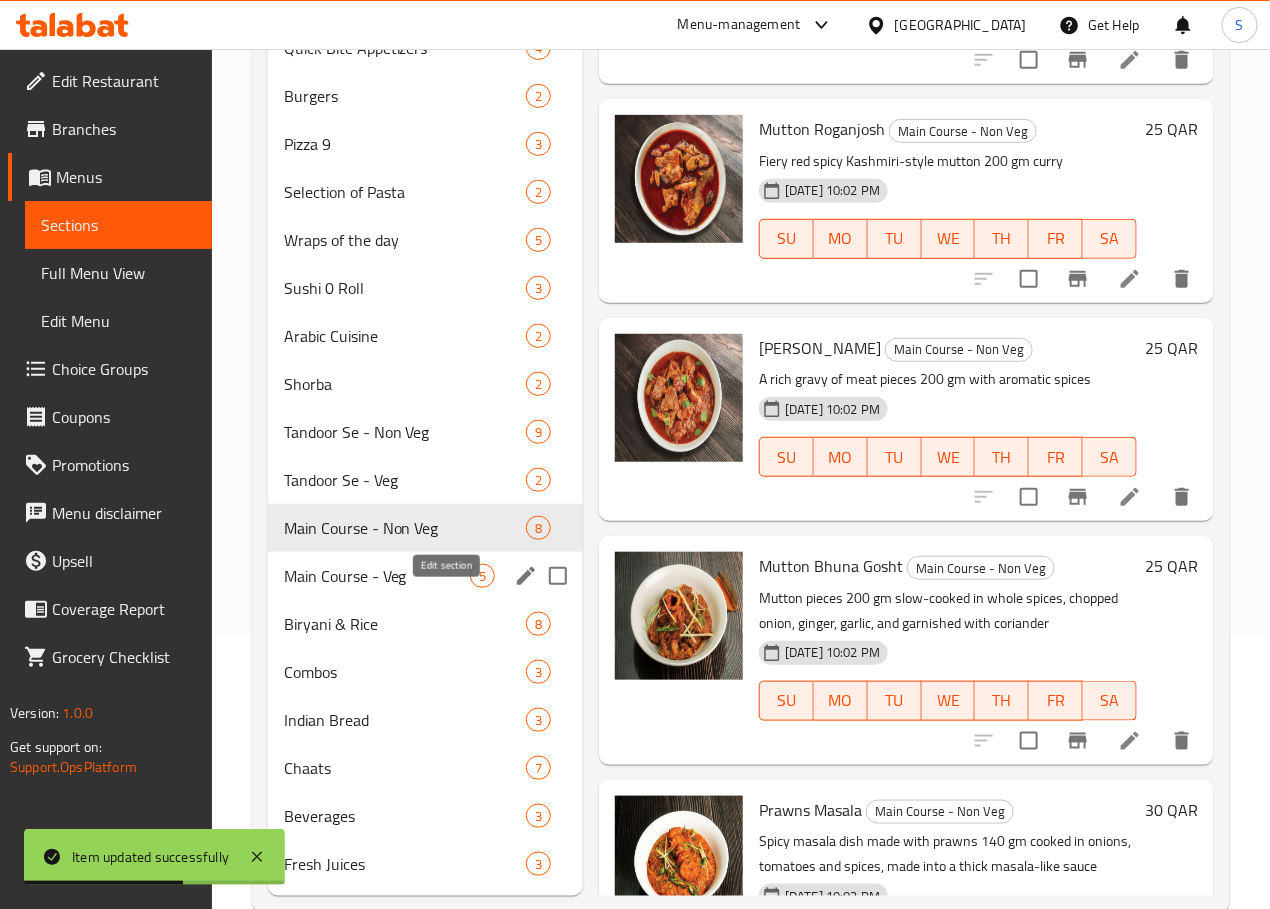click 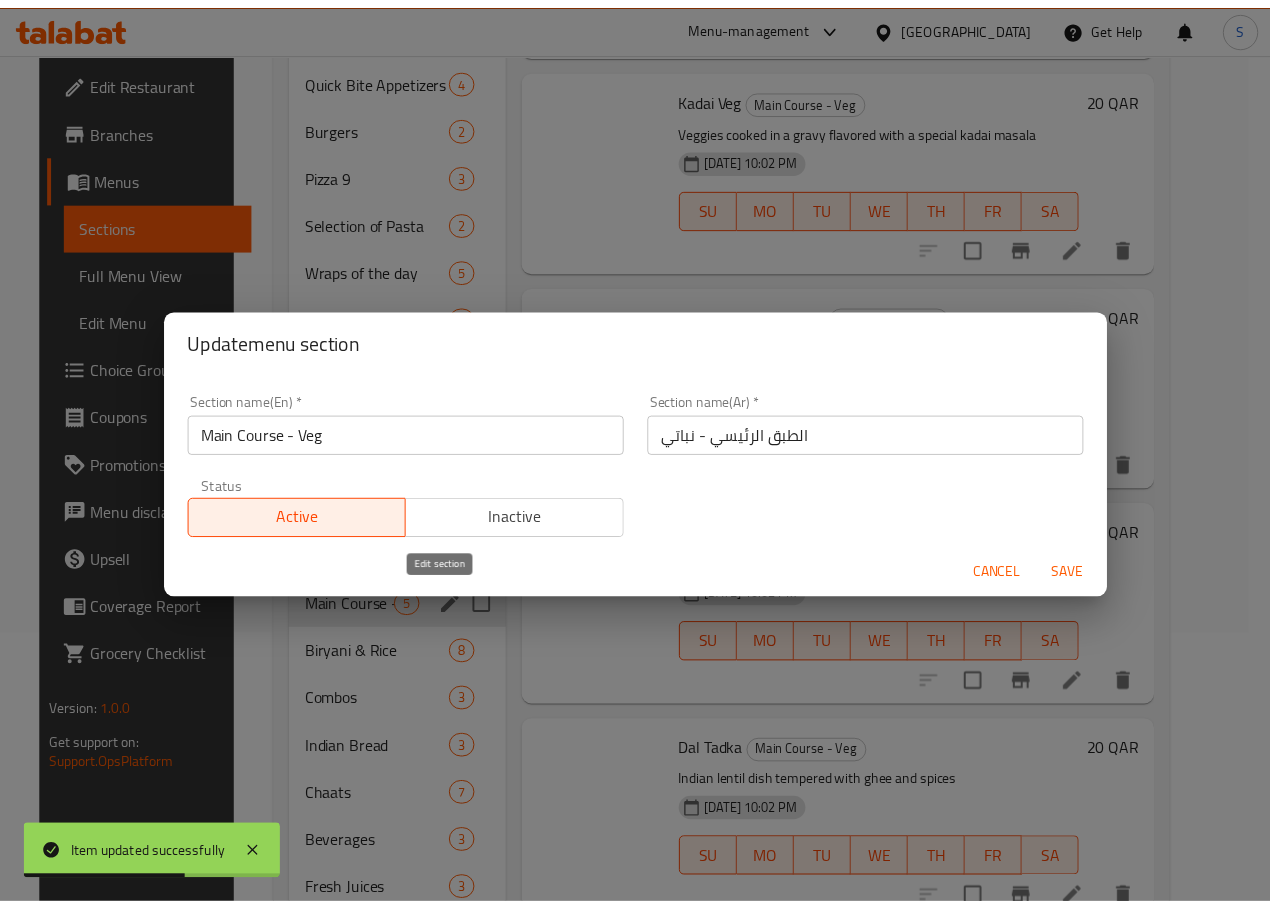 scroll, scrollTop: 223, scrollLeft: 0, axis: vertical 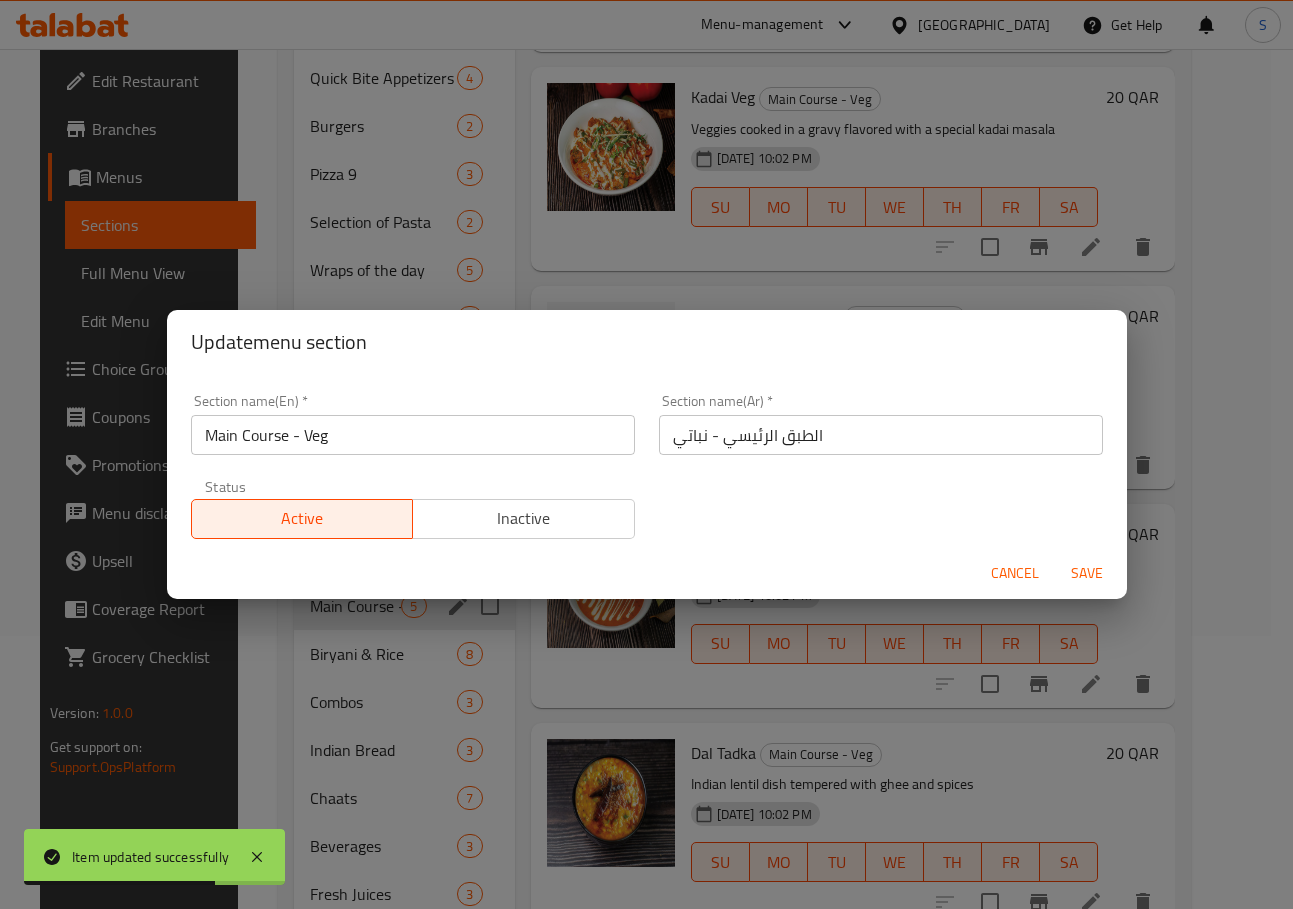 type 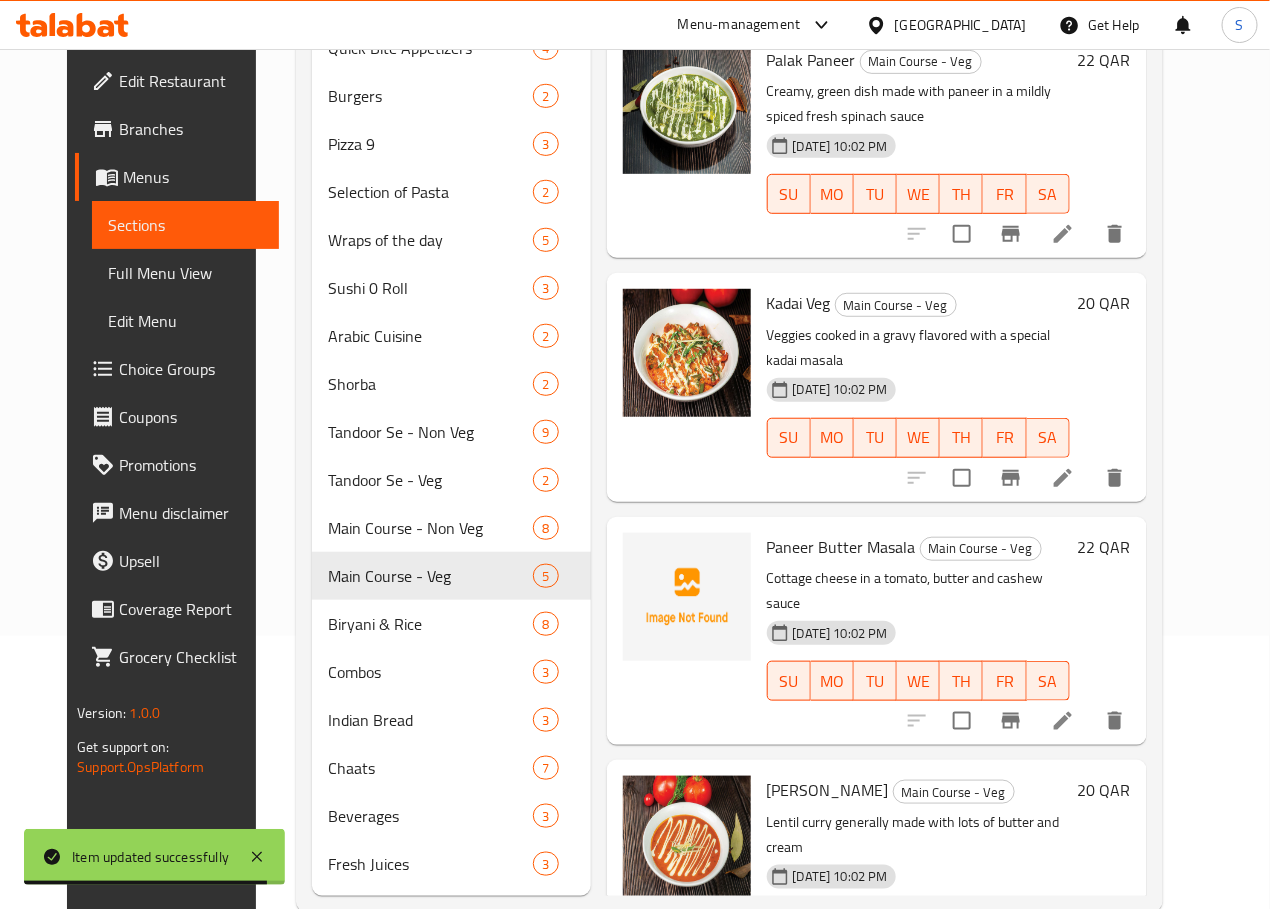 scroll, scrollTop: 0, scrollLeft: 0, axis: both 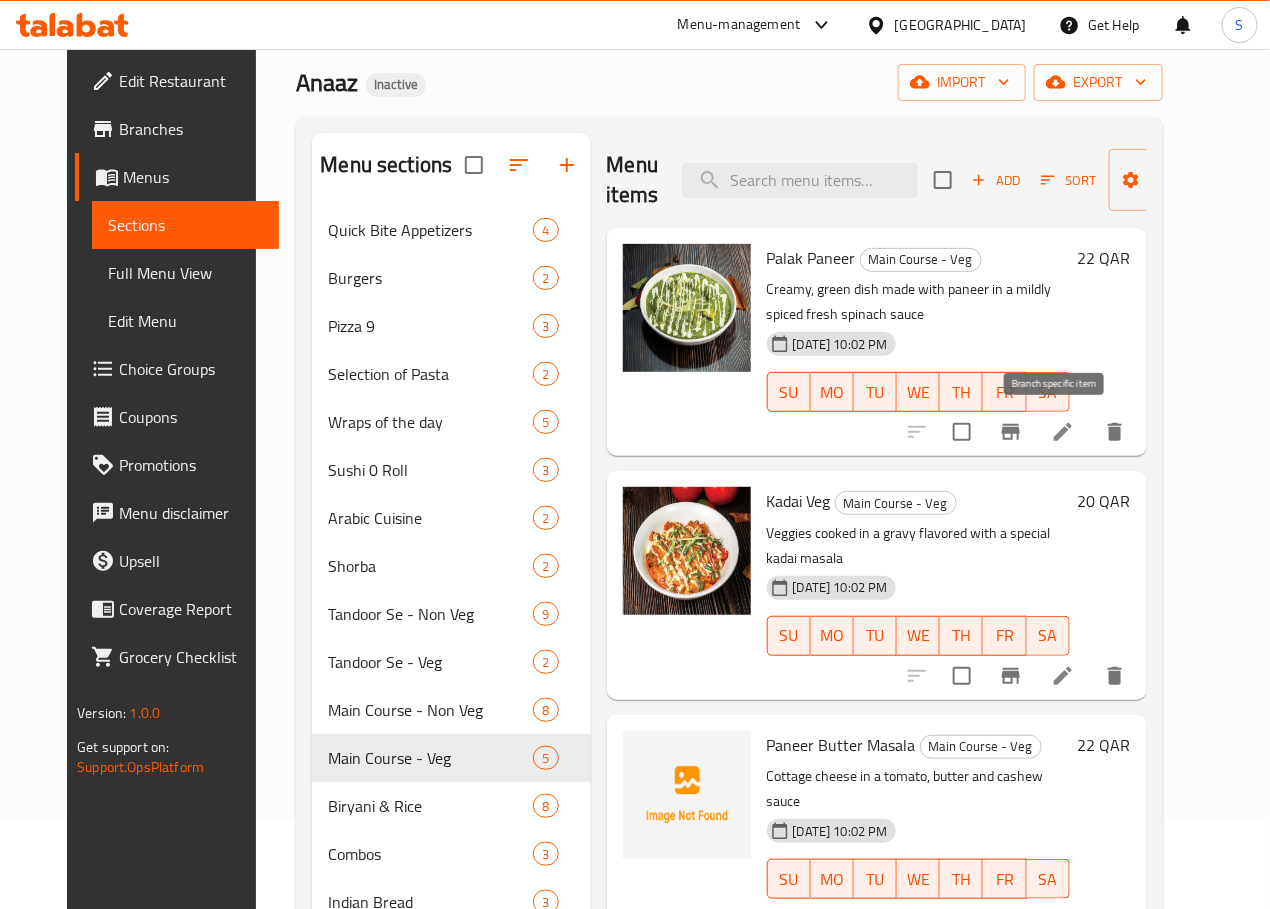 click 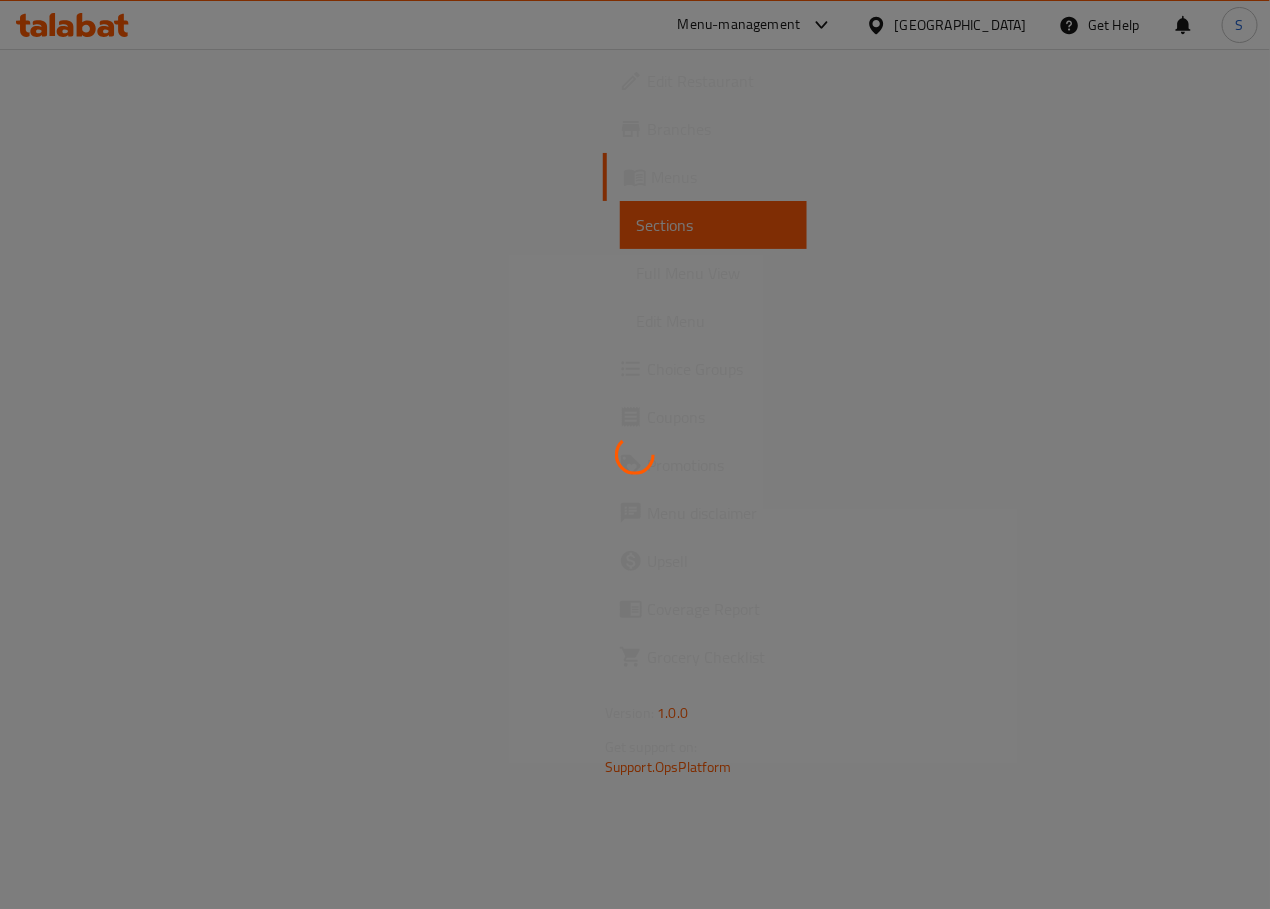 scroll, scrollTop: 0, scrollLeft: 0, axis: both 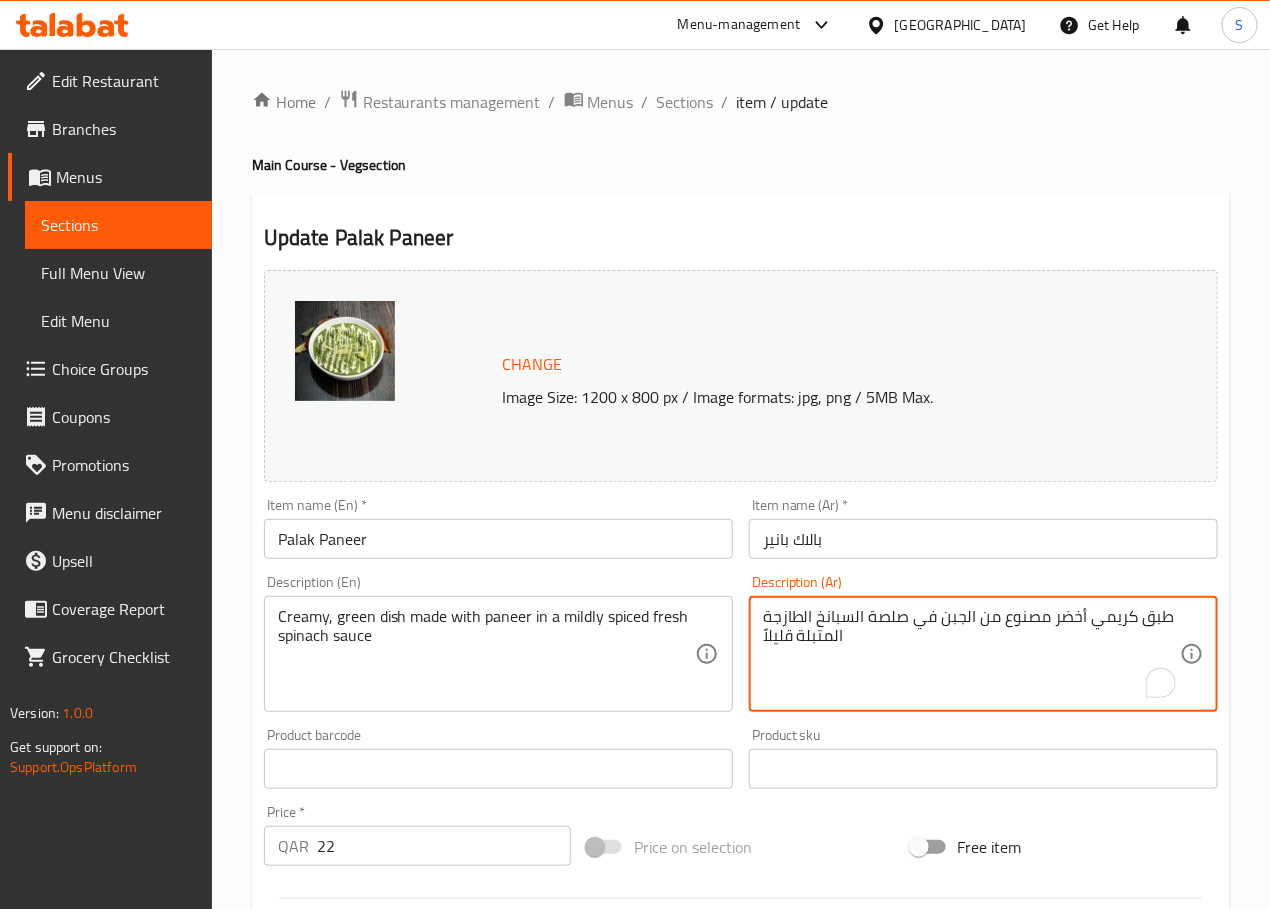 click on "طبق كريمي أخضر مصنوع من الجبن في صلصة السبانخ الطازجة المتبلة قليلاً" at bounding box center (971, 654) 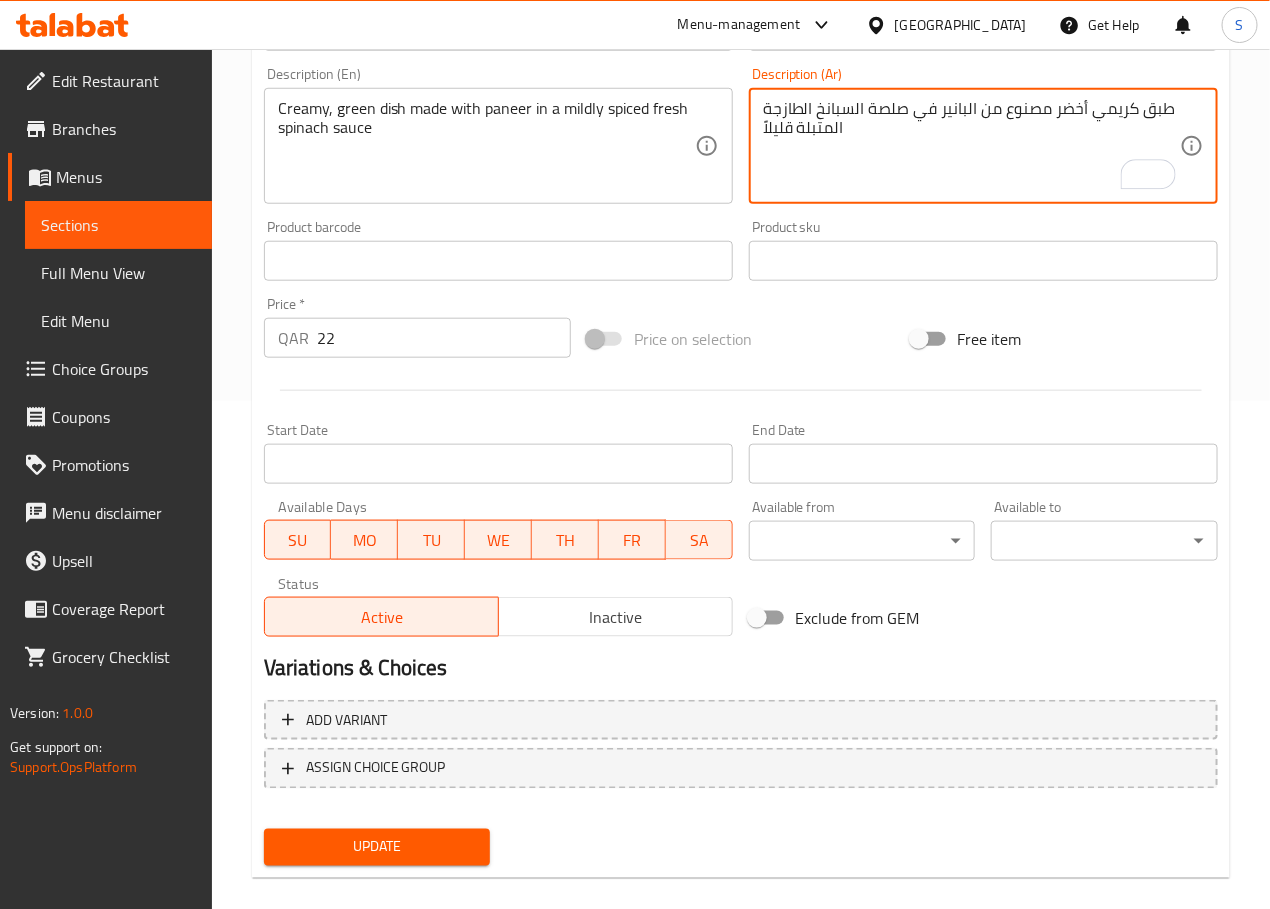 scroll, scrollTop: 531, scrollLeft: 0, axis: vertical 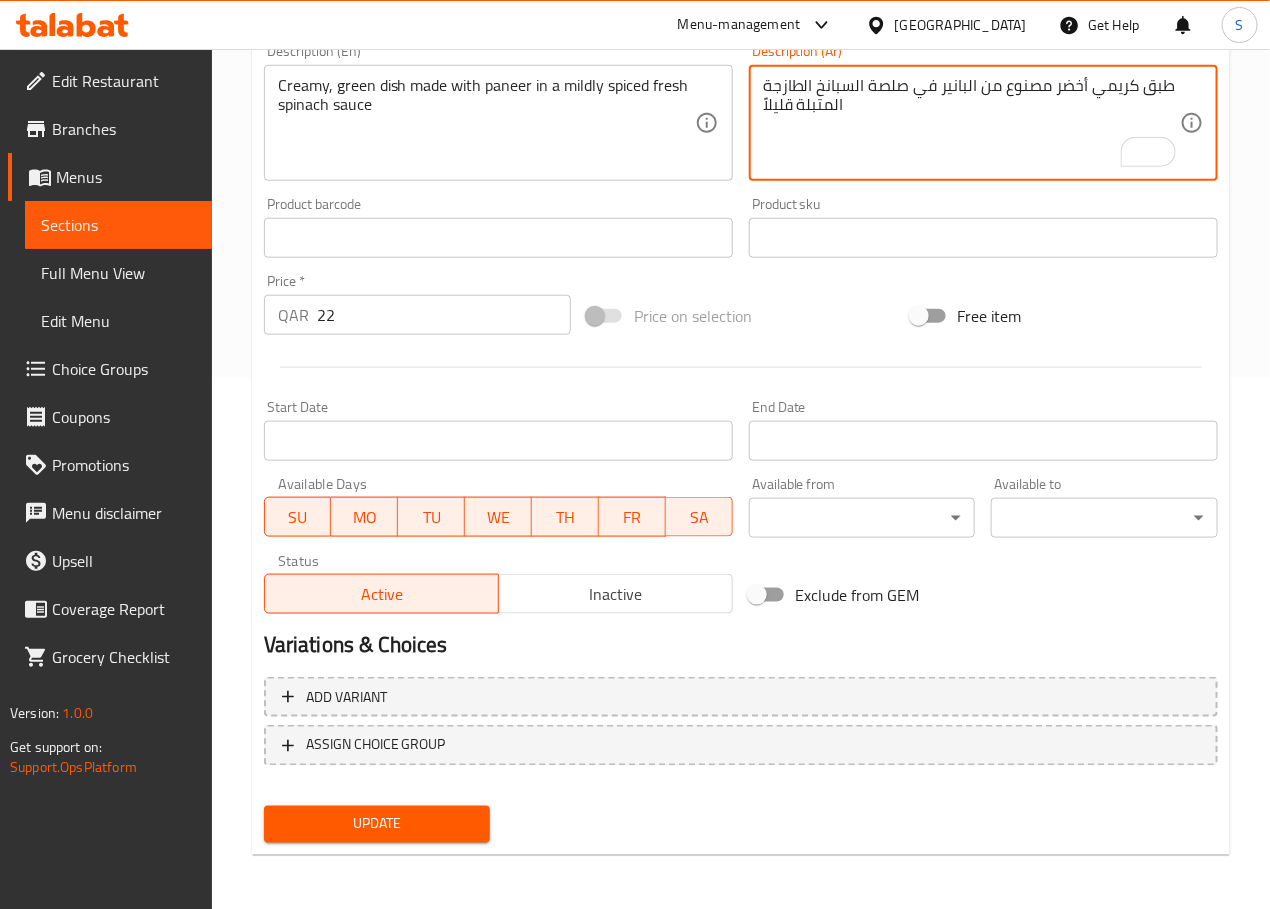 type on "طبق كريمي أخضر مصنوع من البانير في صلصة السبانخ الطازجة المتبلة قليلاً" 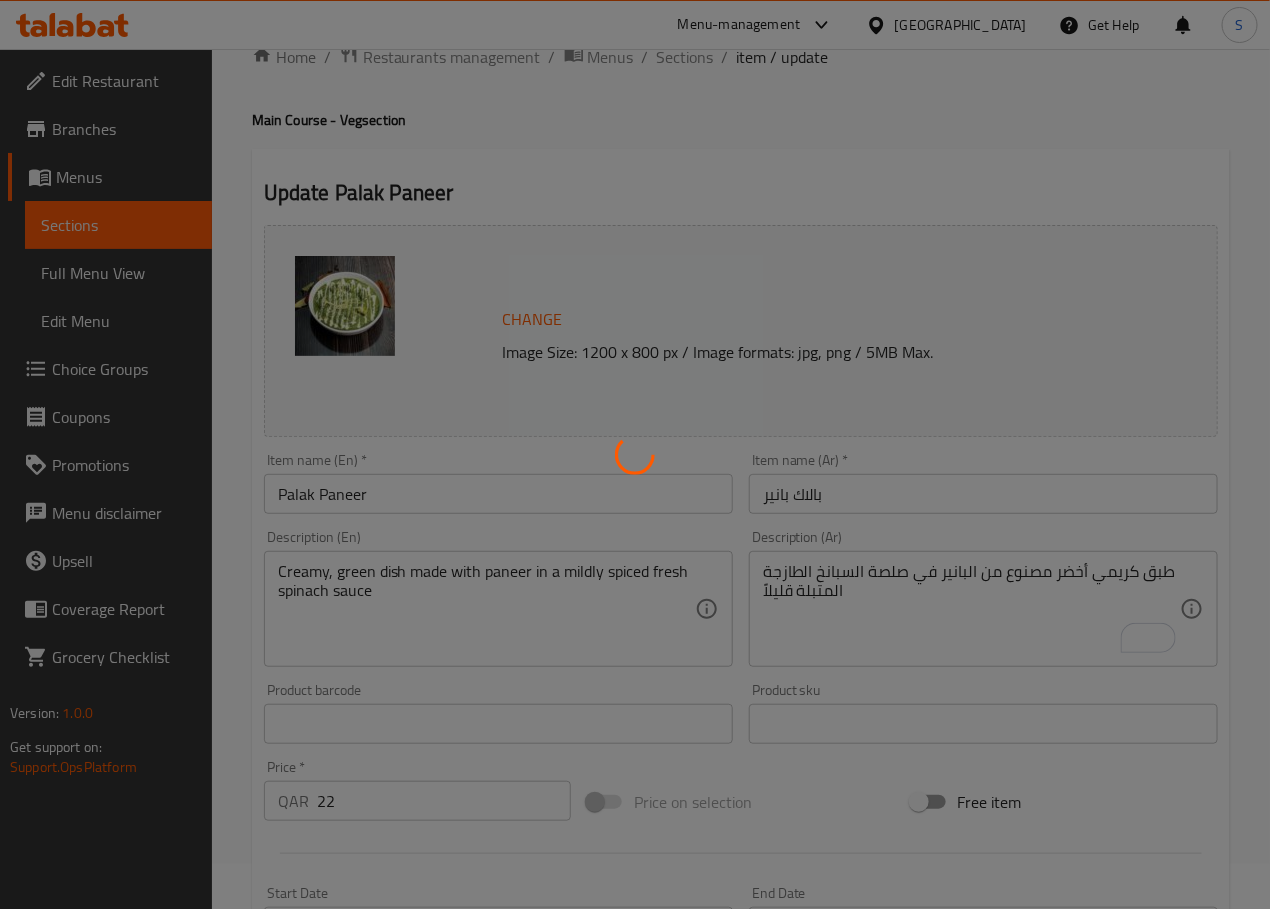 scroll, scrollTop: 0, scrollLeft: 0, axis: both 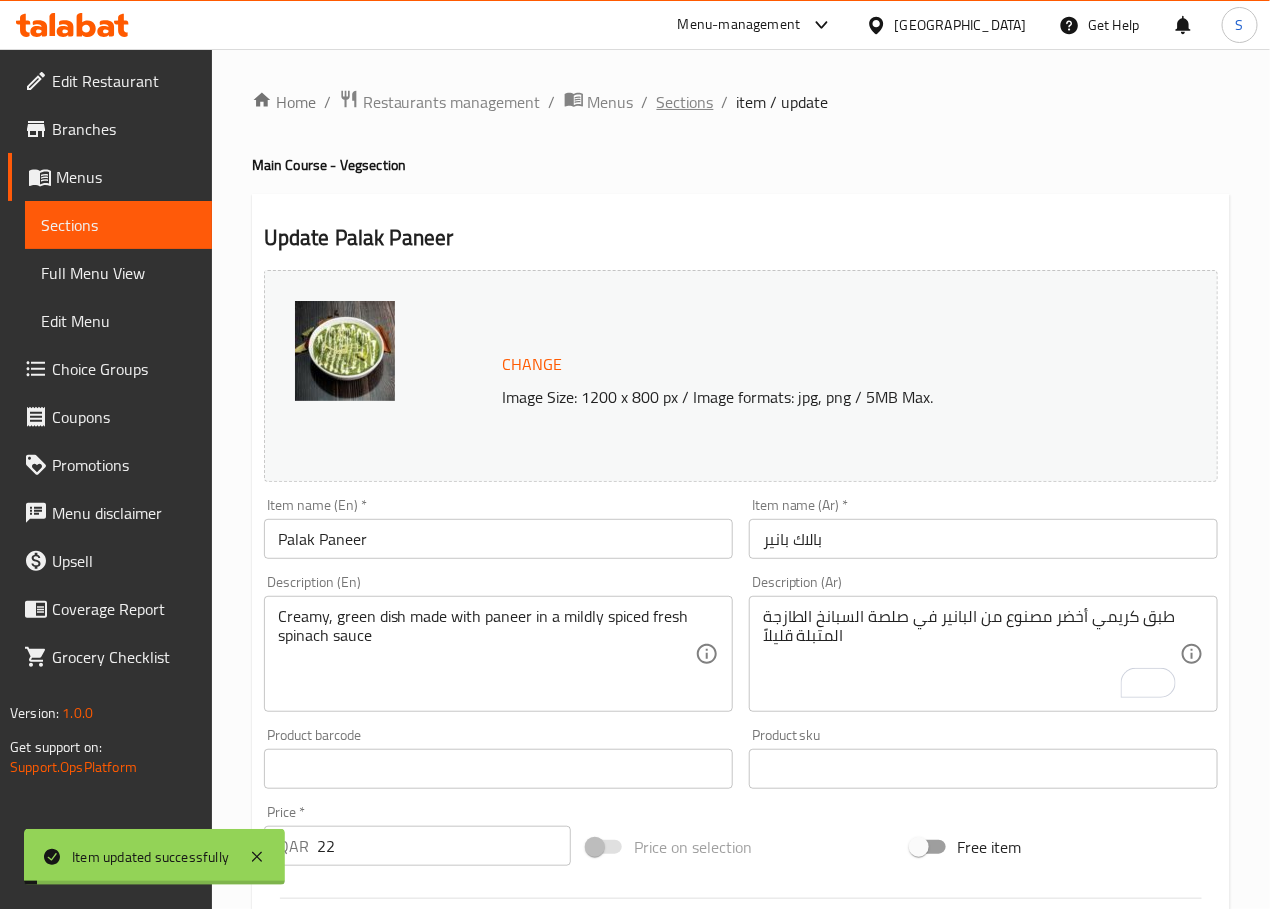 click on "Sections" at bounding box center [685, 102] 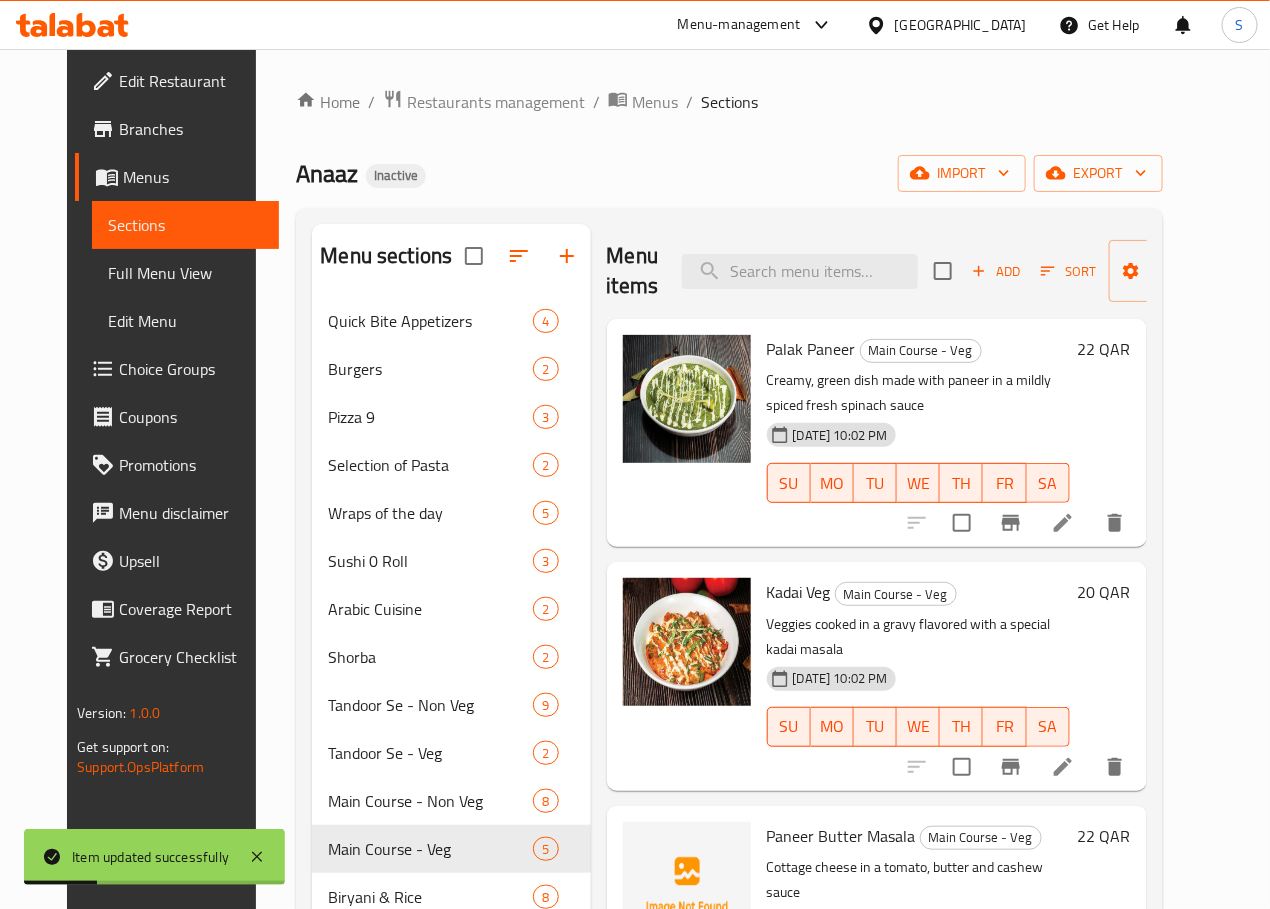 click at bounding box center (1063, 767) 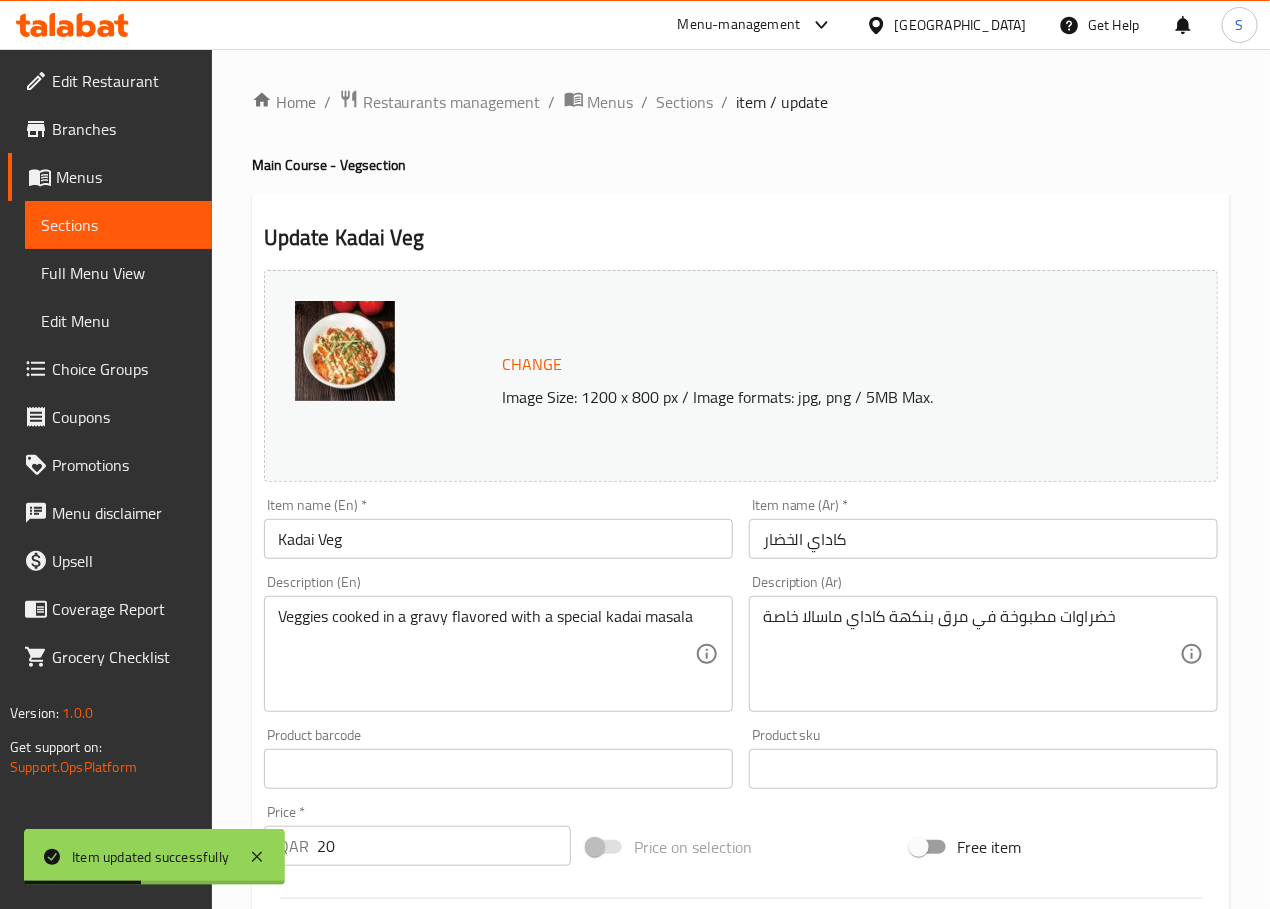 click on "كاداي الخضار" at bounding box center (983, 539) 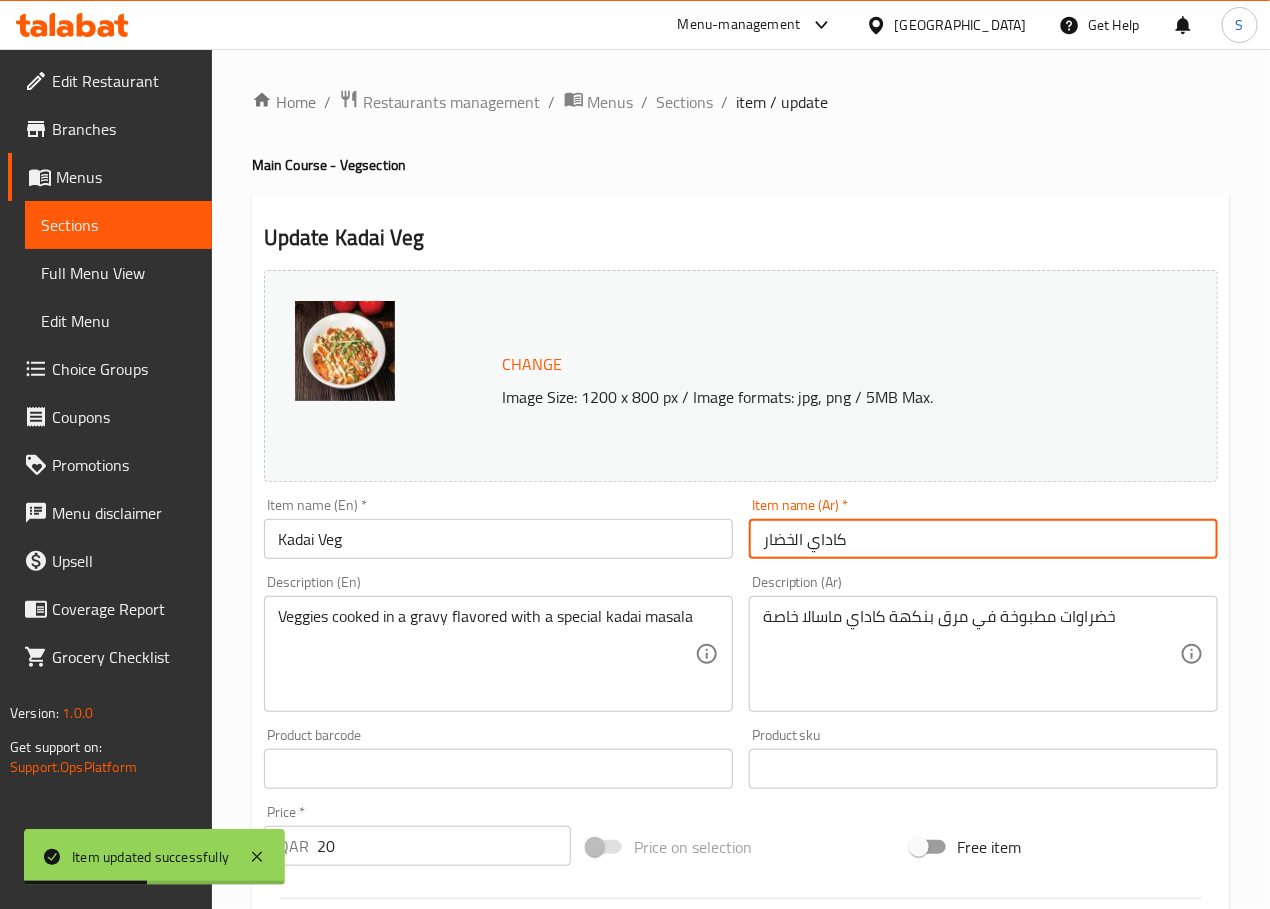 click on "كاداي الخضار" at bounding box center (983, 539) 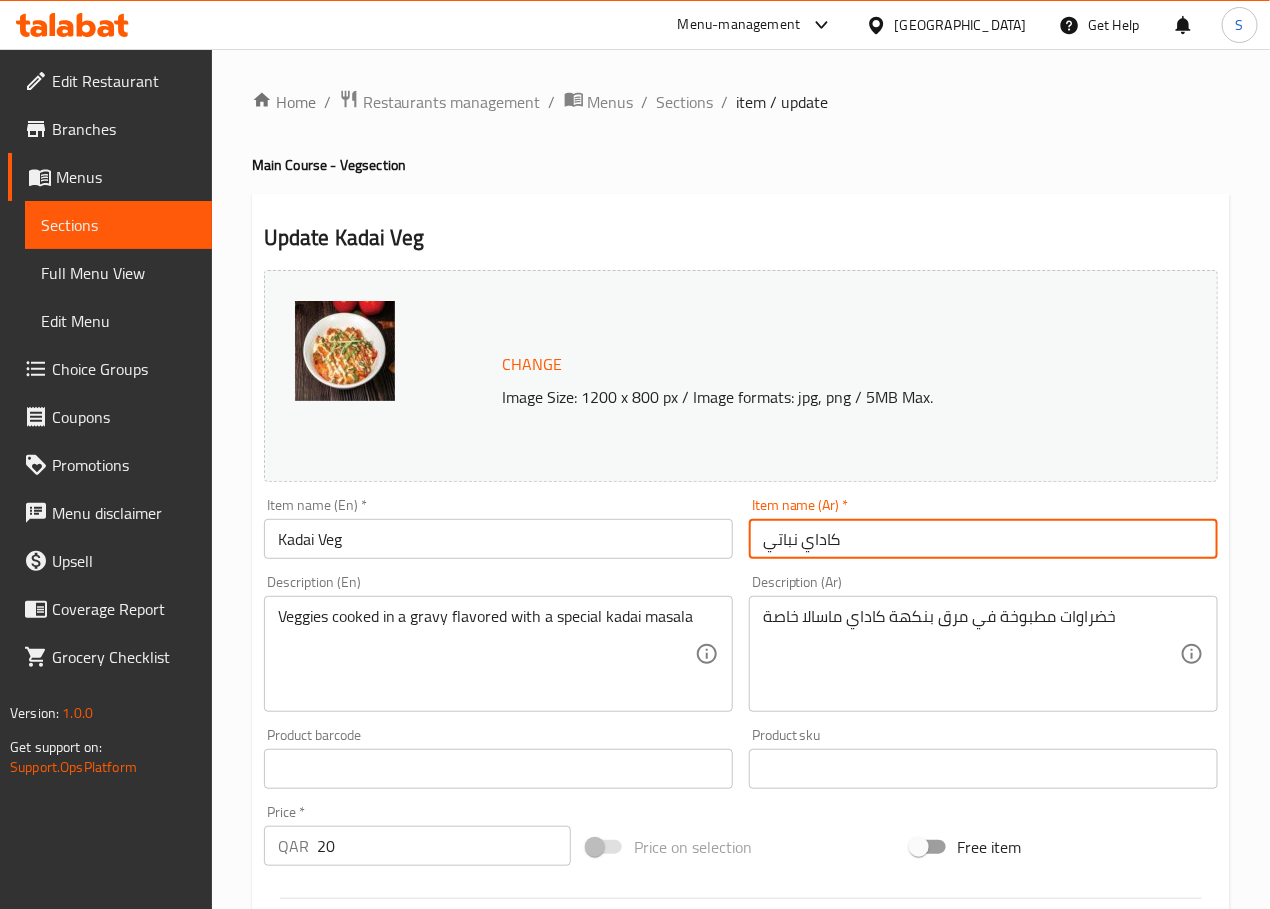 type on "كاداي نباتي" 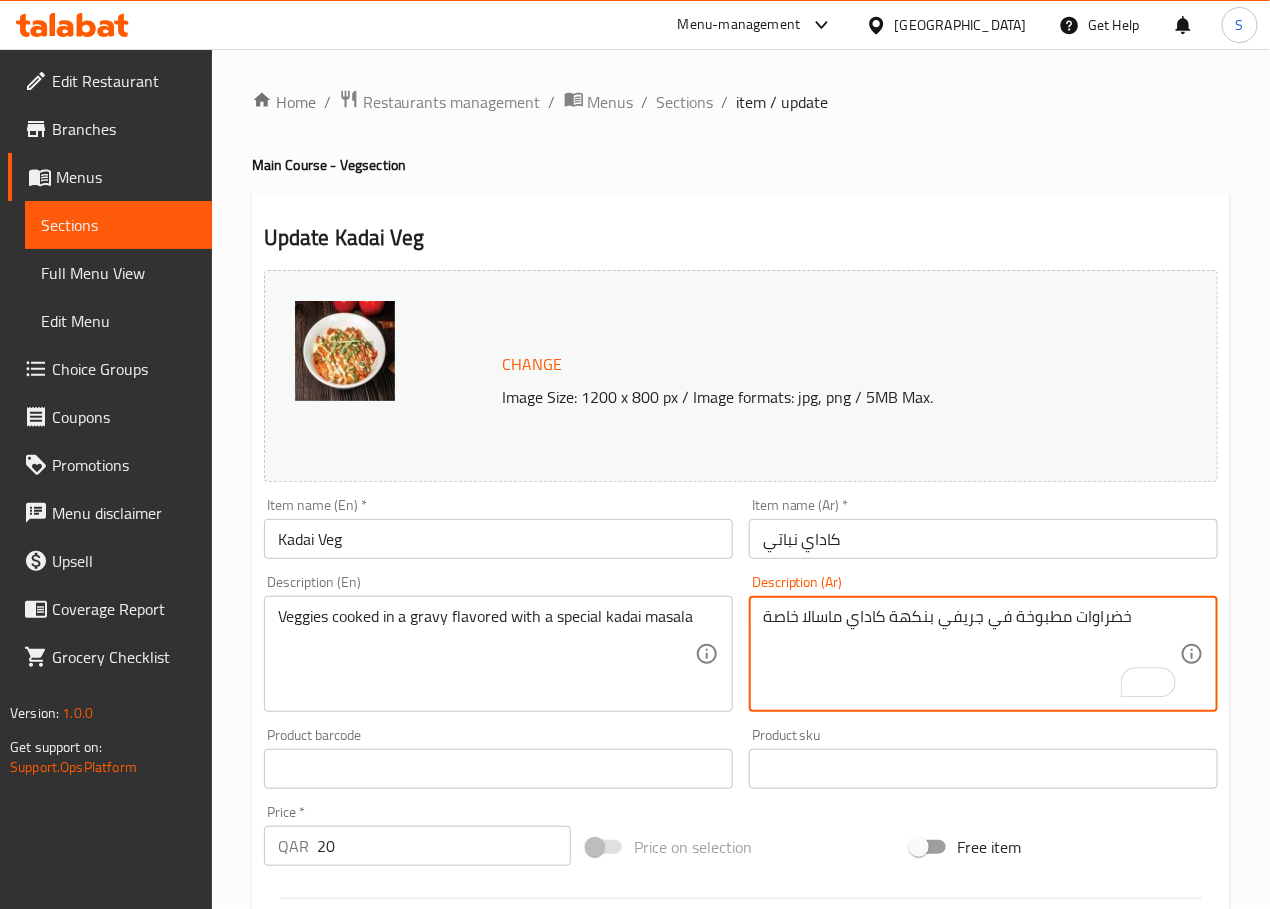 click on "خضراوات مطبوخة في جريفي بنكهة كاداي ماسالا خاصة" at bounding box center [971, 654] 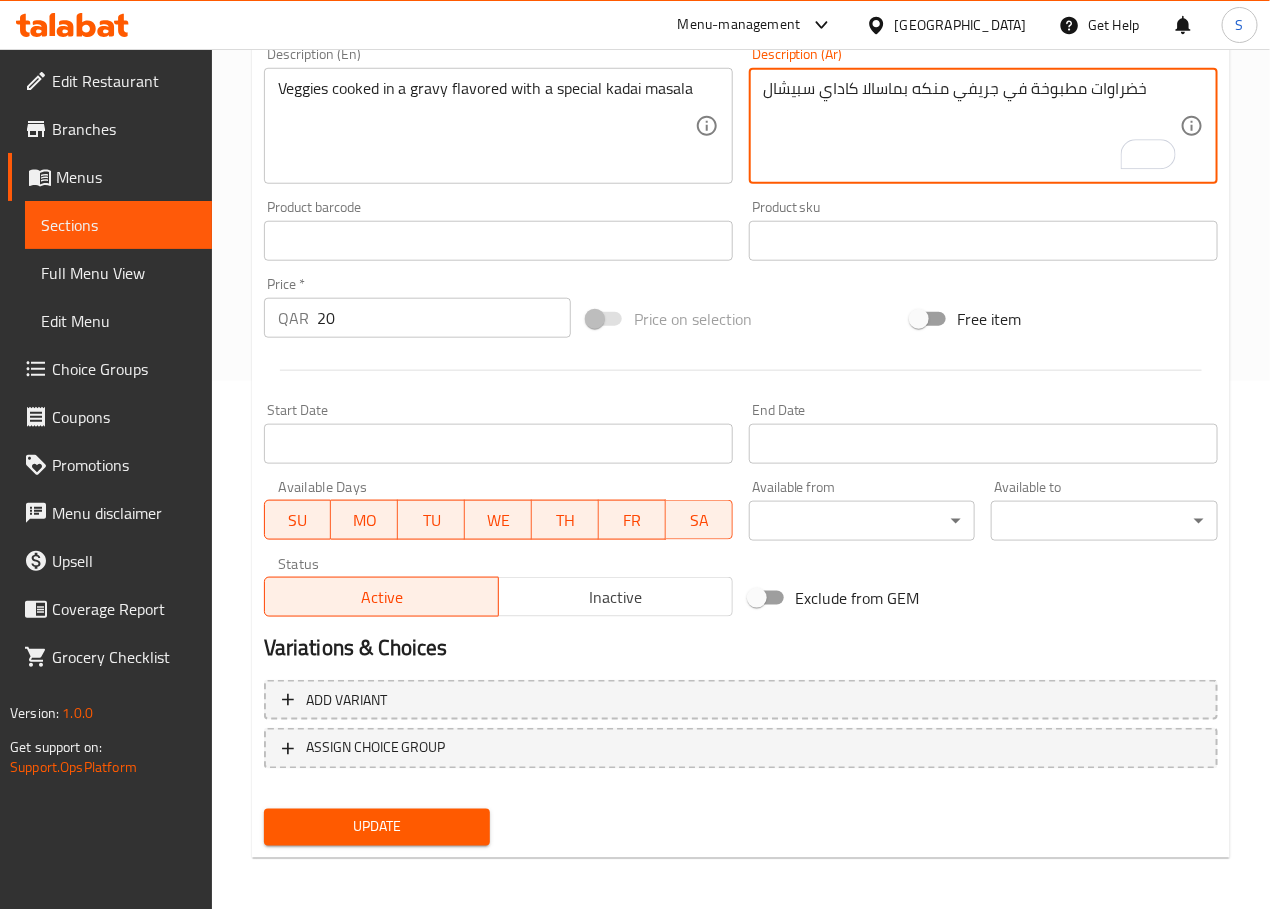 scroll, scrollTop: 531, scrollLeft: 0, axis: vertical 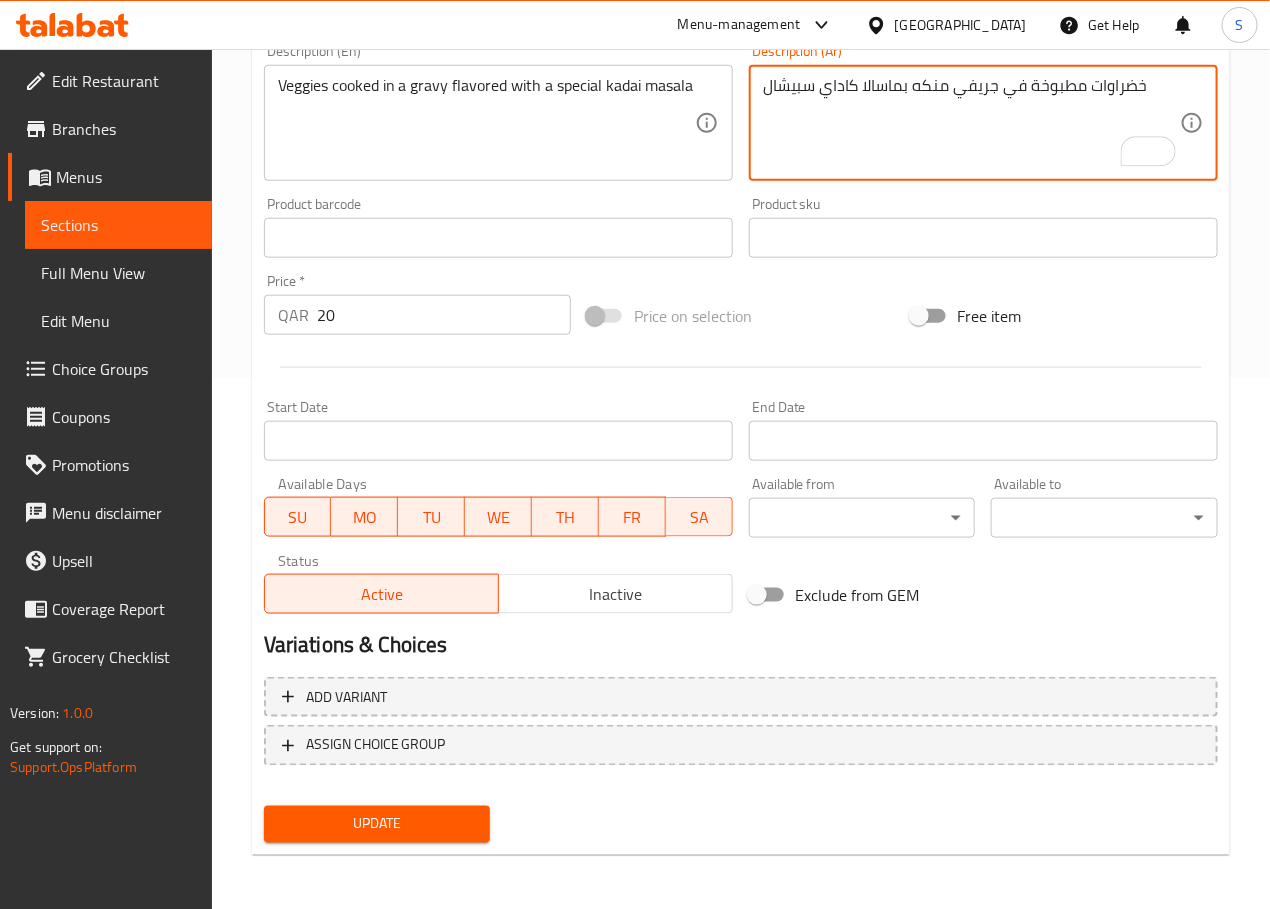 type on "خضراوات مطبوخة في جريفي منكه بماسالا كاداي سبيشال" 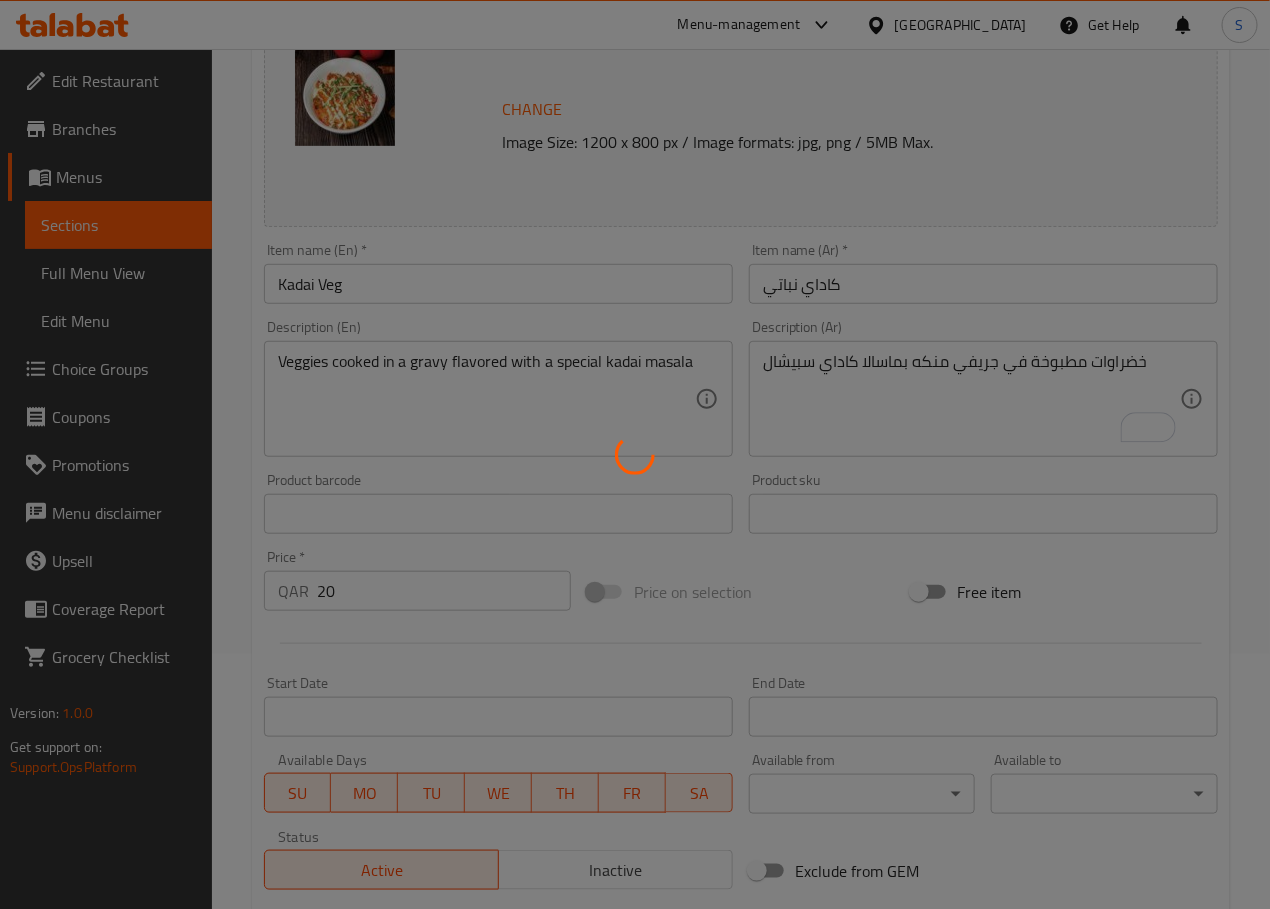 scroll, scrollTop: 0, scrollLeft: 0, axis: both 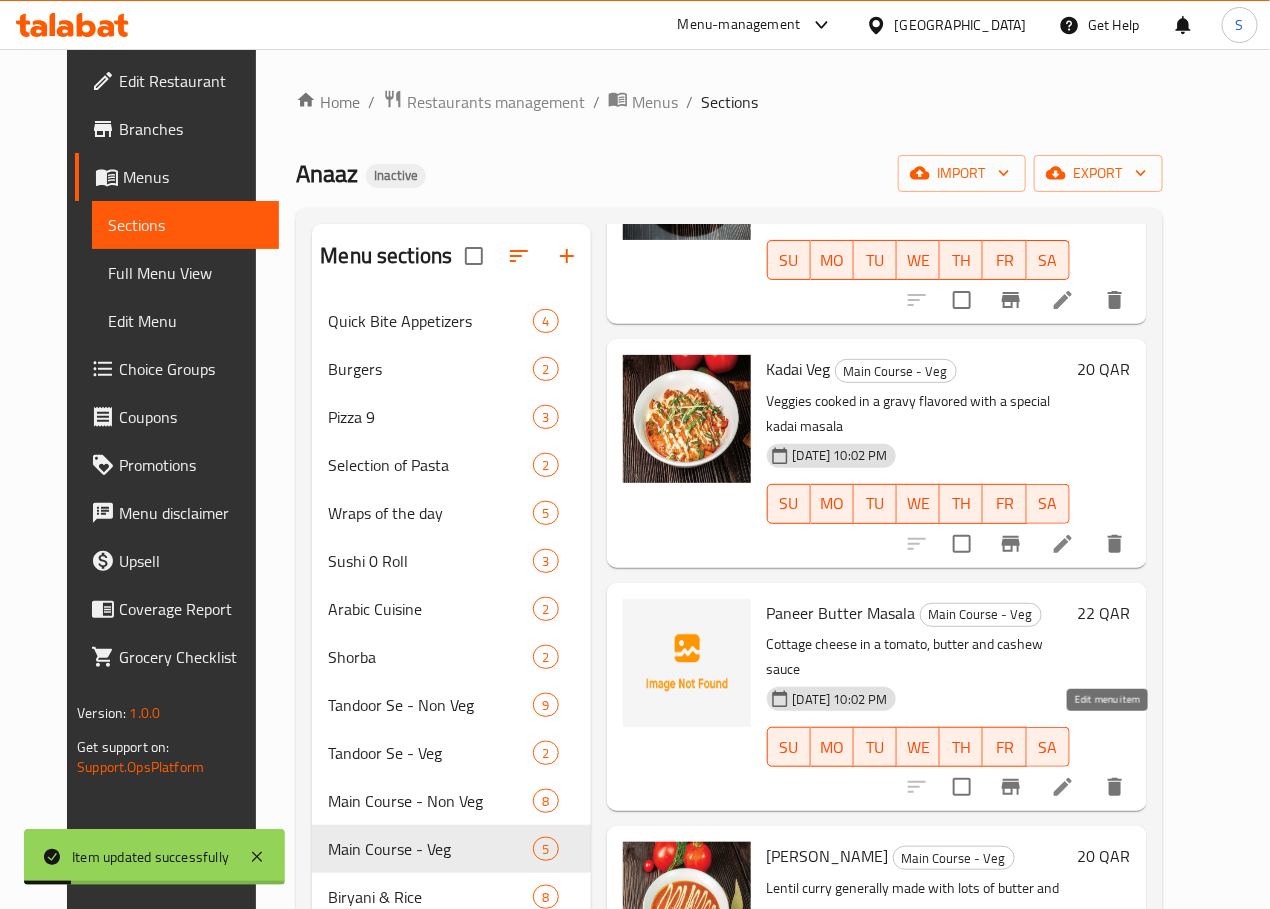 click 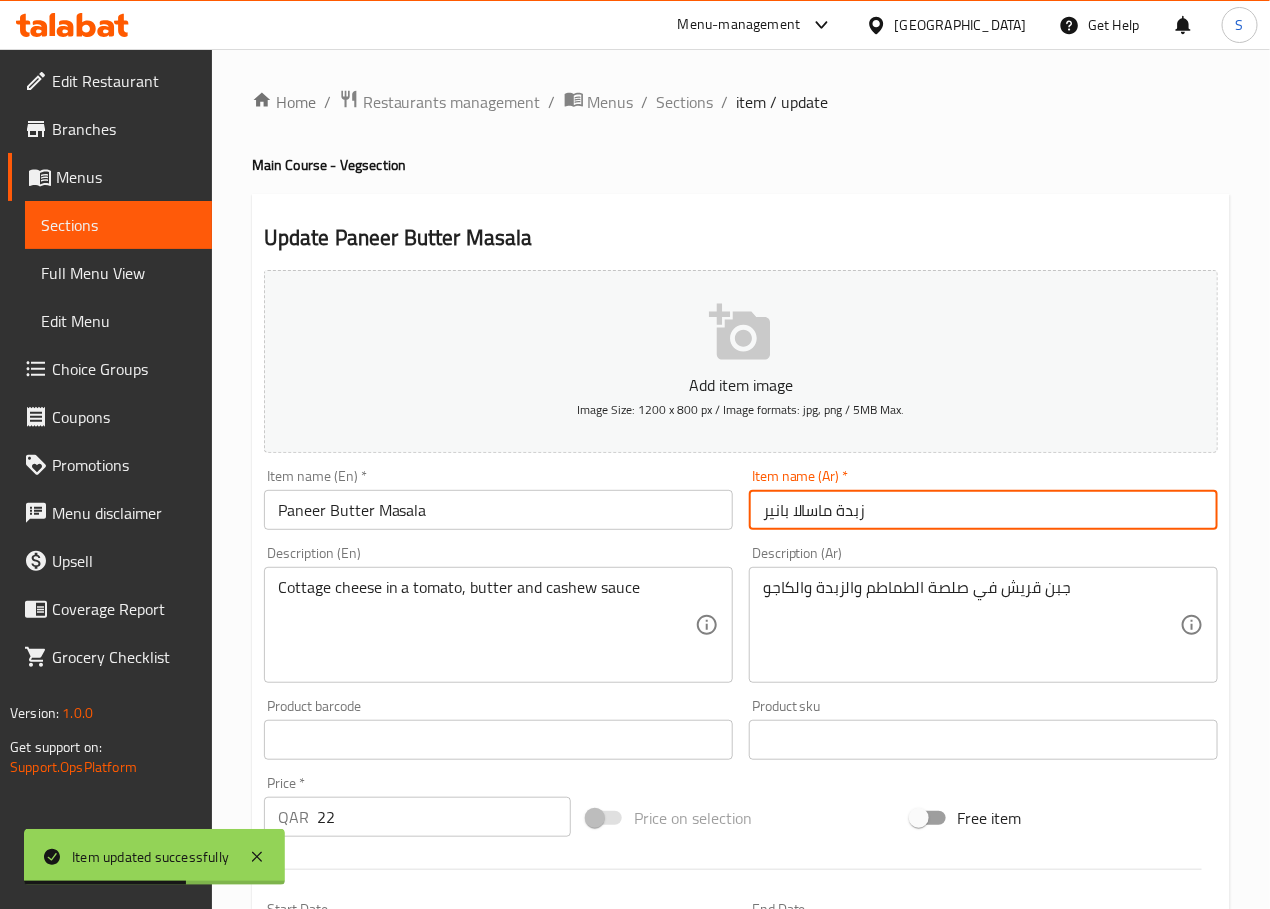 click on "زبدة ماسالا بانير" at bounding box center [983, 510] 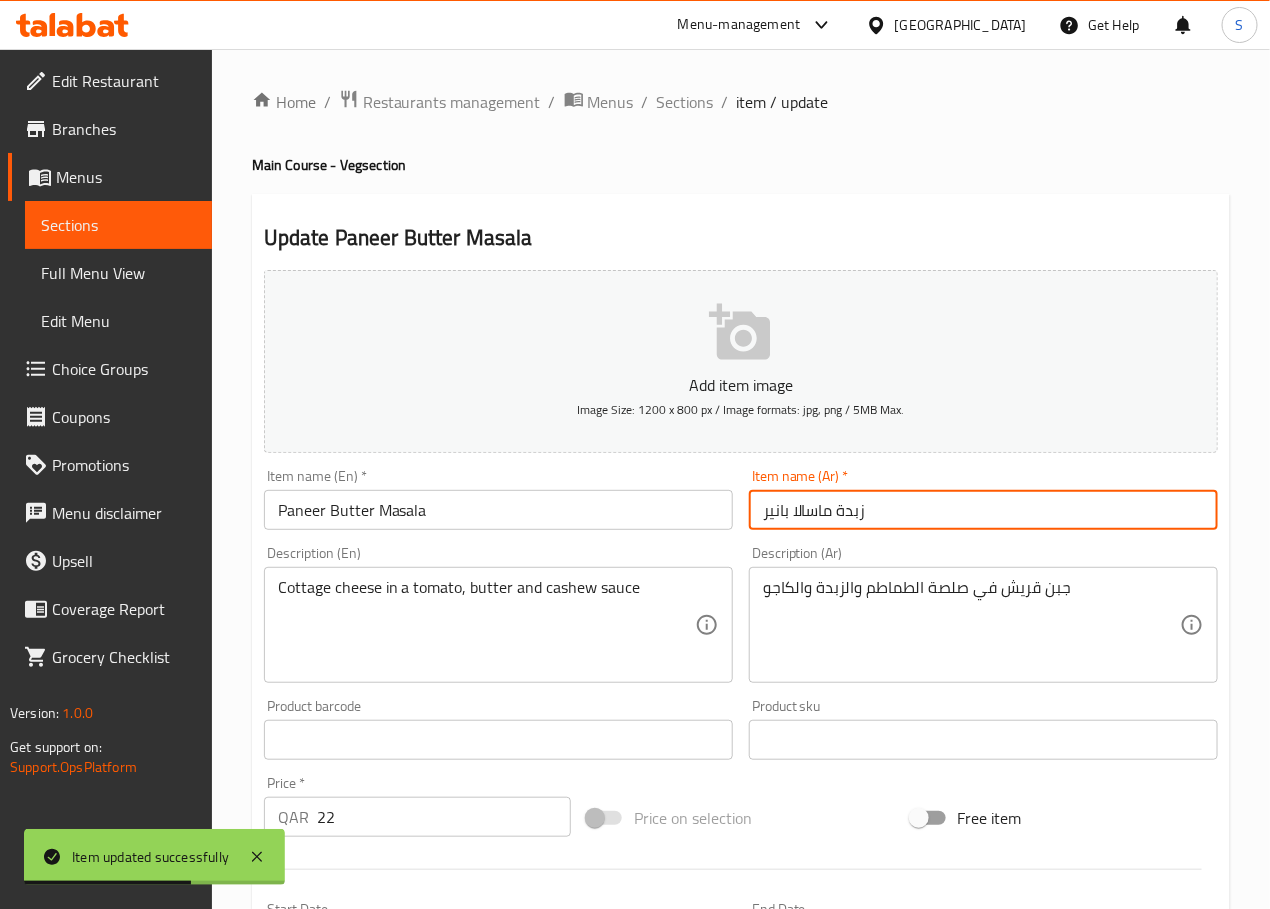 click on "زبدة ماسالا بانير" at bounding box center (983, 510) 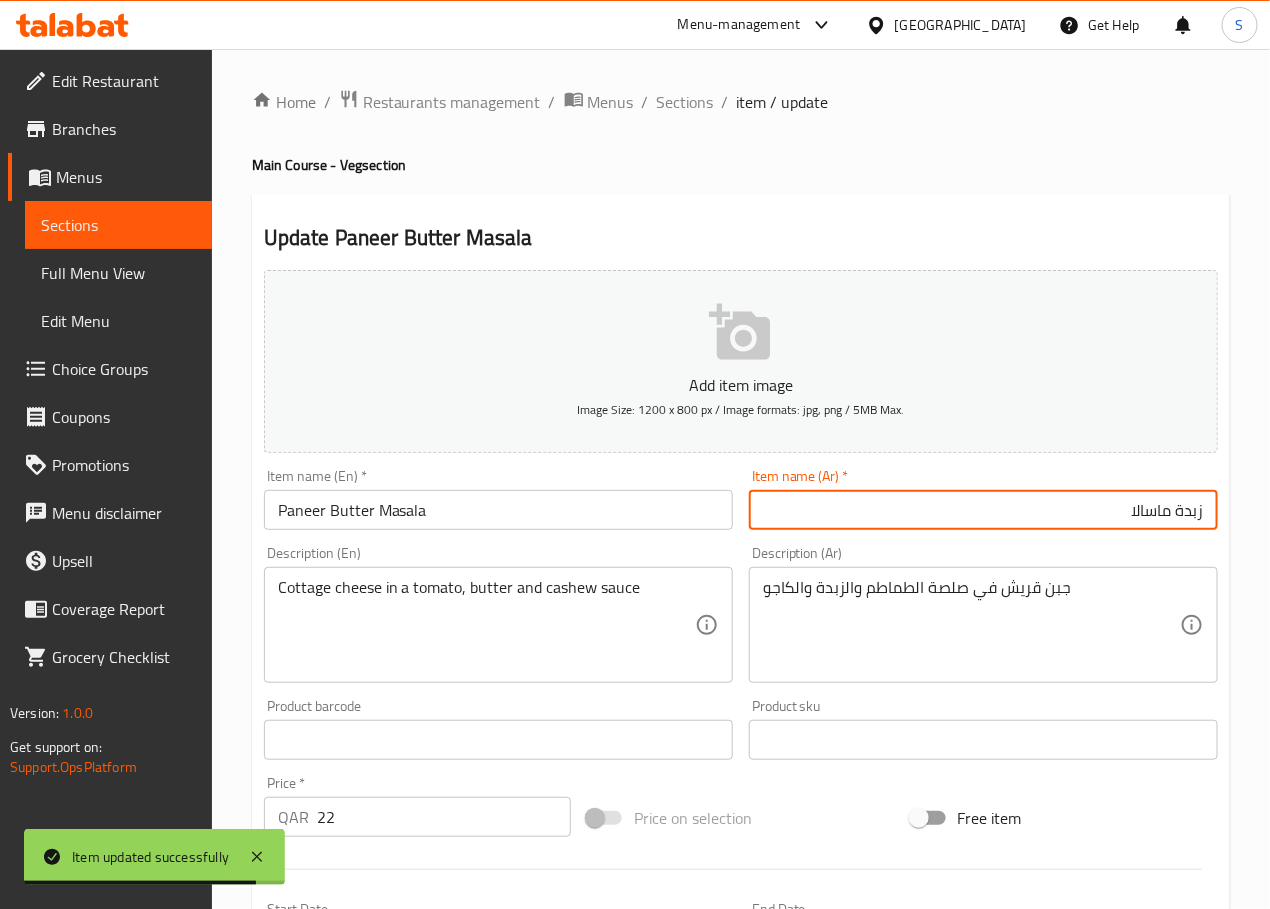 paste on "بانير" 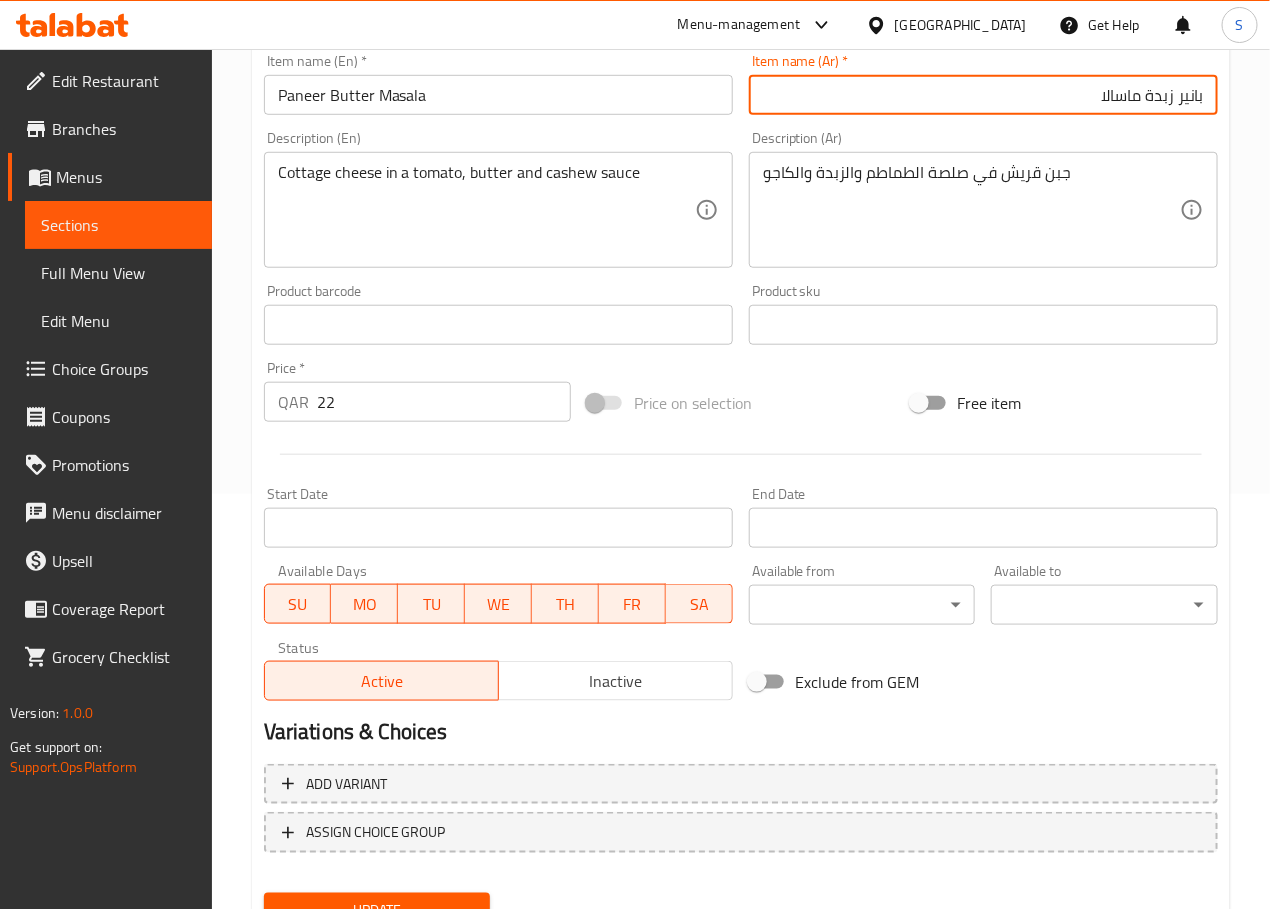 scroll, scrollTop: 502, scrollLeft: 0, axis: vertical 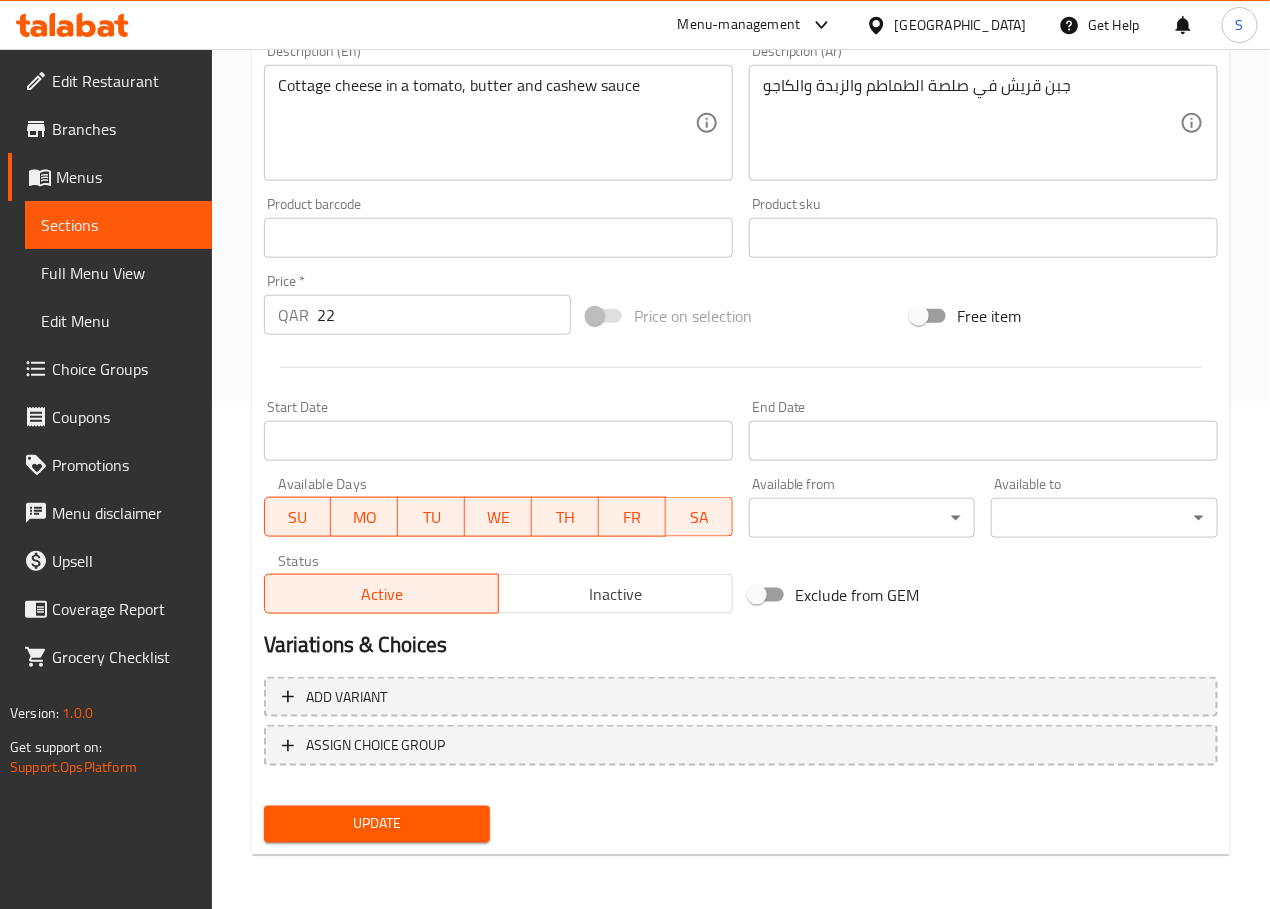 type on "بانير زبدة ماسالا" 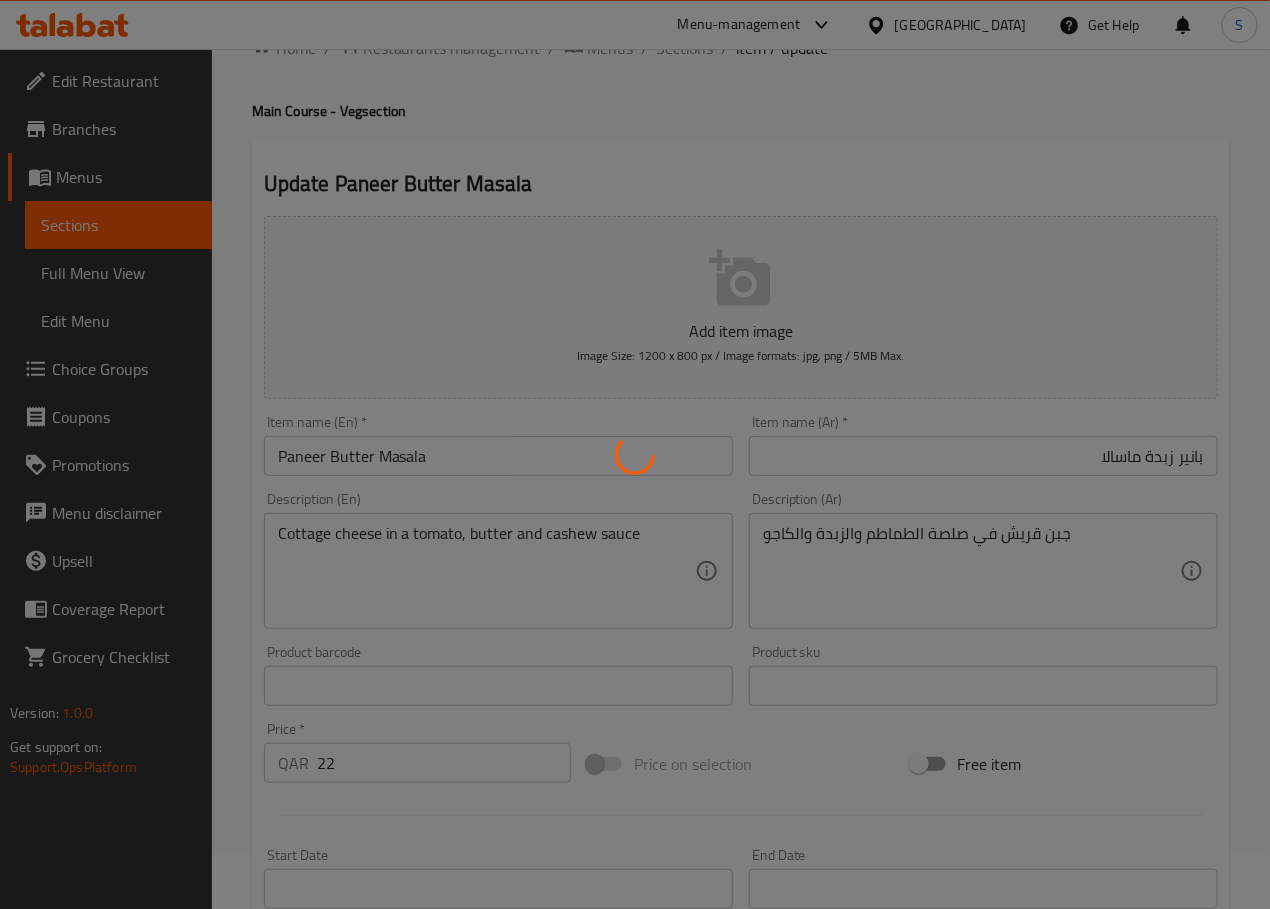 scroll, scrollTop: 0, scrollLeft: 0, axis: both 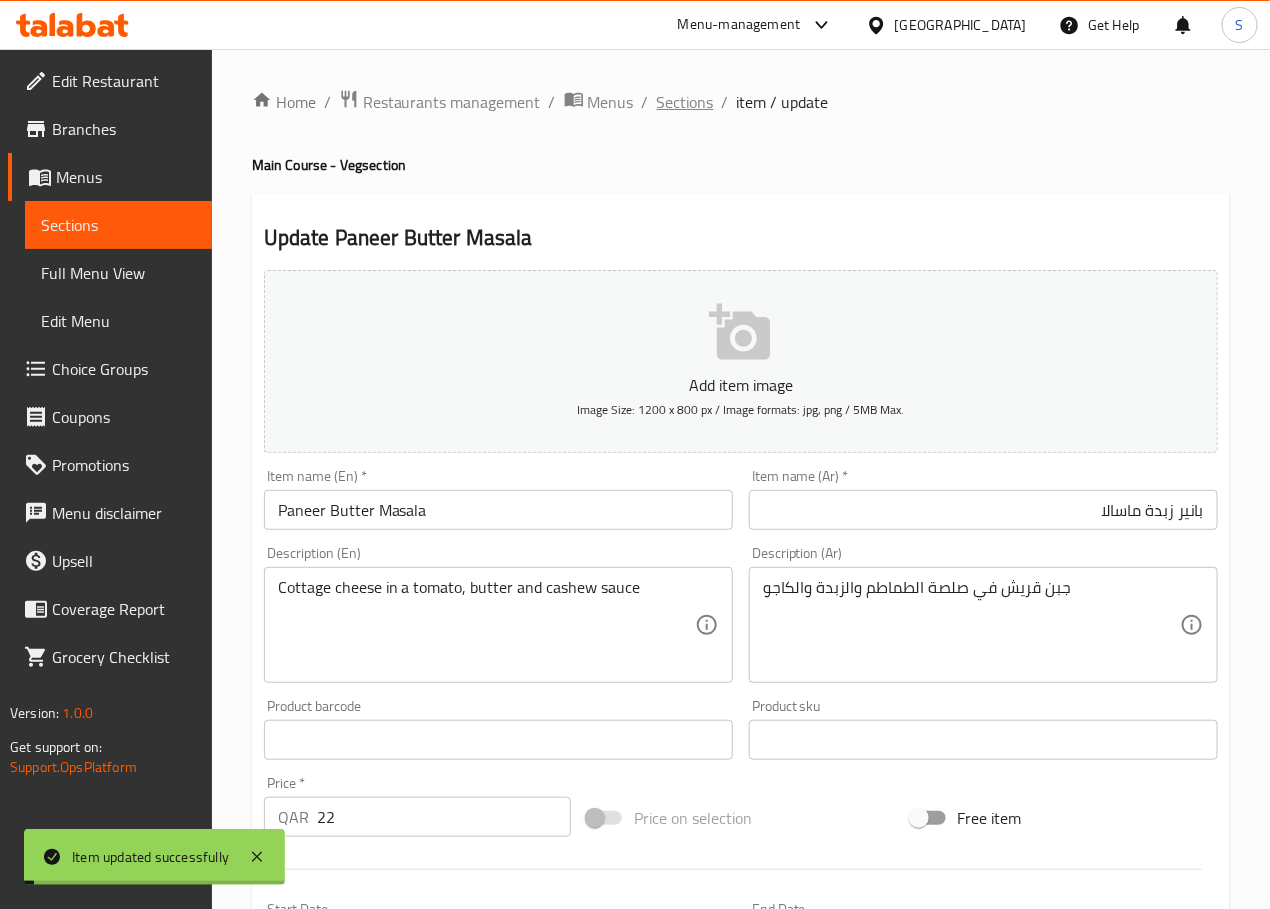 click on "Sections" at bounding box center (685, 102) 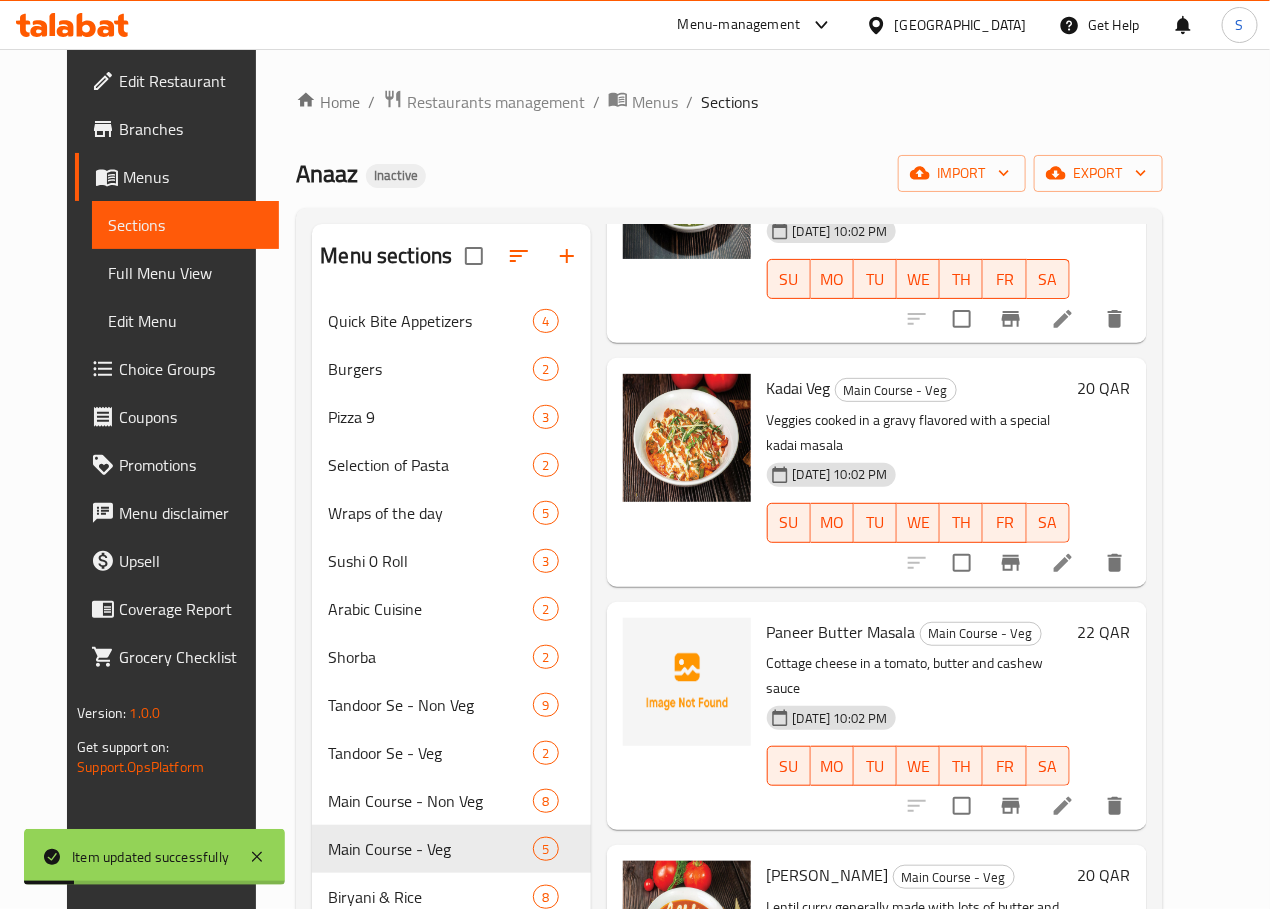 scroll, scrollTop: 223, scrollLeft: 0, axis: vertical 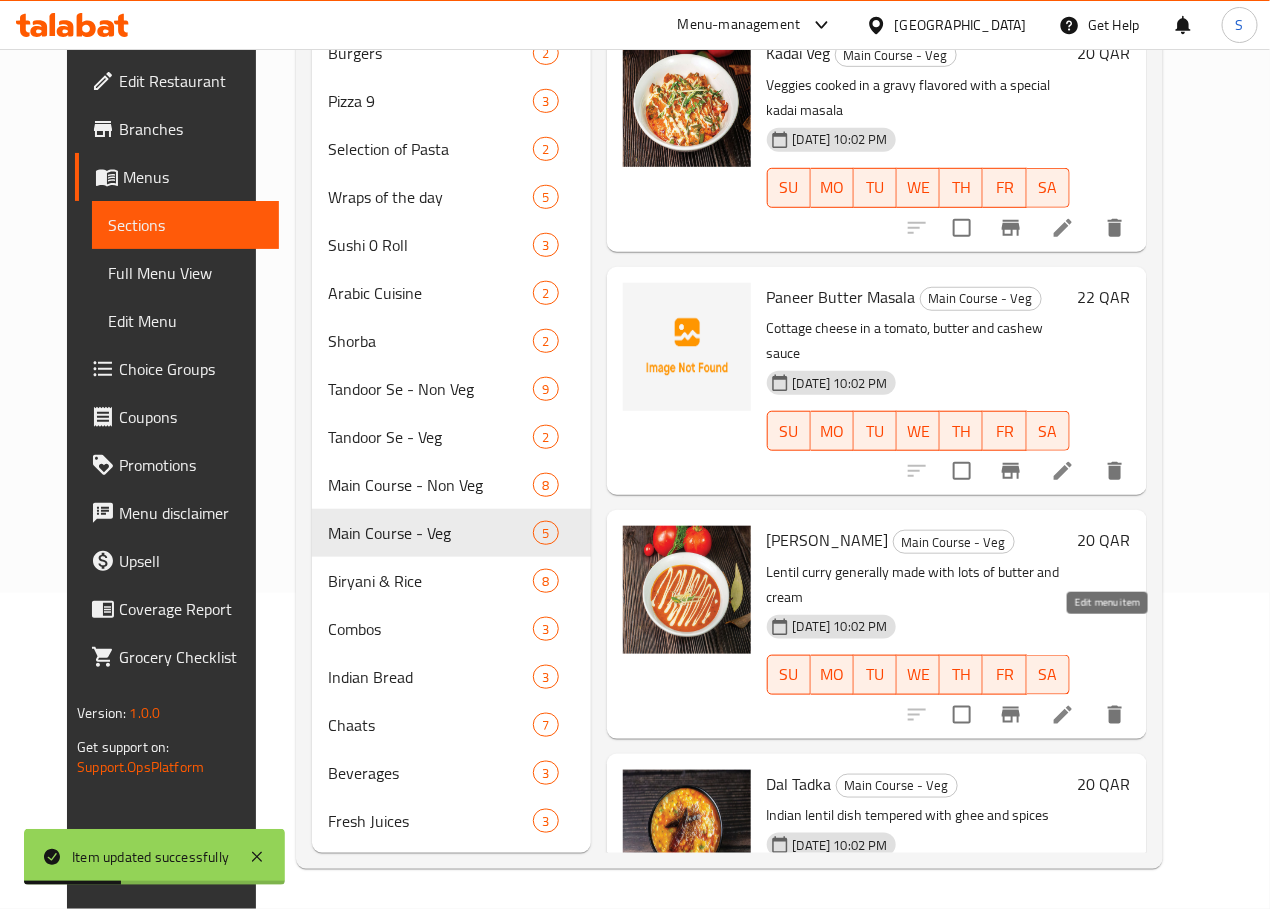 click 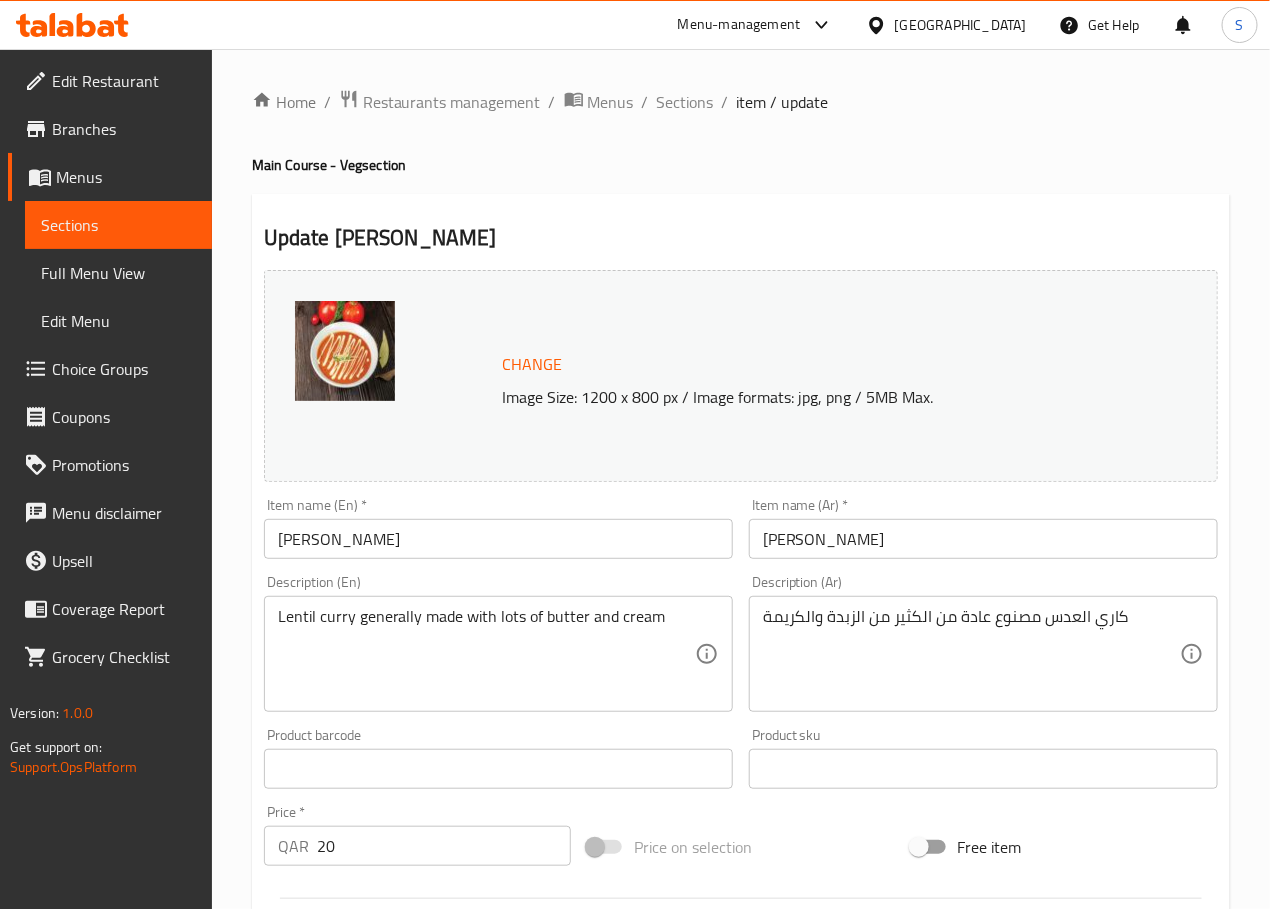 click on "[PERSON_NAME]" at bounding box center (498, 539) 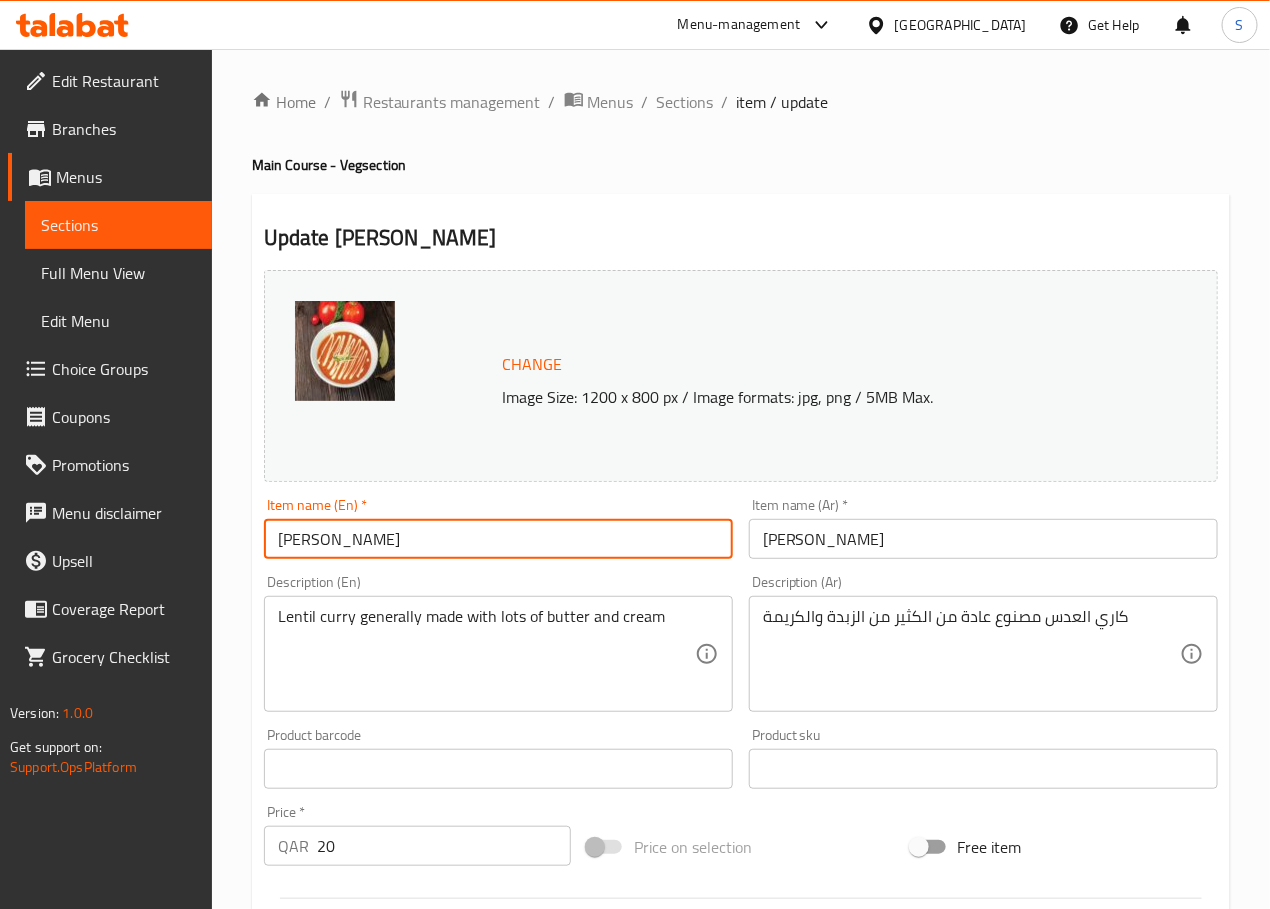click on "[PERSON_NAME]" at bounding box center (498, 539) 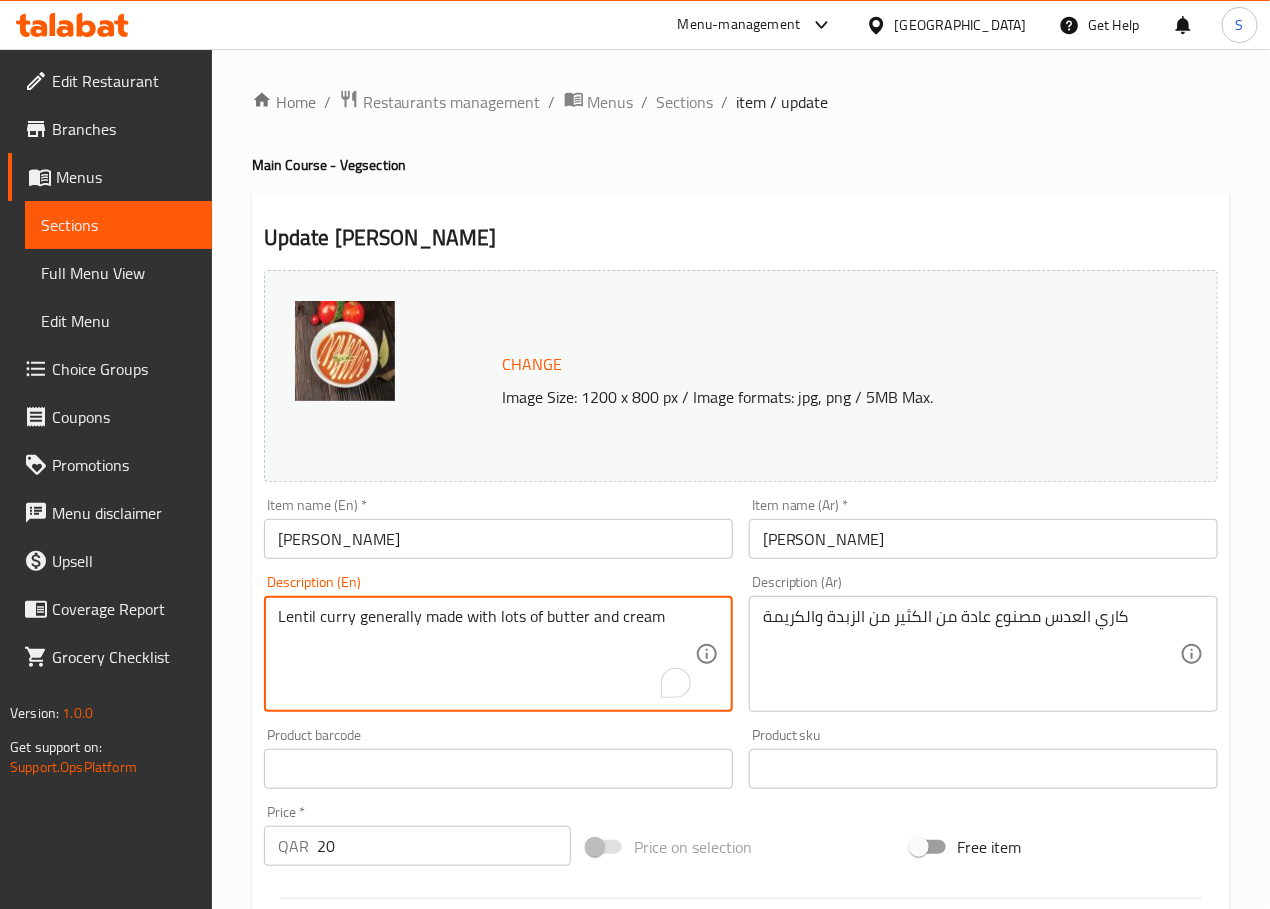 click on "[PERSON_NAME]" at bounding box center [498, 539] 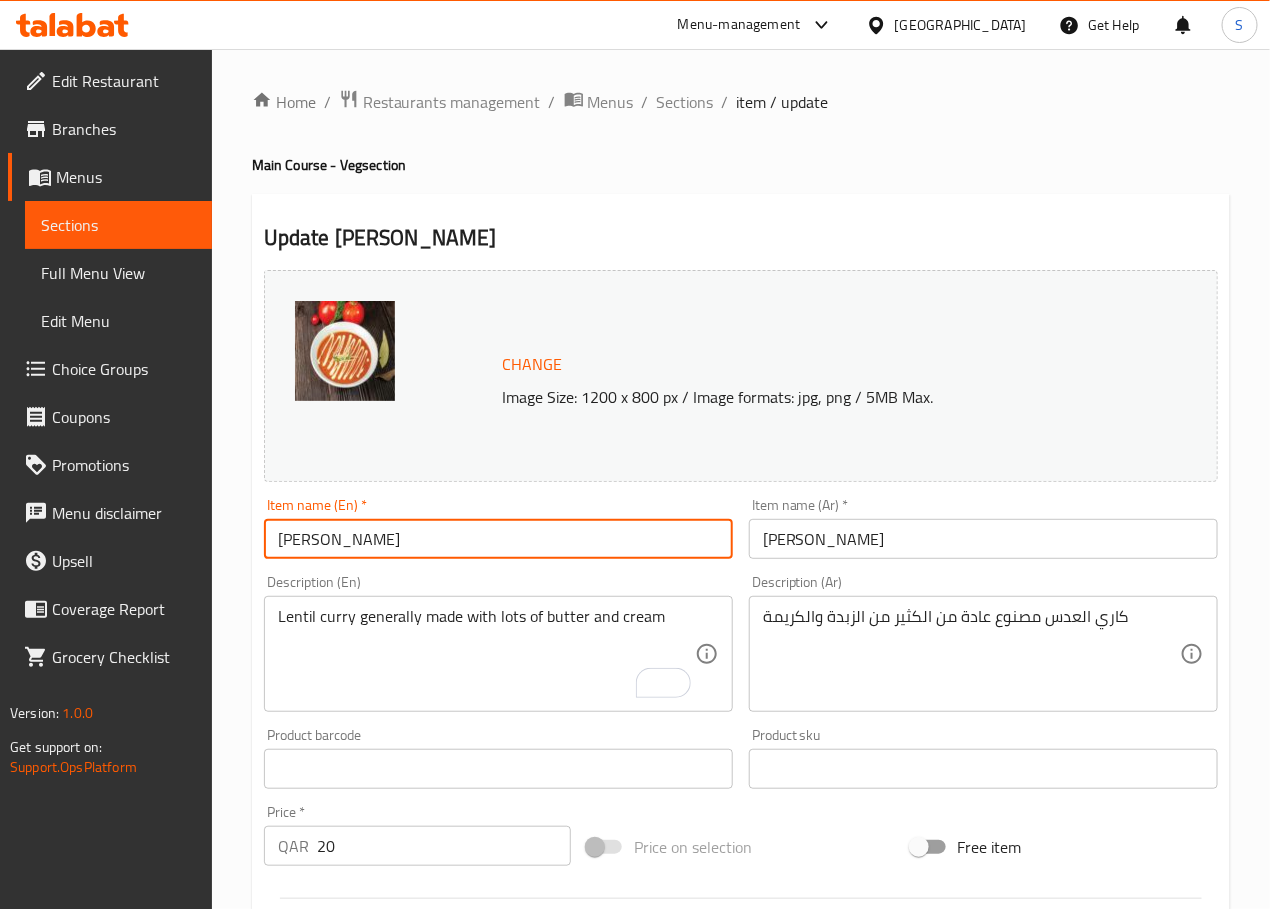 click on "[PERSON_NAME]" at bounding box center [498, 539] 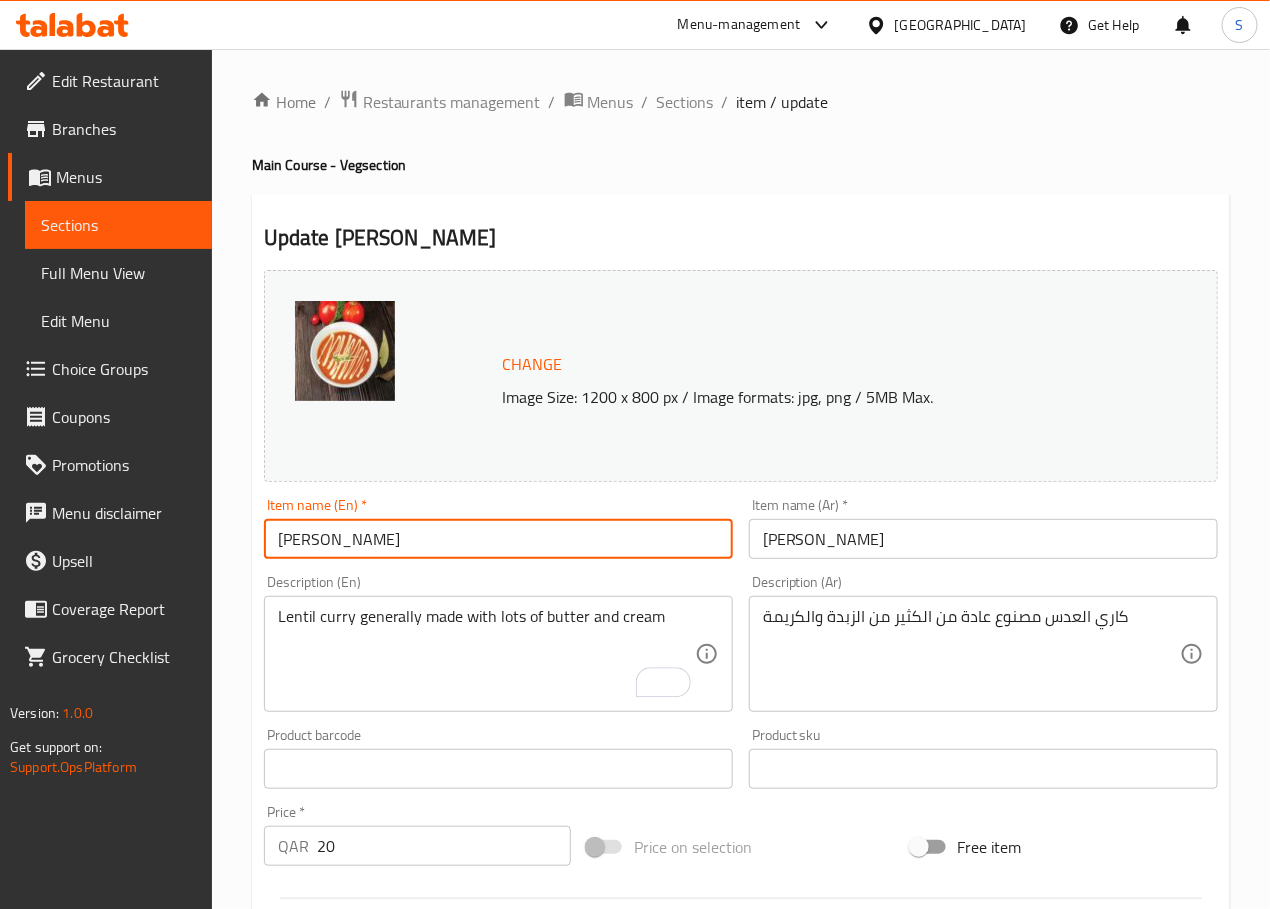 click on "Dal Makhani" at bounding box center [498, 539] 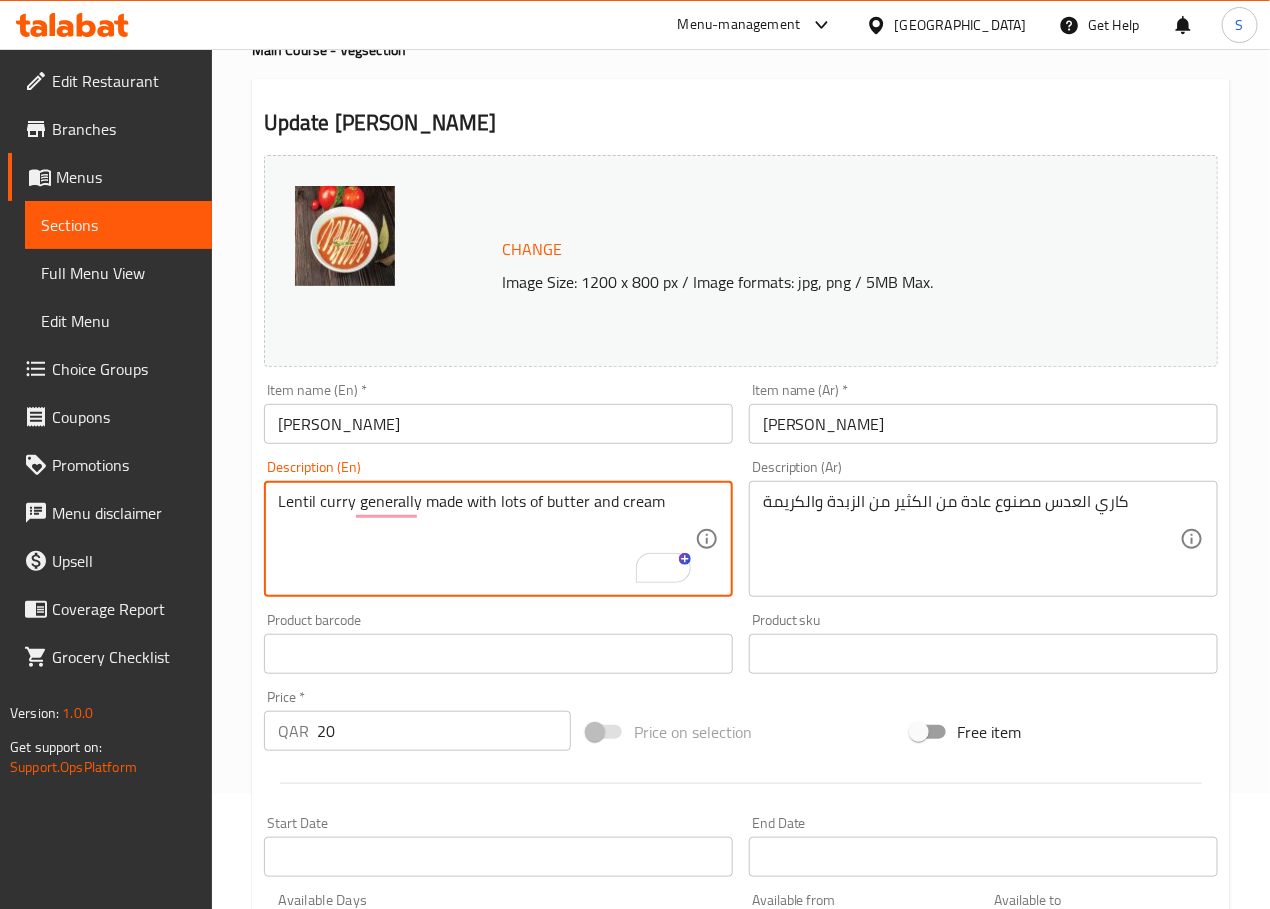 scroll, scrollTop: 45, scrollLeft: 0, axis: vertical 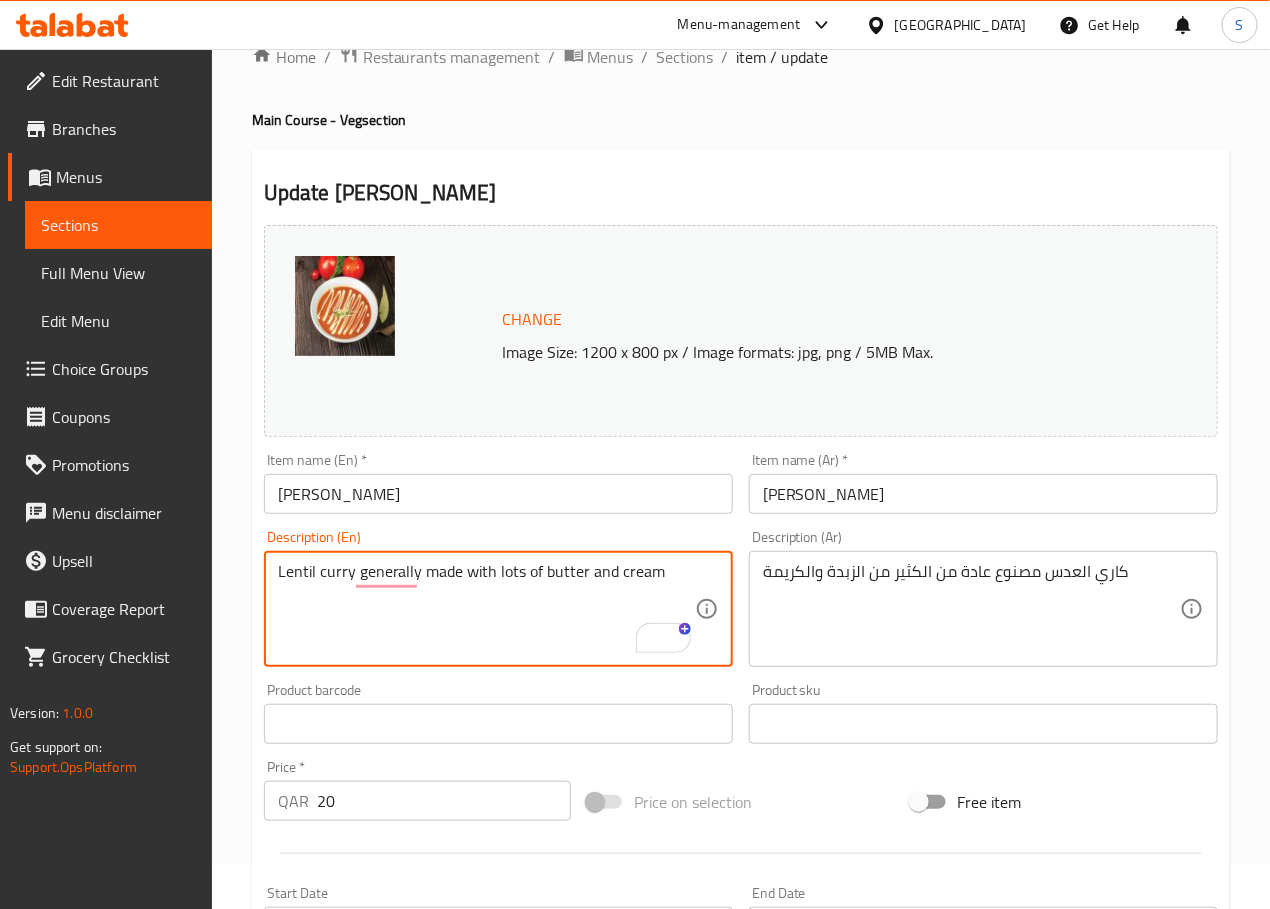 click on "Product barcode Product barcode" at bounding box center [498, 713] 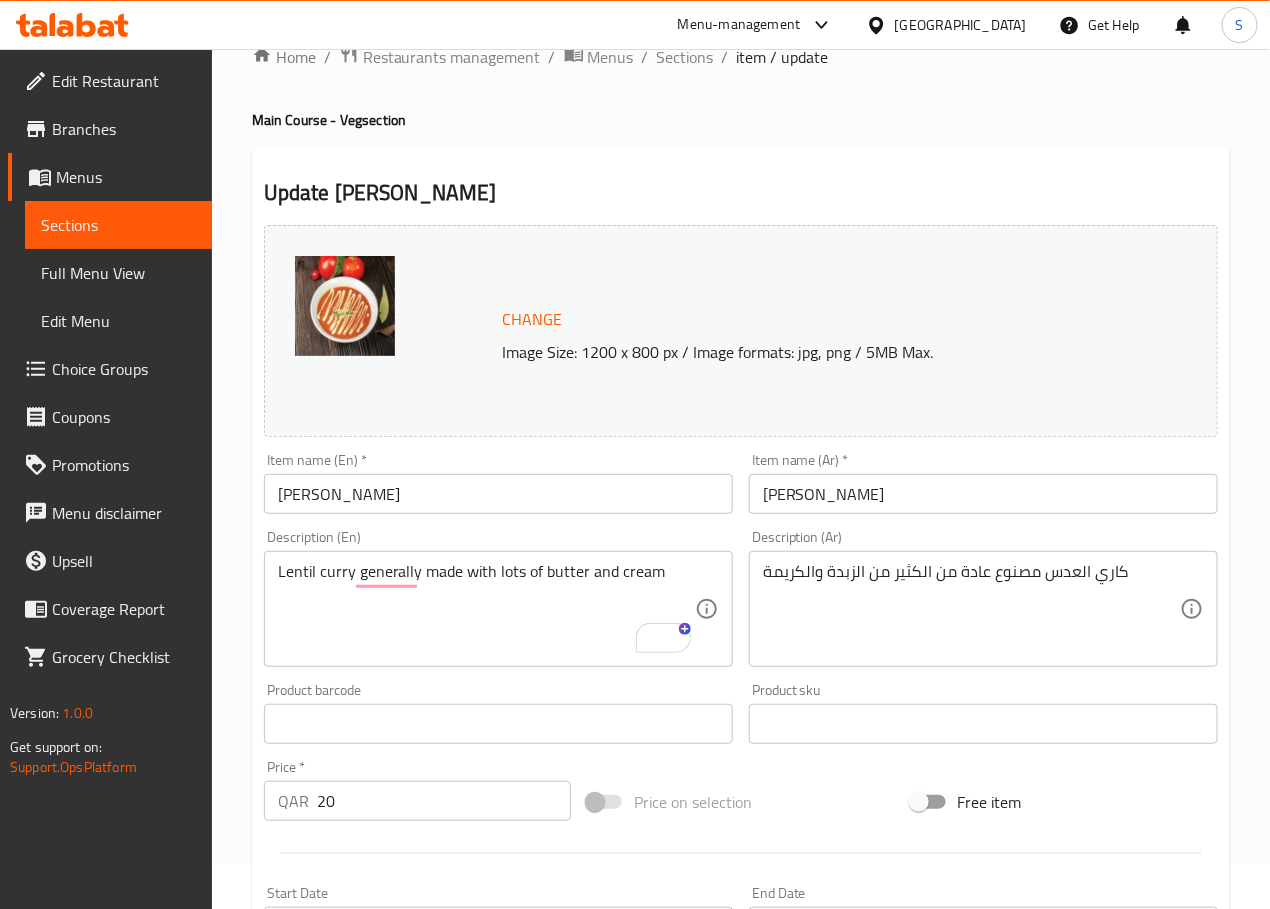 scroll, scrollTop: 0, scrollLeft: 0, axis: both 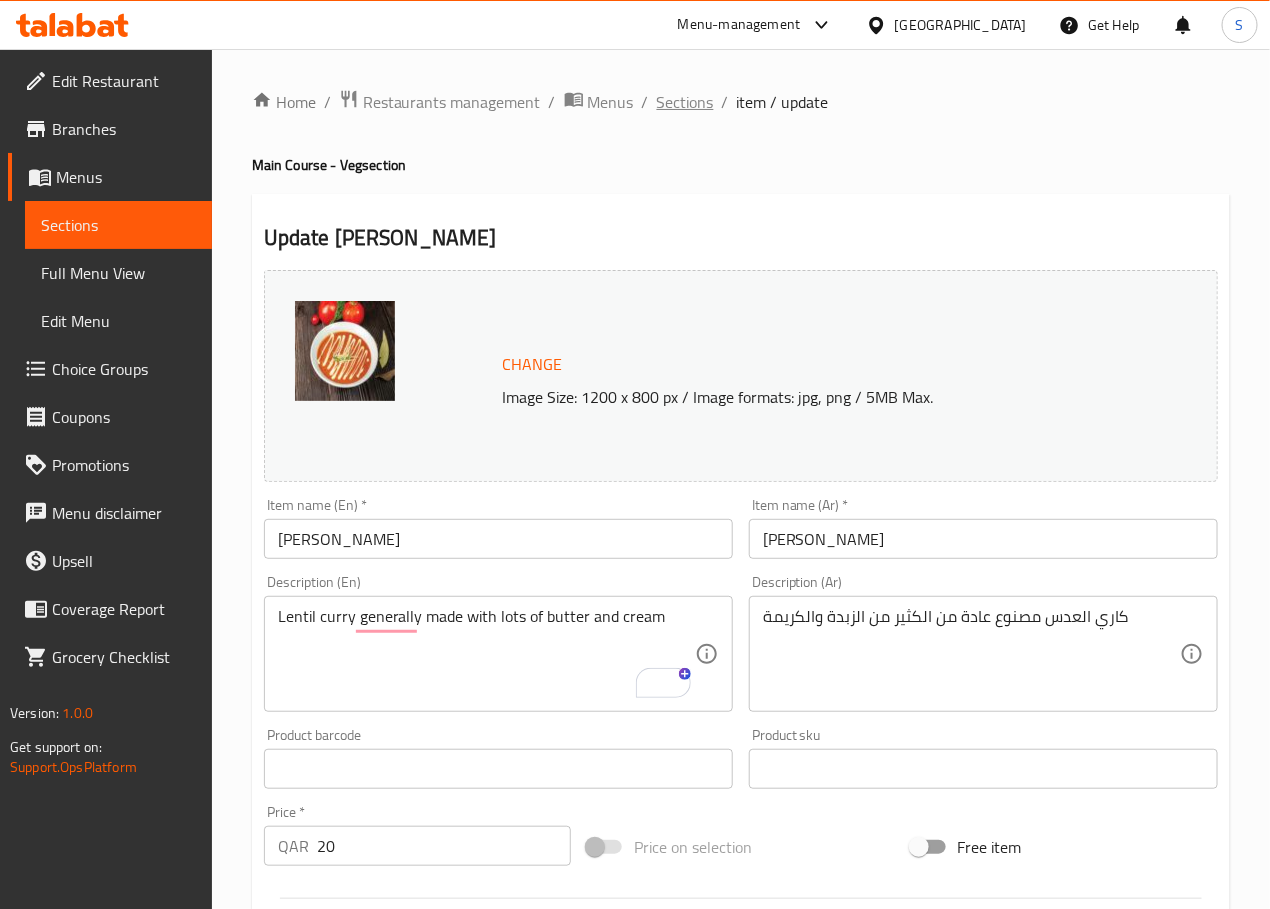 click on "Sections" at bounding box center [685, 102] 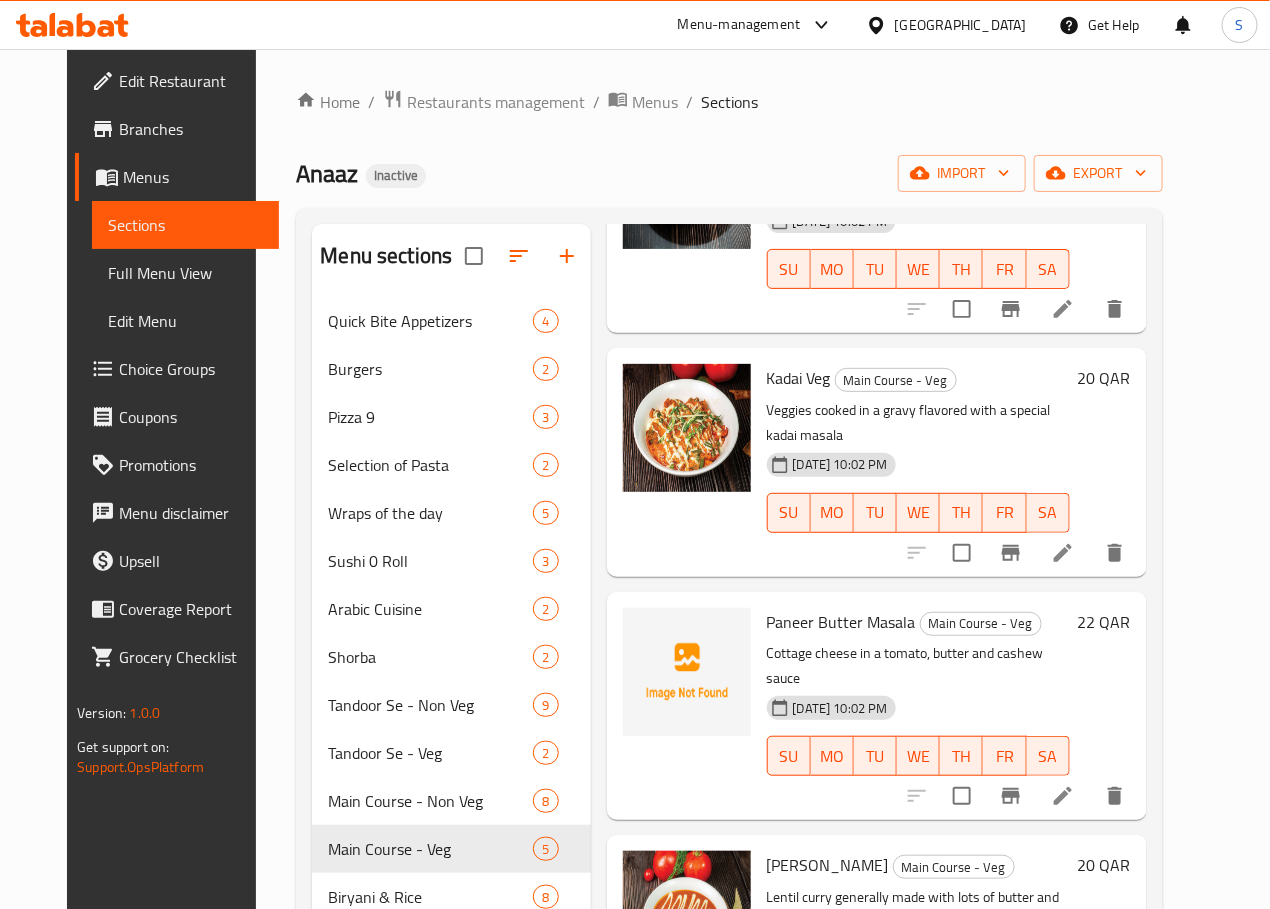 scroll, scrollTop: 223, scrollLeft: 0, axis: vertical 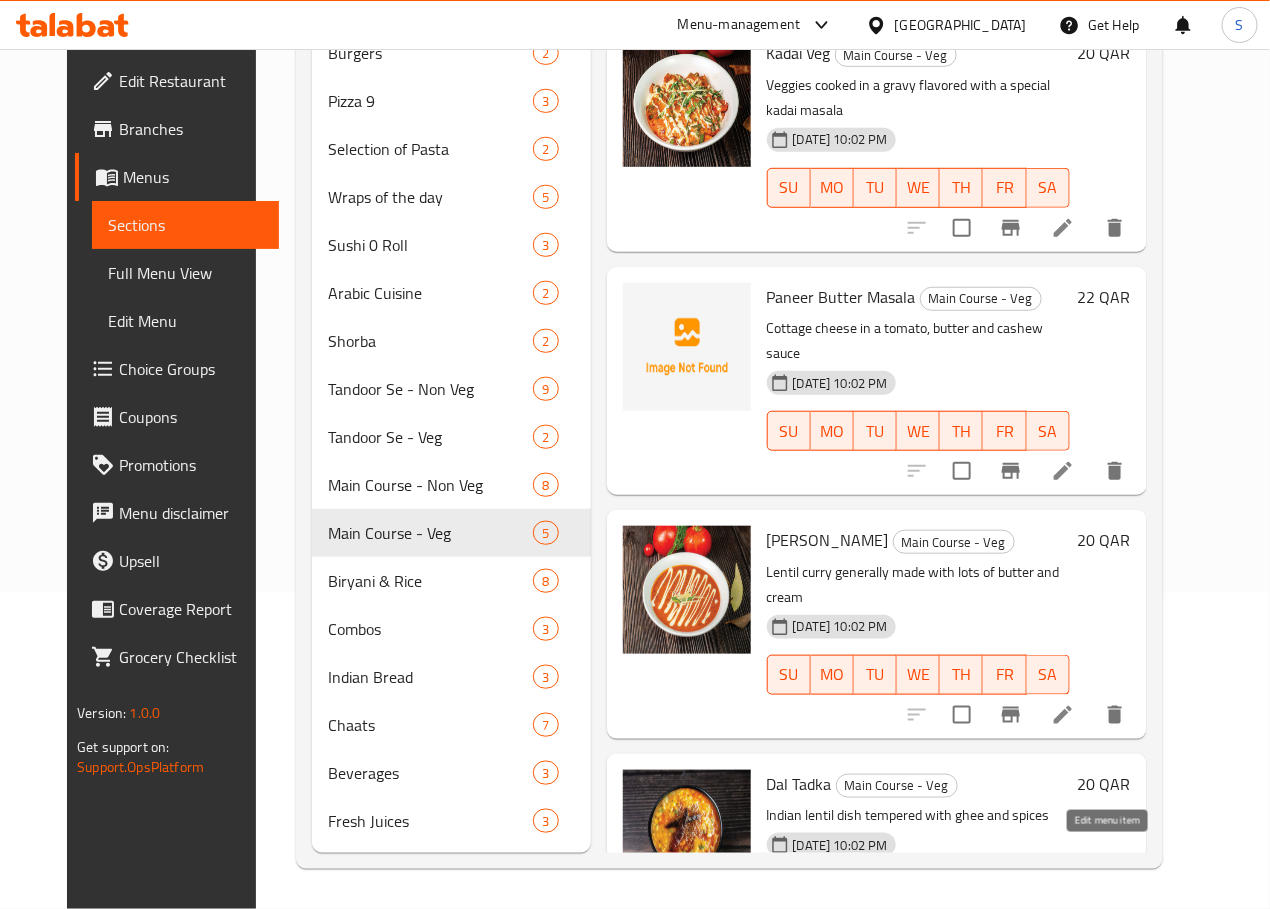click 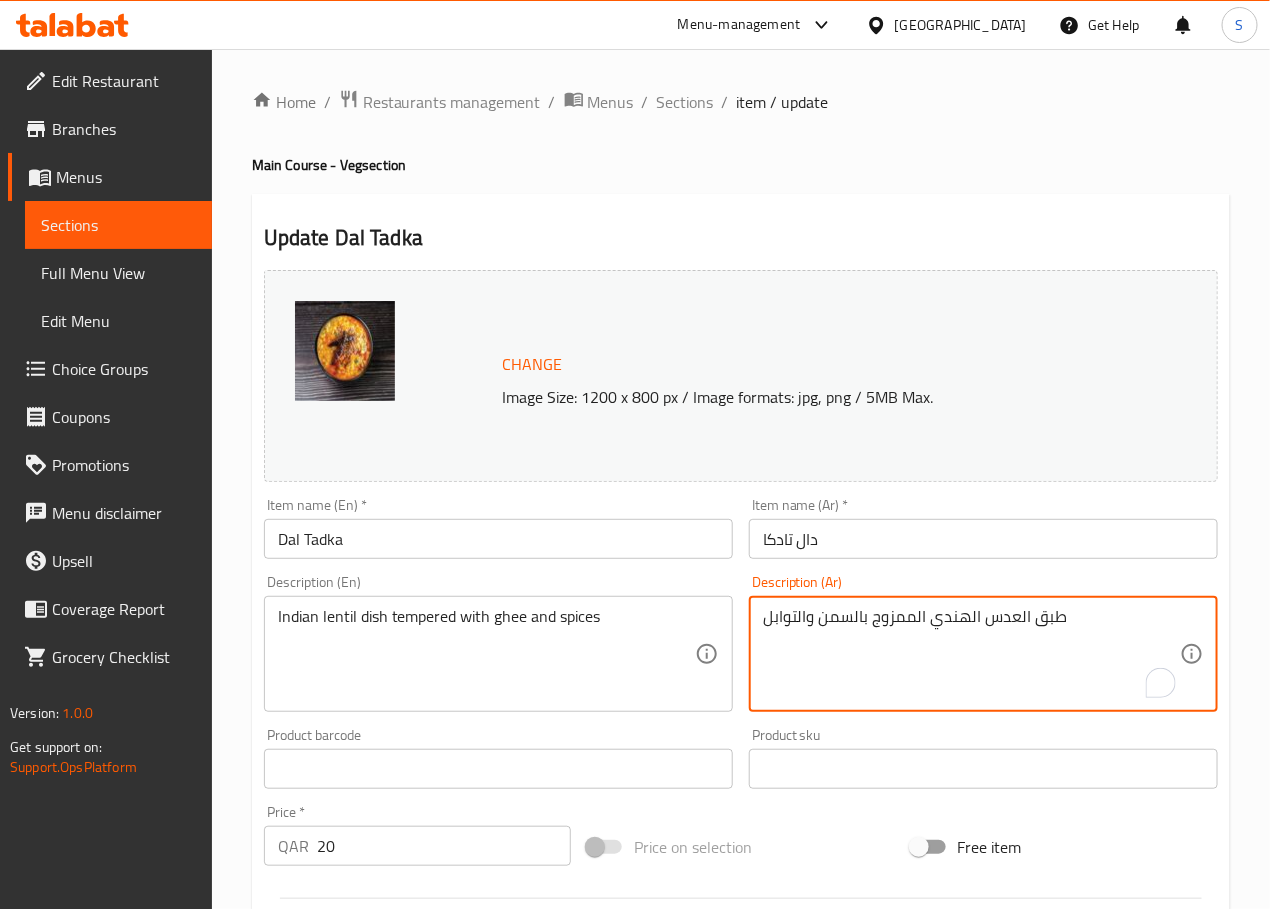 click on "طبق العدس الهندي الممزوج بالسمن والتوابل" at bounding box center [971, 654] 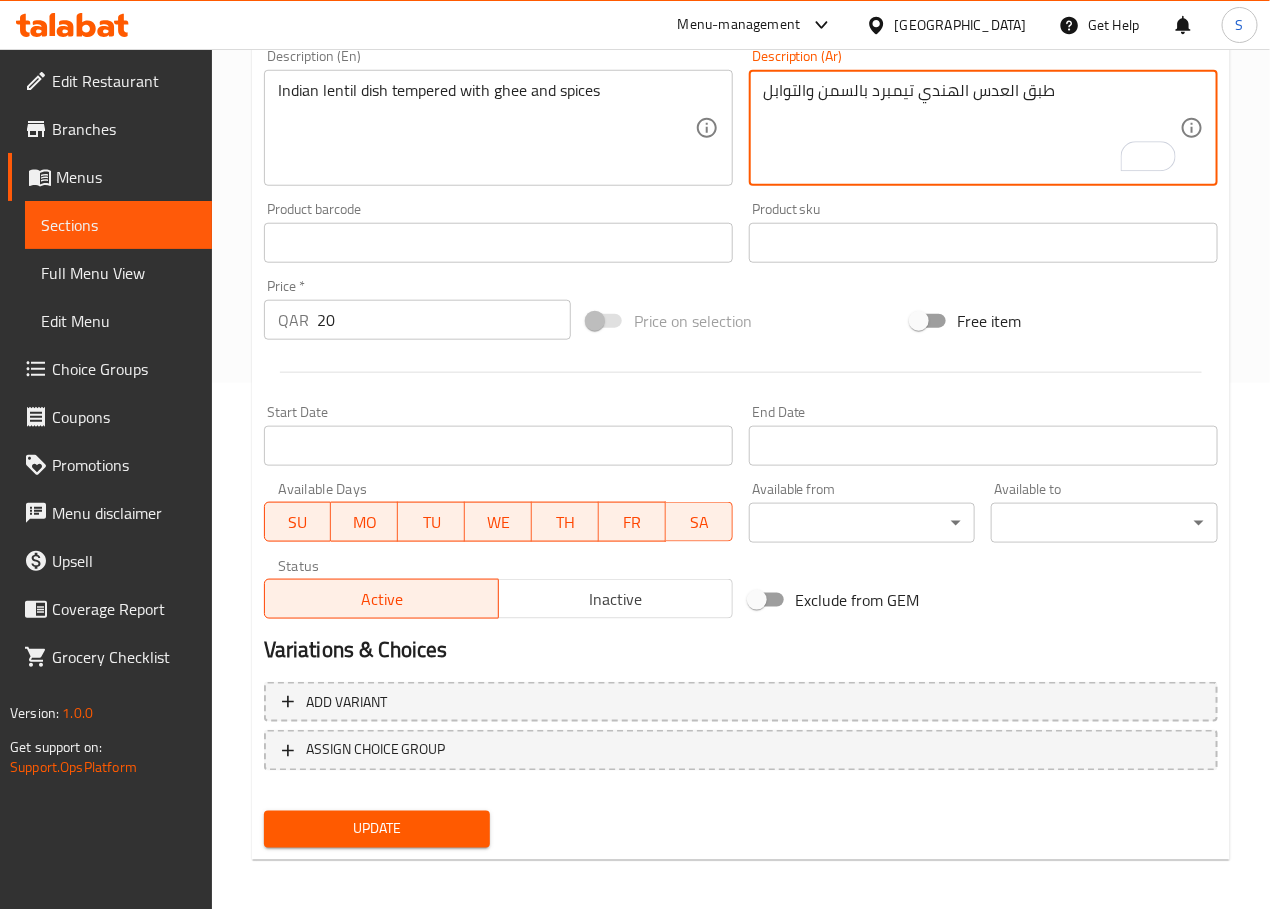 scroll, scrollTop: 531, scrollLeft: 0, axis: vertical 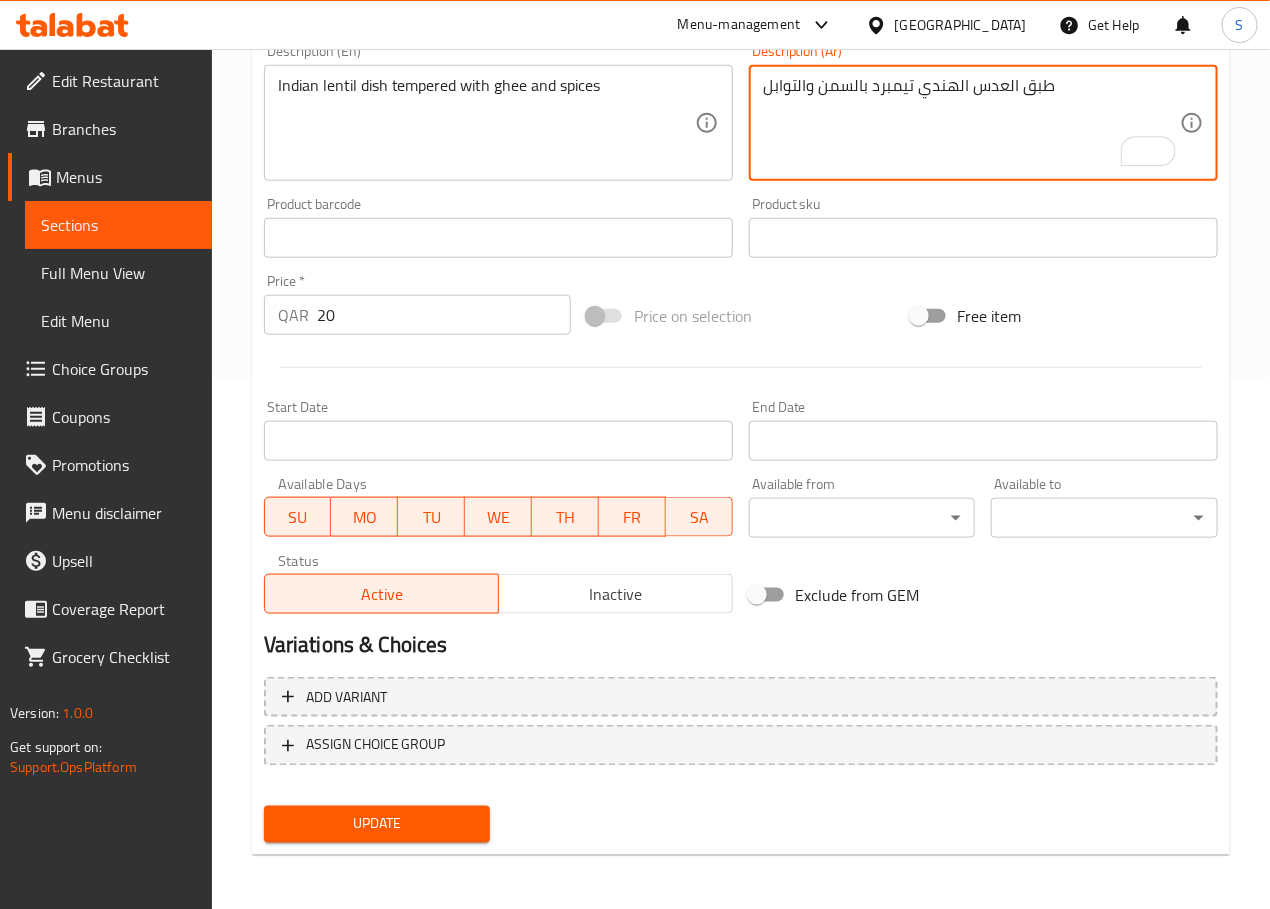 type on "طبق العدس الهندي تيمبرد بالسمن والتوابل" 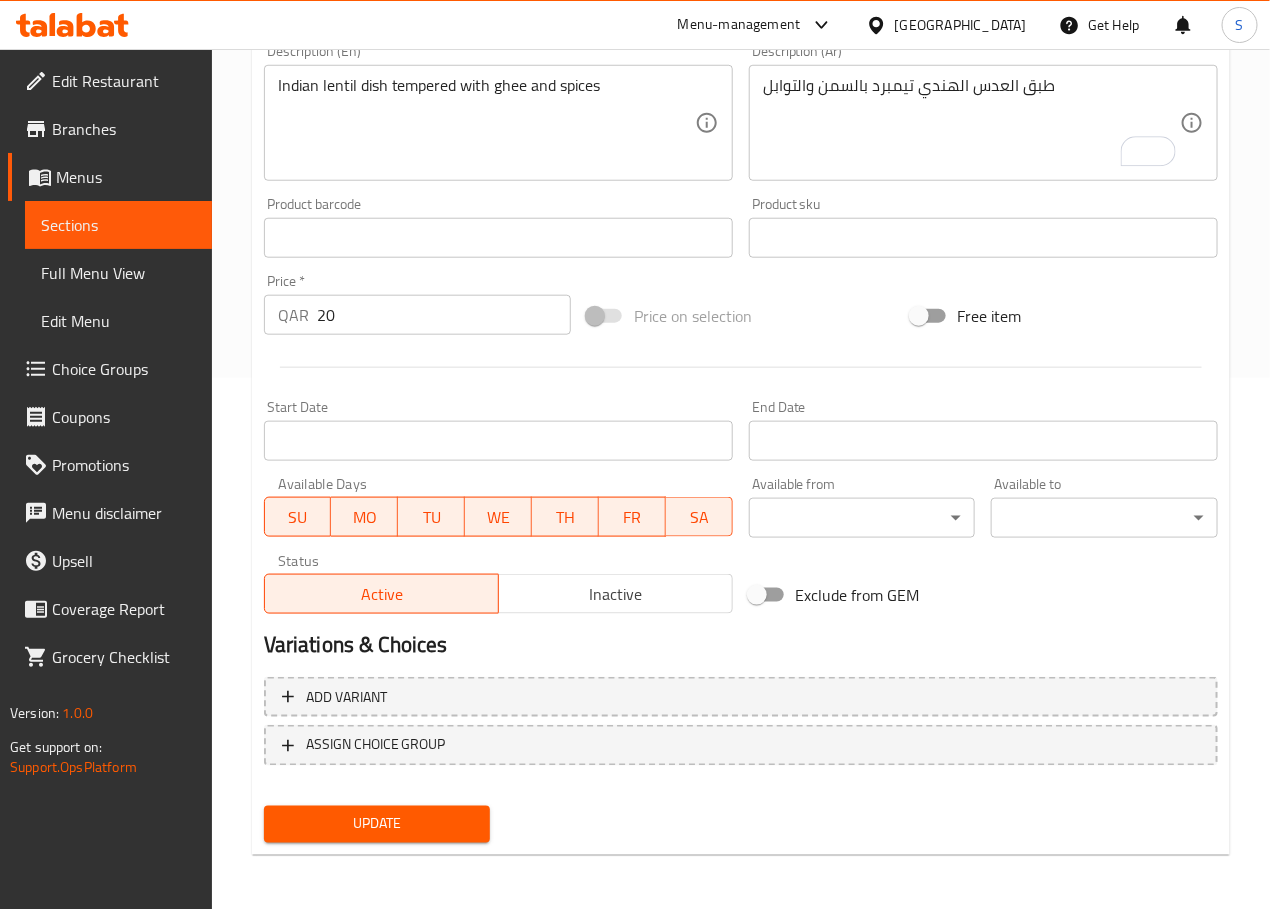click on "Update" at bounding box center [377, 824] 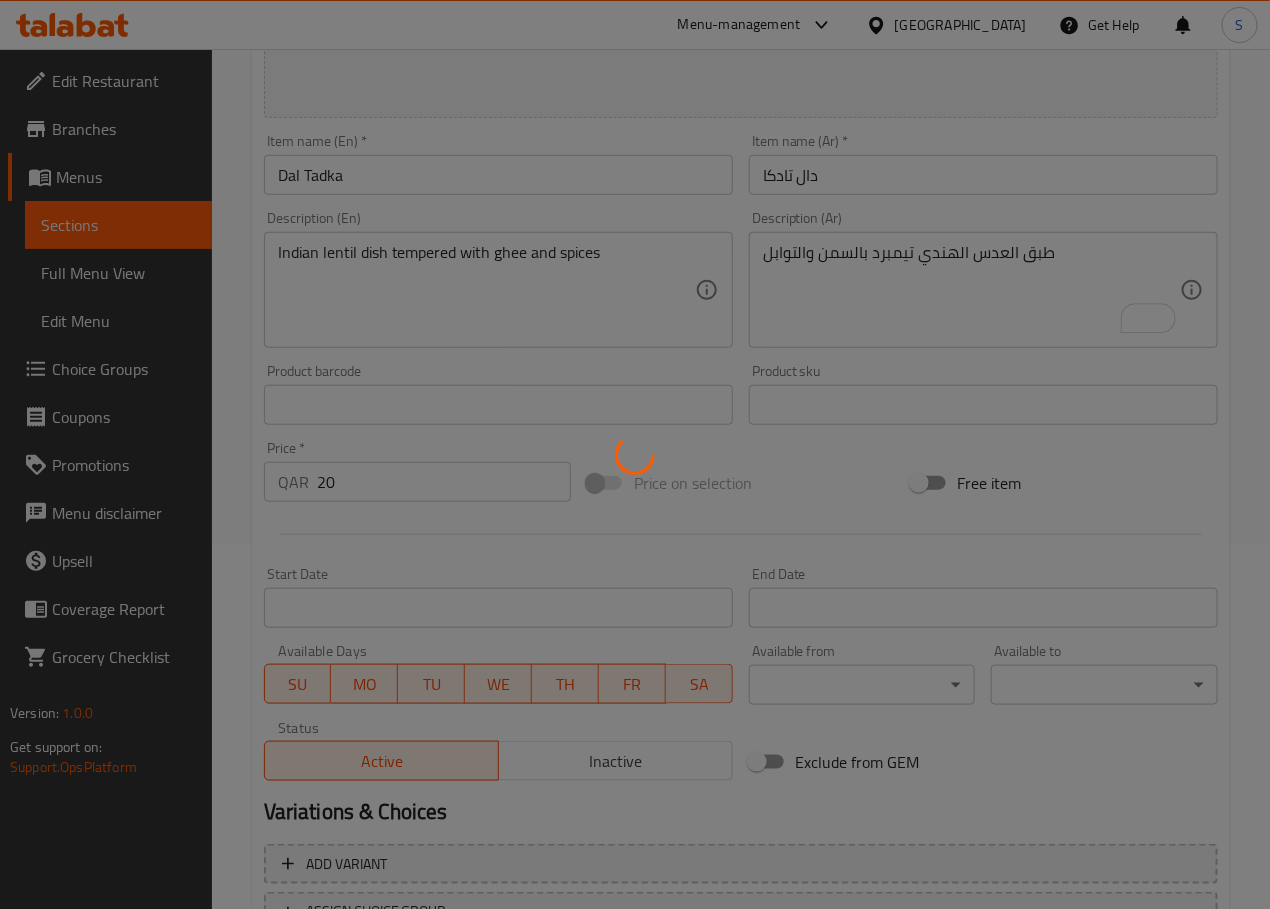 scroll, scrollTop: 0, scrollLeft: 0, axis: both 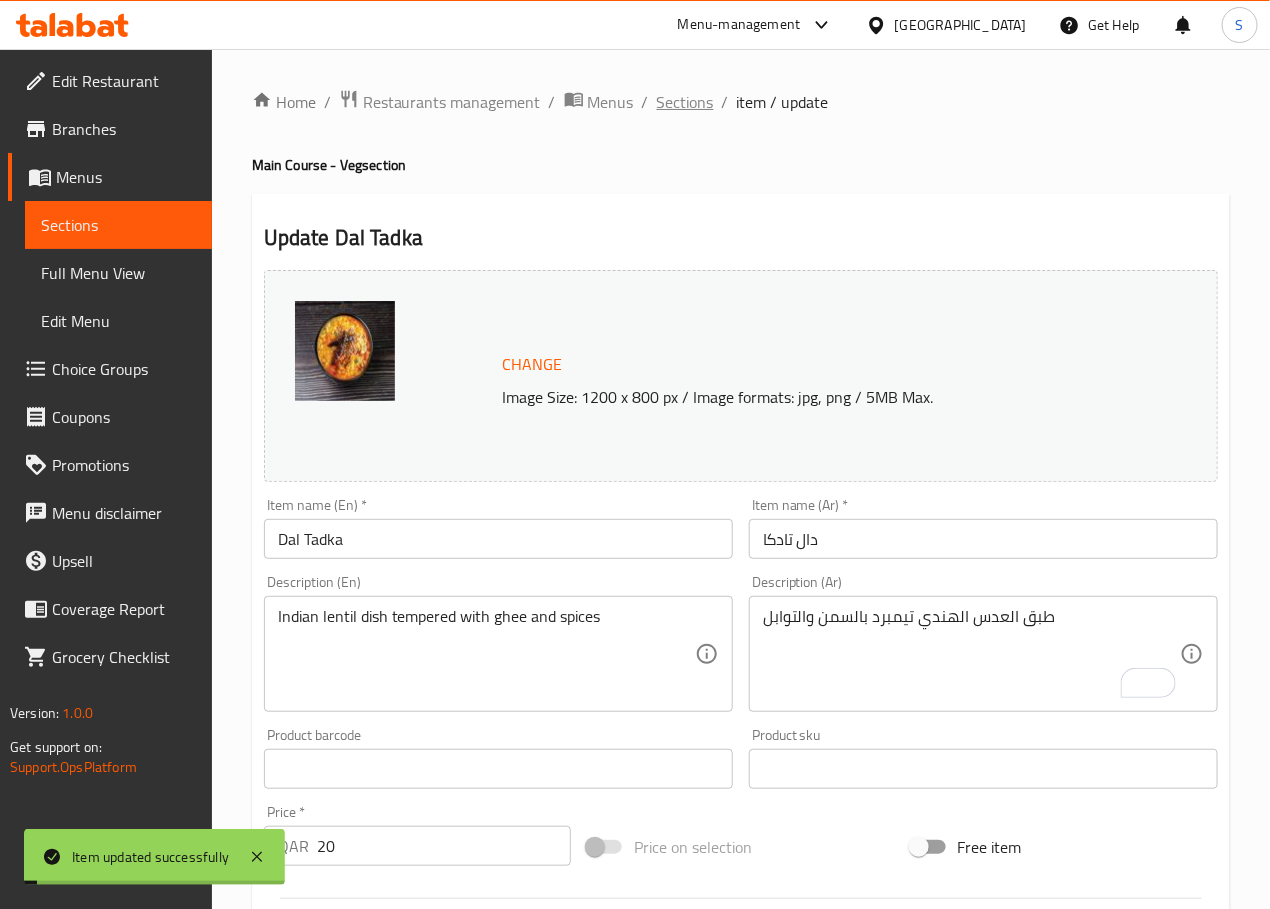 click on "Sections" at bounding box center (685, 102) 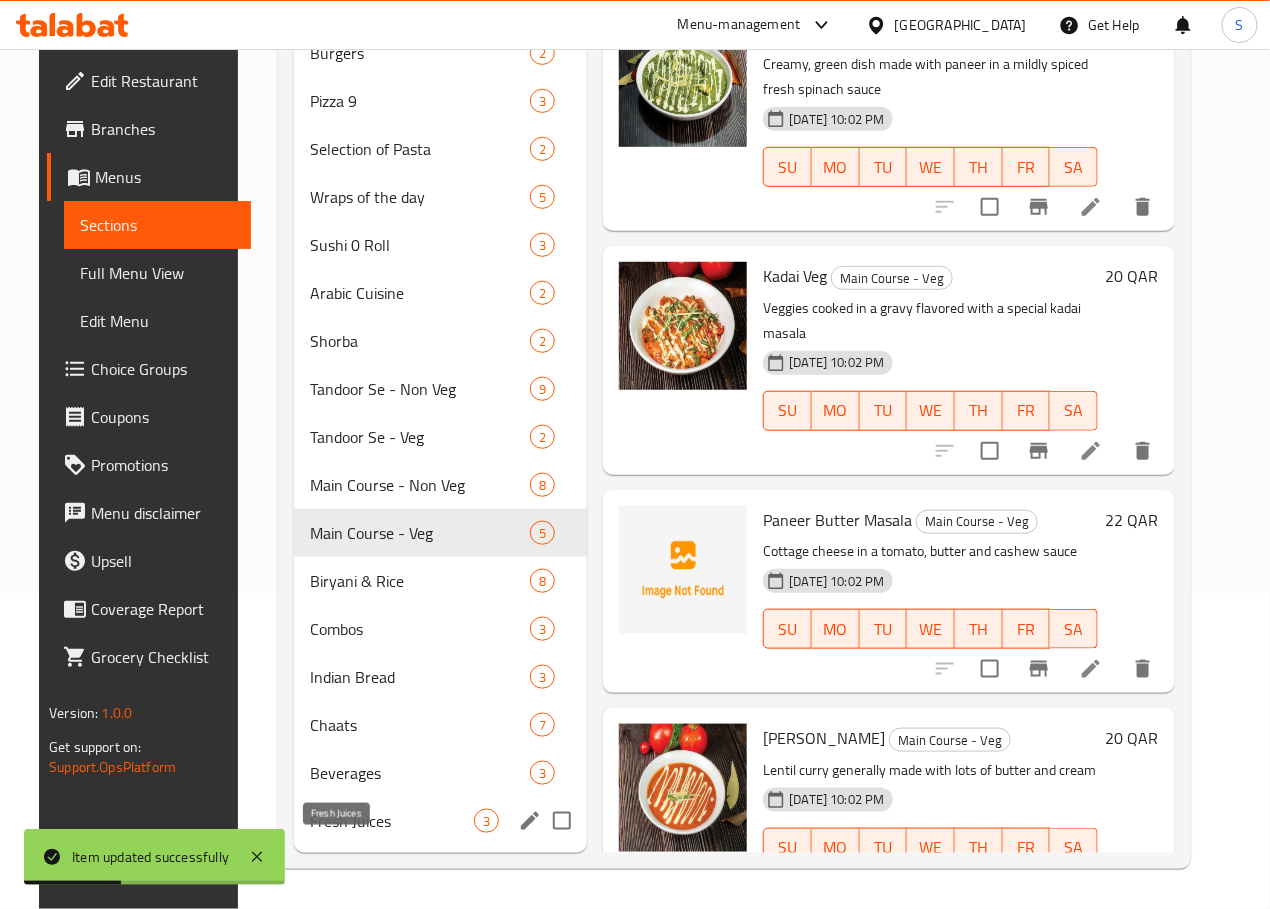 scroll, scrollTop: 346, scrollLeft: 0, axis: vertical 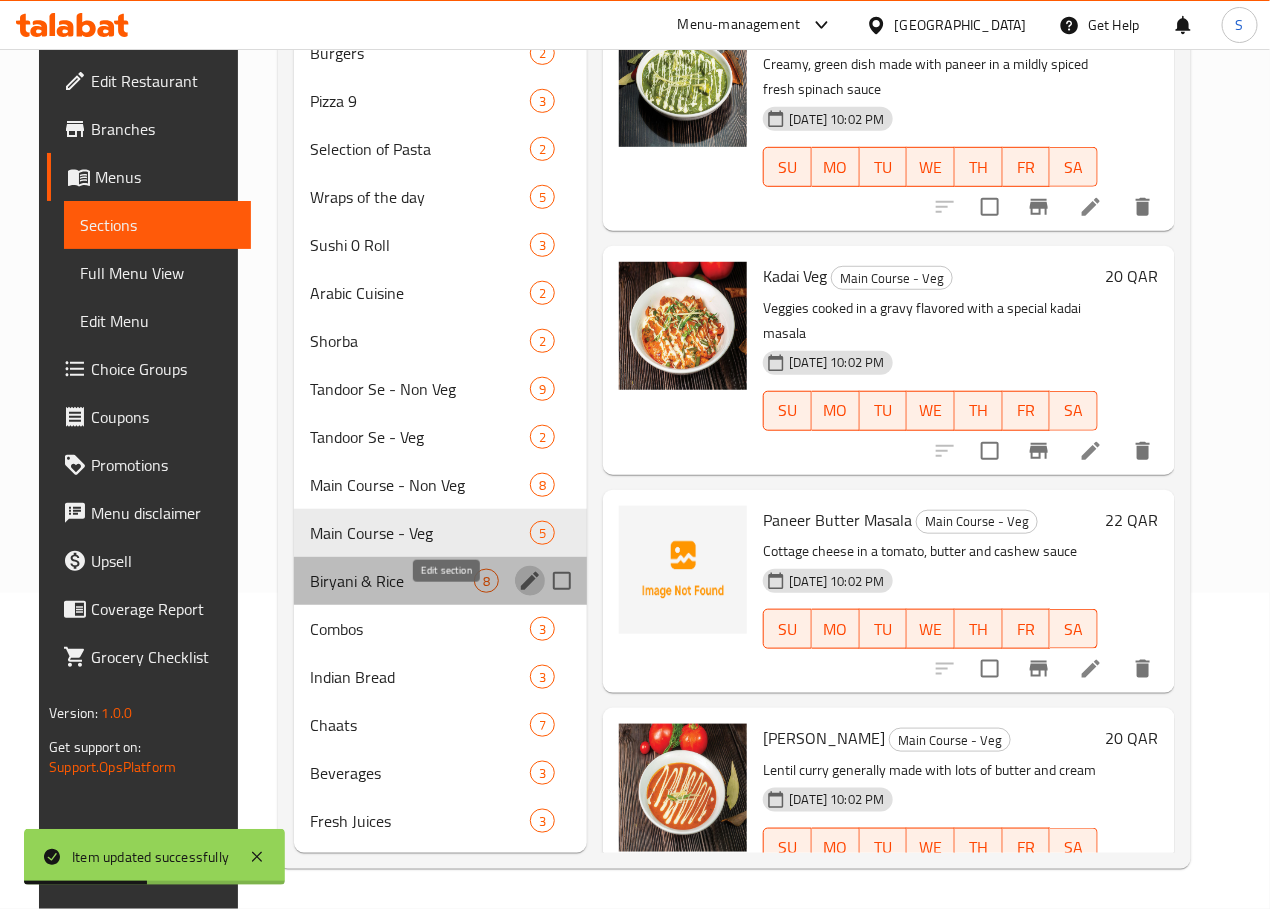 click 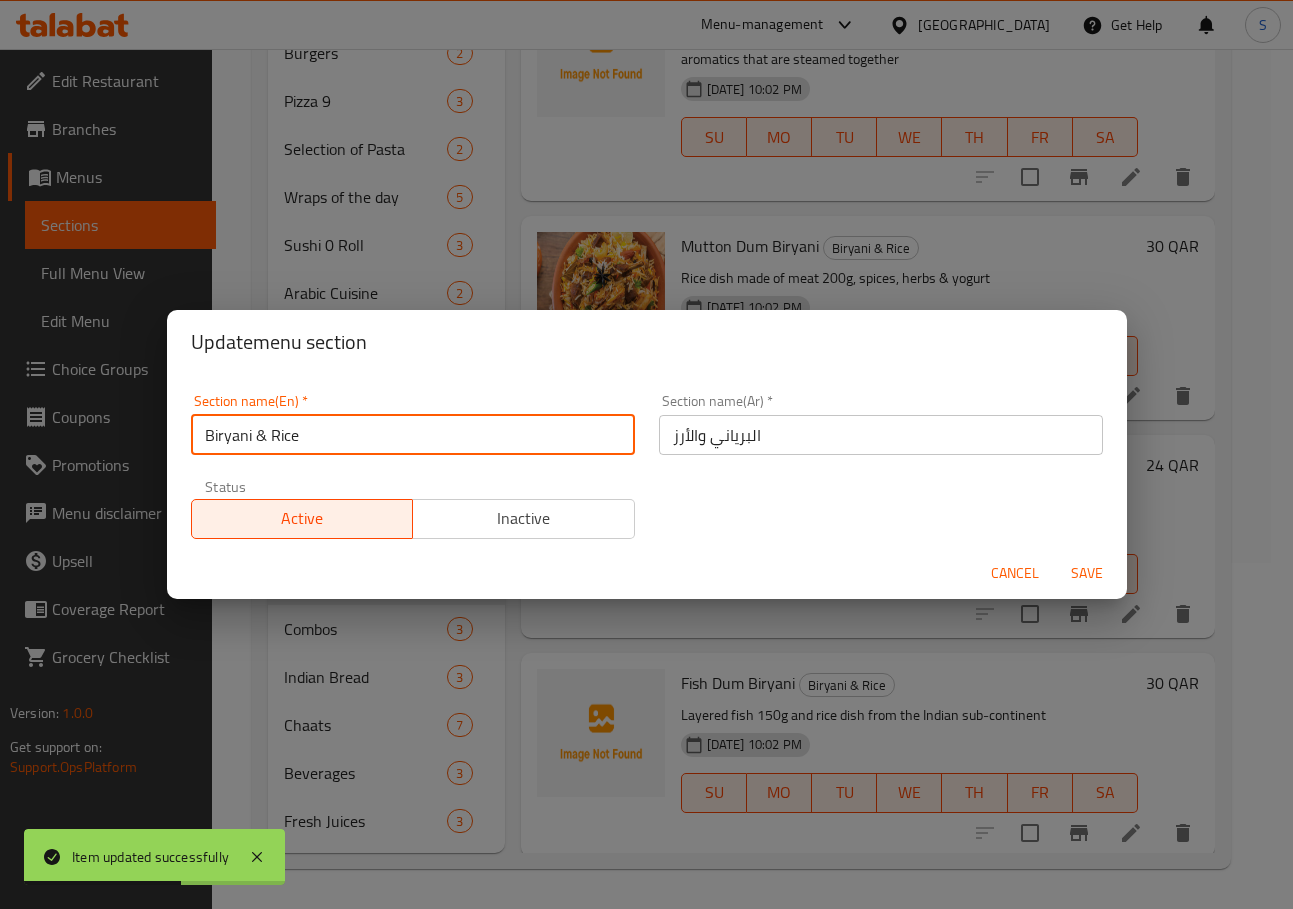 click on "Biryani & Rice" at bounding box center [413, 435] 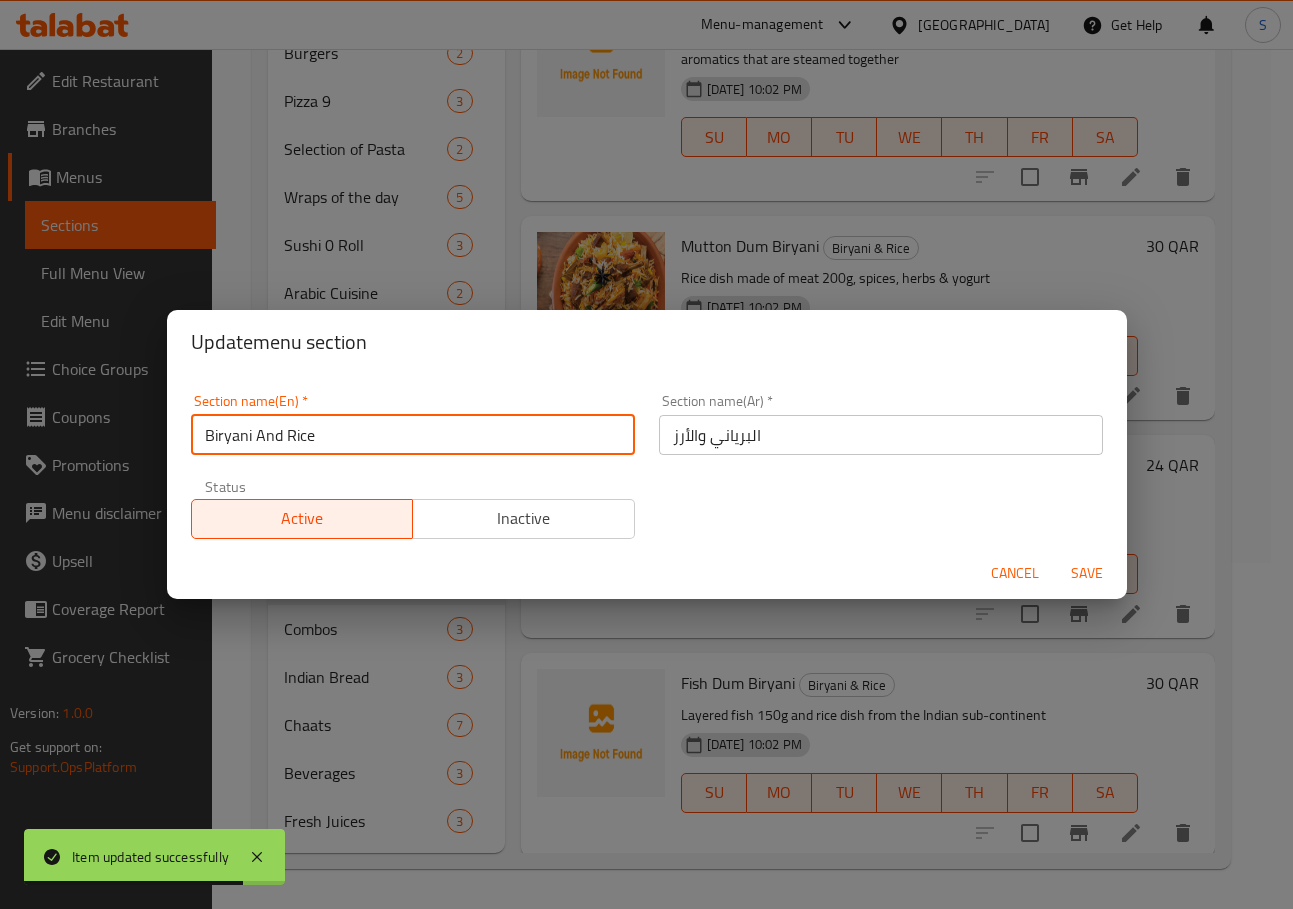 type on "Biryani And Rice" 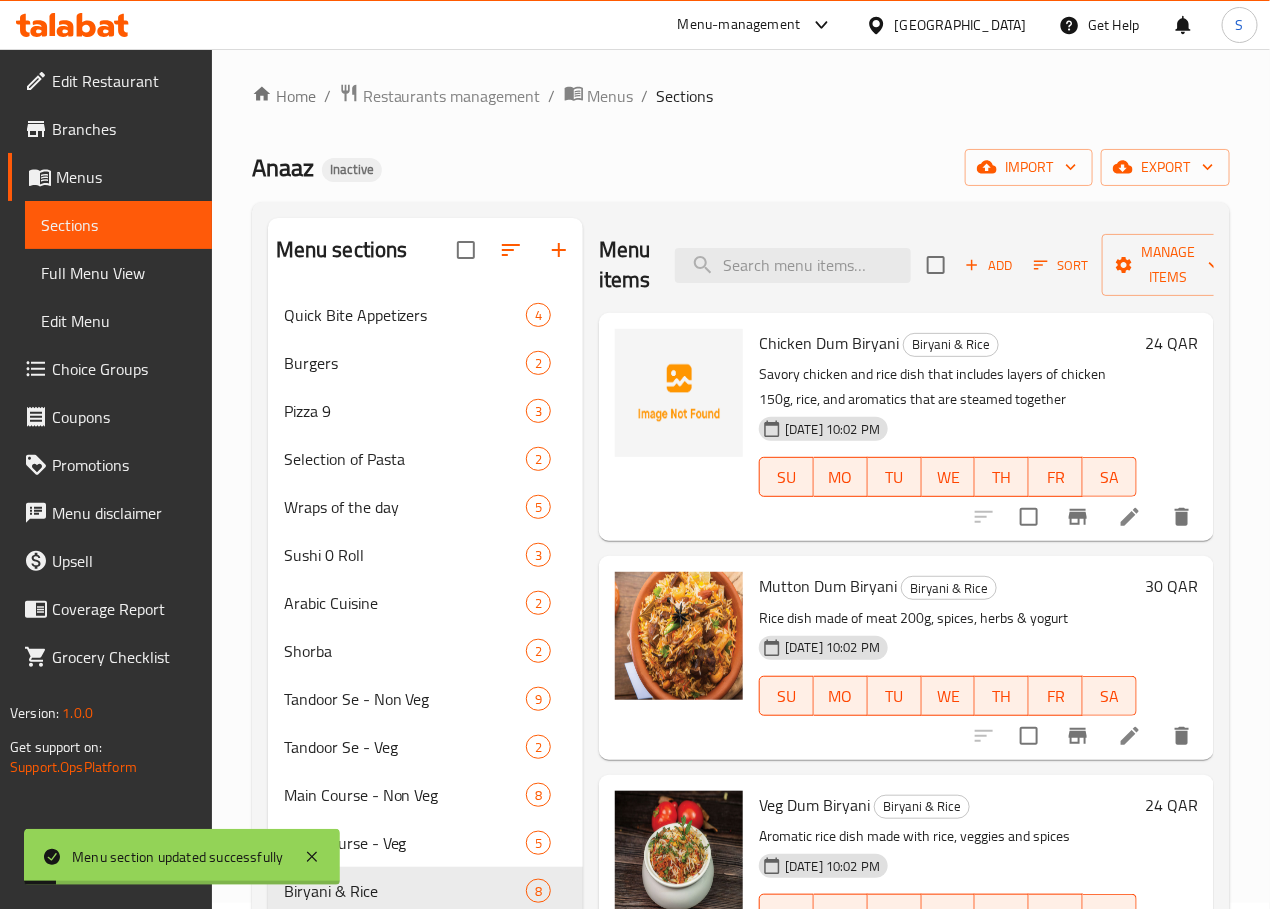 scroll, scrollTop: 0, scrollLeft: 0, axis: both 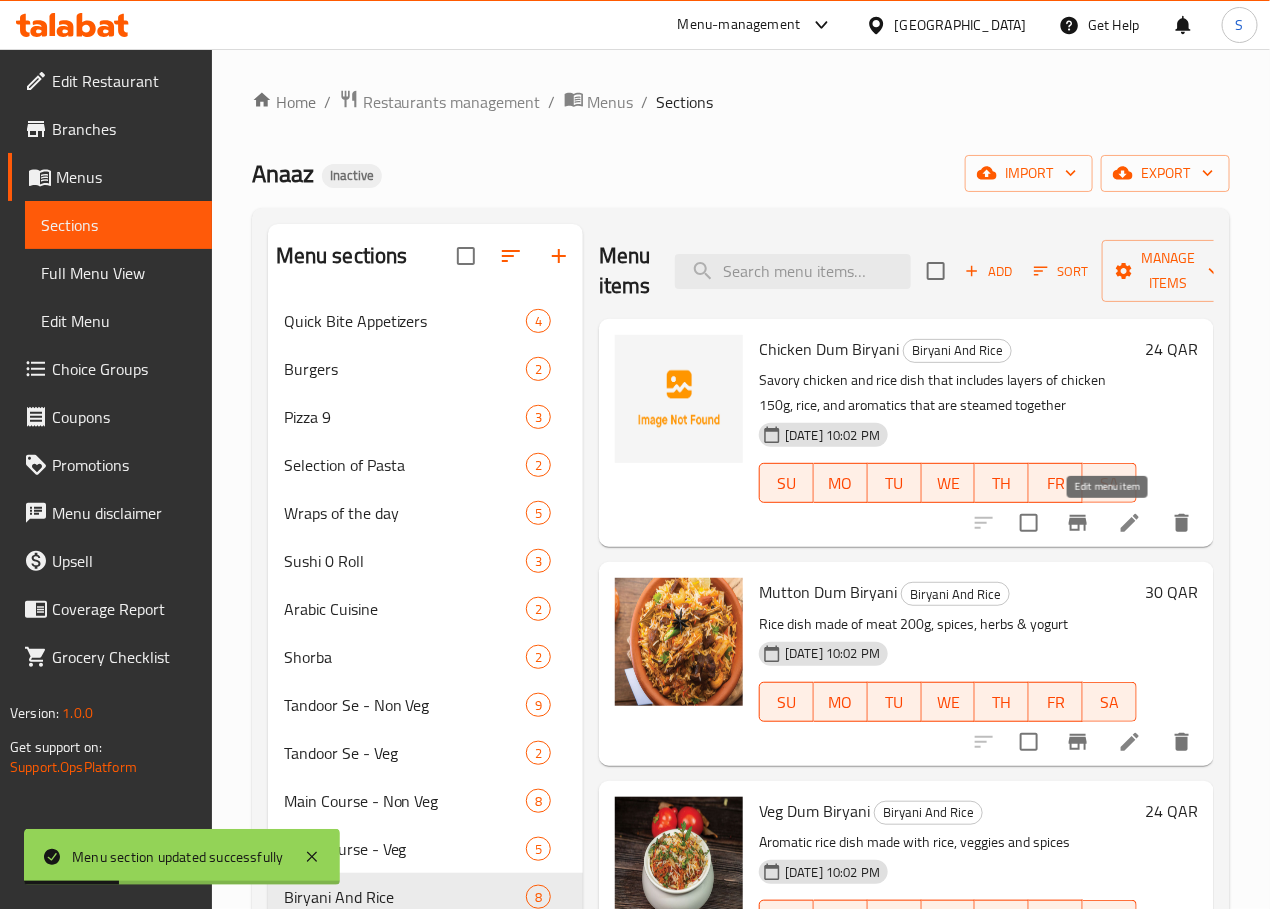 click 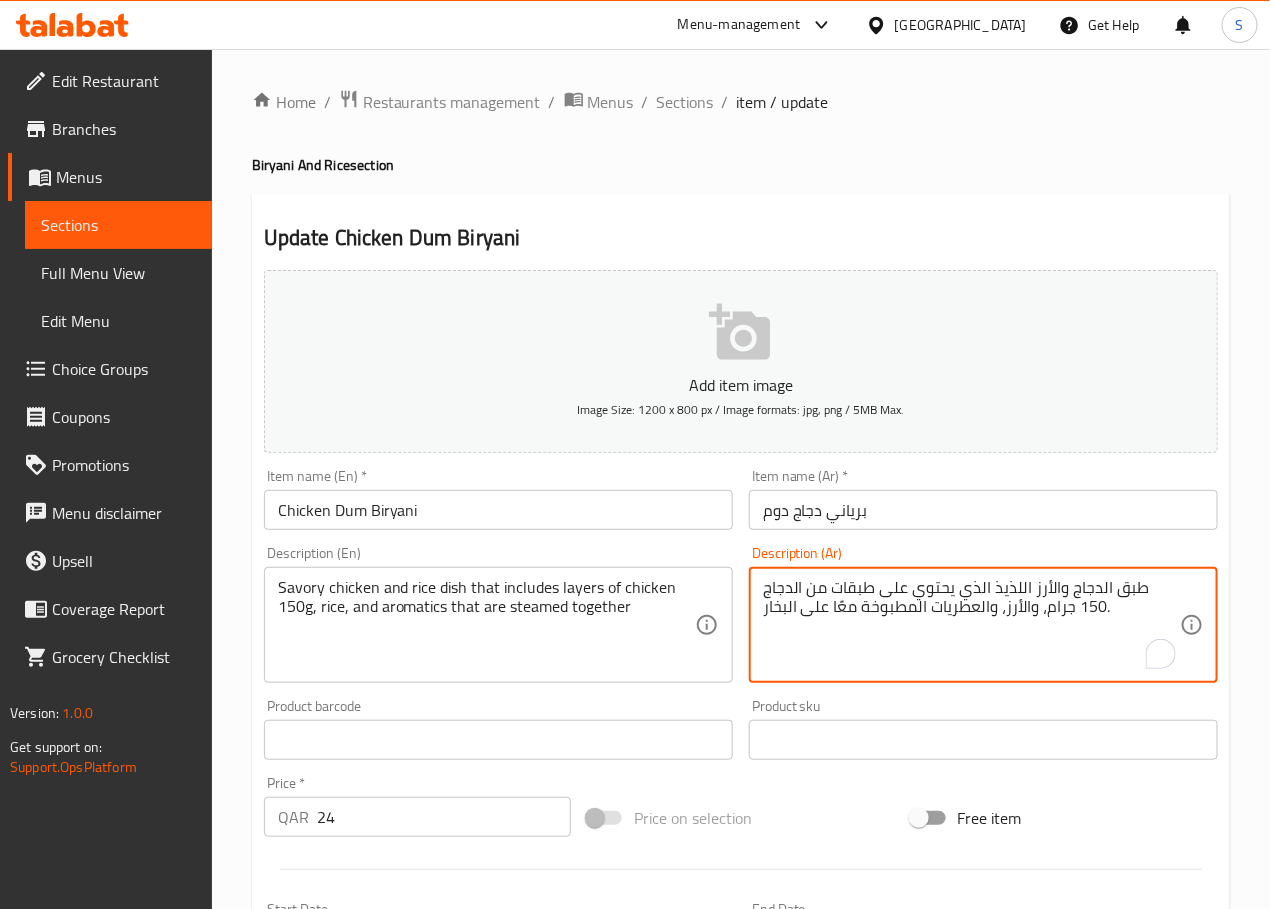 click on "طبق الدجاج والأرز اللذيذ الذي يحتوي على طبقات من الدجاج 150 جرام، والأرز، والعطريات المطبوخة معًا على البخار." at bounding box center [971, 625] 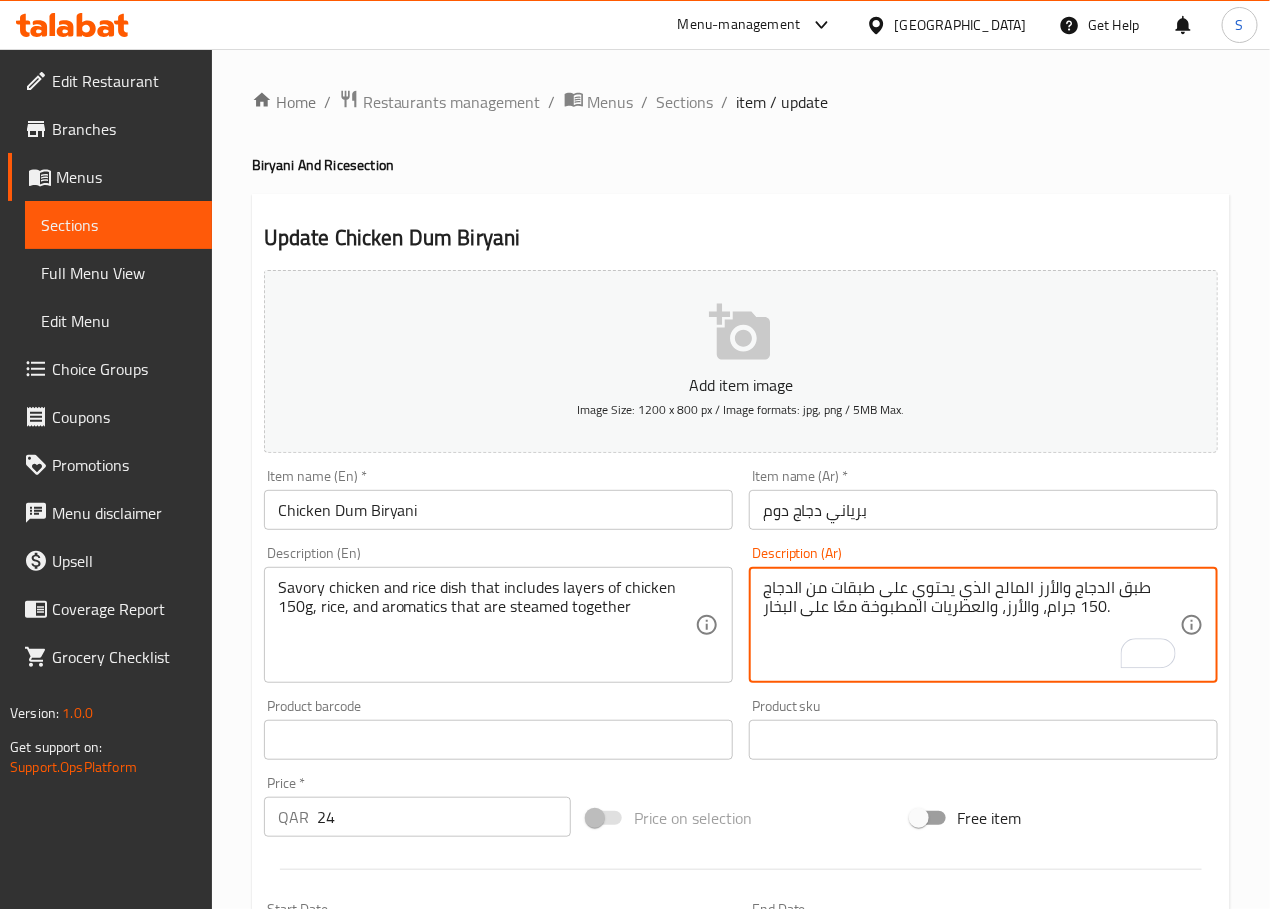 type on "طبق الدجاج والأرز المالح الذي يحتوي على طبقات من الدجاج 150 جرام، والأرز، والعطريات المطبوخة معًا على البخار." 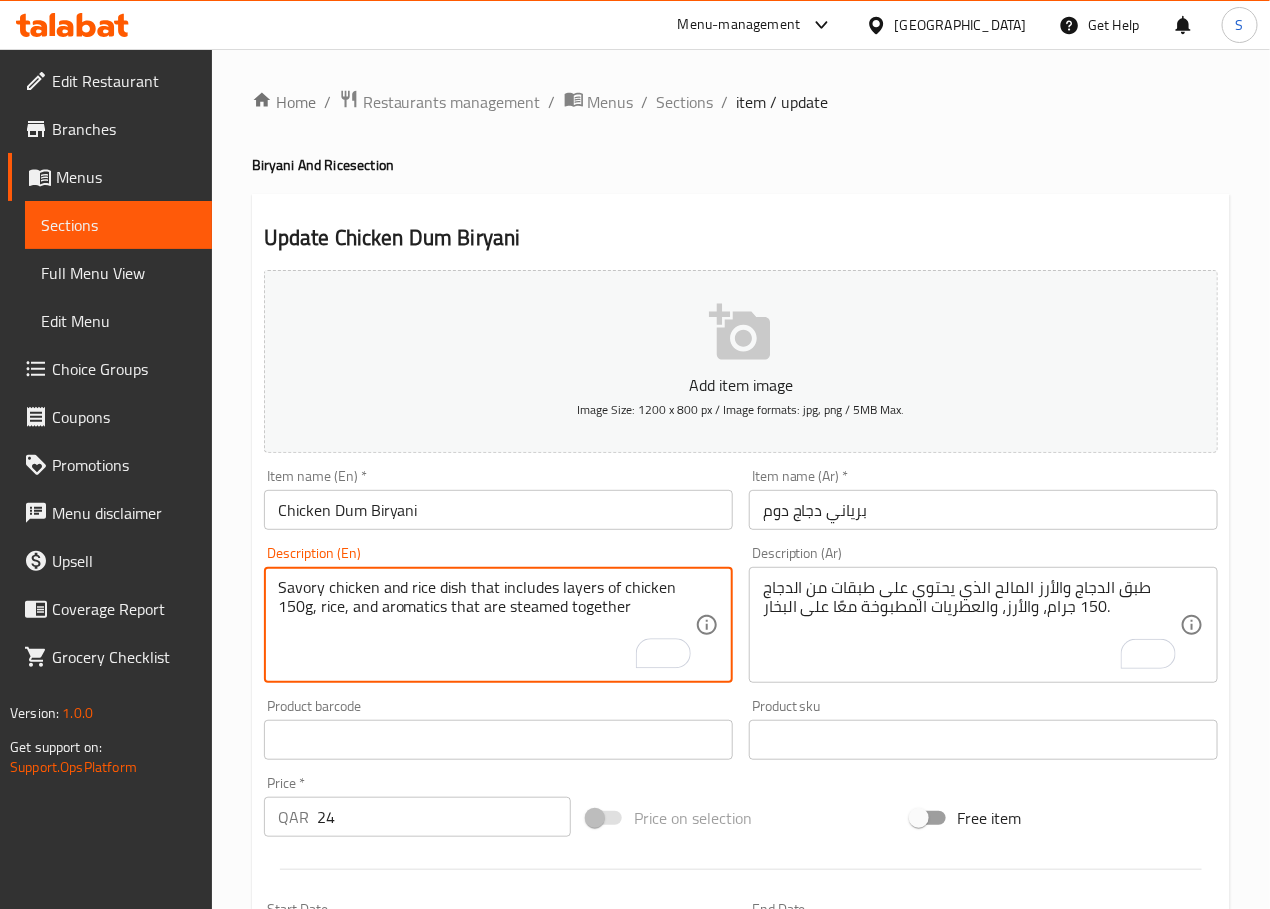 click on "Savory chicken and rice dish that includes layers of chicken 150g, rice, and aromatics that are steamed together" at bounding box center [486, 625] 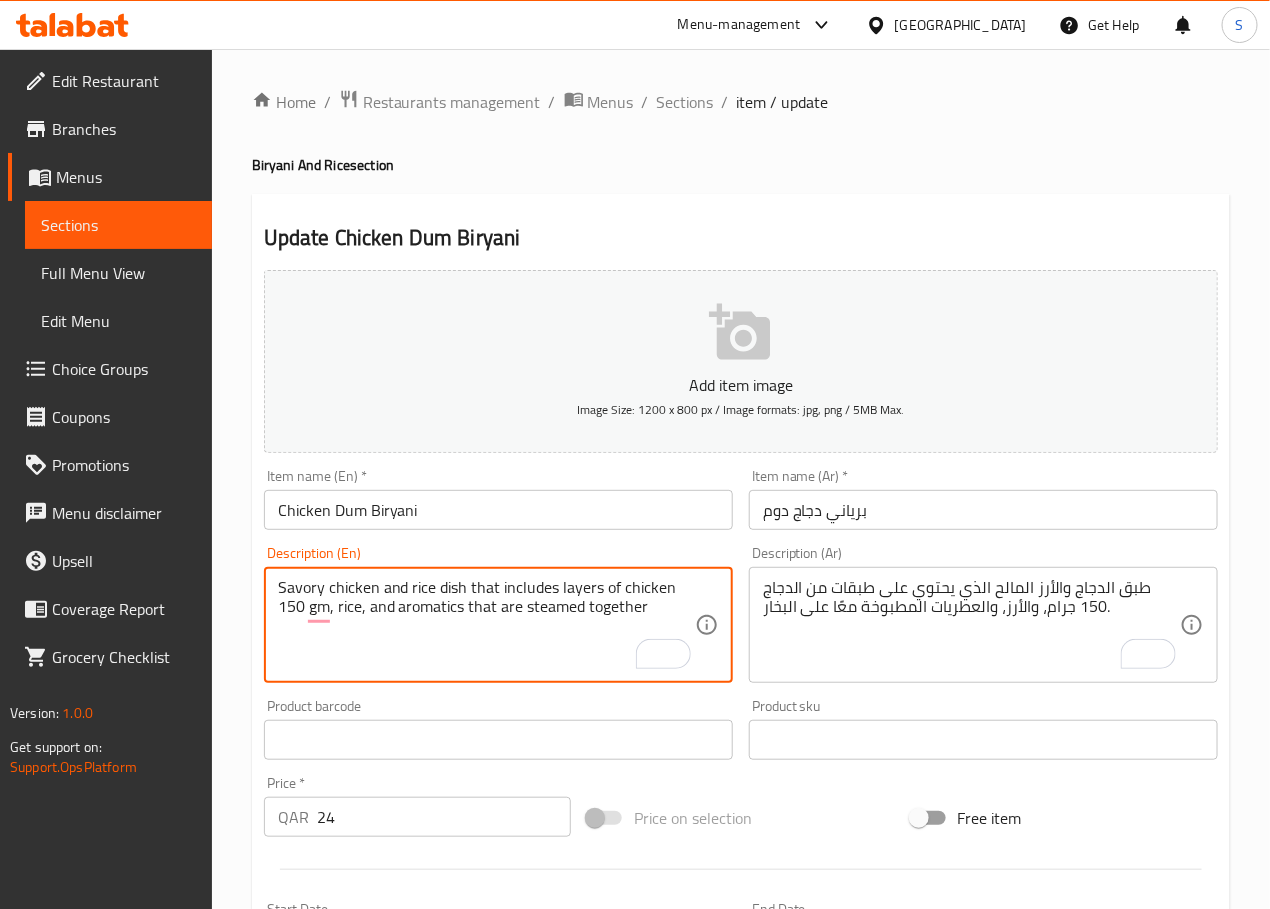 type on "Savory chicken and rice dish that includes layers of chicken 150 gm, rice, and aromatics that are steamed together" 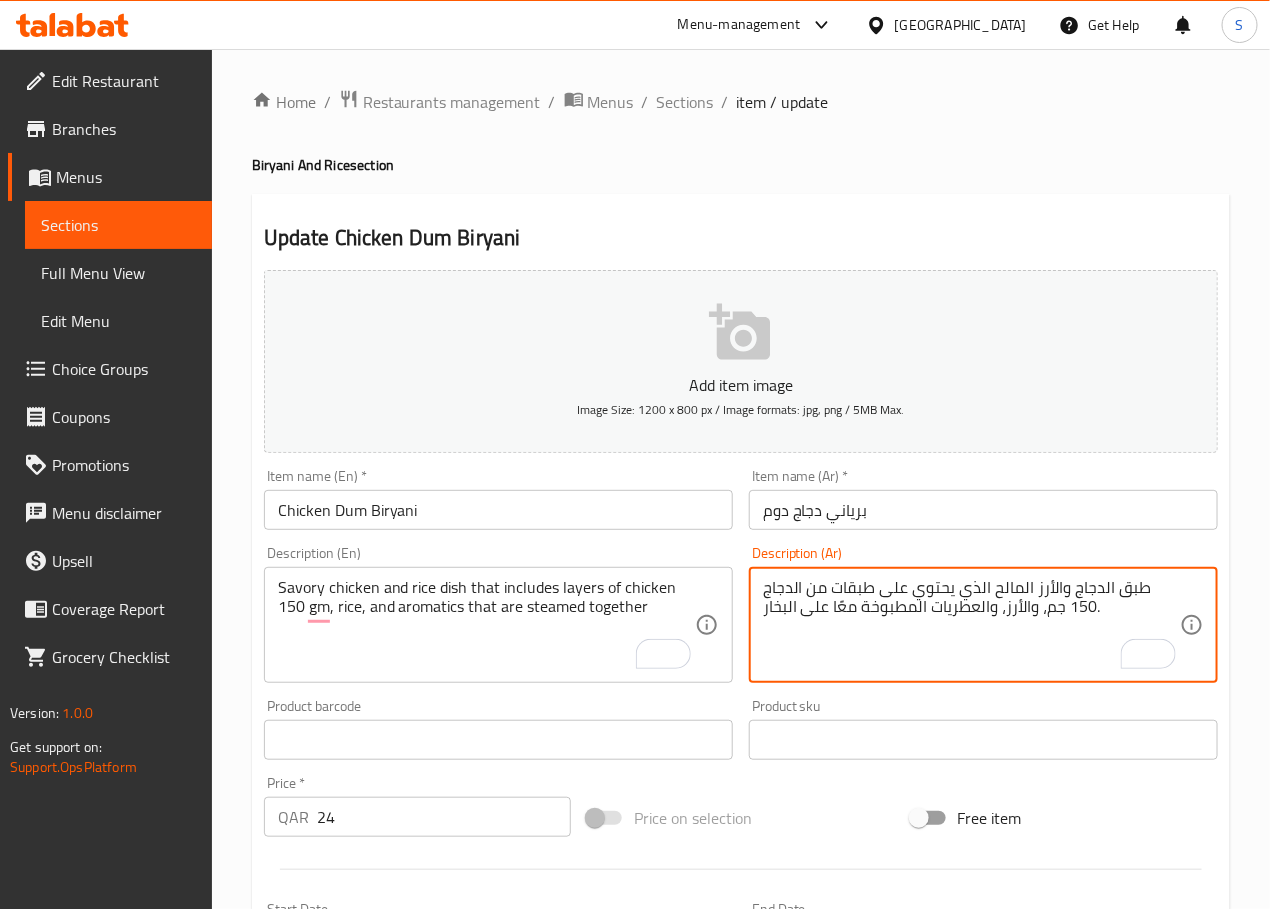 click on "طبق الدجاج والأرز المالح الذي يحتوي على طبقات من الدجاج 150 جم، والأرز، والعطريات المطبوخة معًا على البخار." at bounding box center (971, 625) 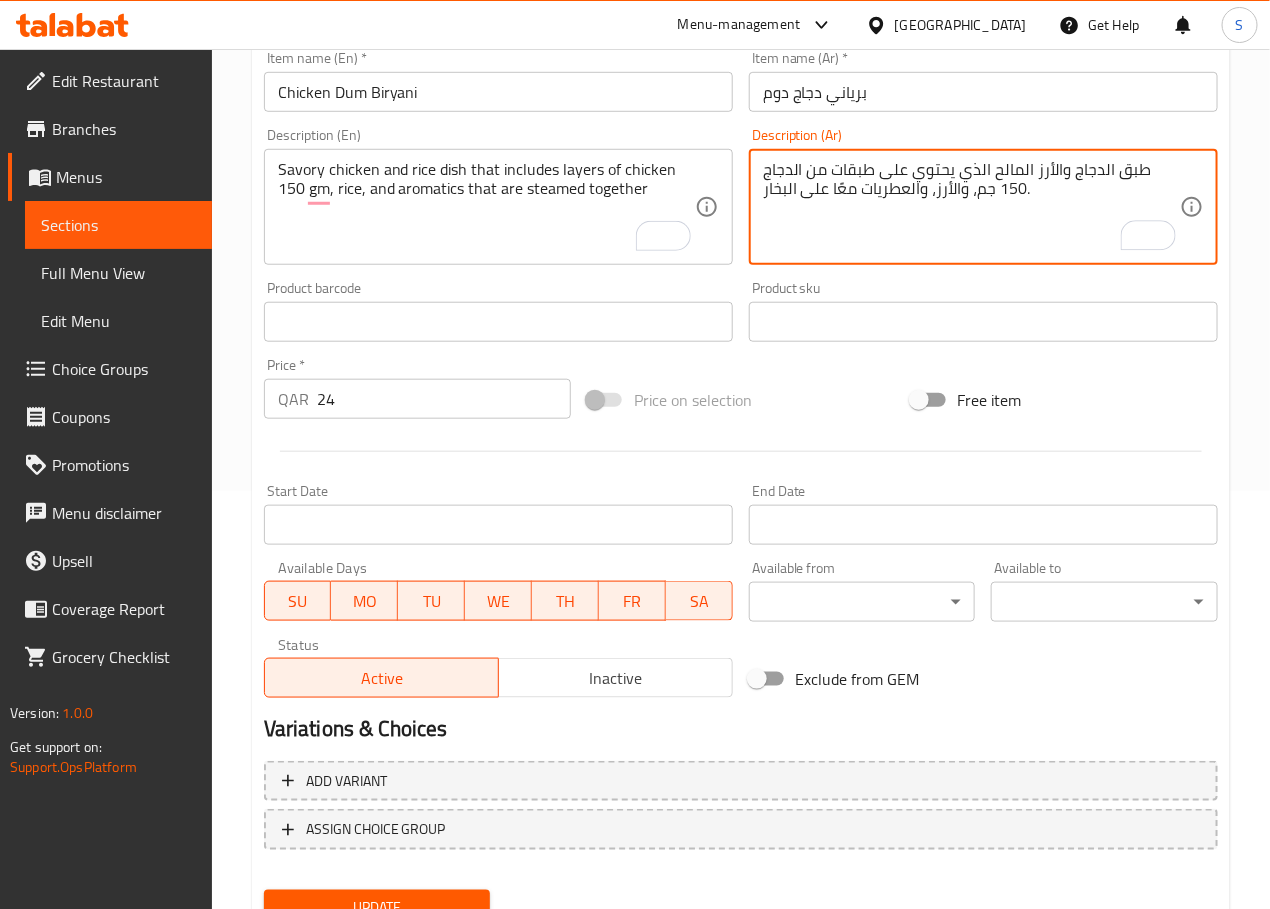 scroll, scrollTop: 502, scrollLeft: 0, axis: vertical 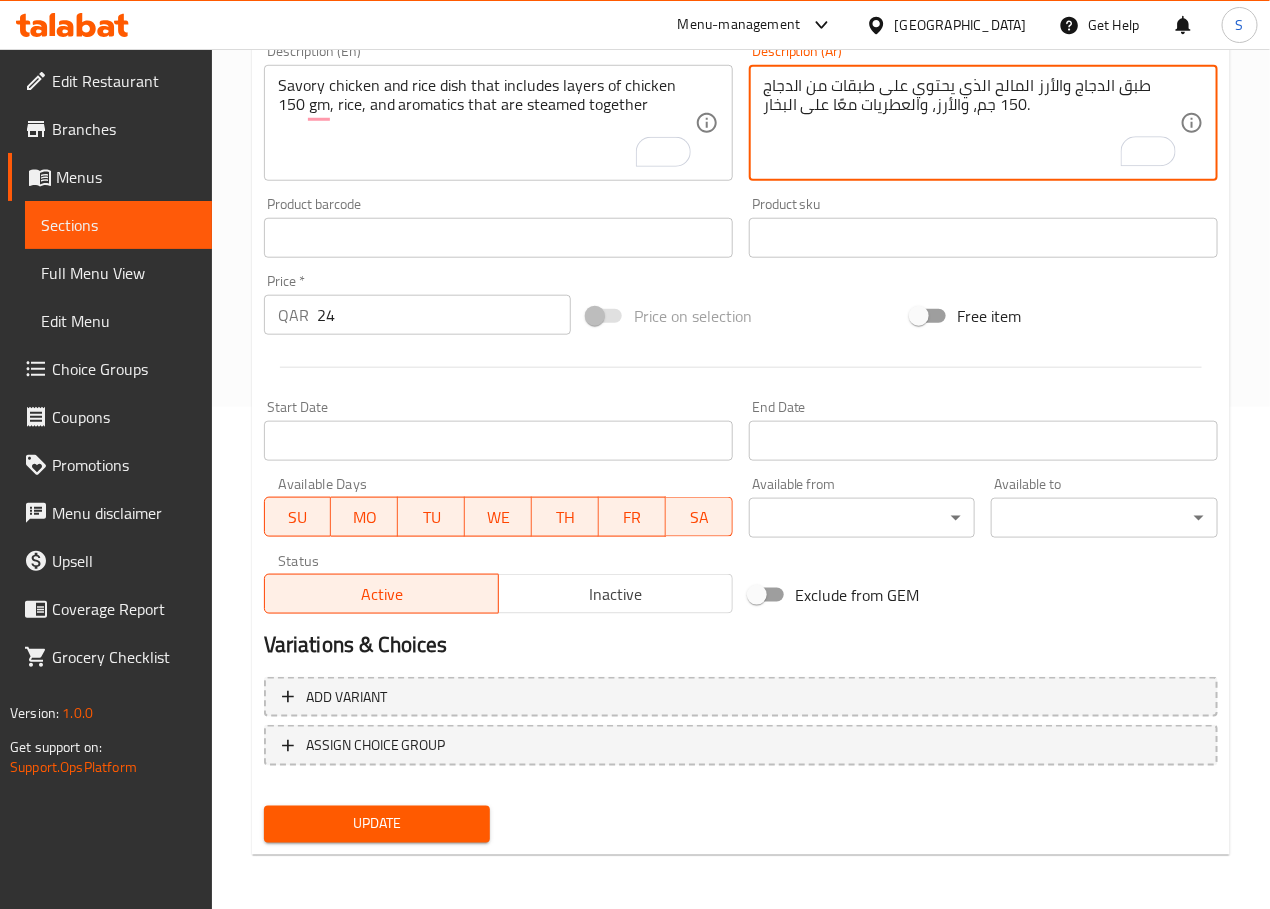 type on "طبق الدجاج والأرز المالح الذي يحتوي على طبقات من الدجاج 150 جم، والأرز، والعطريات معًا على البخار." 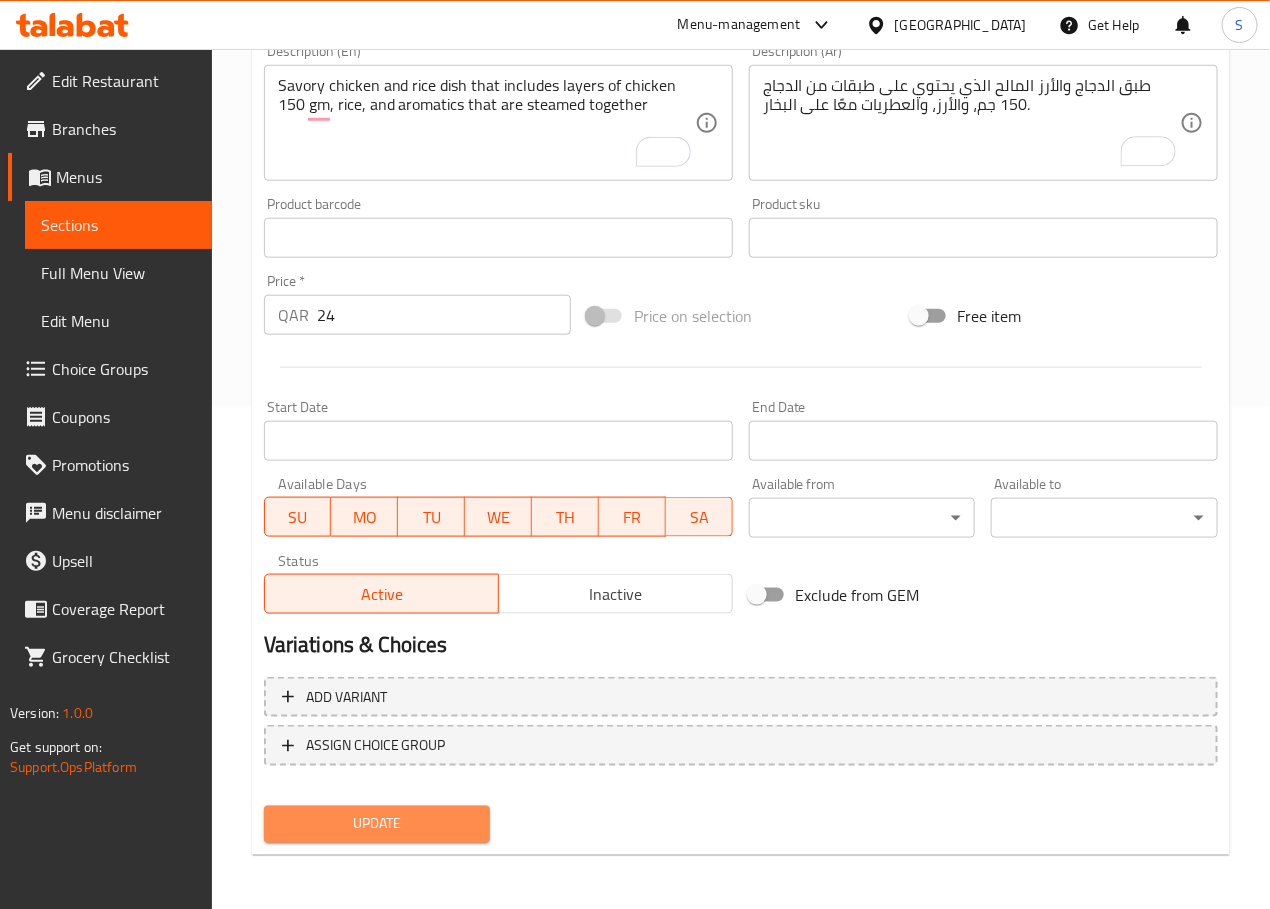 click on "Update" at bounding box center (377, 824) 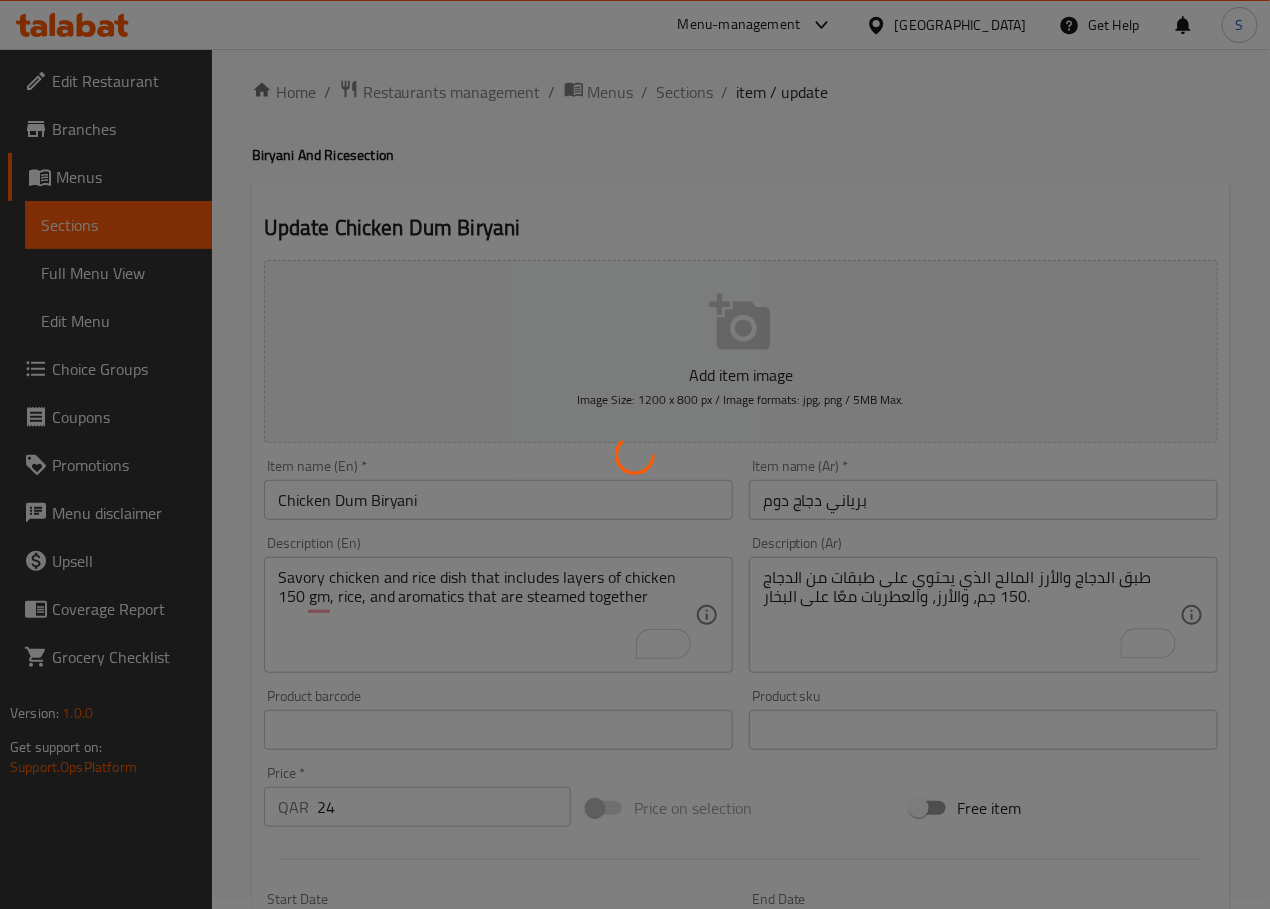 scroll, scrollTop: 0, scrollLeft: 0, axis: both 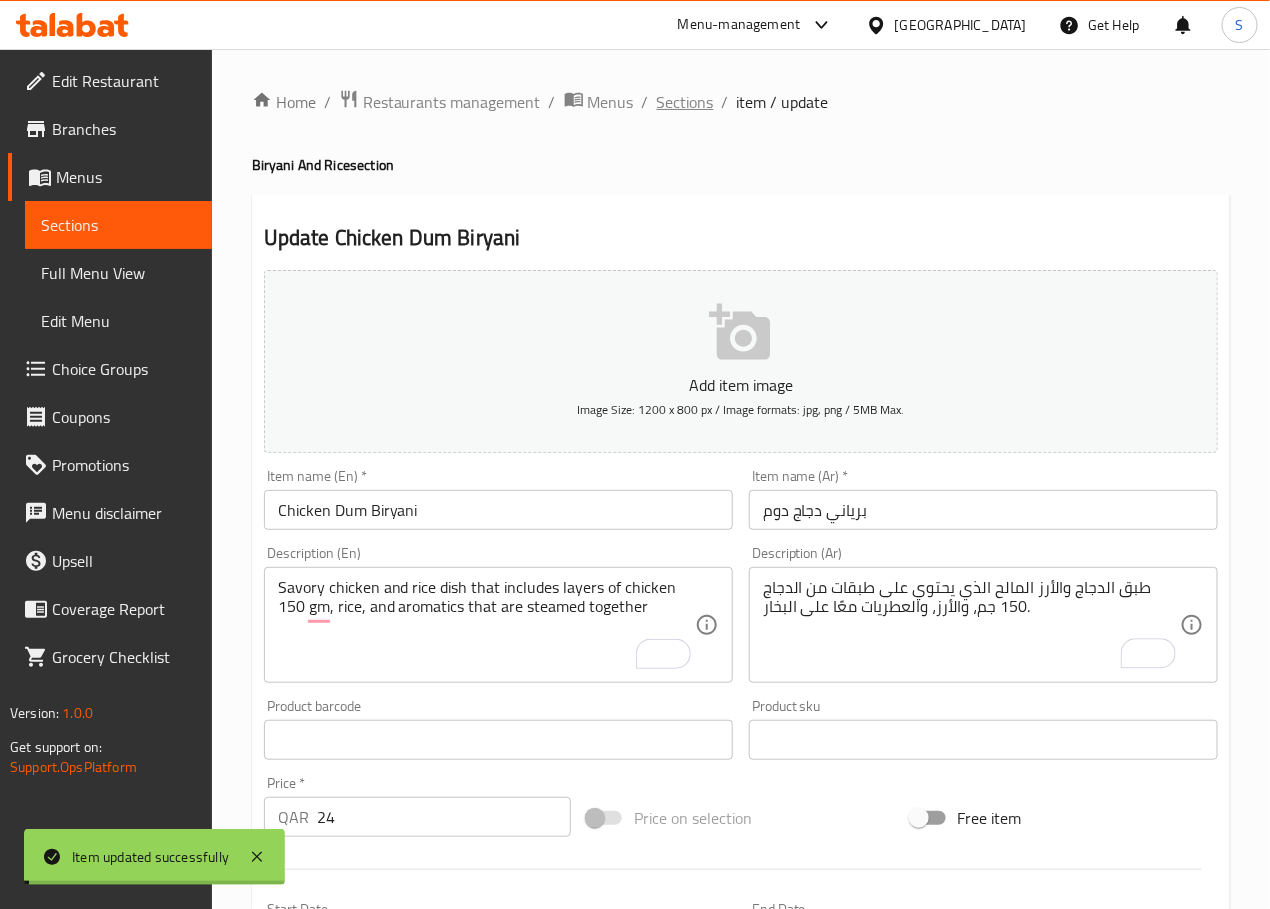 click on "Sections" at bounding box center (685, 102) 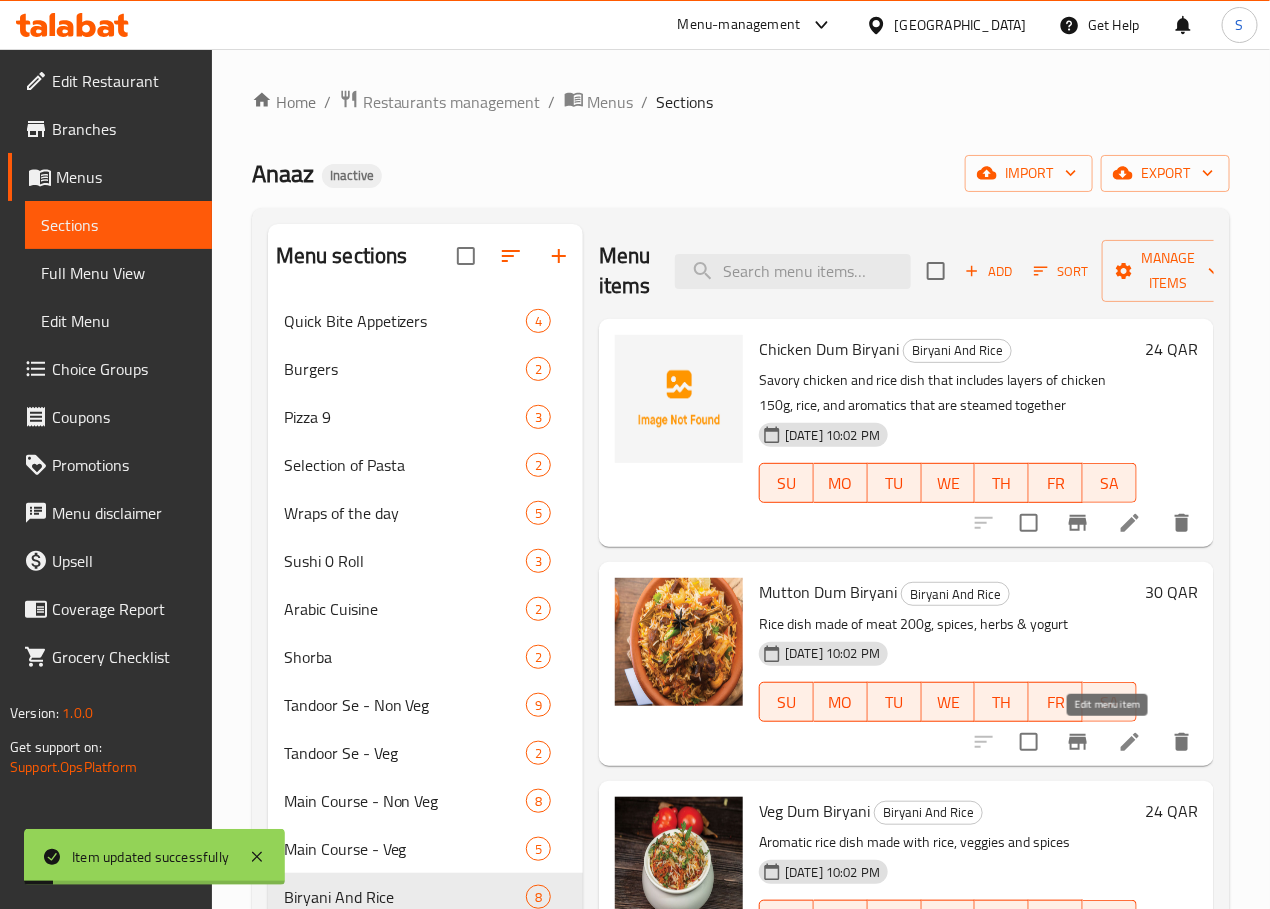 click 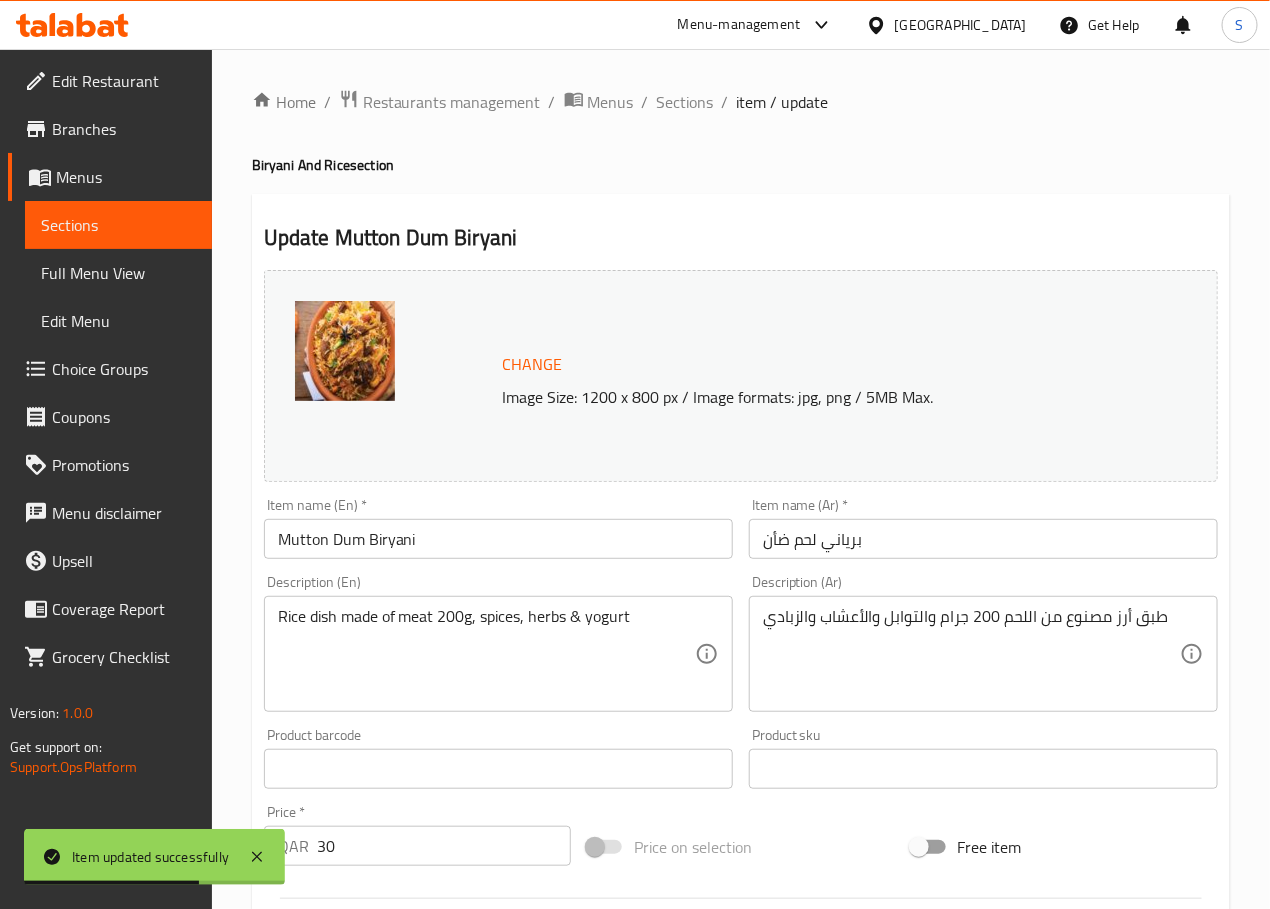 drag, startPoint x: 465, startPoint y: 618, endPoint x: 477, endPoint y: 691, distance: 73.97973 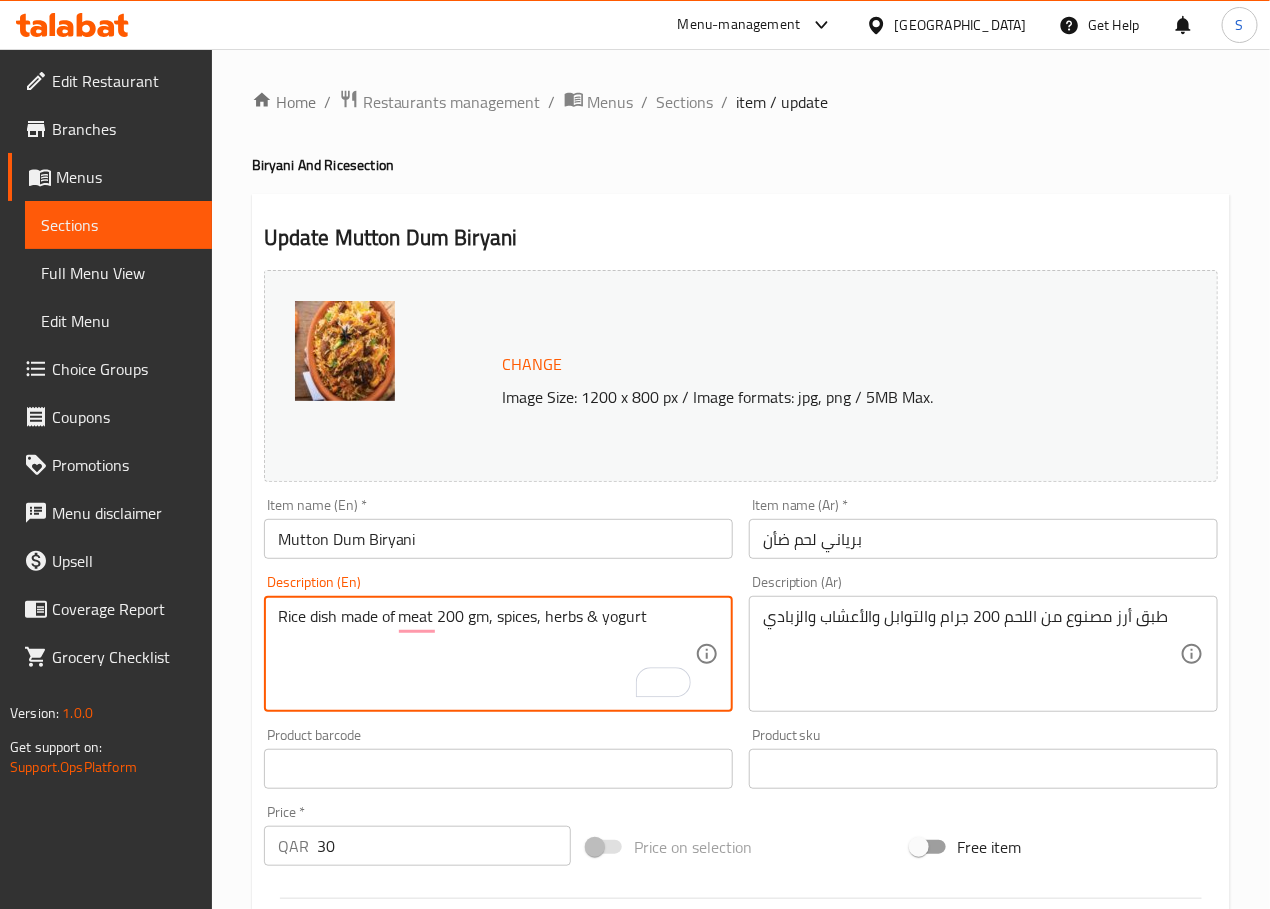 click on "Rice dish made of meat 200 gm, spices, herbs & yogurt" at bounding box center (486, 654) 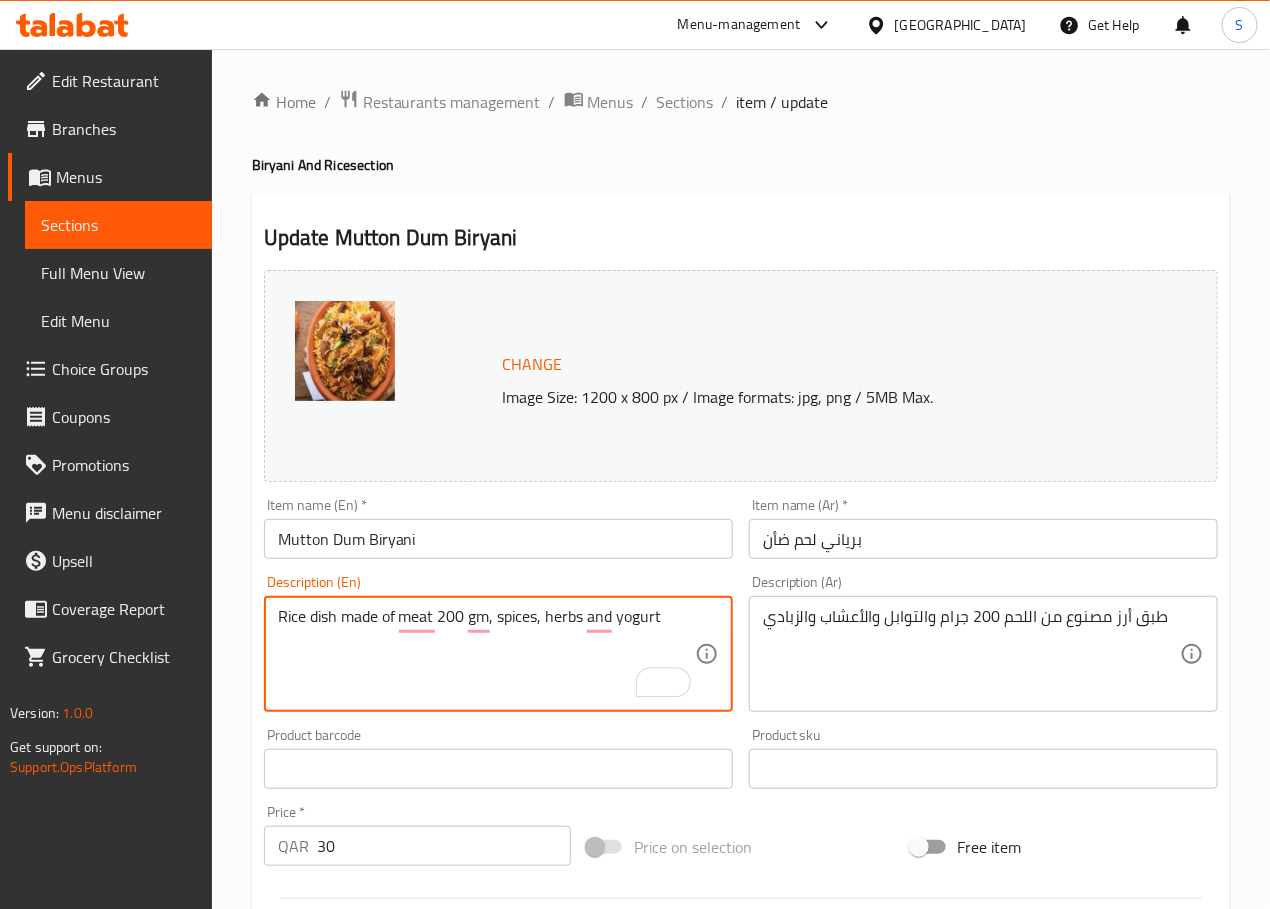 type on "Rice dish made of meat 200 gm, spices, herbs and yogurt" 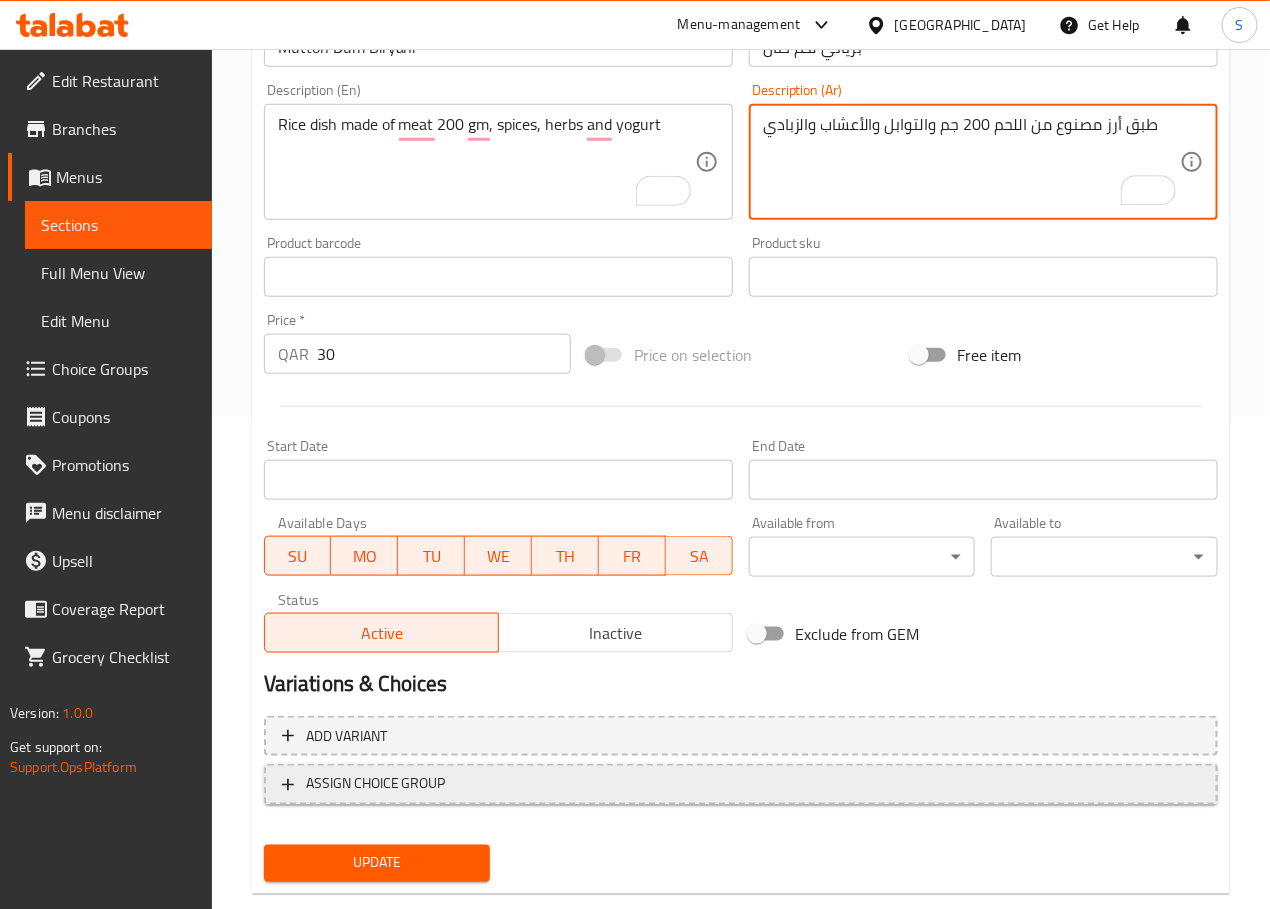 scroll, scrollTop: 531, scrollLeft: 0, axis: vertical 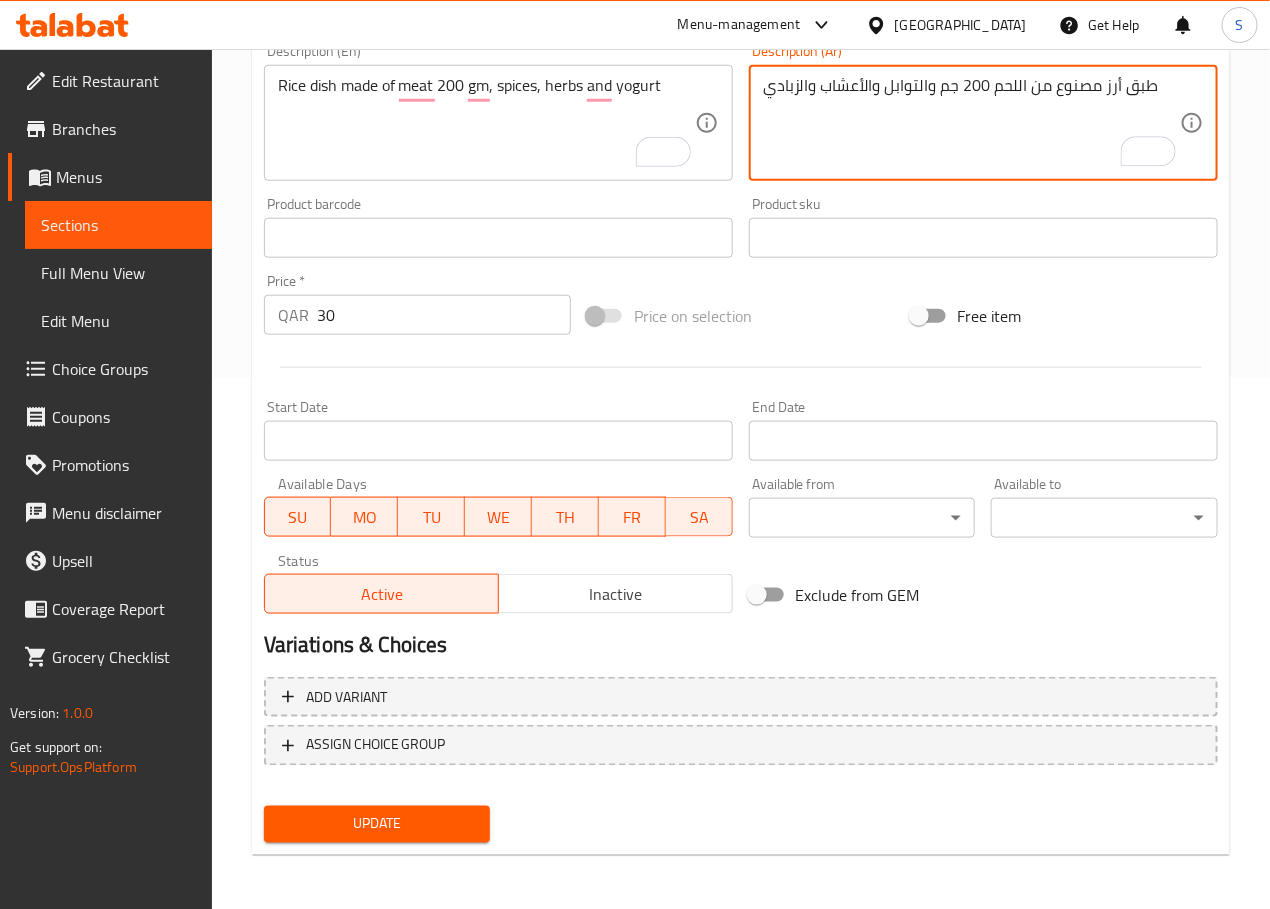 type on "طبق أرز مصنوع من اللحم 200 جم والتوابل والأعشاب والزبادي" 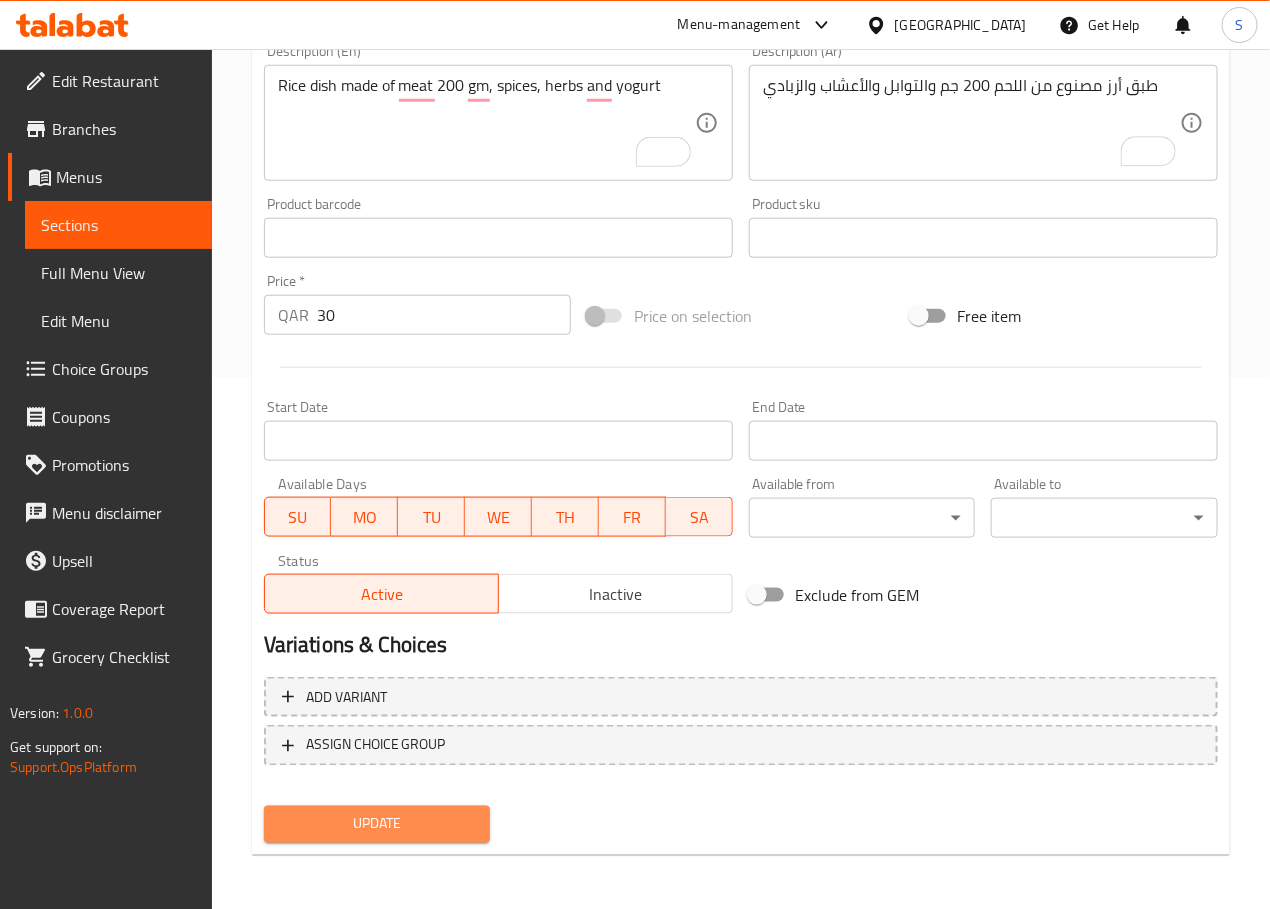 click on "Update" at bounding box center [377, 824] 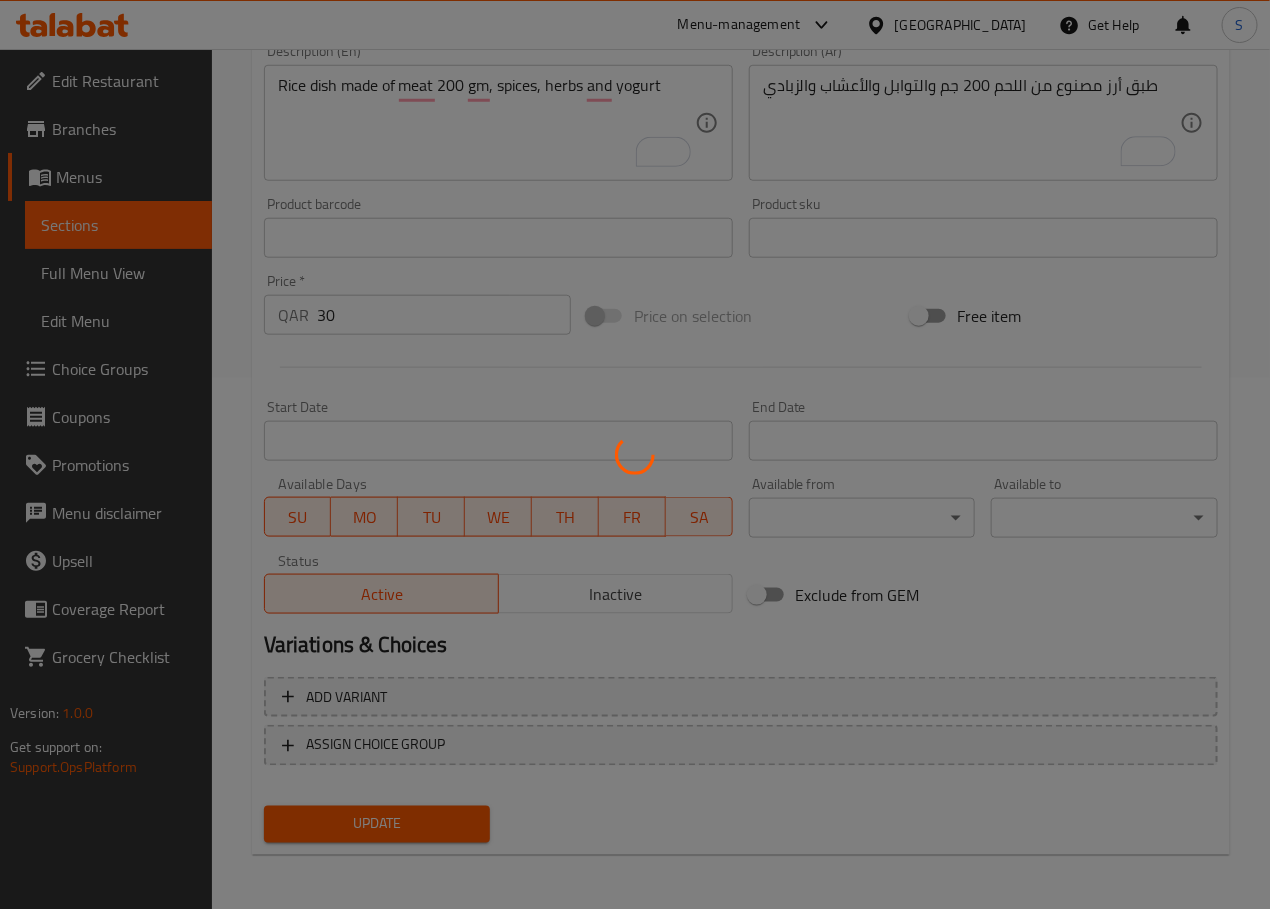scroll, scrollTop: 0, scrollLeft: 0, axis: both 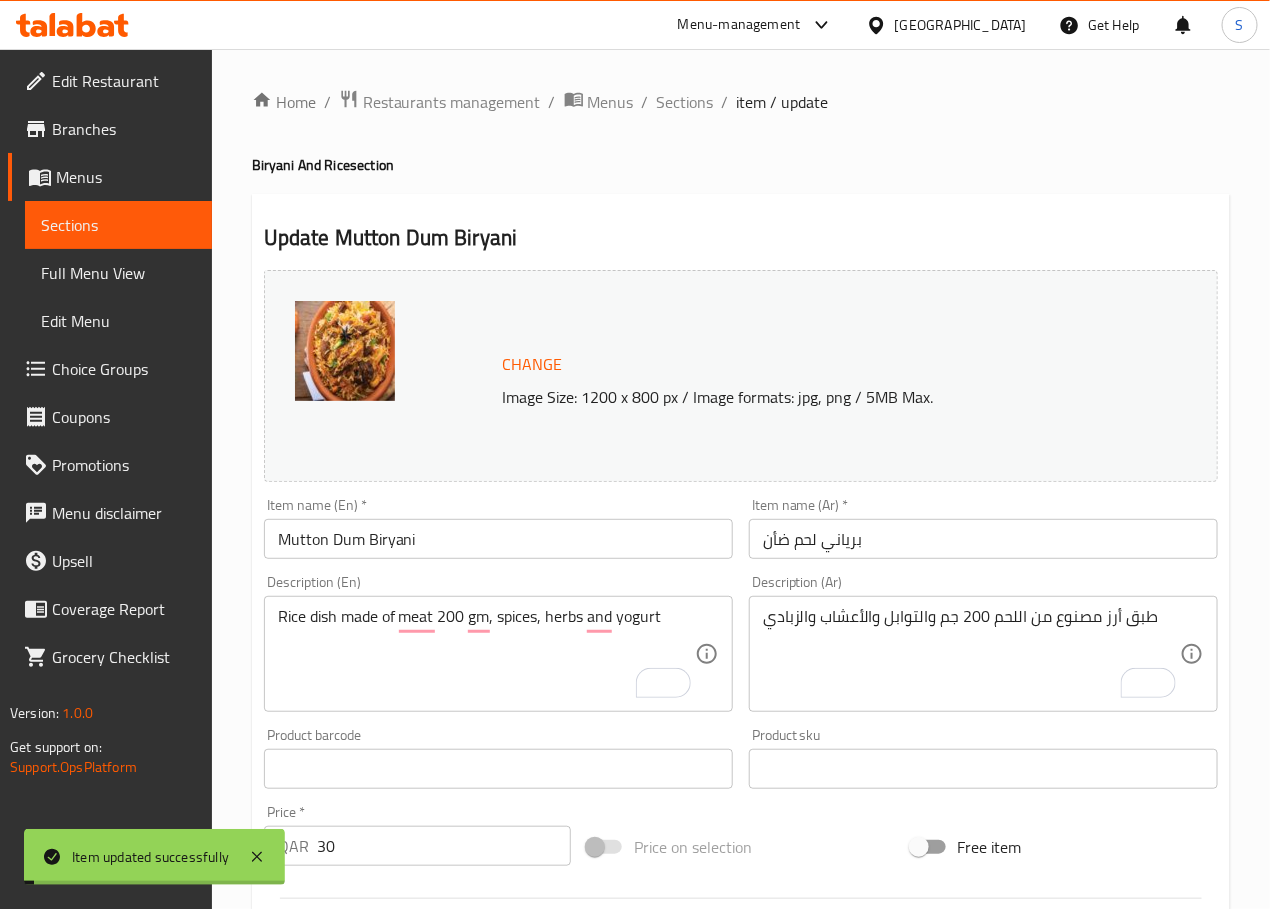 click on "Sections" at bounding box center [685, 102] 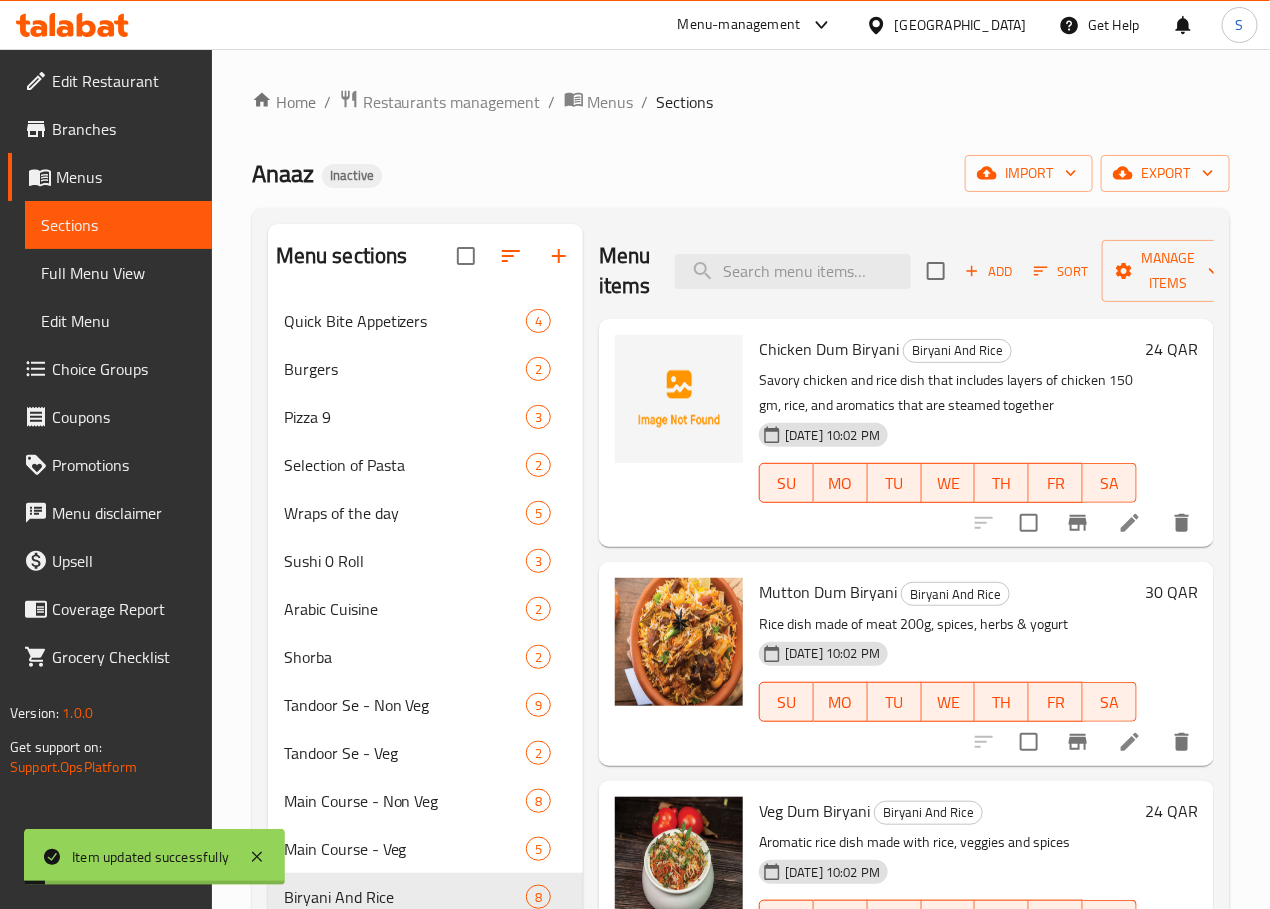 scroll, scrollTop: 283, scrollLeft: 0, axis: vertical 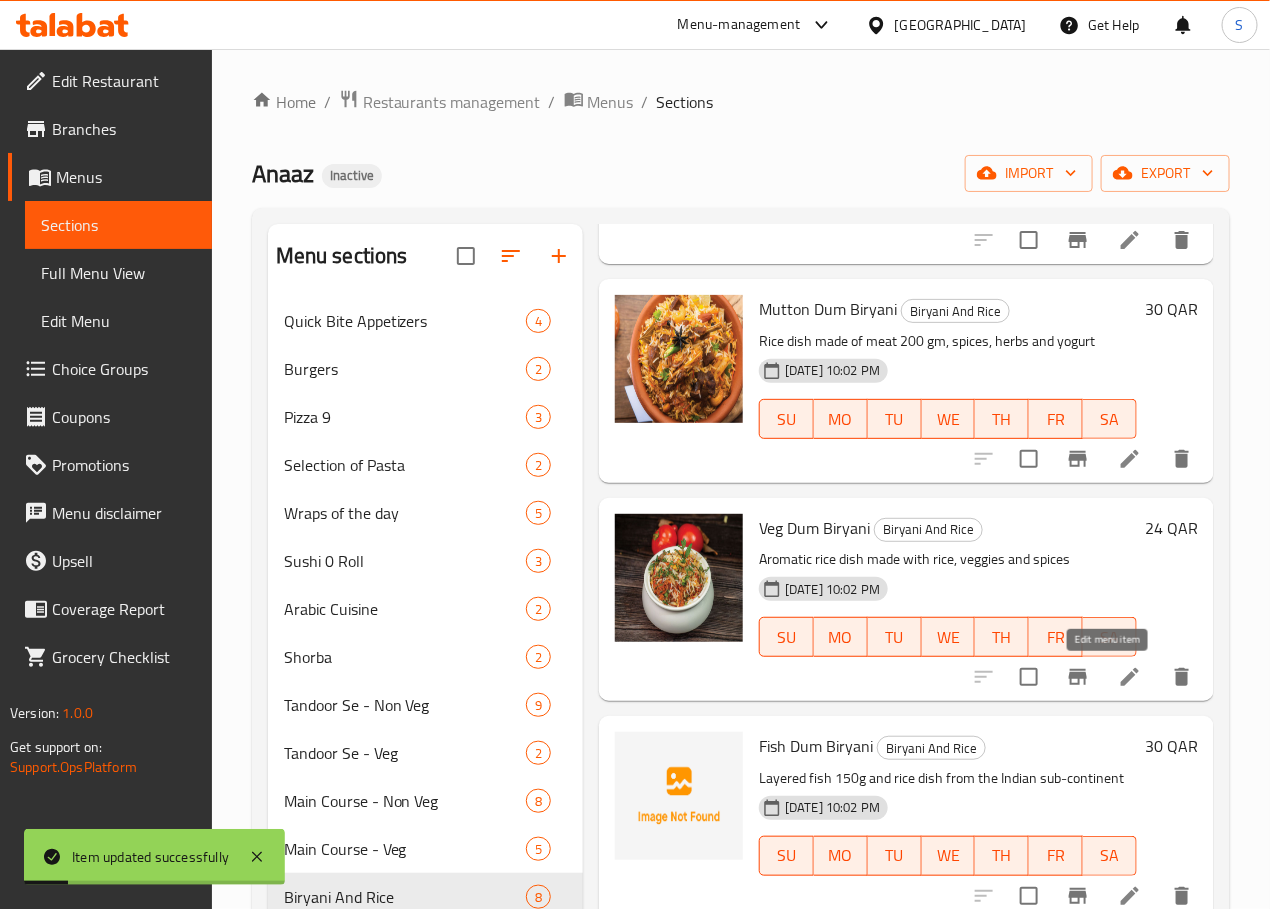 click 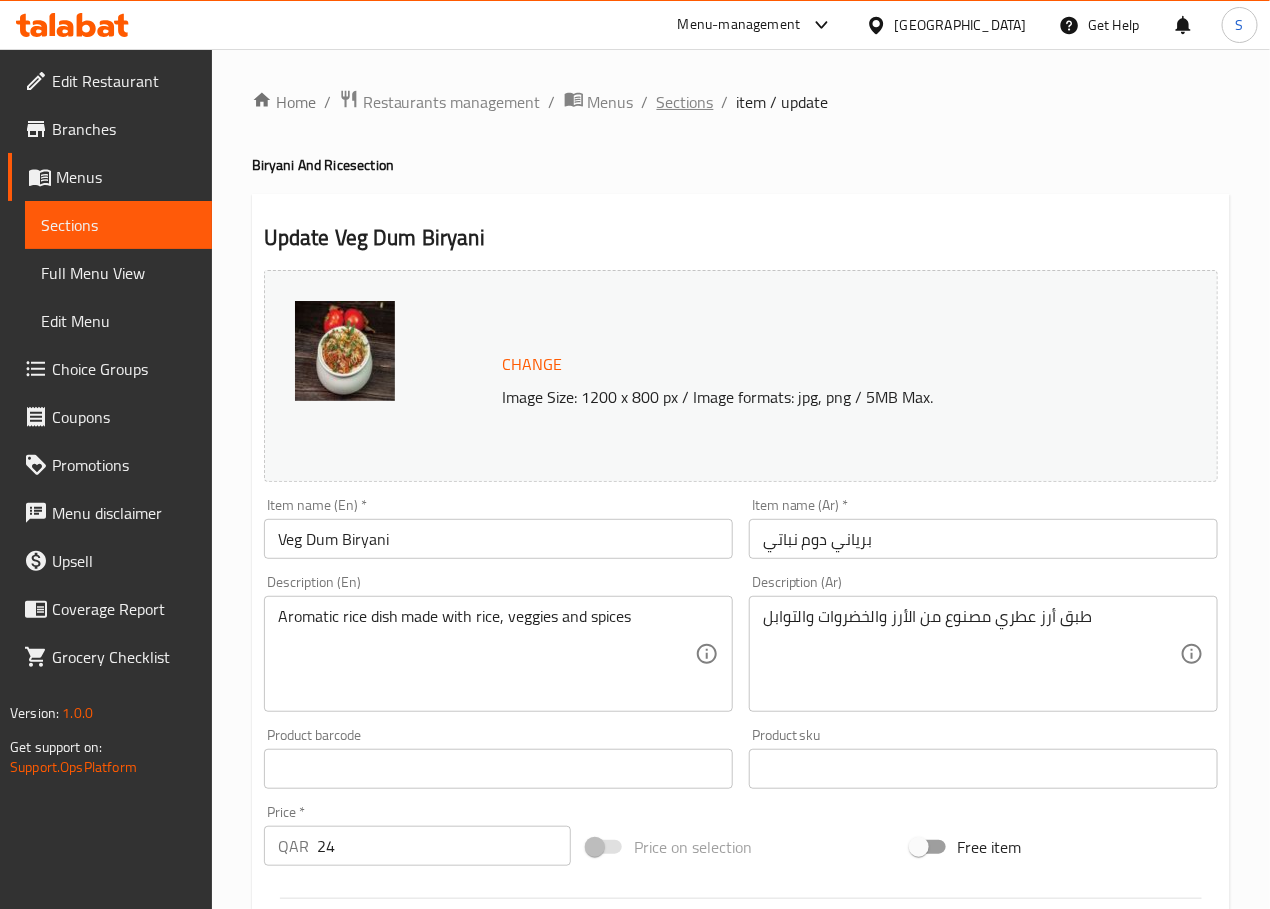 click on "Sections" at bounding box center (685, 102) 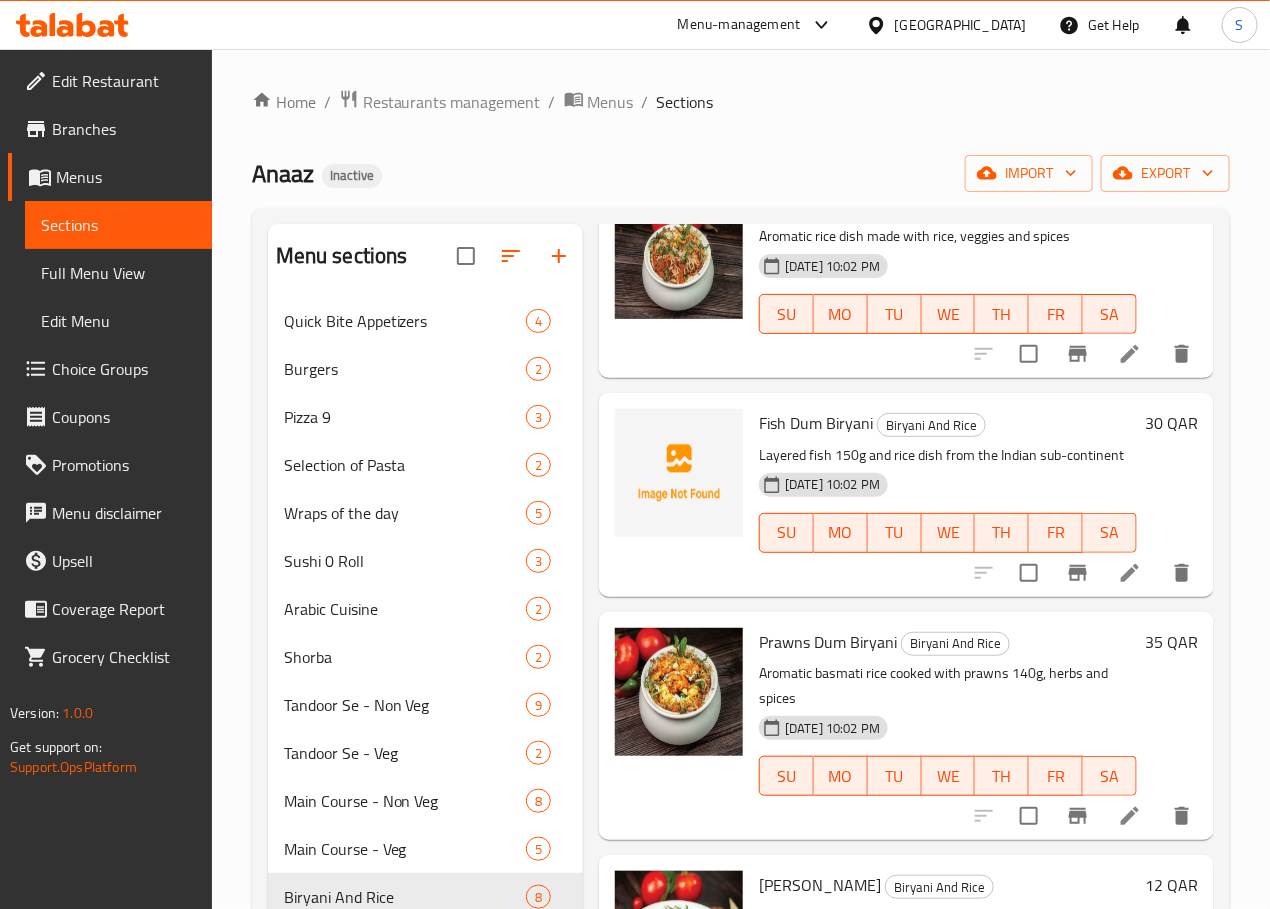 scroll, scrollTop: 610, scrollLeft: 0, axis: vertical 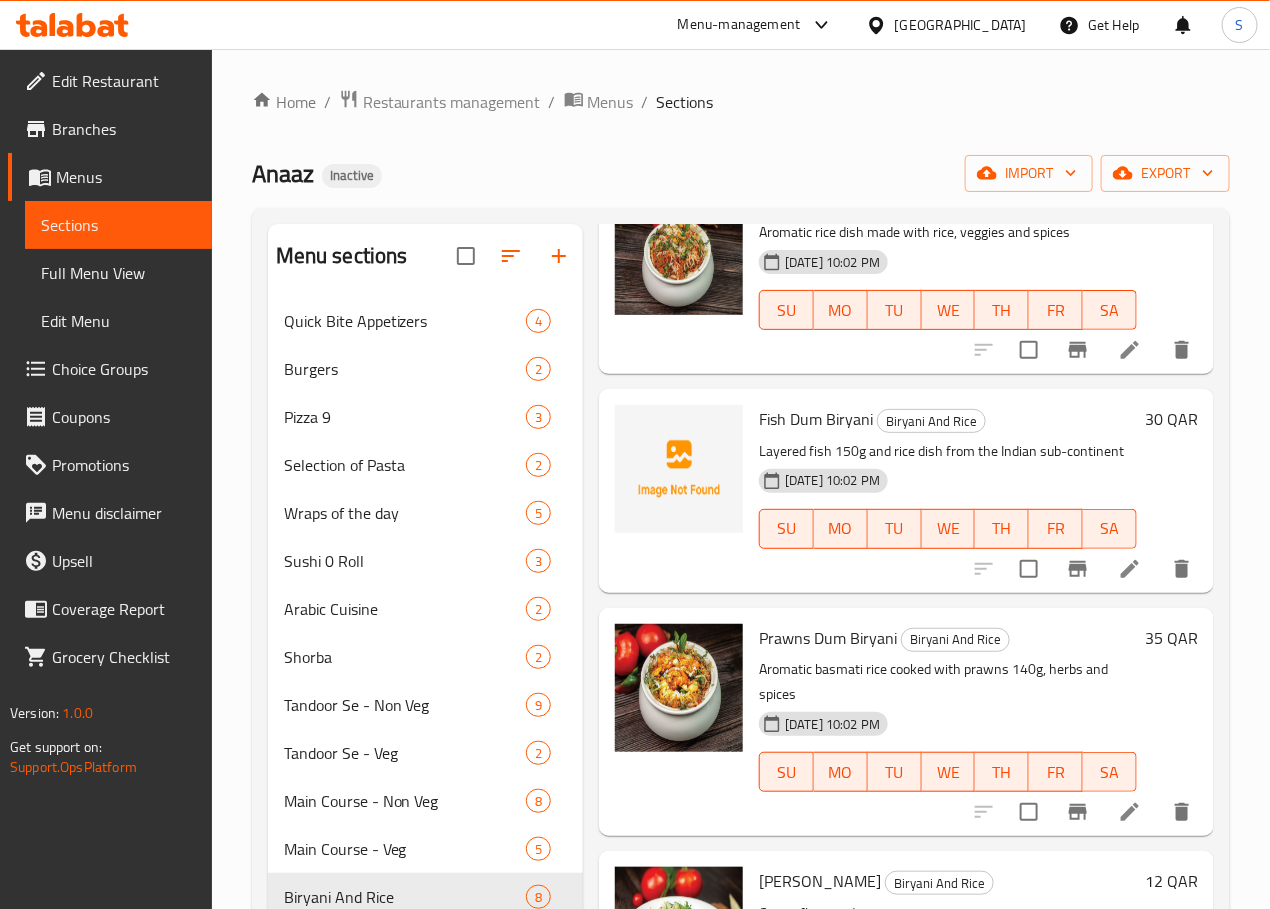 click at bounding box center [1130, 569] 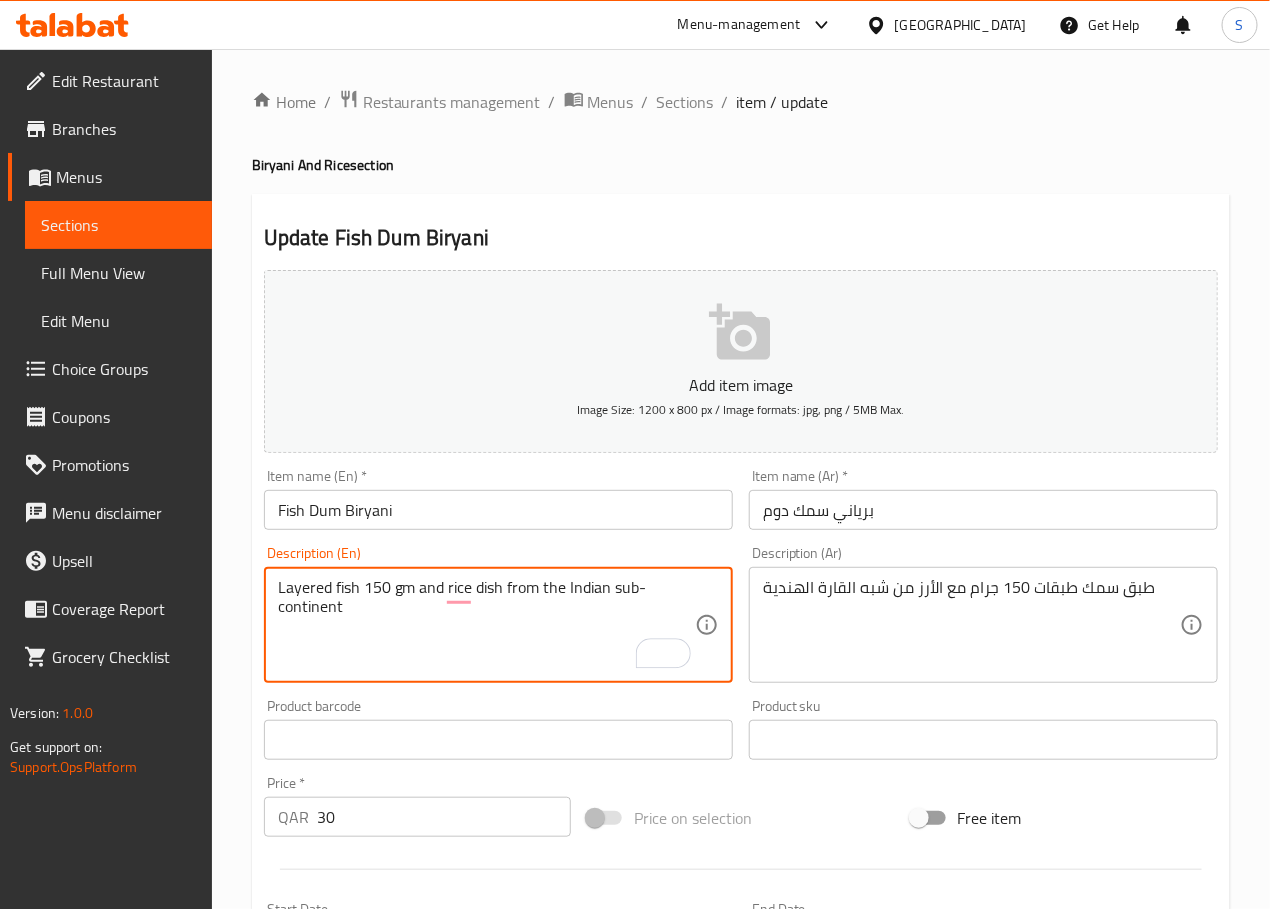 type on "Layered fish 150 gm and rice dish from the Indian sub-continent" 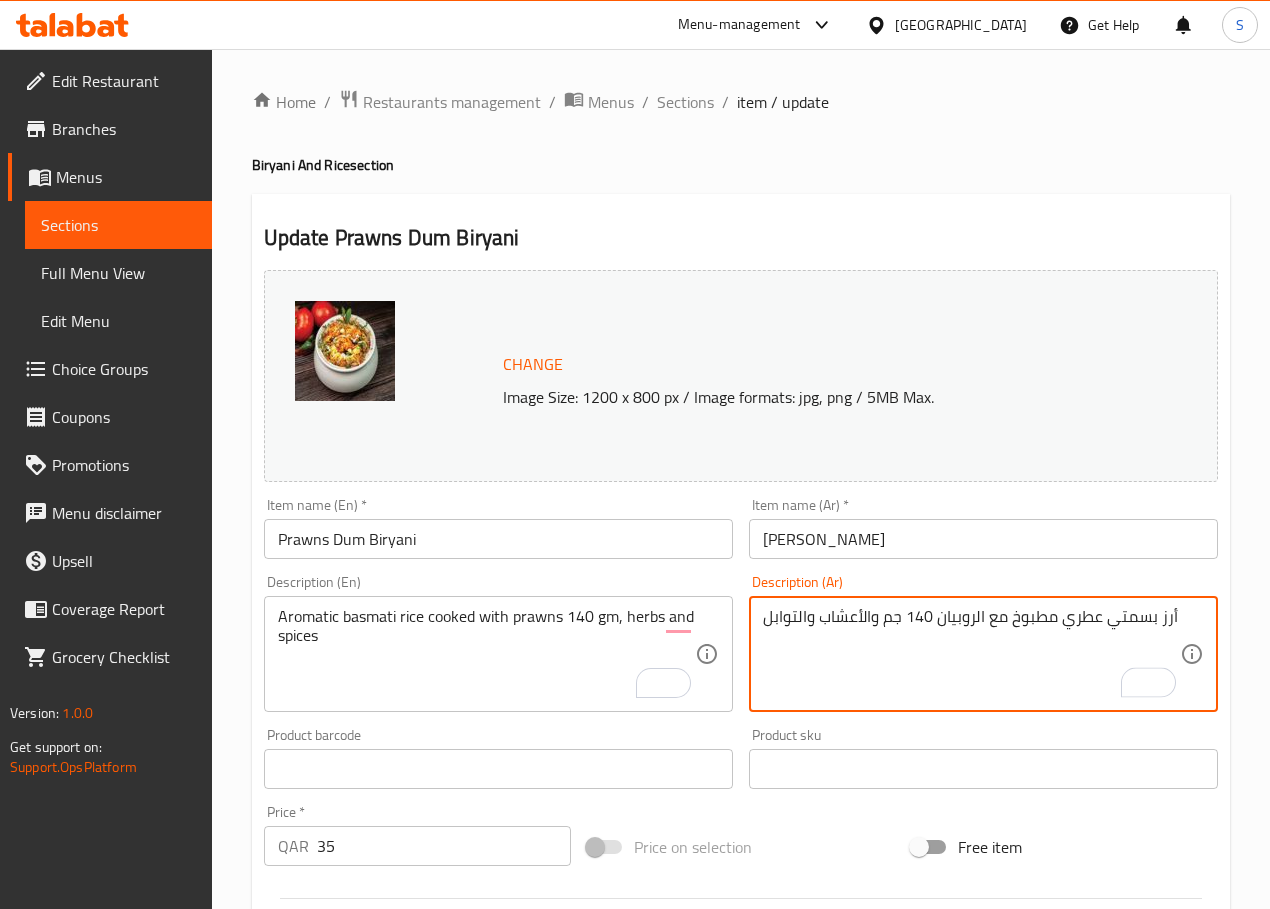 scroll, scrollTop: 531, scrollLeft: 0, axis: vertical 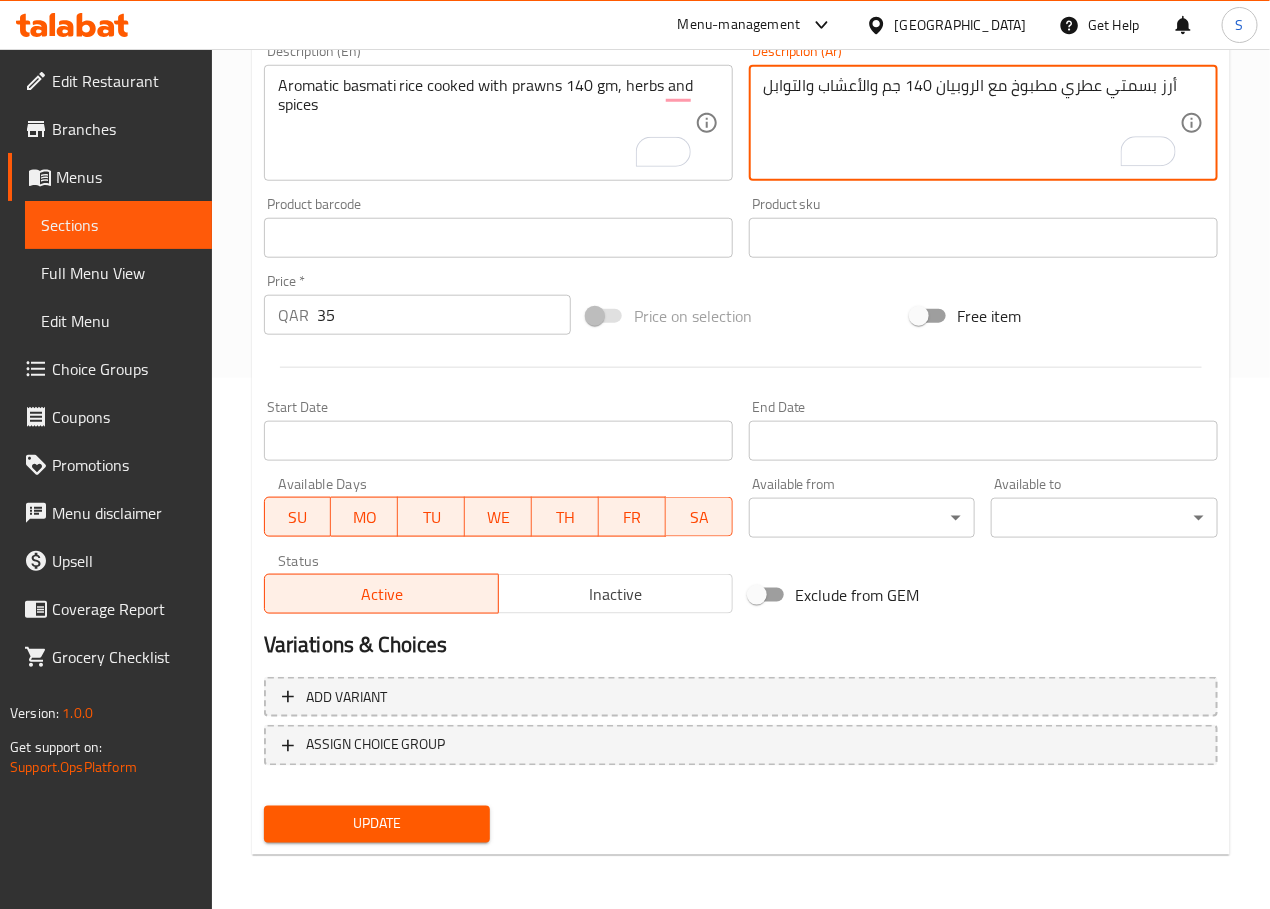 type on "أرز بسمتي عطري مطبوخ مع الروبيان 140 جم والأعشاب والتوابل" 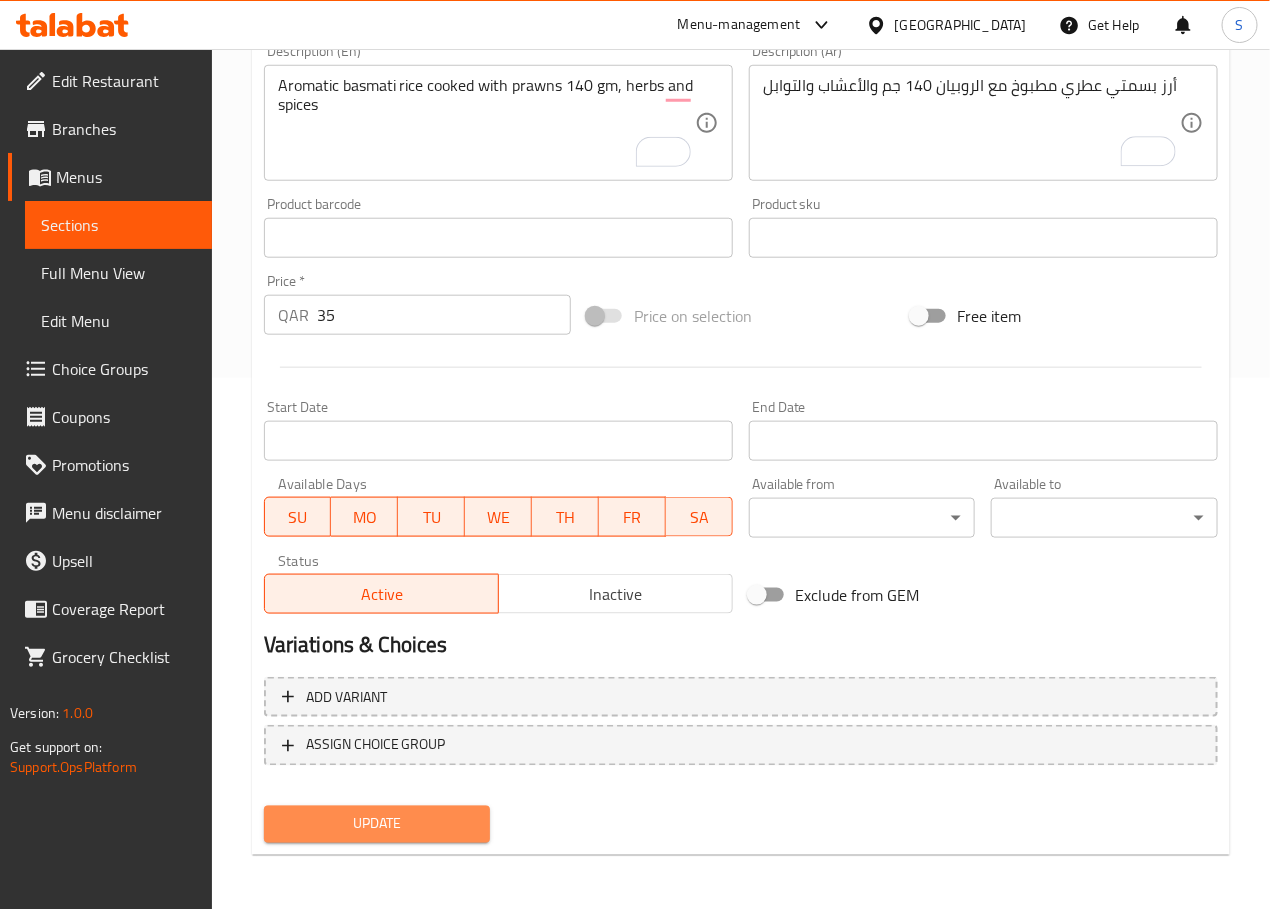 click on "Update" at bounding box center (377, 824) 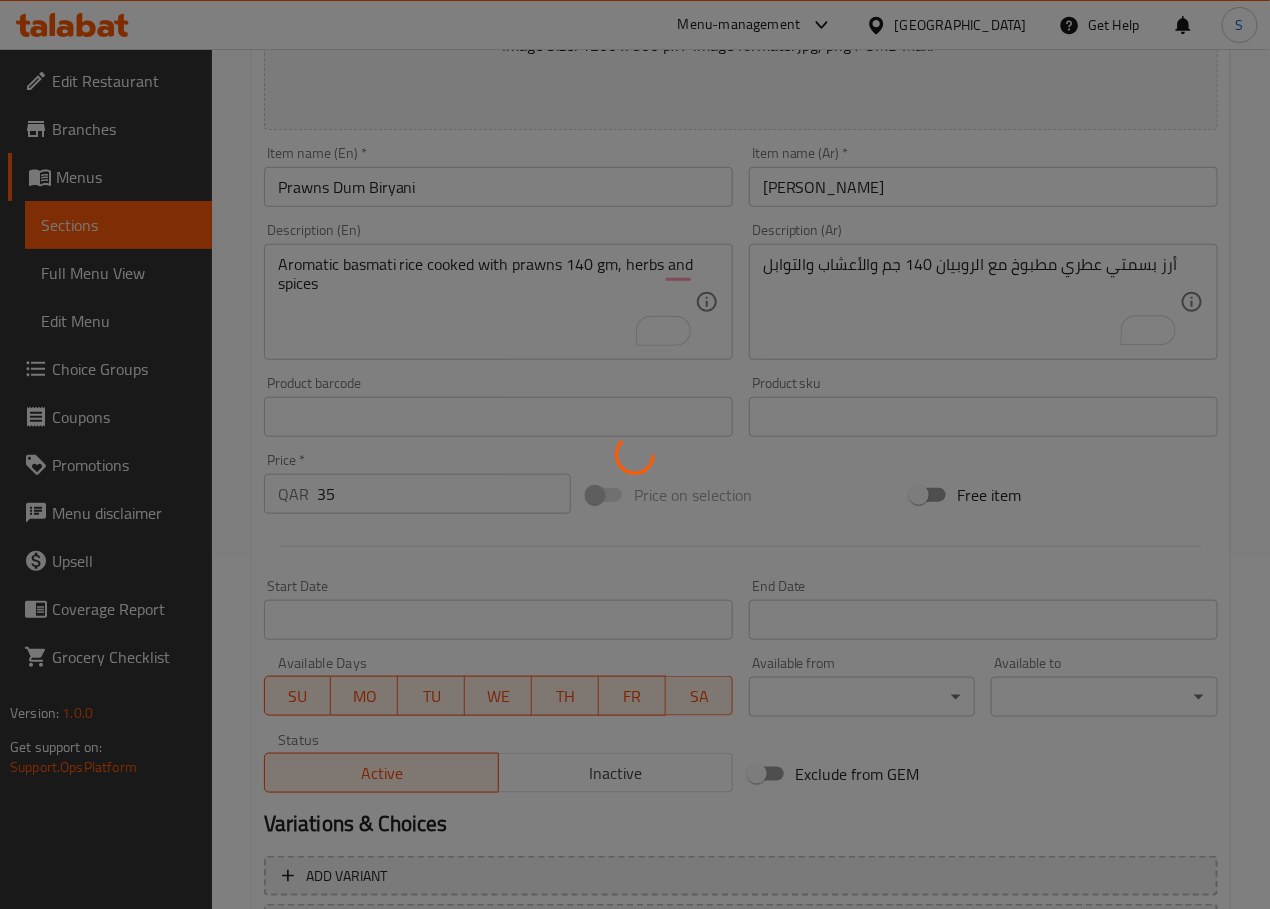 scroll, scrollTop: 0, scrollLeft: 0, axis: both 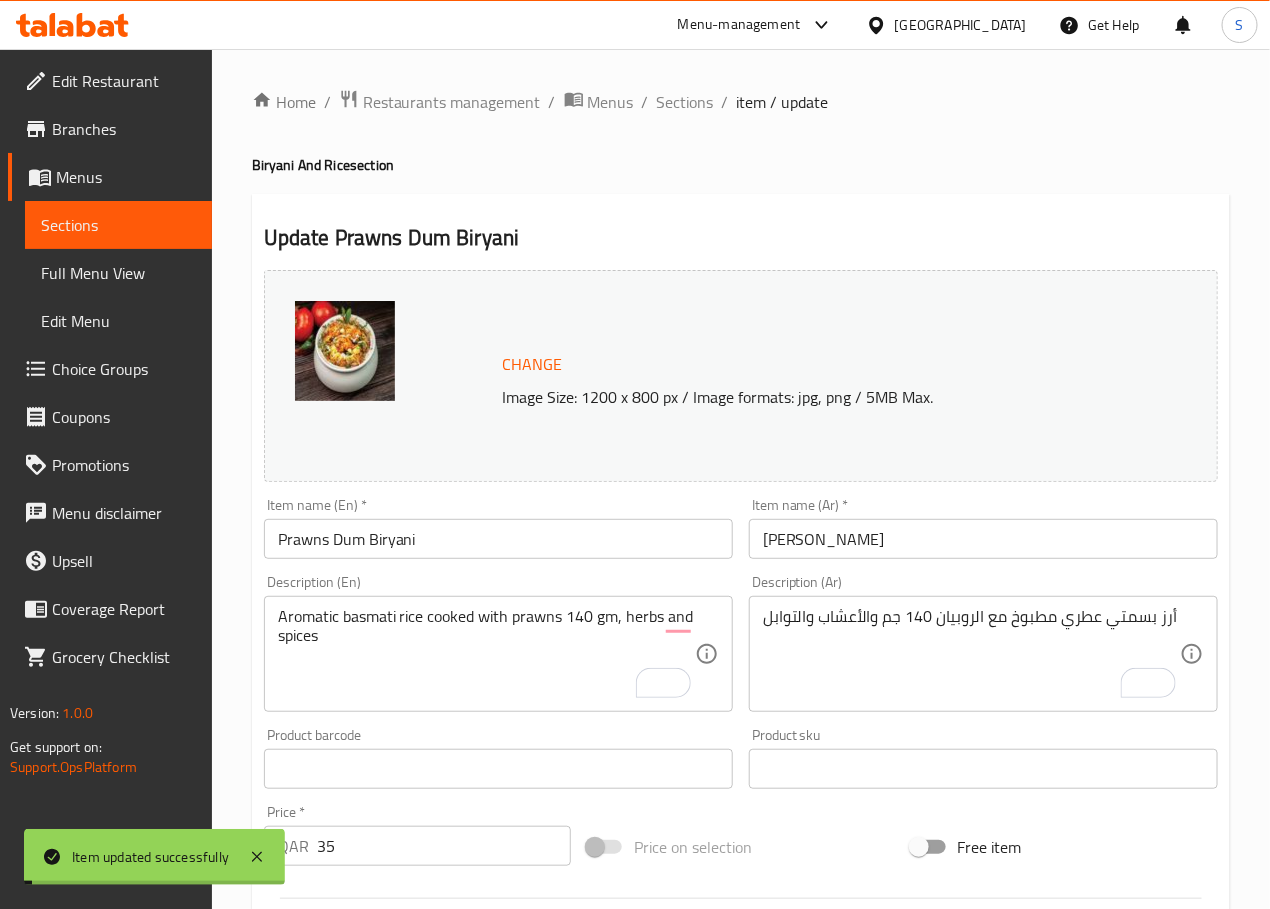 click on "Sections" at bounding box center [685, 102] 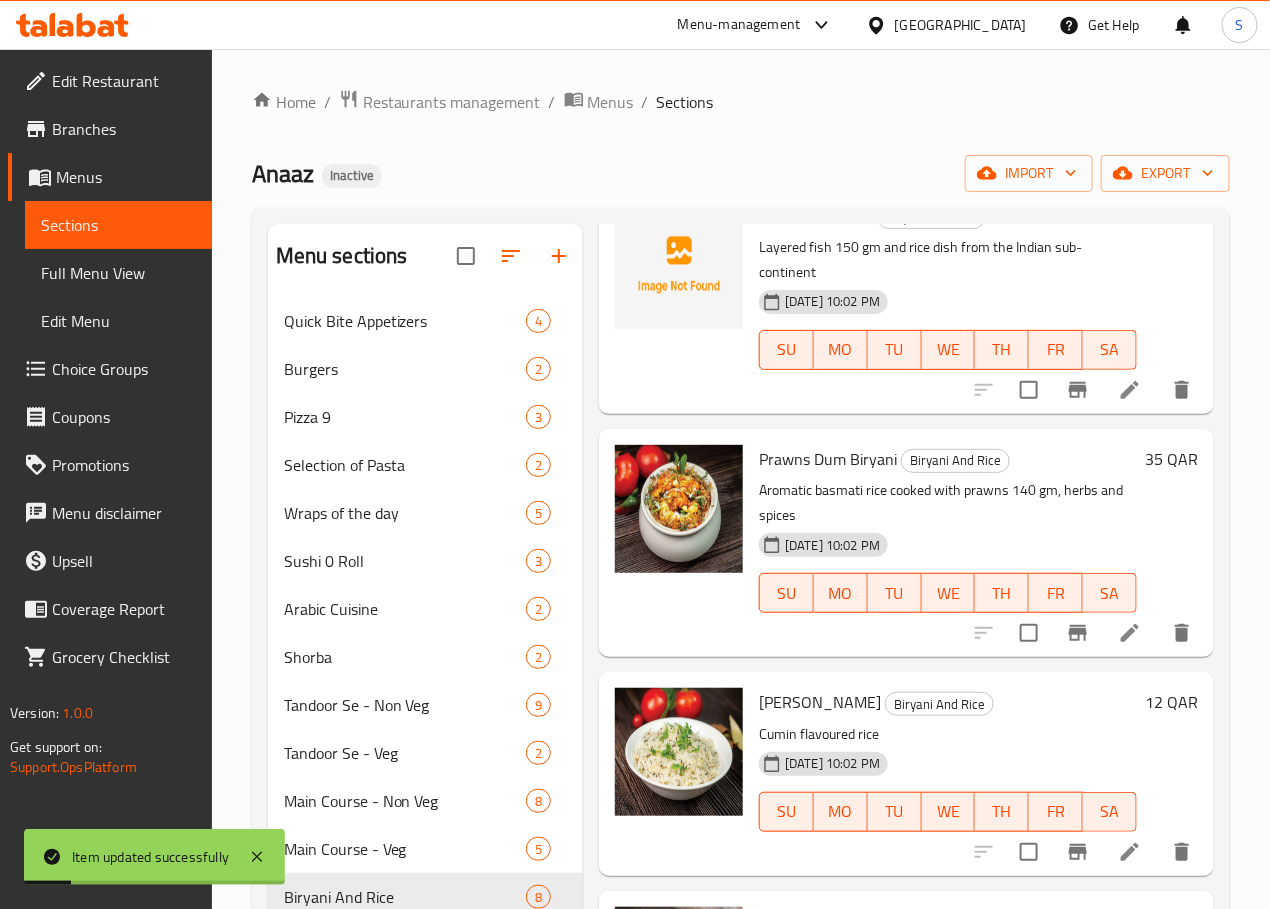 scroll, scrollTop: 877, scrollLeft: 0, axis: vertical 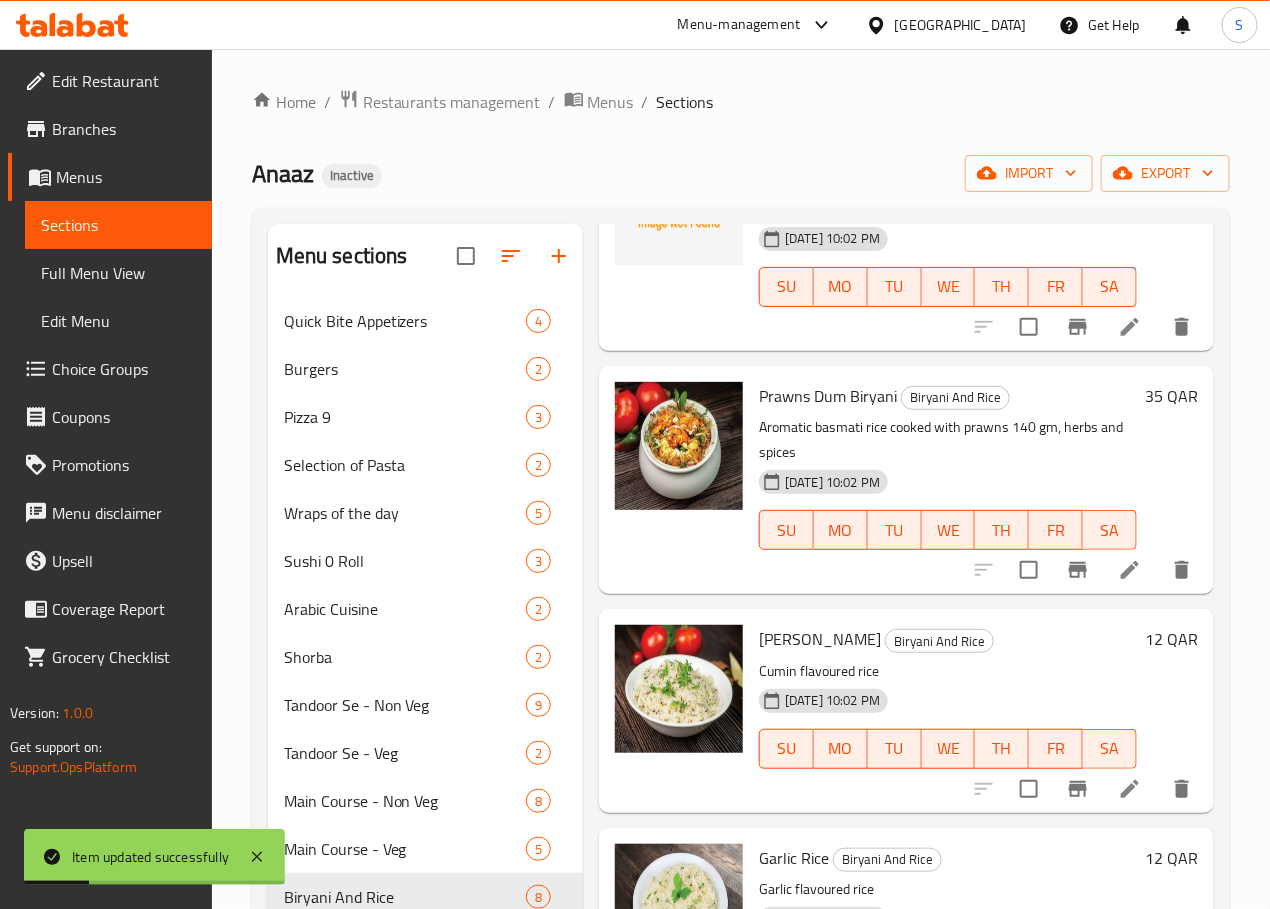 click at bounding box center (1130, 789) 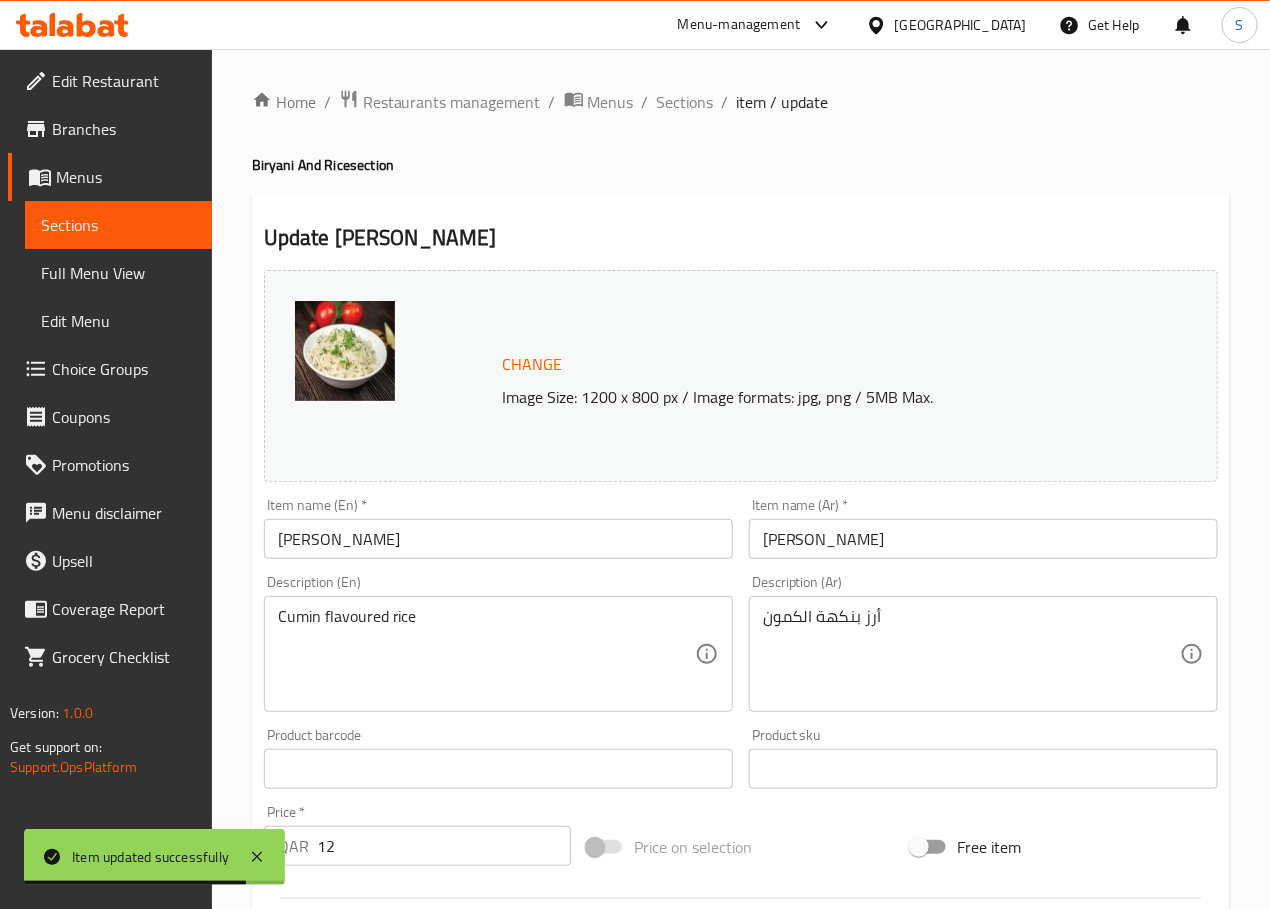 drag, startPoint x: 684, startPoint y: 105, endPoint x: 681, endPoint y: 48, distance: 57.07889 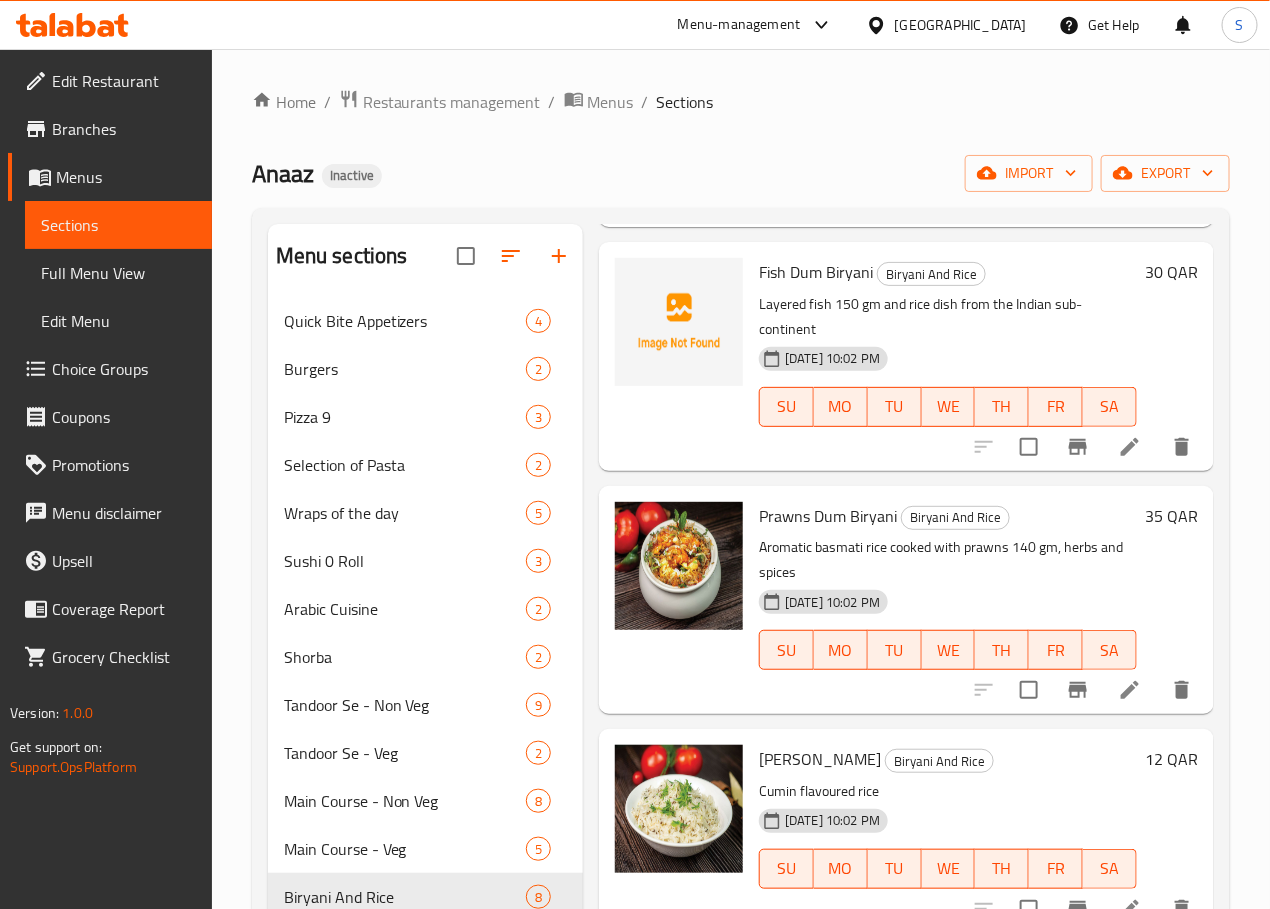 scroll, scrollTop: 877, scrollLeft: 0, axis: vertical 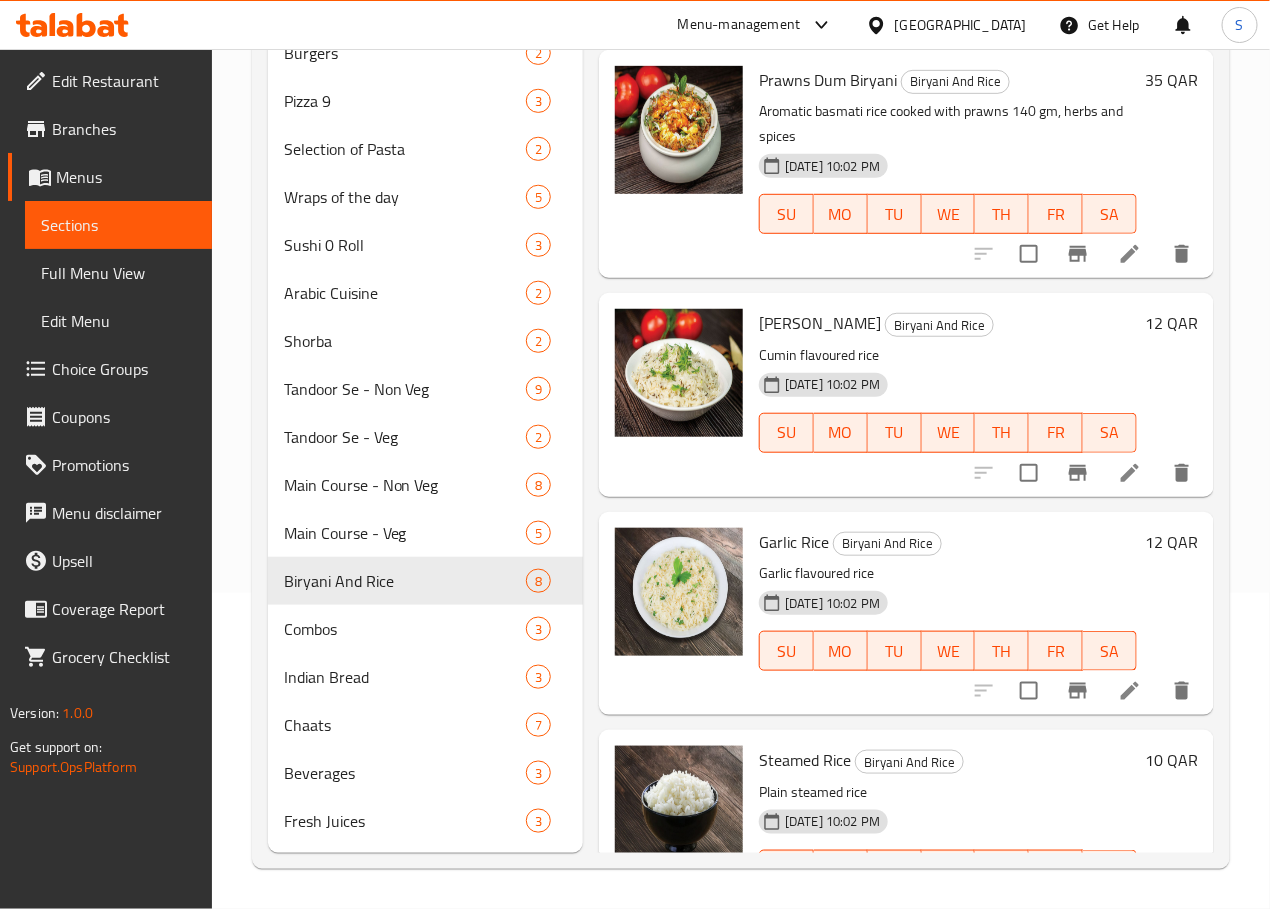 click 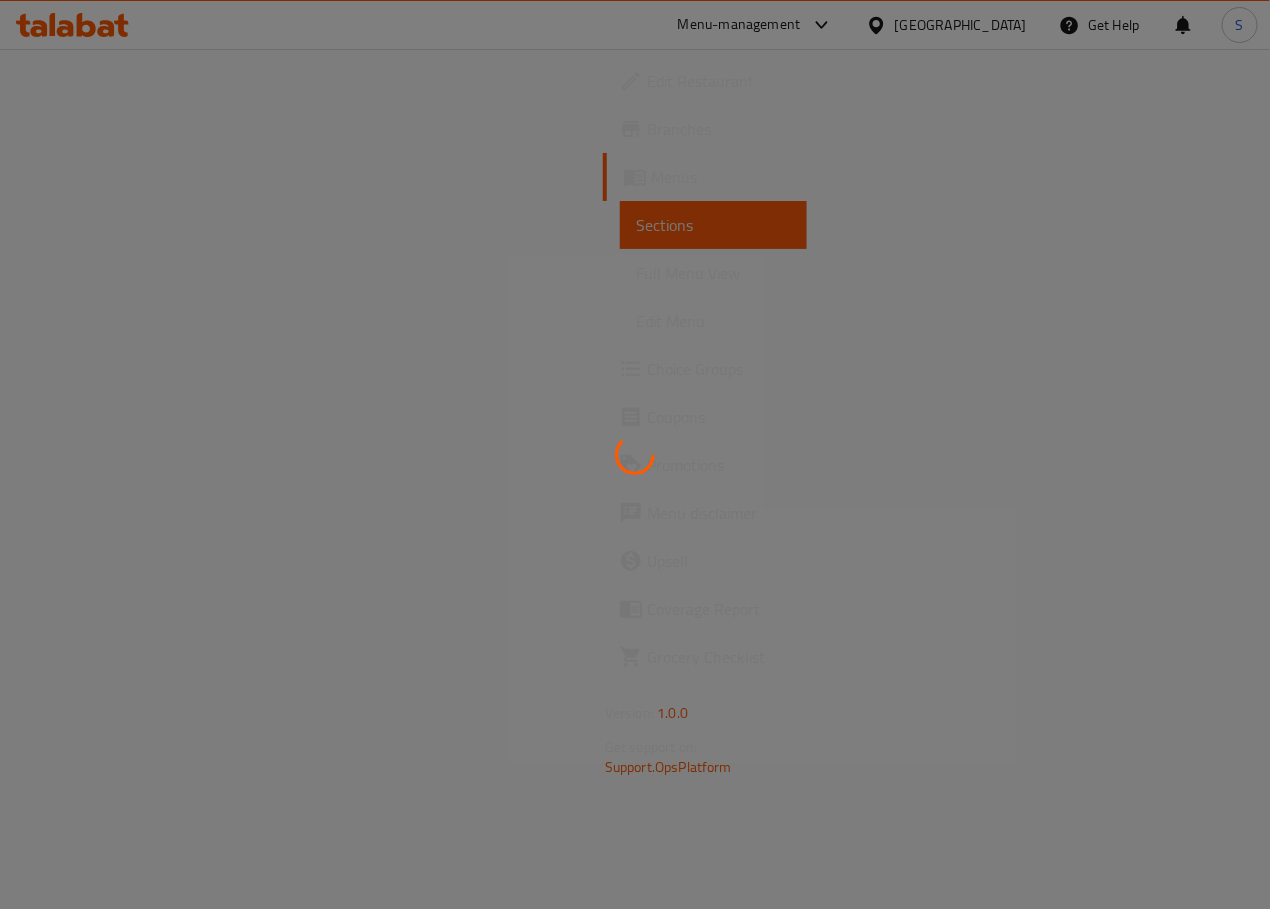 scroll, scrollTop: 0, scrollLeft: 0, axis: both 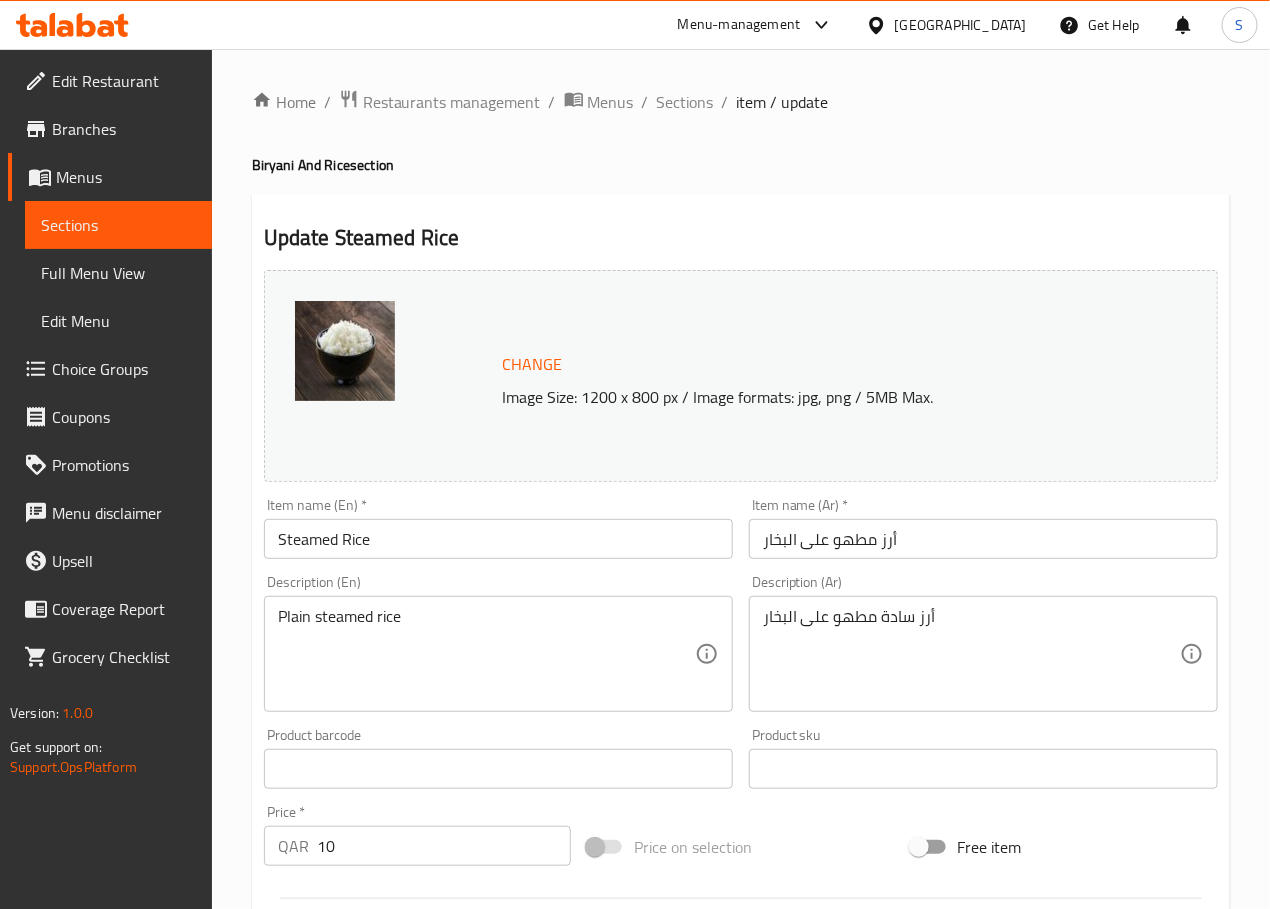 click on "أرز مطهو على البخار" at bounding box center (983, 539) 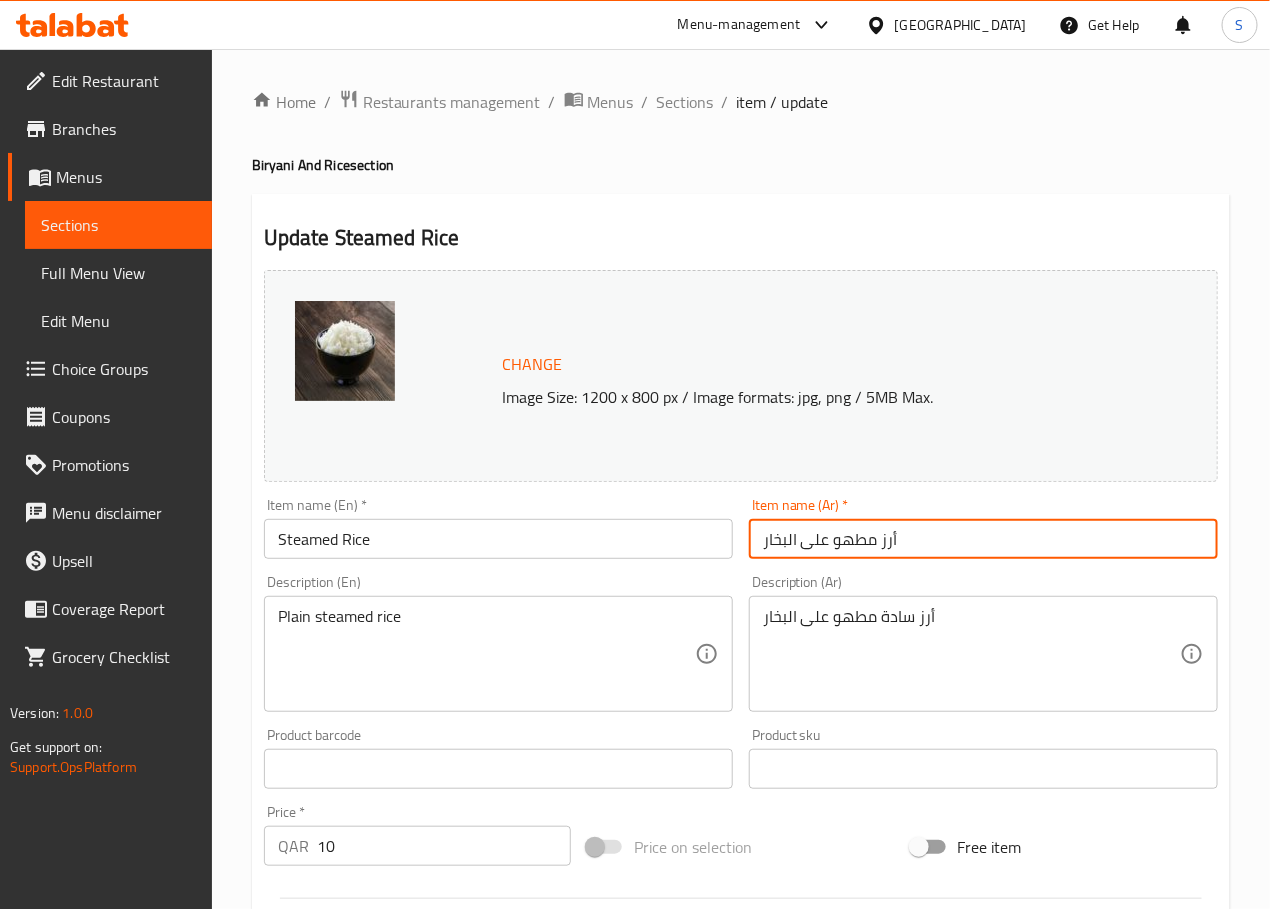 click on "أرز مطهو على البخار" at bounding box center [983, 539] 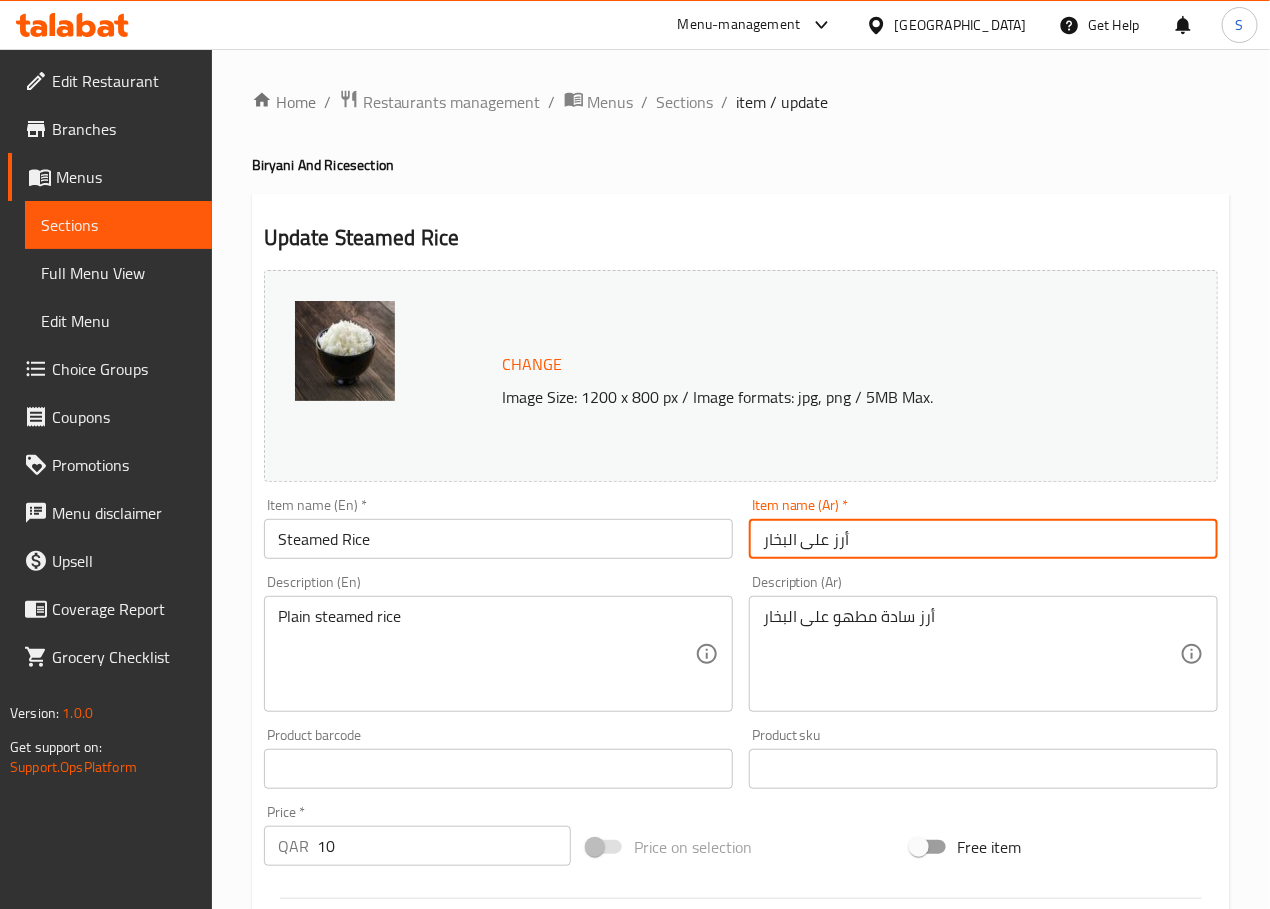 type on "أرز على البخار" 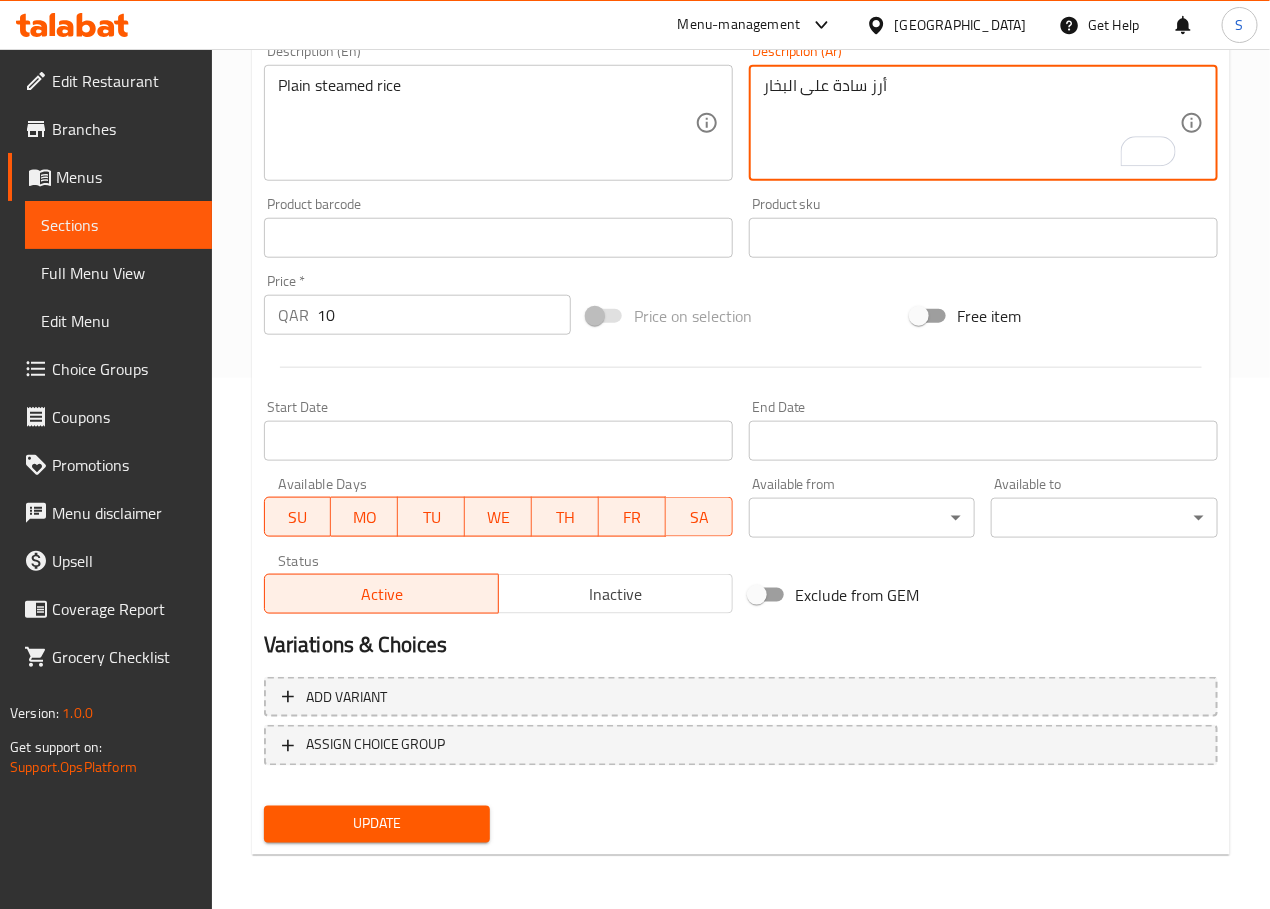 type on "أرز سادة على البخار" 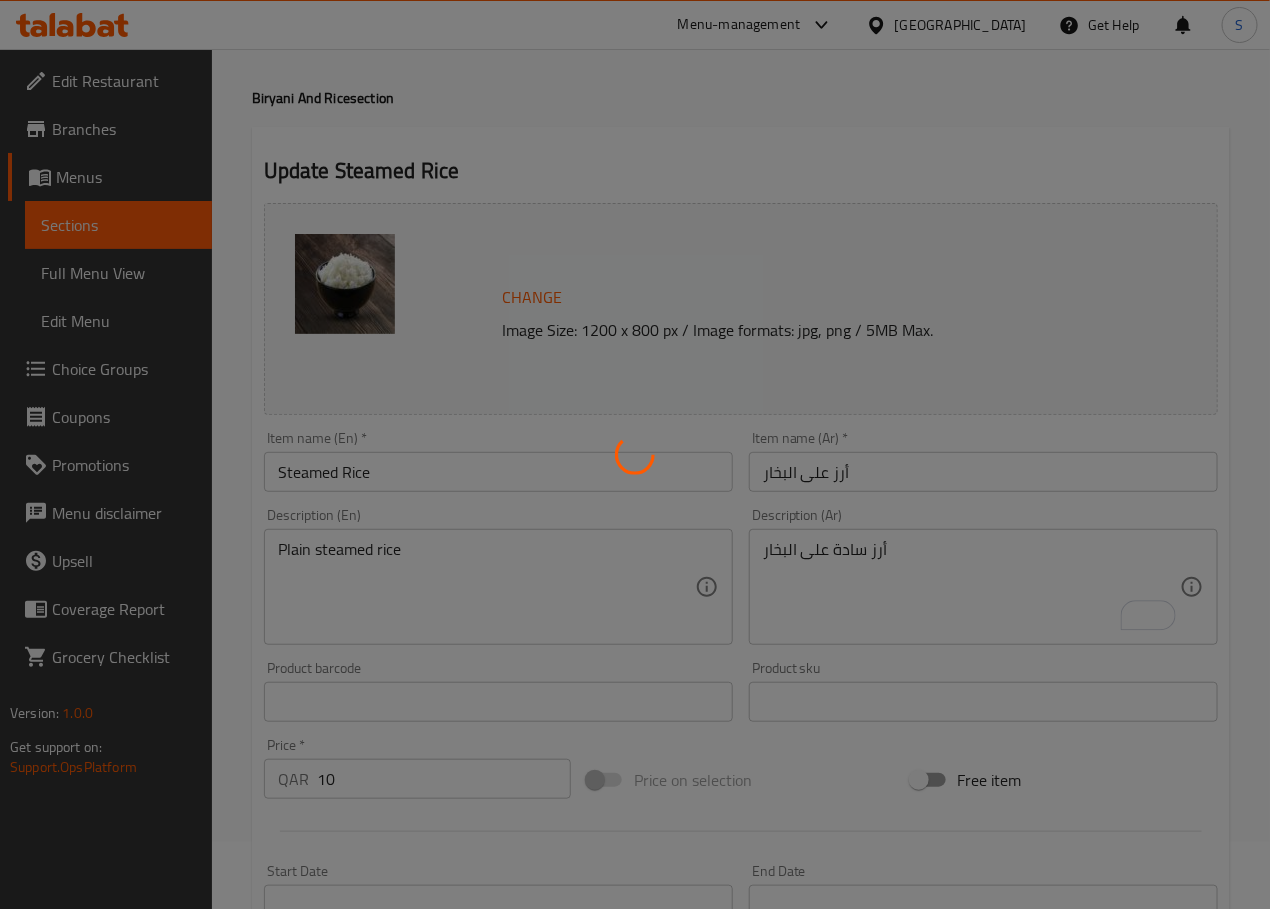 scroll, scrollTop: 0, scrollLeft: 0, axis: both 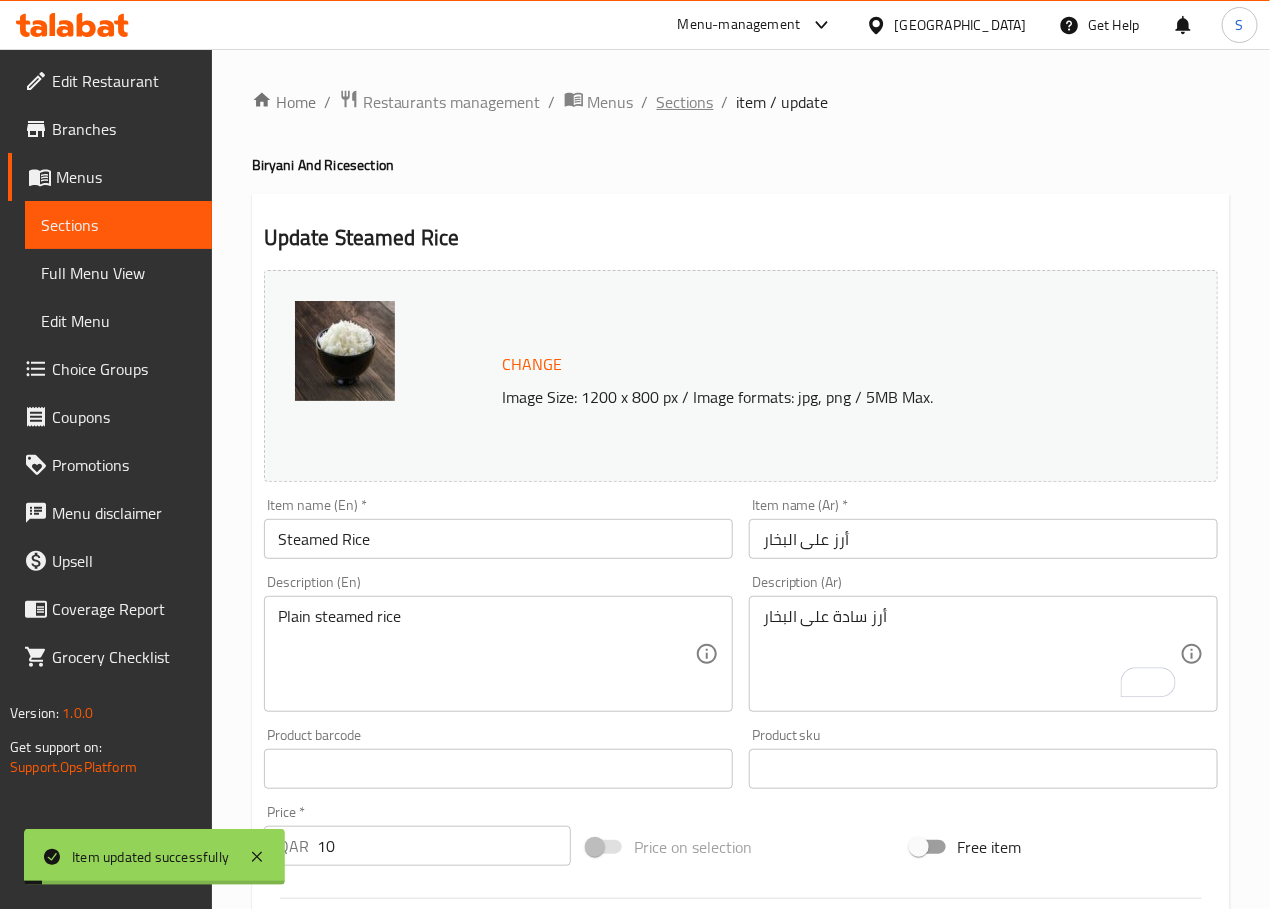 click on "Sections" at bounding box center [685, 102] 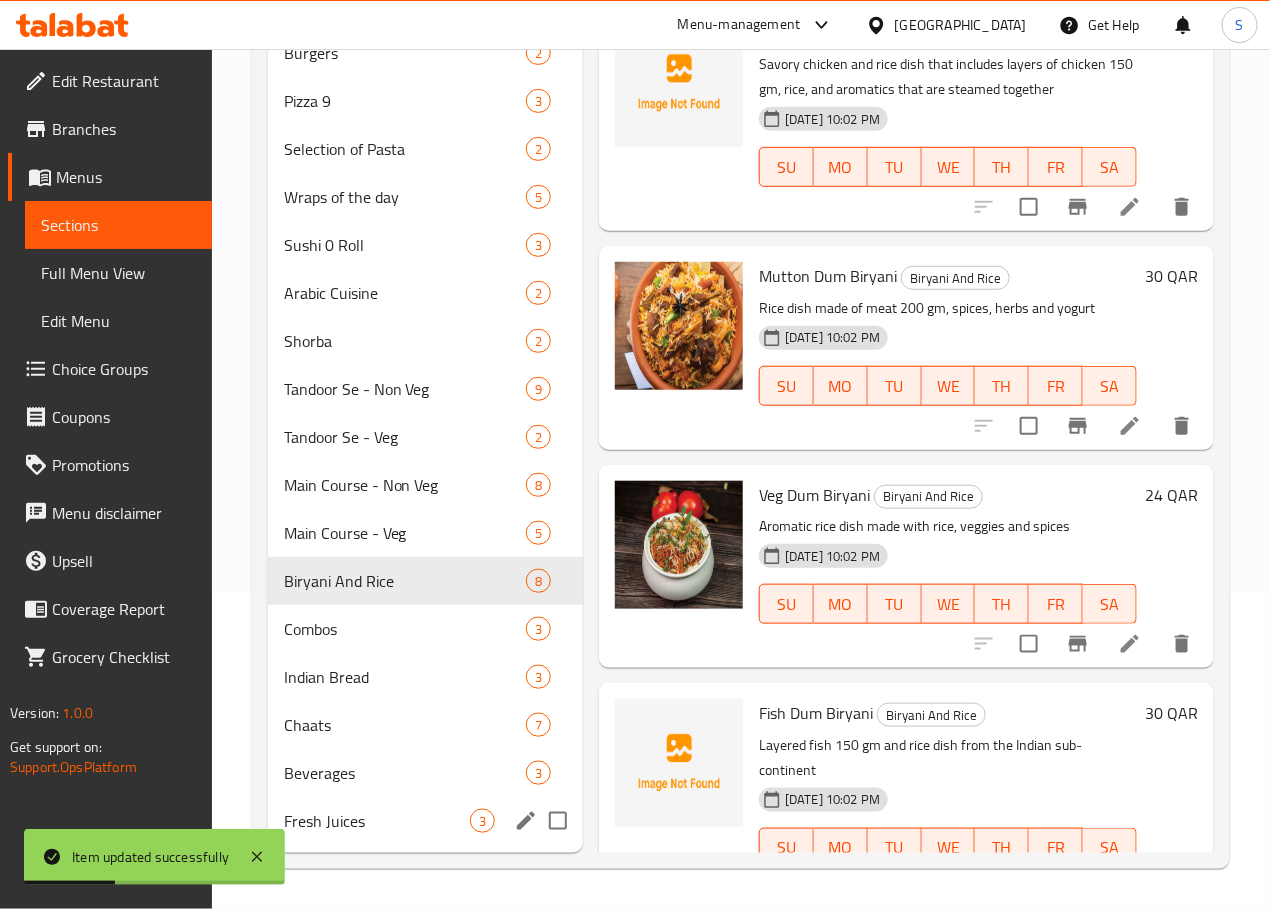 scroll, scrollTop: 346, scrollLeft: 0, axis: vertical 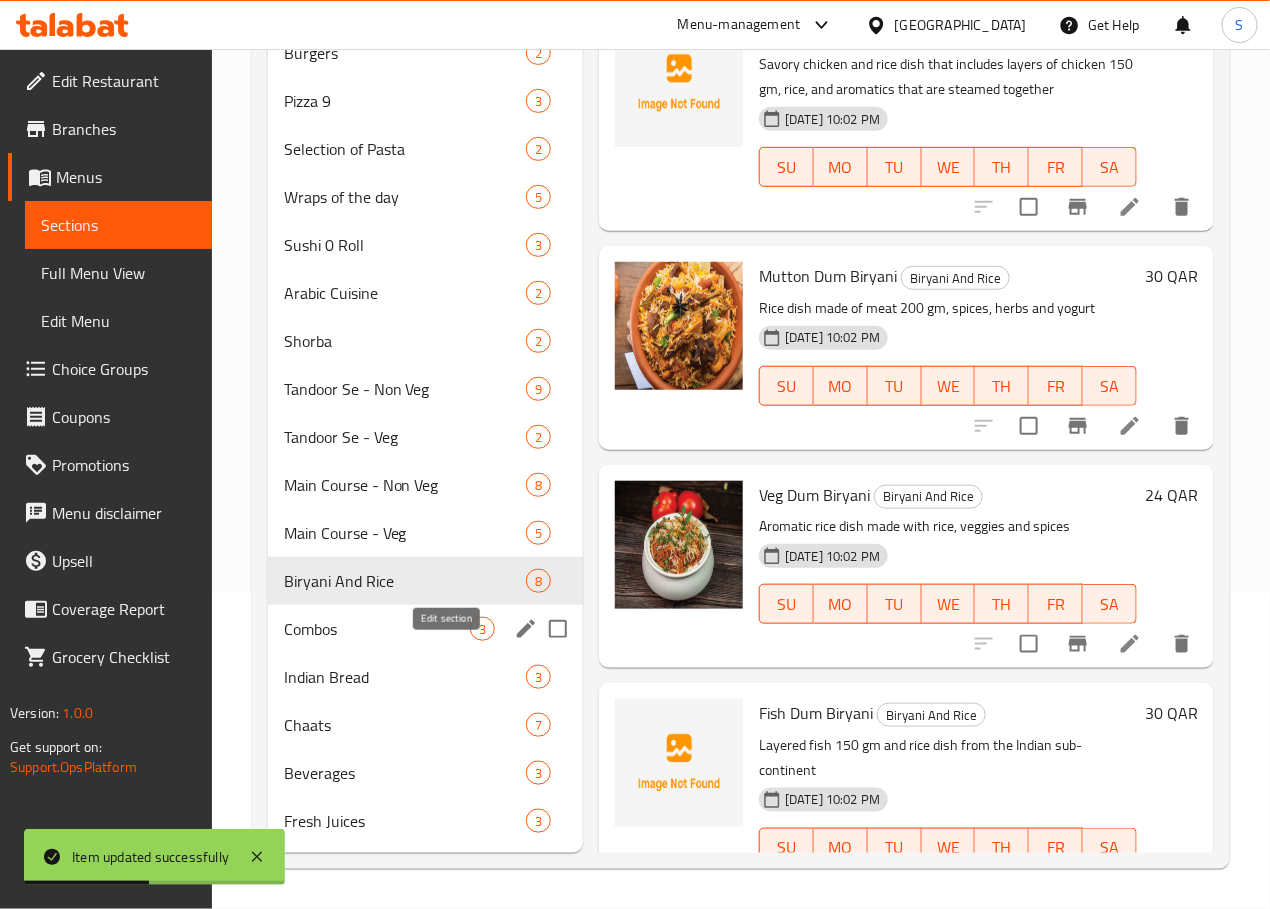 click 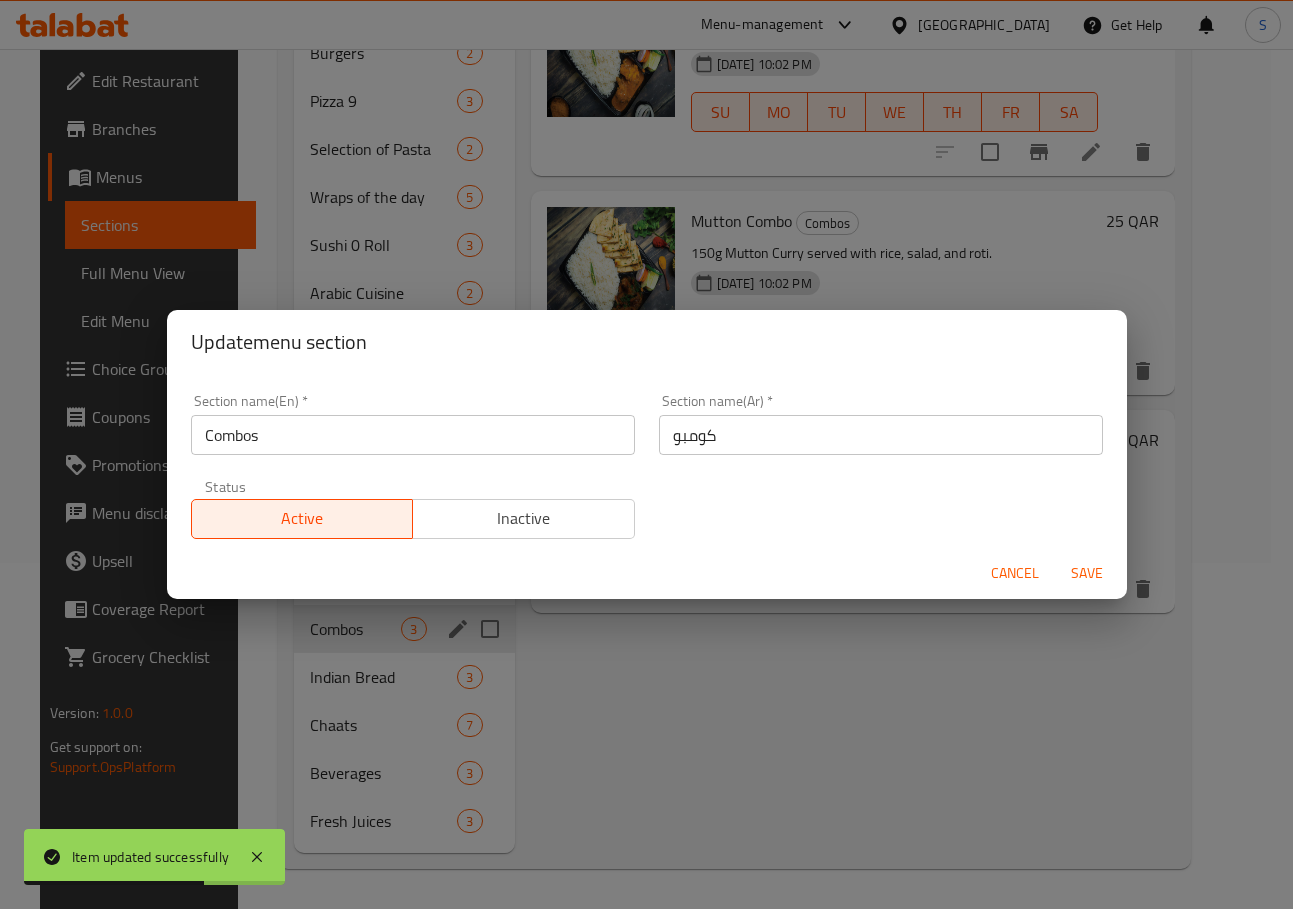 drag, startPoint x: 693, startPoint y: 436, endPoint x: 730, endPoint y: 531, distance: 101.950966 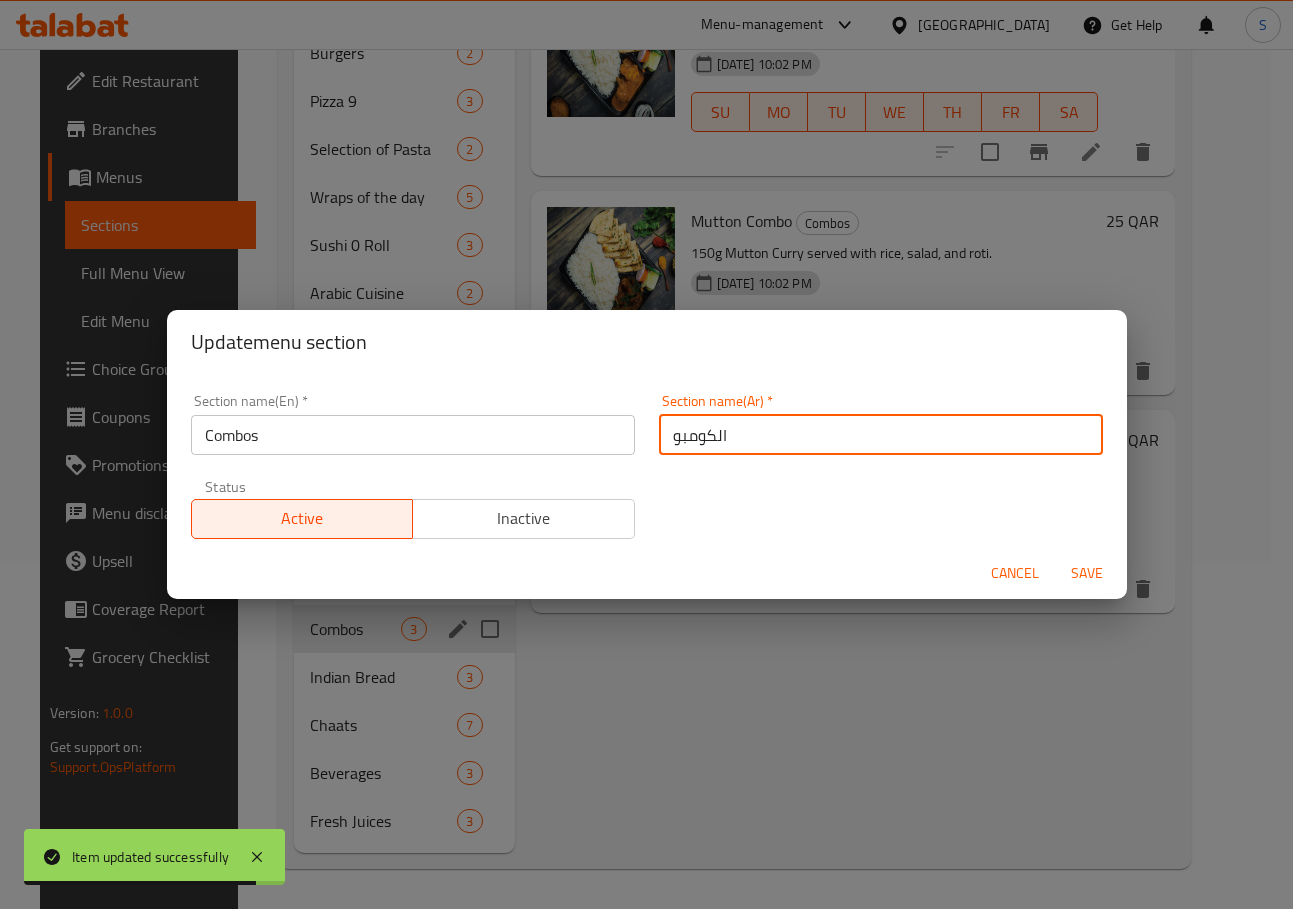 type on "الكومبو" 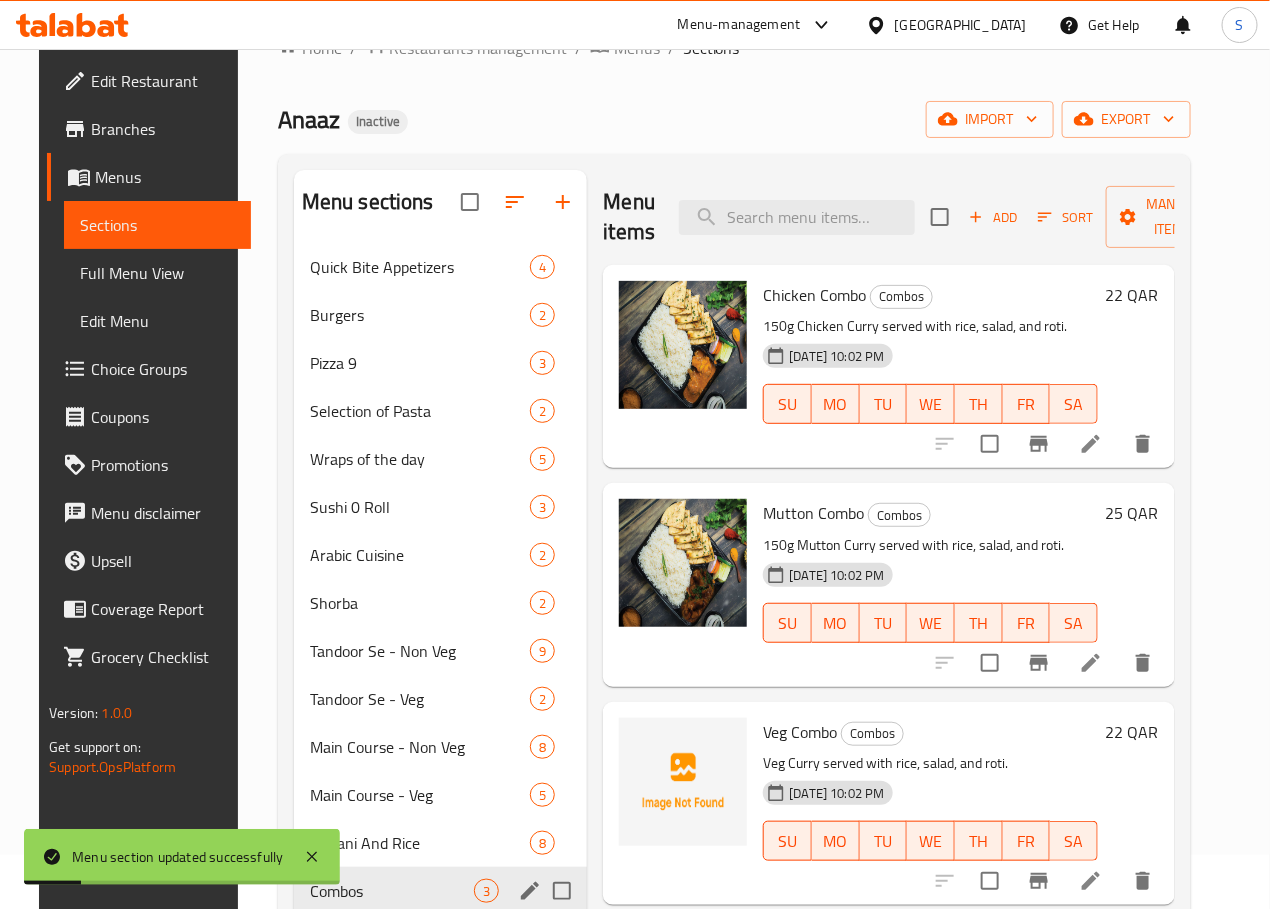 scroll, scrollTop: 0, scrollLeft: 0, axis: both 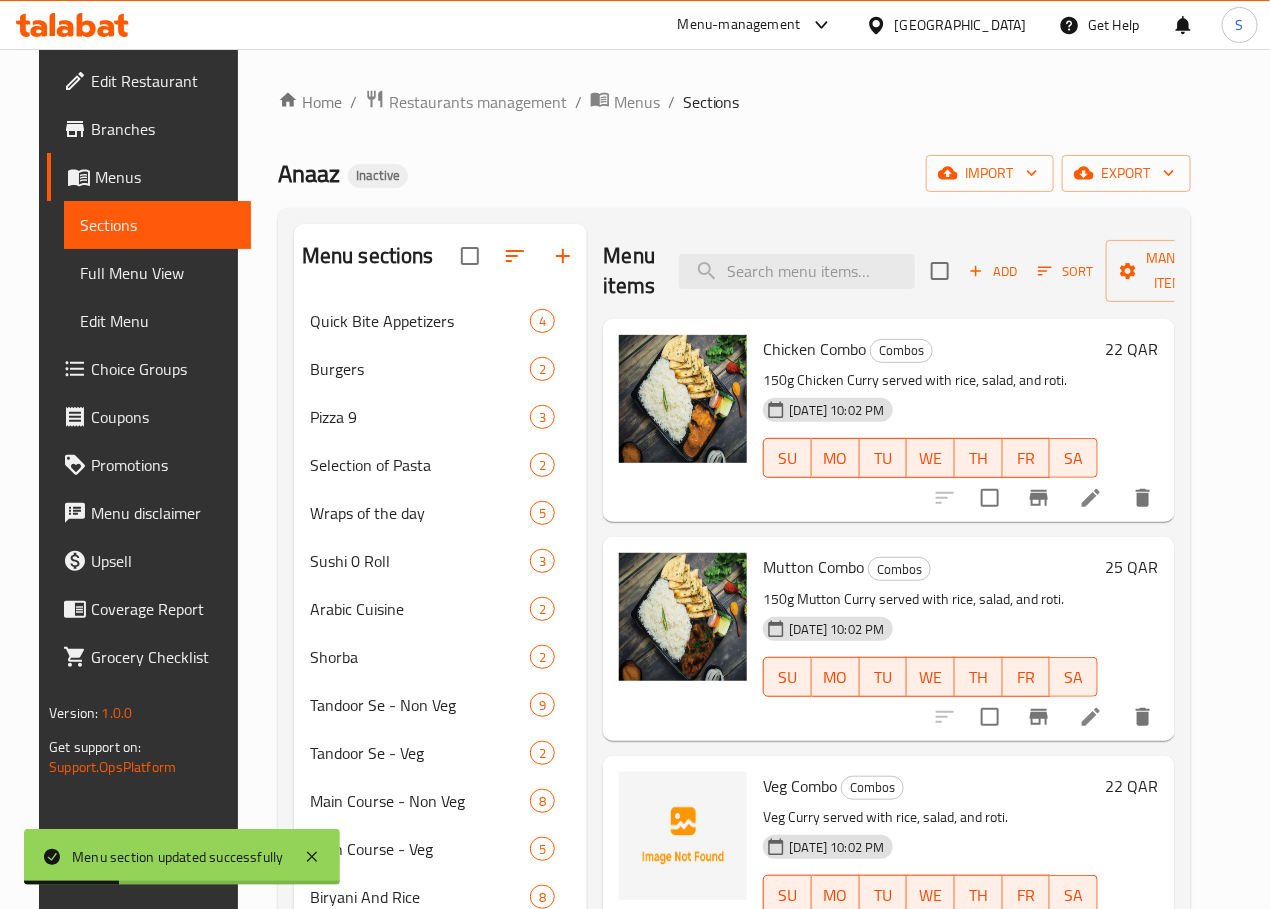 click 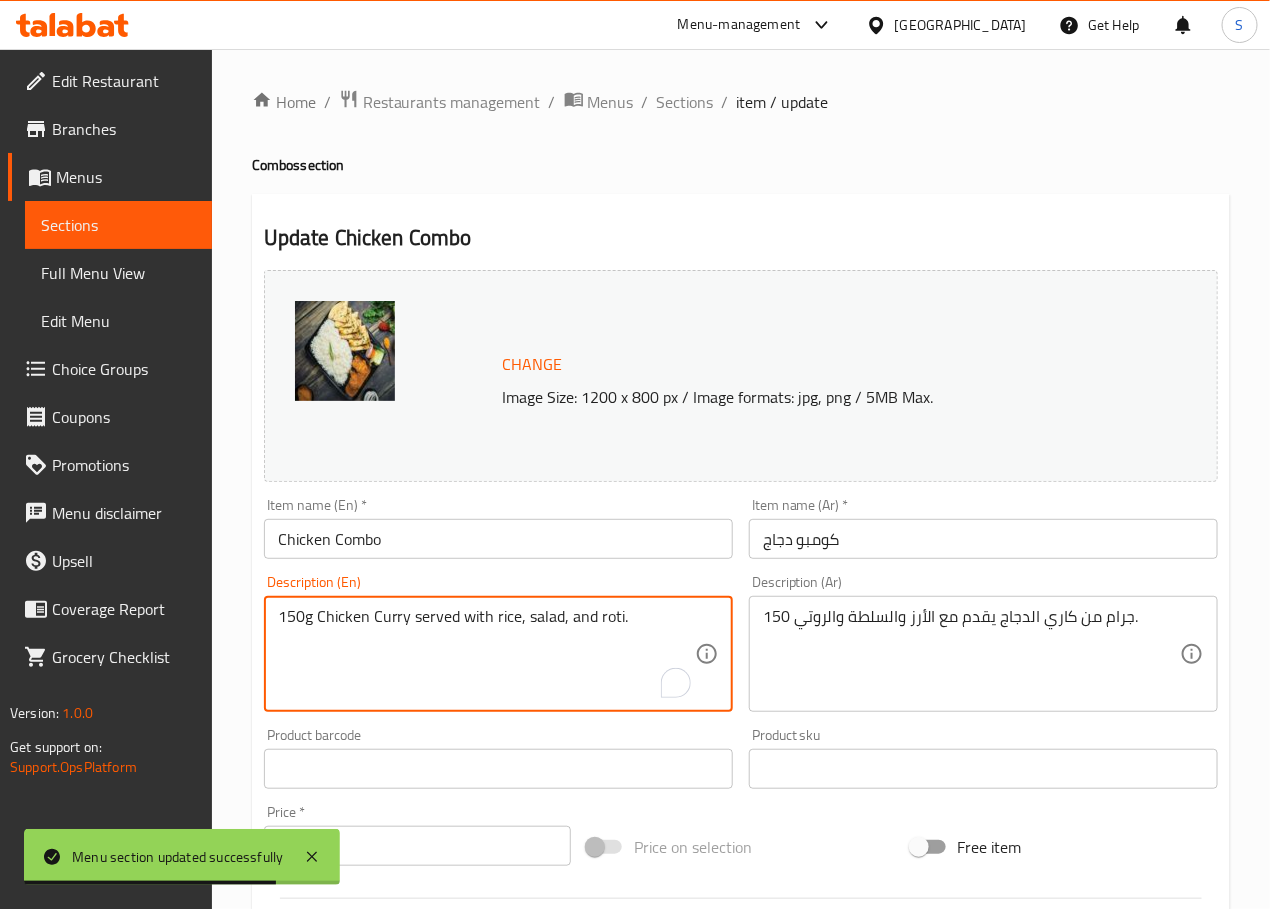 click on "150g Chicken Curry served with rice, salad, and roti." at bounding box center [486, 654] 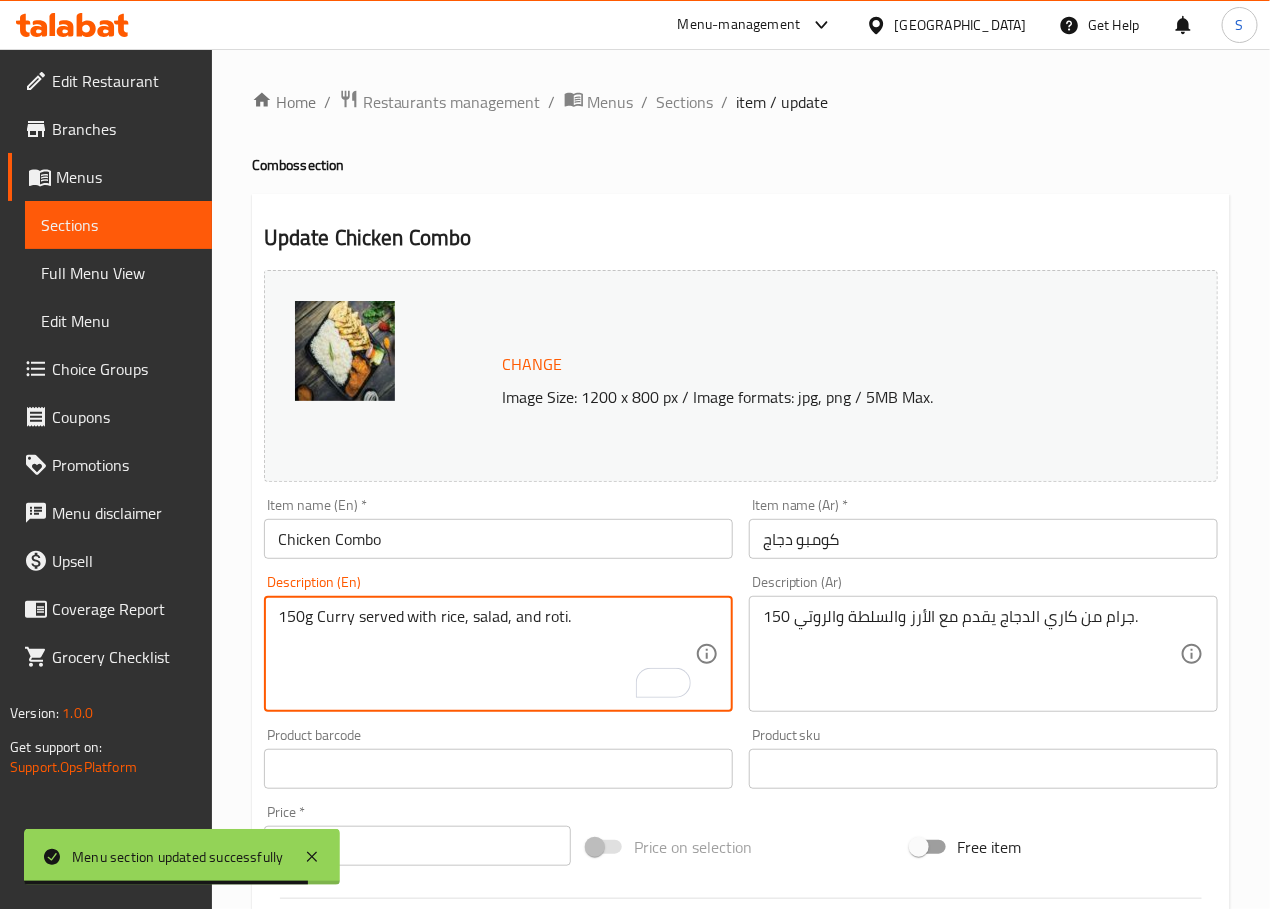 paste on "Chicken" 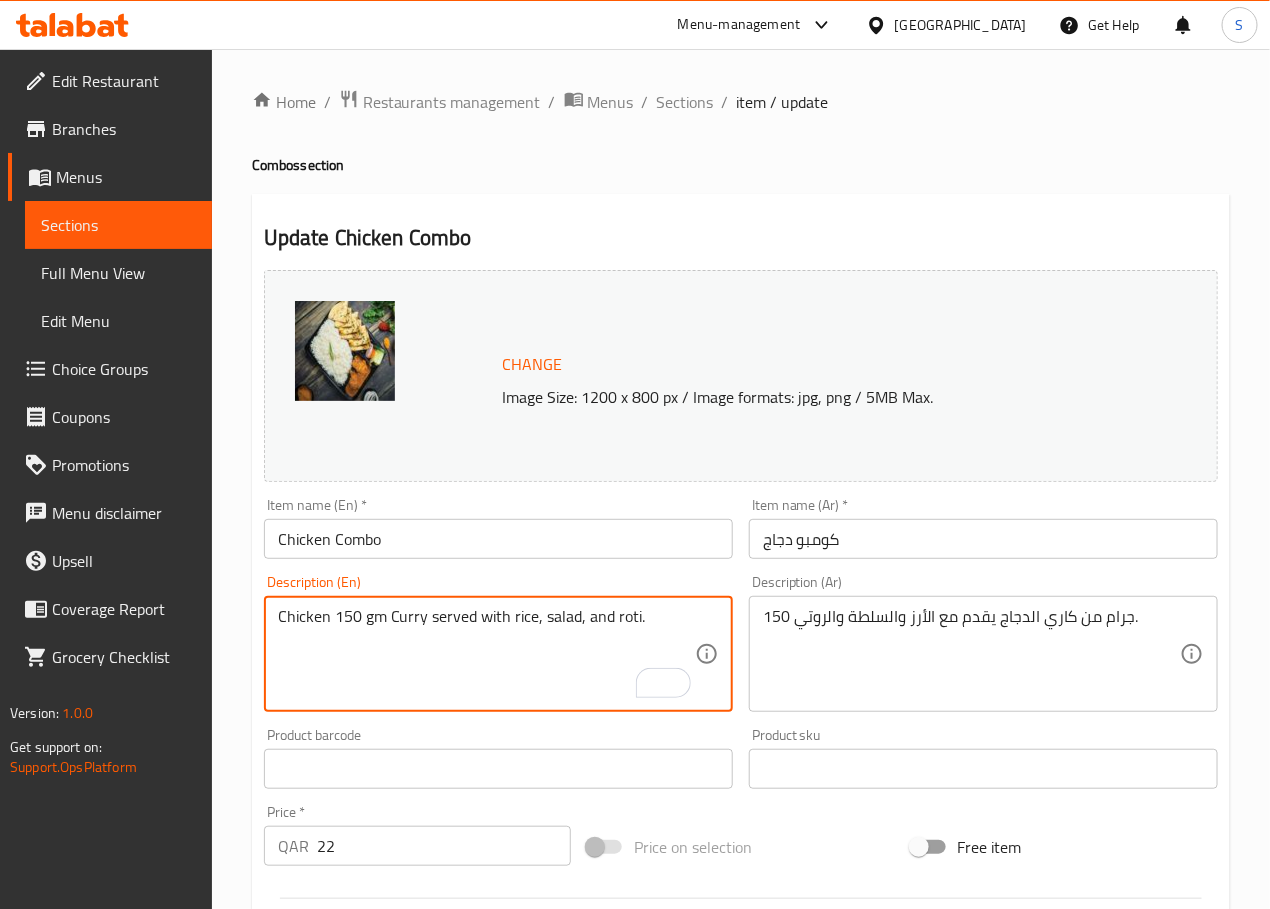 type on "Chicken 150 gm Curry served with rice, salad, and roti." 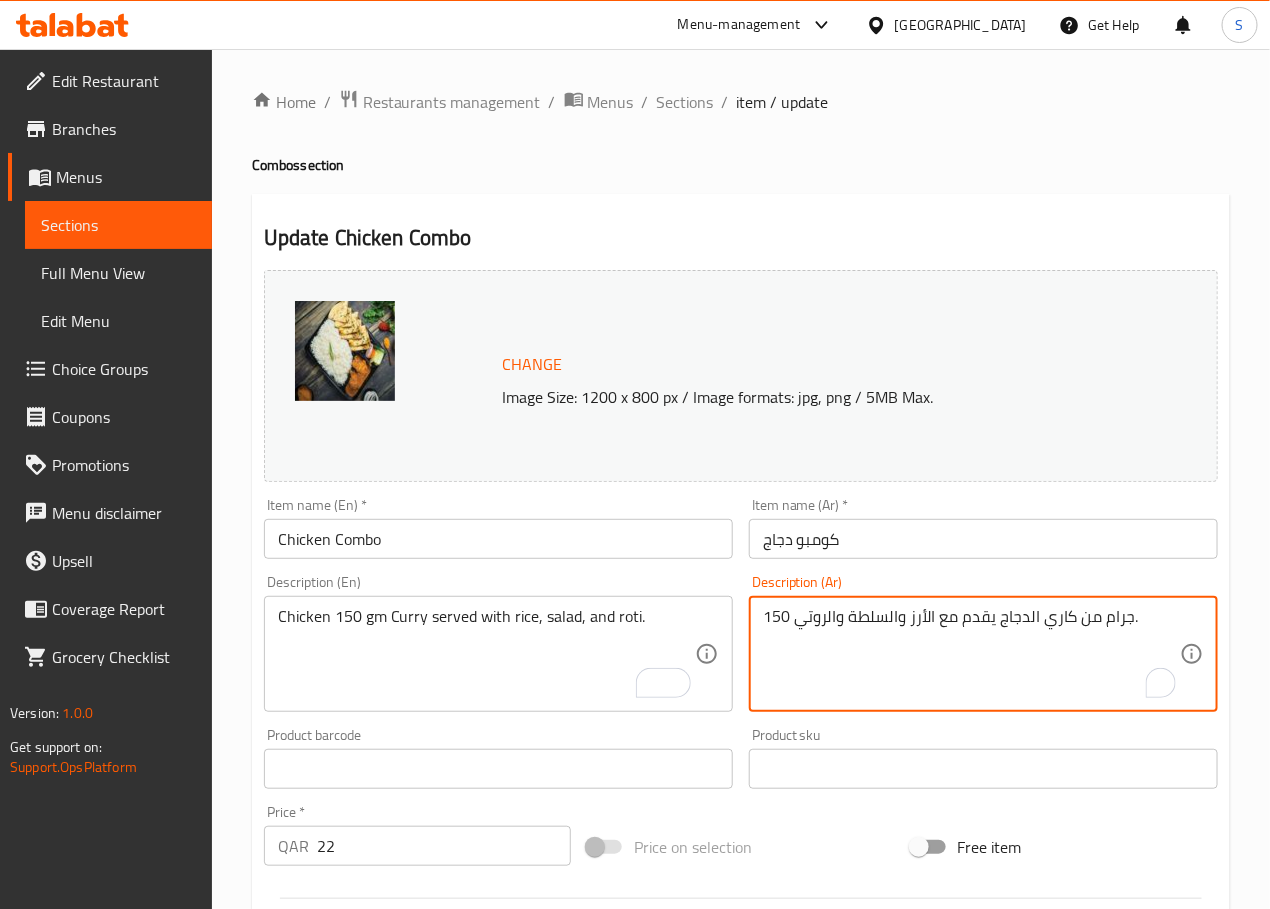 click on "150 جرام من كاري الدجاج يقدم مع الأرز والسلطة والروتي." at bounding box center (971, 654) 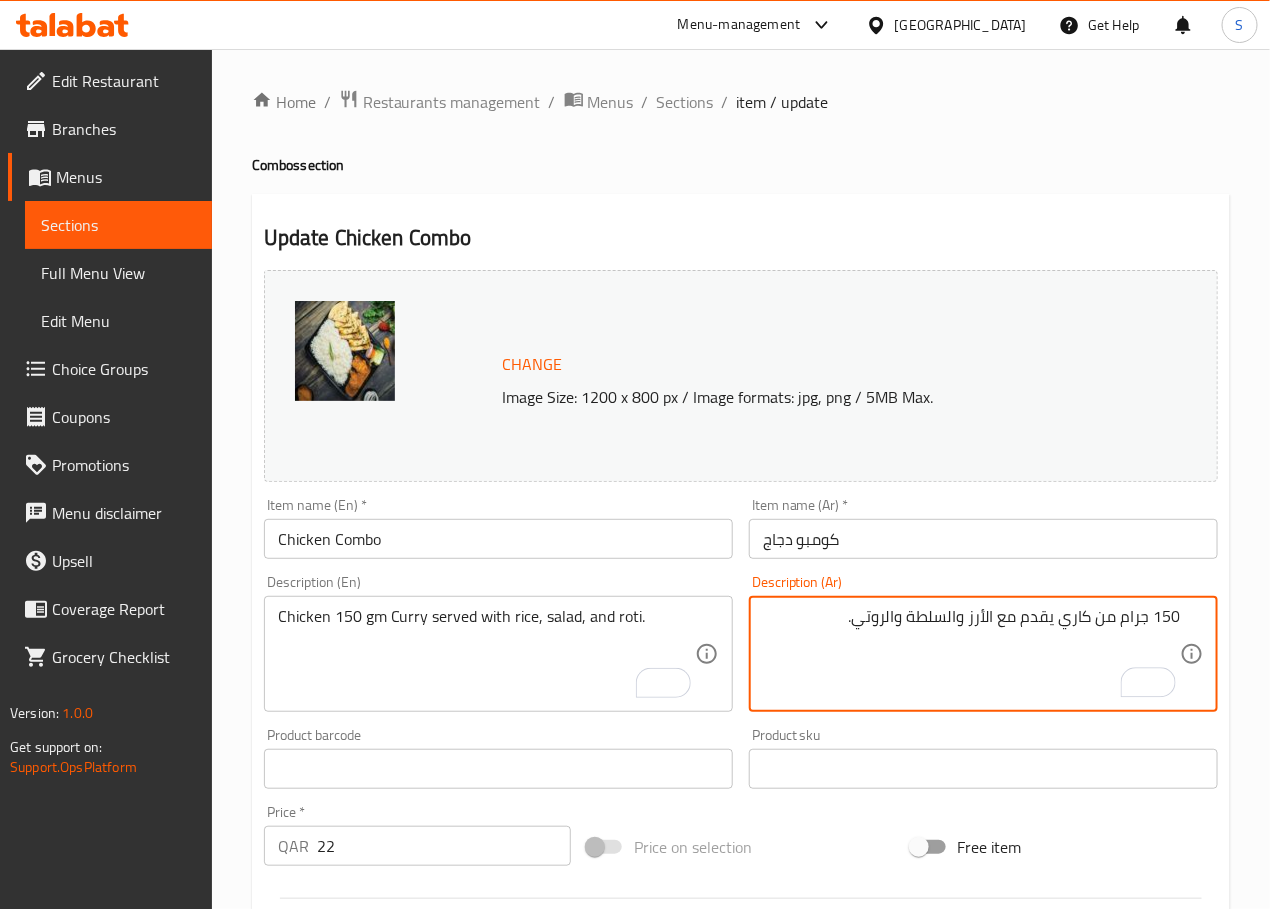 paste on "الدجاج" 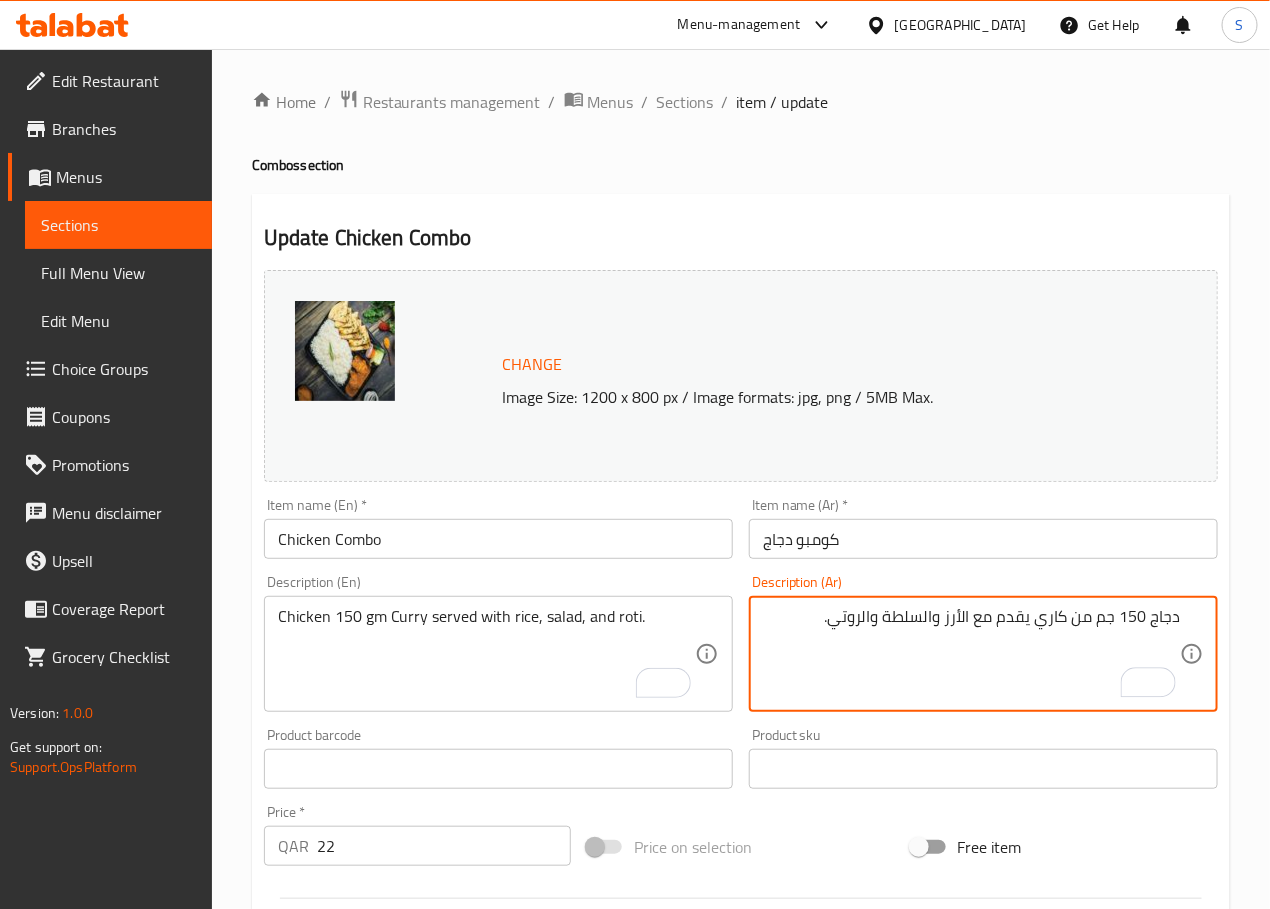 click on "دجاج 150 جم من كاري يقدم مع الأرز والسلطة والروتي." at bounding box center (971, 654) 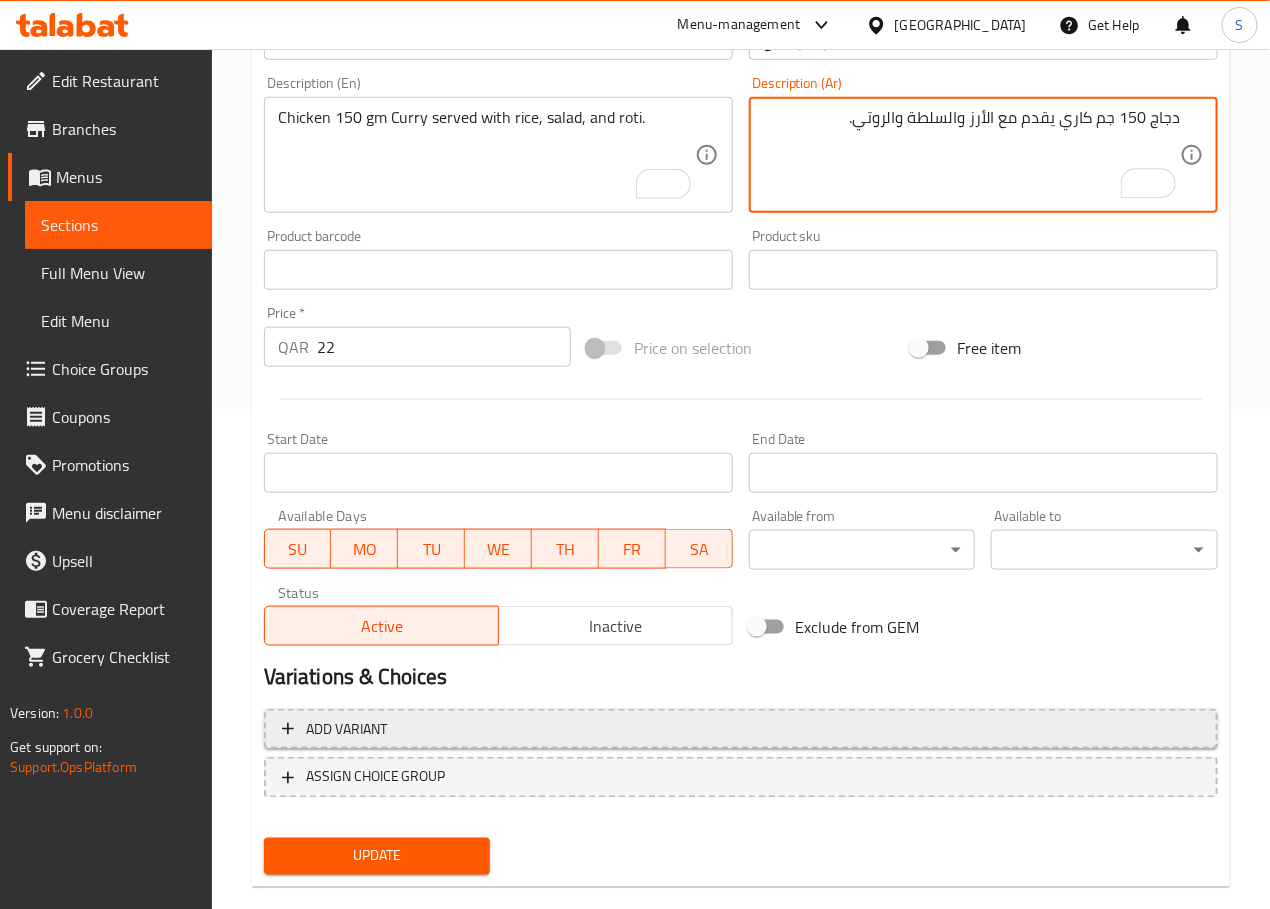 scroll, scrollTop: 531, scrollLeft: 0, axis: vertical 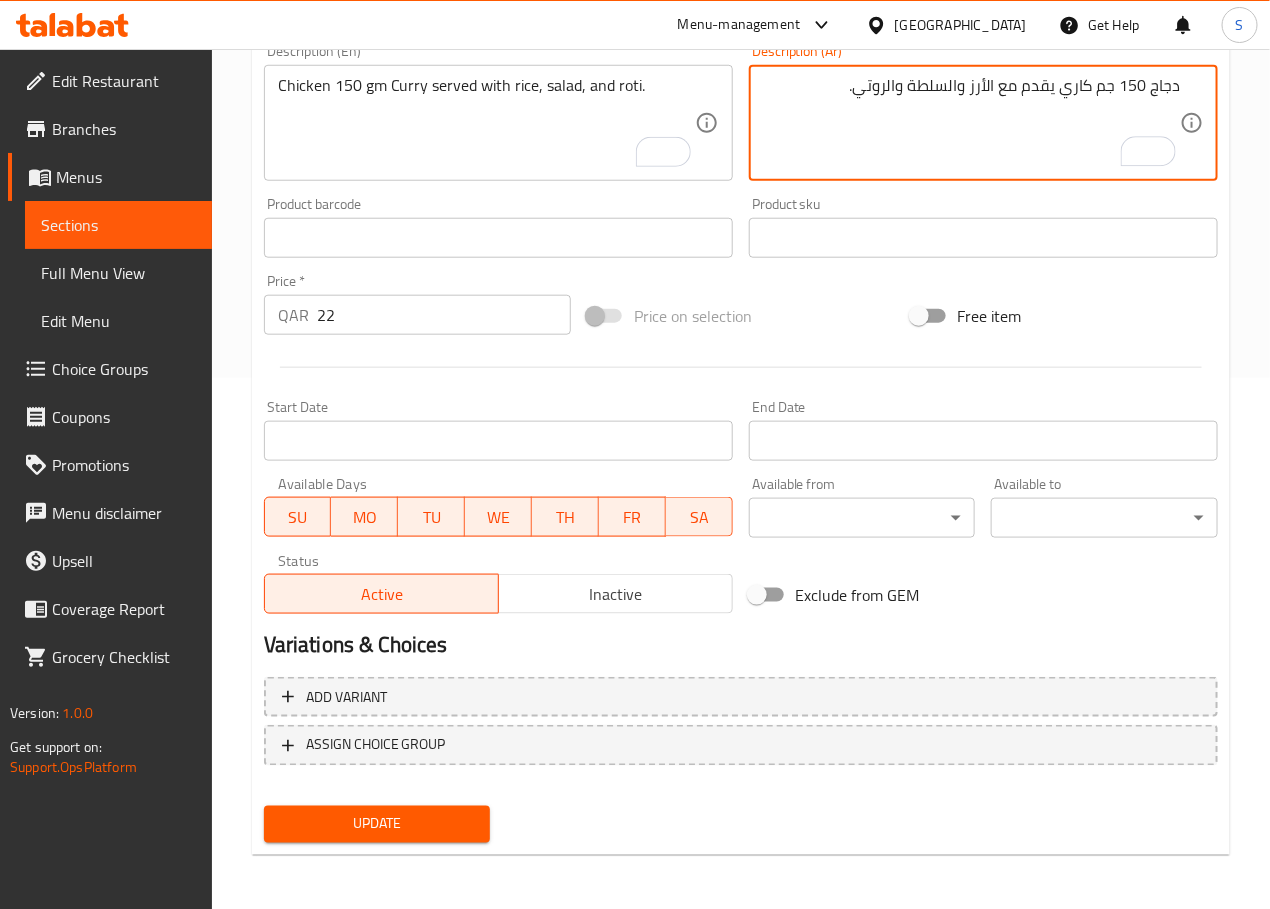 type on "دجاج 150 جم كاري يقدم مع الأرز والسلطة والروتي." 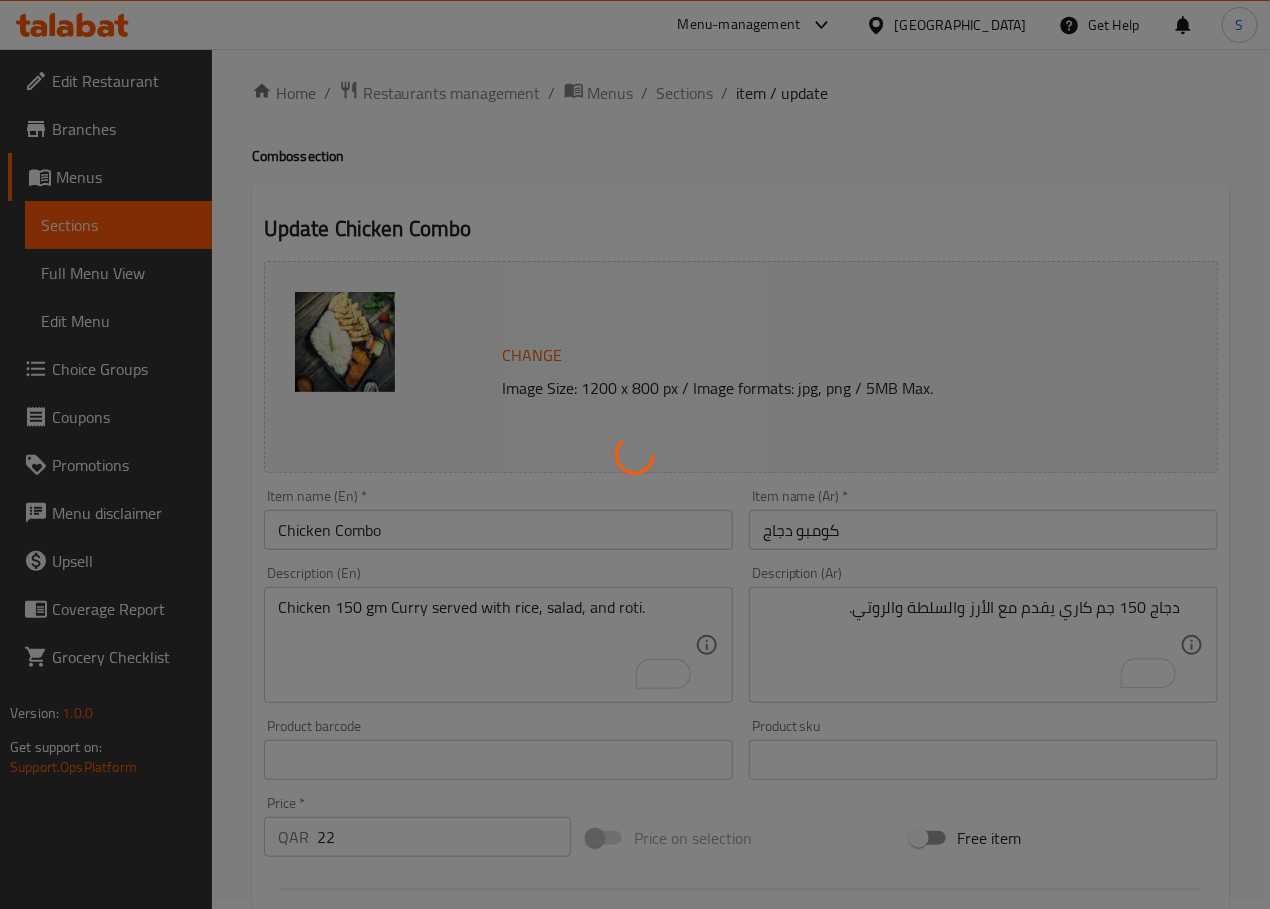 scroll, scrollTop: 0, scrollLeft: 0, axis: both 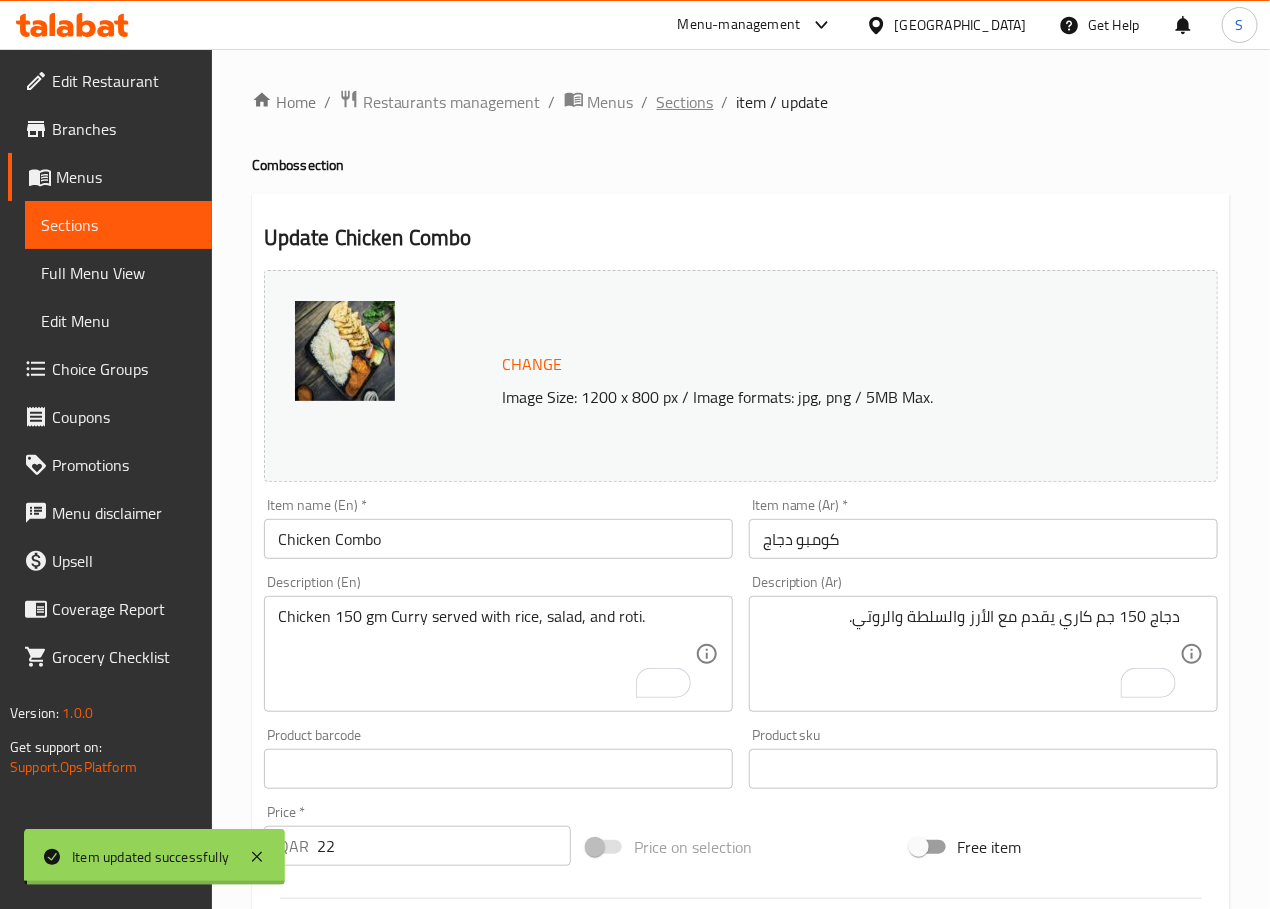 click on "Sections" at bounding box center (685, 102) 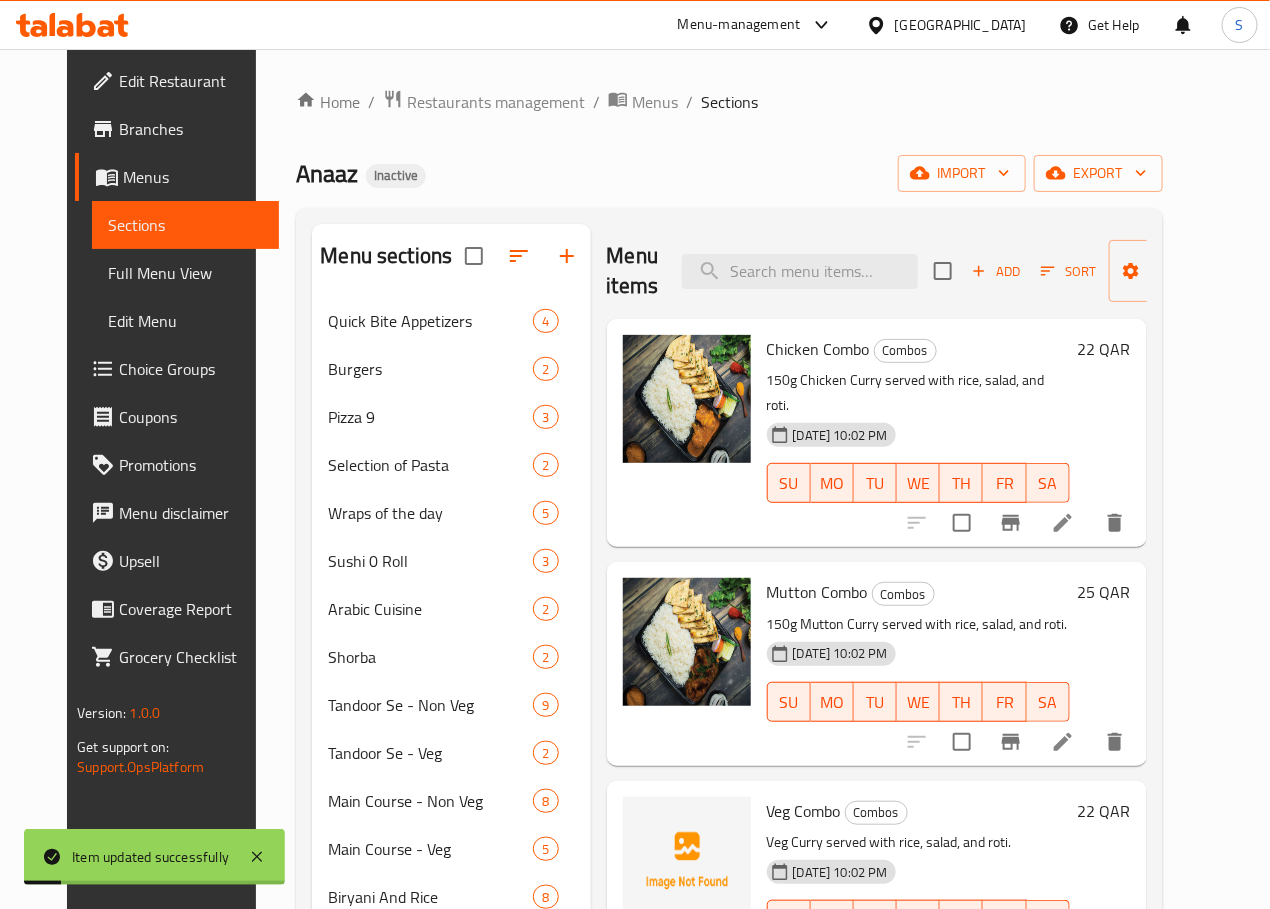 click 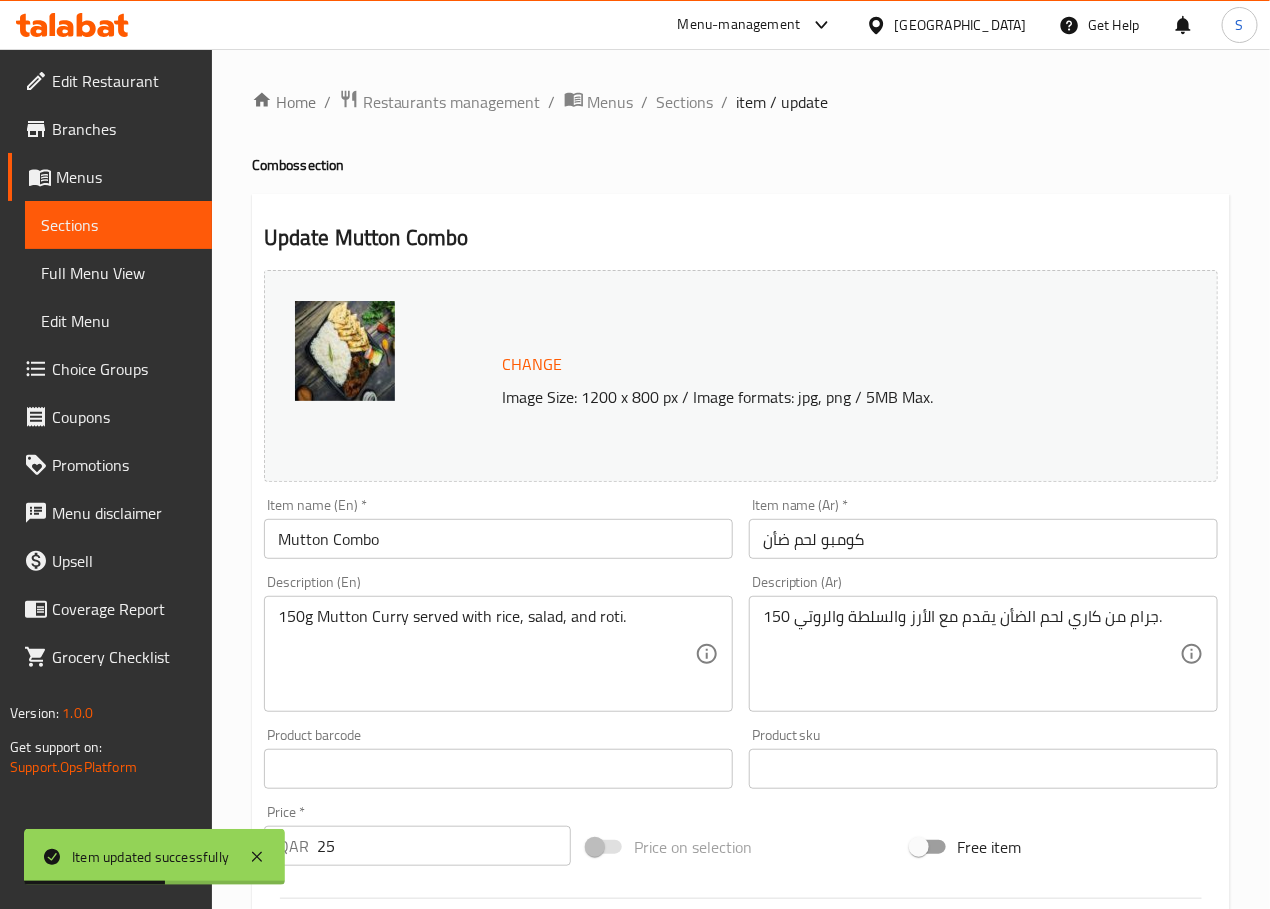 drag, startPoint x: 403, startPoint y: 619, endPoint x: 424, endPoint y: 700, distance: 83.677956 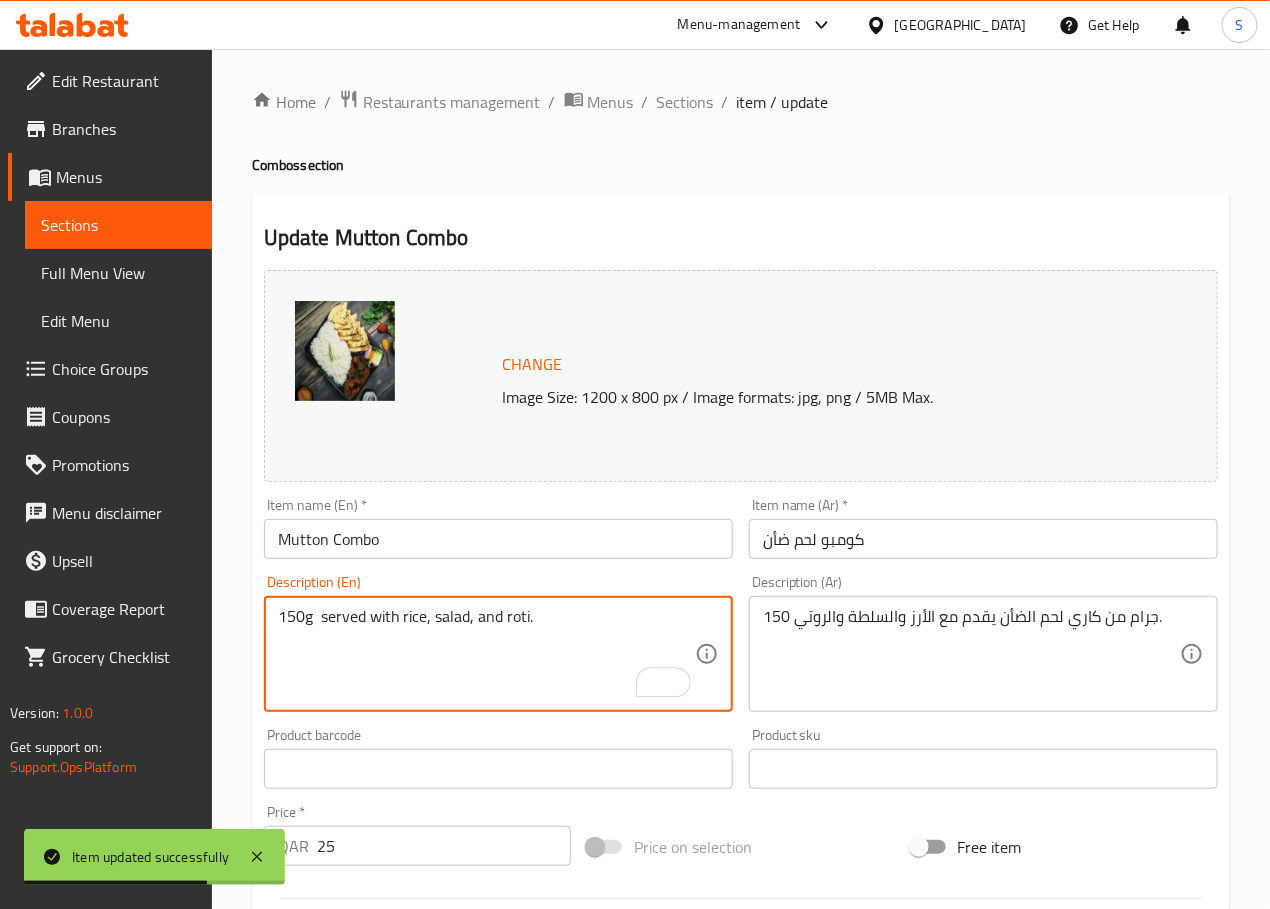 paste on "Mutton Curry" 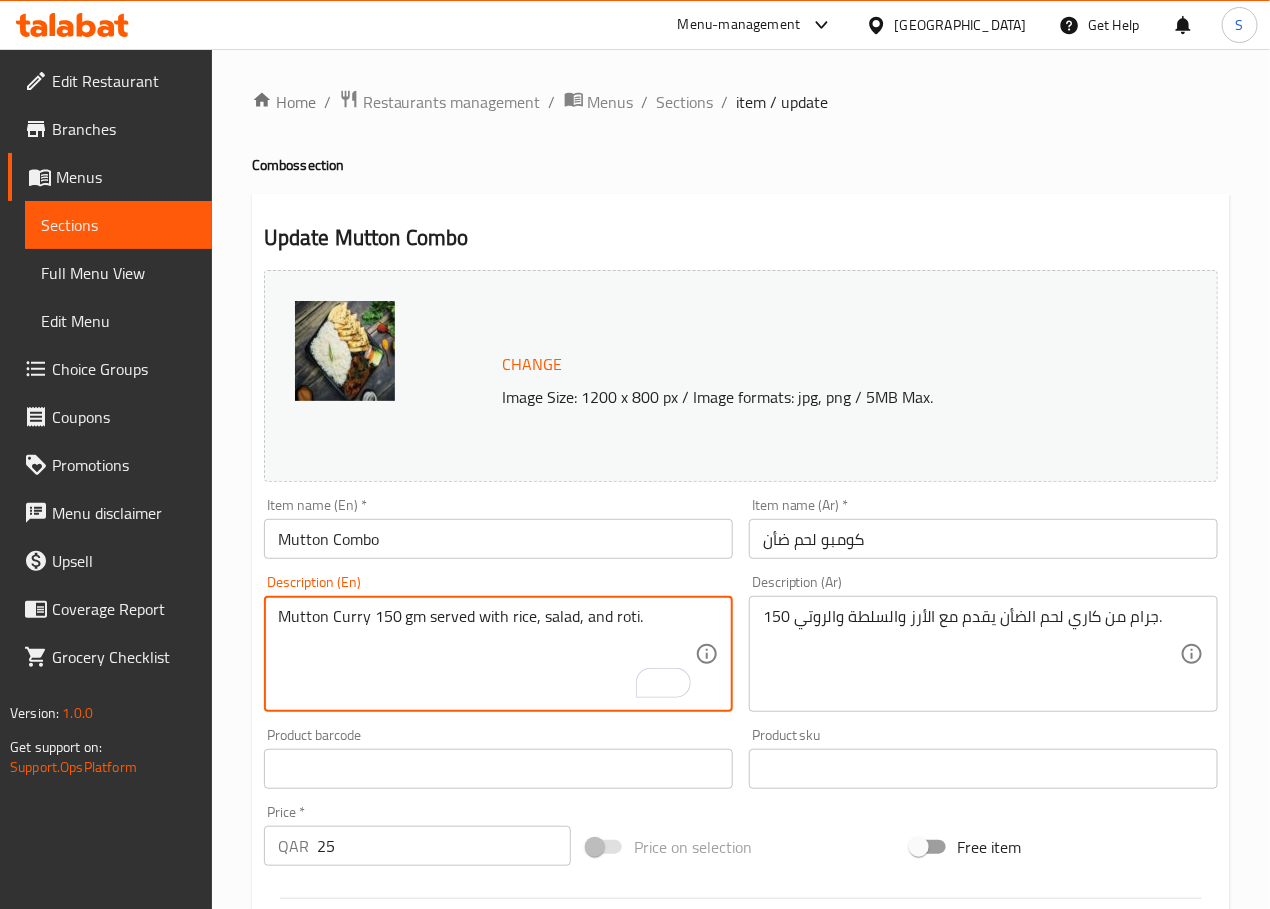 type on "Mutton Curry 150 gm served with rice, salad, and roti." 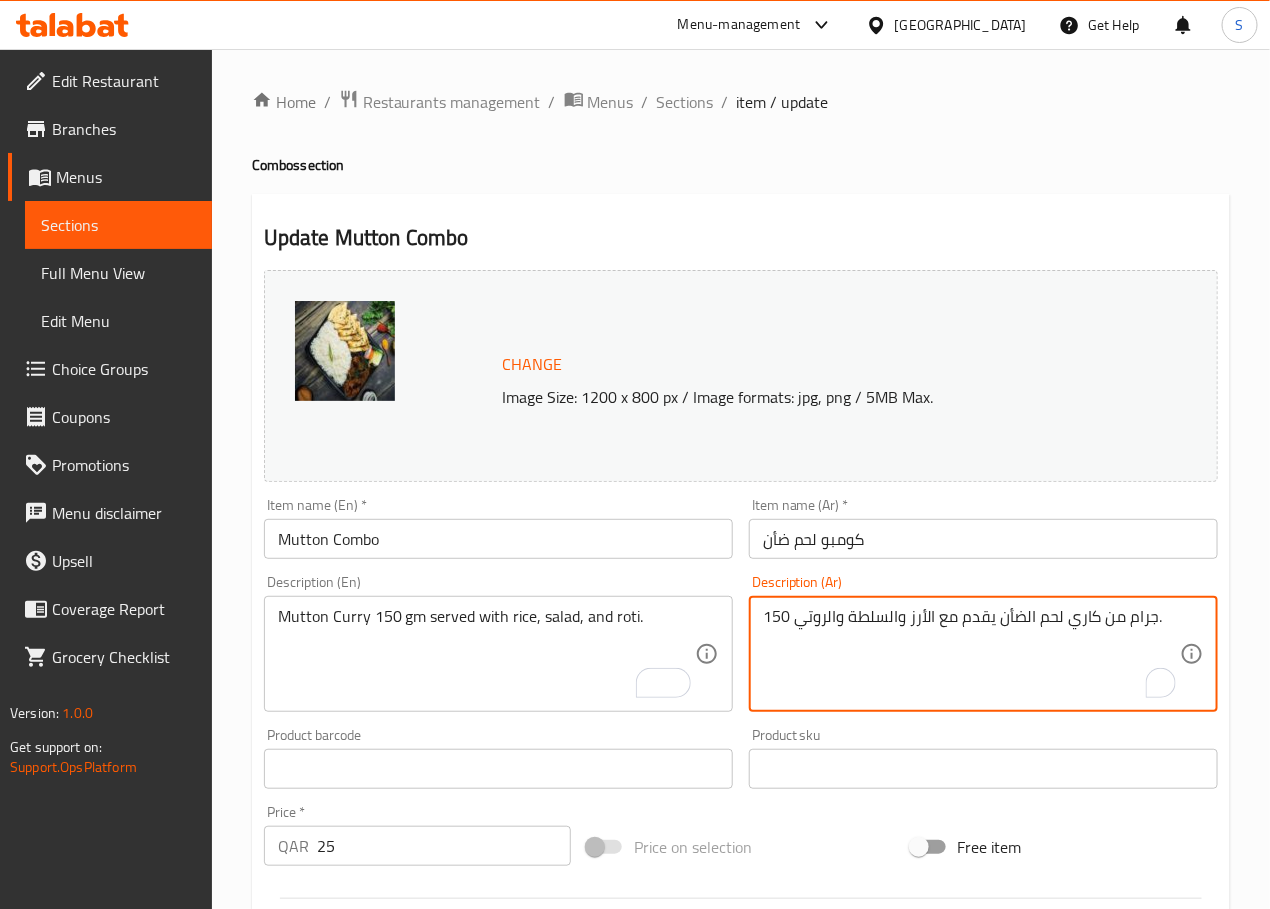 click on "150 جرام من كاري لحم الضأن يقدم مع الأرز والسلطة والروتي." at bounding box center [971, 654] 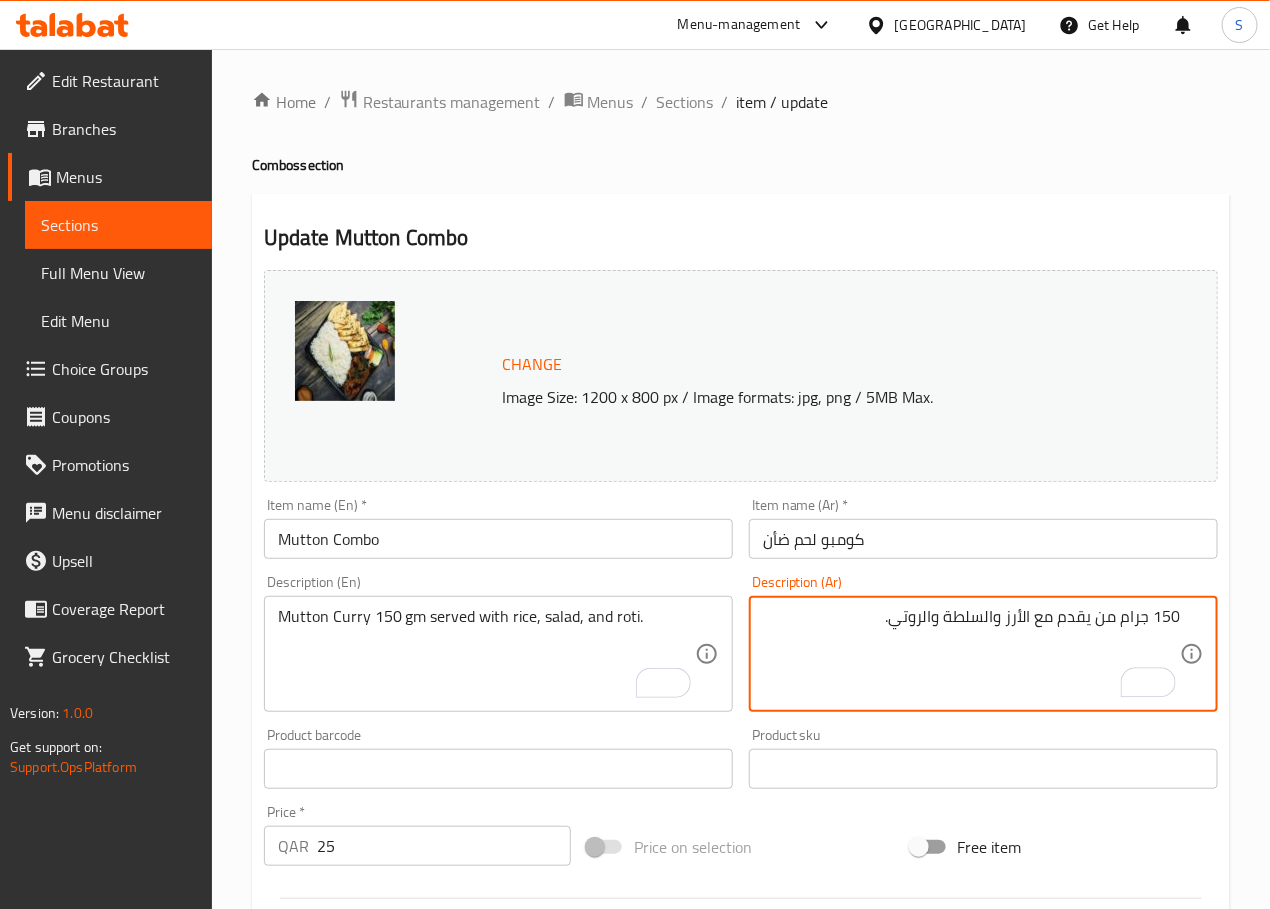 paste on "كاري لحم الضأن" 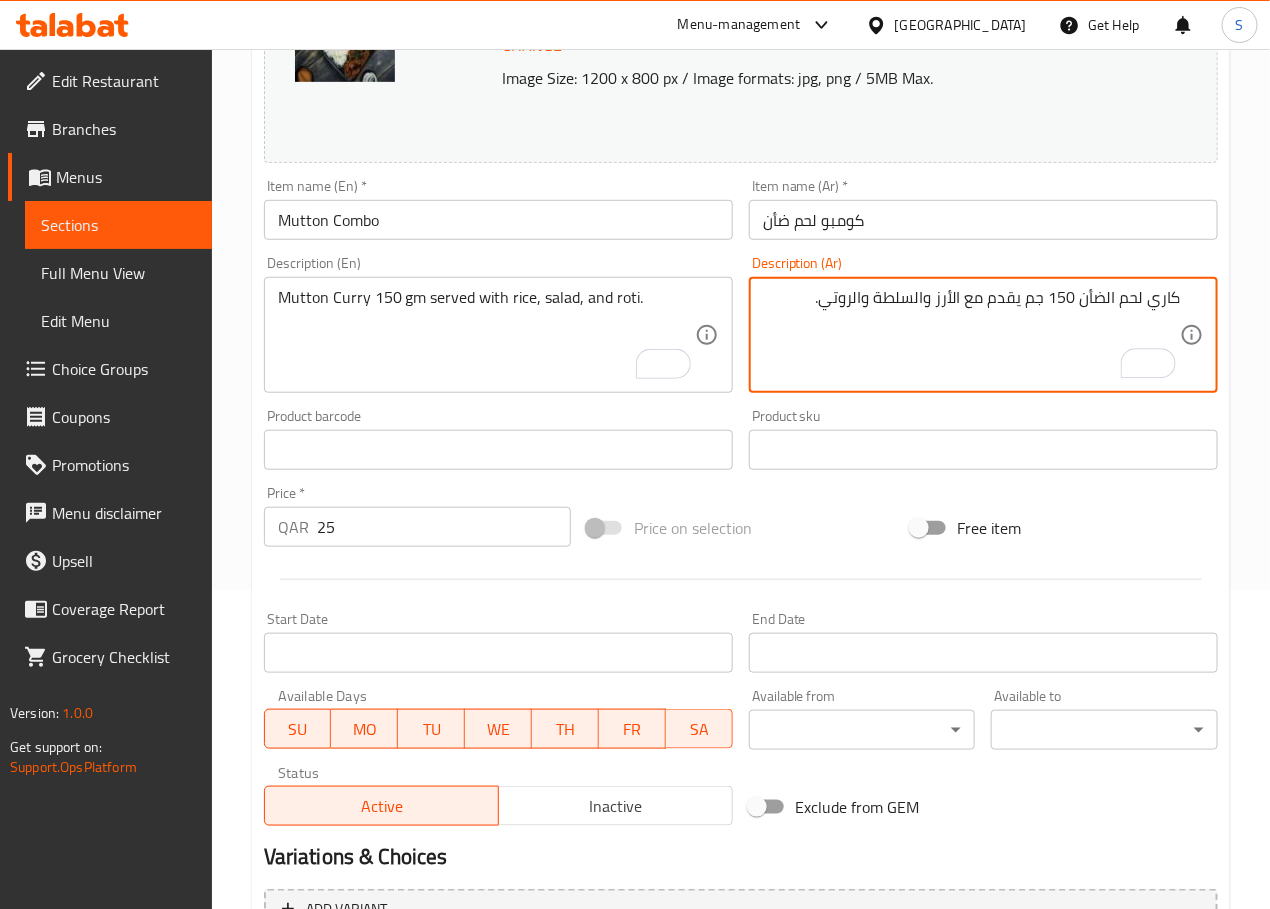 scroll, scrollTop: 531, scrollLeft: 0, axis: vertical 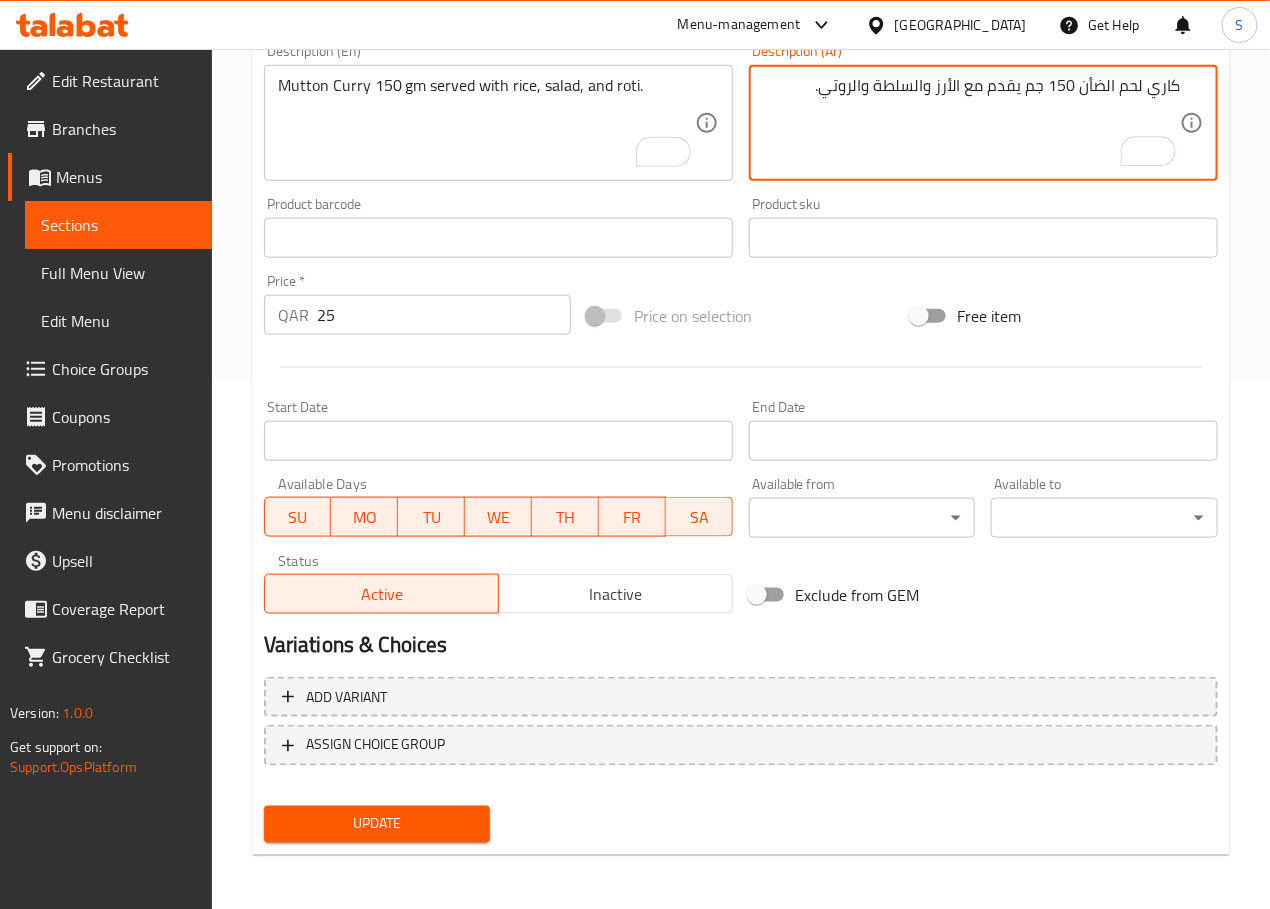 type on "كاري لحم الضأن 150 جم يقدم مع الأرز والسلطة والروتي." 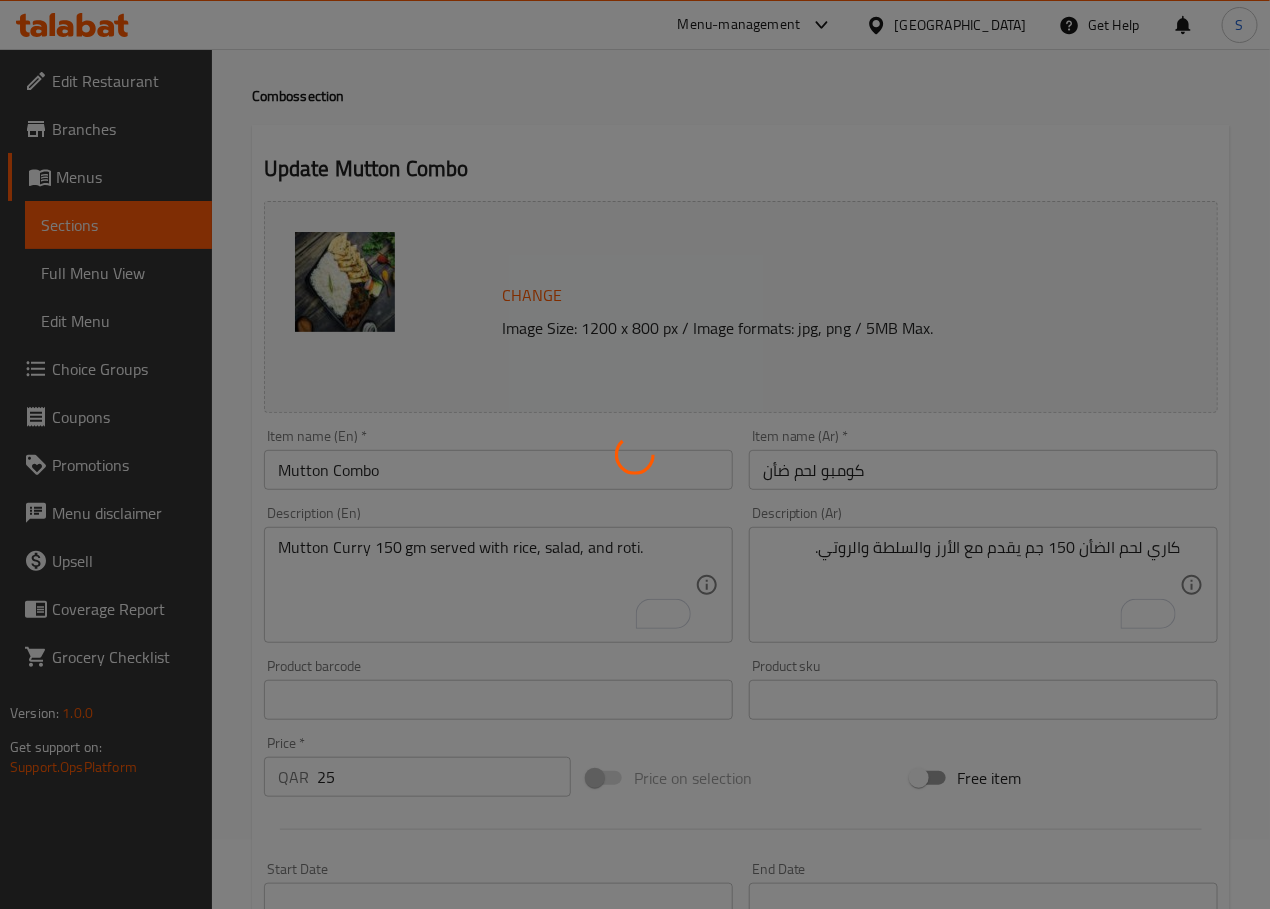 scroll, scrollTop: 0, scrollLeft: 0, axis: both 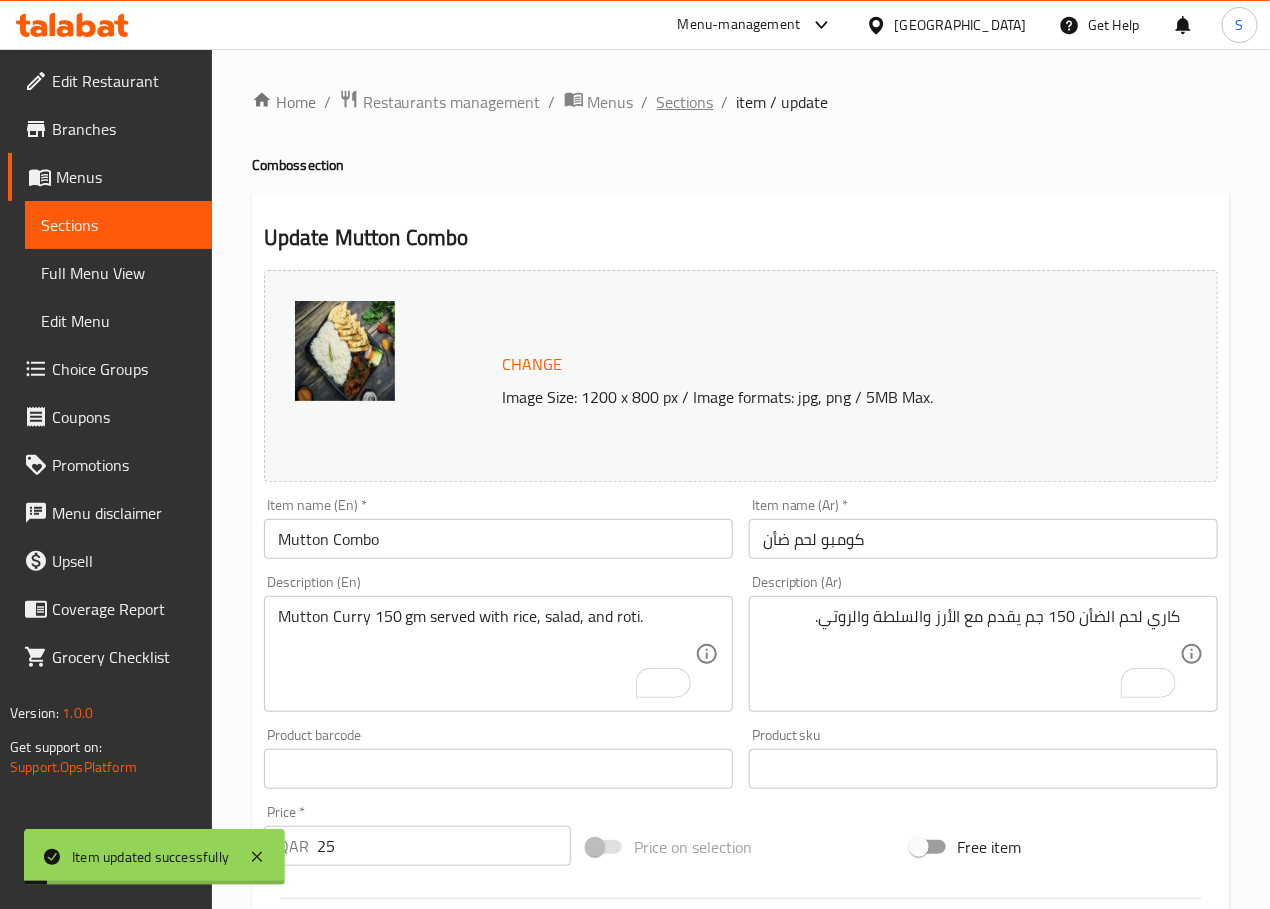 click on "Sections" at bounding box center [685, 102] 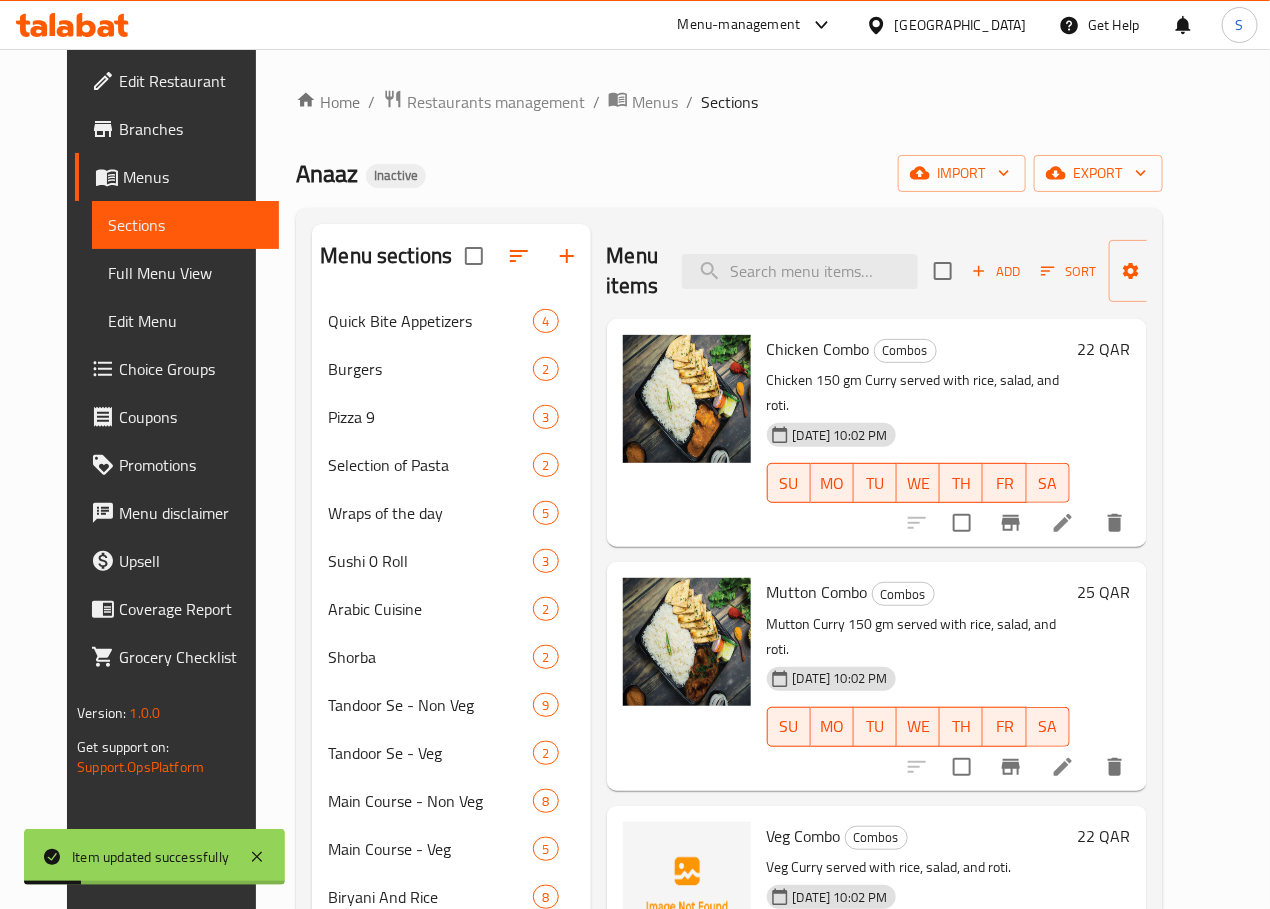 scroll, scrollTop: 346, scrollLeft: 0, axis: vertical 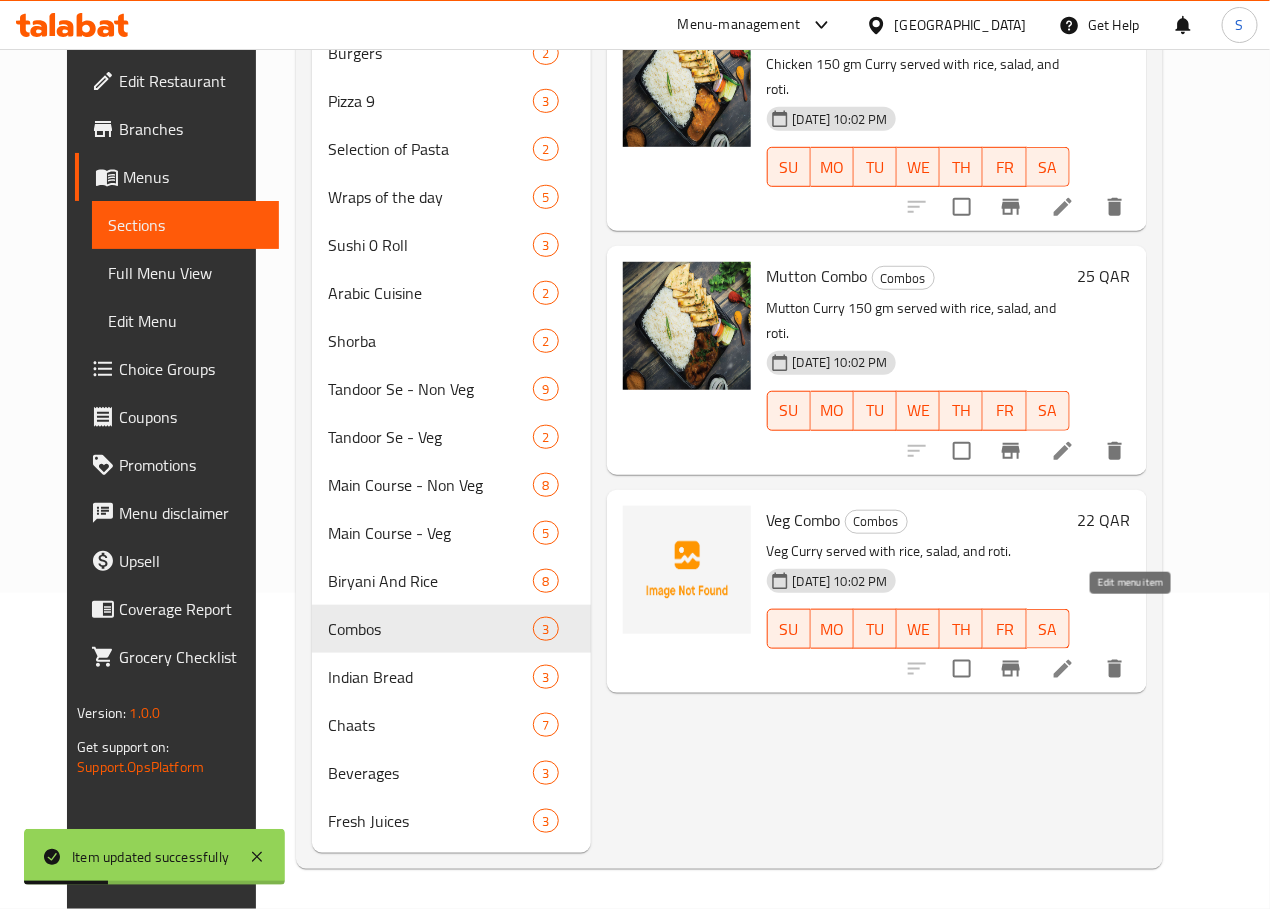 click 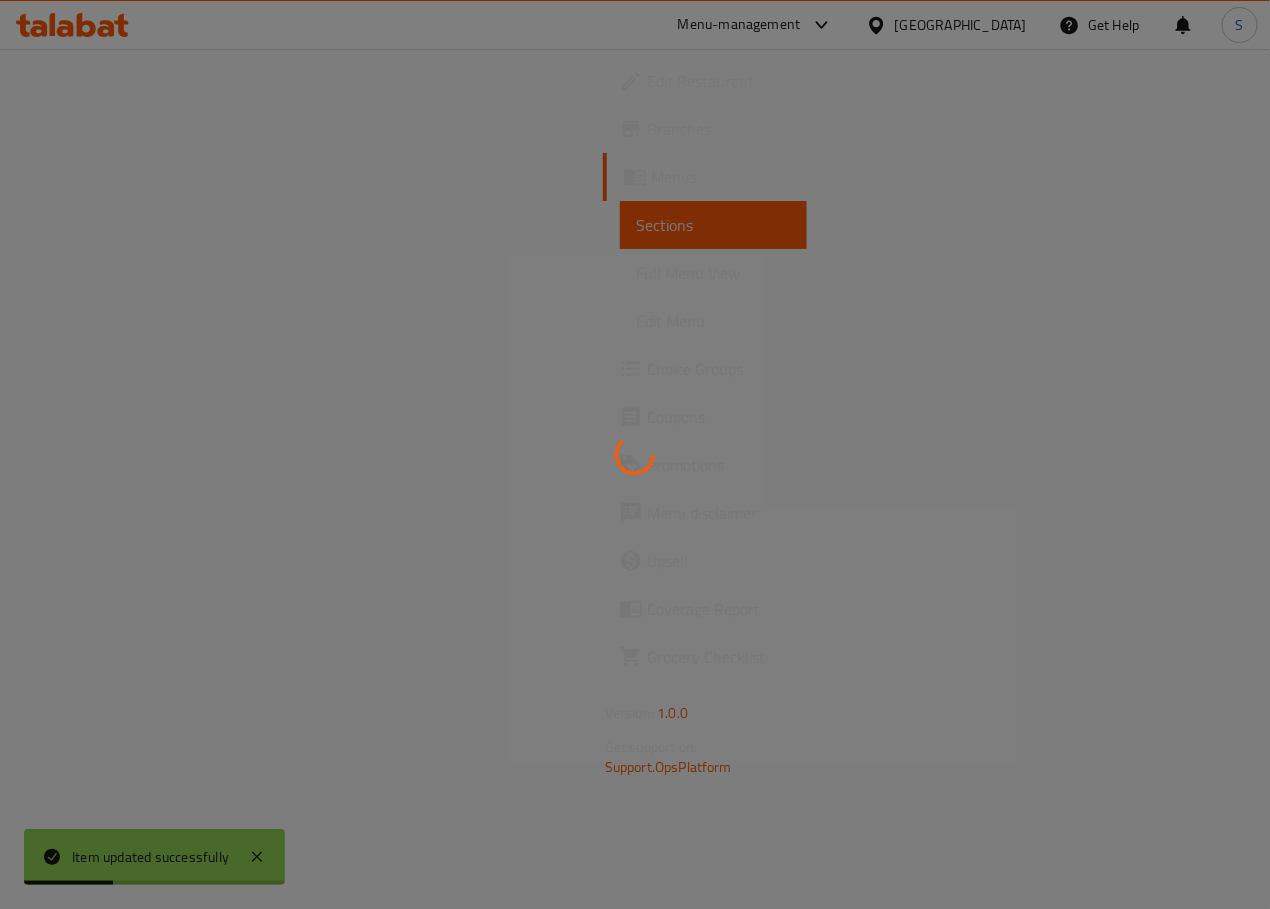 scroll, scrollTop: 0, scrollLeft: 0, axis: both 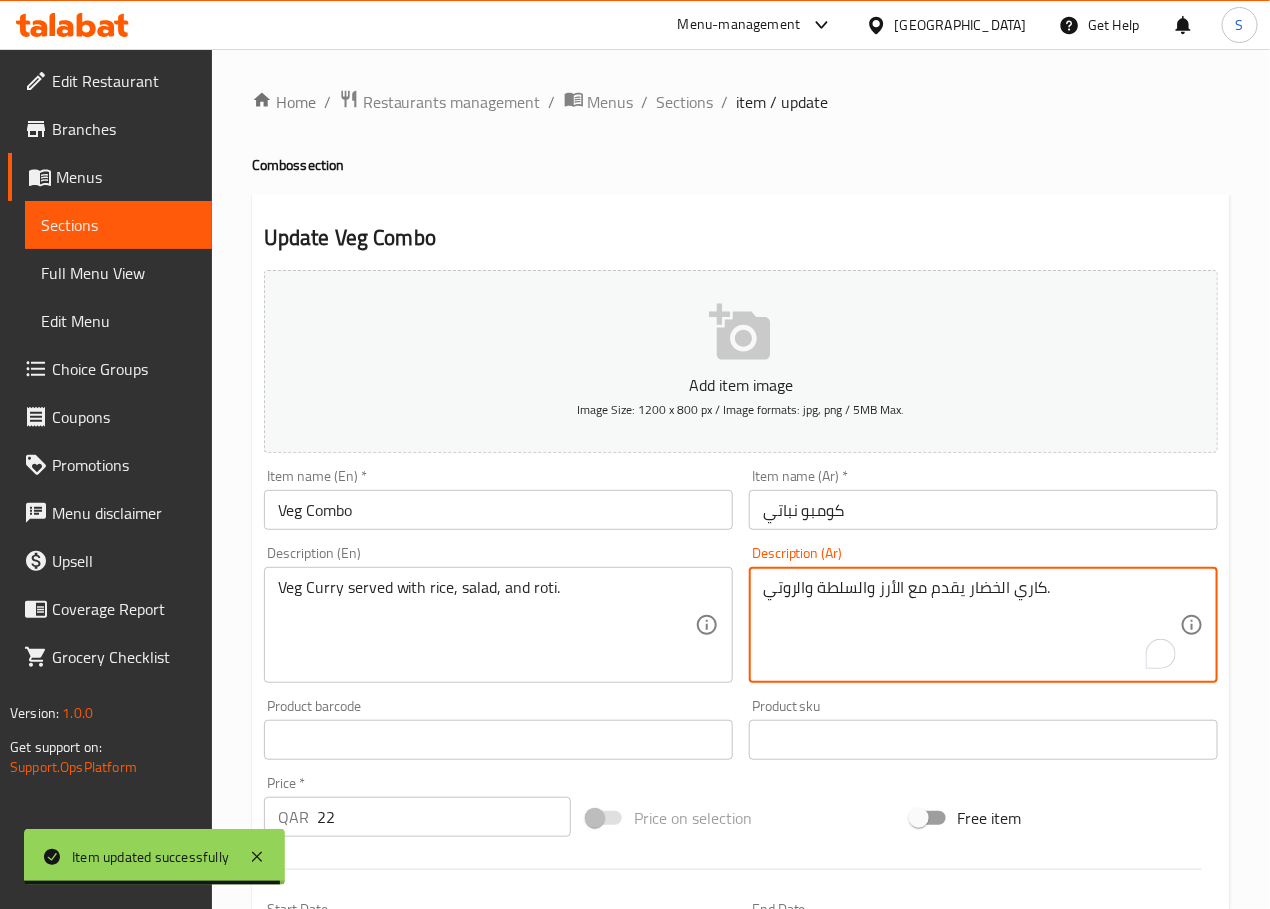 click on "كاري الخضار يقدم مع الأرز والسلطة والروتي." at bounding box center (971, 625) 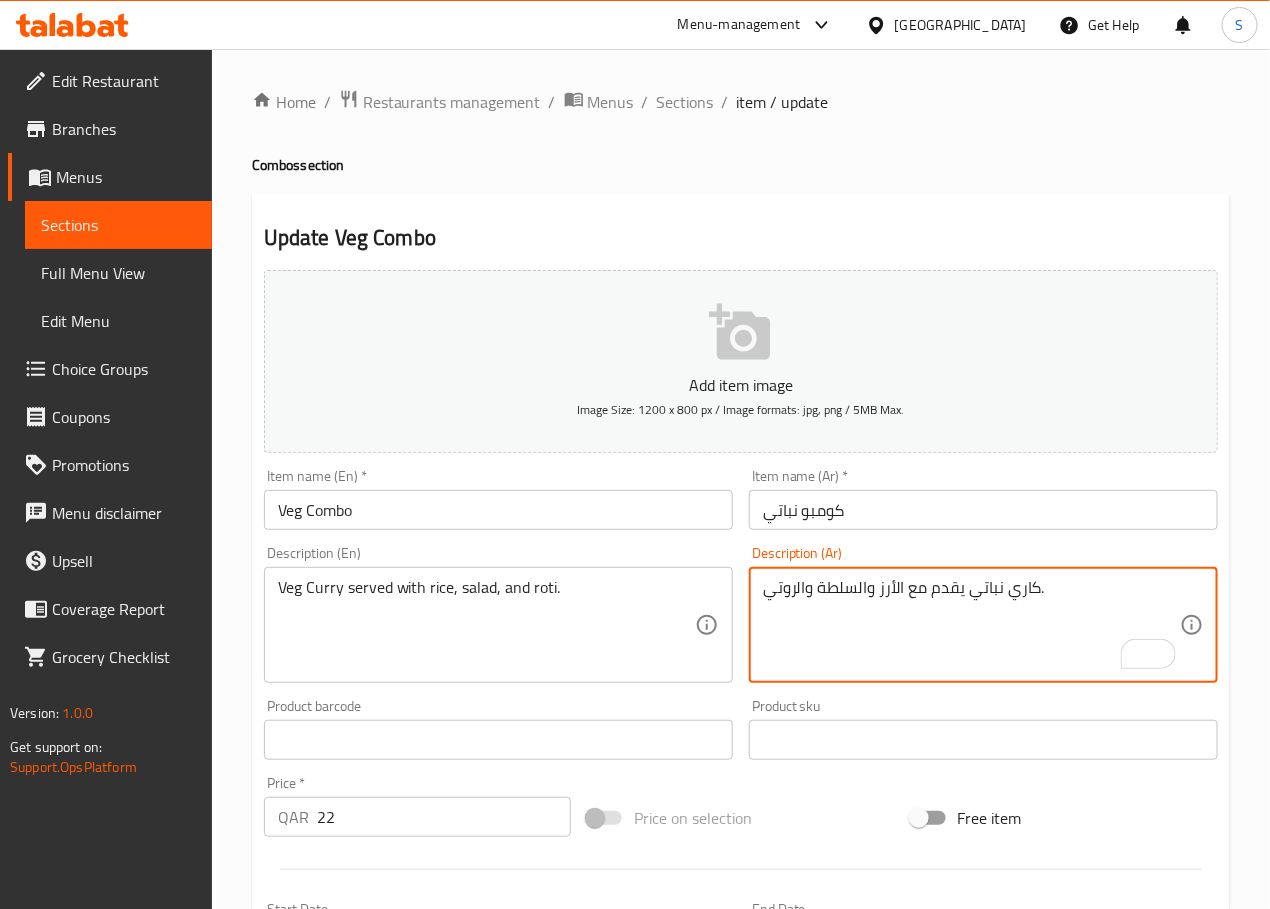 type on "كاري نباتي يقدم مع الأرز والسلطة والروتي." 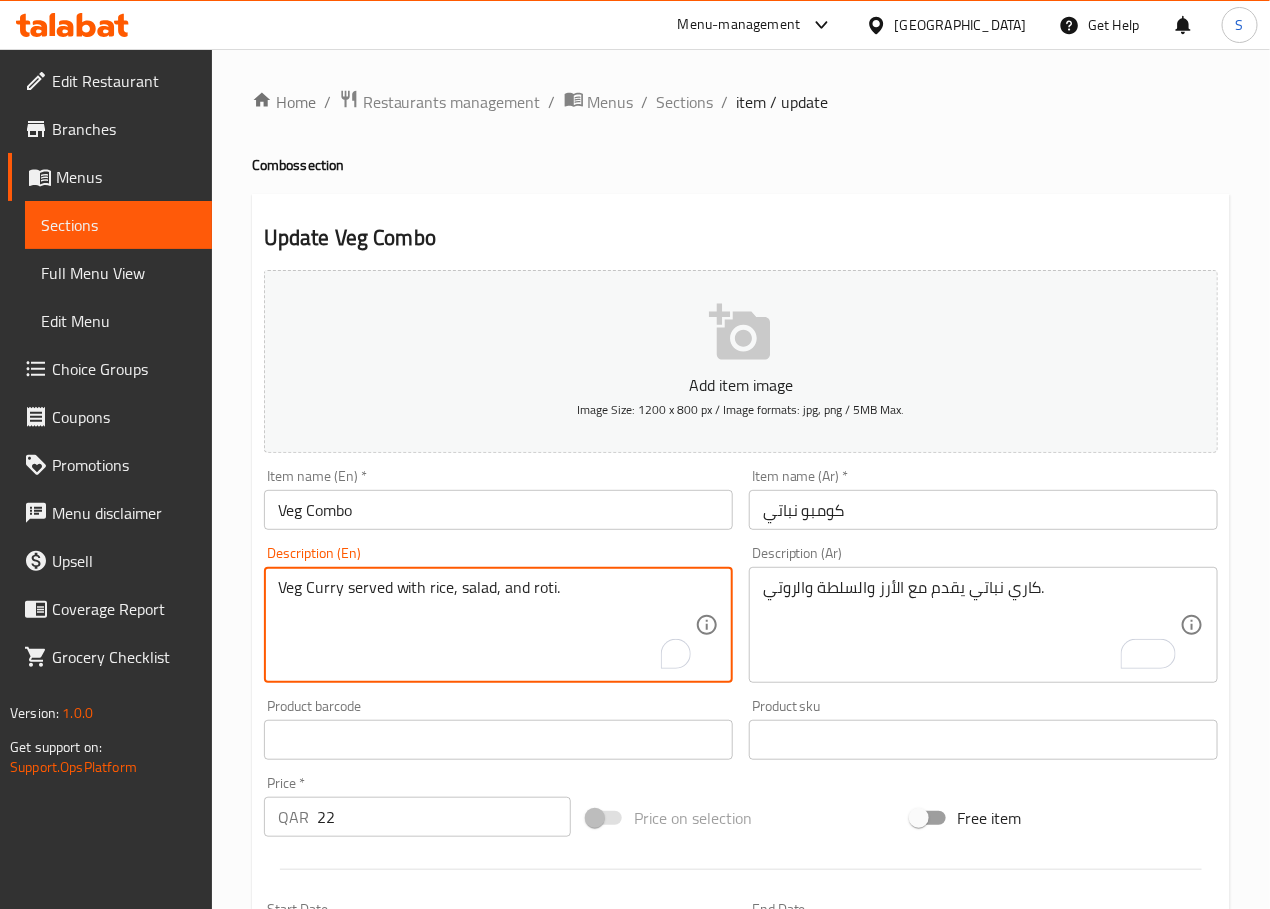 click on "Veg Curry served with rice, salad, and roti." at bounding box center (486, 625) 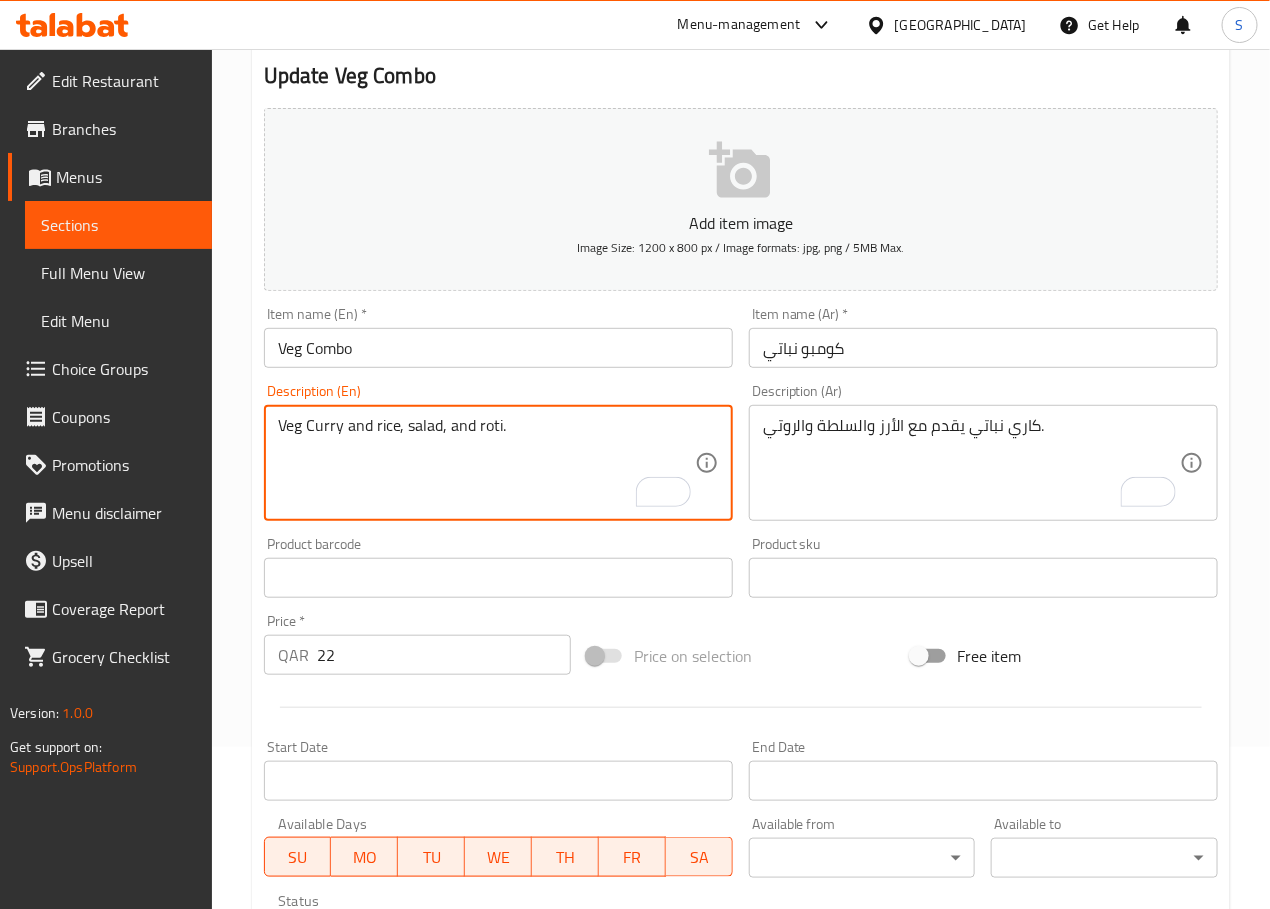 scroll, scrollTop: 177, scrollLeft: 0, axis: vertical 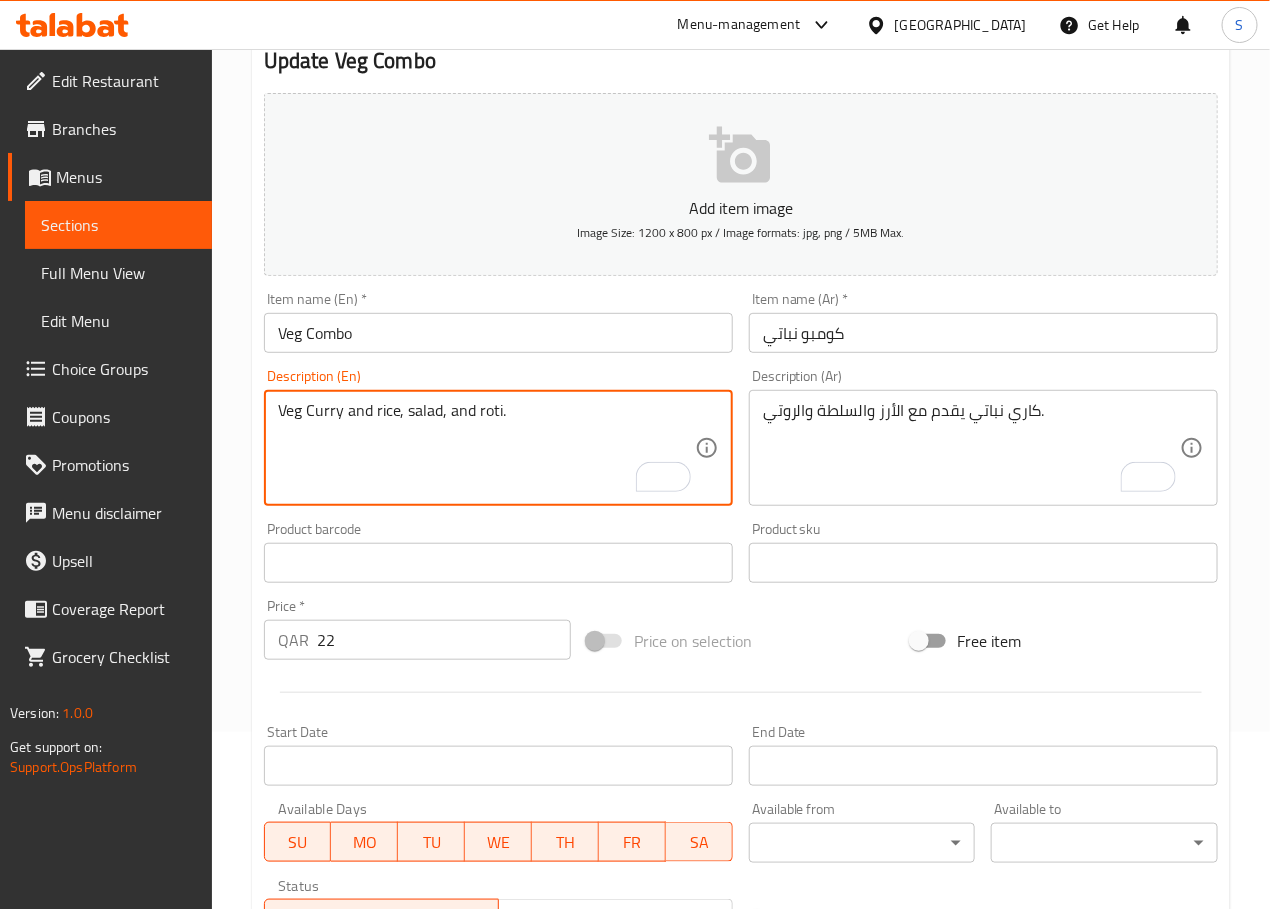 type on "Veg Curry and rice, salad, and roti." 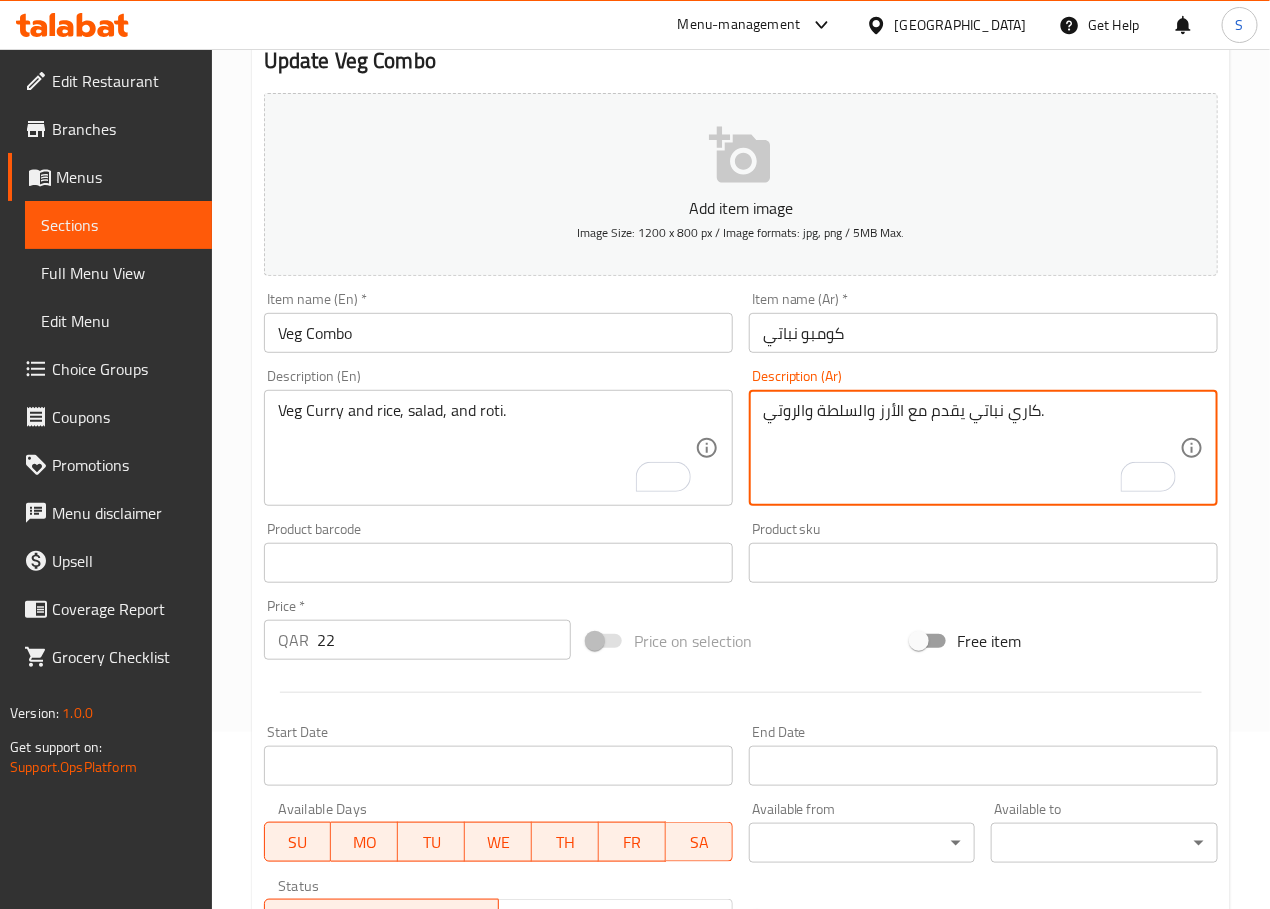 click on "كاري نباتي يقدم مع الأرز والسلطة والروتي." at bounding box center (971, 448) 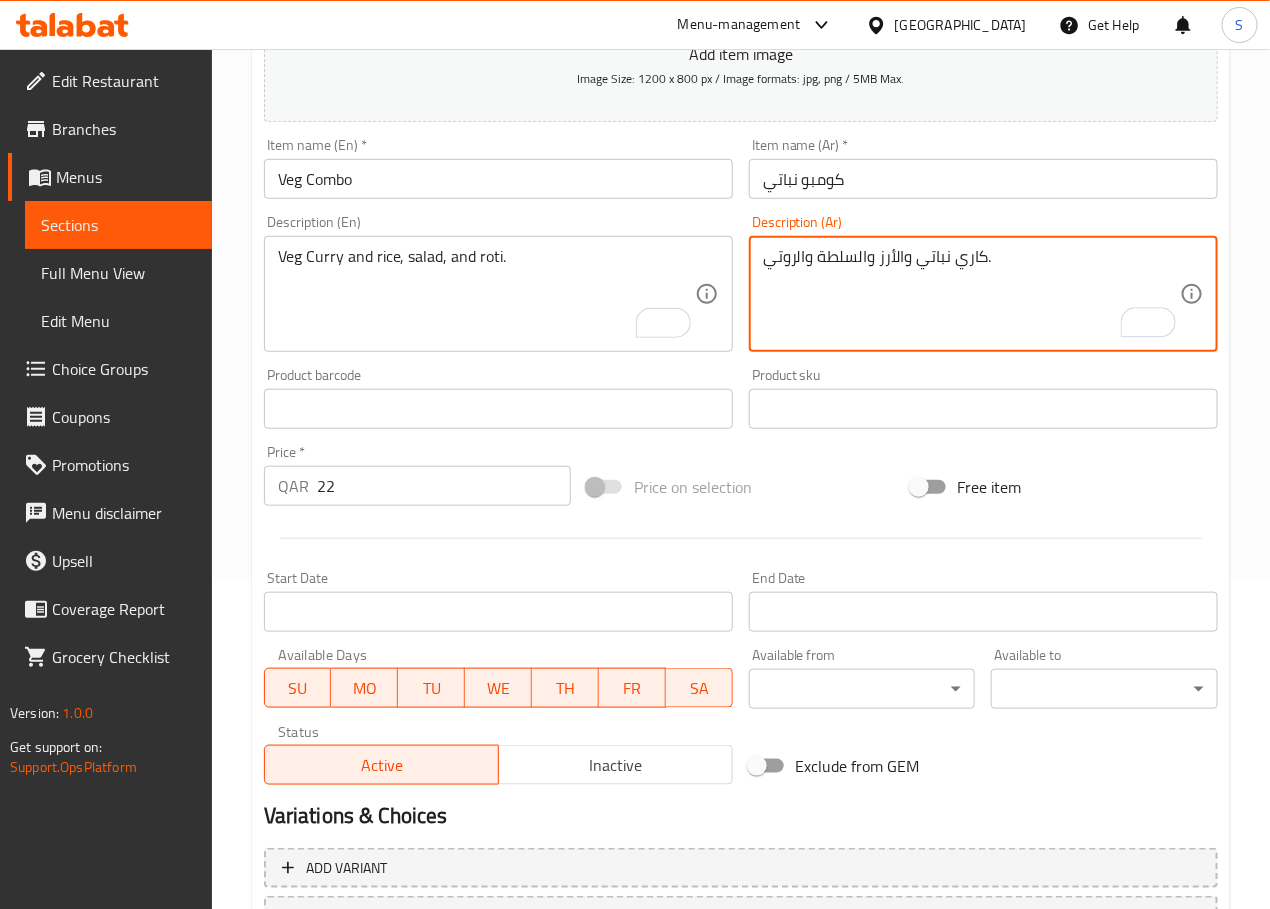 scroll, scrollTop: 502, scrollLeft: 0, axis: vertical 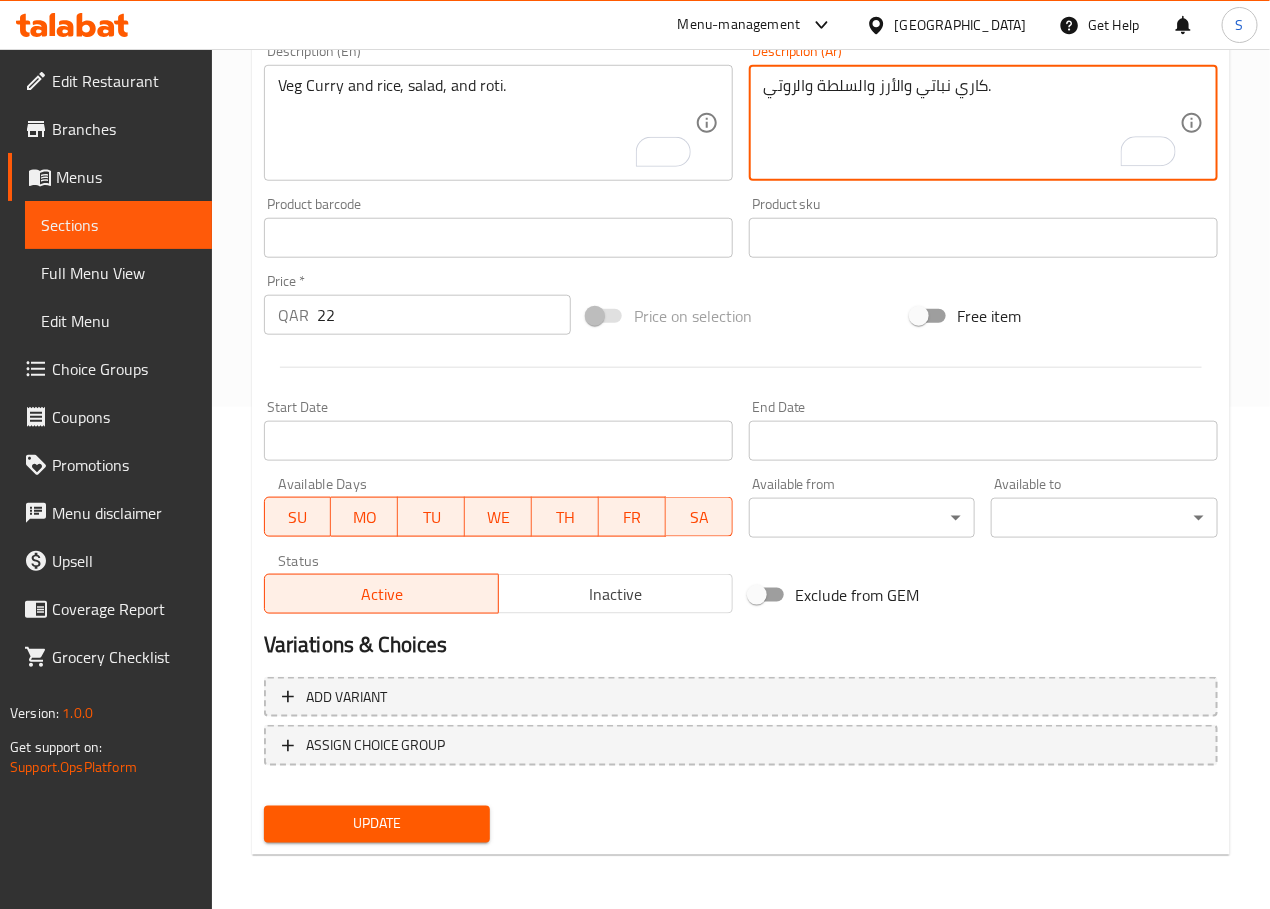 type on "كاري نباتي والأرز والسلطة والروتي." 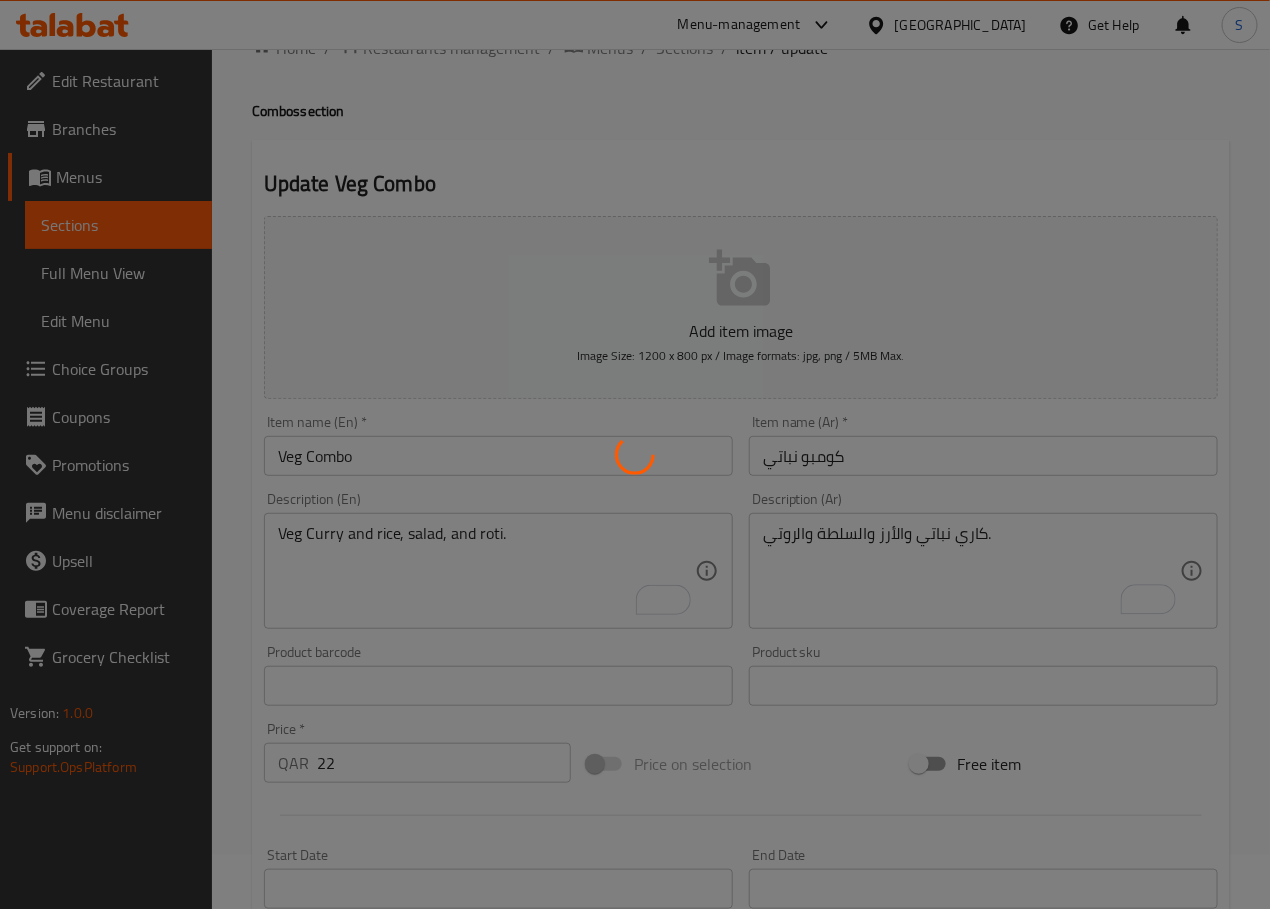 scroll, scrollTop: 0, scrollLeft: 0, axis: both 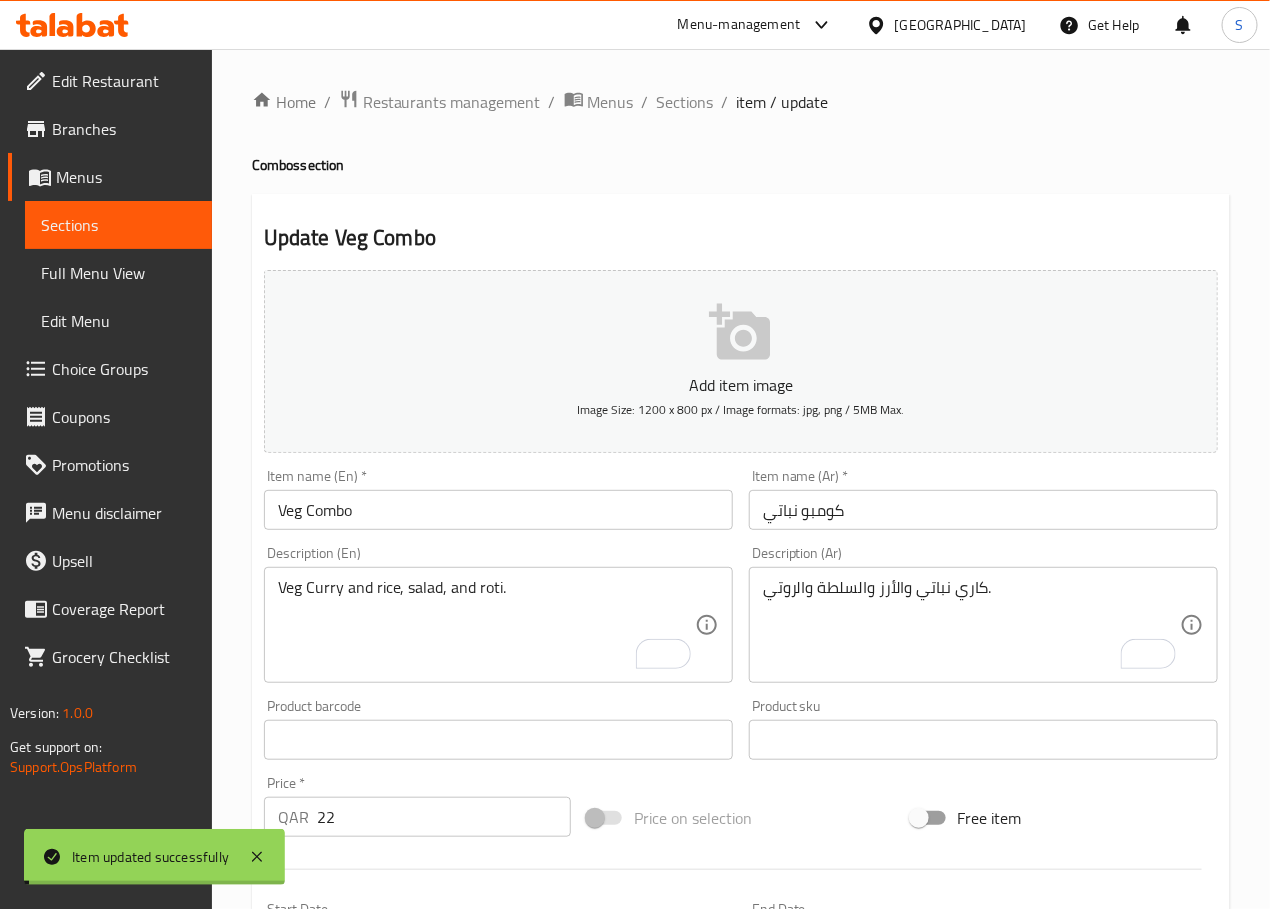 click on "Sections" at bounding box center [685, 102] 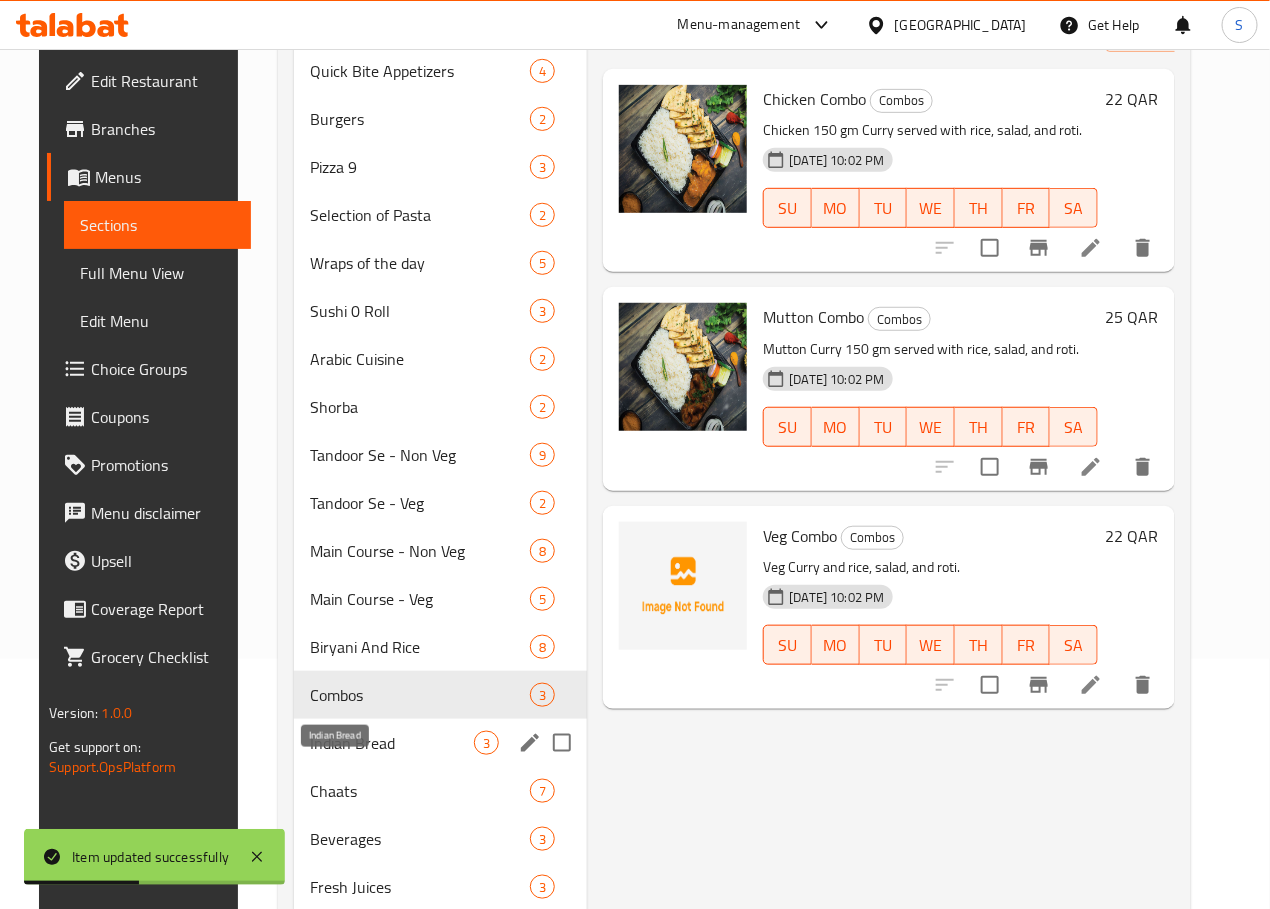 scroll, scrollTop: 346, scrollLeft: 0, axis: vertical 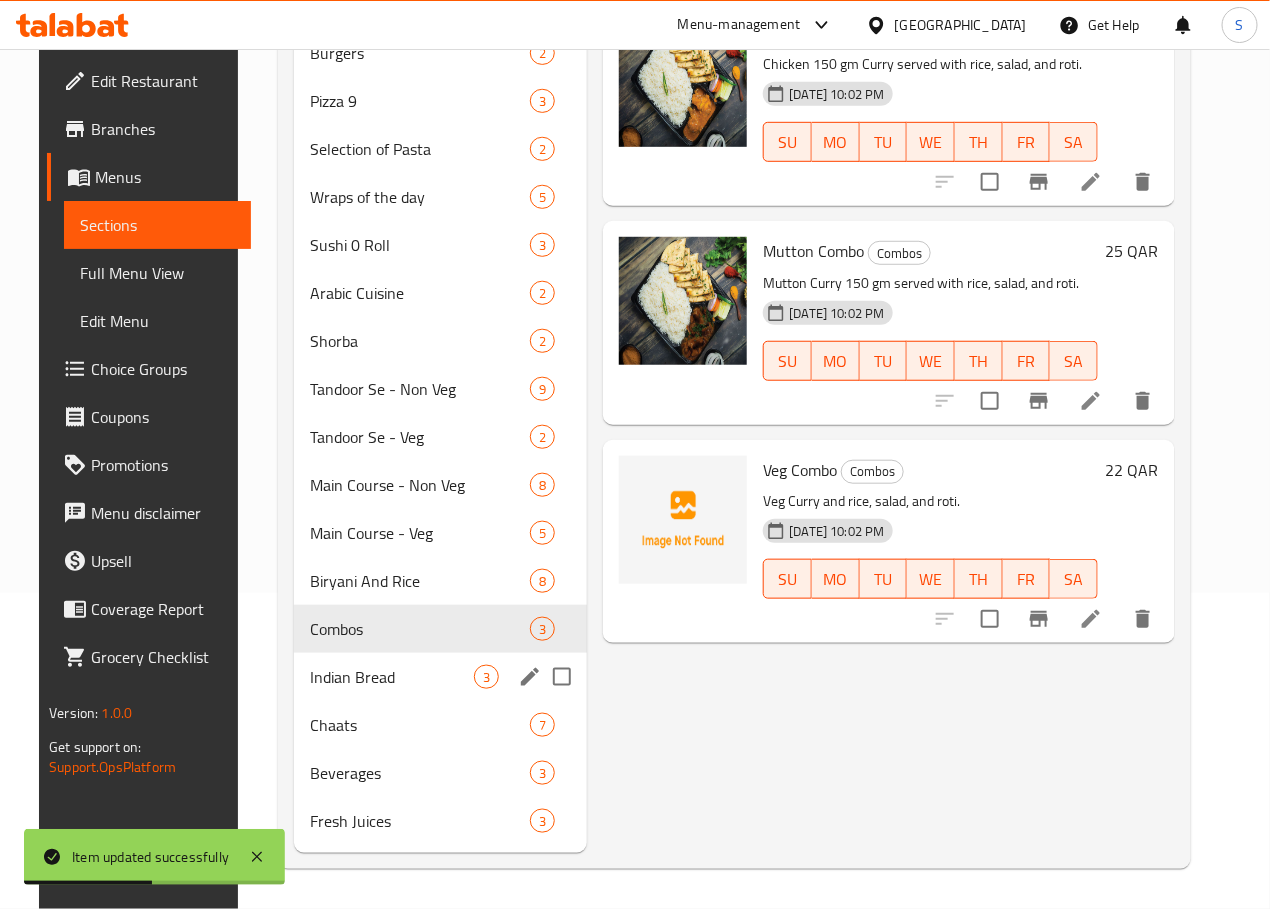click on "Indian Bread 3" at bounding box center [441, 677] 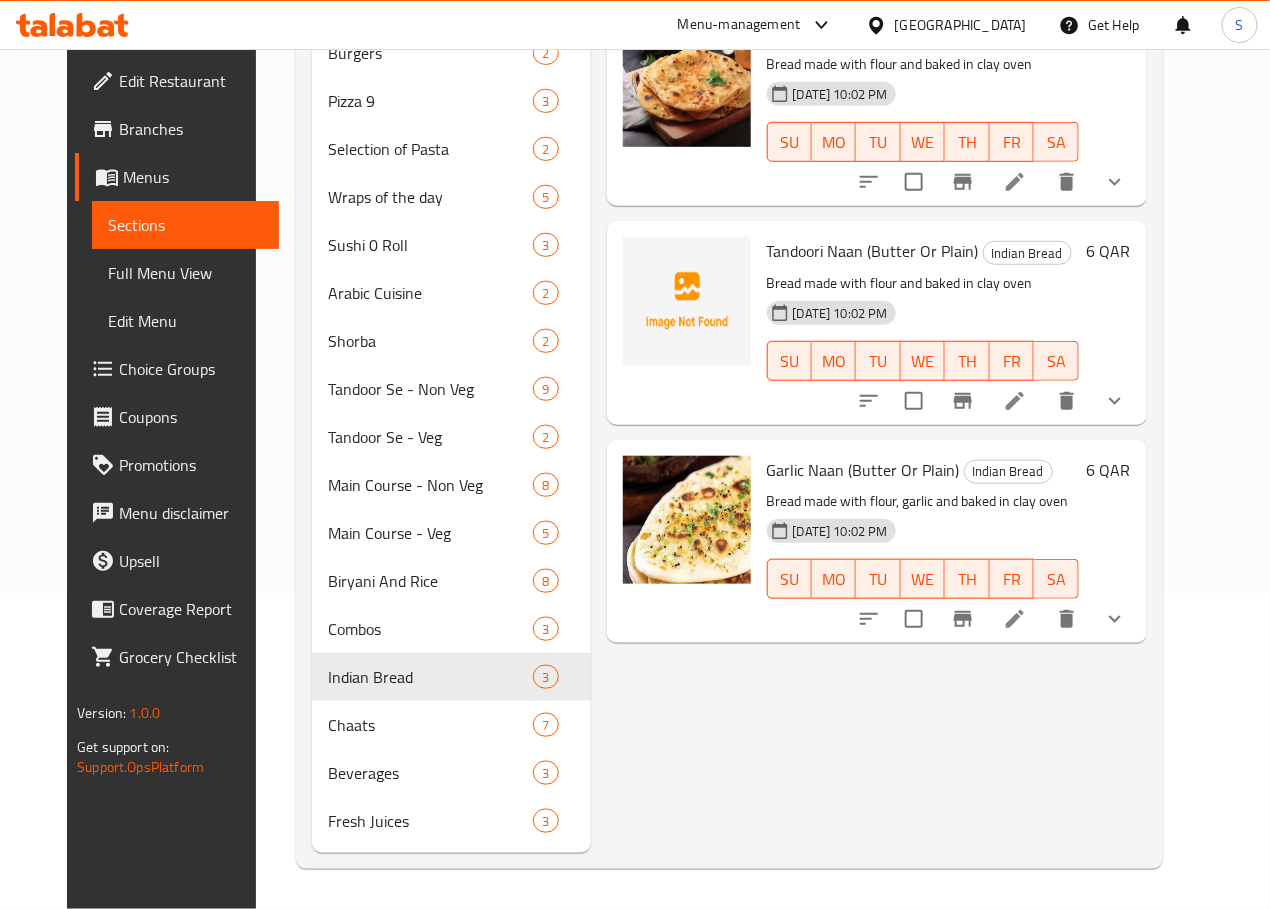 drag, startPoint x: 660, startPoint y: 184, endPoint x: 673, endPoint y: 187, distance: 13.341664 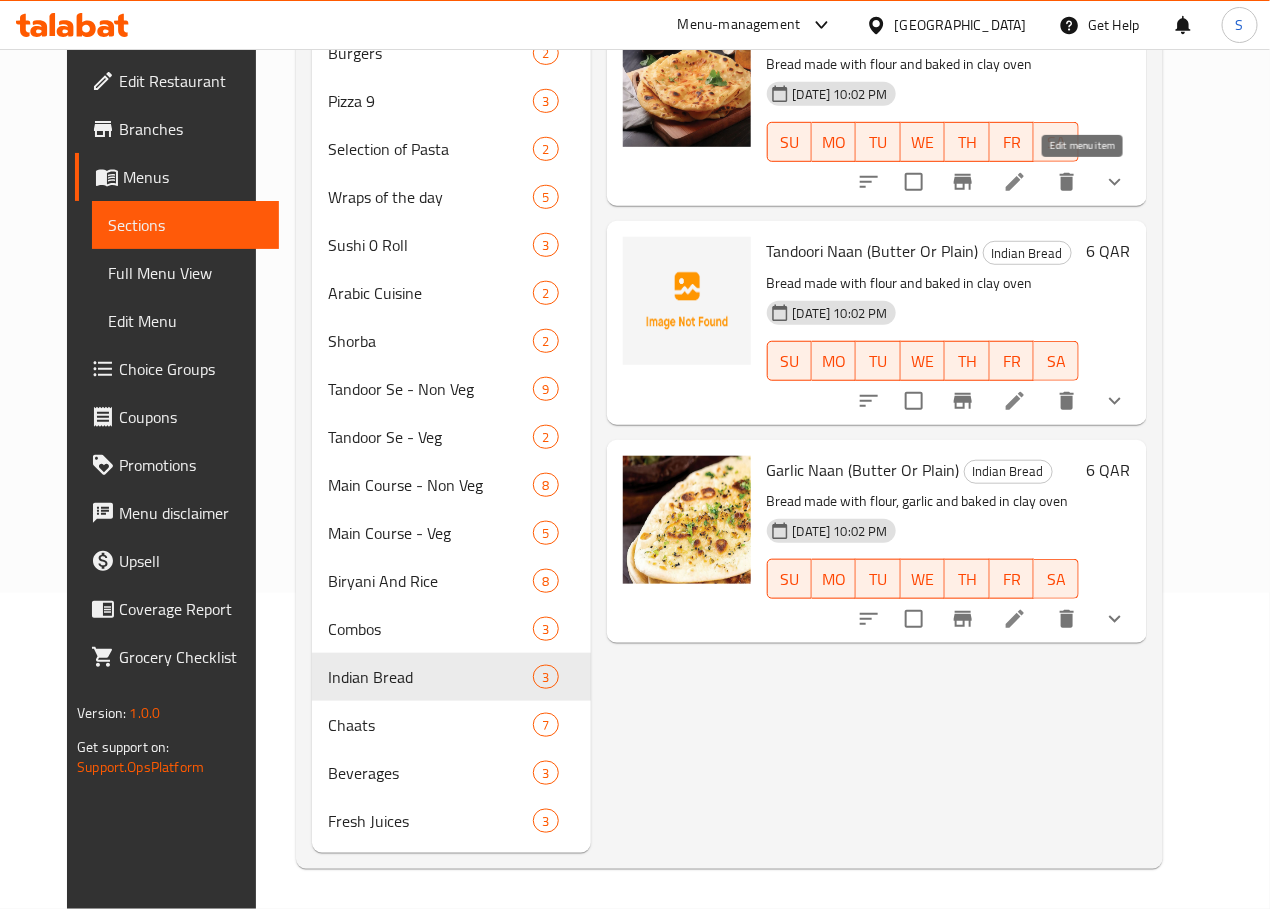 click 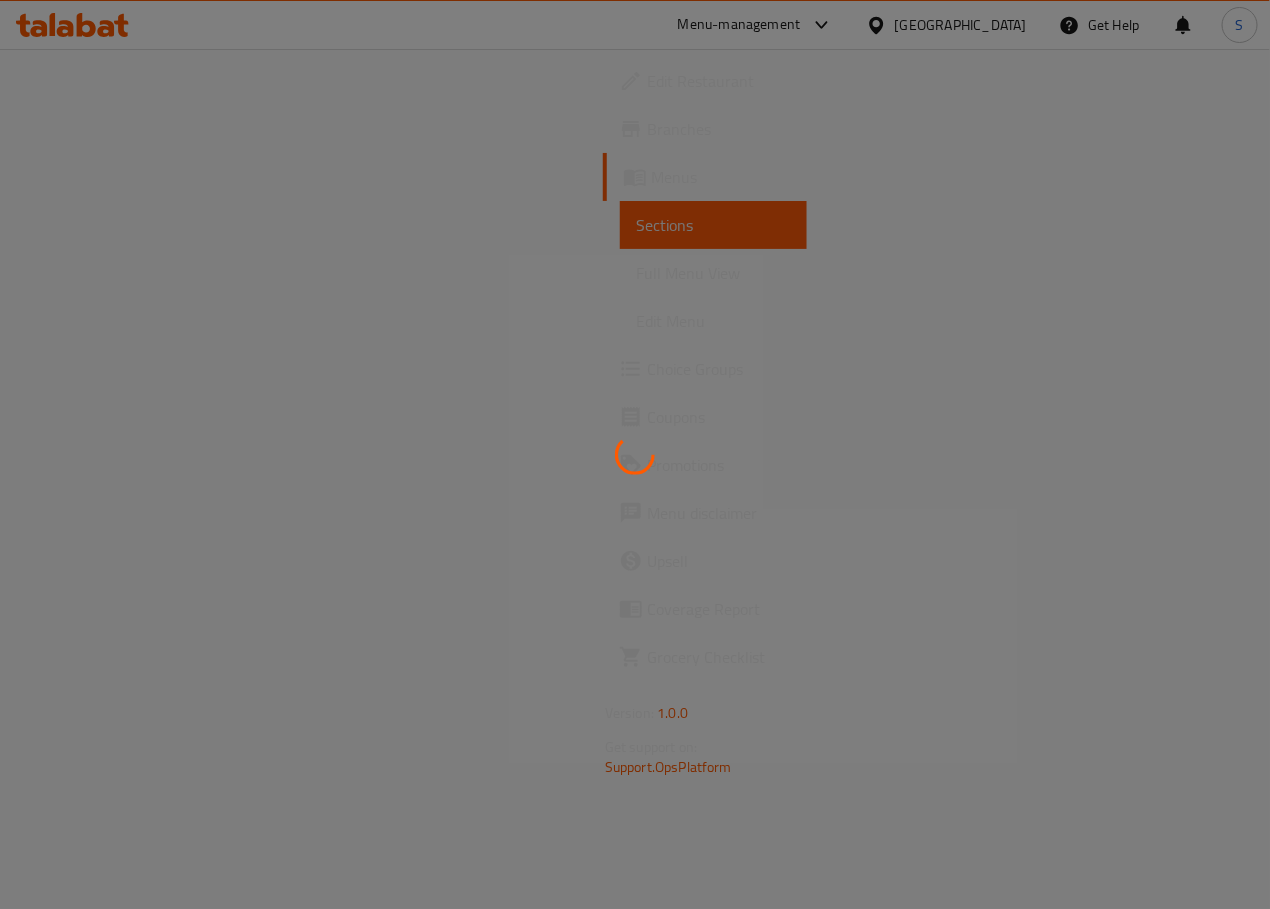 scroll, scrollTop: 0, scrollLeft: 0, axis: both 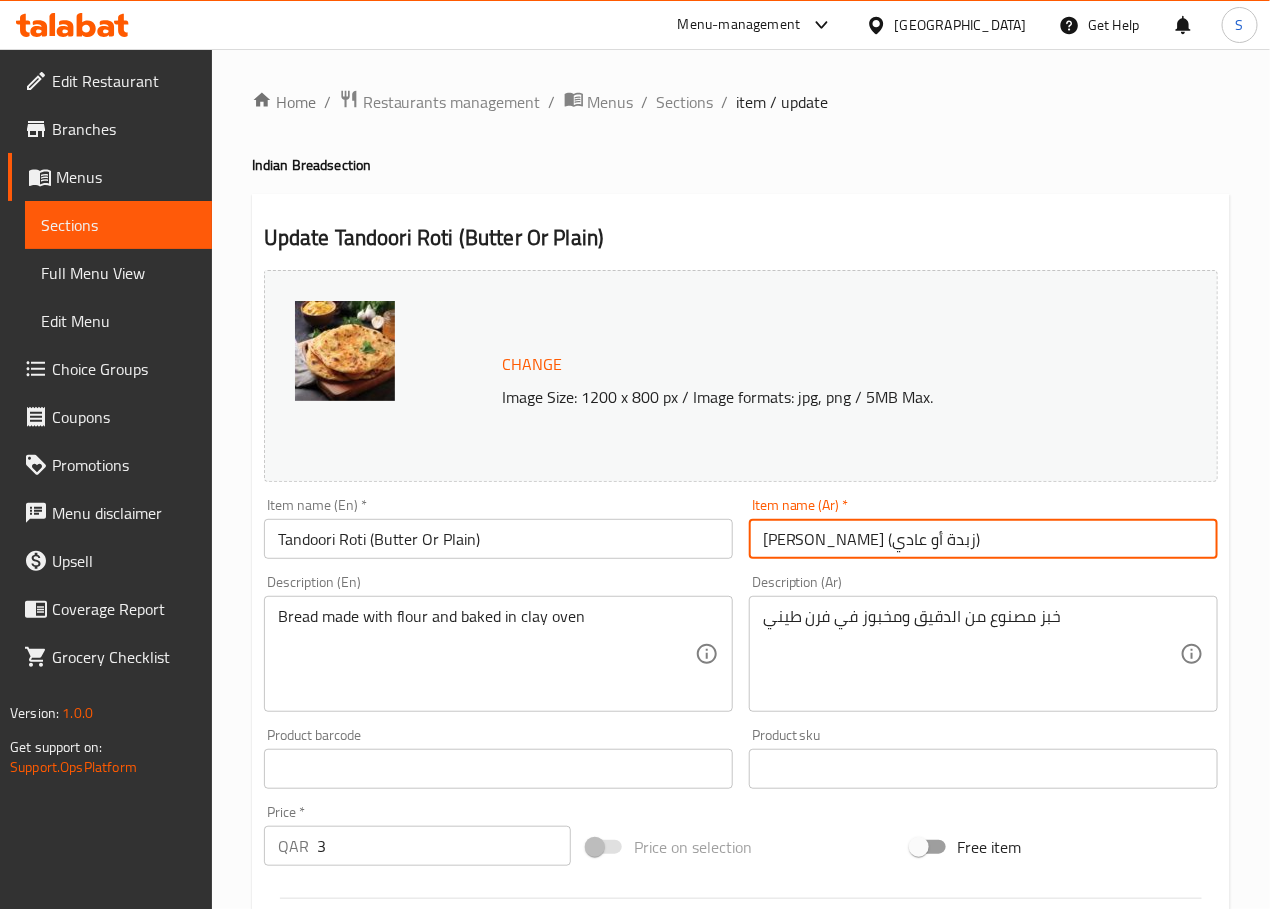 click on "تندوري روتي (زبدة أو عادي)" at bounding box center [983, 539] 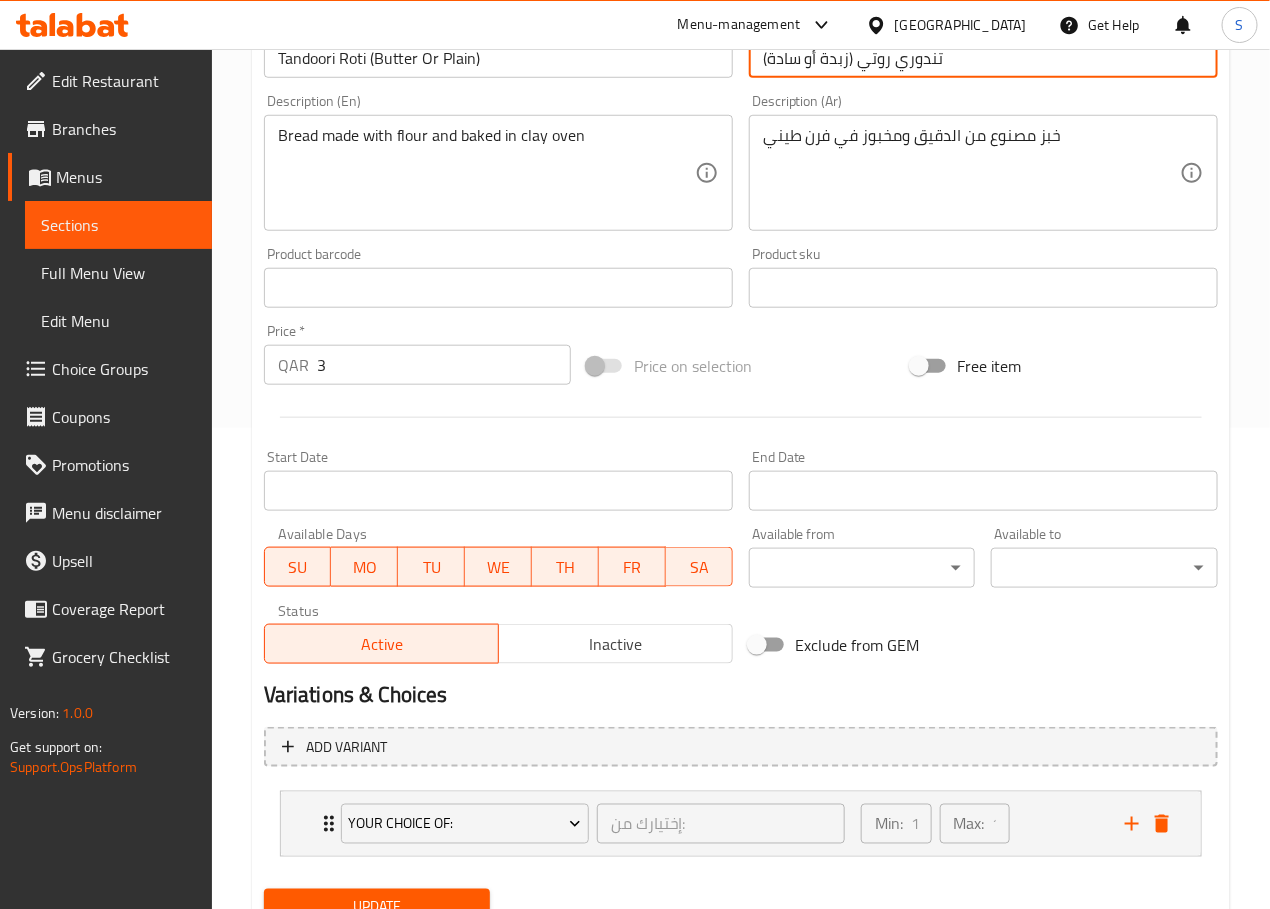 scroll, scrollTop: 567, scrollLeft: 0, axis: vertical 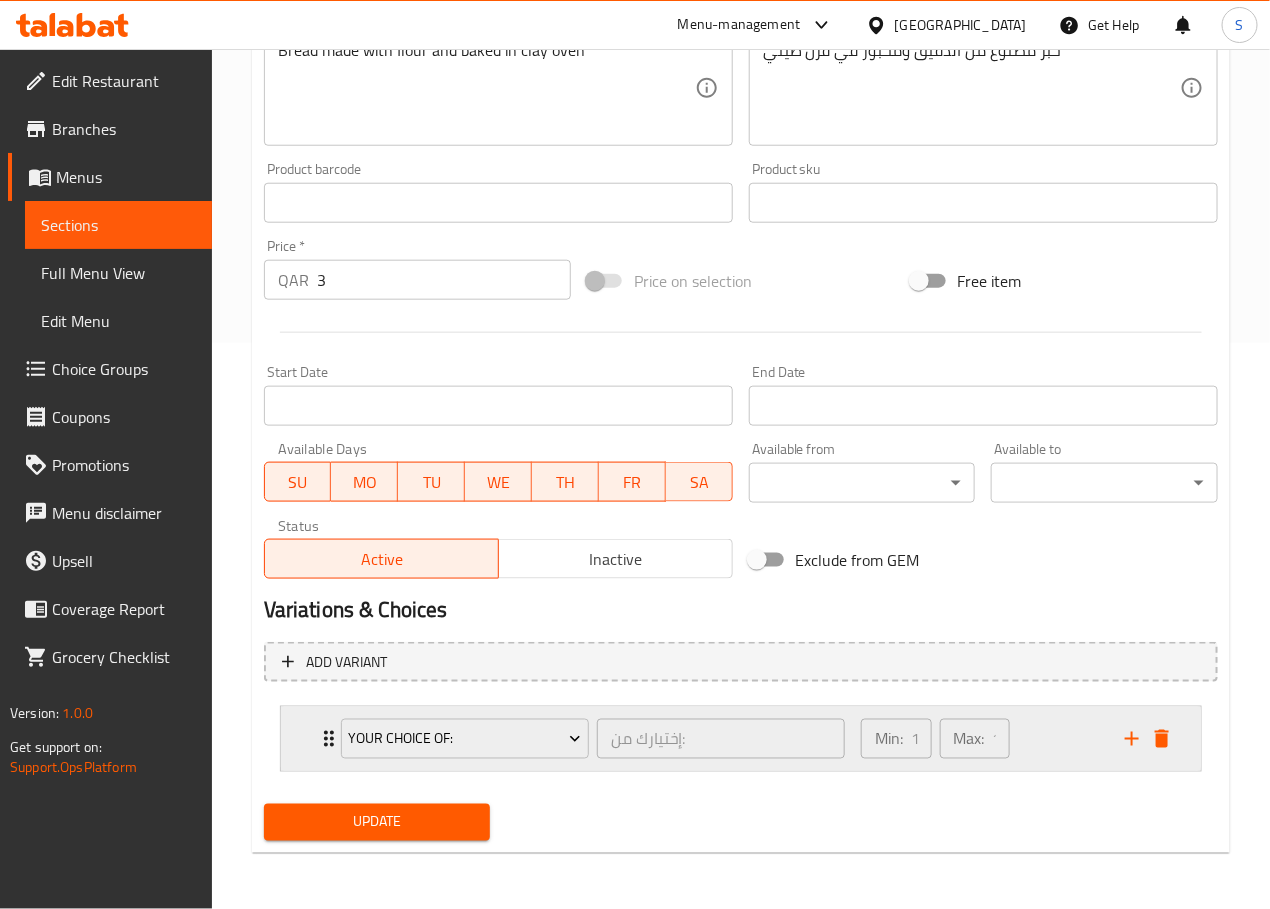 click 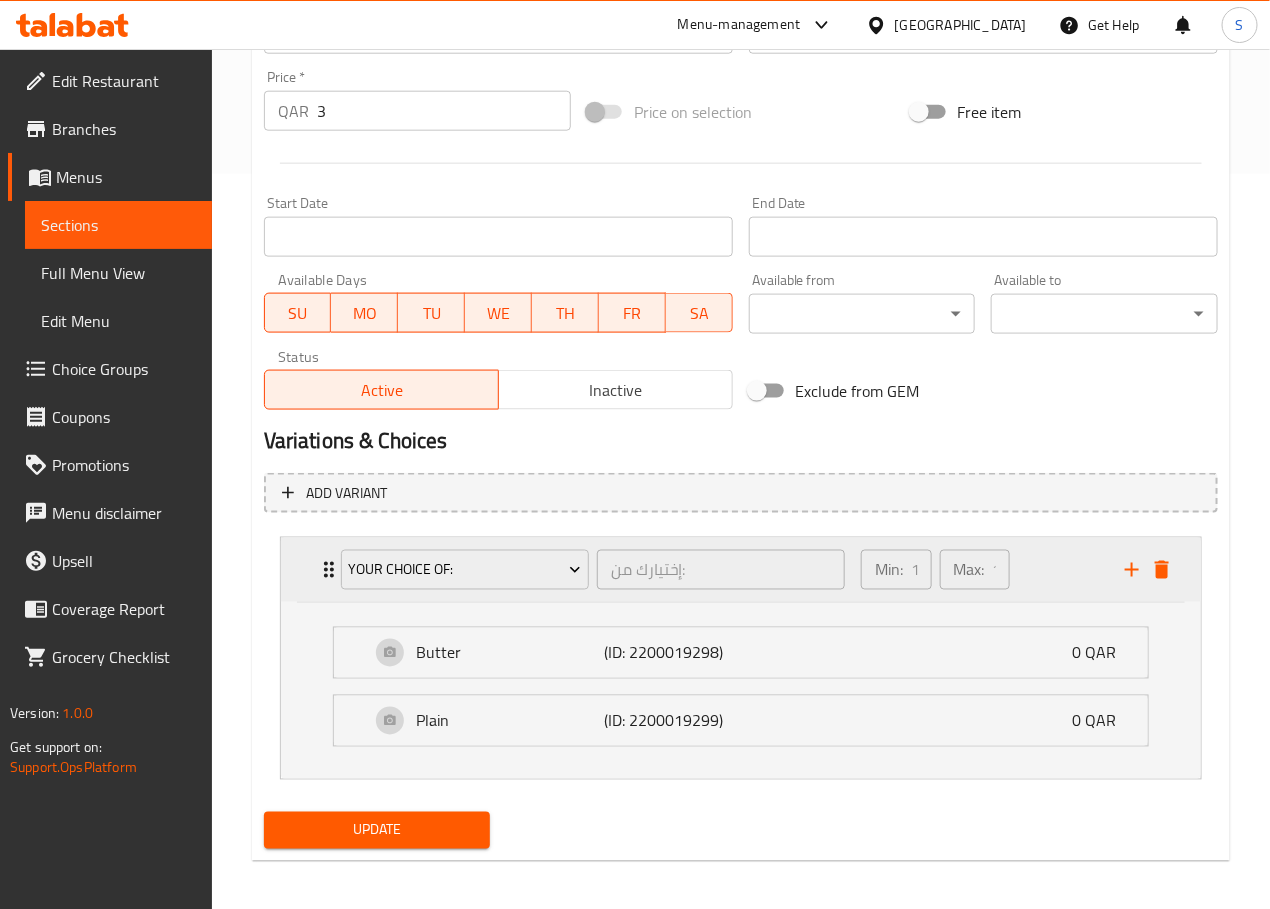 scroll, scrollTop: 747, scrollLeft: 0, axis: vertical 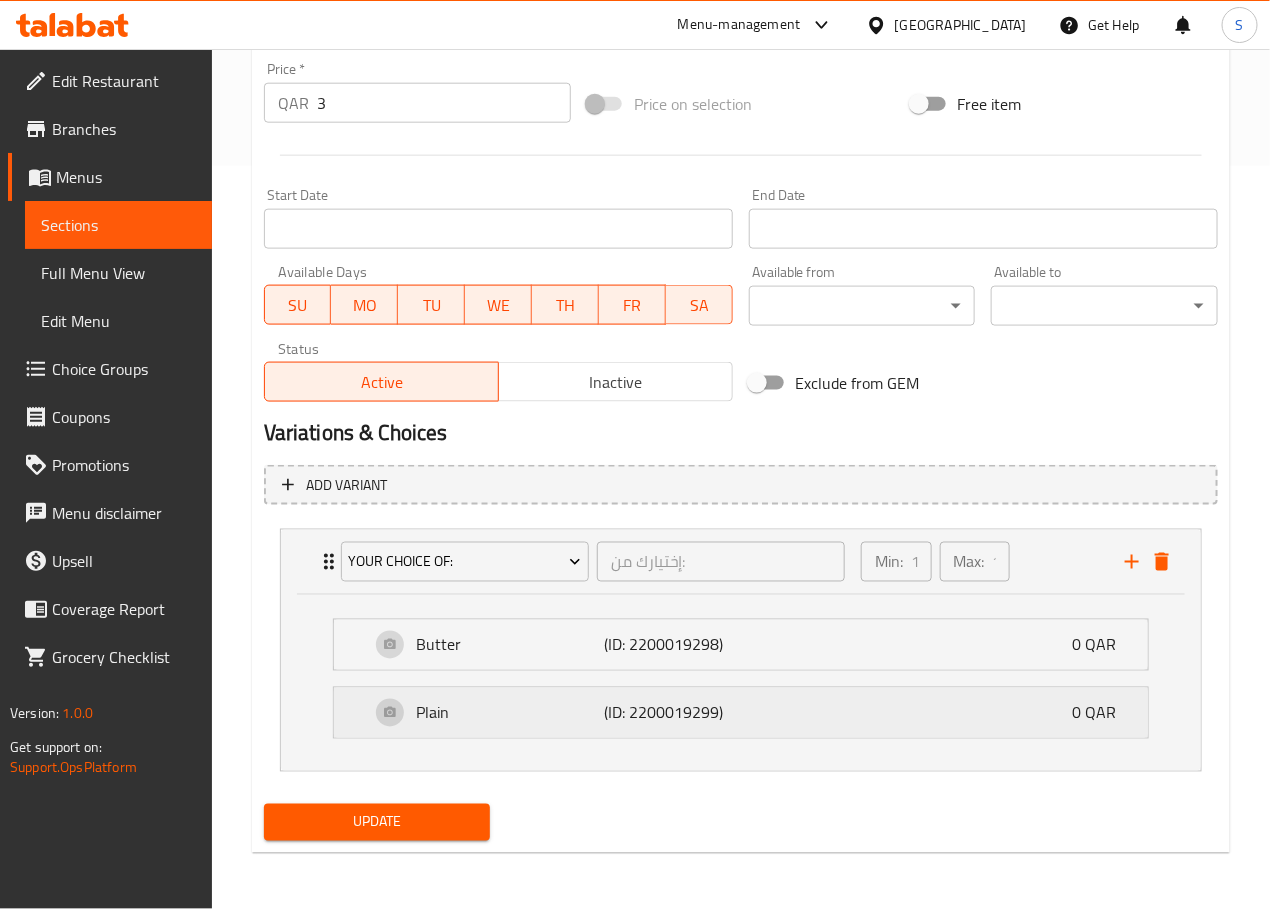 click on "Plain" at bounding box center [510, 713] 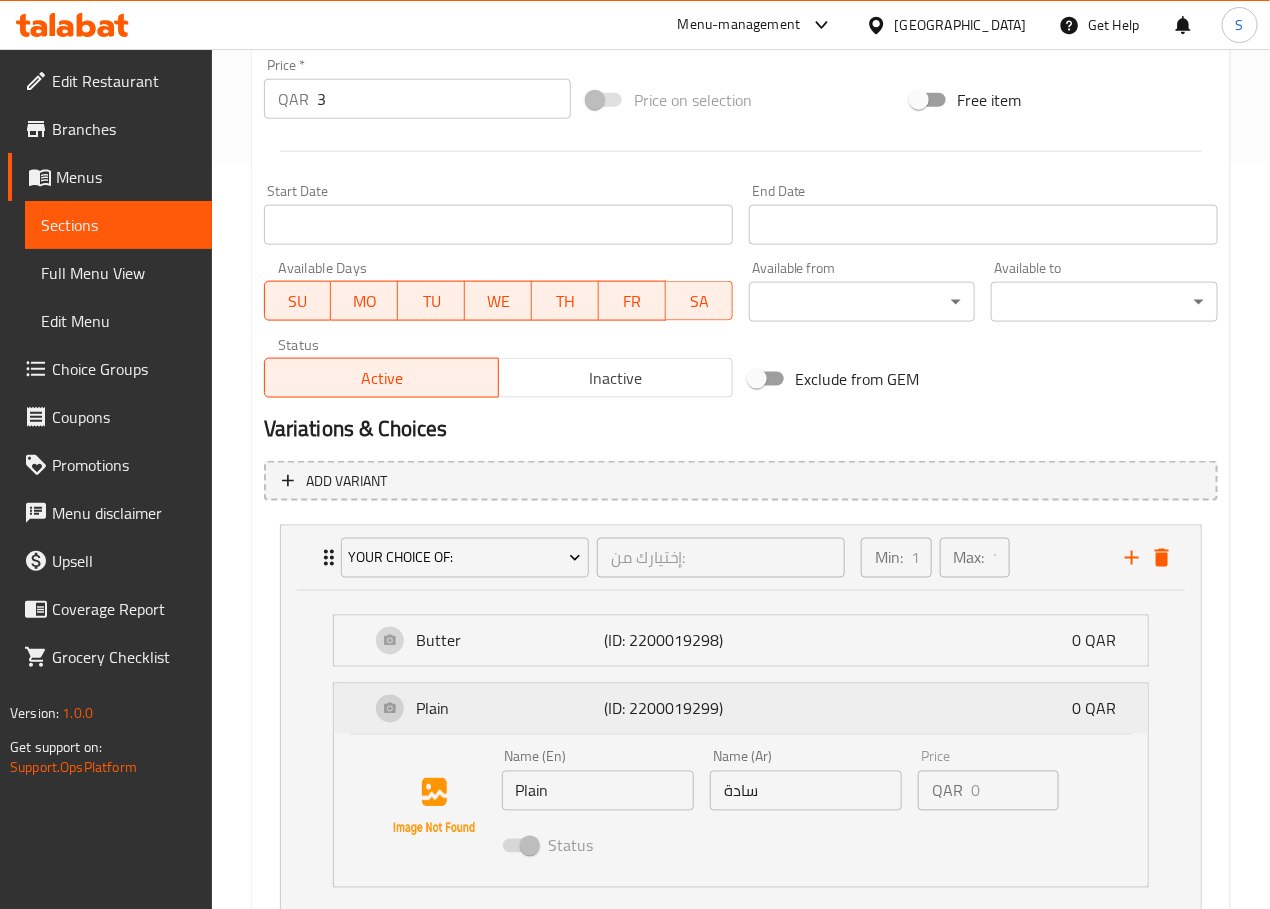 click on "Plain" at bounding box center [510, 709] 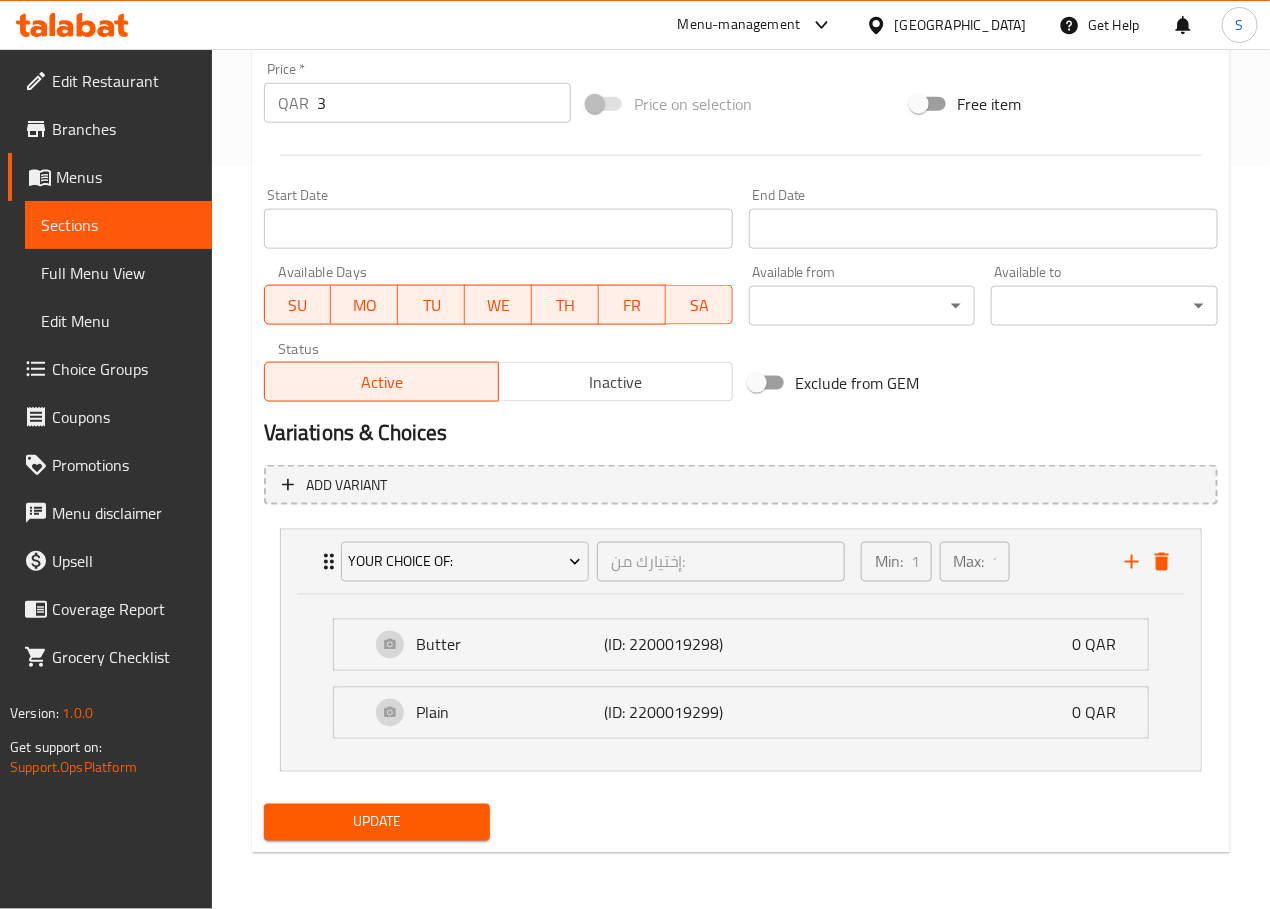 type on "تندوري روتي (زبدة أو سادة)" 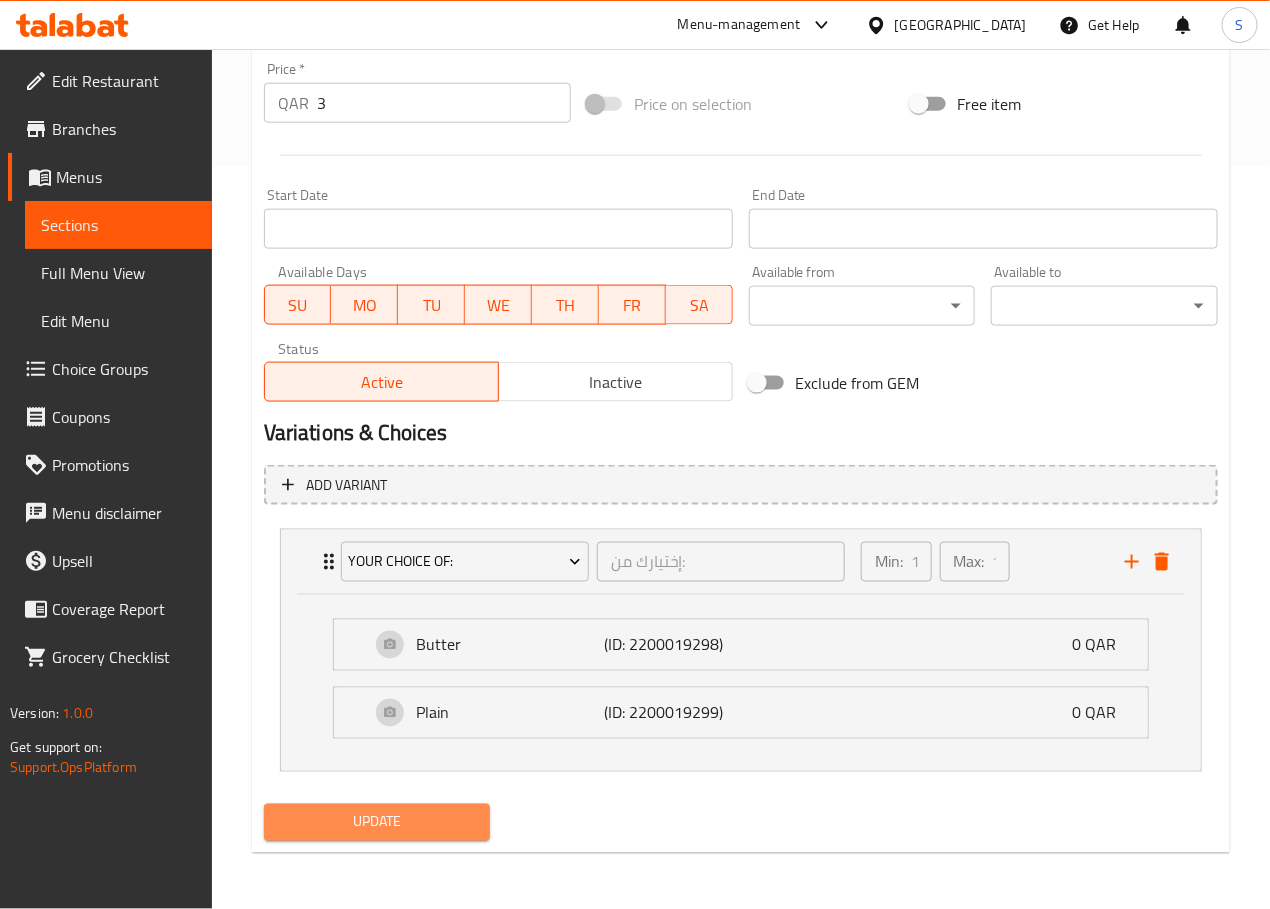click on "Update" at bounding box center (377, 822) 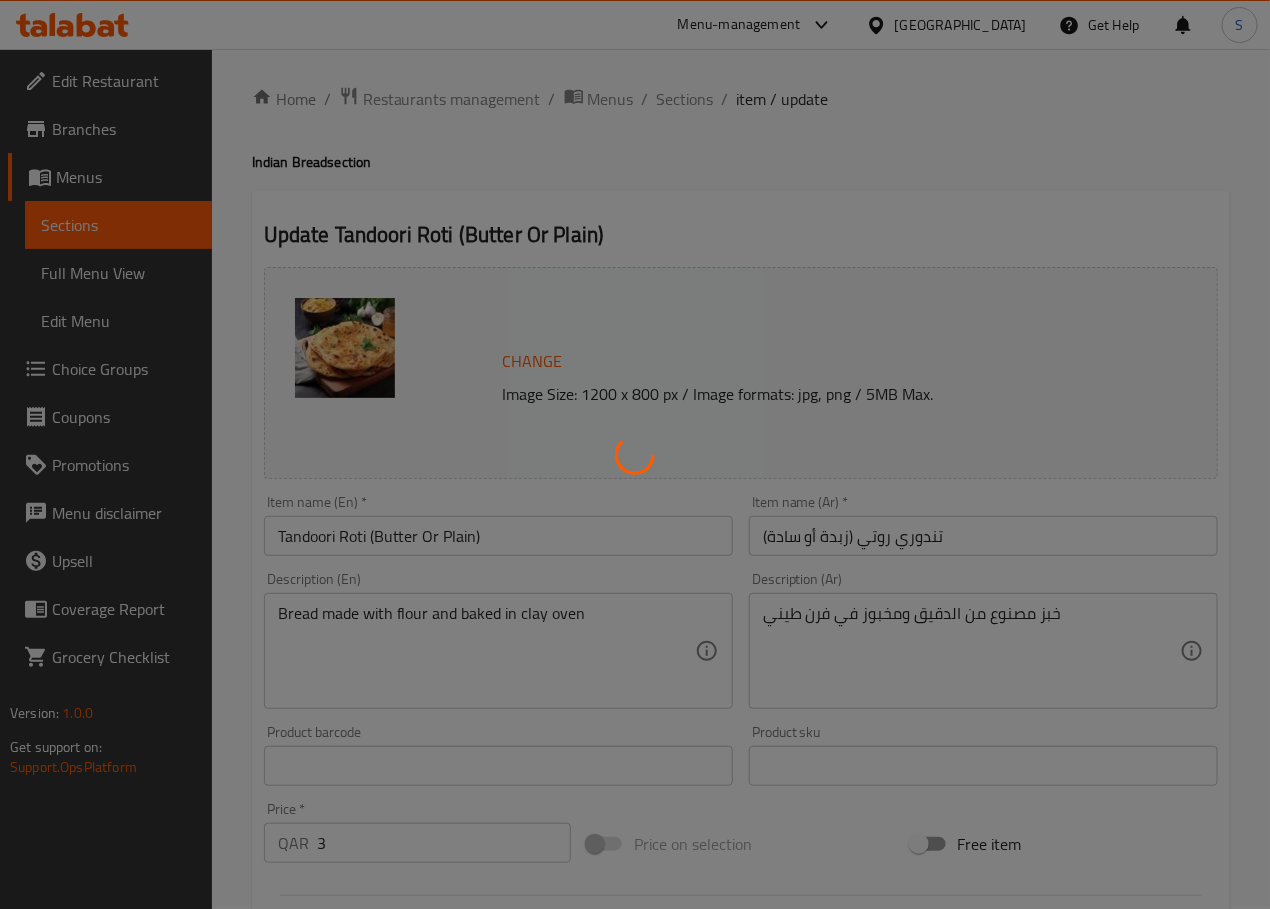 scroll, scrollTop: 0, scrollLeft: 0, axis: both 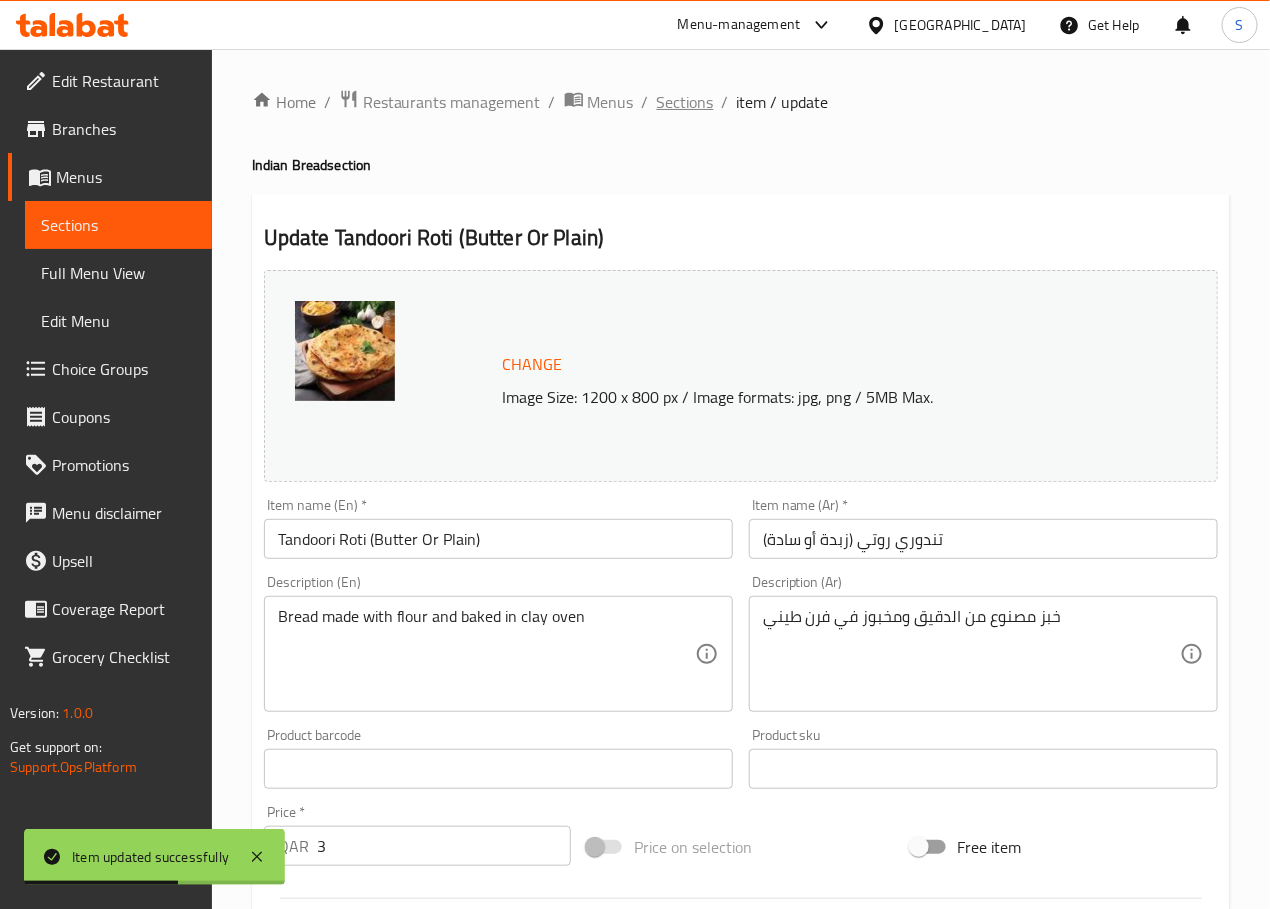 click on "Sections" at bounding box center (685, 102) 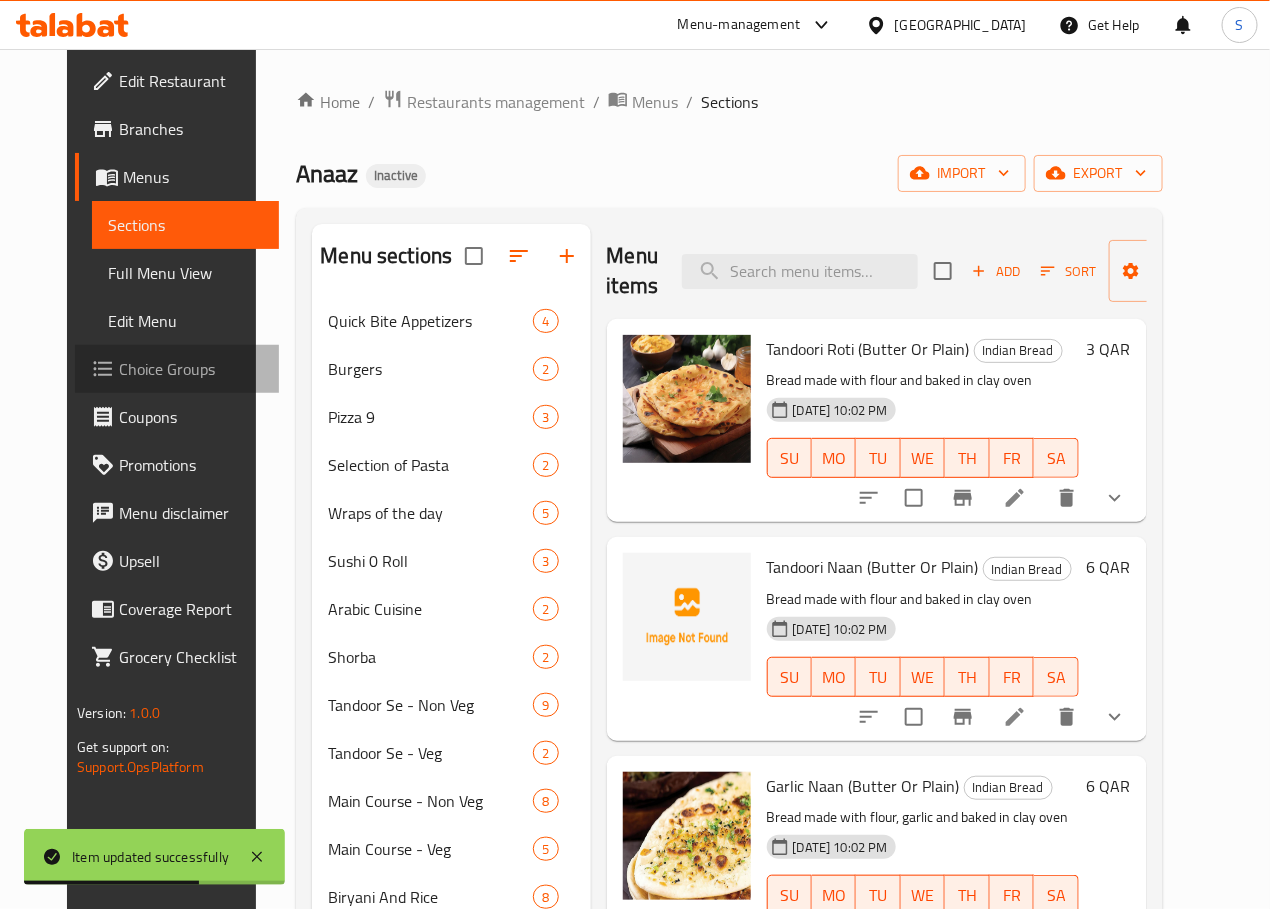 click on "Choice Groups" at bounding box center (191, 369) 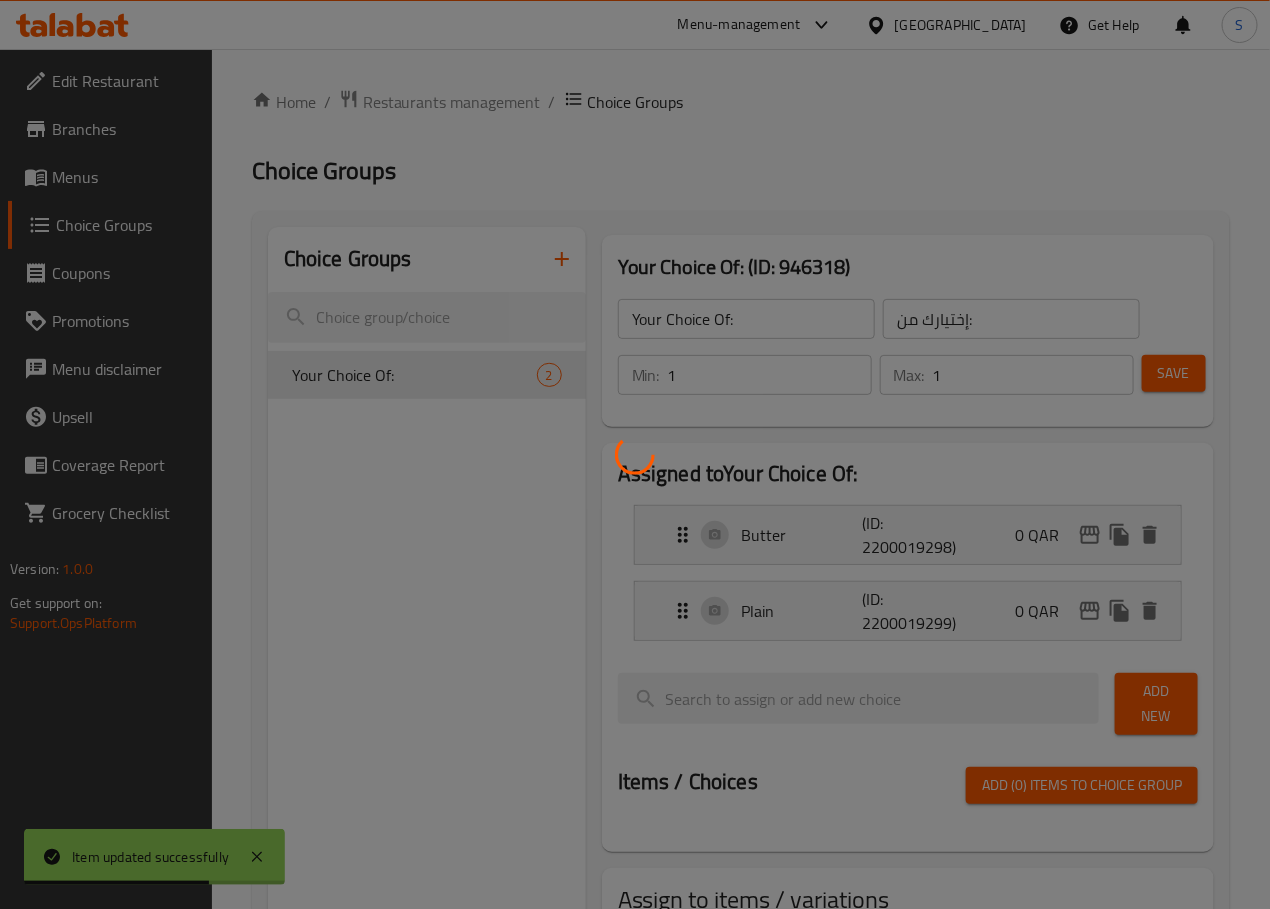 click at bounding box center (635, 454) 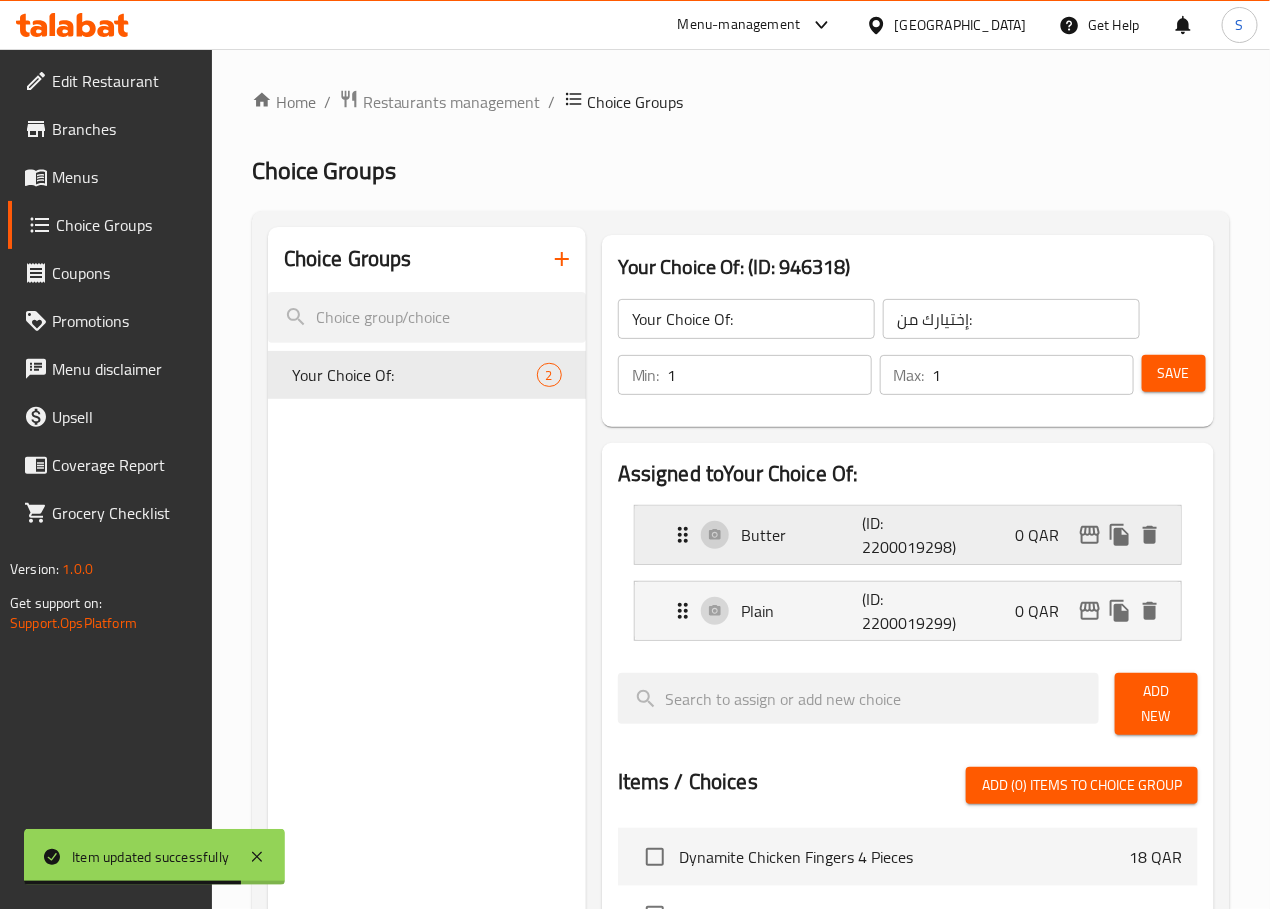 click on "Butter (ID: 2200019298) 0 QAR" at bounding box center [914, 535] 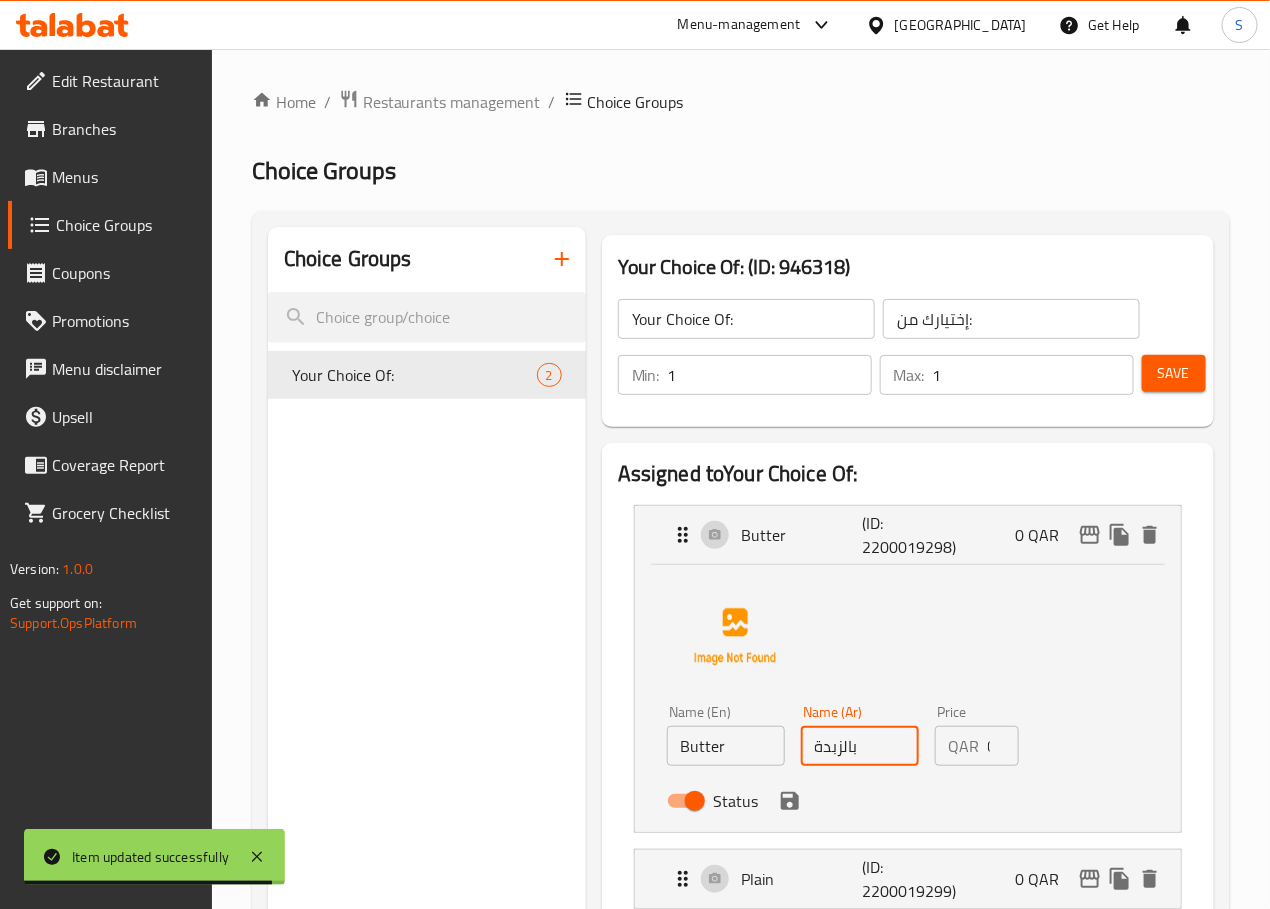 click on "بالزبدة" at bounding box center (860, 746) 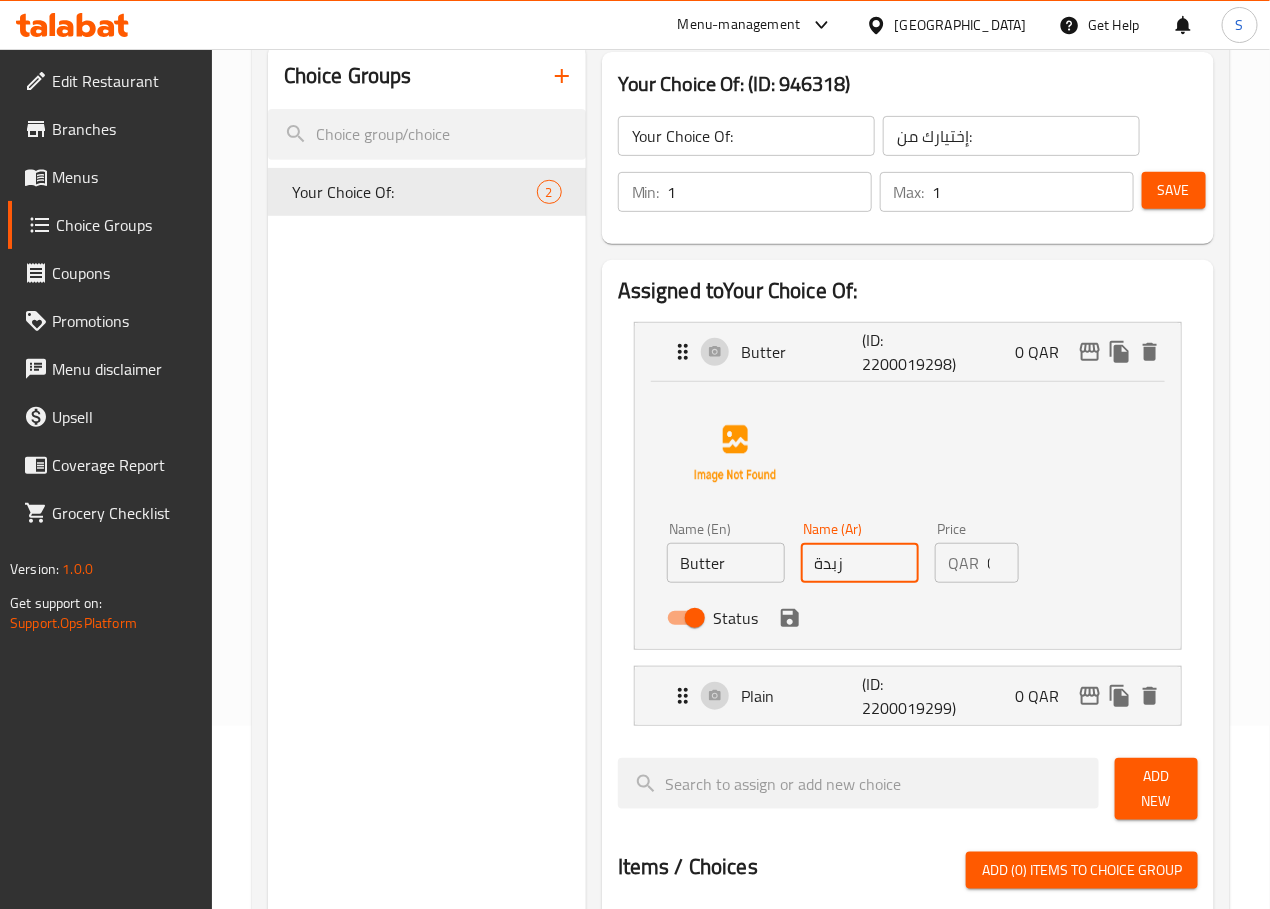 scroll, scrollTop: 226, scrollLeft: 0, axis: vertical 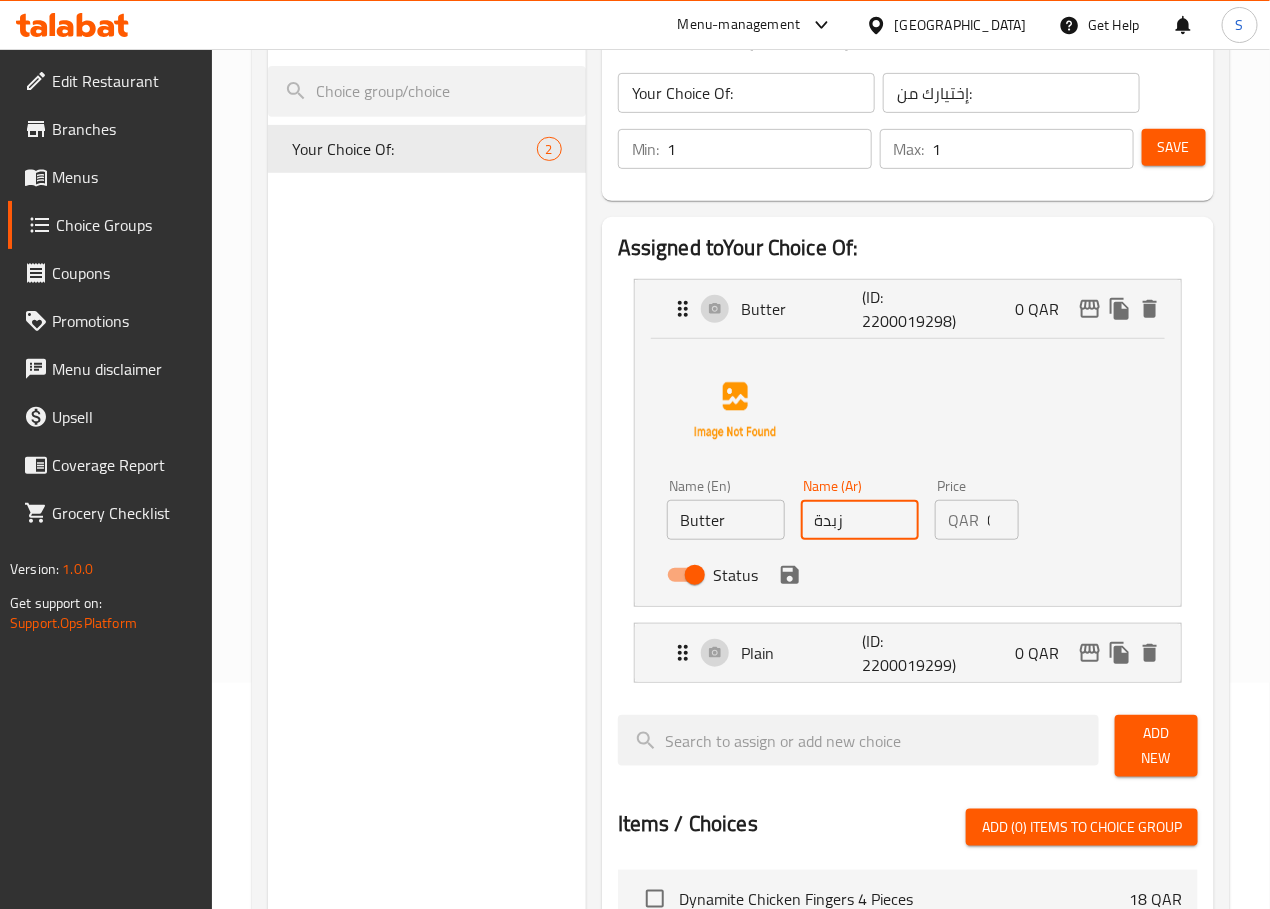 click 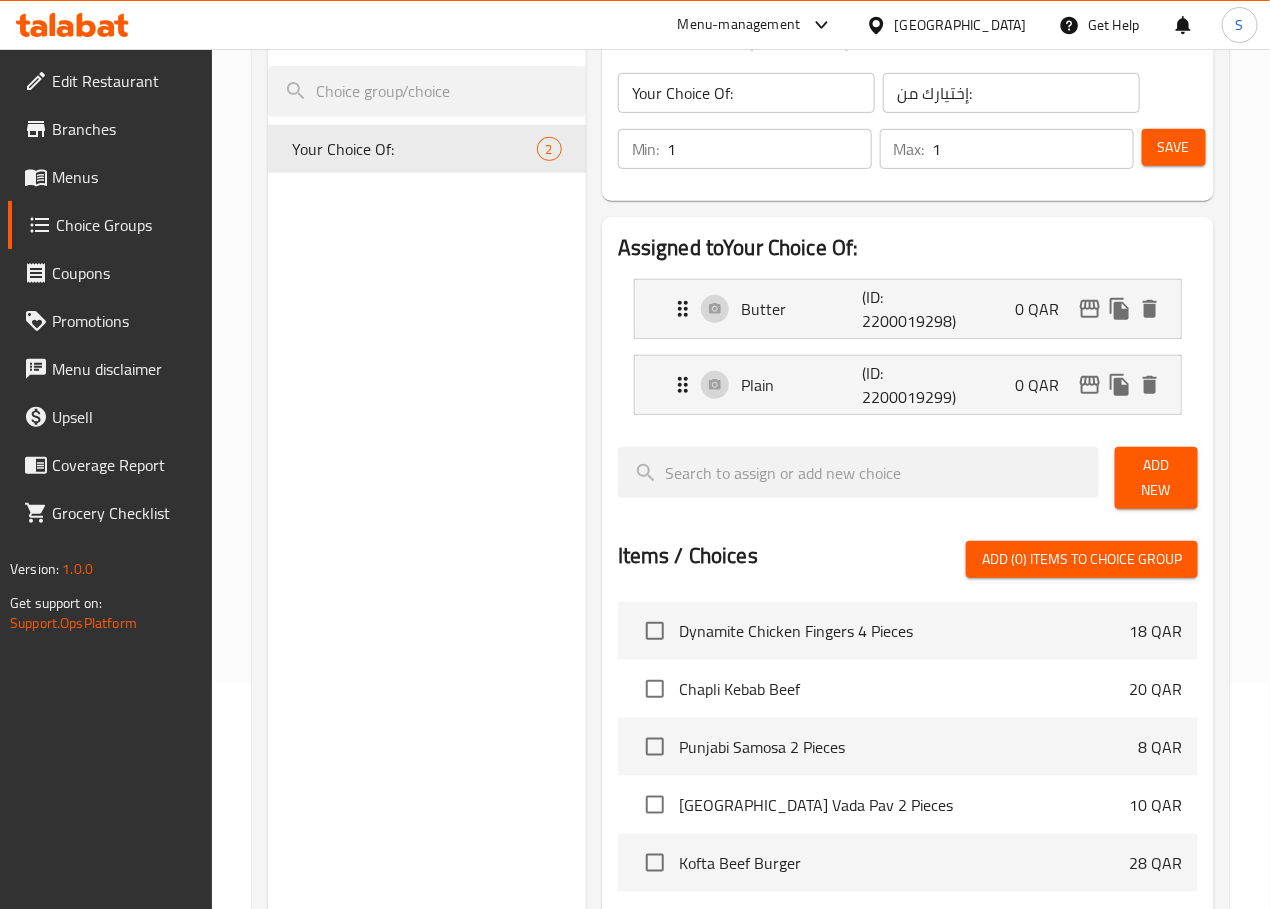 type on "زبدة" 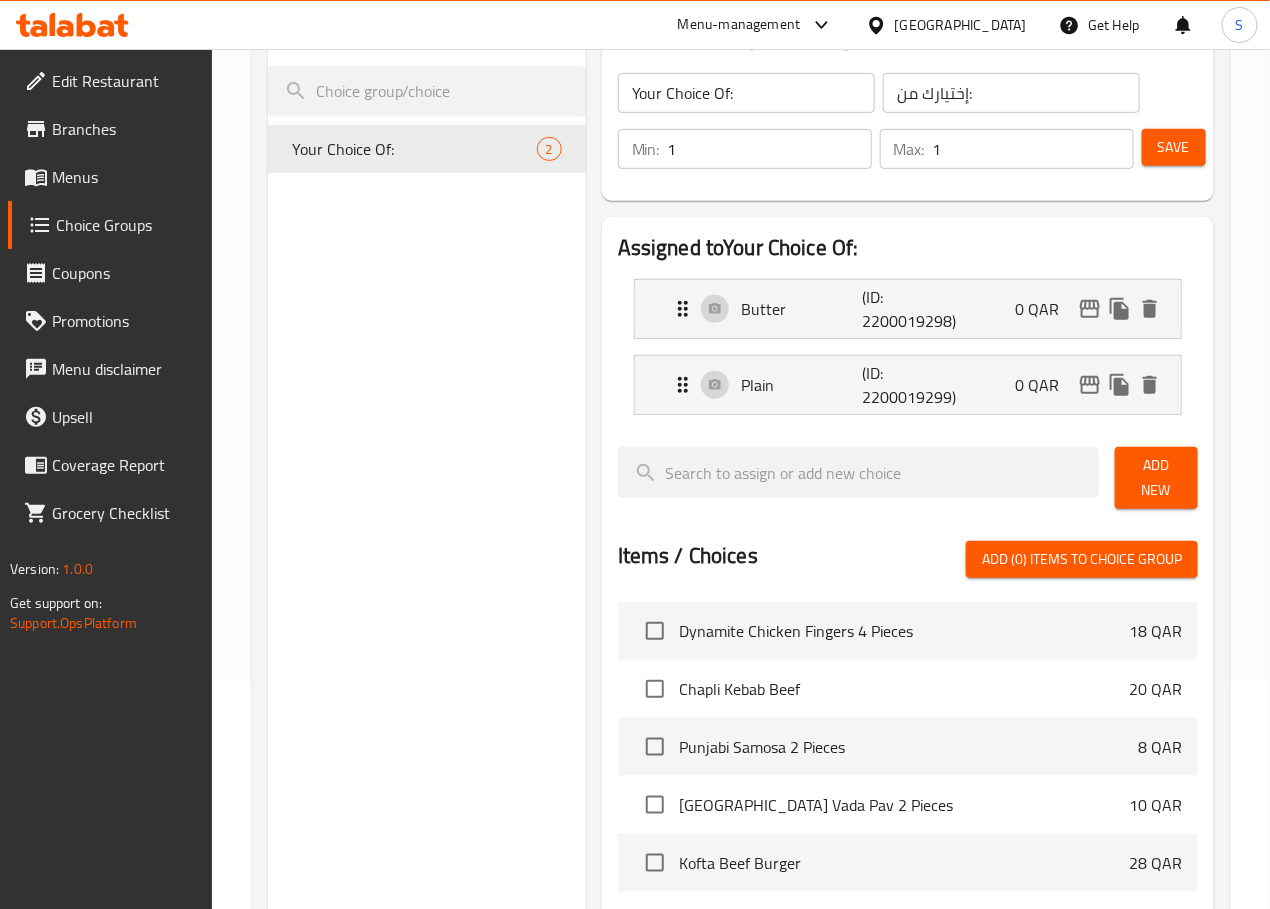 click on "Save" at bounding box center [1174, 147] 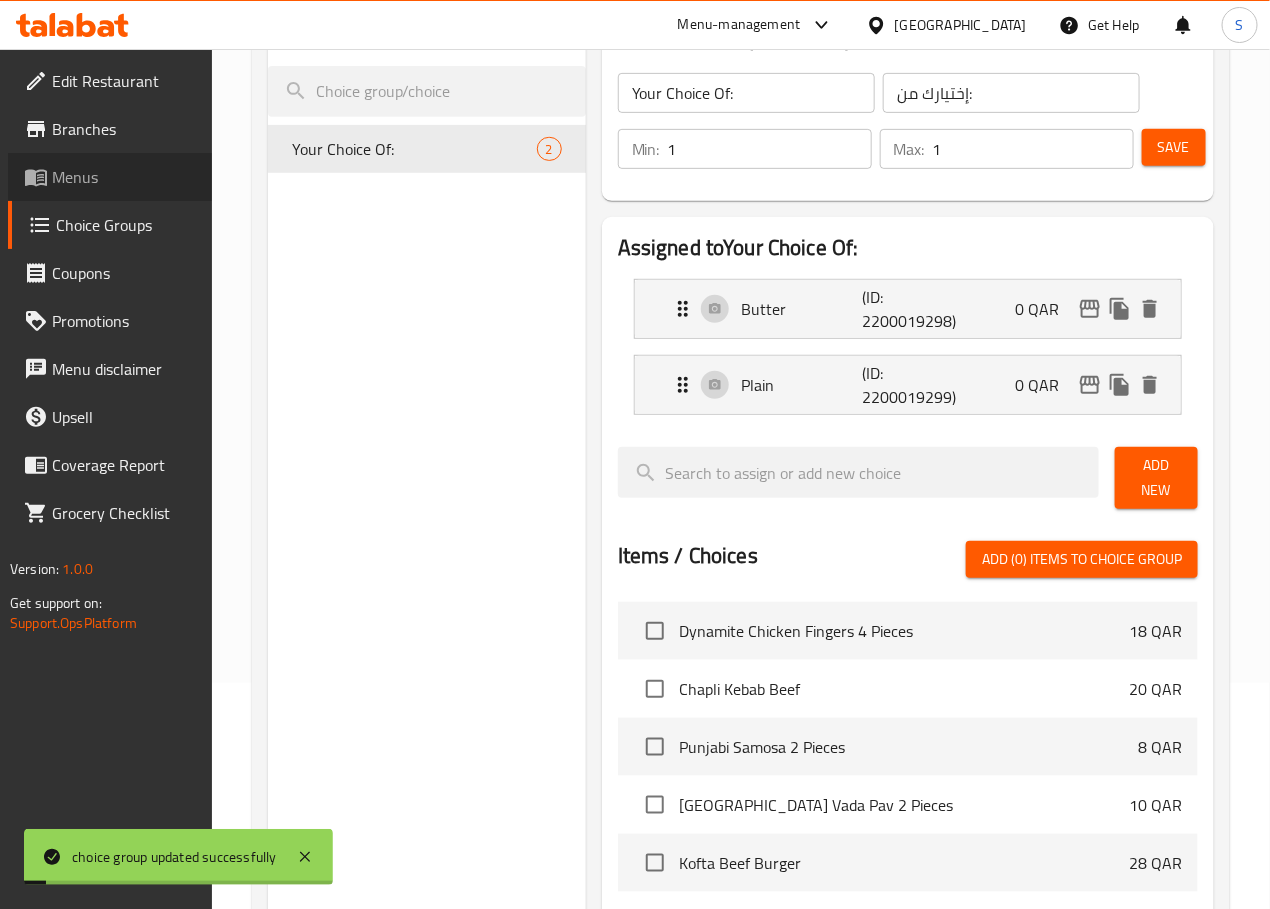 click on "Menus" at bounding box center [124, 177] 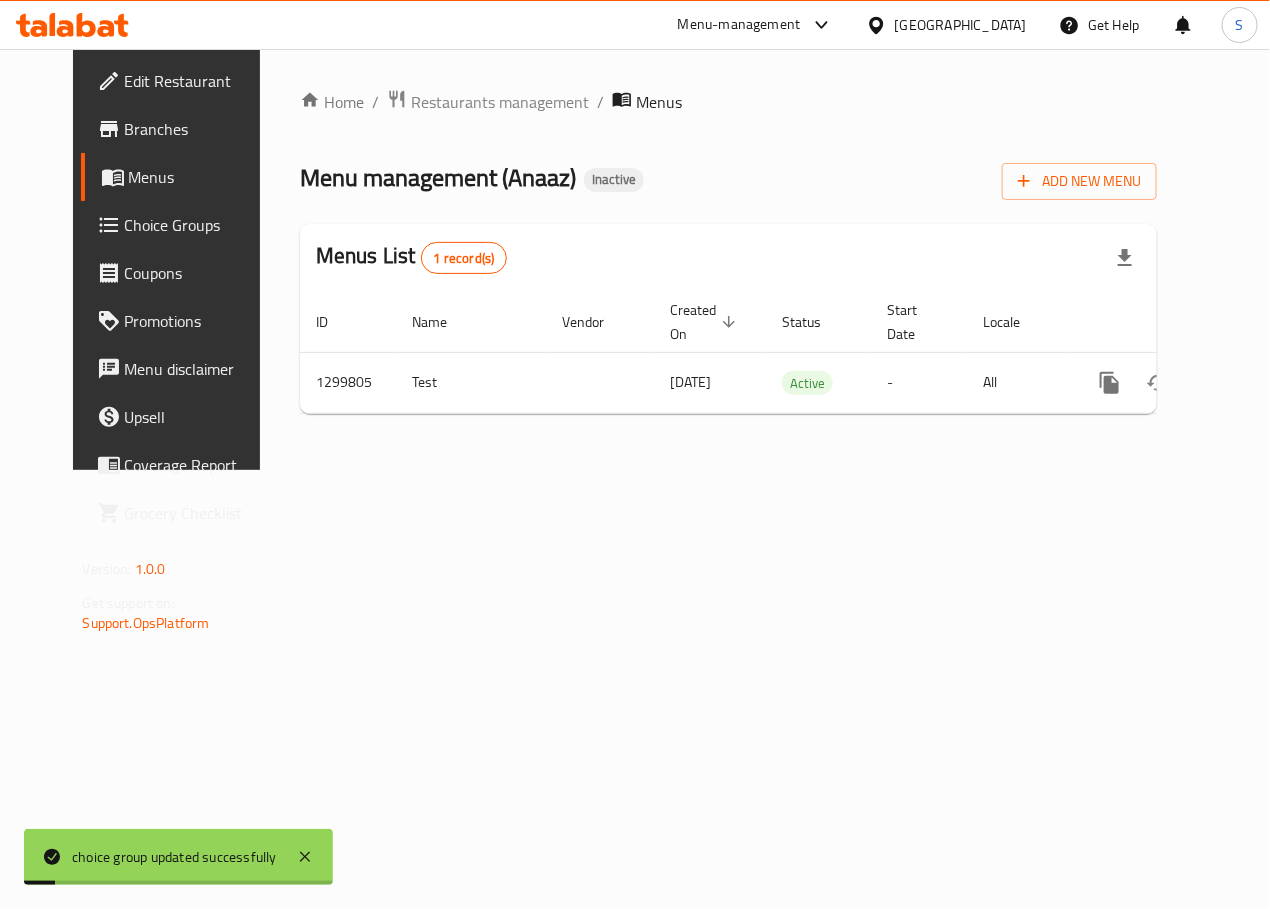 scroll, scrollTop: 0, scrollLeft: 0, axis: both 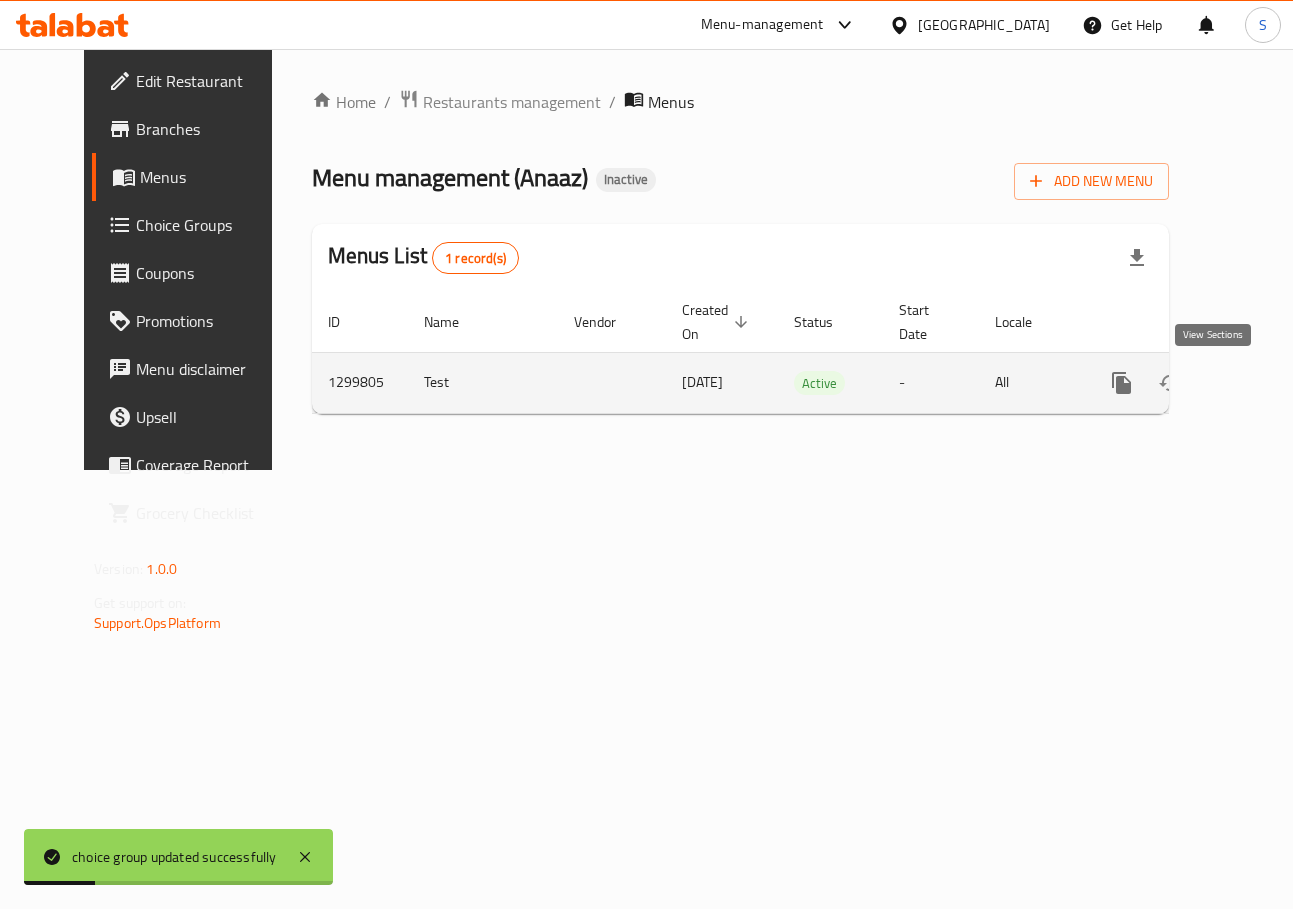 click at bounding box center (1266, 383) 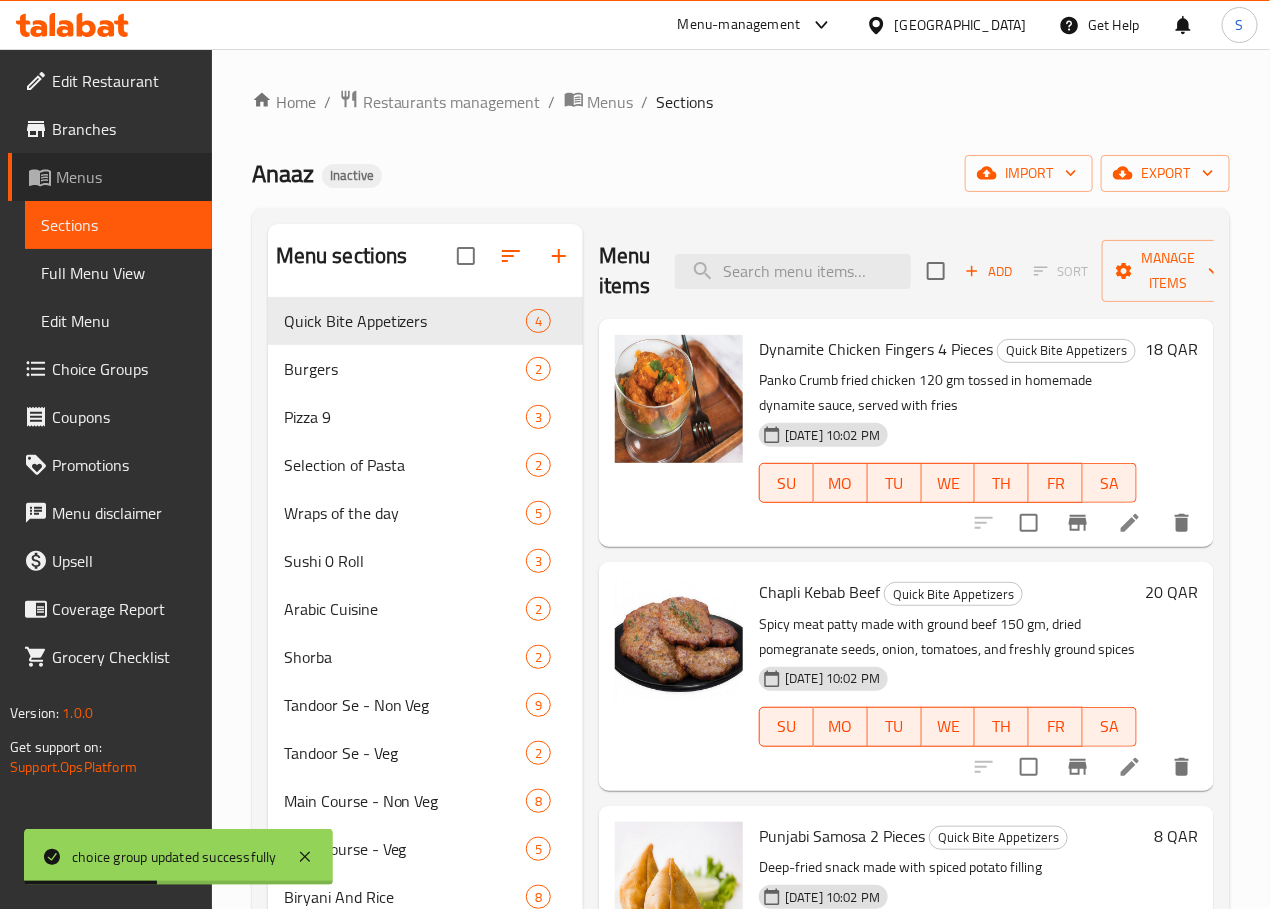 click on "Menus" at bounding box center (126, 177) 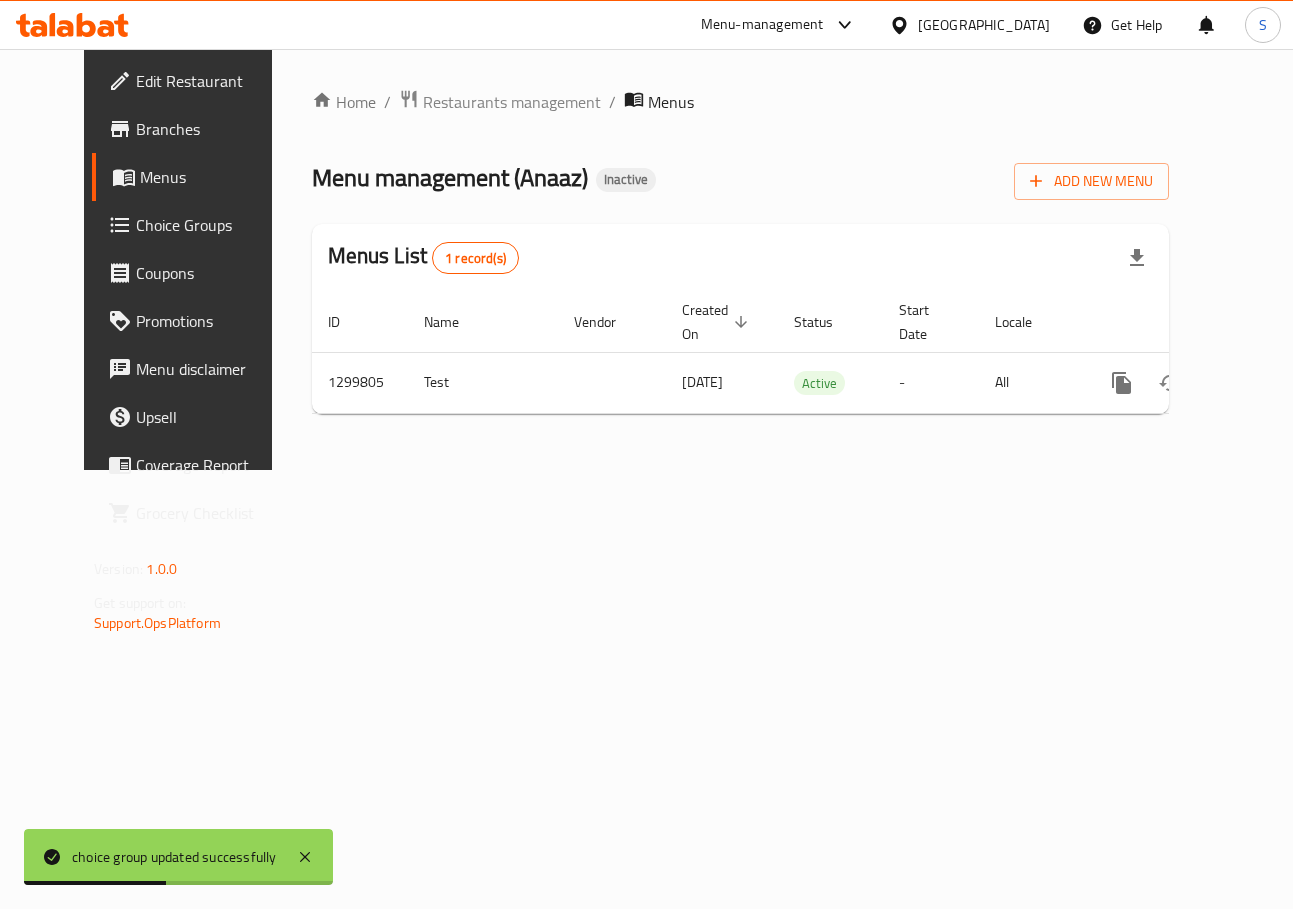 drag, startPoint x: 151, startPoint y: 186, endPoint x: 964, endPoint y: 546, distance: 889.13947 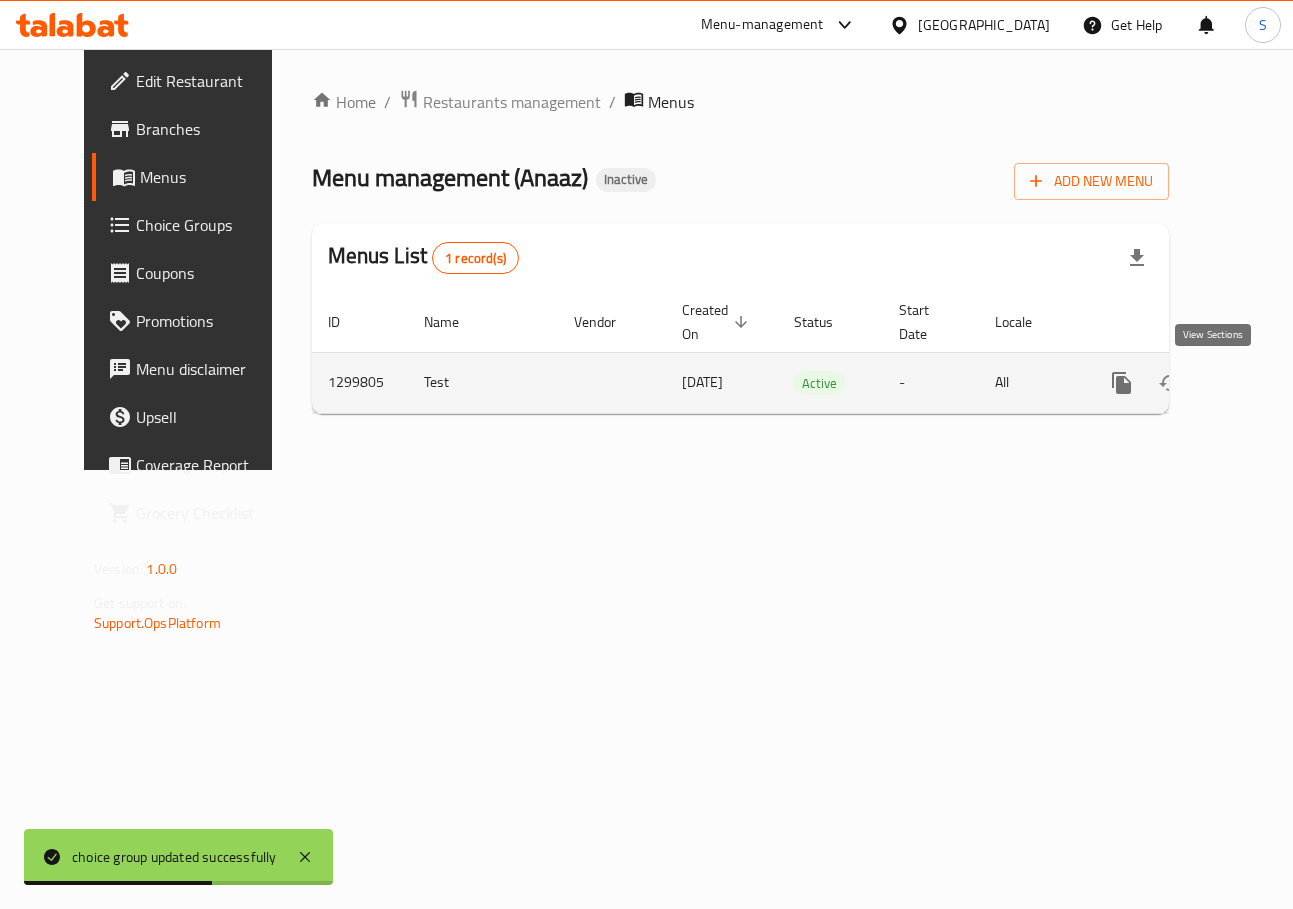 click 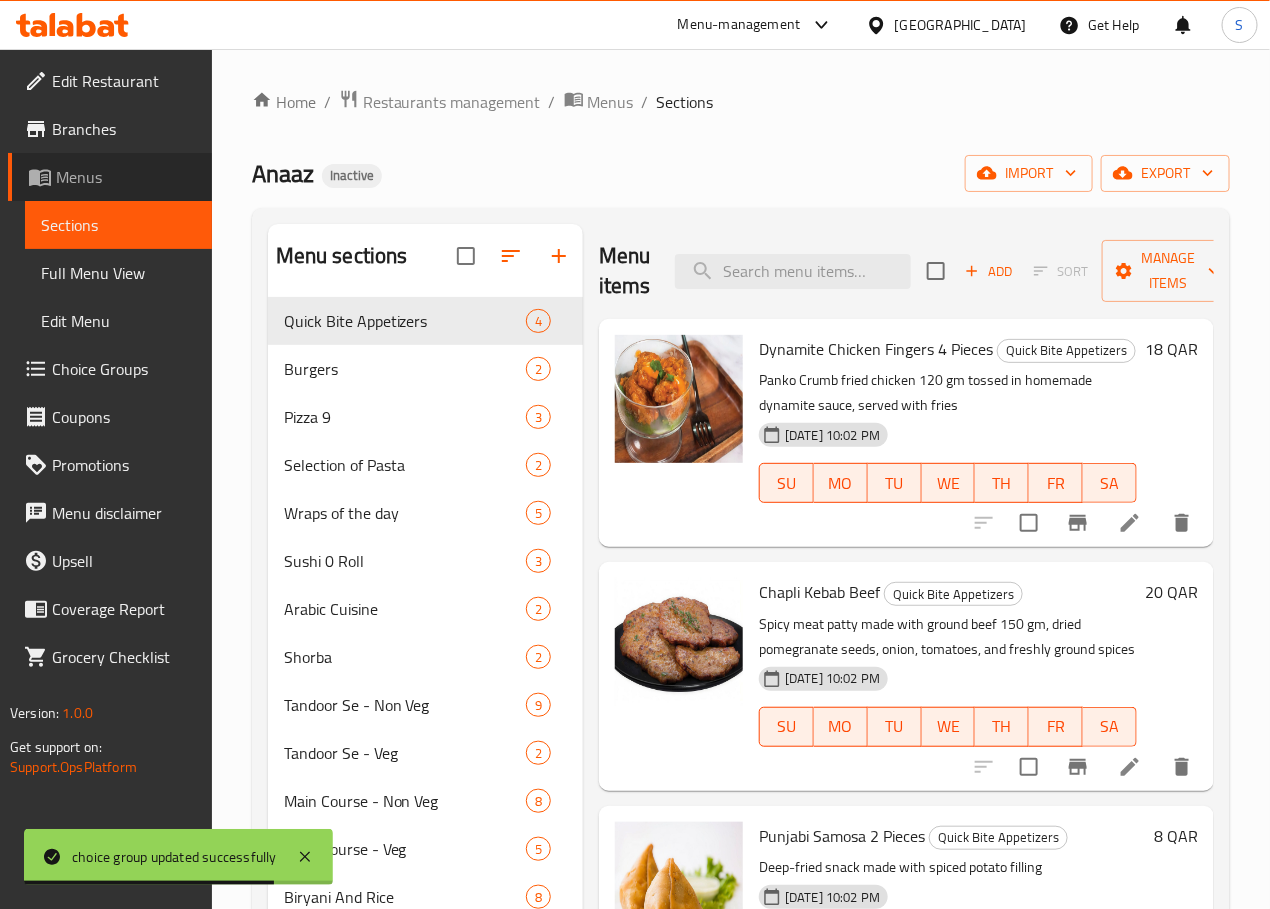 click on "Menus" at bounding box center [126, 177] 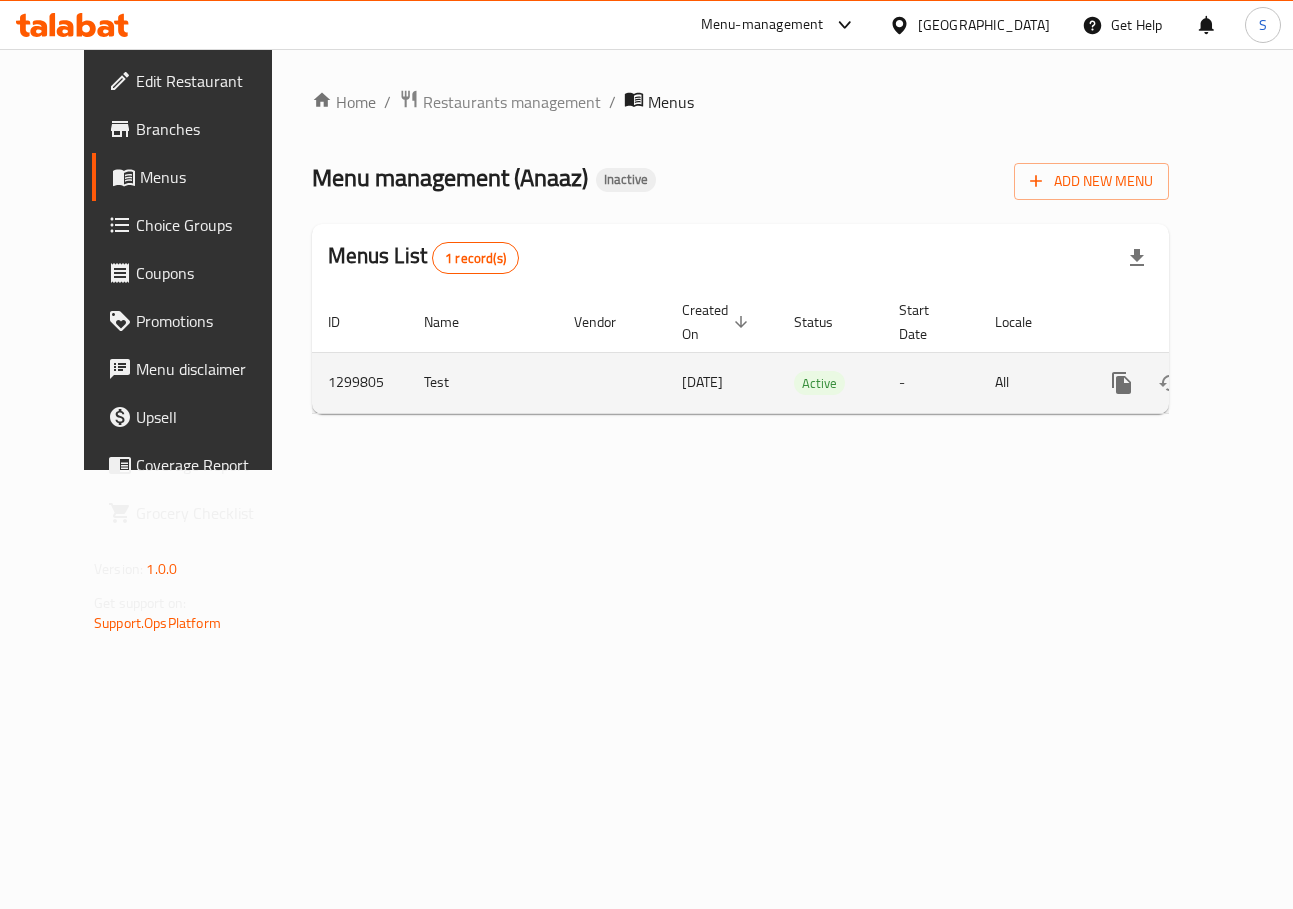 click on "Test" at bounding box center (483, 382) 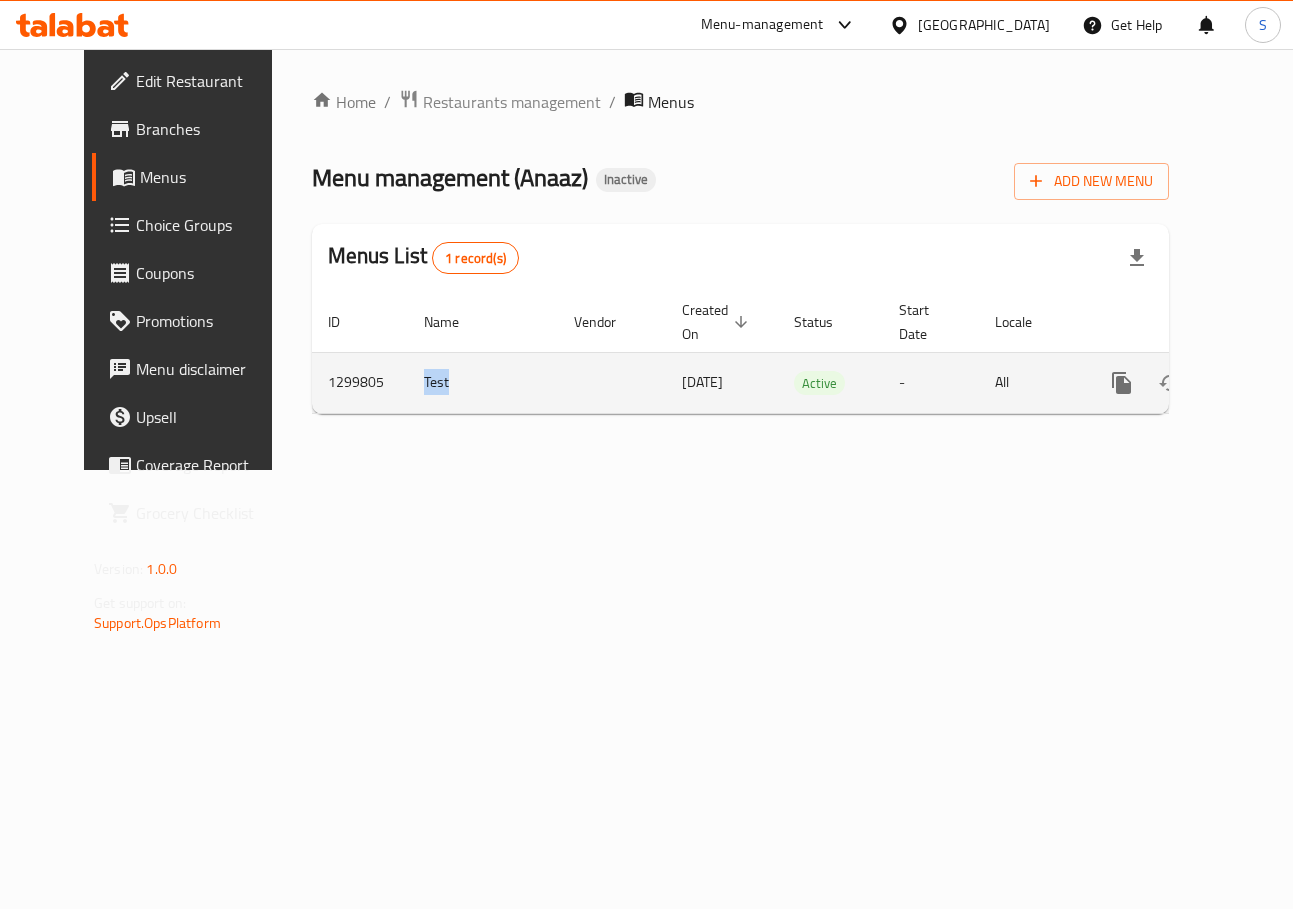 click on "Test" at bounding box center [483, 382] 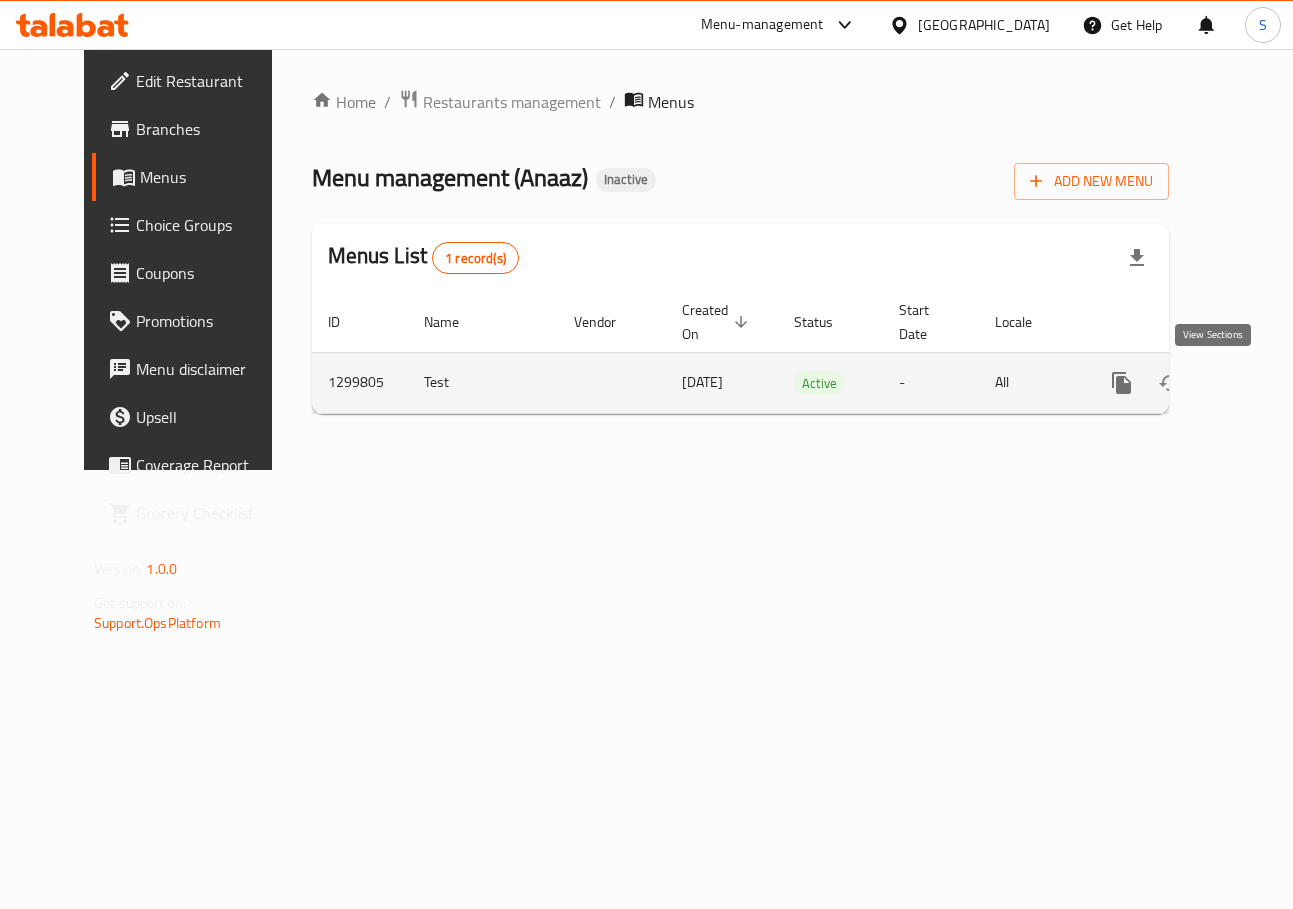 click 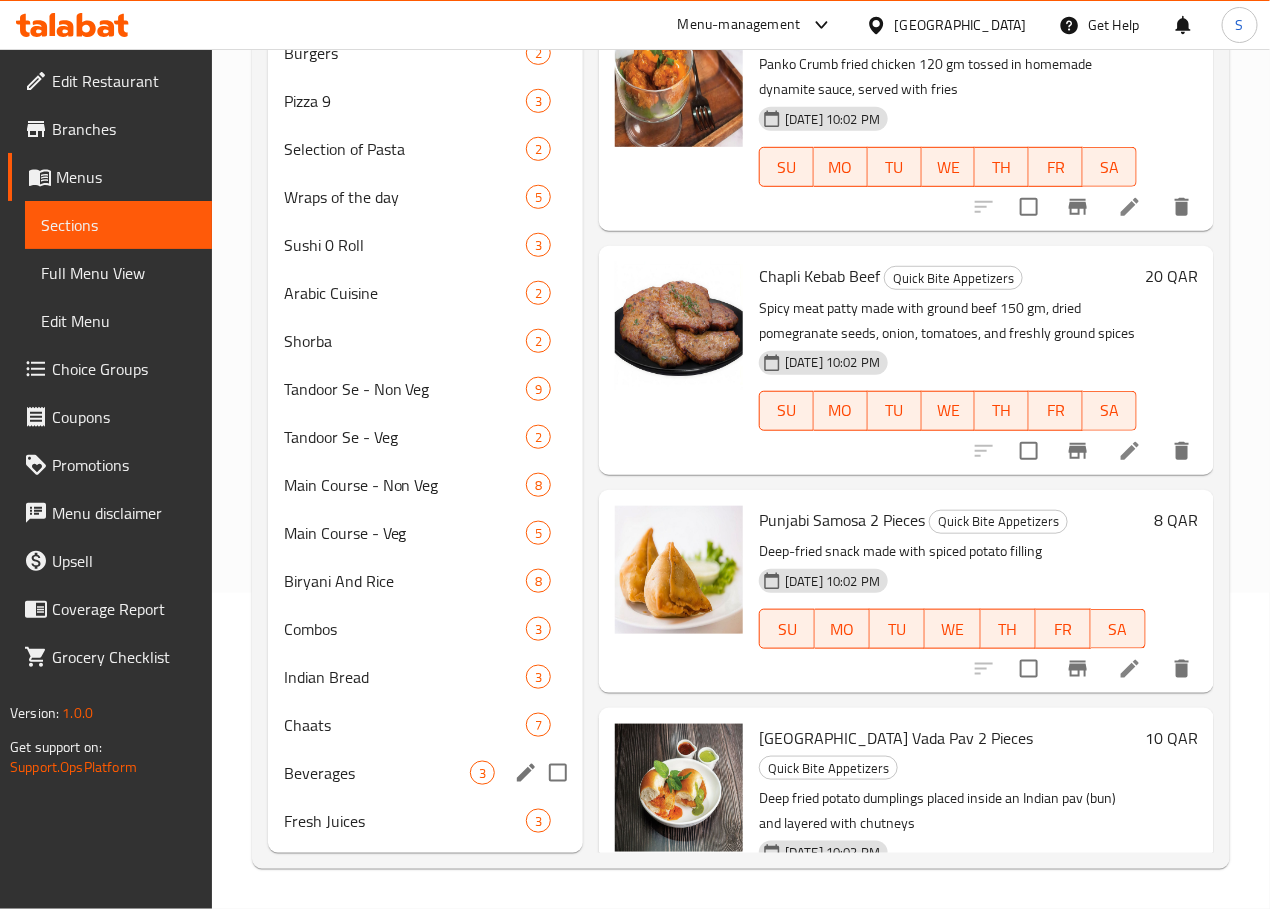 scroll, scrollTop: 346, scrollLeft: 0, axis: vertical 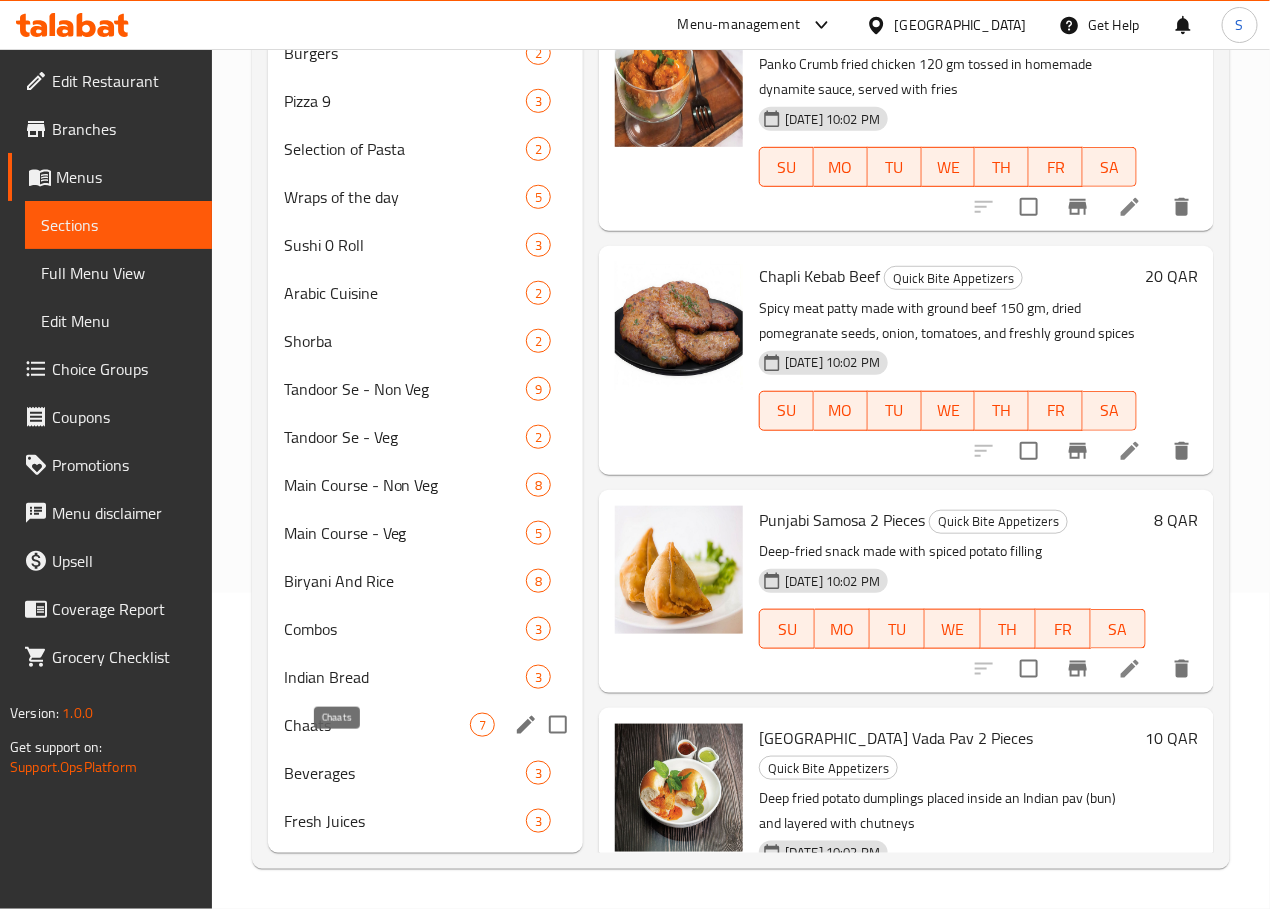 click on "Chaats" at bounding box center [377, 725] 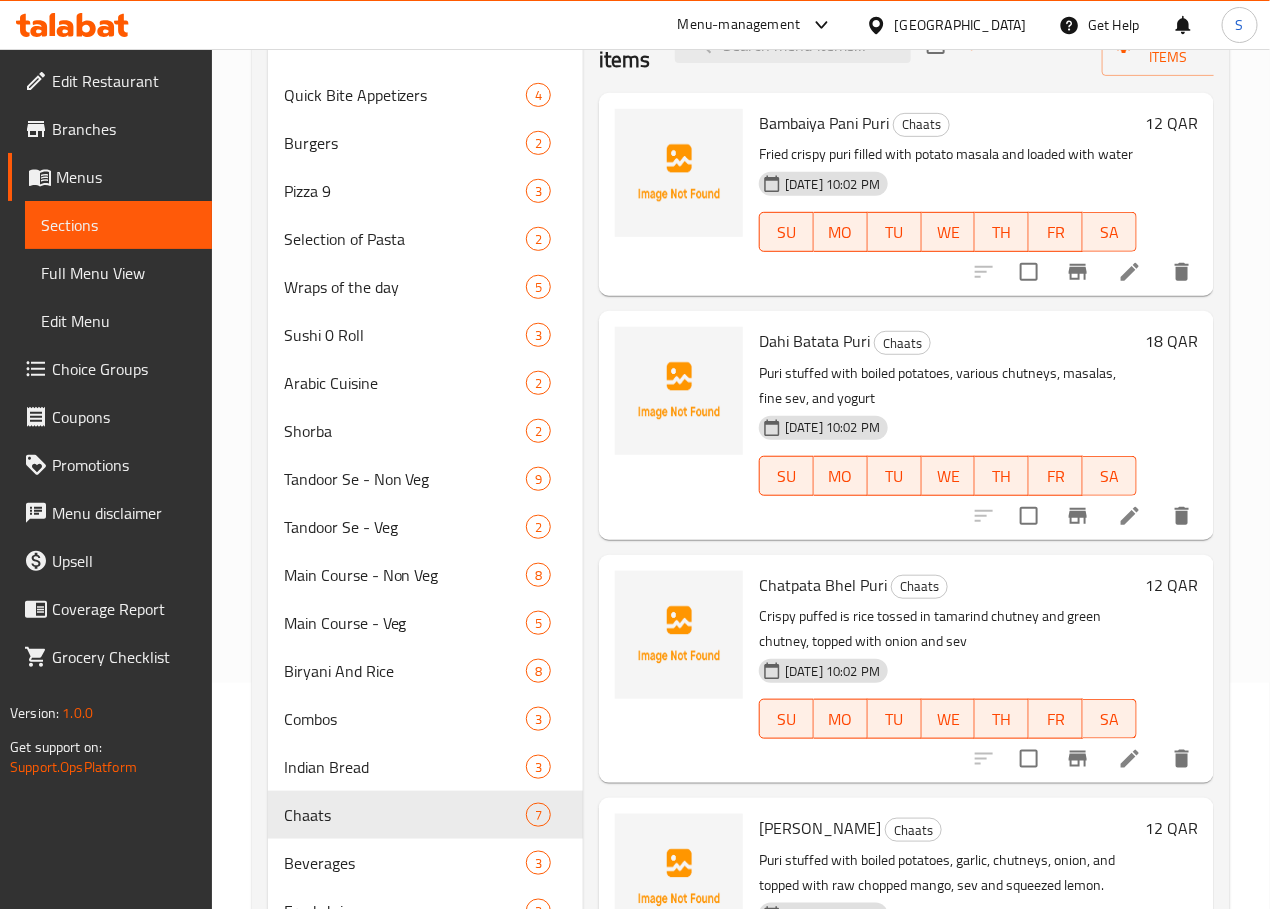 scroll, scrollTop: 201, scrollLeft: 0, axis: vertical 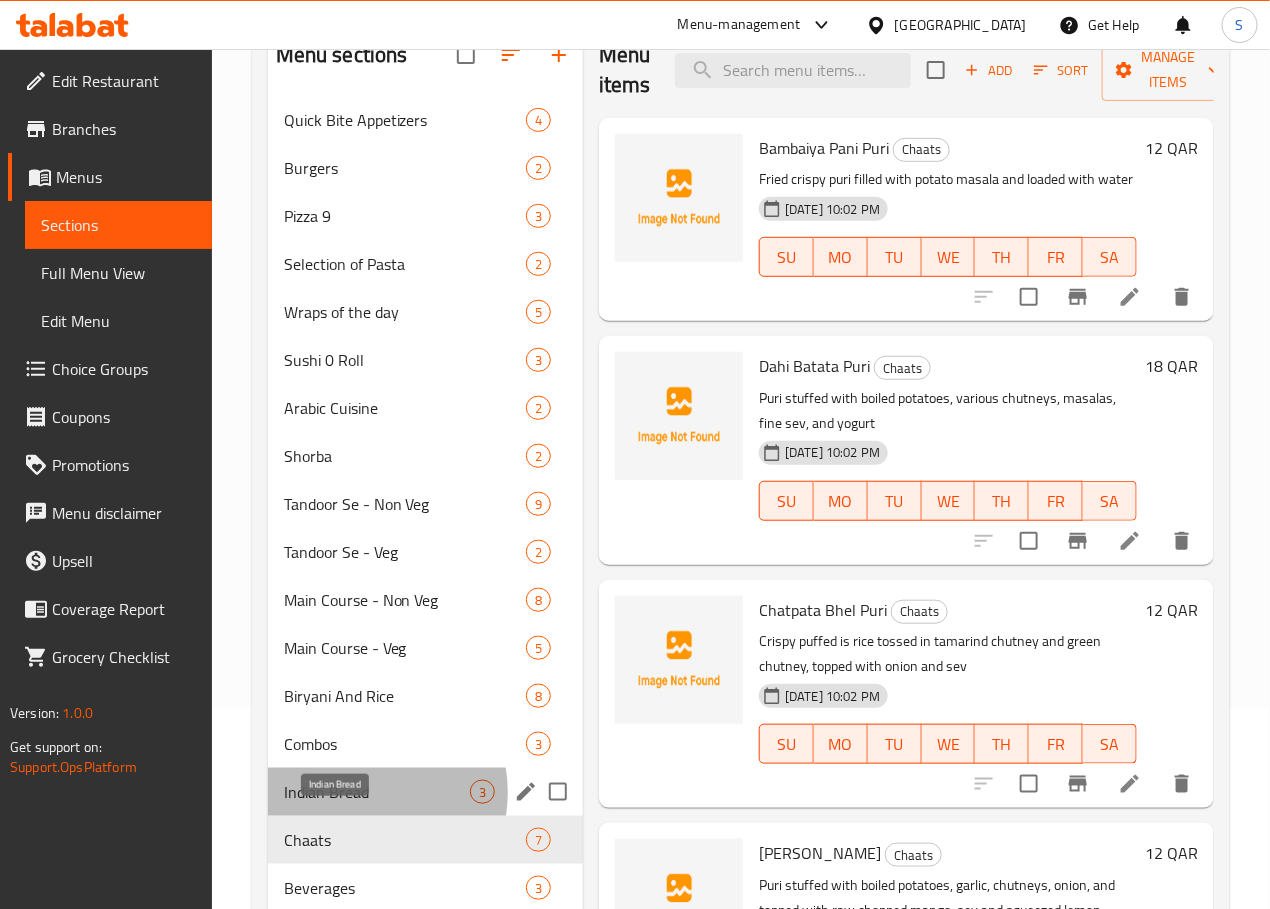 click on "Indian Bread" at bounding box center [377, 792] 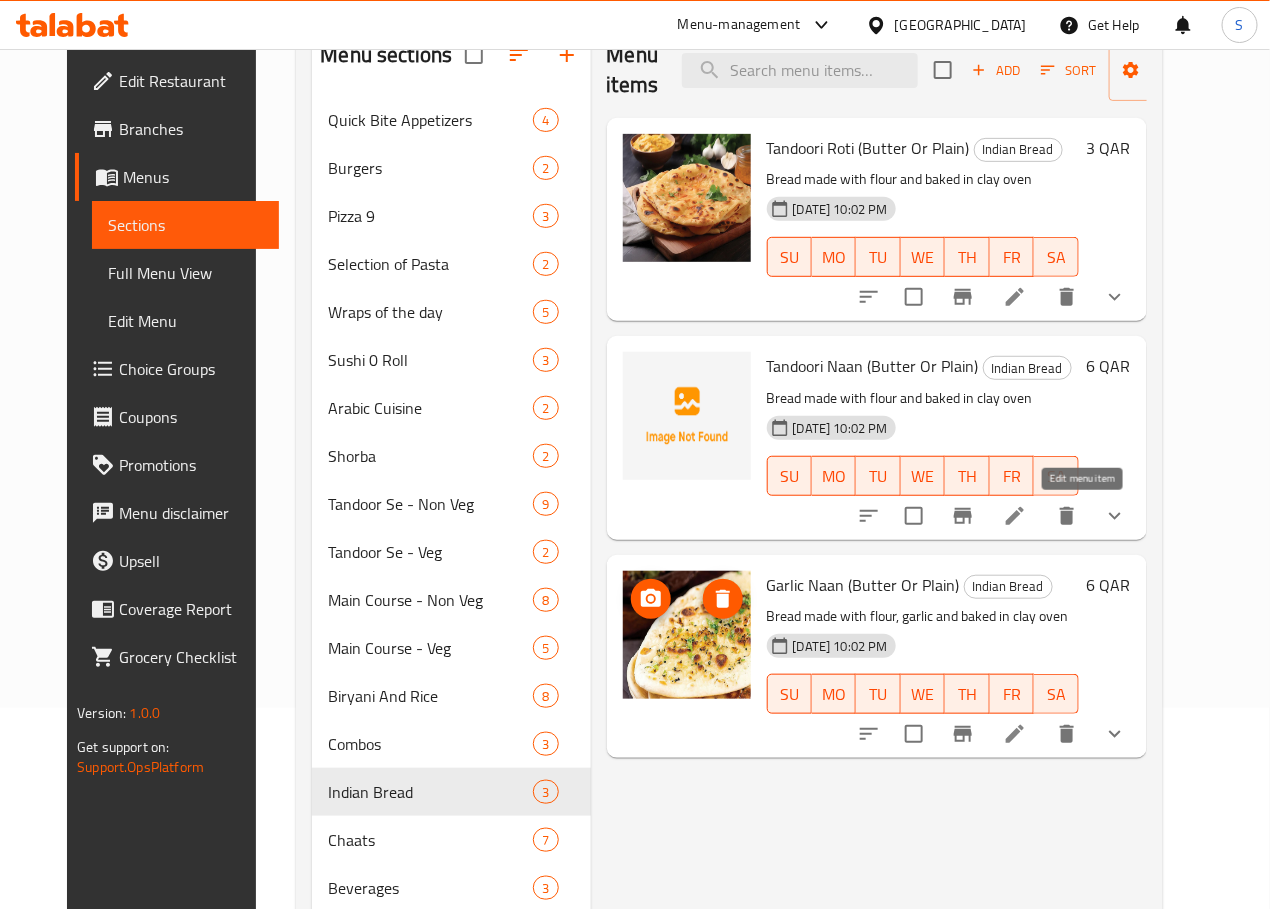 click 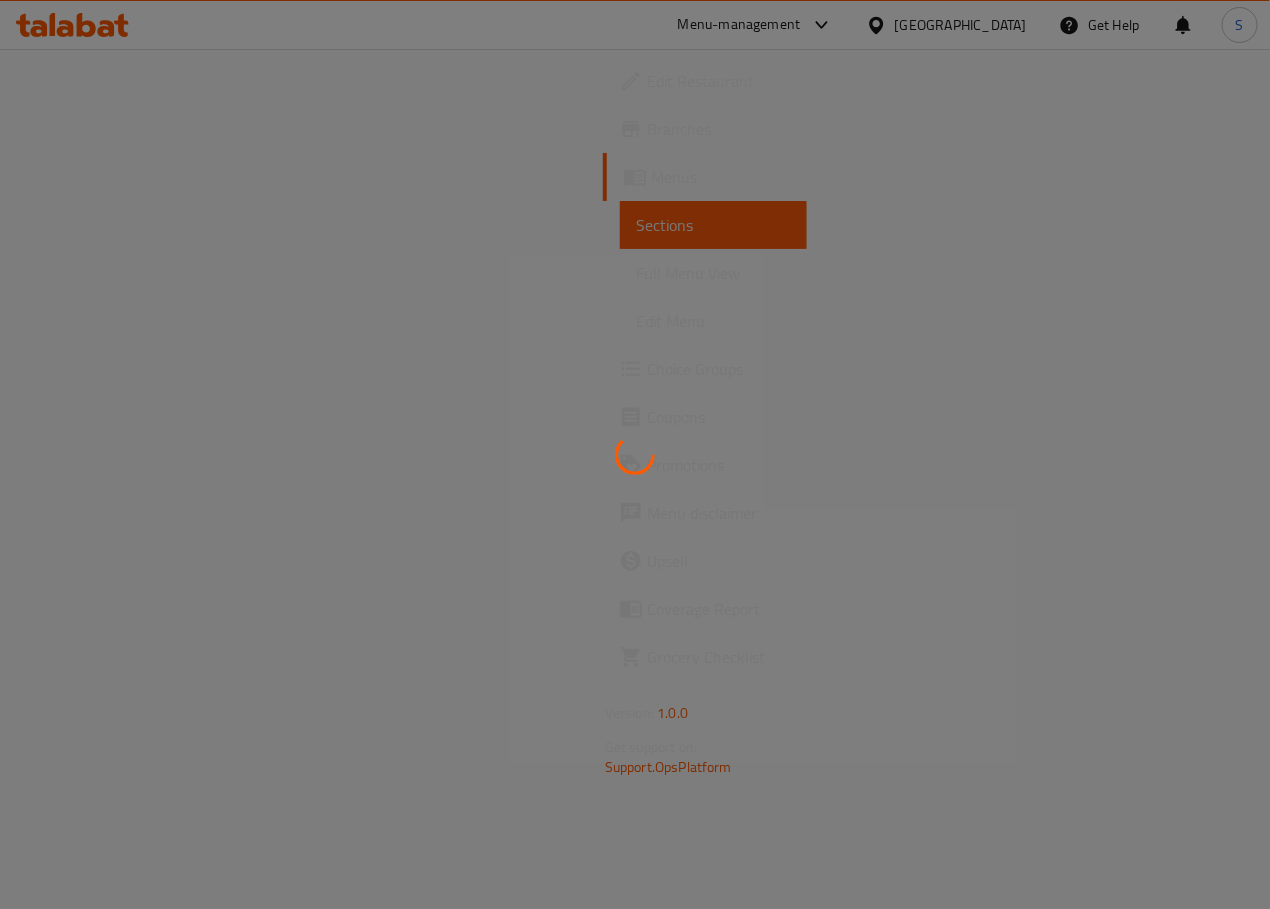 scroll, scrollTop: 0, scrollLeft: 0, axis: both 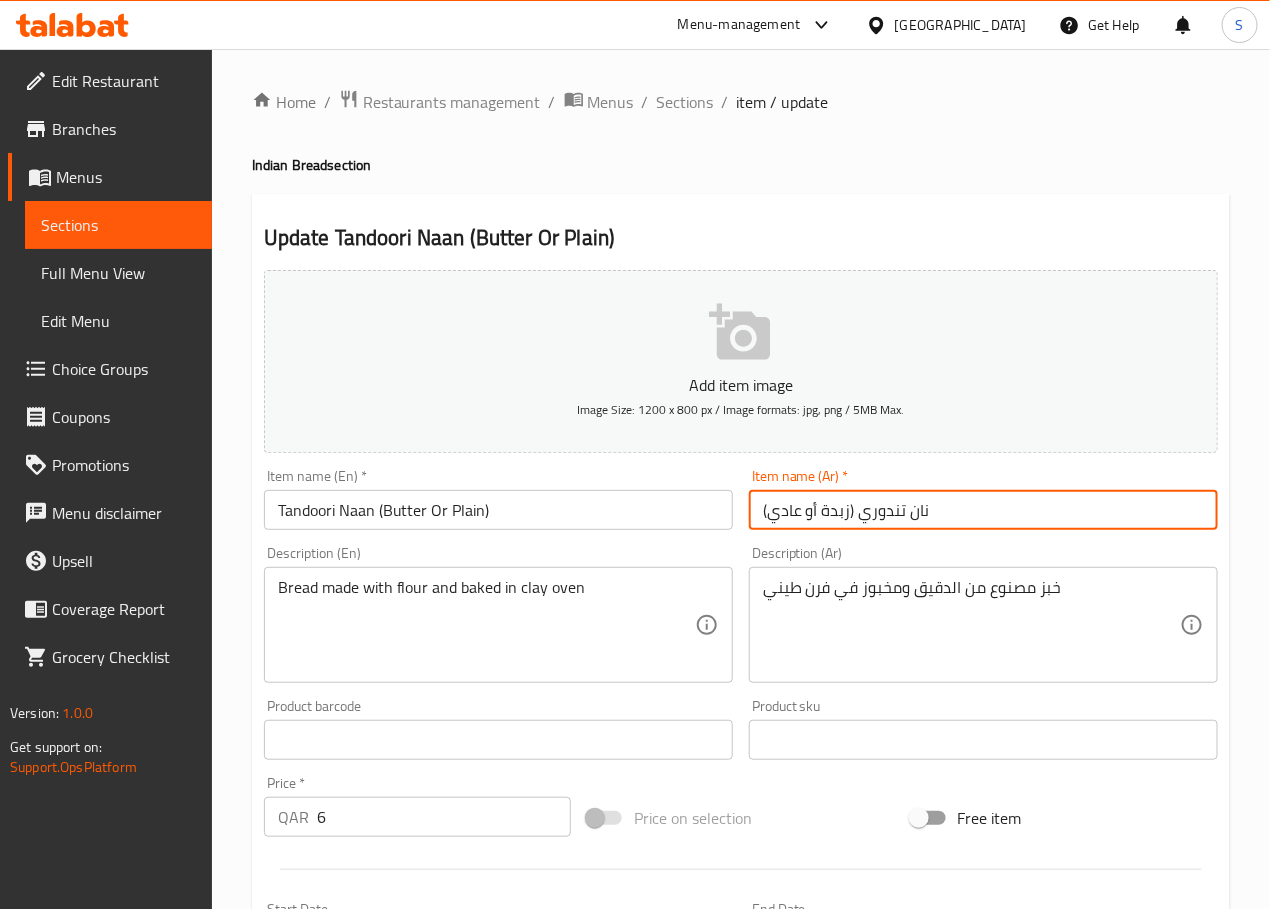 click on "نان تندوري (زبدة أو عادي)" at bounding box center [983, 510] 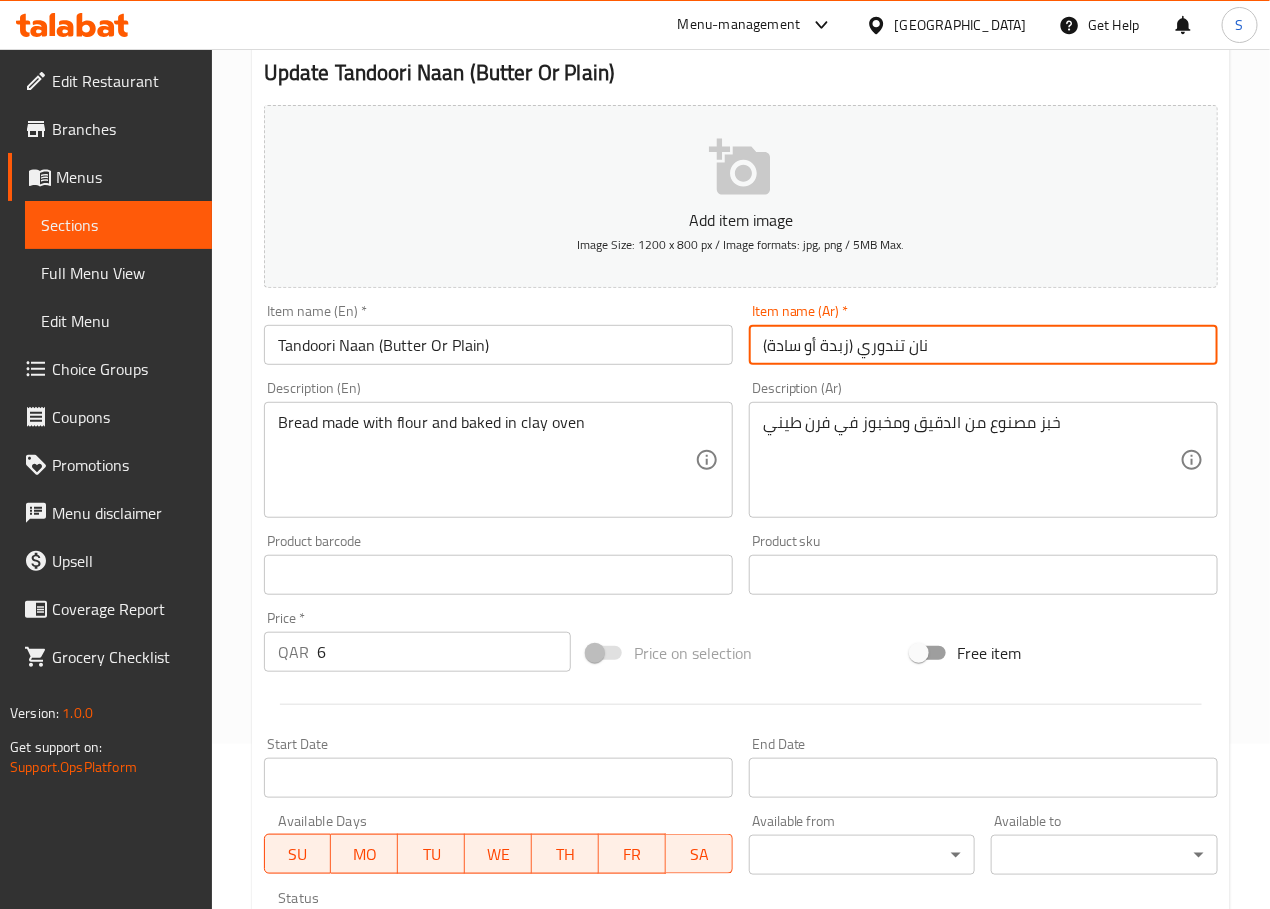 scroll, scrollTop: 538, scrollLeft: 0, axis: vertical 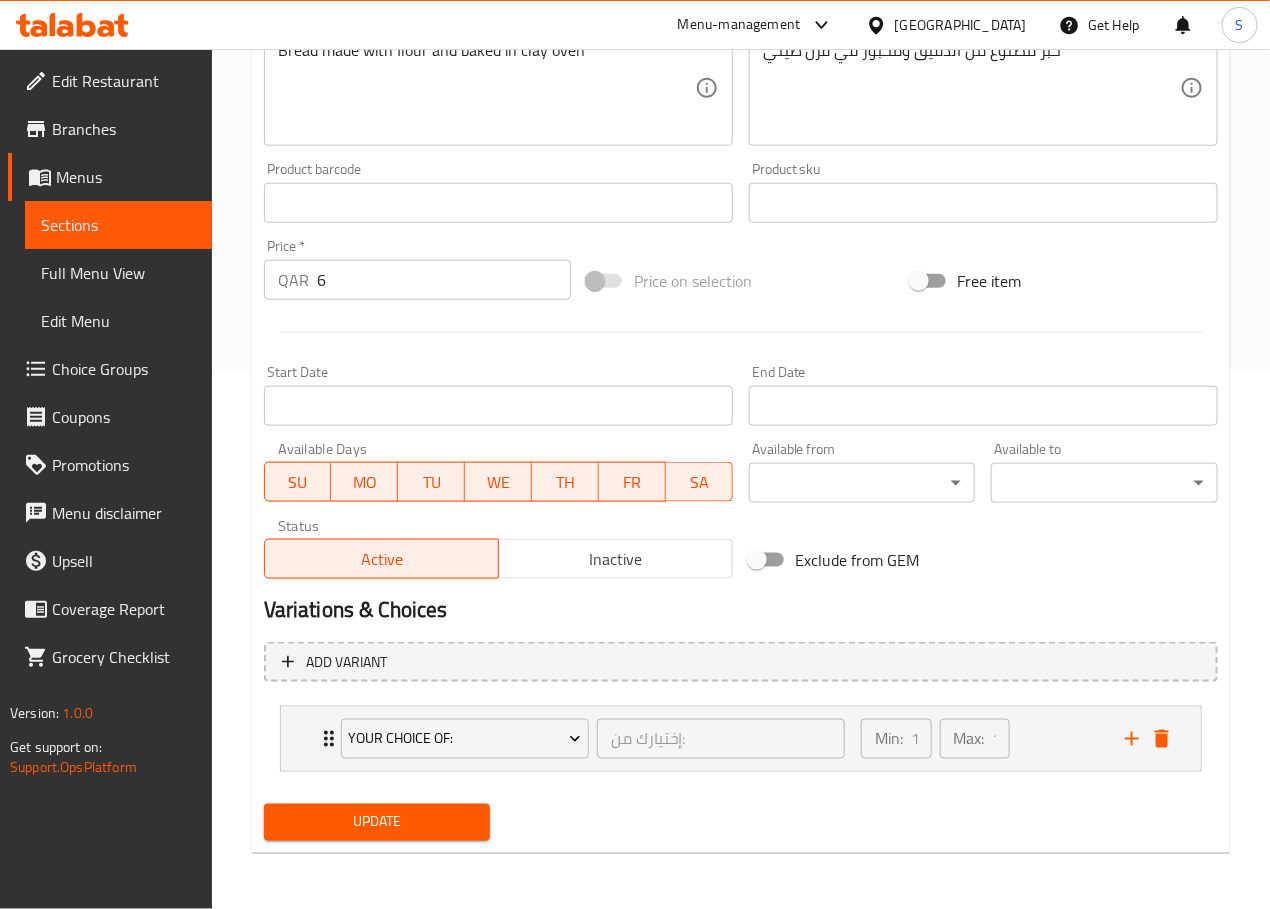 type on "نان تندوري (زبدة أو سادة)" 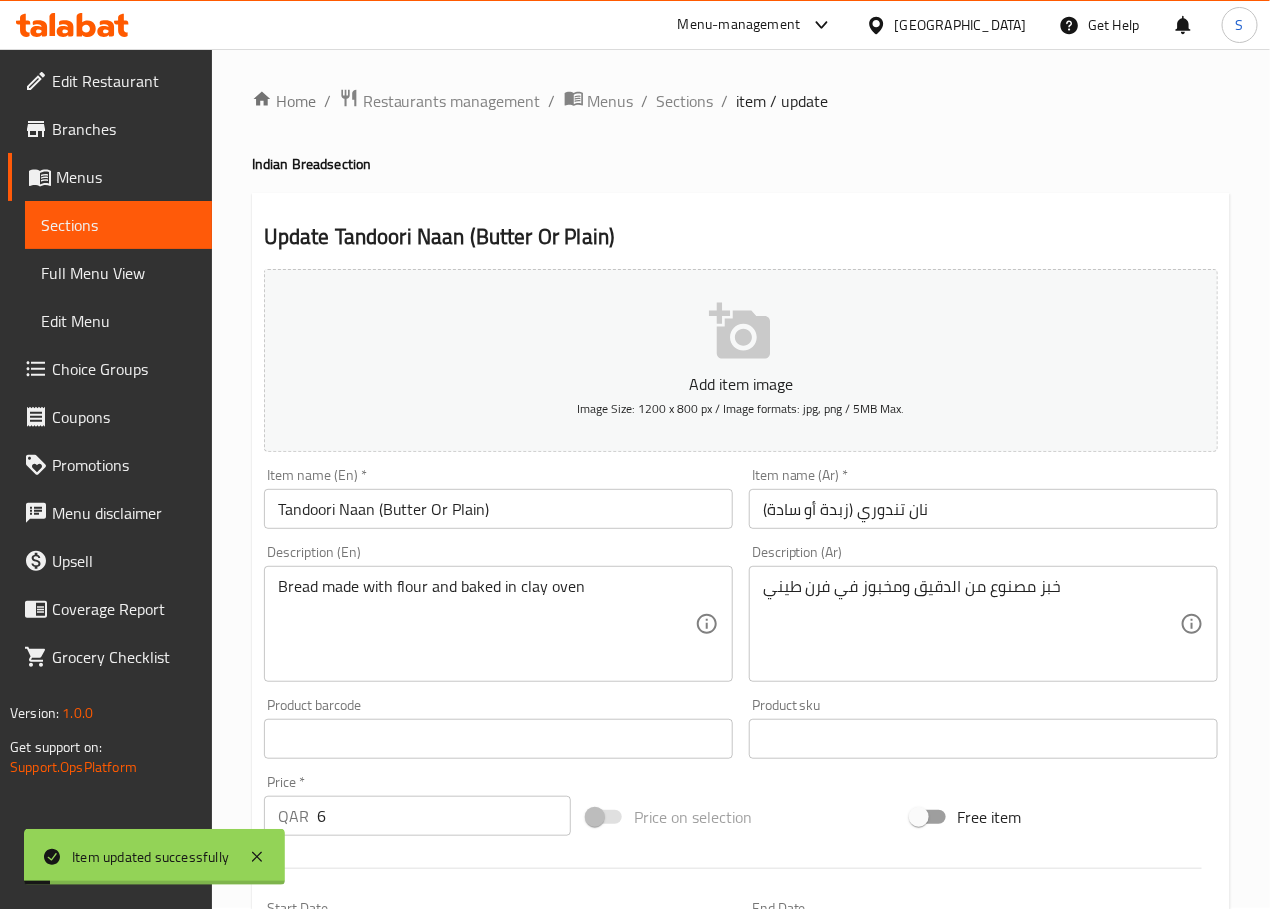 scroll, scrollTop: 0, scrollLeft: 0, axis: both 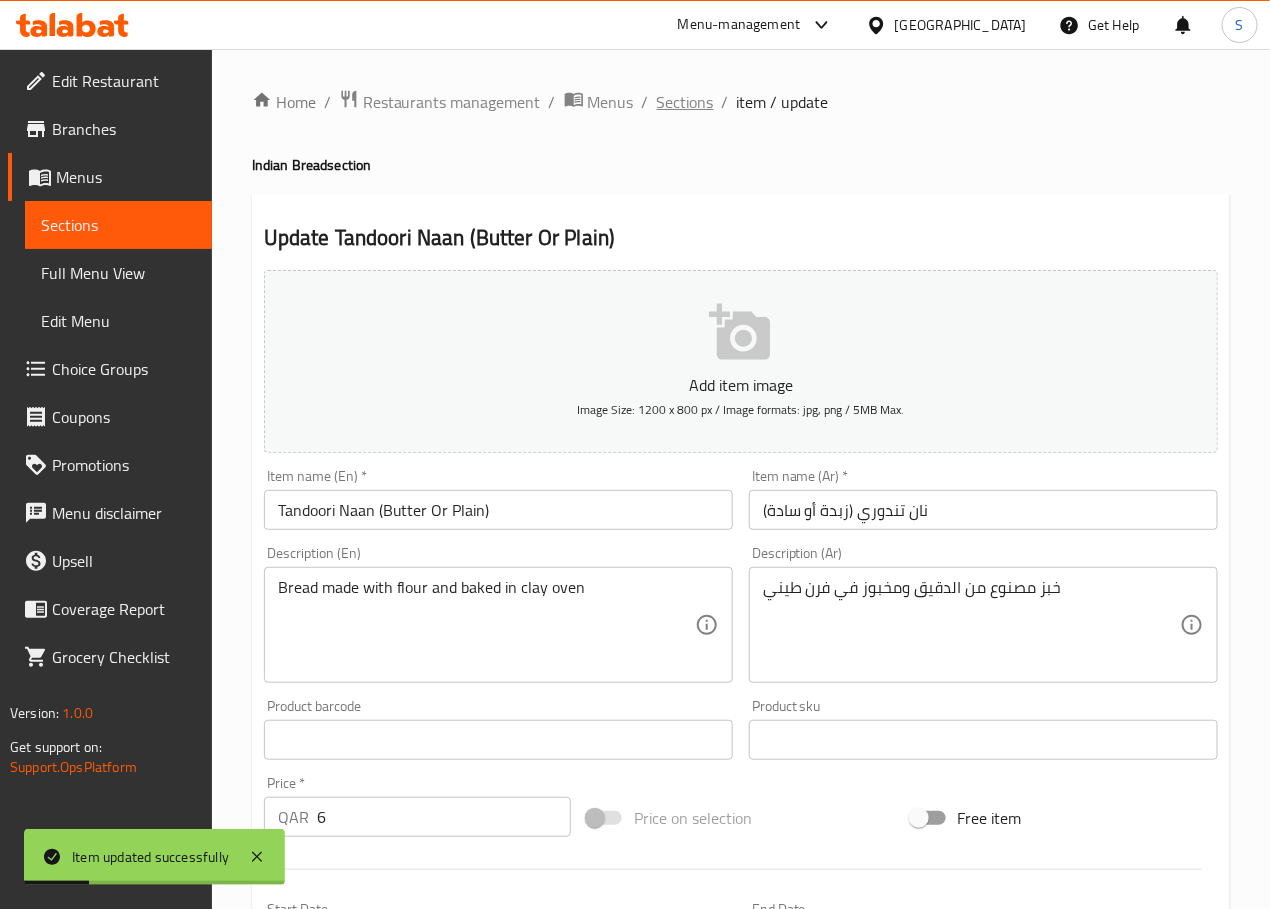 click on "Sections" at bounding box center (685, 102) 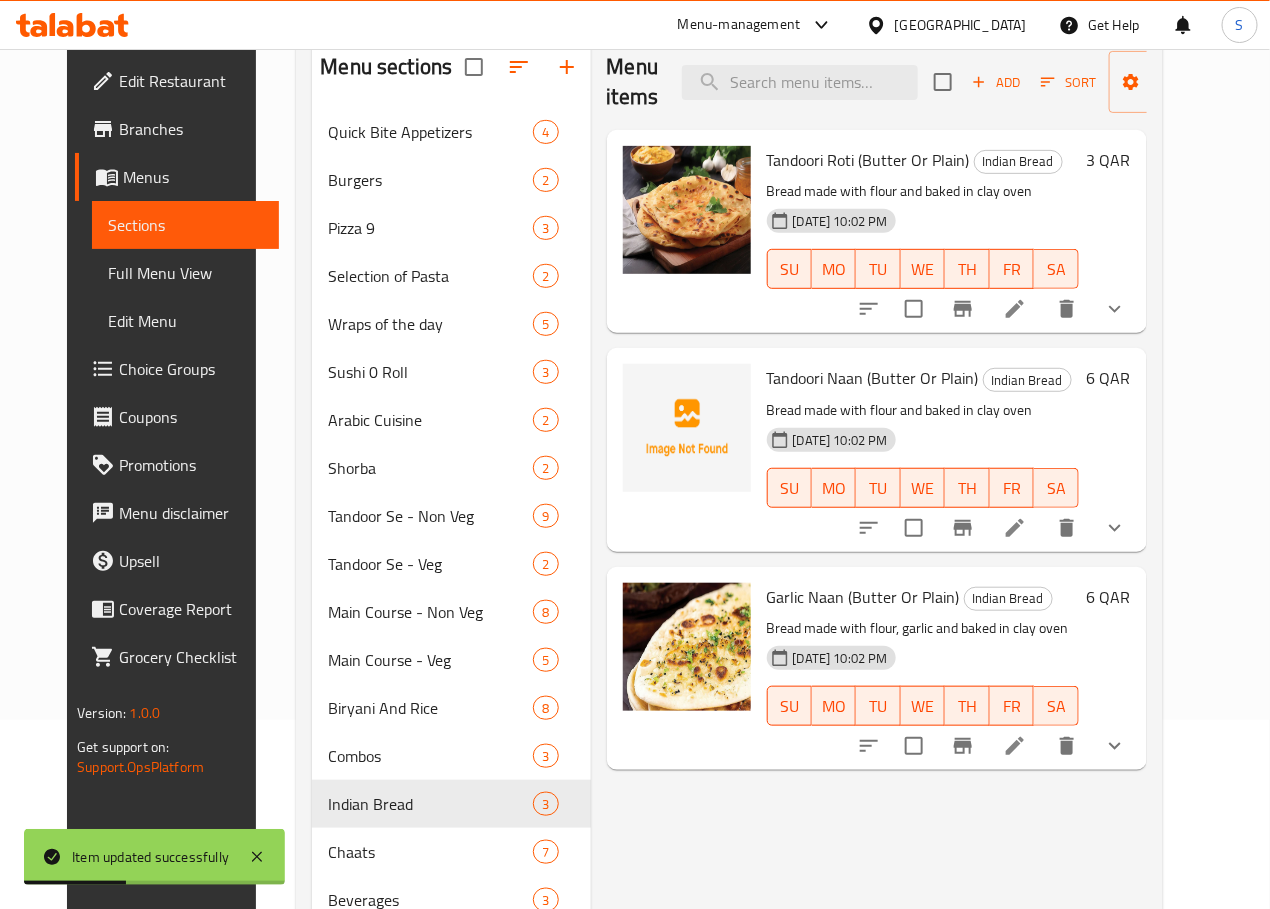 scroll, scrollTop: 204, scrollLeft: 0, axis: vertical 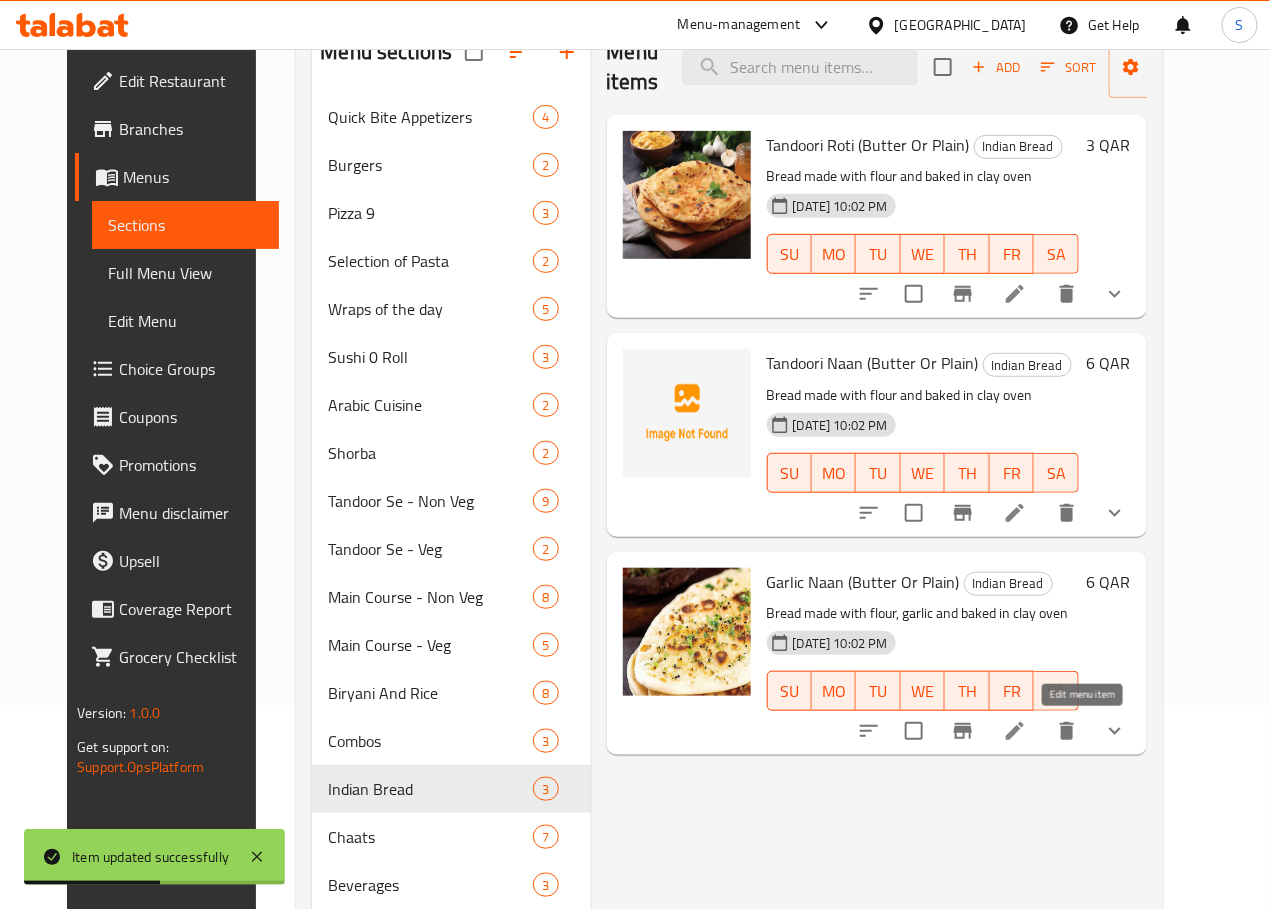 click 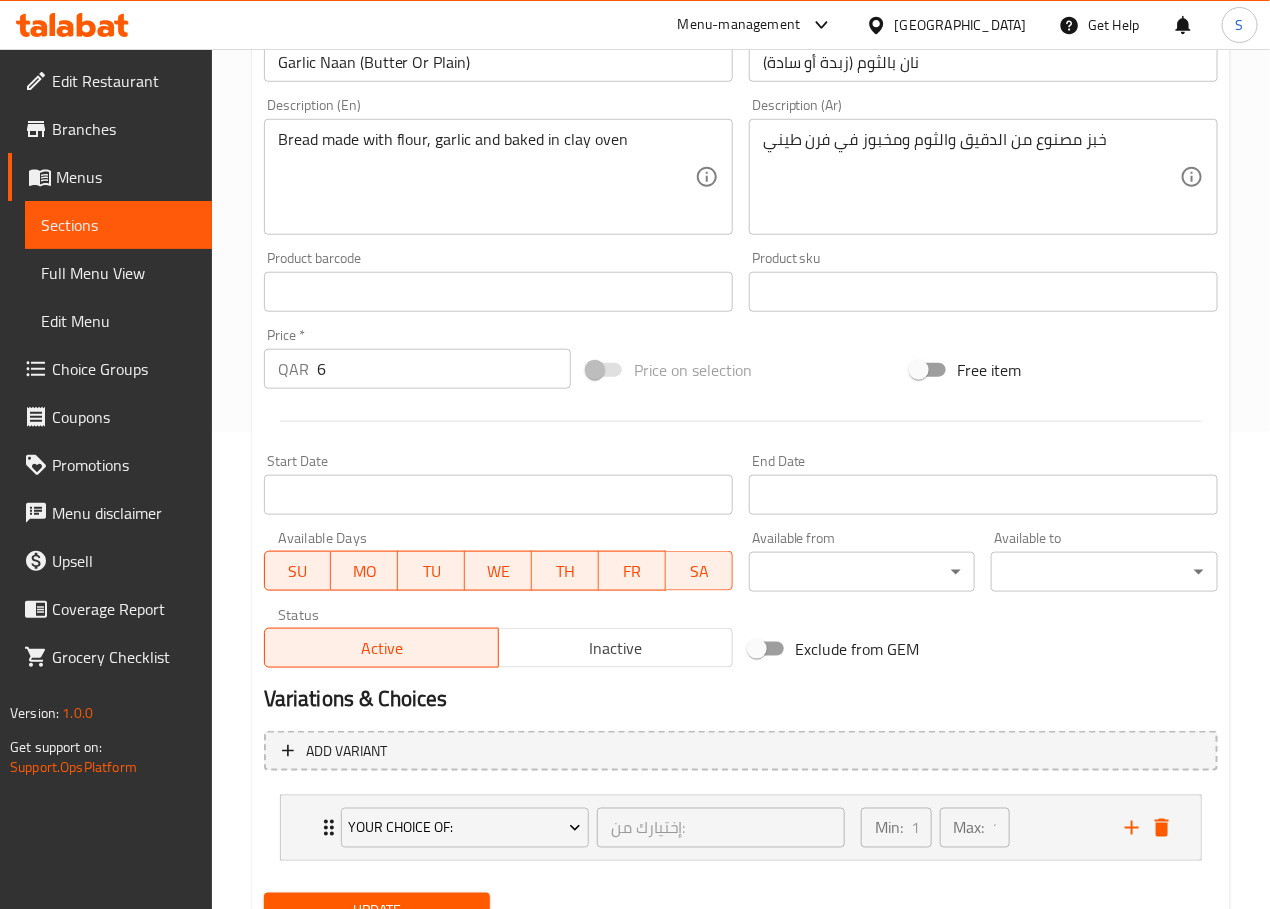 scroll, scrollTop: 567, scrollLeft: 0, axis: vertical 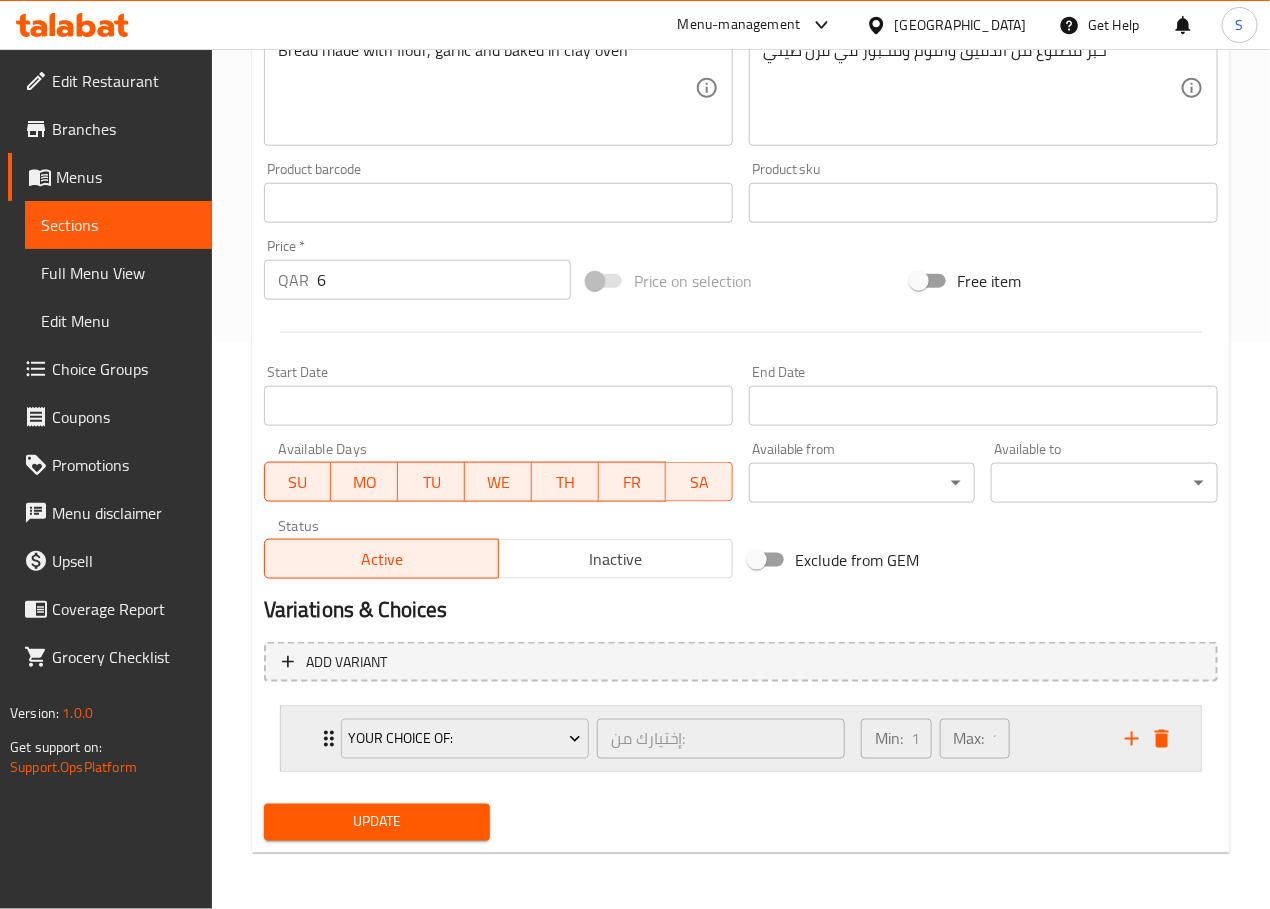 click on "Your Choice Of: إختيارك من: ​" at bounding box center [593, 739] 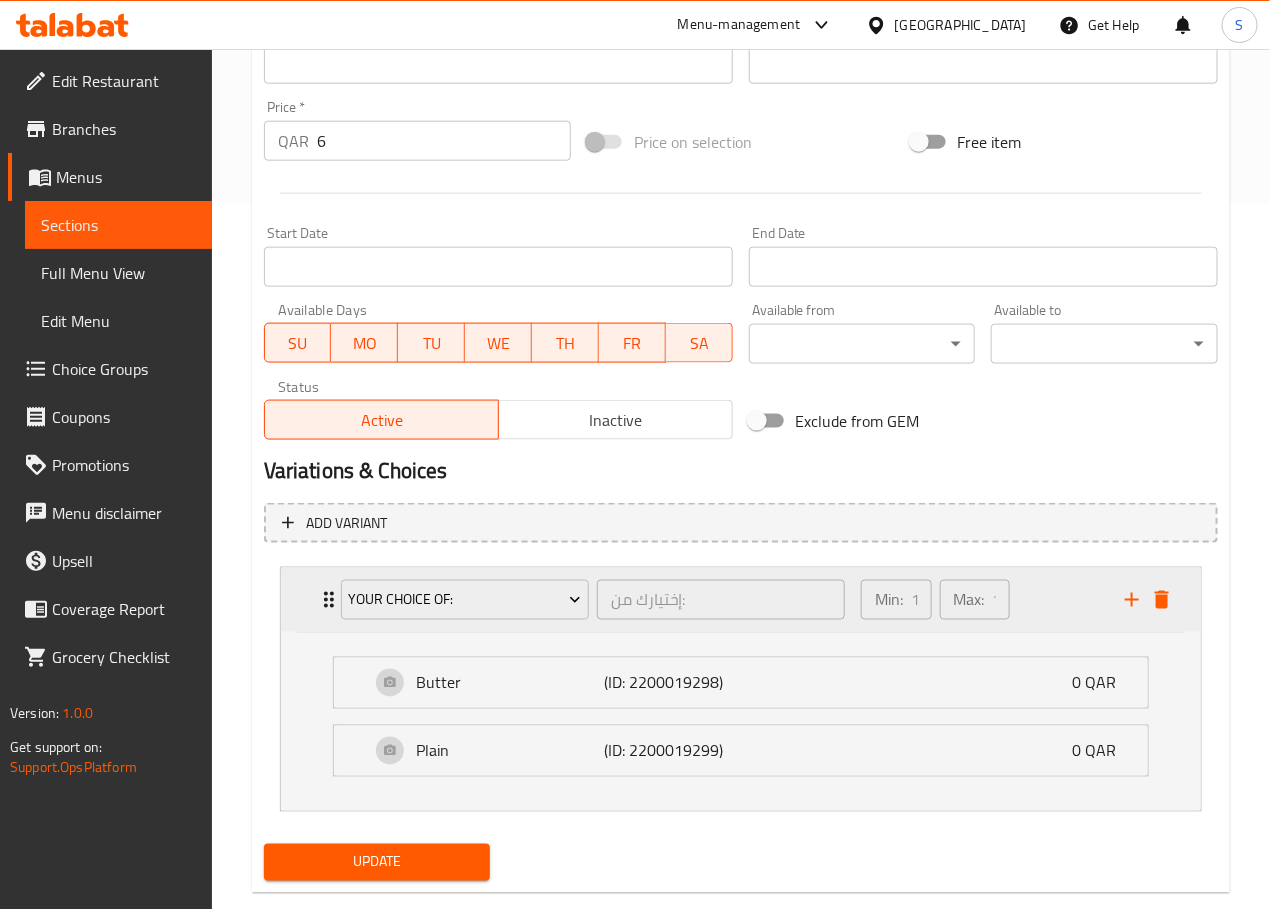 scroll, scrollTop: 747, scrollLeft: 0, axis: vertical 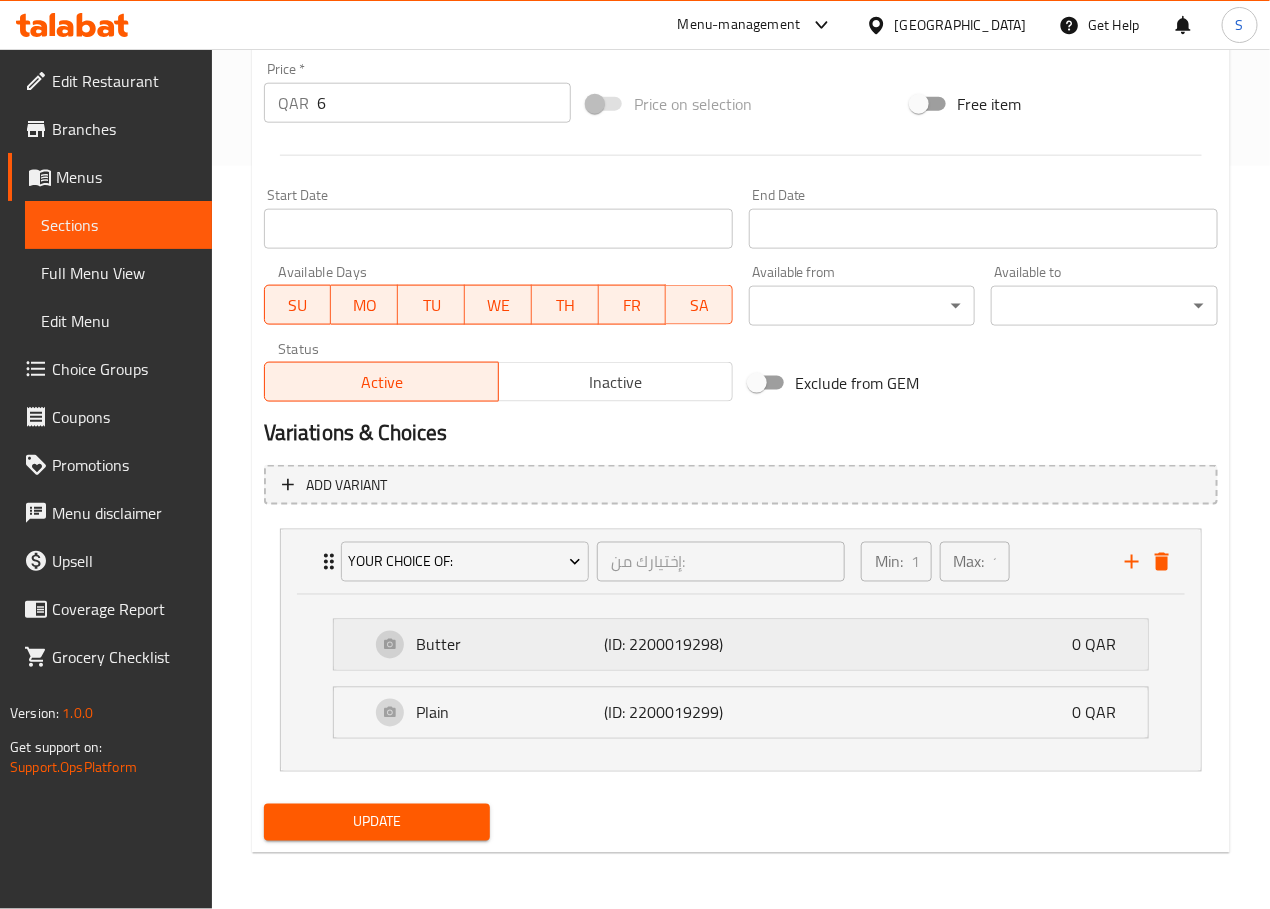 click on "Butter" at bounding box center (510, 645) 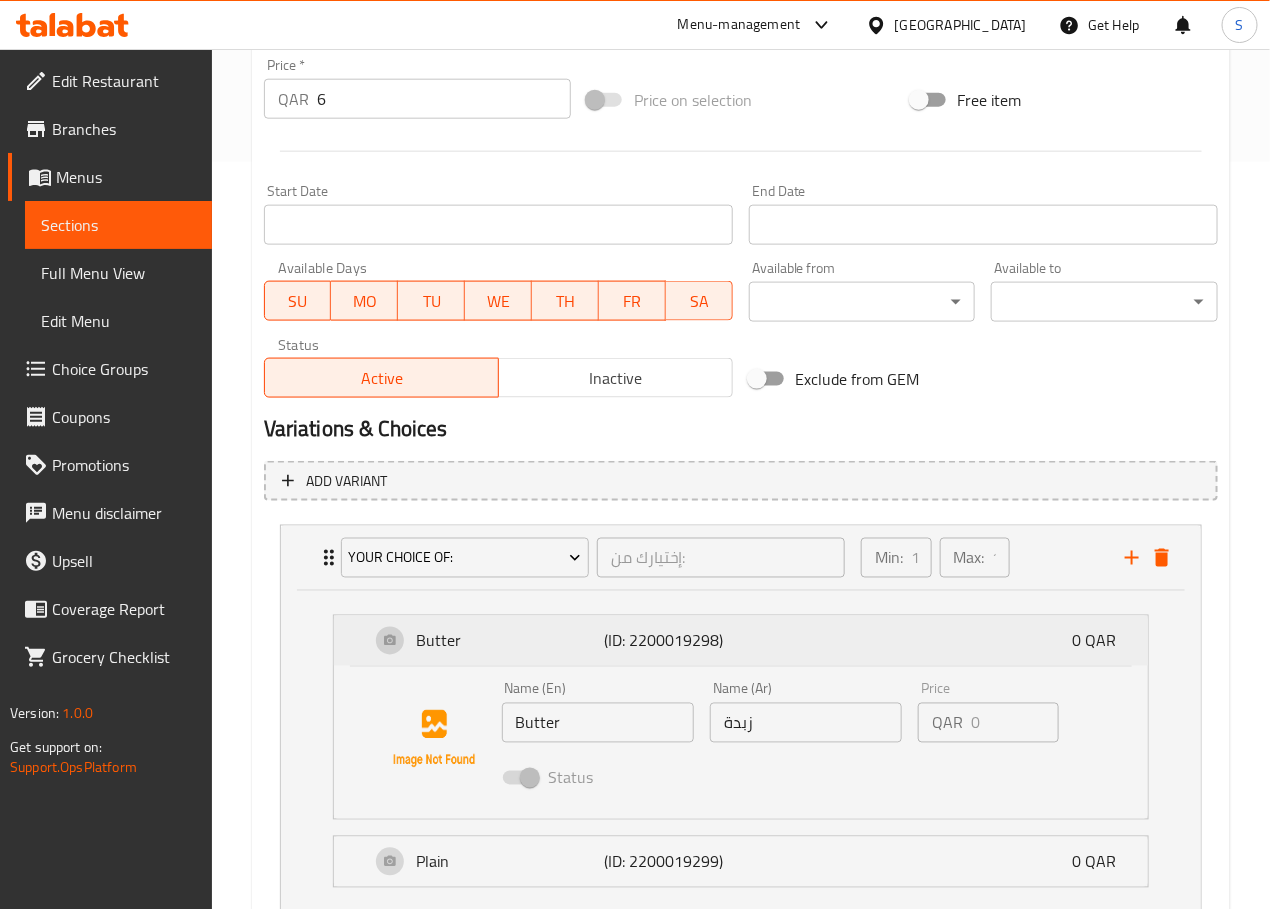 click on "Butter" at bounding box center [510, 641] 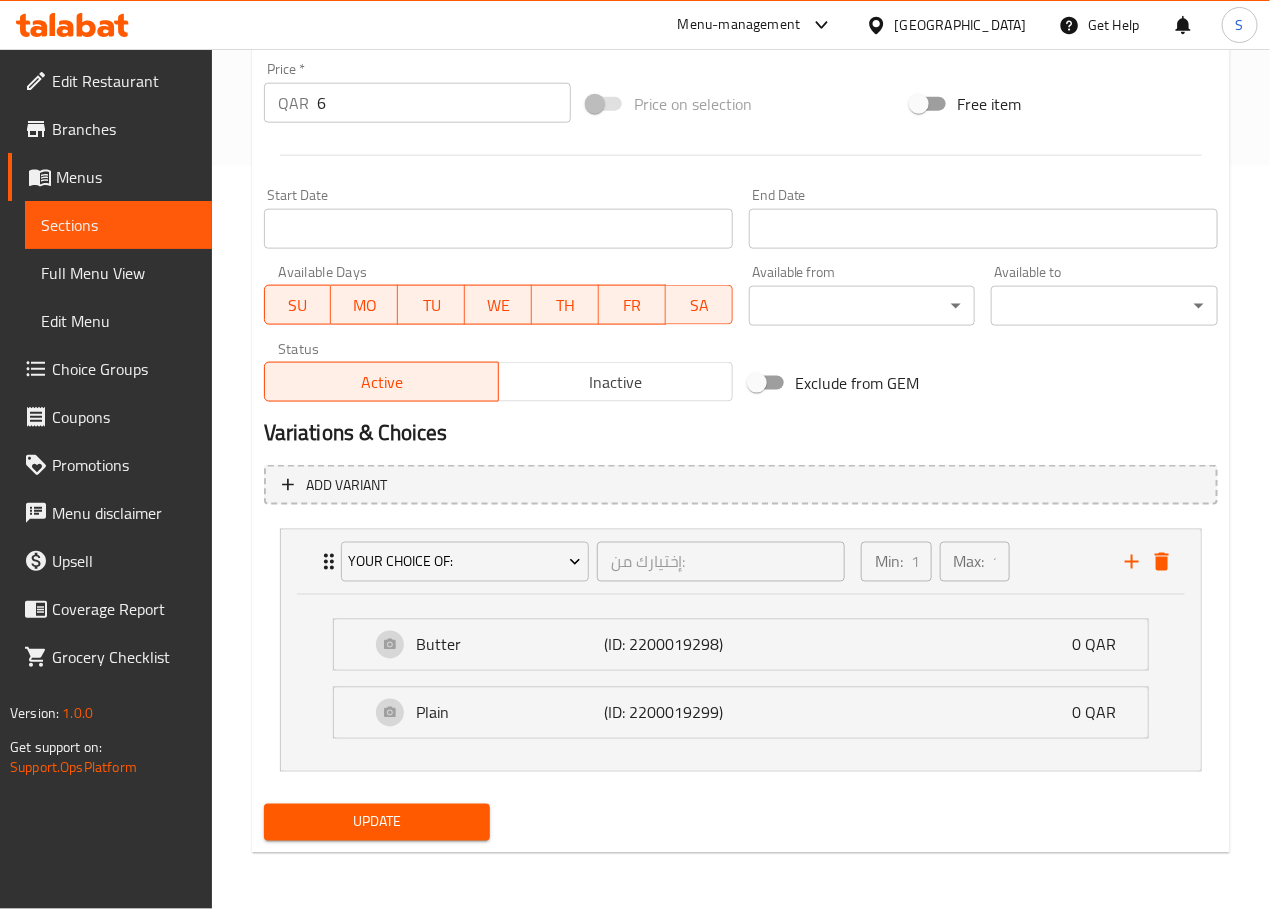 click on "Update" at bounding box center (377, 822) 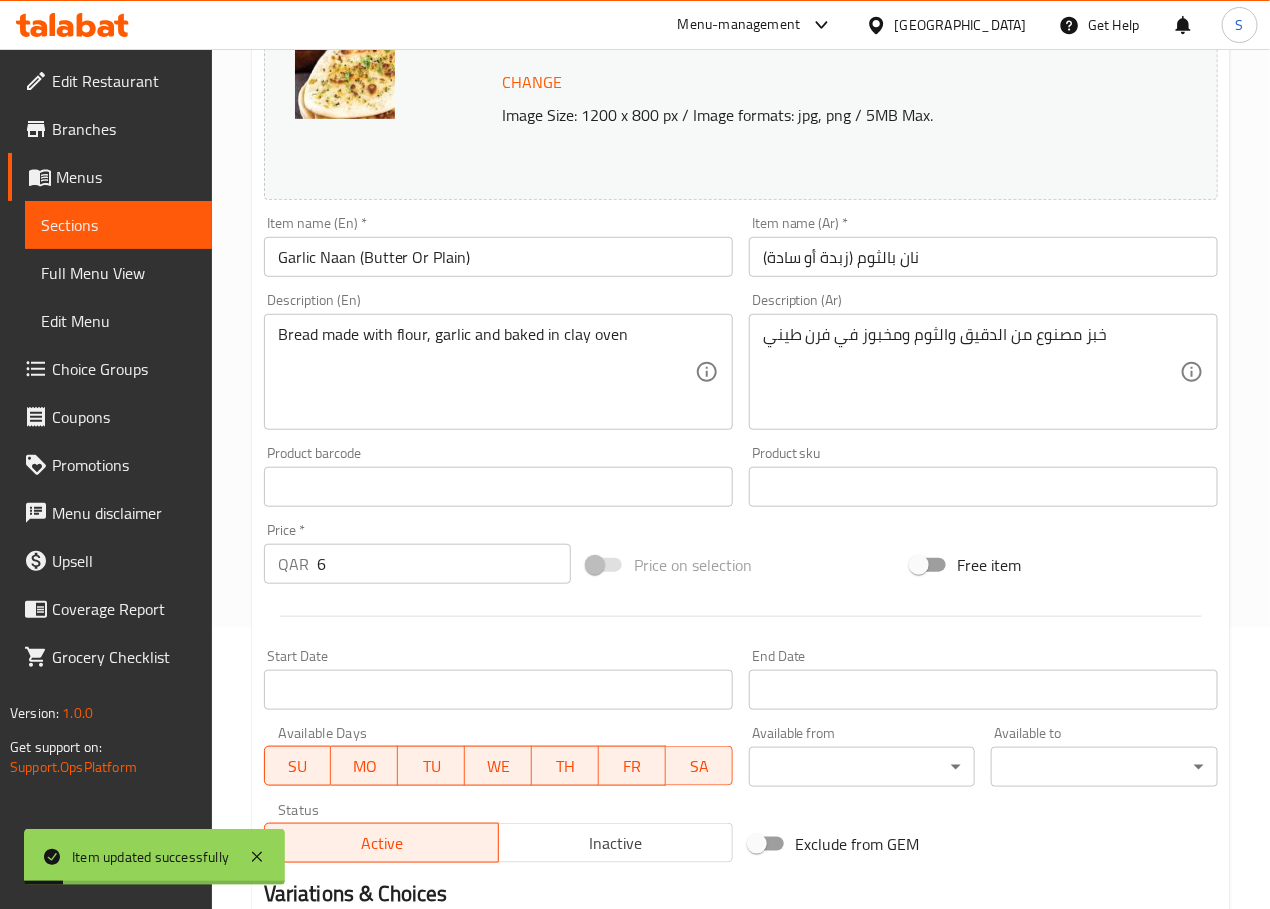 scroll, scrollTop: 0, scrollLeft: 0, axis: both 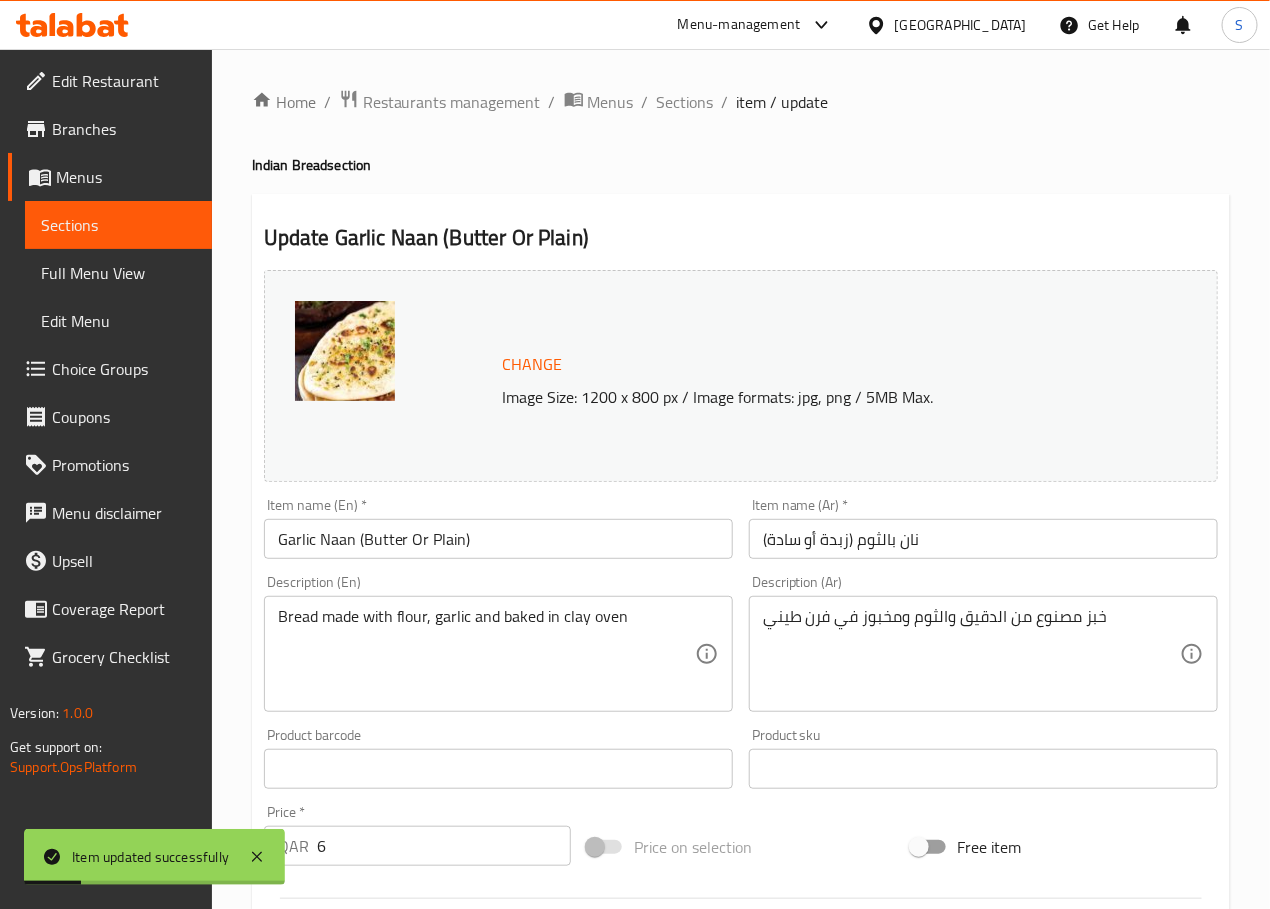 click on "Home / Restaurants management / Menus / Sections / item / update Indian Bread  section Update Garlic Naan (Butter Or Plain) Change Image Size: 1200 x 800 px / Image formats: jpg, png / 5MB Max. Item name (En)   * Garlic Naan (Butter Or Plain) Item name (En)  * Item name (Ar)   * نان بالثوم (زبدة أو سادة) Item name (Ar)  * Description (En) Bread made with flour, garlic and baked in clay oven Description (En) Description (Ar) خبز مصنوع من الدقيق والثوم ومخبوز في فرن طيني Description (Ar) Product barcode Product barcode Product sku Product sku Price   * QAR 6 Price  * Price on selection Free item Start Date Start Date End Date End Date Available Days SU MO TU WE TH FR SA Available from ​ ​ Available to ​ ​ Status Active Inactive Exclude from GEM Variations & Choices Add variant Your Choice Of: إختيارك من: ​ Min: 1 ​ Max: 1 ​ Butter (ID: 2200019298) 0 QAR Name (En) Butter Name (En) Name (Ar) زبدة Name (Ar) Price QAR 0 QAR" at bounding box center [741, 850] 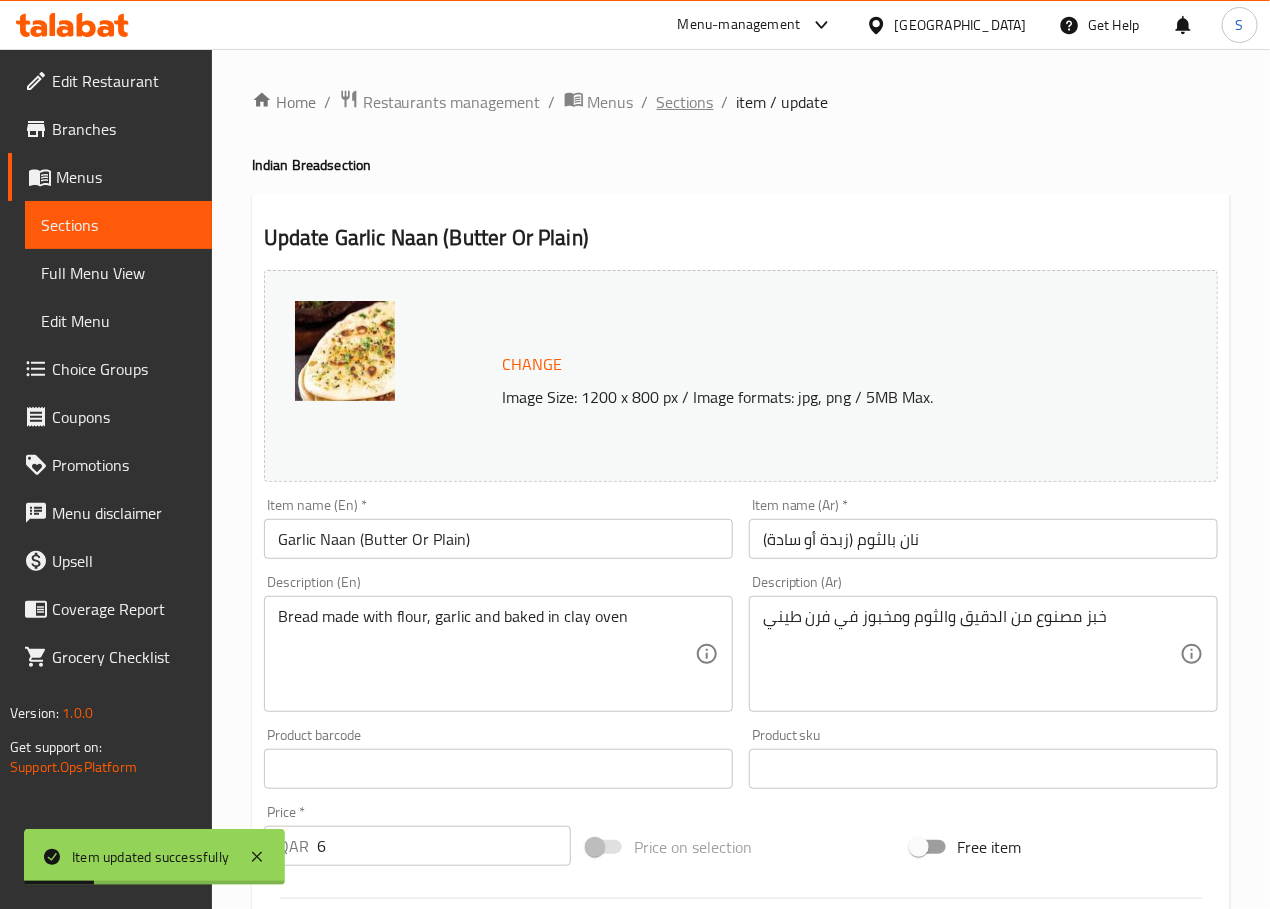 click on "Sections" at bounding box center [685, 102] 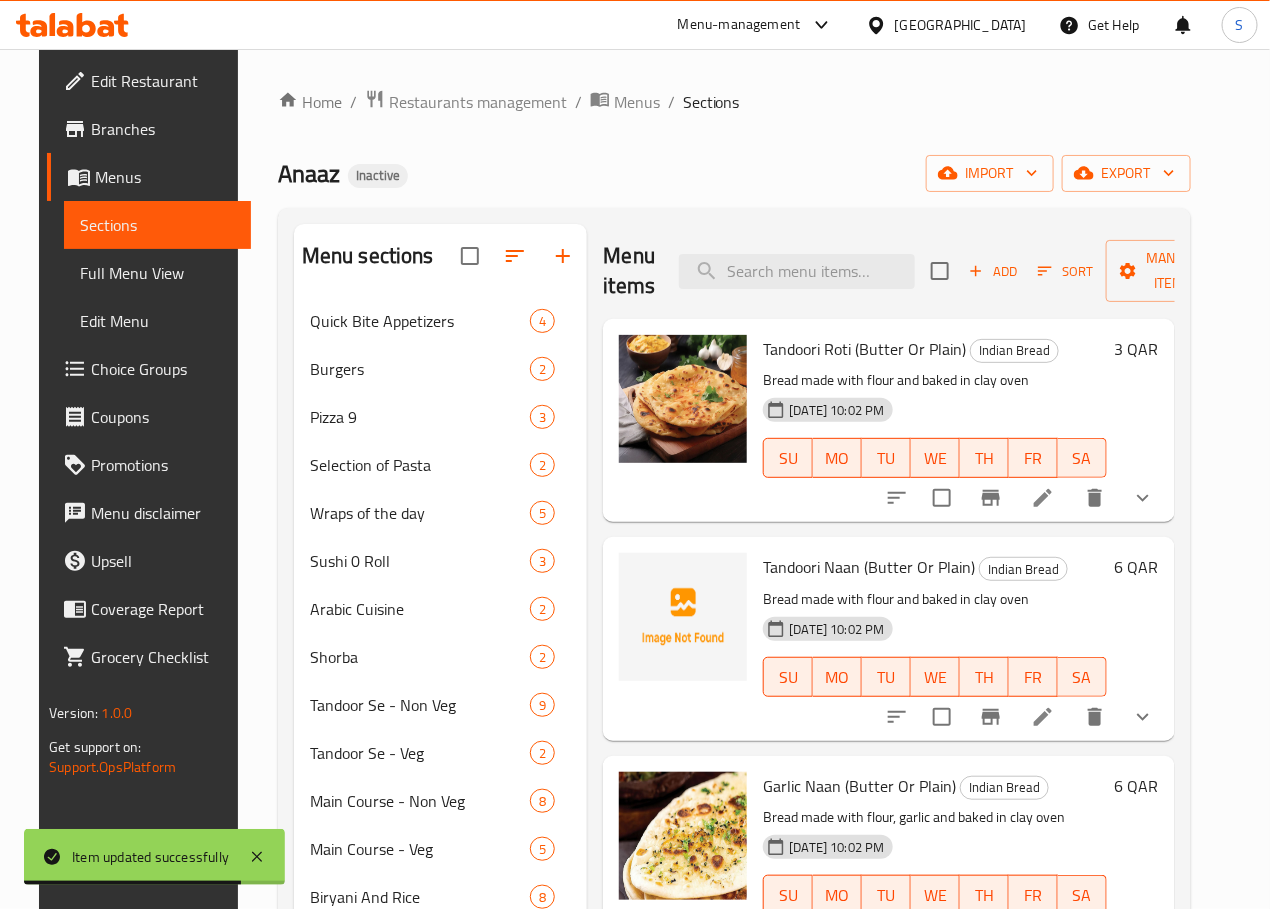 scroll, scrollTop: 346, scrollLeft: 0, axis: vertical 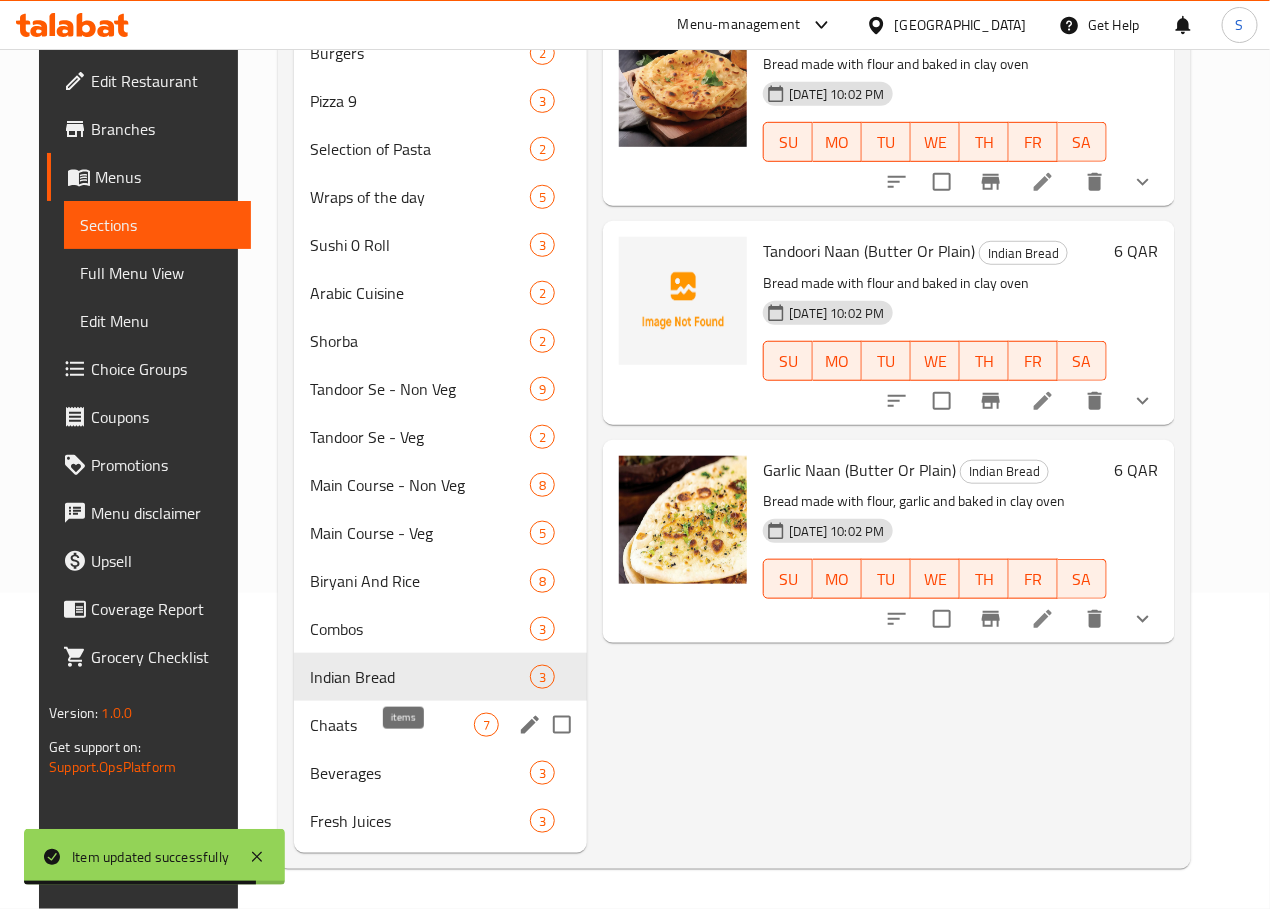 click on "Chaats" at bounding box center (392, 725) 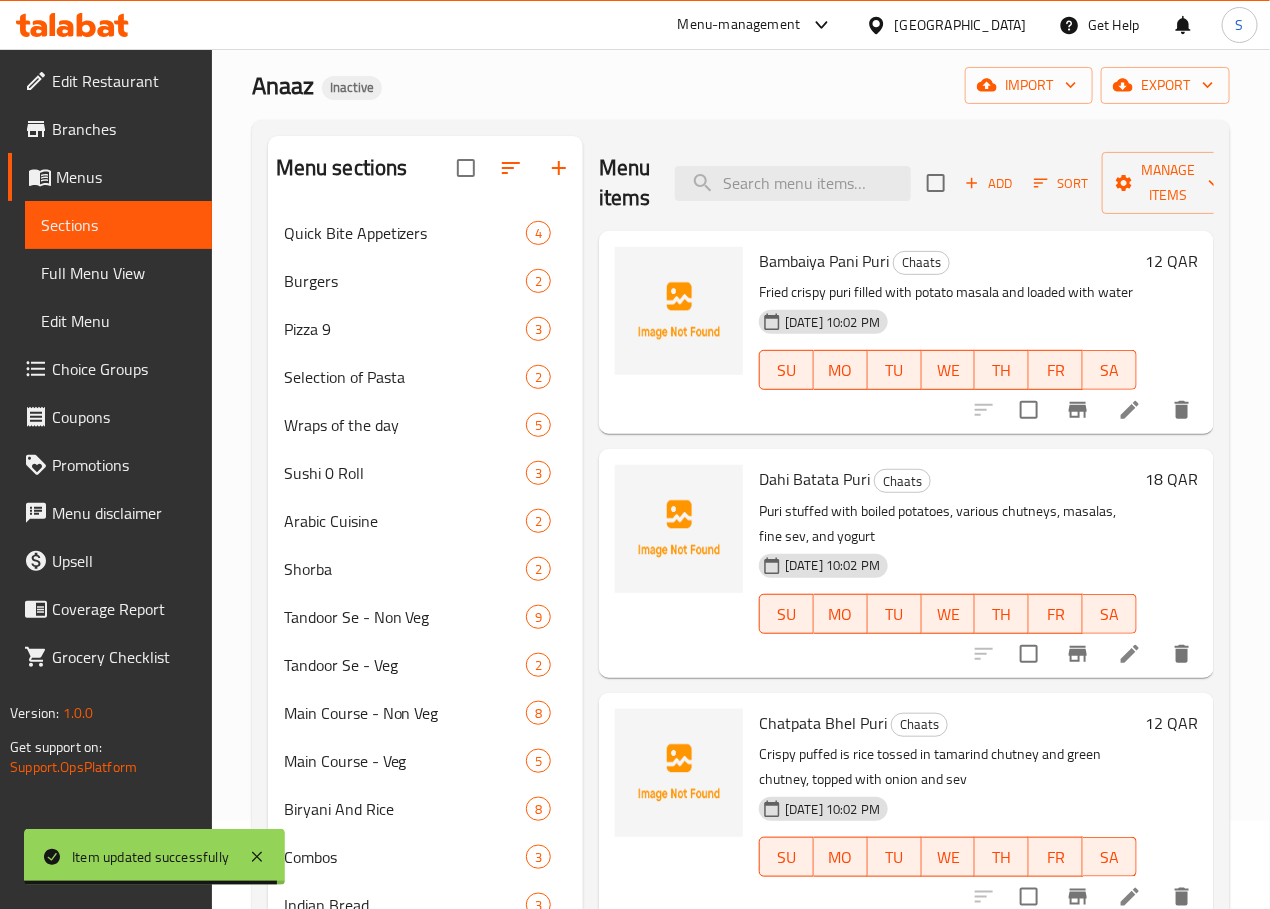 scroll, scrollTop: 52, scrollLeft: 0, axis: vertical 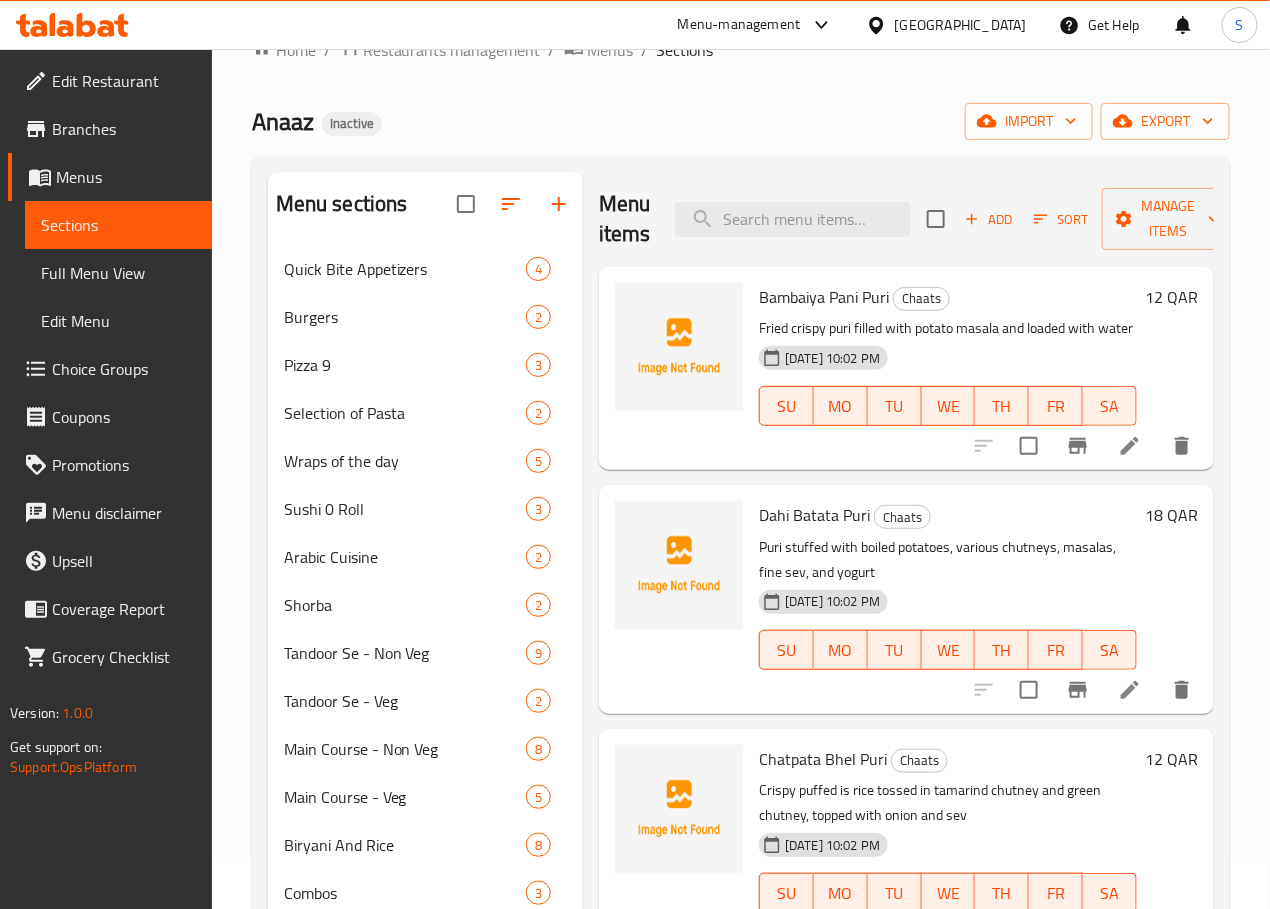 click at bounding box center [1083, 446] 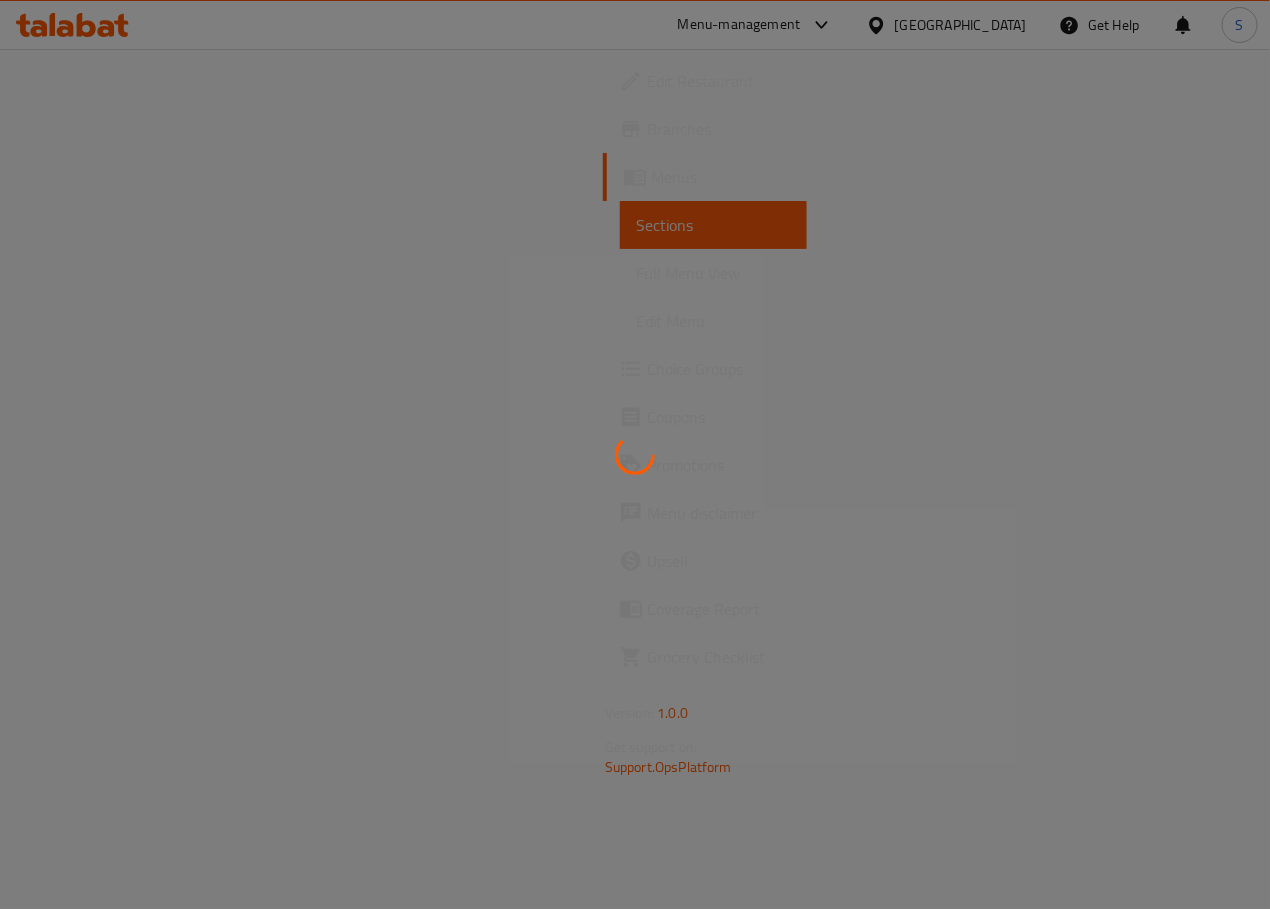 scroll, scrollTop: 0, scrollLeft: 0, axis: both 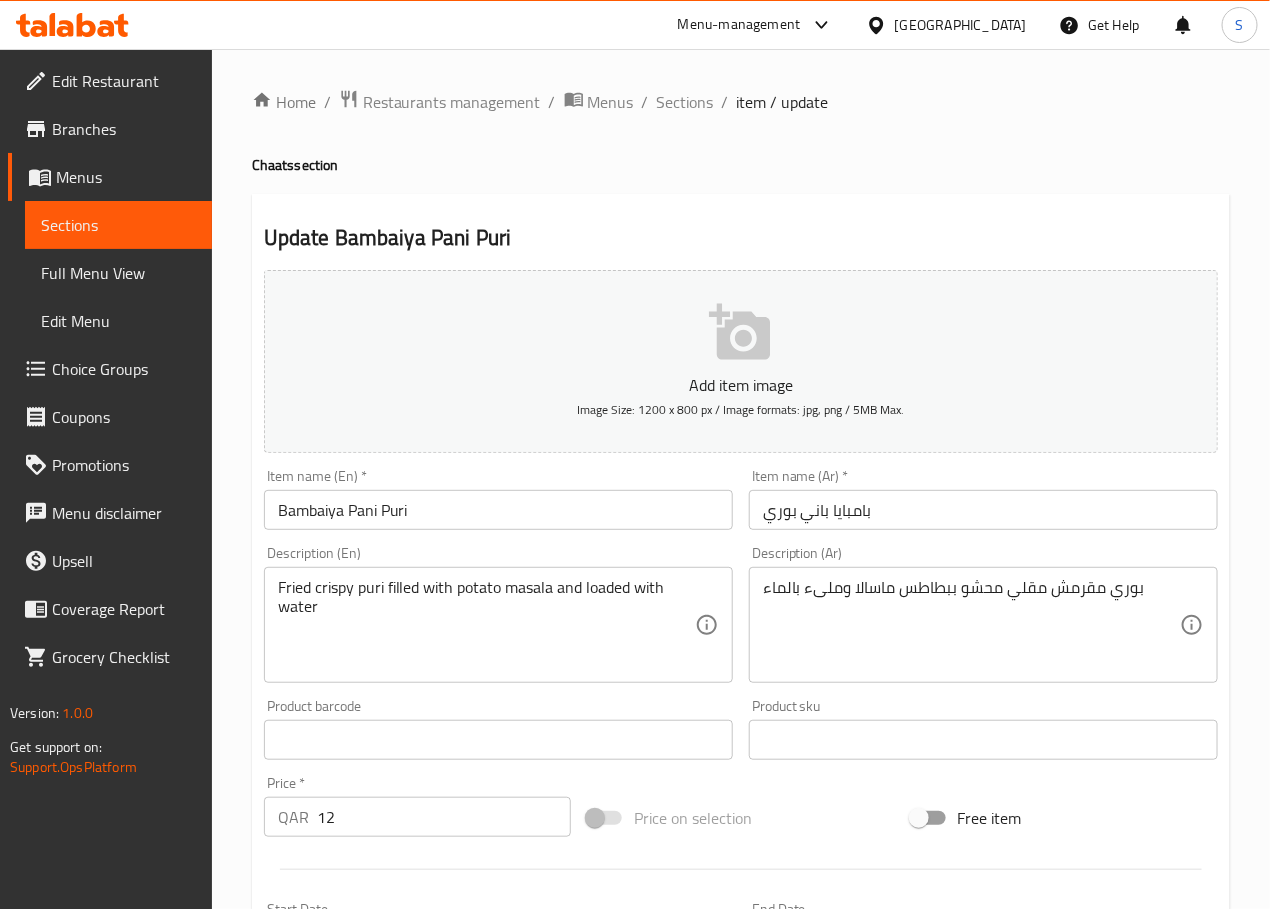 click on "بوري مقرمش مقلي محشو ببطاطس ماسالا وملىء بالماء" at bounding box center (971, 625) 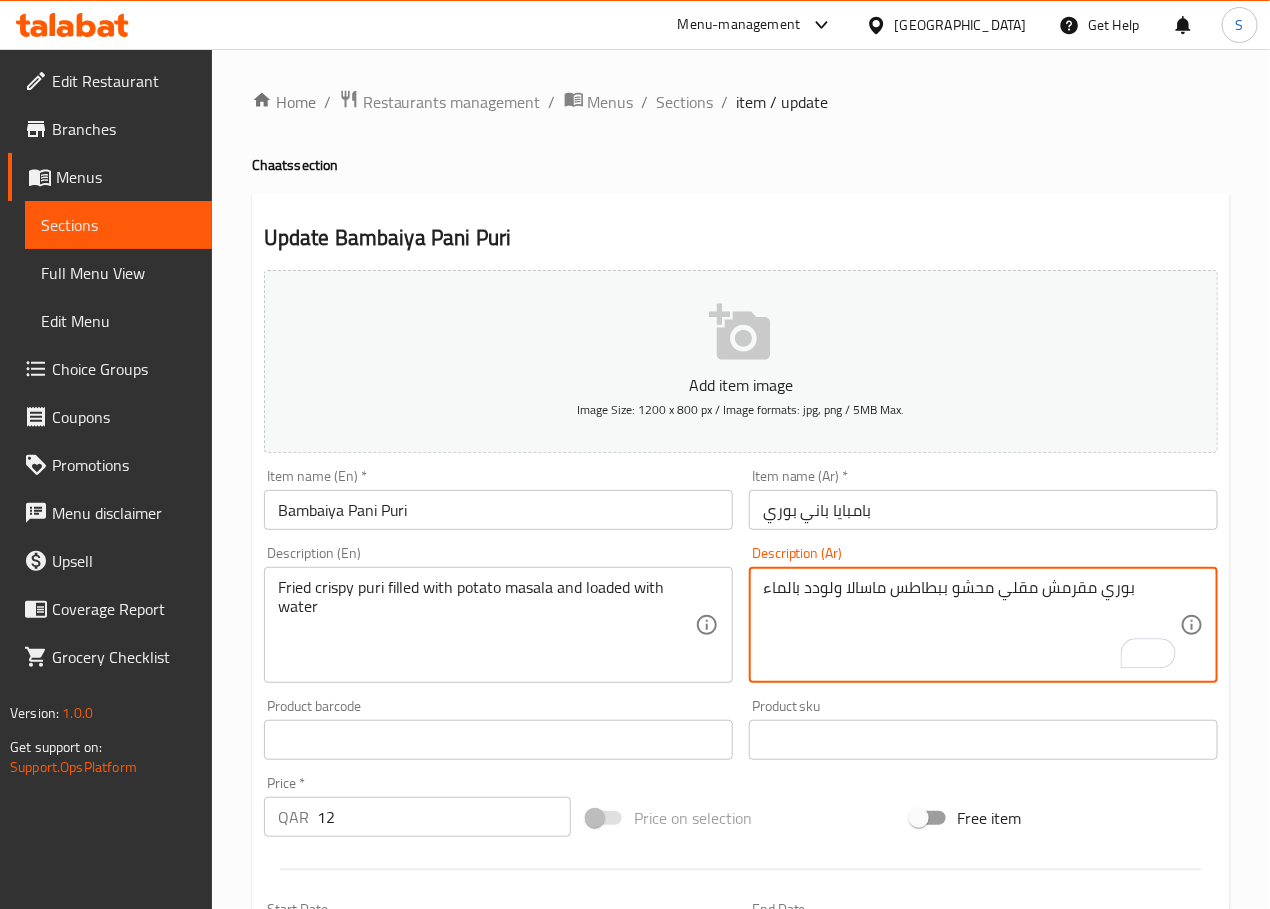 scroll, scrollTop: 132, scrollLeft: 0, axis: vertical 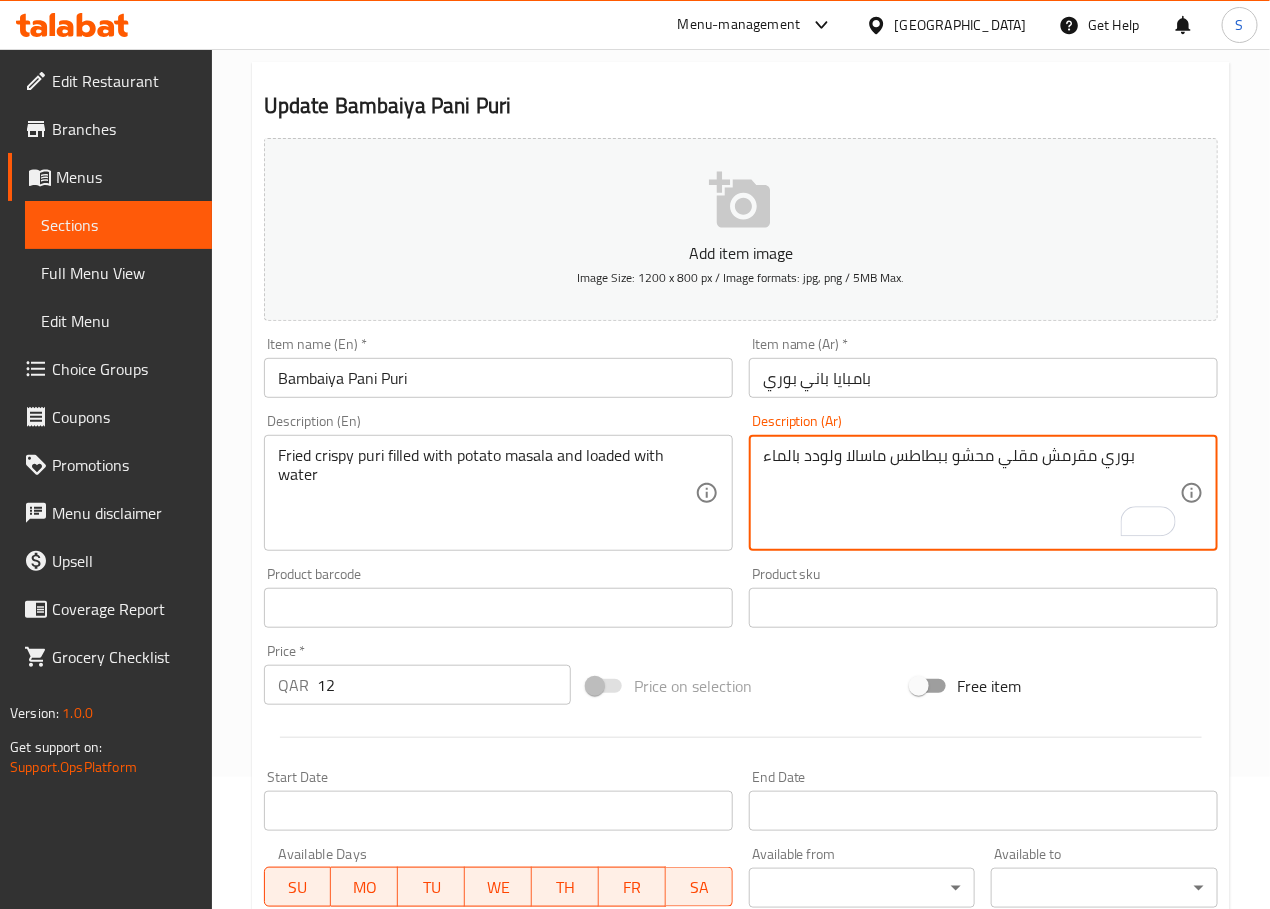 click on "بوري مقرمش مقلي محشو ببطاطس ماسالا ولودد بالماء" at bounding box center (971, 493) 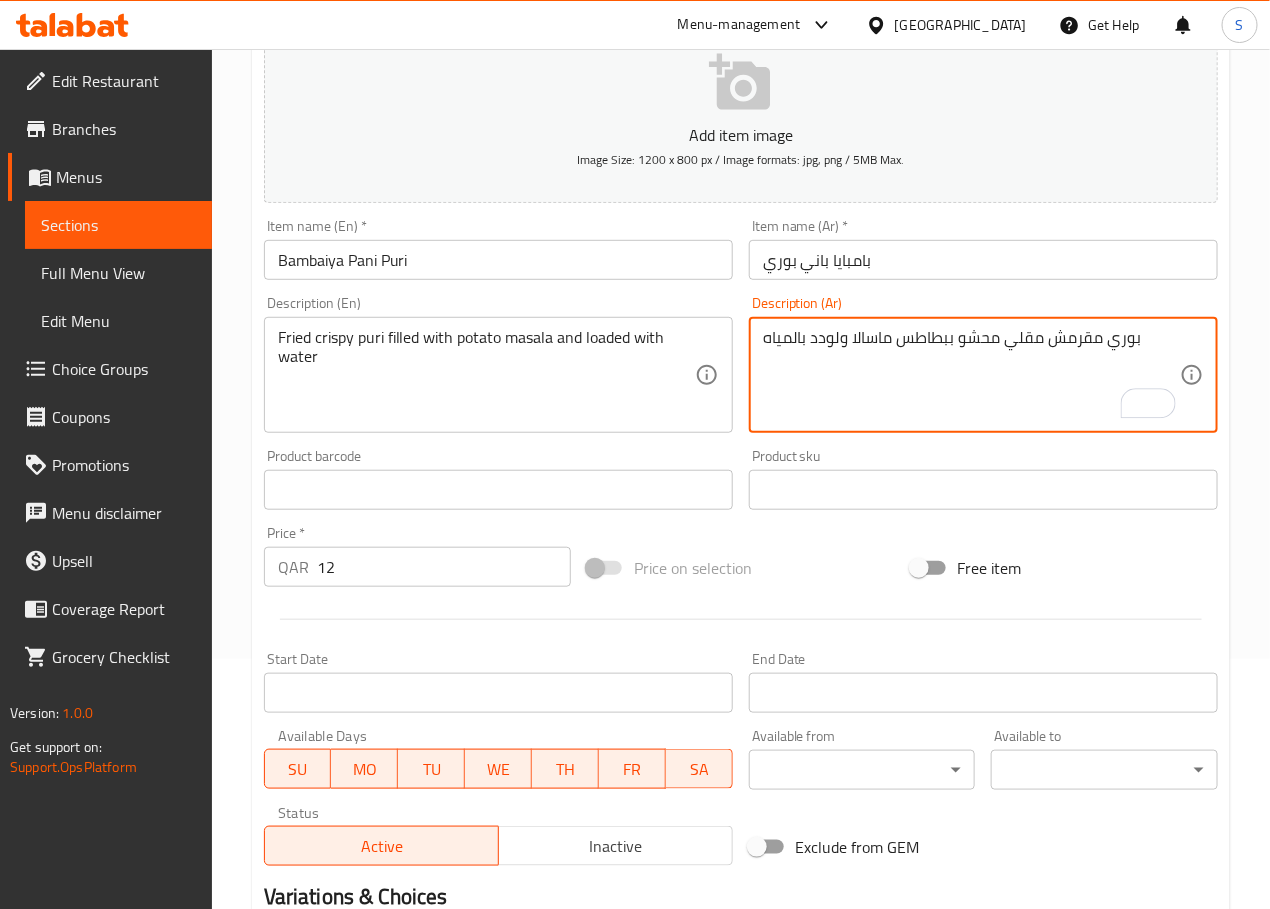 scroll, scrollTop: 253, scrollLeft: 0, axis: vertical 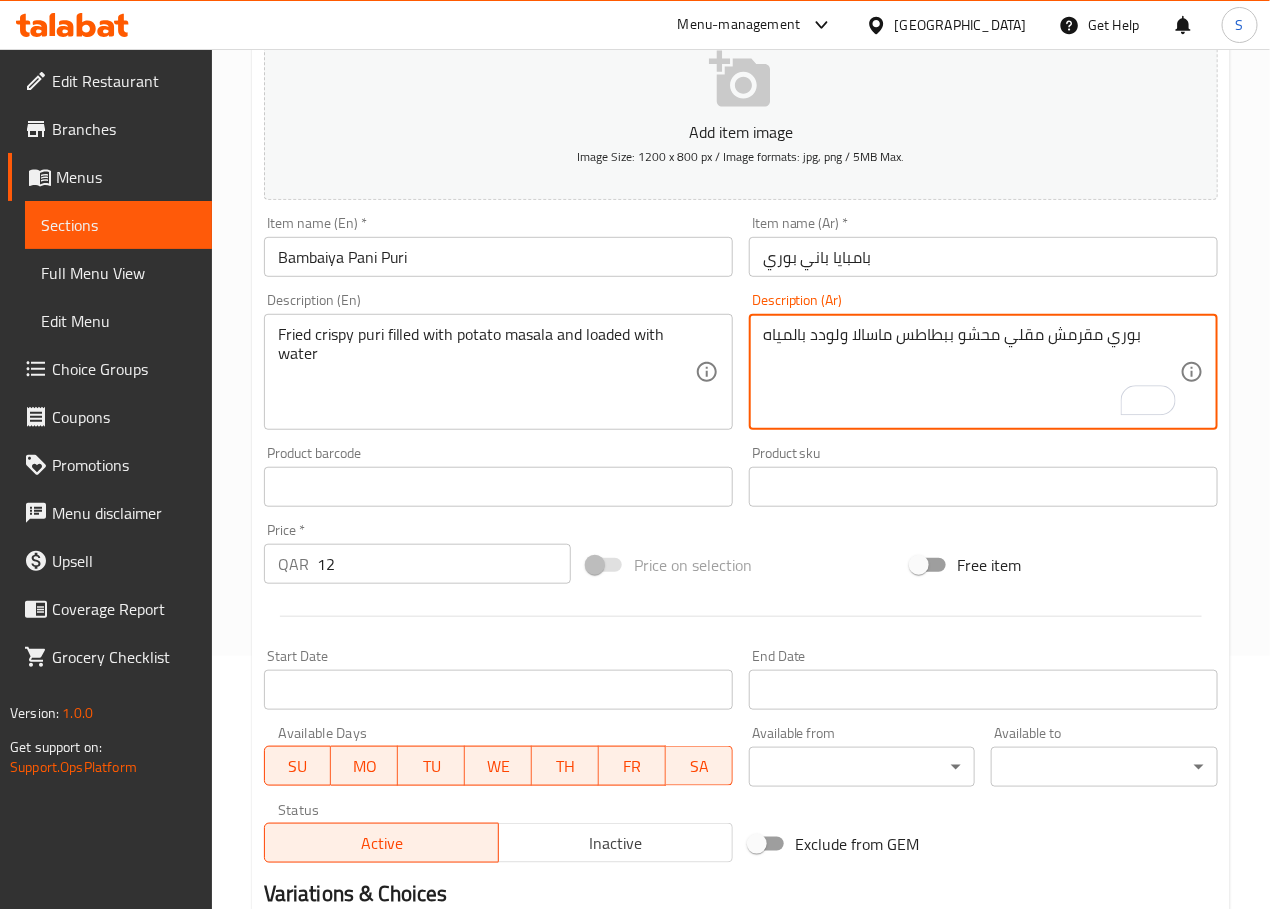click on "بوري مقرمش مقلي محشو ببطاطس ماسالا ولودد بالمياه" at bounding box center (971, 372) 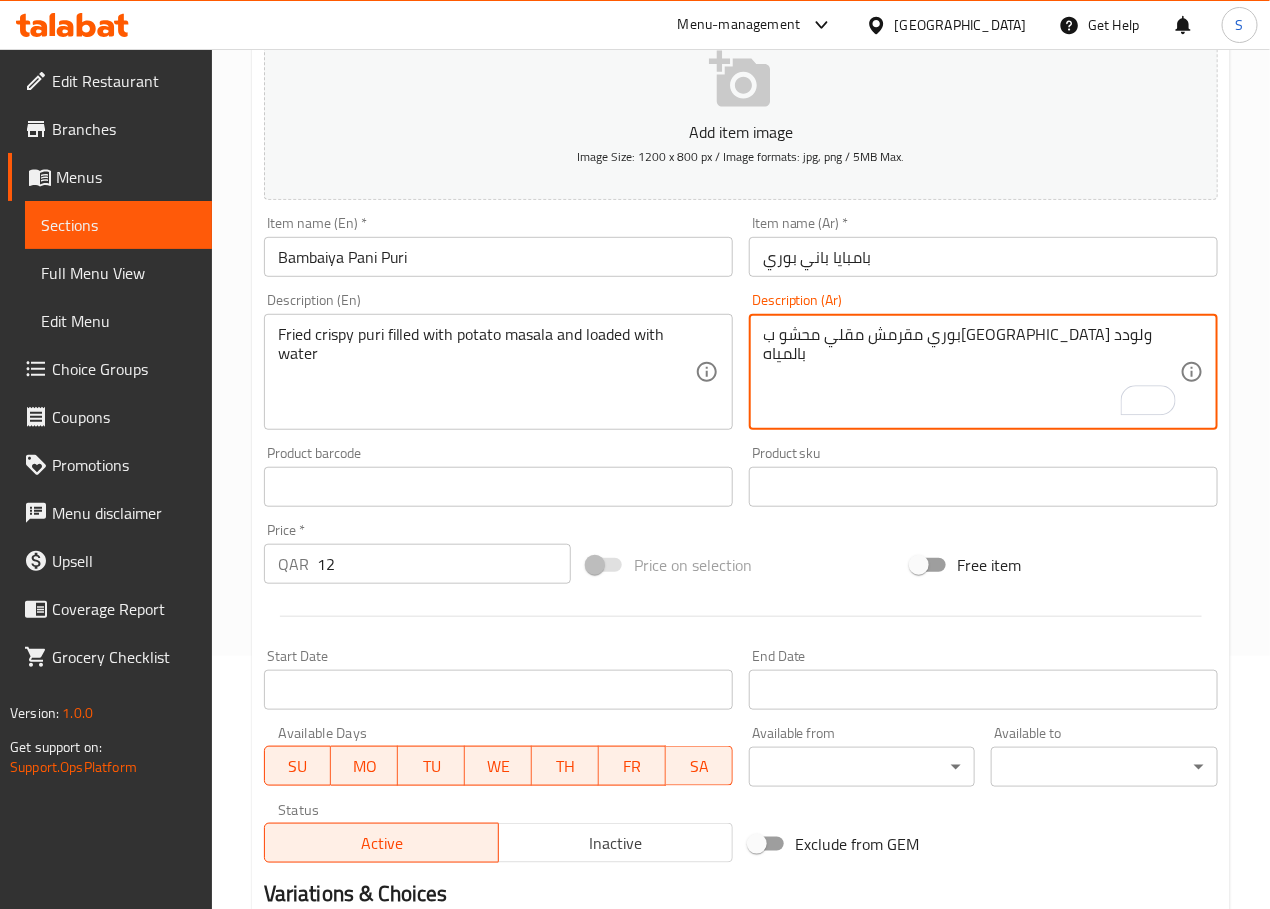 paste on "ماسالا" 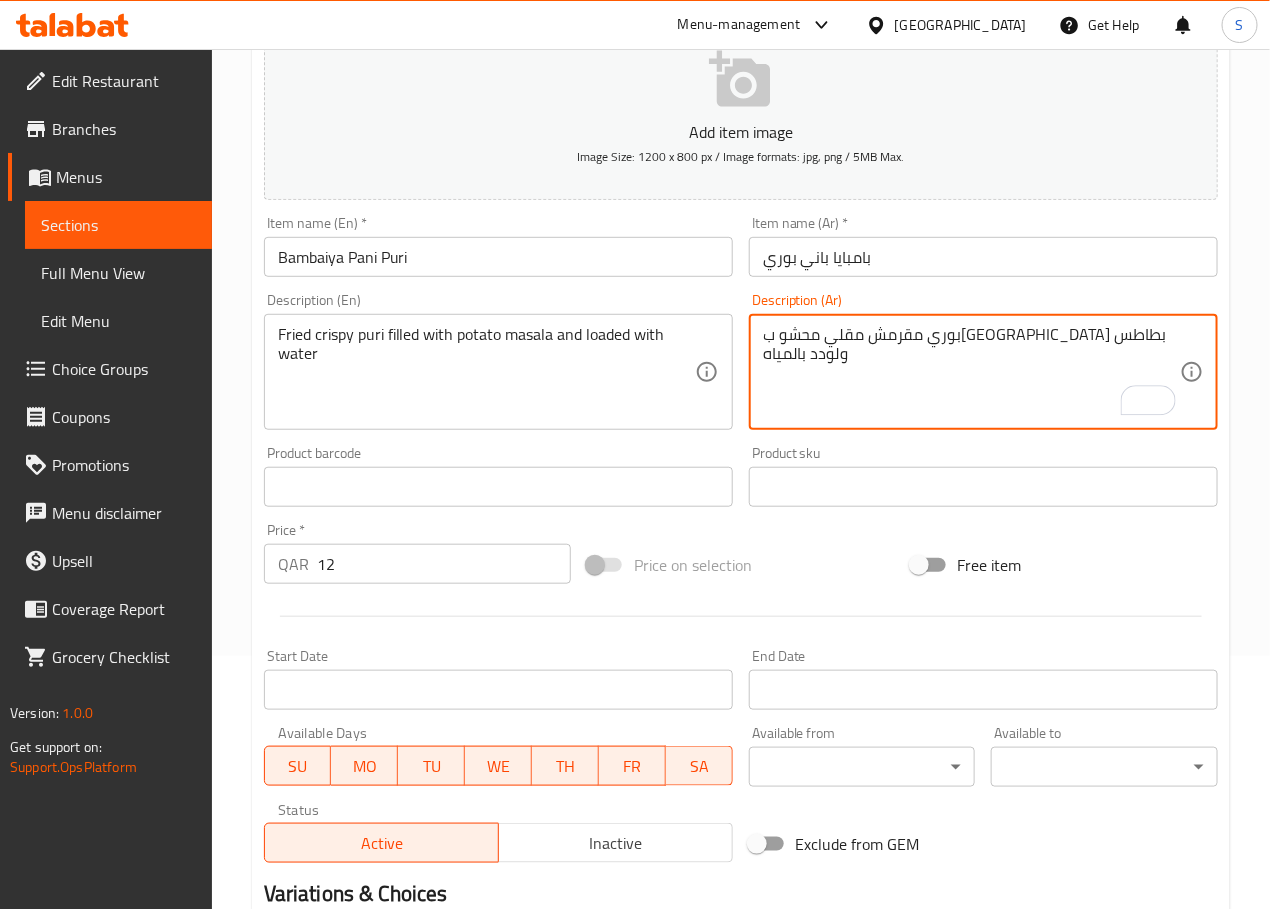 scroll, scrollTop: 502, scrollLeft: 0, axis: vertical 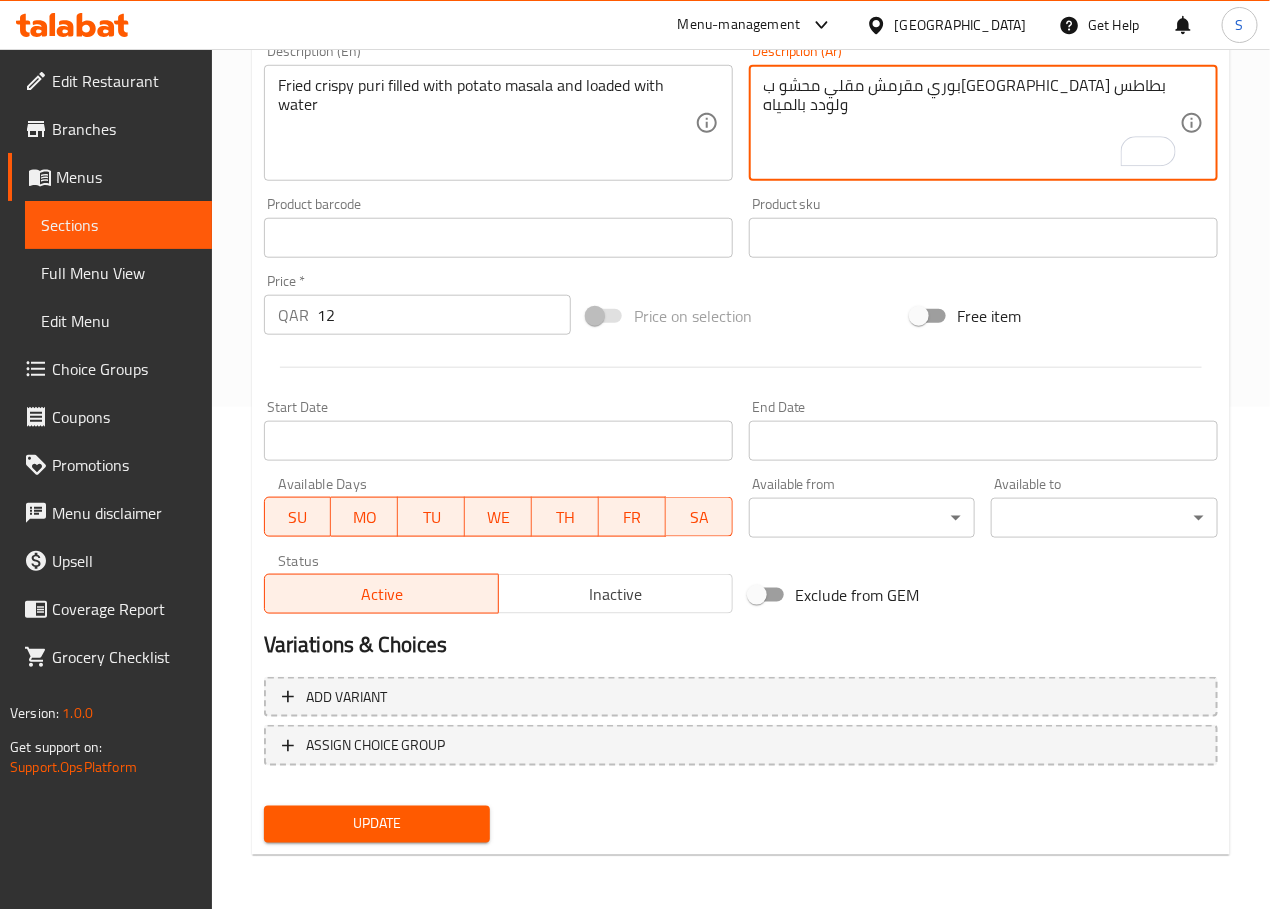 type on "بوري مقرمش مقلي محشو ب[GEOGRAPHIC_DATA] بطاطس ولودد بالمياه" 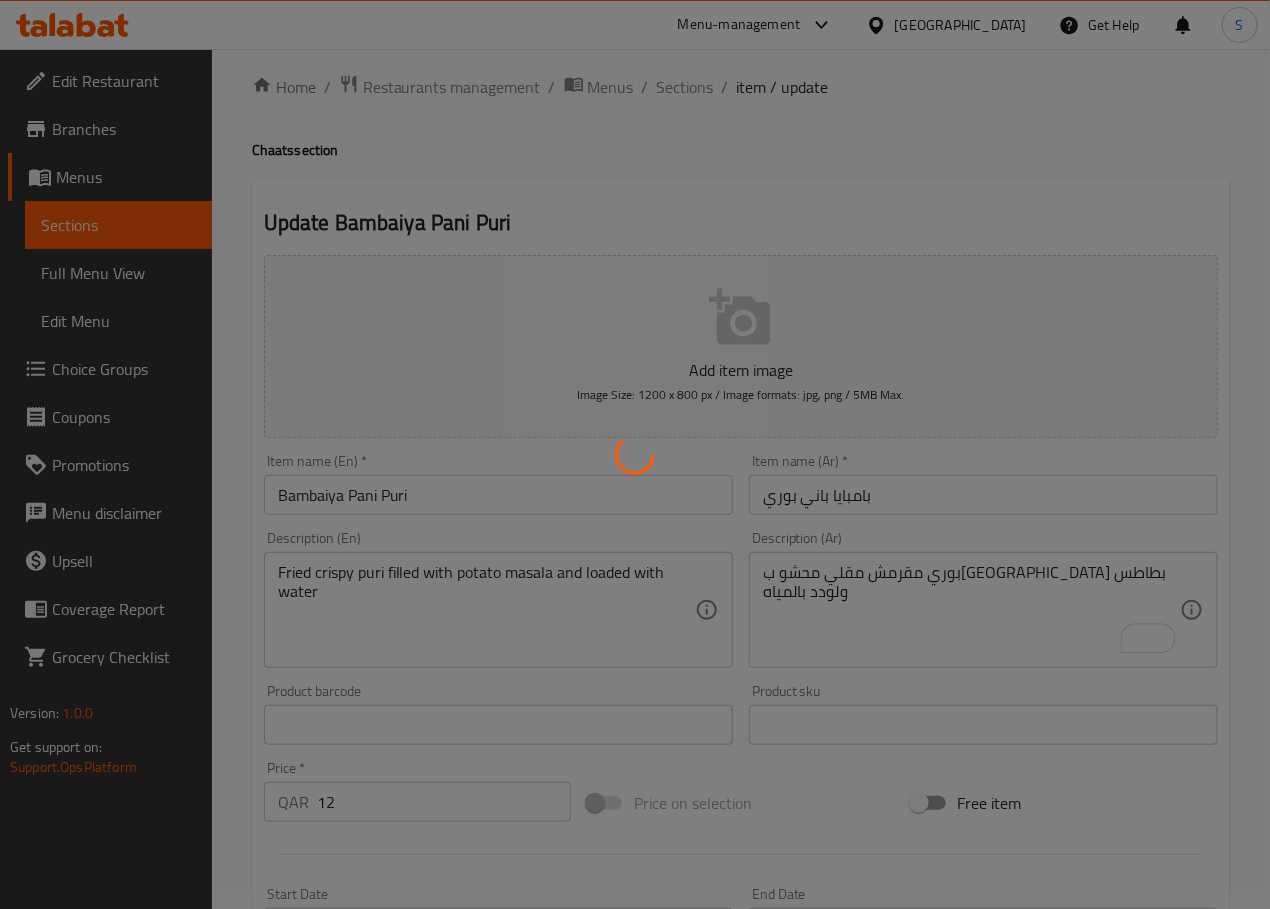 scroll, scrollTop: 0, scrollLeft: 0, axis: both 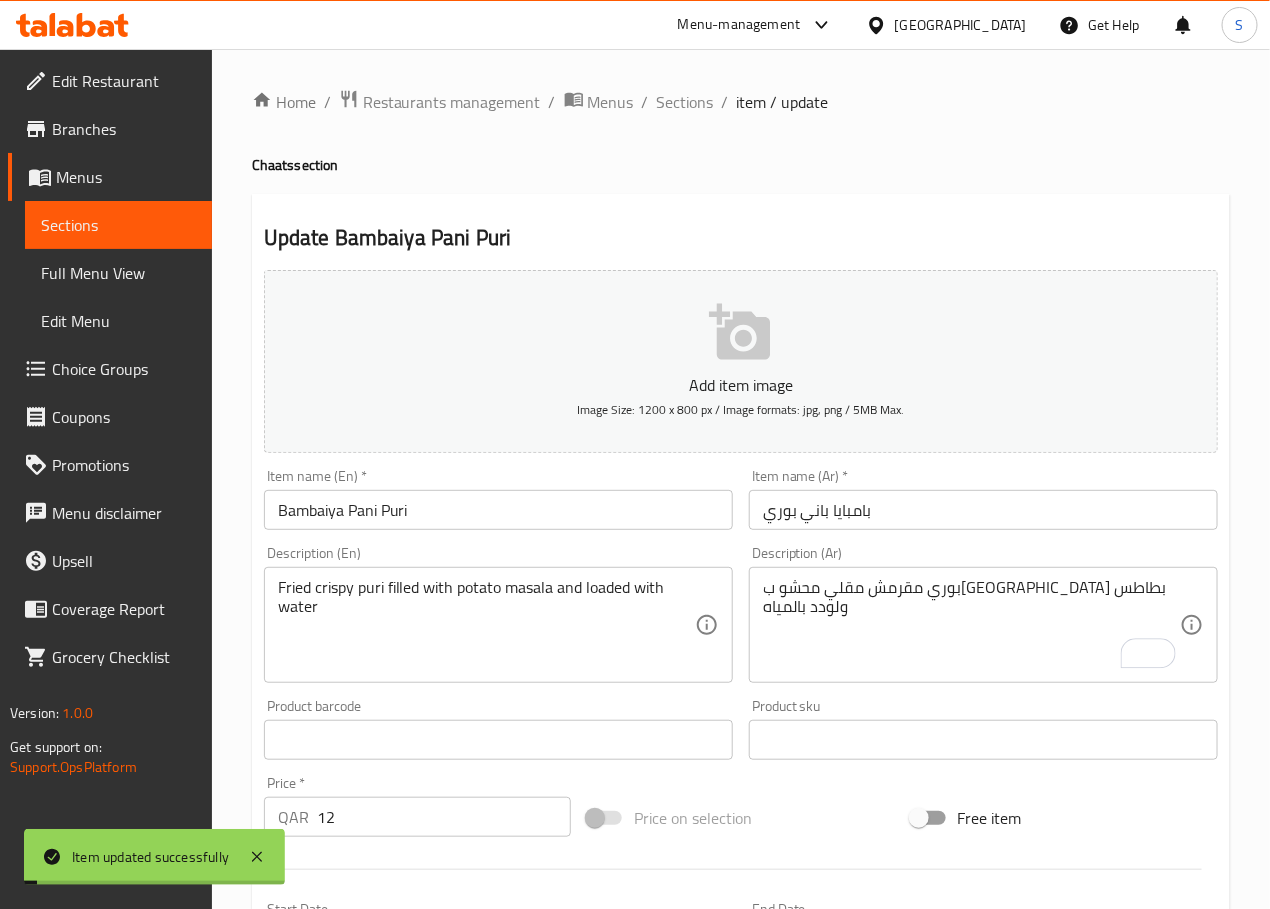 click on "Home / Restaurants management / Menus / Sections / item / update Chaats  section Update Bambaiya Pani Puri Add item image Image Size: 1200 x 800 px / Image formats: jpg, png / 5MB Max. Item name (En)   * Bambaiya Pani Puri Item name (En)  * Item name (Ar)   * بامبايا باني بوري Item name (Ar)  * Description (En) Fried crispy puri filled with potato masala and loaded with water Description (En) Description (Ar) بوري مقرمش مقلي محشو بماسالا بطاطس ولودد بالمياه Description (Ar) Product barcode Product barcode Product sku Product sku Price   * QAR 12 Price  * Price on selection Free item Start Date Start Date End Date End Date Available Days SU MO TU WE TH FR SA Available from ​ ​ Available to ​ ​ Status Active Inactive Exclude from GEM Variations & Choices Add variant ASSIGN CHOICE GROUP Update" at bounding box center (741, 731) 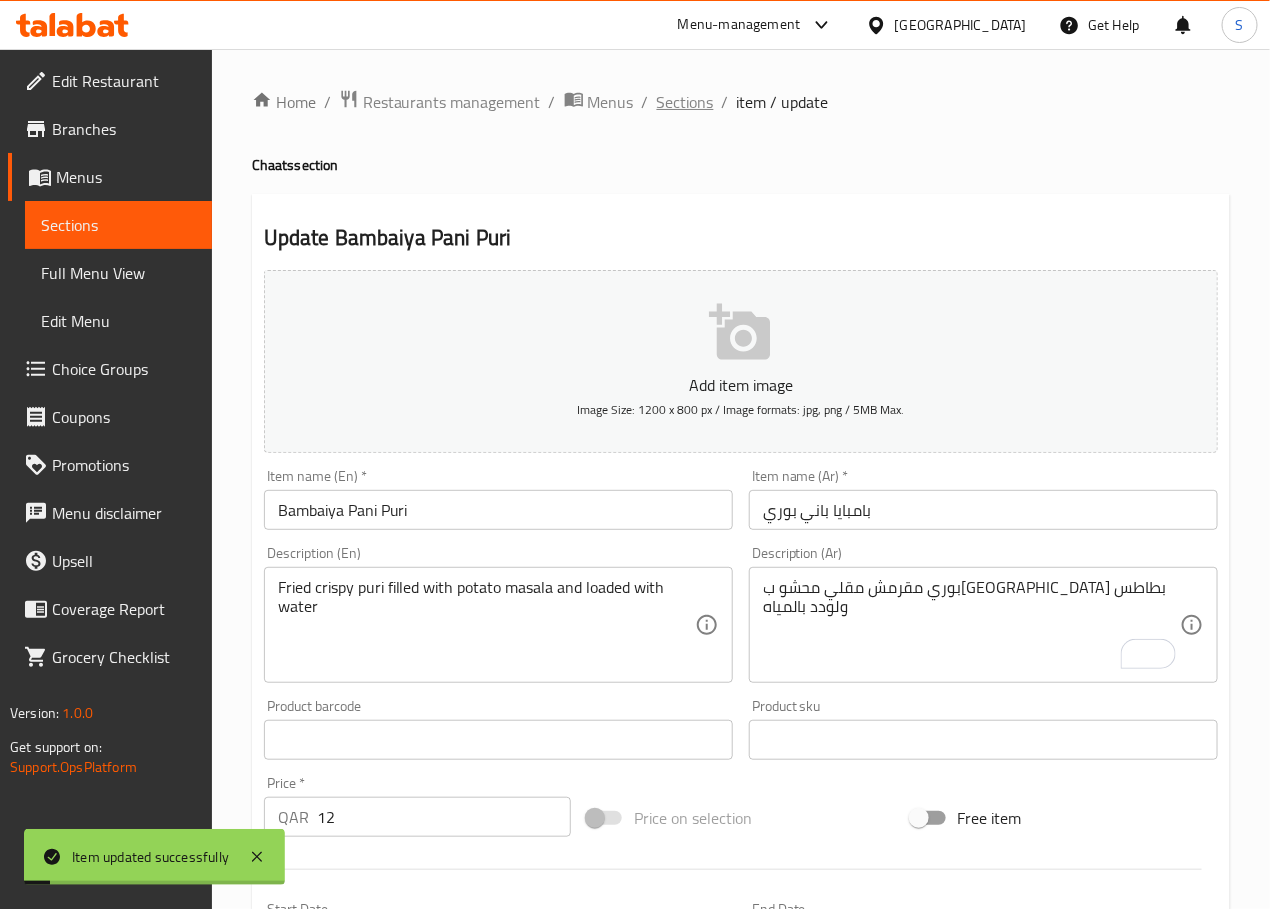 click on "Sections" at bounding box center [685, 102] 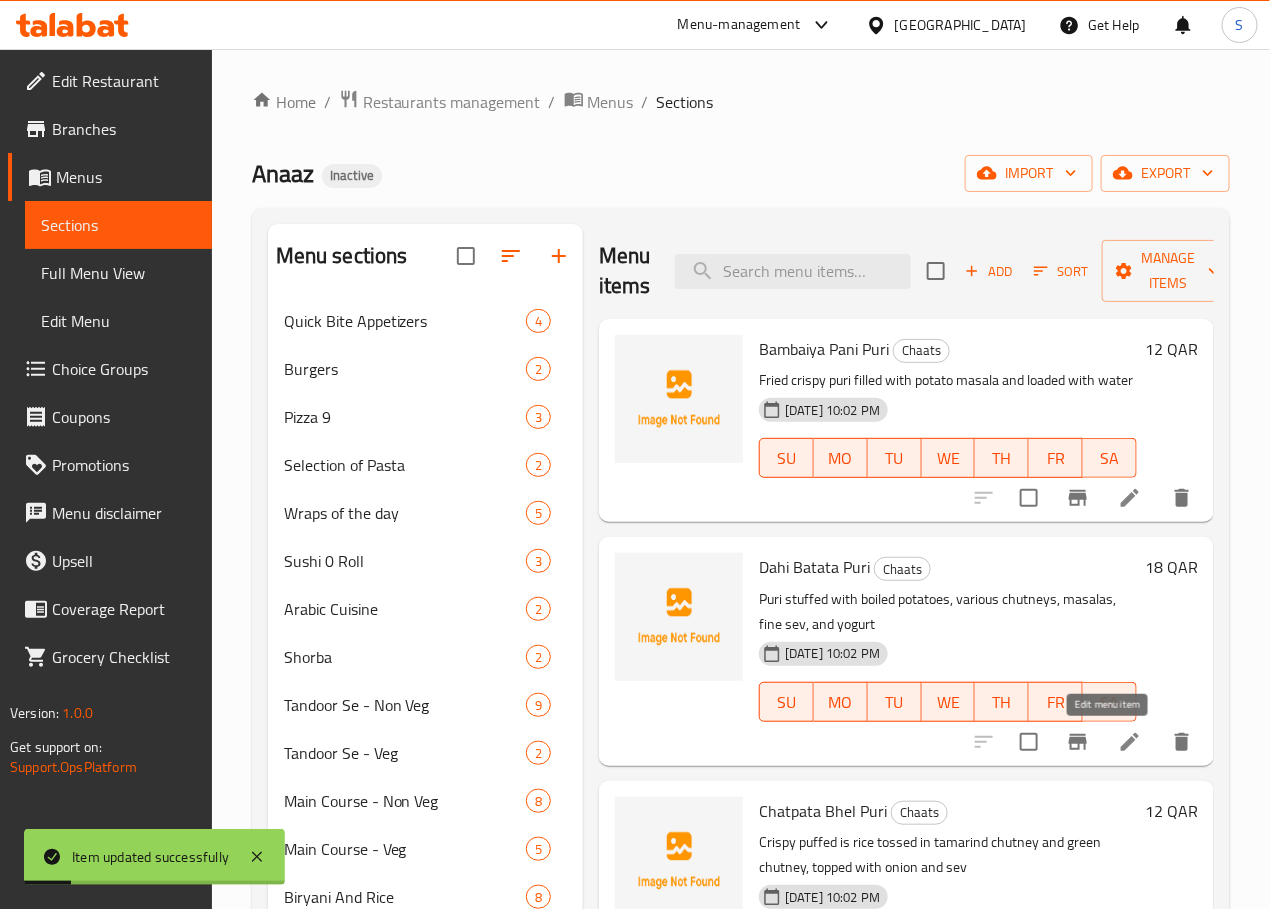 click at bounding box center [1130, 742] 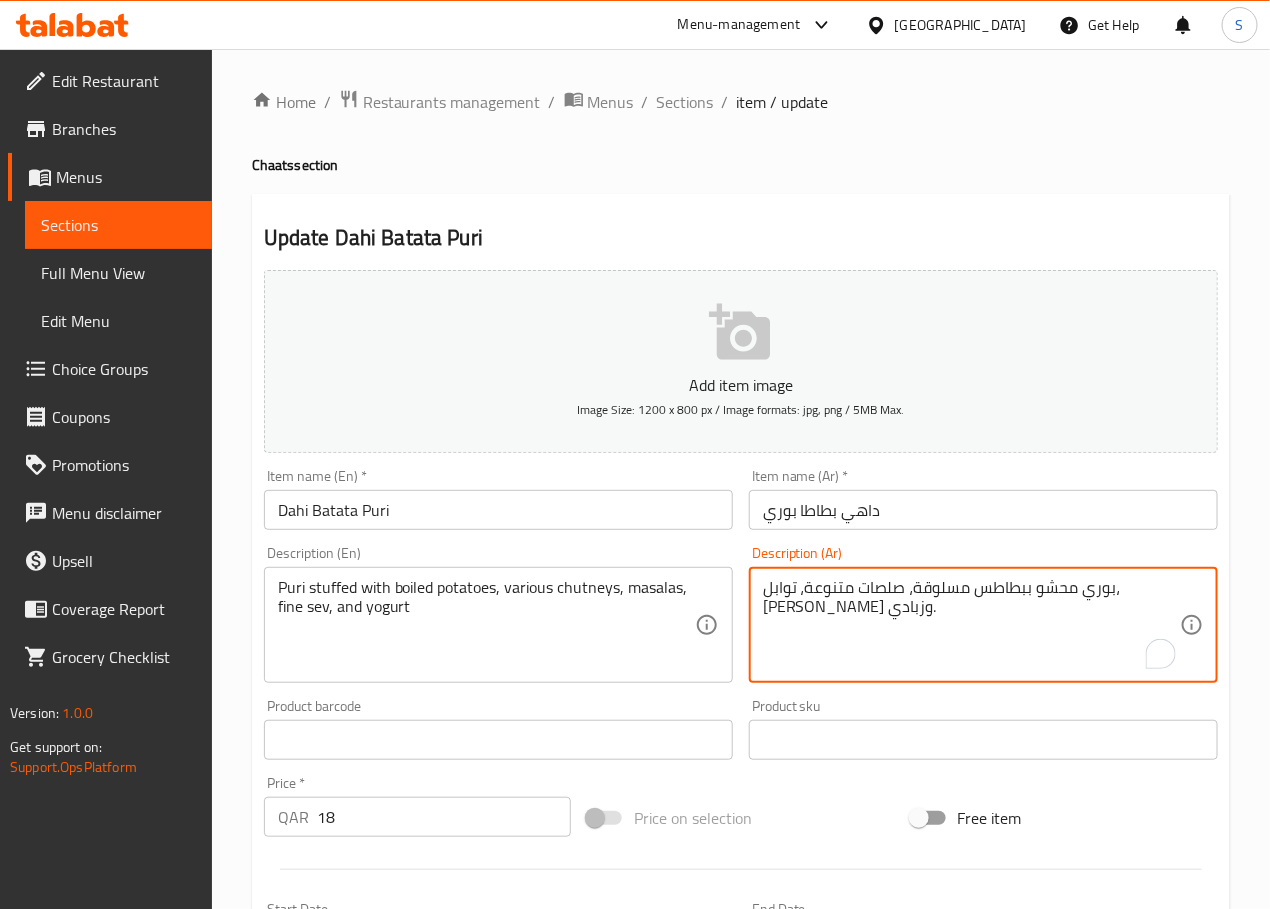 click on "بوري محشو ببطاطس مسلوقة، صلصات متنوعة، توابل، سيف رفيع وزبادي." at bounding box center [971, 625] 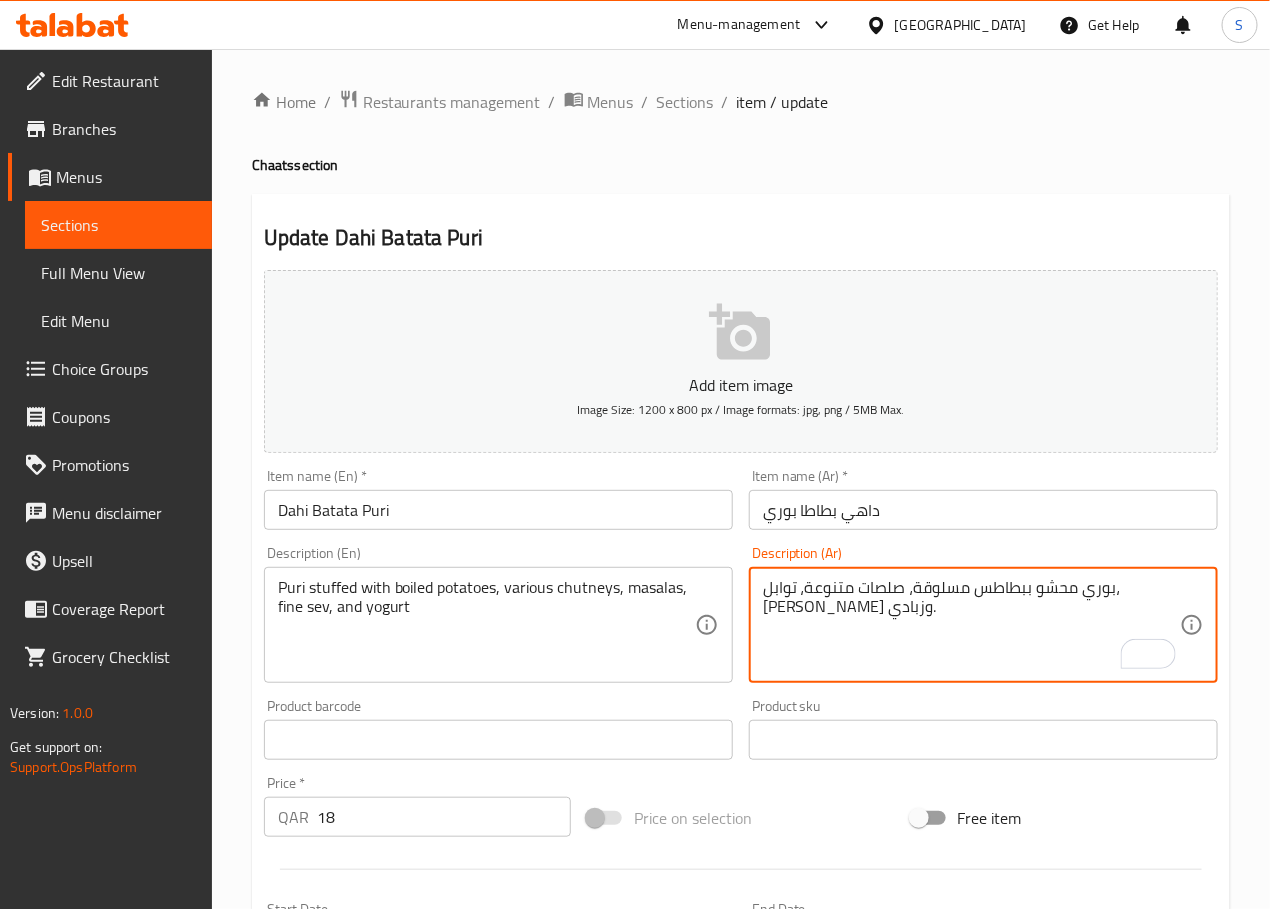click on "بوري محشو ببطاطس مسلوقة، صلصات متنوعة، توابل، سيف ناعم وزبادي." at bounding box center [971, 625] 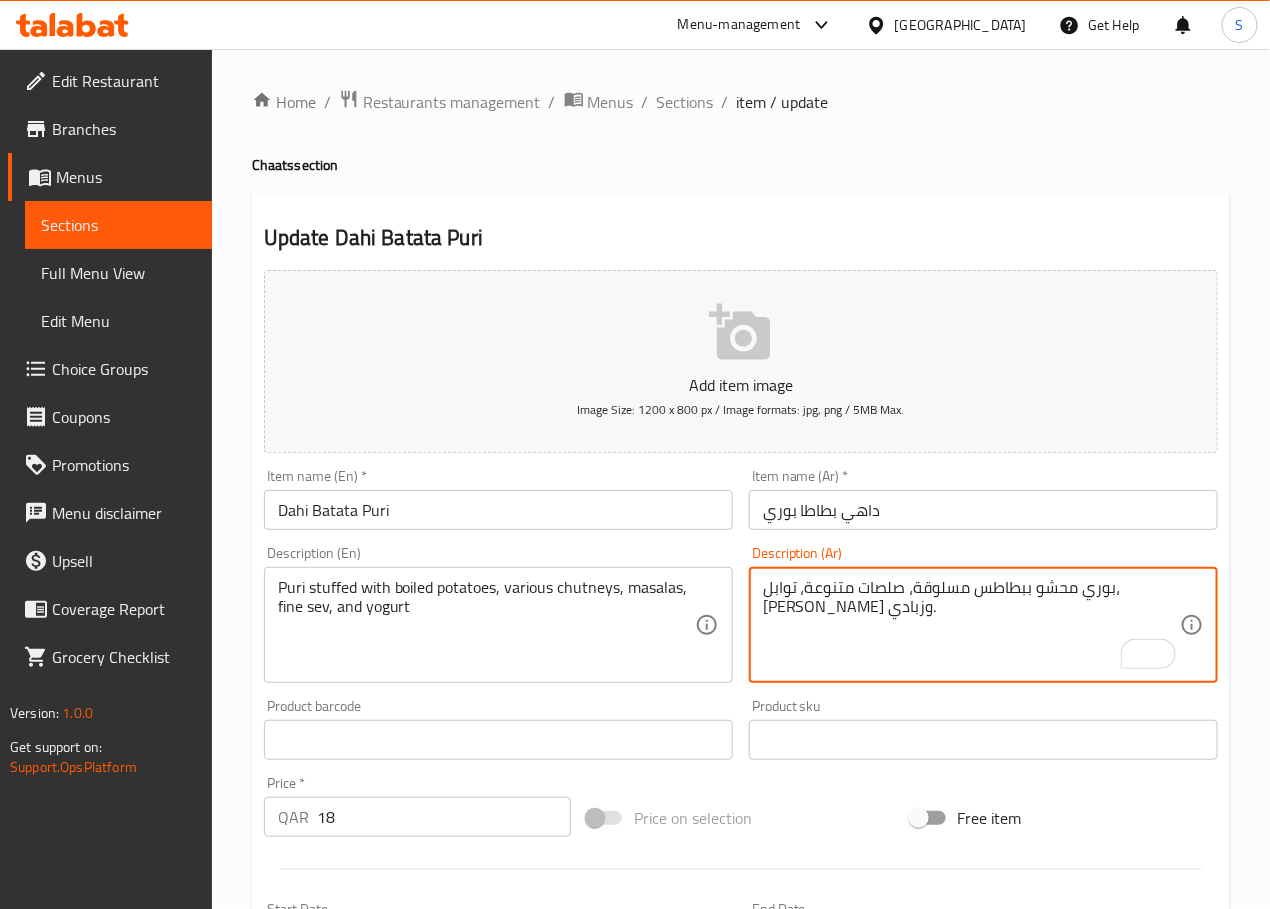 click on "بوري محشو ببطاطس مسلوقة، صلصات متنوعة، توابل، سيف ناعم وزبادي." at bounding box center (971, 625) 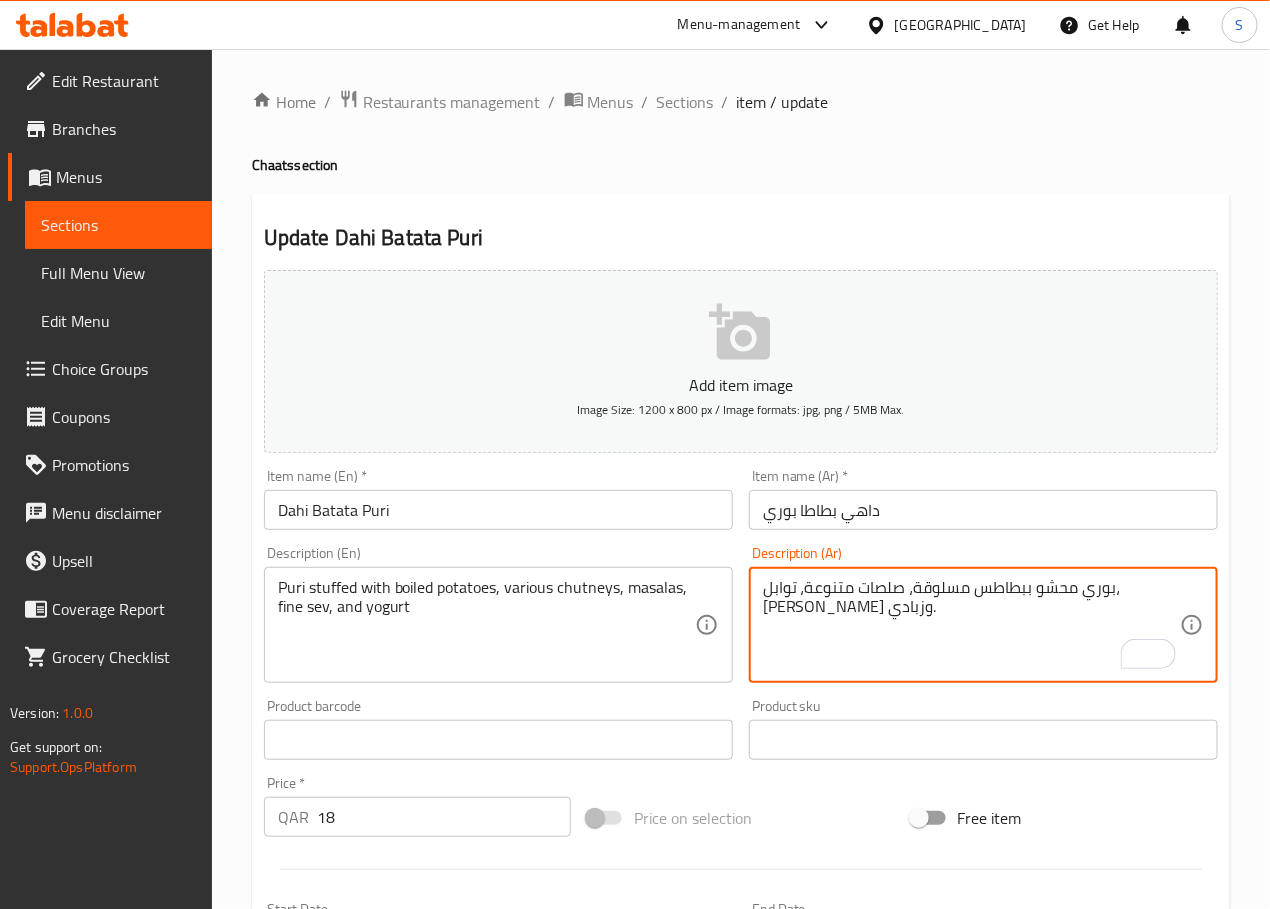 click on "بوري محشو ببطاطس مسلوقة، صلصات متنوعة، توابل، سيف ناعم وزبادي." at bounding box center [971, 625] 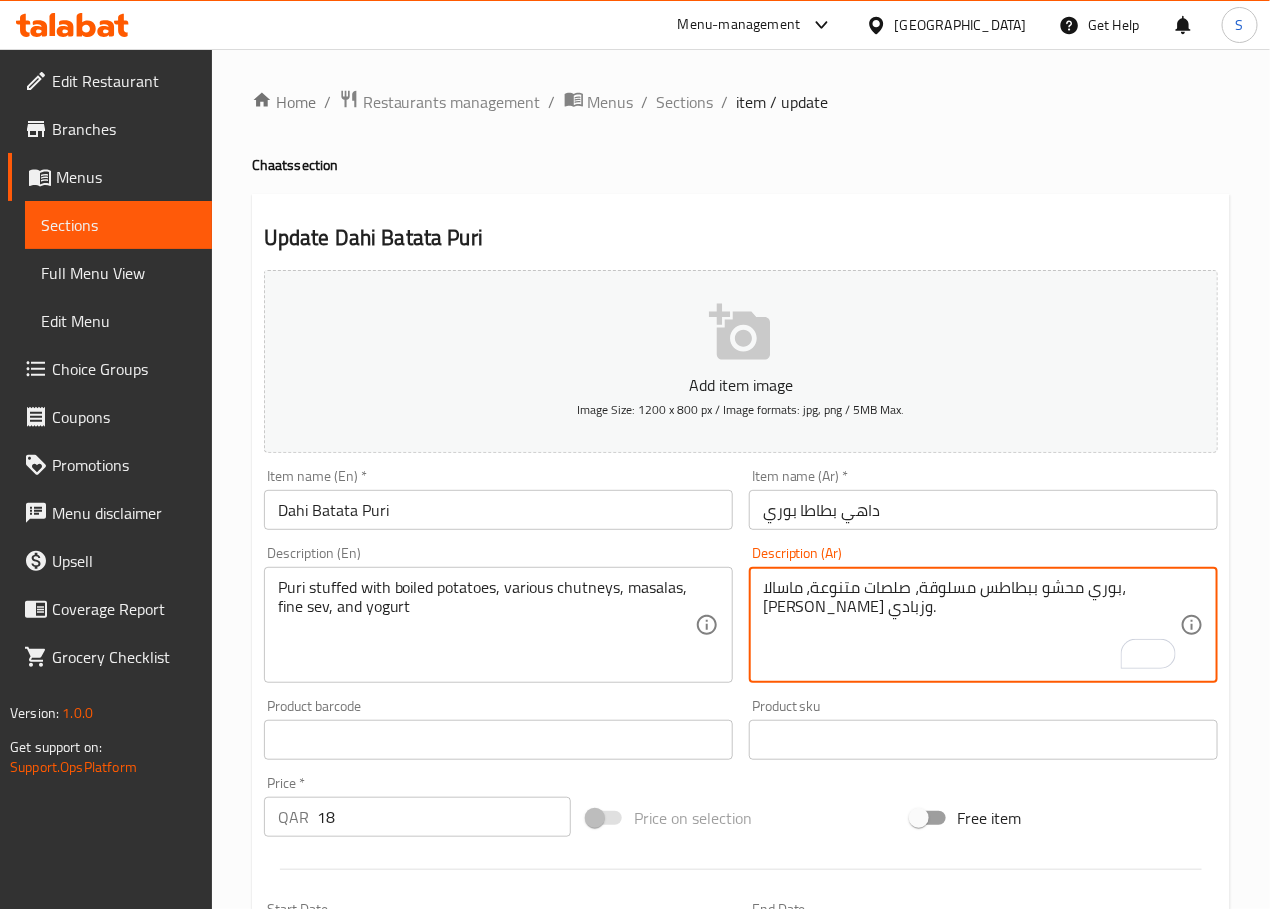 type on "بوري محشو ببطاطس مسلوقة، صلصات متنوعة، ماسالا، [PERSON_NAME] وزبادي." 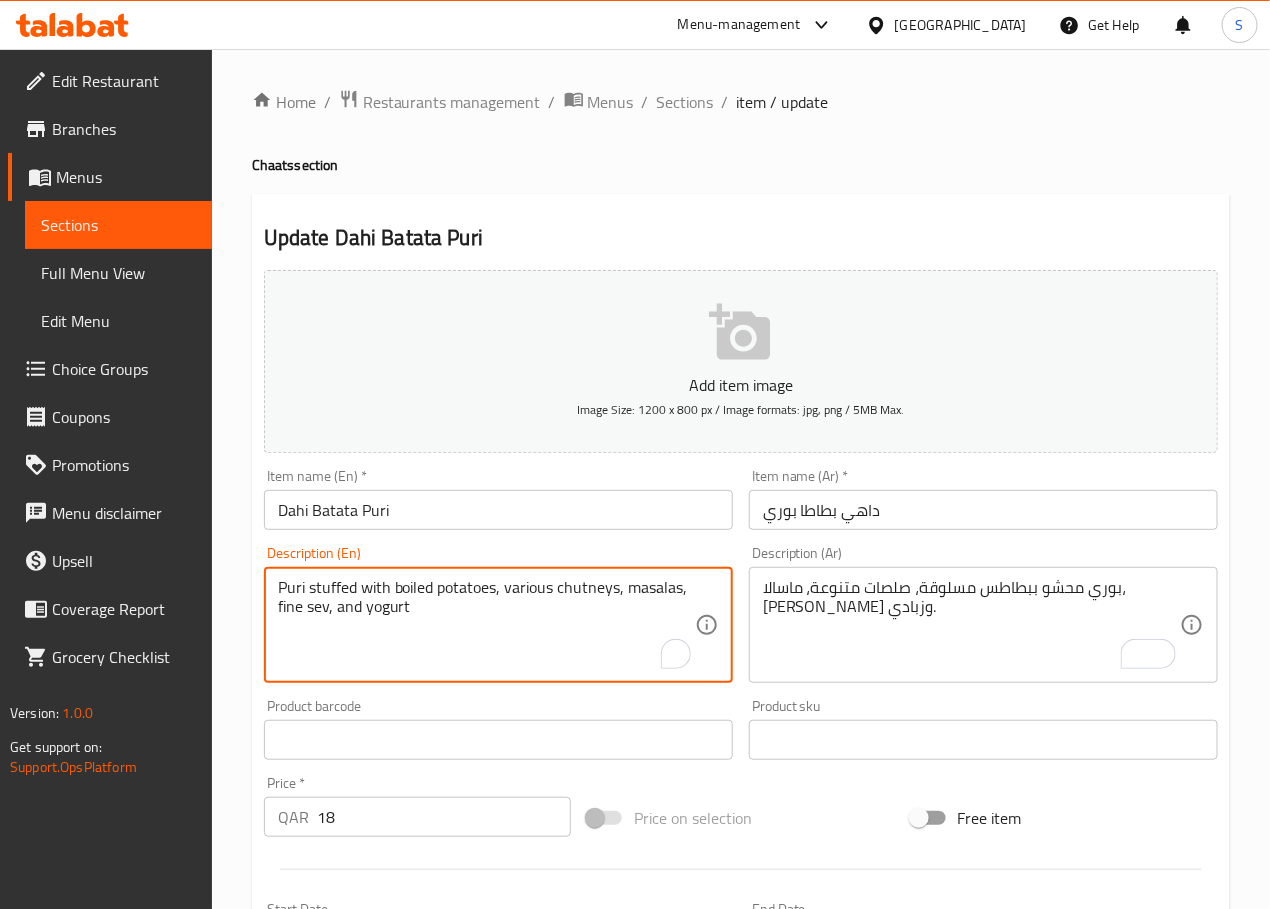 click on "Puri stuffed with boiled potatoes, various chutneys, masalas, fine sev, and yogurt" at bounding box center (486, 625) 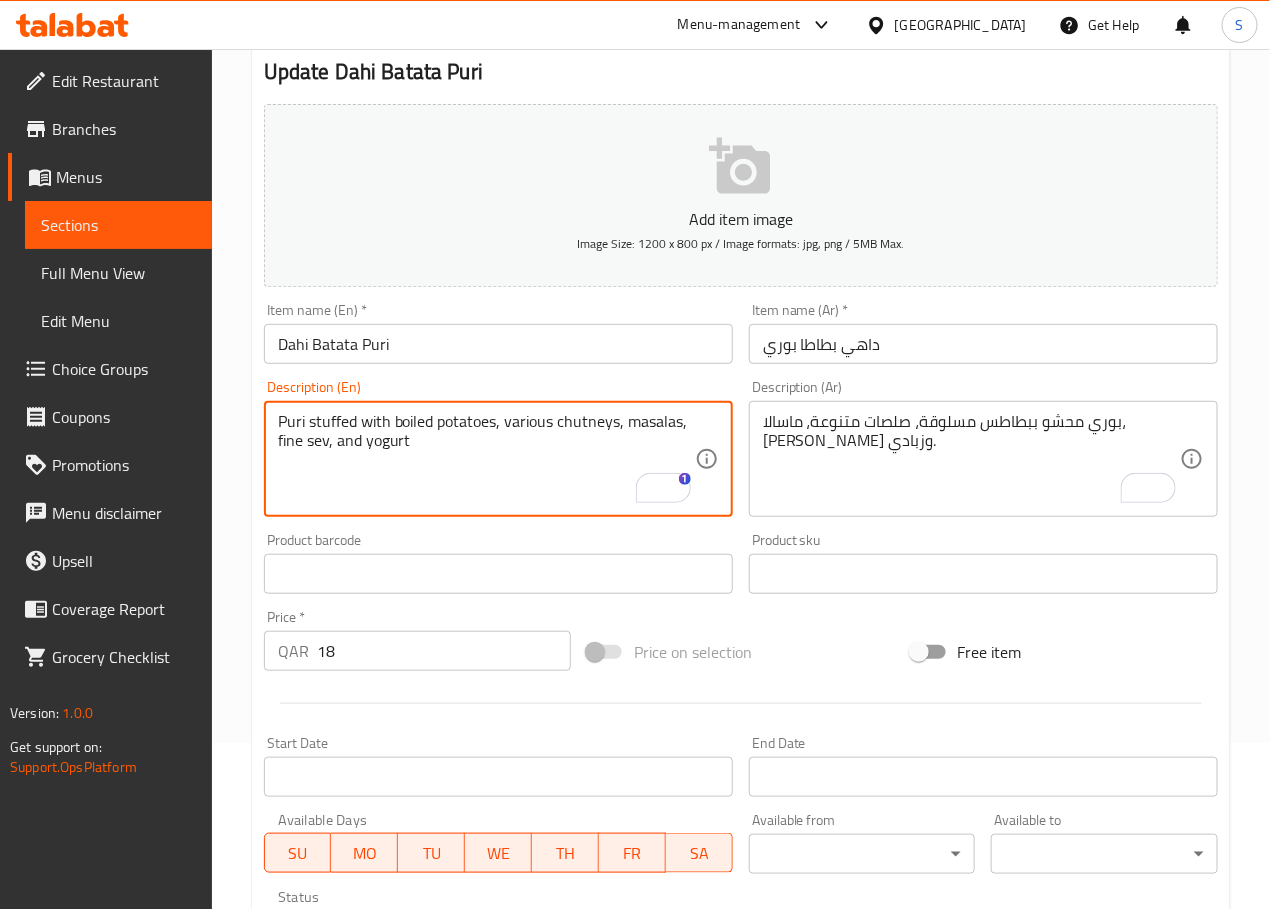 scroll, scrollTop: 502, scrollLeft: 0, axis: vertical 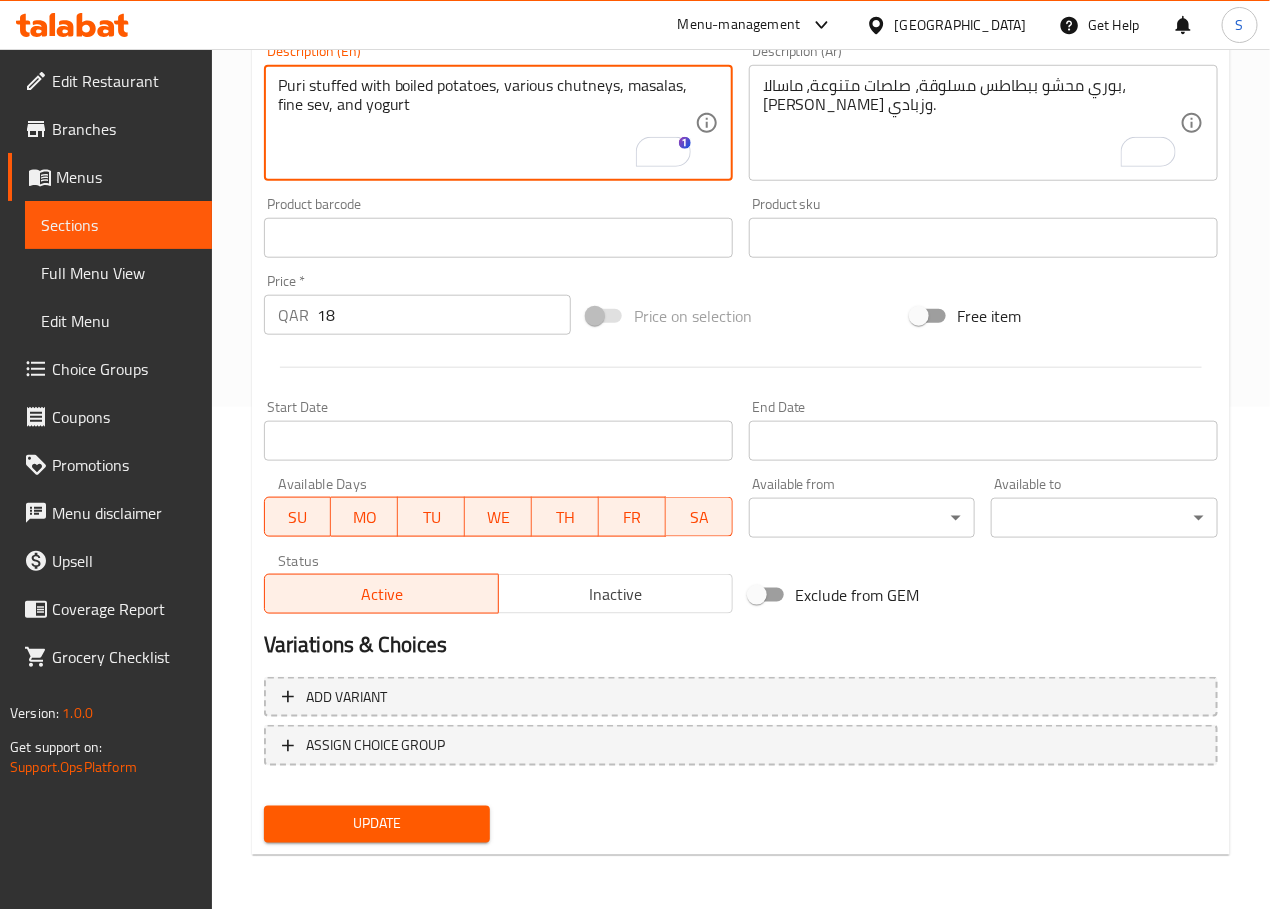 click on "Update" at bounding box center [377, 824] 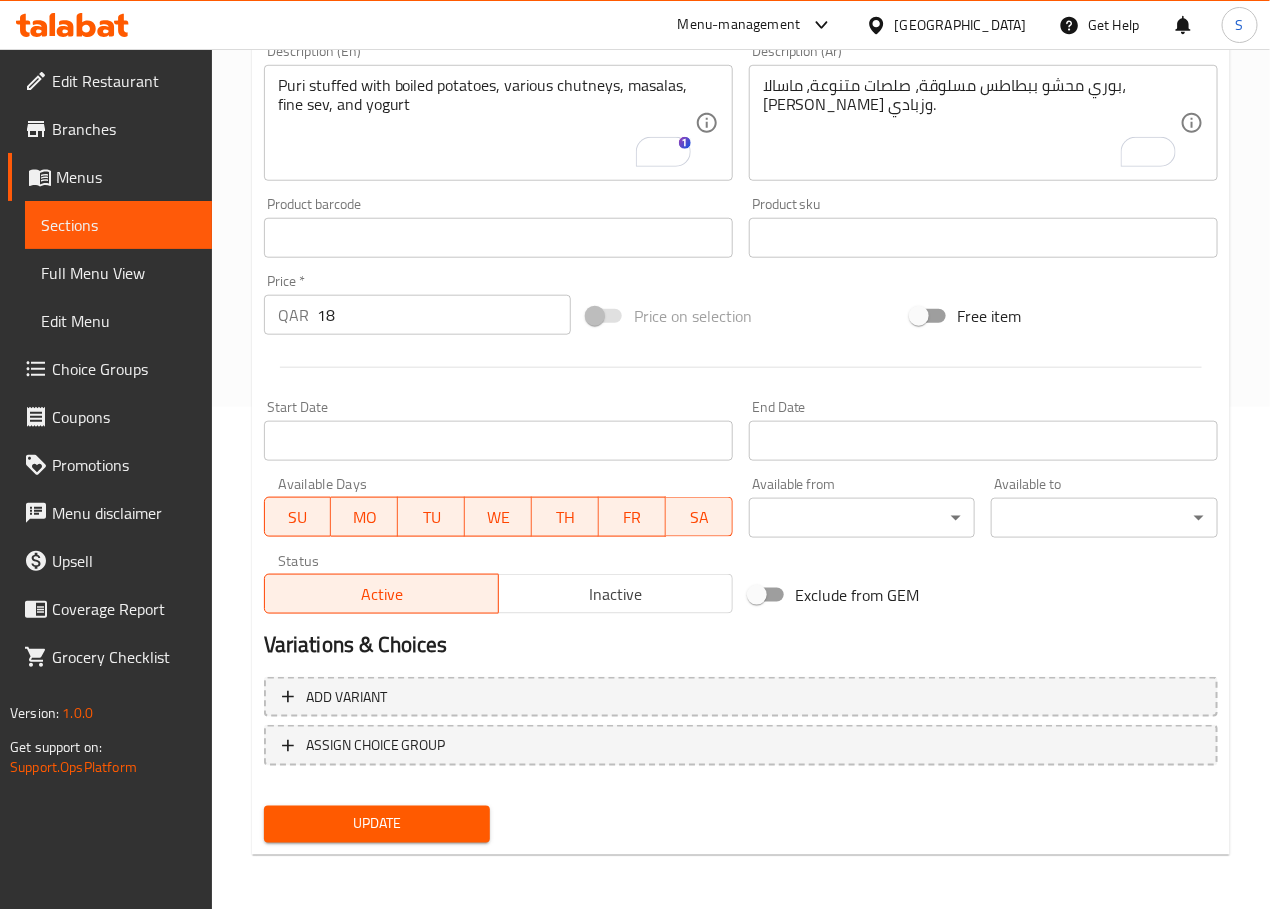 click on "Update" at bounding box center (377, 824) 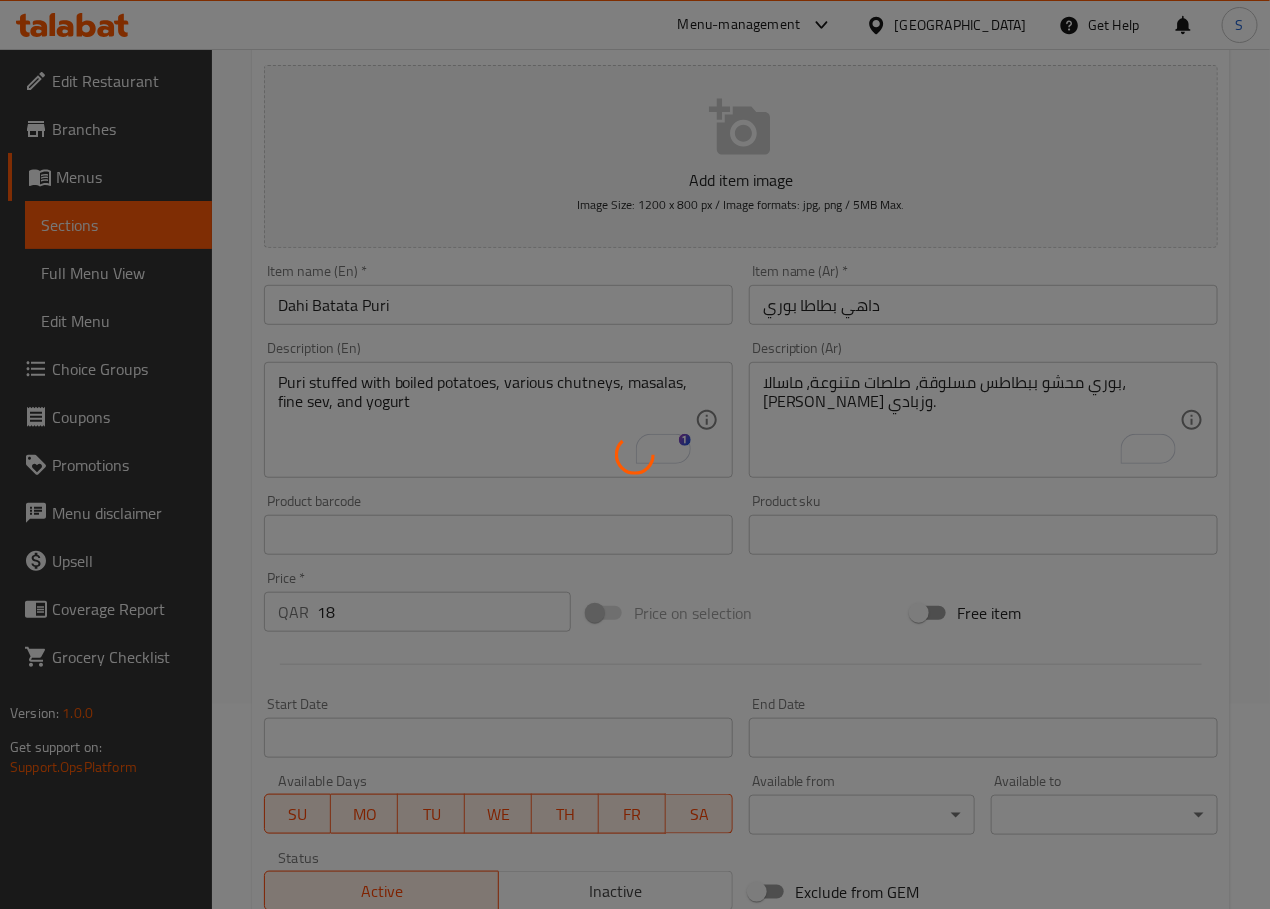 scroll, scrollTop: 0, scrollLeft: 0, axis: both 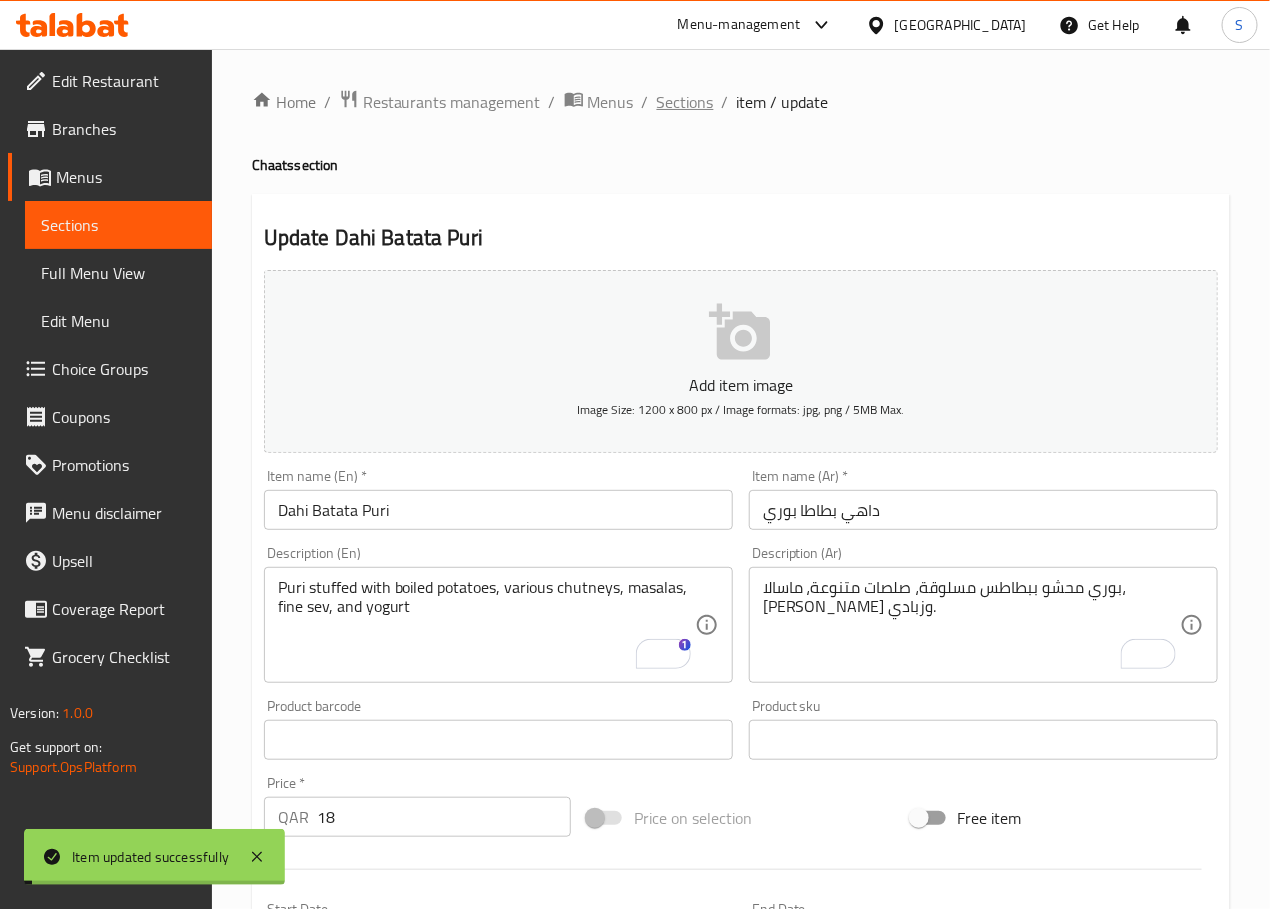 click on "Sections" at bounding box center (685, 102) 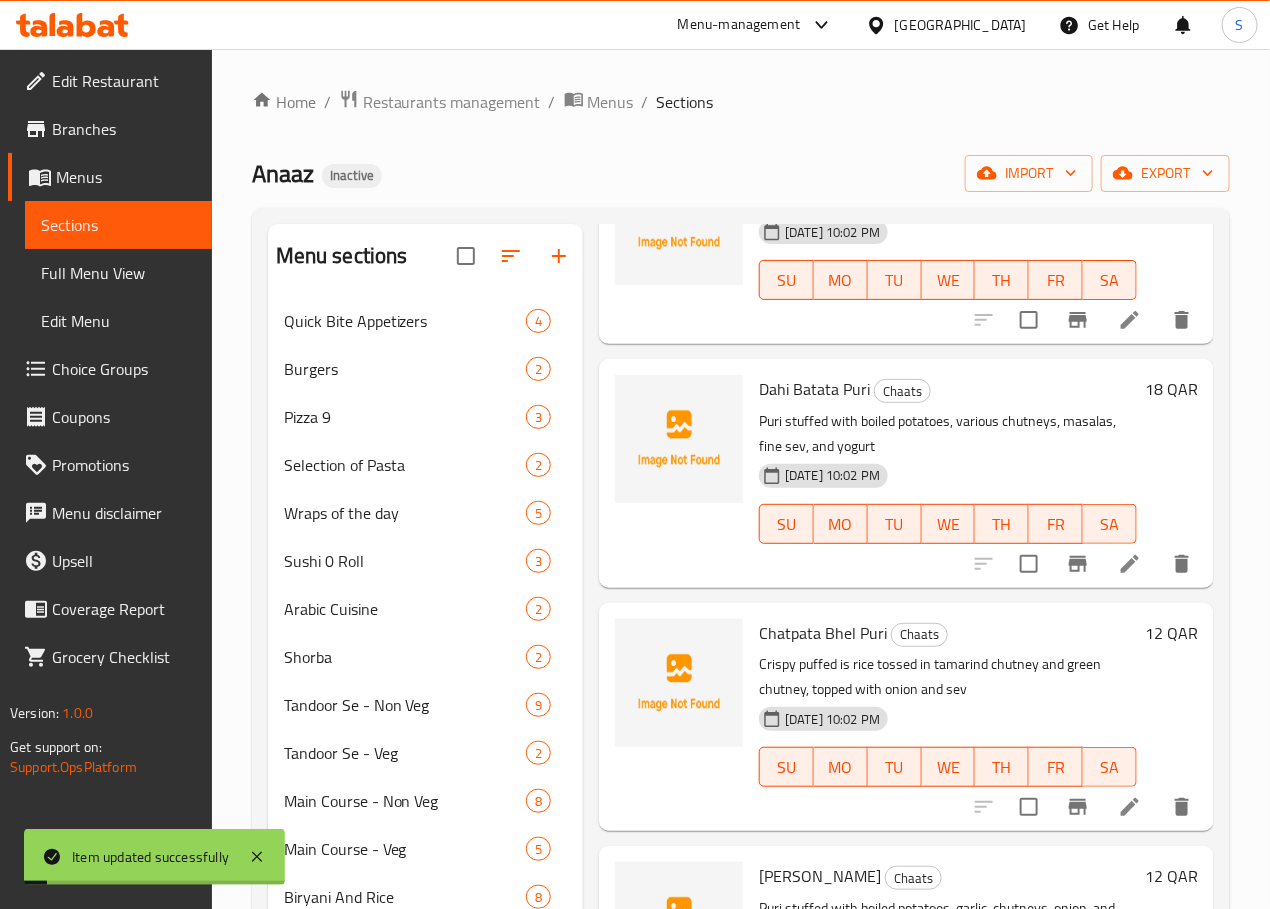 scroll, scrollTop: 424, scrollLeft: 0, axis: vertical 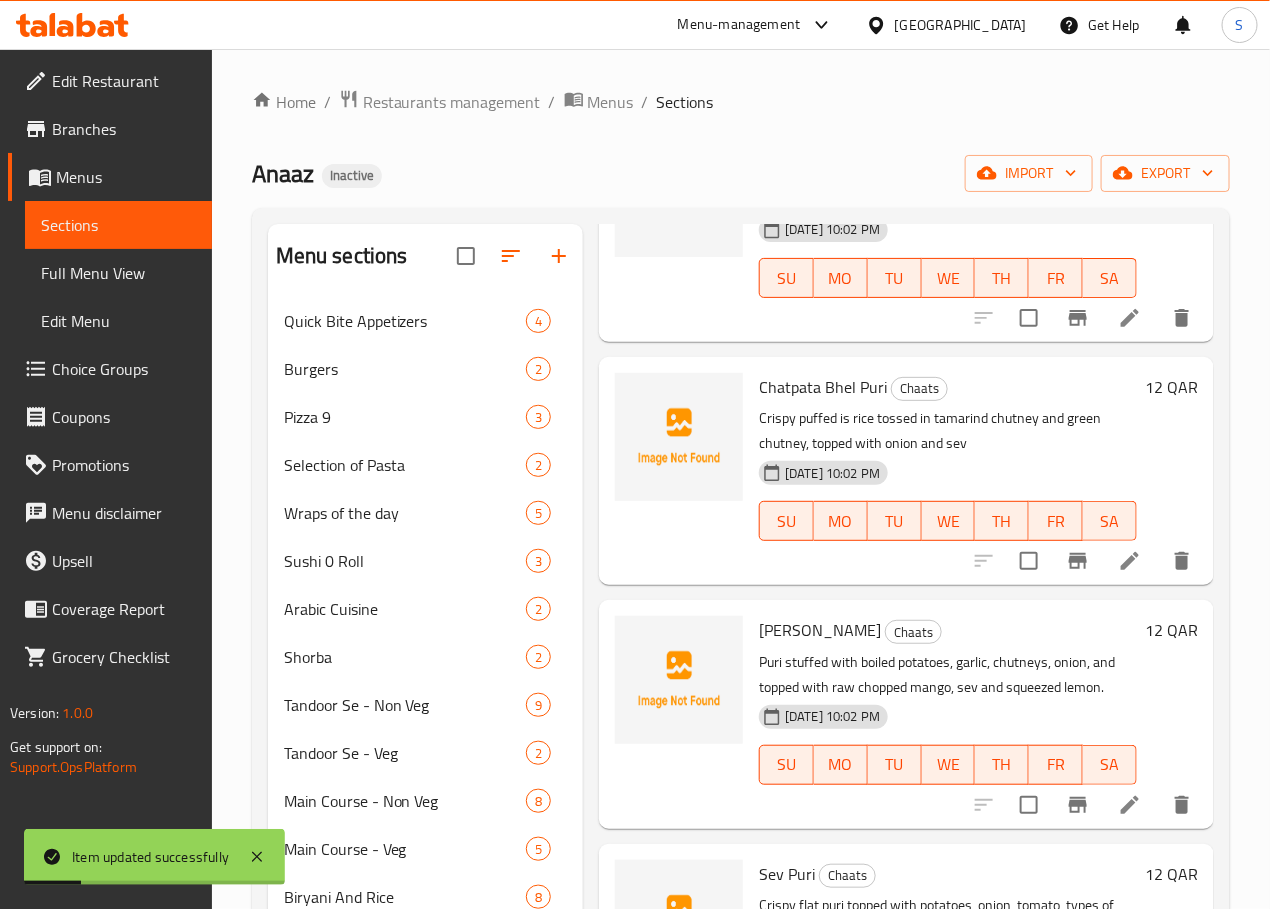 click 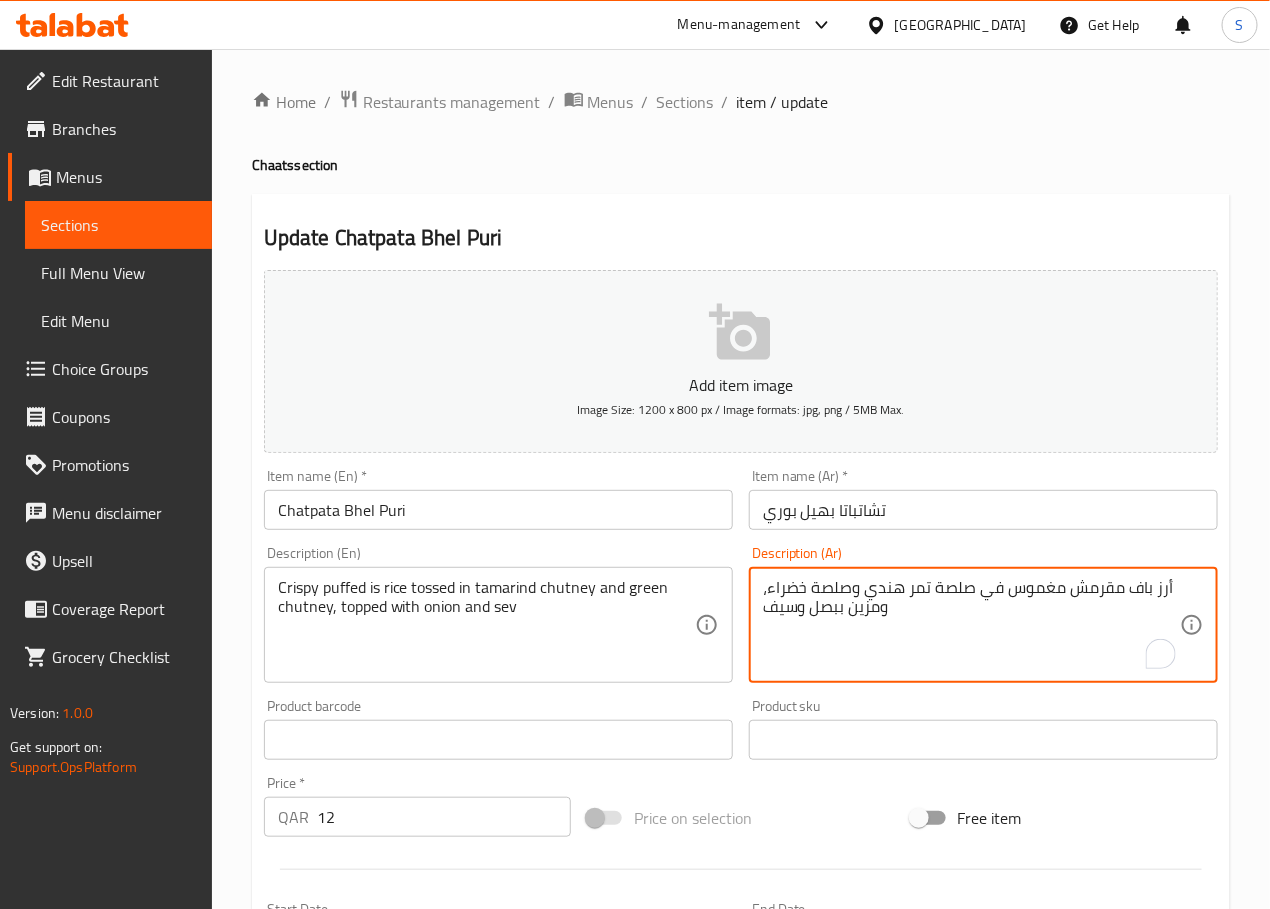 click on "أرز باف مقرمش مغموس في صلصة تمر هندي وصلصة خضراء، ومزين ببصل وسيف" at bounding box center [971, 625] 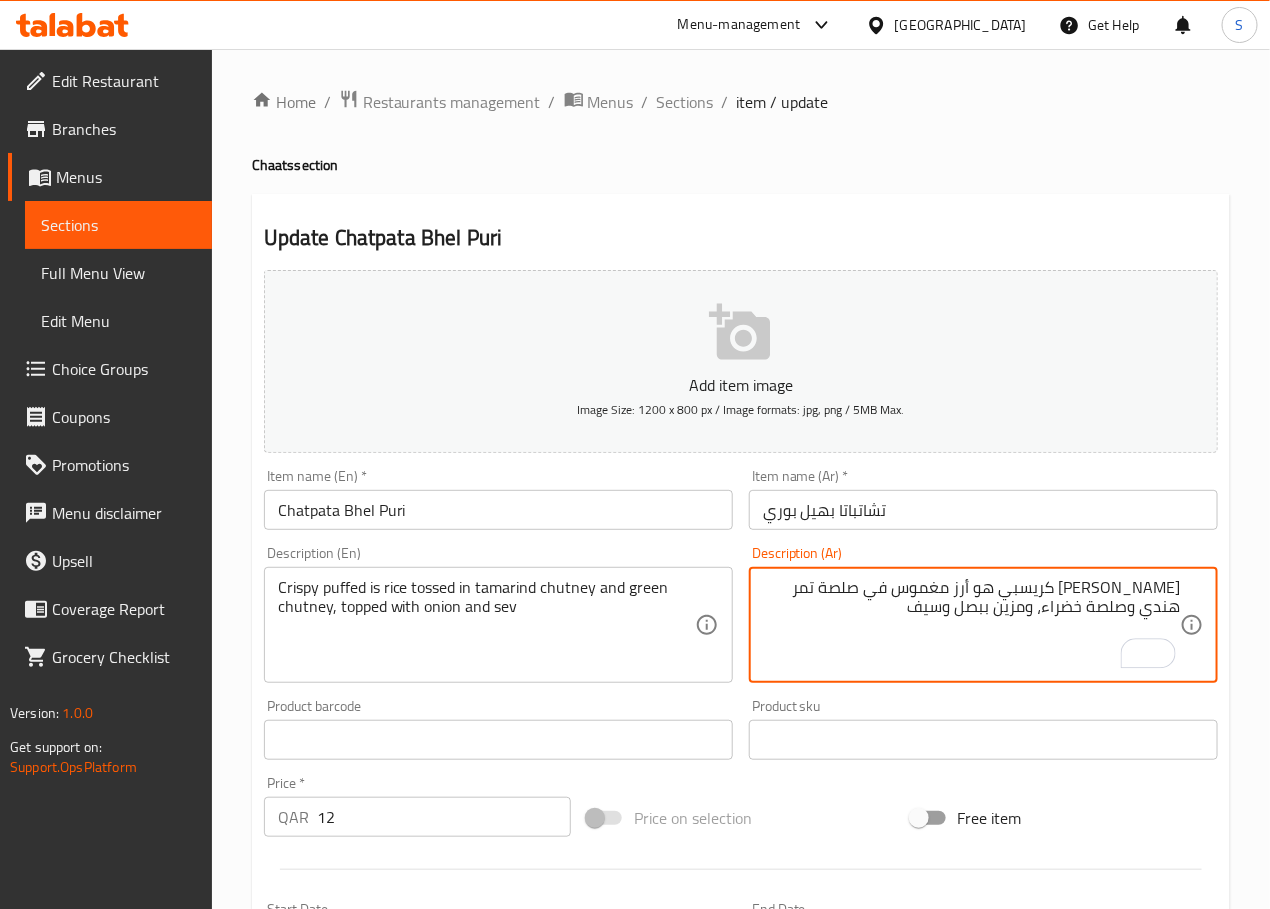 click on "بافد كريسبي هو أرز مغموس في صلصة تمر هندي وصلصة خضراء، ومزين ببصل وسيف" at bounding box center (971, 625) 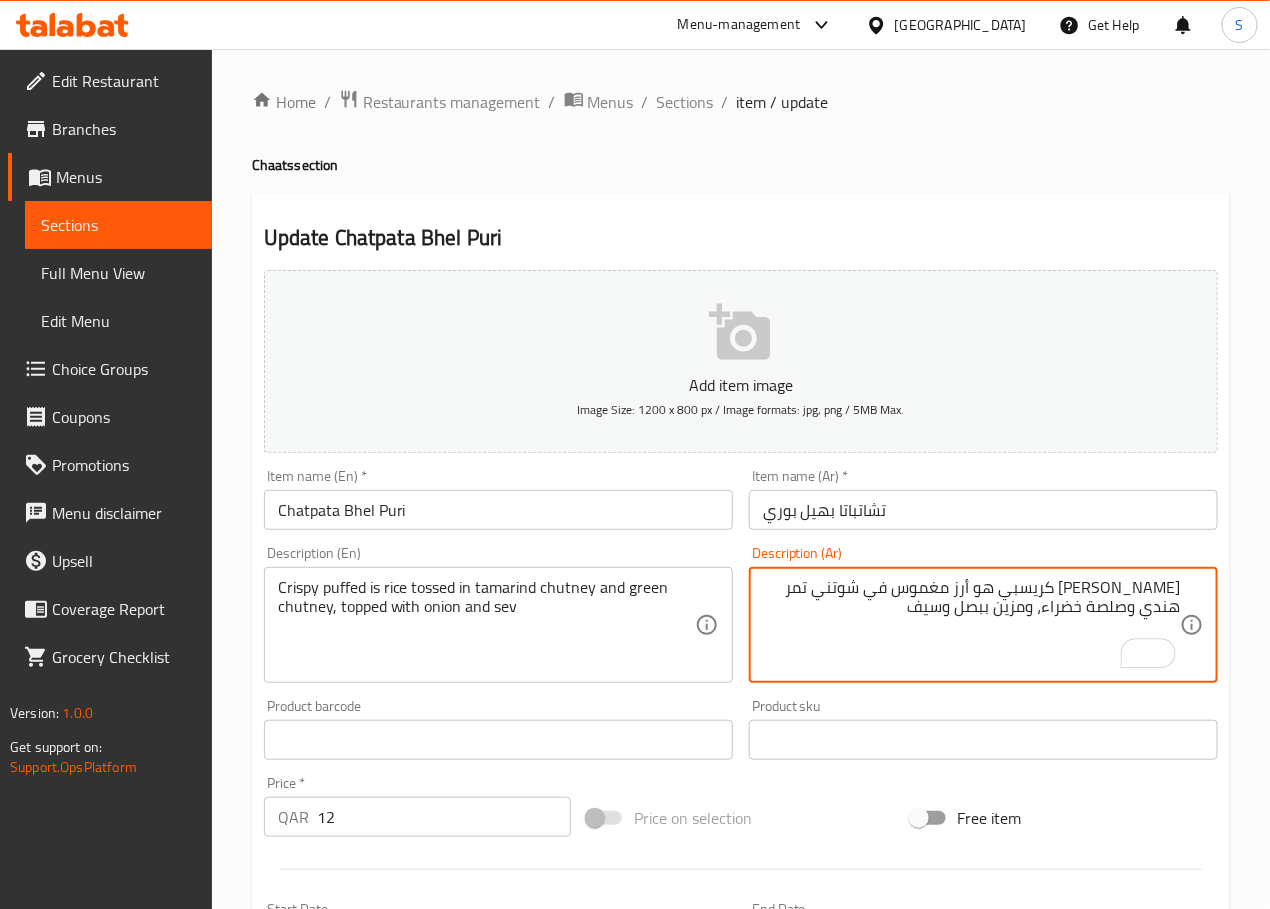 click on "بافد كريسبي هو أرز مغموس في شوتني تمر هندي وصلصة خضراء، ومزين ببصل وسيف" at bounding box center (971, 625) 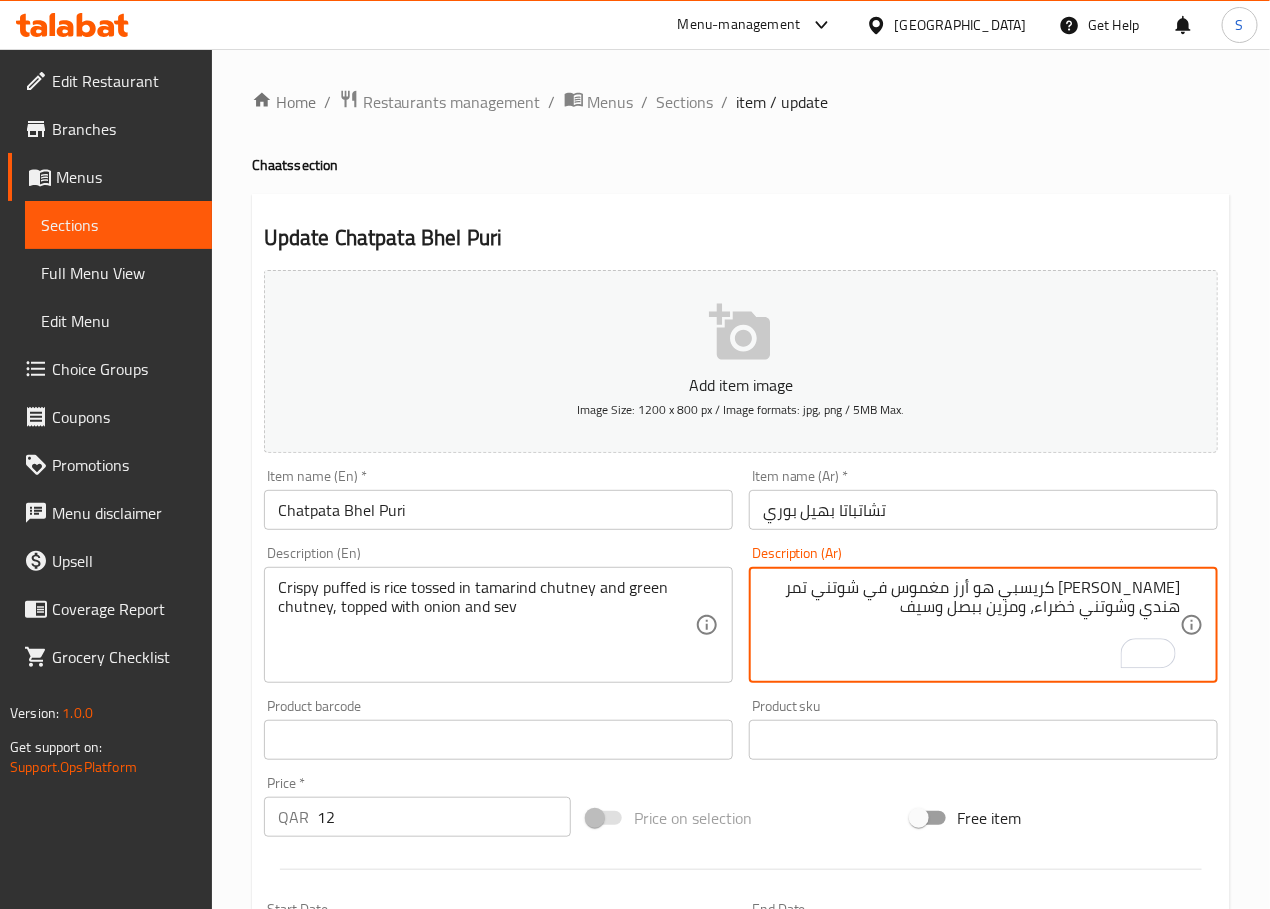 type on "[PERSON_NAME] كريسبي هو أرز مغموس في شوتني تمر هندي وشوتني خضراء، ومزين ببصل وسيف" 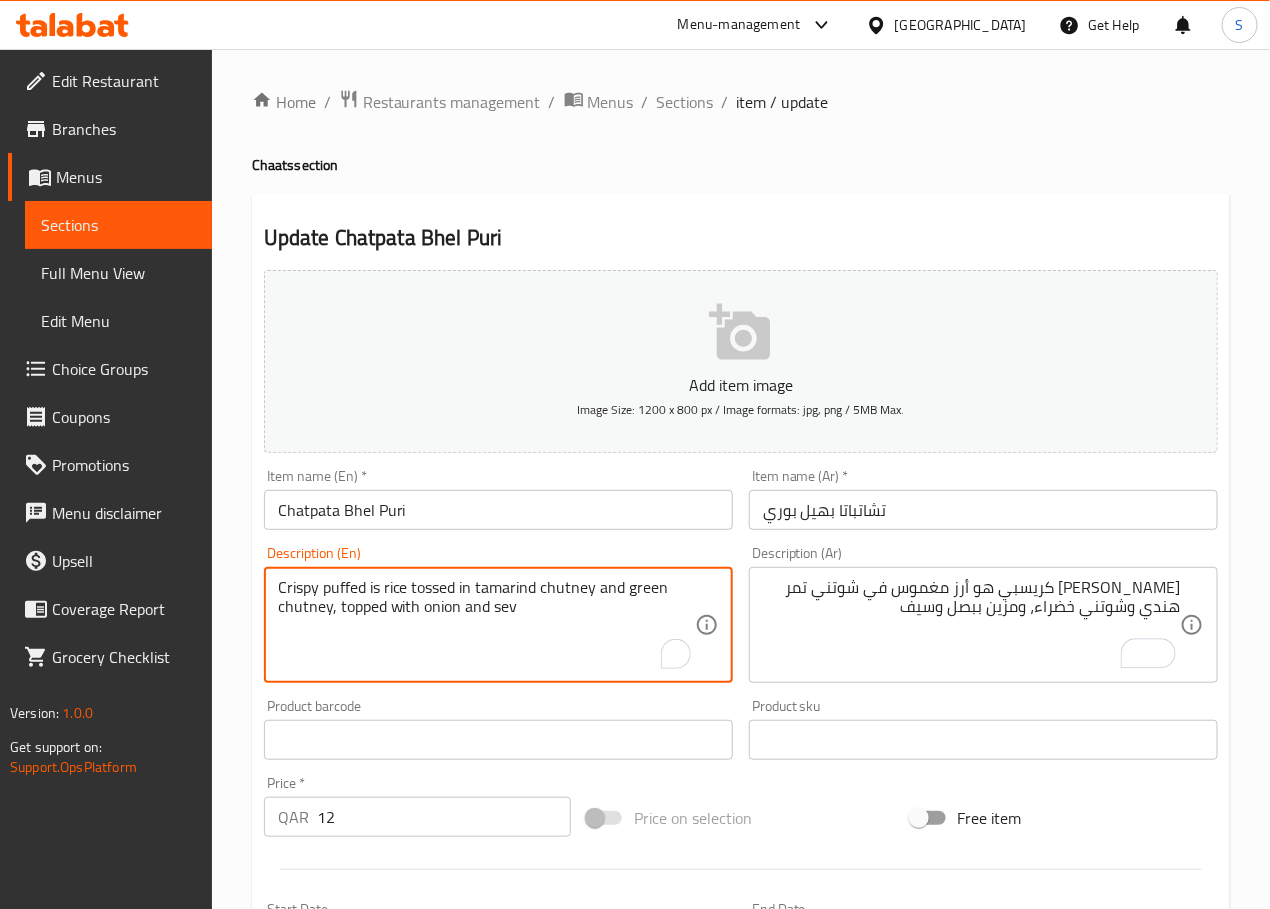 click on "Crispy puffed is rice tossed in tamarind chutney and green chutney, topped with onion and sev" at bounding box center [486, 625] 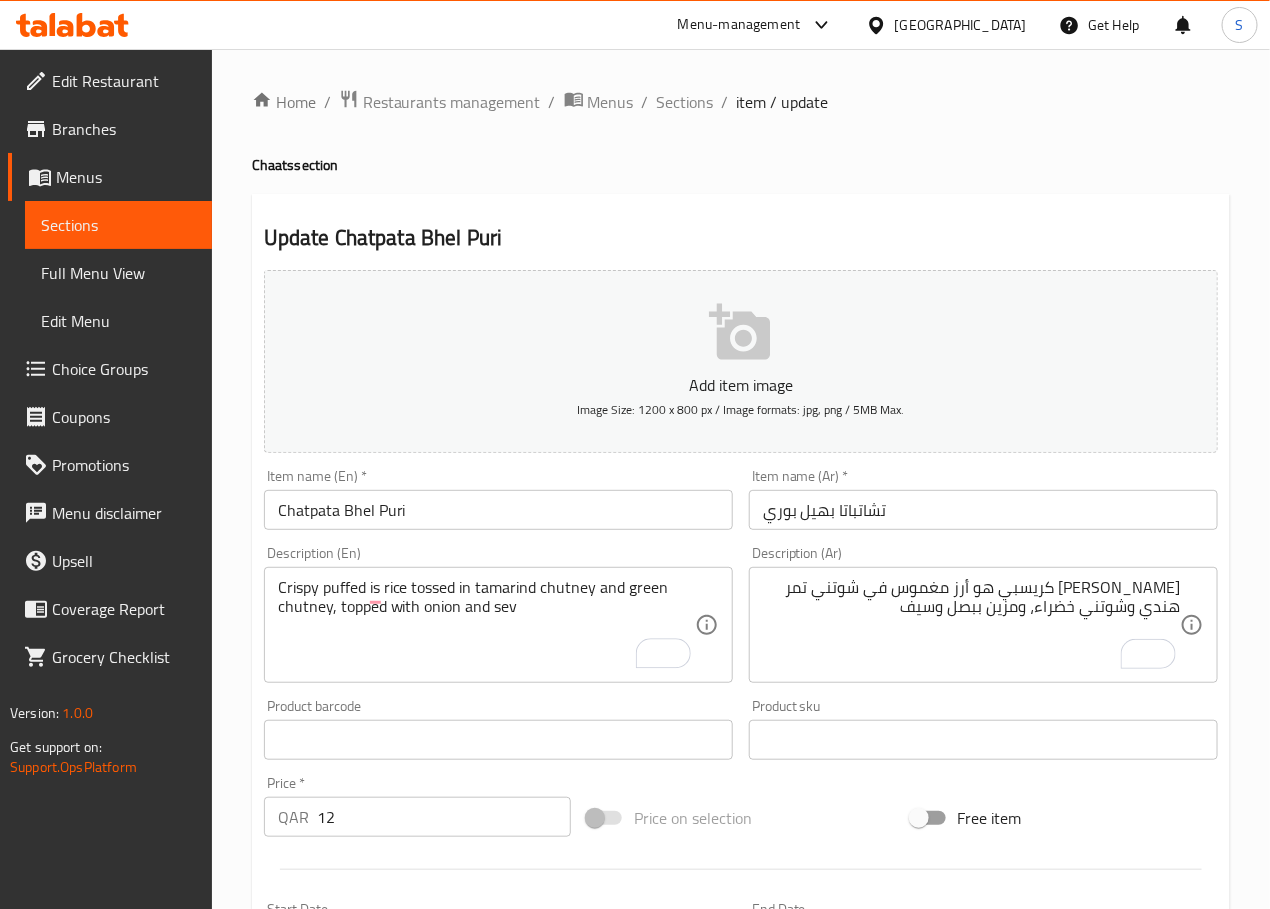 click on "Crispy puffed is rice tossed in tamarind chutney and green chutney, topped with onion and sev" at bounding box center (486, 625) 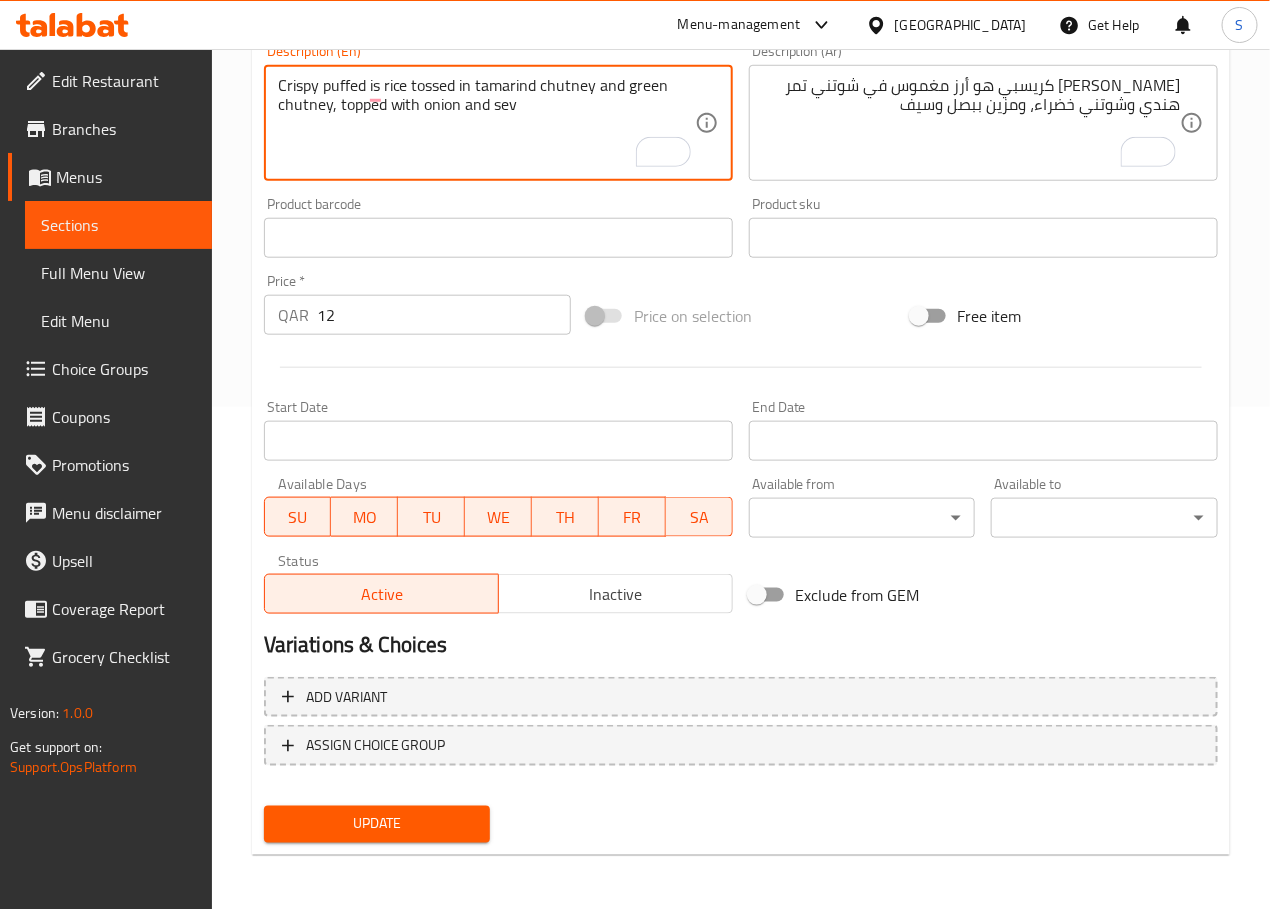 click on "Update" at bounding box center (377, 824) 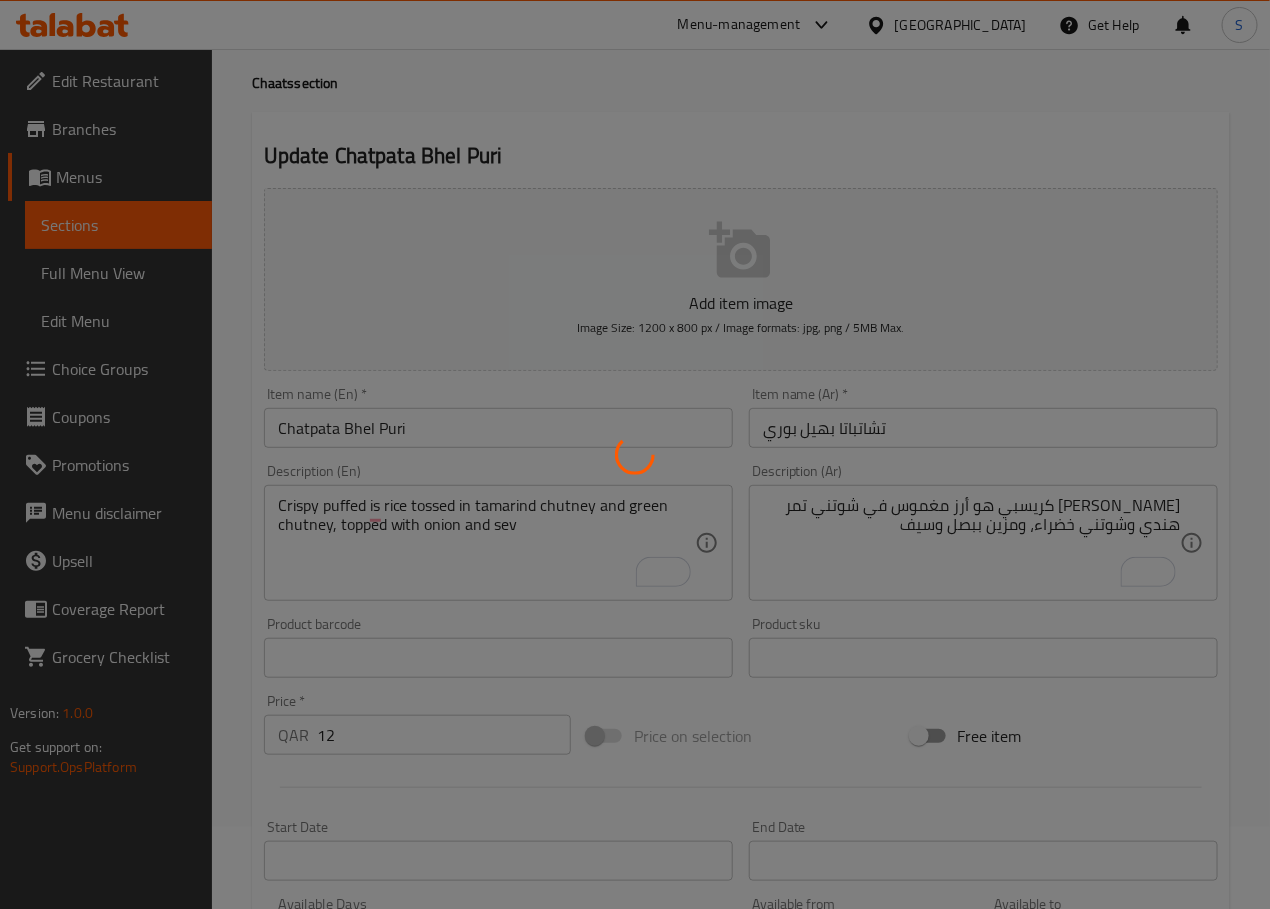 scroll, scrollTop: 0, scrollLeft: 0, axis: both 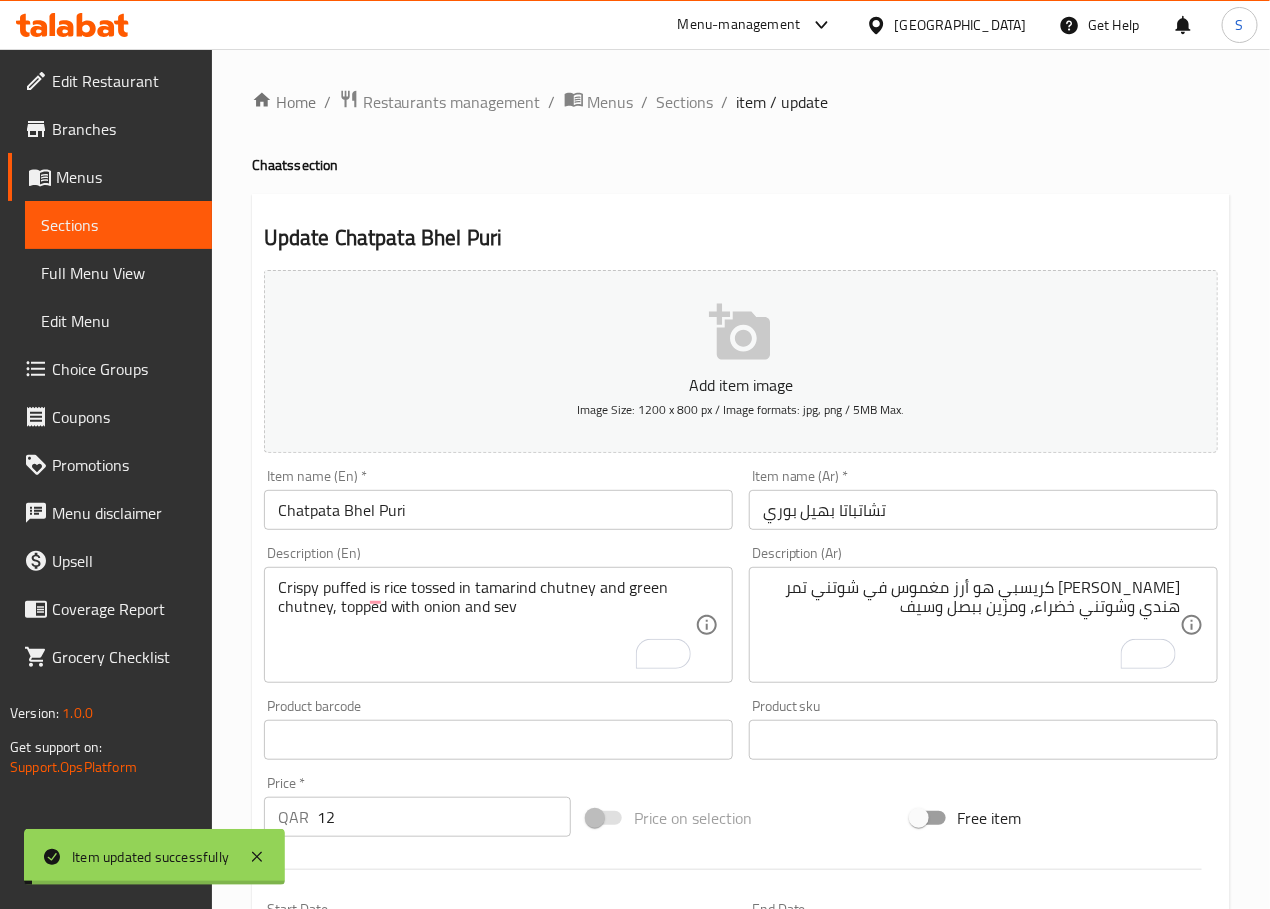 click on "Sections" at bounding box center (685, 102) 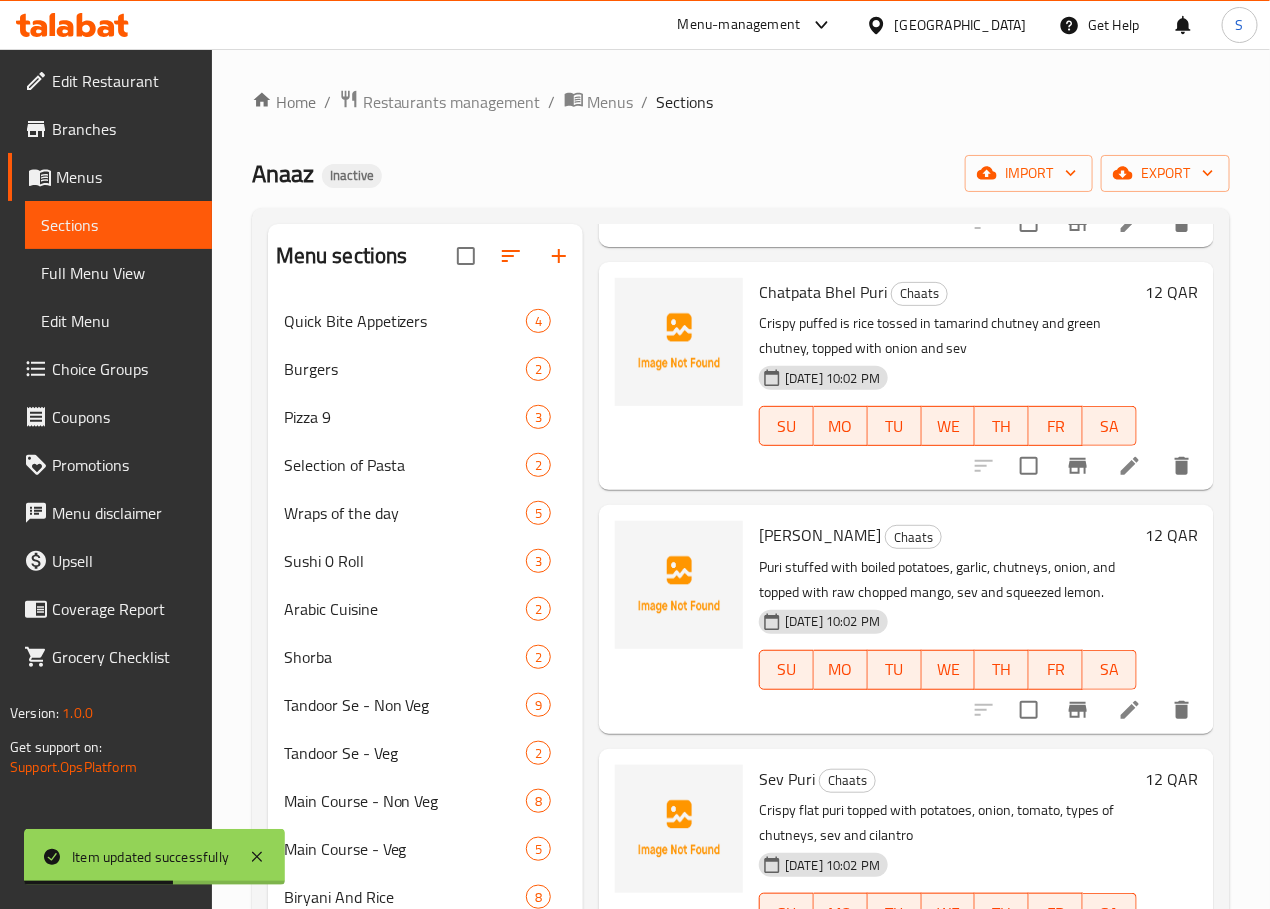scroll, scrollTop: 520, scrollLeft: 0, axis: vertical 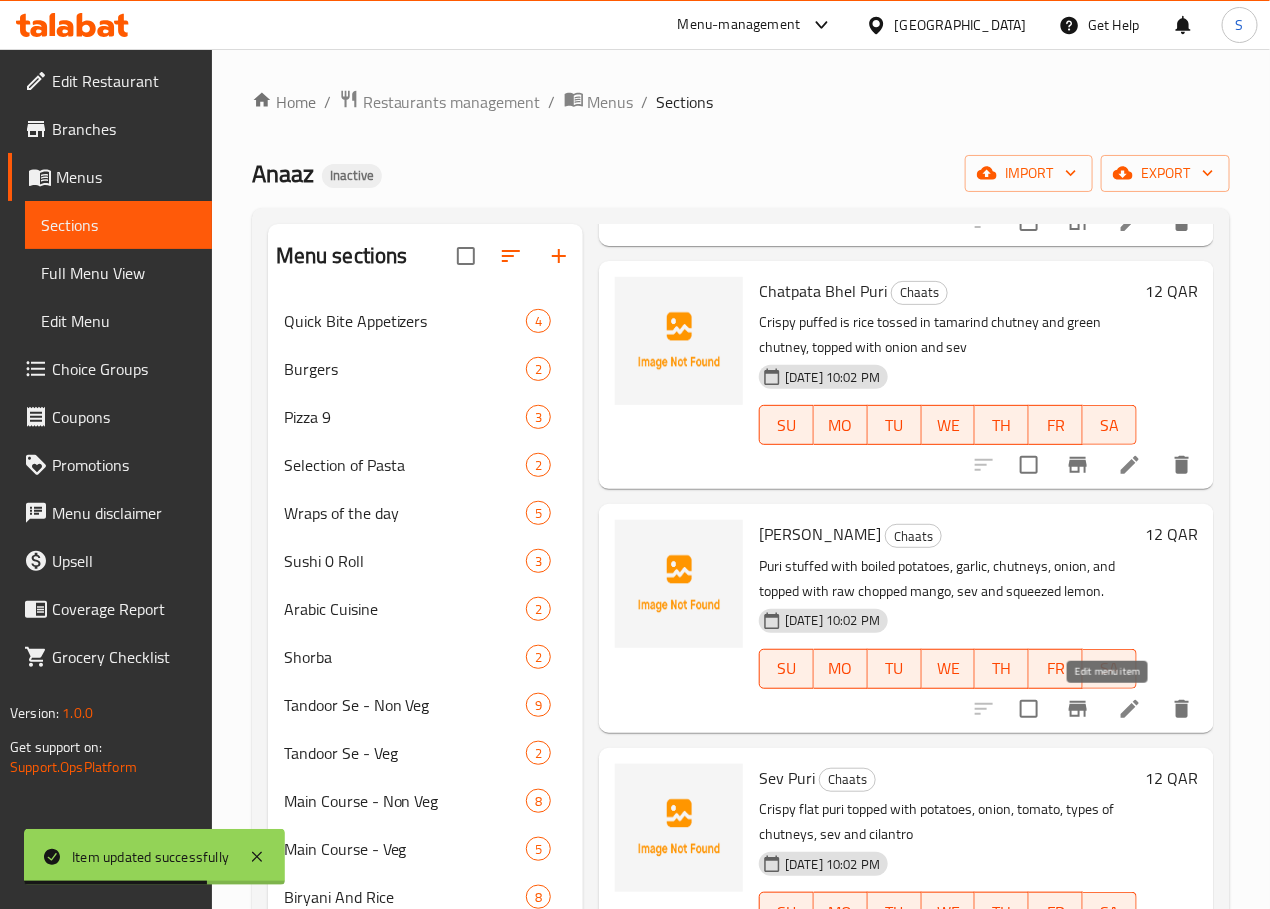 click 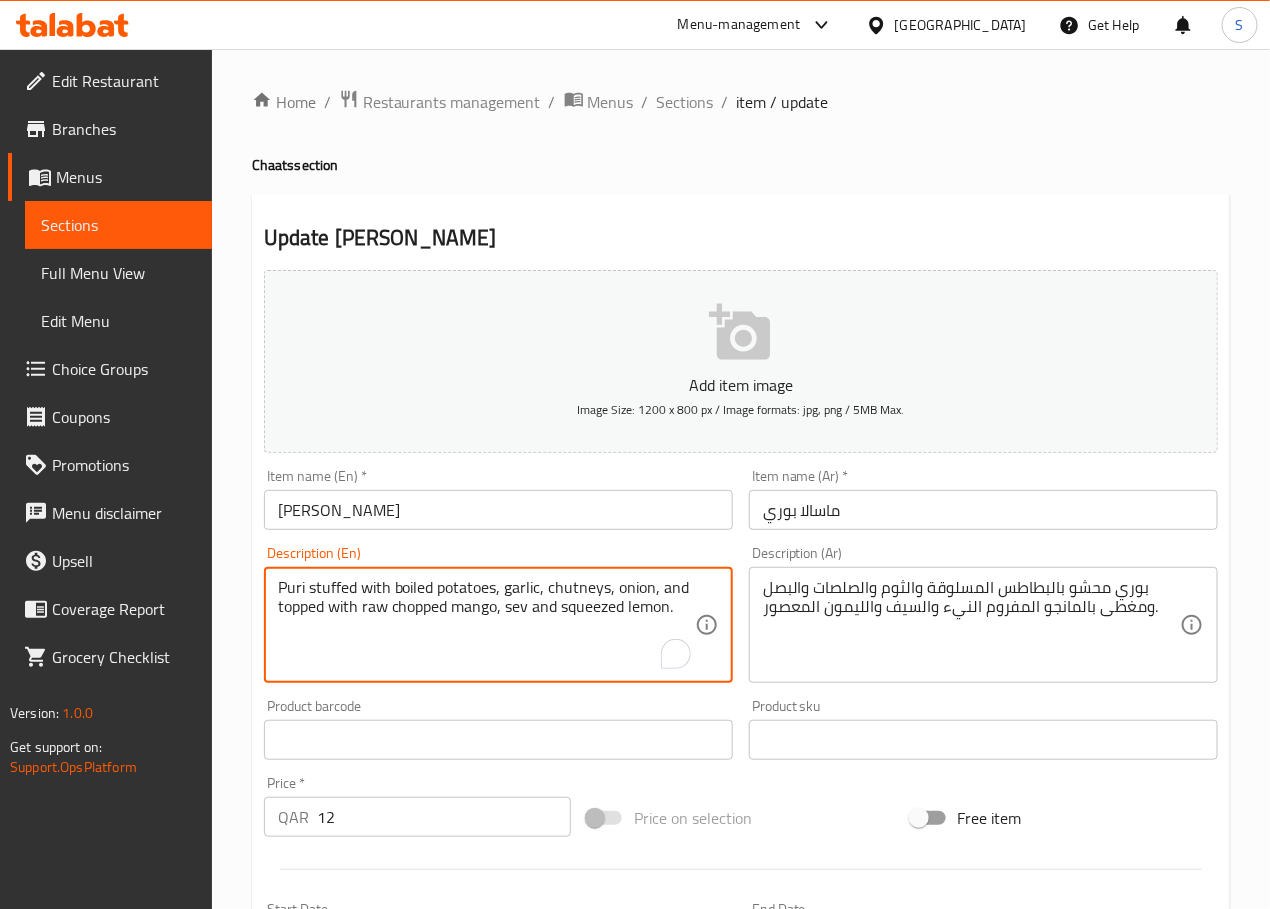 click on "Puri stuffed with boiled potatoes, garlic, chutneys, onion, and topped with raw chopped mango, sev and squeezed lemon." at bounding box center [486, 625] 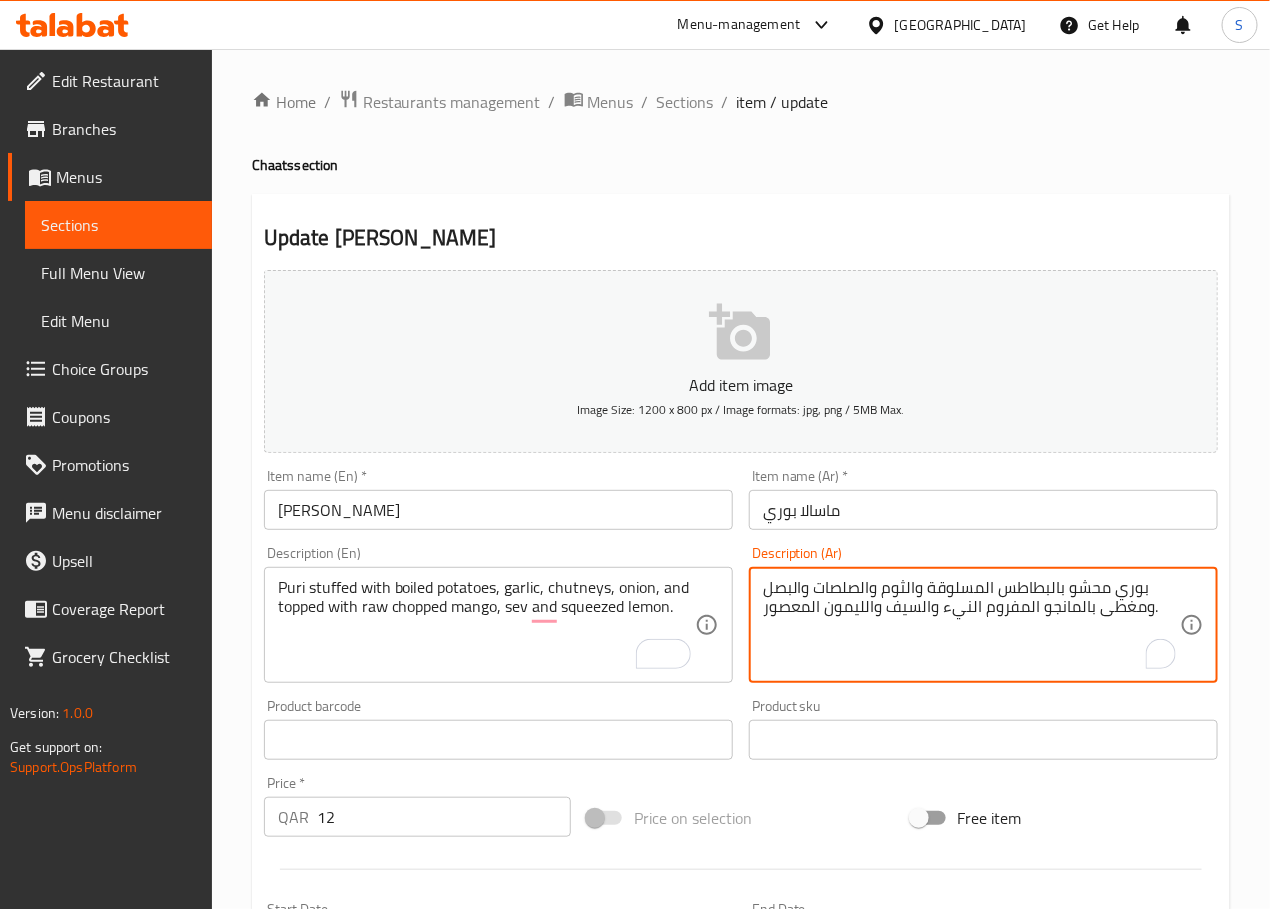 click on "بوري محشو بالبطاطس المسلوقة والثوم والصلصات والبصل ومغطى بالمانجو المفروم النيء والسيف والليمون المعصور." at bounding box center (971, 625) 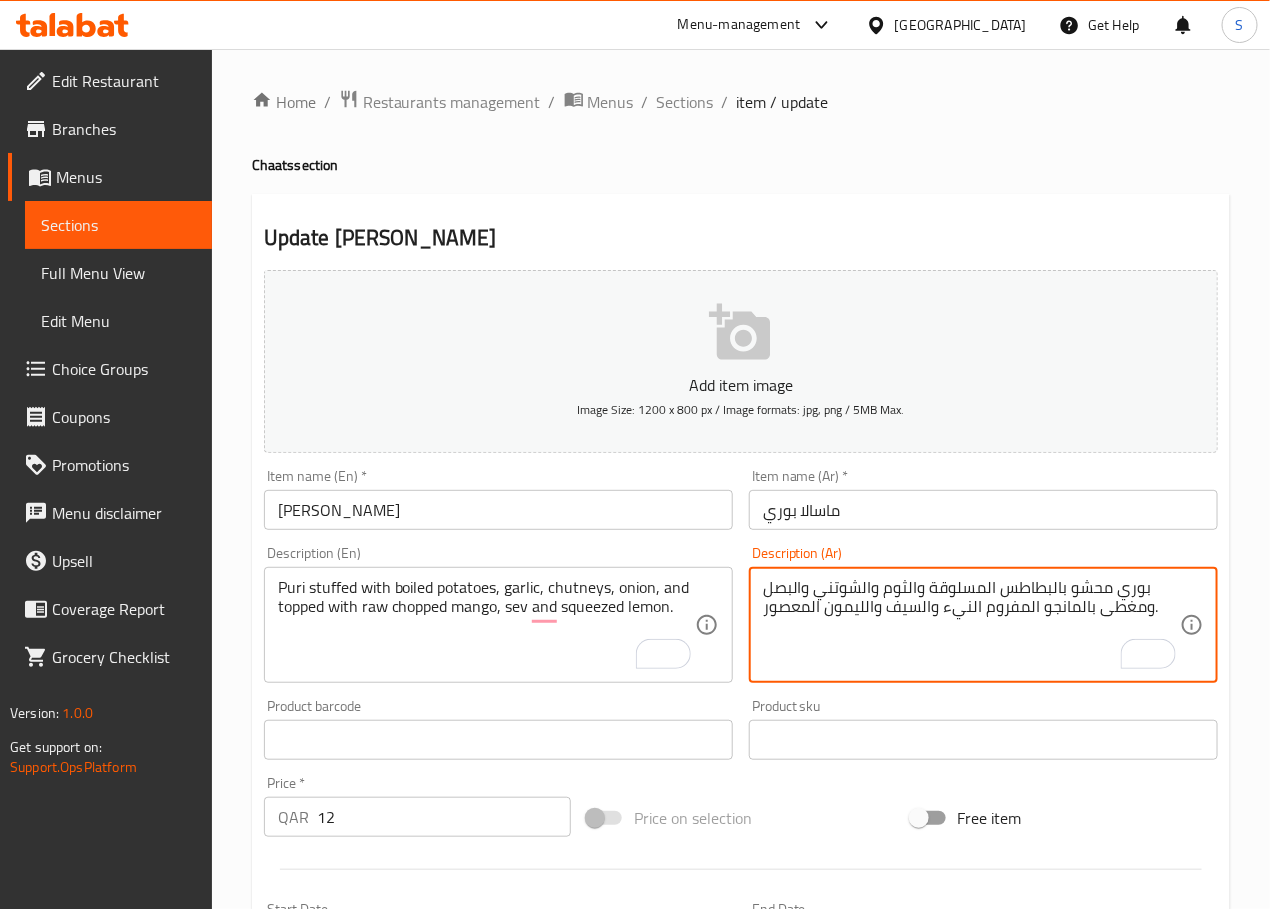 click on "بوري محشو بالبطاطس المسلوقة والثوم والشوتني والبصل ومغطى بالمانجو المفروم النيء والسيف والليمون المعصور." at bounding box center (971, 625) 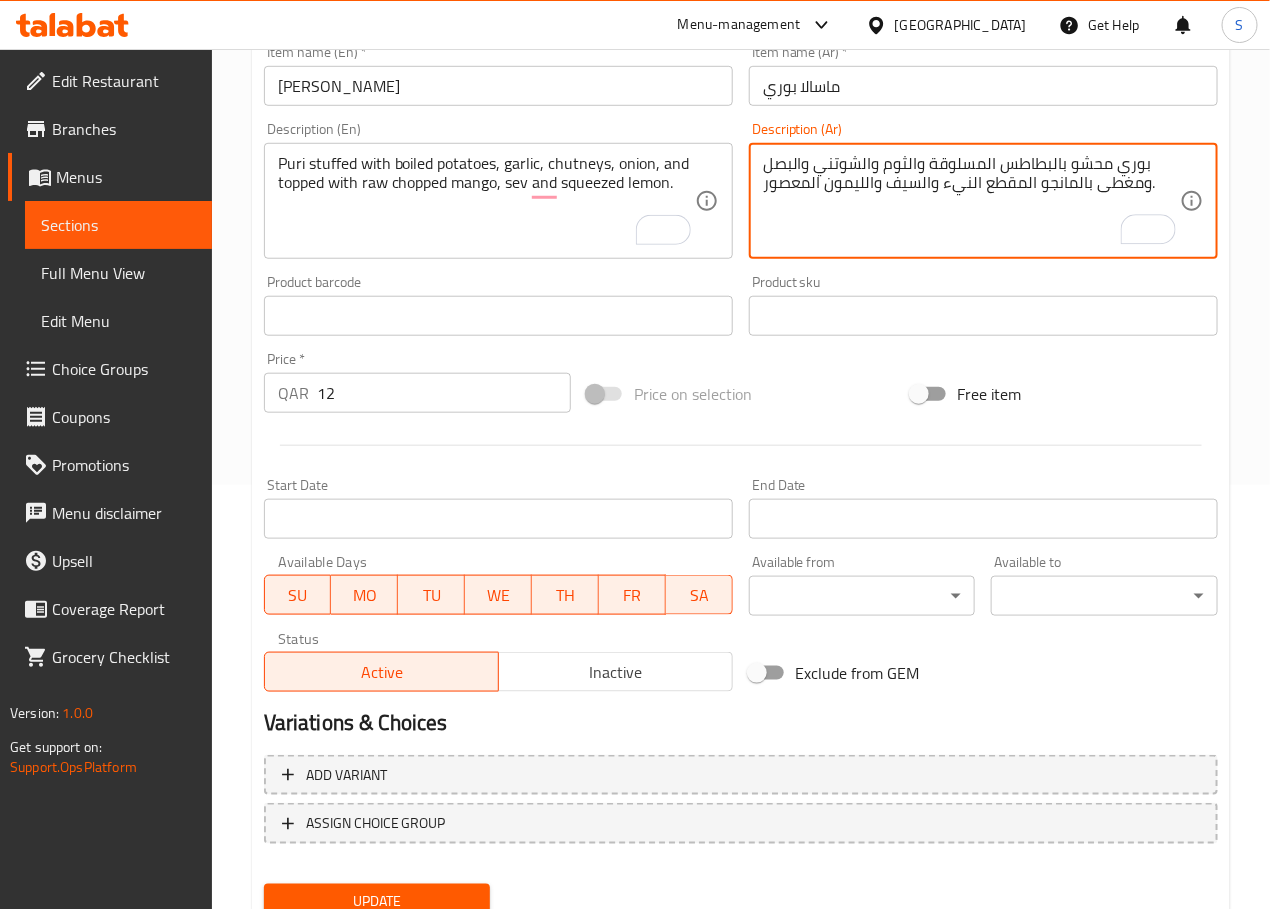 scroll, scrollTop: 502, scrollLeft: 0, axis: vertical 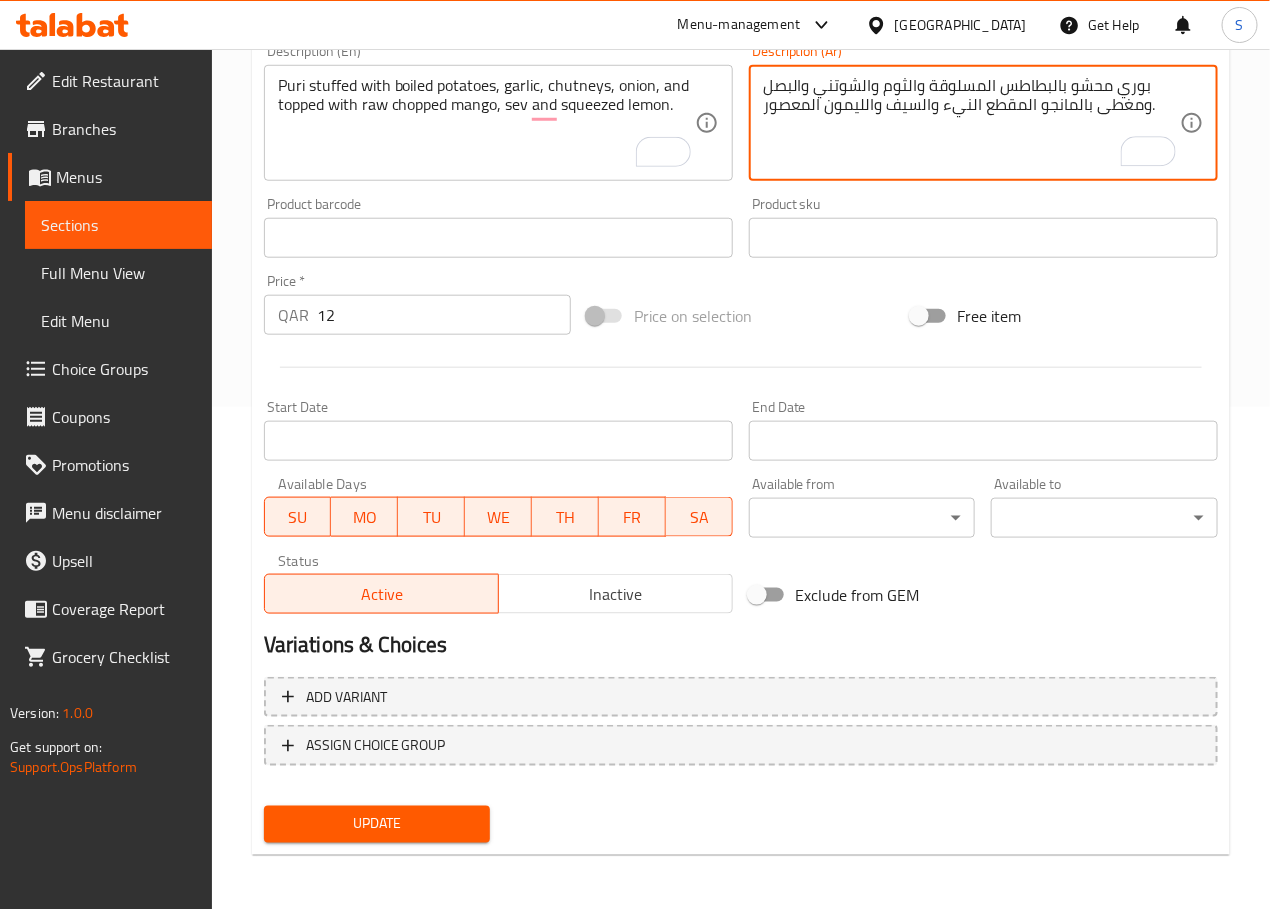 type on "بوري محشو بالبطاطس المسلوقة والثوم والشوتني والبصل ومغطى بالمانجو المقطع النيء والسيف والليمون المعصور." 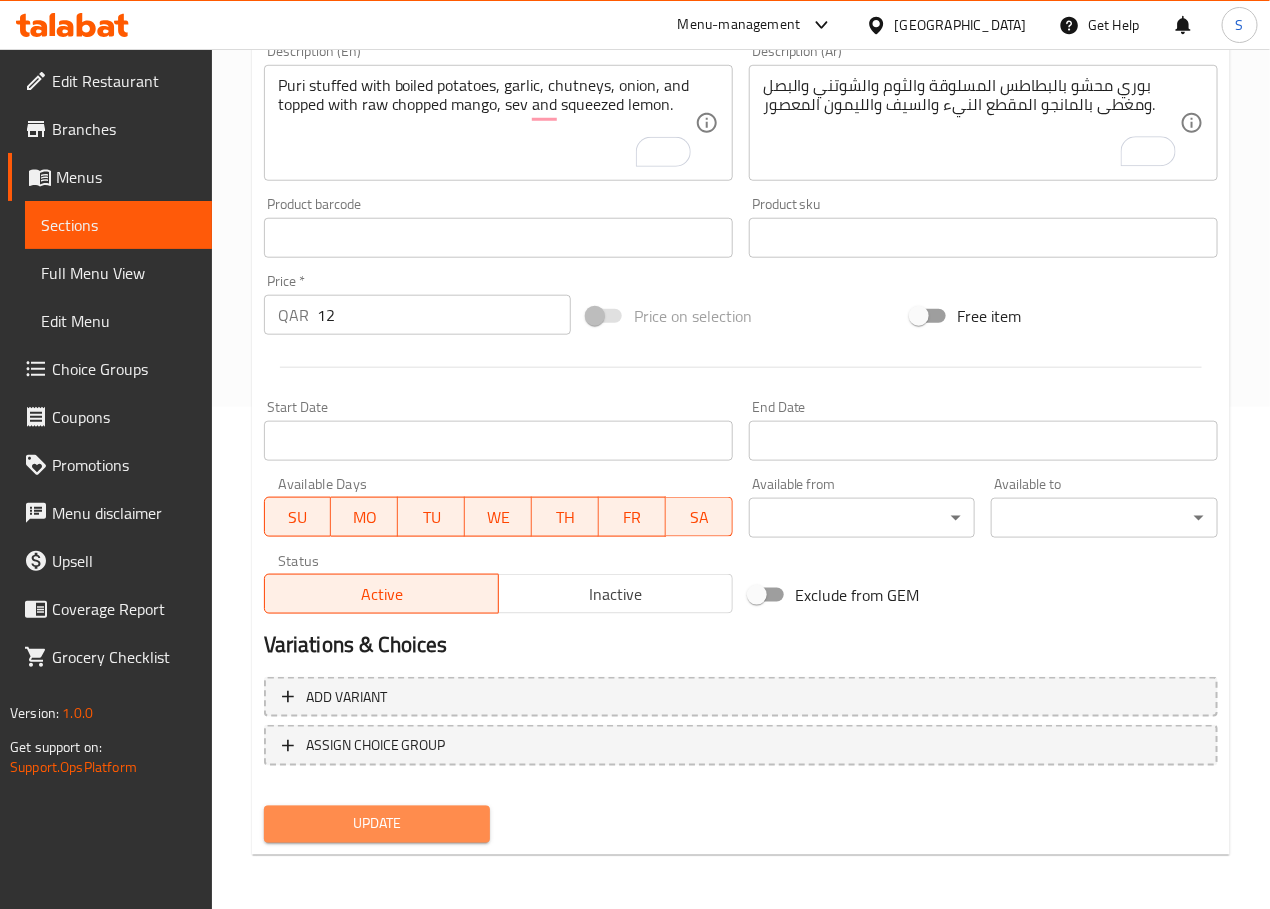 click on "Update" at bounding box center [377, 824] 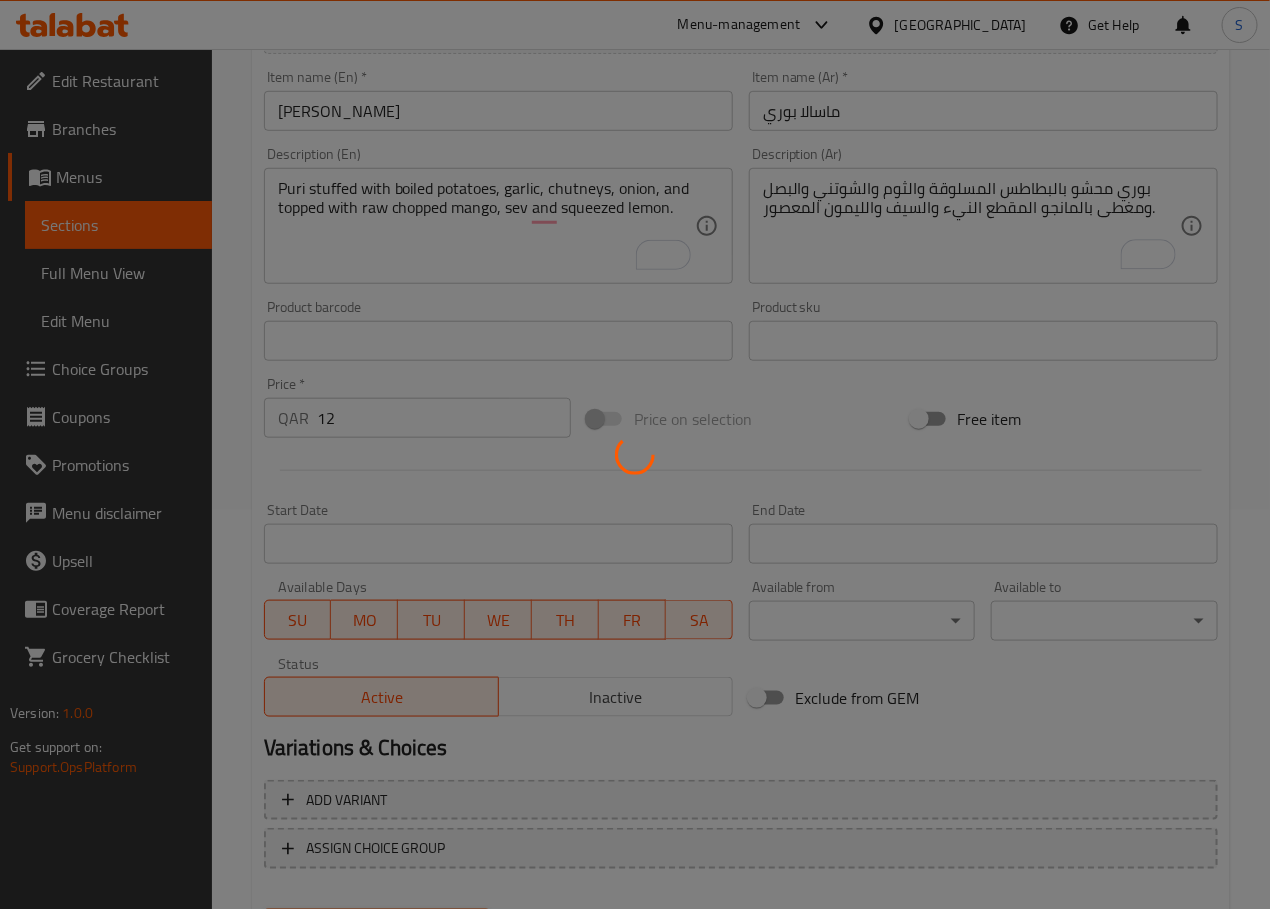 scroll, scrollTop: 0, scrollLeft: 0, axis: both 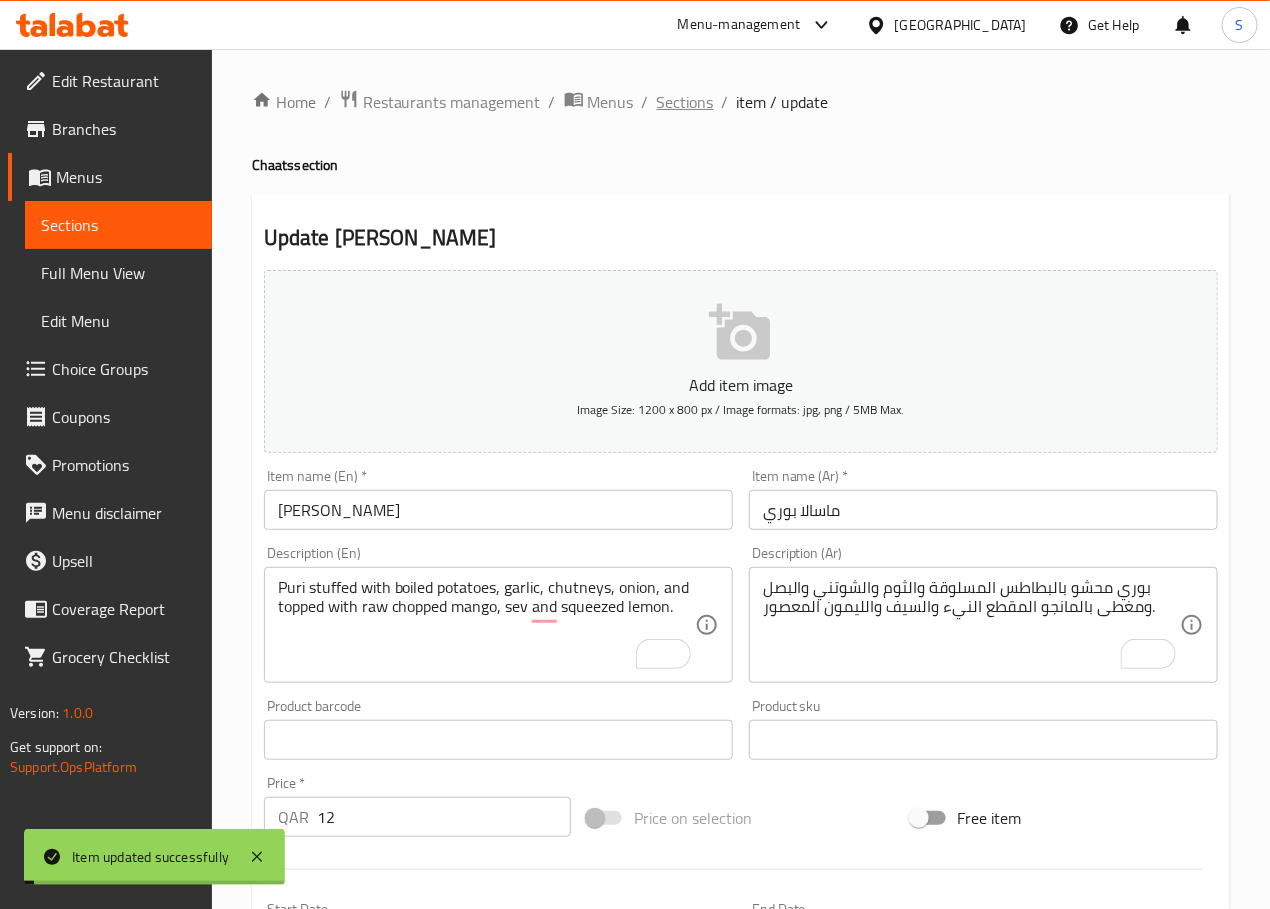 click on "Sections" at bounding box center (685, 102) 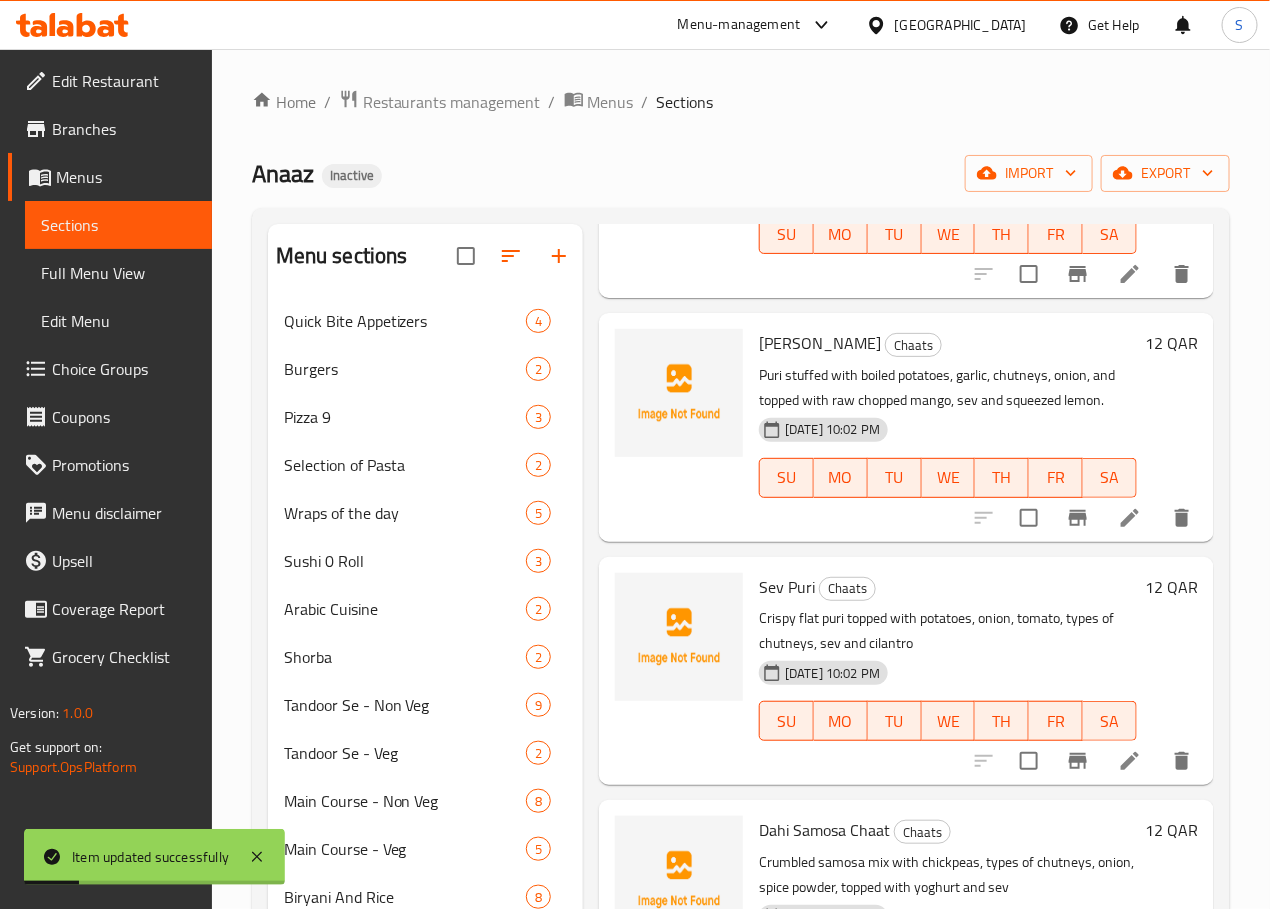 scroll, scrollTop: 741, scrollLeft: 0, axis: vertical 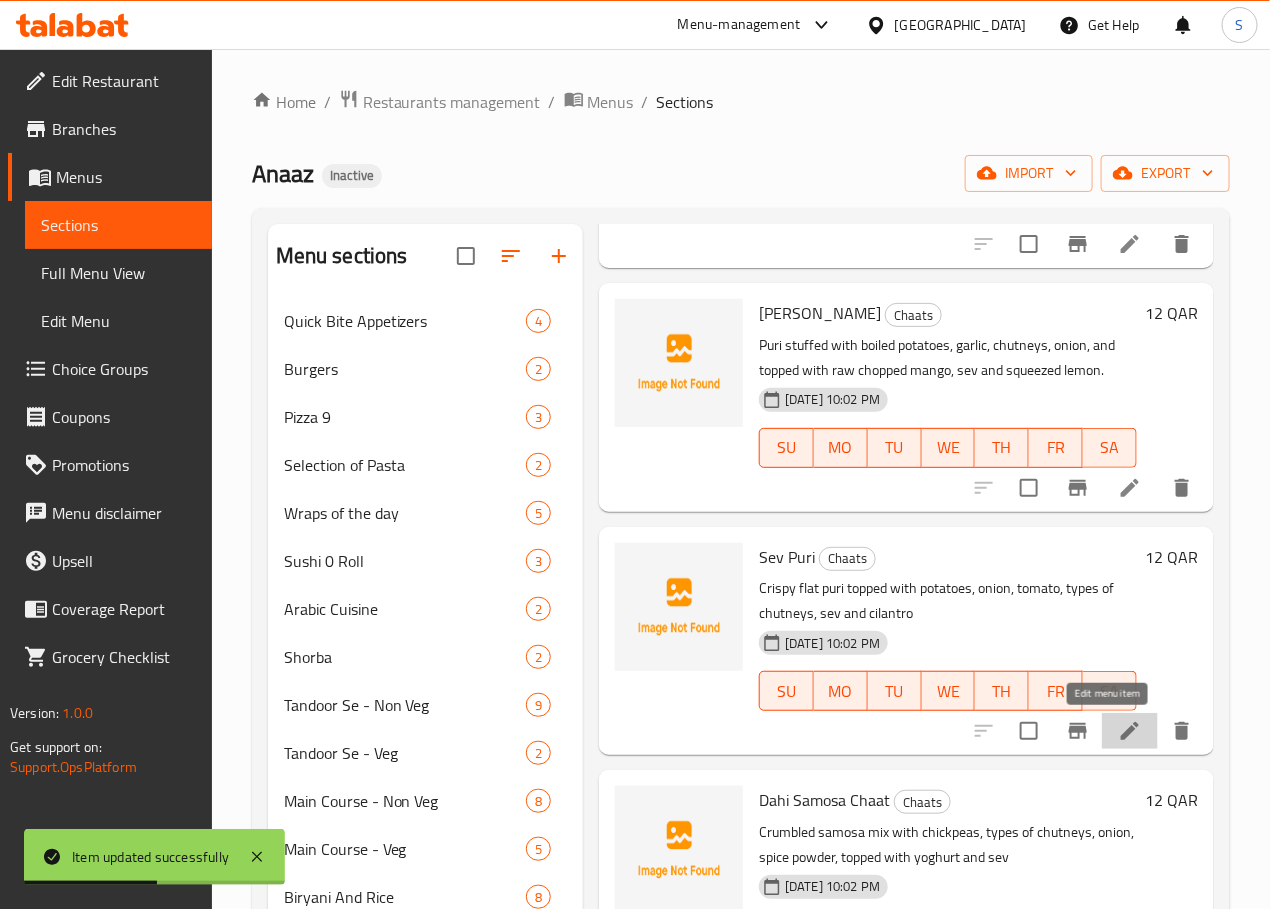 click 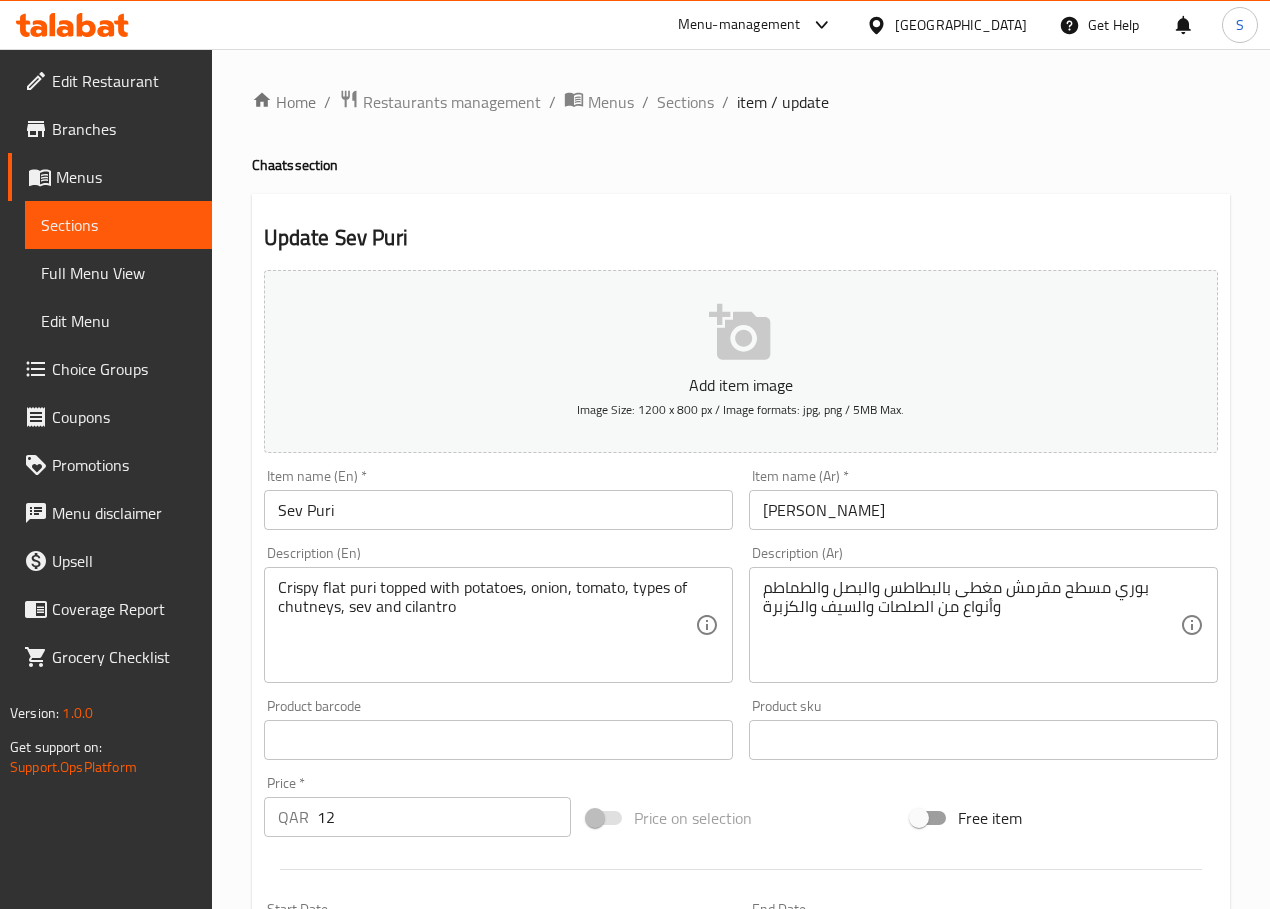 scroll, scrollTop: 0, scrollLeft: 0, axis: both 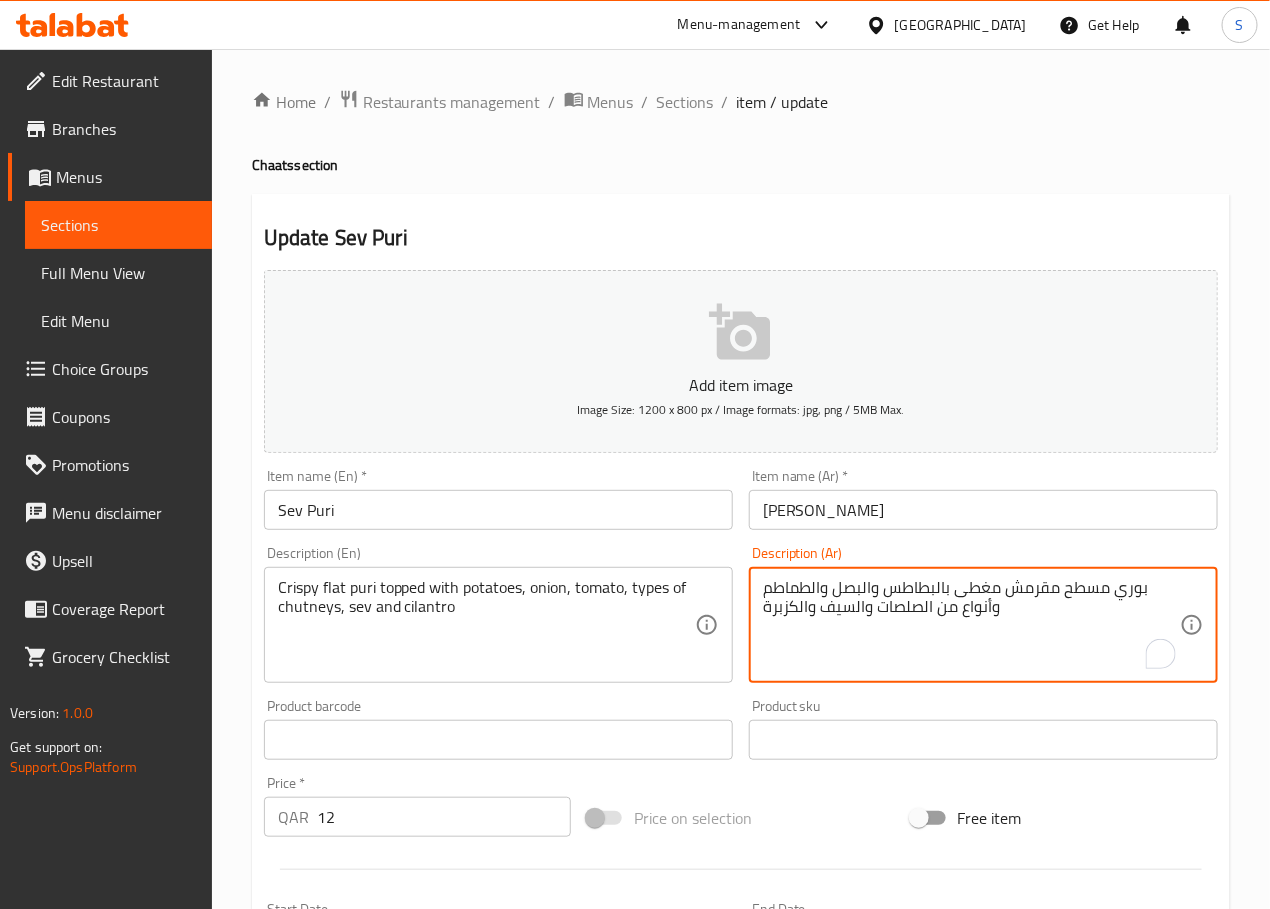 click on "بوري مسطح مقرمش مغطى بالبطاطس والبصل والطماطم وأنواع من الصلصات والسيف والكزبرة" at bounding box center [971, 625] 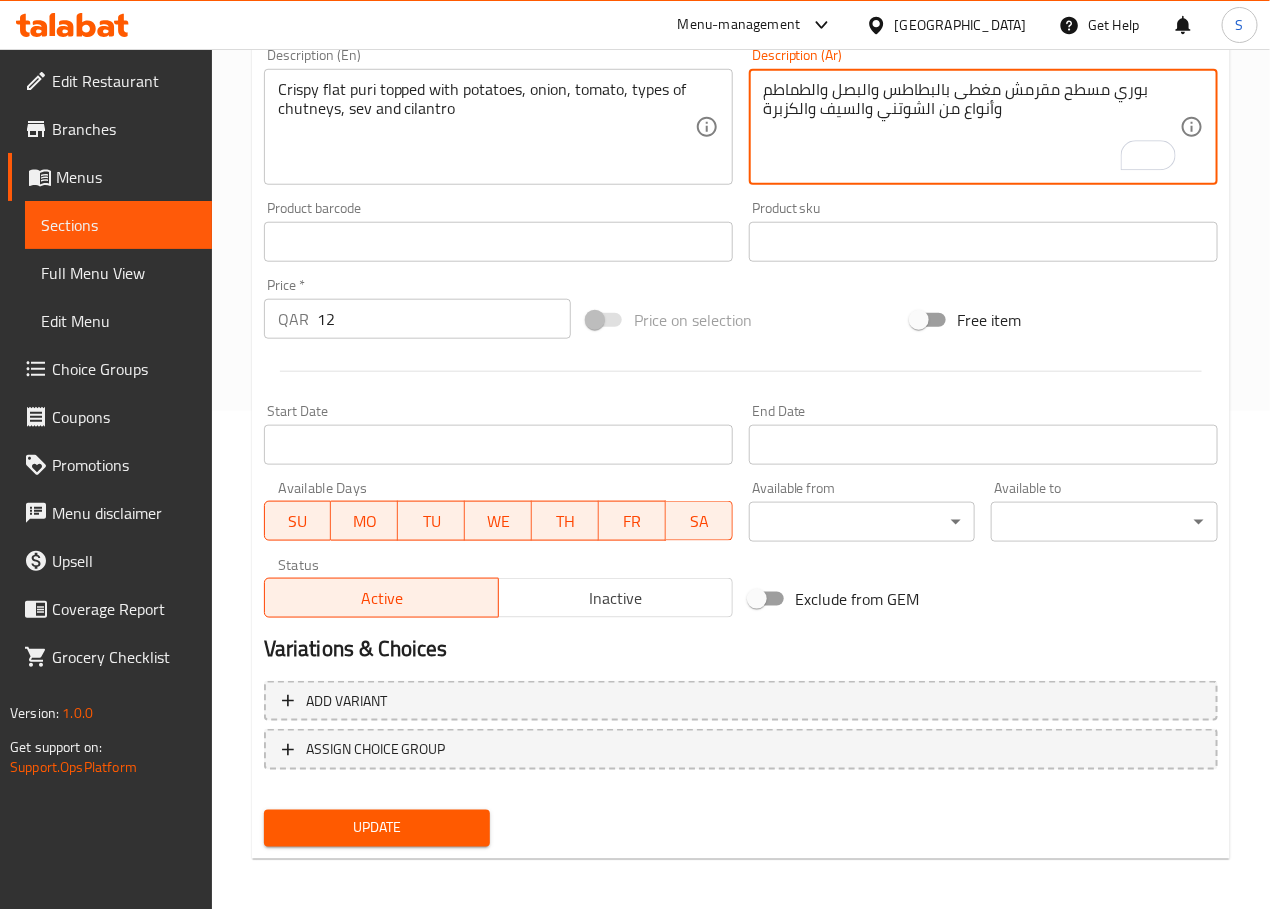 scroll, scrollTop: 502, scrollLeft: 0, axis: vertical 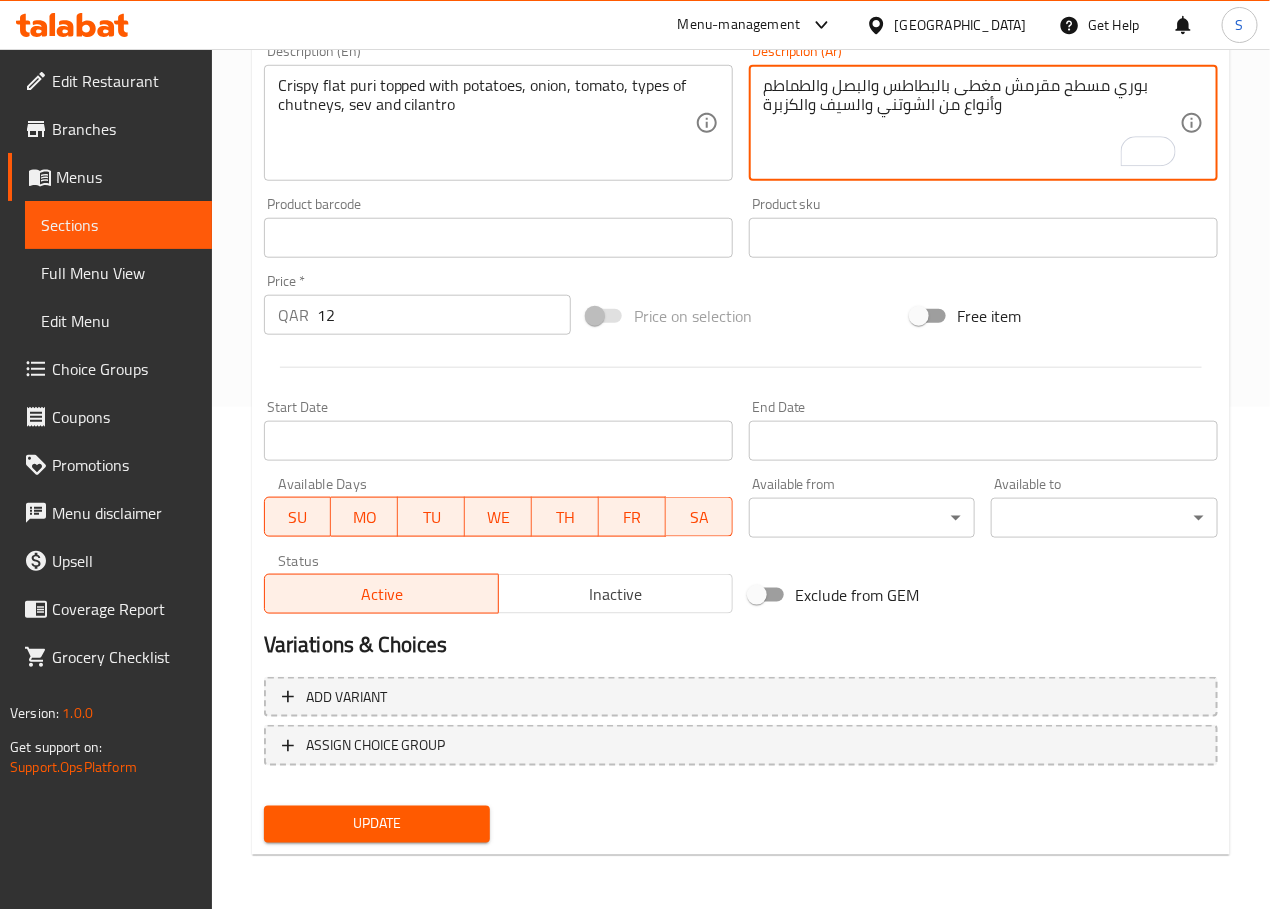 type on "بوري مسطح مقرمش مغطى بالبطاطس والبصل والطماطم وأنواع من الشوتني والسيف والكزبرة" 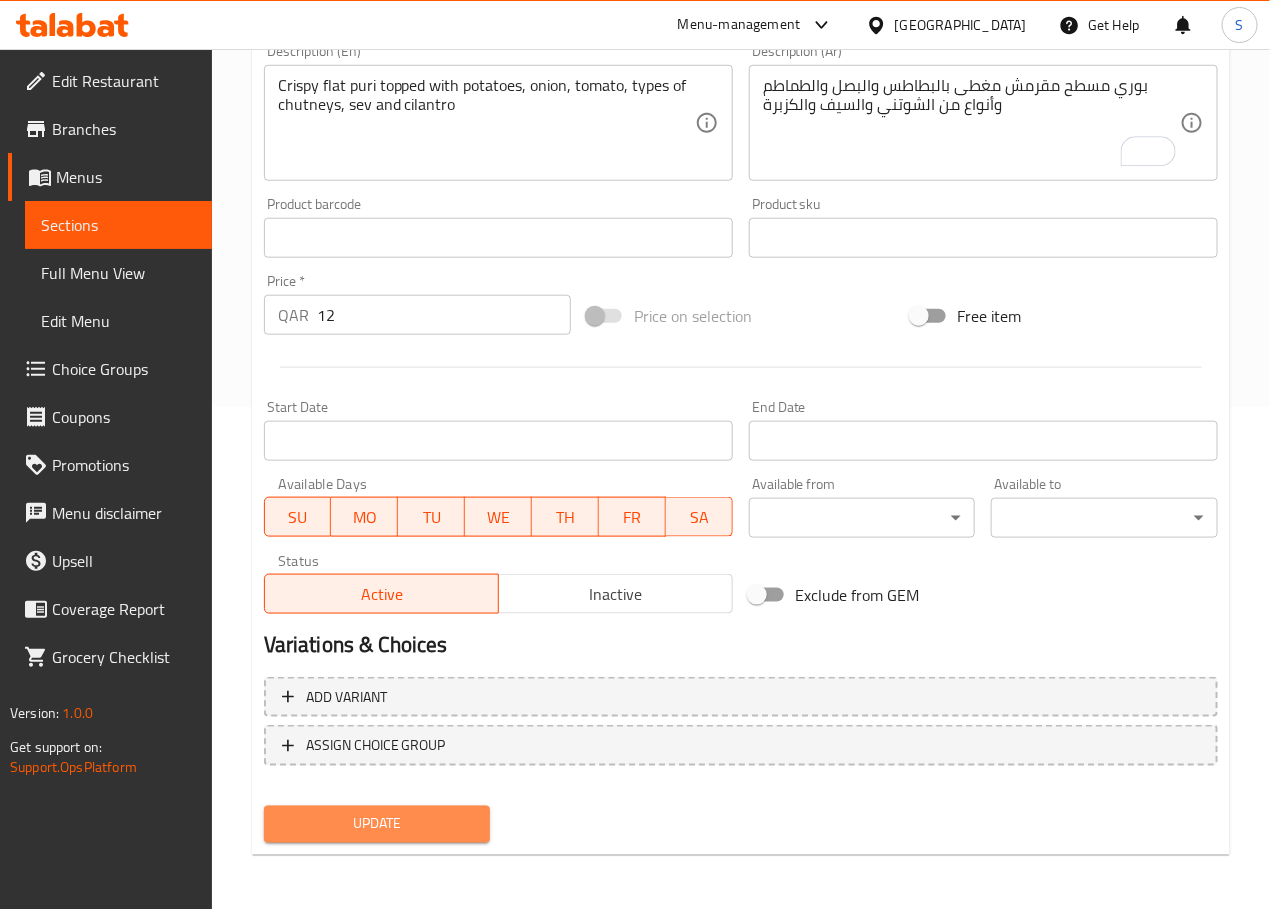 click on "Update" at bounding box center [377, 824] 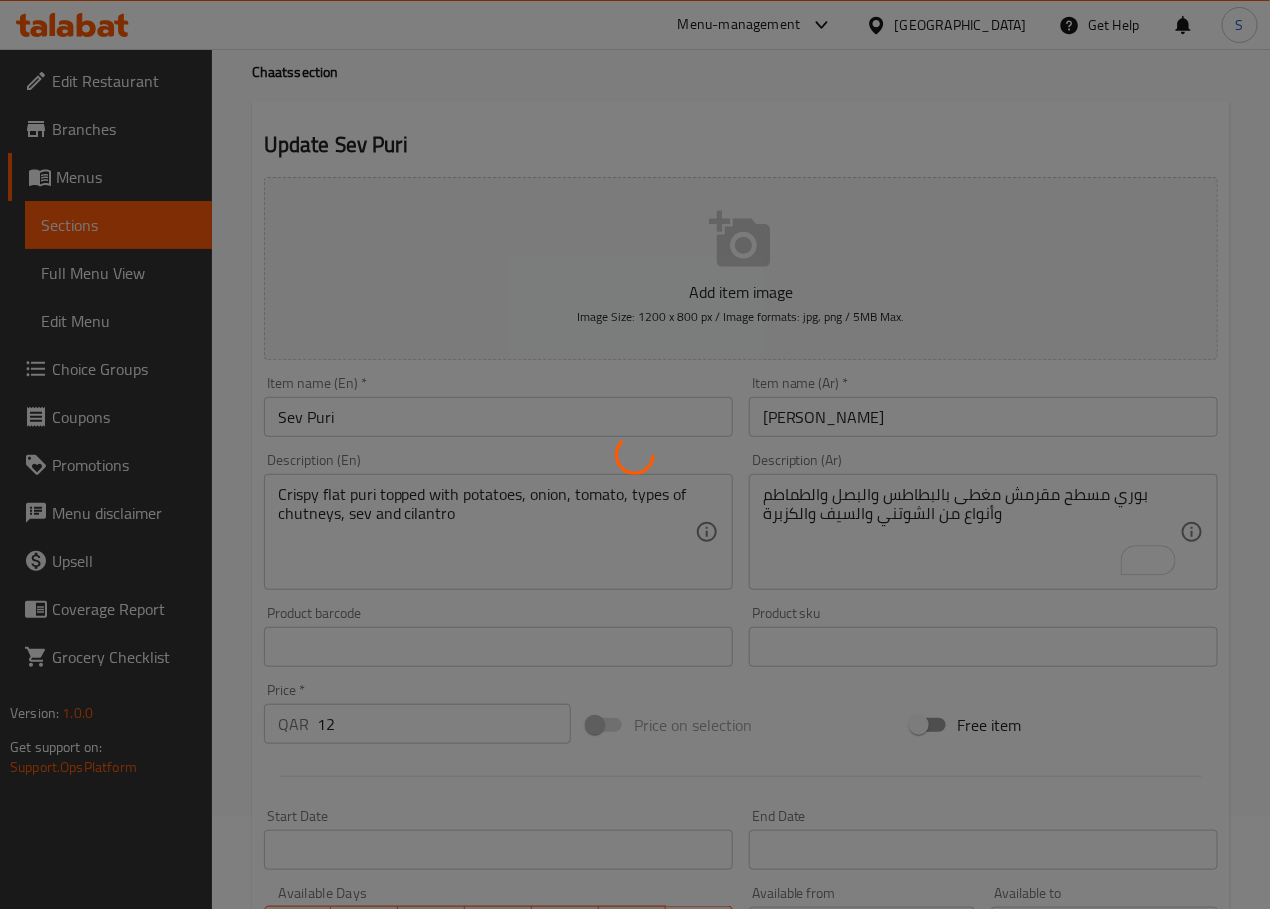 scroll, scrollTop: 0, scrollLeft: 0, axis: both 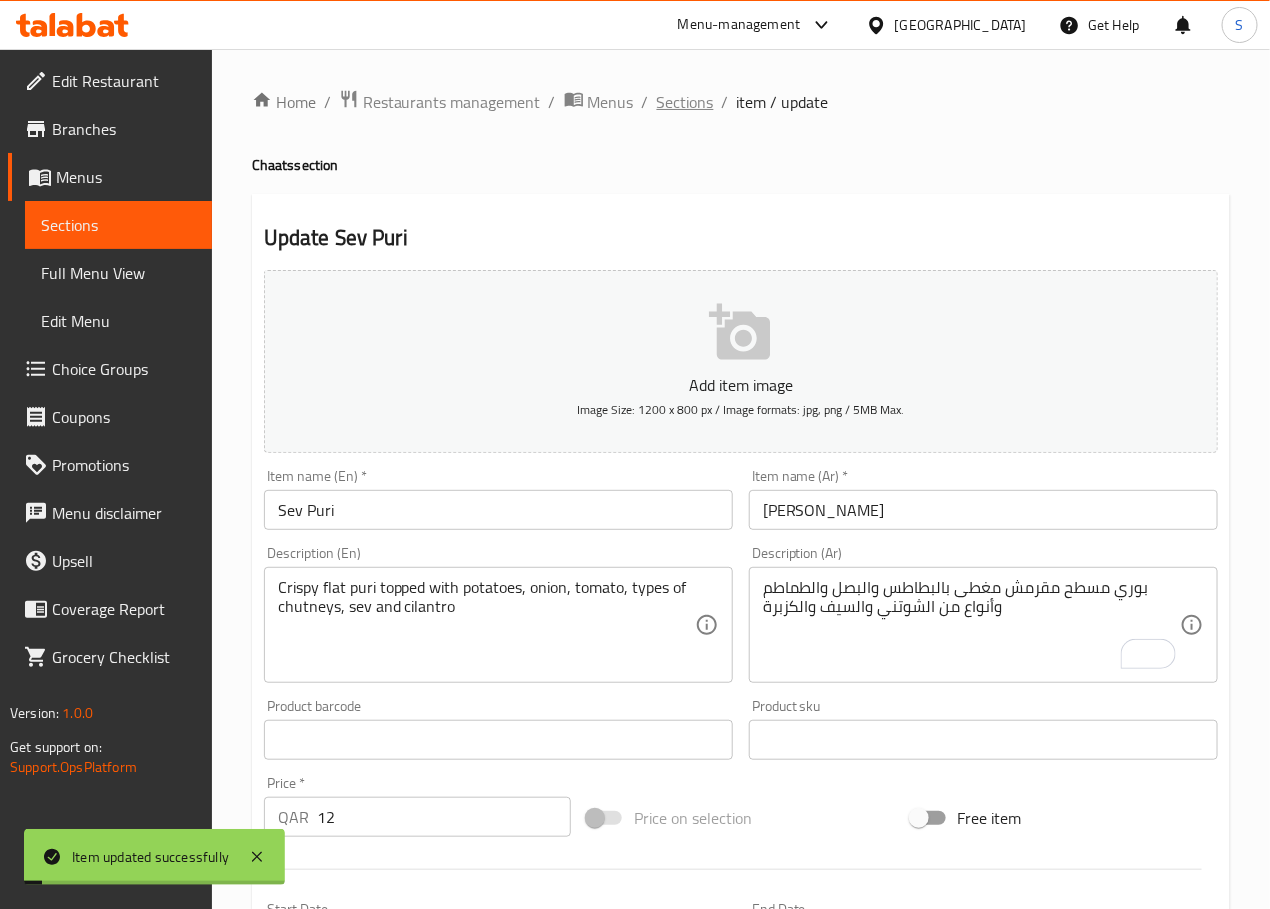 click on "Sections" at bounding box center (685, 102) 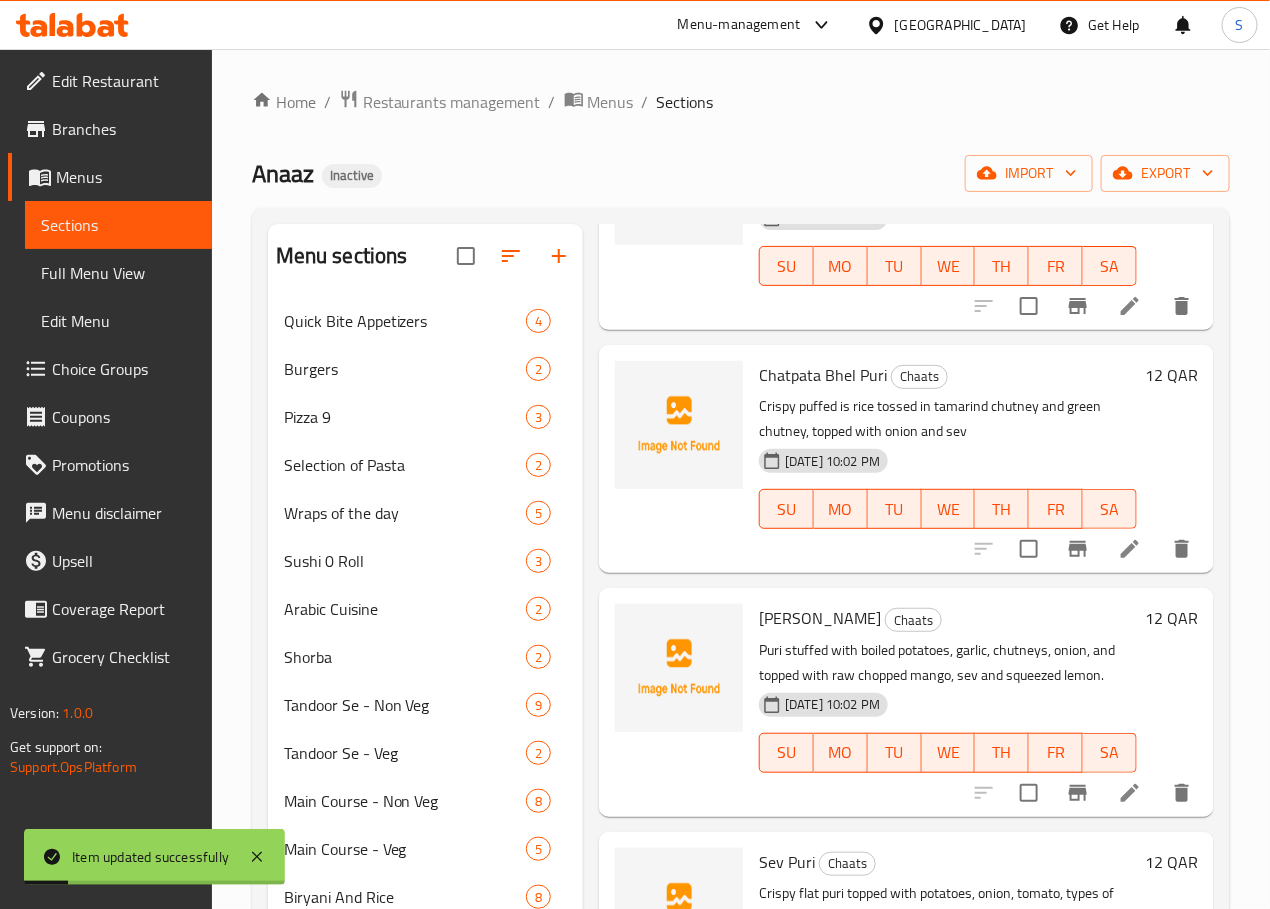 scroll, scrollTop: 810, scrollLeft: 0, axis: vertical 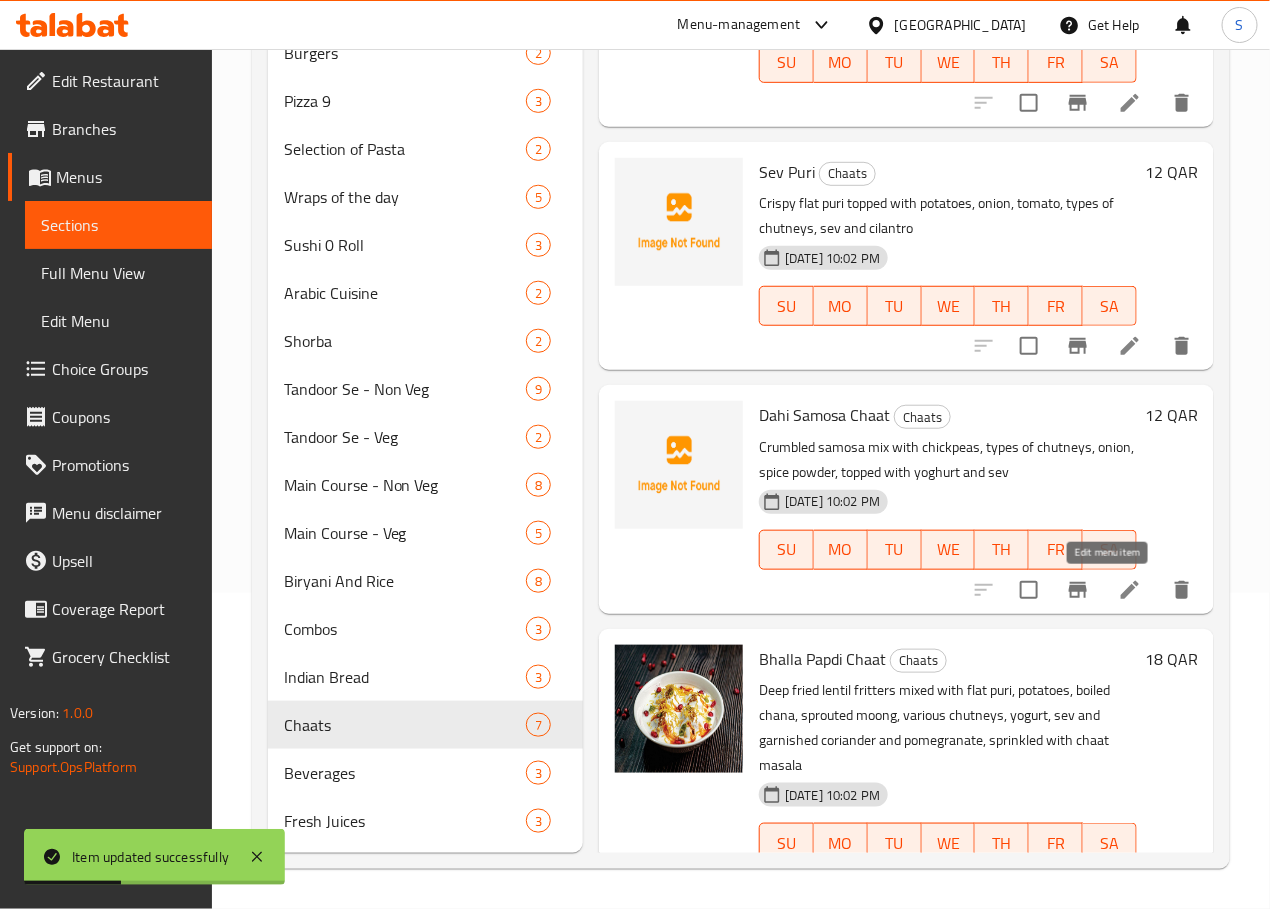 click 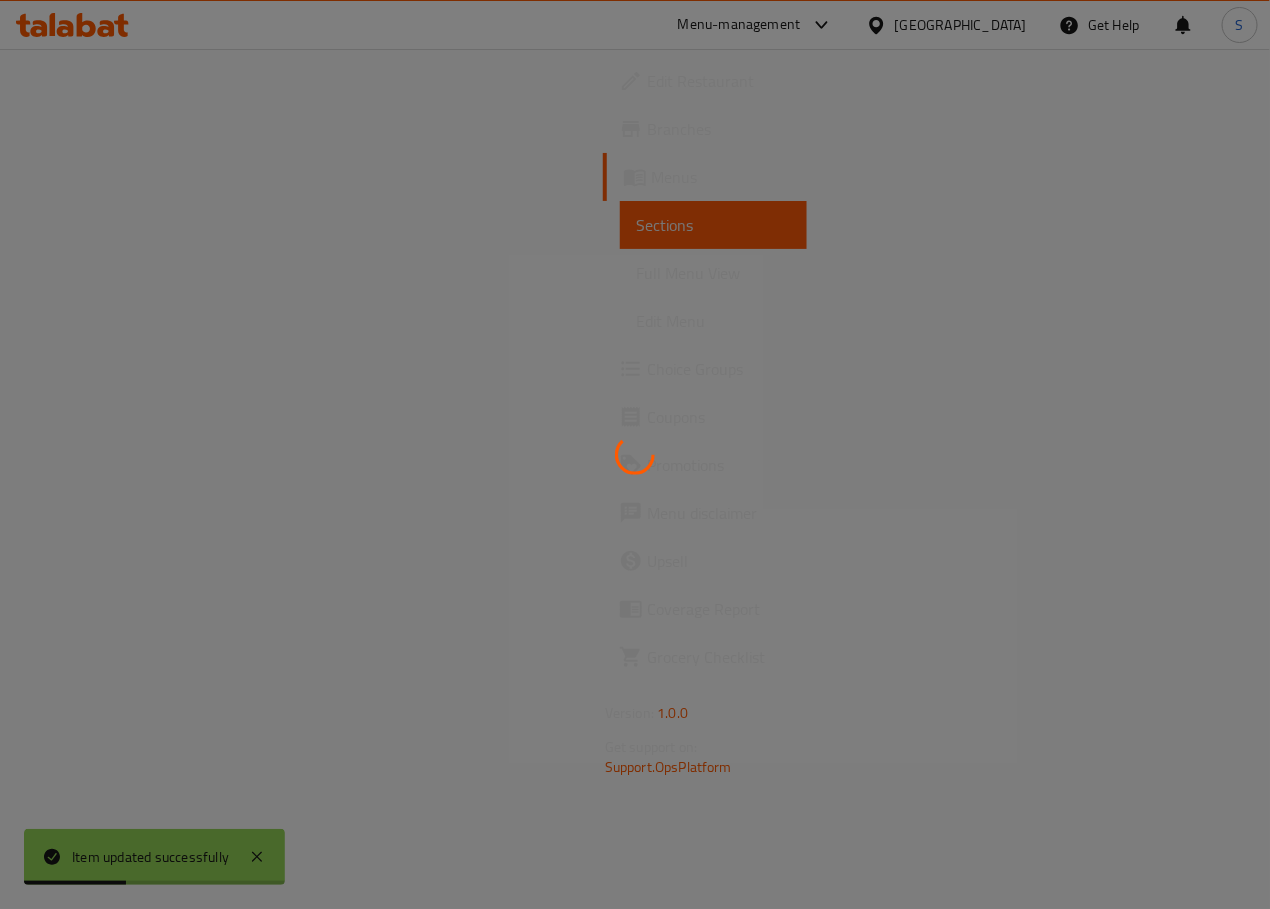 scroll, scrollTop: 0, scrollLeft: 0, axis: both 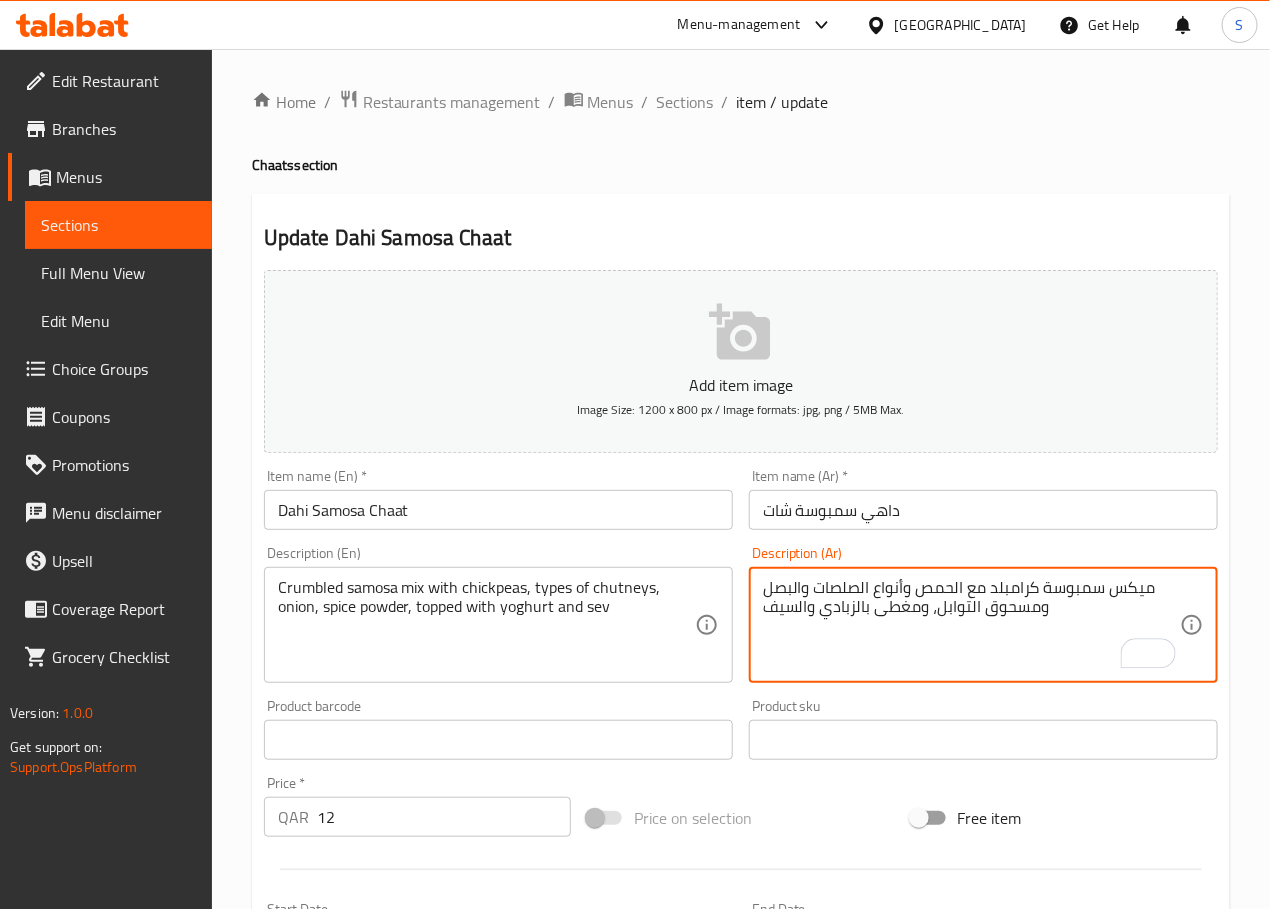 click on "ميكس سمبوسة كرامبلد مع الحمص وأنواع الصلصات والبصل ومسحوق التوابل، ومغطى بالزبادي والسيف" at bounding box center [971, 625] 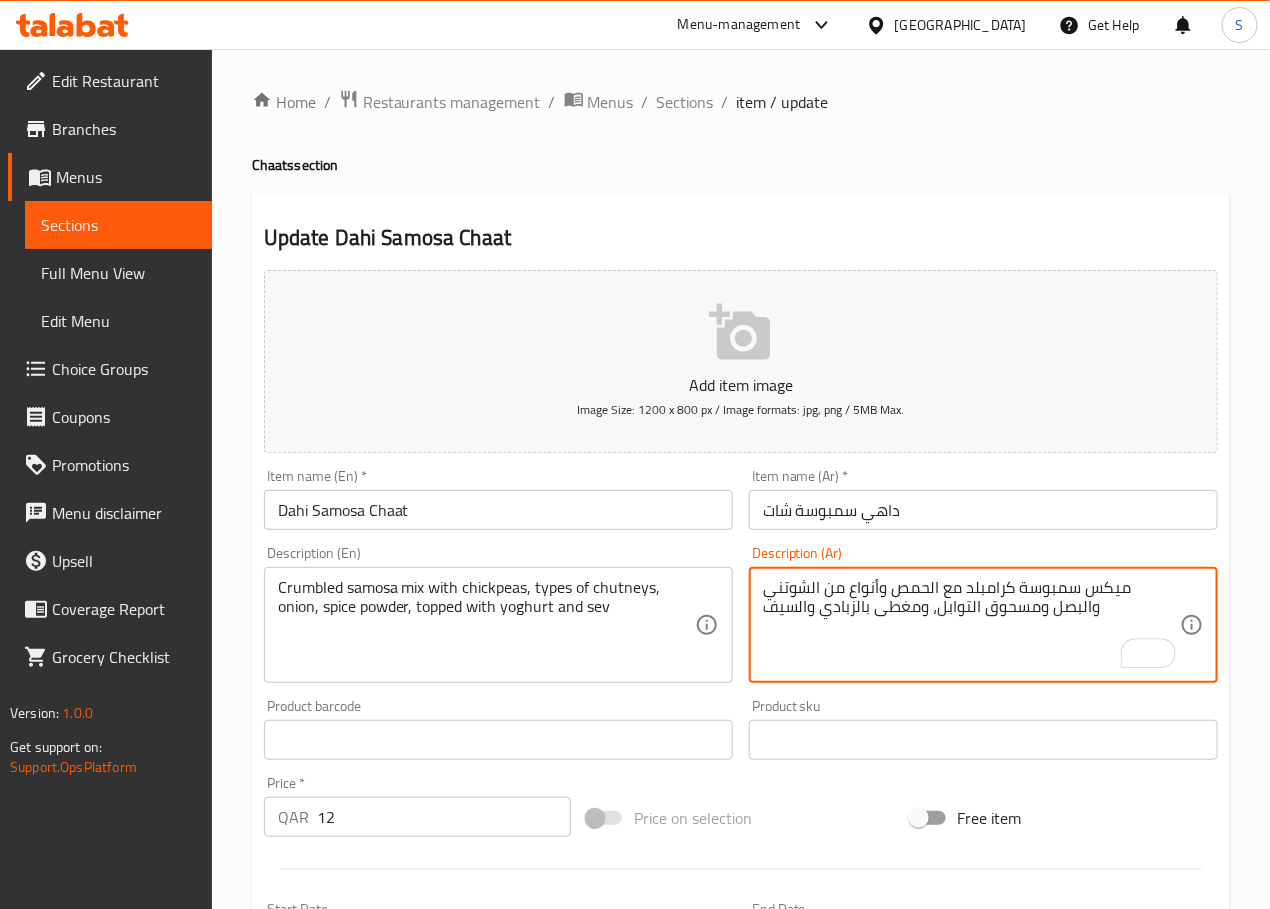 click on "ميكس سمبوسة كرامبلد مع الحمص وأنواع من الشوتني والبصل ومسحوق التوابل، ومغطى بالزبادي والسيف" at bounding box center [971, 625] 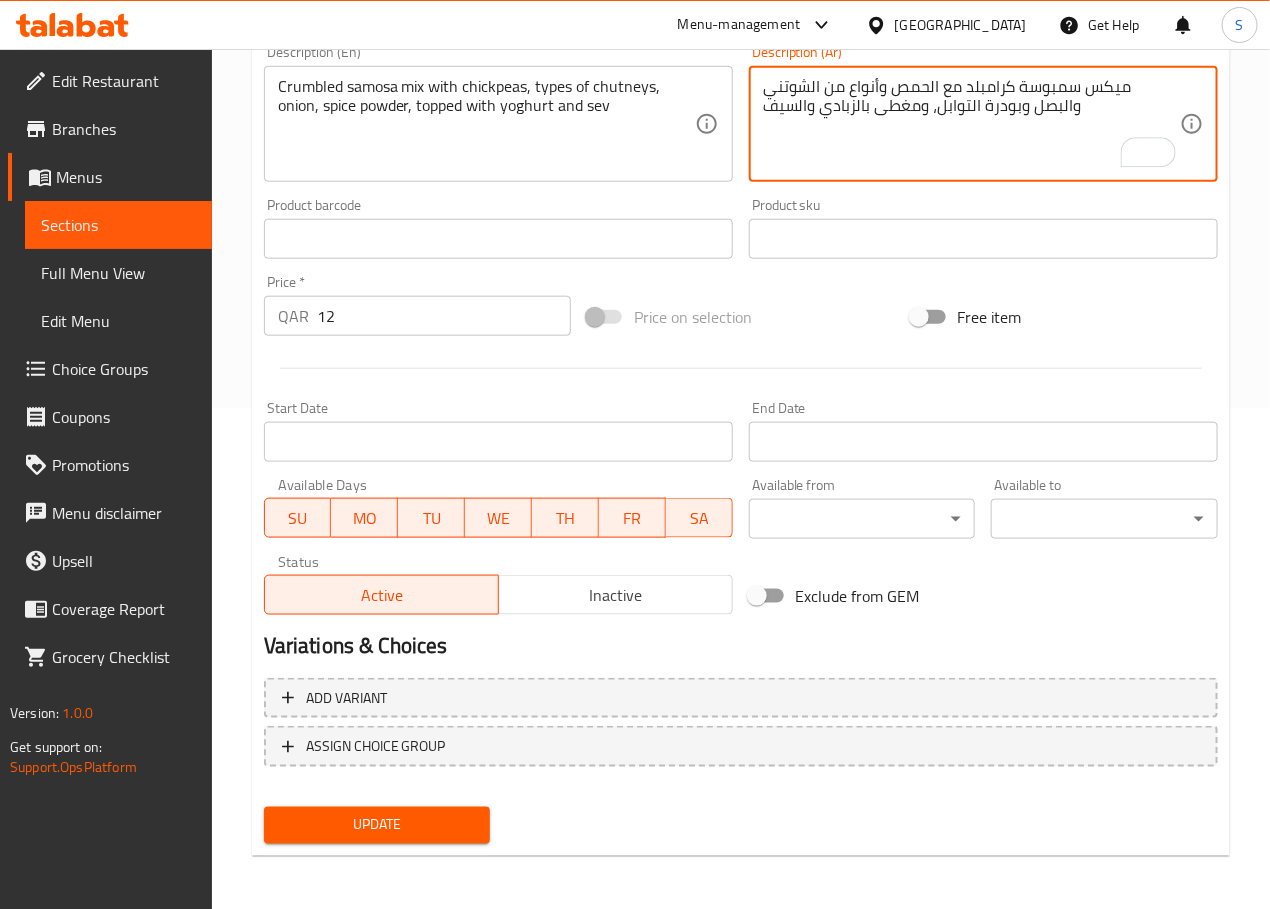 scroll, scrollTop: 502, scrollLeft: 0, axis: vertical 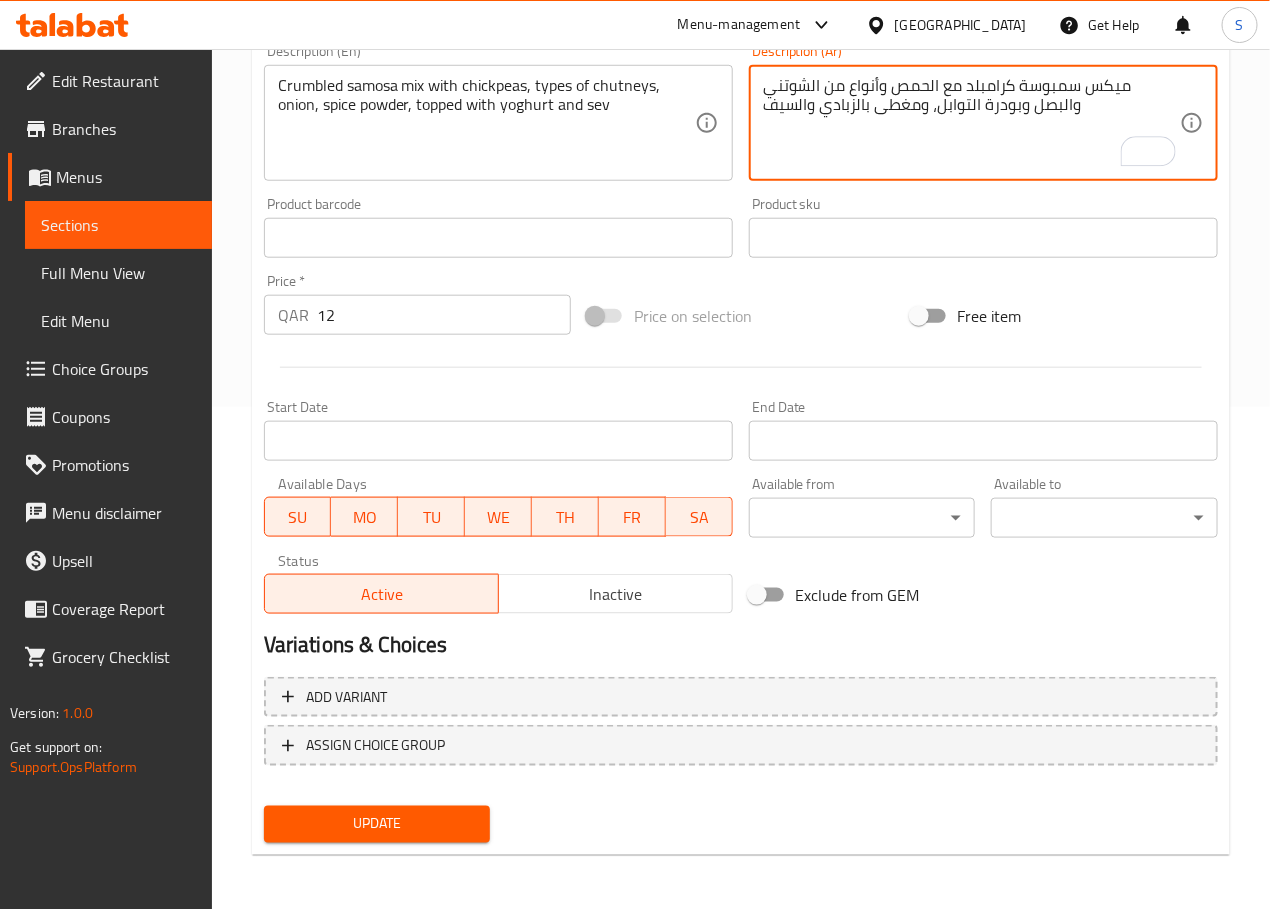 type on "ميكس سمبوسة كرامبلد مع الحمص وأنواع من الشوتني والبصل وبودرة التوابل، ومغطى بالزبادي والسيف" 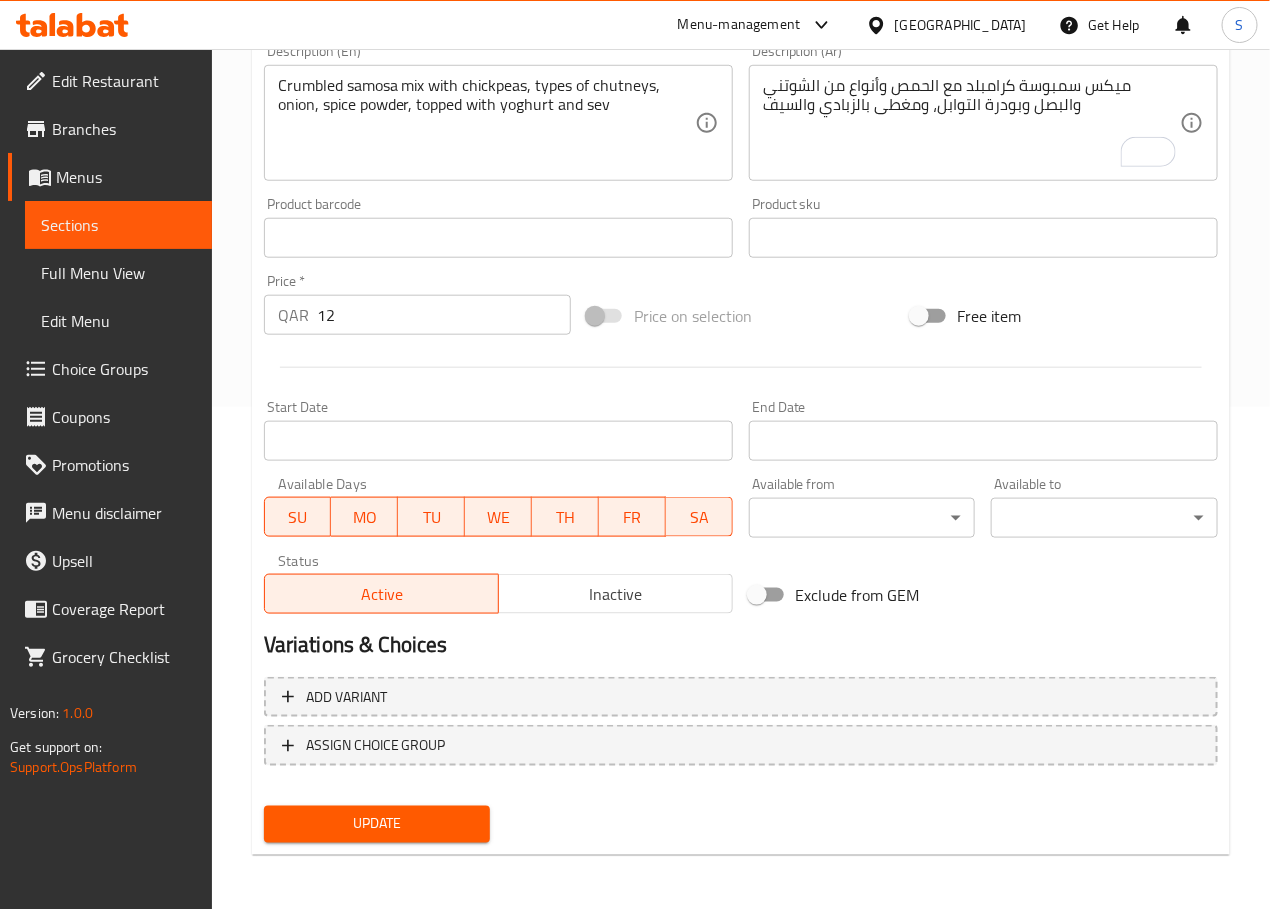 click on "Update" at bounding box center (377, 824) 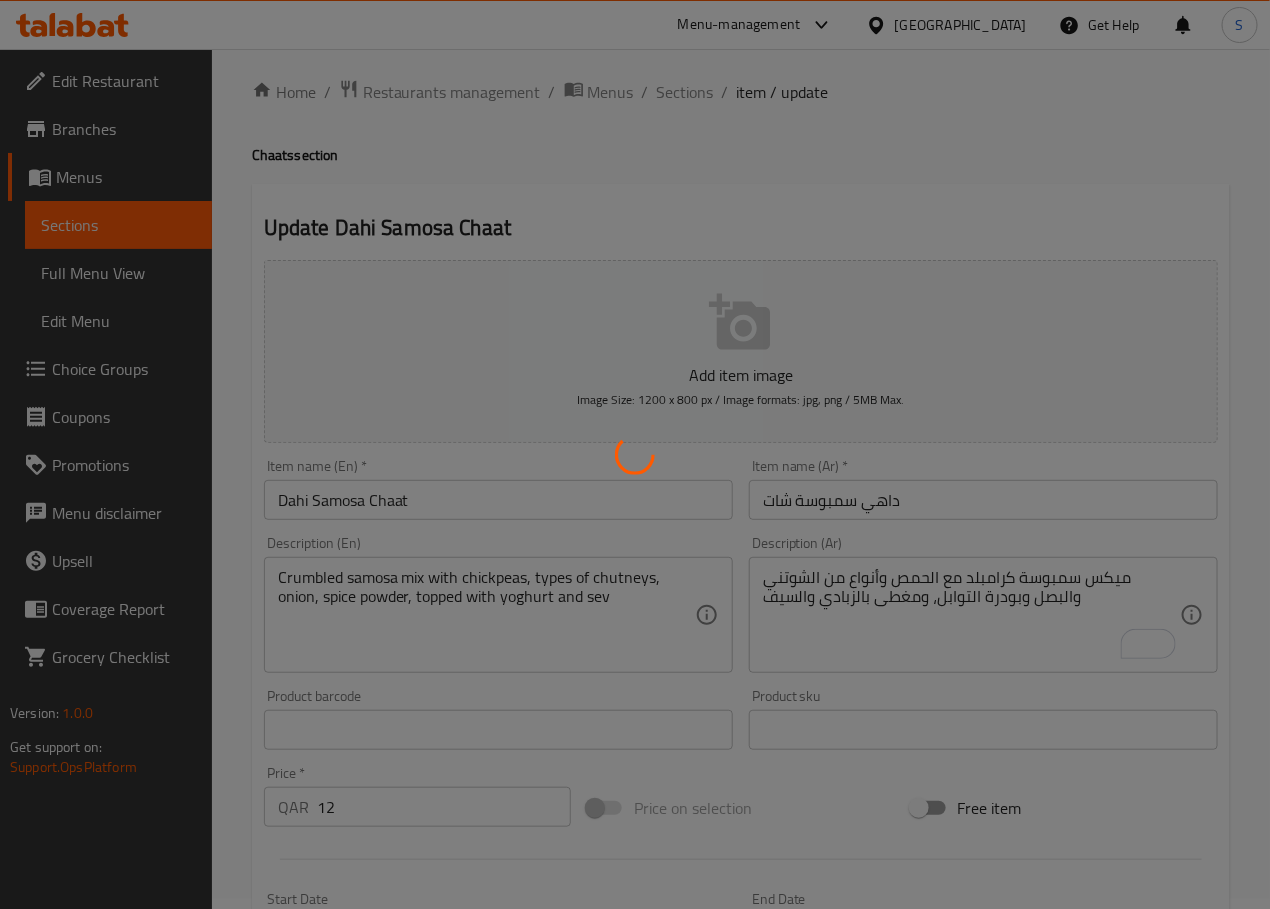 scroll, scrollTop: 0, scrollLeft: 0, axis: both 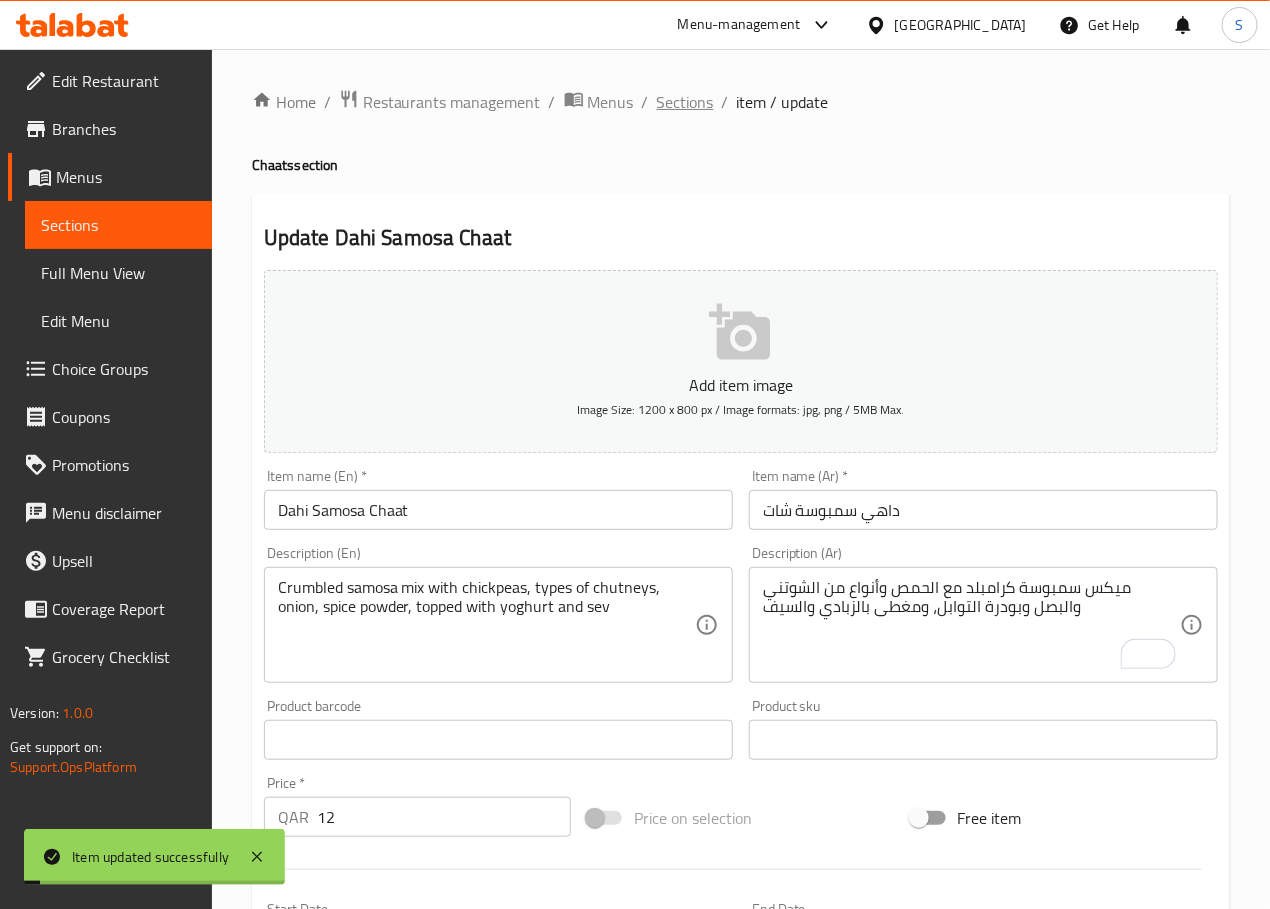 click on "Sections" at bounding box center (685, 102) 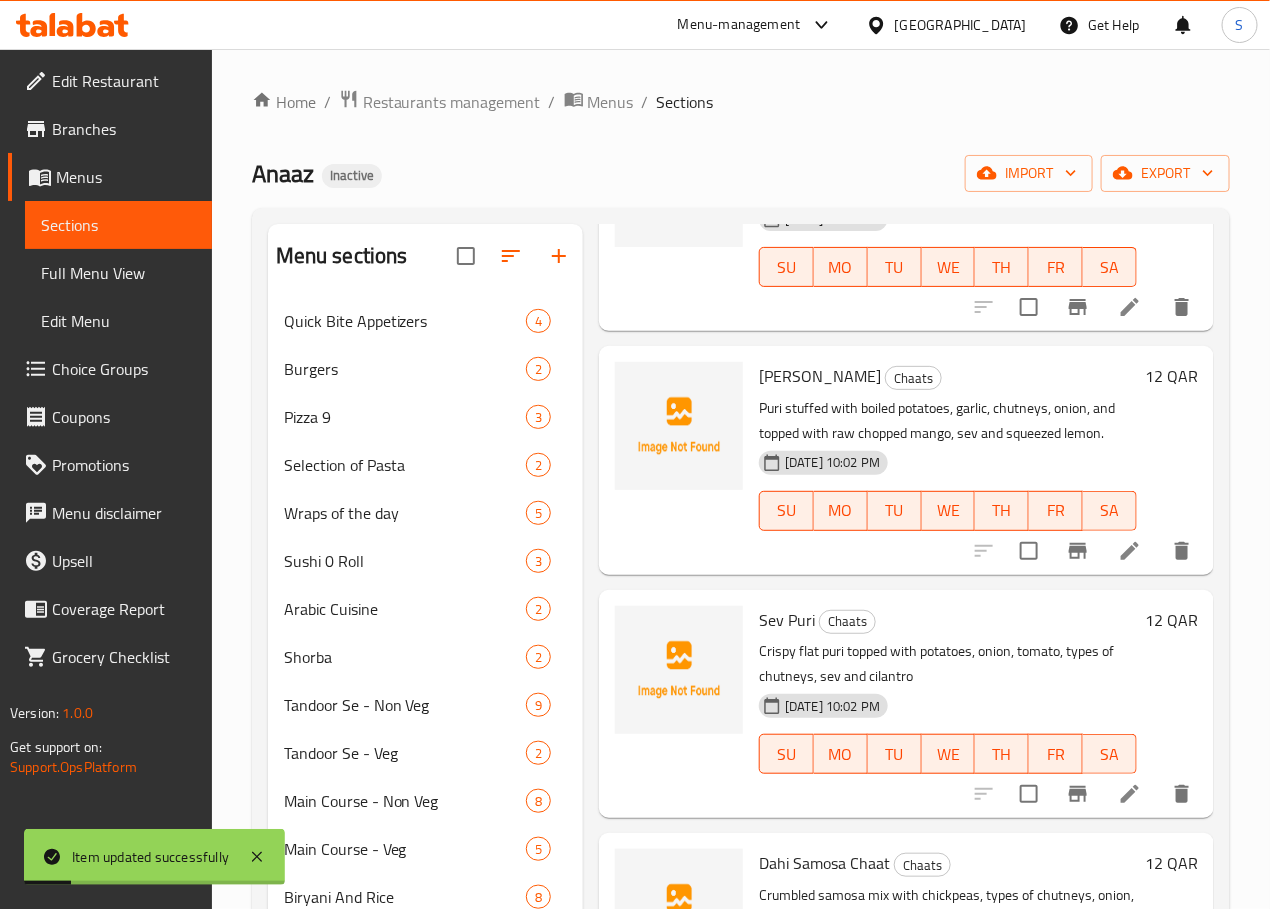 scroll, scrollTop: 810, scrollLeft: 0, axis: vertical 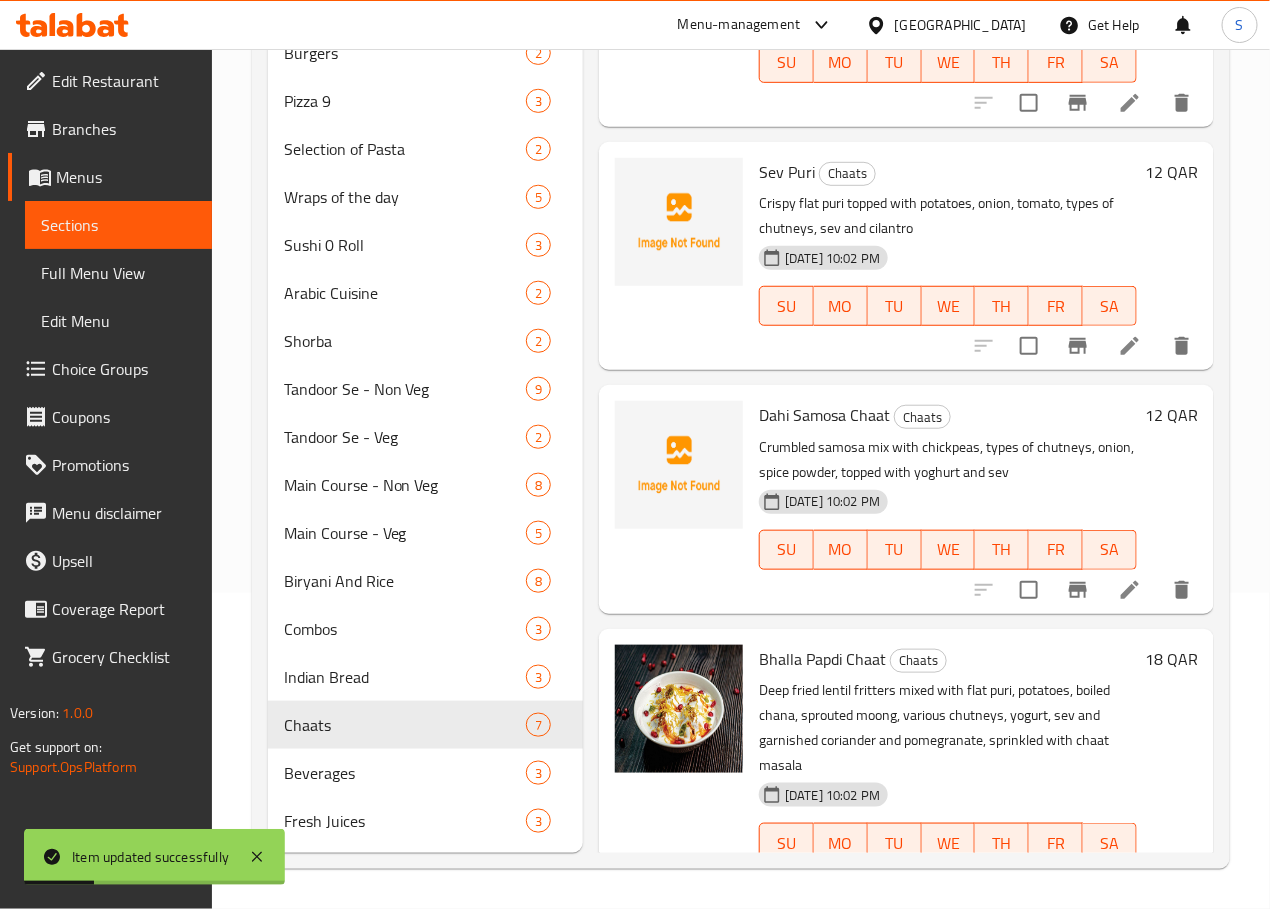 click on "Deep fried lentil fritters mixed with flat puri, potatoes, boiled chana, sprouted moong, various chutneys, yogurt, sev and garnished coriander and pomegranate, sprinkled with chaat masala" at bounding box center (948, 728) 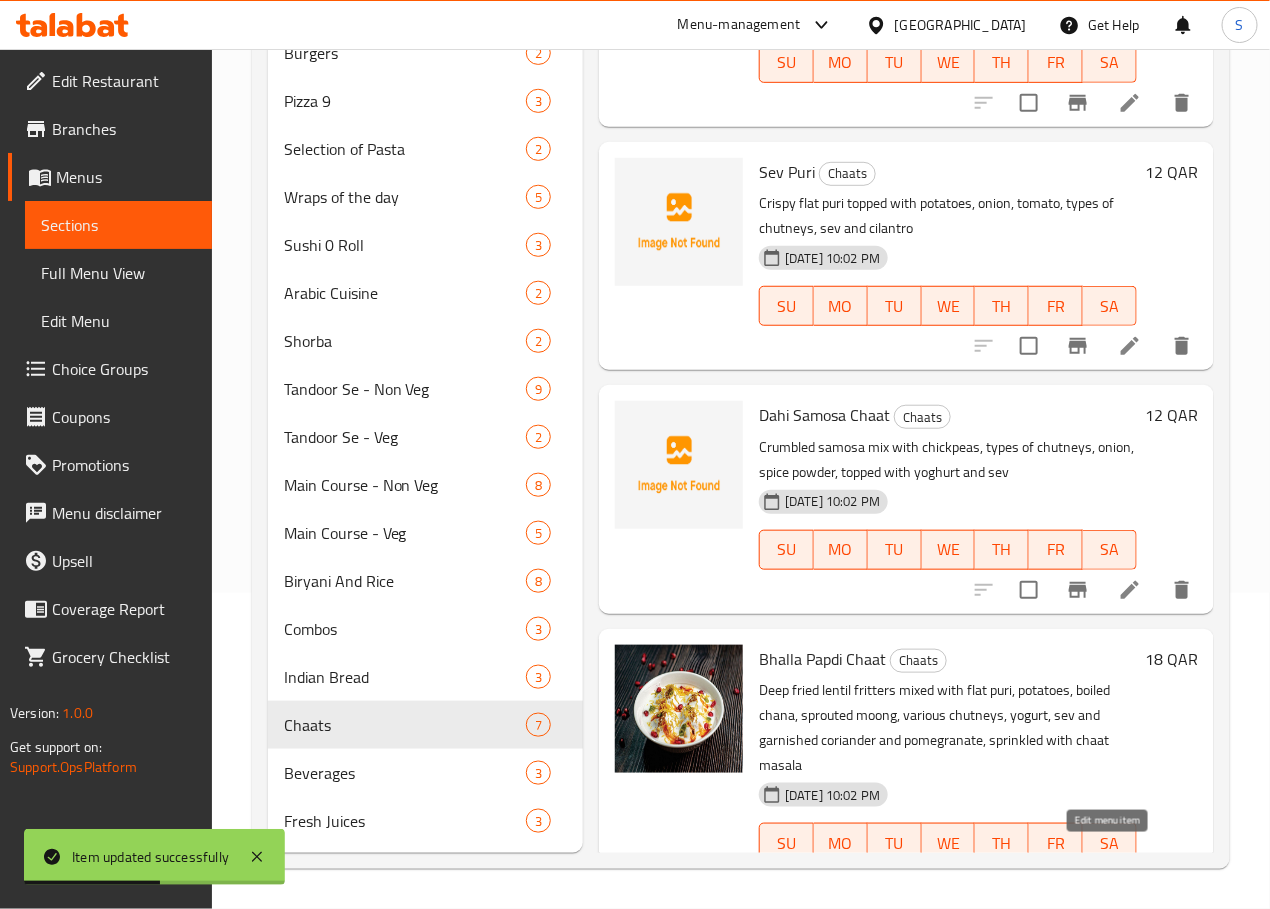 click 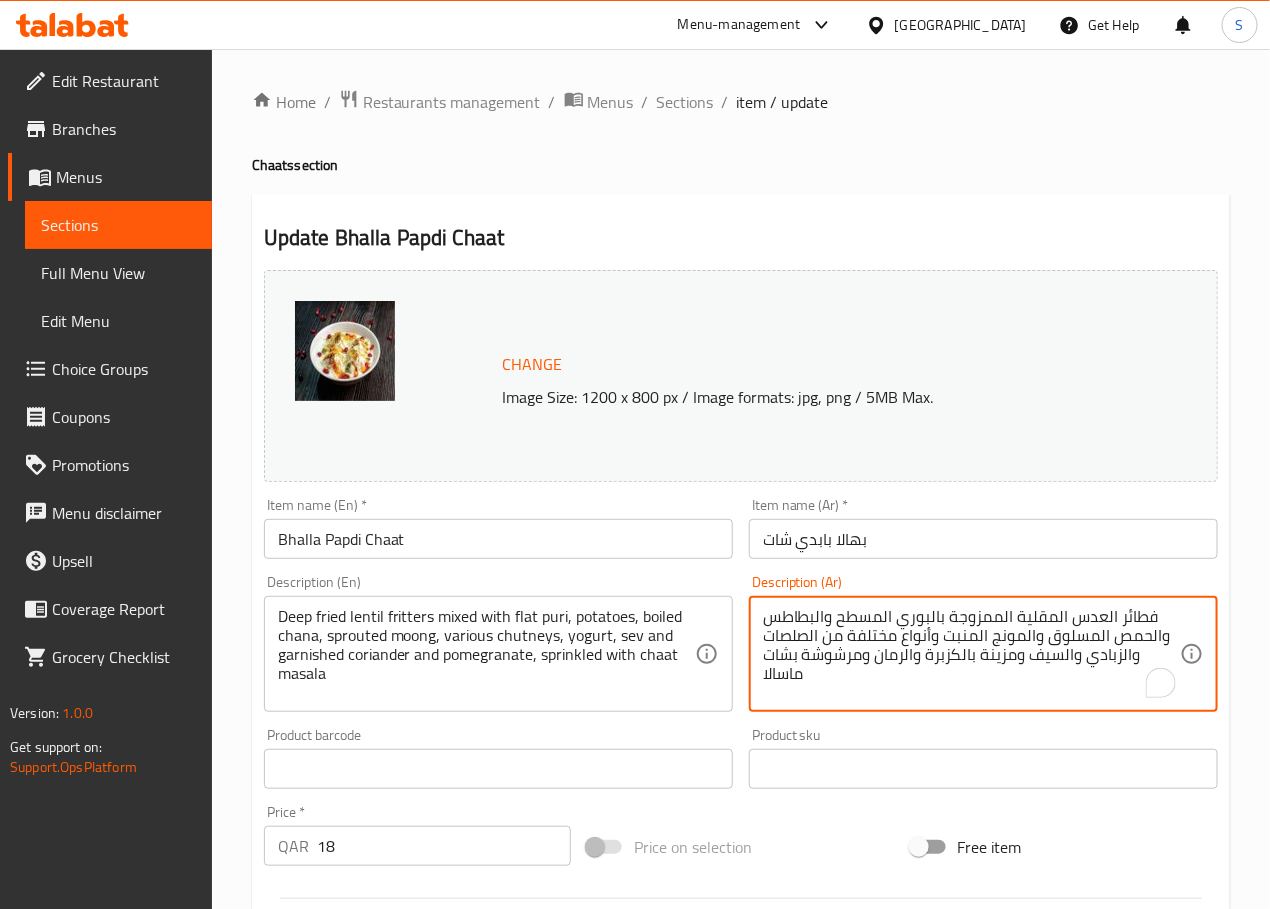 click on "فطائر العدس المقلية الممزوجة بالبوري المسطح والبطاطس والحمص المسلوق والمونج المنبت وأنواع مختلفة من الصلصات والزبادي والسيف ومزينة بالكزبرة والرمان ومرشوشة بشات ماسالا" at bounding box center (971, 654) 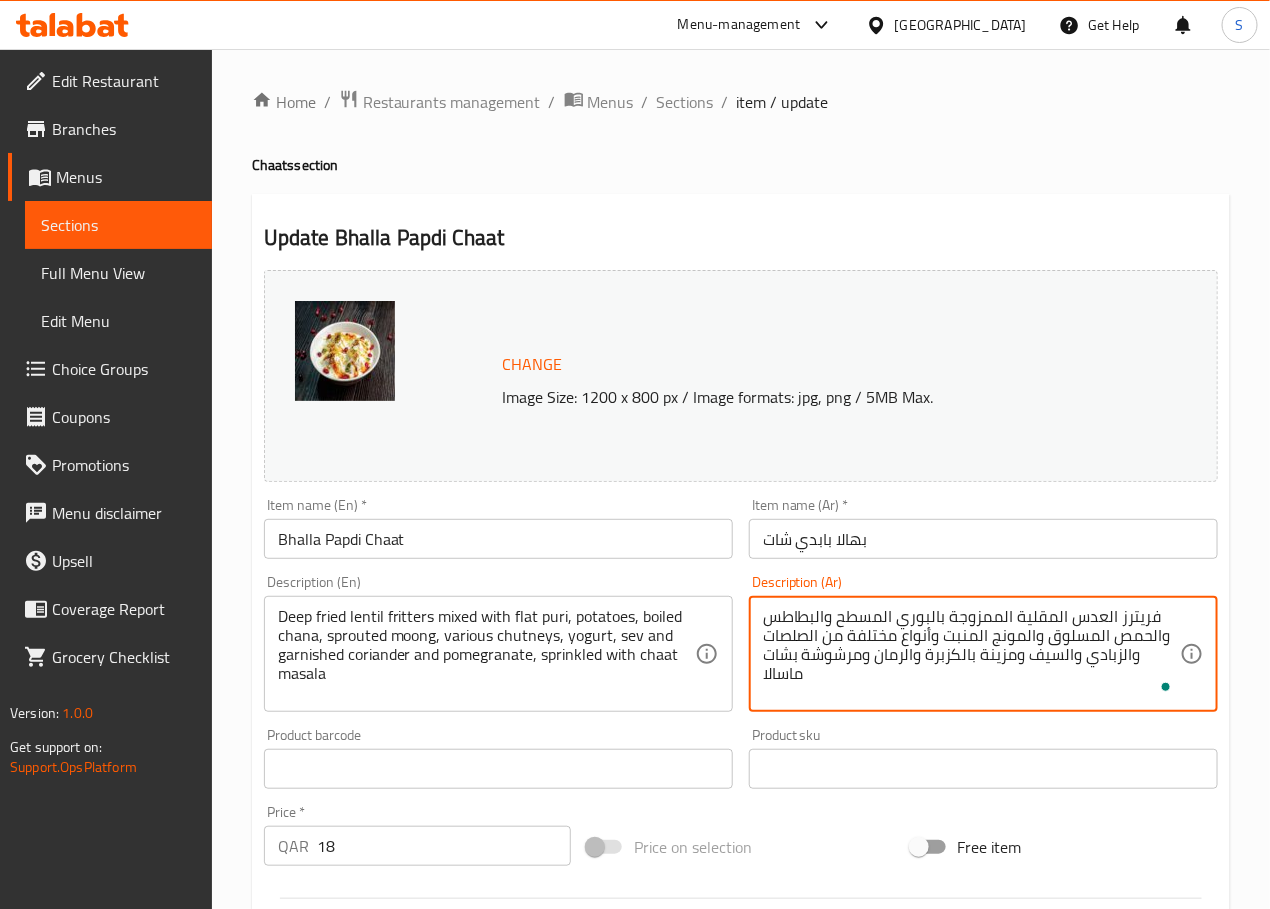 click on "فريترز العدس المقلية الممزوجة بالبوري المسطح والبطاطس والحمص المسلوق والمونج المنبت وأنواع مختلفة من الصلصات والزبادي والسيف ومزينة بالكزبرة والرمان ومرشوشة بشات ماسالا" at bounding box center [971, 654] 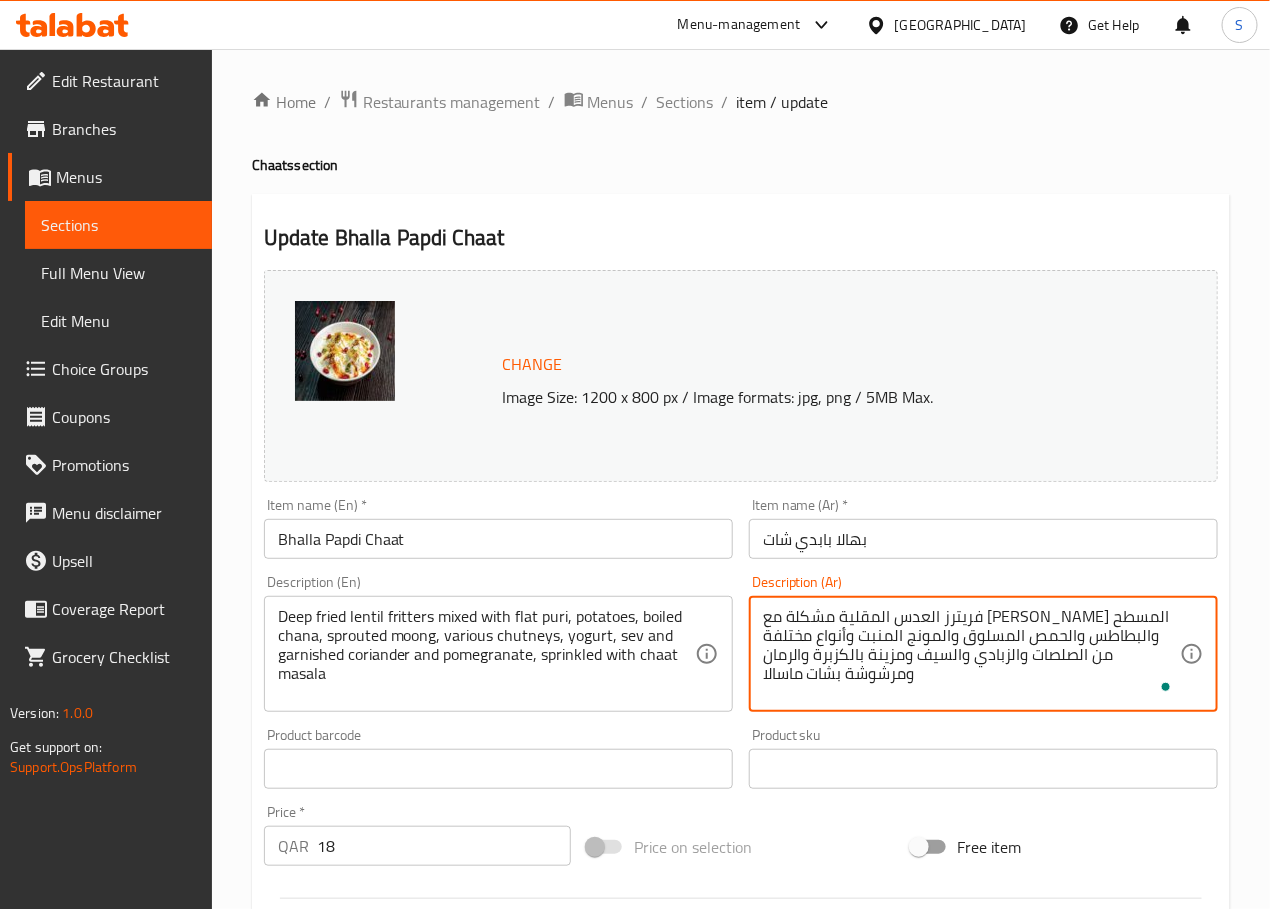 type on "فريترز العدس المقلية مشكلة مع البوري المسطح والبطاطس والحمص المسلوق والمونج المنبت وأنواع مختلفة من الصلصات والزبادي والسيف ومزينة بالكزبرة والرمان ومرشوشة بشات ماسالا" 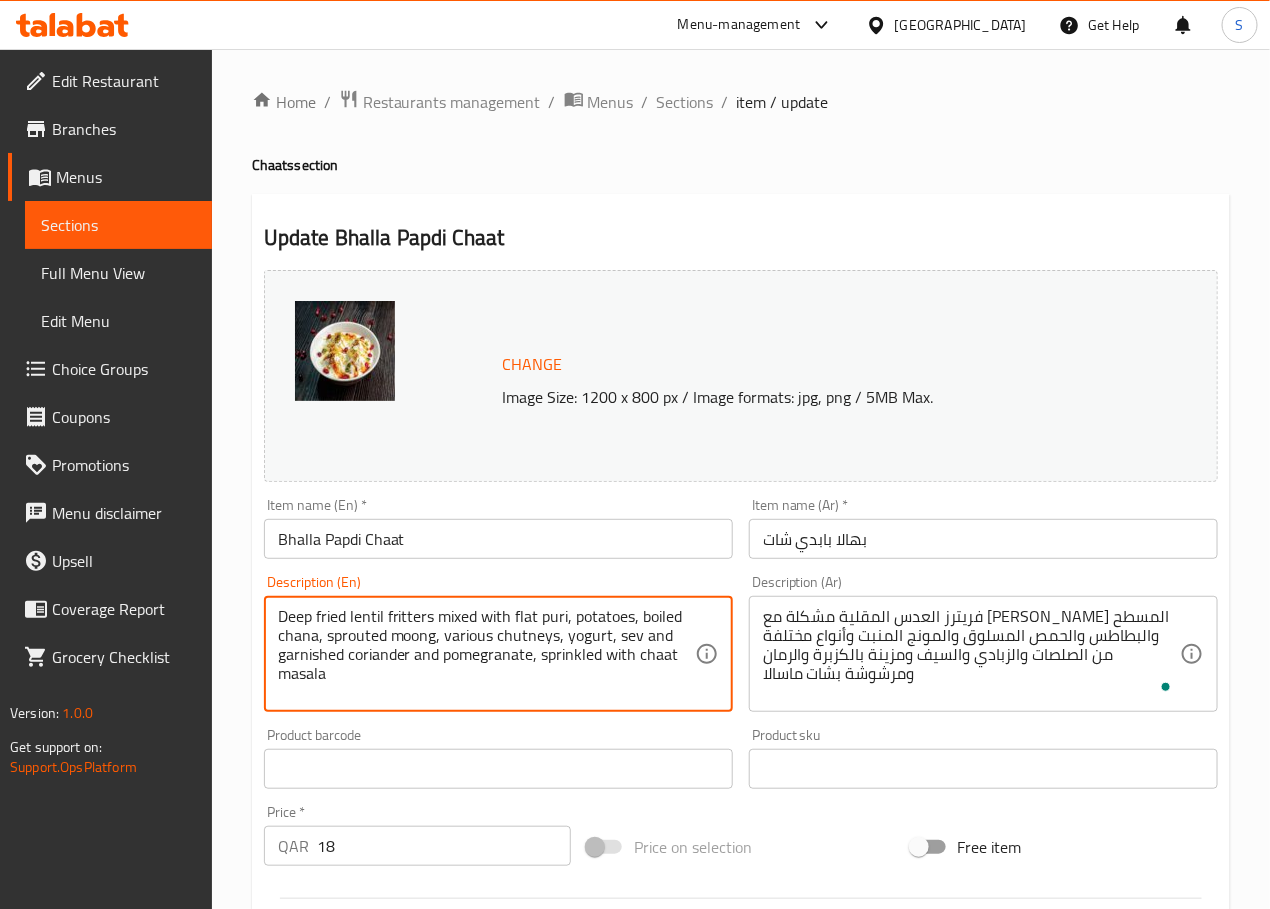 click on "Deep fried lentil fritters mixed with flat puri, potatoes, boiled chana, sprouted moong, various chutneys, yogurt, sev and garnished coriander and pomegranate, sprinkled with chaat masala" at bounding box center [486, 654] 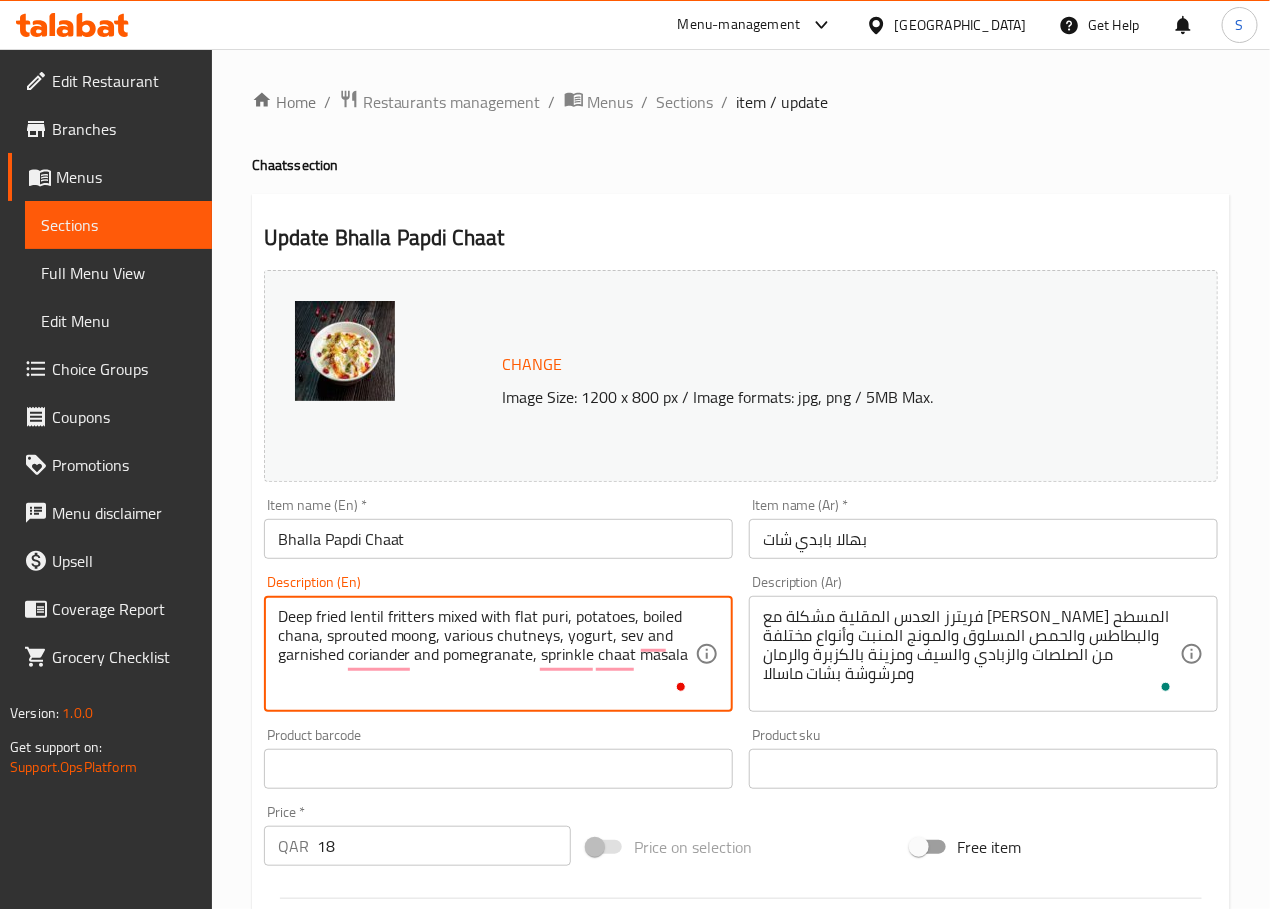 type on "Deep fried lentil fritters mixed with flat puri, potatoes, boiled chana, sprouted moong, various chutneys, yogurt, sev and garnished coriander and pomegranate, sprinkle chaat masala" 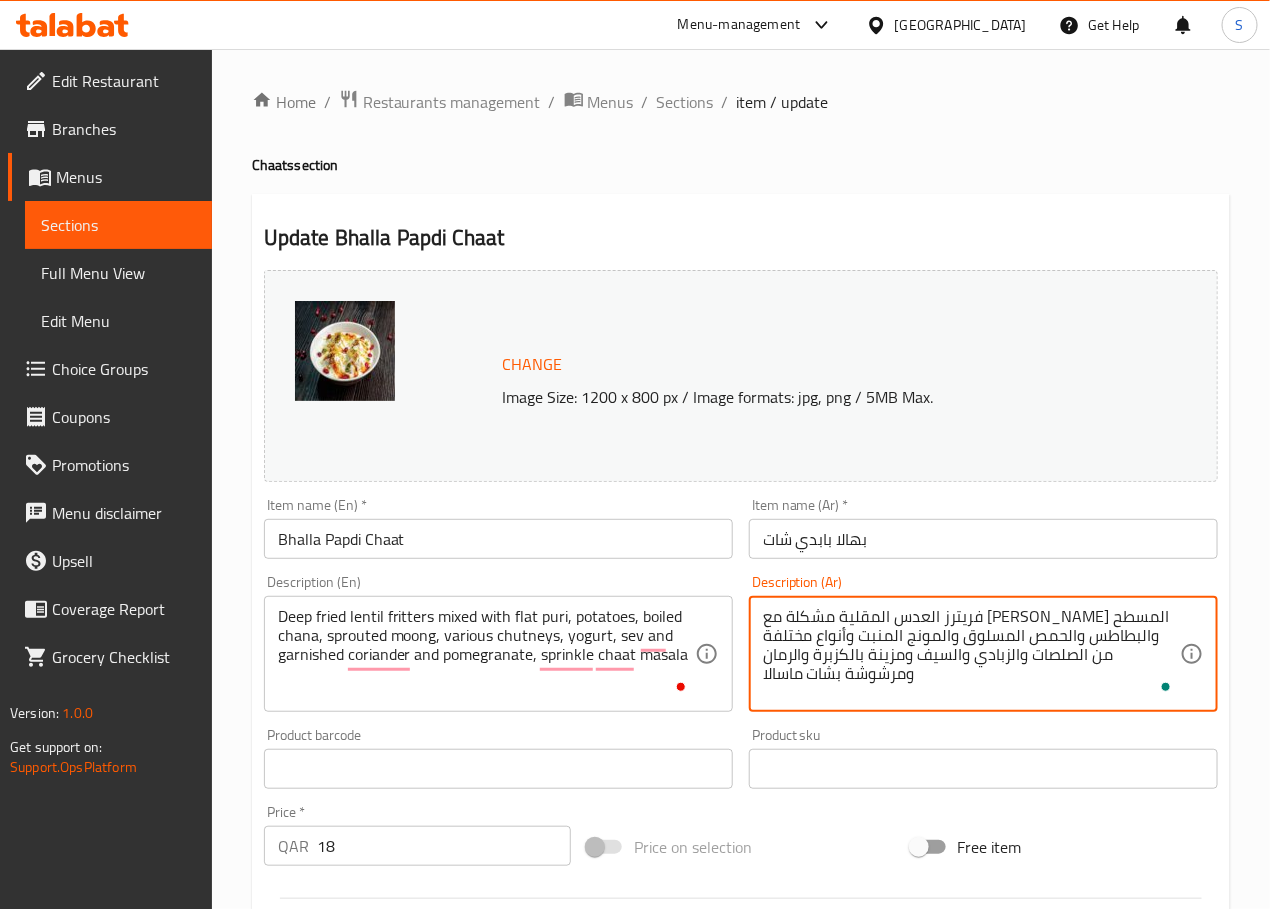 click on "فريترز العدس المقلية مشكلة مع البوري المسطح والبطاطس والحمص المسلوق والمونج المنبت وأنواع مختلفة من الصلصات والزبادي والسيف ومزينة بالكزبرة والرمان ومرشوشة بشات ماسالا" at bounding box center [971, 654] 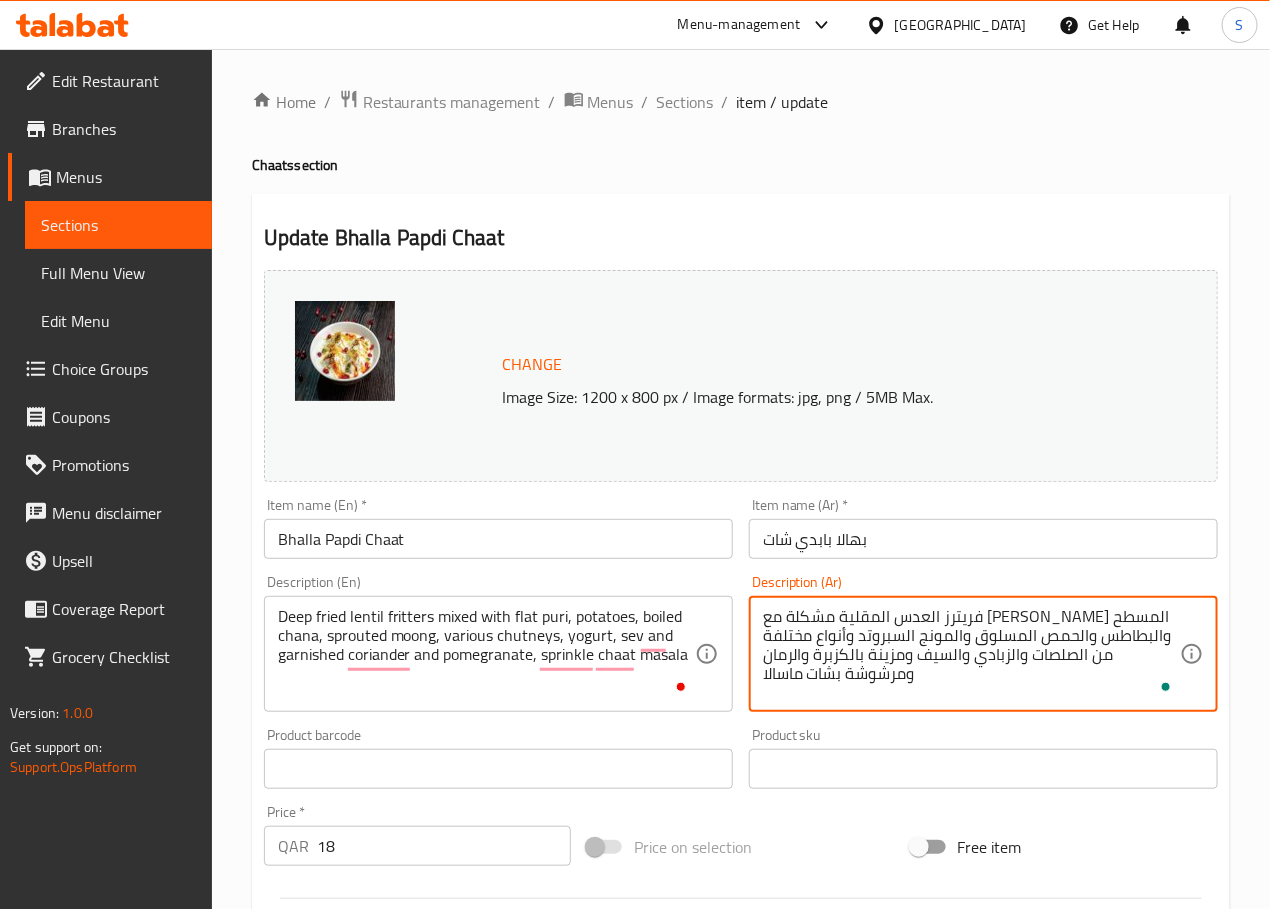 click on "فريترز العدس المقلية مشكلة مع البوري المسطح والبطاطس والحمص المسلوق والمونج السبروتد وأنواع مختلفة من الصلصات والزبادي والسيف ومزينة بالكزبرة والرمان ومرشوشة بشات ماسالا" at bounding box center [971, 654] 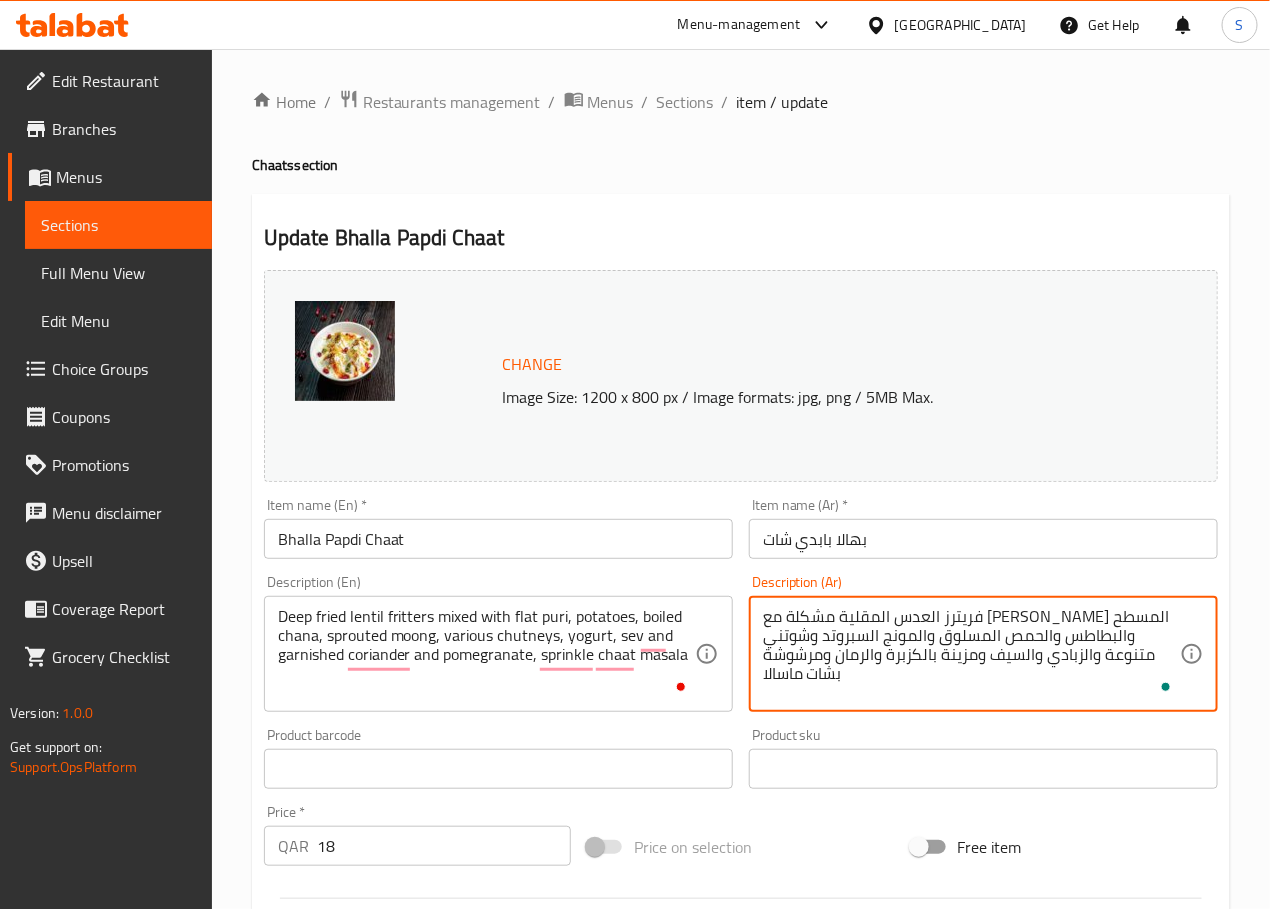 click on "فريترز العدس المقلية مشكلة مع البوري المسطح والبطاطس والحمص المسلوق والمونج السبروتد وشوتني متنوعة والزبادي والسيف ومزينة بالكزبرة والرمان ومرشوشة بشات ماسالا" at bounding box center (971, 654) 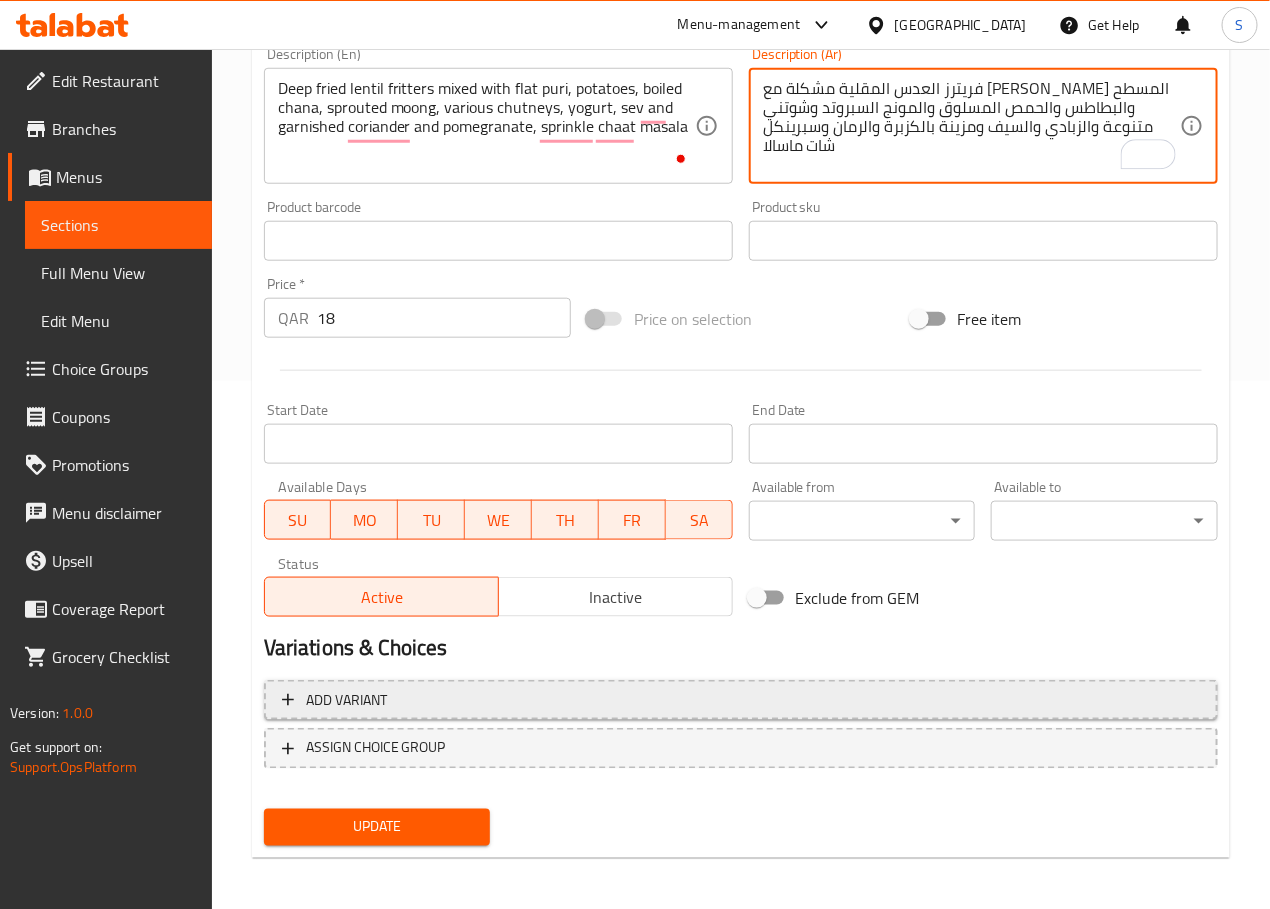 scroll, scrollTop: 531, scrollLeft: 0, axis: vertical 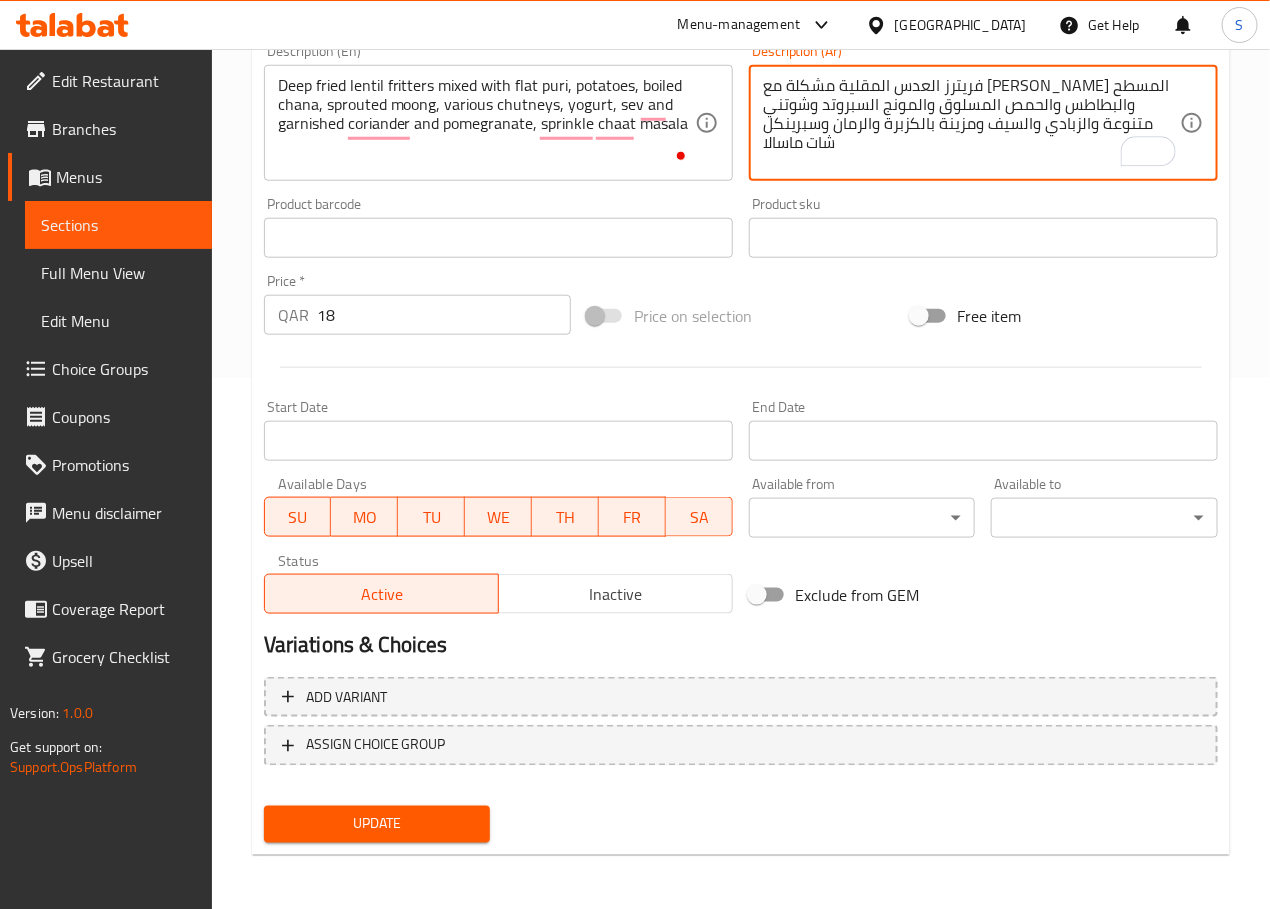 type on "فريترز العدس المقلية مشكلة مع البوري المسطح والبطاطس والحمص المسلوق والمونج السبروتد وشوتني متنوعة والزبادي والسيف ومزينة بالكزبرة والرمان وسبرينكل شات ماسالا" 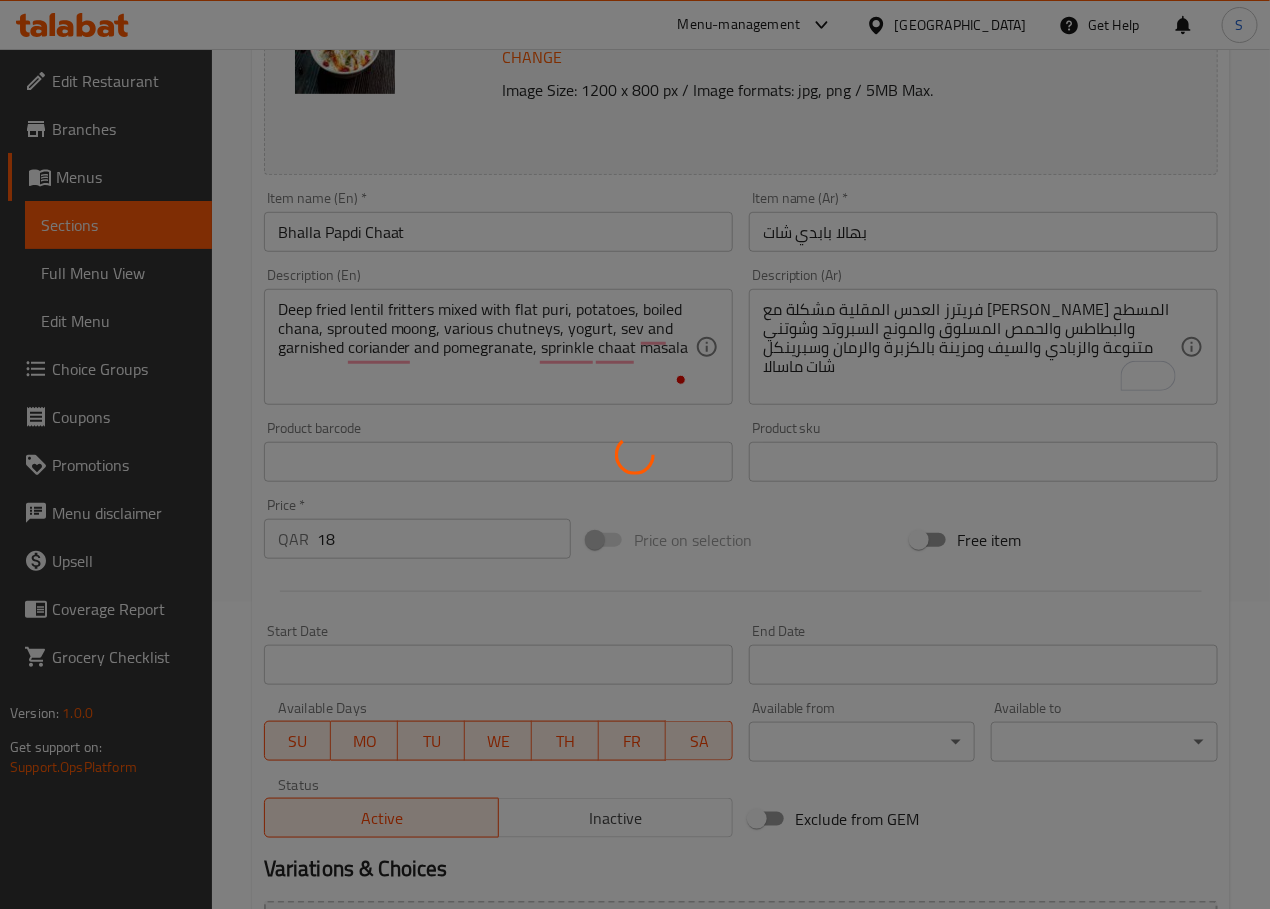 scroll, scrollTop: 0, scrollLeft: 0, axis: both 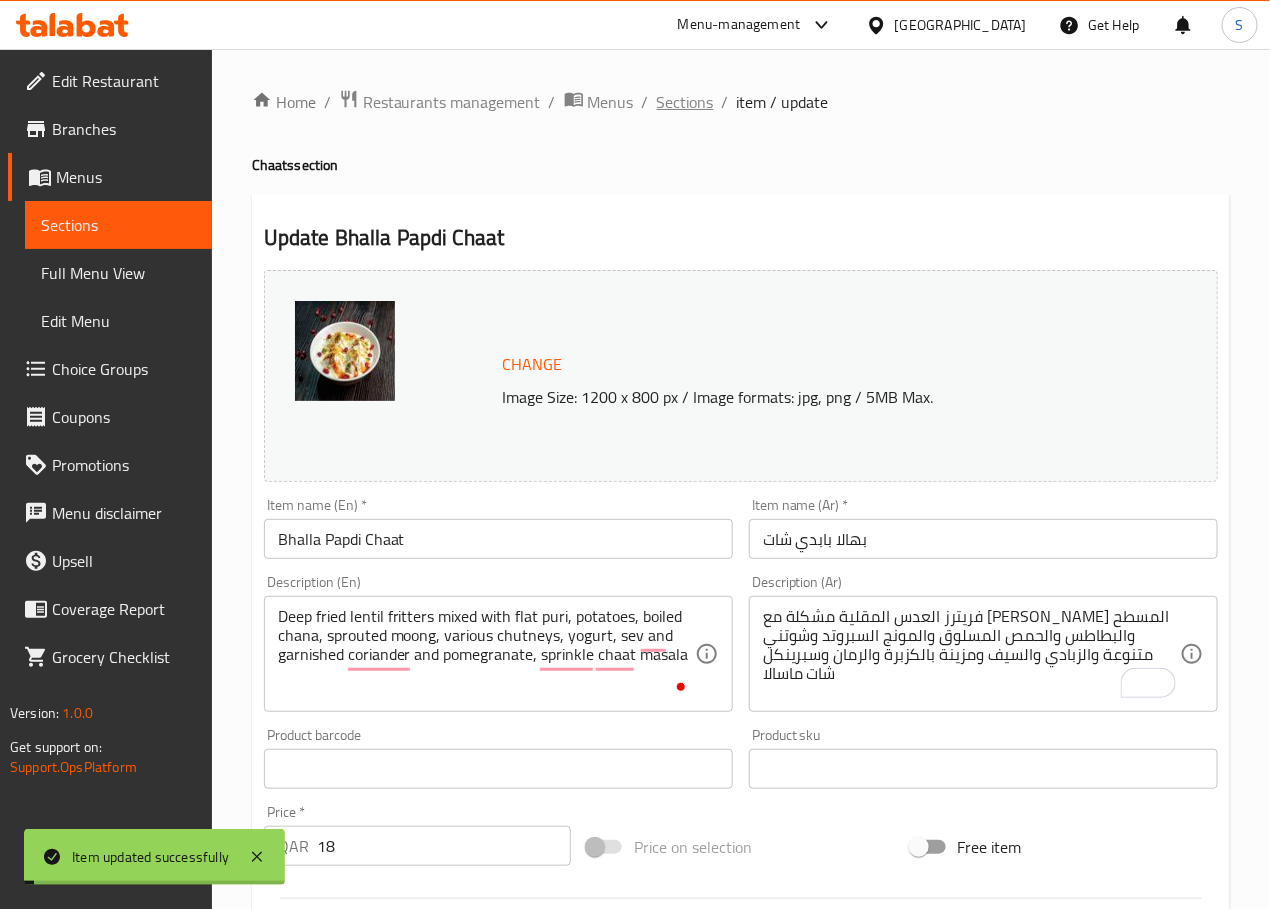 click on "Sections" at bounding box center (685, 102) 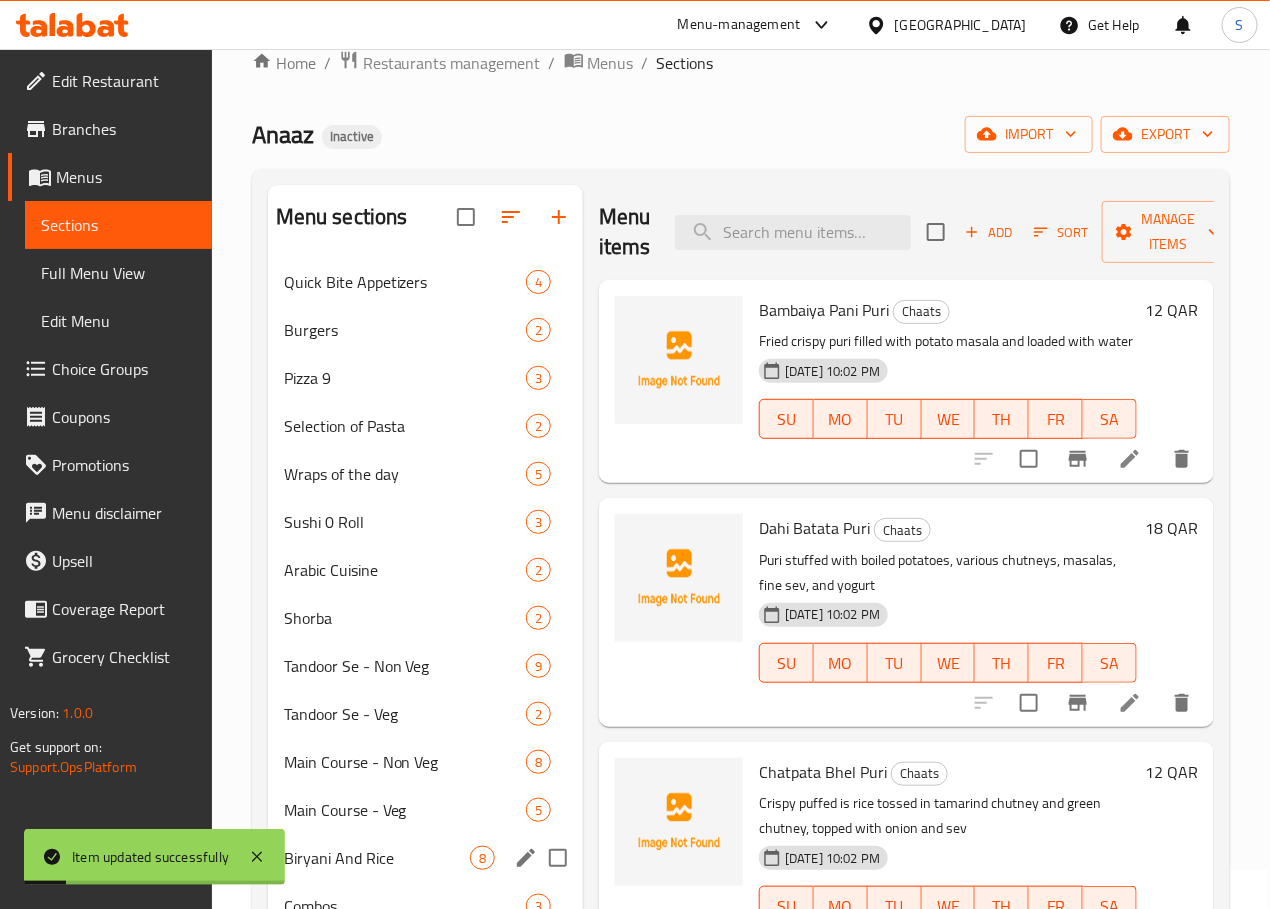 scroll, scrollTop: 346, scrollLeft: 0, axis: vertical 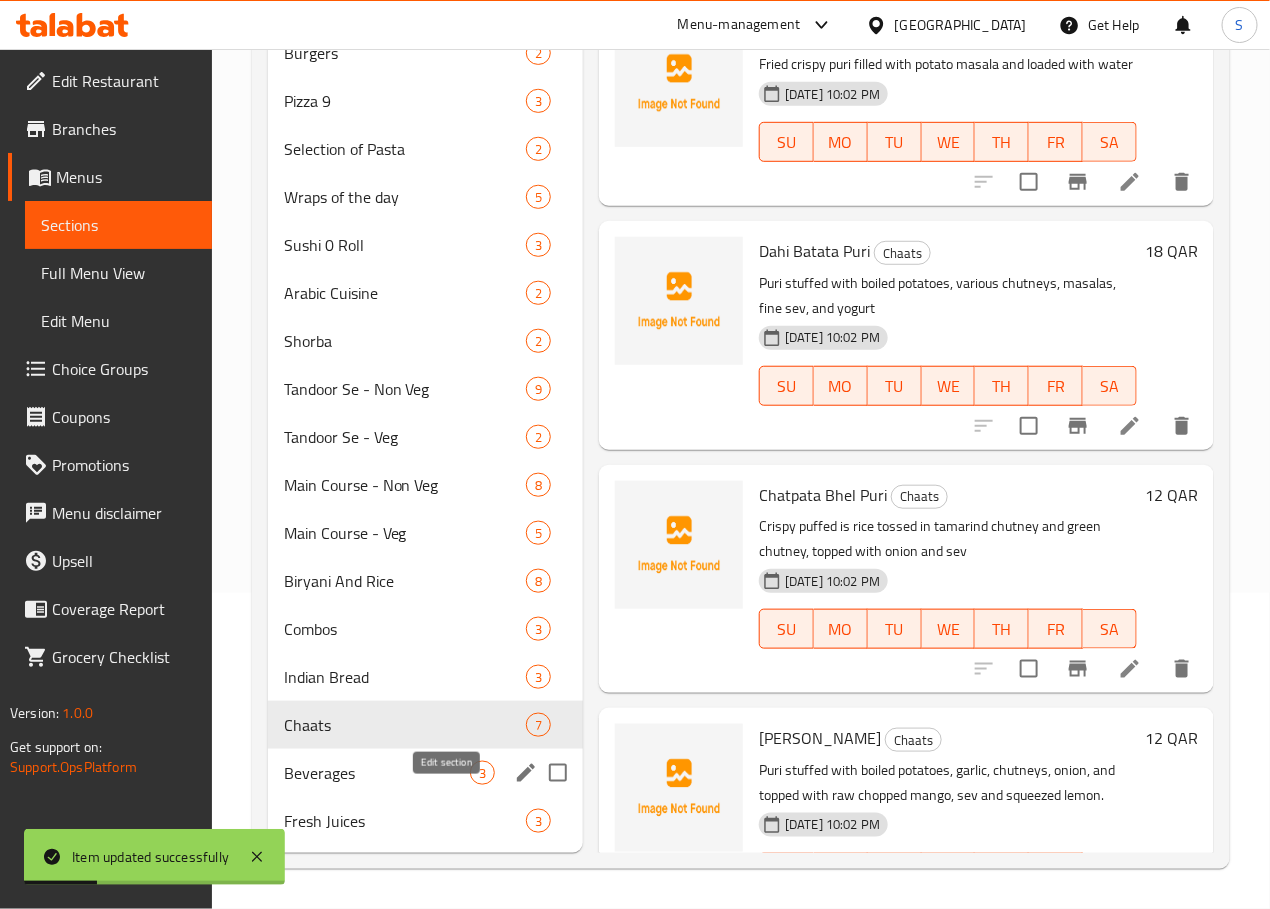 click at bounding box center [526, 773] 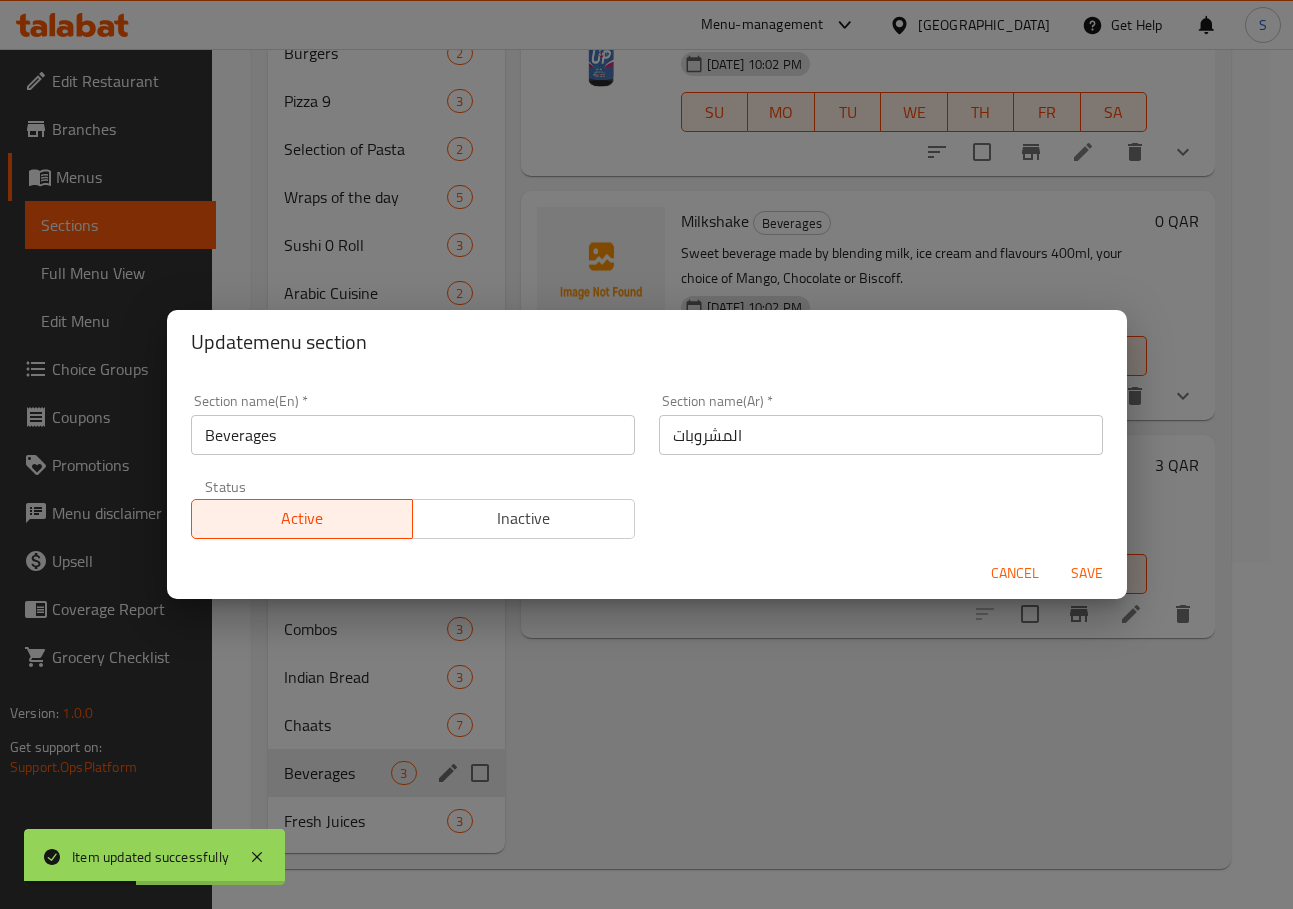 click on "Cancel" at bounding box center (1015, 573) 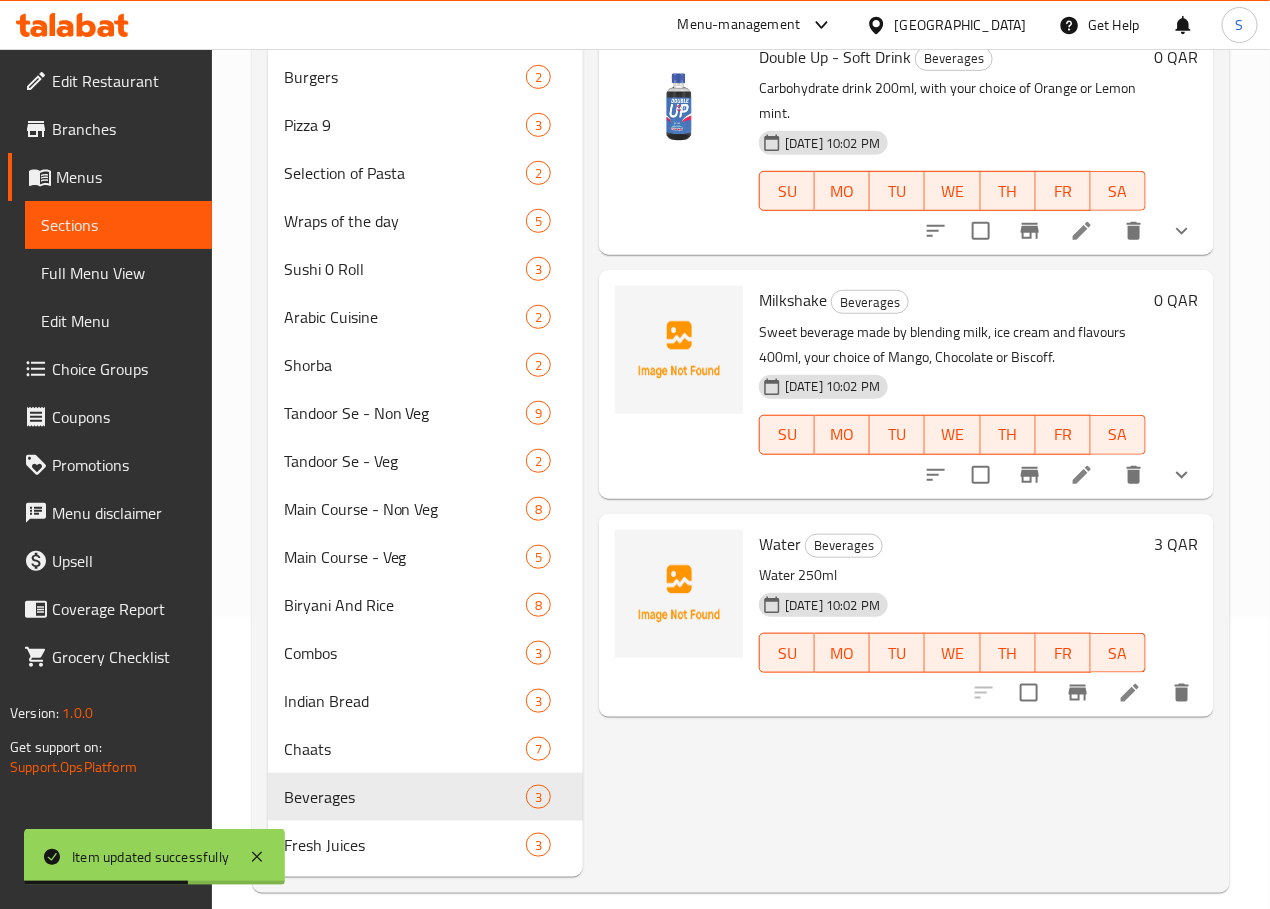 scroll, scrollTop: 0, scrollLeft: 0, axis: both 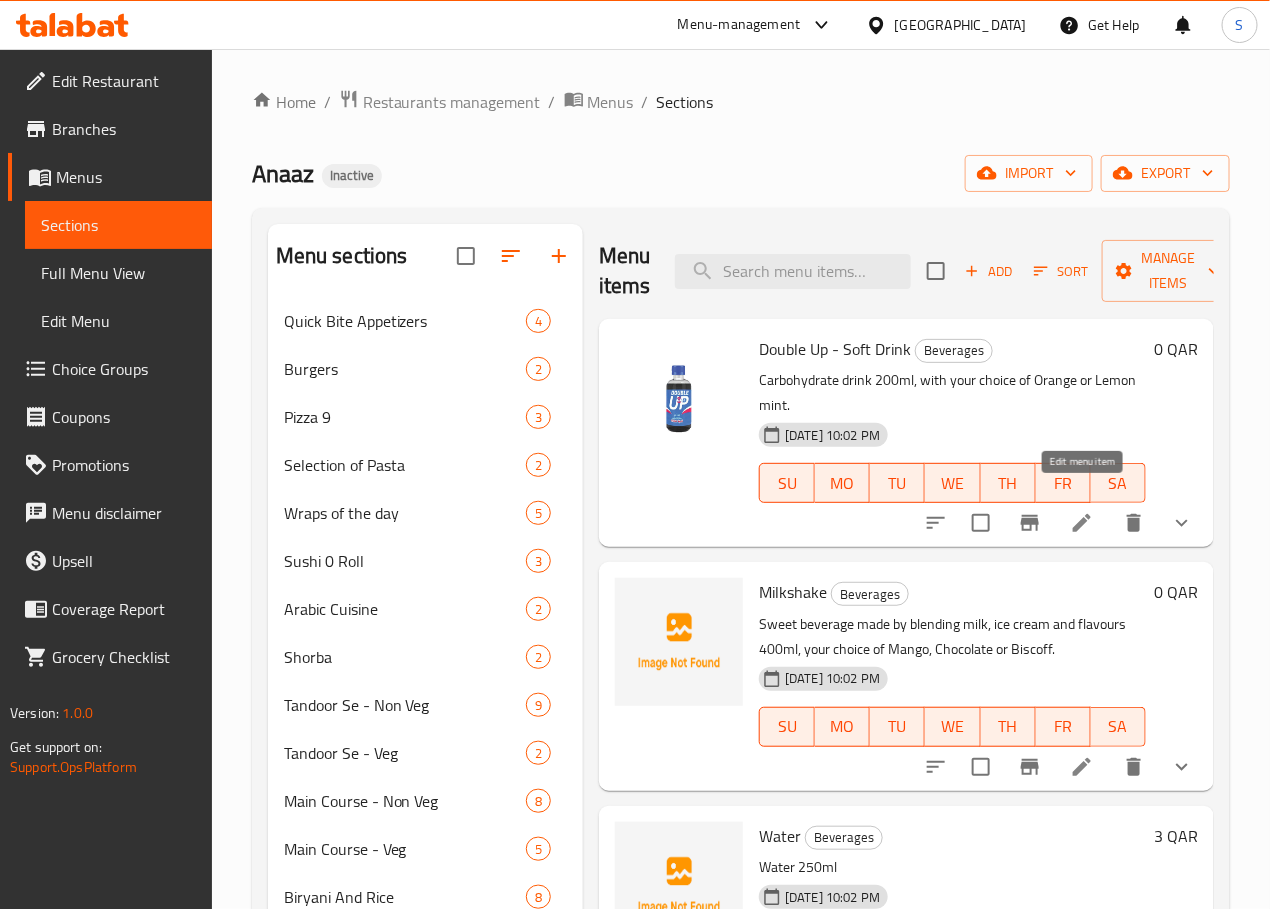 click 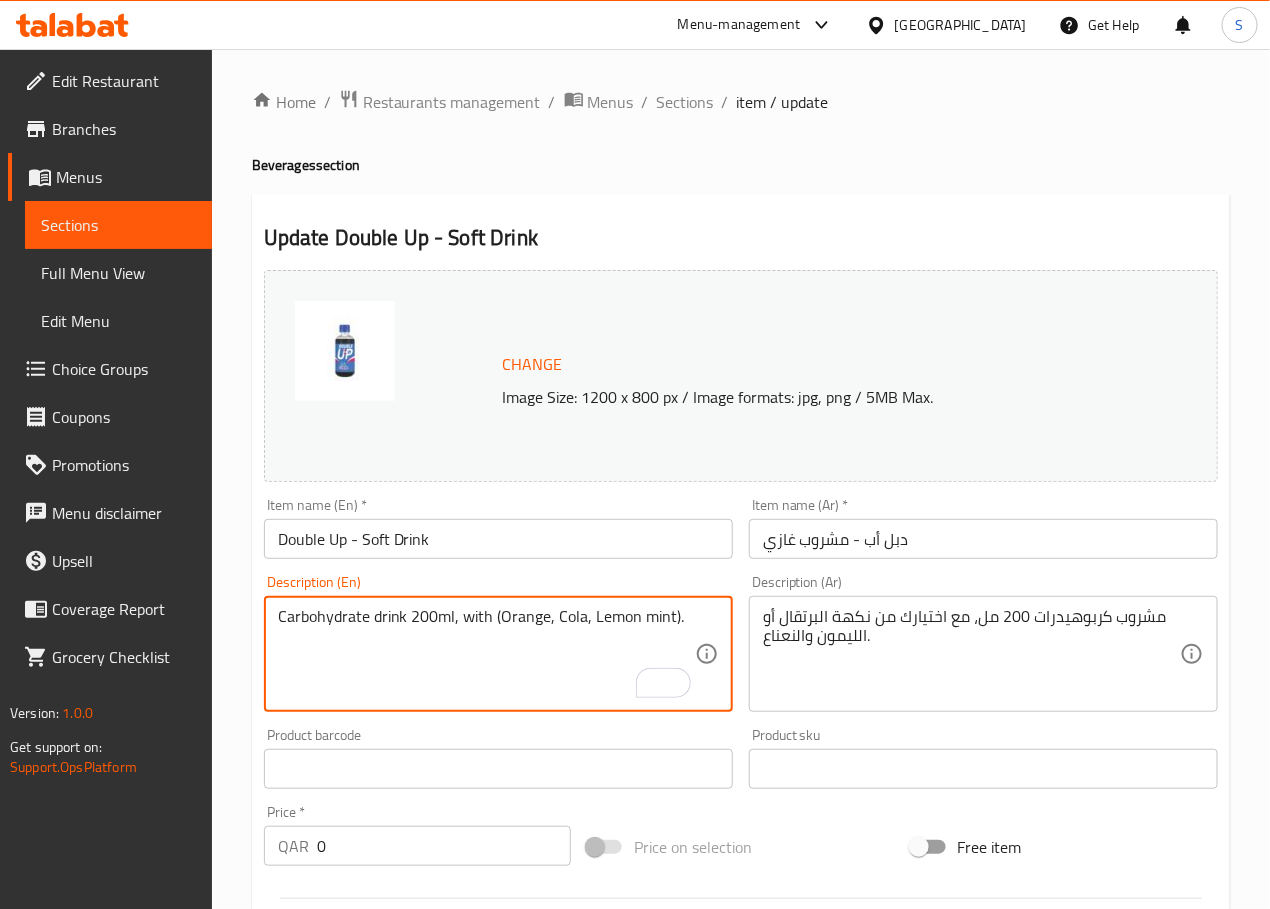 type on "Carbohydrate drink 200ml, with (Orange, Cola, Lemon mint)." 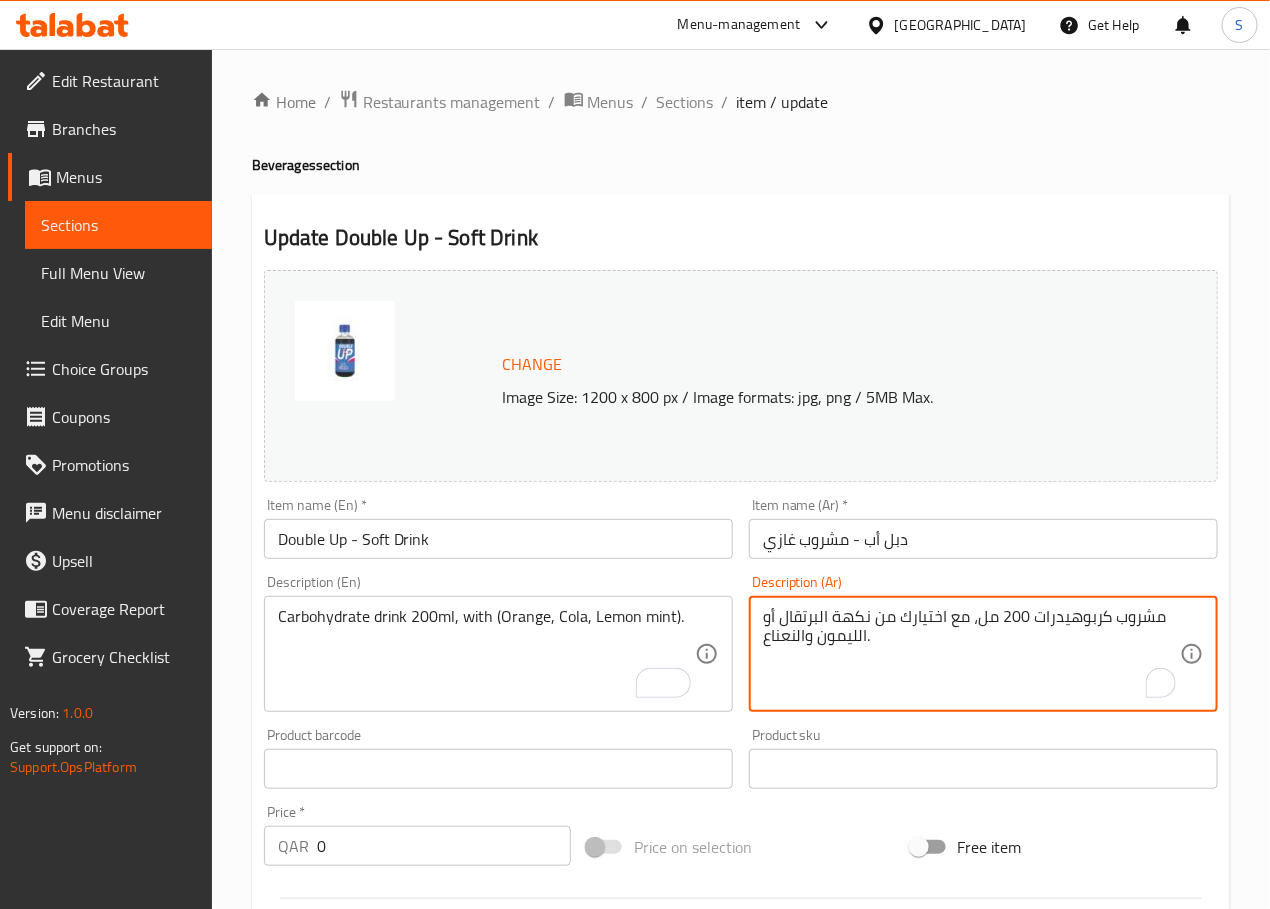 click on "مشروب كربوهيدرات 200 مل، مع اختيارك من نكهة البرتقال أو الليمون والنعناع." at bounding box center [971, 654] 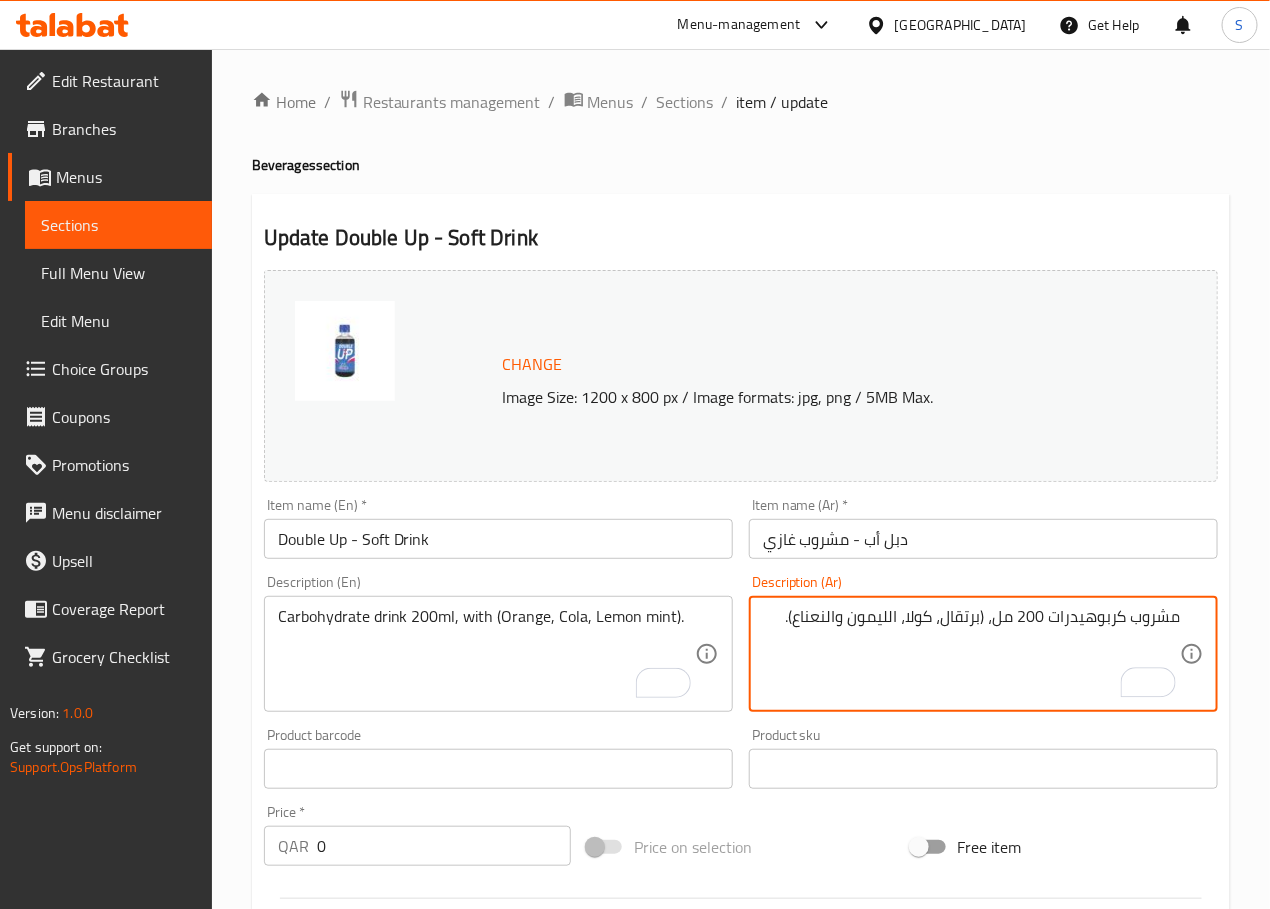 type on "مشروب كربوهيدرات 200 مل، (برتقال، كولا، الليمون والنعناع)." 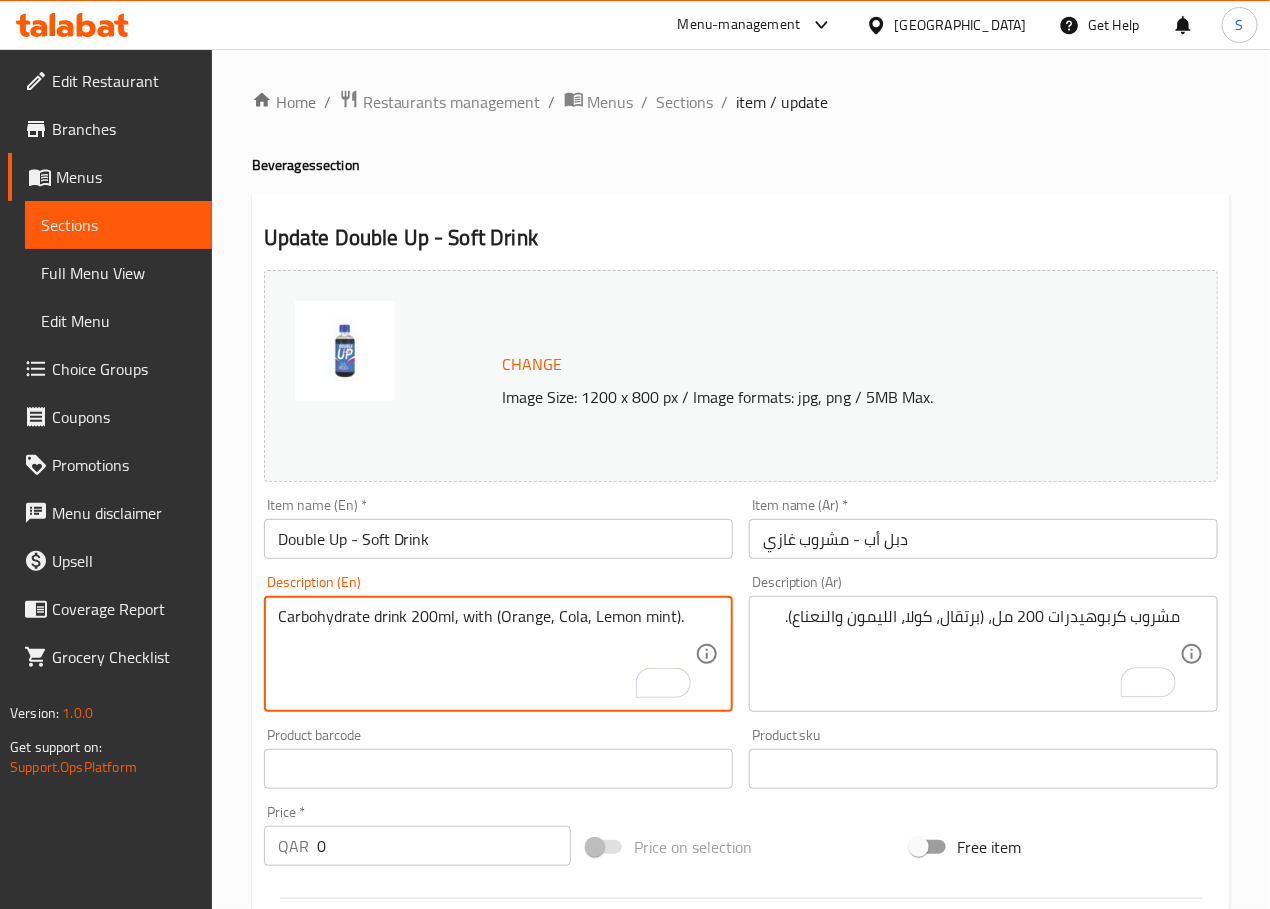 click on "Carbohydrate drink 200ml, with (Orange, Cola, Lemon mint)." at bounding box center (486, 654) 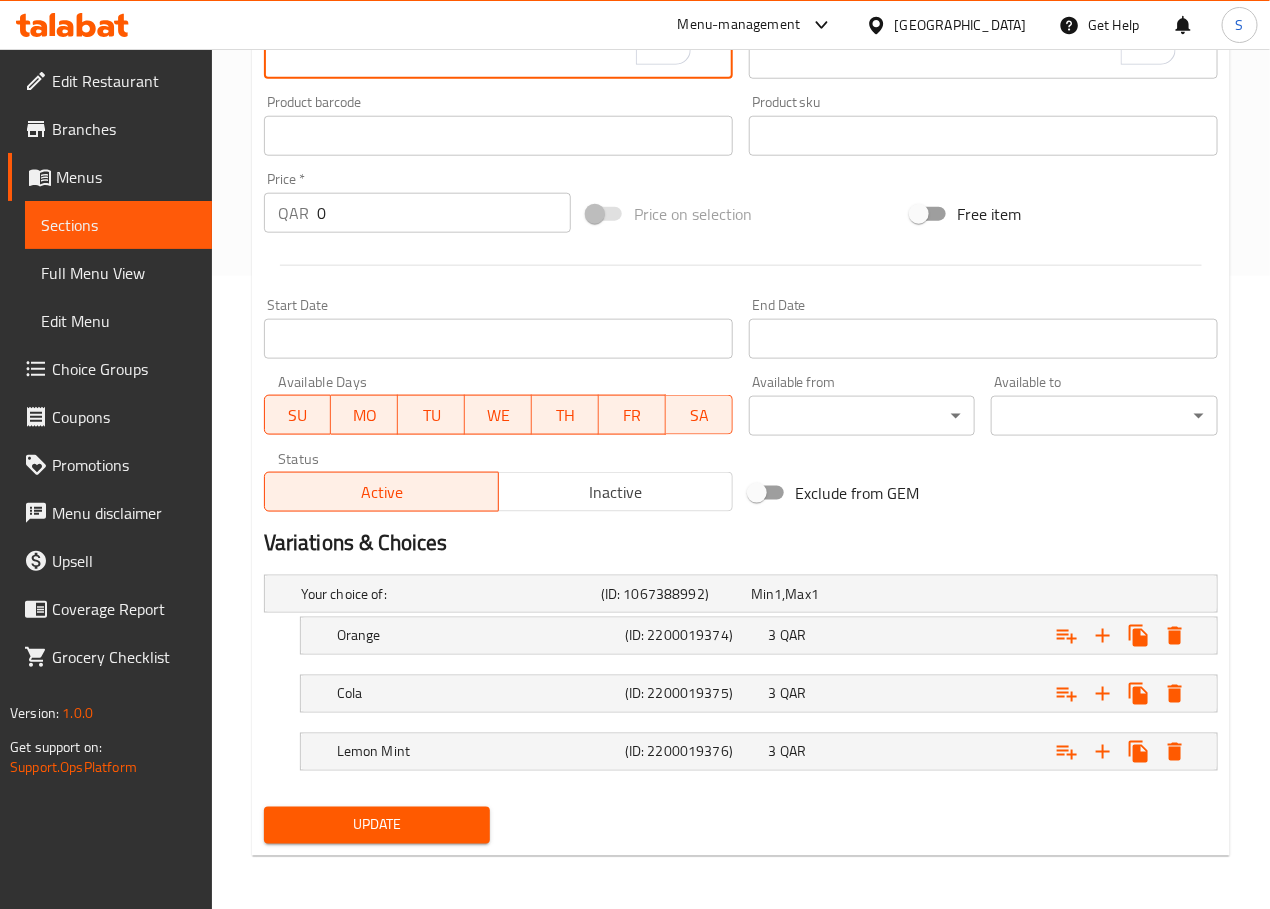 scroll, scrollTop: 639, scrollLeft: 0, axis: vertical 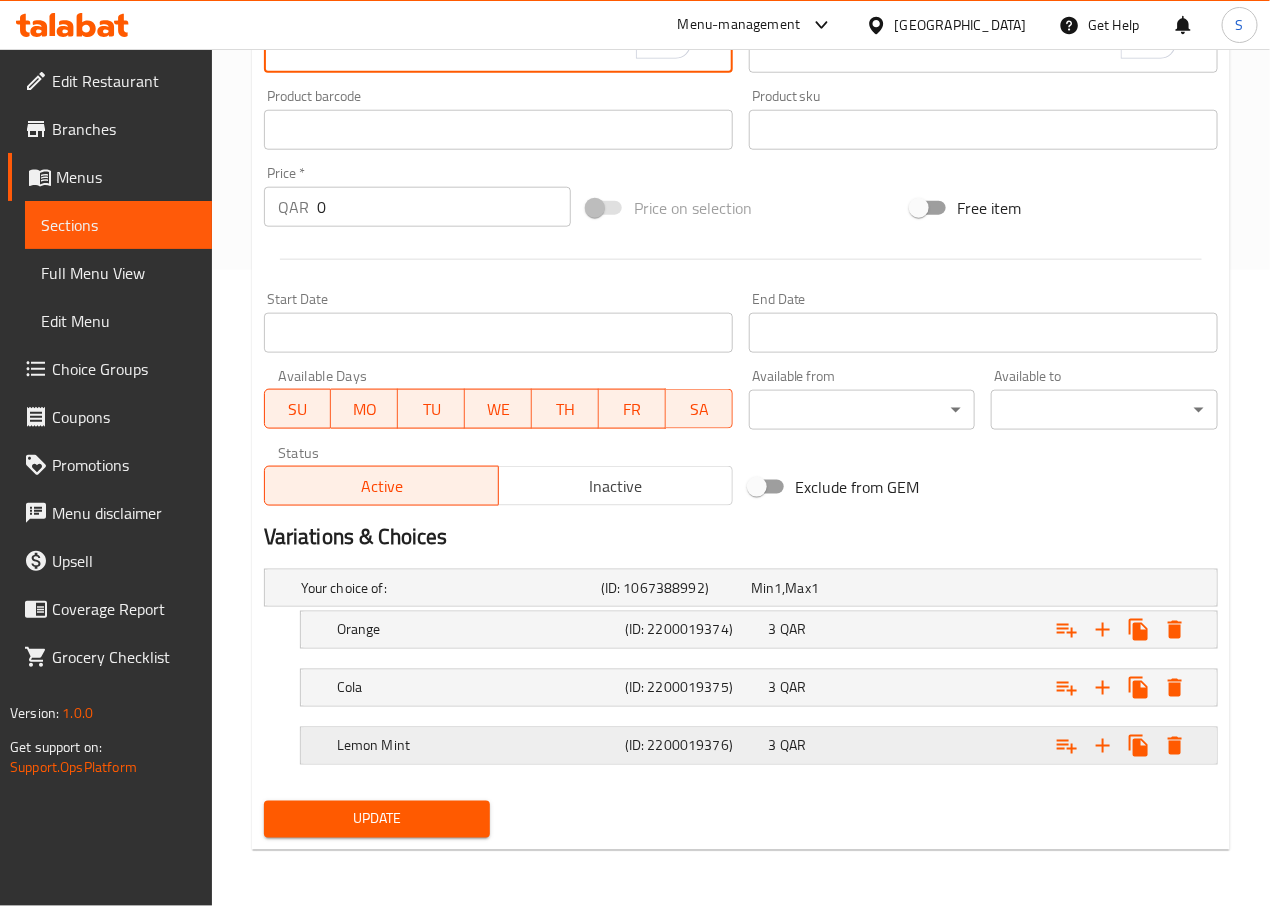 type on "Carbohydrate drink 200ml, (Orange, Cola, Lemon mint)." 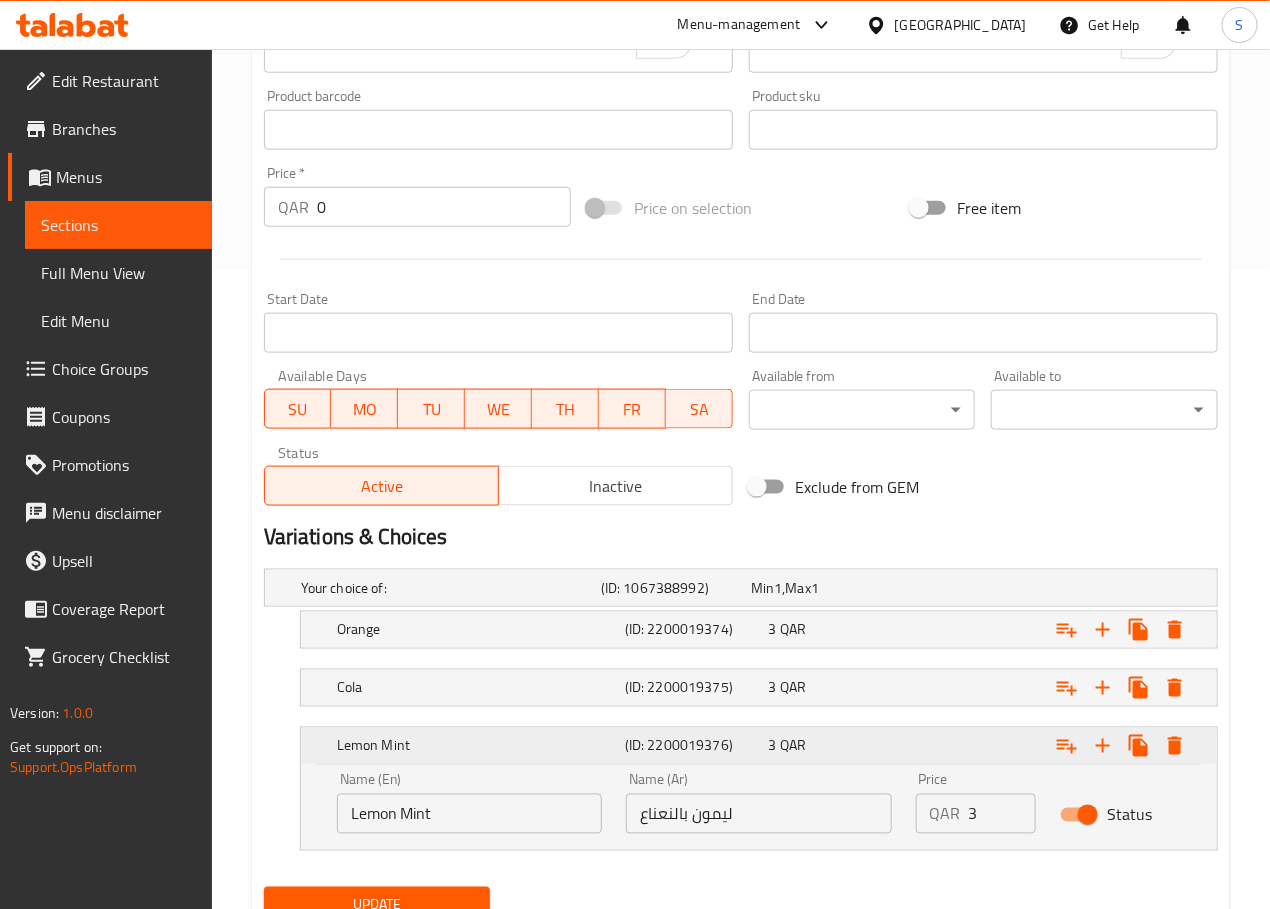 click on "Lemon Mint" at bounding box center (477, 746) 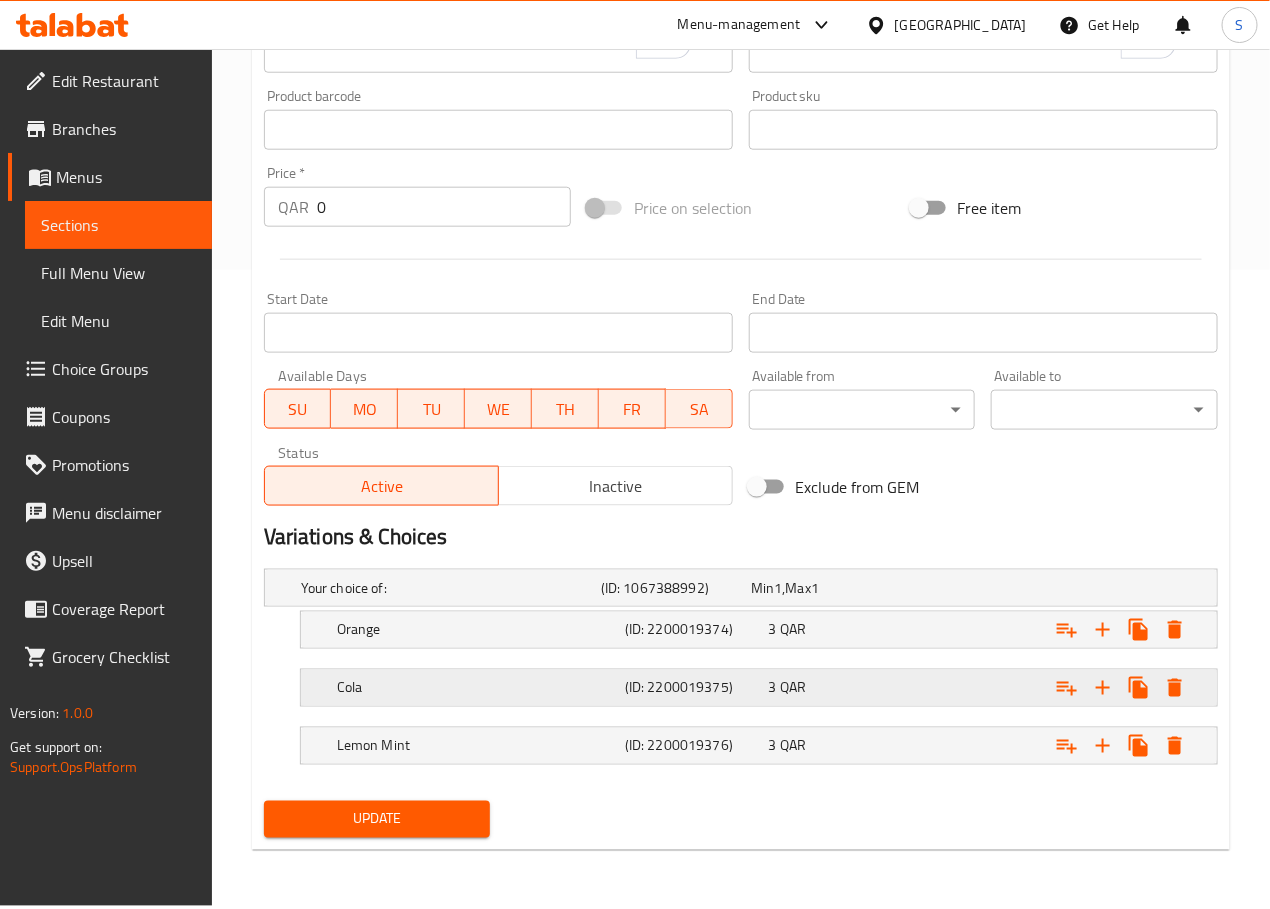click on "Cola" at bounding box center (447, 588) 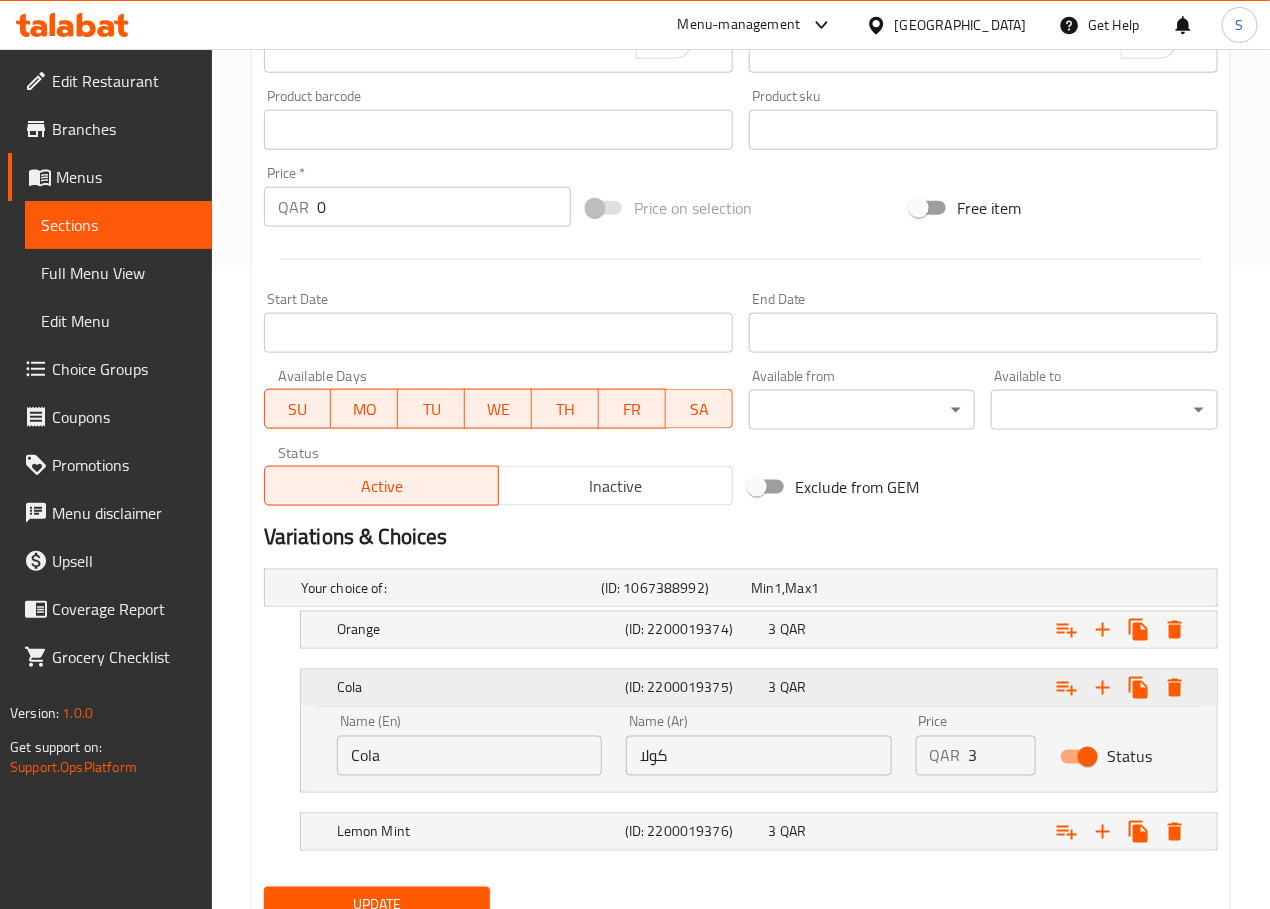 click on "Cola" at bounding box center (477, 688) 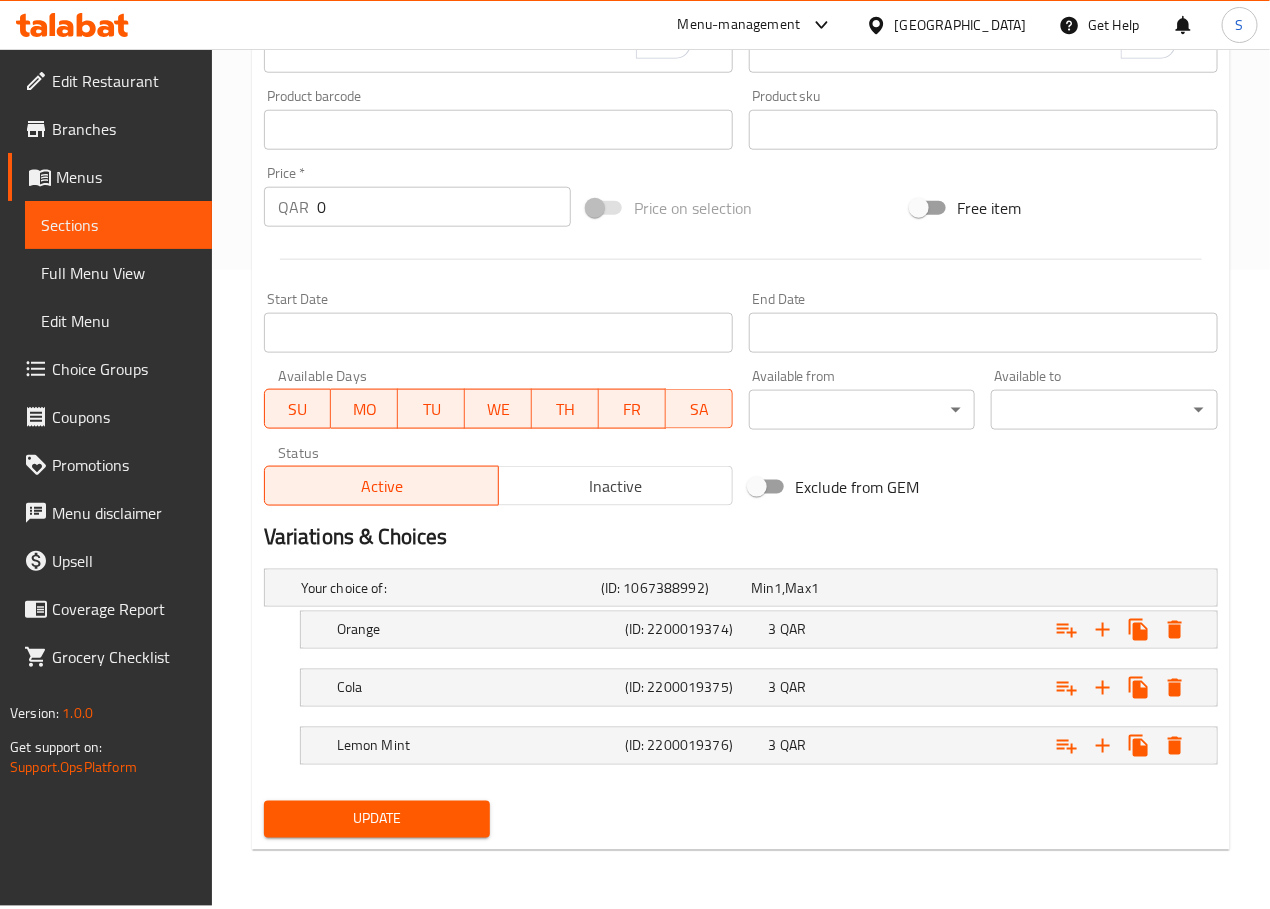 click at bounding box center (741, 661) 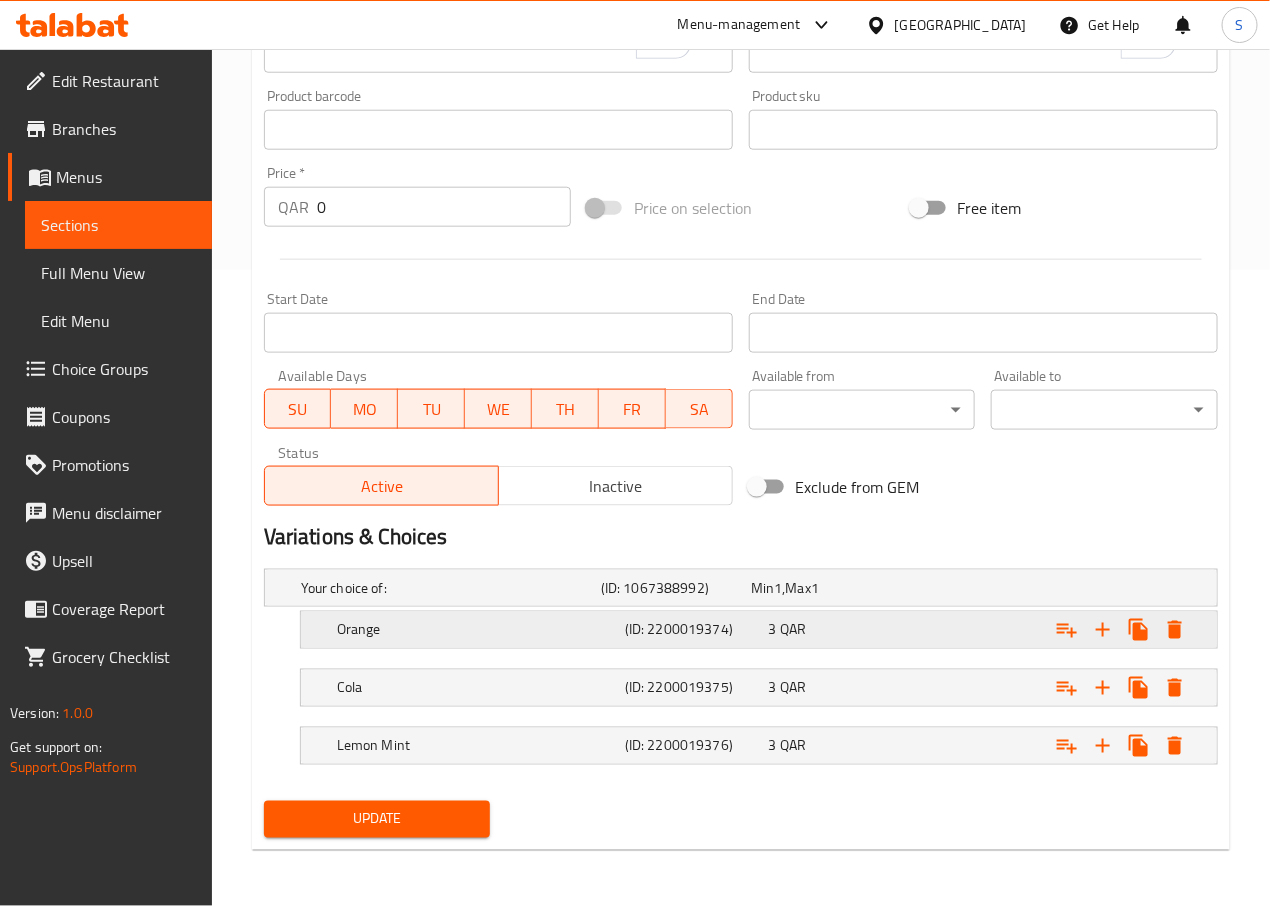 click on "Orange" at bounding box center [447, 588] 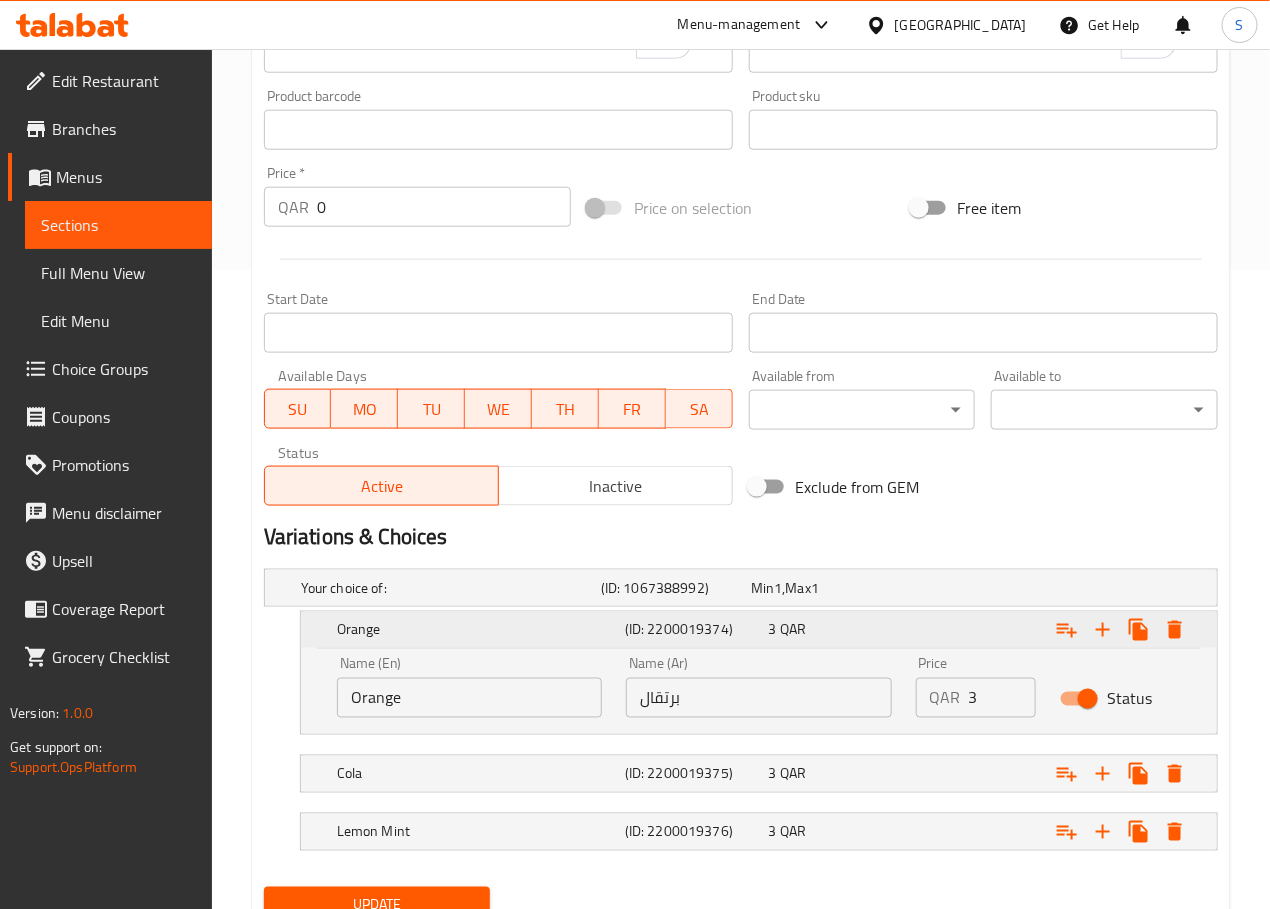 click on "Orange" at bounding box center [477, 630] 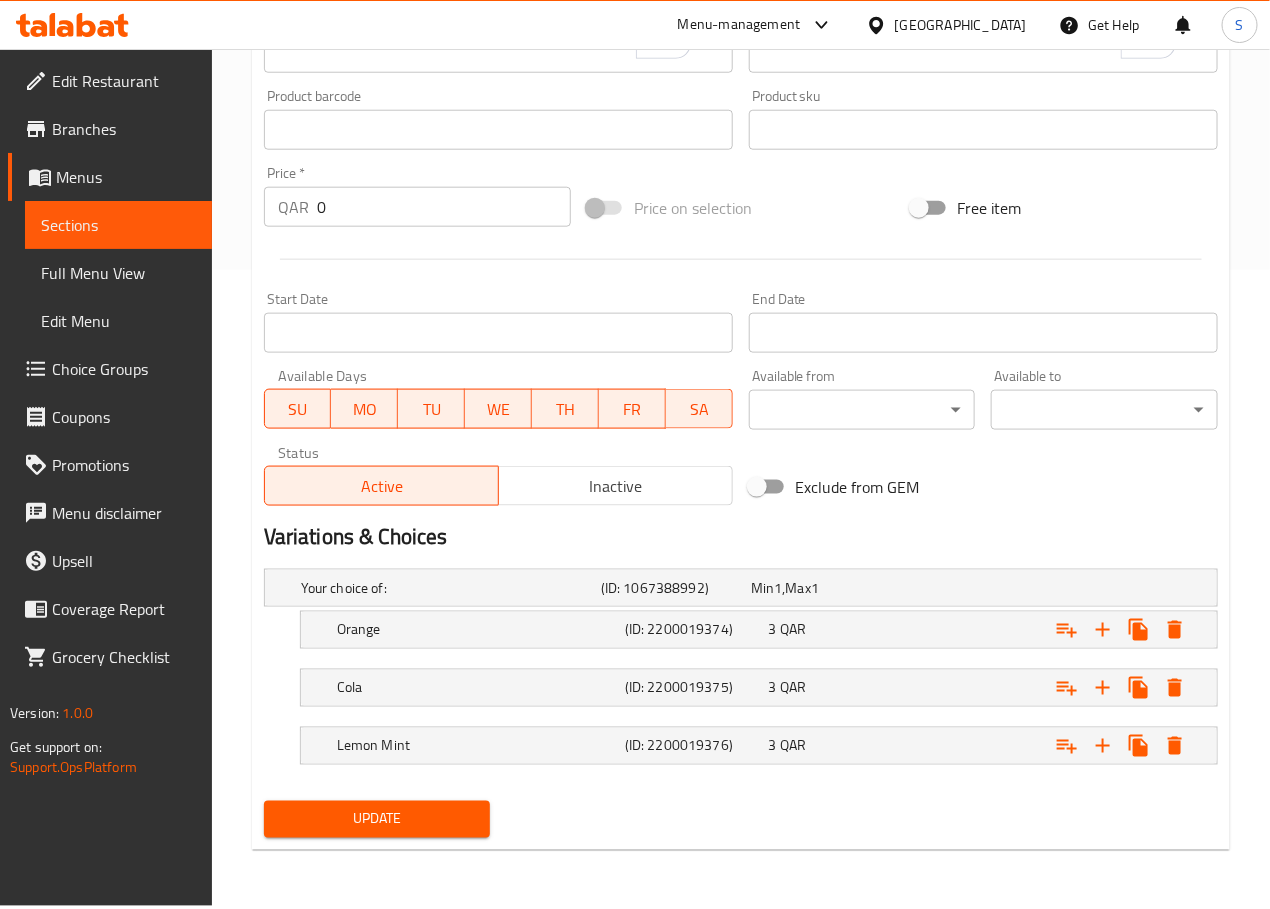 click on "Update" at bounding box center [377, 819] 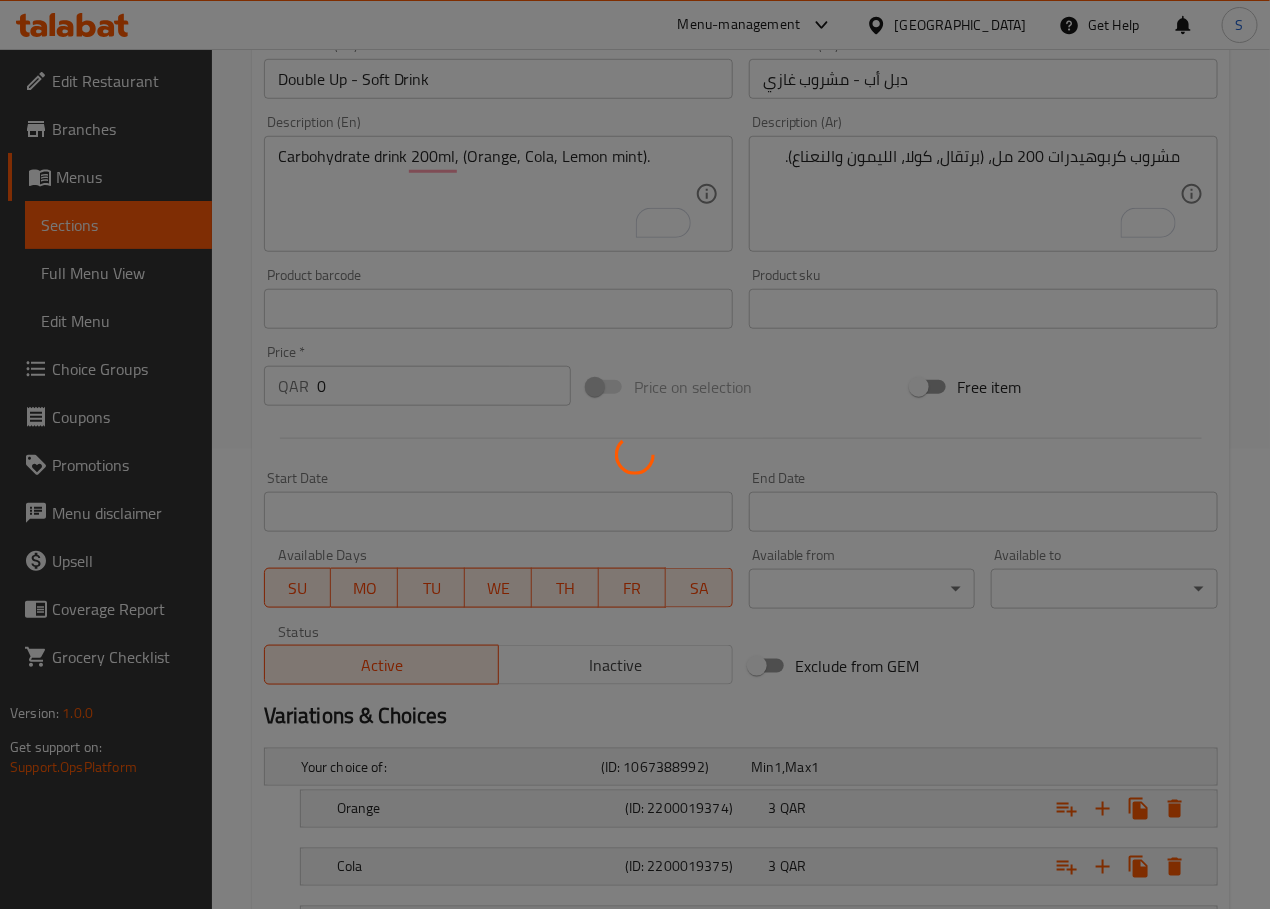 scroll, scrollTop: 0, scrollLeft: 0, axis: both 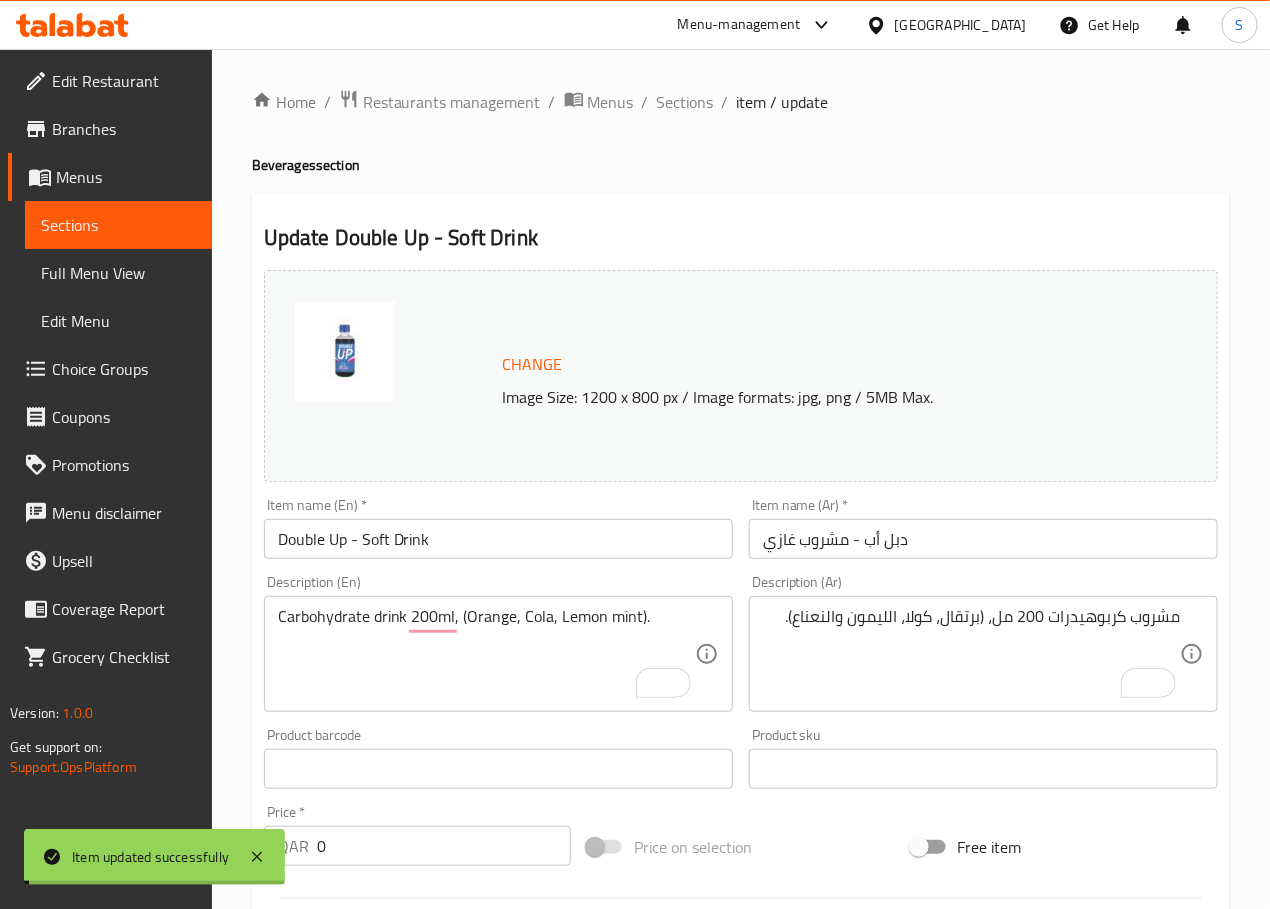 click on "Sections" at bounding box center [685, 102] 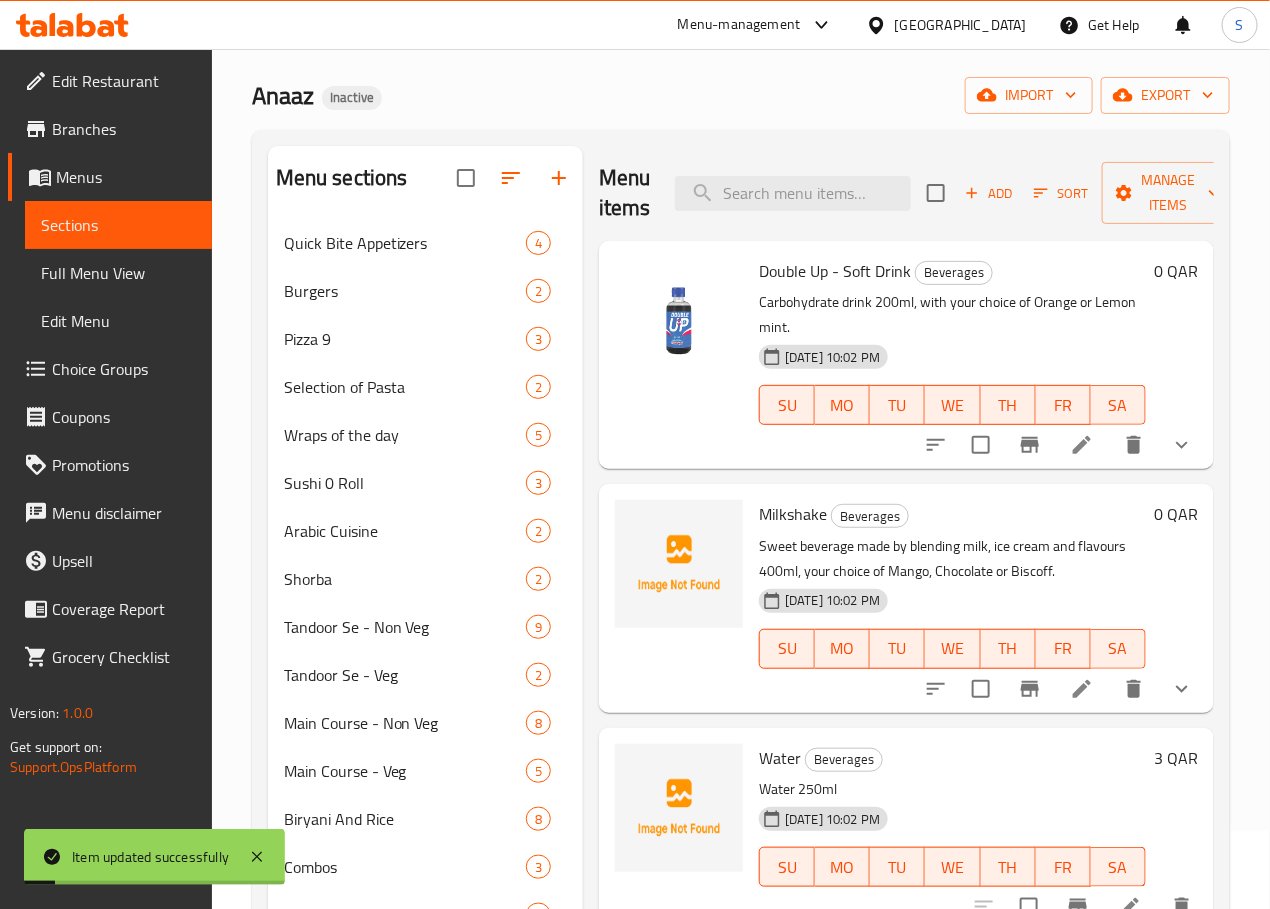 scroll, scrollTop: 346, scrollLeft: 0, axis: vertical 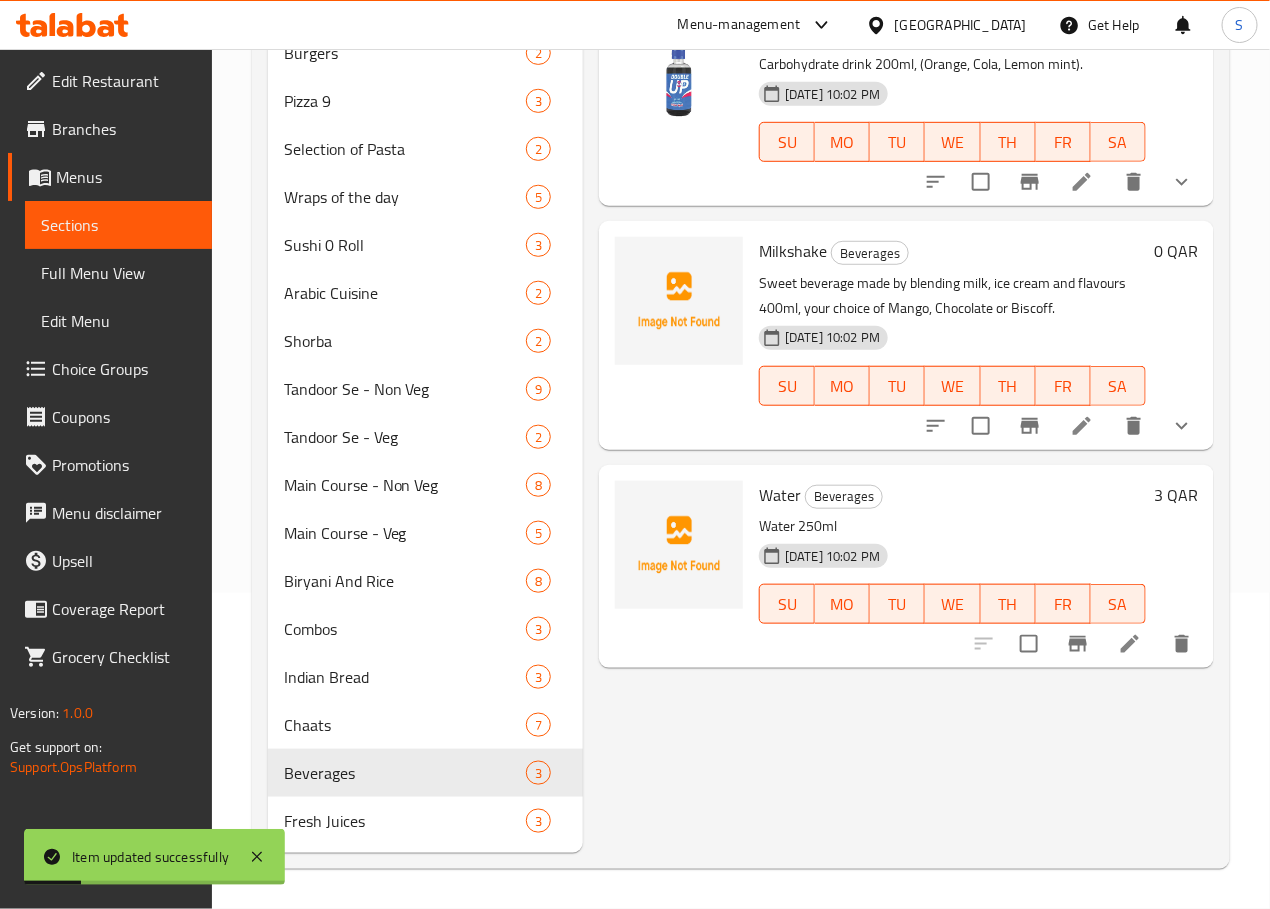 drag, startPoint x: 936, startPoint y: 592, endPoint x: 1090, endPoint y: 406, distance: 241.47878 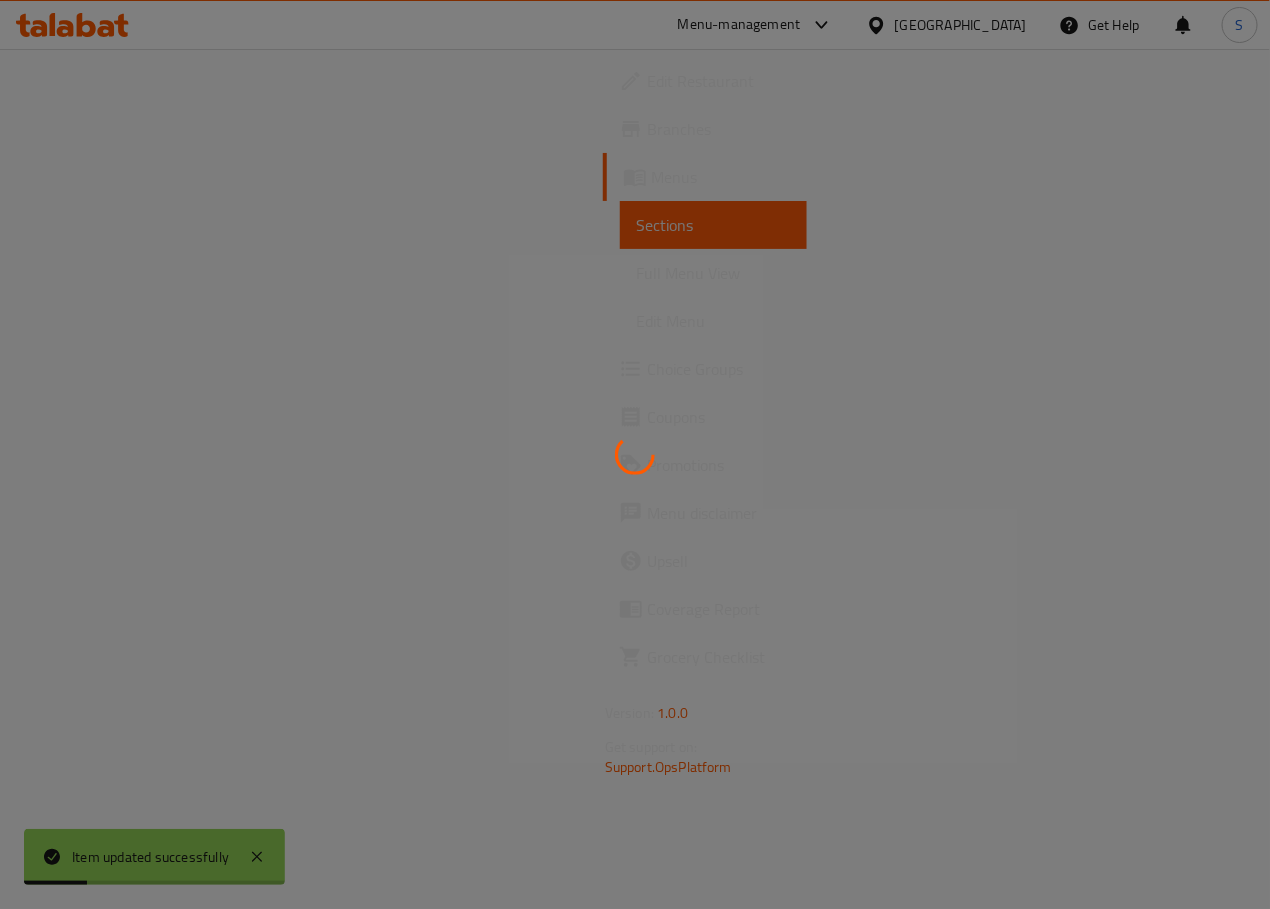 scroll, scrollTop: 0, scrollLeft: 0, axis: both 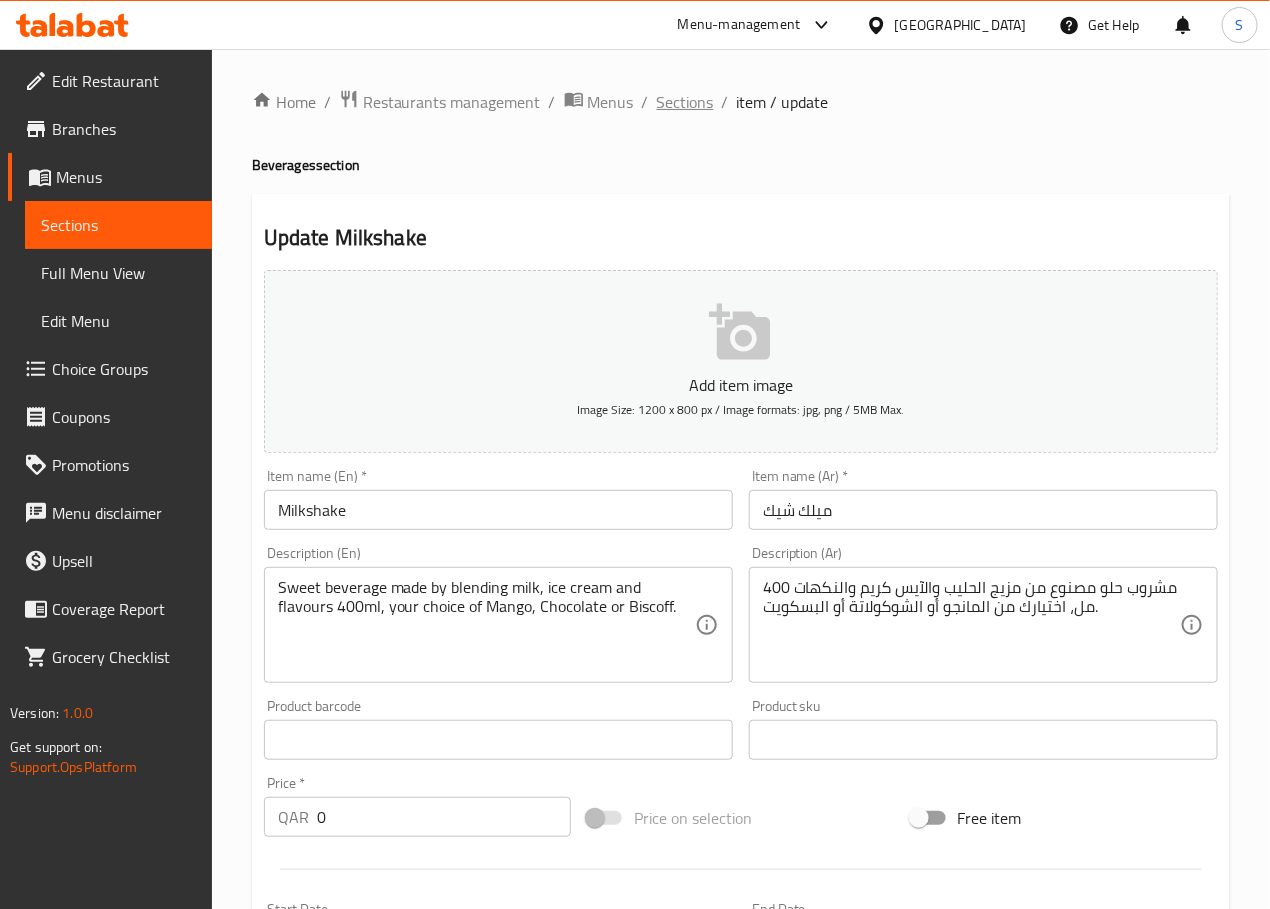 click on "Sections" at bounding box center [685, 102] 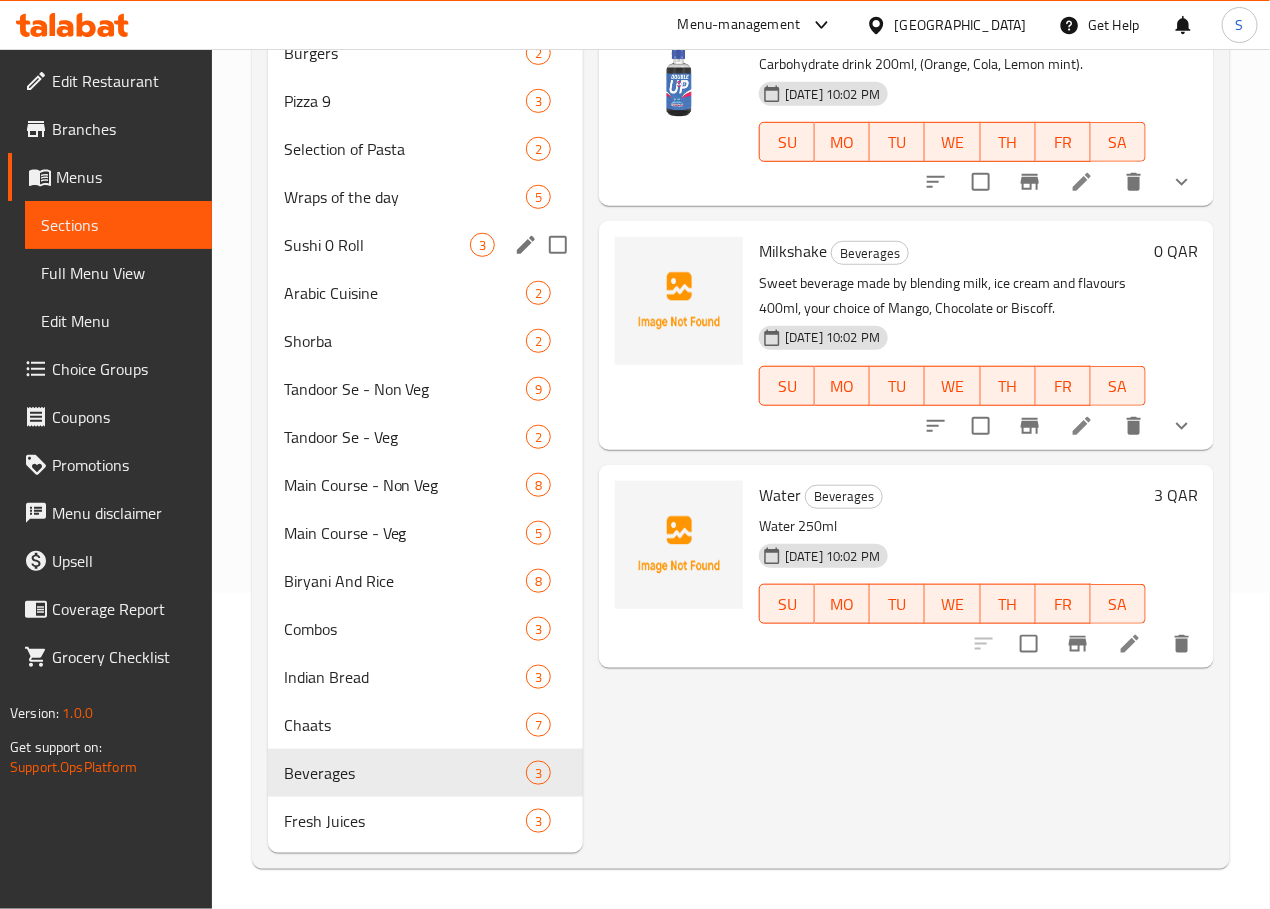 scroll, scrollTop: 346, scrollLeft: 0, axis: vertical 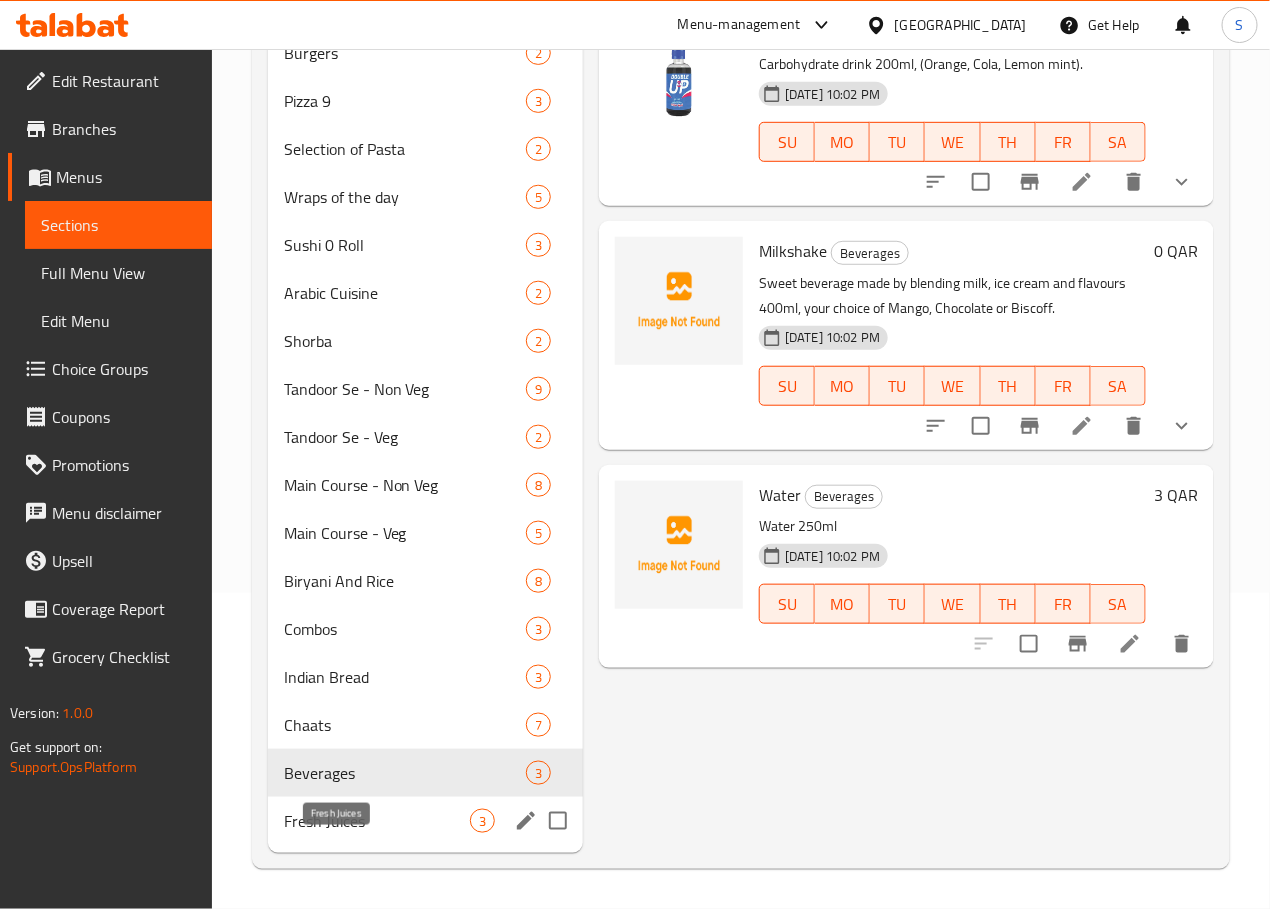 click on "Fresh Juices" at bounding box center (377, 821) 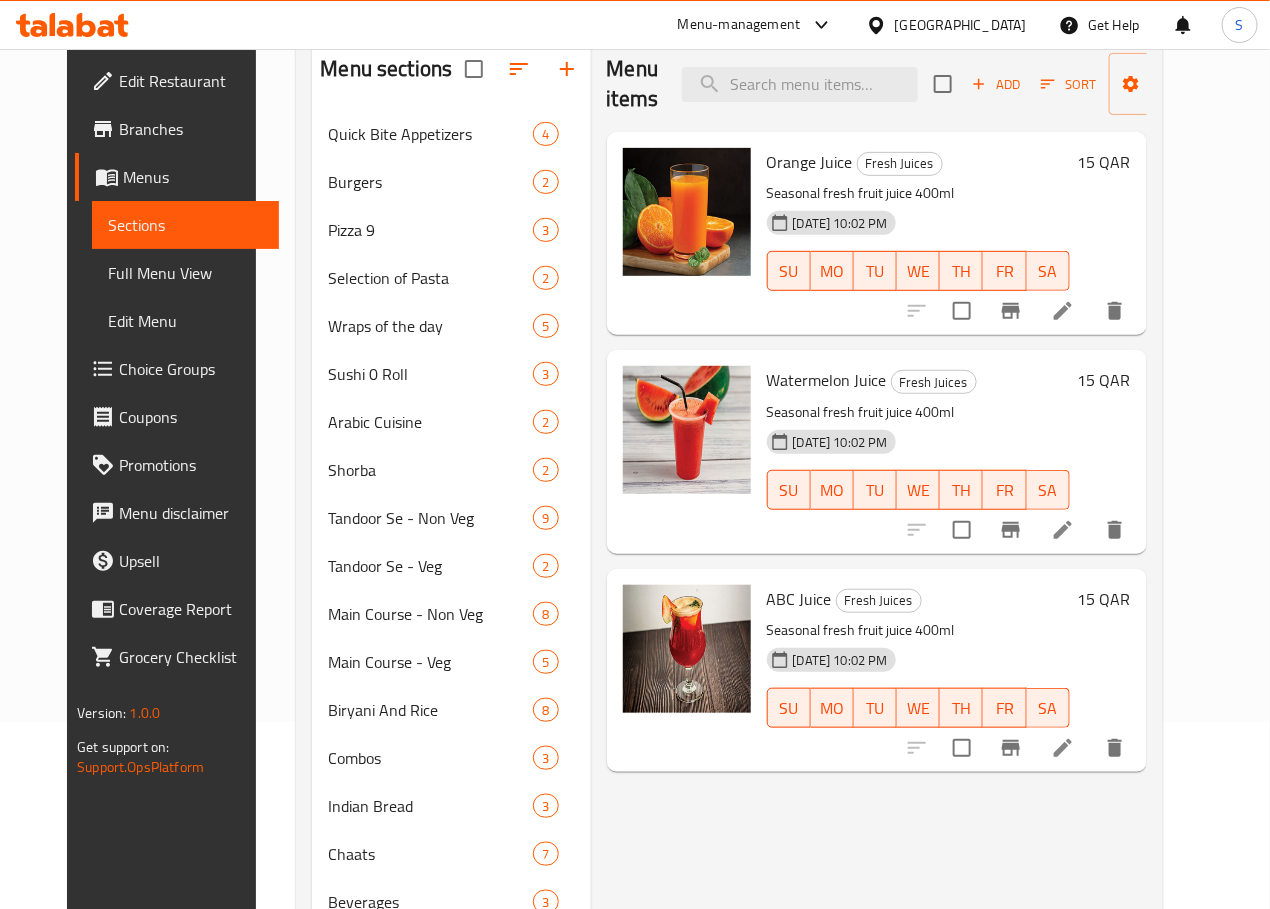 scroll, scrollTop: 186, scrollLeft: 0, axis: vertical 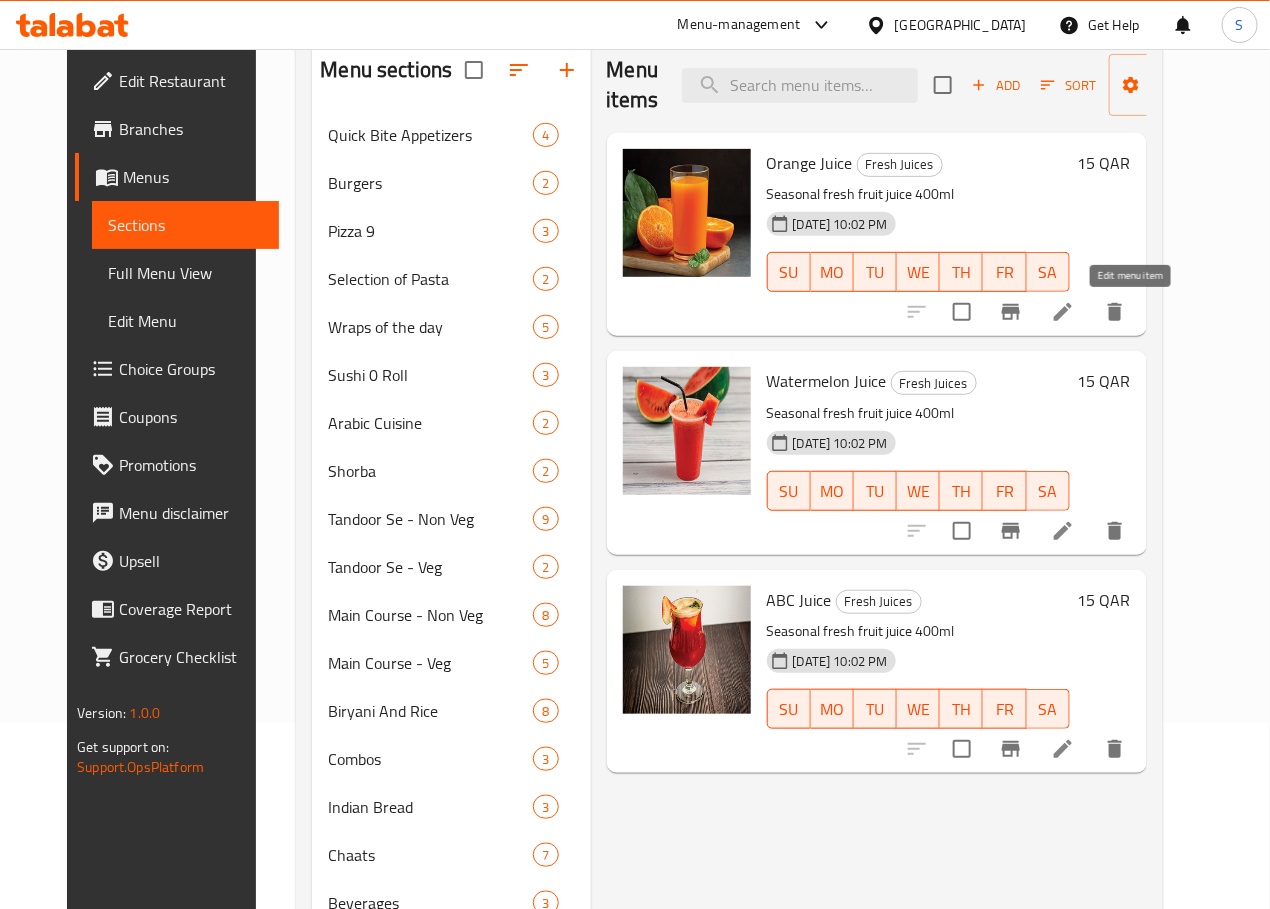click 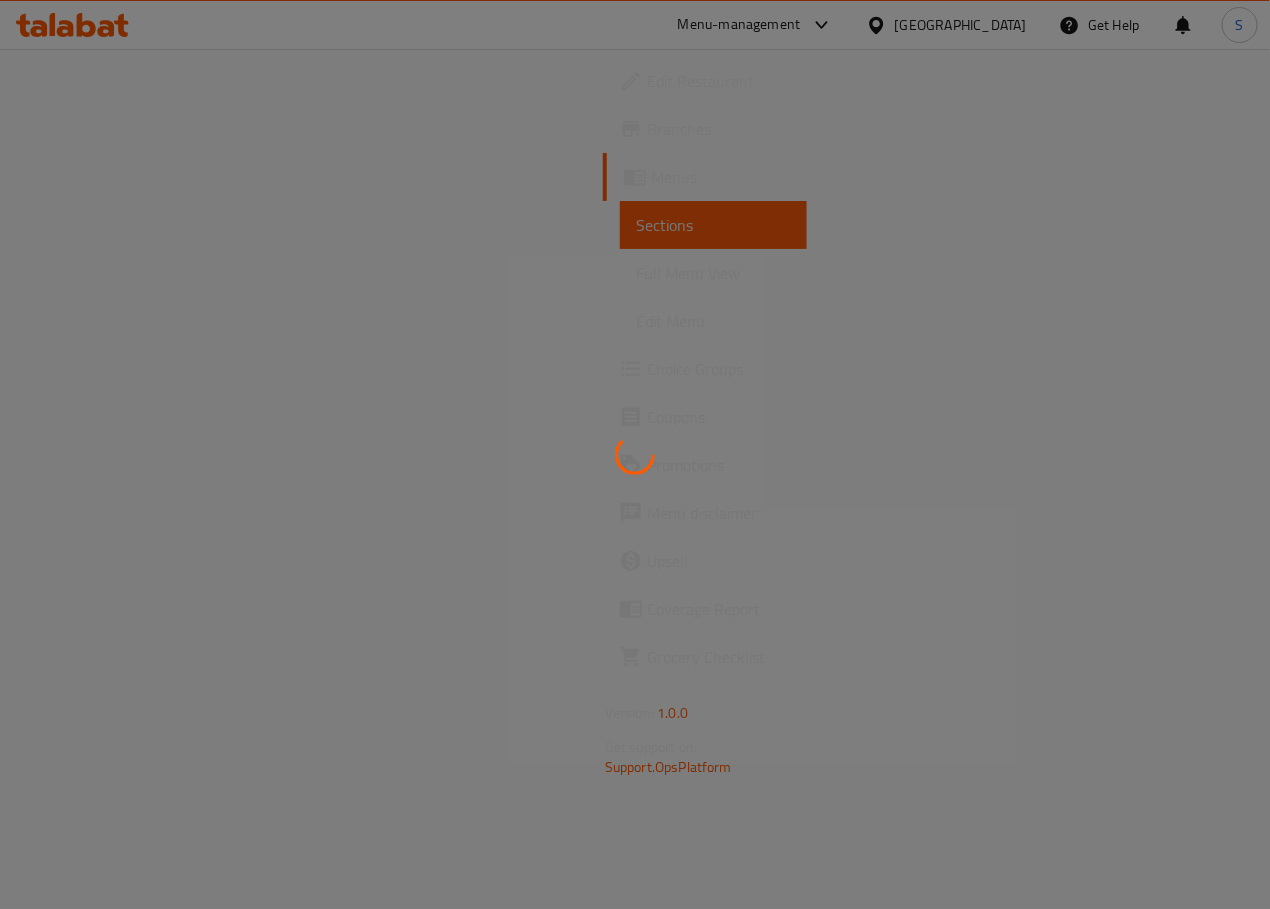 scroll, scrollTop: 0, scrollLeft: 0, axis: both 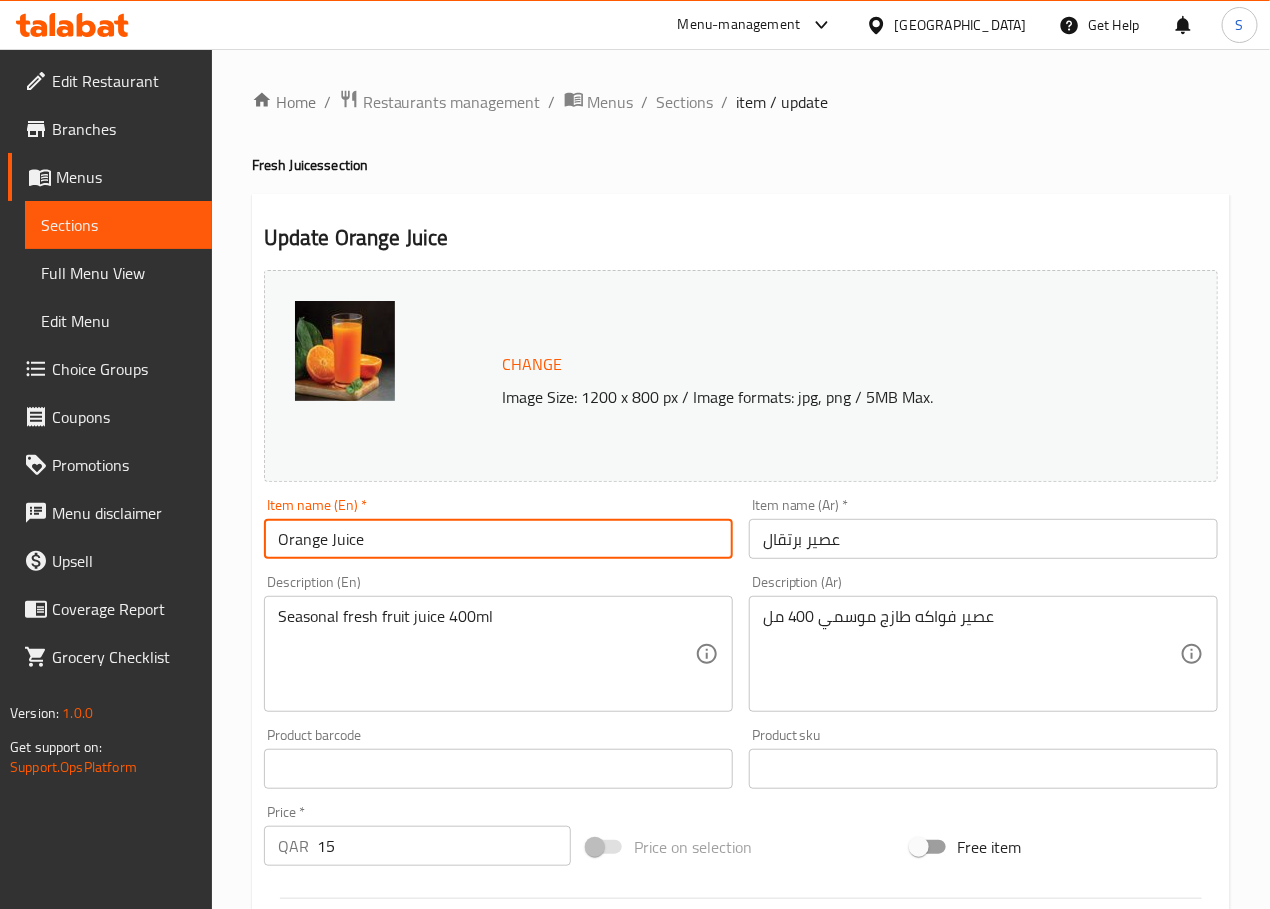 click on "Orange Juice" at bounding box center (498, 539) 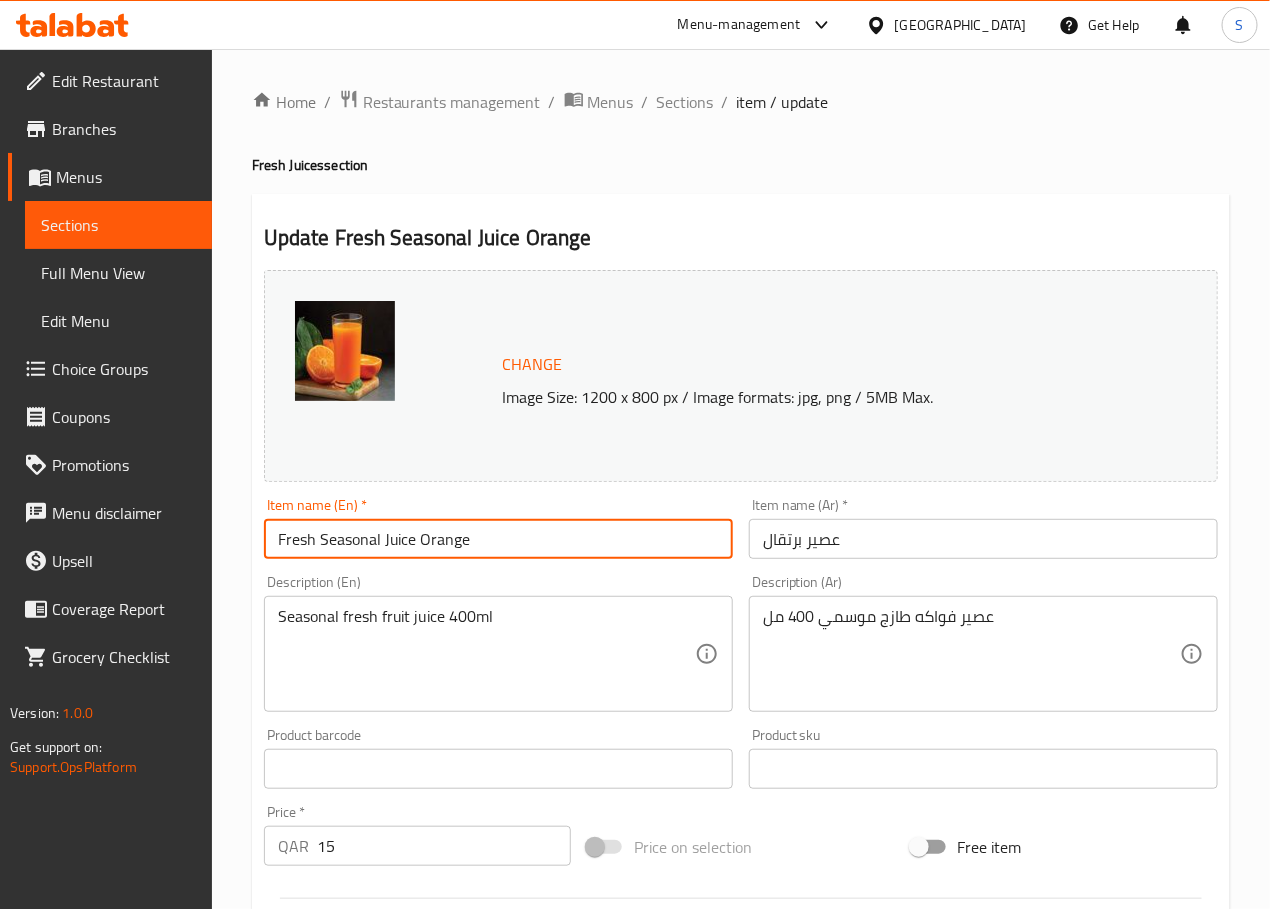 type on "Fresh Seasonal Juice Orange" 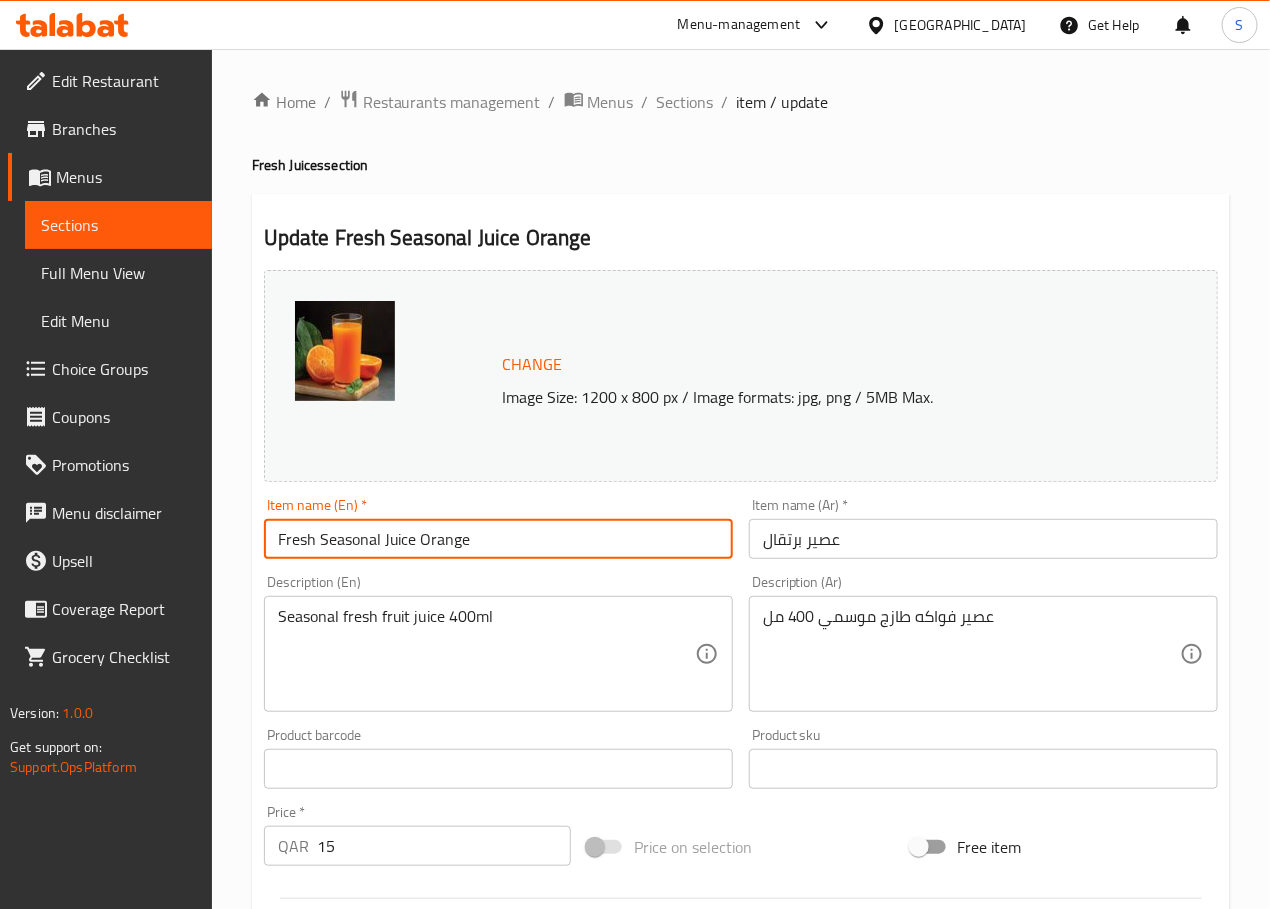 click on "عصير برتقال" at bounding box center (983, 539) 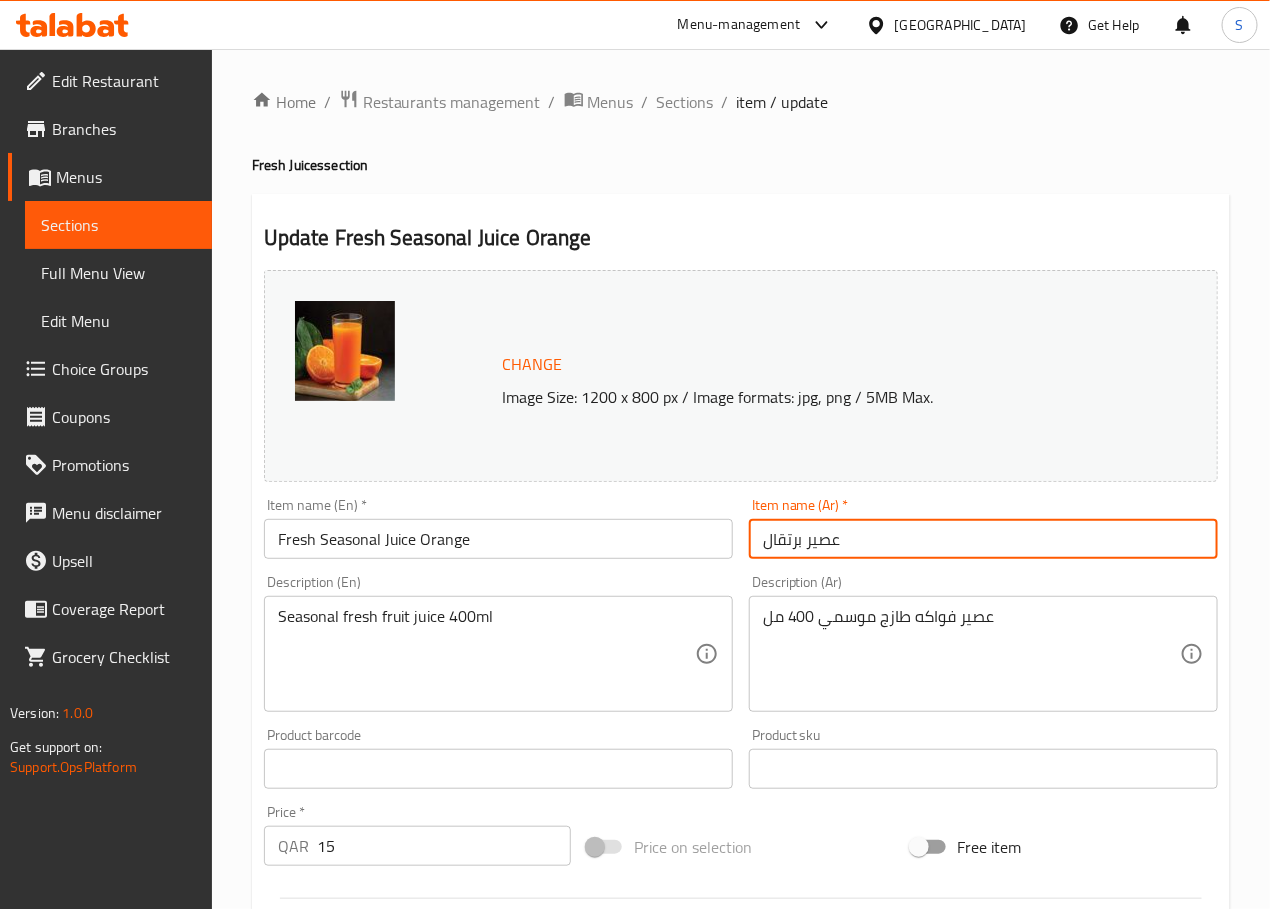 click on "عصير برتقال" at bounding box center [983, 539] 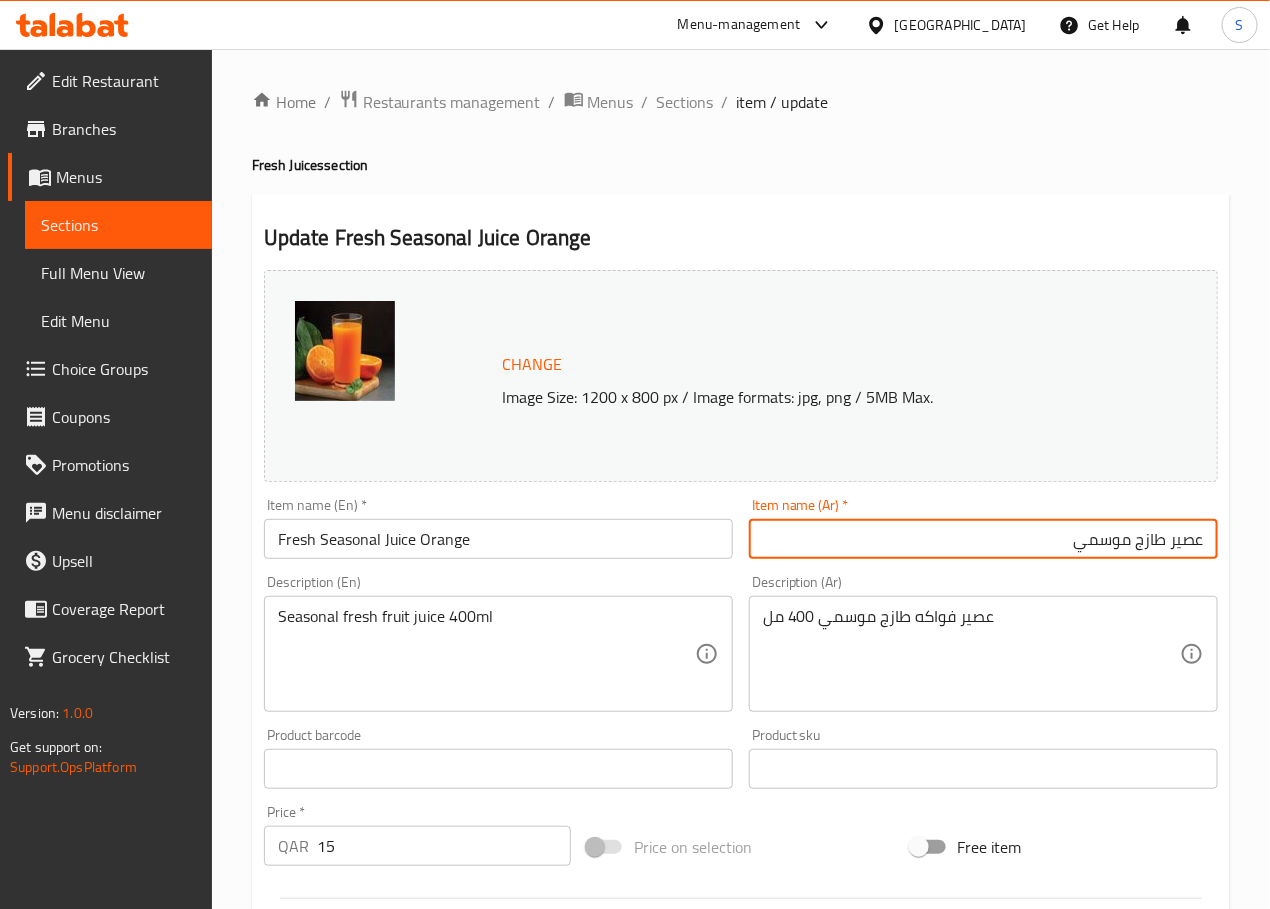 paste on "برتقال" 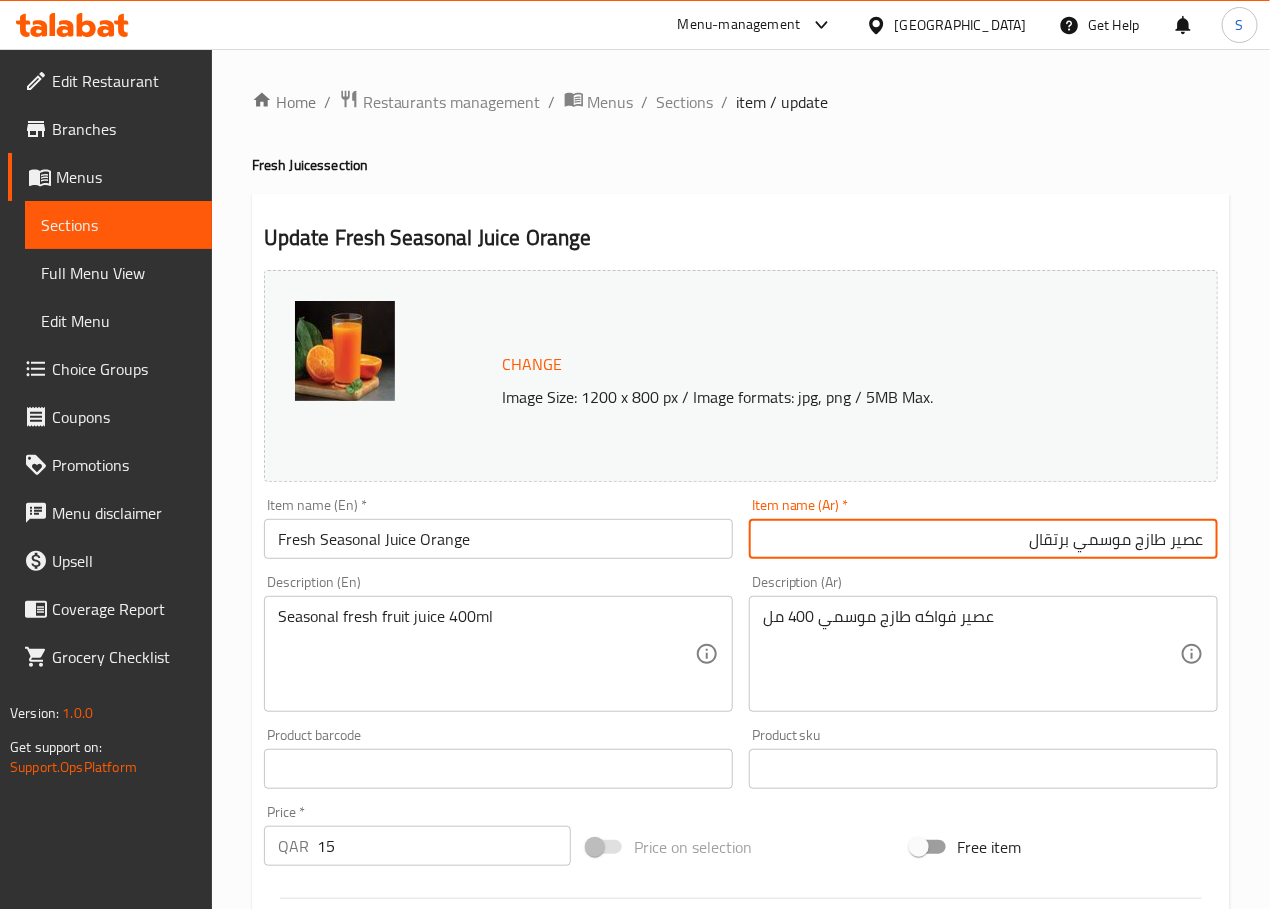 type on "عصير طازج موسمي برتقال" 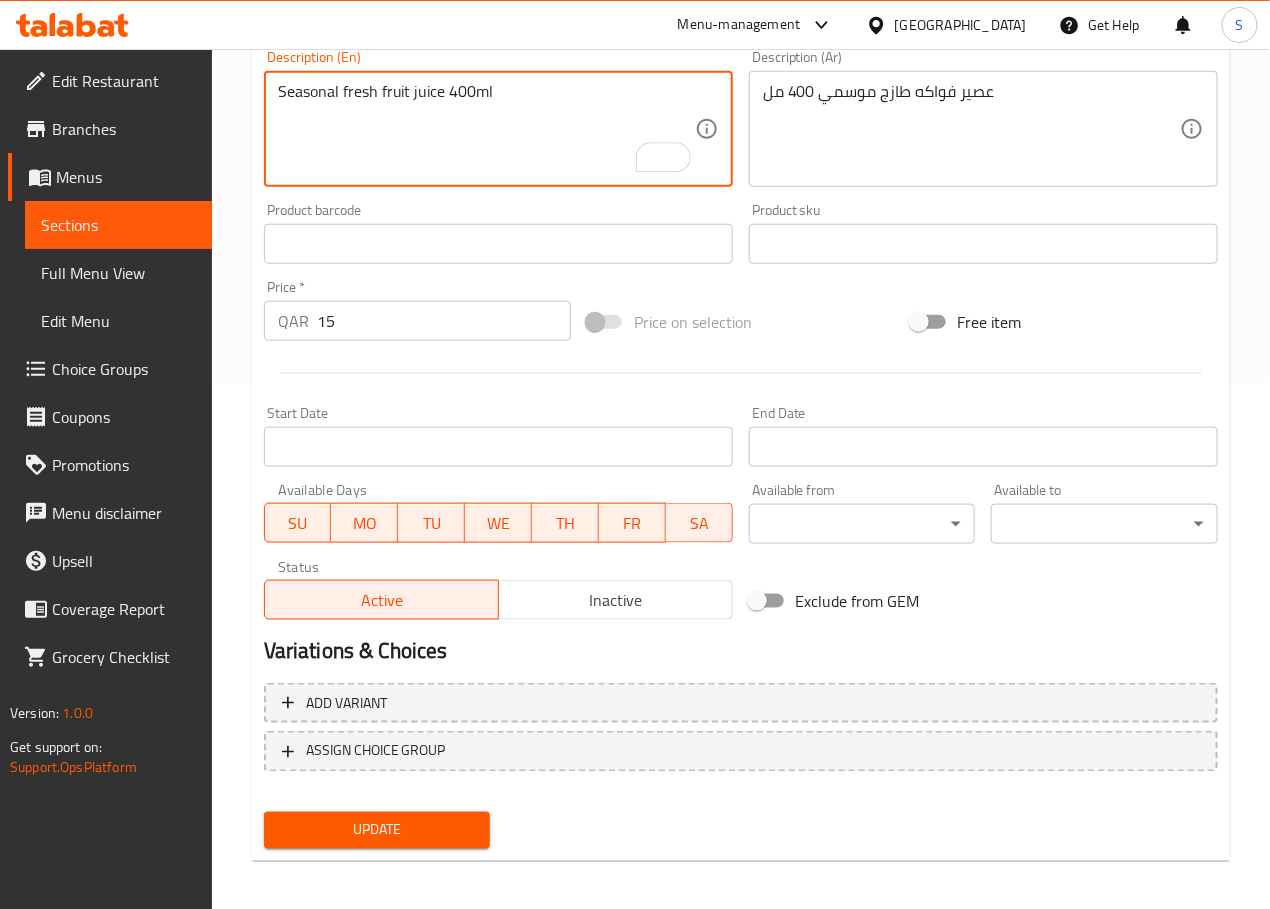 scroll, scrollTop: 531, scrollLeft: 0, axis: vertical 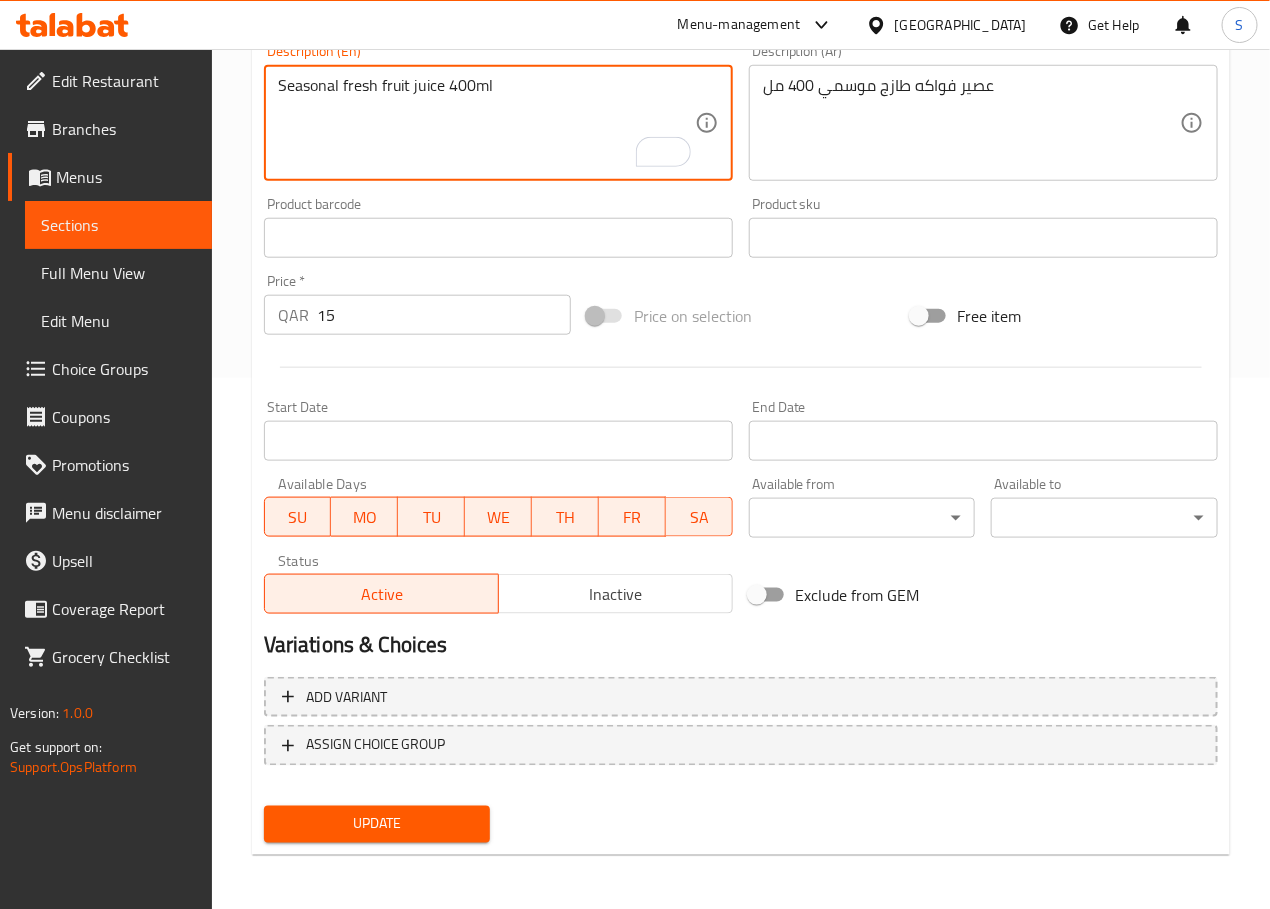 click on "Update" at bounding box center (377, 824) 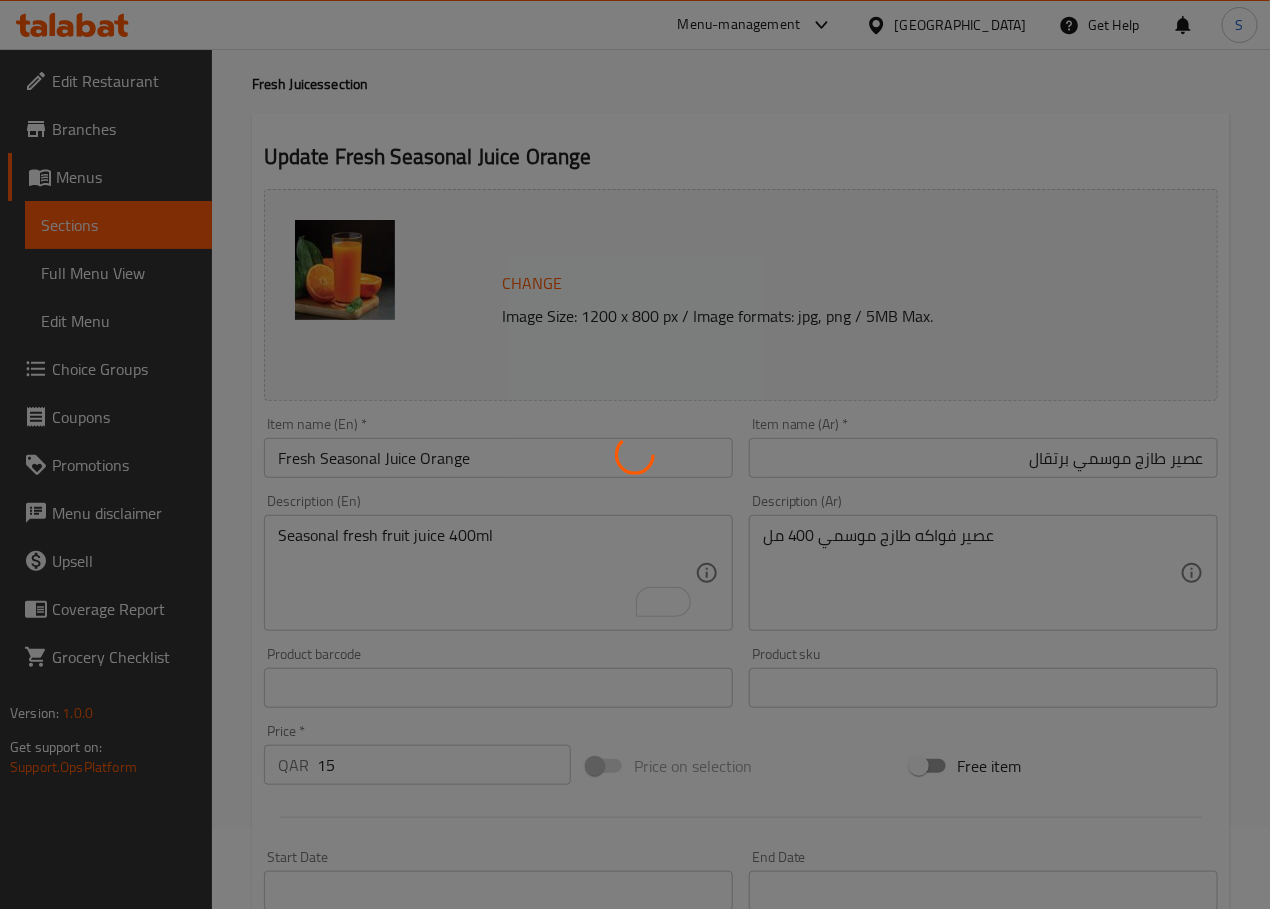 scroll, scrollTop: 0, scrollLeft: 0, axis: both 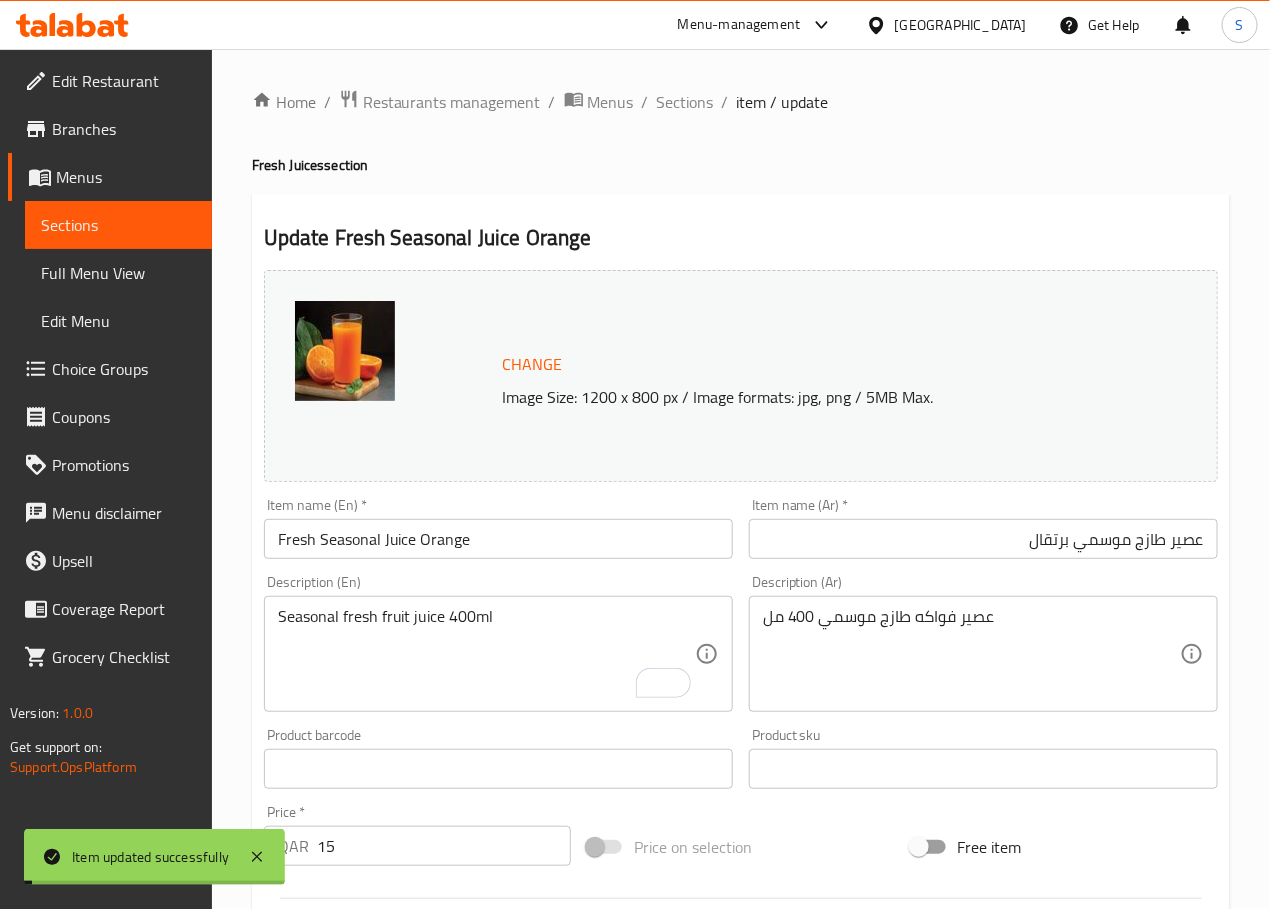 click on "Sections" at bounding box center (685, 102) 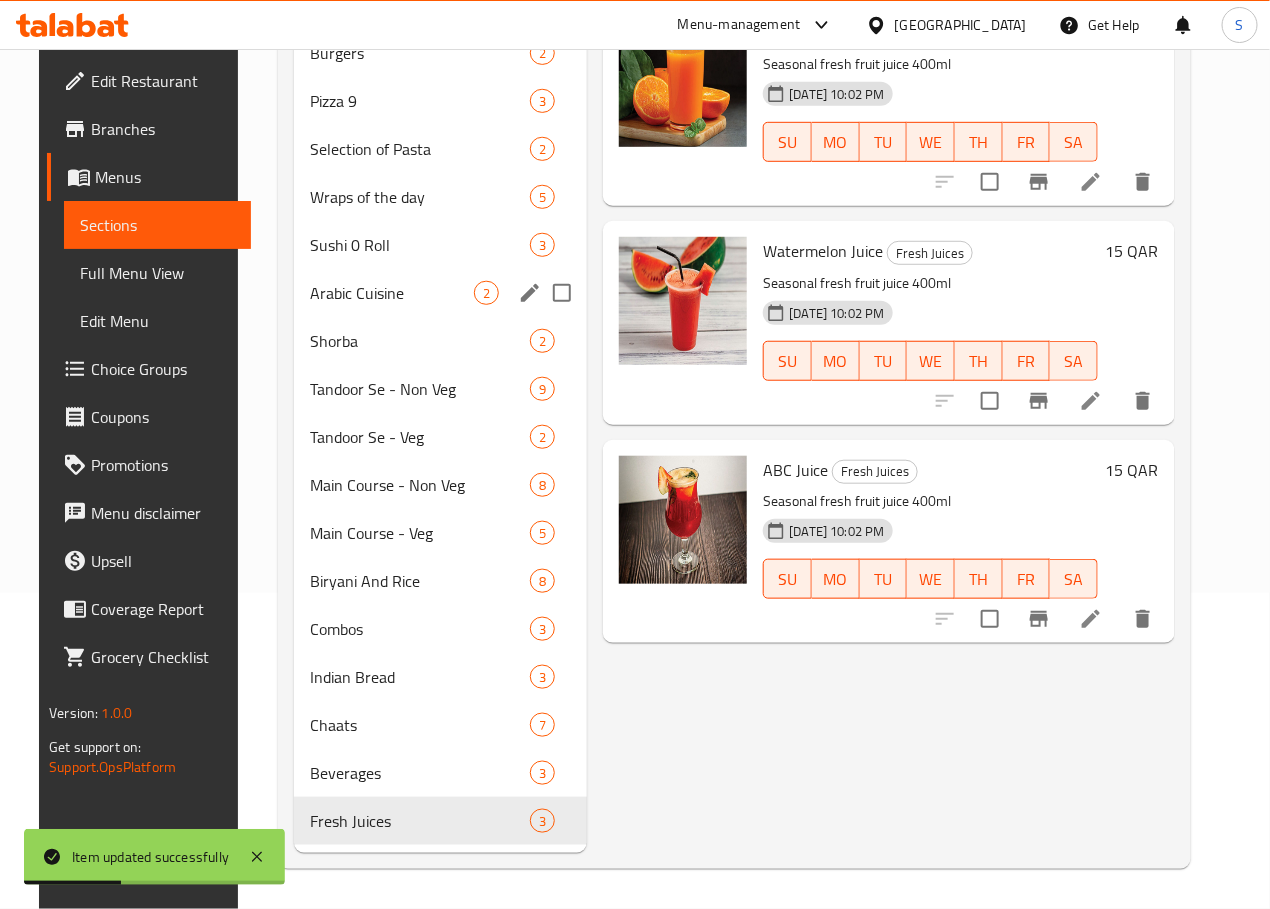 scroll, scrollTop: 346, scrollLeft: 0, axis: vertical 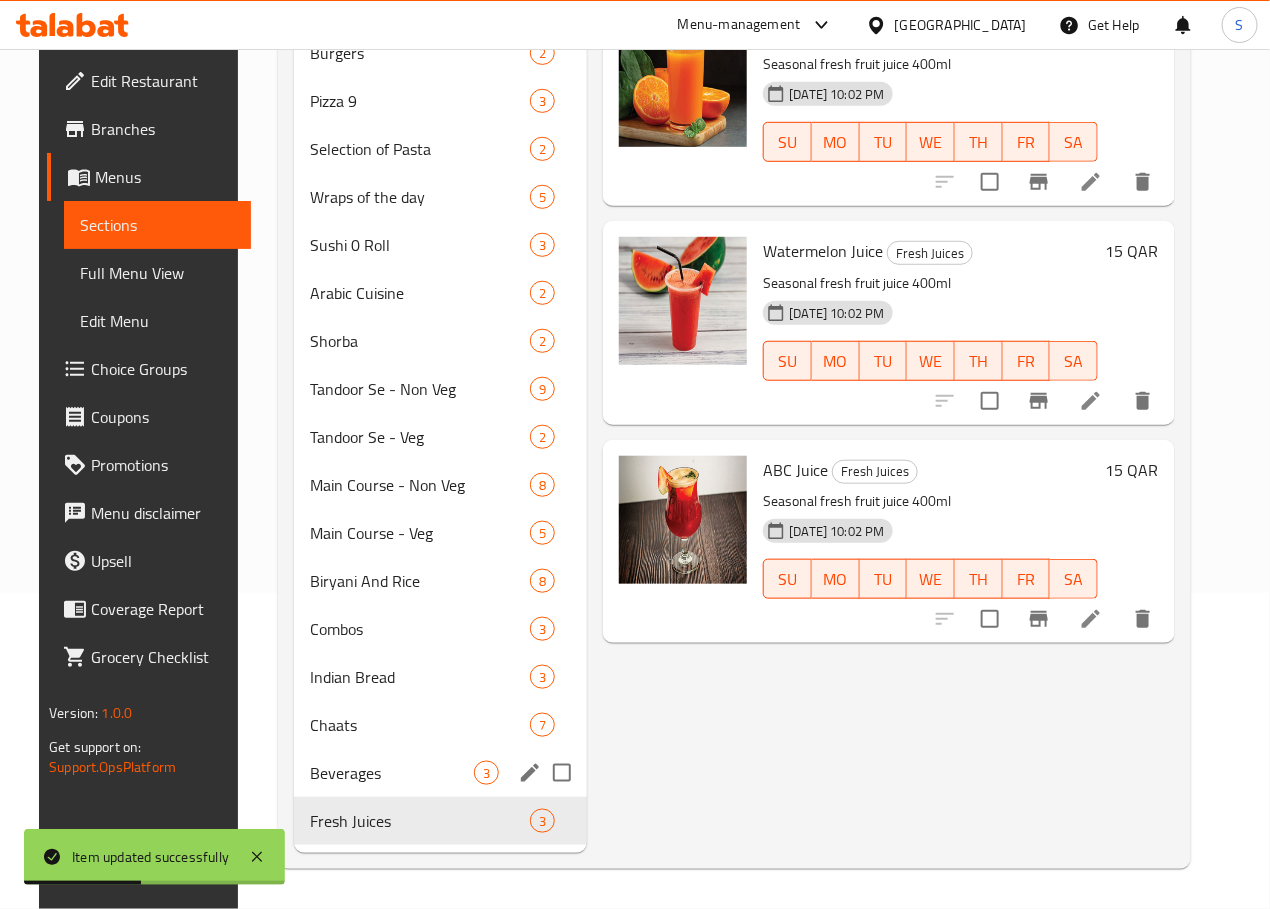 drag, startPoint x: 348, startPoint y: 757, endPoint x: 369, endPoint y: 753, distance: 21.377558 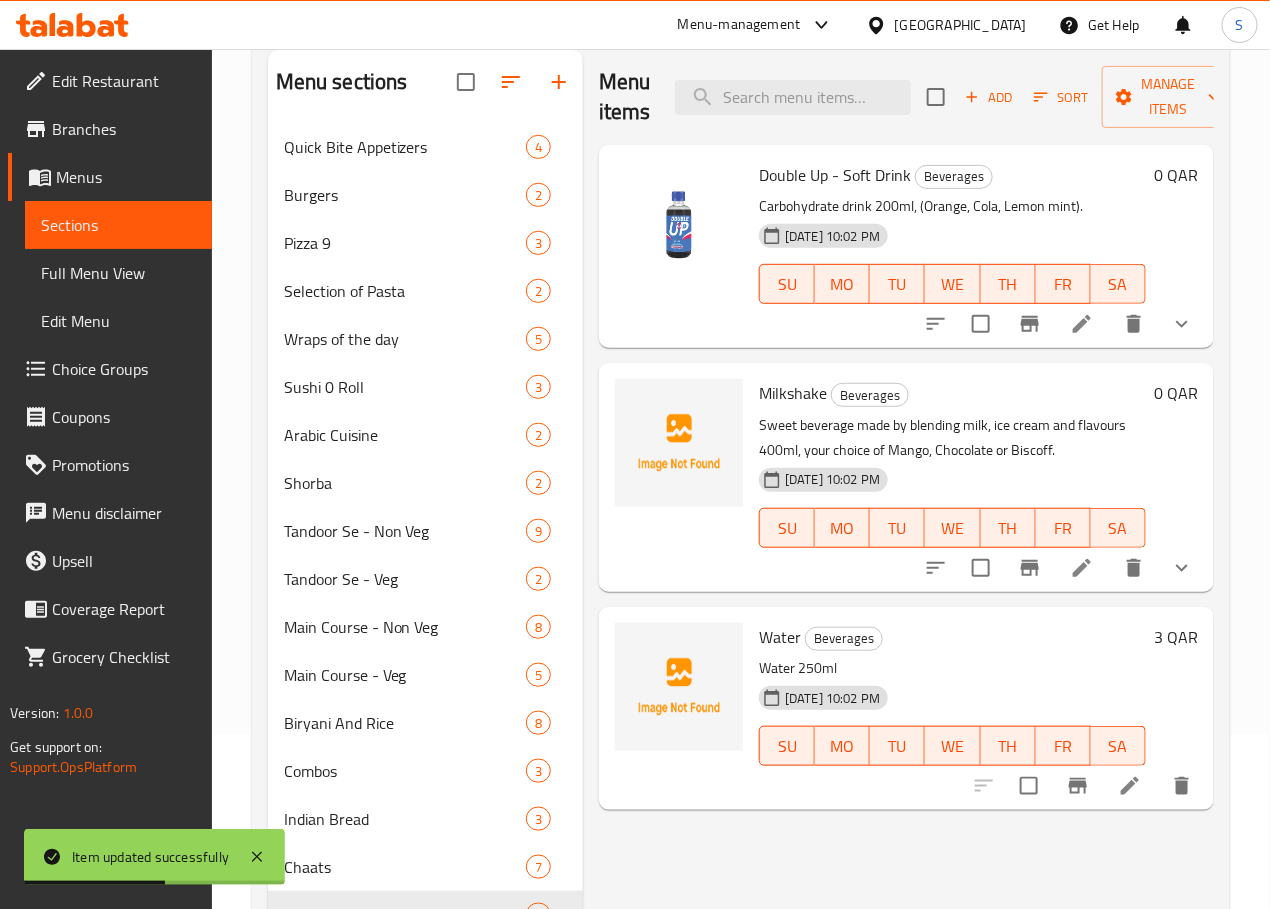 scroll, scrollTop: 124, scrollLeft: 0, axis: vertical 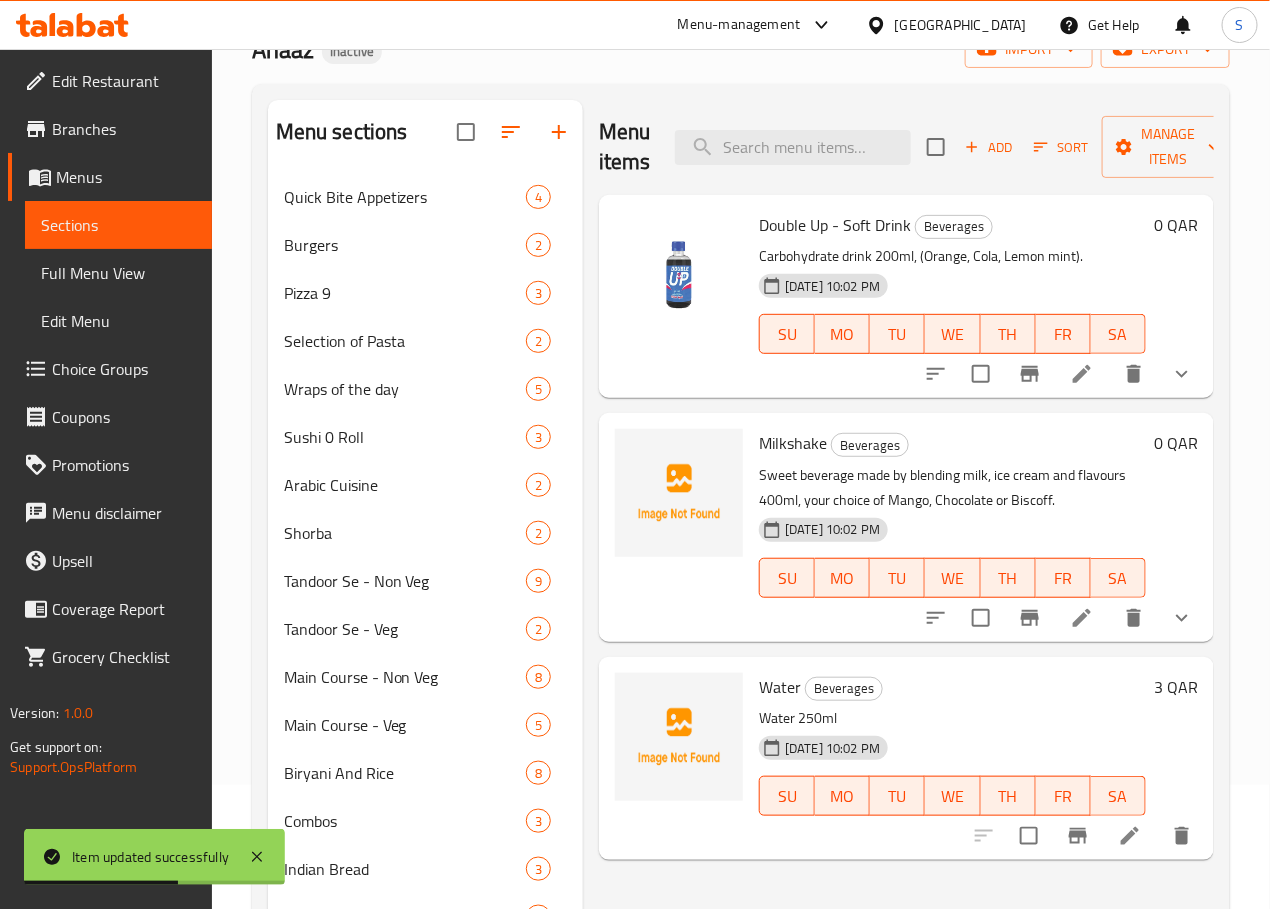 click at bounding box center [1082, 618] 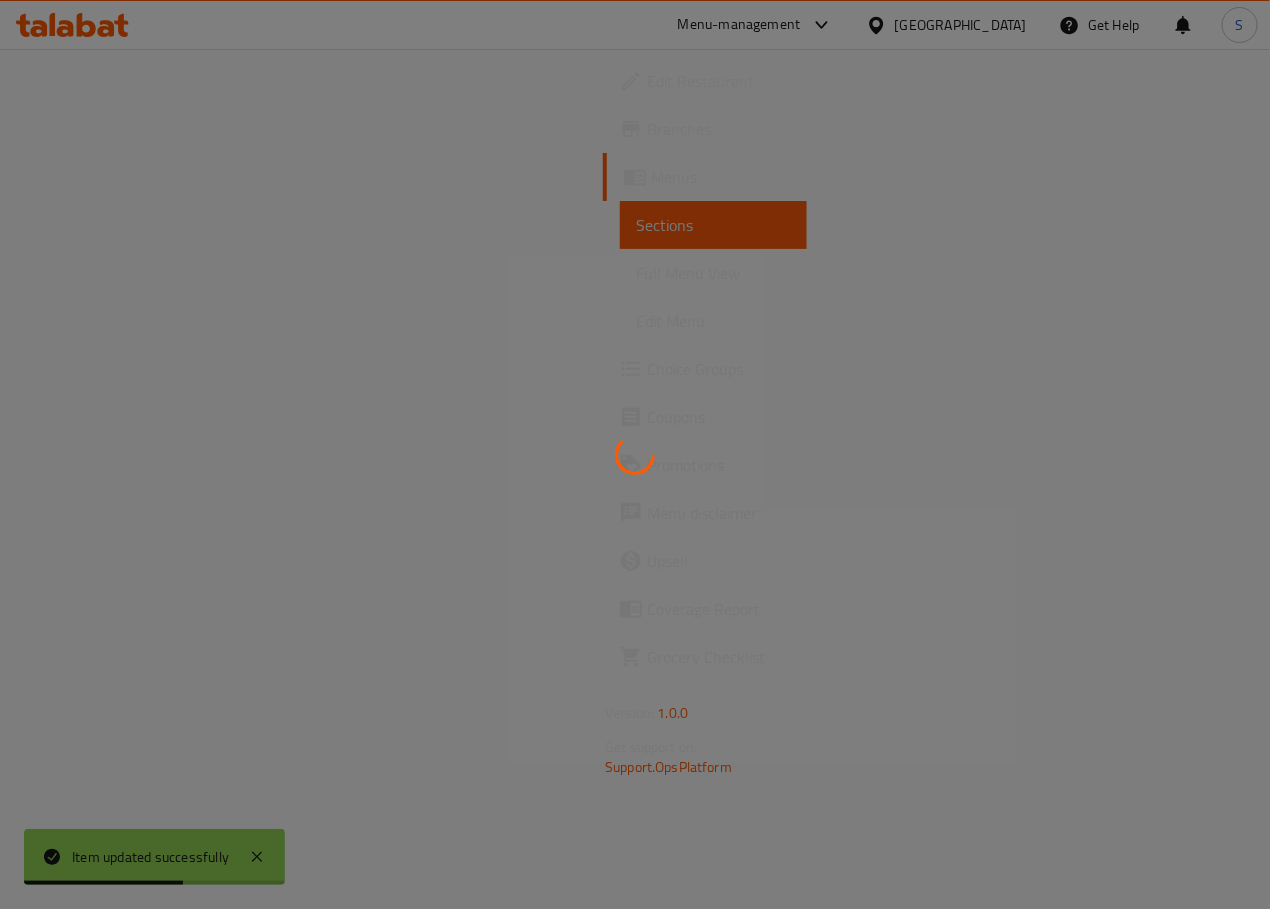 scroll, scrollTop: 0, scrollLeft: 0, axis: both 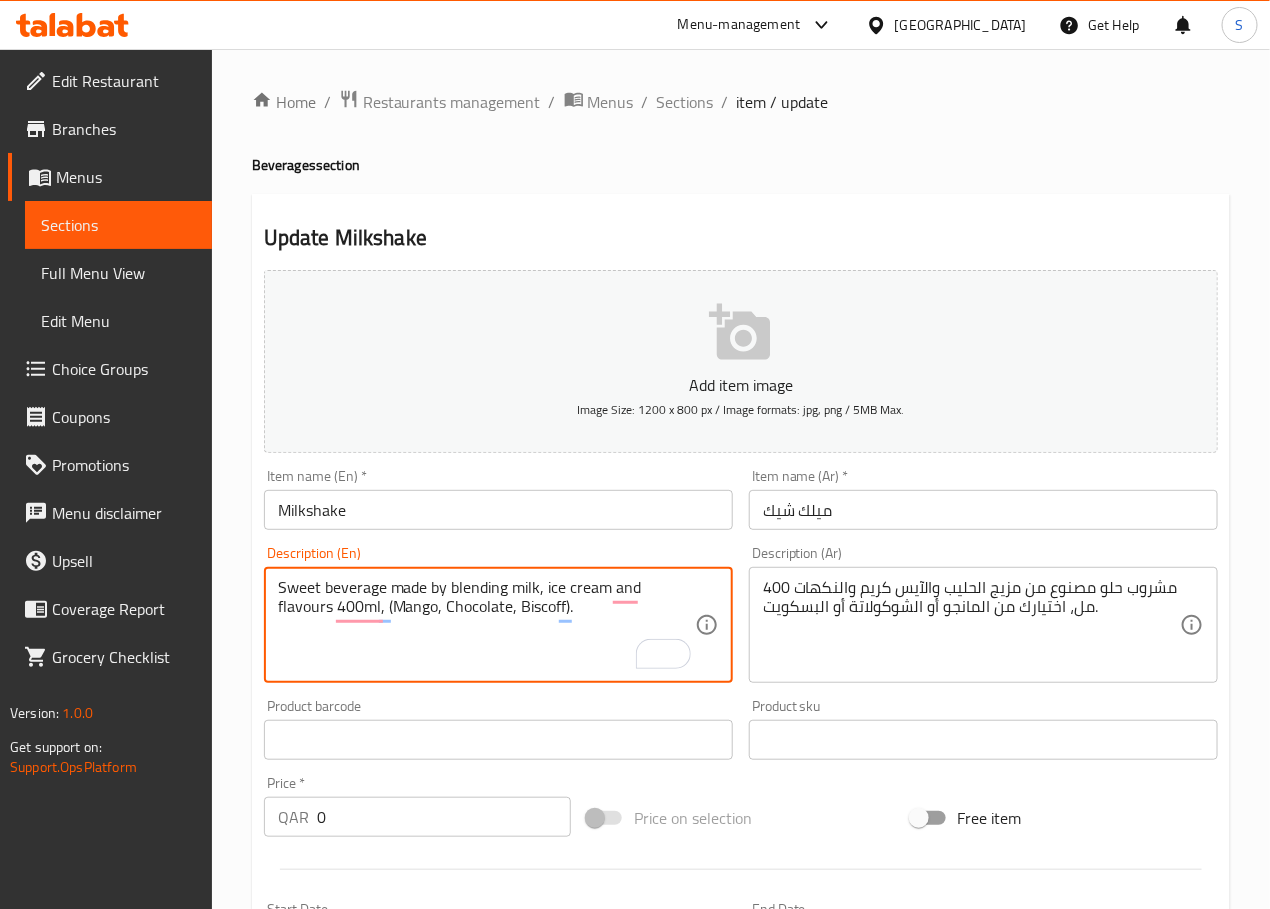 type on "Sweet beverage made by blending milk, ice cream and flavours 400ml, (Mango, Chocolate, Biscoff)." 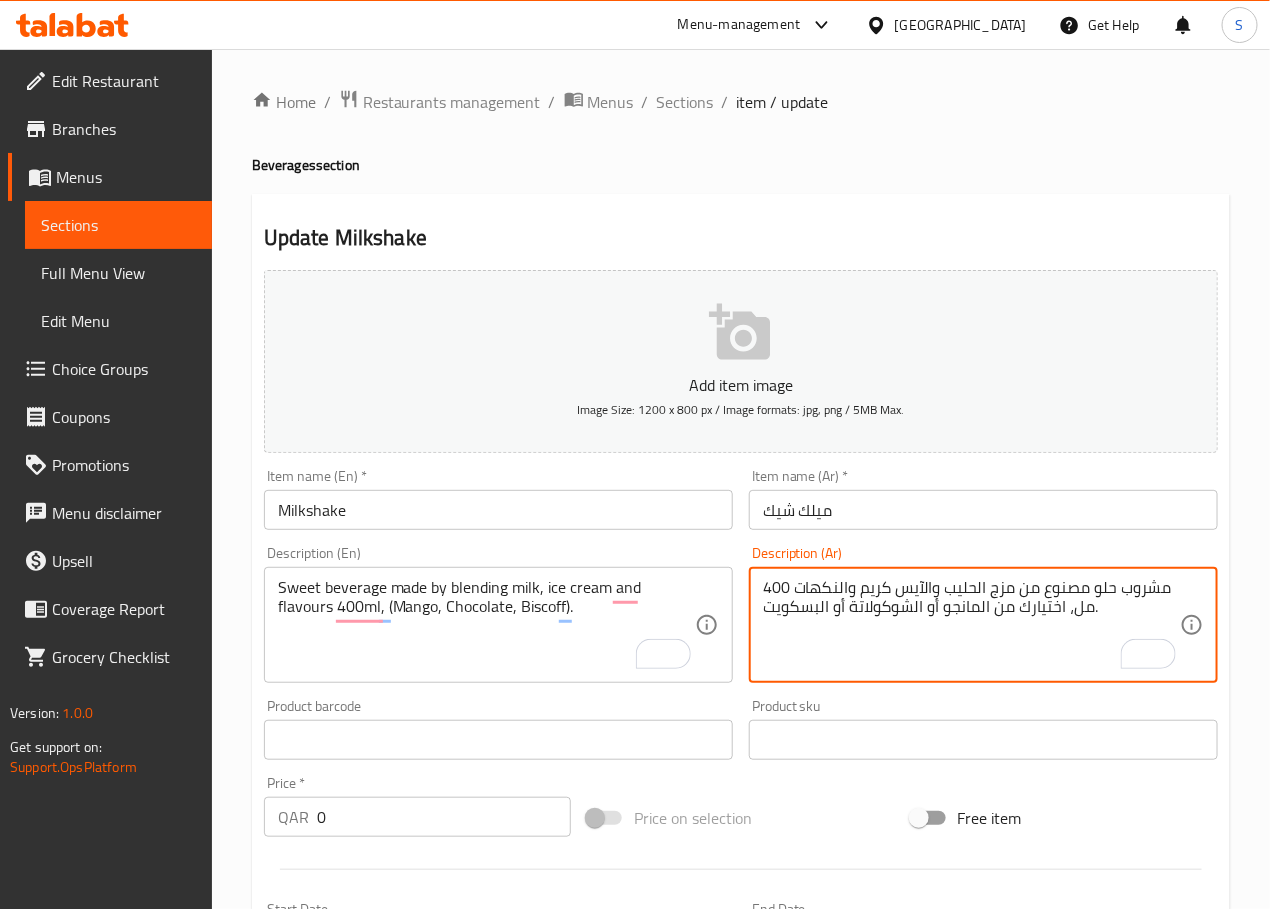 click on "مشروب حلو مصنوع من مزج الحليب والآيس كريم والنكهات 400 مل، اختيارك من المانجو أو الشوكولاتة أو البسكويت." at bounding box center [971, 625] 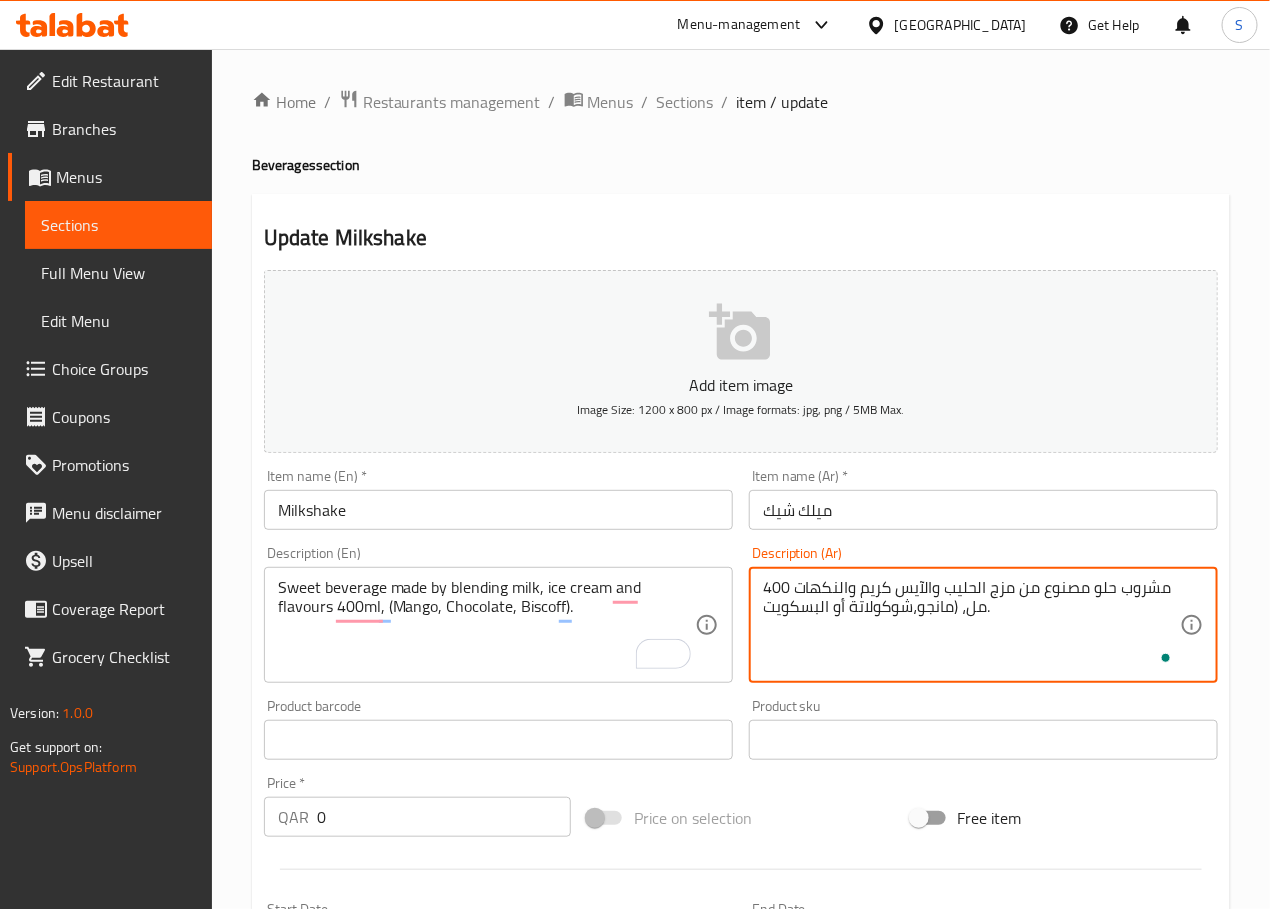 type on "مشروب حلو مصنوع من مزج الحليب والآيس كريم والنكهات 400 مل، (مانجو، شوكولاتة أو البسكويت." 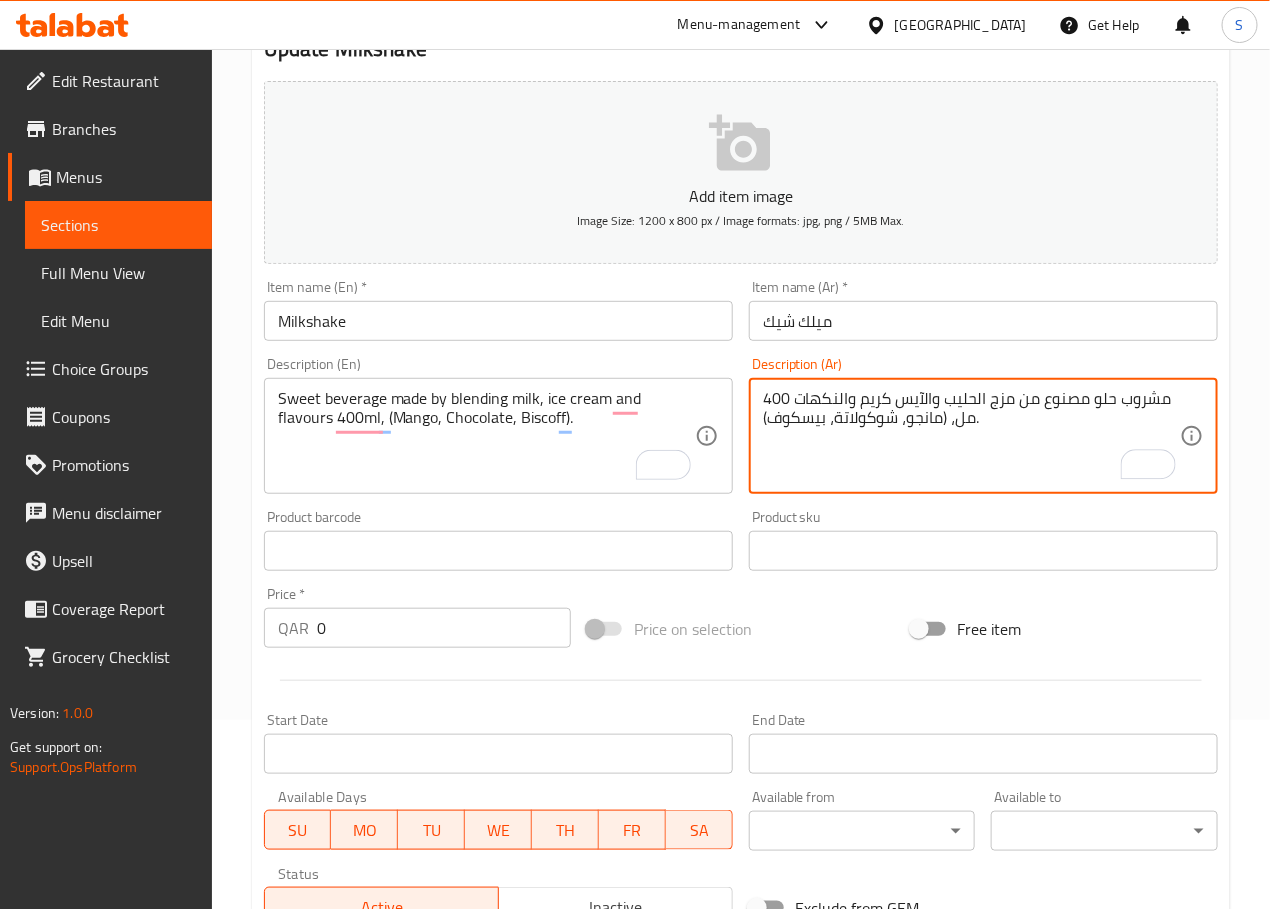 scroll, scrollTop: 610, scrollLeft: 0, axis: vertical 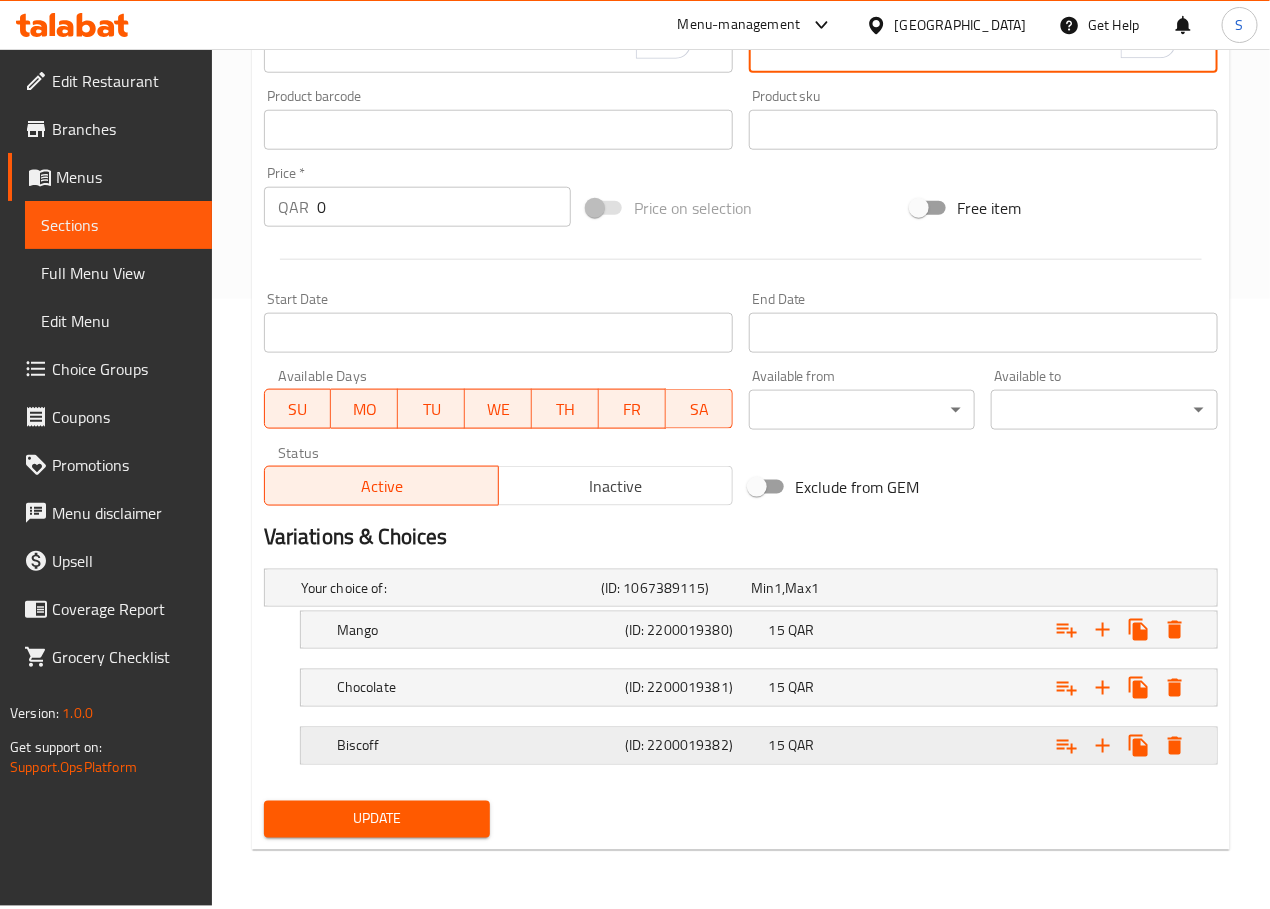 type on "مشروب حلو مصنوع من مزج الحليب والآيس كريم والنكهات 400 مل، (مانجو، شوكولاتة، بيسكوف)." 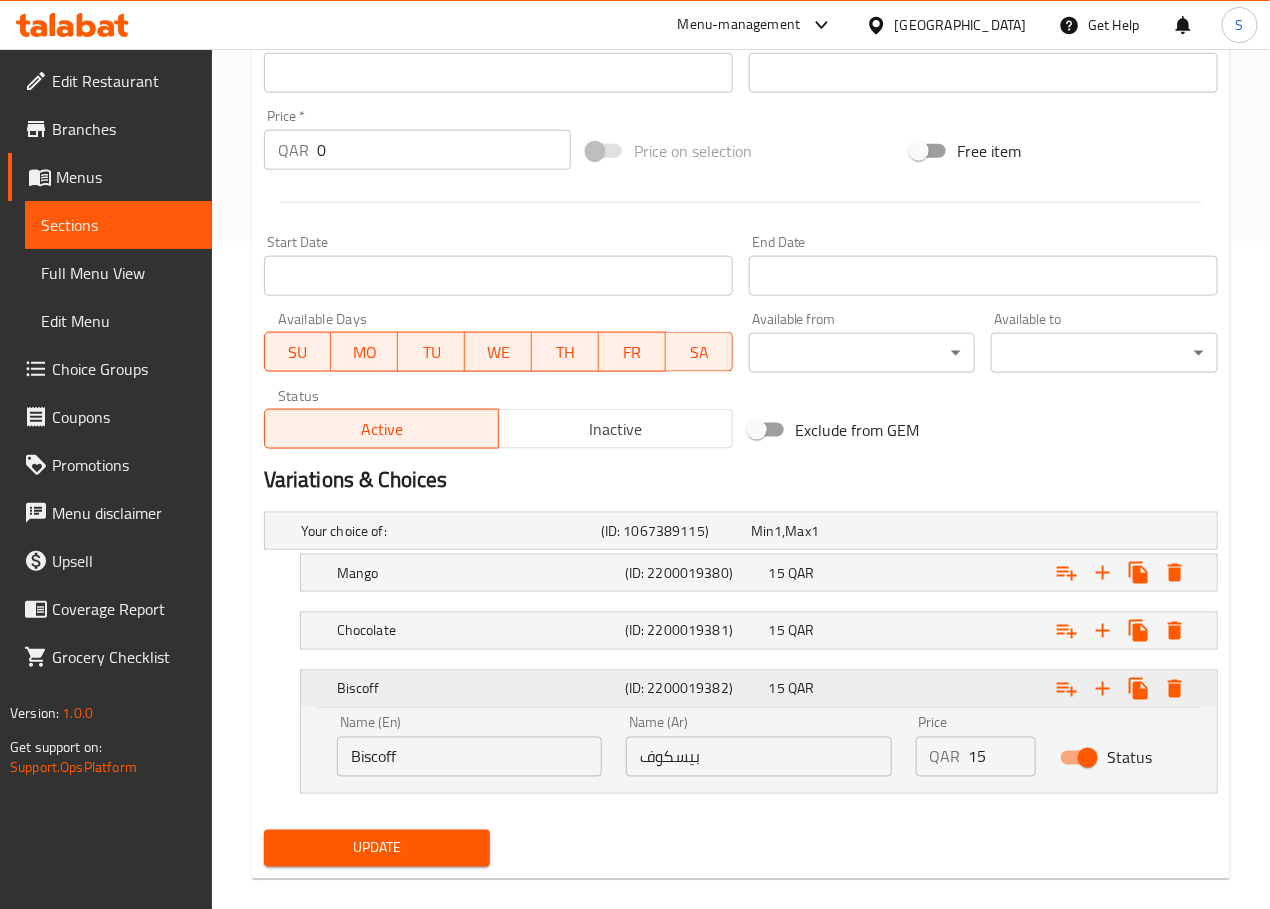 scroll, scrollTop: 696, scrollLeft: 0, axis: vertical 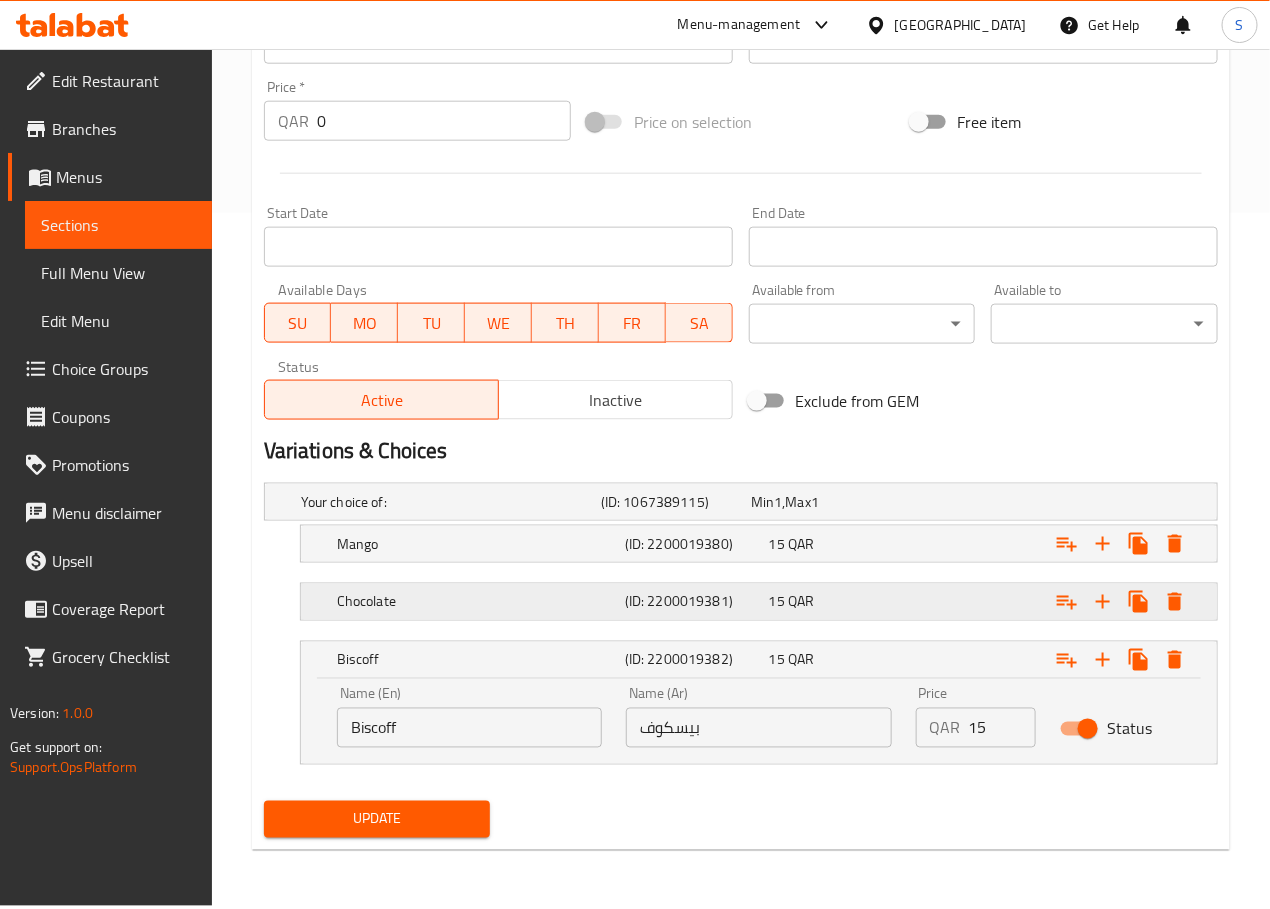click on "Chocolate" at bounding box center (447, 502) 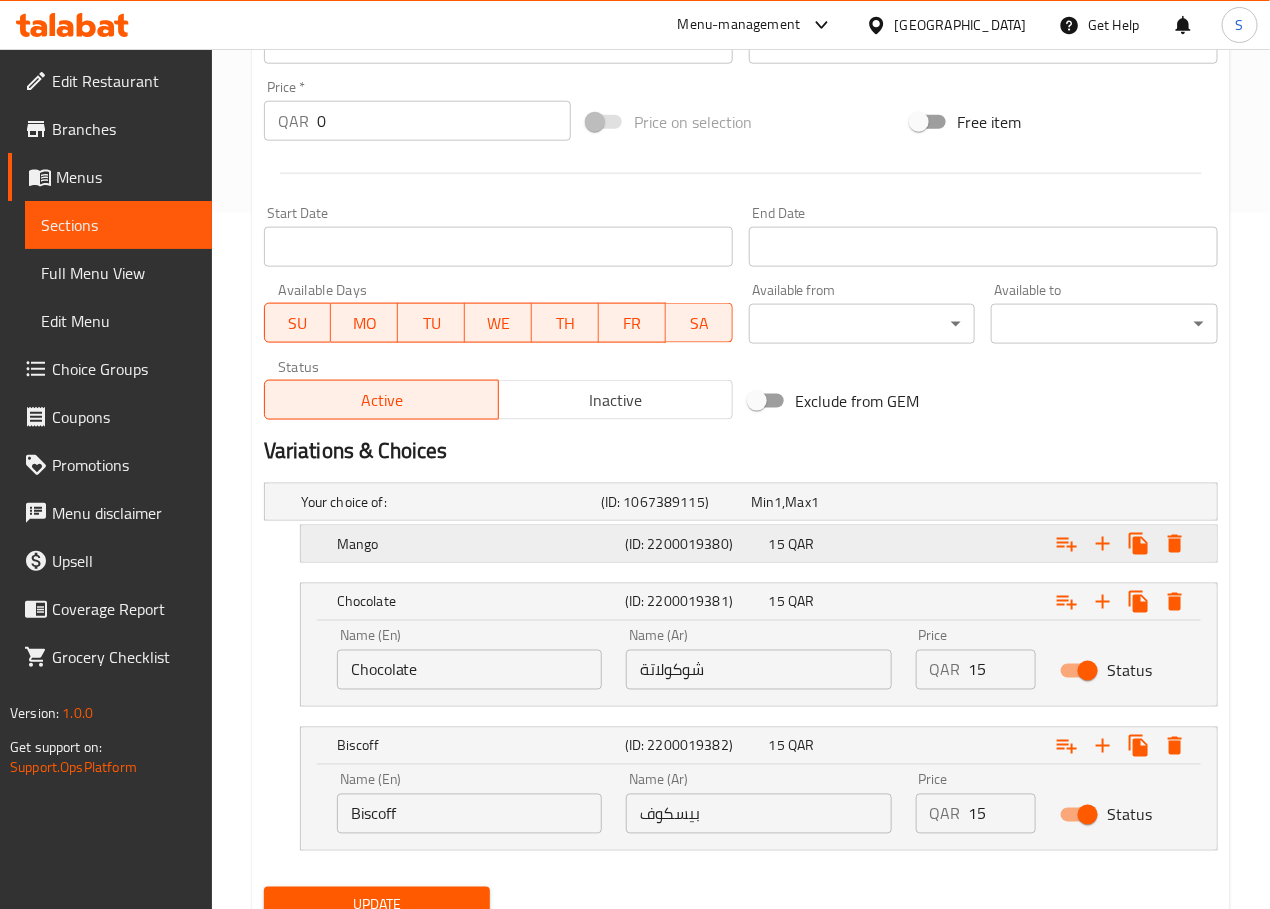 click on "Mango" at bounding box center (447, 502) 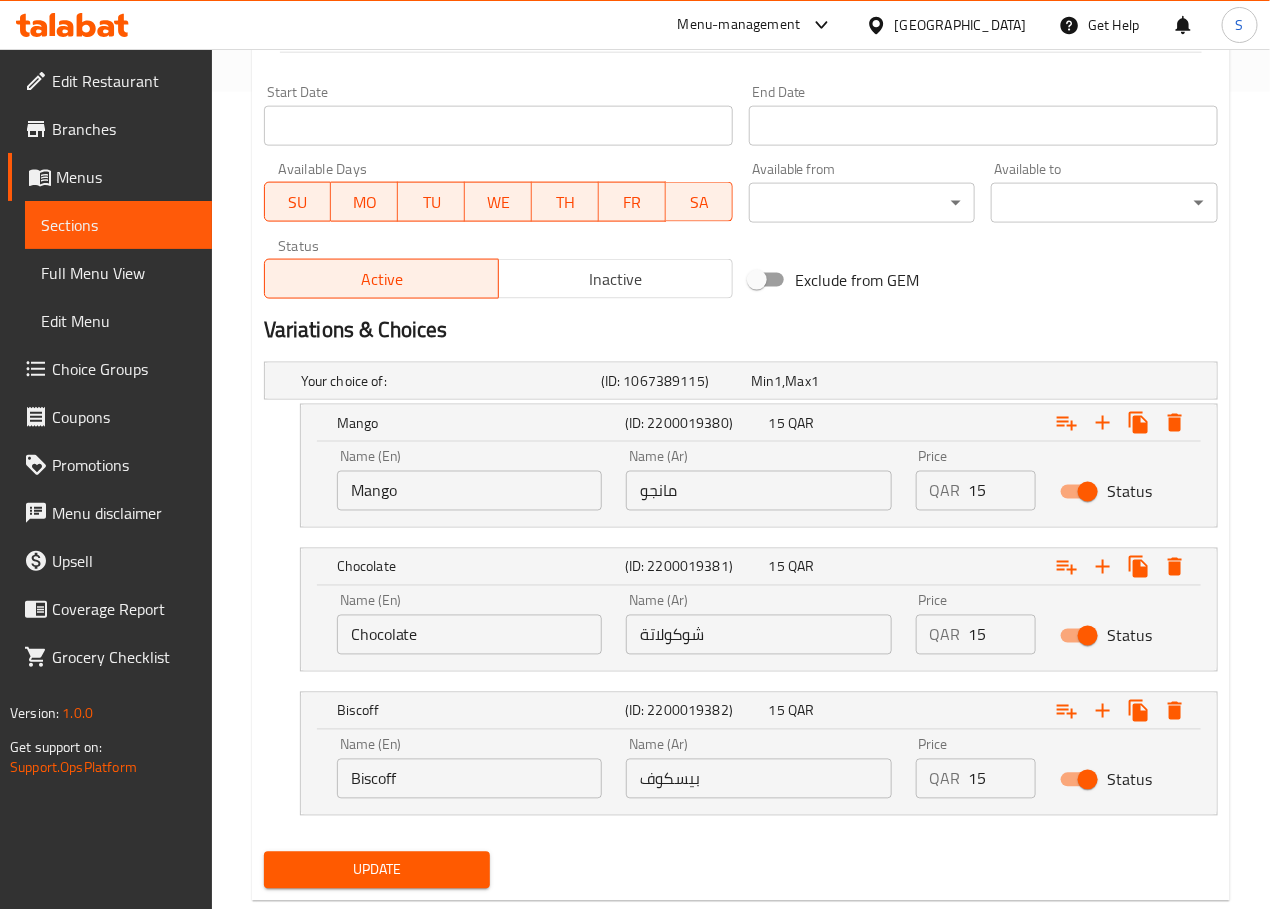 scroll, scrollTop: 868, scrollLeft: 0, axis: vertical 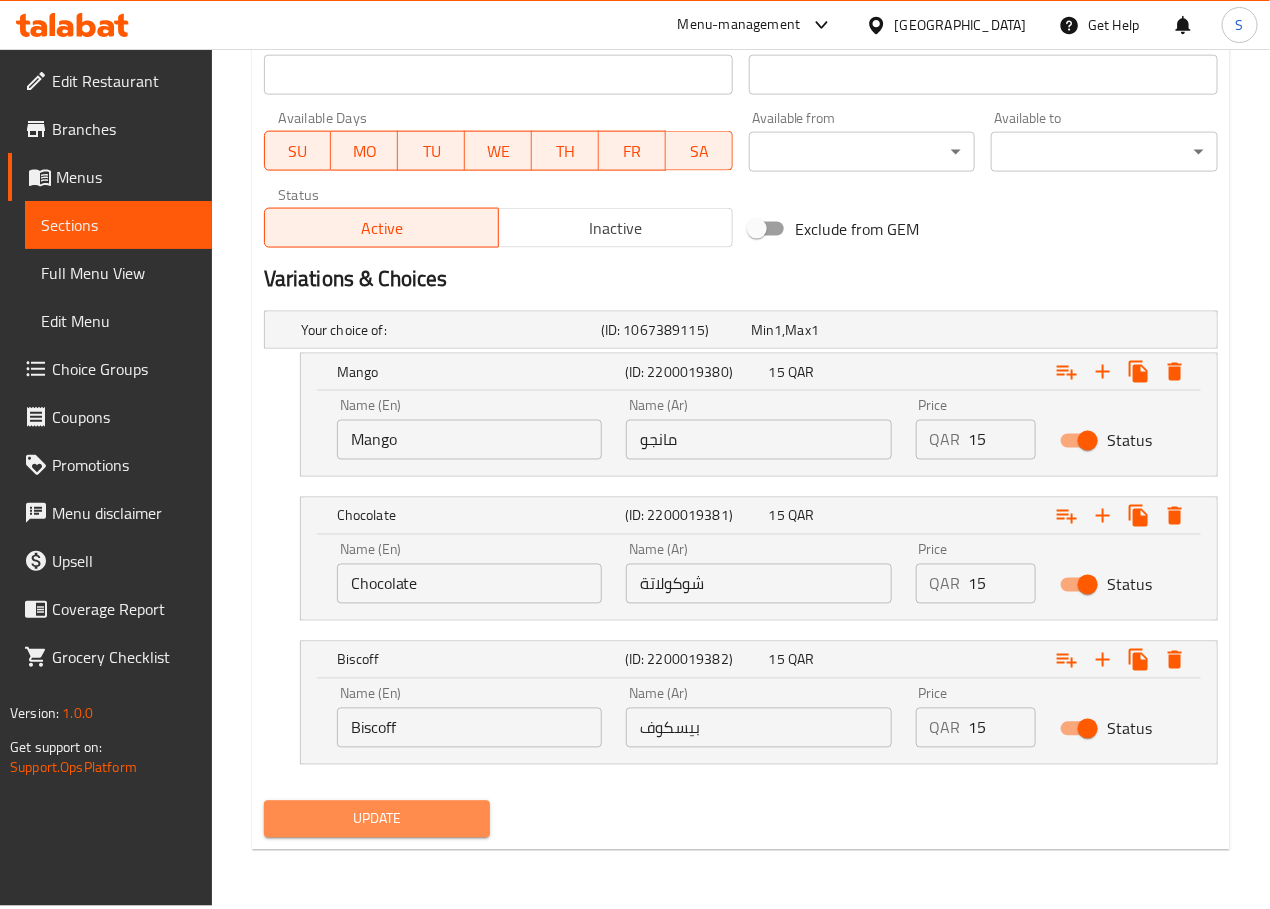 click on "Update" at bounding box center [377, 819] 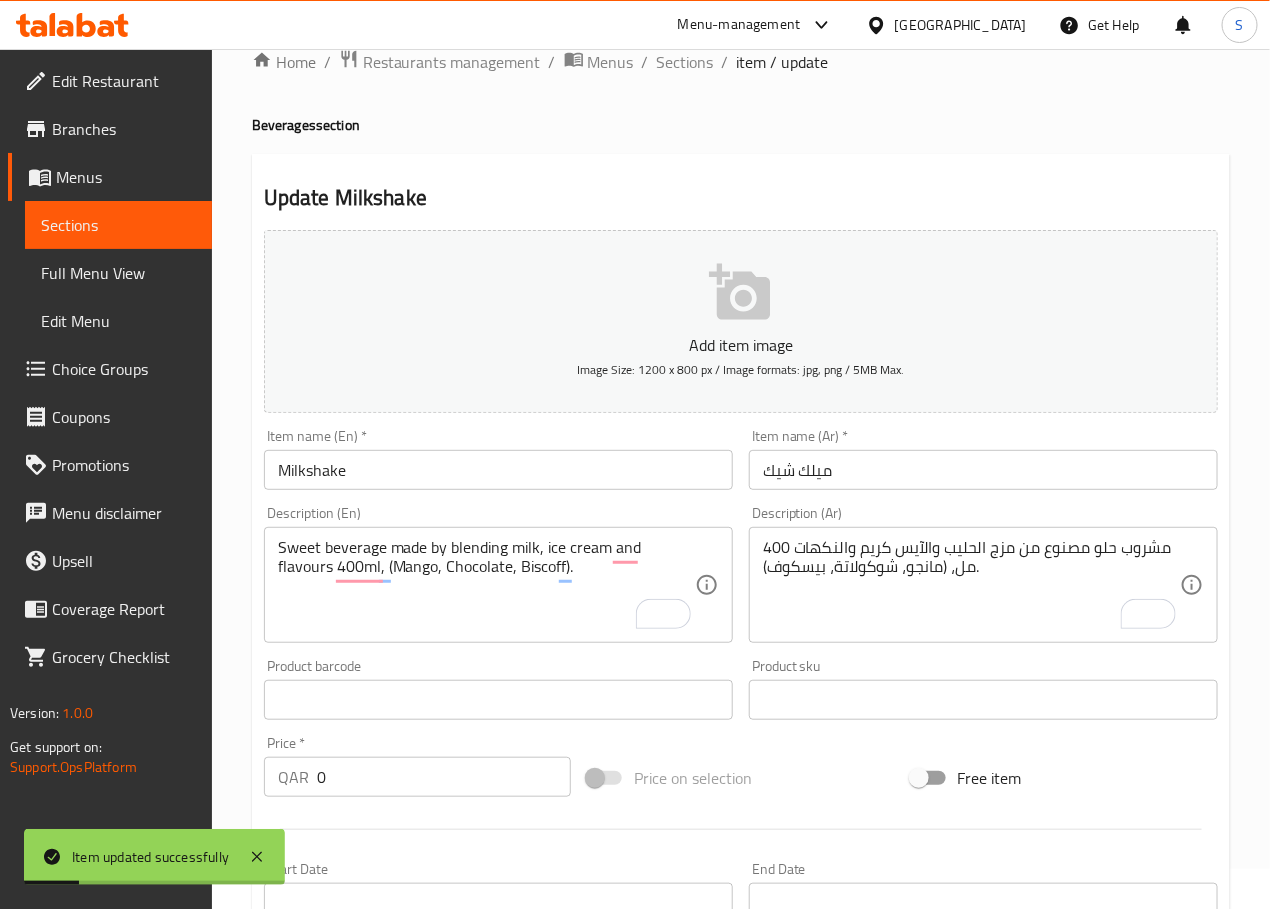 scroll, scrollTop: 0, scrollLeft: 0, axis: both 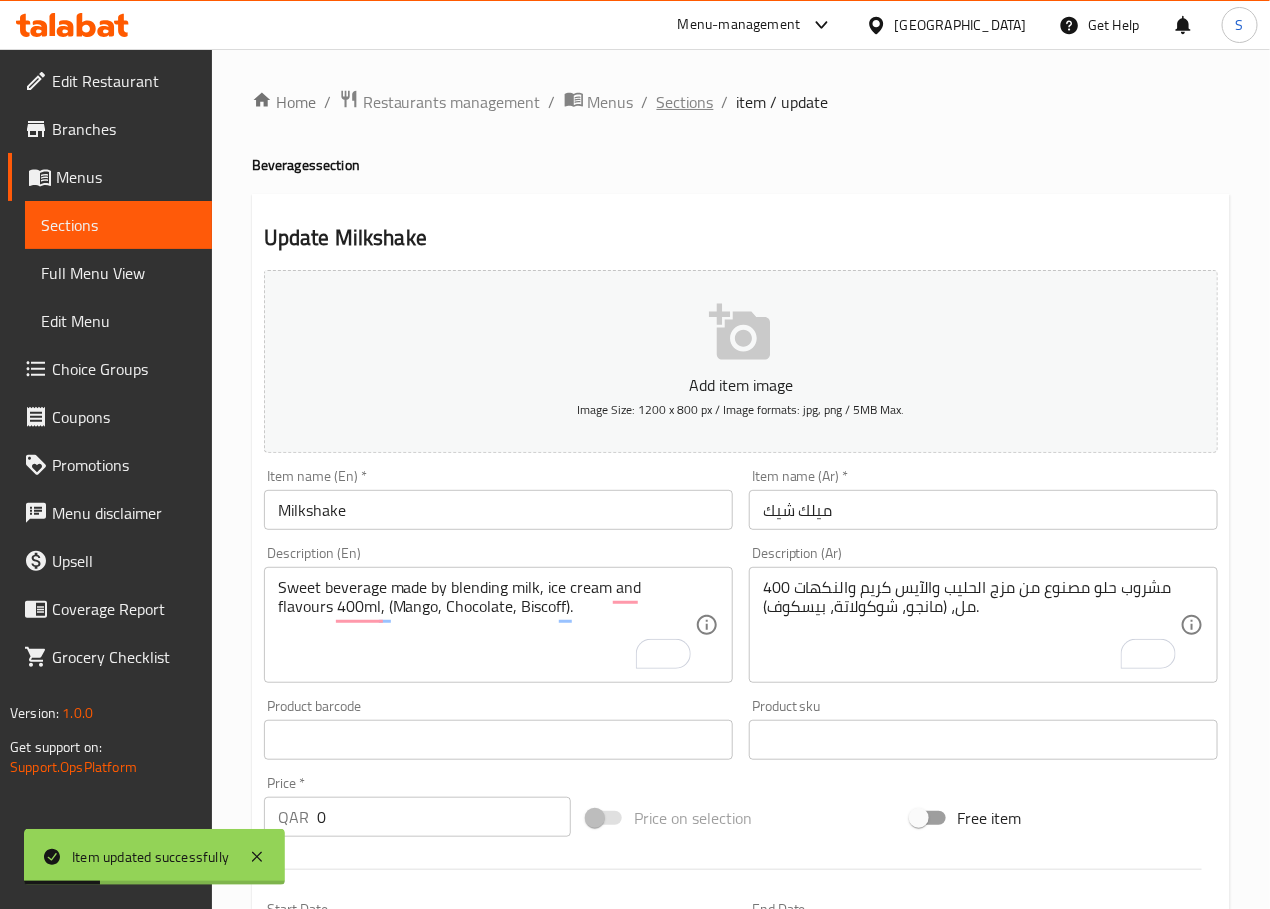 click on "Sections" at bounding box center (685, 102) 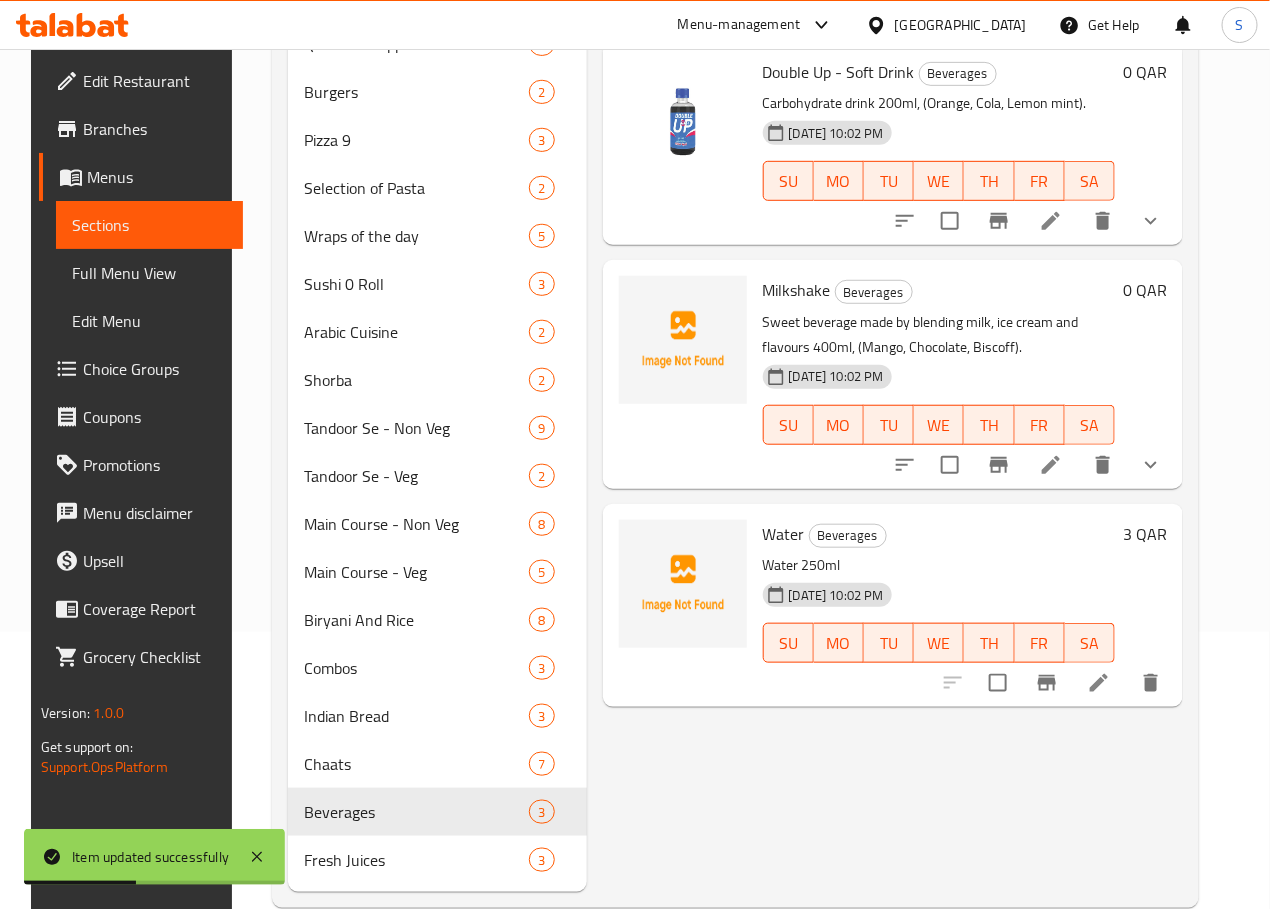 scroll, scrollTop: 346, scrollLeft: 0, axis: vertical 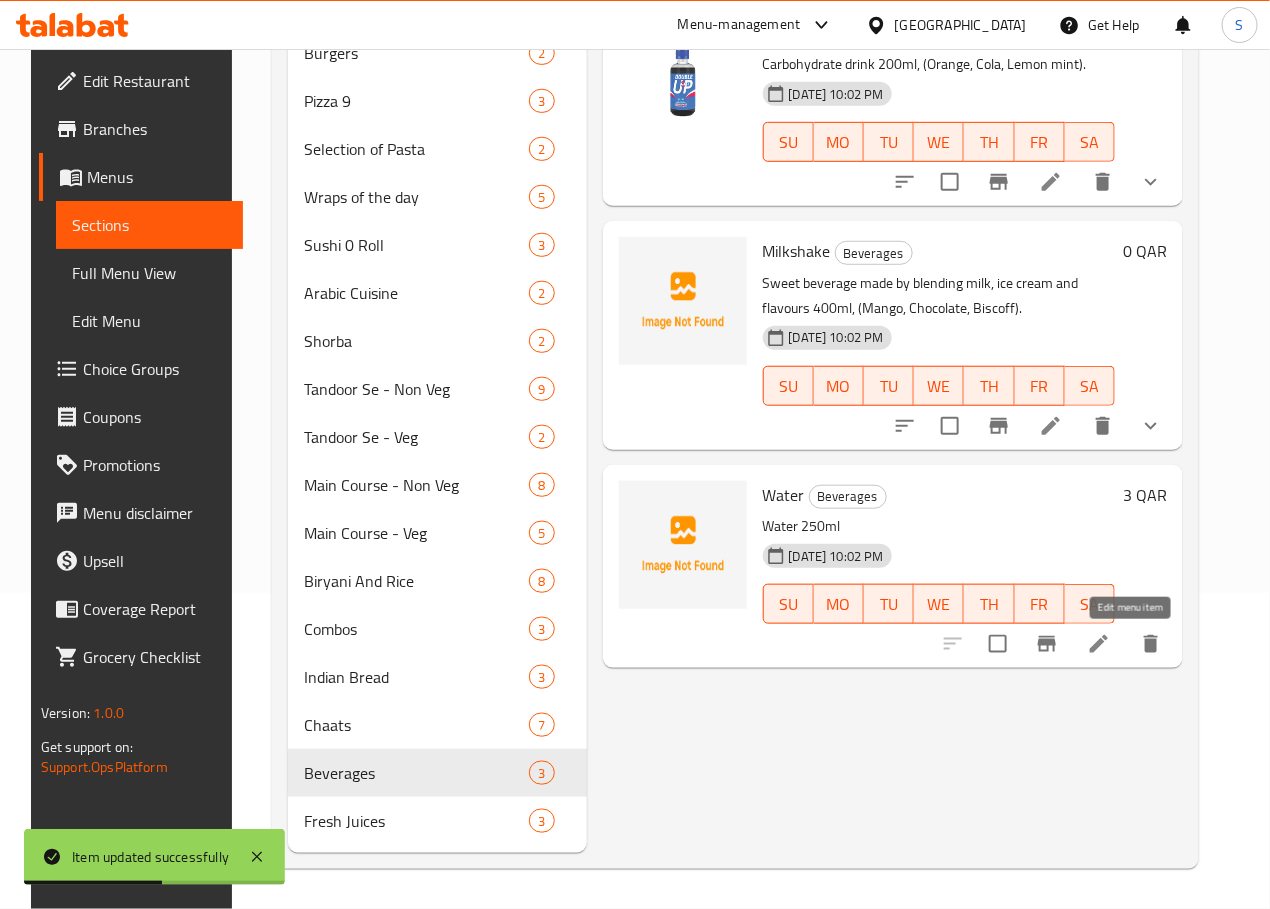 click 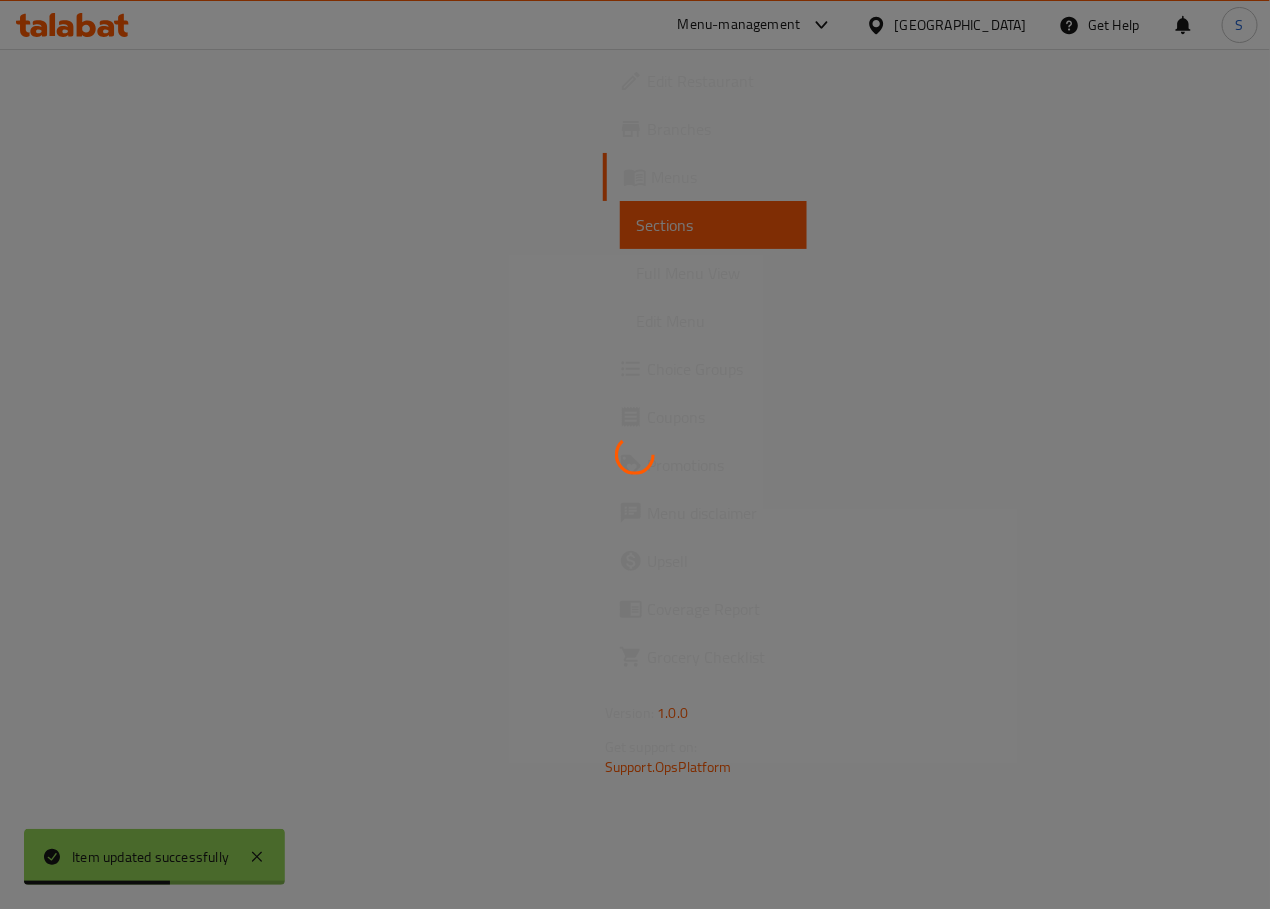 scroll, scrollTop: 0, scrollLeft: 0, axis: both 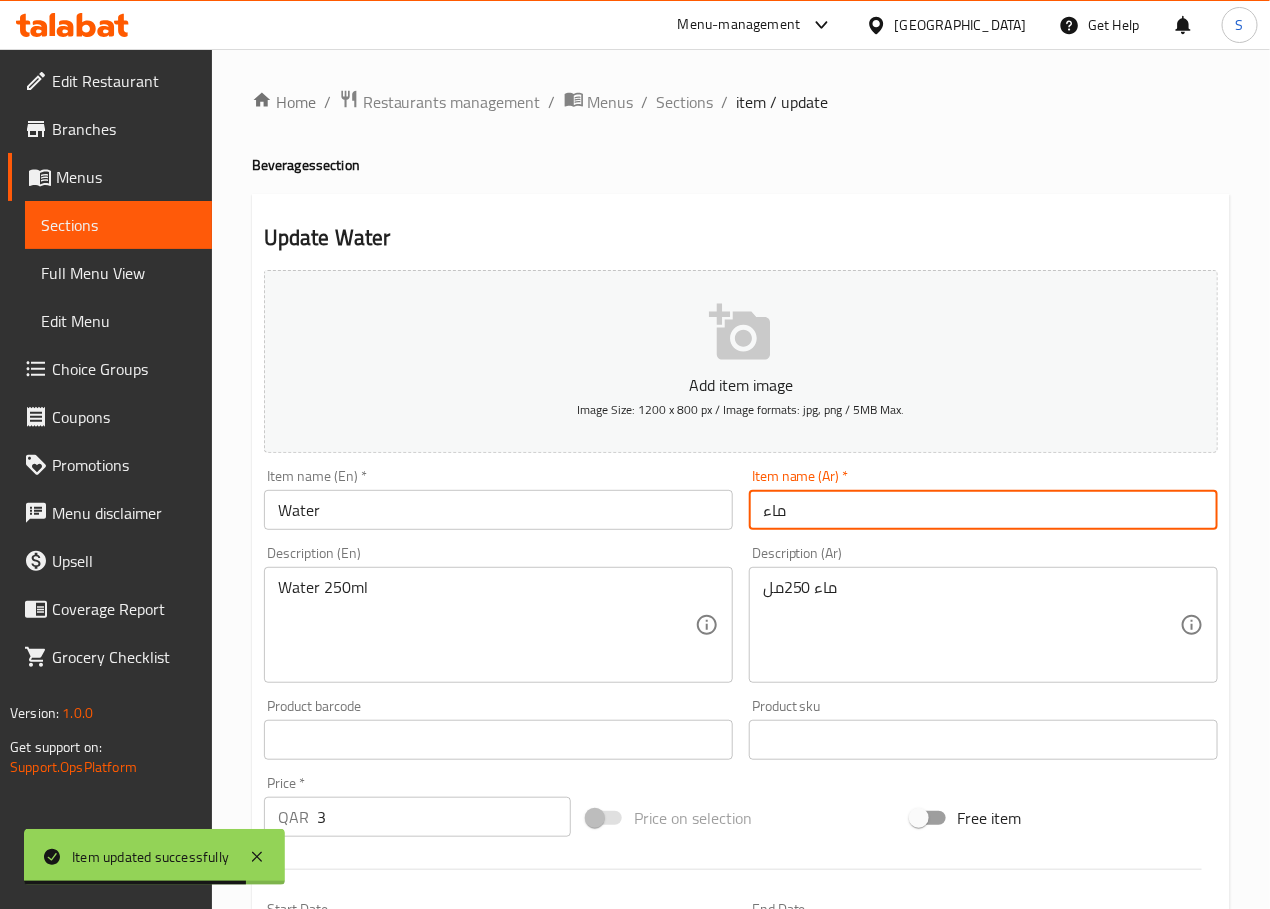 click on "ماء" at bounding box center (983, 510) 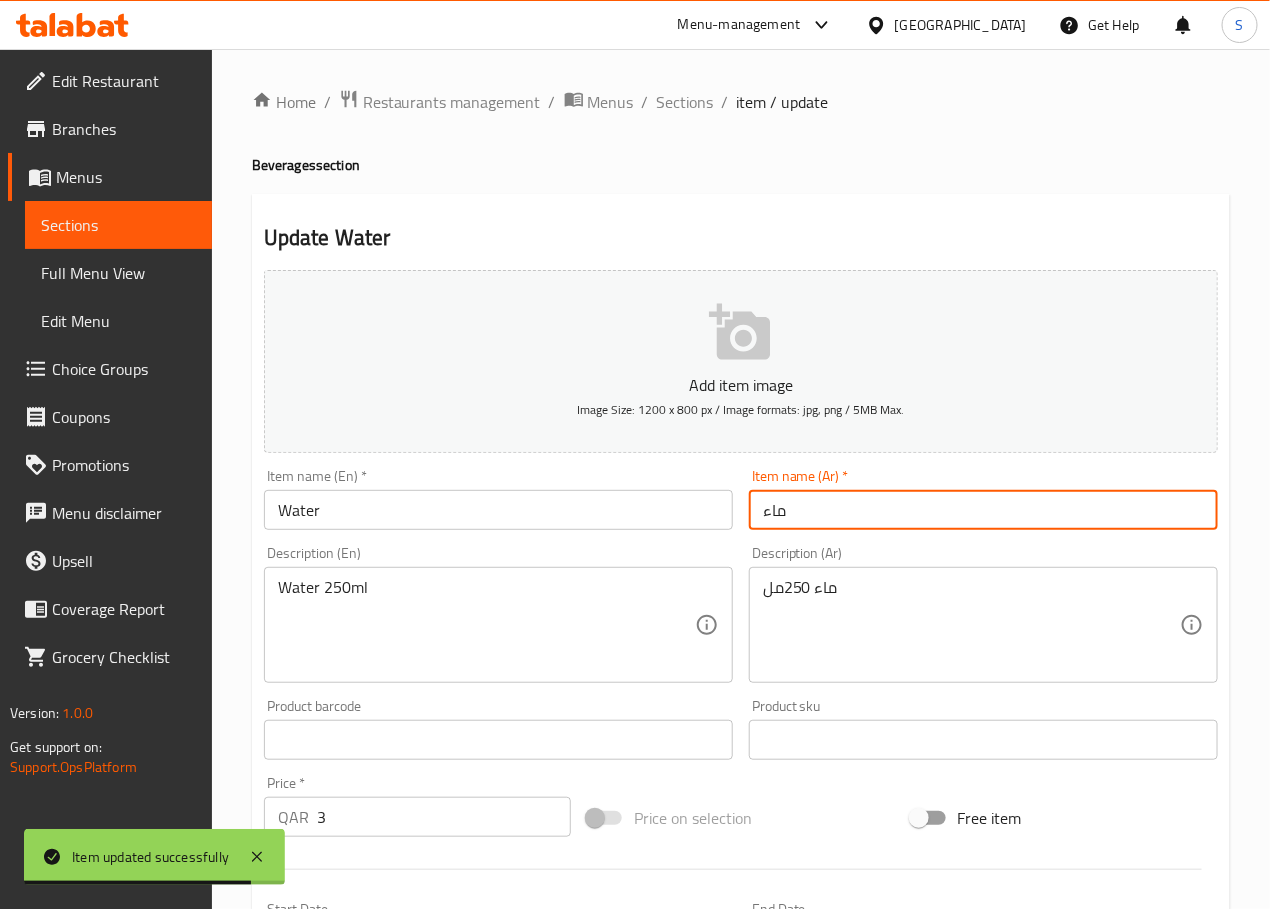 click on "ماء" at bounding box center [983, 510] 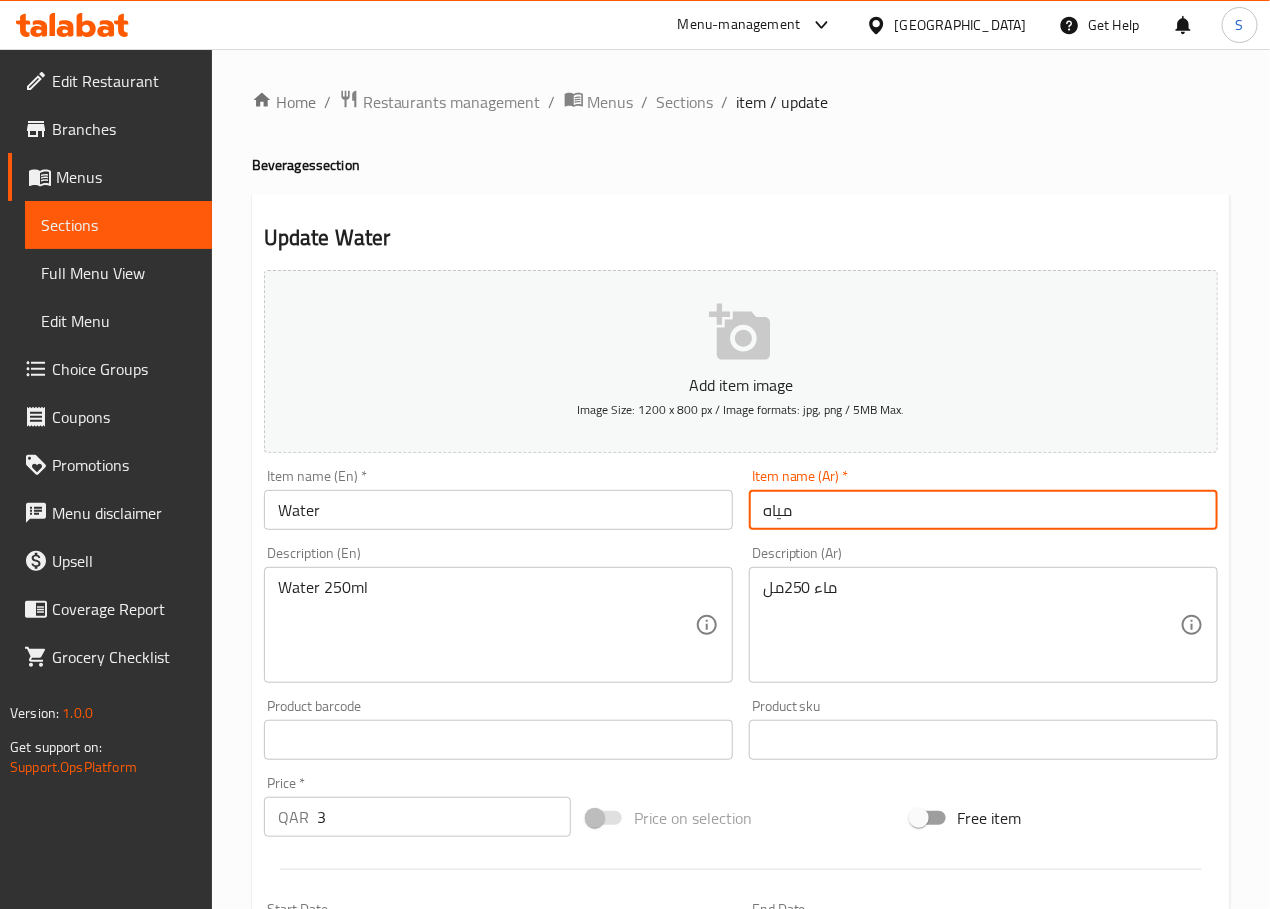type on "مياه" 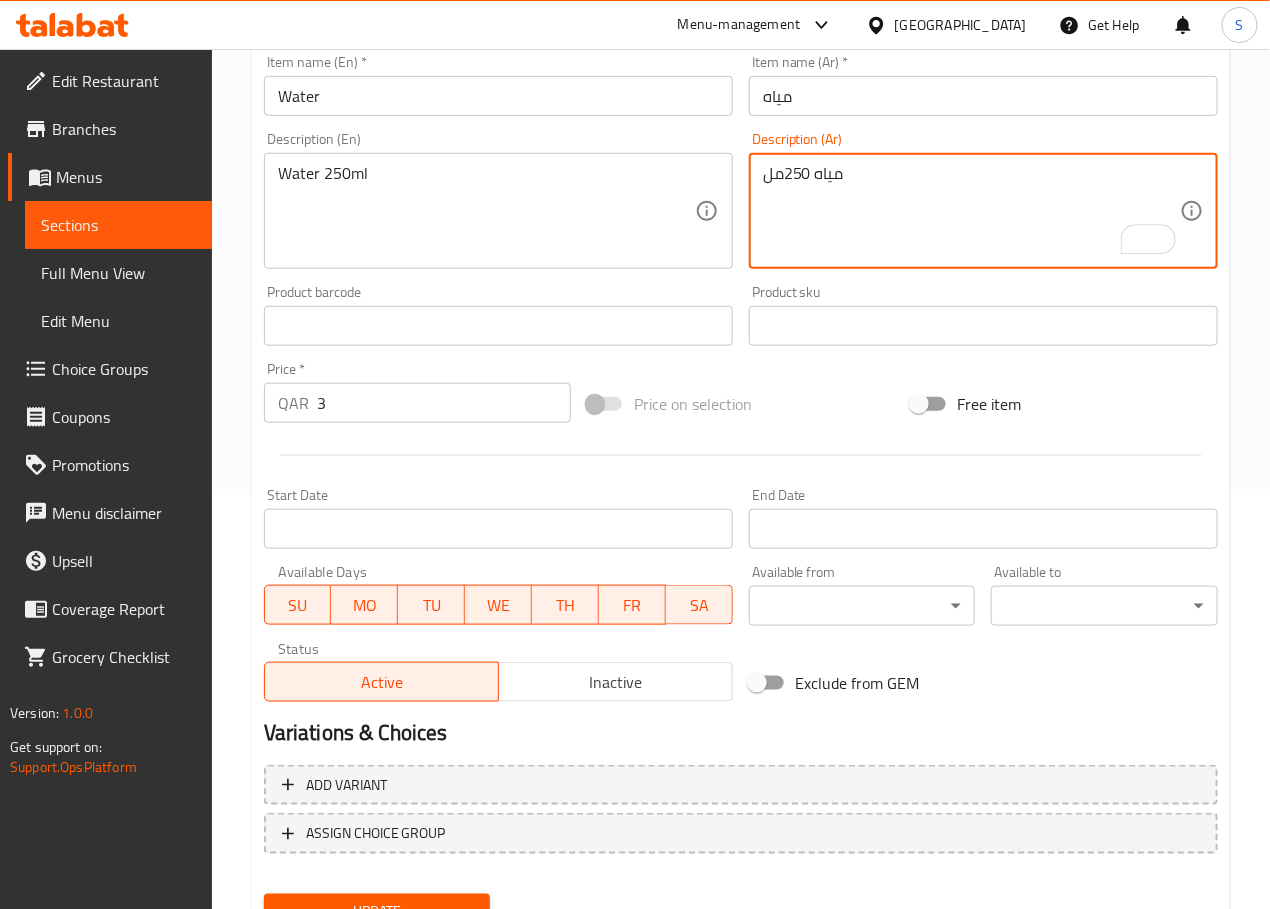 scroll, scrollTop: 502, scrollLeft: 0, axis: vertical 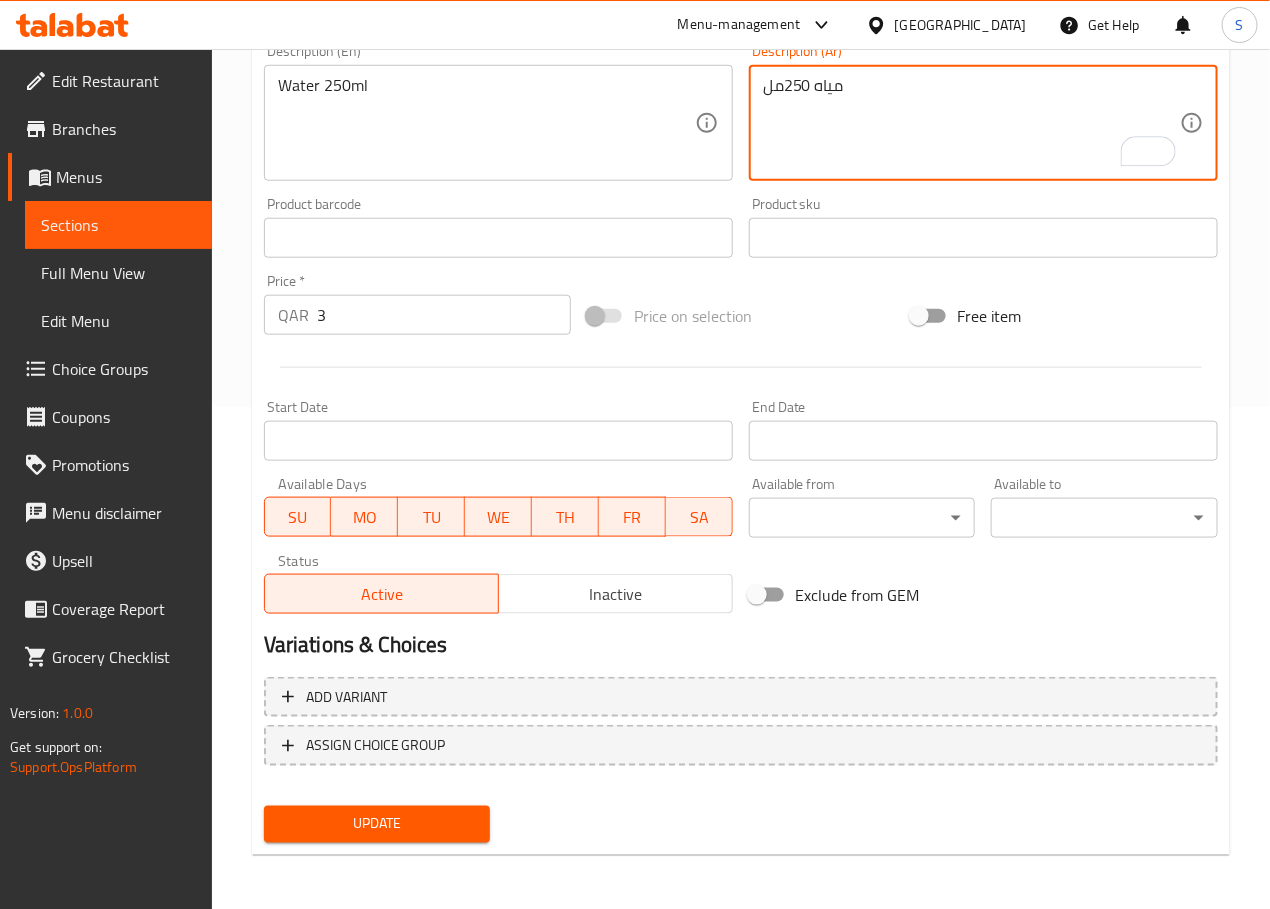 type on "مياه 250مل" 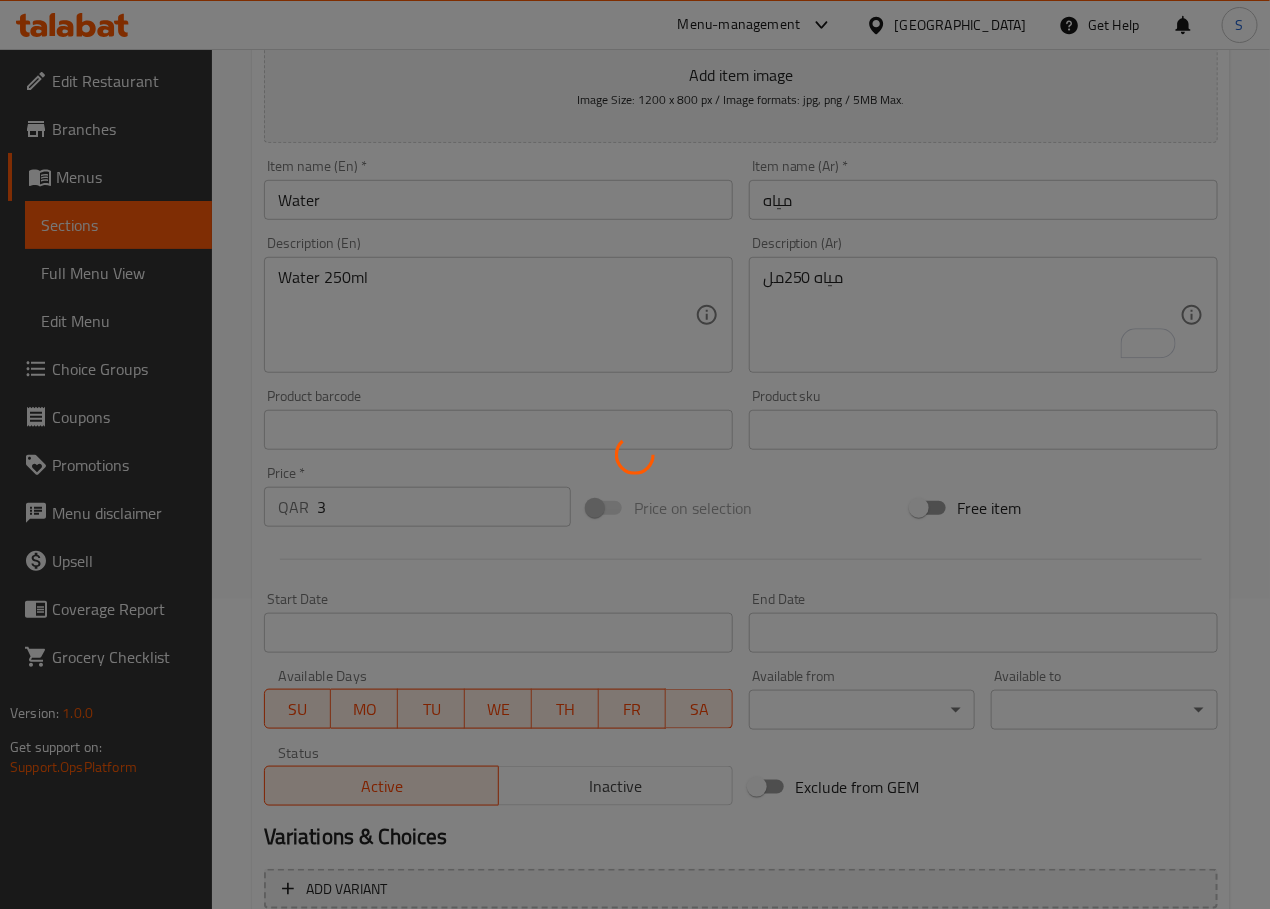 scroll, scrollTop: 0, scrollLeft: 0, axis: both 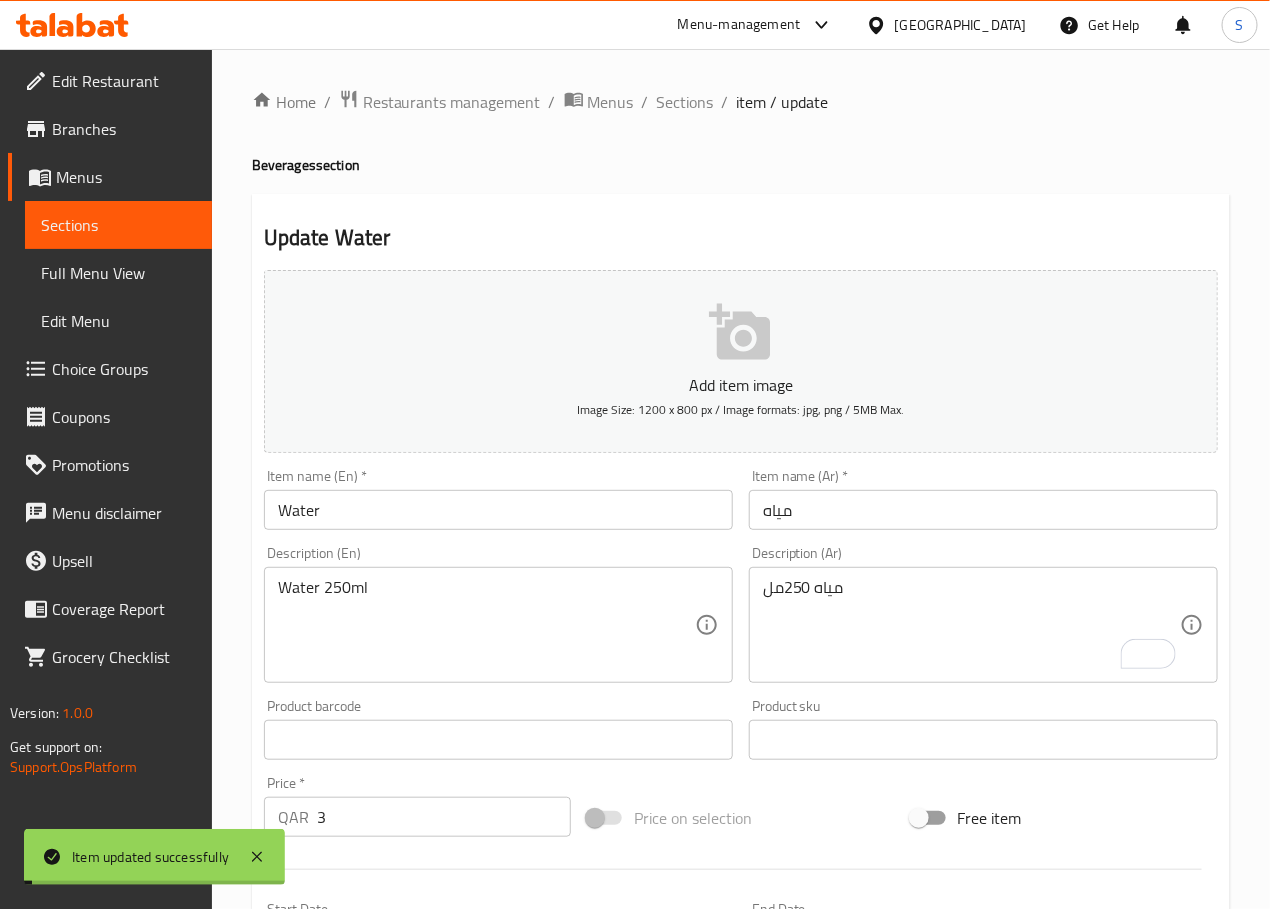 click on "Sections" at bounding box center [685, 102] 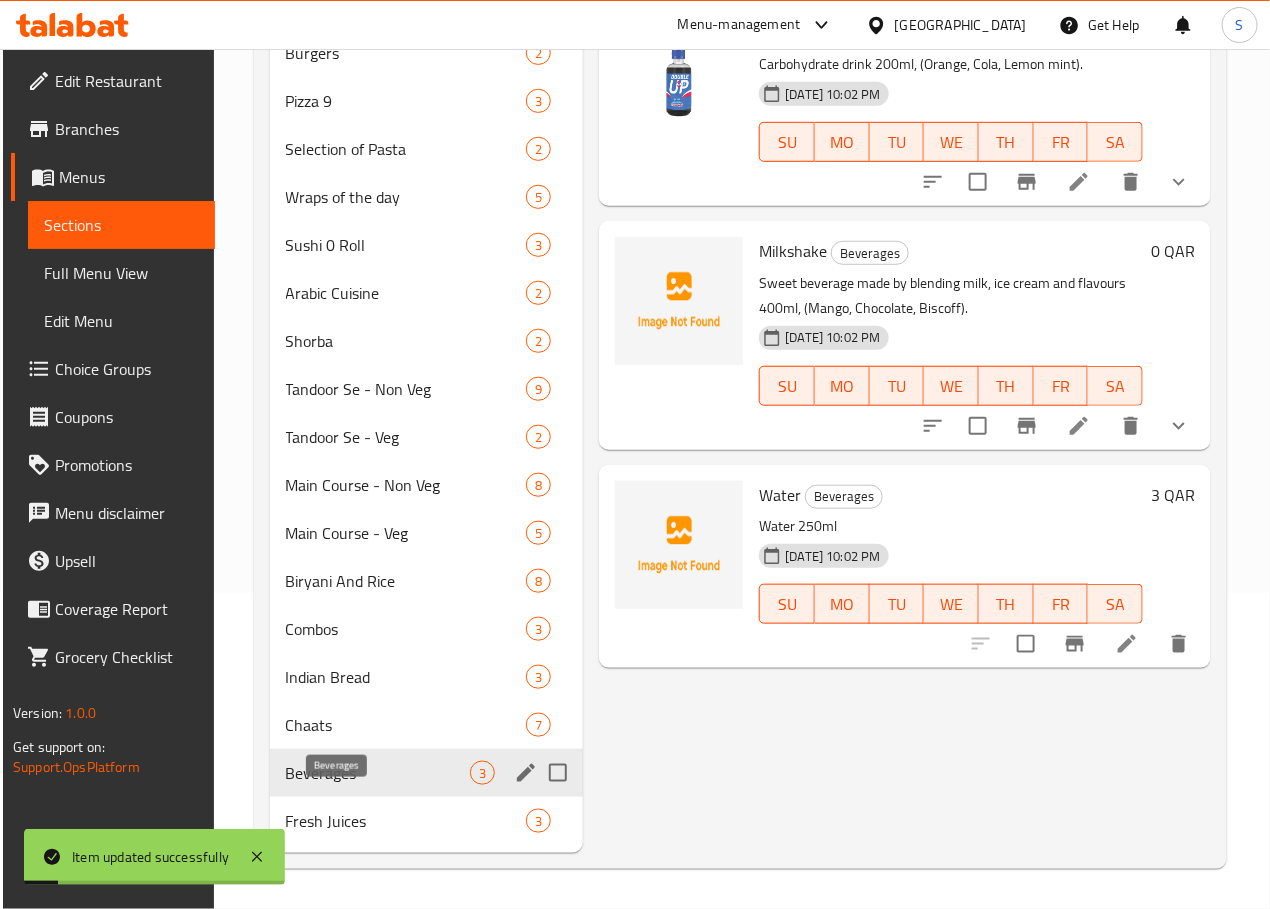 scroll, scrollTop: 346, scrollLeft: 0, axis: vertical 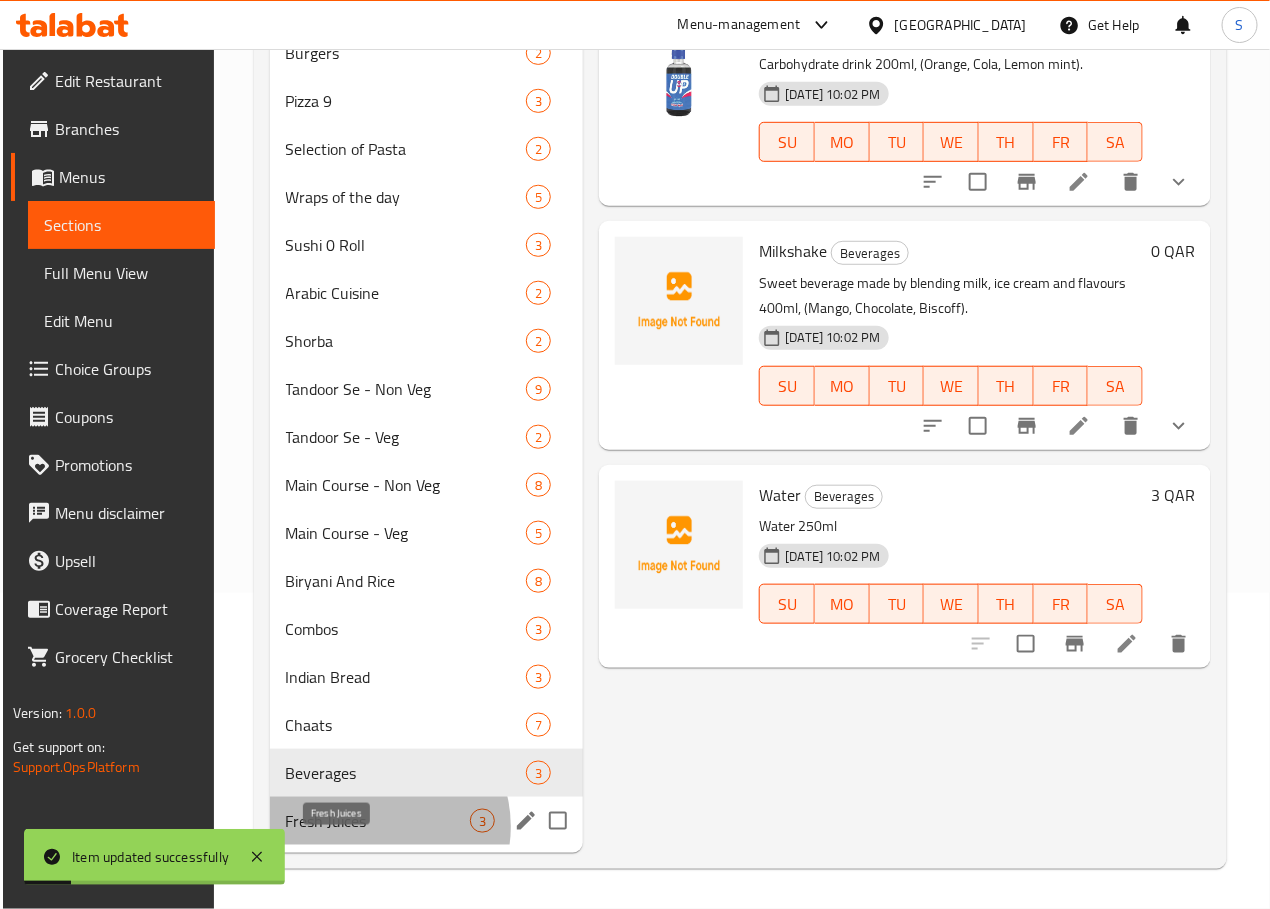 click on "Fresh Juices" at bounding box center [378, 821] 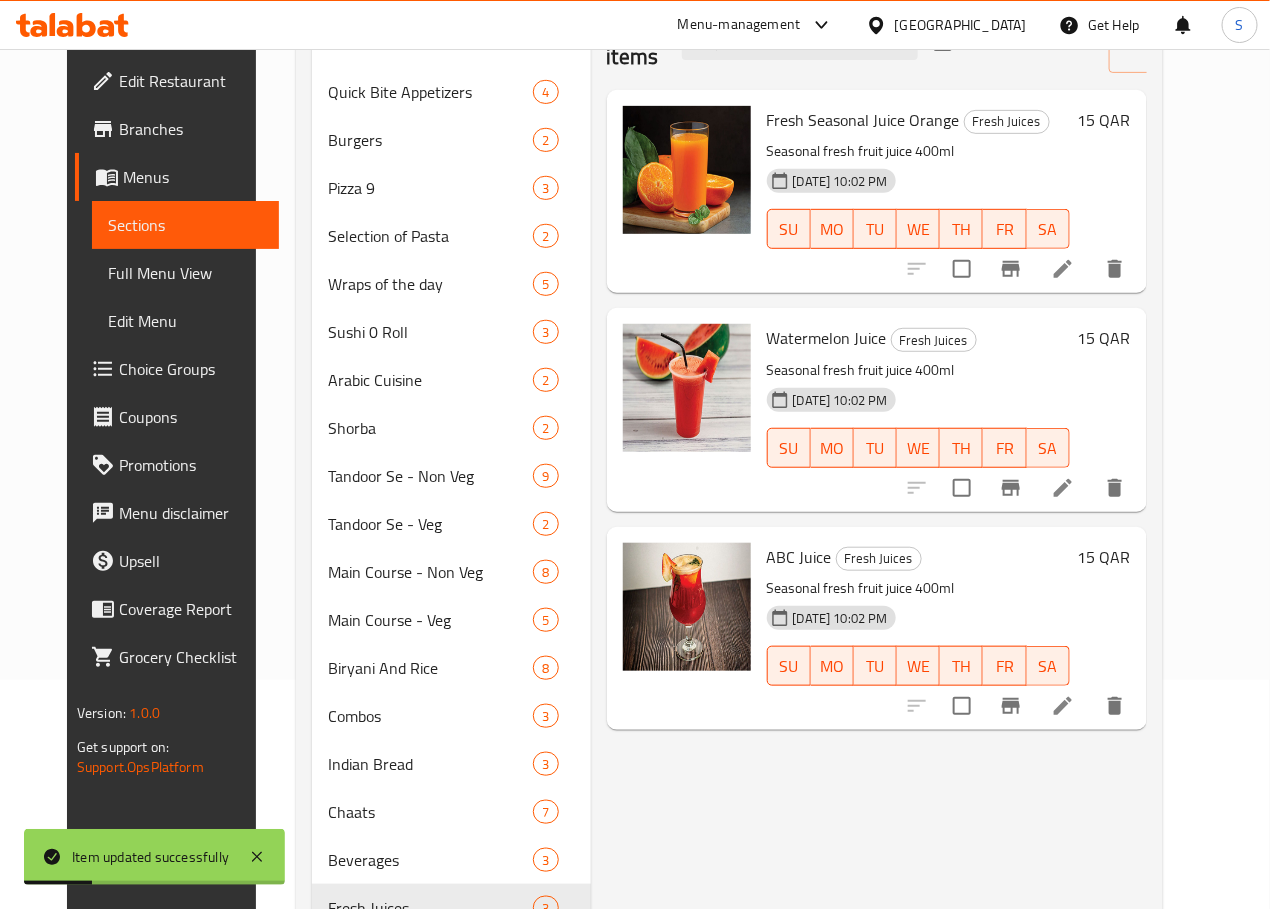 scroll, scrollTop: 109, scrollLeft: 0, axis: vertical 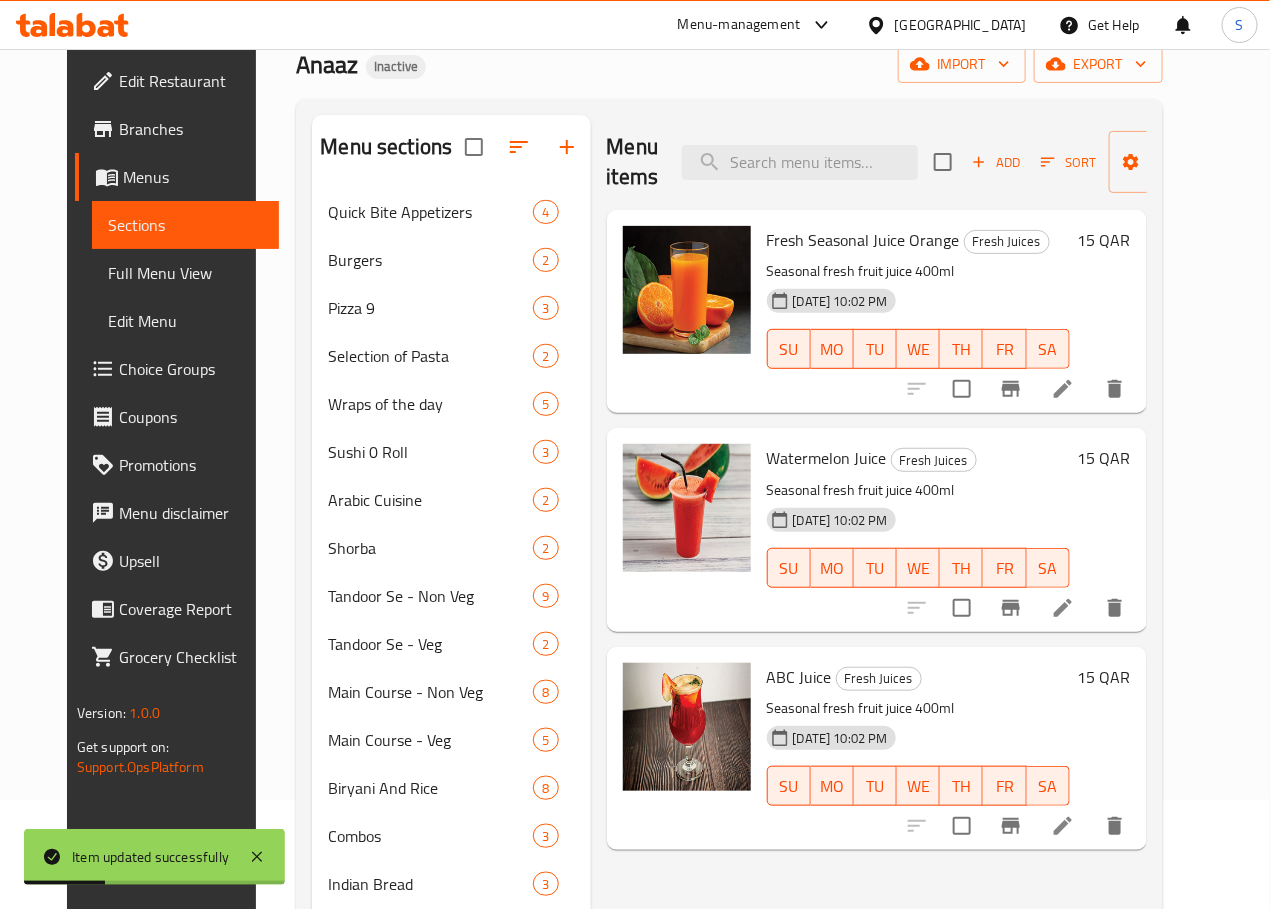 click on "Watermelon Juice   Fresh Juices Seasonal fresh fruit juice 400ml [DATE] 10:02 PM SU MO TU WE TH FR SA 15   QAR" at bounding box center (949, 529) 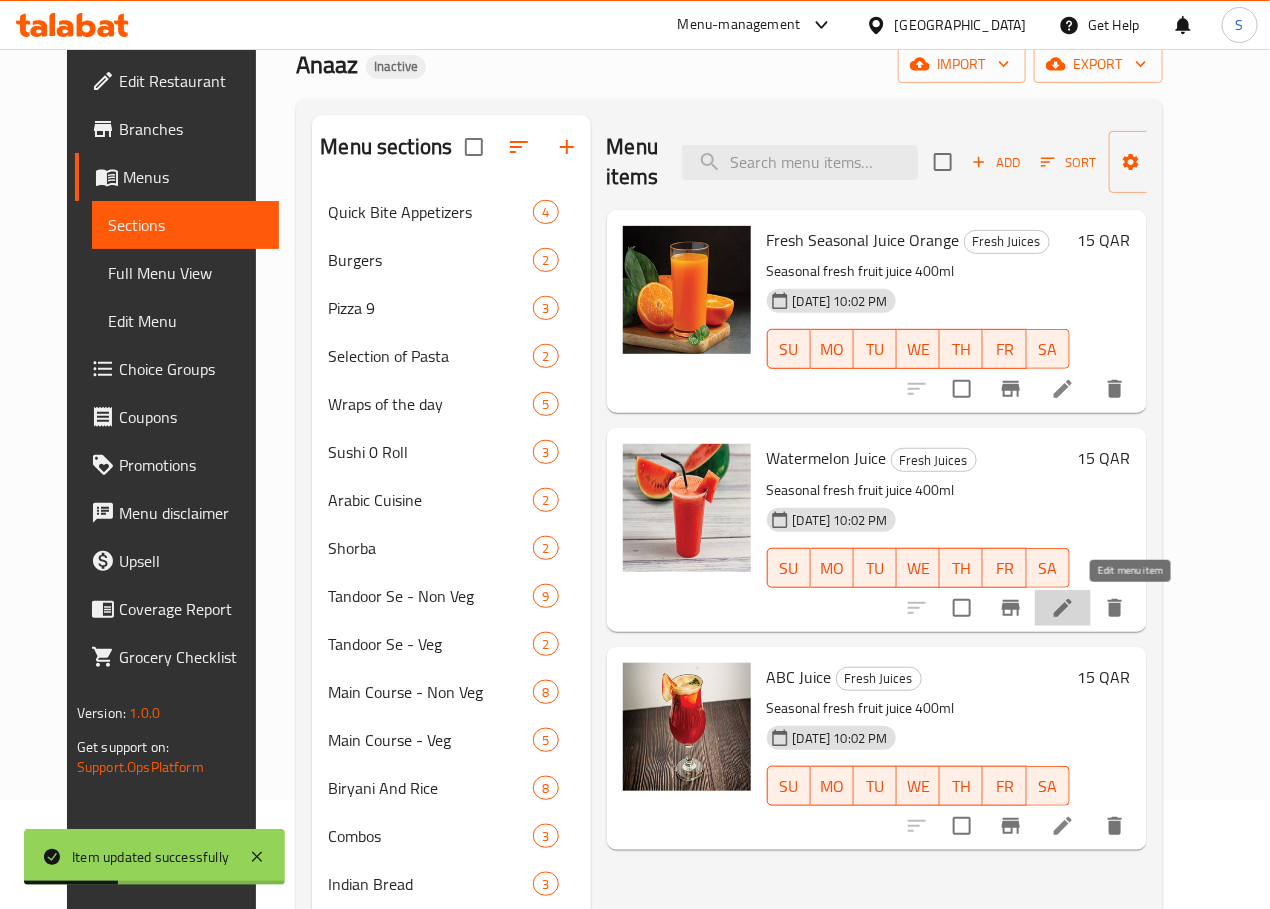 click 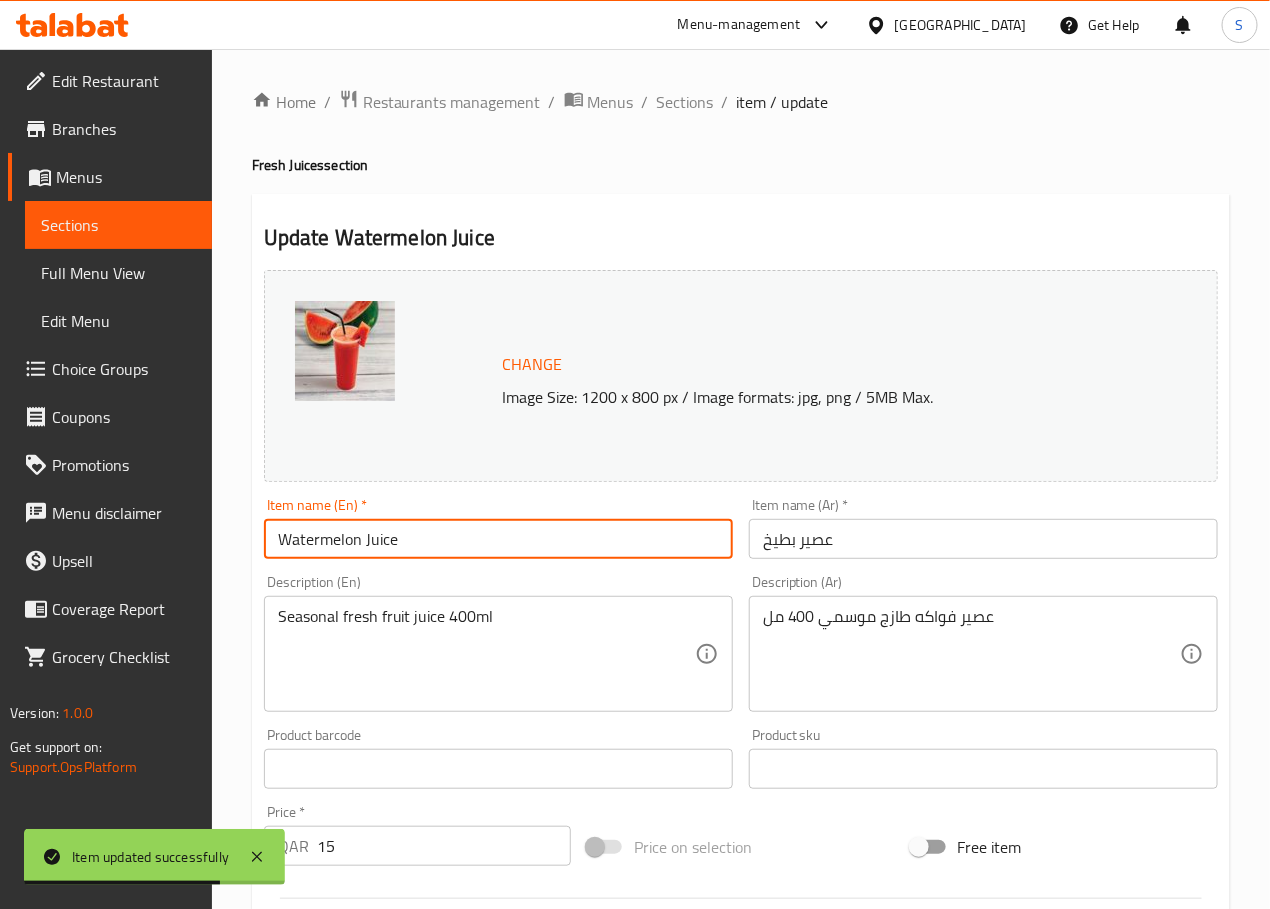 click on "Watermelon Juice" at bounding box center (498, 539) 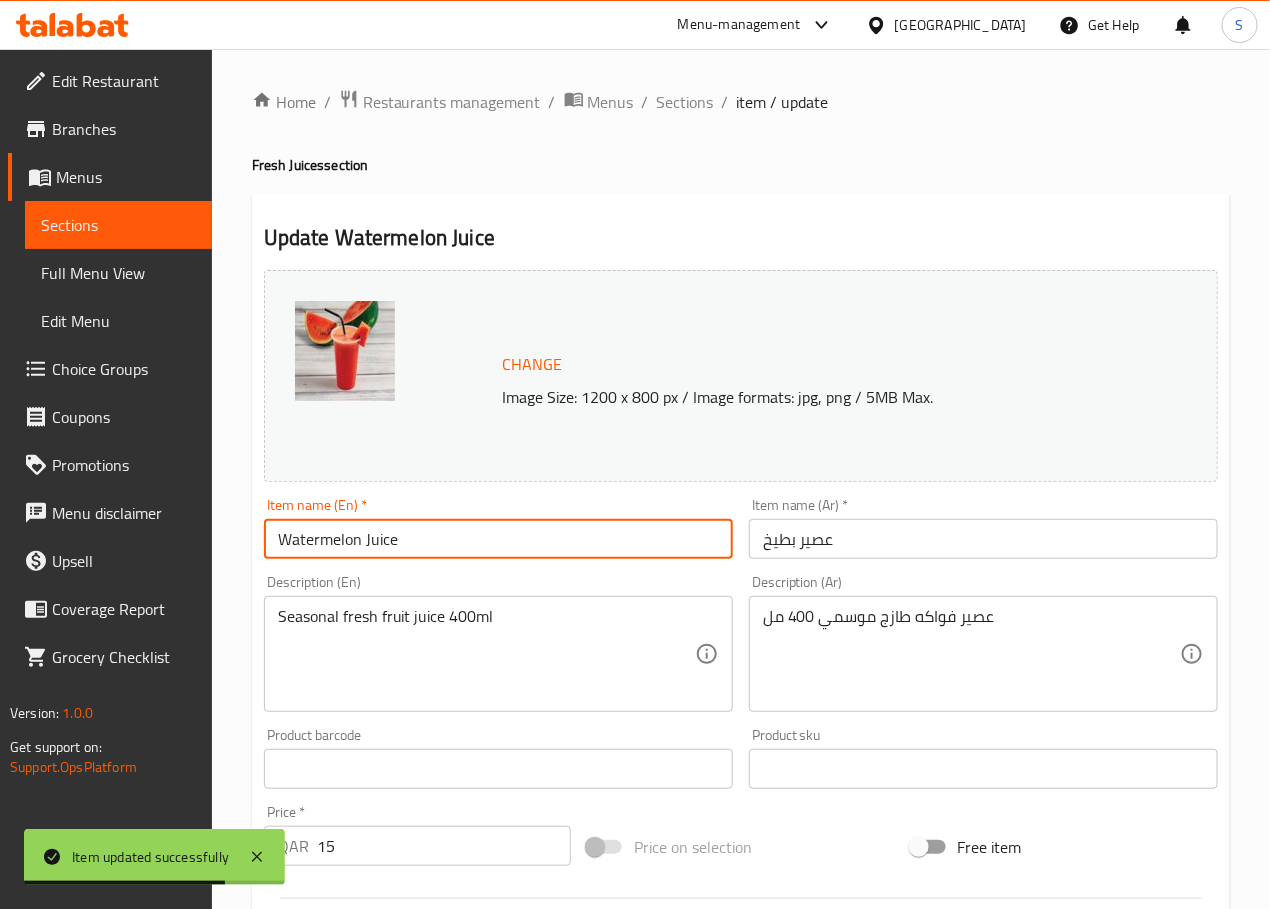 click on "Watermelon Juice" at bounding box center (498, 539) 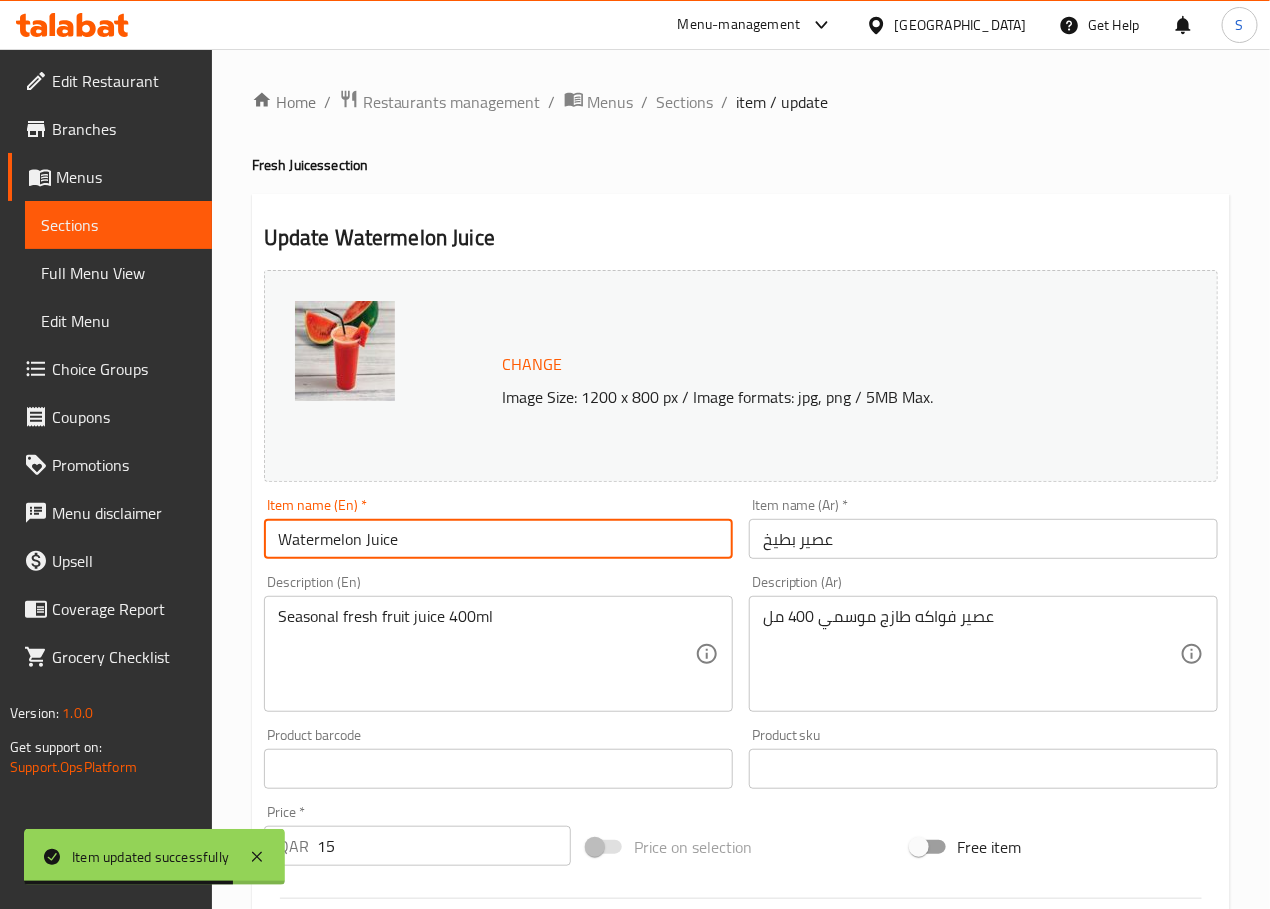 paste on "Fresh Seasonal" 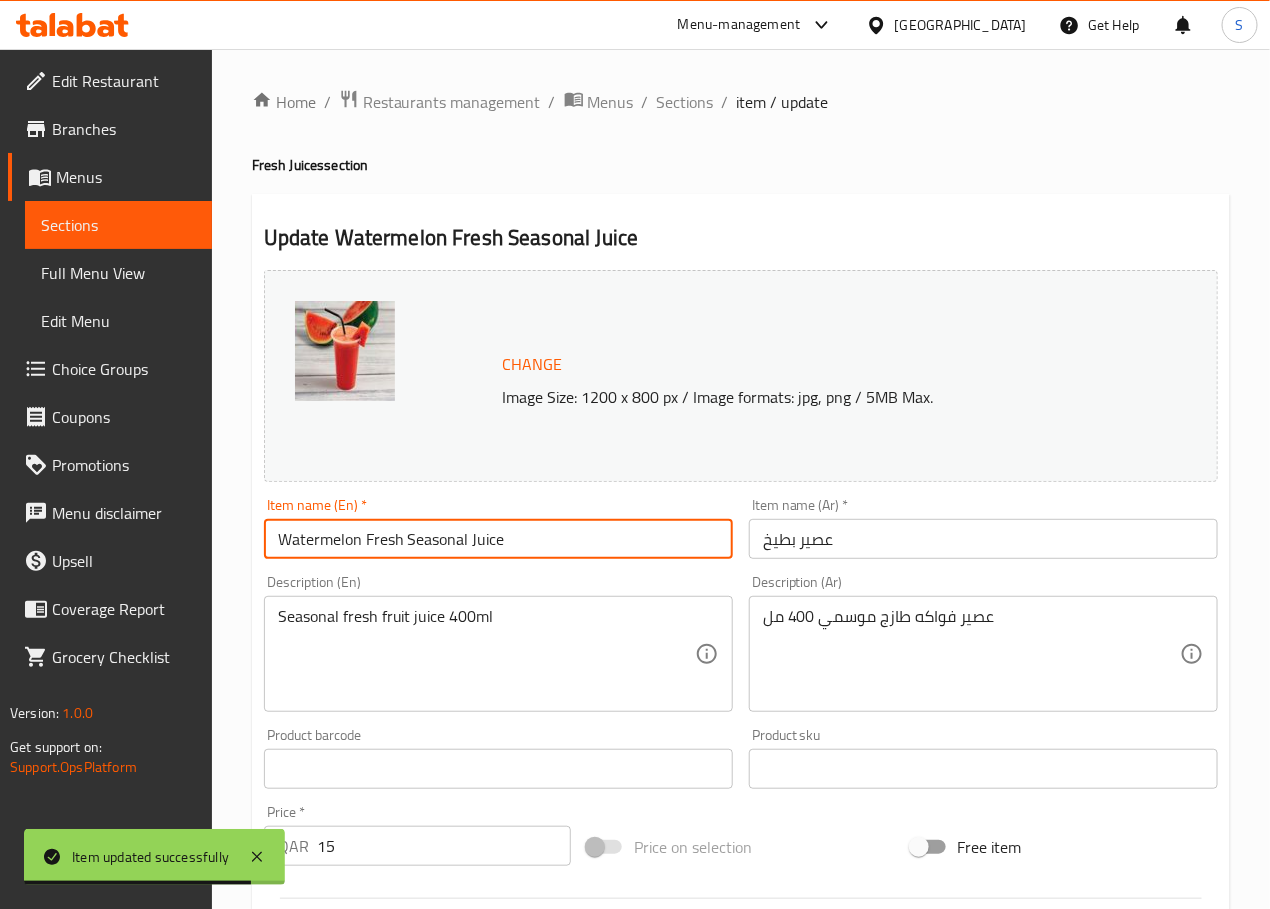 type on "Watermelon Fresh Seasonal Juice" 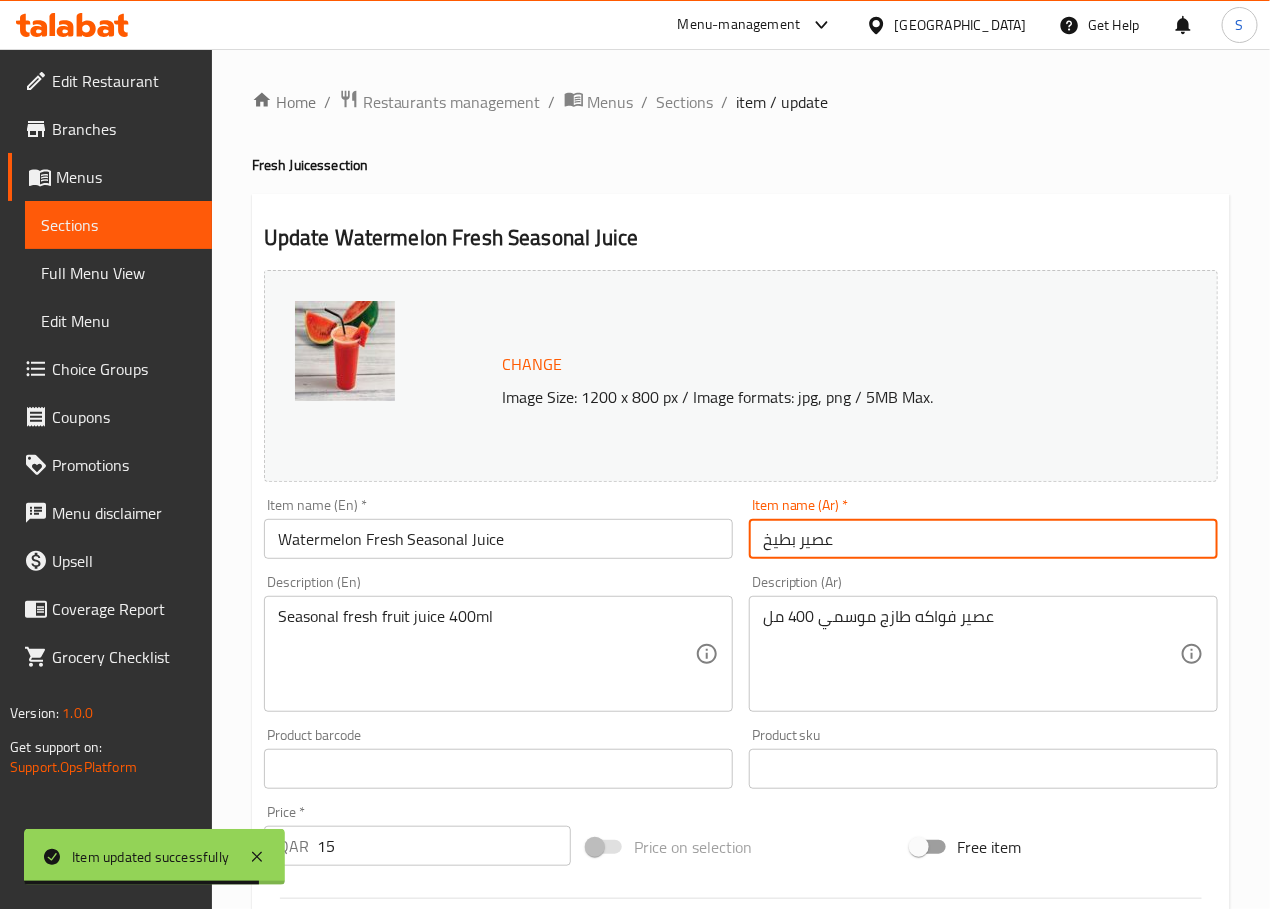 click on "عصير بطيخ" at bounding box center (983, 539) 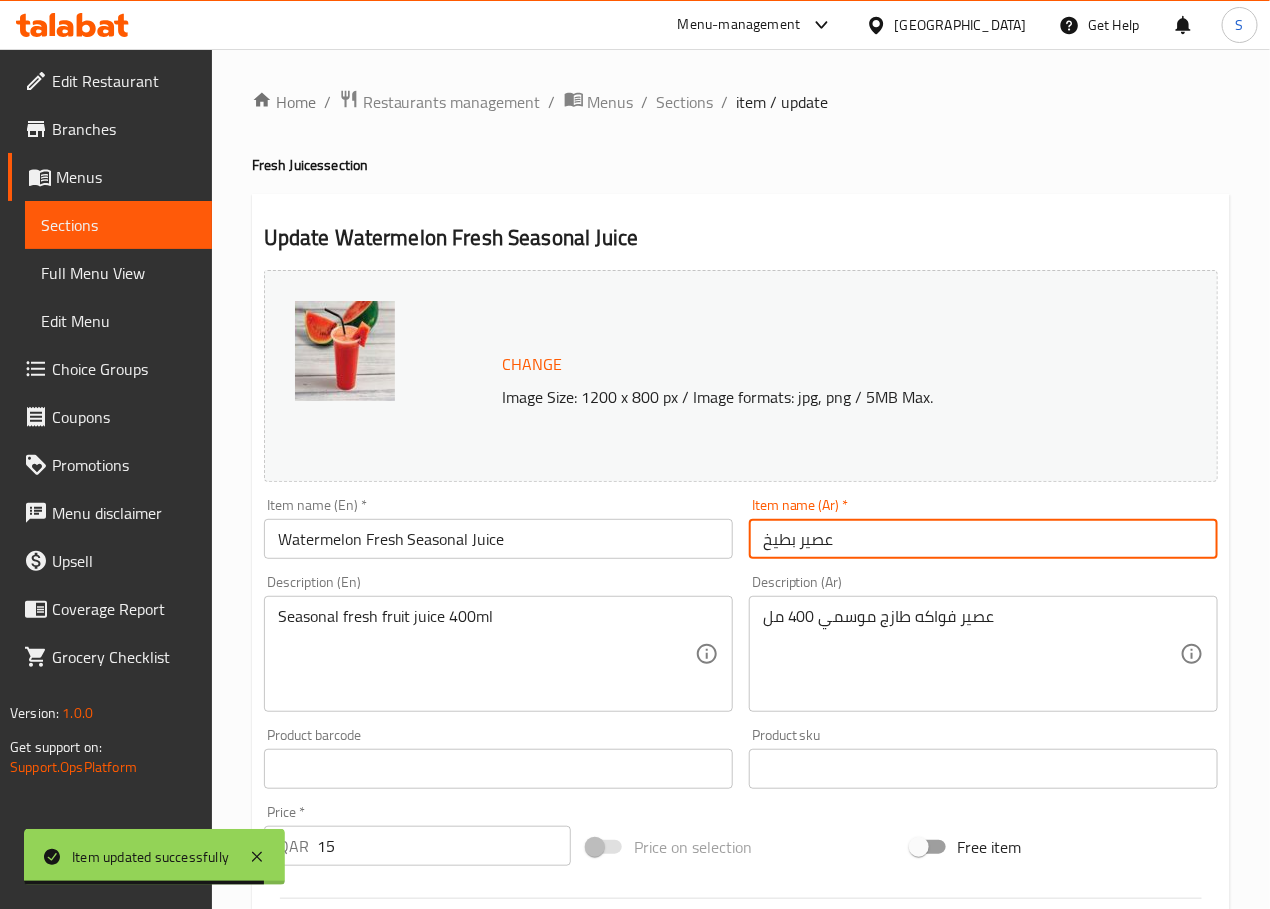 click on "عصير بطيخ" at bounding box center (983, 539) 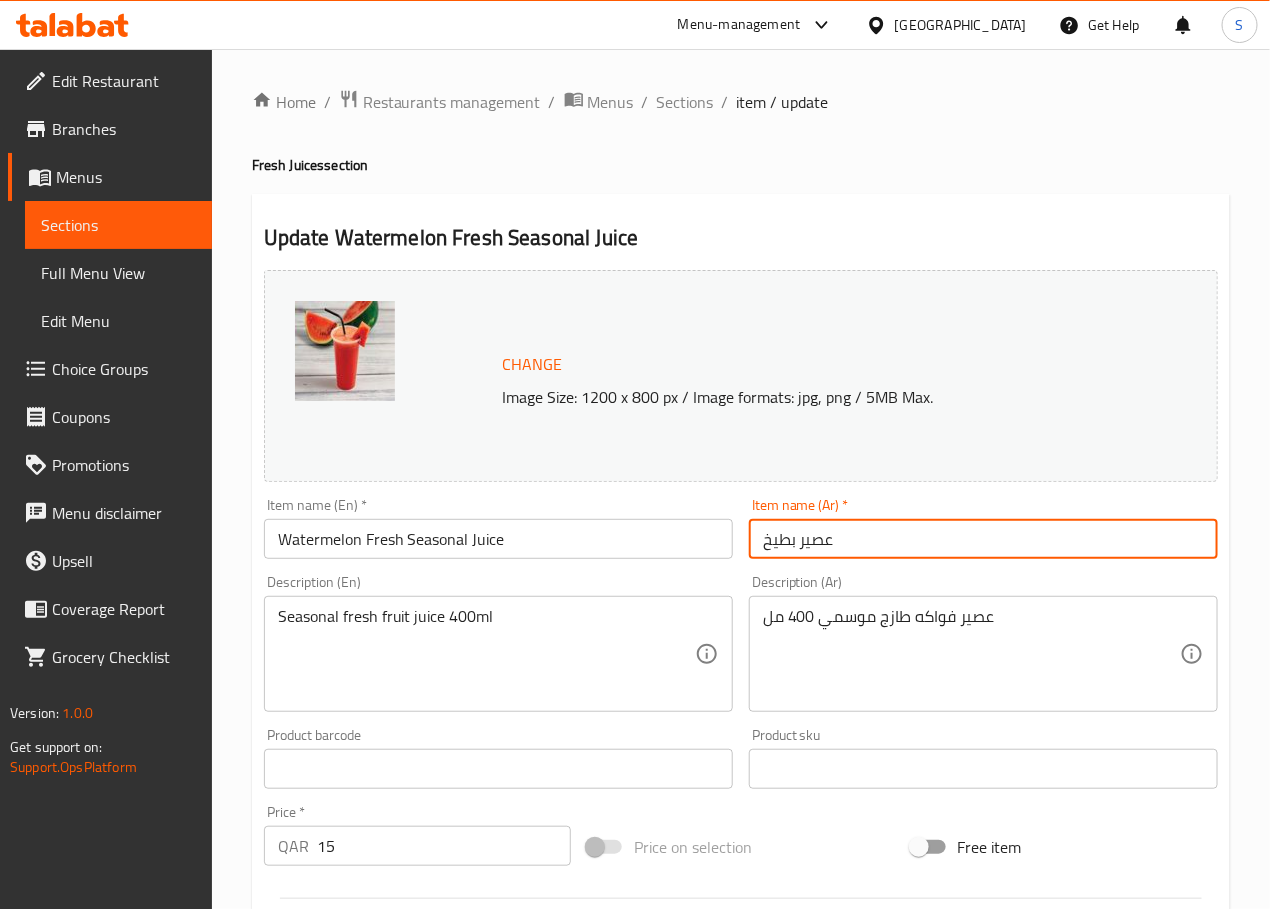 paste on "تقال طازج موسمي" 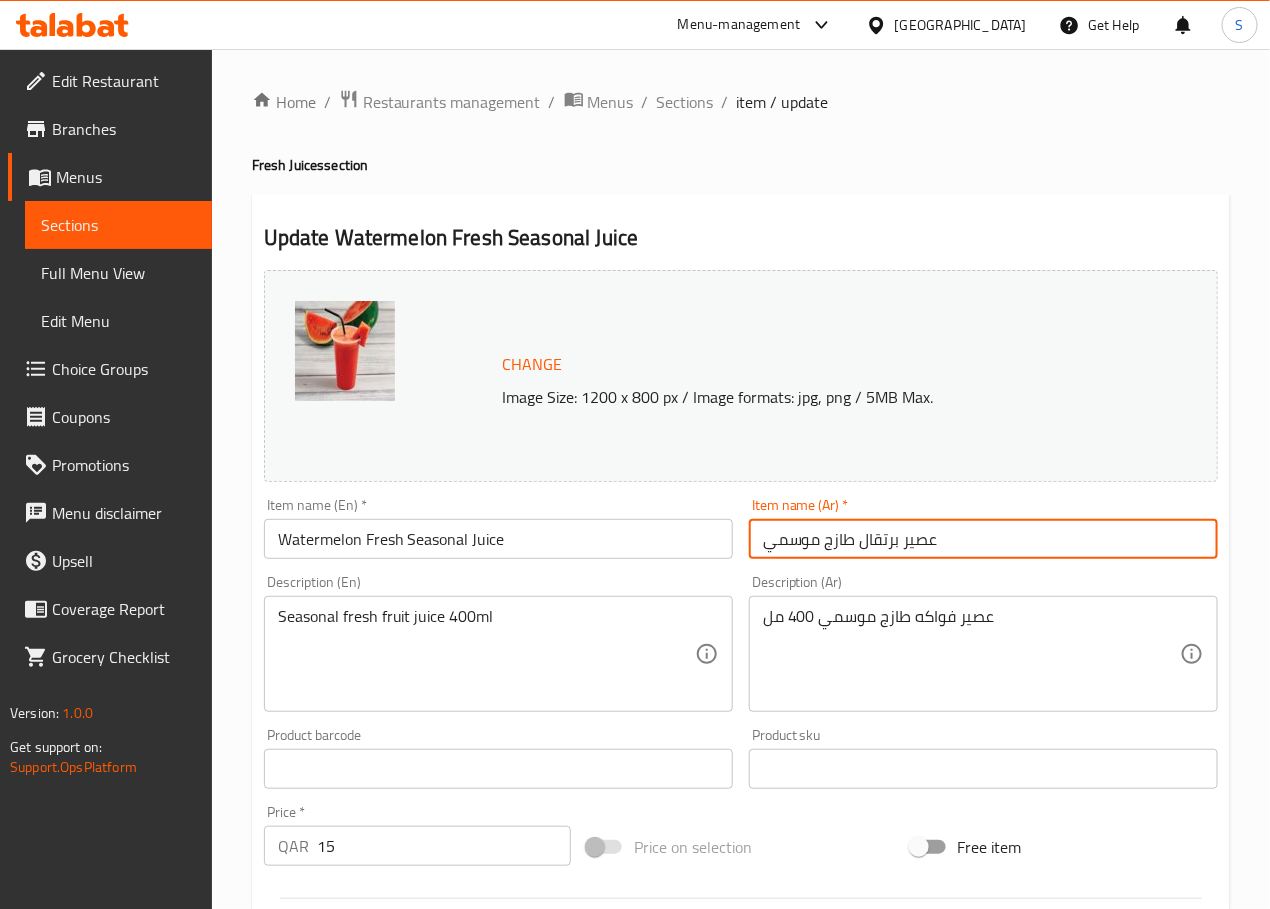 click on "عصير برتقال طازج موسمي" at bounding box center [983, 539] 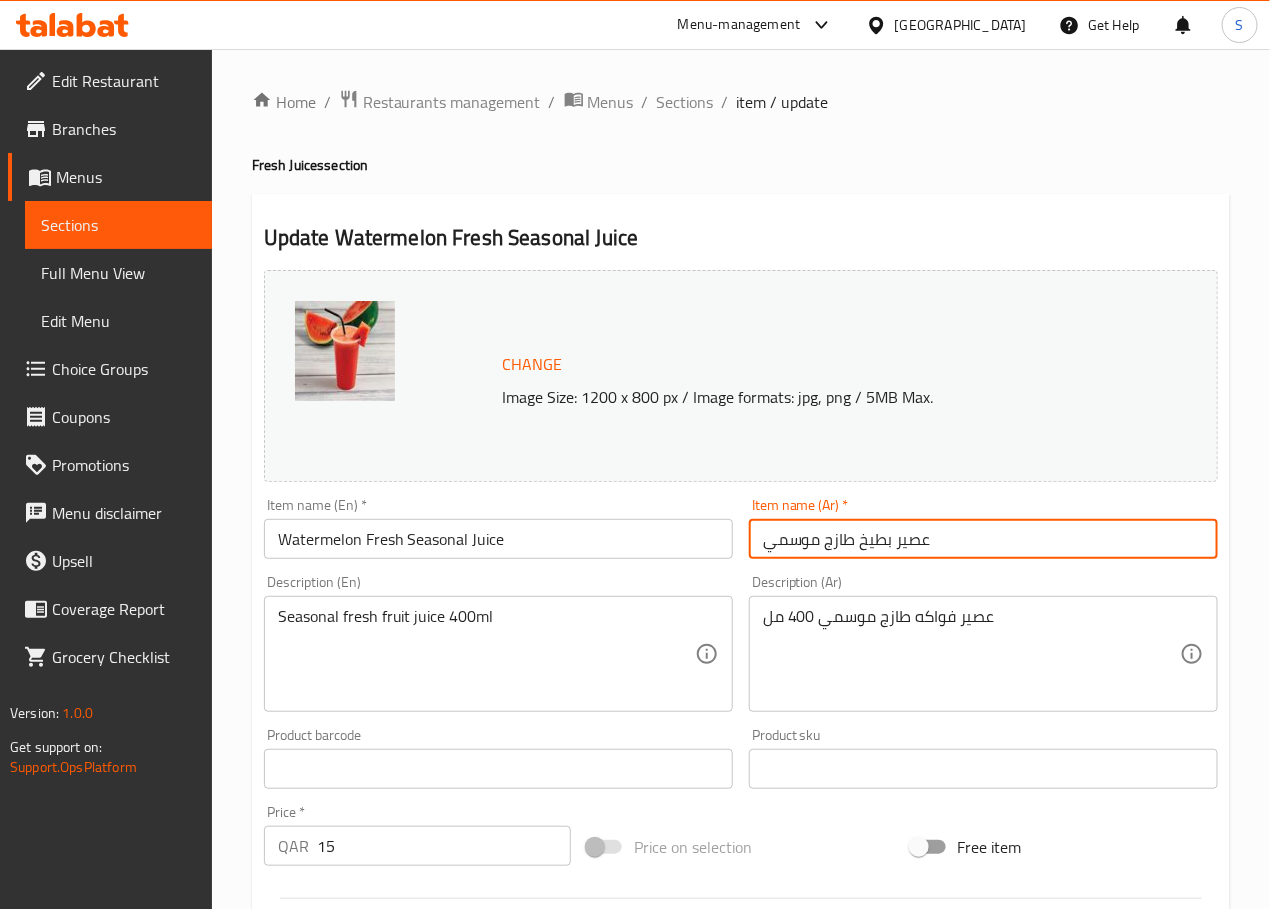 type on "عصير بطيخ طازج موسمي" 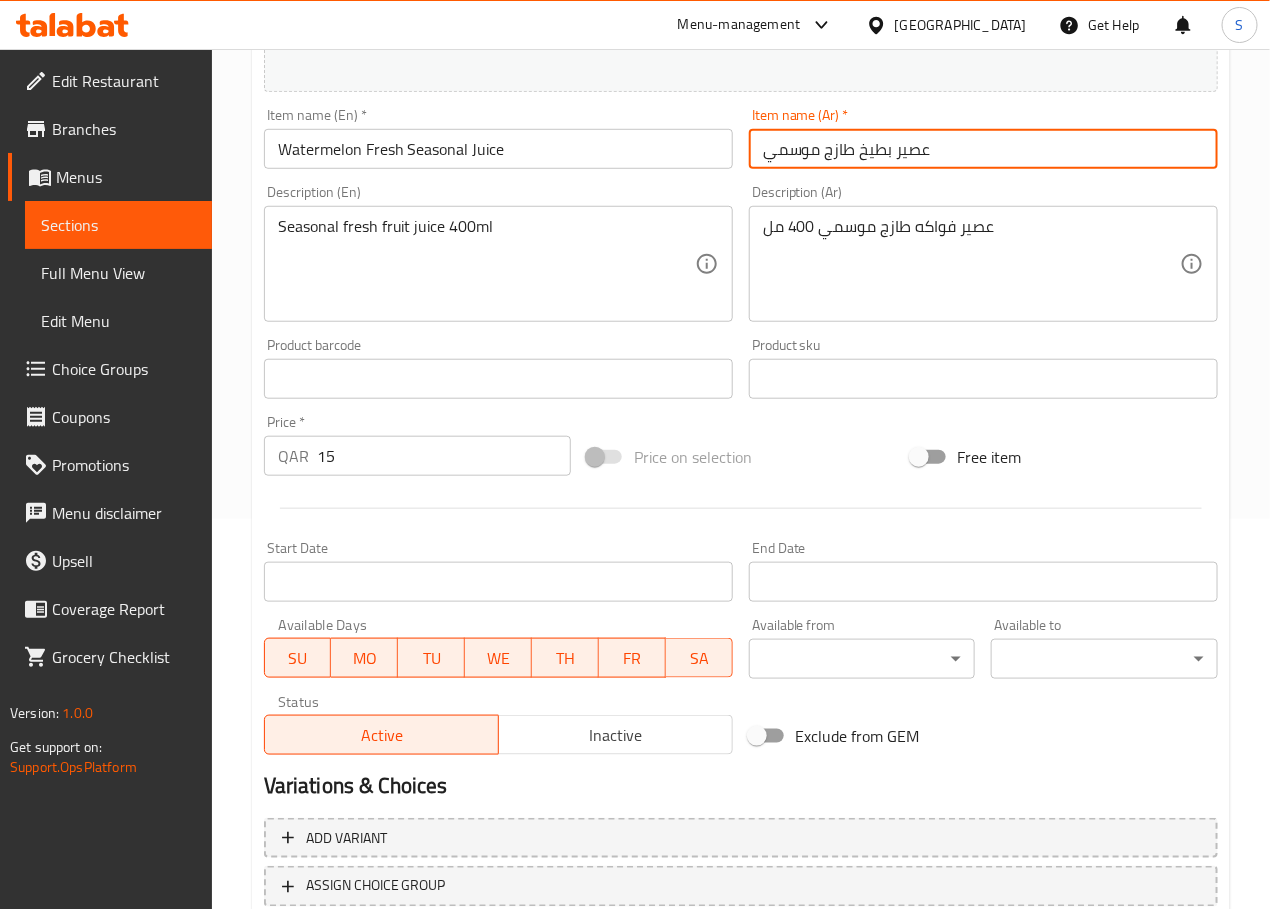 scroll, scrollTop: 531, scrollLeft: 0, axis: vertical 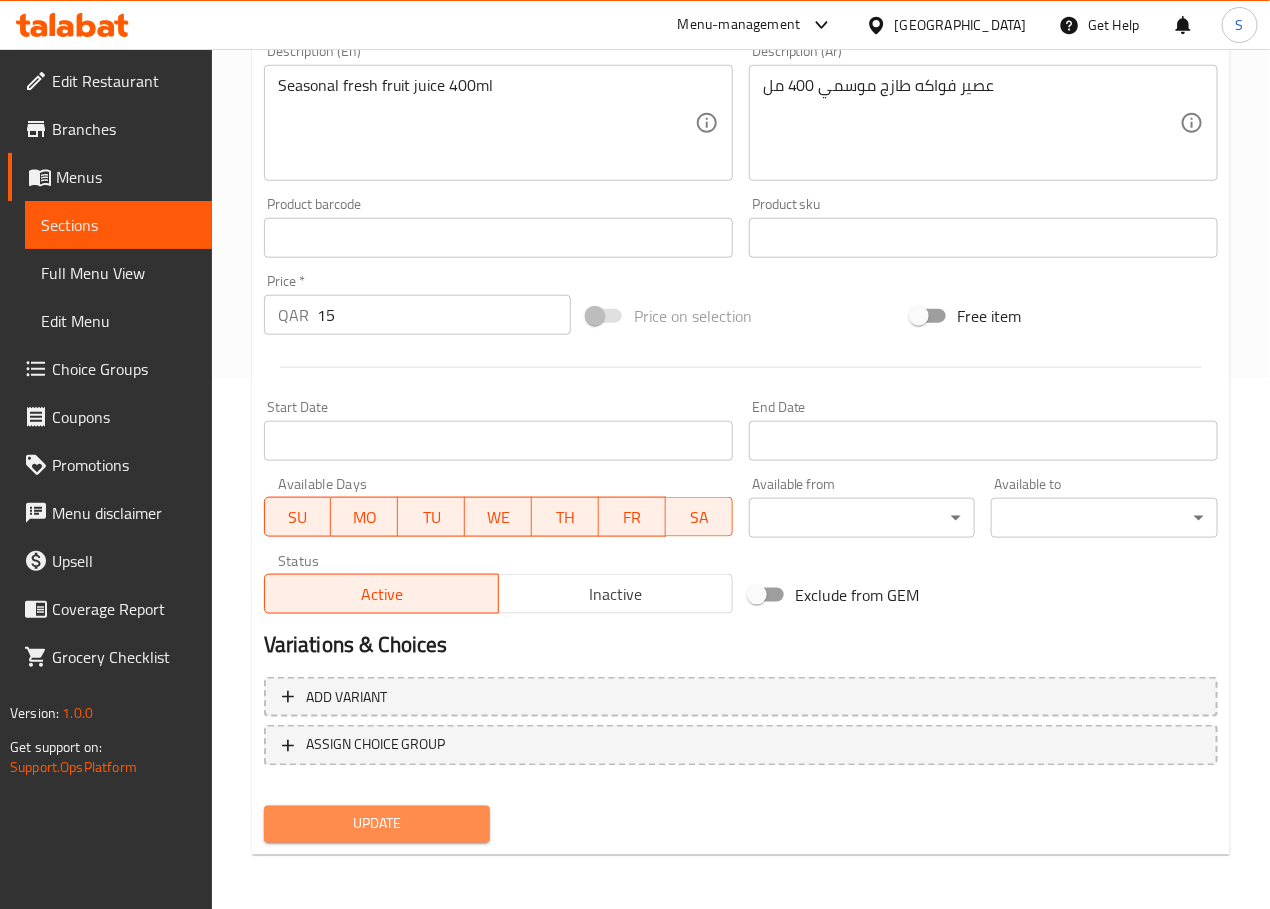 click on "Update" at bounding box center (377, 824) 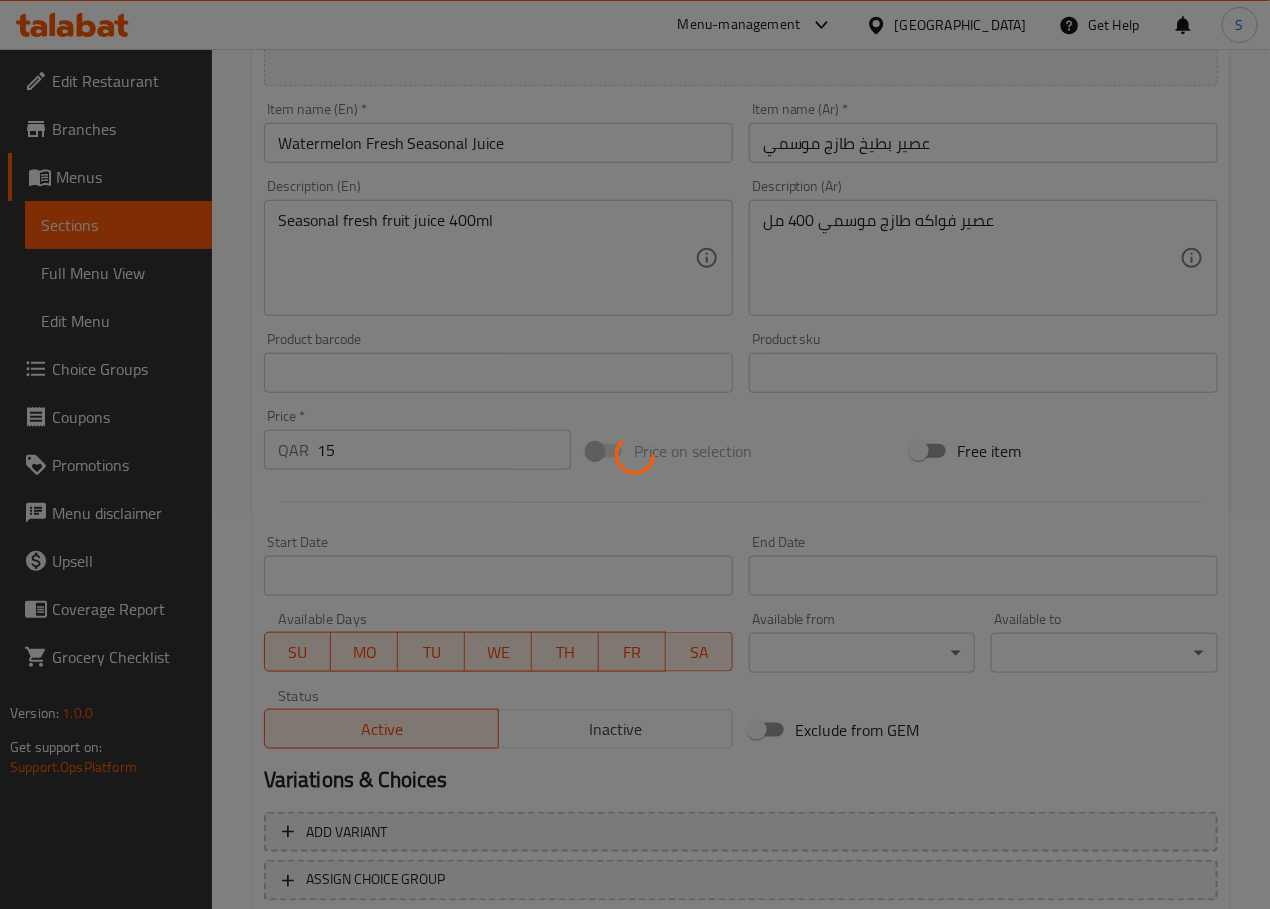 scroll, scrollTop: 0, scrollLeft: 0, axis: both 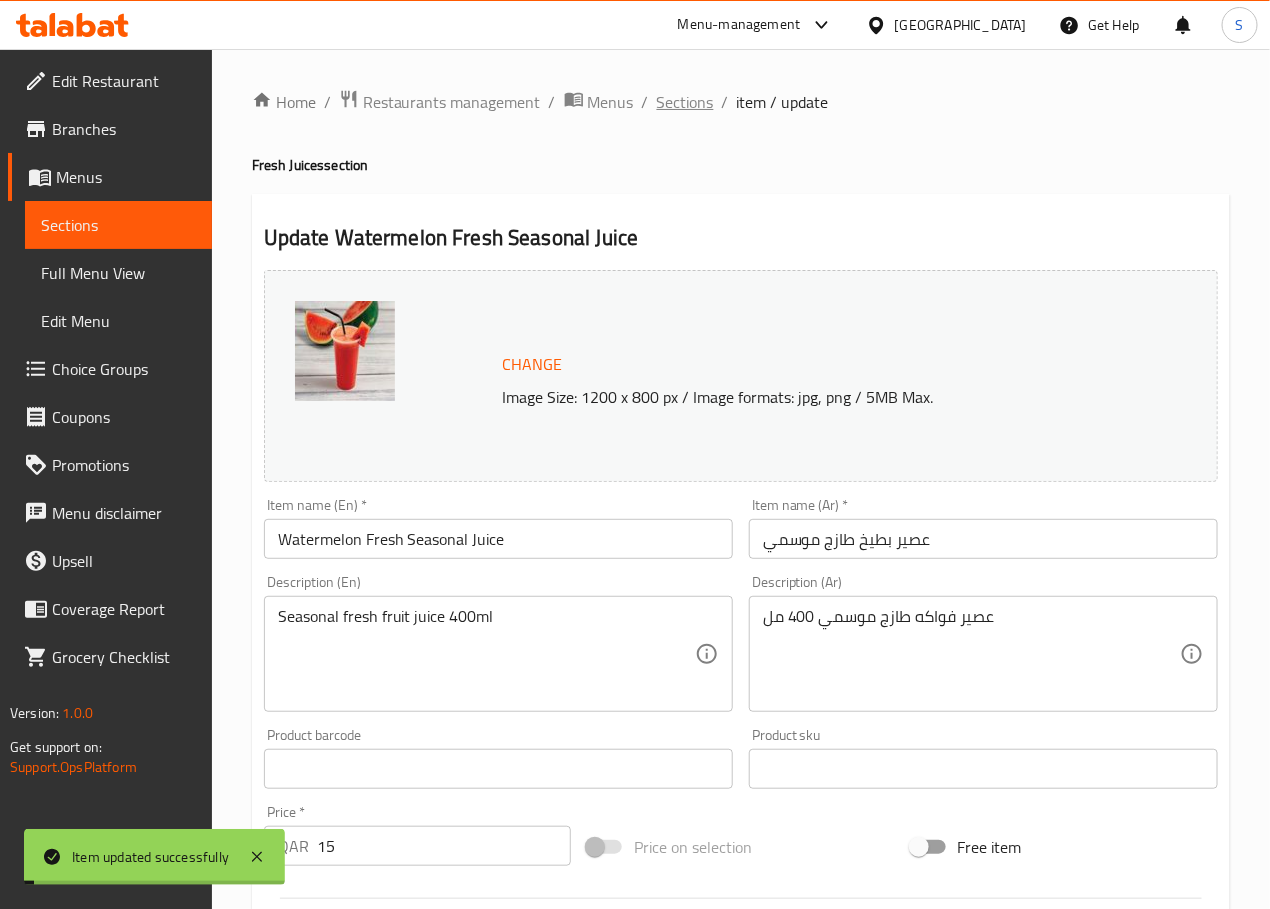 click on "Sections" at bounding box center [685, 102] 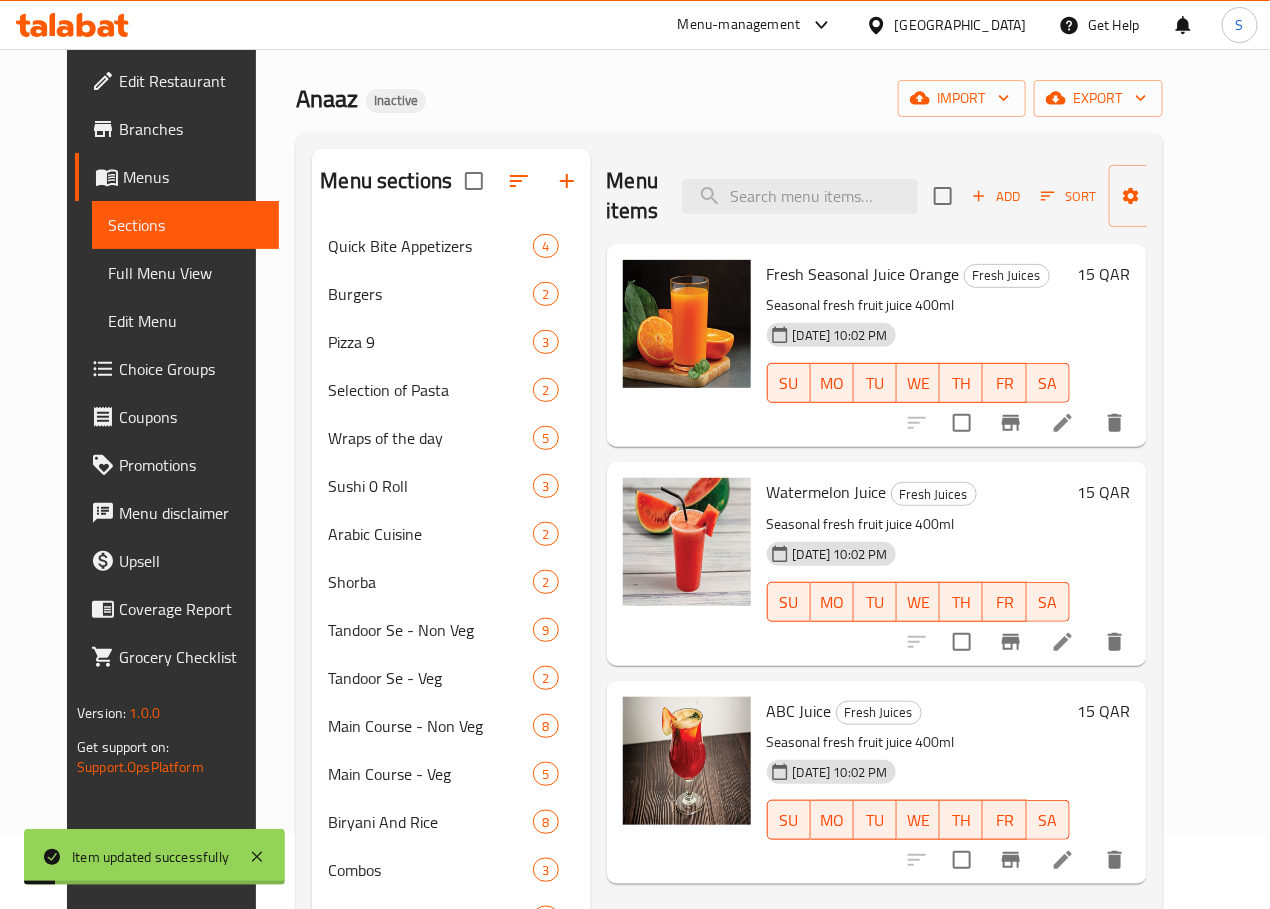 scroll, scrollTop: 346, scrollLeft: 0, axis: vertical 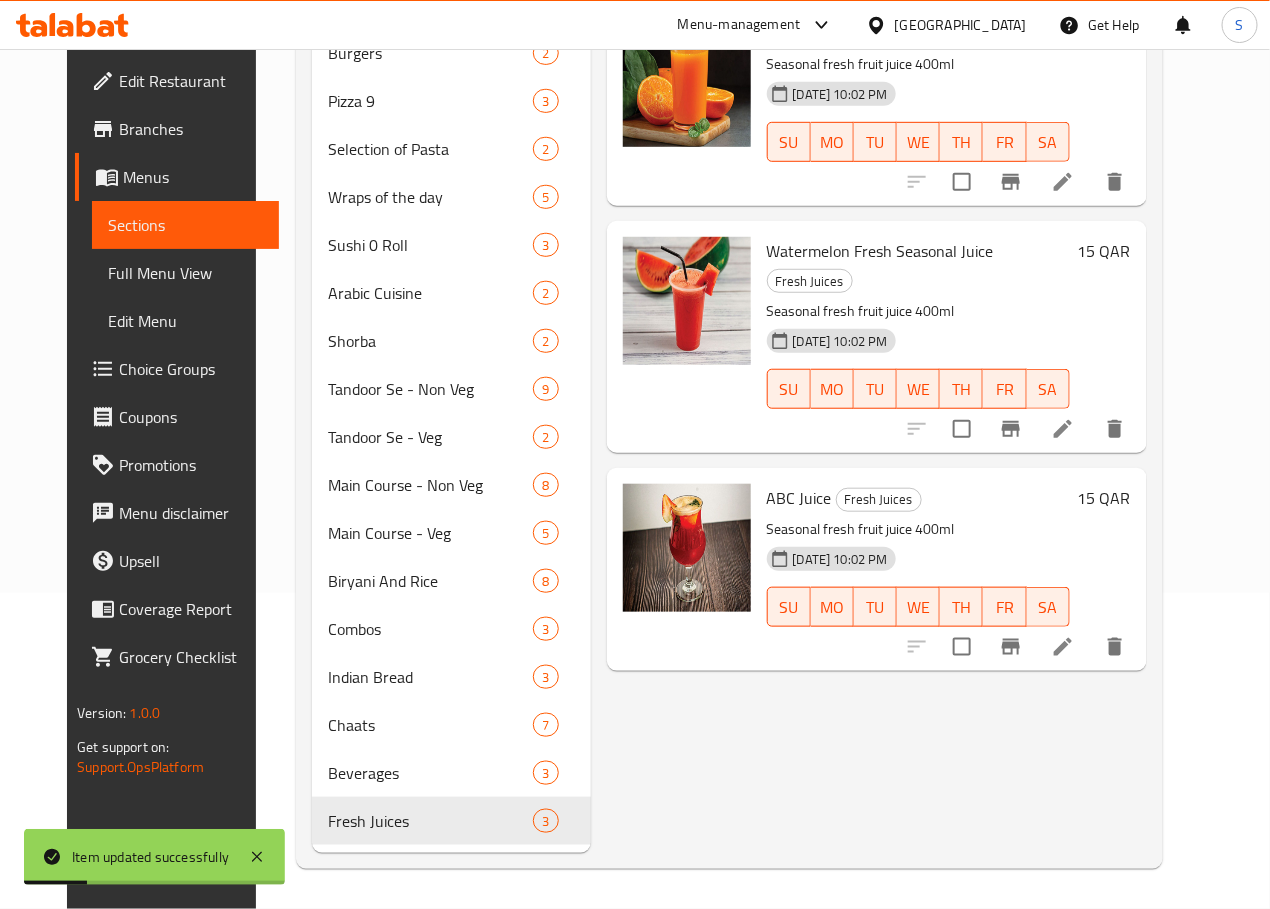 click 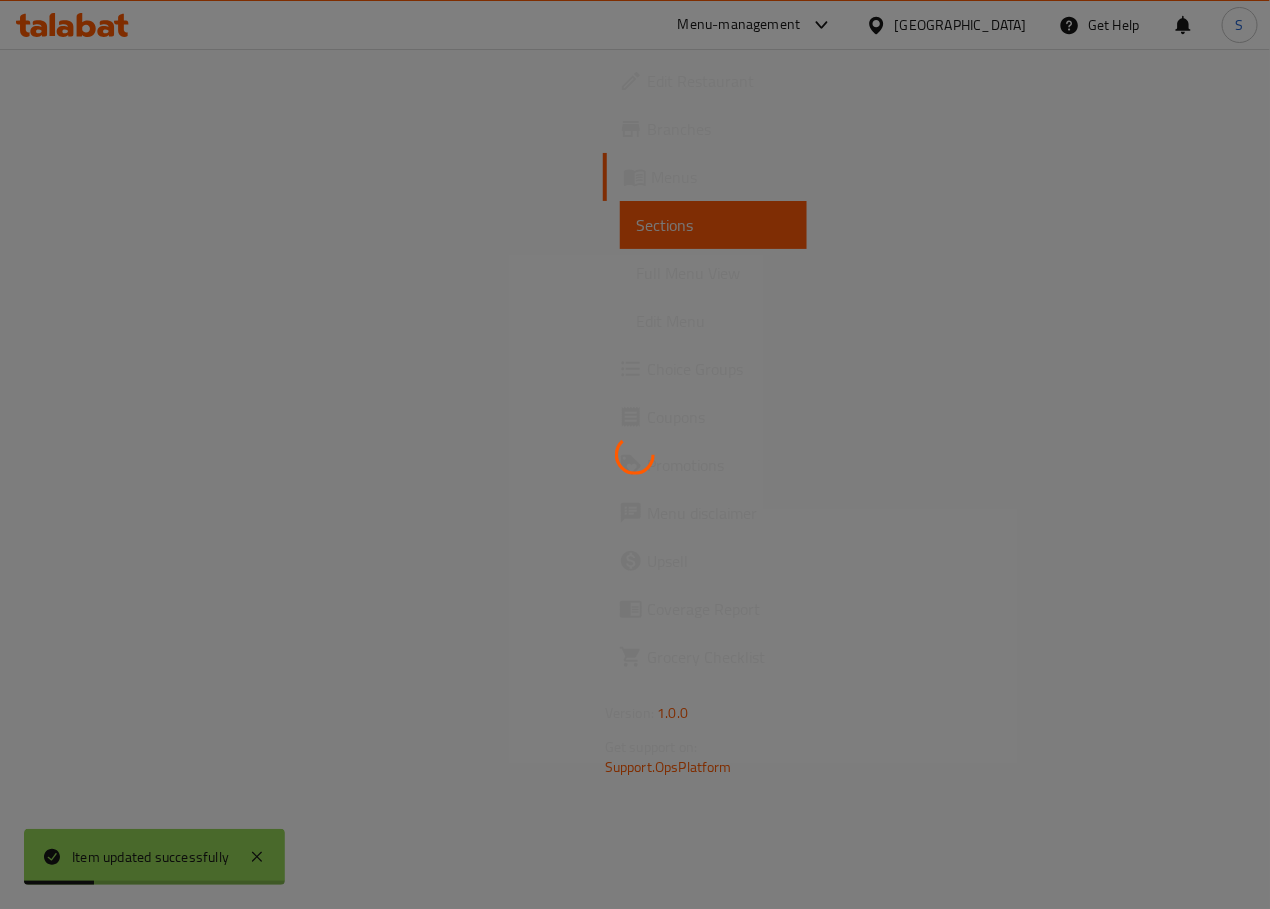 scroll, scrollTop: 0, scrollLeft: 0, axis: both 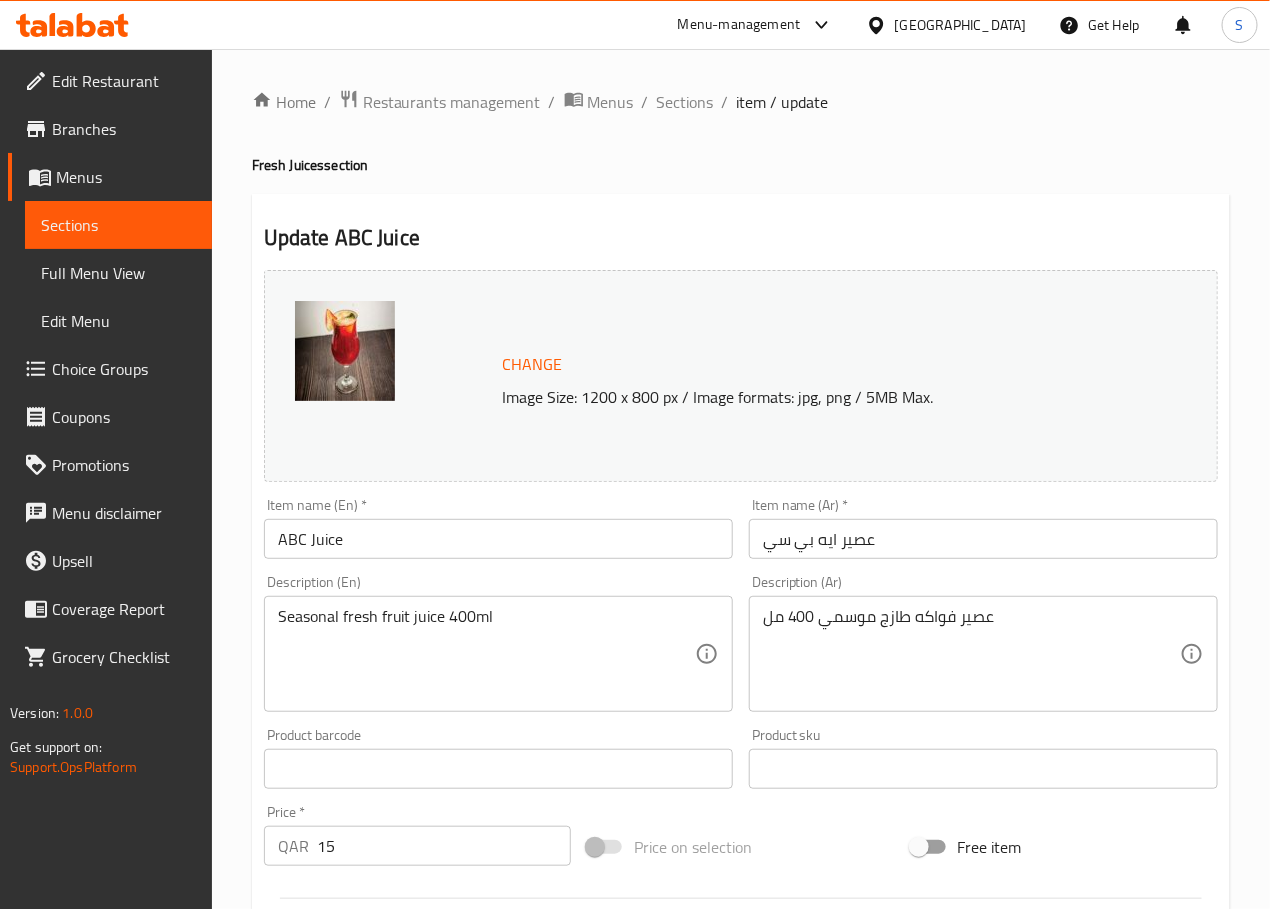 click on "ABC Juice" at bounding box center (498, 539) 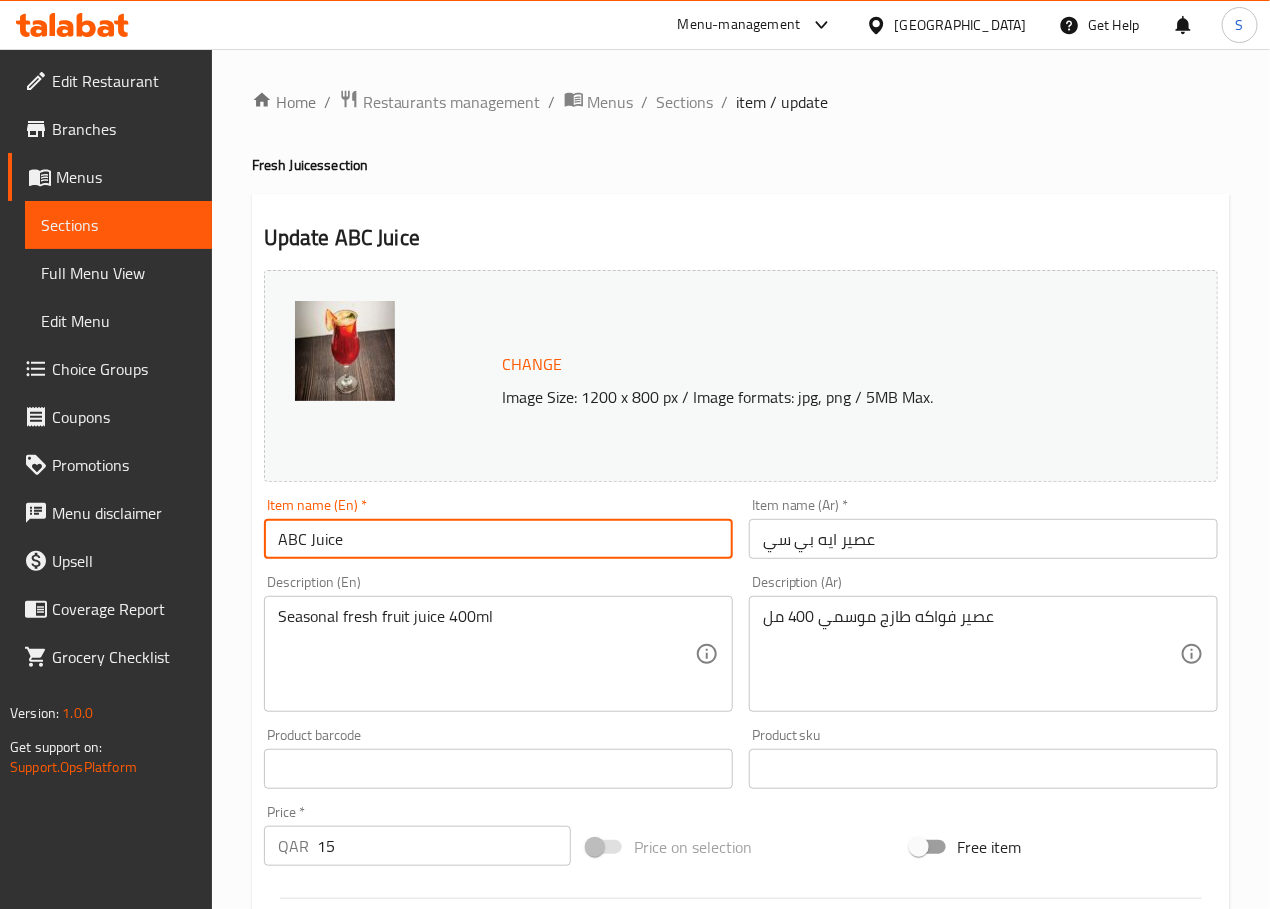 paste on "Fresh Seasonal" 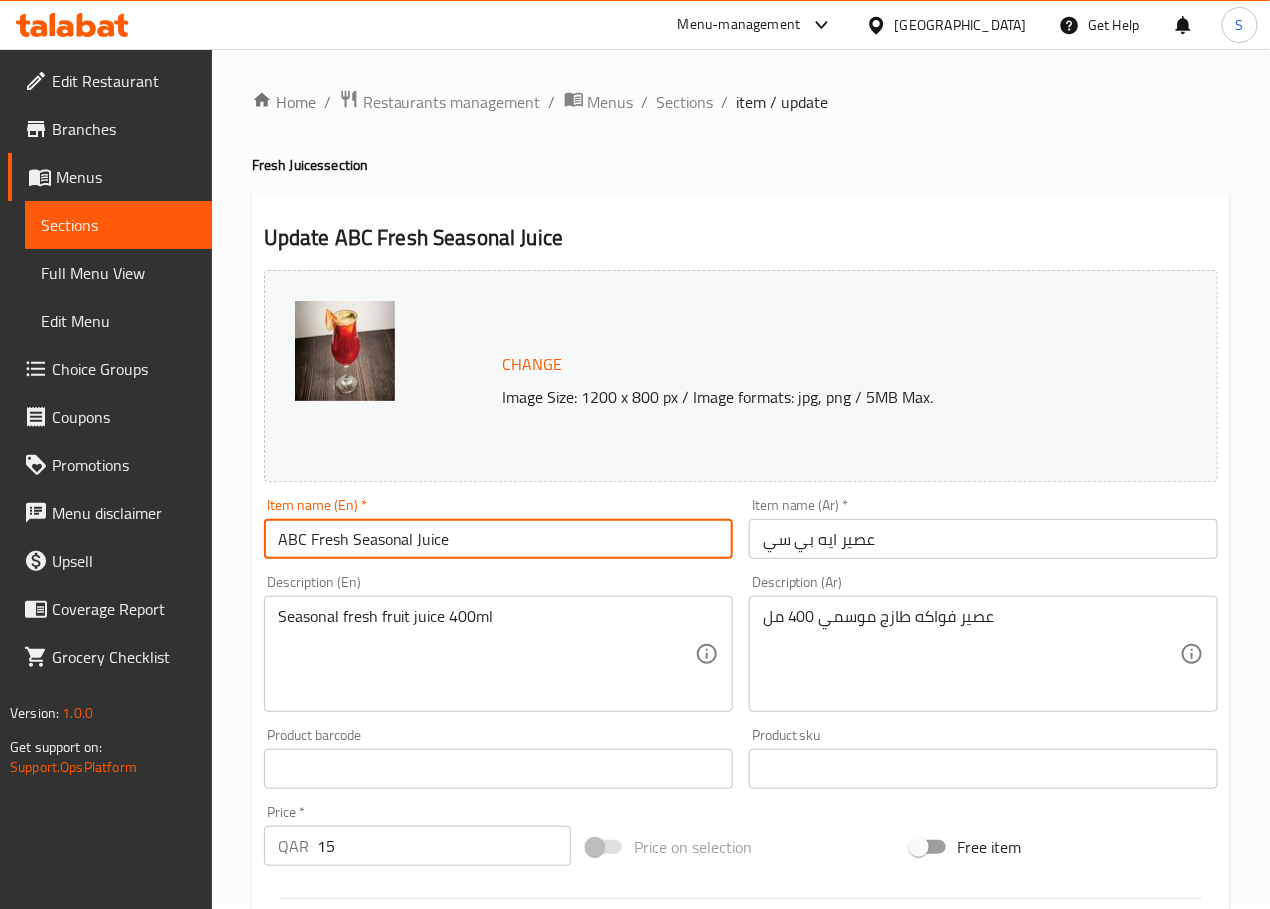 type on "ABC Fresh Seasonal Juice" 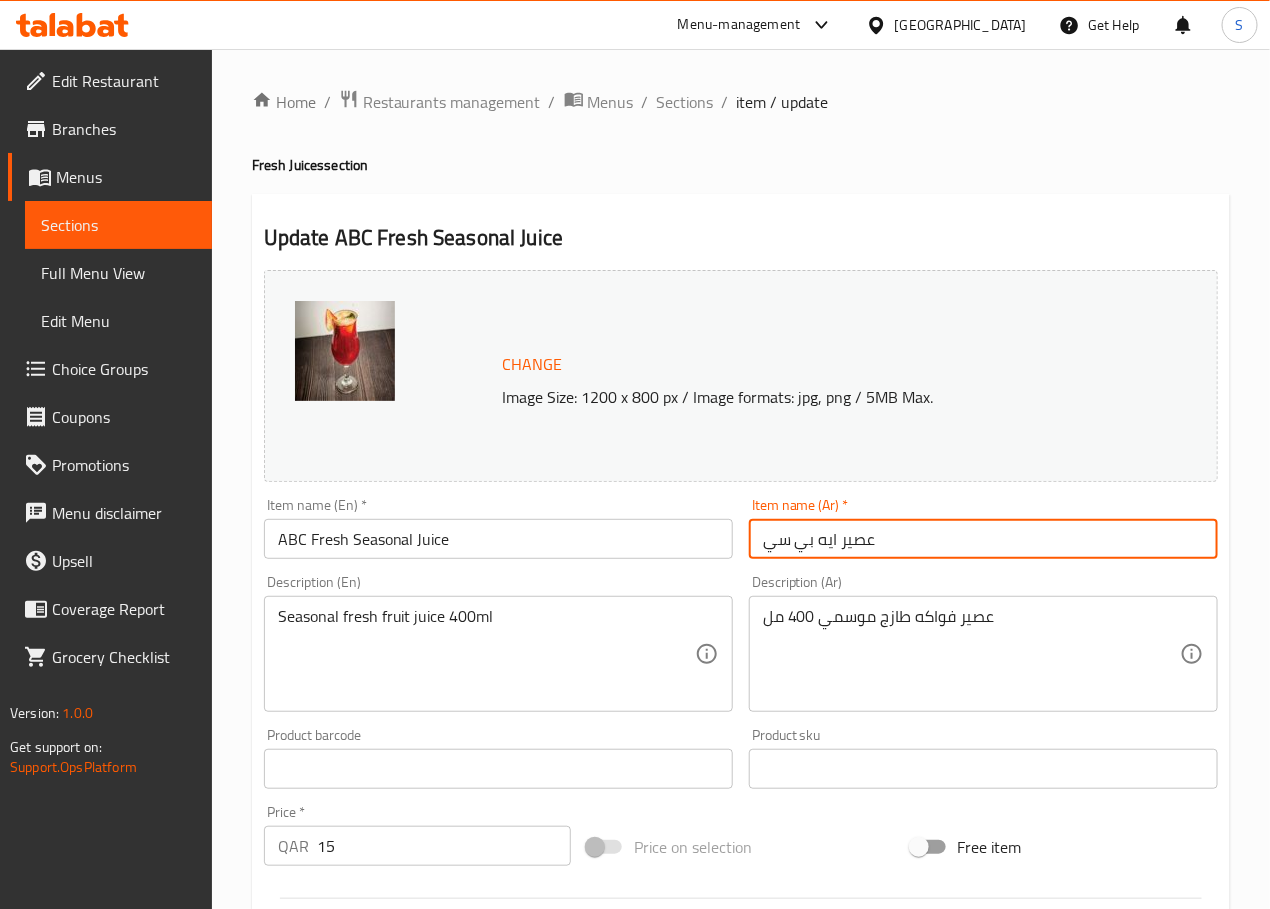 click on "عصير ايه بي سي" at bounding box center (983, 539) 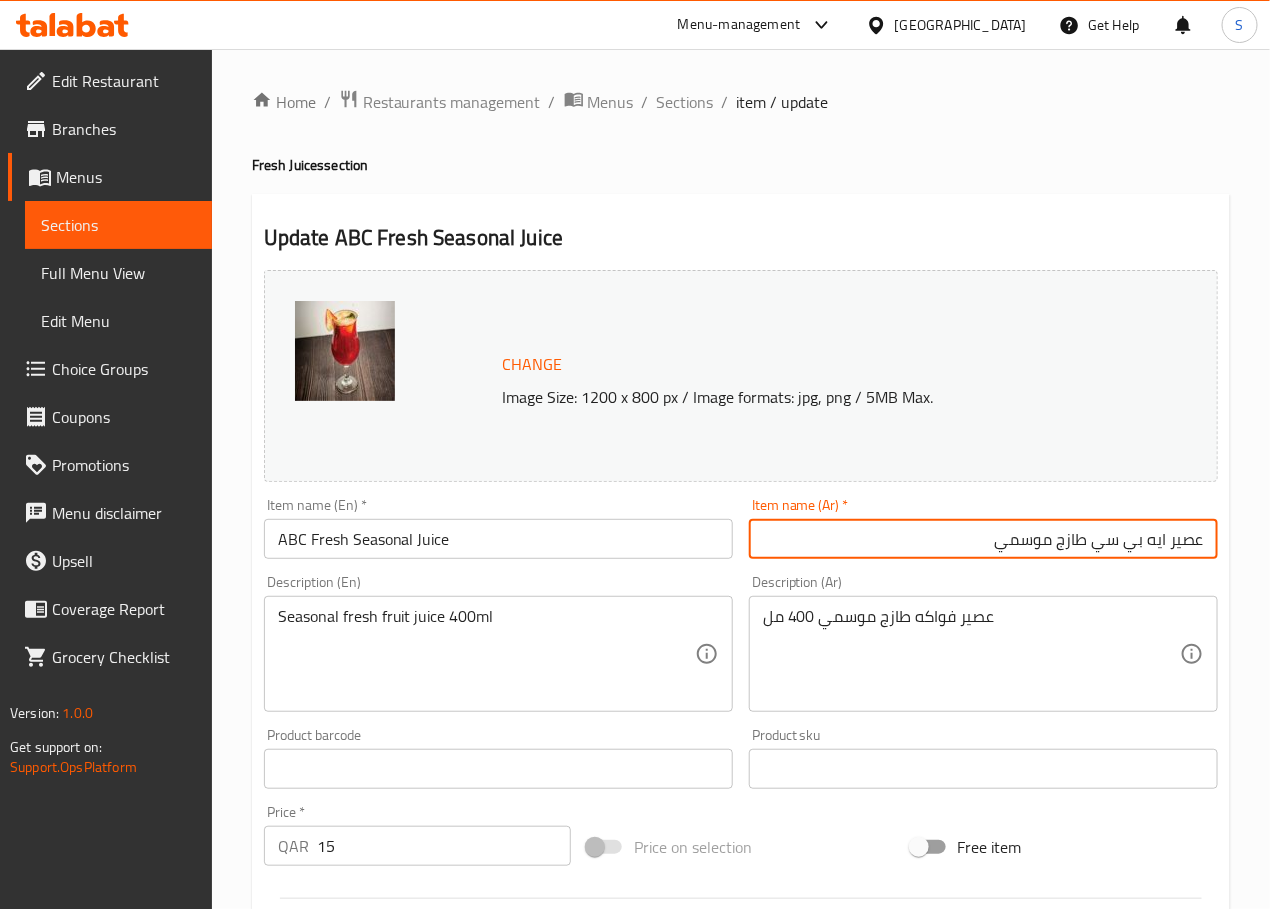 type on "عصير ايه بي سي طازج موسمي" 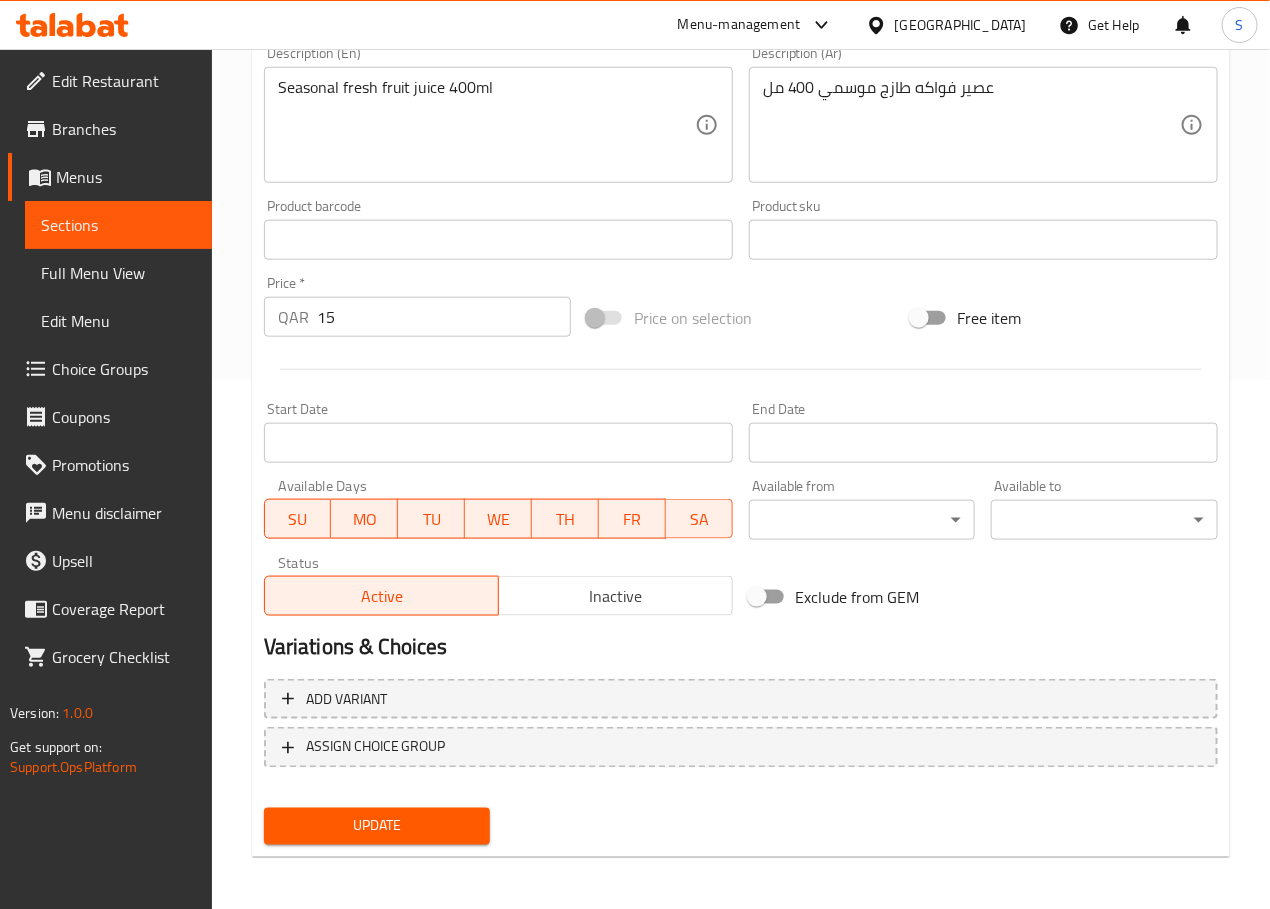 scroll, scrollTop: 531, scrollLeft: 0, axis: vertical 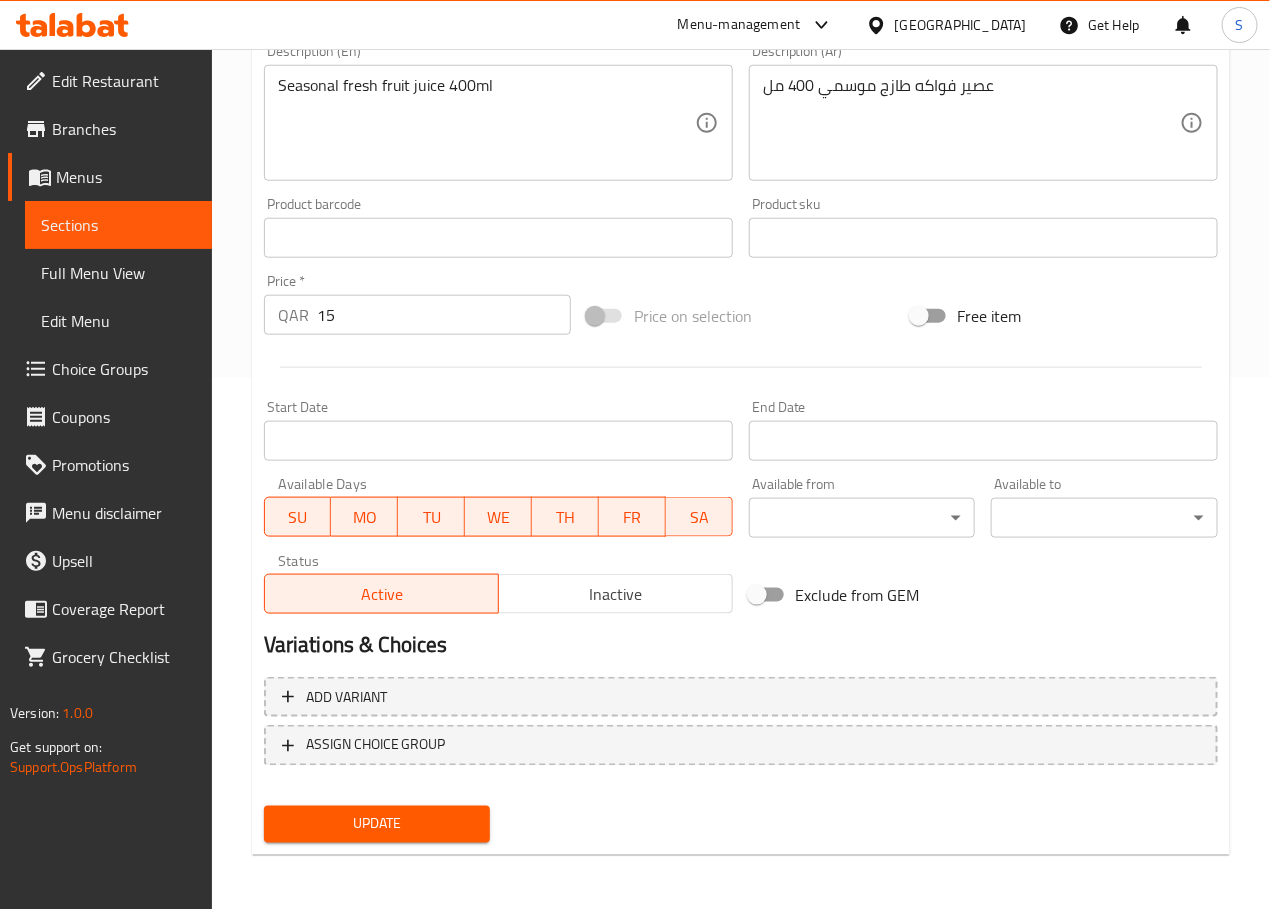 click on "Update" at bounding box center (377, 824) 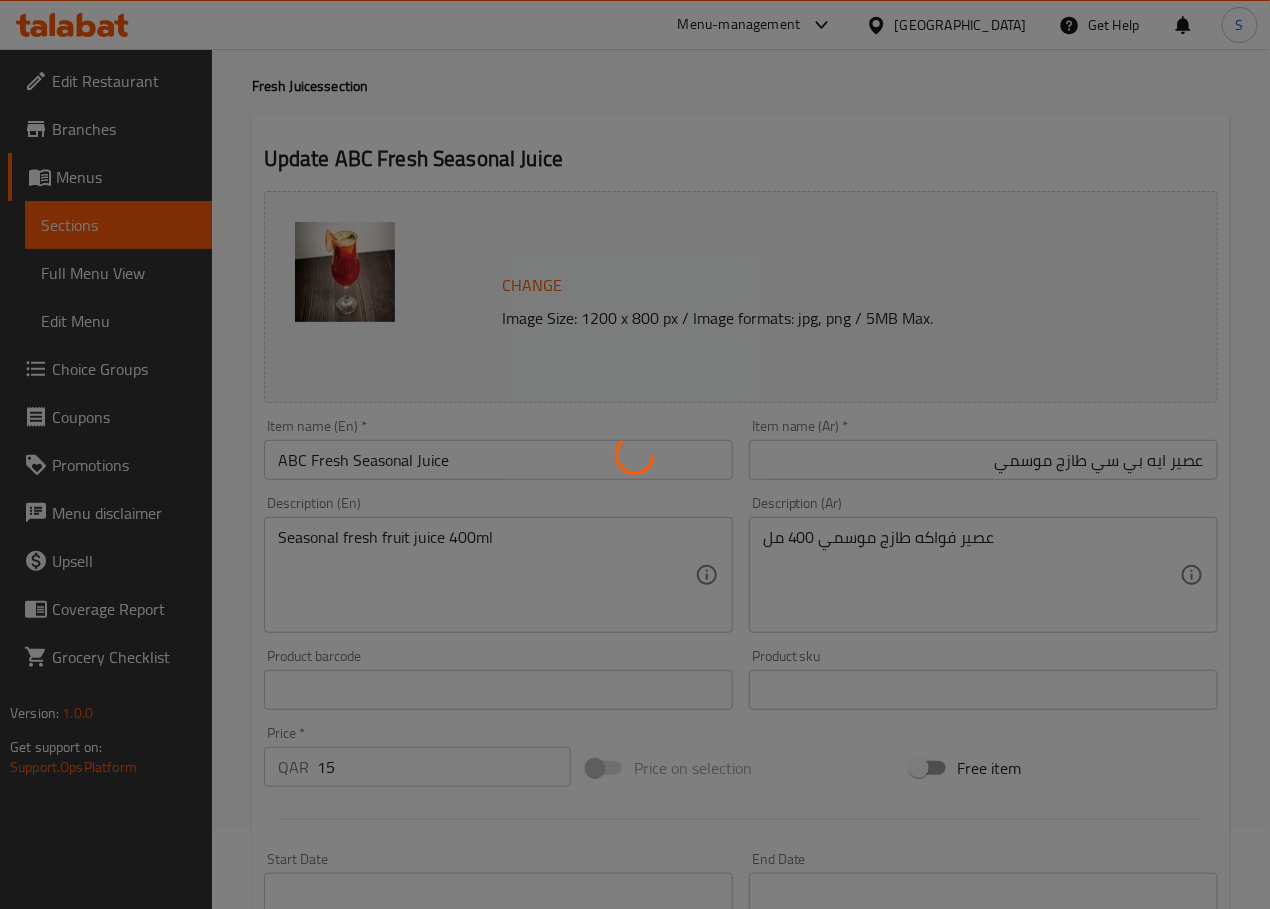 scroll, scrollTop: 0, scrollLeft: 0, axis: both 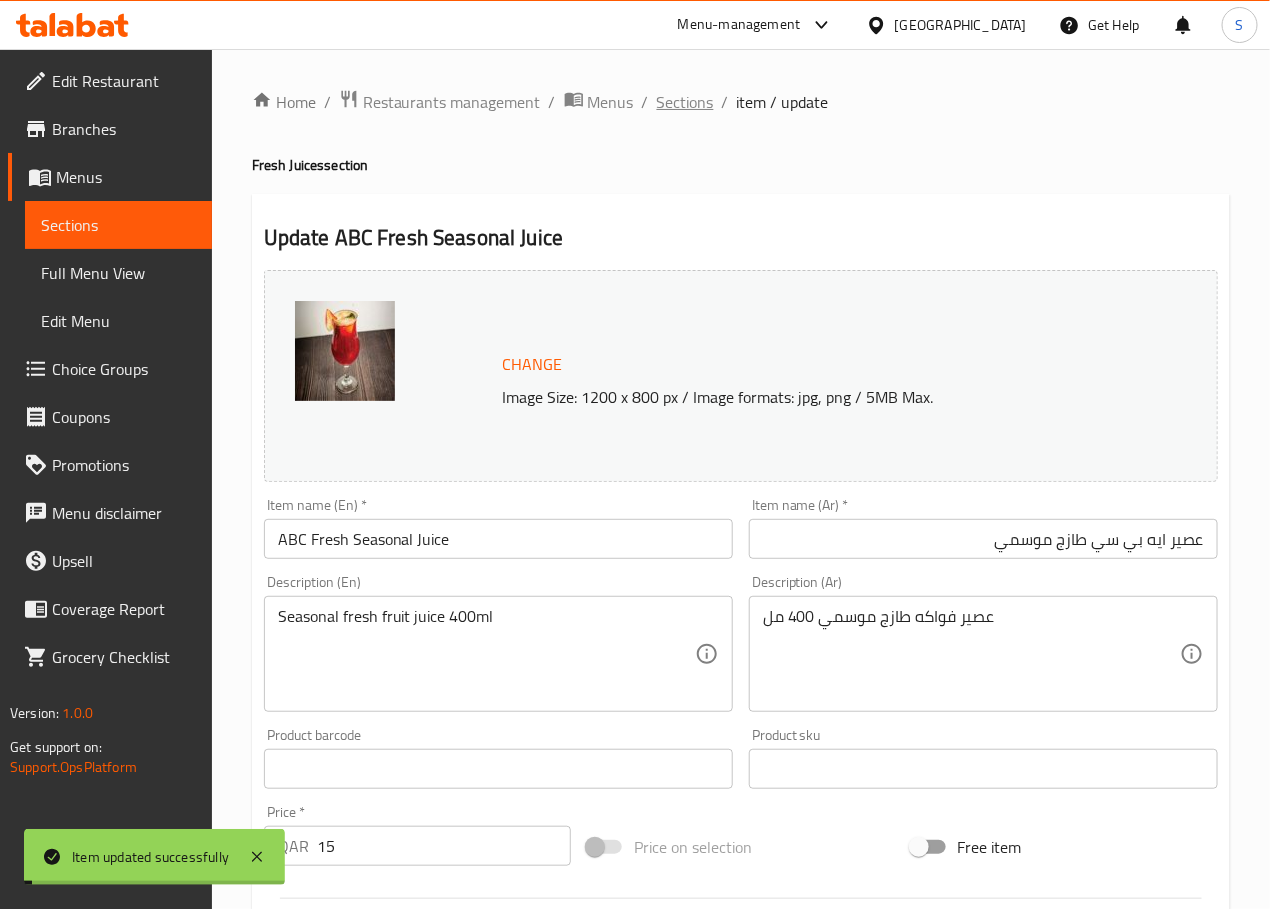click on "Sections" at bounding box center [685, 102] 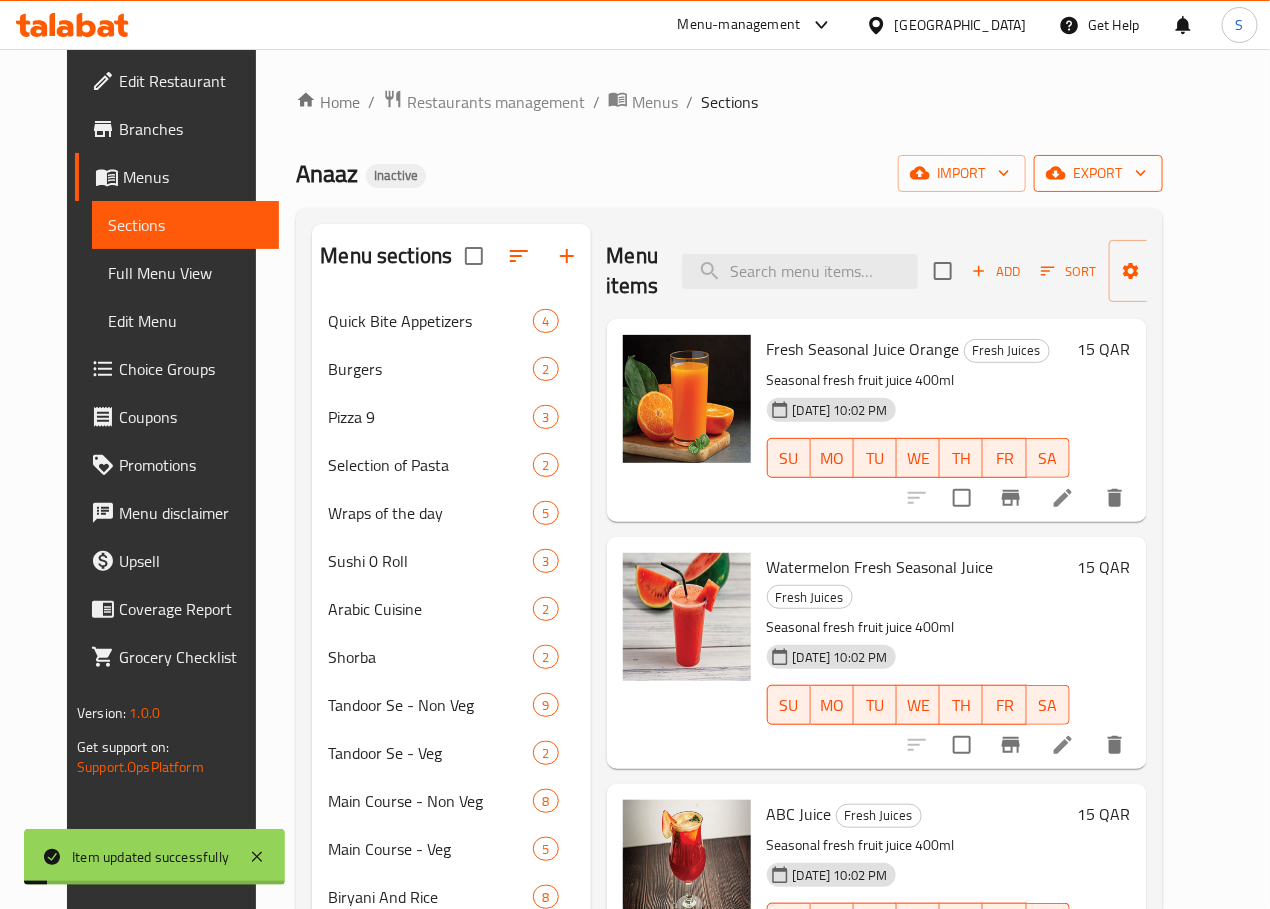 click on "export" at bounding box center (1098, 173) 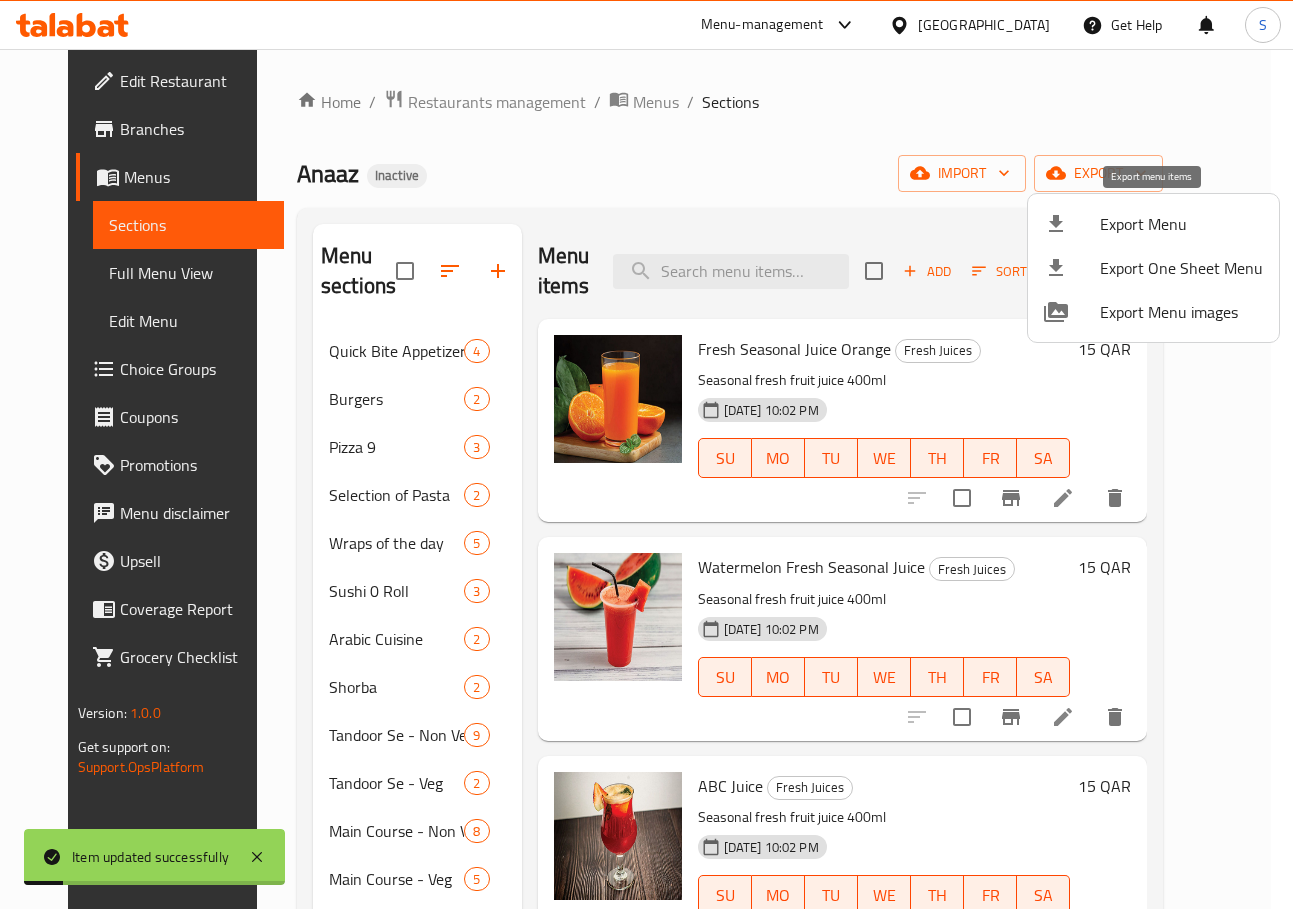 click at bounding box center (1072, 224) 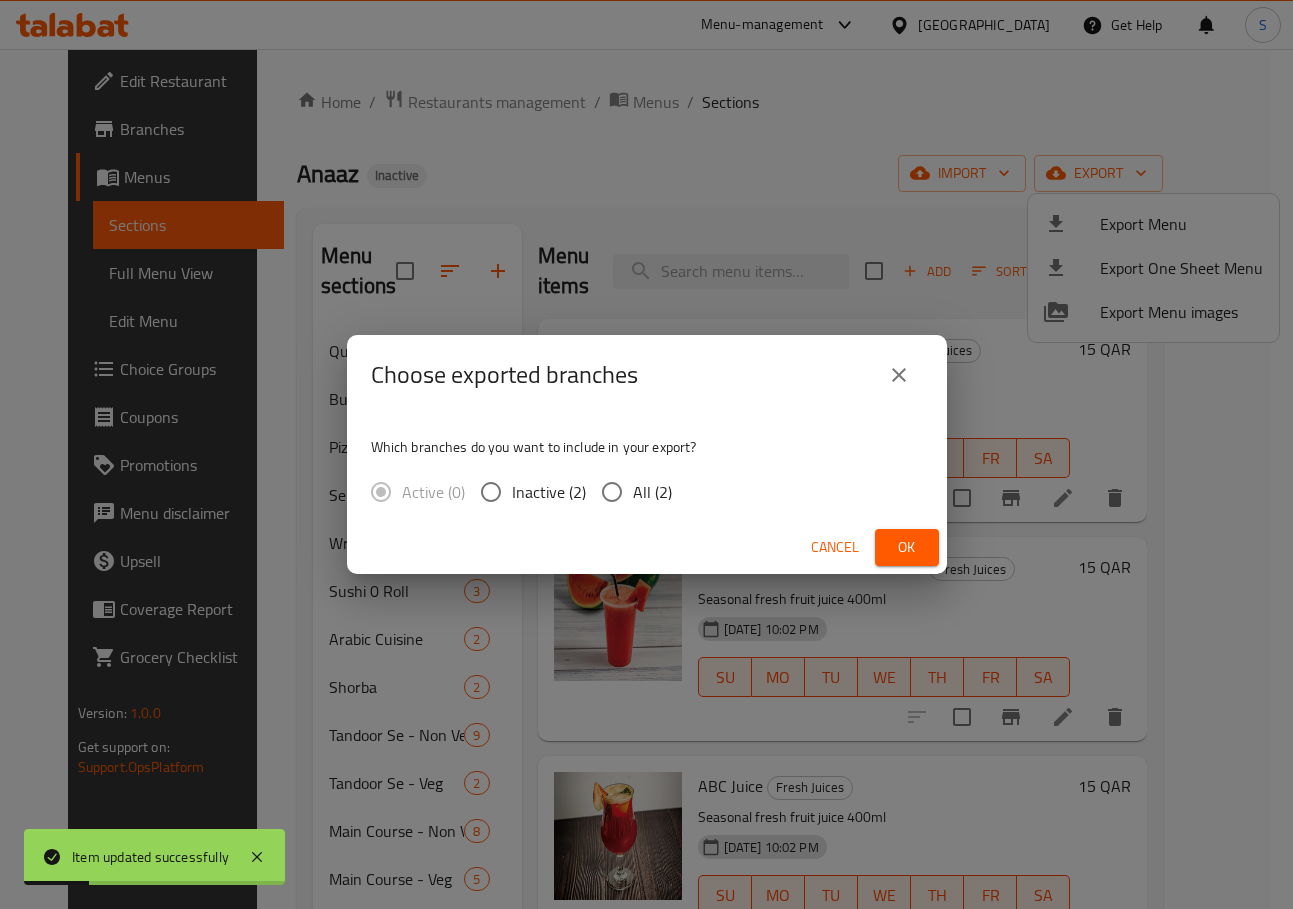 click on "All (2)" at bounding box center (612, 492) 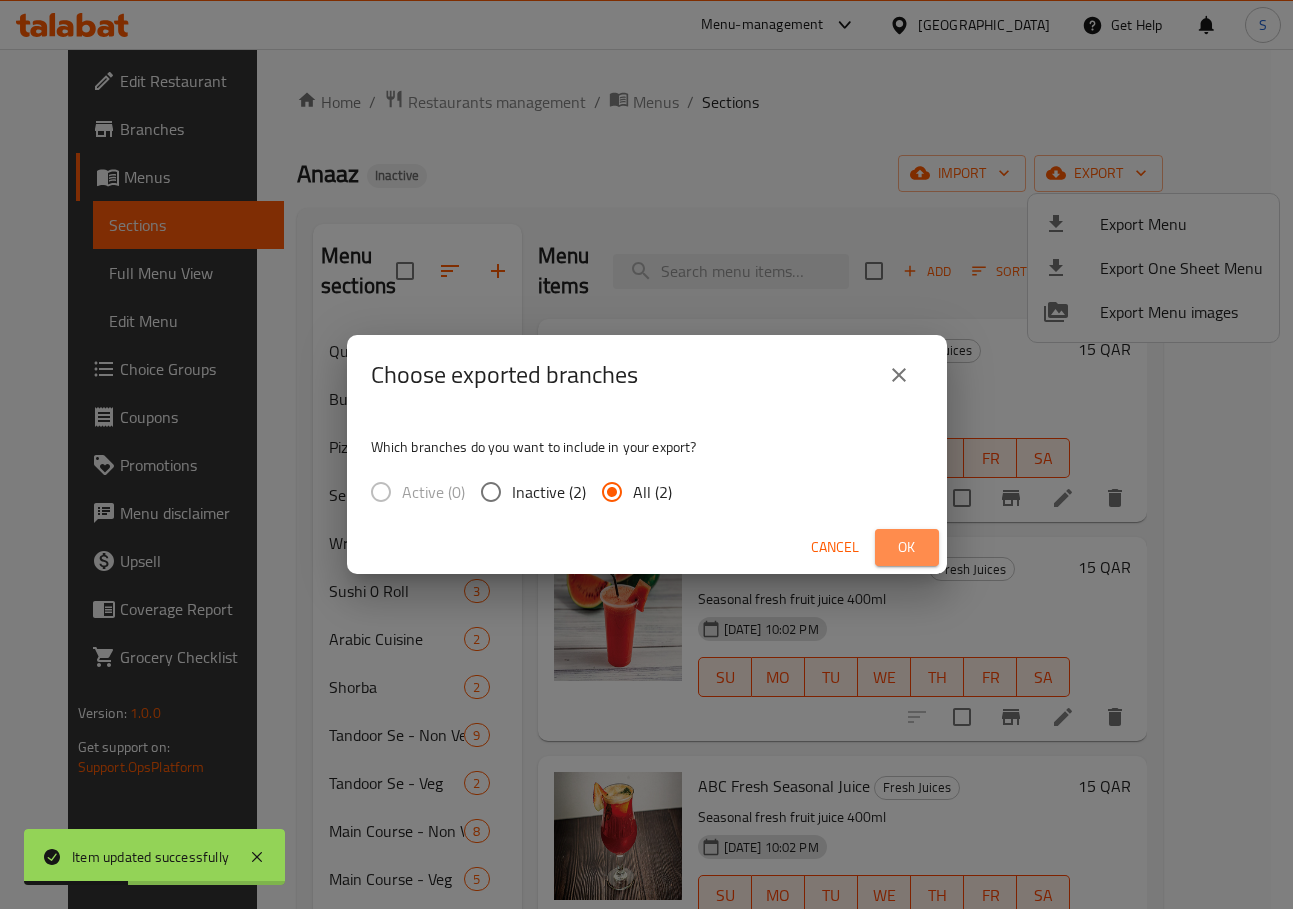 click on "Ok" at bounding box center [907, 547] 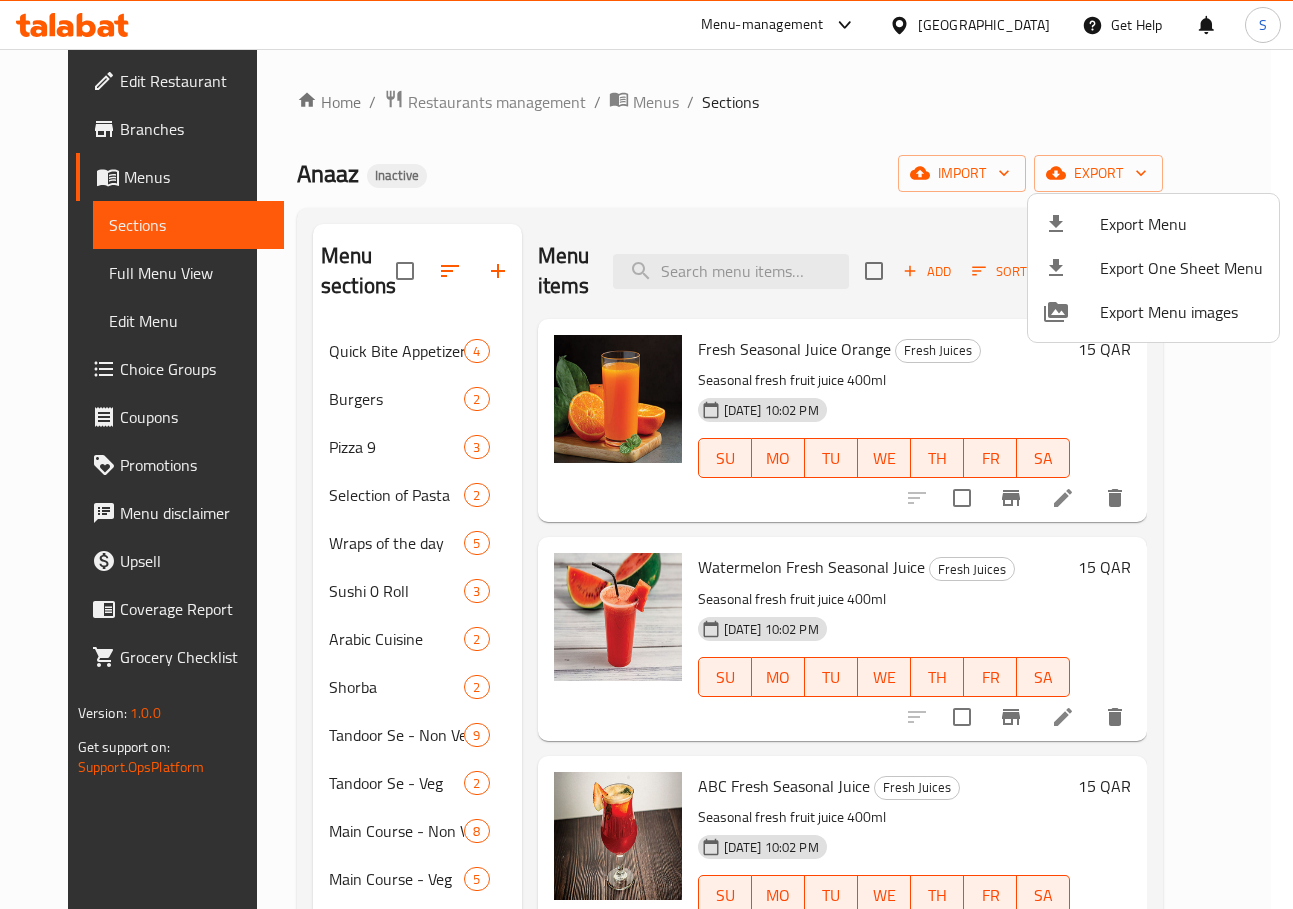 click at bounding box center (646, 454) 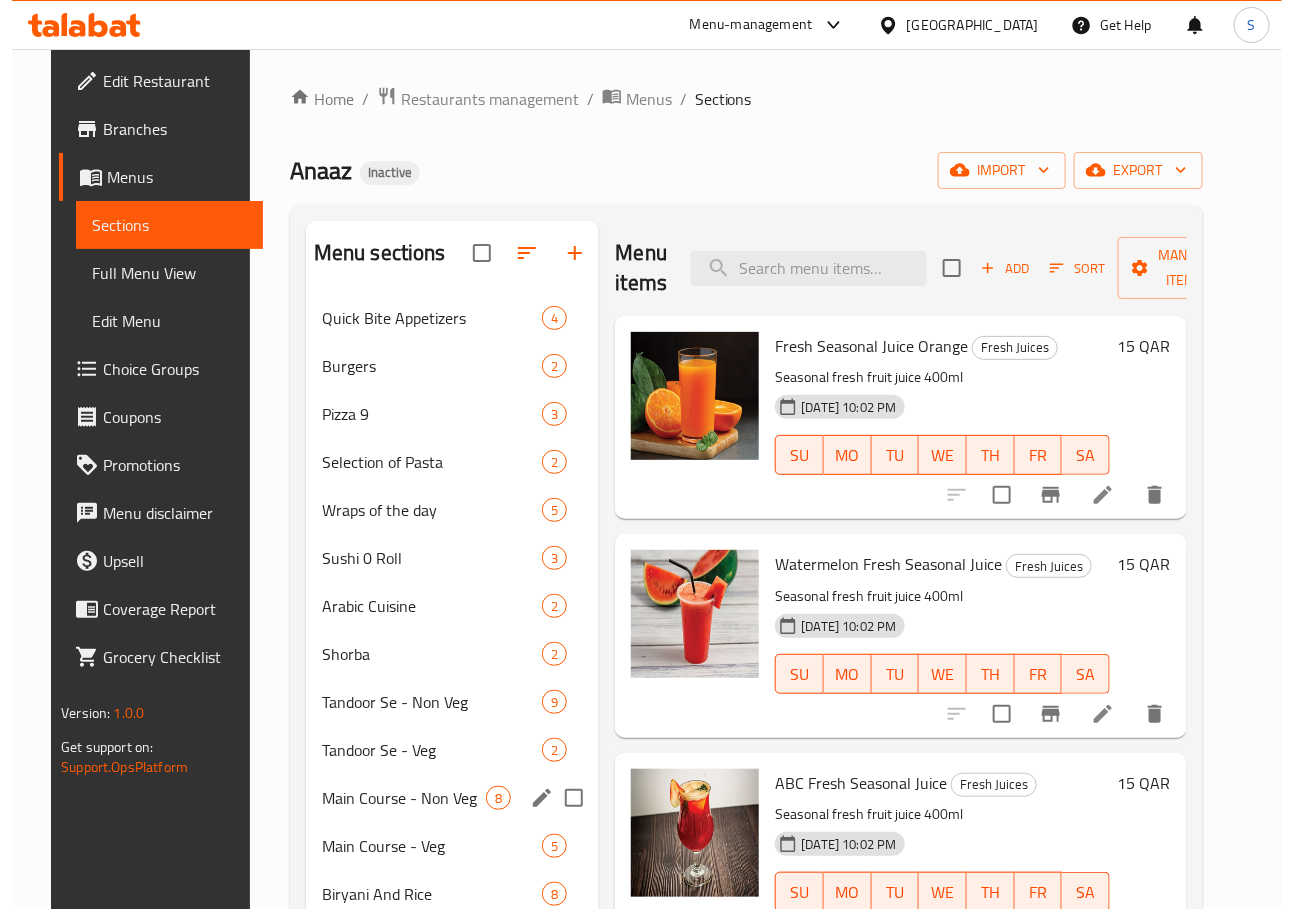 scroll, scrollTop: 0, scrollLeft: 0, axis: both 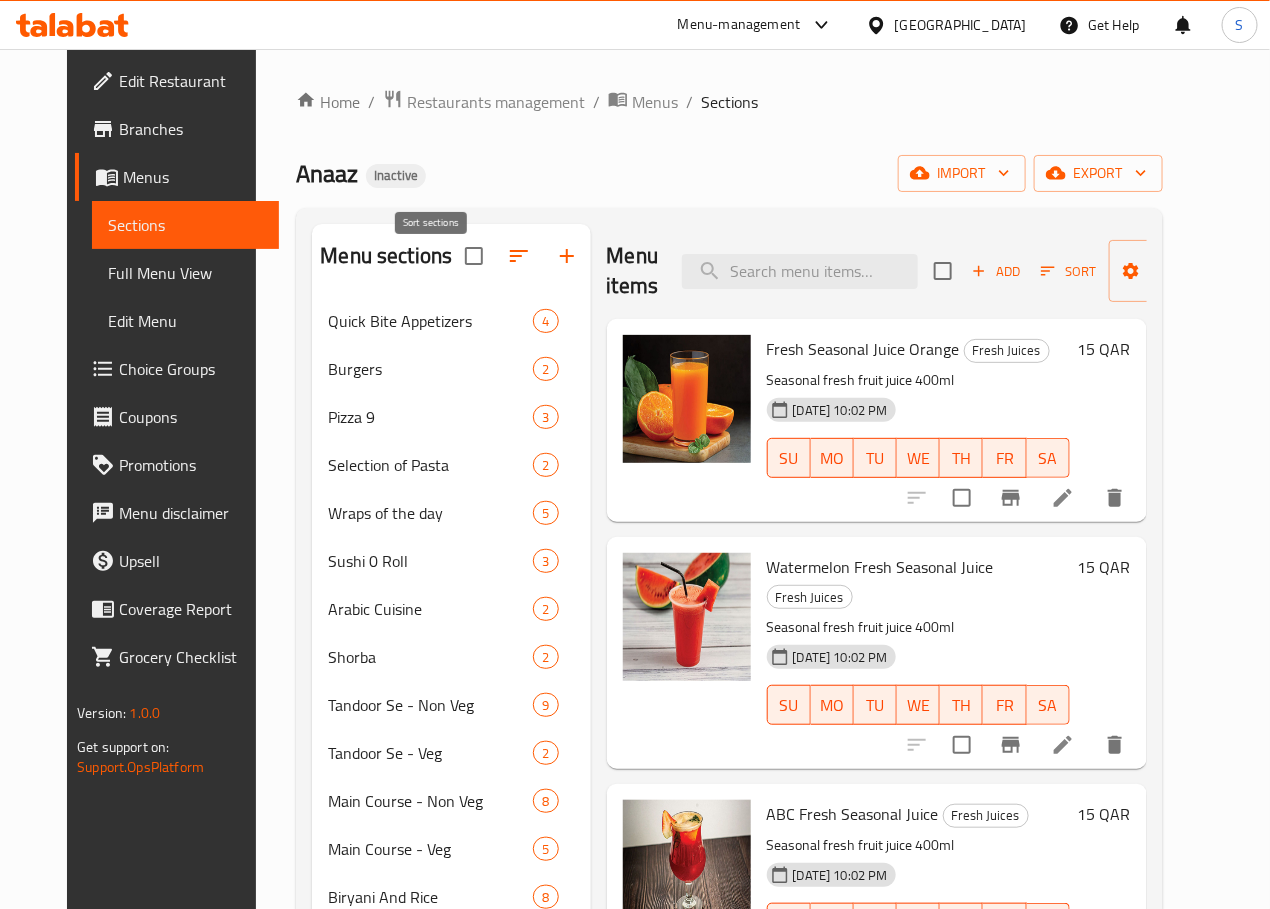 click 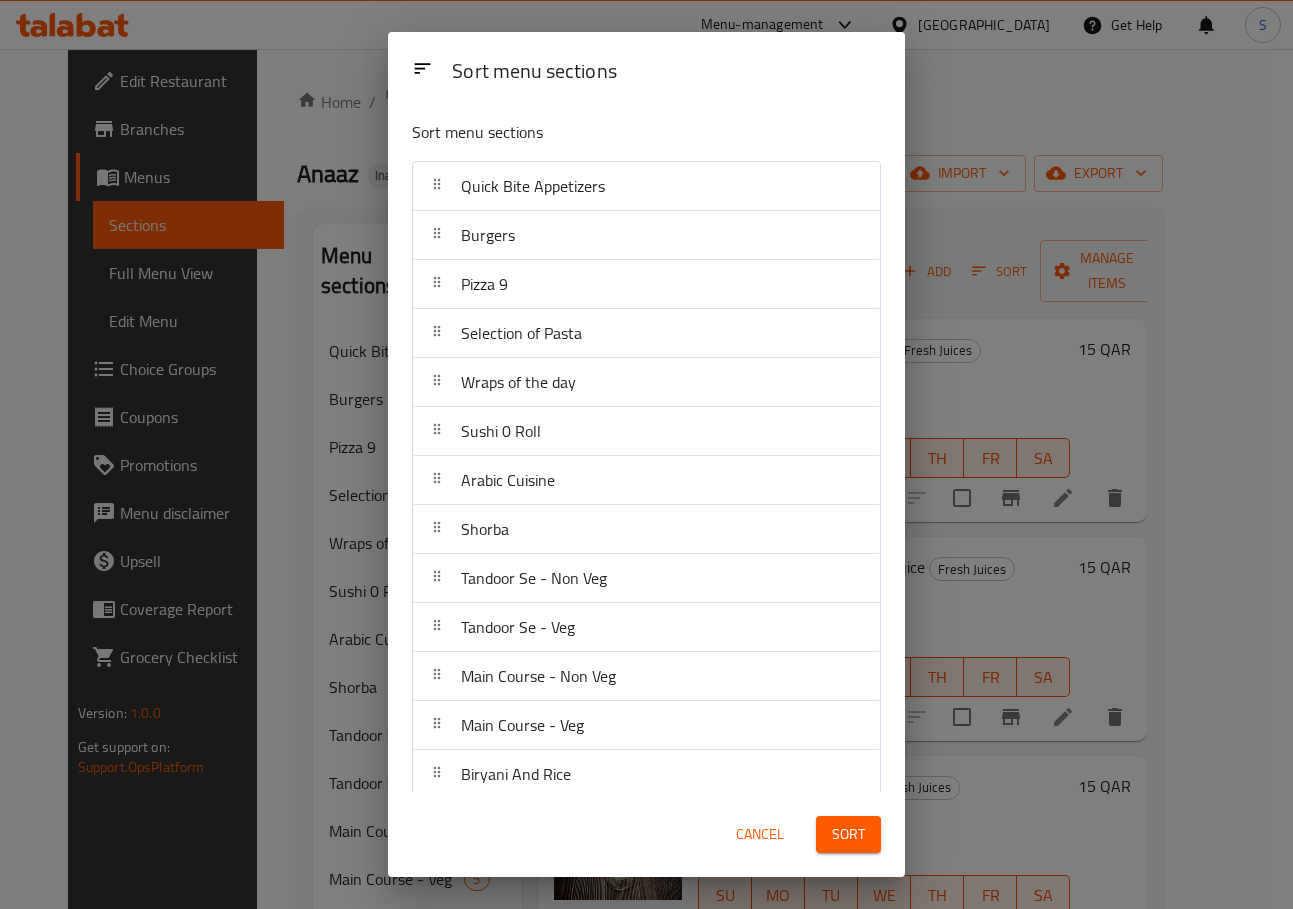 scroll, scrollTop: 270, scrollLeft: 0, axis: vertical 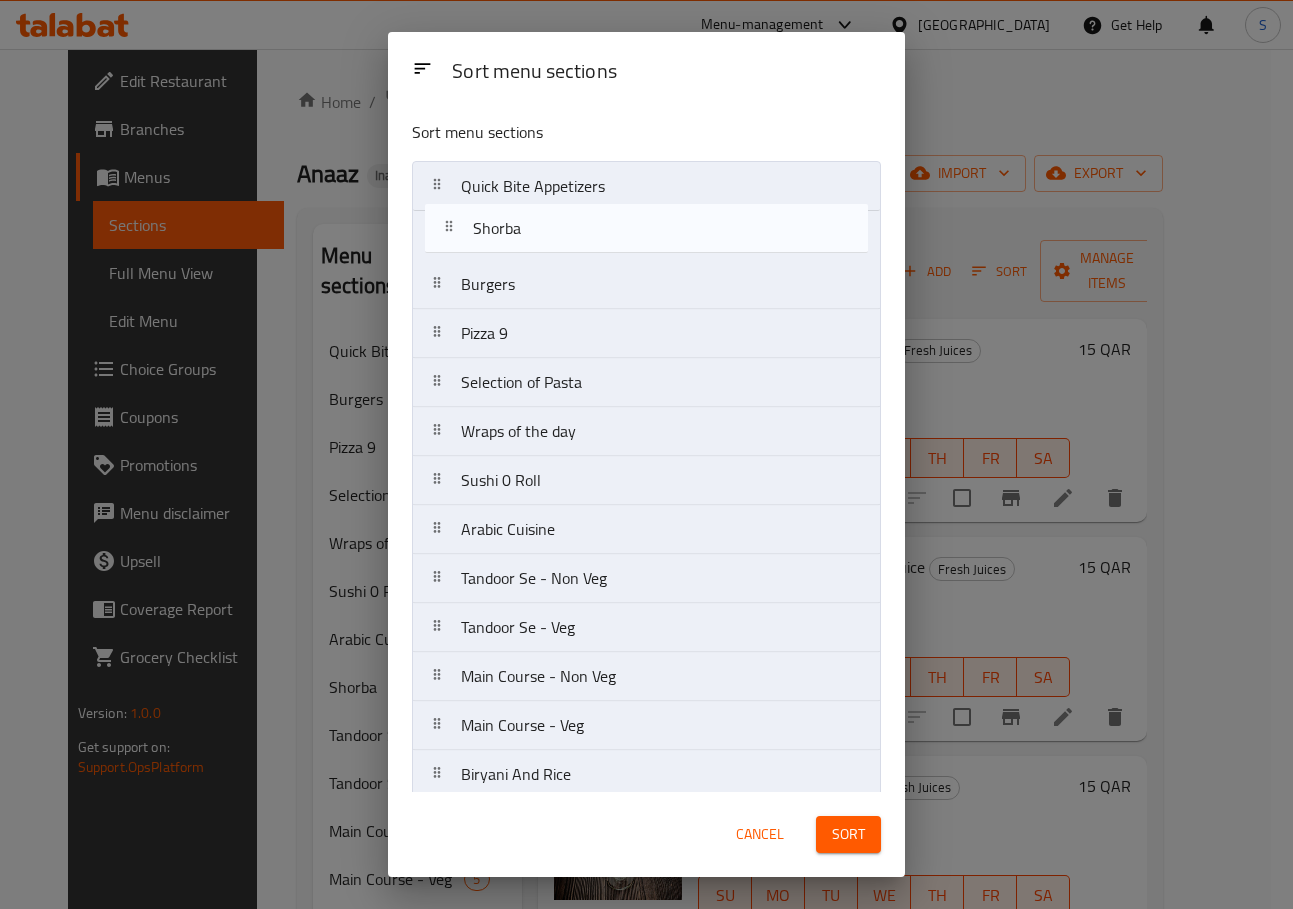 drag, startPoint x: 427, startPoint y: 273, endPoint x: 438, endPoint y: 223, distance: 51.1957 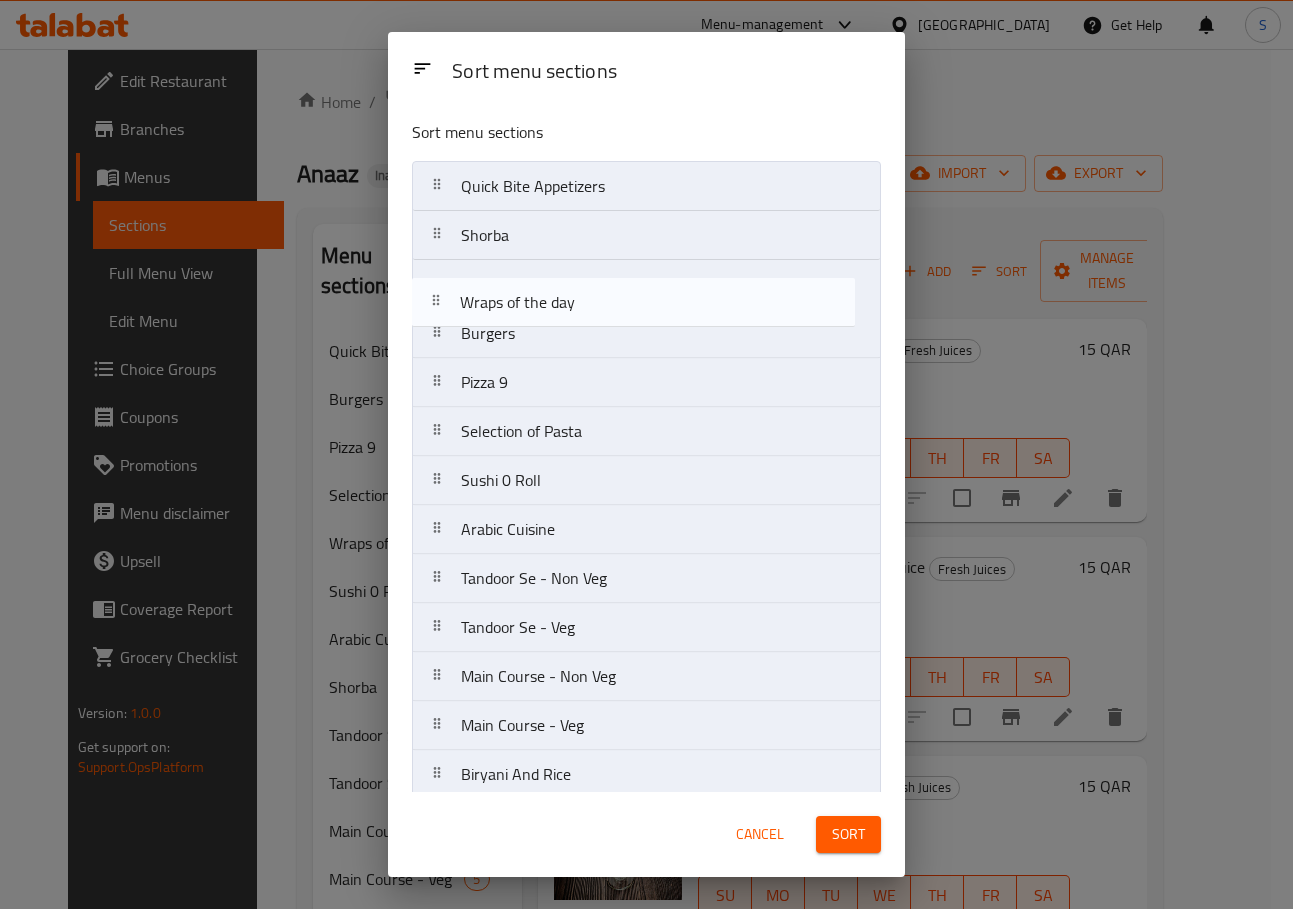 drag, startPoint x: 438, startPoint y: 427, endPoint x: 436, endPoint y: 289, distance: 138.0145 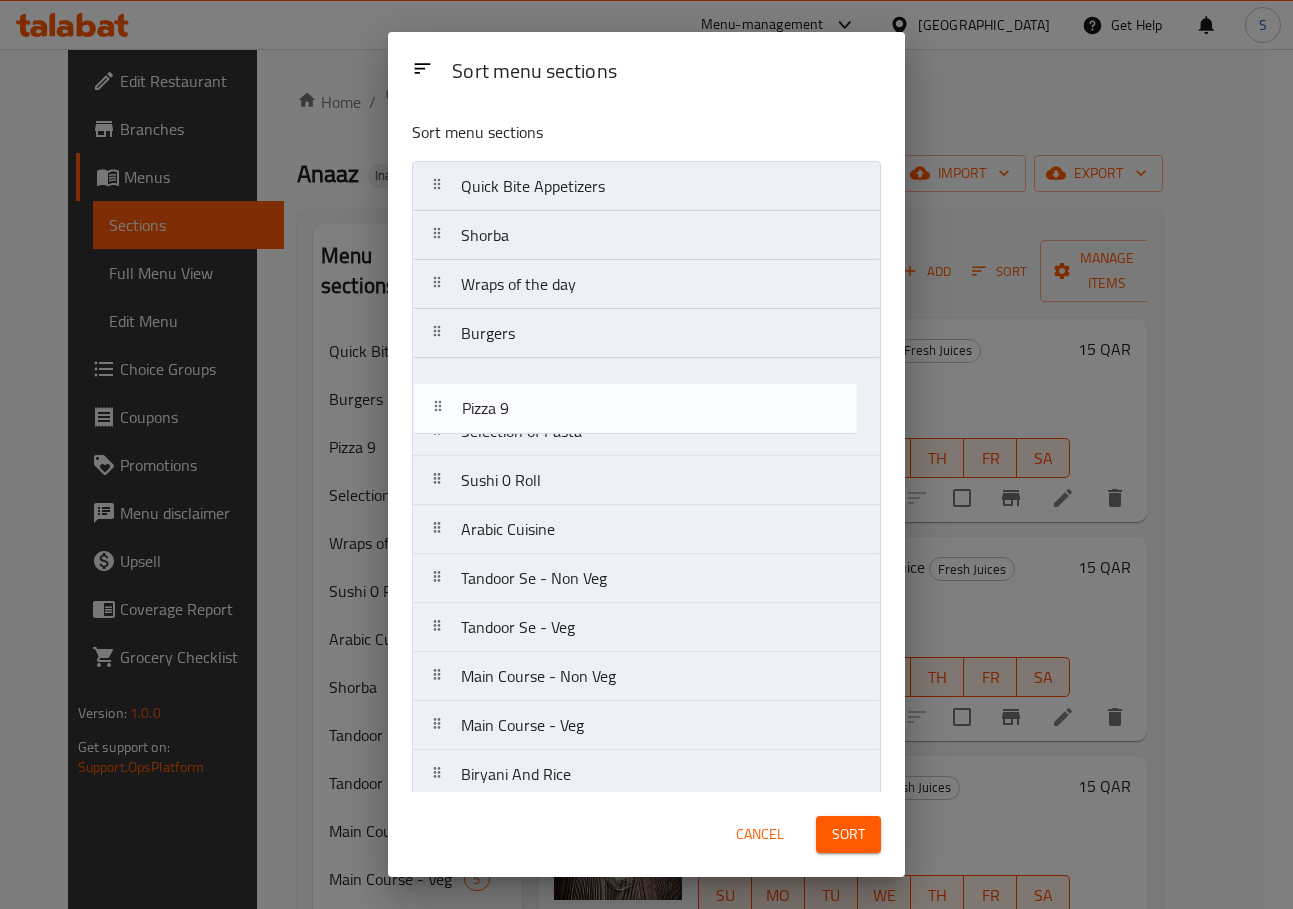 drag, startPoint x: 439, startPoint y: 391, endPoint x: 442, endPoint y: 445, distance: 54.08327 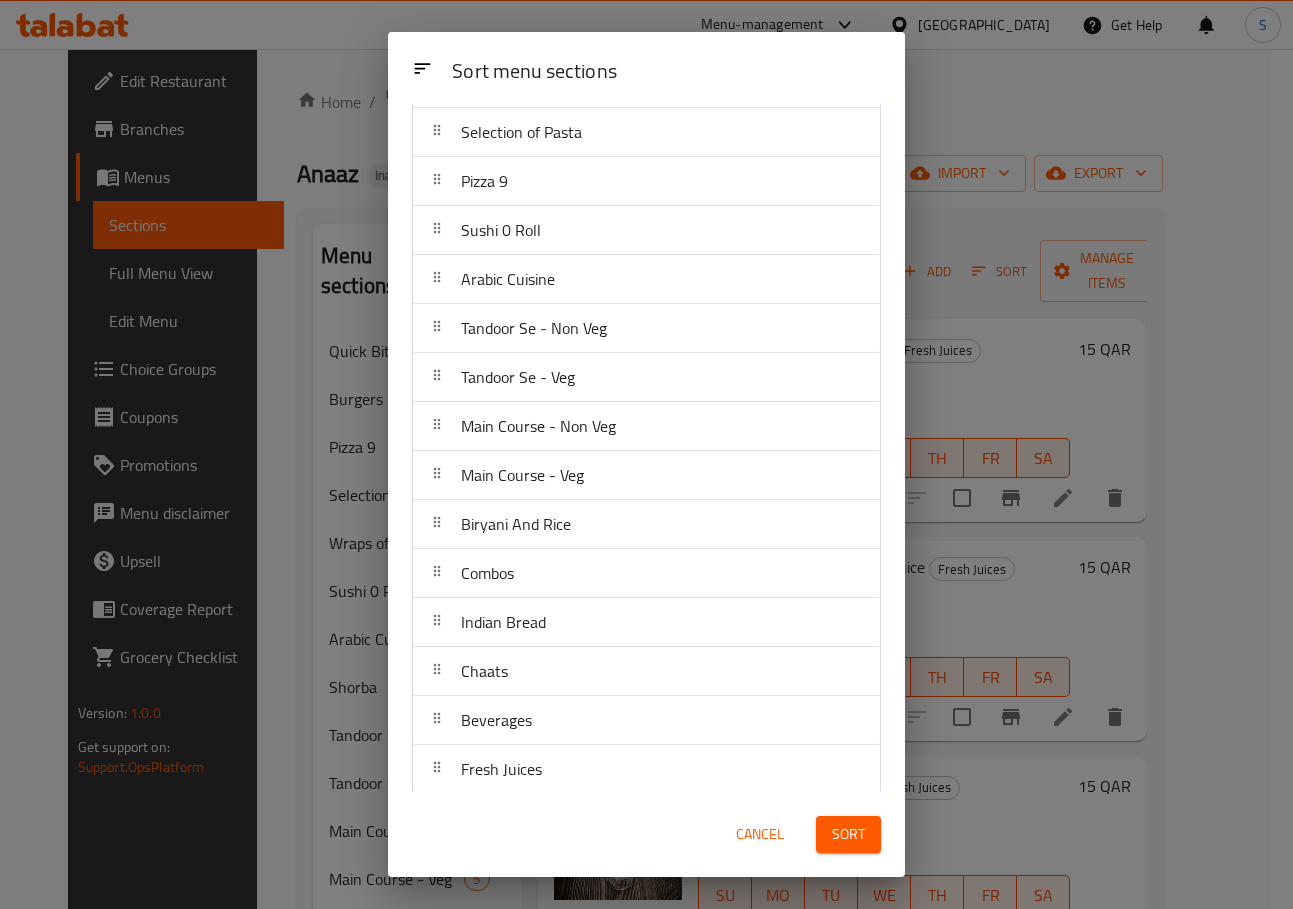 scroll, scrollTop: 265, scrollLeft: 0, axis: vertical 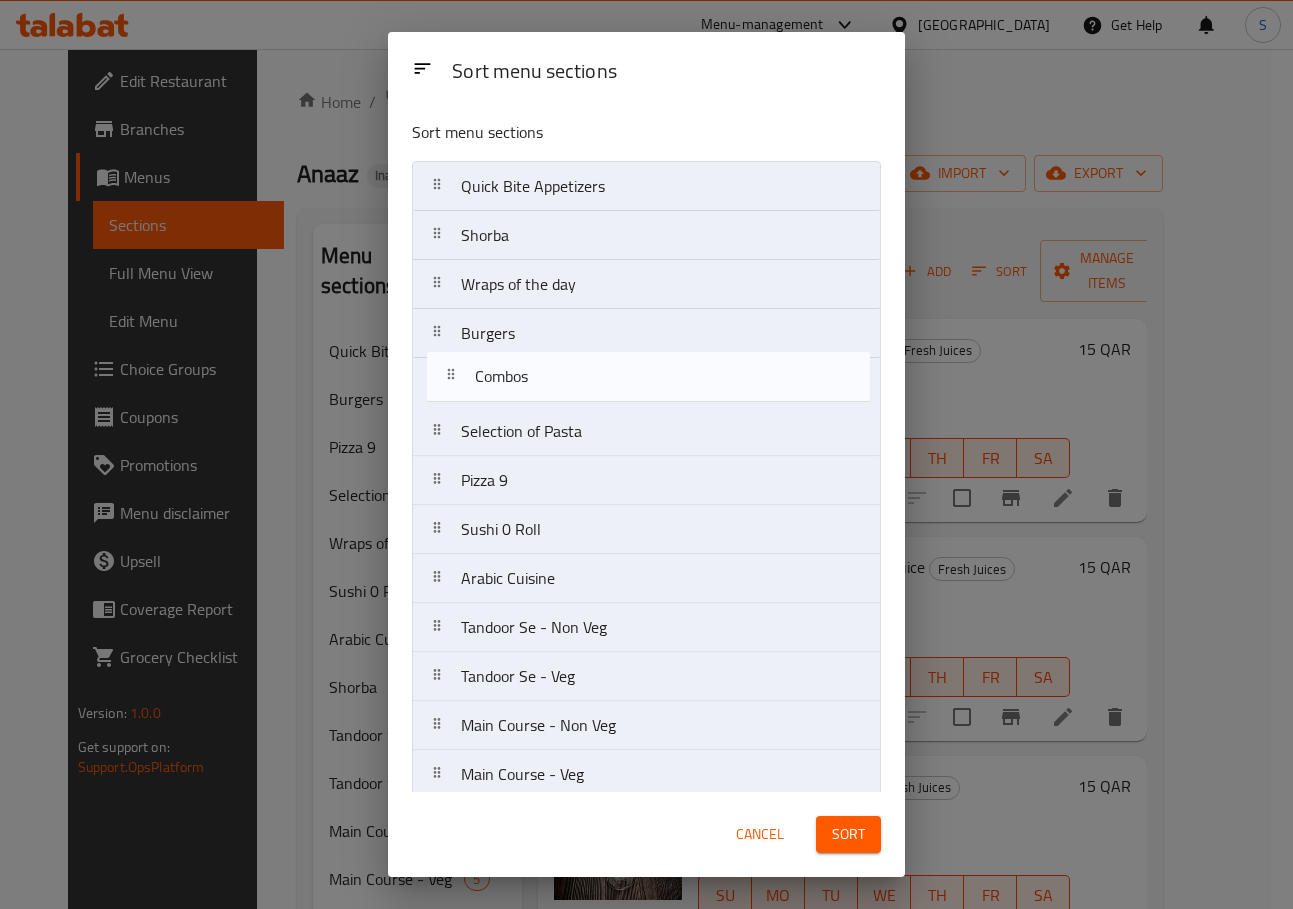 drag, startPoint x: 438, startPoint y: 547, endPoint x: 451, endPoint y: 345, distance: 202.41788 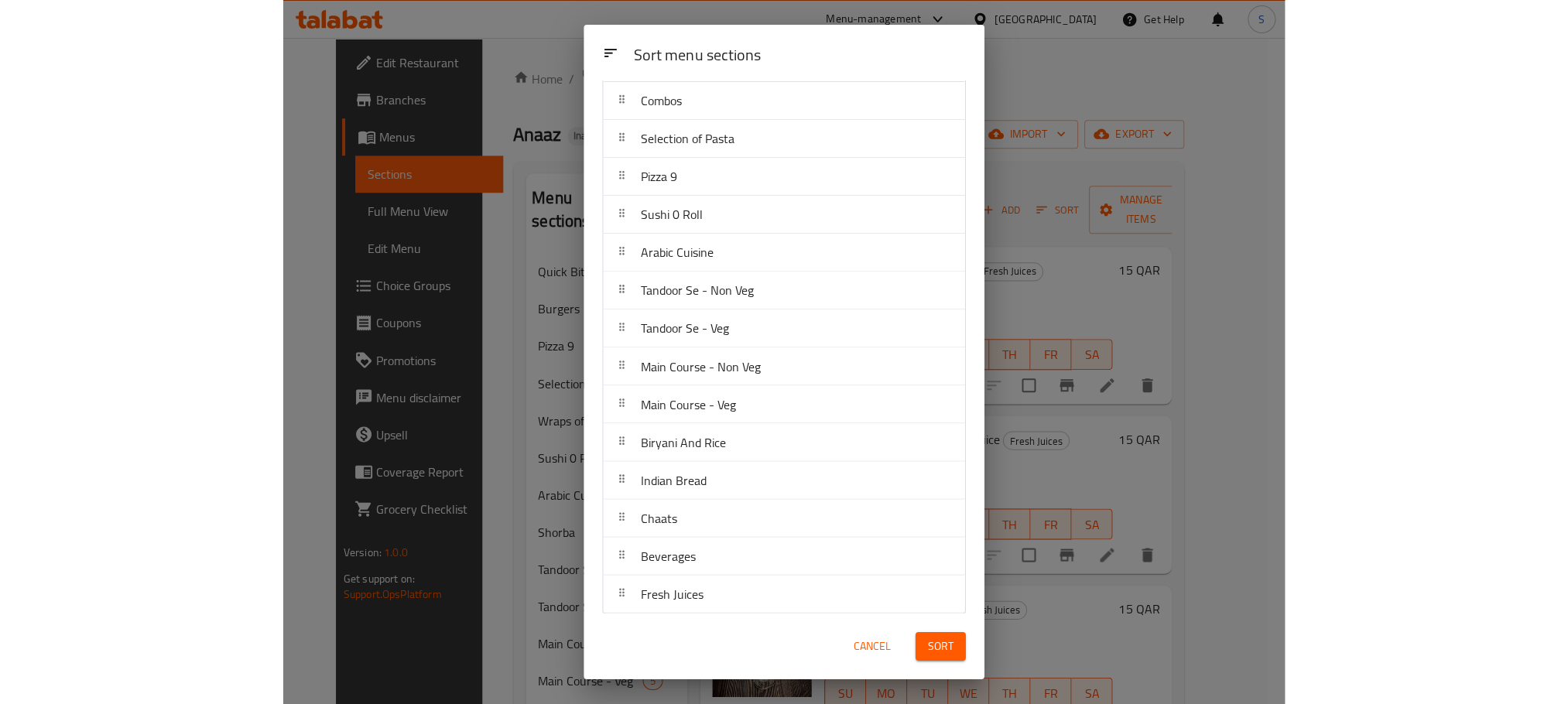 scroll, scrollTop: 209, scrollLeft: 0, axis: vertical 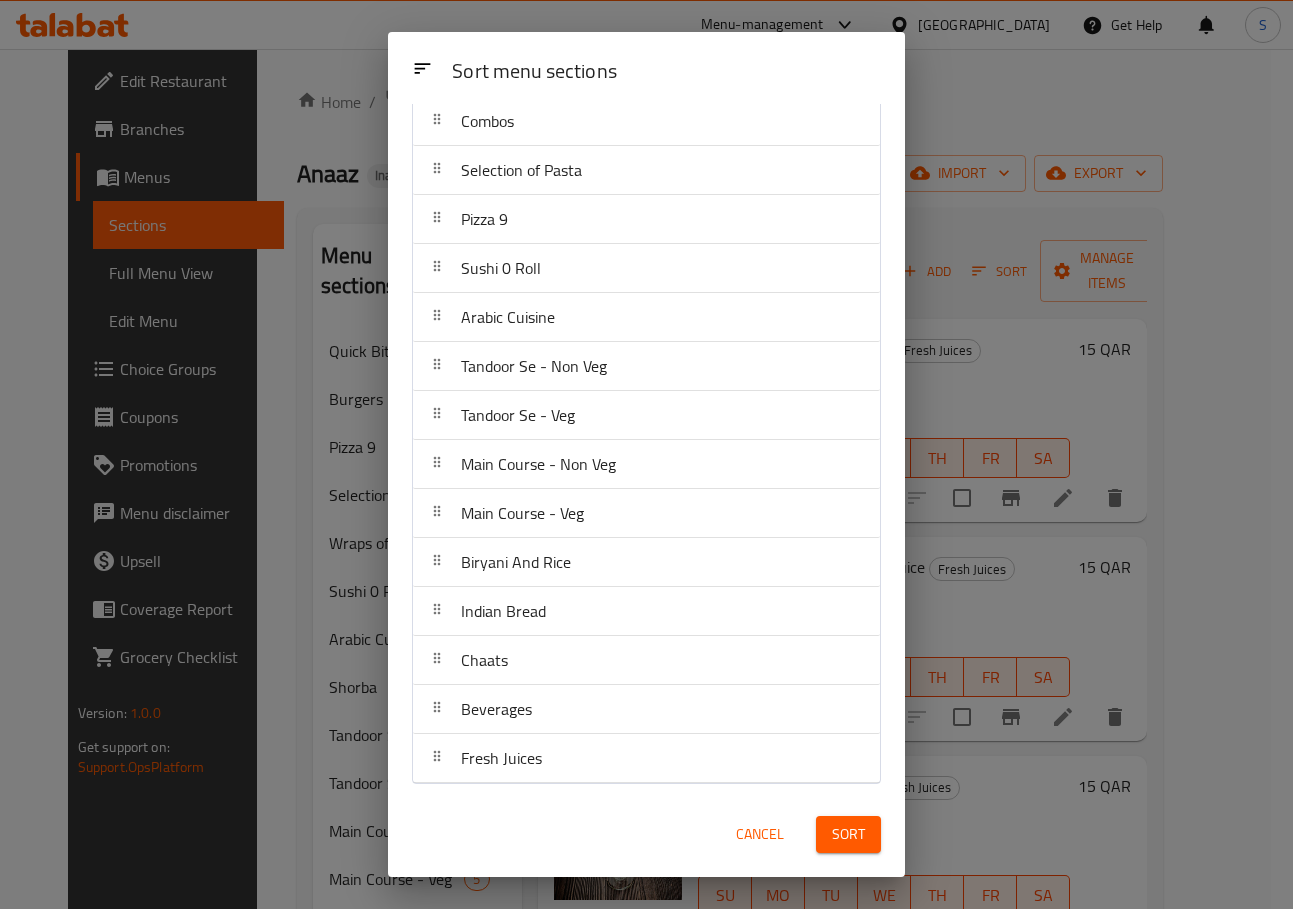 click on "Sort" at bounding box center [848, 834] 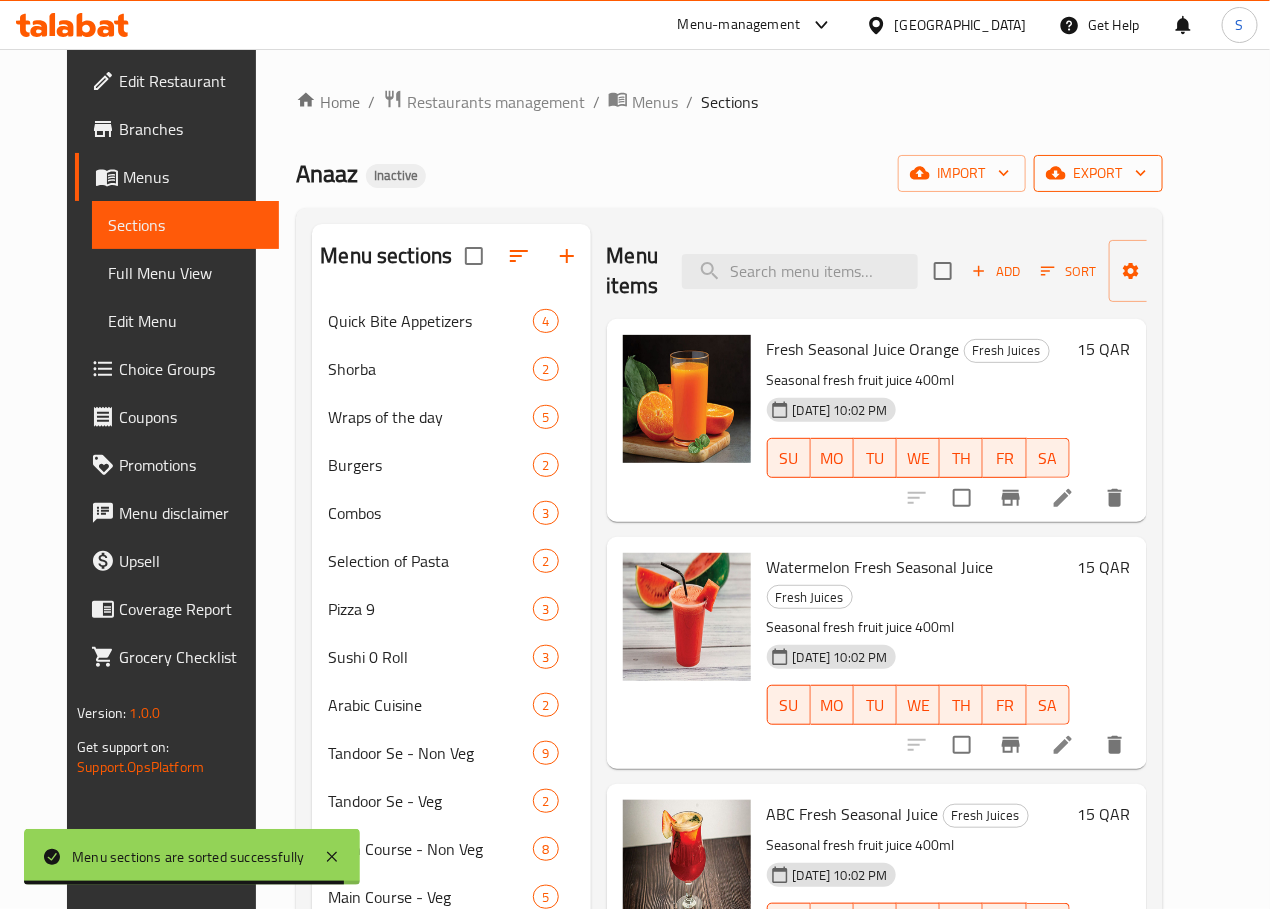 click 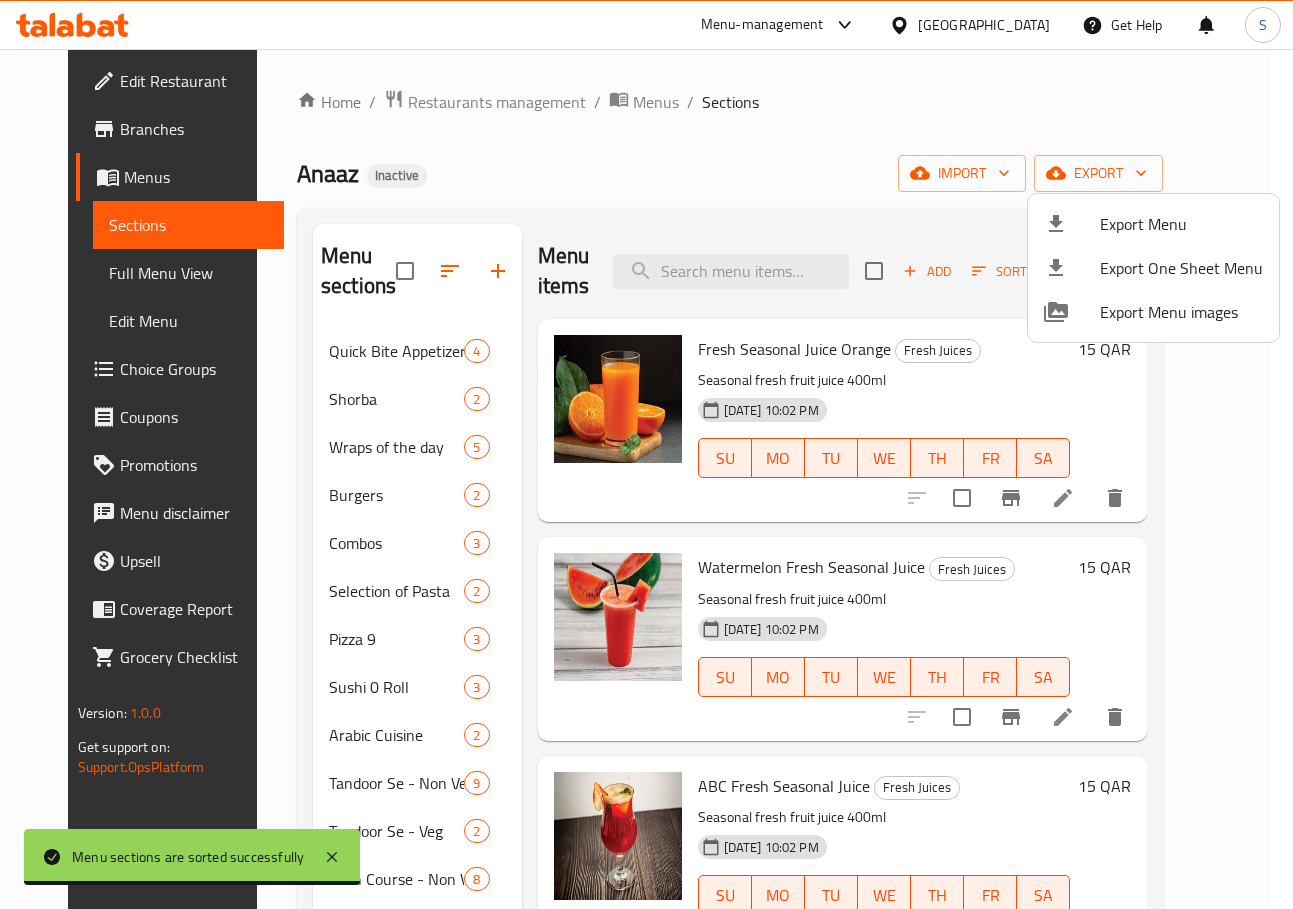 click at bounding box center (1072, 224) 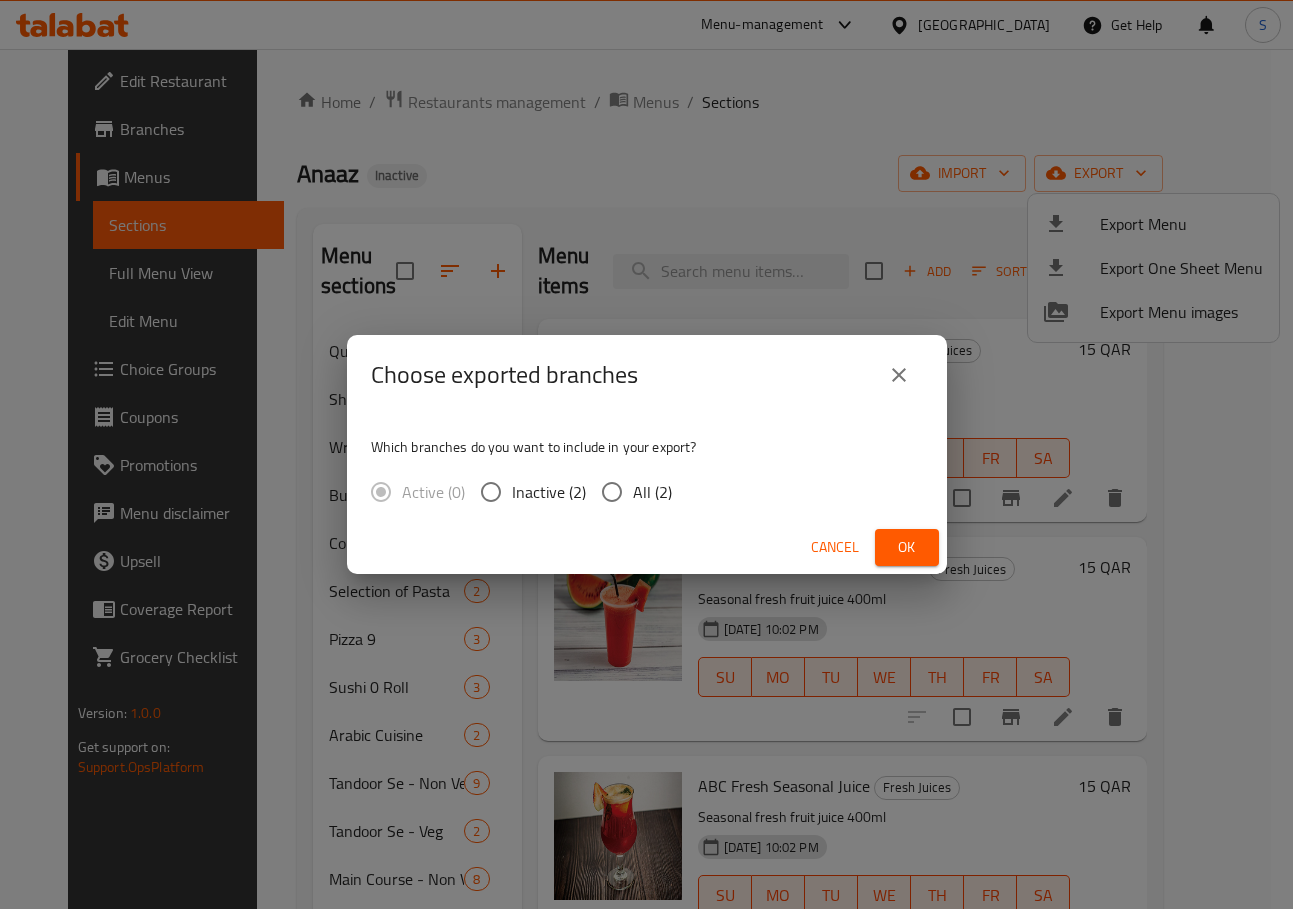 click on "All (2)" at bounding box center (612, 492) 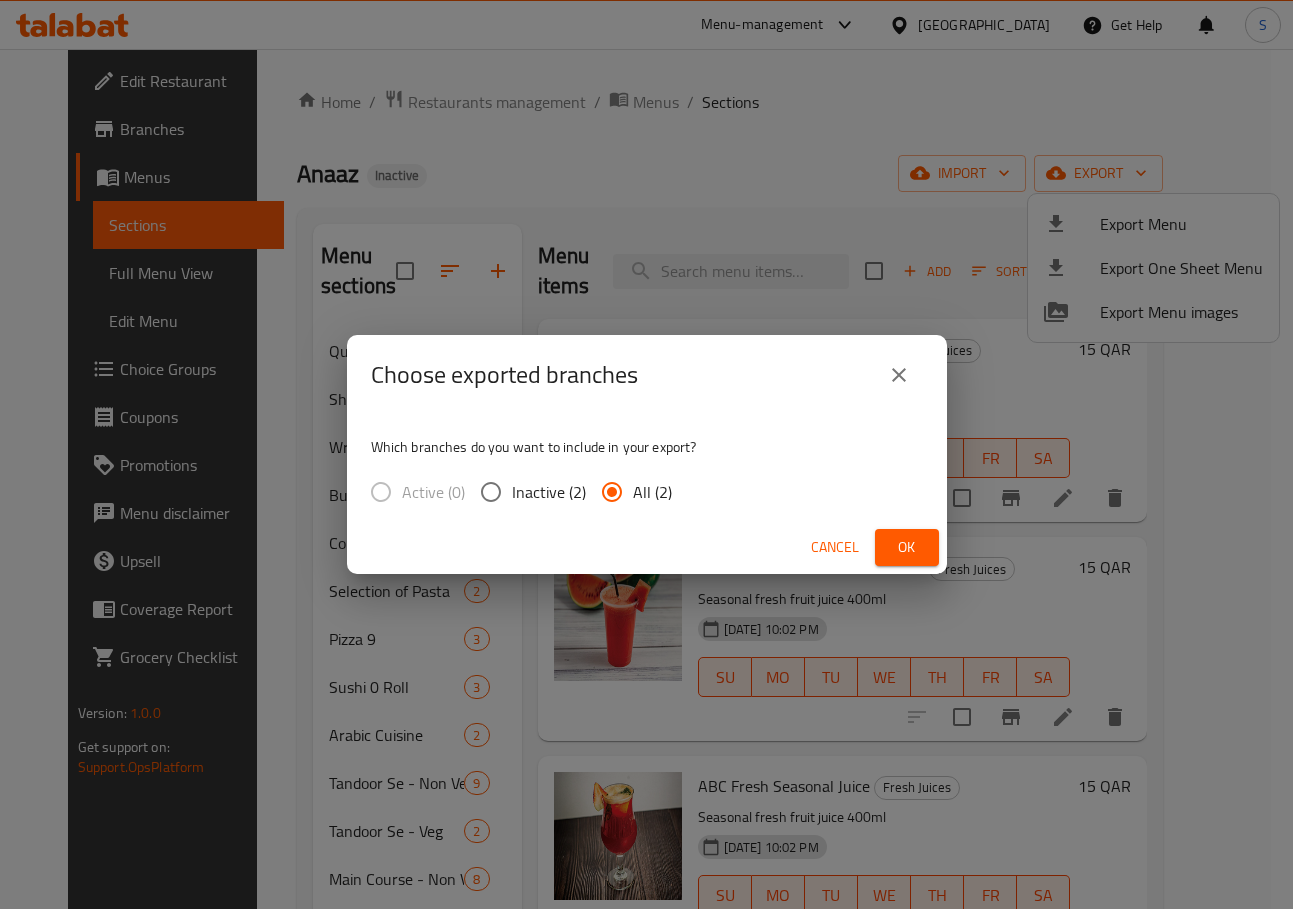click on "Ok" at bounding box center (907, 547) 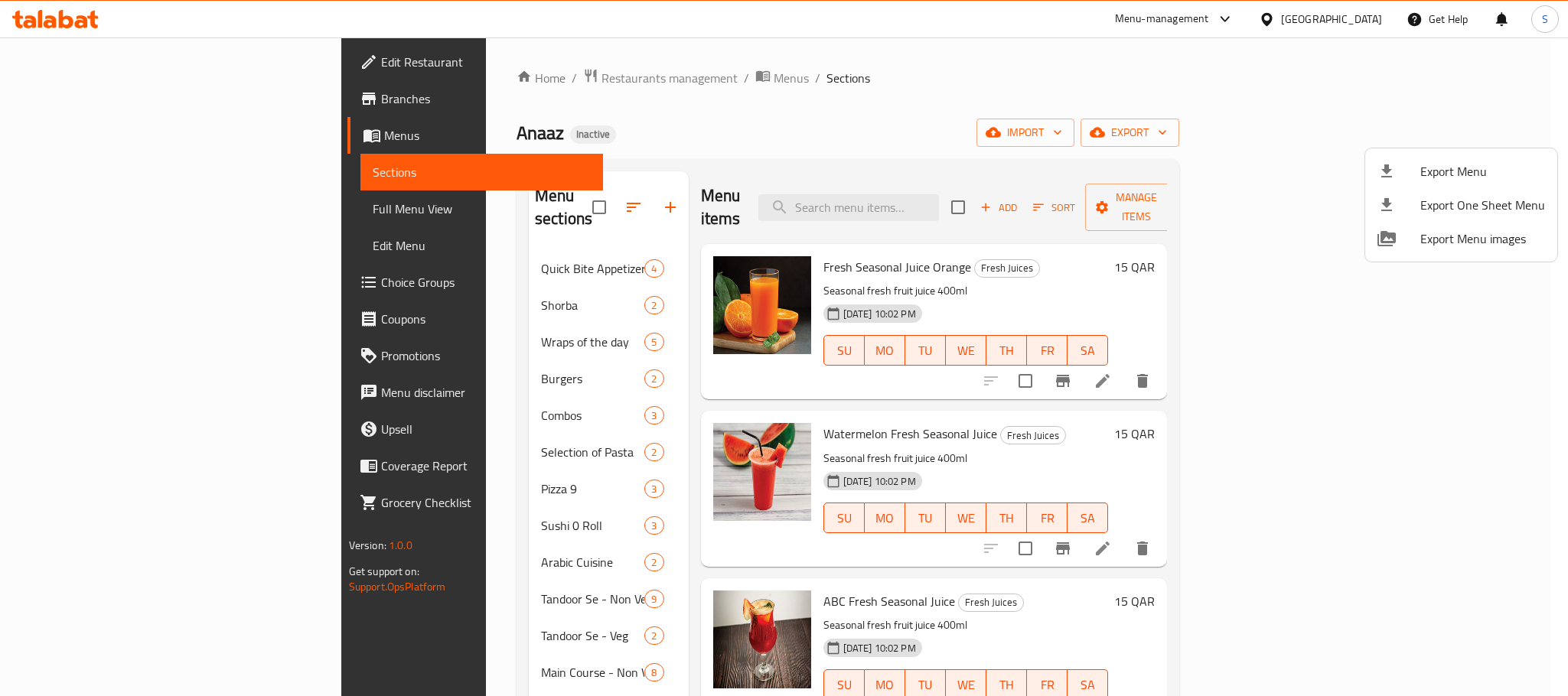 click at bounding box center [784, 348] 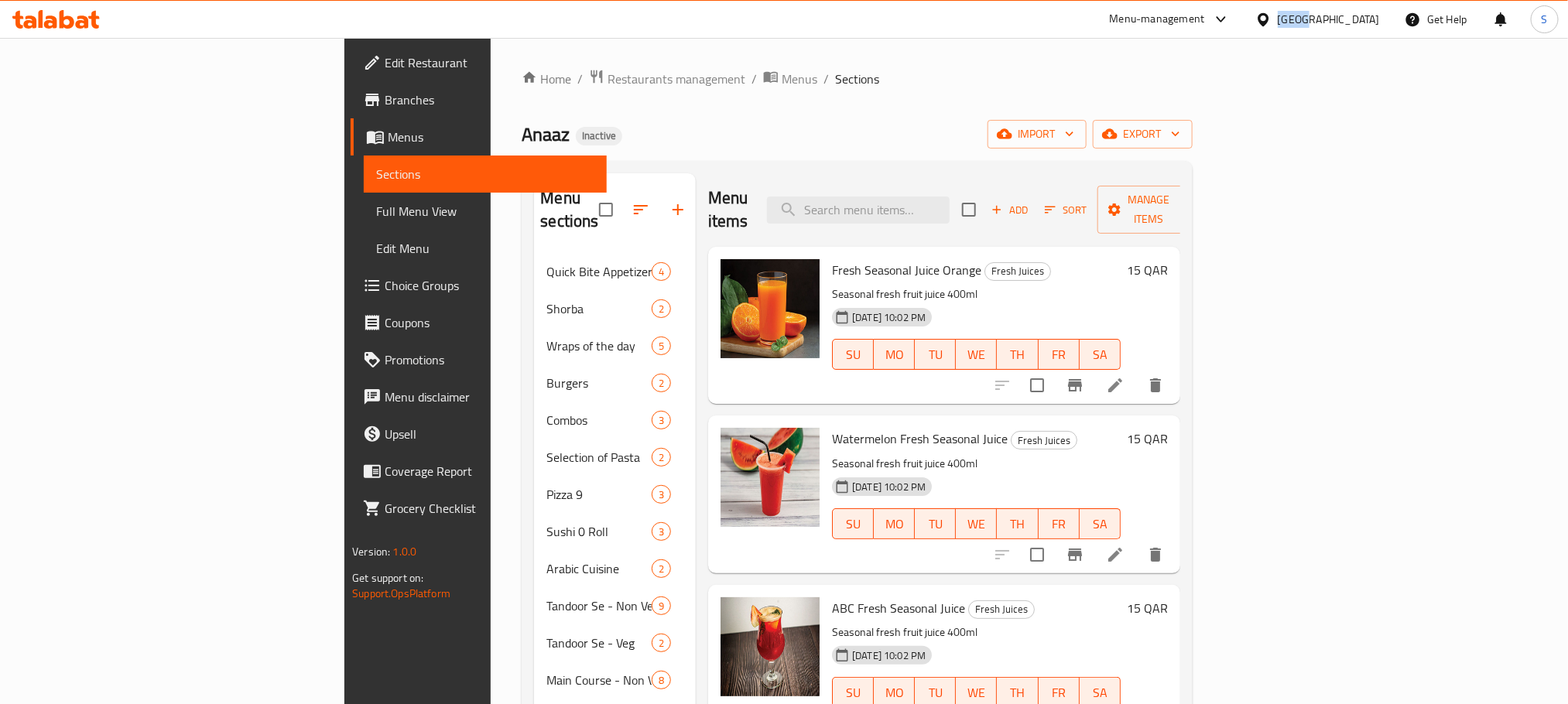 click on "[GEOGRAPHIC_DATA]" at bounding box center (1329, 19) 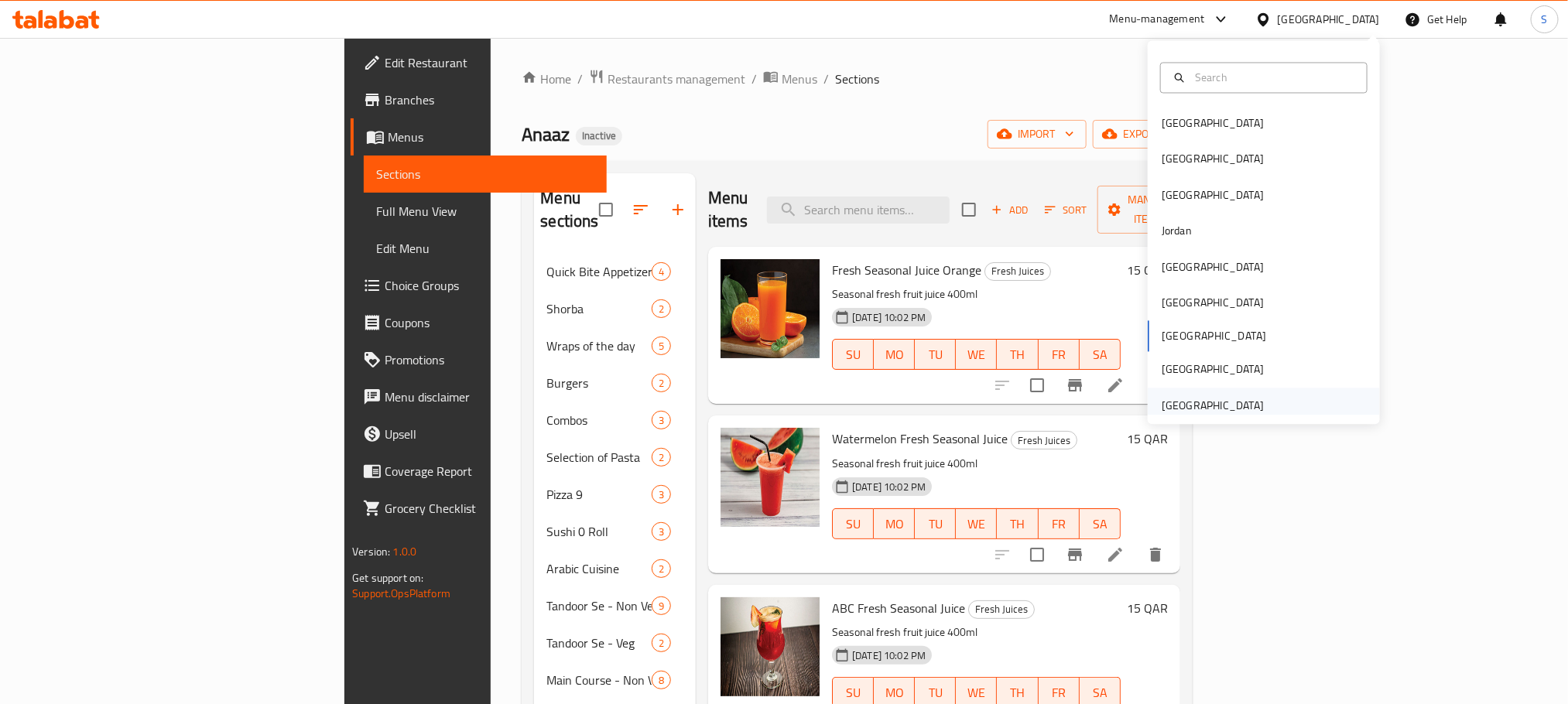 click on "United Arab Emirates" at bounding box center [1213, 405] 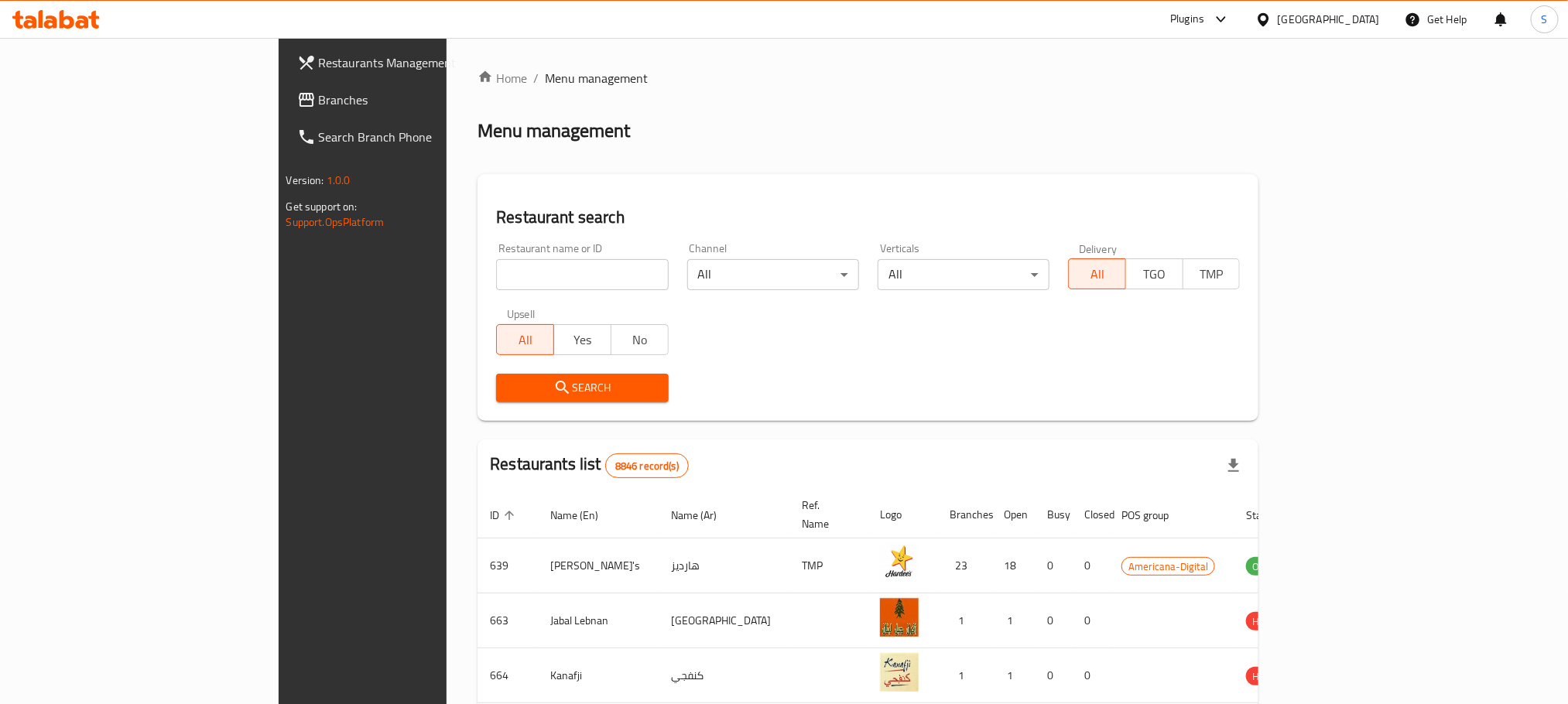 click on "Branches" at bounding box center [423, 100] 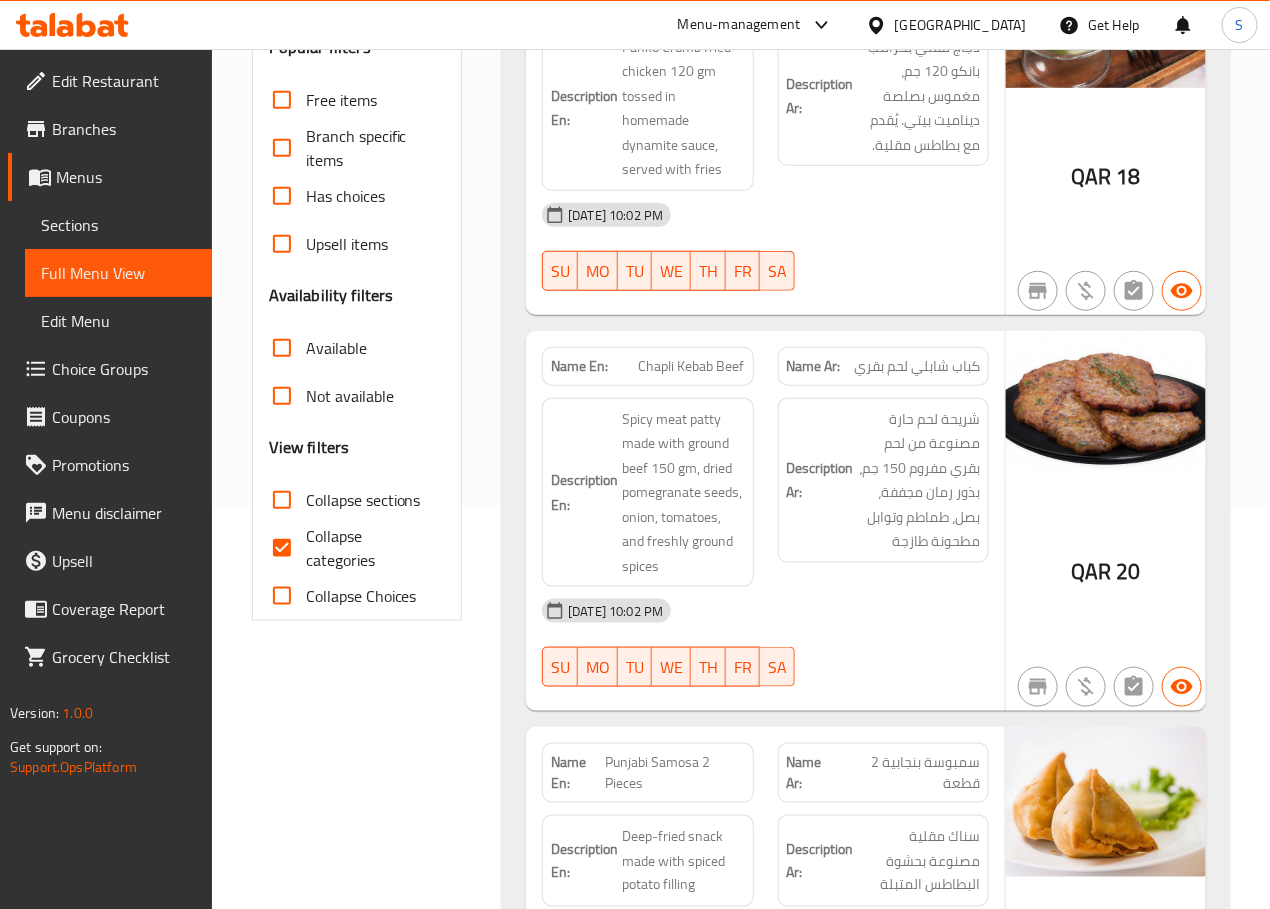 scroll, scrollTop: 451, scrollLeft: 0, axis: vertical 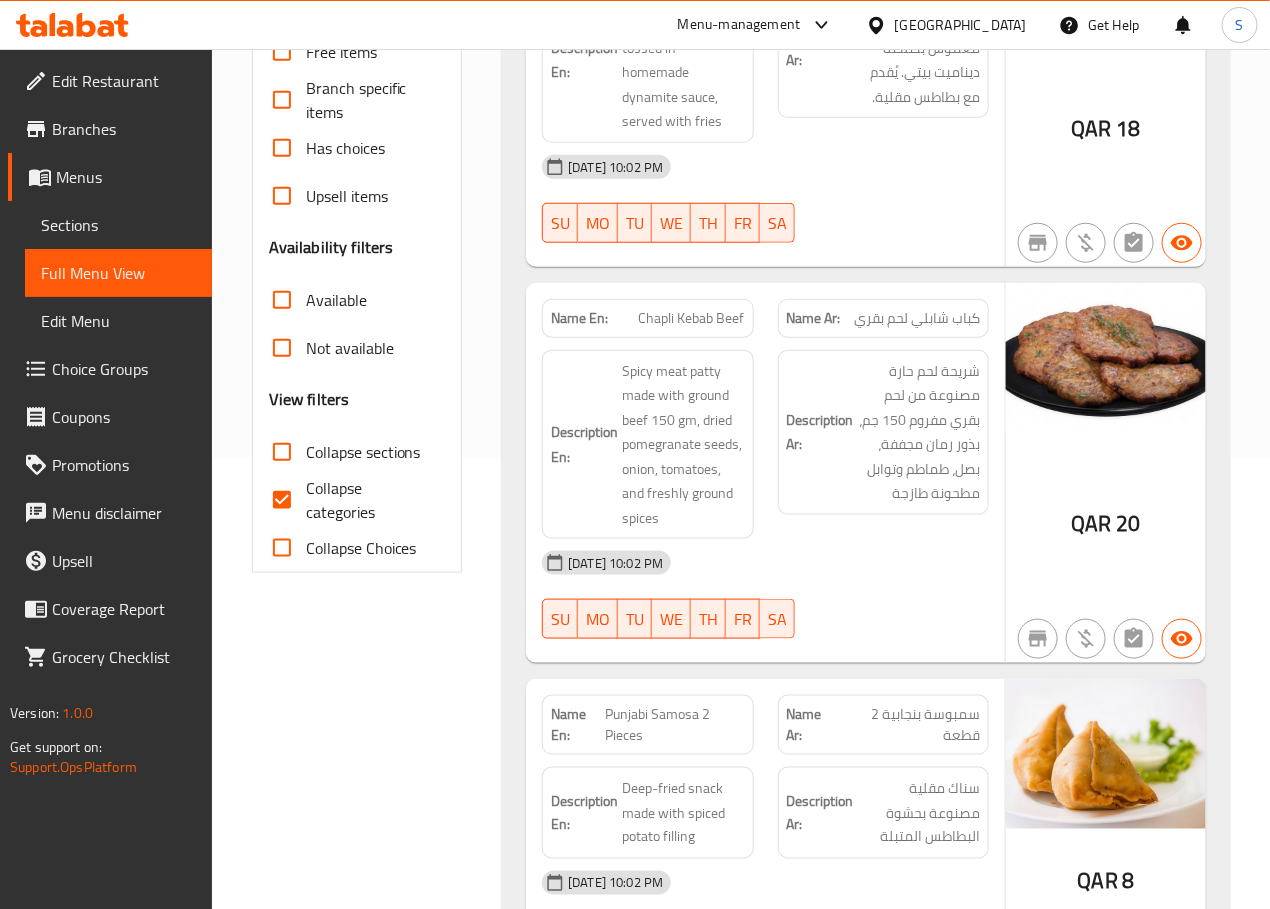 click on "Collapse categories" at bounding box center (282, 500) 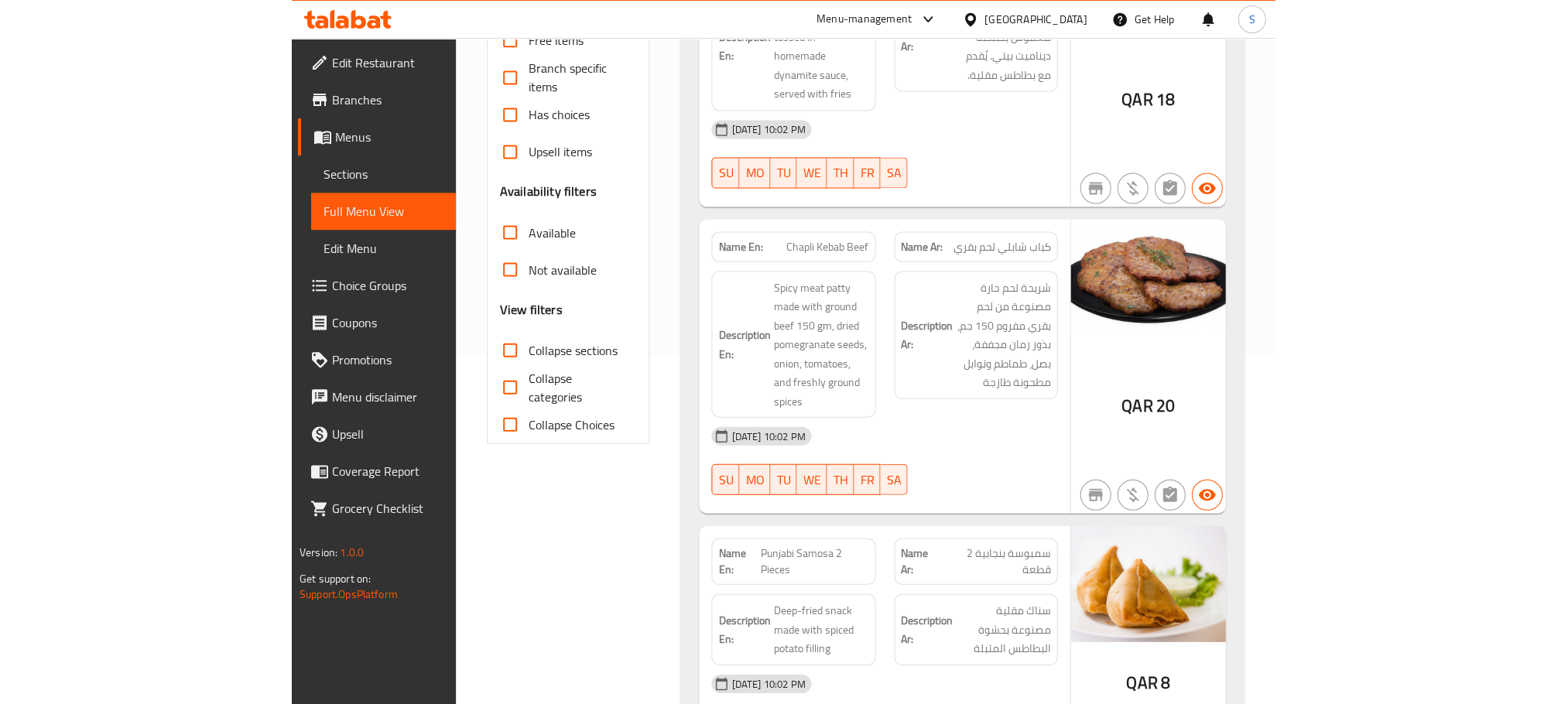 scroll, scrollTop: 0, scrollLeft: 0, axis: both 